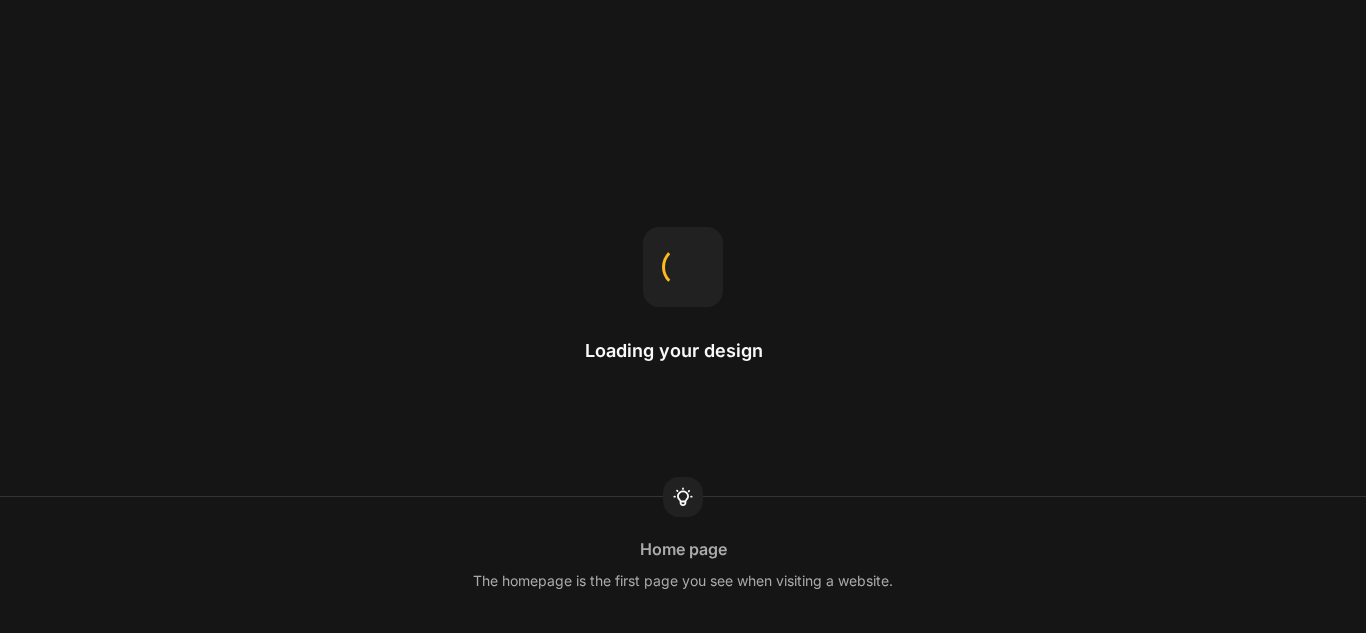 scroll, scrollTop: 0, scrollLeft: 0, axis: both 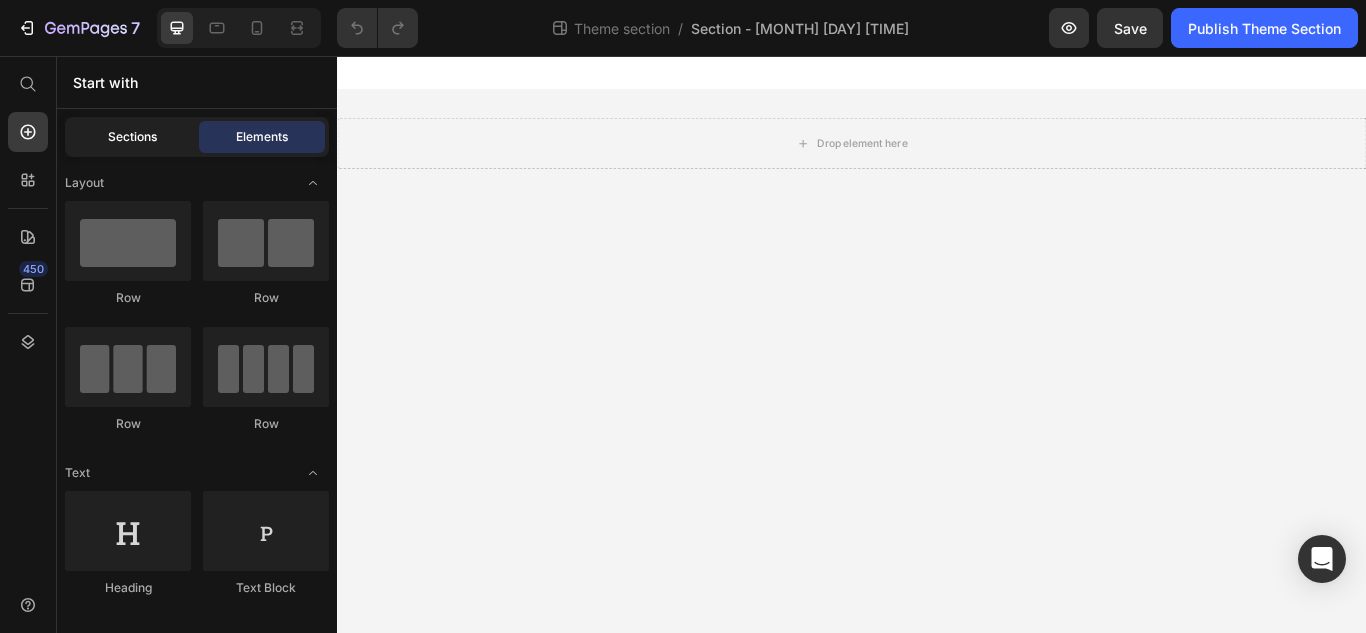 click on "Sections" at bounding box center [132, 137] 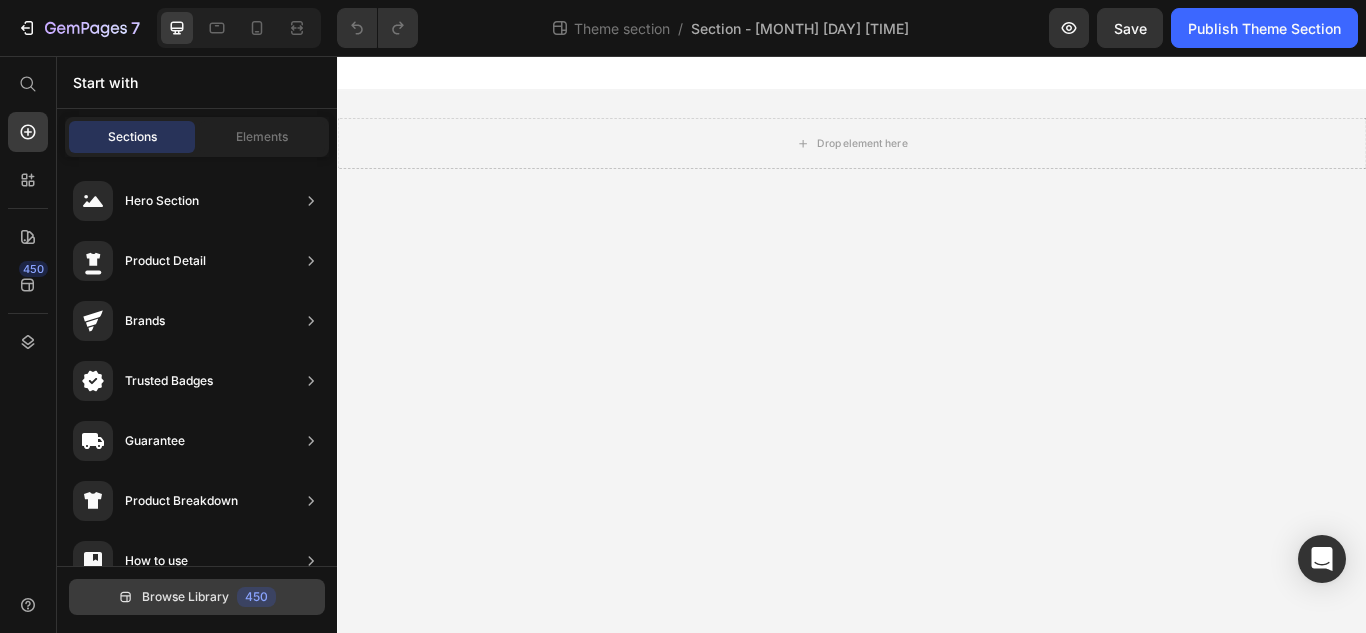 click on "Browse Library 450" at bounding box center [197, 597] 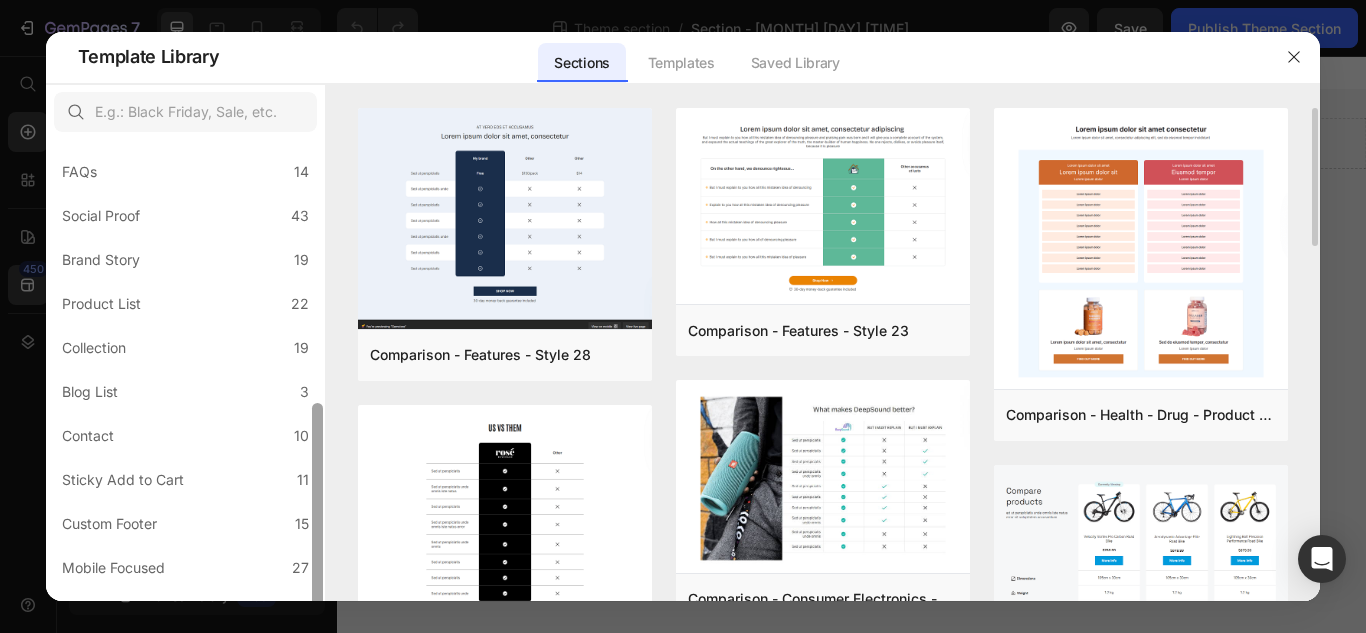 scroll, scrollTop: 518, scrollLeft: 0, axis: vertical 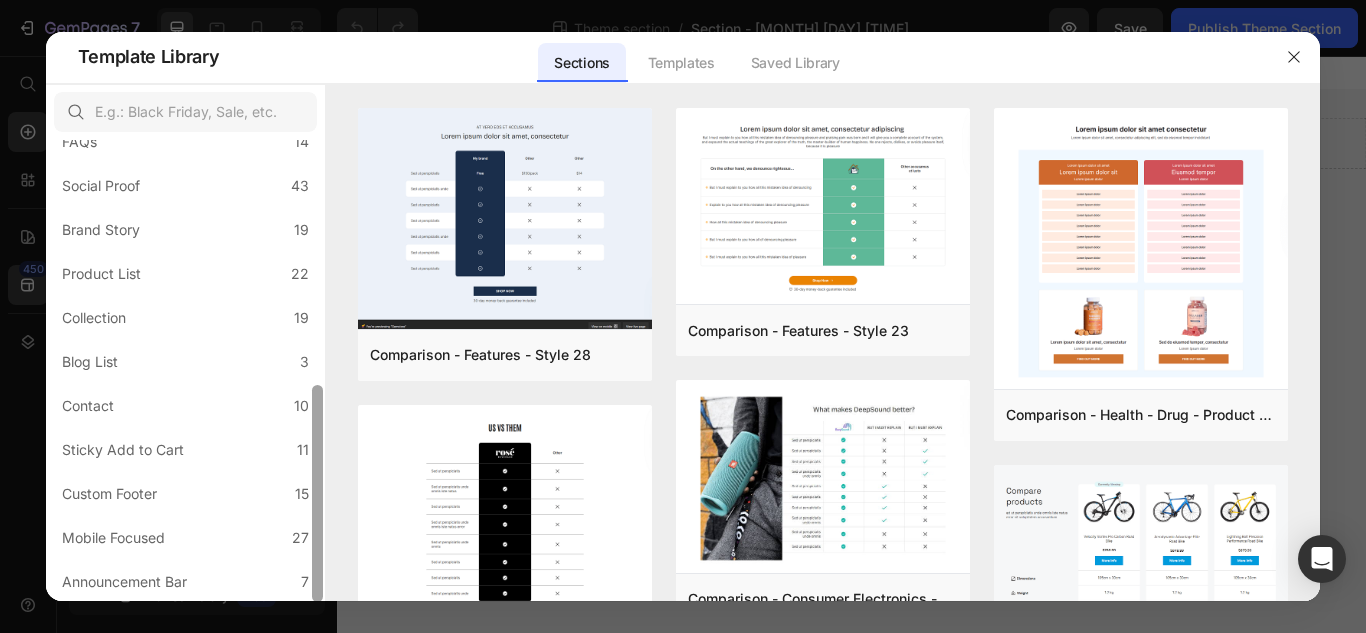 drag, startPoint x: 317, startPoint y: 338, endPoint x: 360, endPoint y: 618, distance: 283.28253 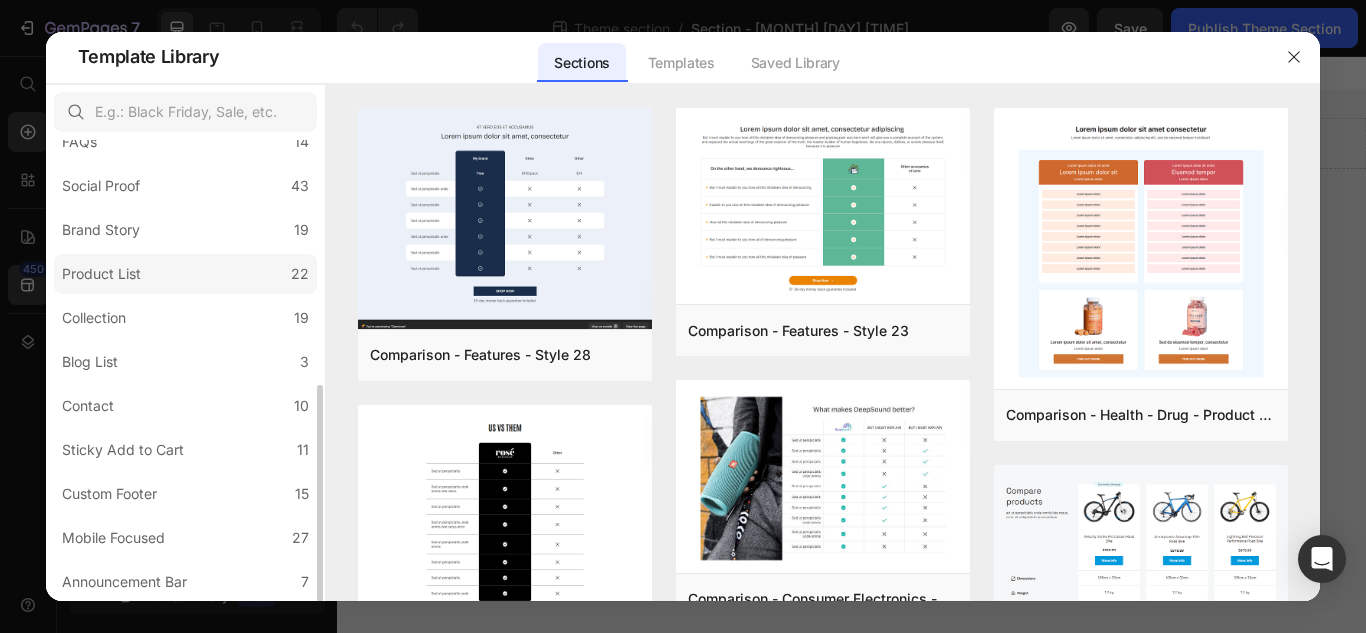 click on "Product List 22" 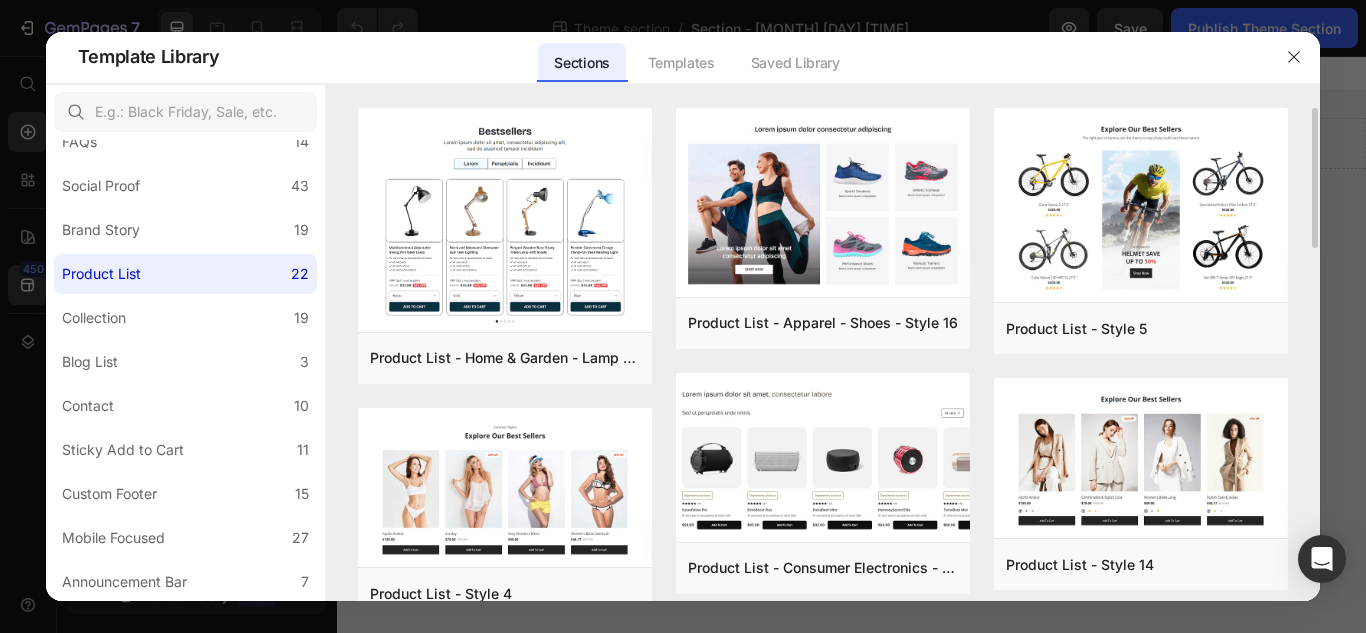 drag, startPoint x: 1318, startPoint y: 172, endPoint x: 1309, endPoint y: 238, distance: 66.61081 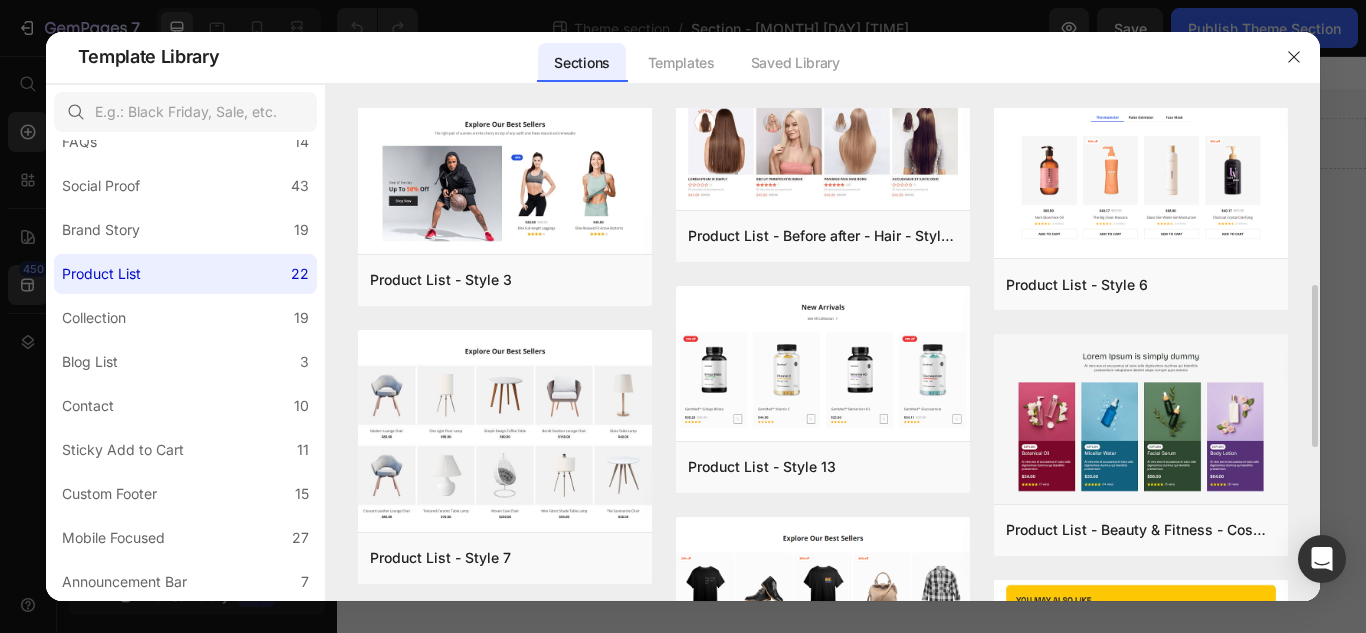 scroll, scrollTop: 510, scrollLeft: 0, axis: vertical 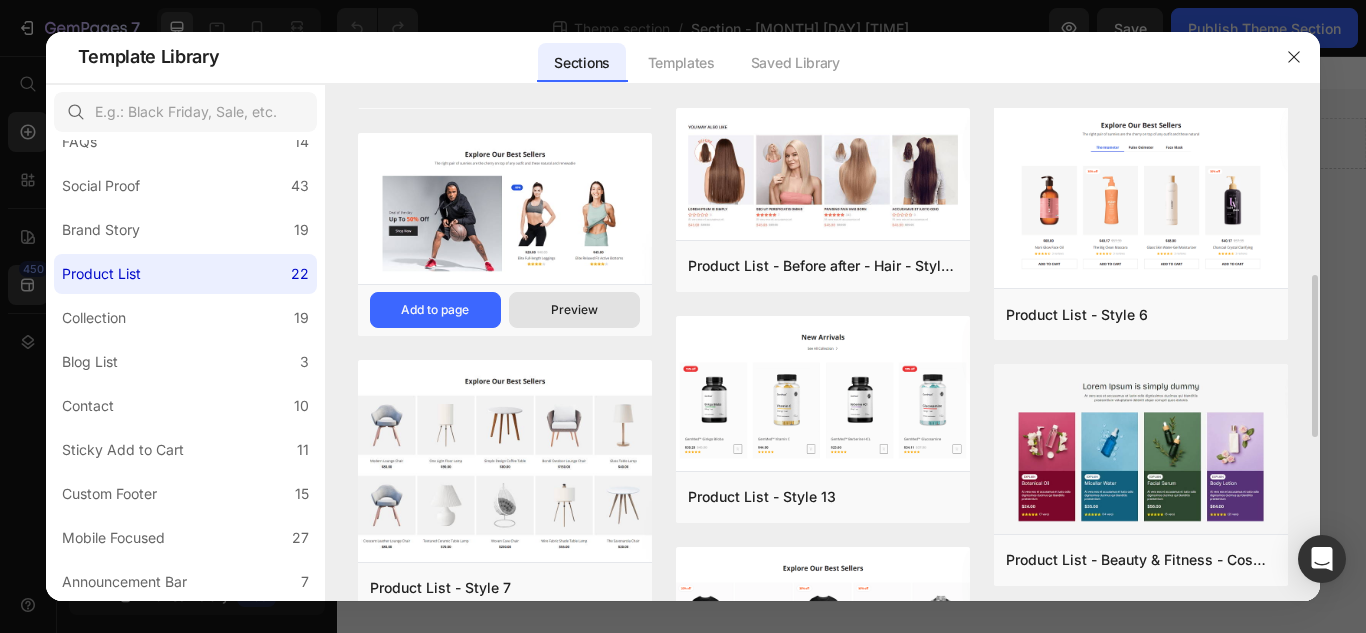 click on "Preview" at bounding box center [574, 310] 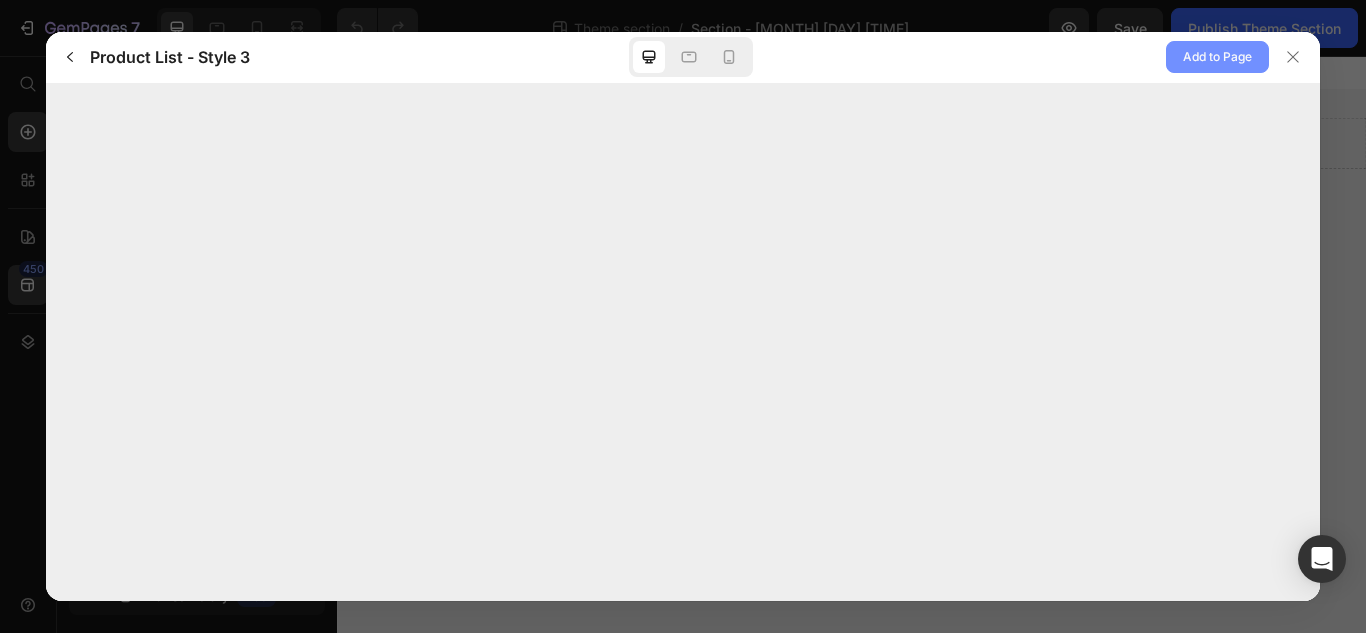 click on "Add to Page" 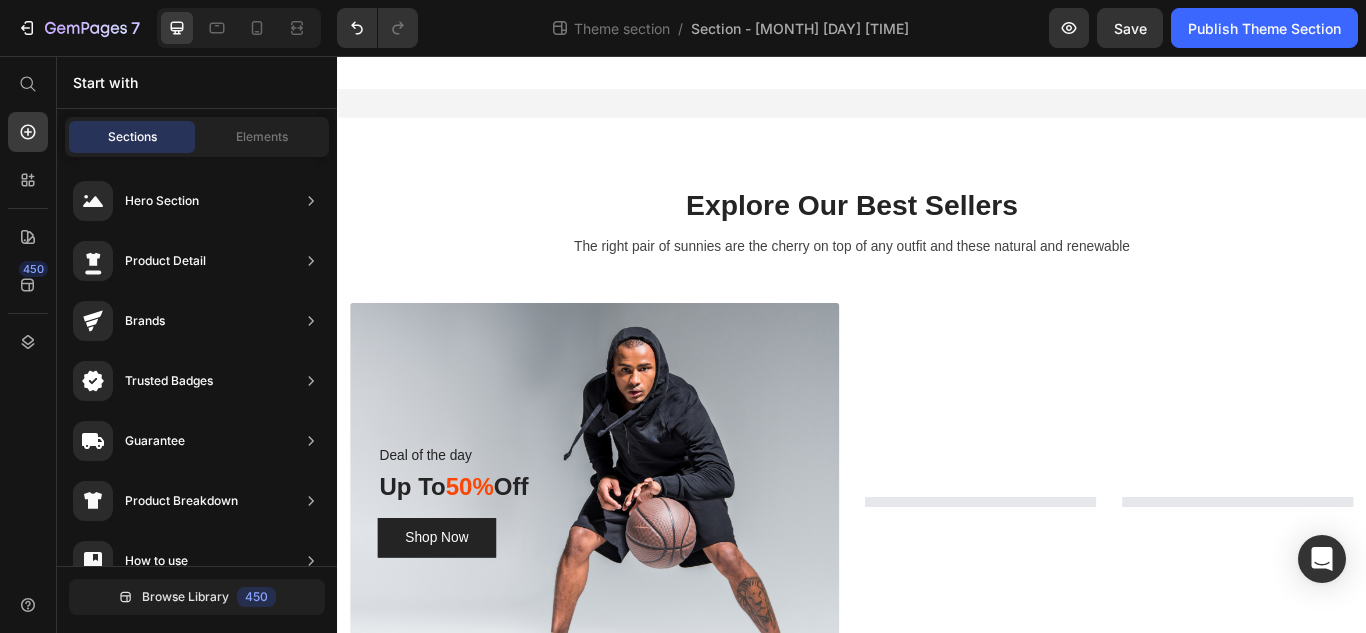 scroll, scrollTop: 72, scrollLeft: 0, axis: vertical 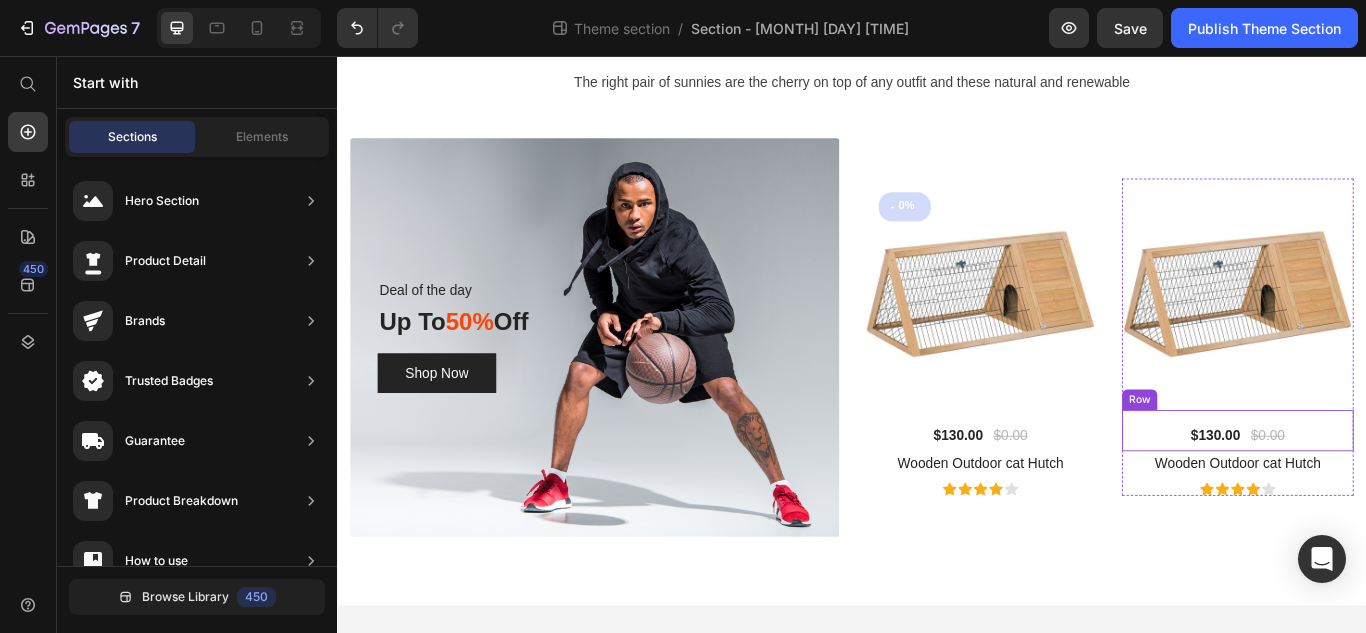 click on "Row" at bounding box center [1272, 457] 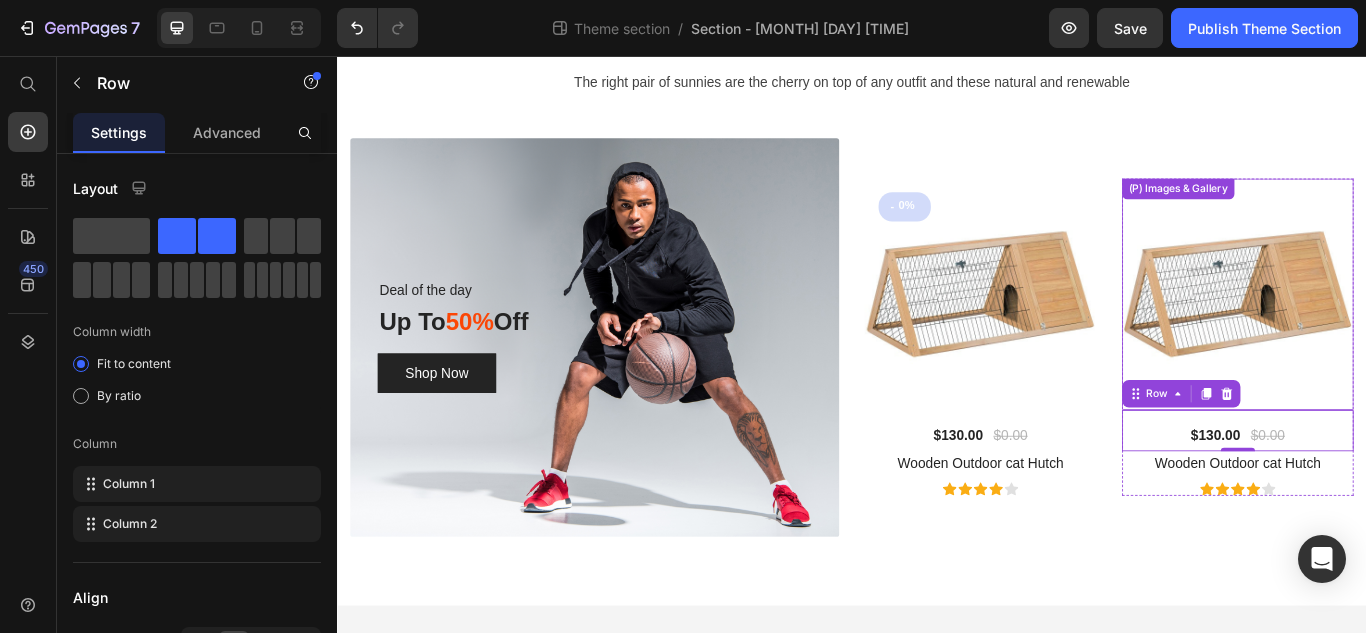 click at bounding box center (1387, 334) 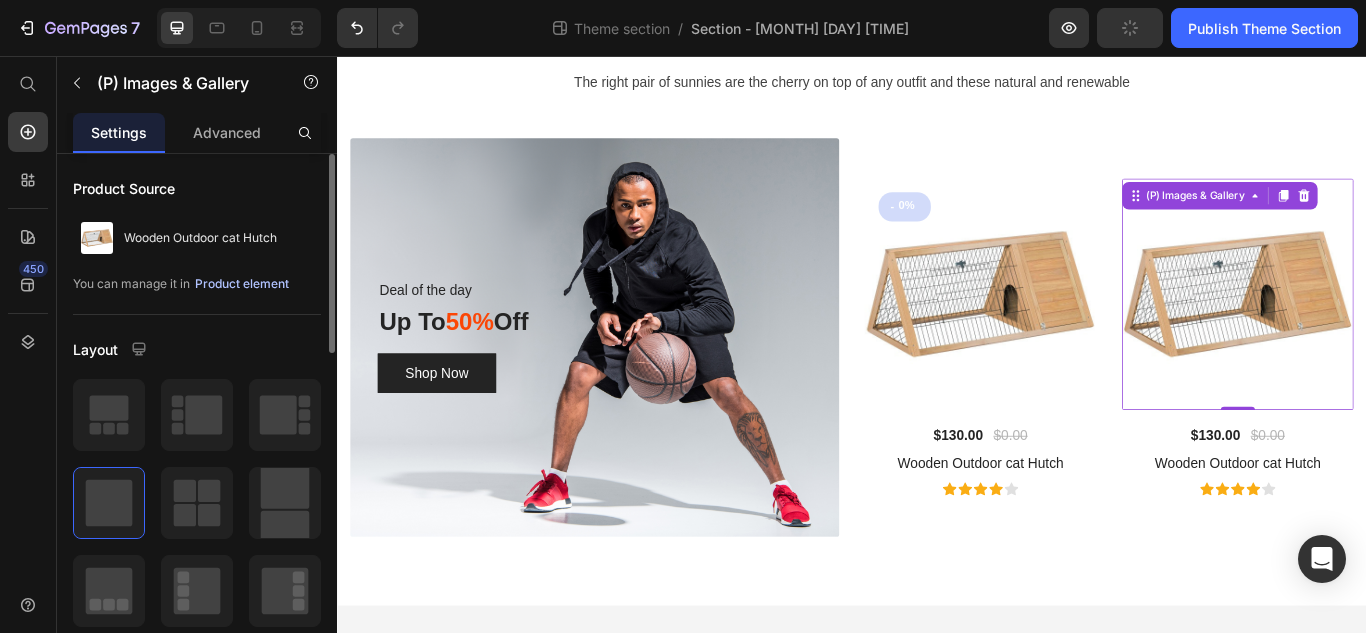 click on "Product element" at bounding box center [242, 284] 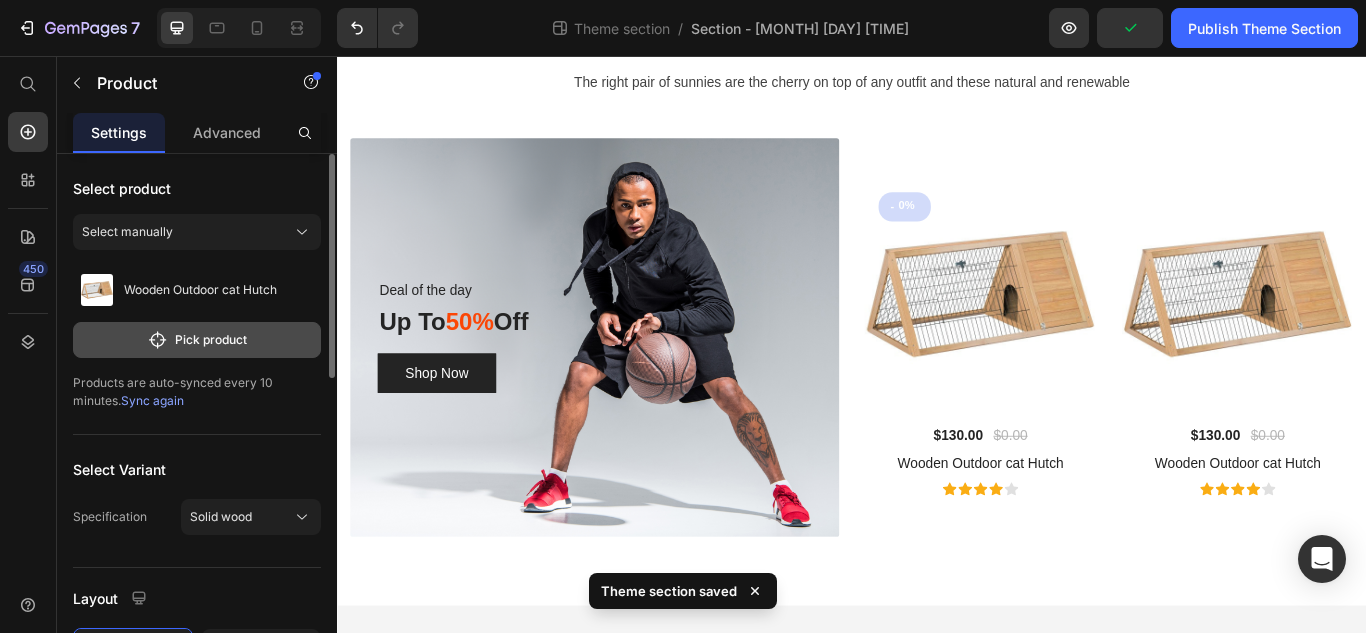 click on "Pick product" 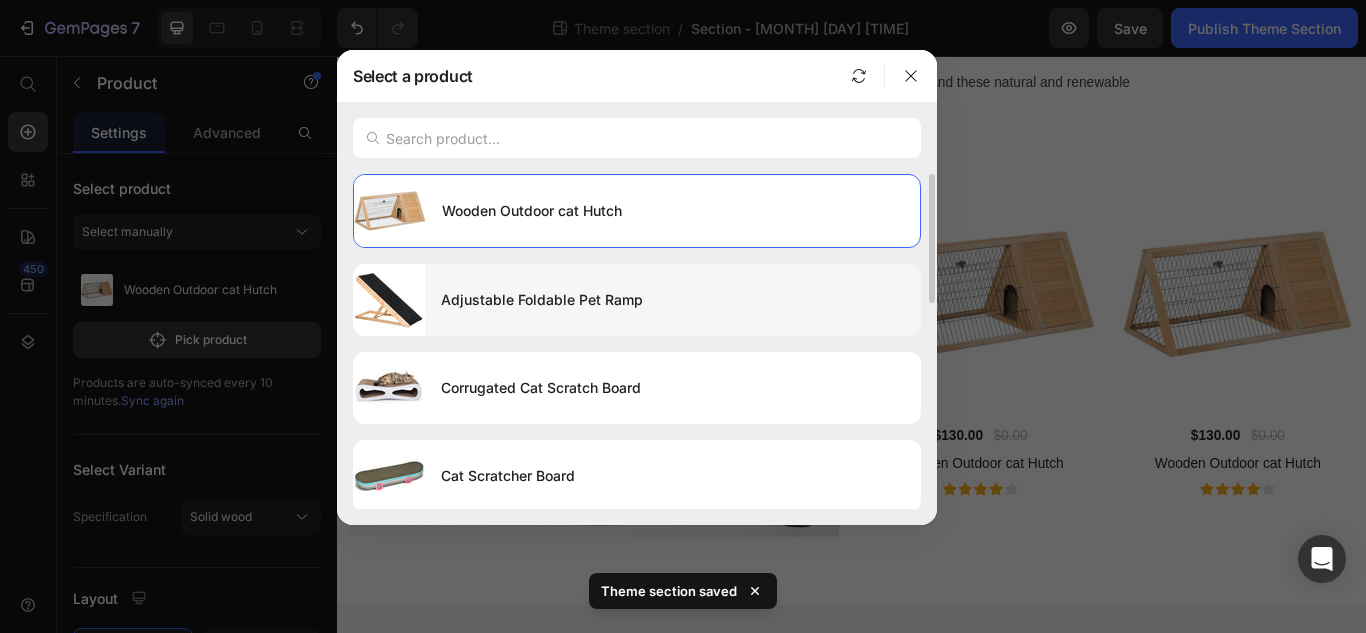 click on "Adjustable Foldable Pet Ramp" at bounding box center (673, 300) 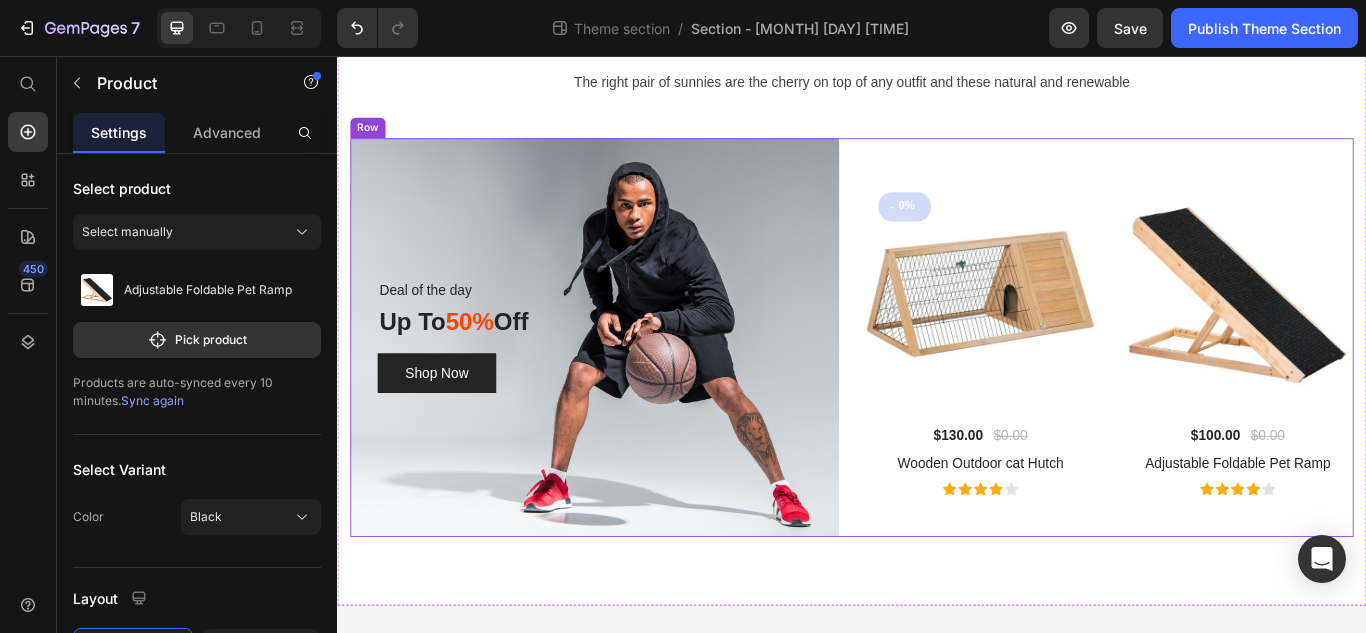 click on "- 0% (P) Tag (P) Images & Gallery $130.00 (P) Price $0.00 (P) Price Row Wooden Outdoor cat Hutch (P) Title
Icon
Icon
Icon
Icon
Icon Icon List Hoz Product (P) Images & Gallery $100.00 (P) Price $0.00 (P) Price Row Adjustable Foldable Pet Ramp (P) Title
Icon
Icon
Icon
Icon
Icon Icon List Hoz Product Row" at bounding box center [1237, 384] 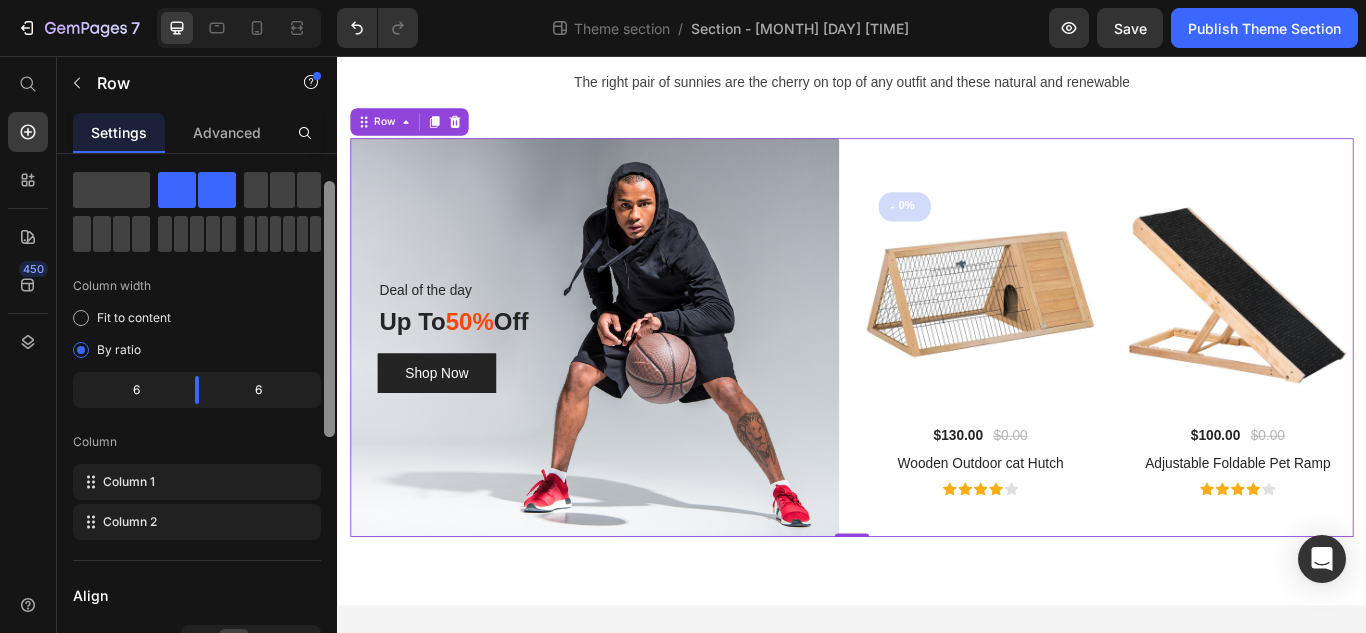 scroll, scrollTop: 59, scrollLeft: 0, axis: vertical 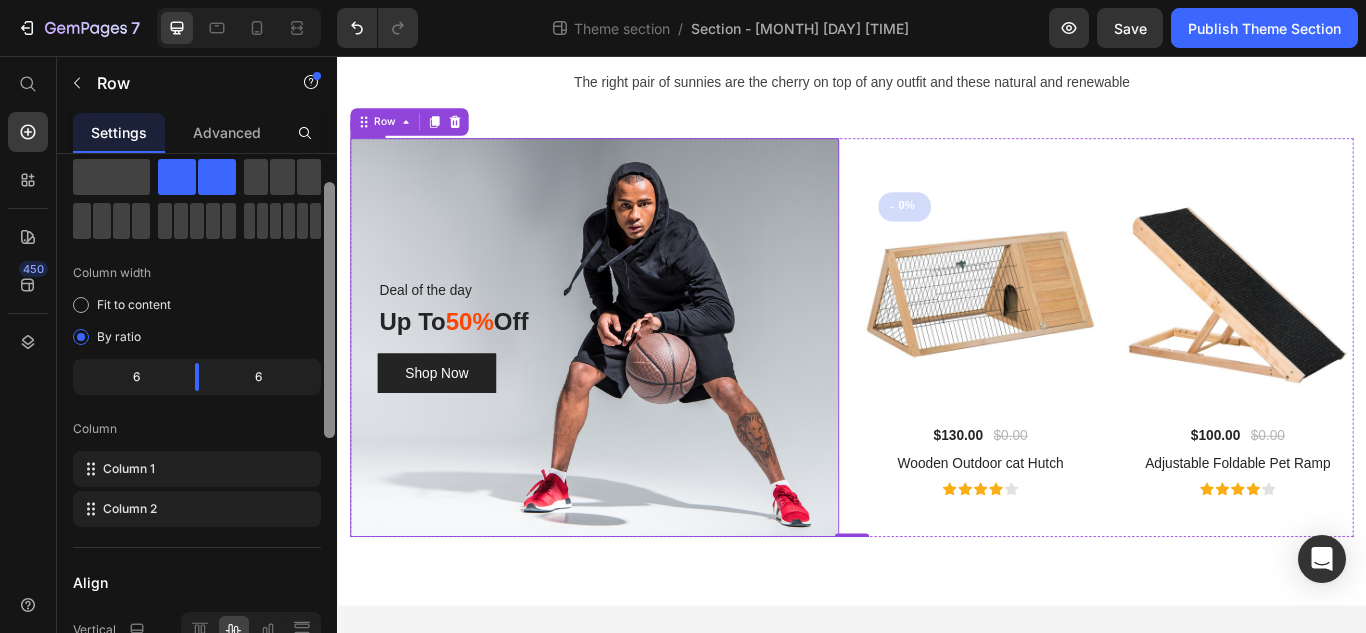 drag, startPoint x: 663, startPoint y: 455, endPoint x: 1217, endPoint y: 254, distance: 589.33606 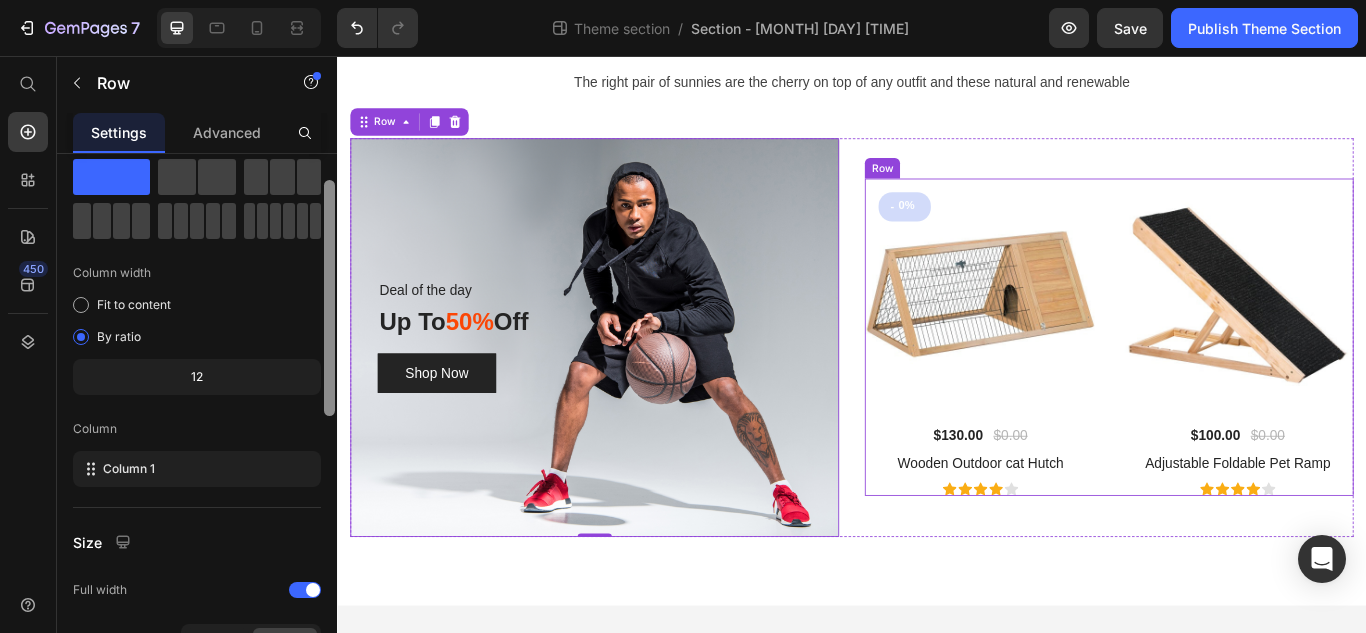 click on "- 0% (P) Tag (P) Images & Gallery $130.00 (P) Price $0.00 (P) Price Row Wooden Outdoor cat Hutch (P) Title
Icon
Icon
Icon
Icon
Icon Icon List Hoz Product (P) Images & Gallery $100.00 (P) Price $0.00 (P) Price Row Adjustable Foldable Pet Ramp (P) Title
Icon
Icon
Icon
Icon
Icon Icon List Hoz Product Row" at bounding box center (1237, 384) 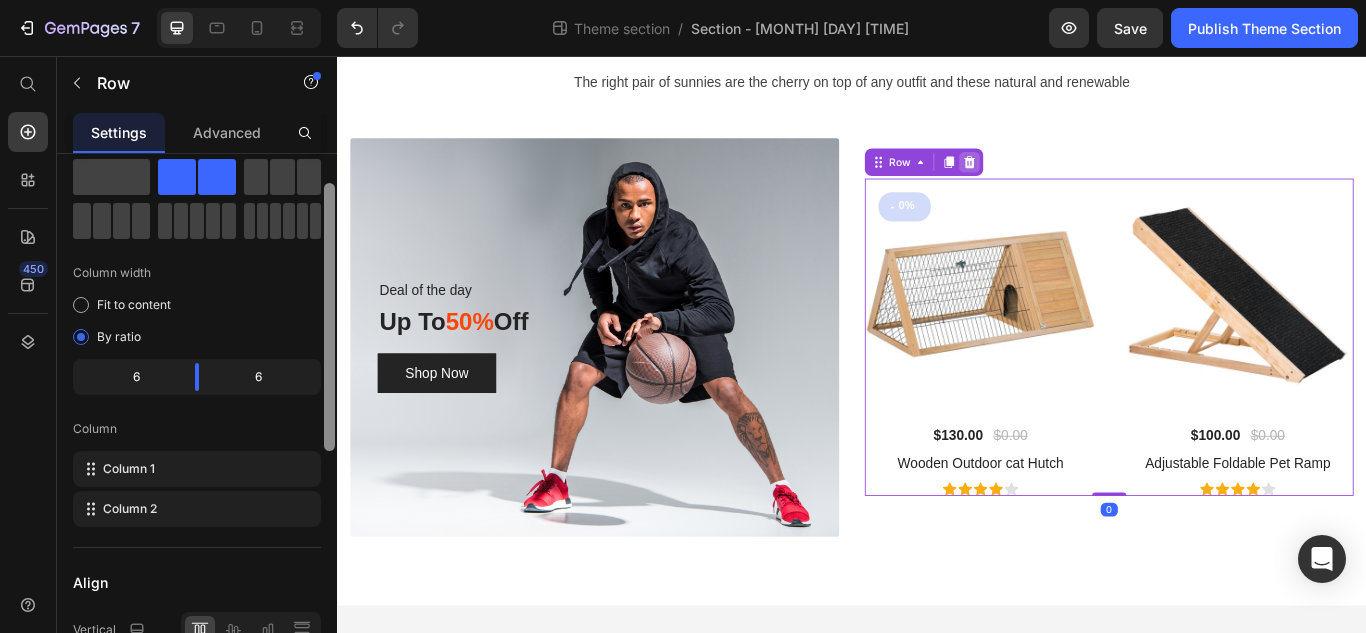 click at bounding box center [1074, 180] 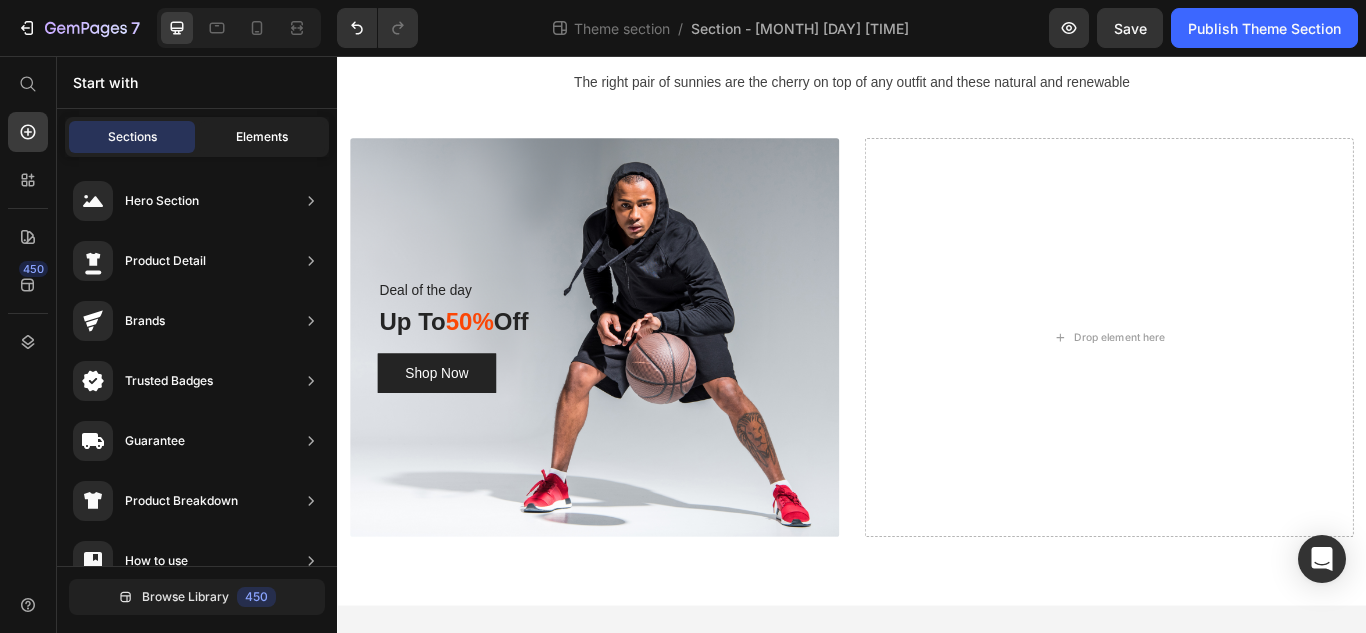 click on "Elements" at bounding box center [262, 137] 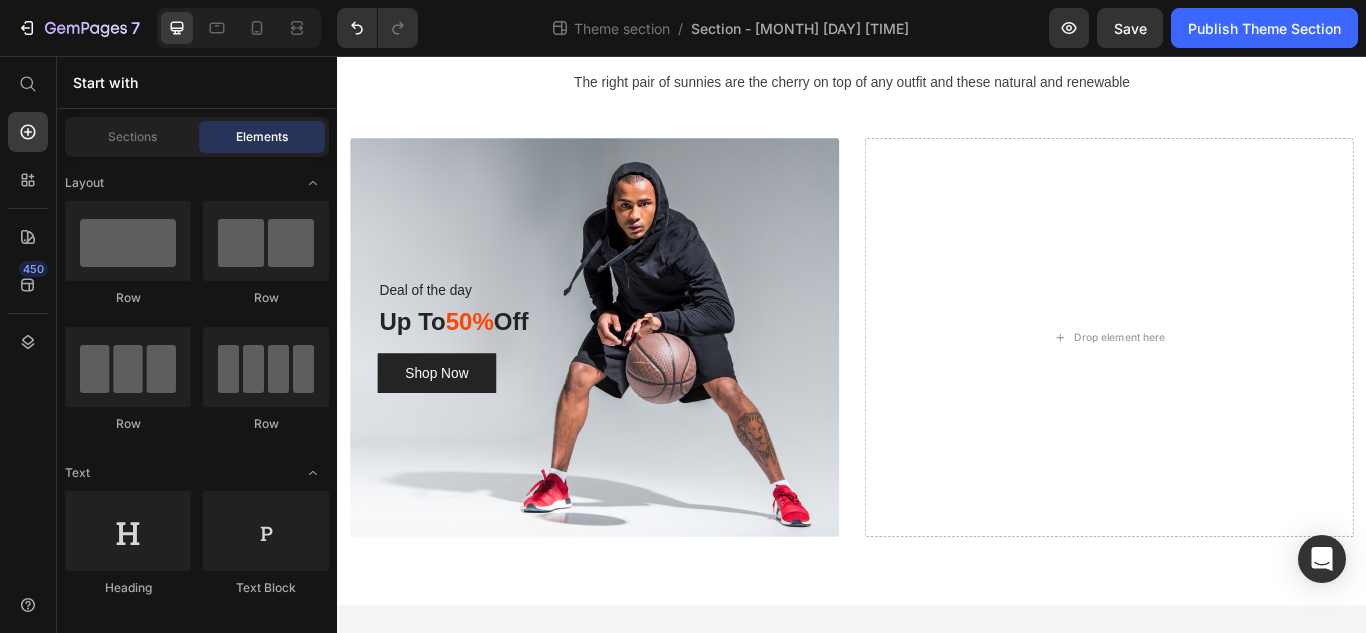 click on "Layout
Row
Row
Row
Row Text
Heading
Text Block Button
Button
Button Media
Image
Image
Video
Video Banner
Hero Banner" at bounding box center [197, 3111] 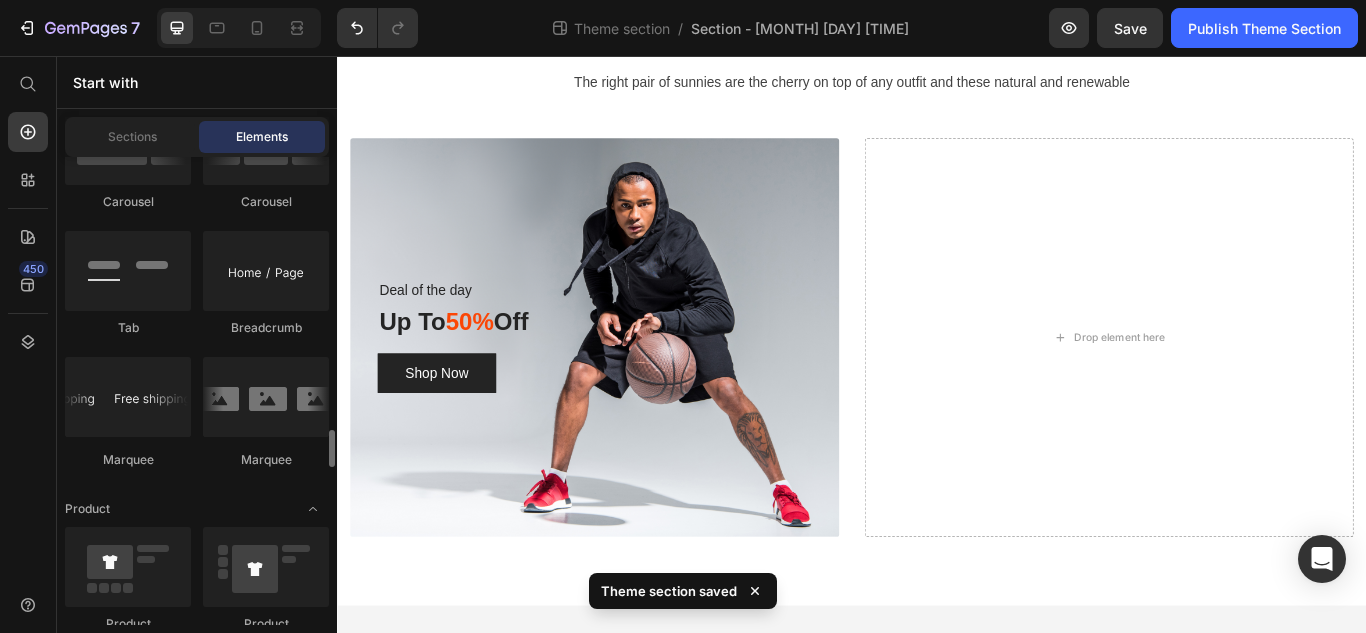 scroll, scrollTop: 2400, scrollLeft: 0, axis: vertical 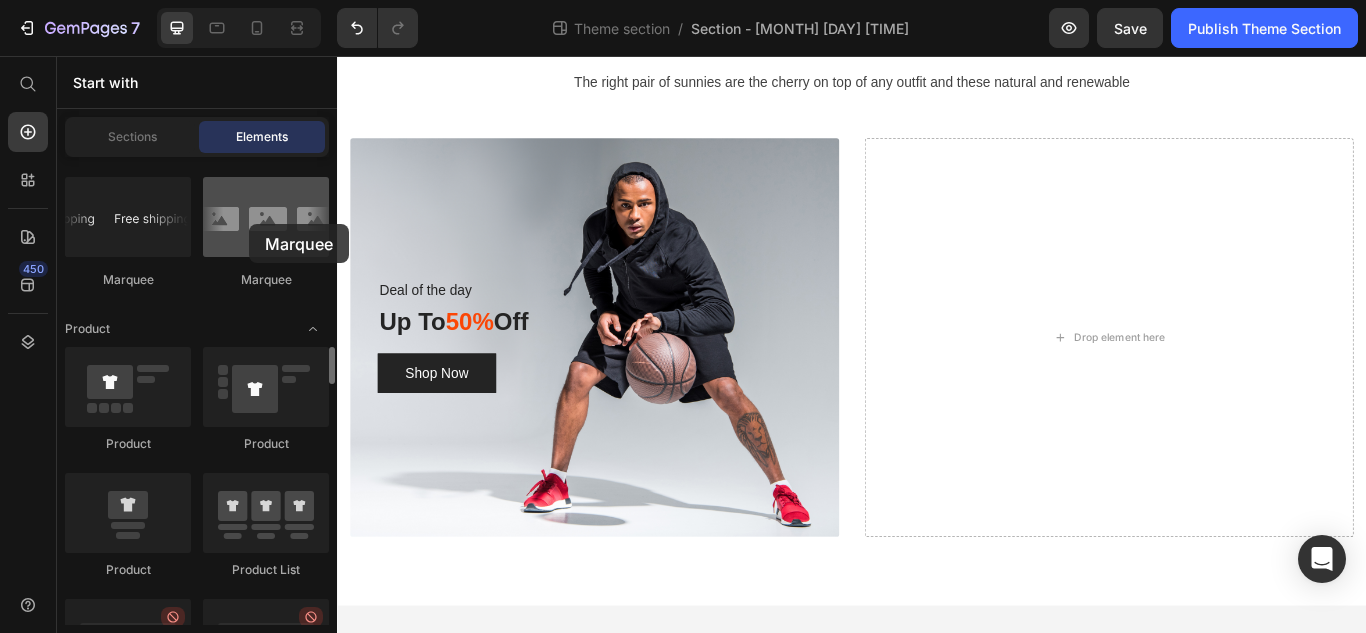 click at bounding box center (266, 217) 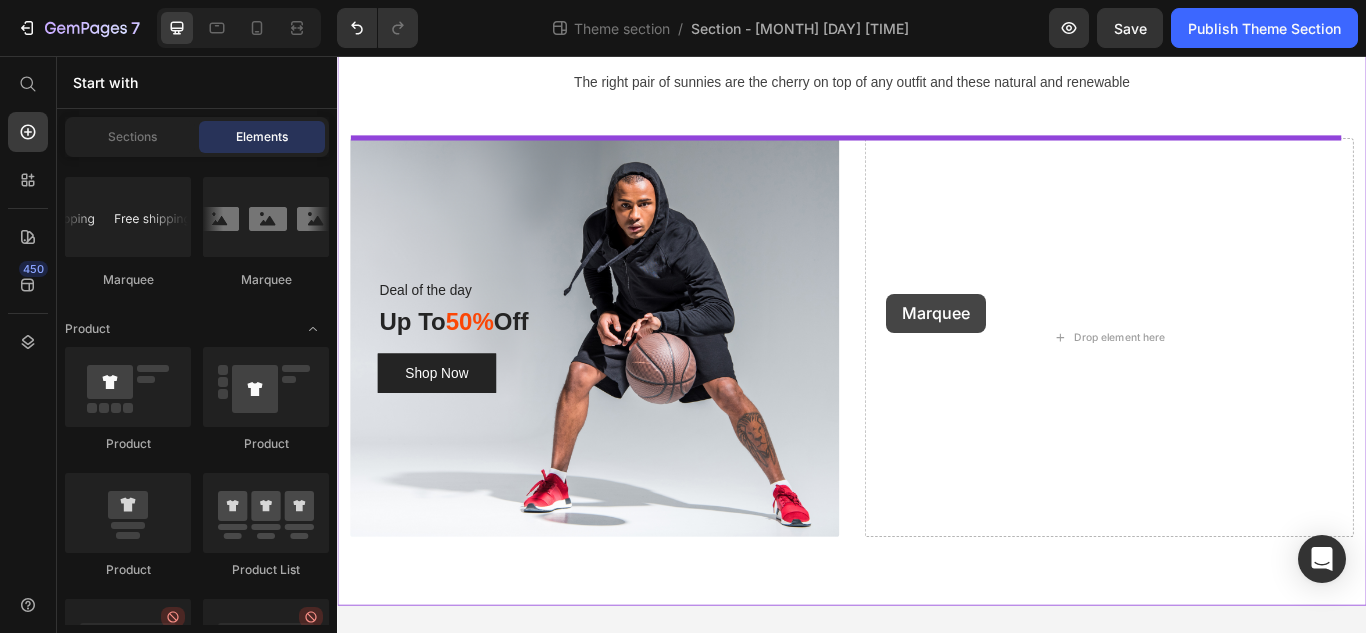 drag, startPoint x: 586, startPoint y: 280, endPoint x: 985, endPoint y: 333, distance: 402.50467 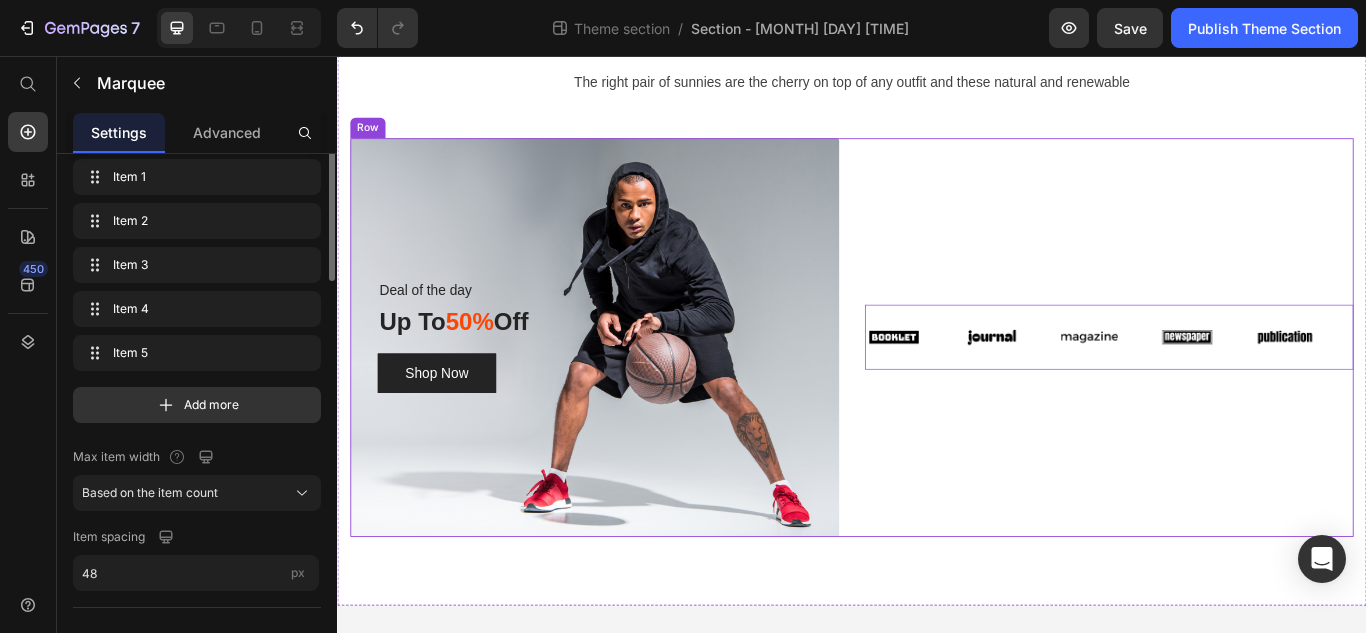 scroll, scrollTop: 0, scrollLeft: 0, axis: both 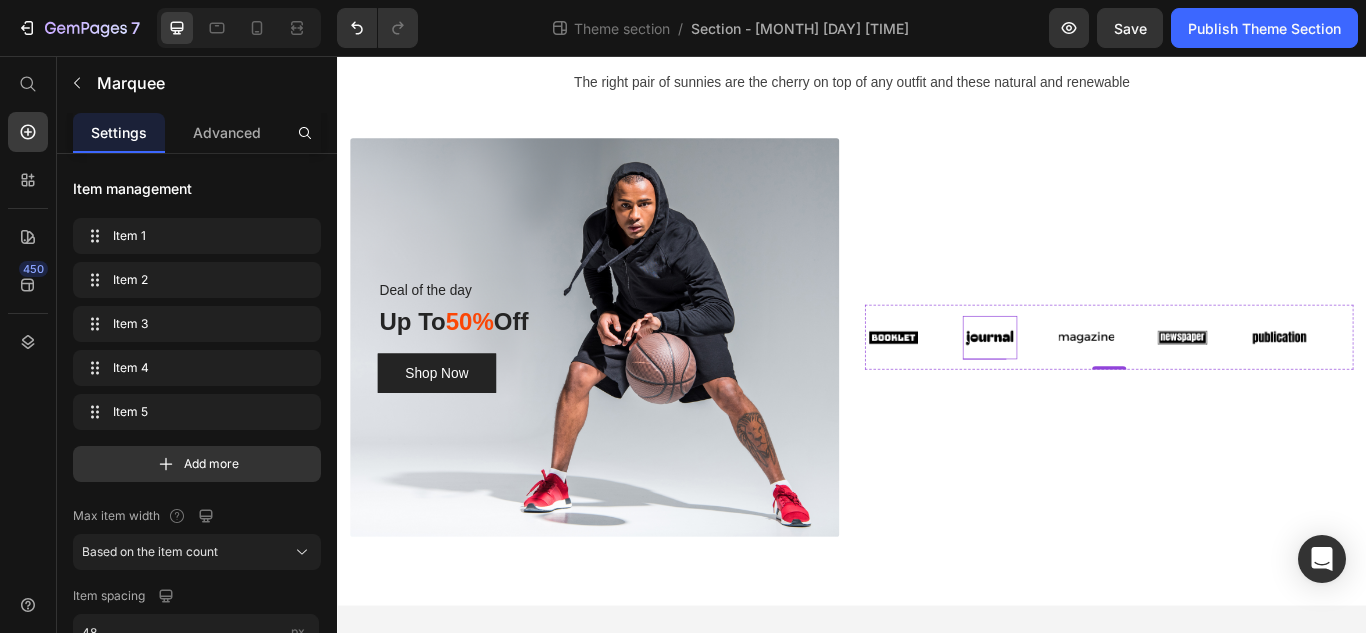 click at bounding box center [1098, 384] 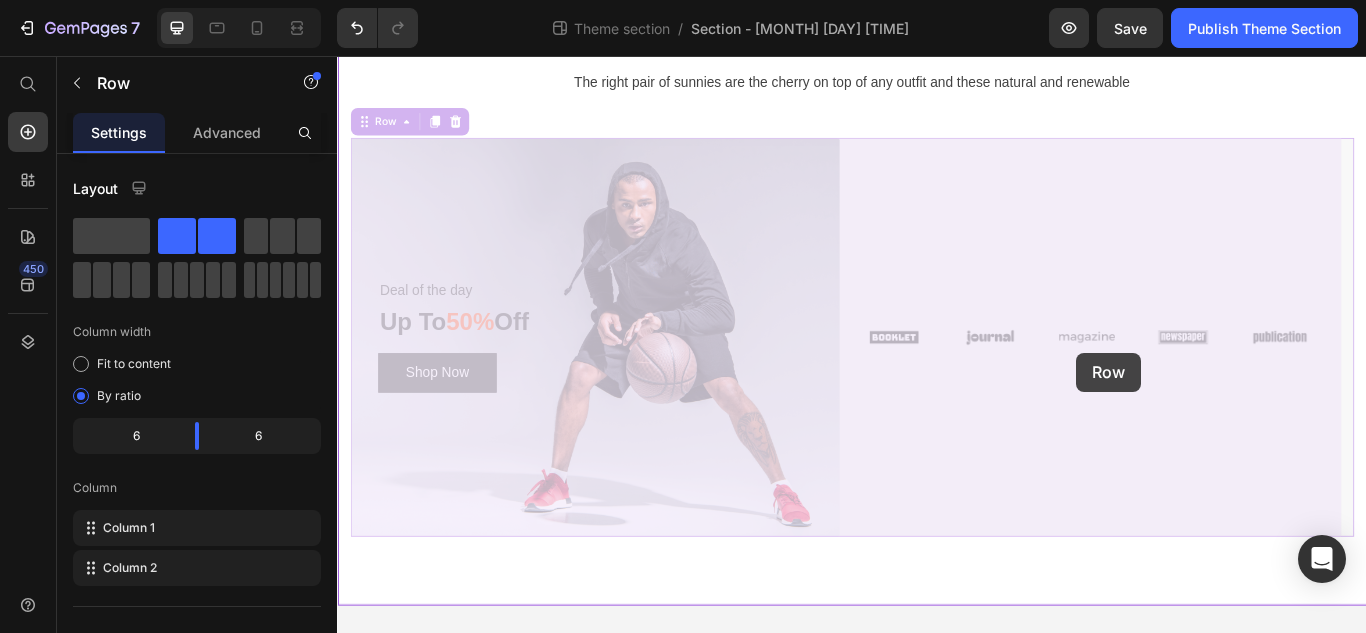 drag, startPoint x: 1185, startPoint y: 423, endPoint x: 1198, endPoint y: 402, distance: 24.698177 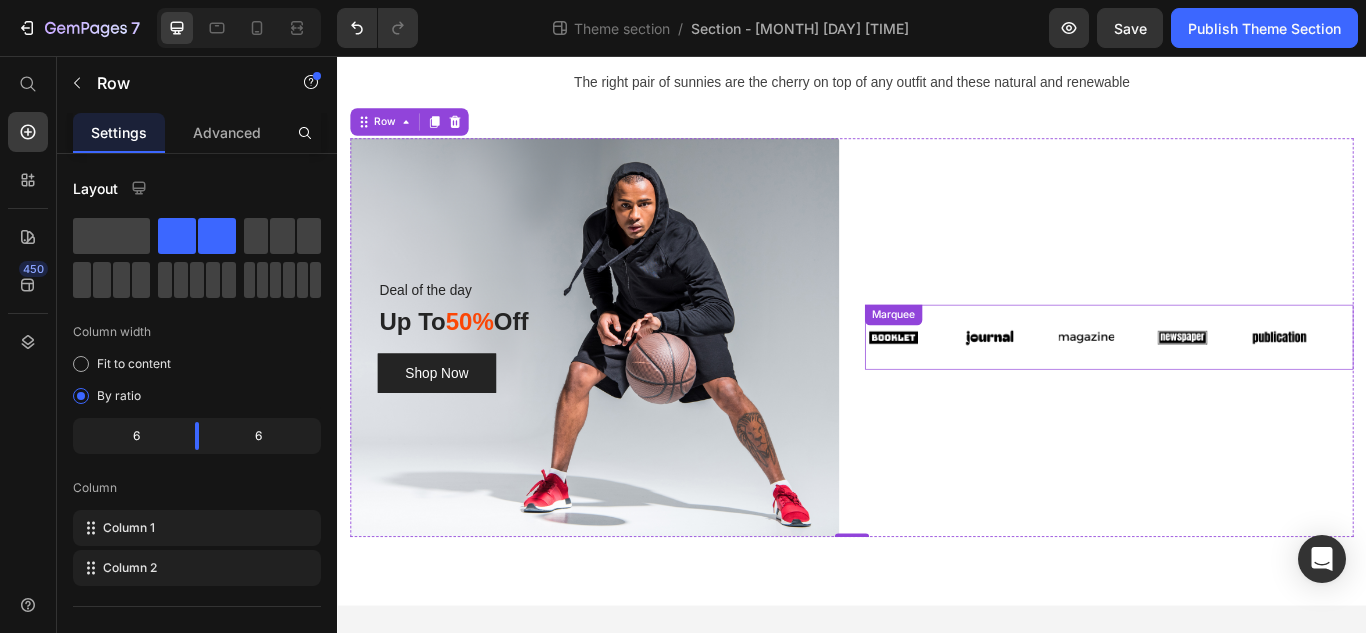 click on "Image" at bounding box center (1122, 384) 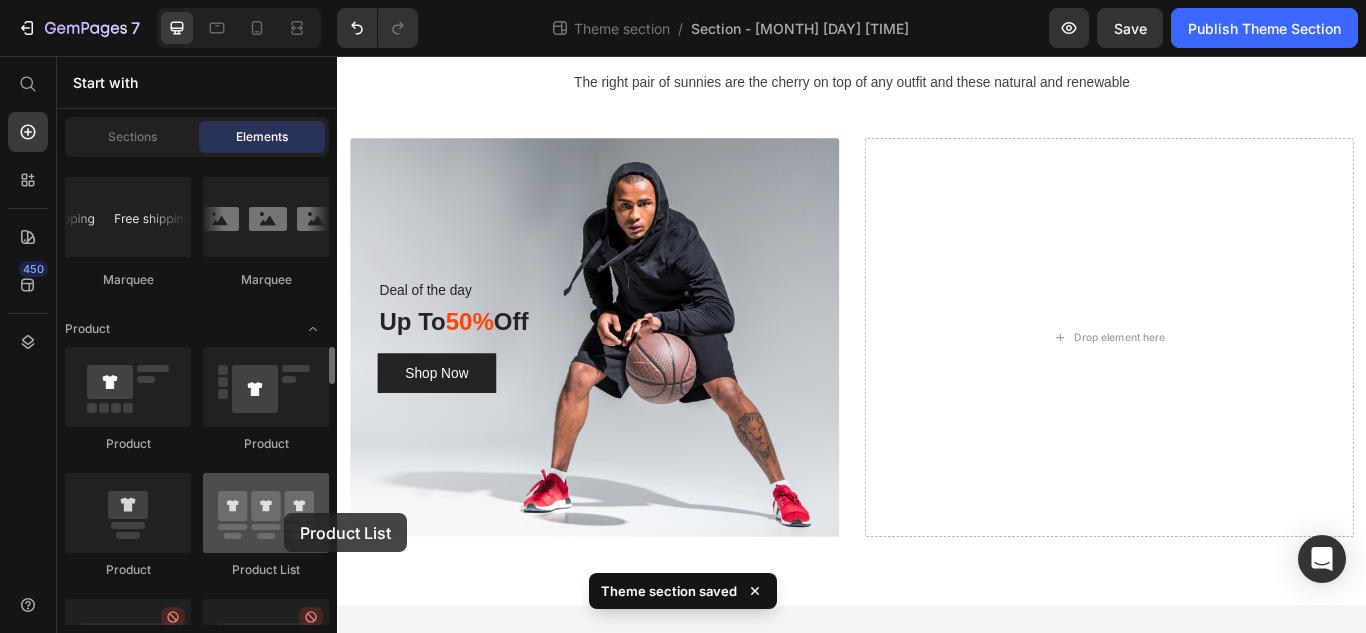 click at bounding box center (266, 513) 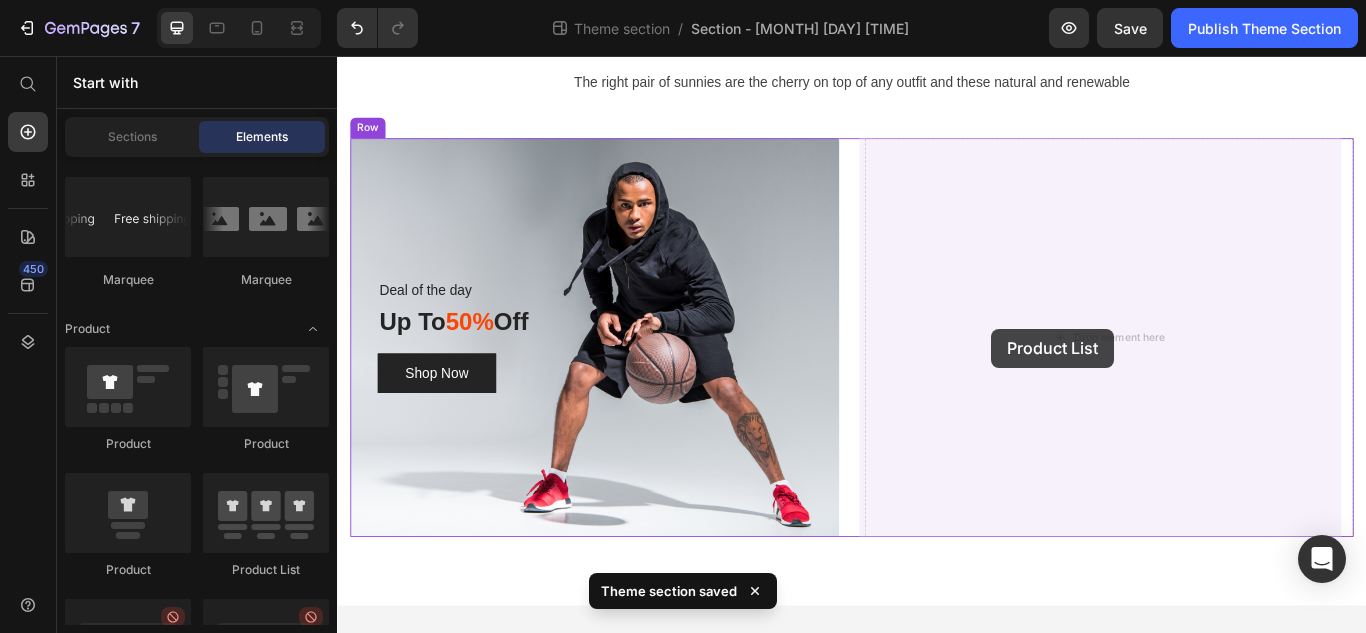 drag, startPoint x: 621, startPoint y: 569, endPoint x: 1098, endPoint y: 376, distance: 514.56586 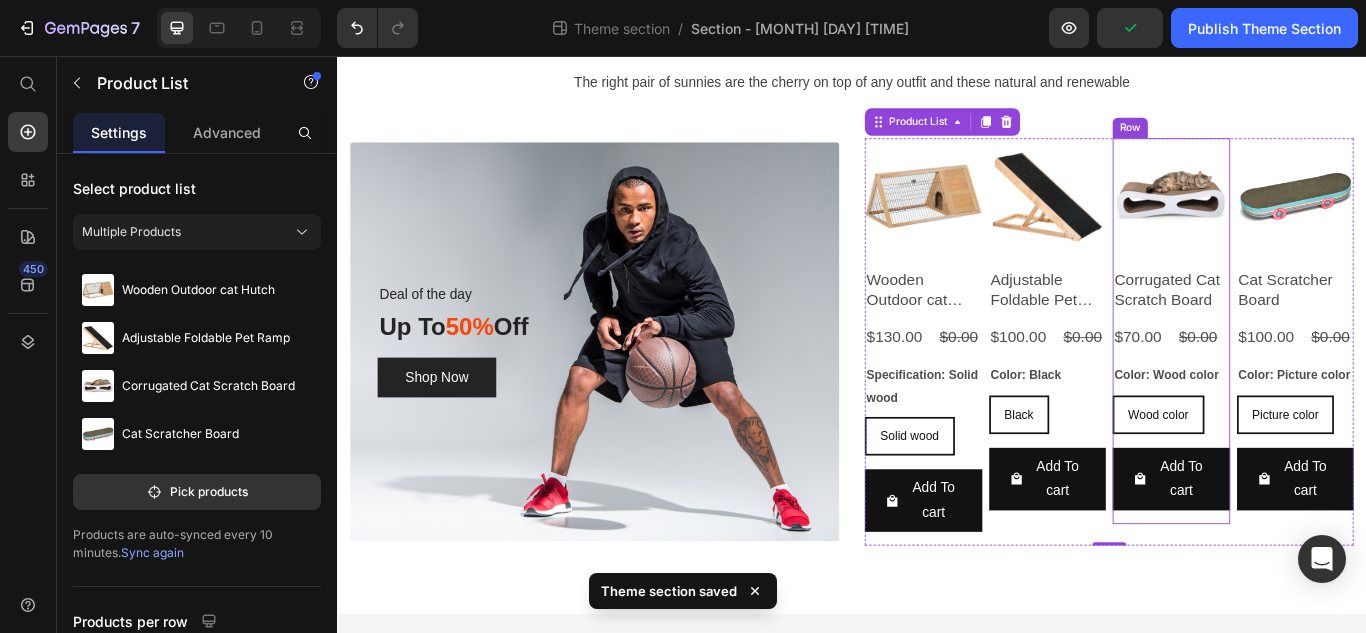 click on "Product Images Corrugated Cat Scratch Board Product Title $70.00 Product Price $0.00 Product Price Row Color: Wood color Wood color Wood color Wood color Product Variants & Swatches Add To cart Product Cart Button" at bounding box center (1020, 390) 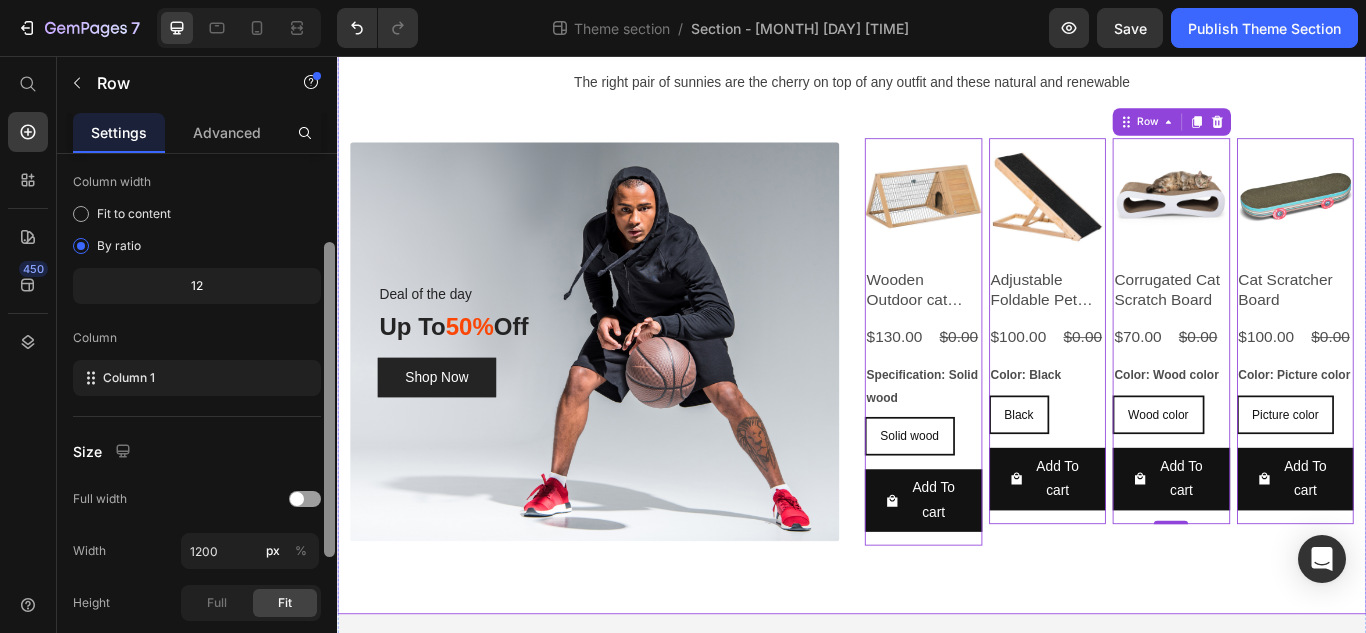 drag, startPoint x: 662, startPoint y: 335, endPoint x: 349, endPoint y: 494, distance: 351.0698 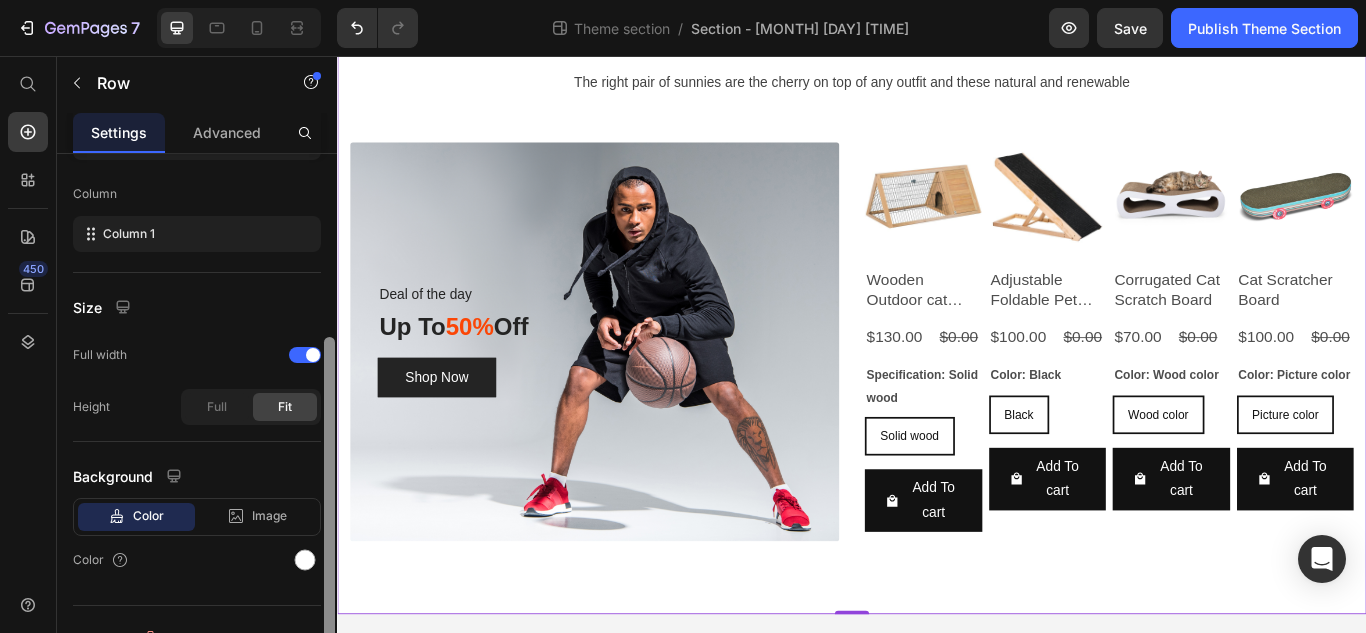 scroll, scrollTop: 296, scrollLeft: 0, axis: vertical 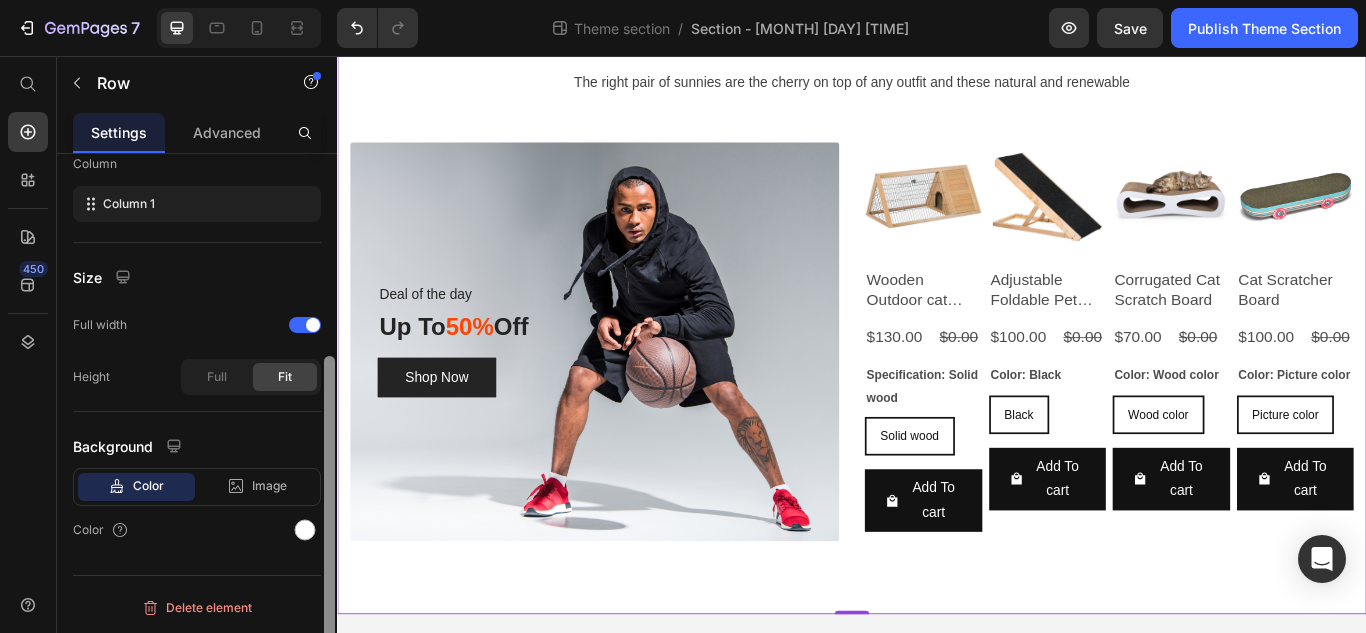 drag, startPoint x: 669, startPoint y: 513, endPoint x: 349, endPoint y: 605, distance: 332.96246 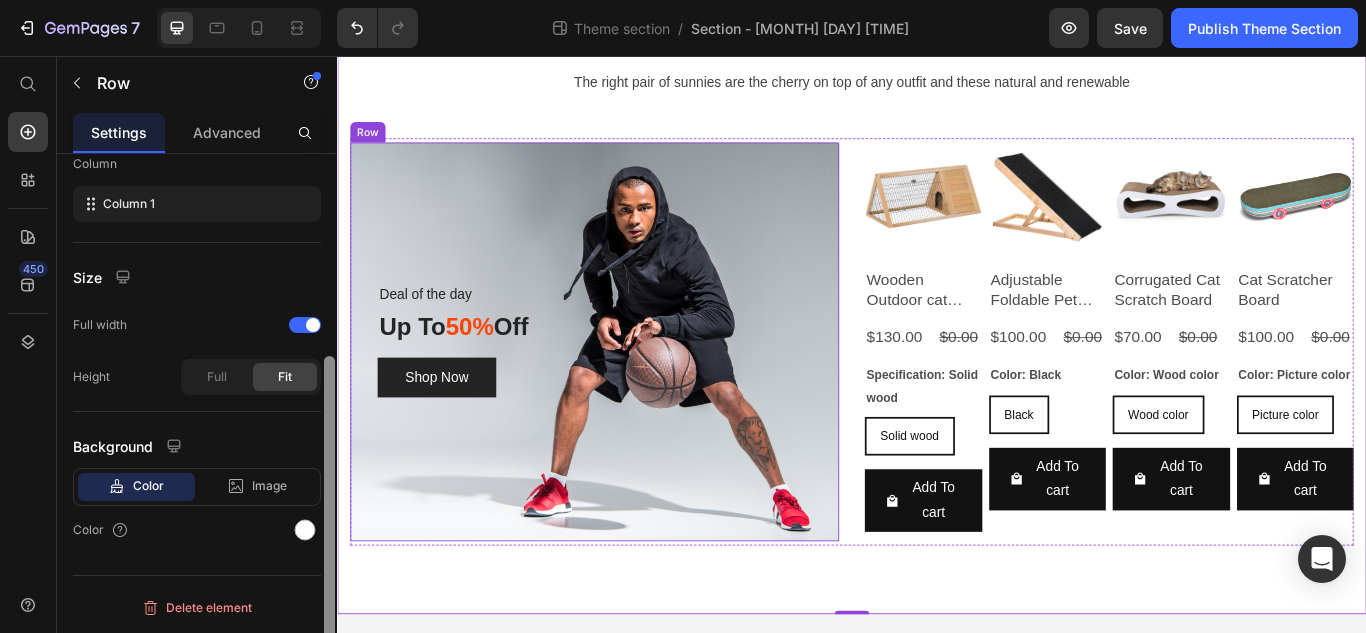 click on "Deal of the day Text block Up To  50%  Off Heading Shop Now Button Row" at bounding box center (637, 389) 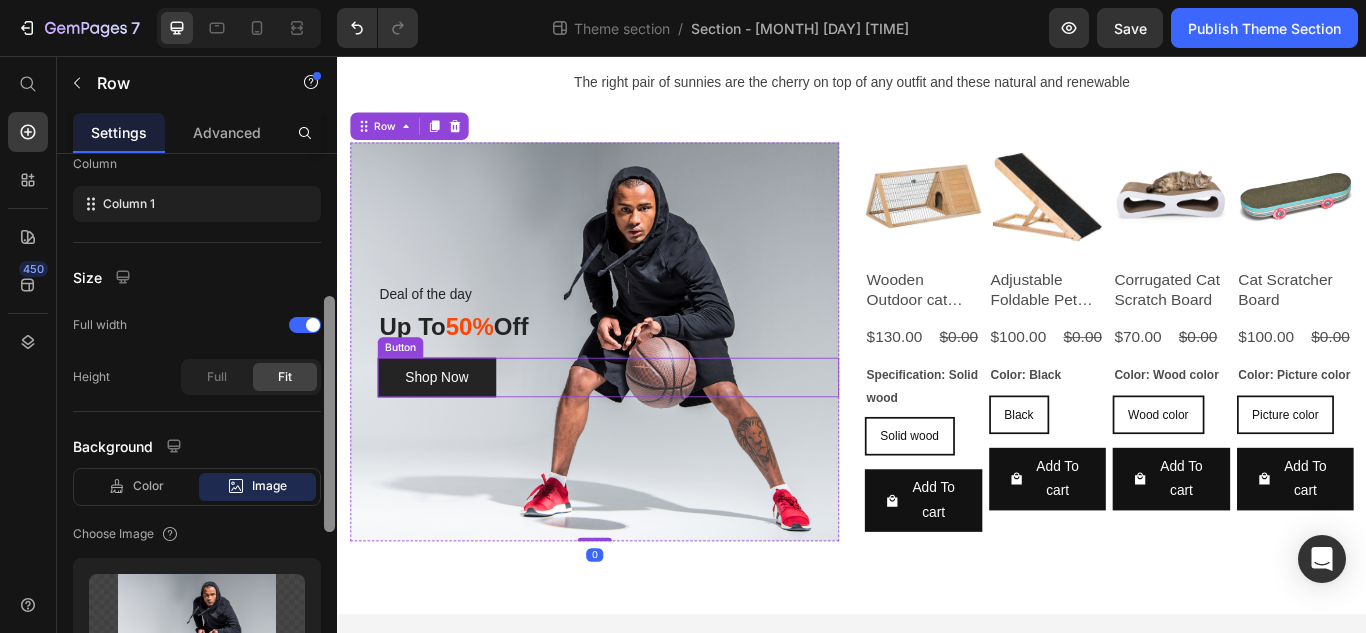 click on "Shop Now Button" at bounding box center [653, 431] 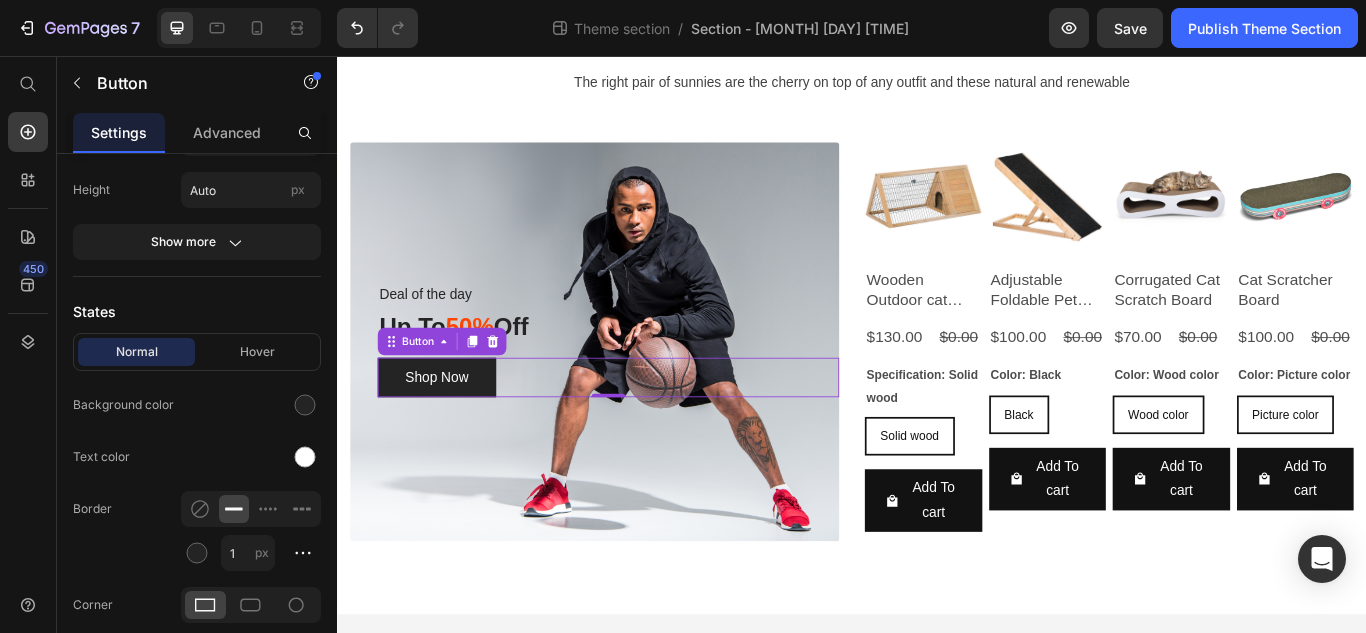 scroll, scrollTop: 0, scrollLeft: 0, axis: both 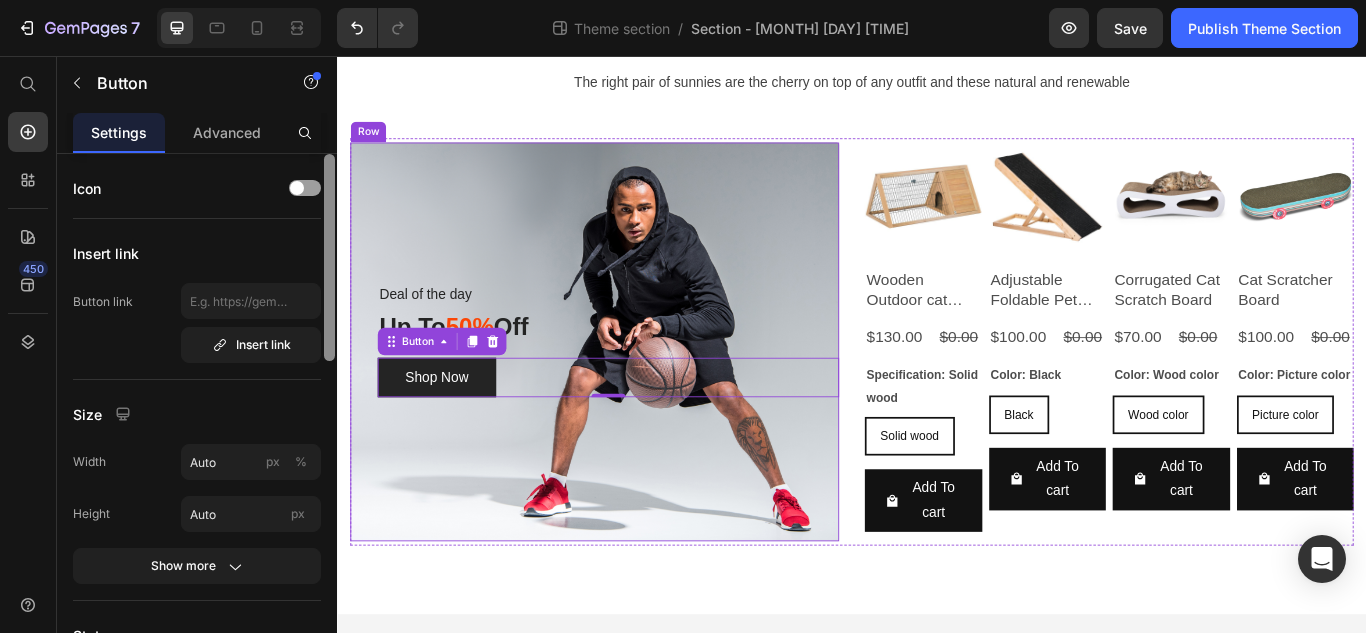 click on "Deal of the day Text block Up To 50% Off Heading Shop Now Button 0 Row" at bounding box center (637, 389) 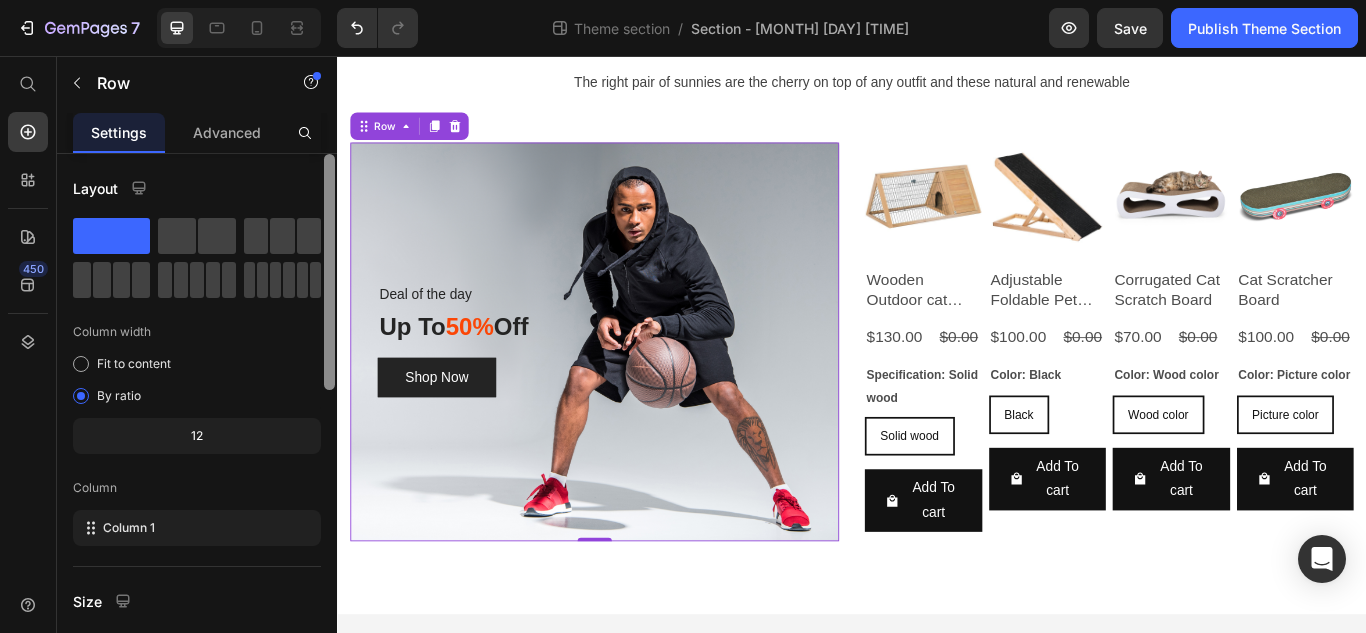 click on "Deal of the day Text block Up To  50%  Off Heading Shop Now Button Row   0" at bounding box center (637, 389) 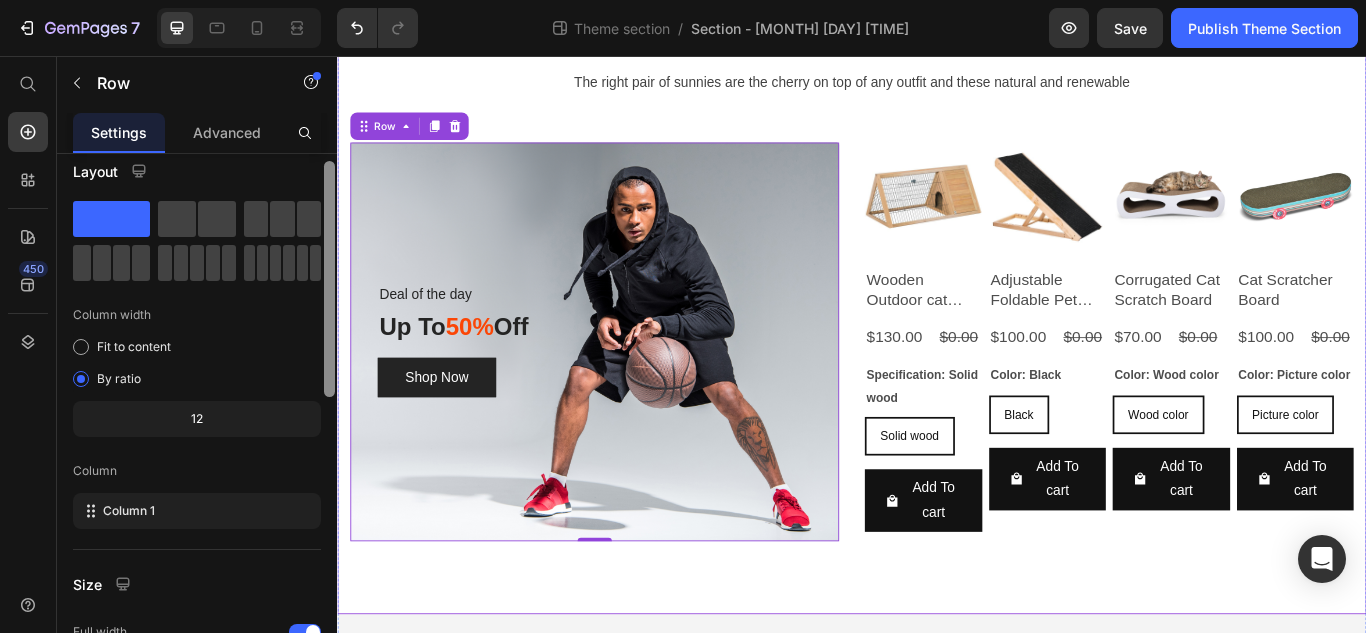 scroll, scrollTop: 74, scrollLeft: 0, axis: vertical 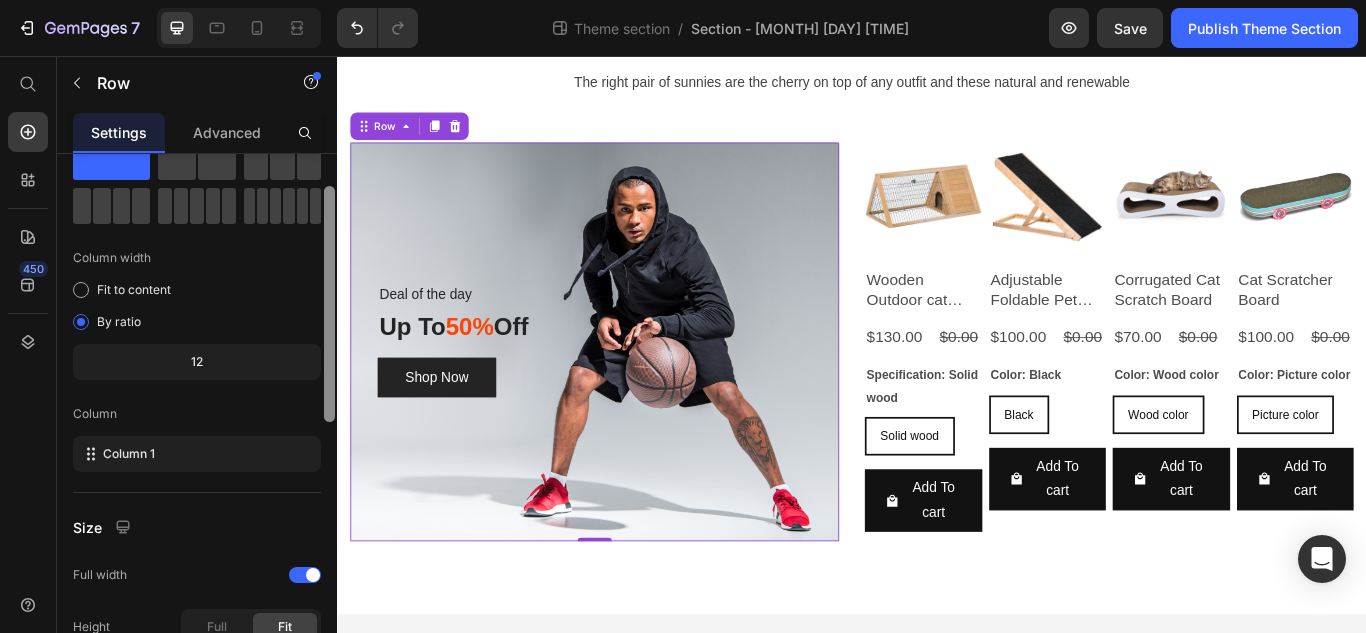 drag, startPoint x: 667, startPoint y: 335, endPoint x: 373, endPoint y: 552, distance: 365.41074 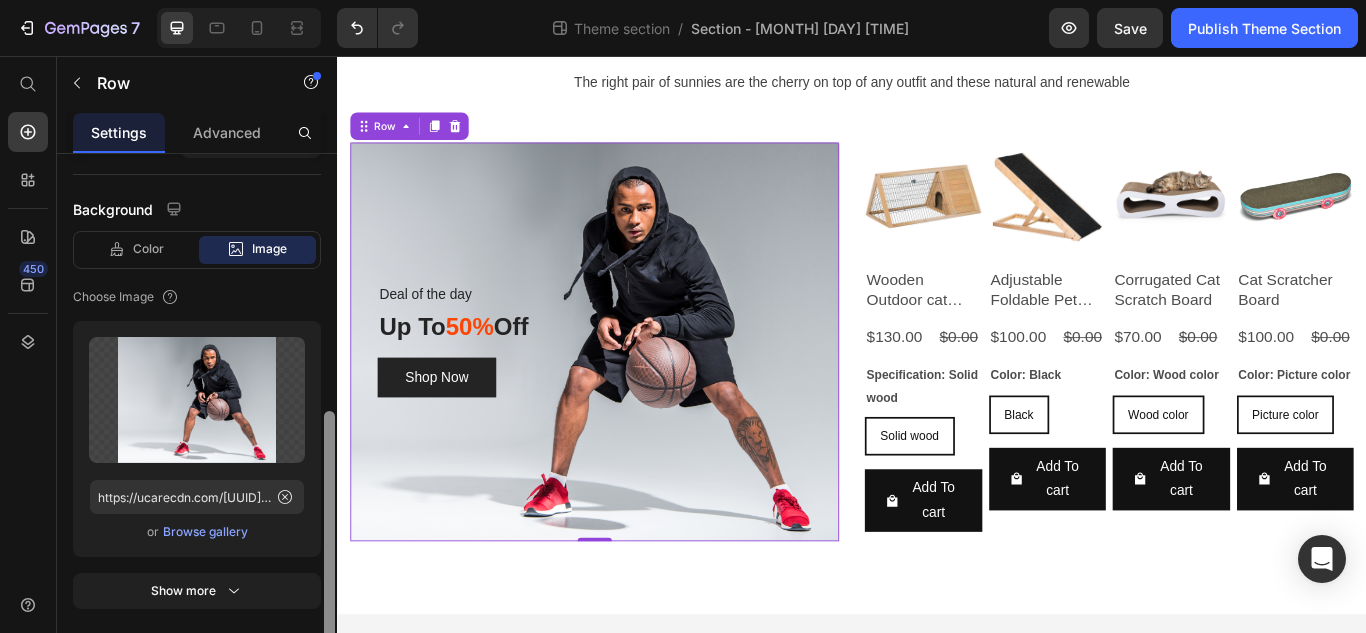 scroll, scrollTop: 570, scrollLeft: 0, axis: vertical 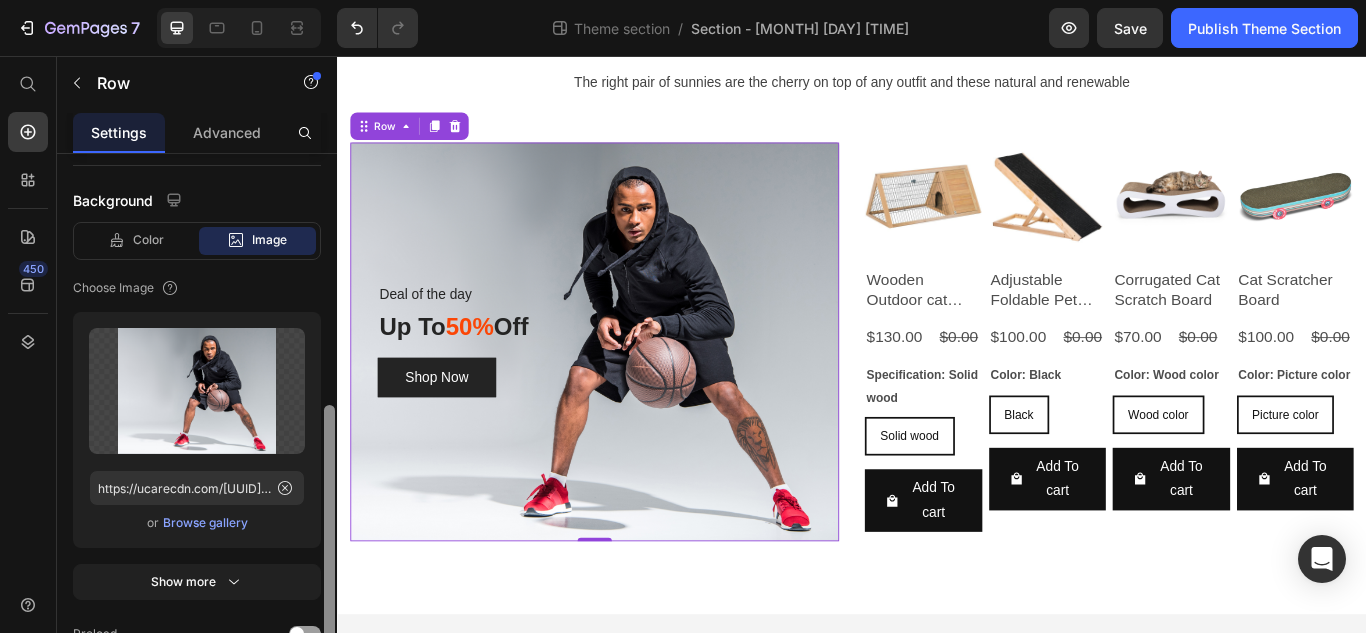 click on "Browse gallery" at bounding box center [205, 523] 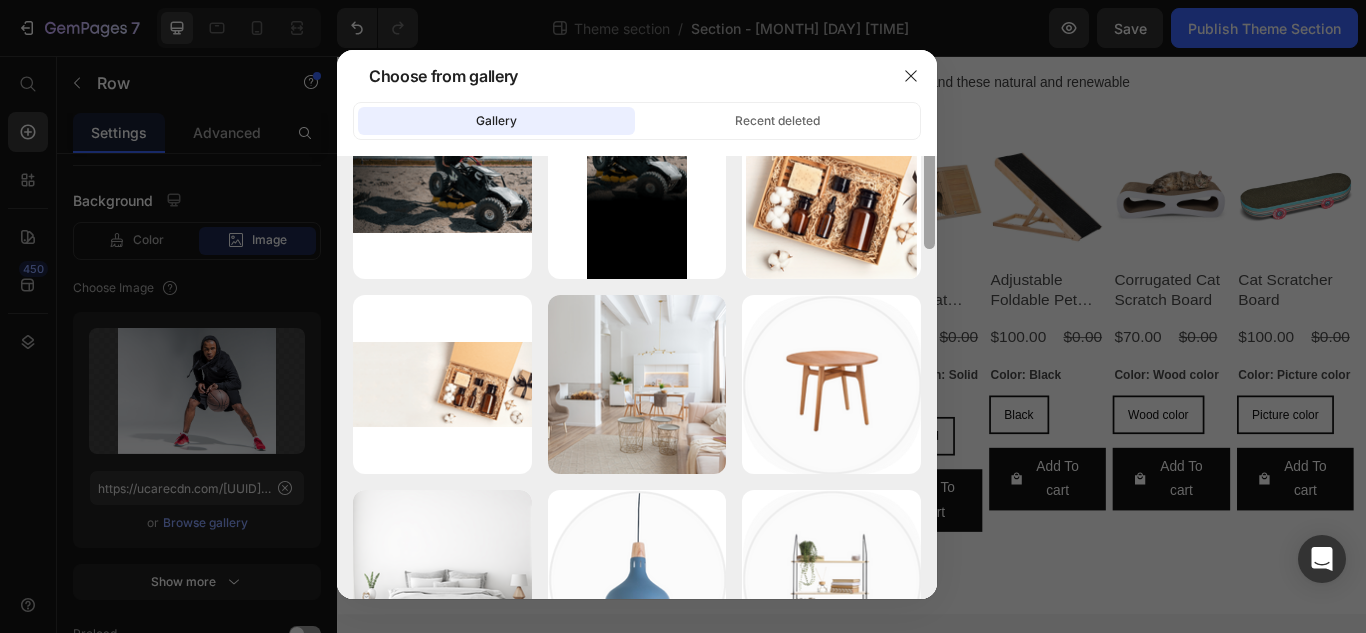 scroll, scrollTop: 112, scrollLeft: 0, axis: vertical 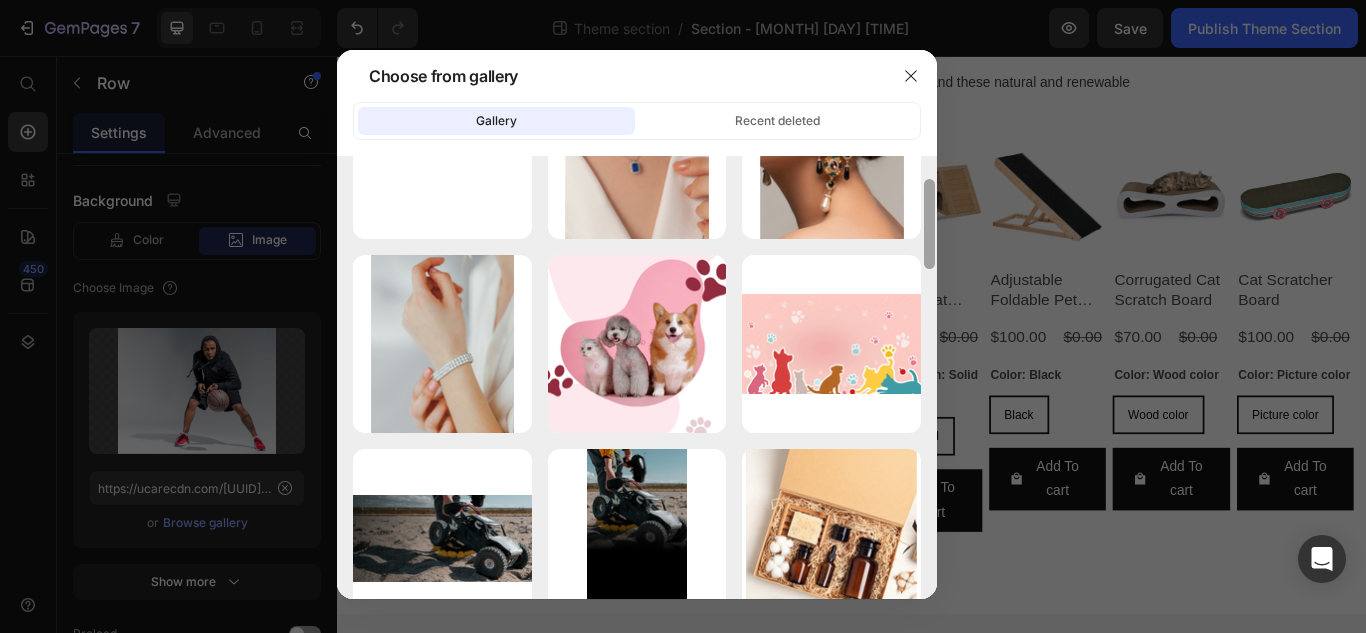 drag, startPoint x: 934, startPoint y: 201, endPoint x: 964, endPoint y: 243, distance: 51.613953 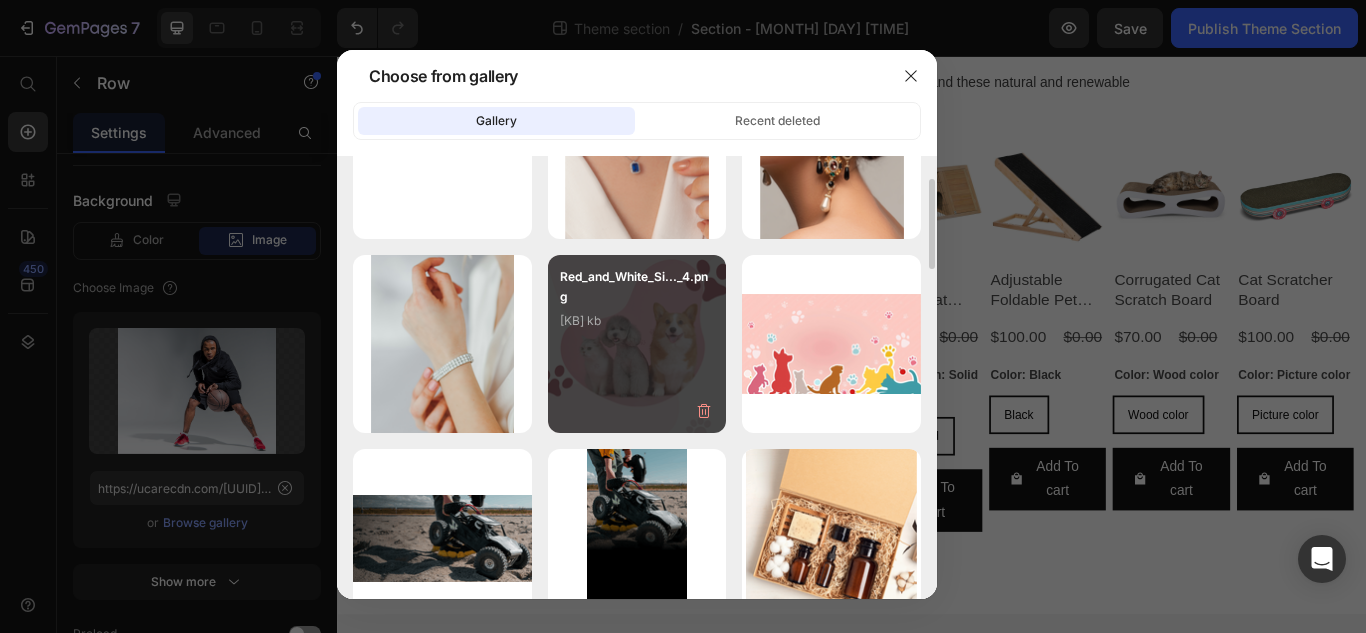 click on "Red_and_White_Si..._4.png [KB] kb" at bounding box center (637, 307) 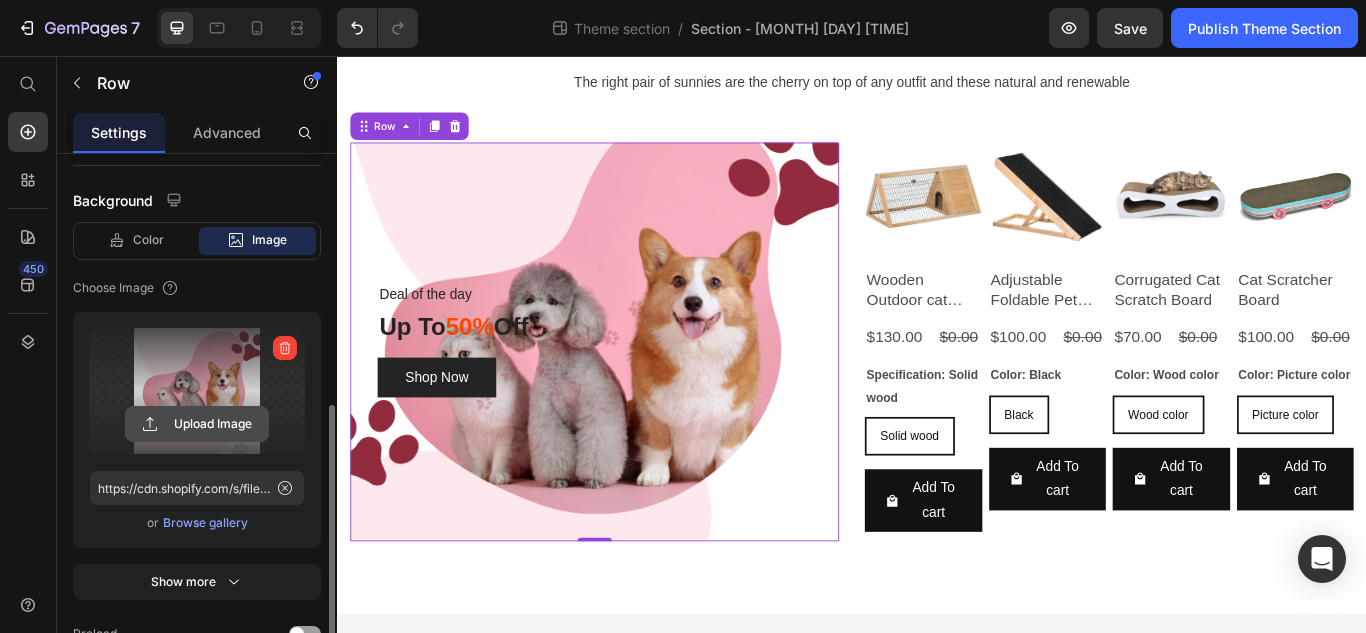 click 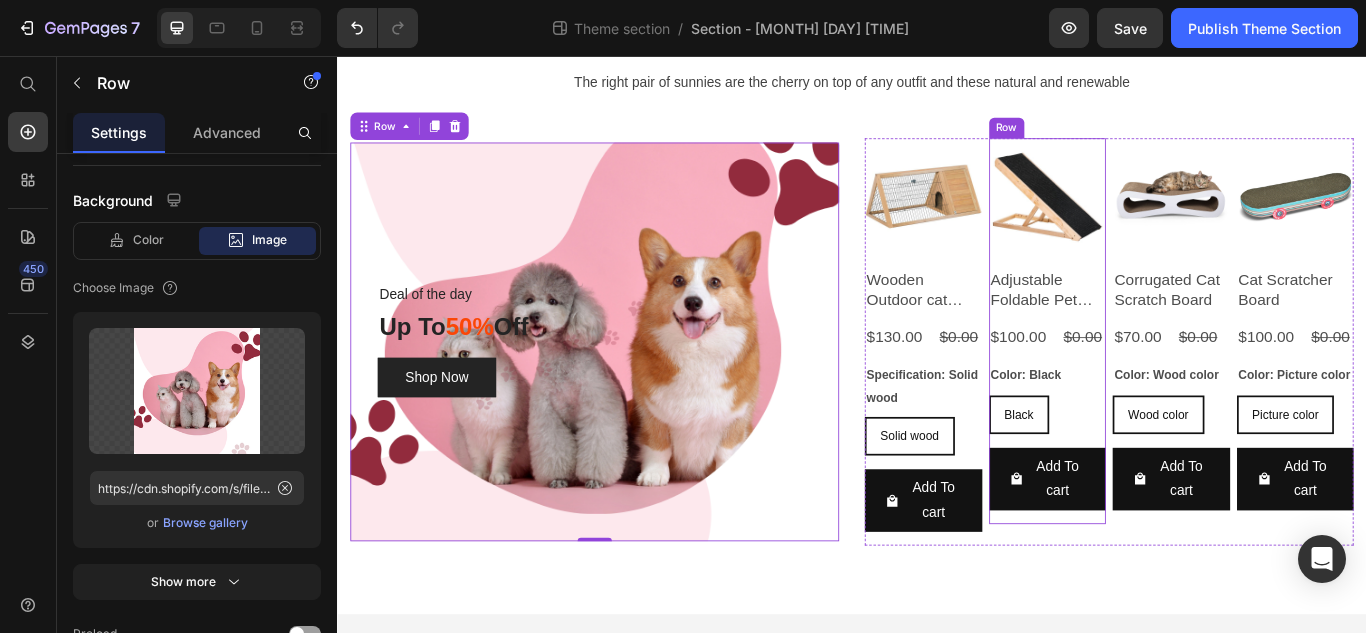 click on "Product Images Adjustable Foldable Pet Ramp Product Title $100.00 Product Price $0.00 Product Price Row Color: Black Black Black Black Product Variants & Swatches Add To cart Product Cart Button" at bounding box center (1020, 390) 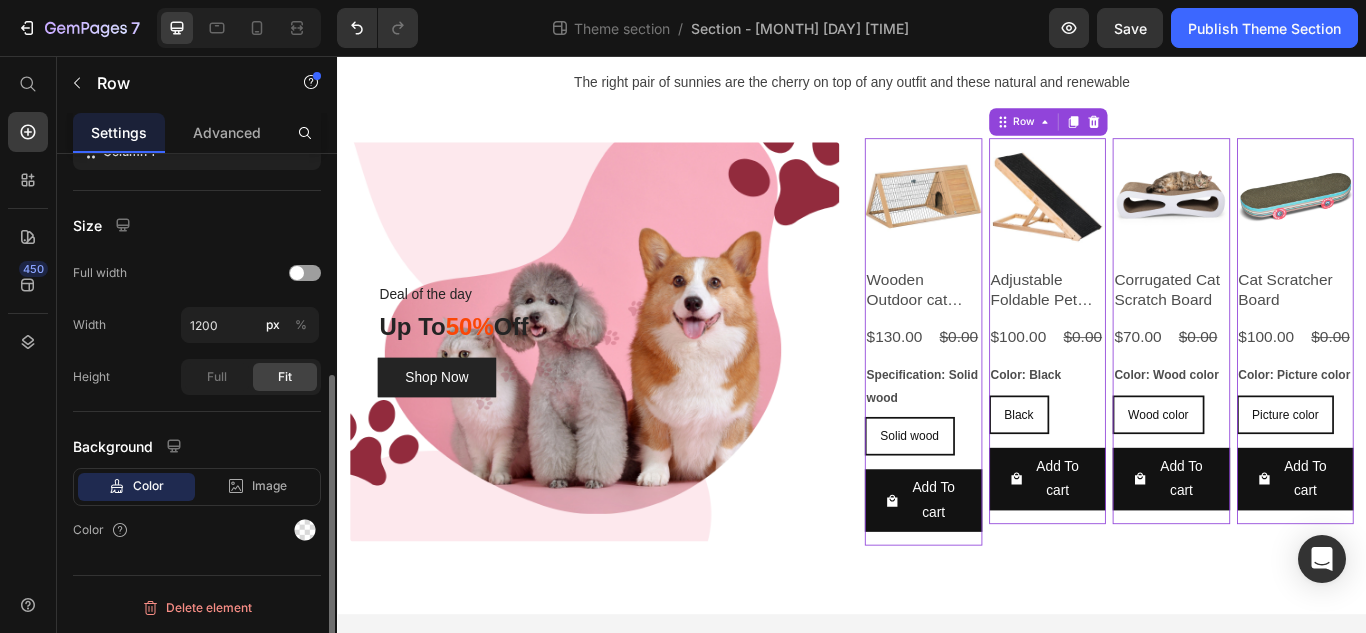 scroll, scrollTop: 376, scrollLeft: 0, axis: vertical 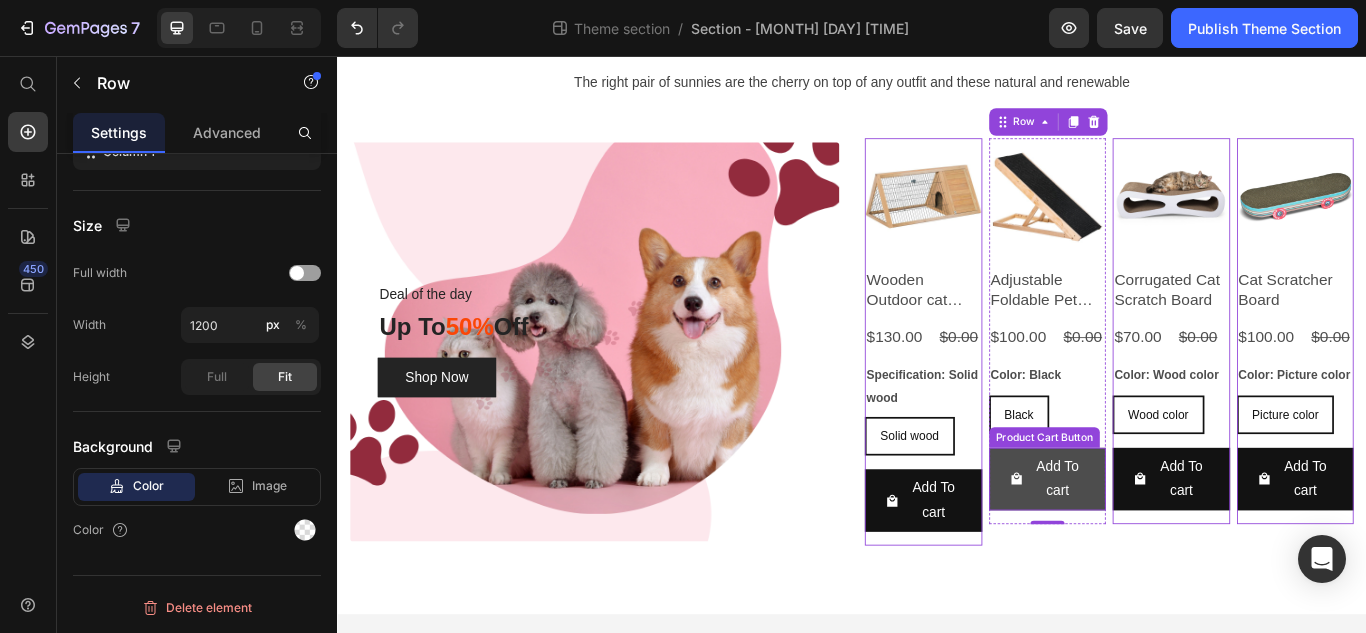 click 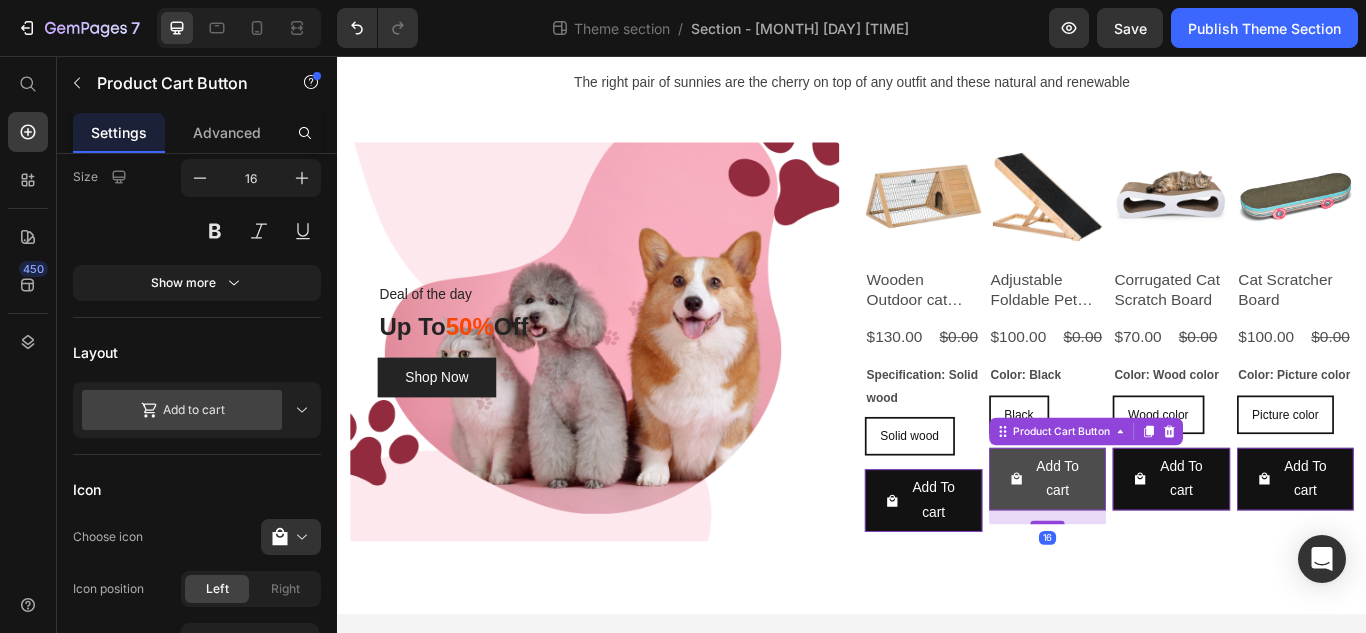 scroll, scrollTop: 0, scrollLeft: 0, axis: both 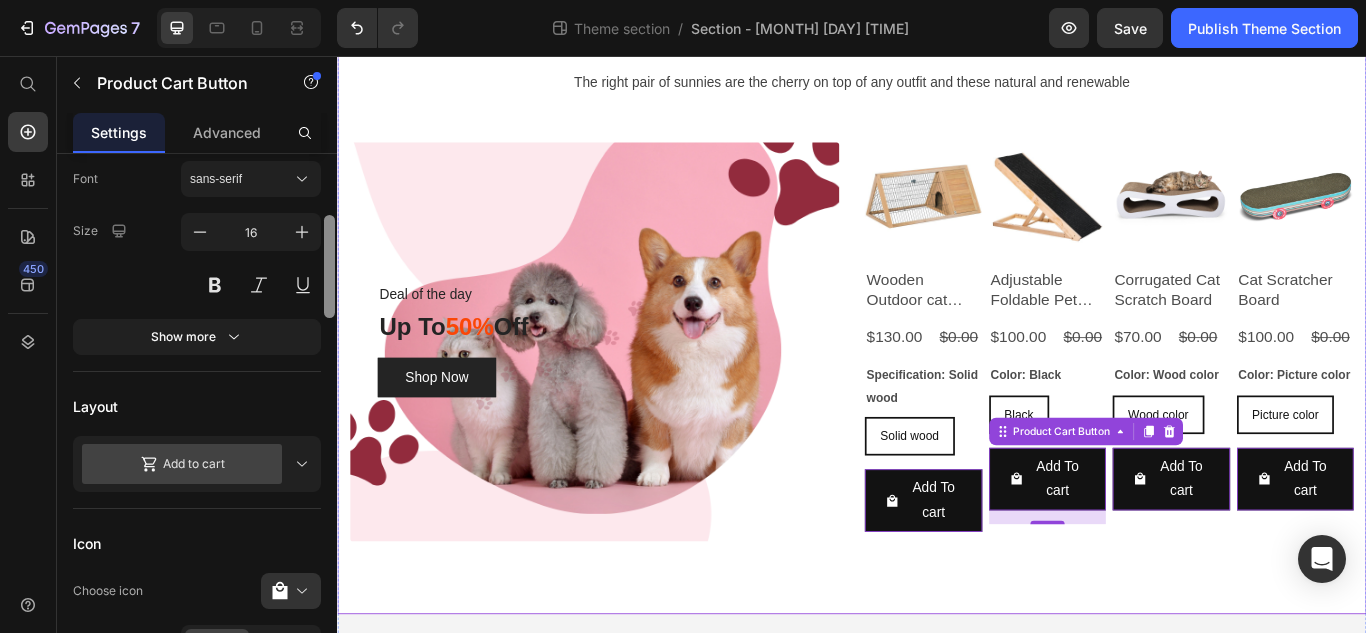 drag, startPoint x: 666, startPoint y: 285, endPoint x: 346, endPoint y: 361, distance: 328.9012 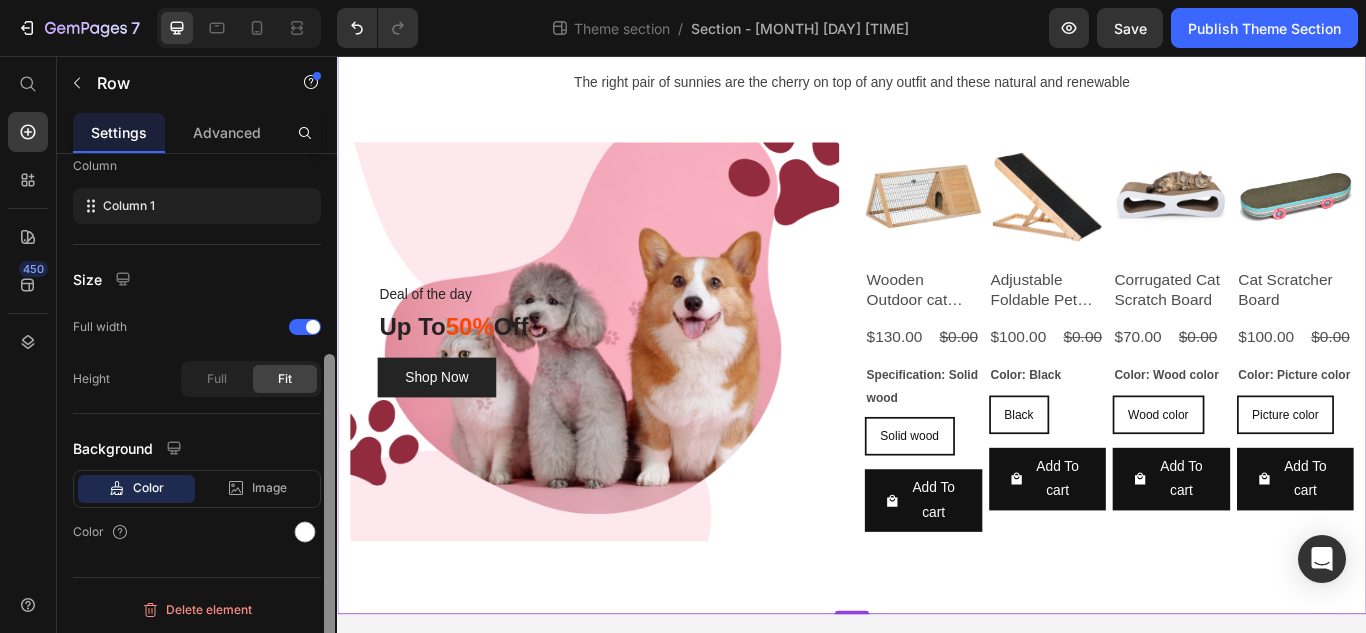 scroll, scrollTop: 326, scrollLeft: 0, axis: vertical 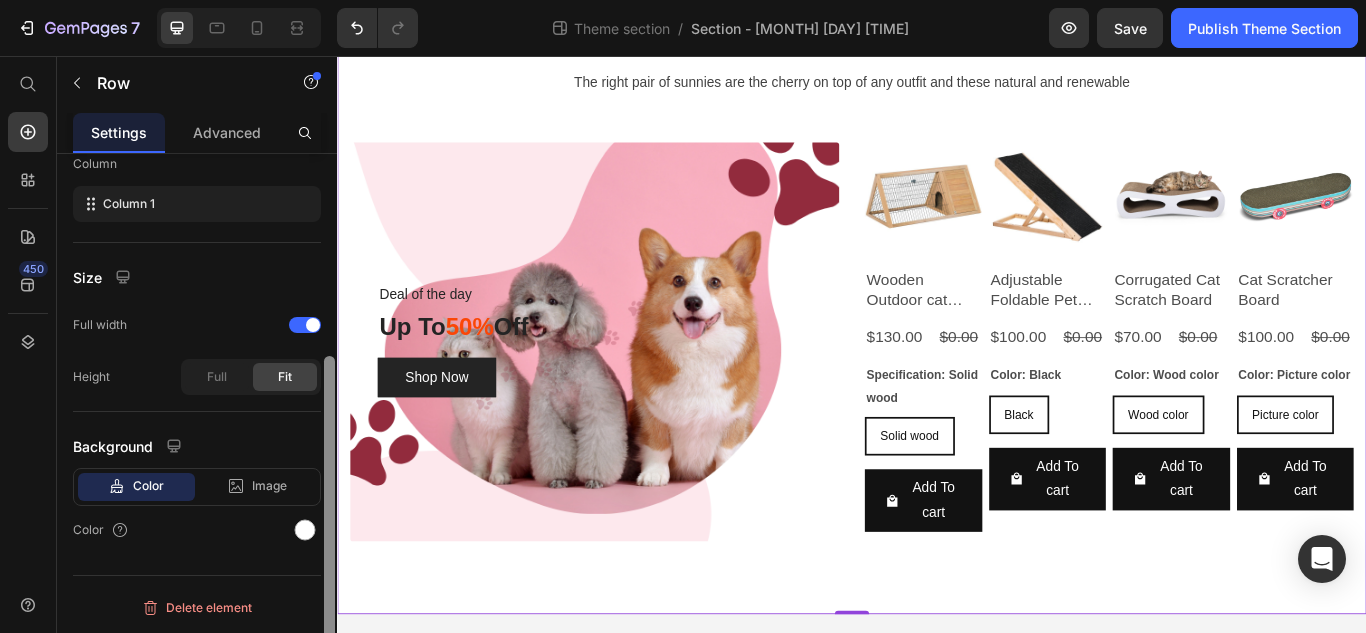 drag, startPoint x: 664, startPoint y: 492, endPoint x: 346, endPoint y: 591, distance: 333.05405 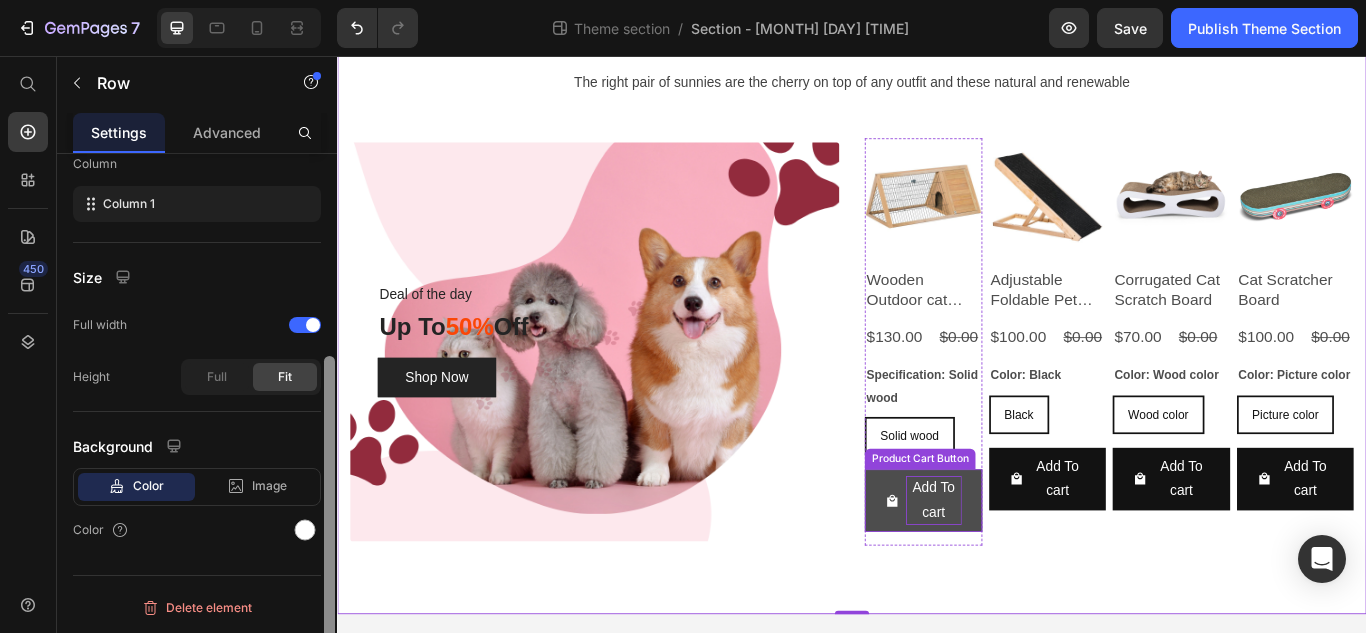 click on "Add To cart" at bounding box center (1032, 575) 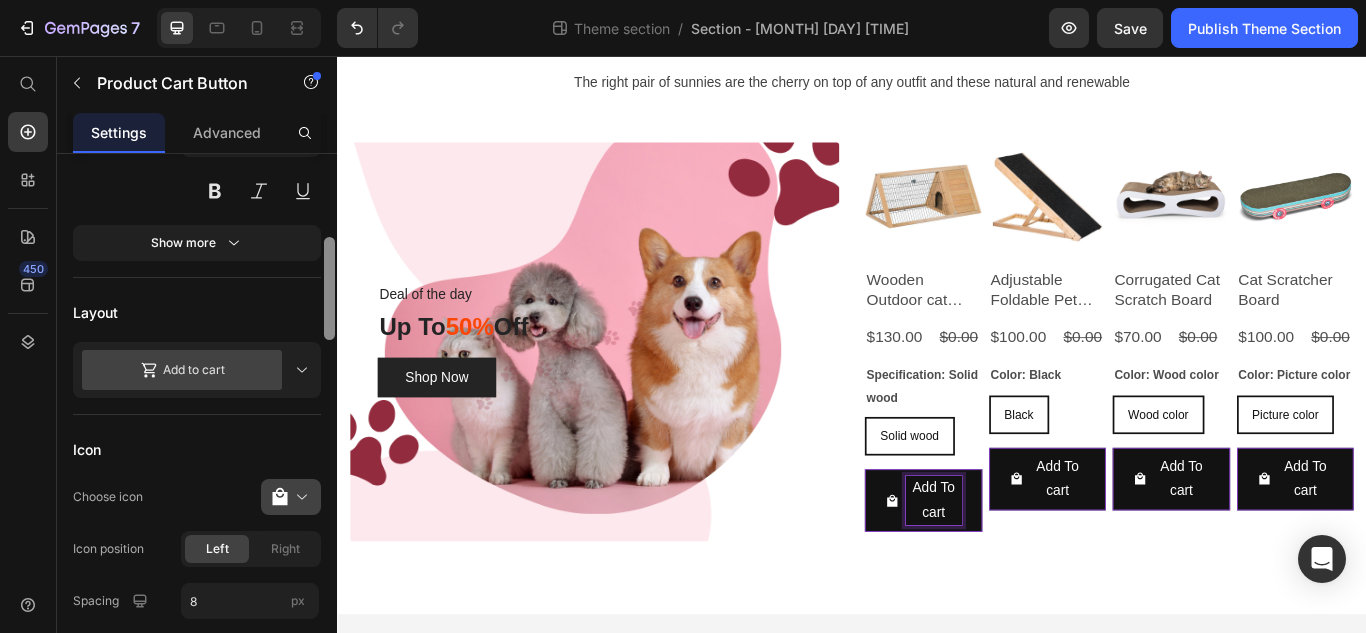scroll, scrollTop: 421, scrollLeft: 0, axis: vertical 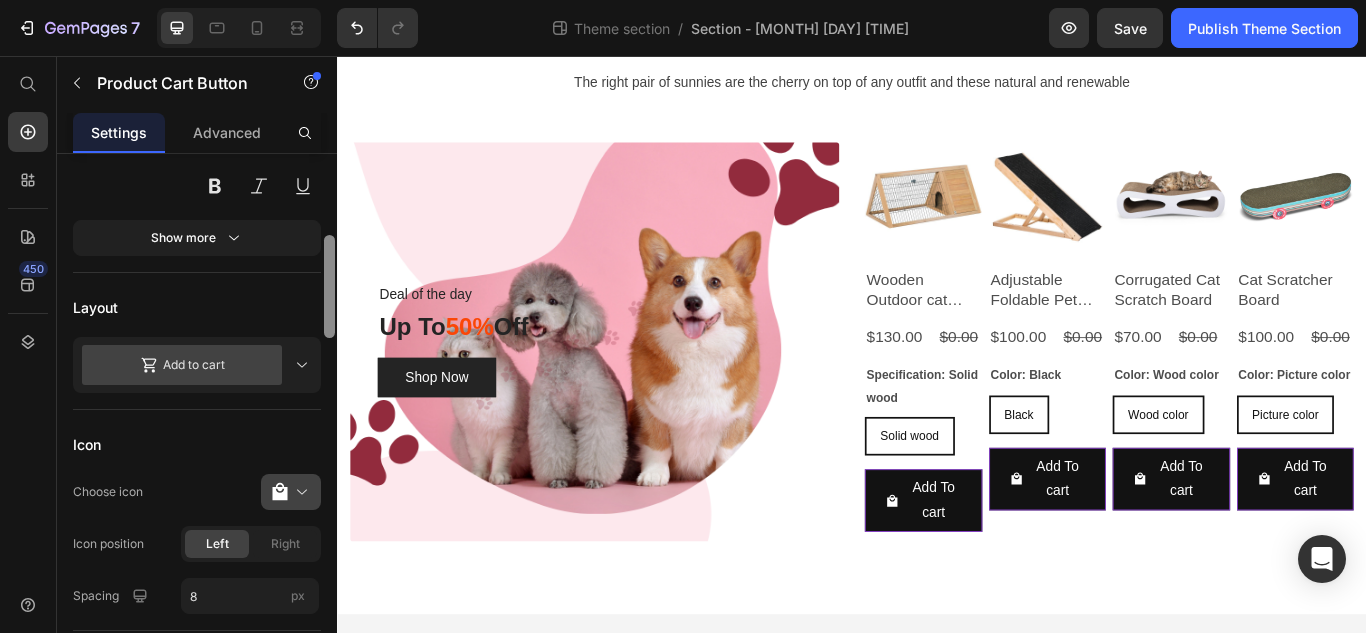 click at bounding box center [299, 492] 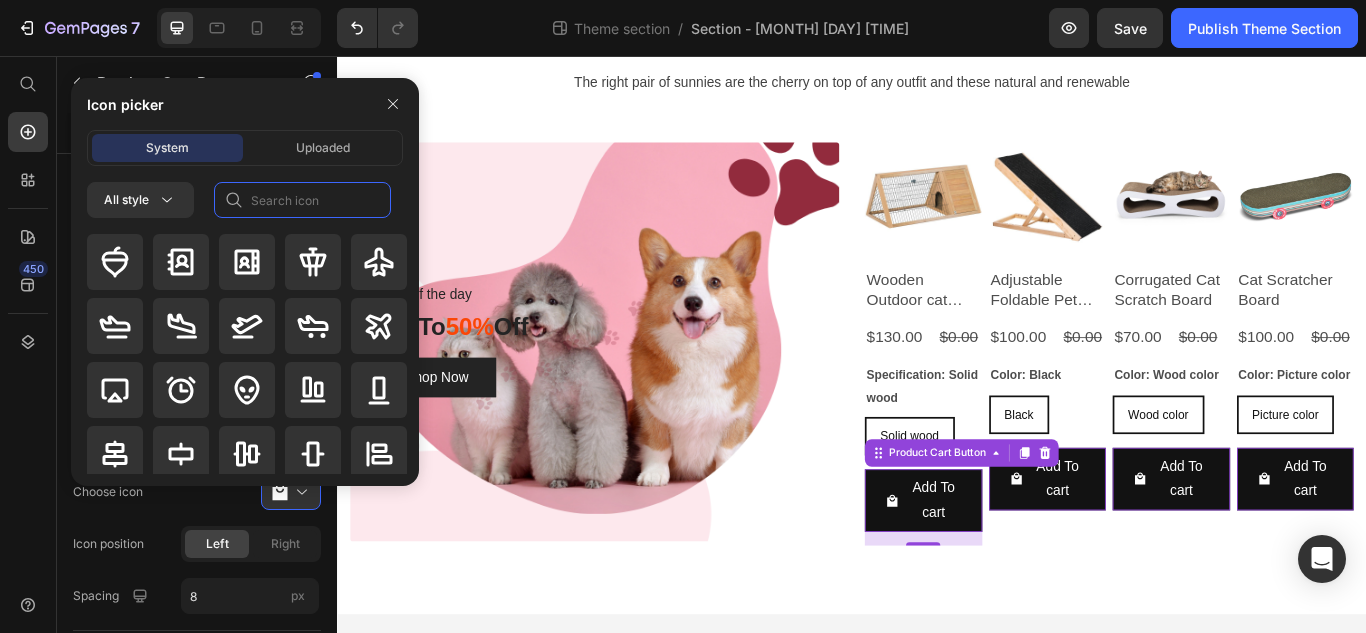 click 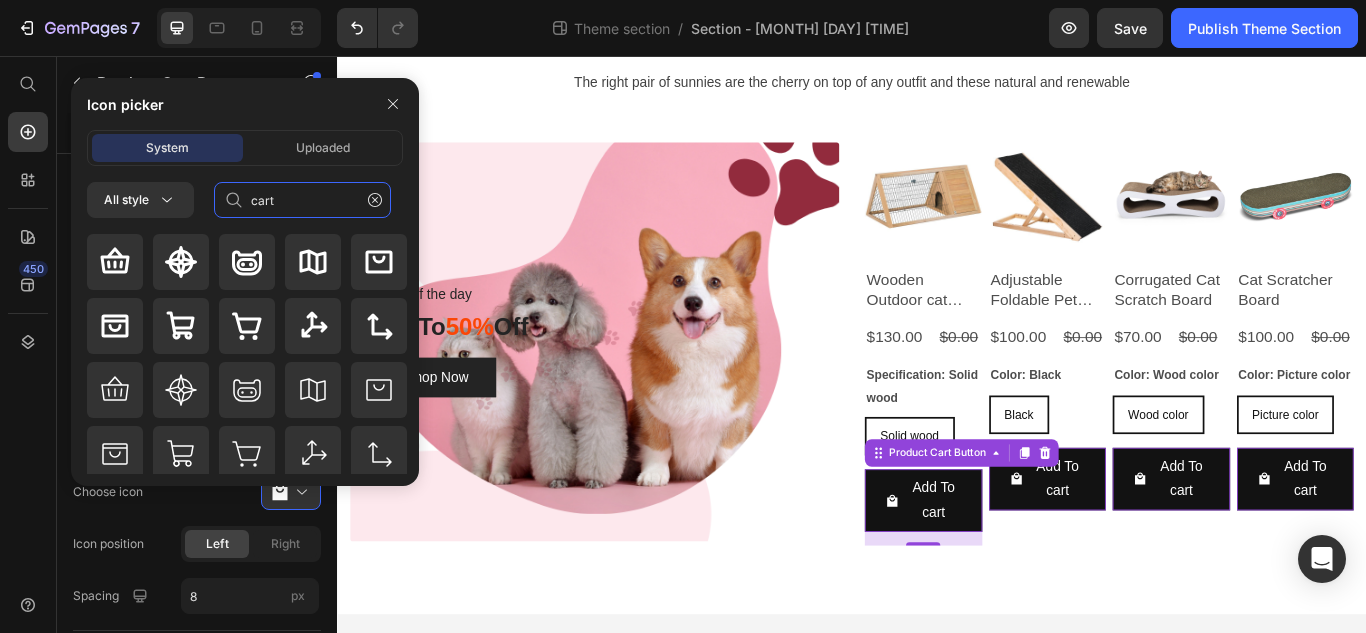 type on "cart" 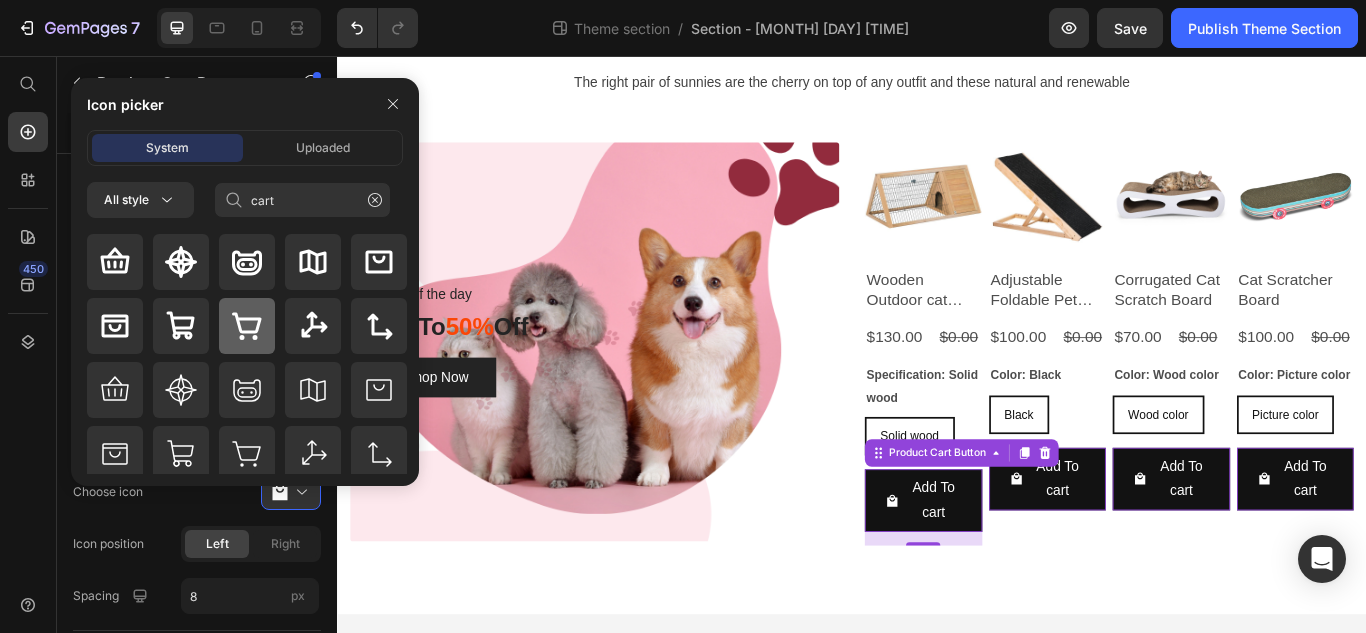 click 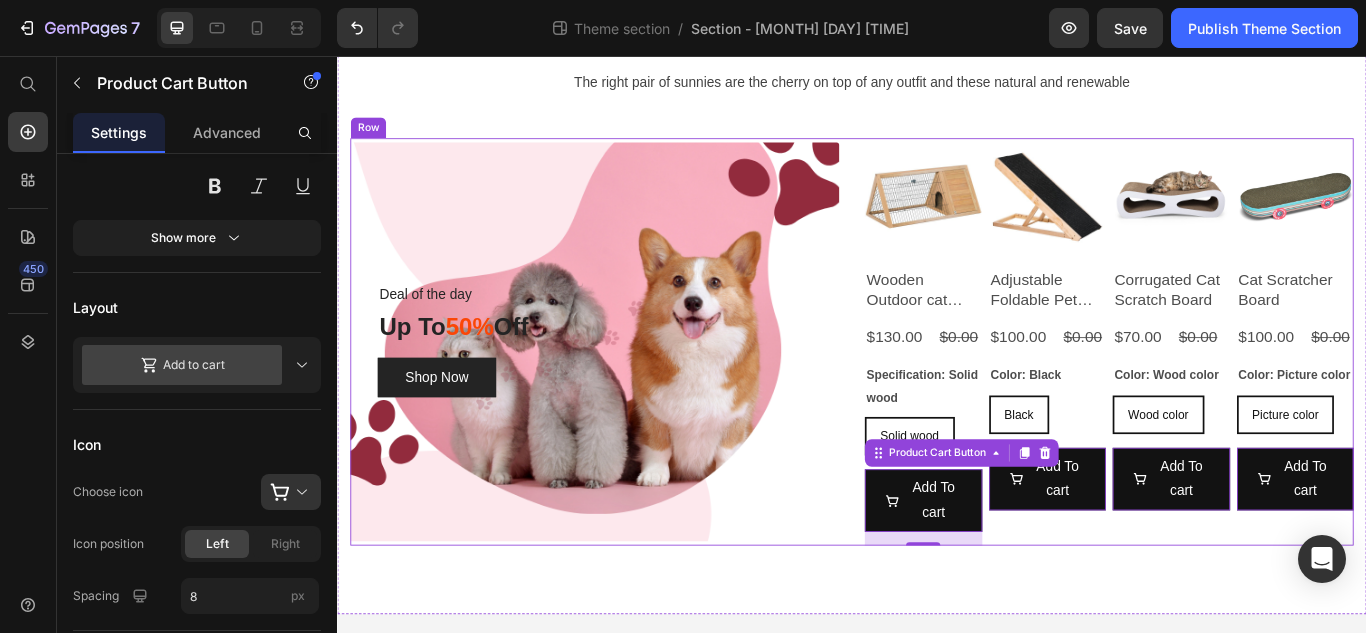 click on "Deal of the day Text block Up To 50% Off Heading Shop Now Button Row Product Images Wooden Outdoor cat Hutch Product Title $130.00 Product Price $0.00 Product Price Row Specification: Solid wood Solid wood Solid wood Solid wood Product Variants & Swatches
Add To cart Product Cart Button 16 Row Product Images Adjustable Foldable Pet Ramp Product Title $100.00 Product Price $0.00 Product Price Row Color: Black Black Black Black Product Variants & Swatches
Add To cart Product Cart Button 0 Row Product Images Corrugated Cat Scratch Board Product Title $70.00 Product Price $0.00 Product Price Row Color: Wood color Wood color Wood color Wood color Product Variants & Swatches
Add To cart Product Cart Button 0 Row Product Images Cat Scratcher Board Product Title $100.00 Product Price $0.00 Product Price Row Color: Picture color Picture color Picture color Picture color Product Variants & Swatches
Add To cart Product Cart Button 0 Row Row" at bounding box center (937, 390) 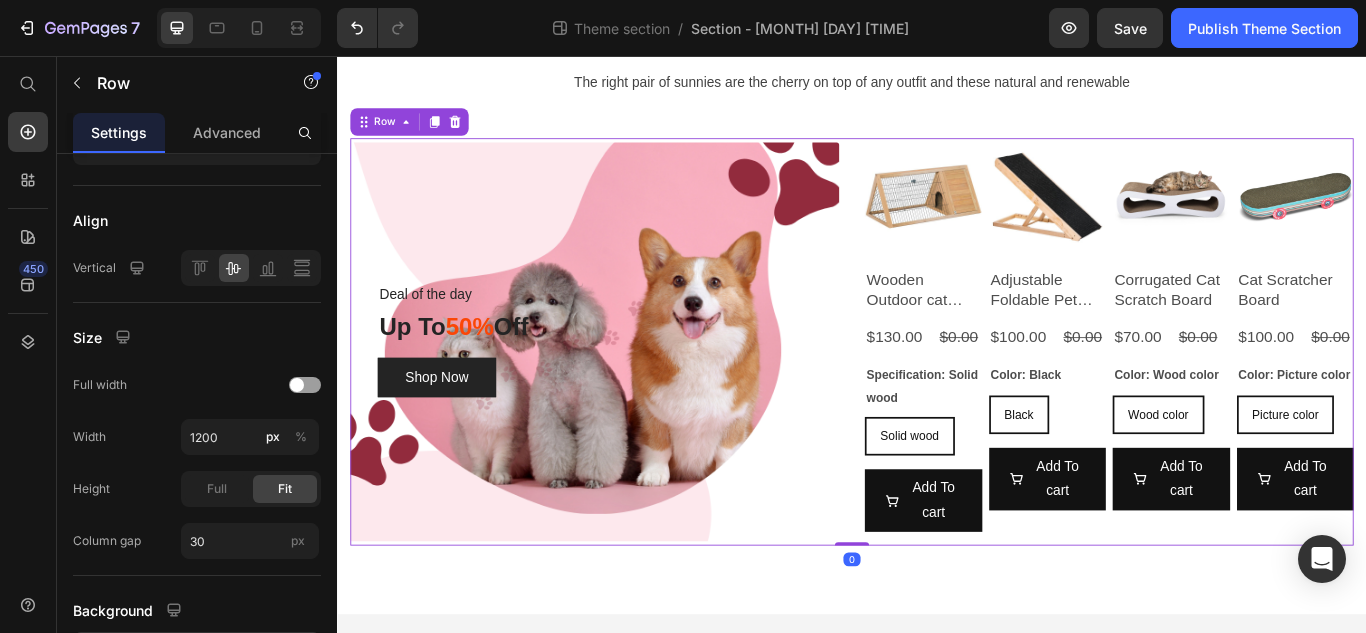 scroll, scrollTop: 0, scrollLeft: 0, axis: both 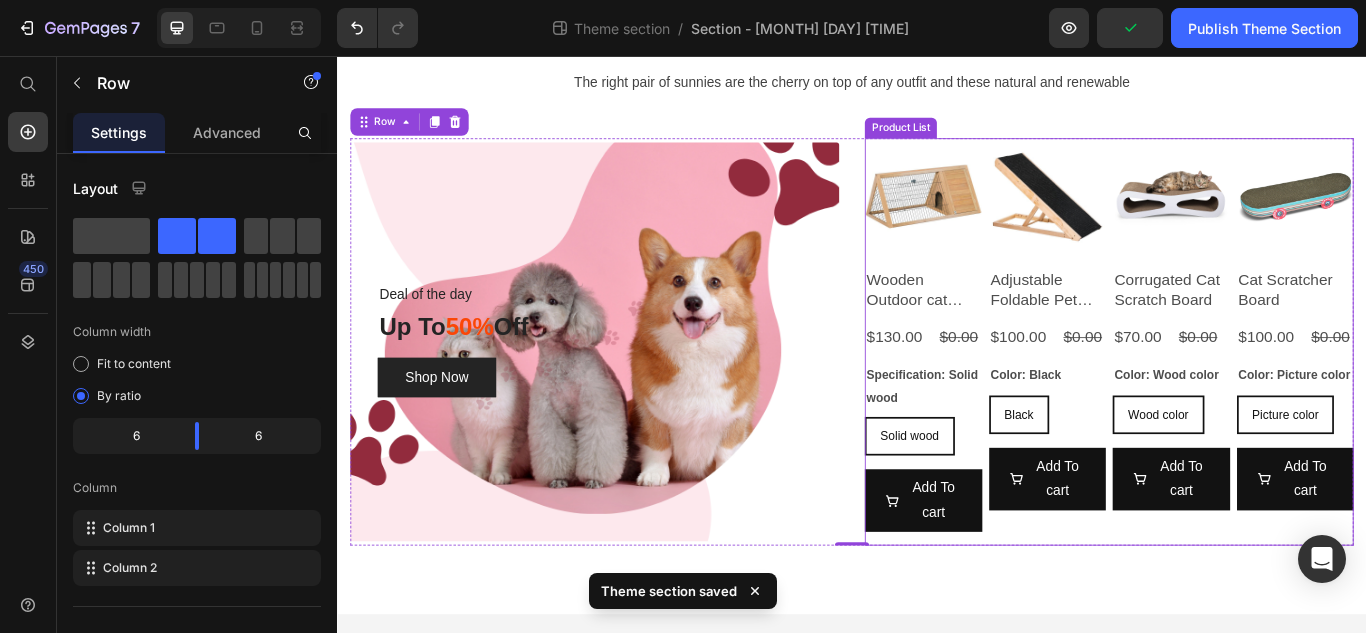 click on "Product Images Adjustable Foldable Pet Ramp Product Title $100.00 Product Price $0.00 Product Price Row Color: Black Black Black Black Product Variants & Swatches
Add To cart Product Cart Button Row" at bounding box center [1165, 390] 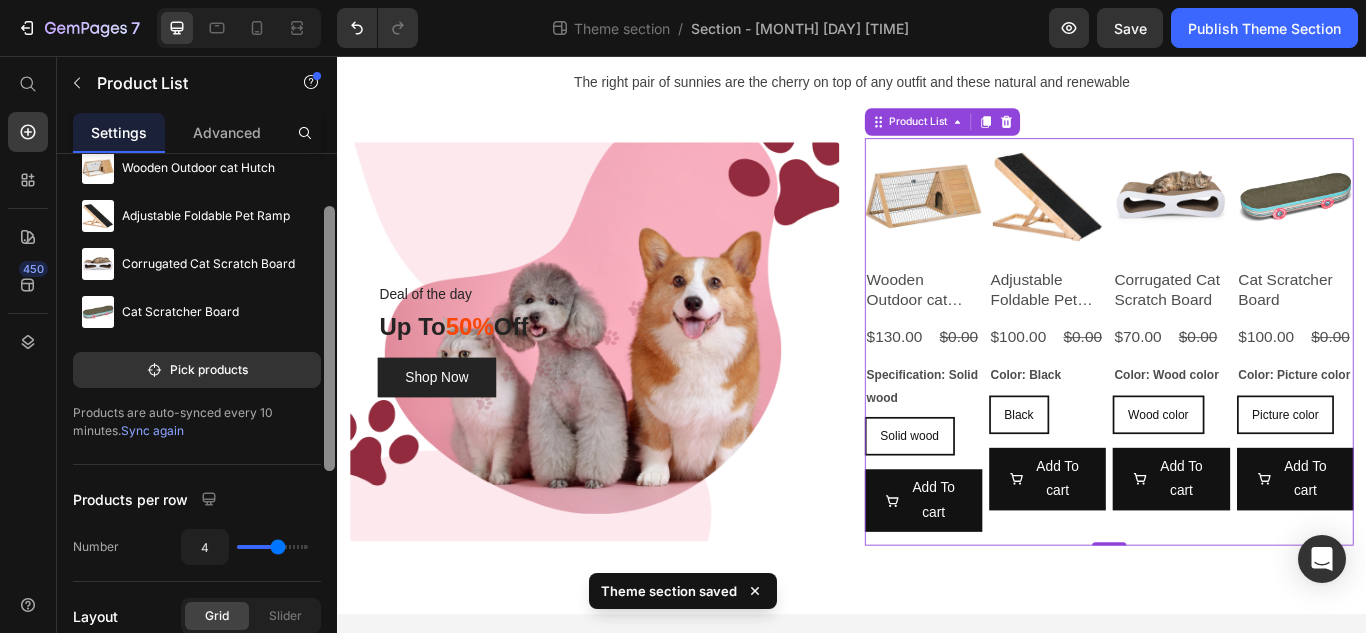 scroll, scrollTop: 124, scrollLeft: 0, axis: vertical 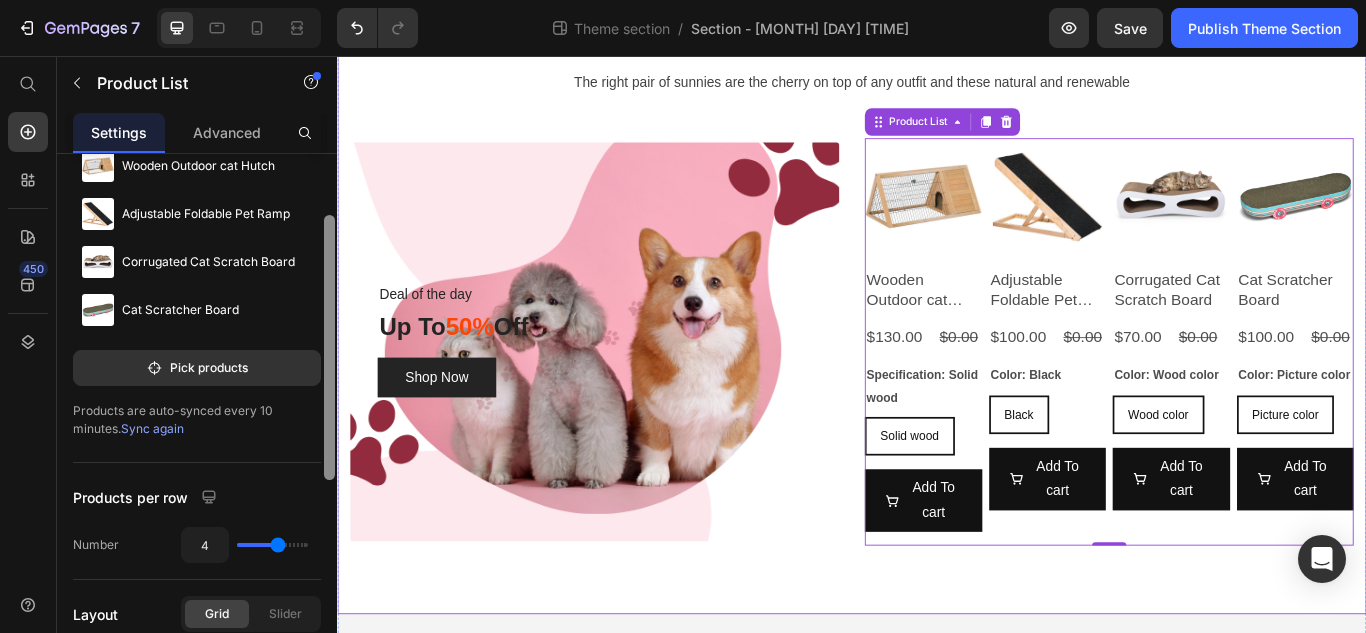 drag, startPoint x: 663, startPoint y: 500, endPoint x: 347, endPoint y: 647, distance: 348.51828 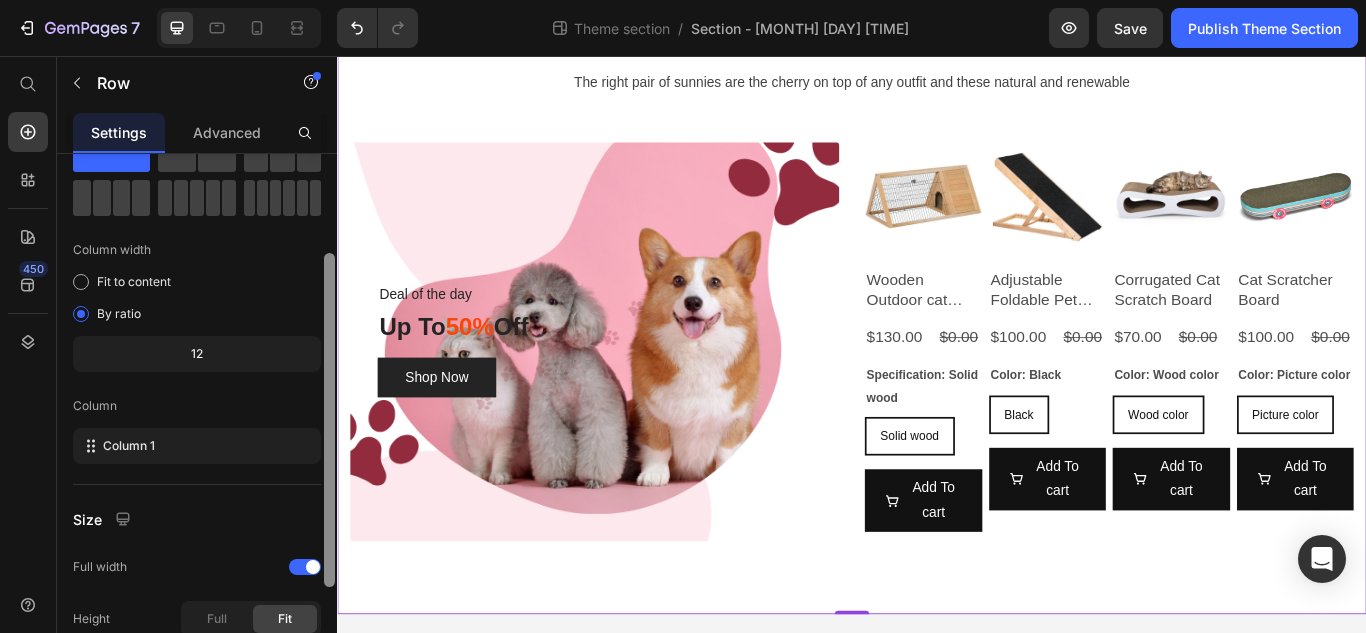 scroll, scrollTop: 112, scrollLeft: 0, axis: vertical 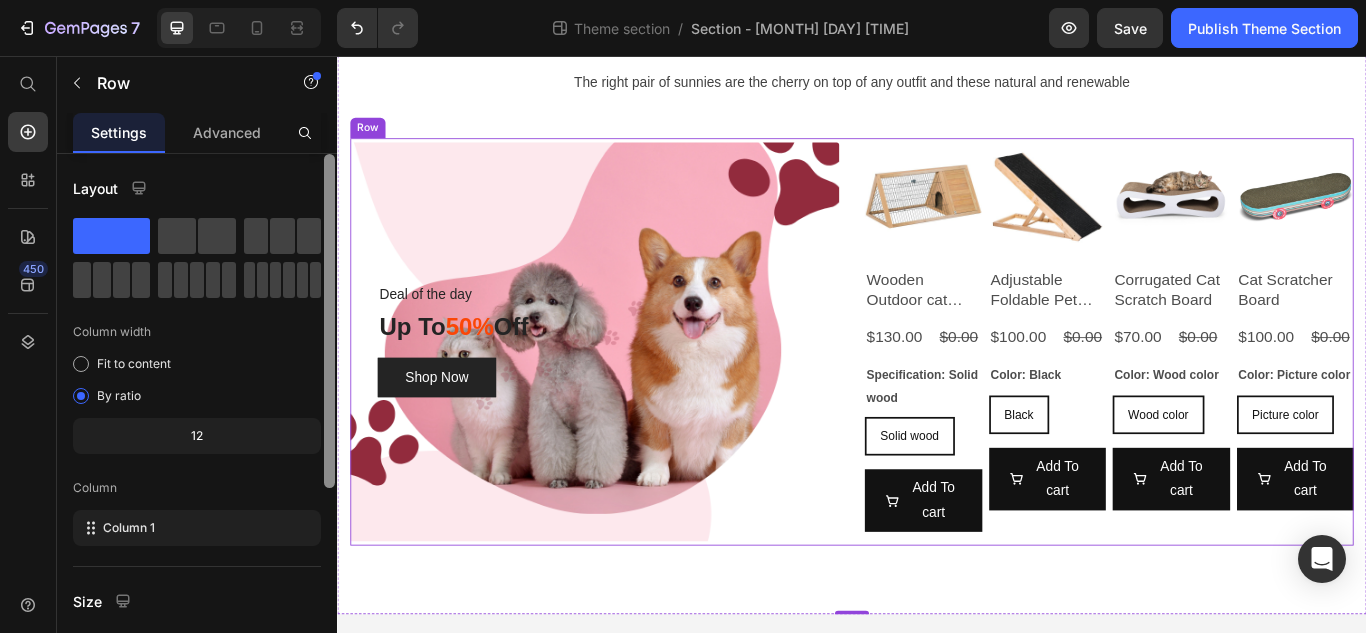 click on "Deal of the day Text block Up To  50%  Off Heading Shop Now Button Row Product Images Wooden Outdoor cat Hutch Product Title $130.00 Product Price $0.00 Product Price Row Specification: Solid wood Solid wood Solid wood Solid wood Product Variants & Swatches
Add To cart Product Cart Button Row Product Images Adjustable Foldable Pet Ramp Product Title $100.00 Product Price $0.00 Product Price Row Color: Black Black Black Black Product Variants & Swatches
Add To cart Product Cart Button Row Product Images Corrugated Cat Scratch Board Product Title $70.00 Product Price $0.00 Product Price Row Color: Wood color Wood color Wood color Wood color Product Variants & Swatches
Add To cart Product Cart Button Row Product Images Cat Scratcher Board Product Title $100.00 Product Price $0.00 Product Price Row Color: Picture color Picture color Picture color Picture color Product Variants & Swatches
Add To cart Product Cart Button Row Product List Row" at bounding box center (937, 390) 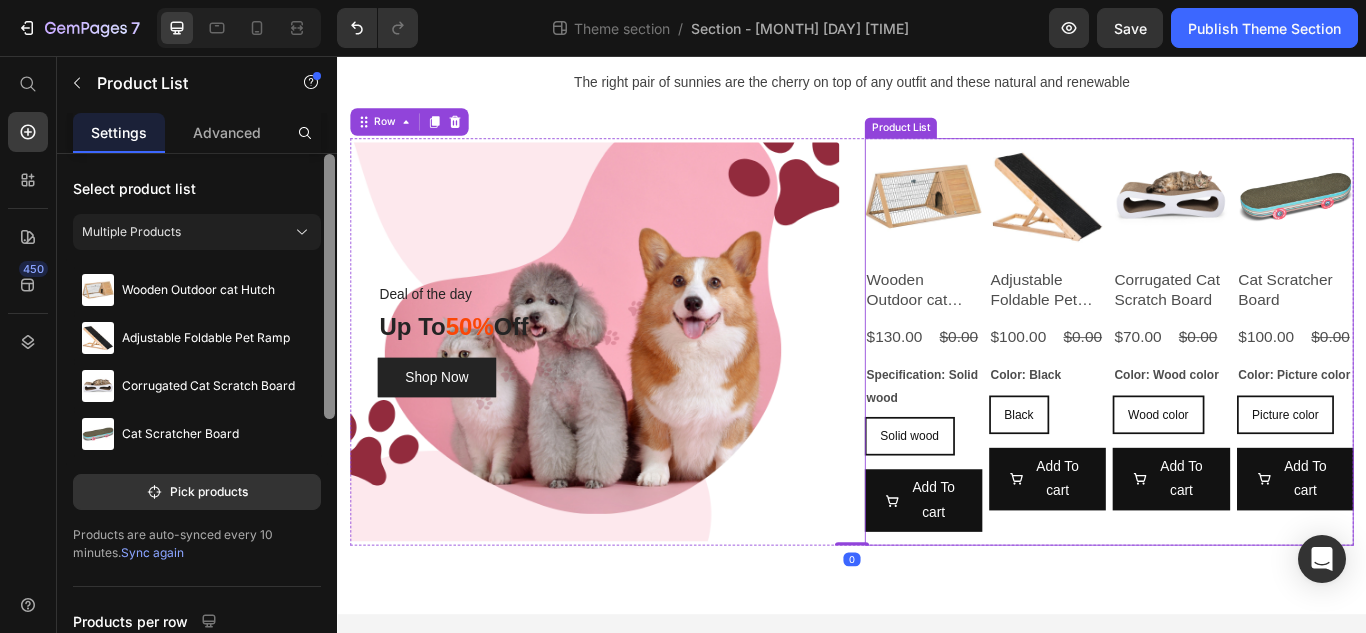 click on "Product Images Adjustable Foldable Pet Ramp Product Title $100.00 Product Price $0.00 Product Price Row Color: Black Black Black Black Product Variants & Swatches
Add To cart Product Cart Button Row" at bounding box center (1165, 390) 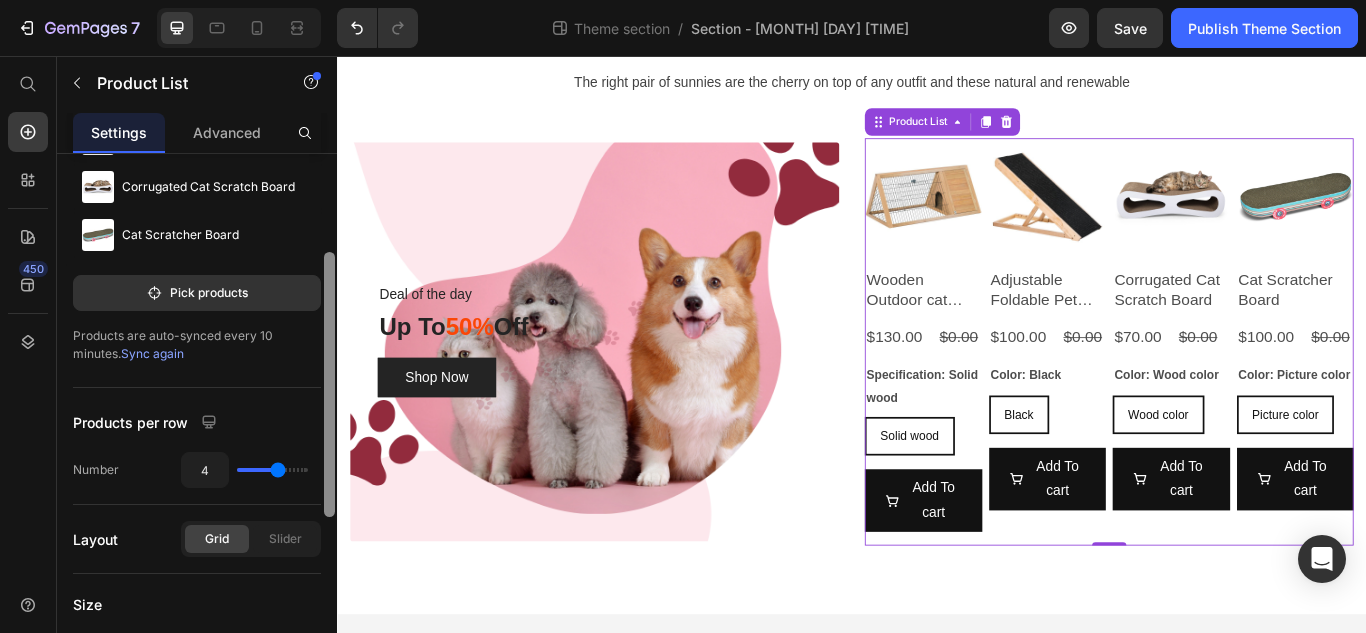scroll, scrollTop: 203, scrollLeft: 0, axis: vertical 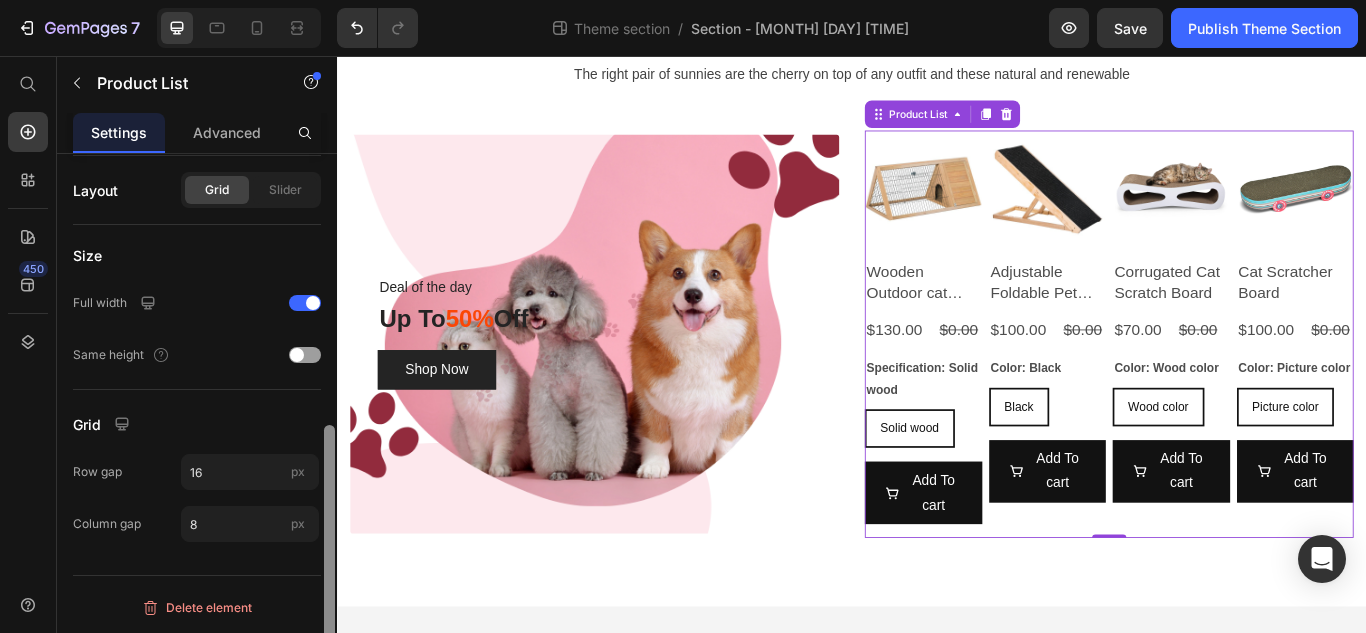 click at bounding box center [329, 422] 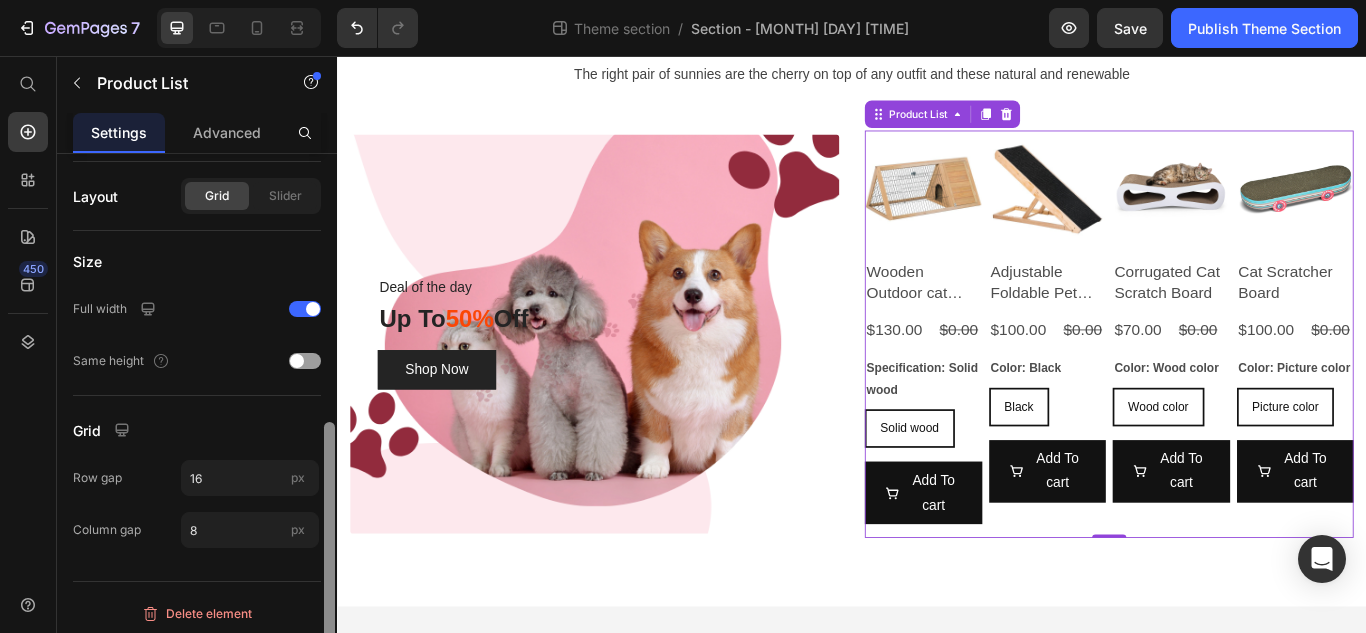 scroll, scrollTop: 548, scrollLeft: 0, axis: vertical 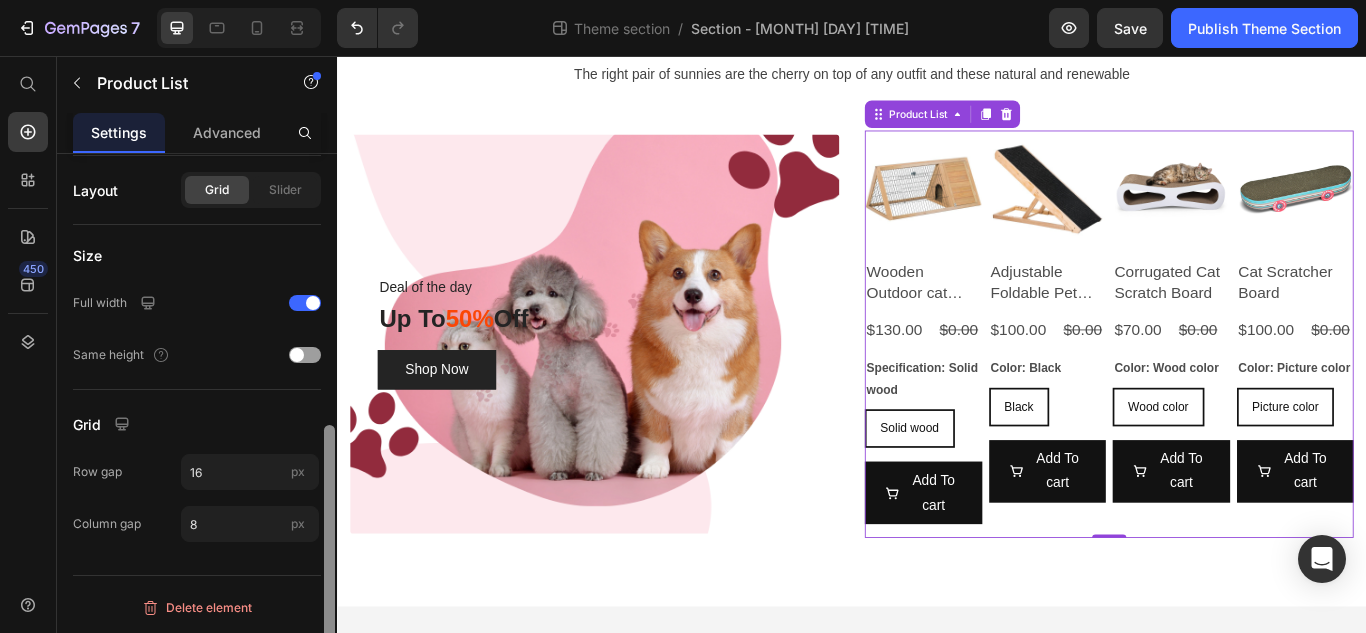 drag, startPoint x: 327, startPoint y: 547, endPoint x: 333, endPoint y: 565, distance: 18.973665 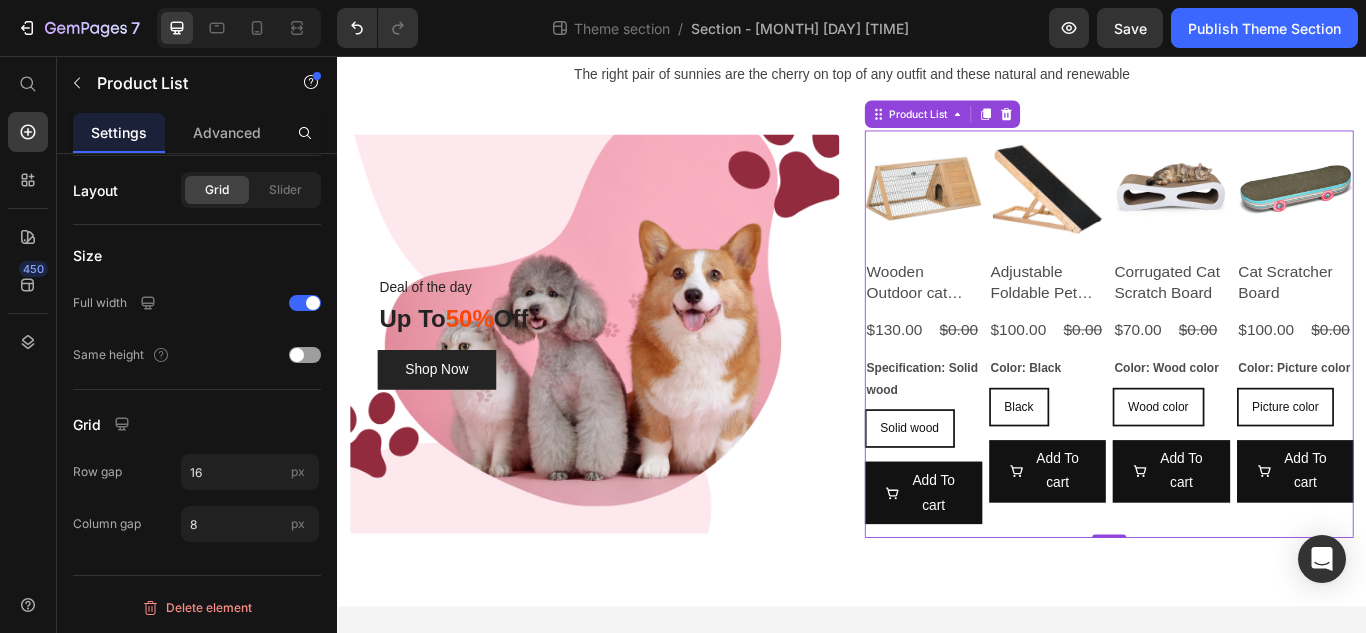 scroll, scrollTop: 0, scrollLeft: 0, axis: both 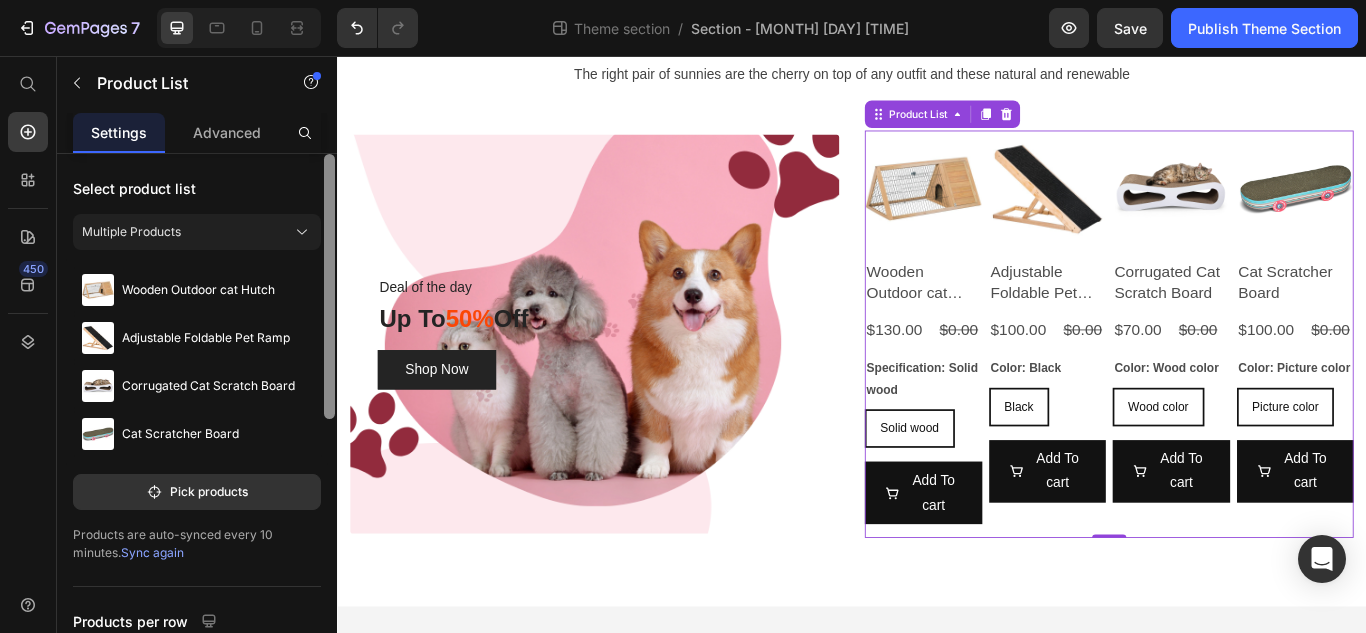 drag, startPoint x: 329, startPoint y: 553, endPoint x: 282, endPoint y: 130, distance: 425.6031 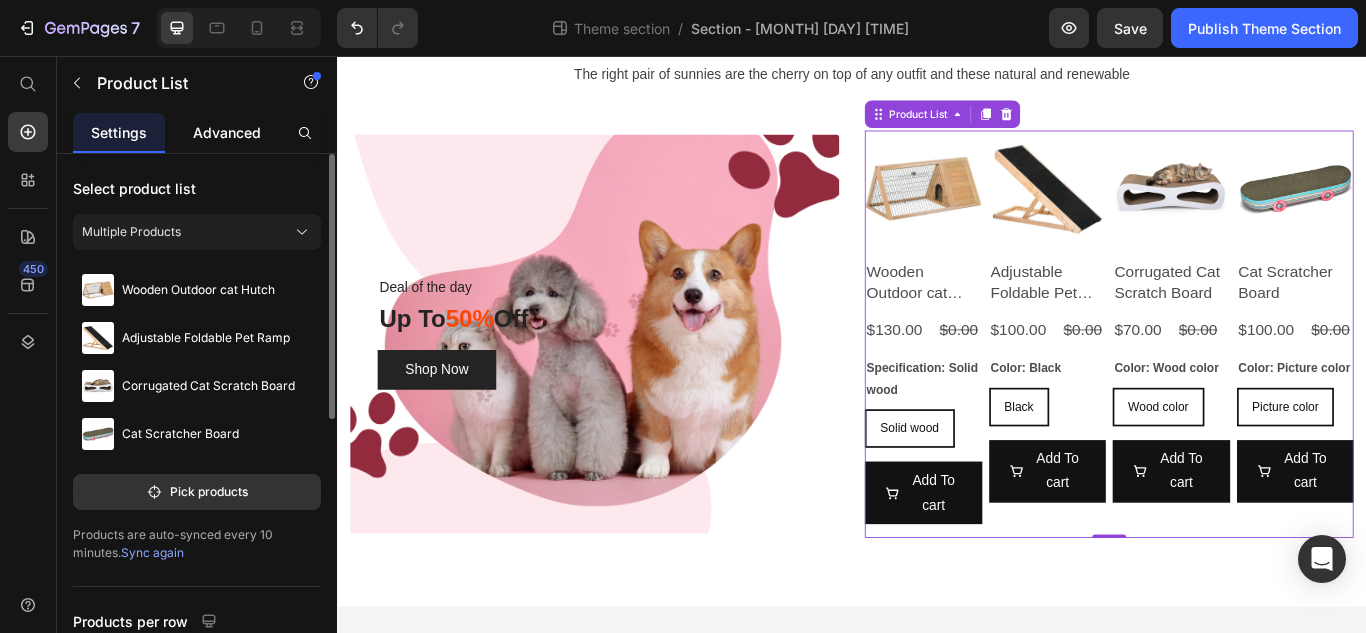 click on "Advanced" 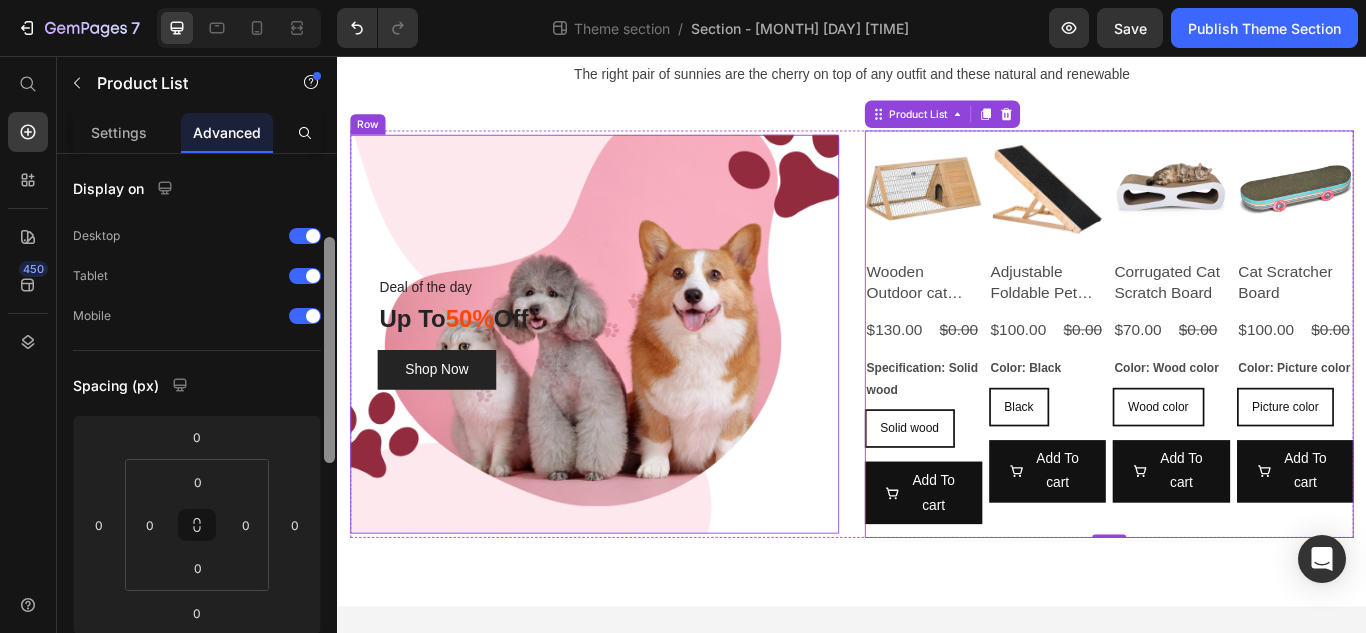 scroll, scrollTop: 59, scrollLeft: 0, axis: vertical 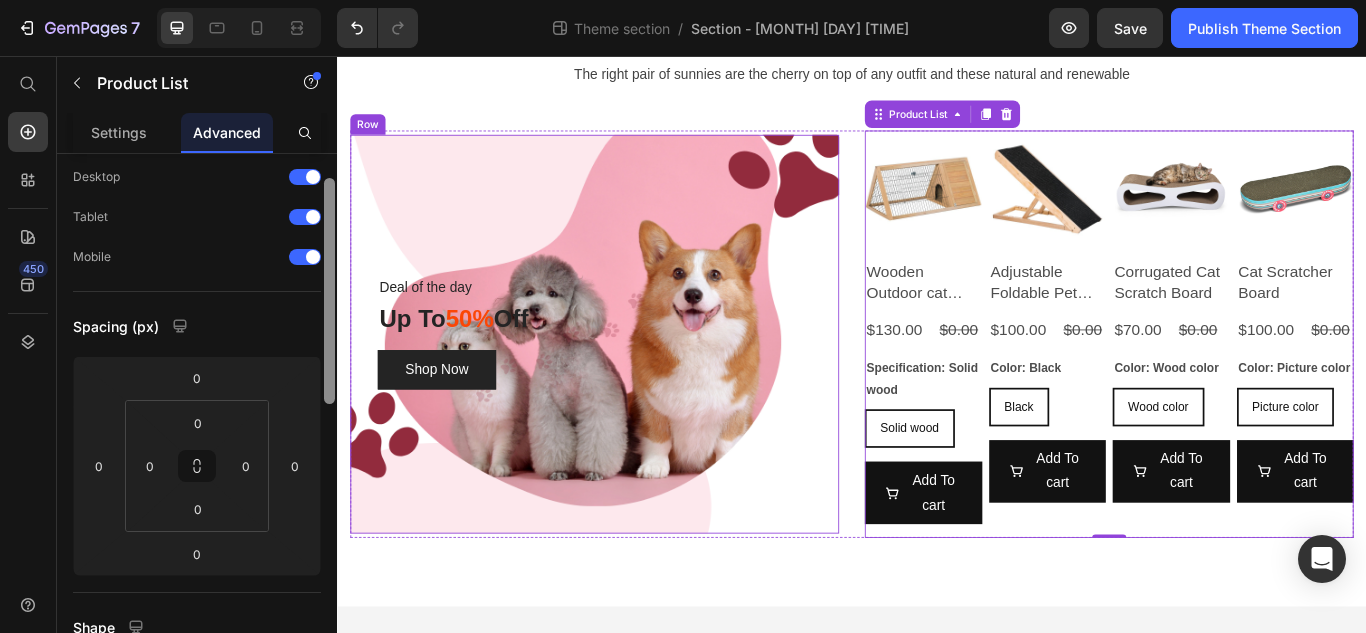drag, startPoint x: 663, startPoint y: 274, endPoint x: 371, endPoint y: 542, distance: 396.3433 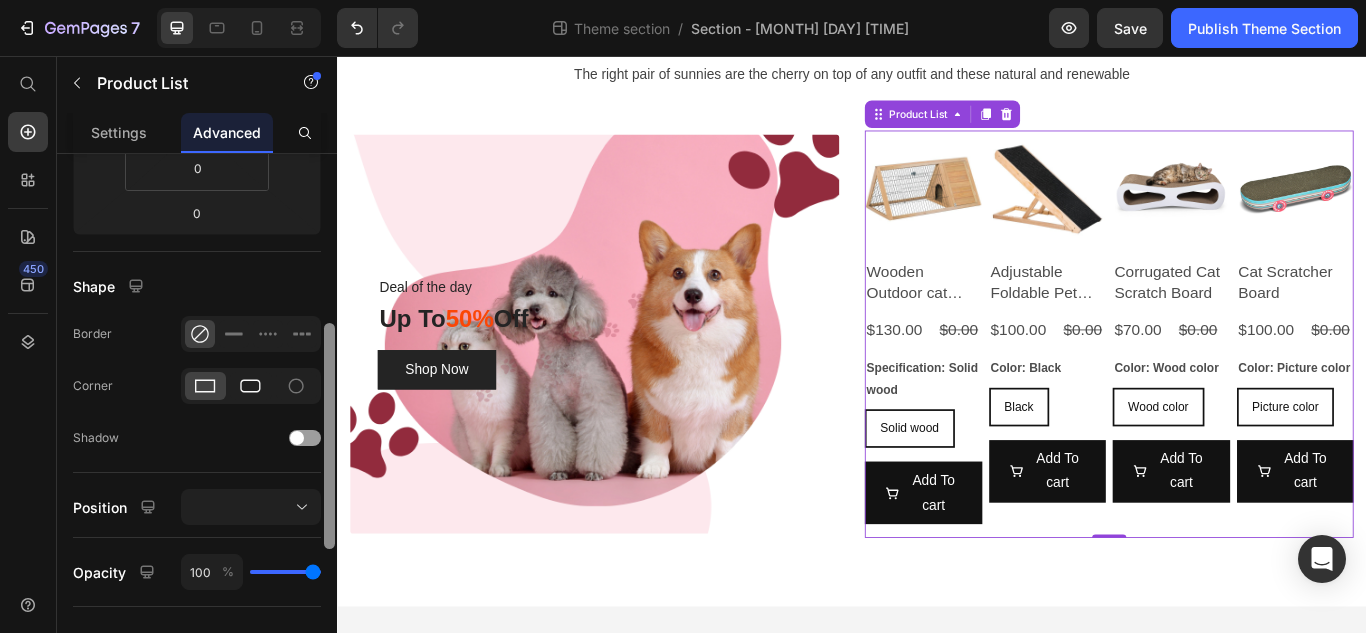 scroll, scrollTop: 402, scrollLeft: 0, axis: vertical 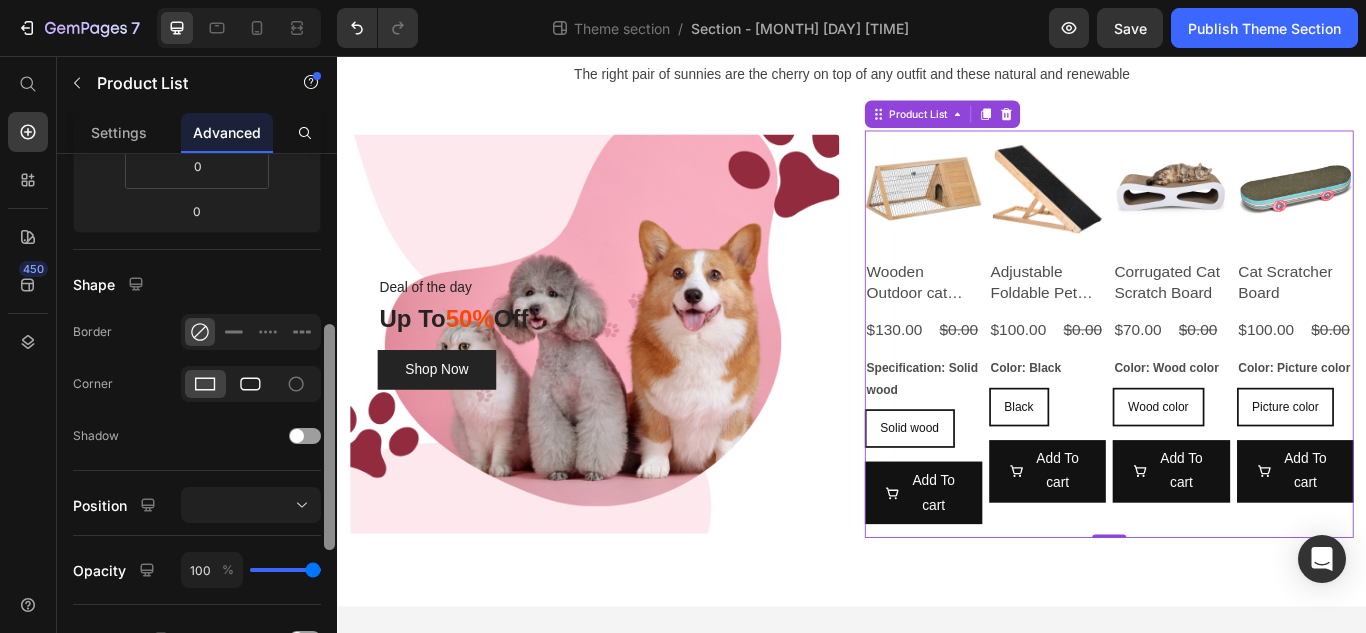 click 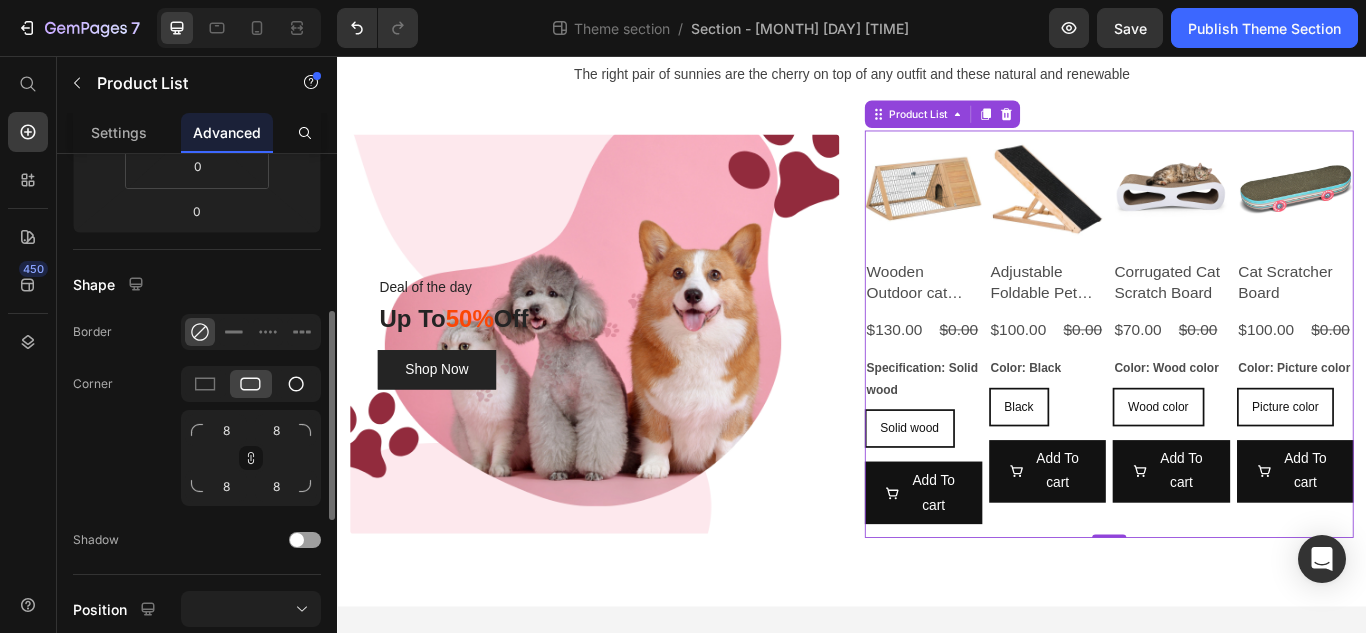 click 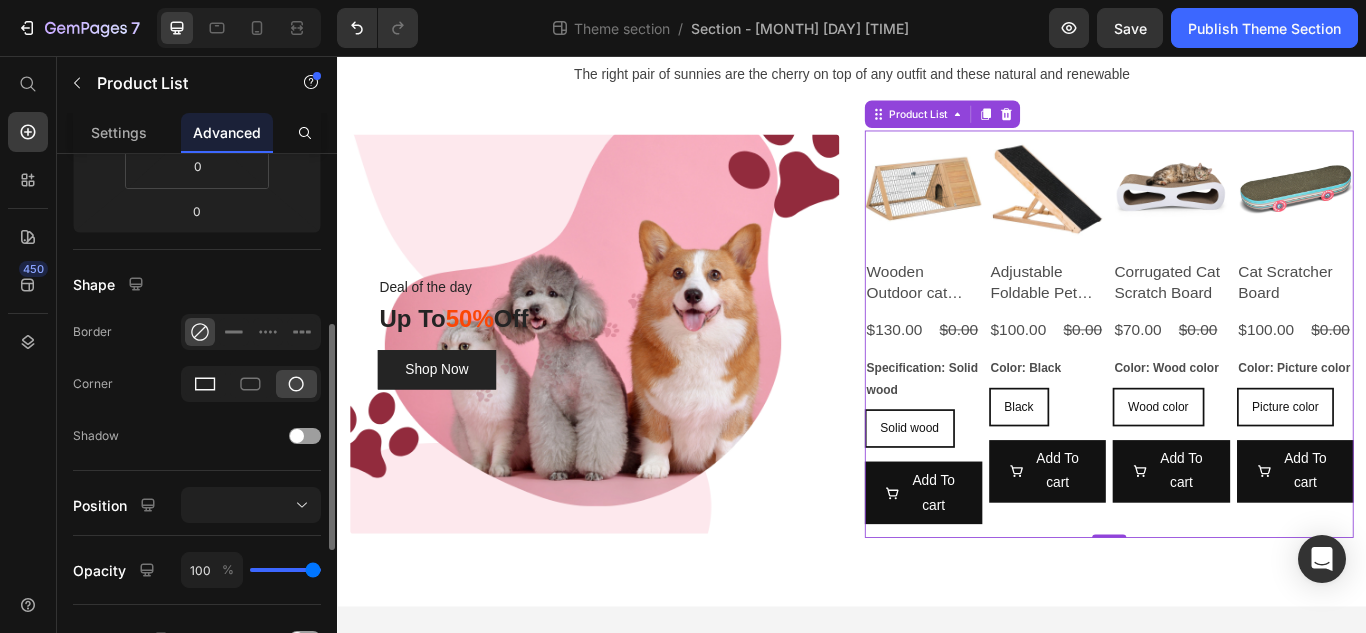 click 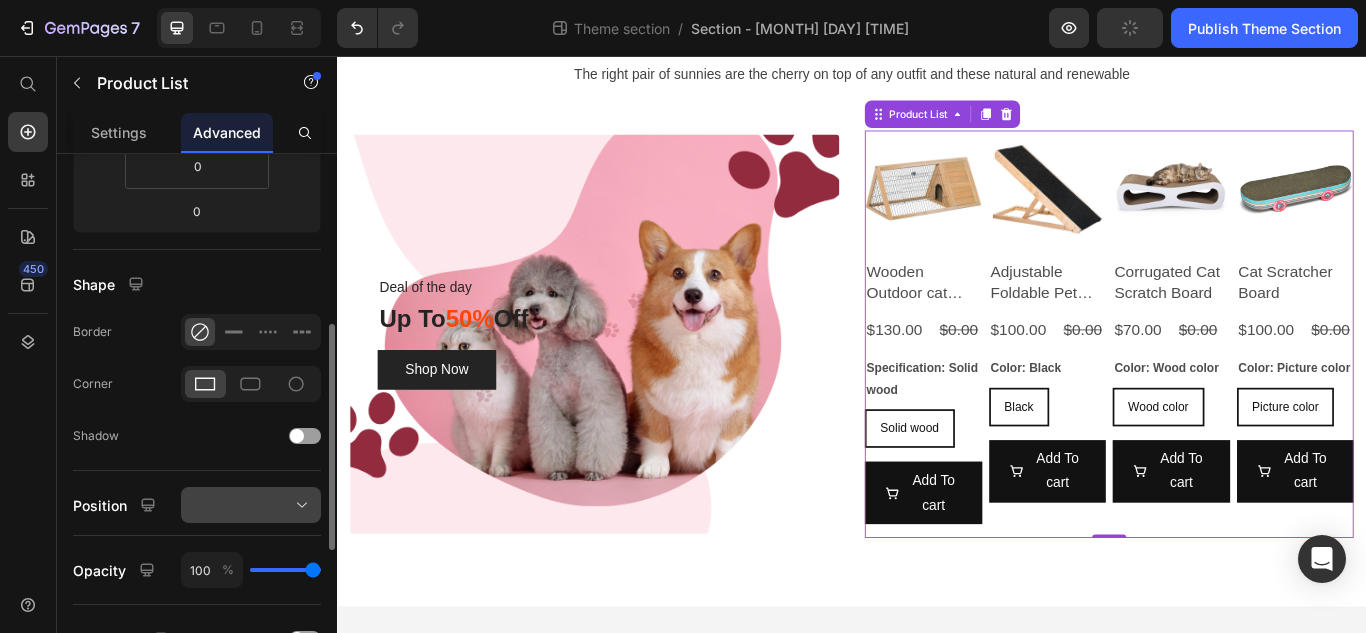 click 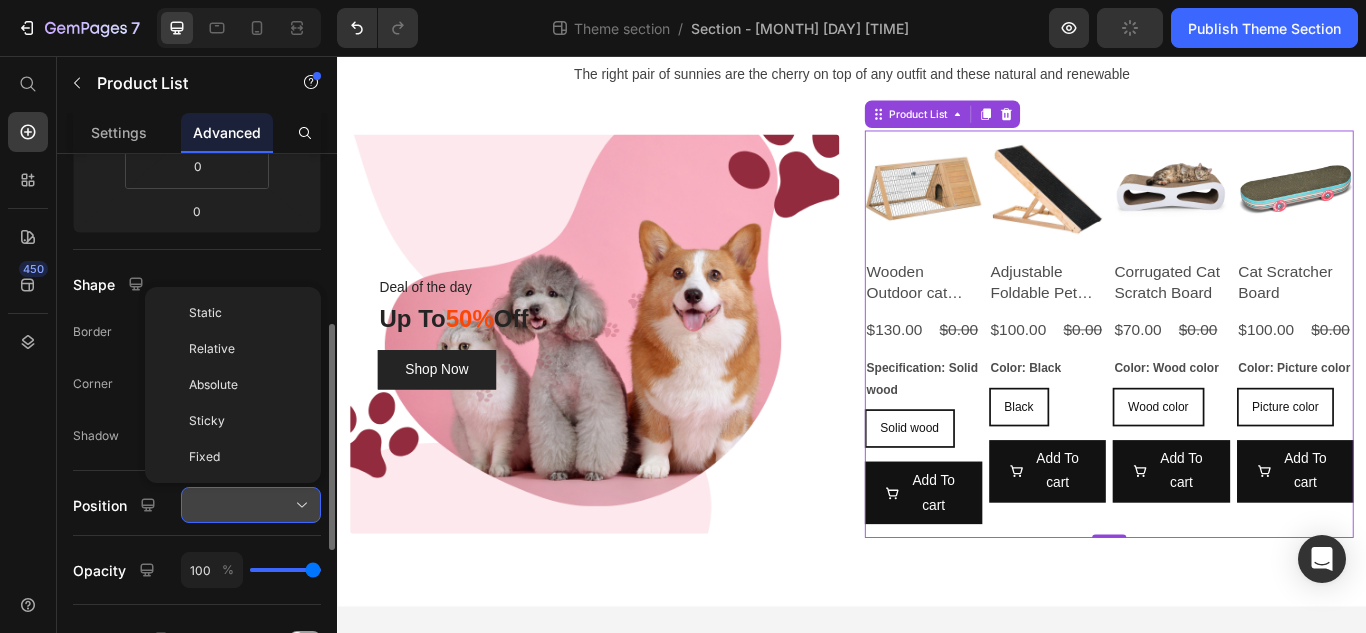 click 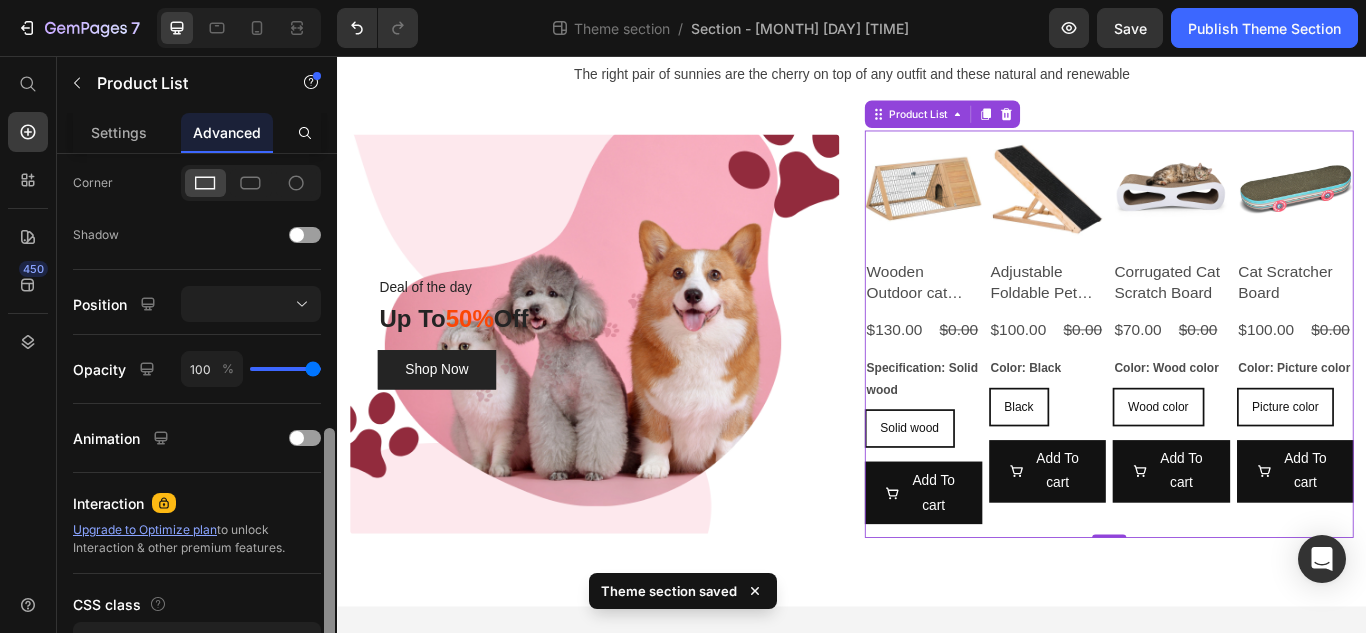 scroll, scrollTop: 617, scrollLeft: 0, axis: vertical 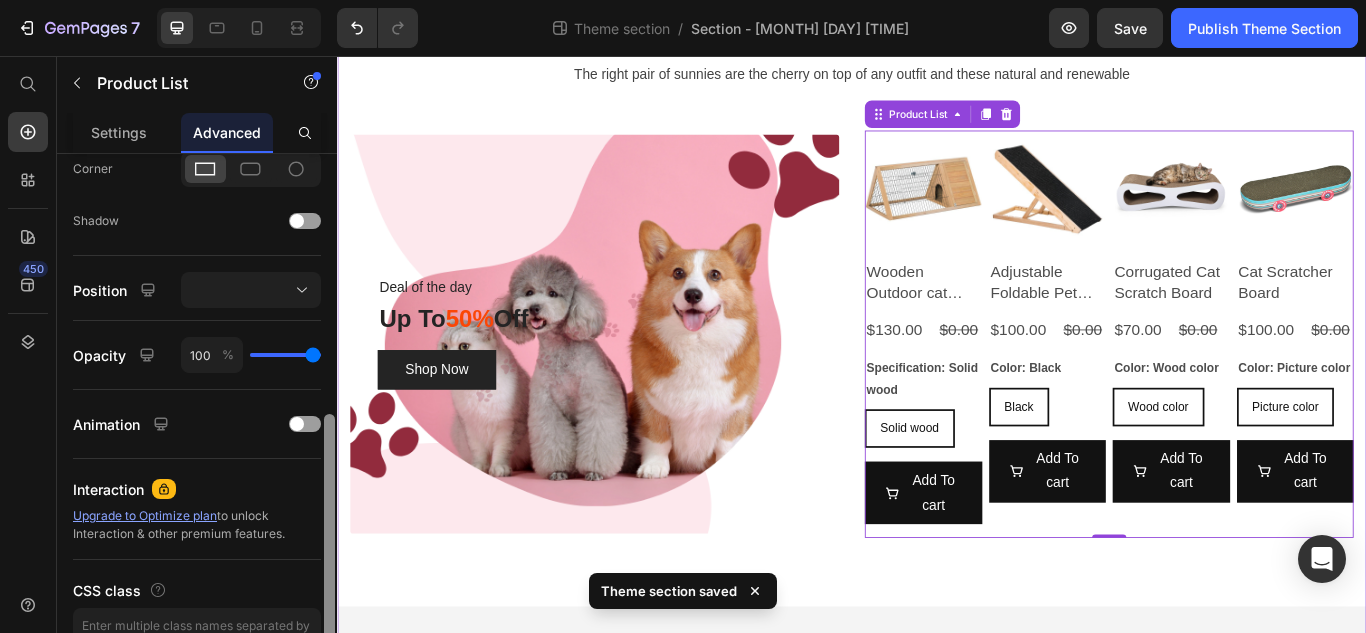 drag, startPoint x: 662, startPoint y: 567, endPoint x: 343, endPoint y: 725, distance: 355.98456 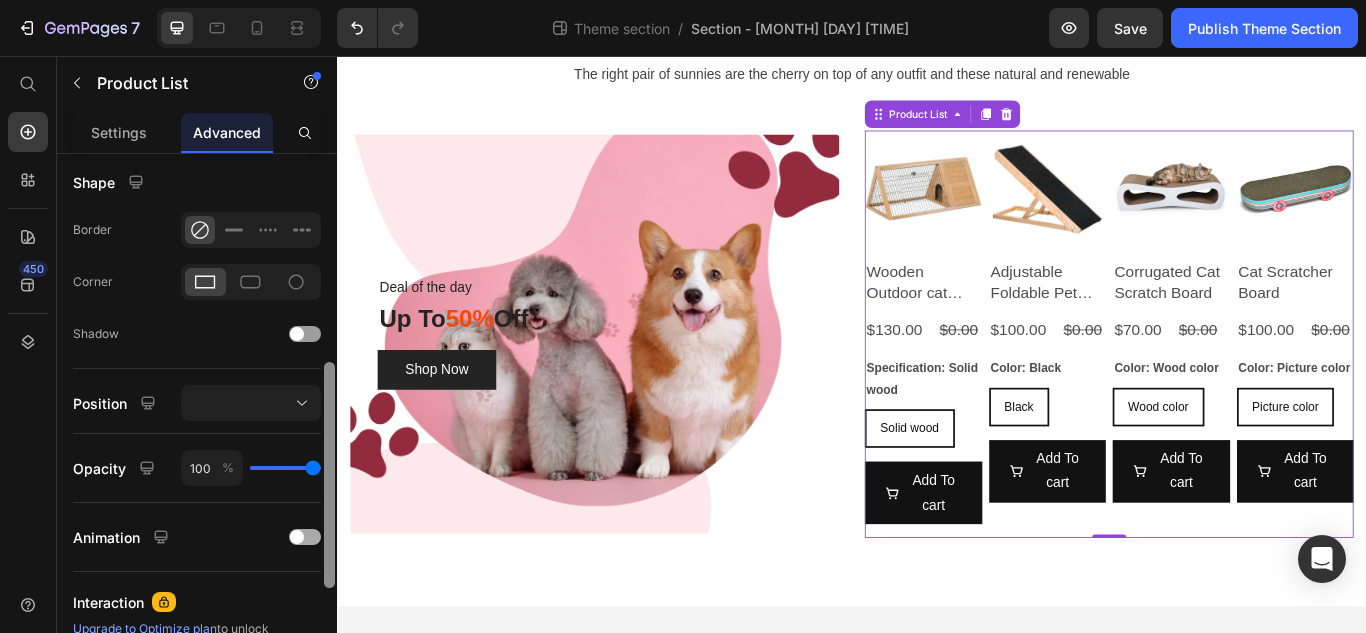 scroll, scrollTop: 499, scrollLeft: 0, axis: vertical 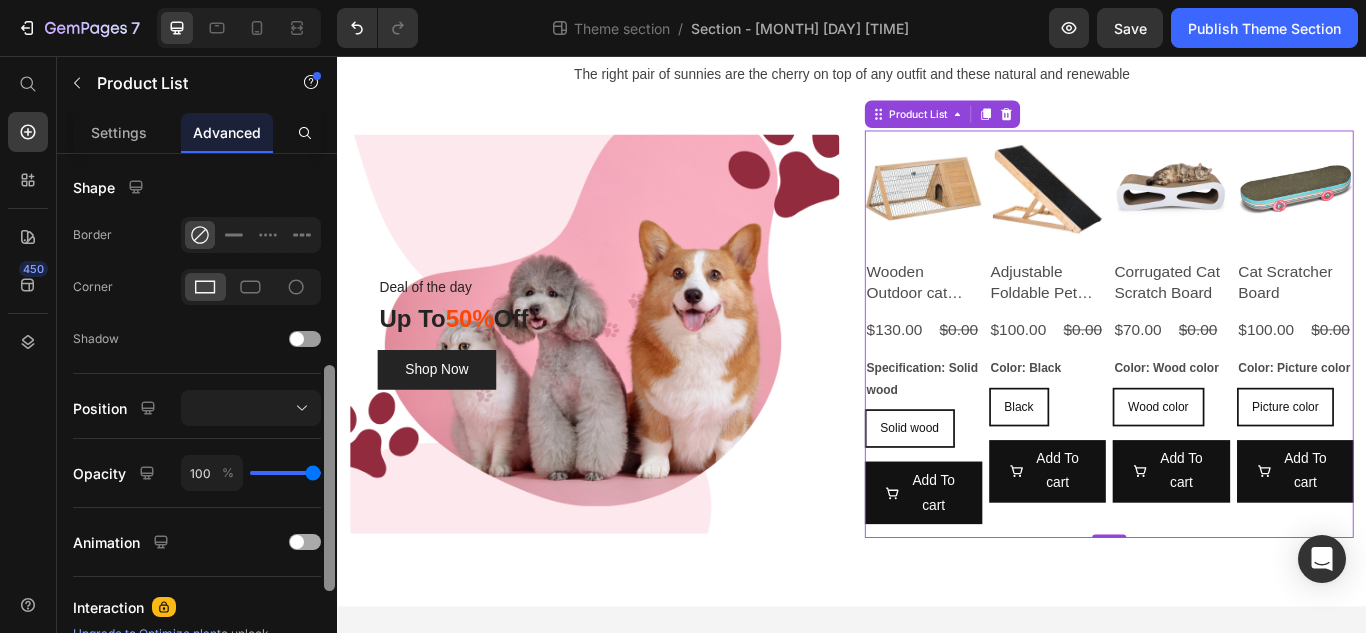 click on "Animation" at bounding box center [197, 542] 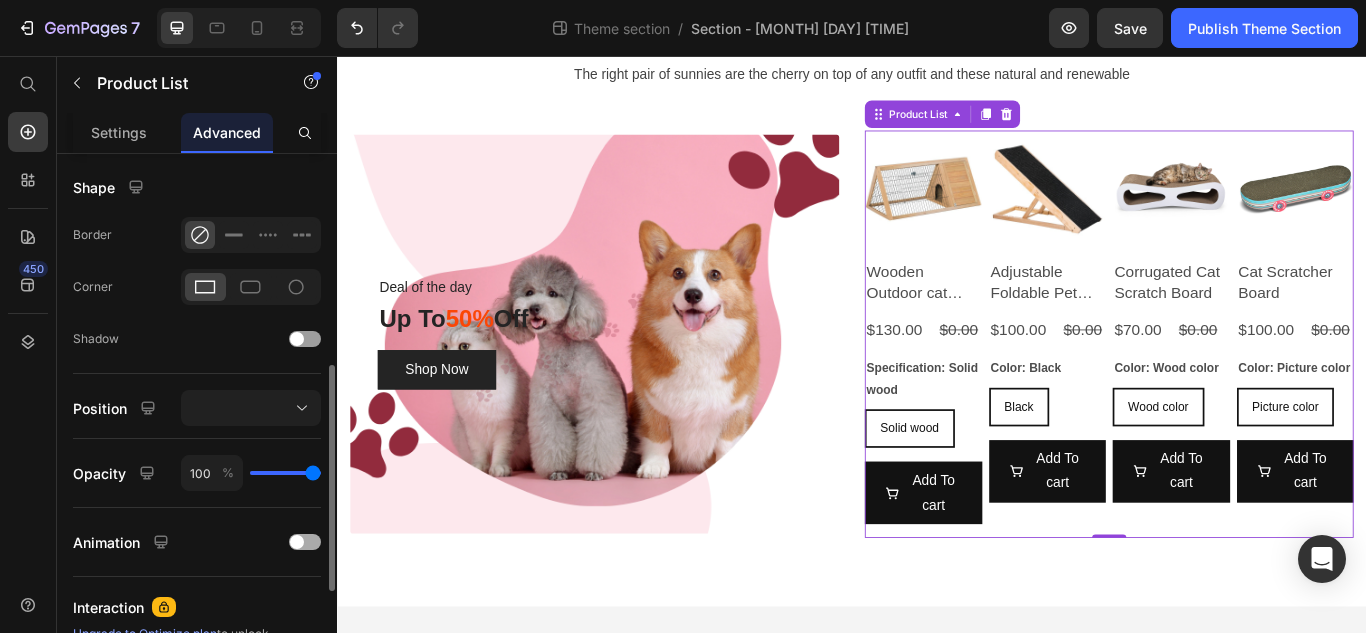 click at bounding box center [305, 542] 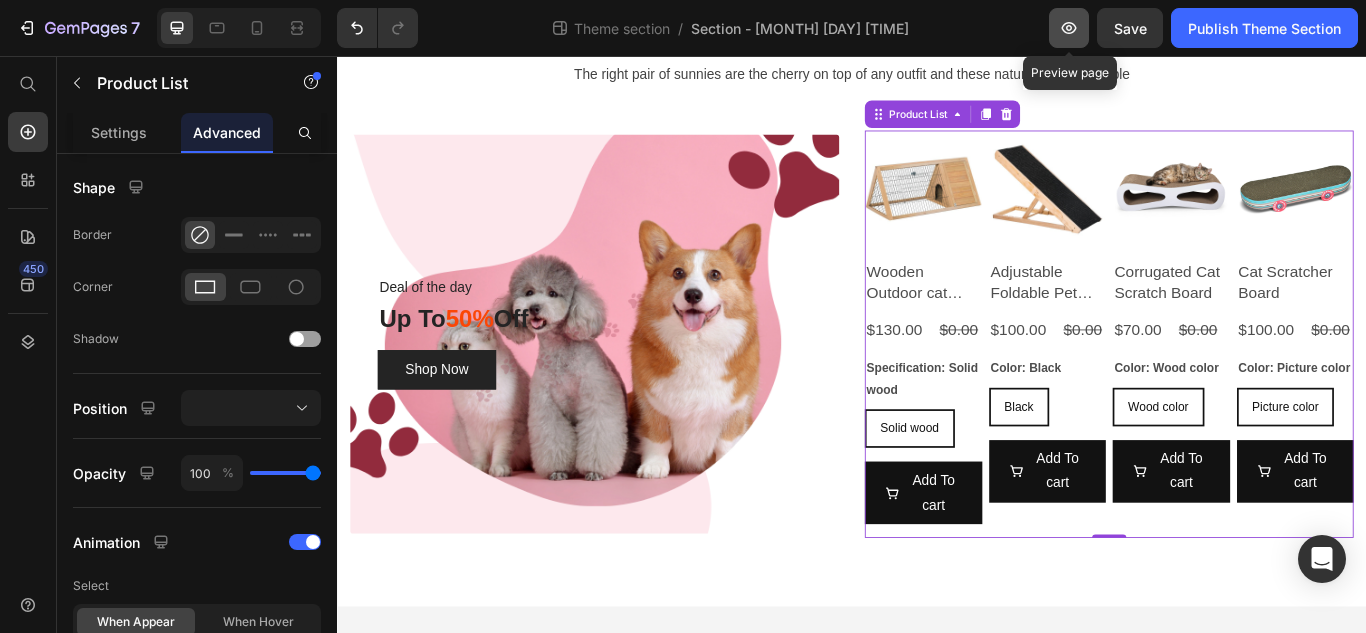 click 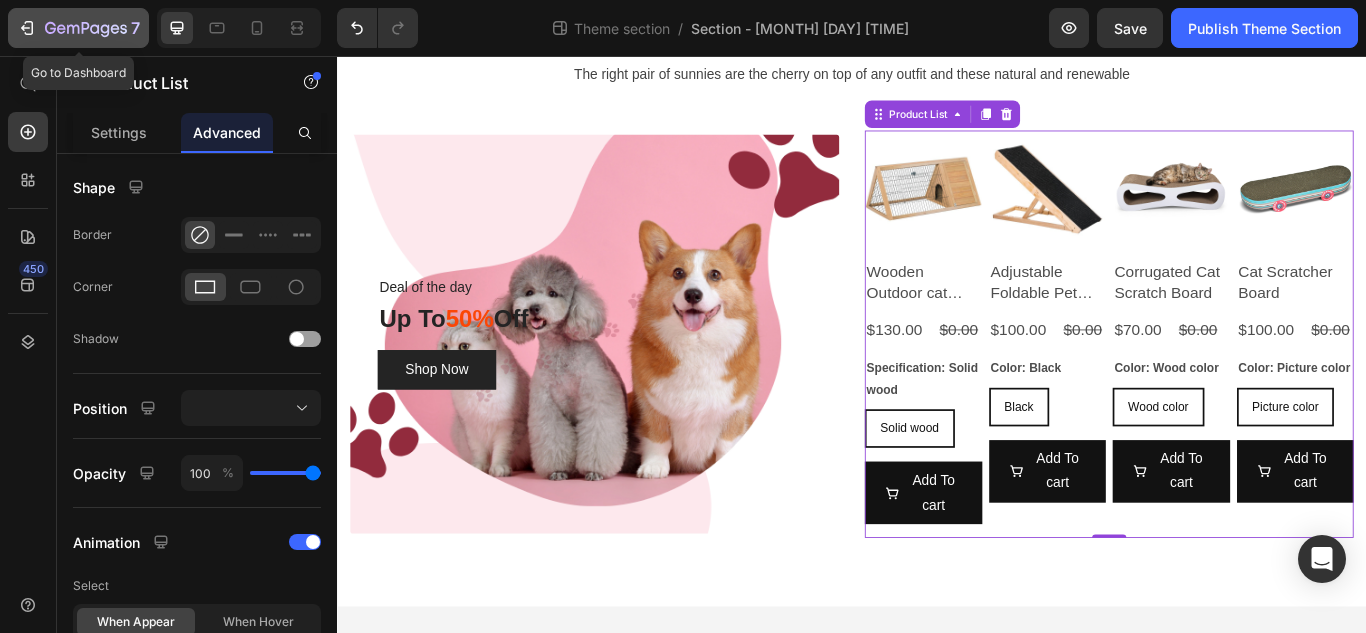 click 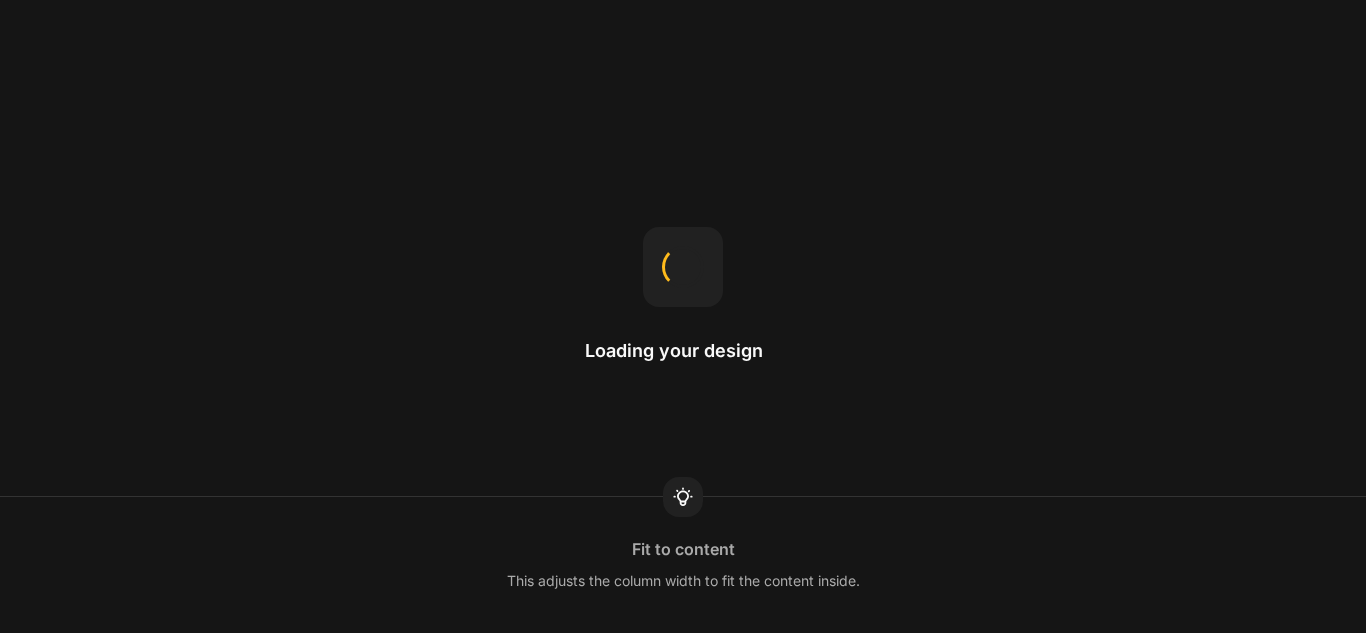 scroll, scrollTop: 0, scrollLeft: 0, axis: both 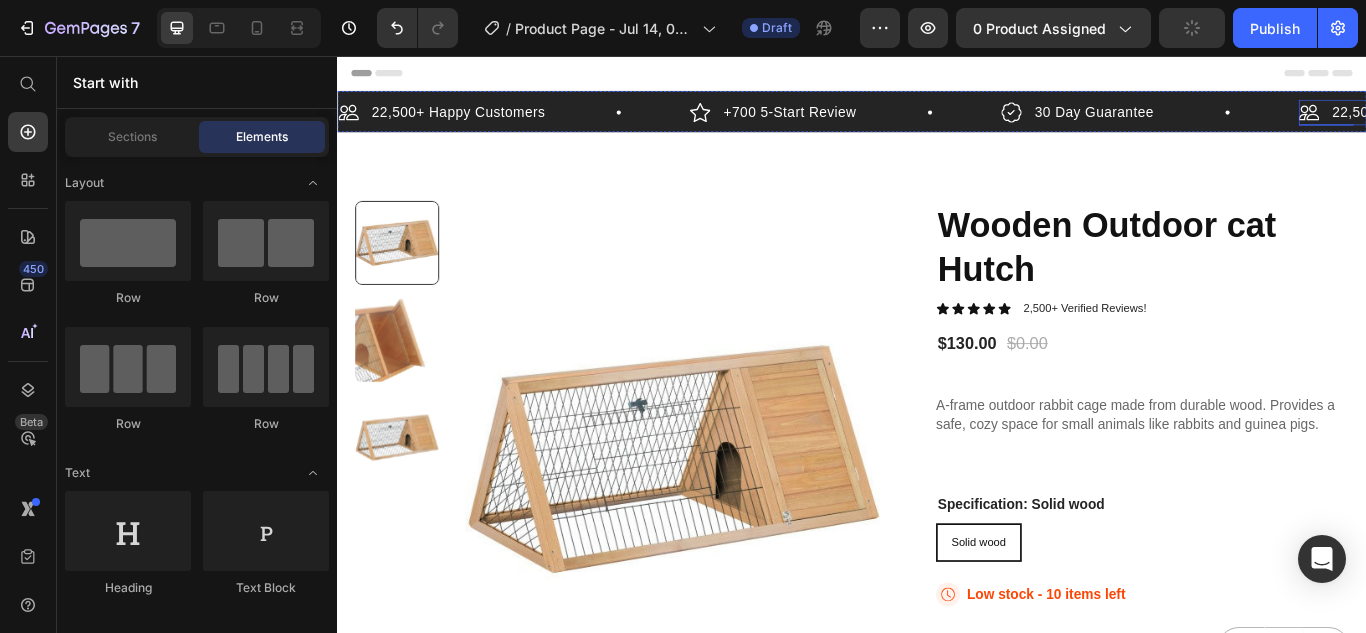 click 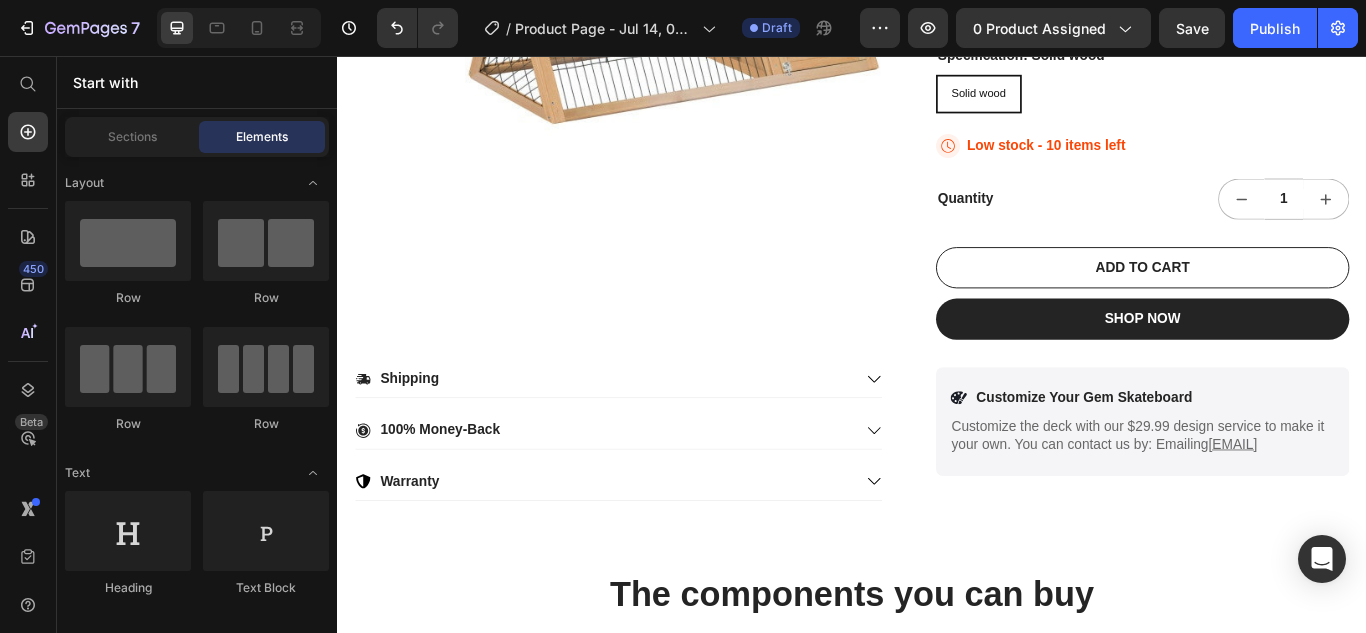 scroll, scrollTop: 711, scrollLeft: 0, axis: vertical 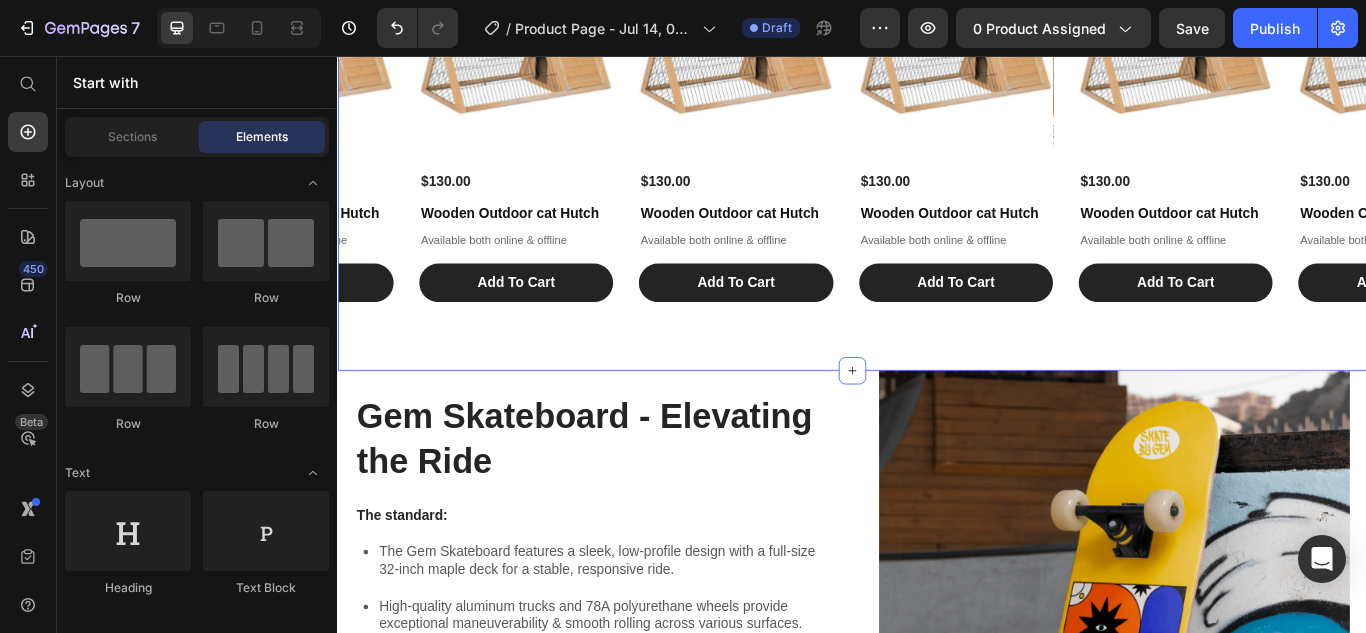 click on "The components you can buy Heading Product Images $130.00 Product Price Wooden Outdoor cat Hutch Product Title Available both online & offline Text Block Add To Cart Add to Cart Product Product Images $130.00 Product Price Wooden Outdoor cat Hutch Product Title Available both online & offline Text Block Add To Cart Add to Cart Product Product Images $130.00 Product Price Wooden Outdoor cat Hutch Product Title Available both online & offline Text Block Add To Cart Add to Cart Product Product Images $130.00 Product Price Wooden Outdoor cat Hutch Product Title Available both online & offline Text Block Add To Cart Add to Cart Product Product Images $130.00 Product Price Wooden Outdoor cat Hutch Product Title Available both online & offline Text Block Add To Cart Add to Cart Product Product Images $130.00 Product Price Wooden Outdoor cat Hutch Product Title Available both online & offline Text Block Add To Cart Add to Cart Product Carousel Section 2" at bounding box center [937, 94] 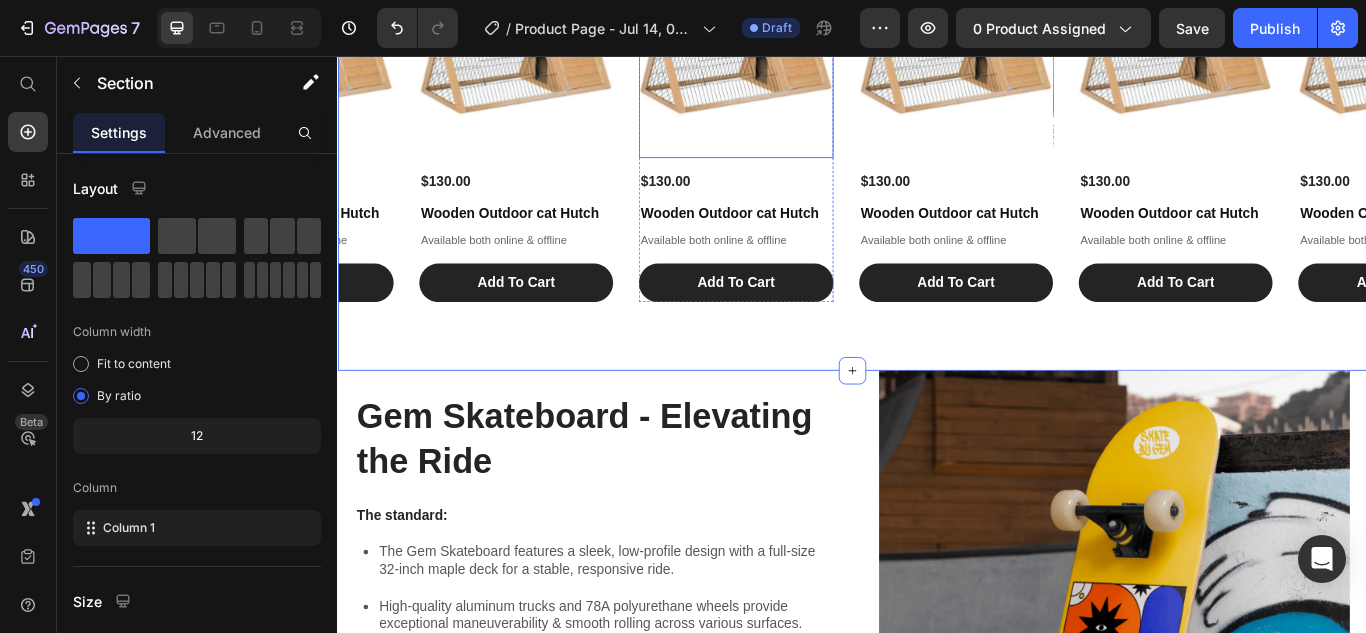 click at bounding box center [801, 62] 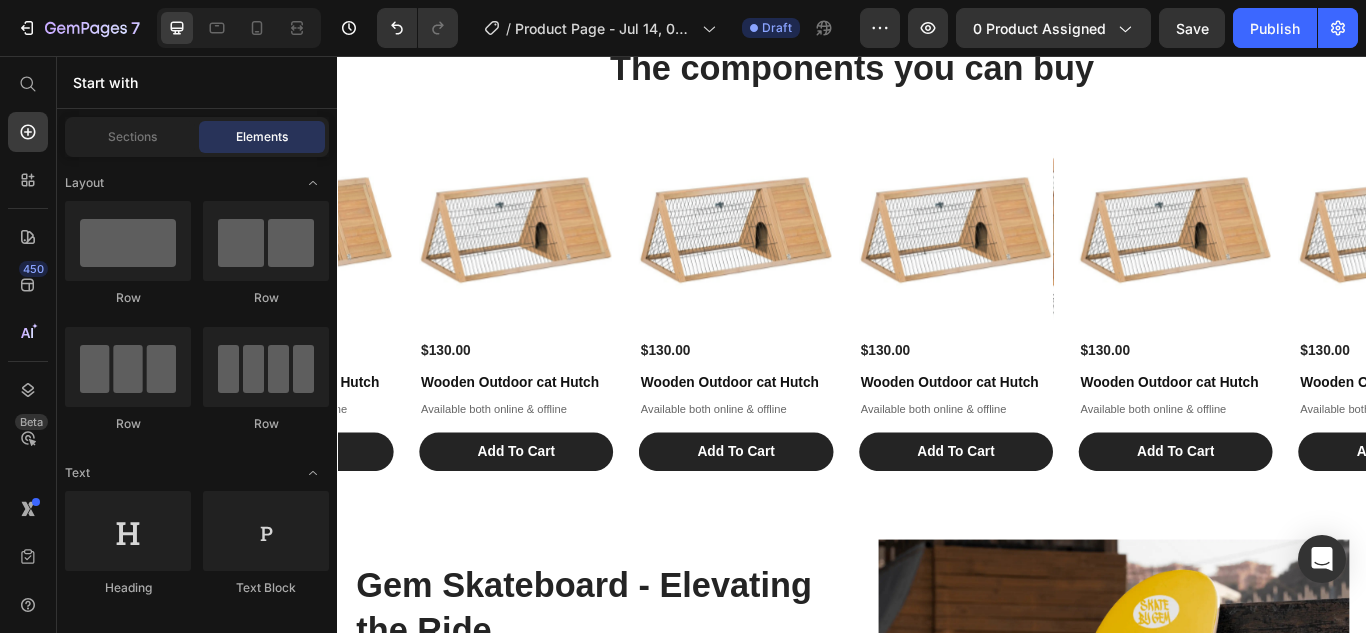 scroll, scrollTop: 909, scrollLeft: 0, axis: vertical 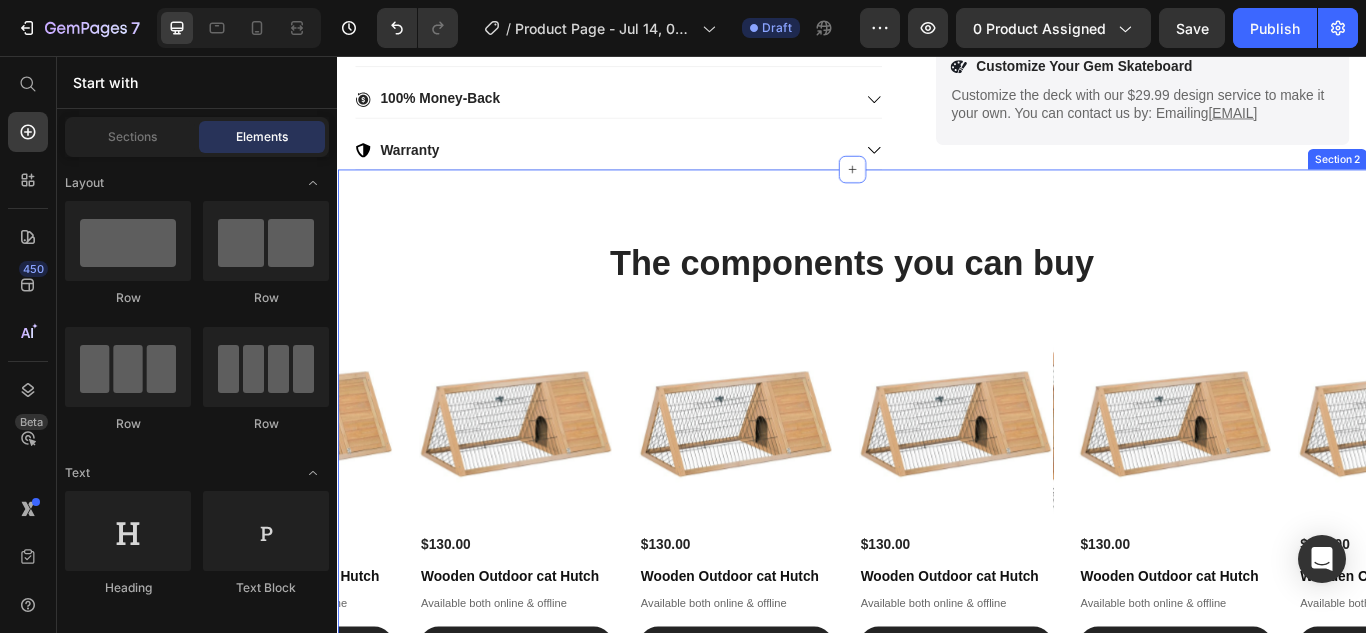 click on "The components you can buy Heading Product Images $130.00 Product Price Wooden Outdoor cat Hutch Product Title Available both online & offline Text Block Add To Cart Add to Cart Product Product Images $130.00 Product Price Wooden Outdoor cat Hutch Product Title Available both online & offline Text Block Add To Cart Add to Cart Product Product Images $130.00 Product Price Wooden Outdoor cat Hutch Product Title Available both online & offline Text Block Add To Cart Add to Cart Product Product Images $130.00 Product Price Wooden Outdoor cat Hutch Product Title Available both online & offline Text Block Add To Cart Add to Cart Product Product Images $130.00 Product Price Wooden Outdoor cat Hutch Product Title Available both online & offline Text Block Add To Cart Add to Cart Product Product Images $130.00 Product Price Wooden Outdoor cat Hutch Product Title Available both online & offline Text Block Add To Cart Add to Cart Product Carousel" at bounding box center [937, 518] 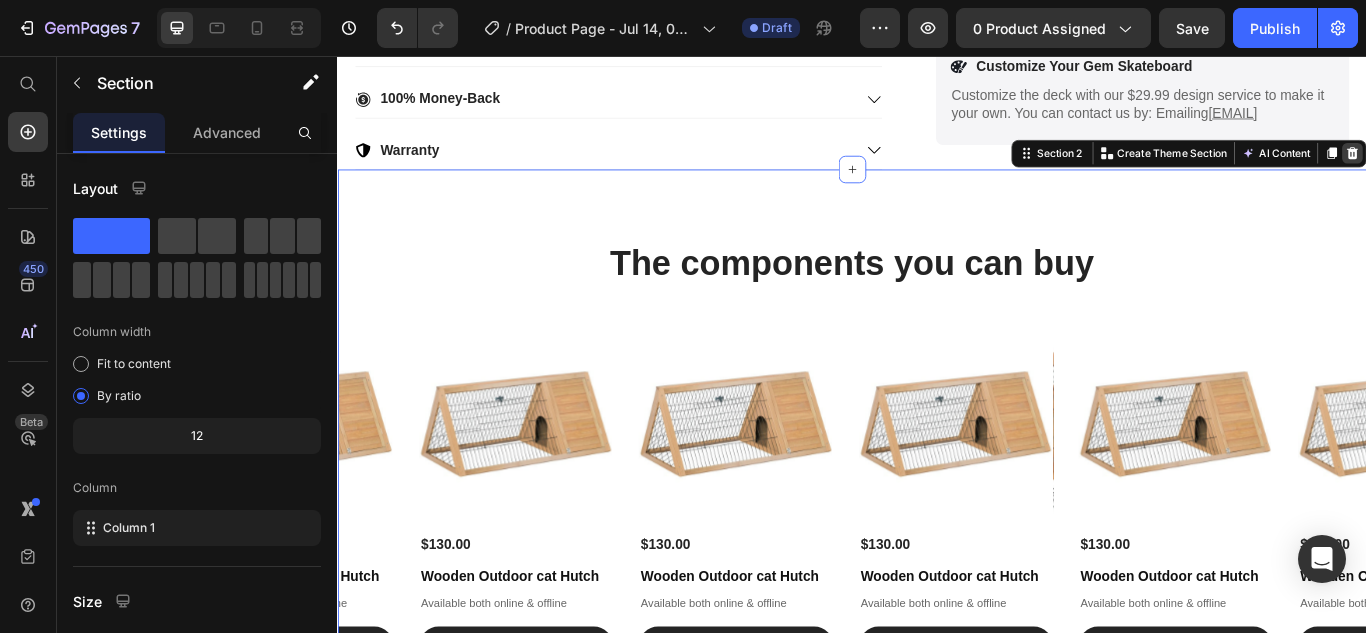 click 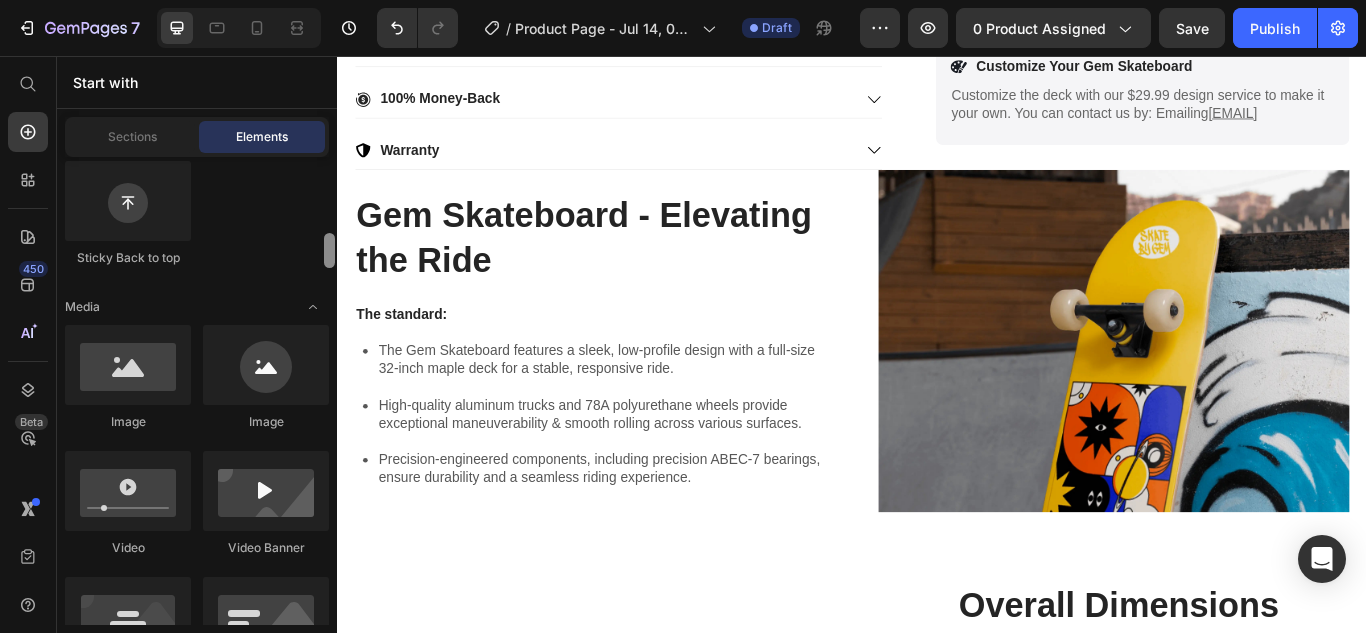 scroll, scrollTop: 647, scrollLeft: 0, axis: vertical 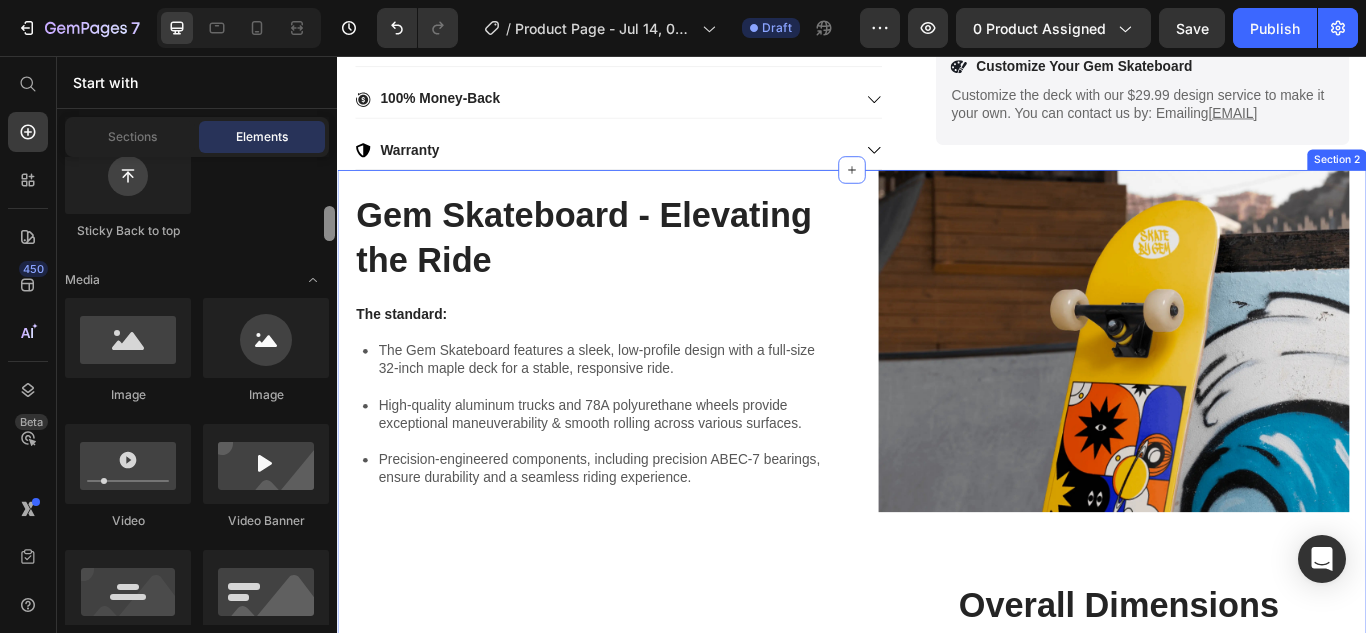 drag, startPoint x: 669, startPoint y: 231, endPoint x: 355, endPoint y: 326, distance: 328.0564 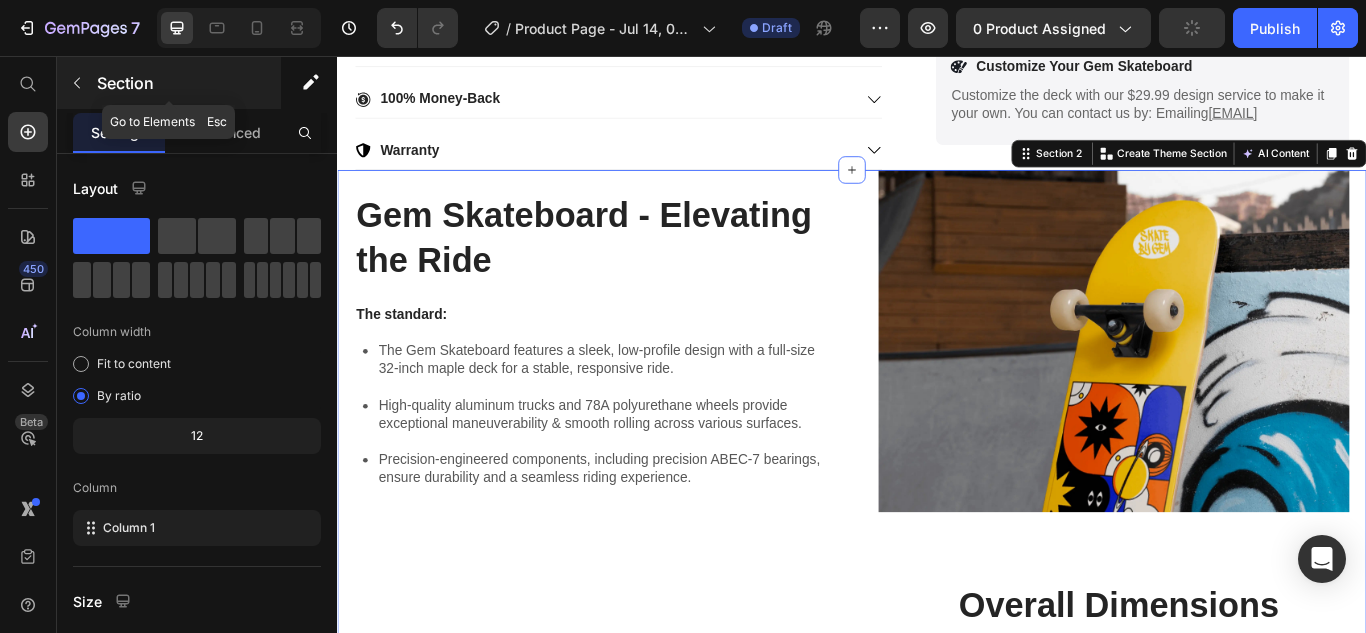 click at bounding box center (77, 83) 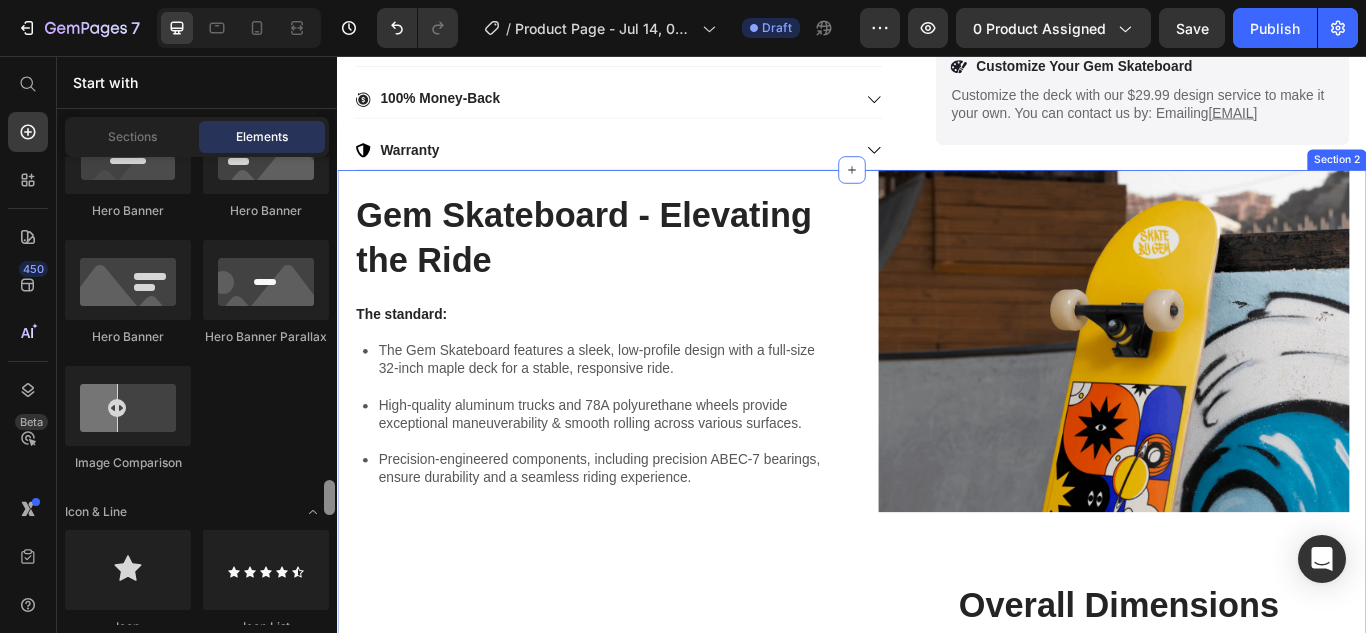 scroll, scrollTop: 1307, scrollLeft: 0, axis: vertical 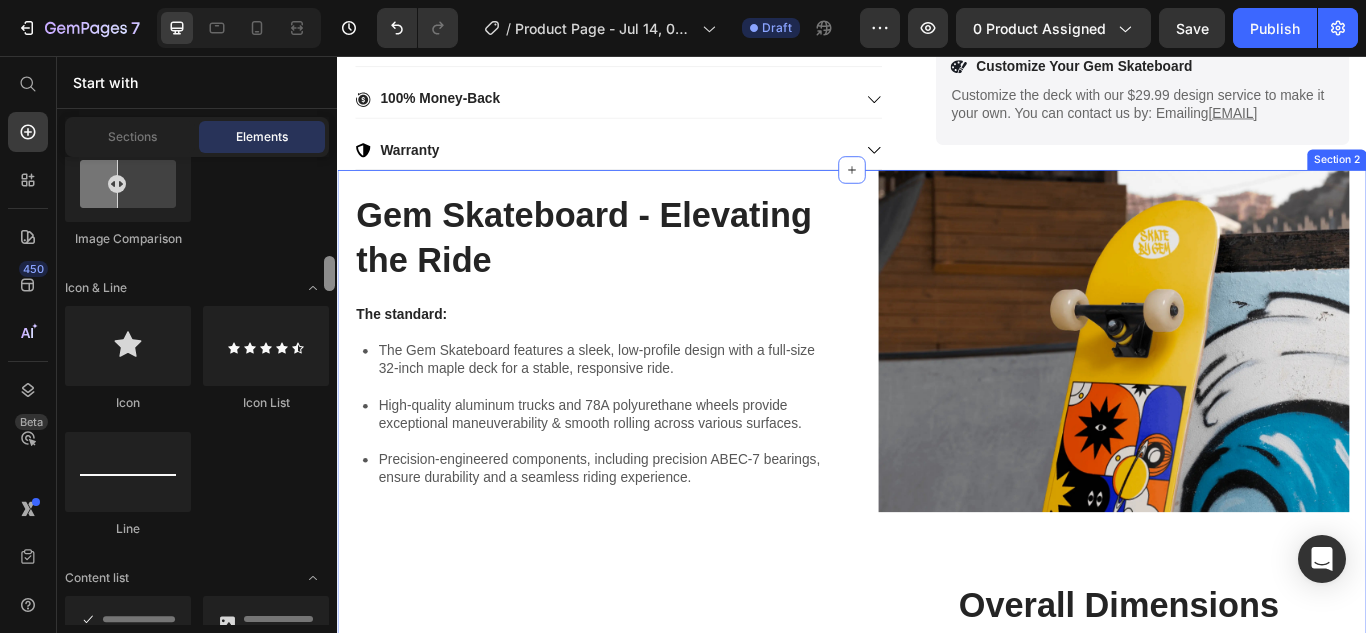 drag, startPoint x: 665, startPoint y: 288, endPoint x: 354, endPoint y: 400, distance: 330.55258 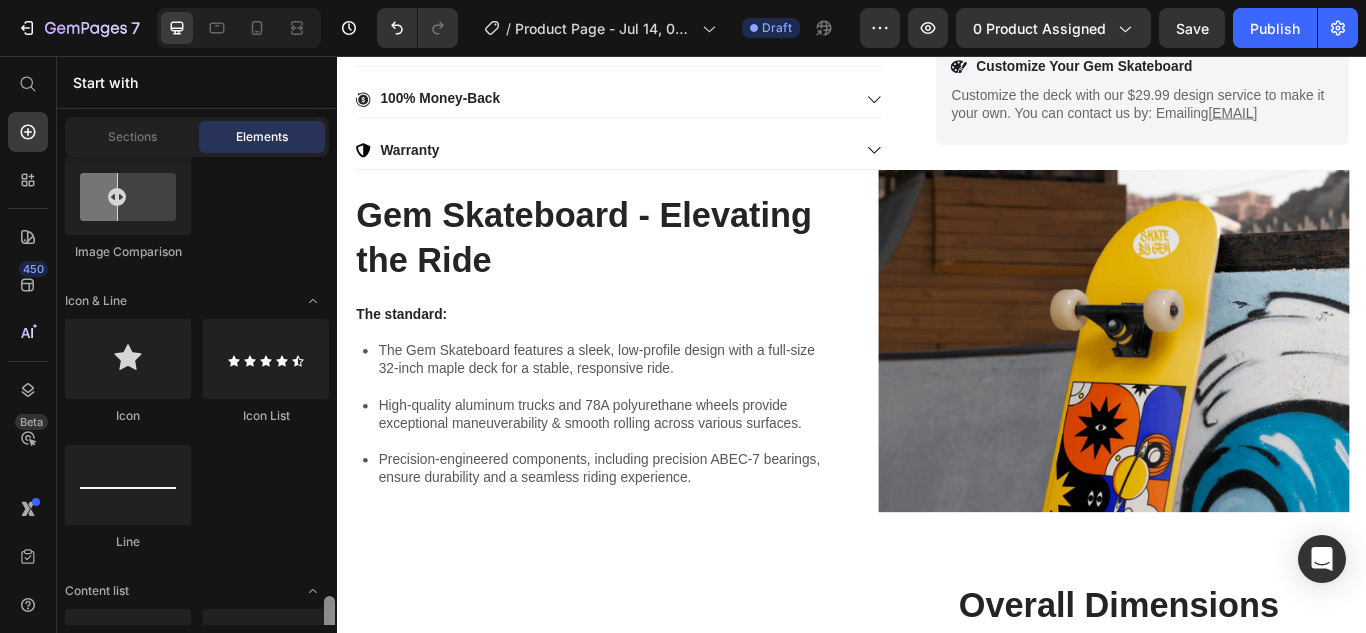 scroll, scrollTop: 1967, scrollLeft: 0, axis: vertical 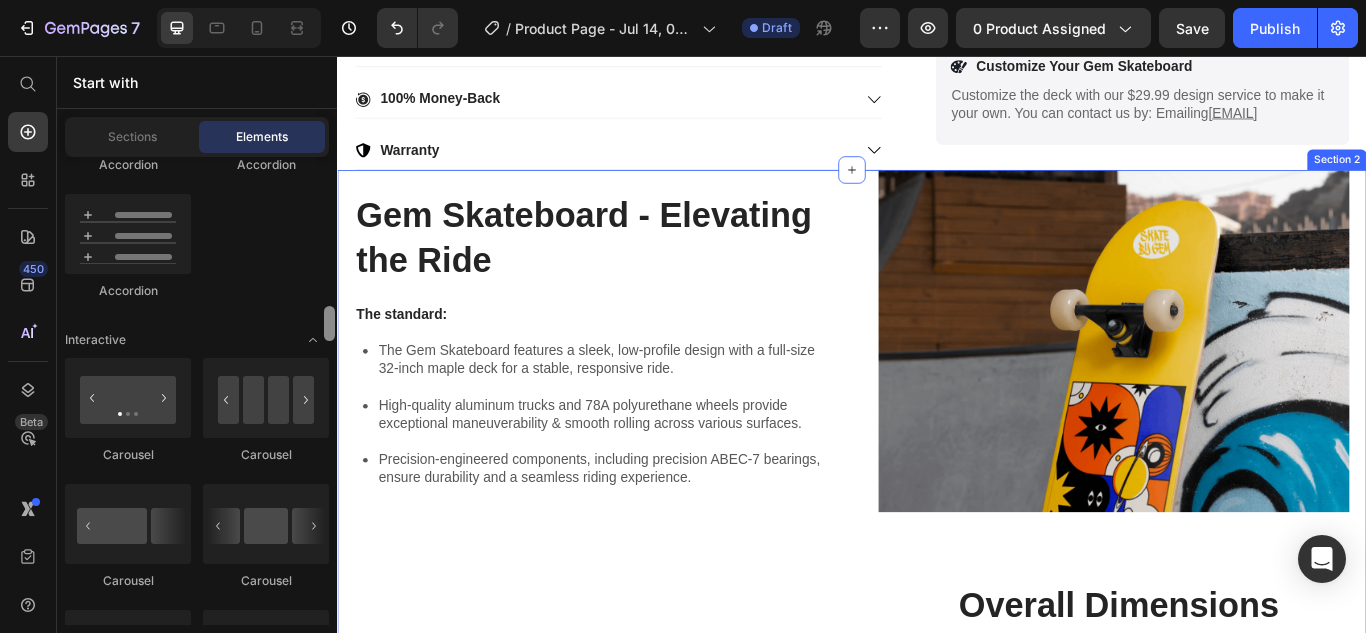 drag, startPoint x: 665, startPoint y: 337, endPoint x: 350, endPoint y: 431, distance: 328.72632 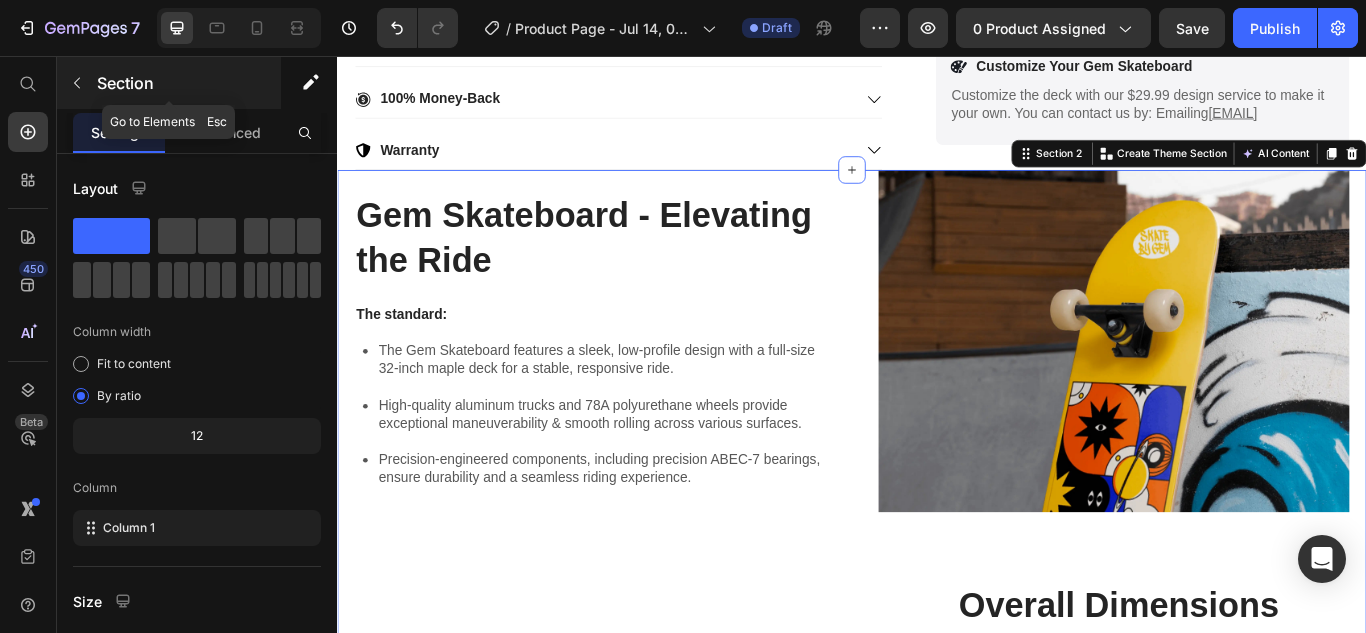 click at bounding box center [77, 83] 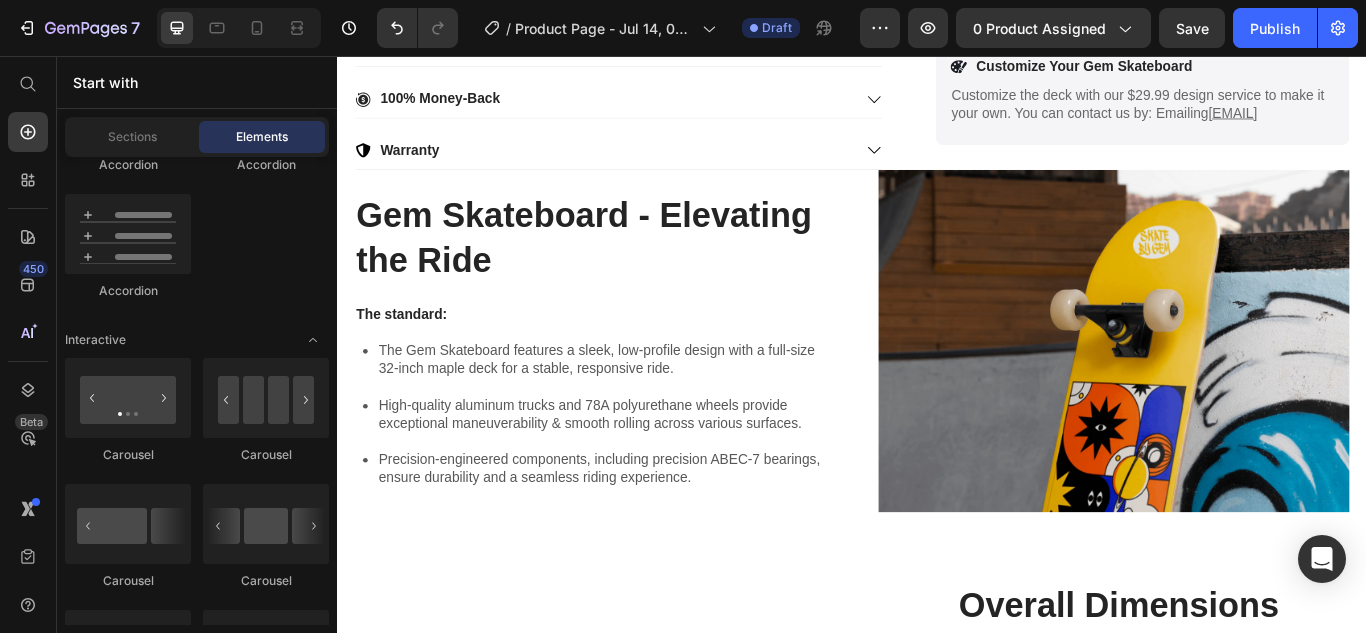 click on "Item List
Advanced List
Accordion
Accordion
Accordion" 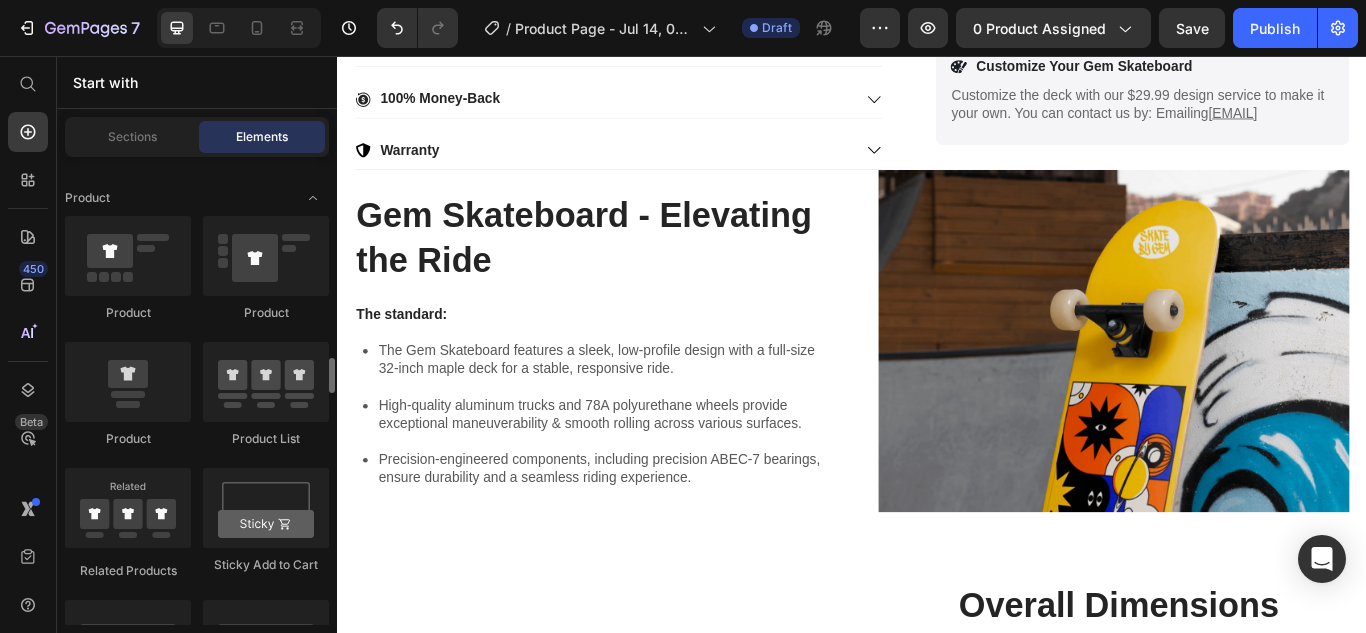 scroll, scrollTop: 2687, scrollLeft: 0, axis: vertical 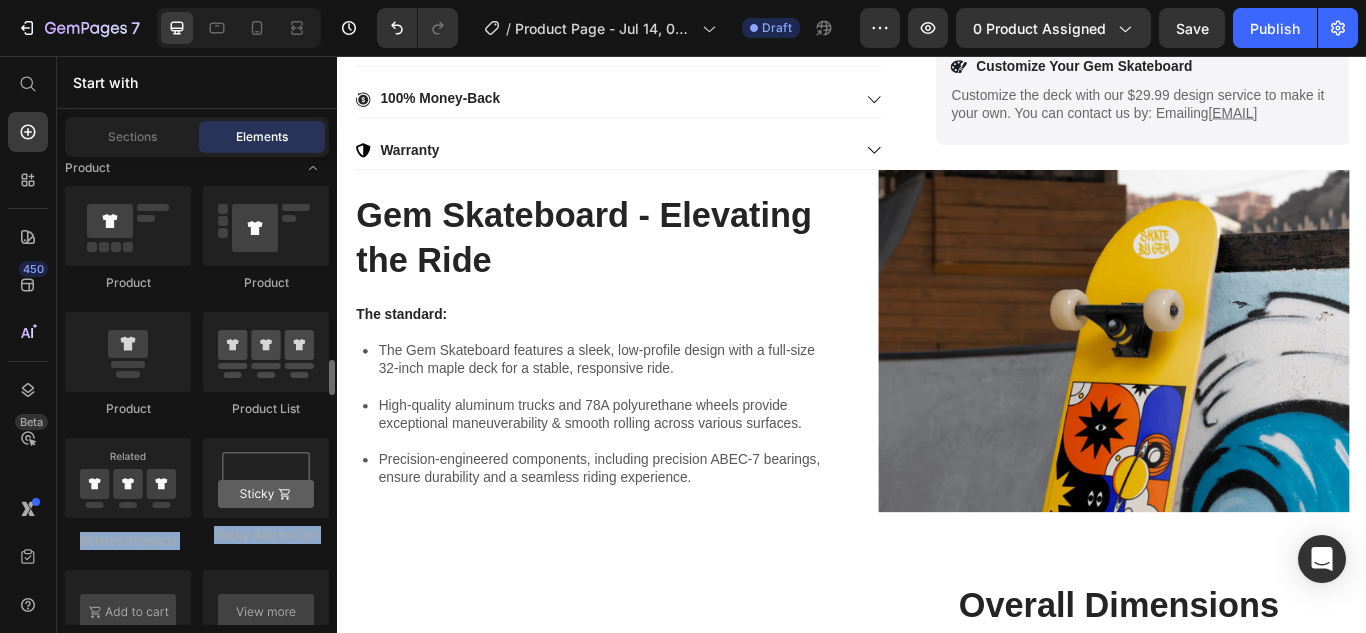 drag, startPoint x: 203, startPoint y: 561, endPoint x: 152, endPoint y: 519, distance: 66.068146 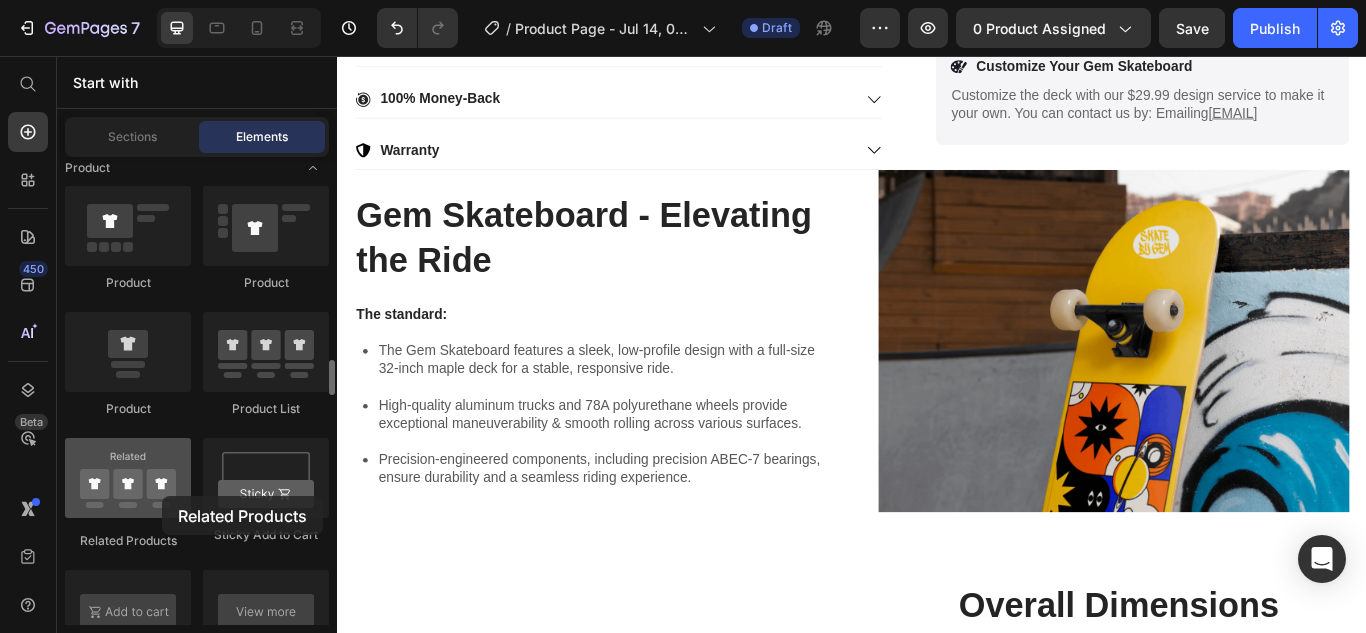 drag, startPoint x: 152, startPoint y: 519, endPoint x: 163, endPoint y: 496, distance: 25.495098 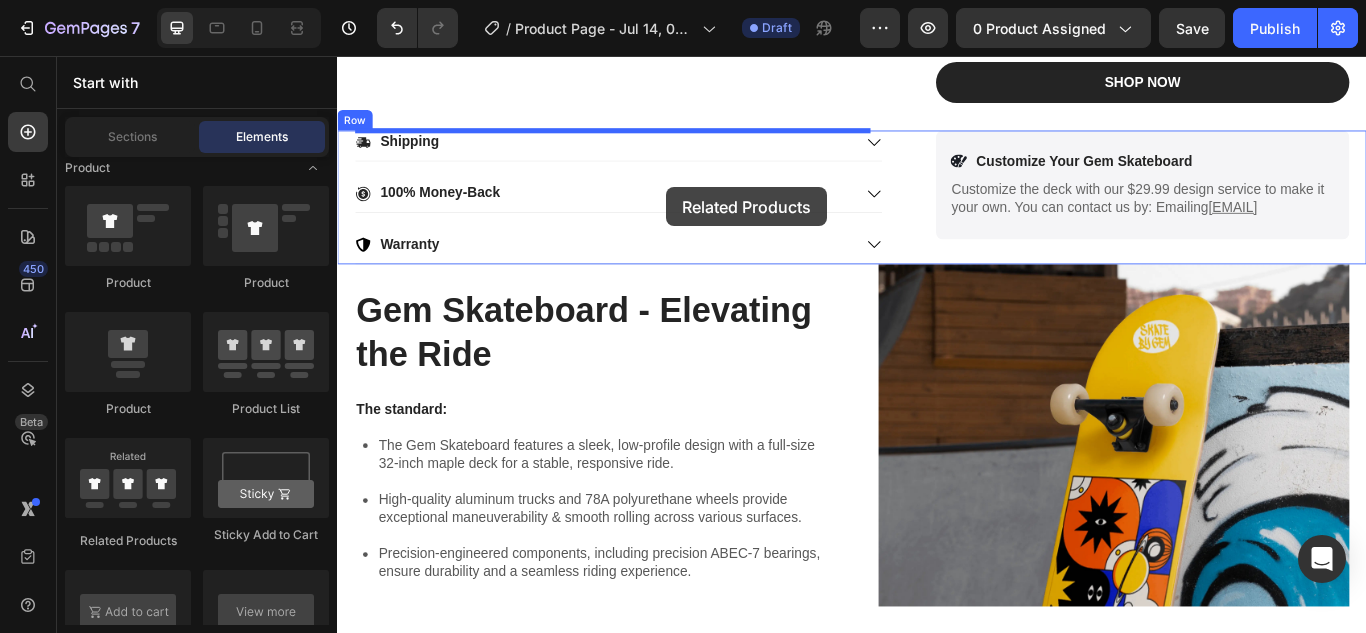 scroll, scrollTop: 771, scrollLeft: 0, axis: vertical 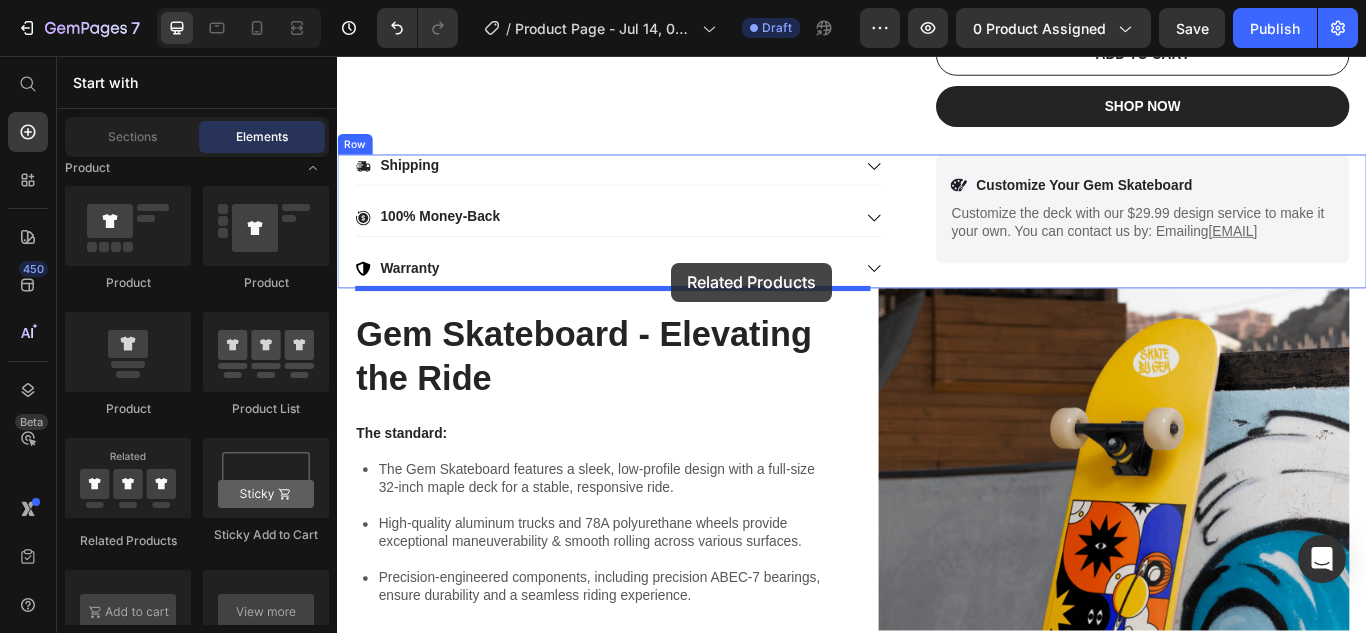 drag, startPoint x: 500, startPoint y: 552, endPoint x: 726, endPoint y: 297, distance: 340.73596 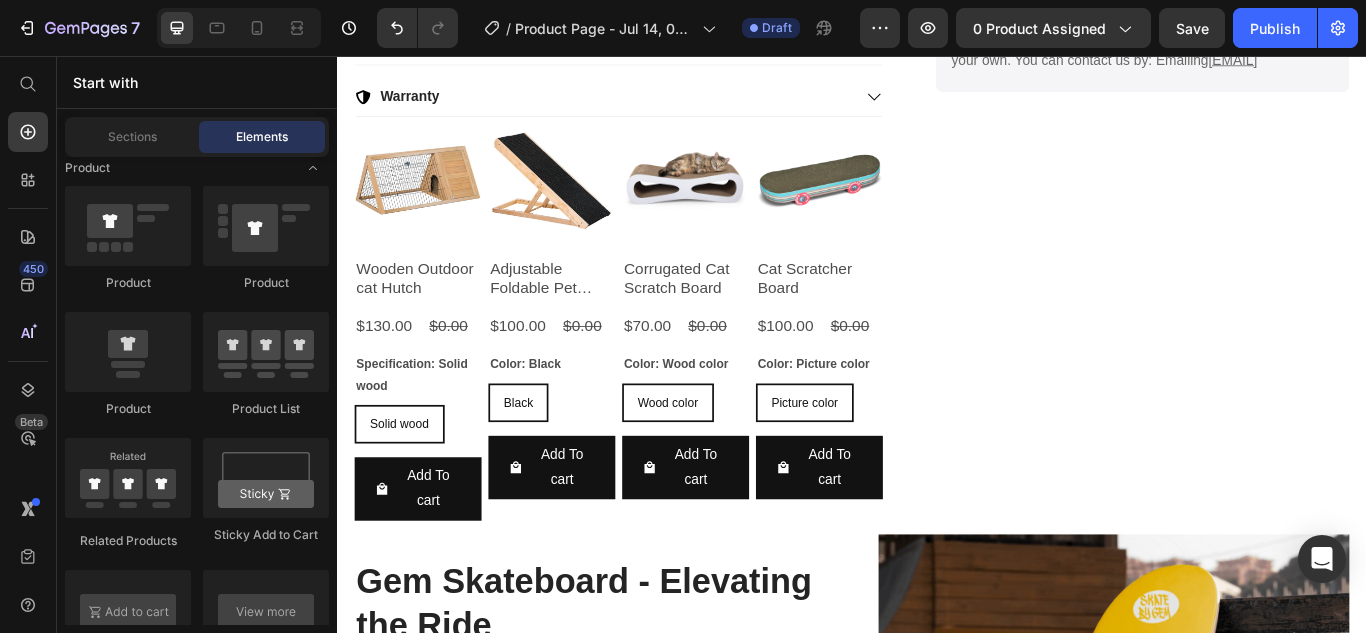 scroll, scrollTop: 1000, scrollLeft: 0, axis: vertical 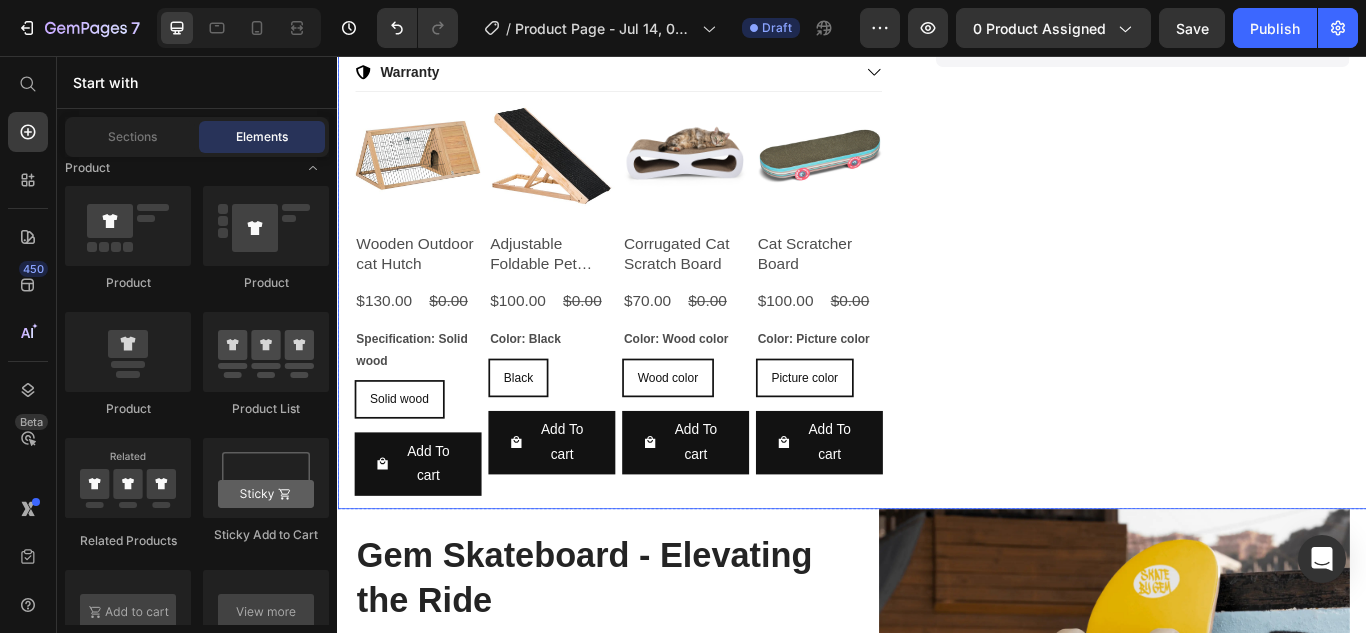 click on "Icon Customize Your Gem Skateboard Text Block Row Customize the deck with our $29.99 design service to make it your own. You can contact us by: Emailing  info@gemskateboards.com Text Block Row" at bounding box center (1276, 263) 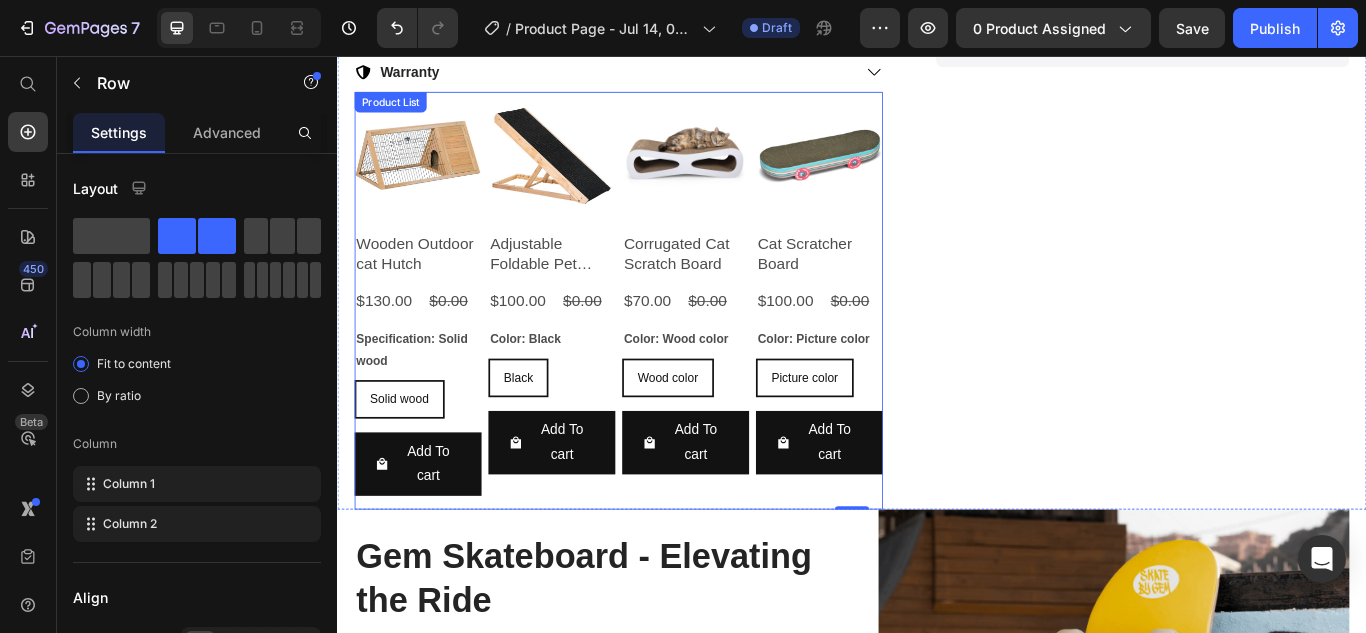 click on "Product Images Corrugated Cat Scratch Board Product Title $70.00 Product Price $0.00 Product Price Row Color: Wood color Wood color Wood color Wood color Product Variants & Swatches Add To cart Product Cart Button Row" at bounding box center [743, 341] 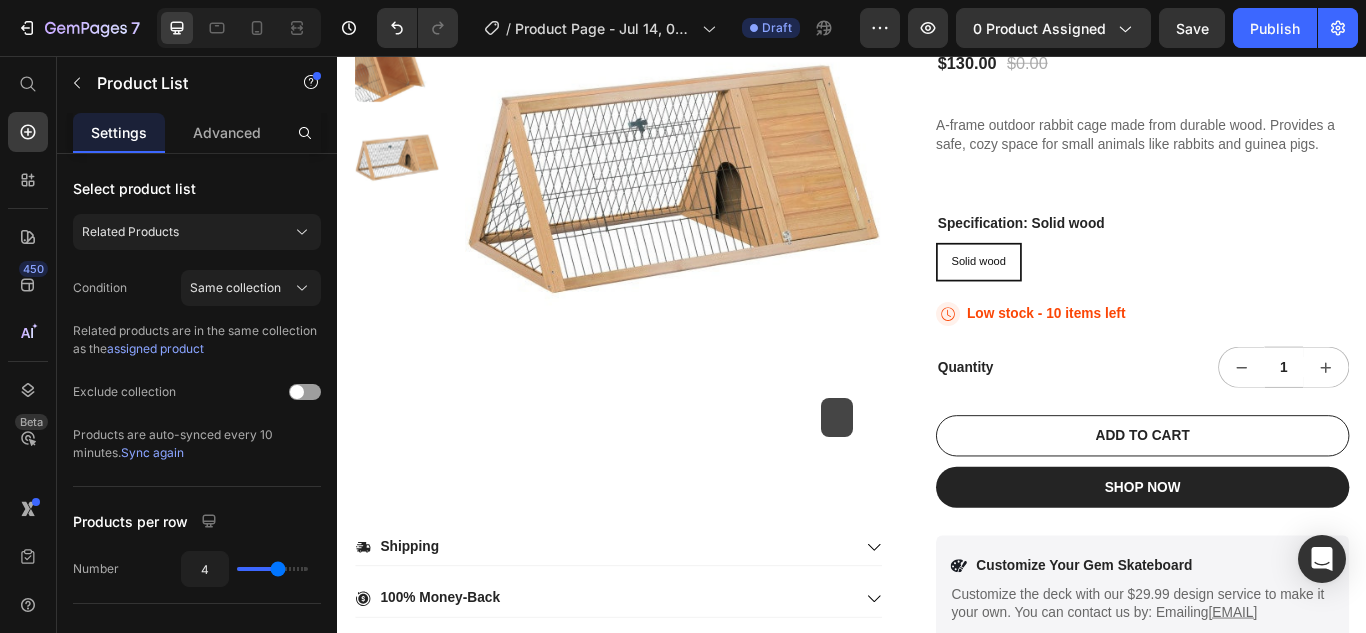 scroll, scrollTop: 0, scrollLeft: 0, axis: both 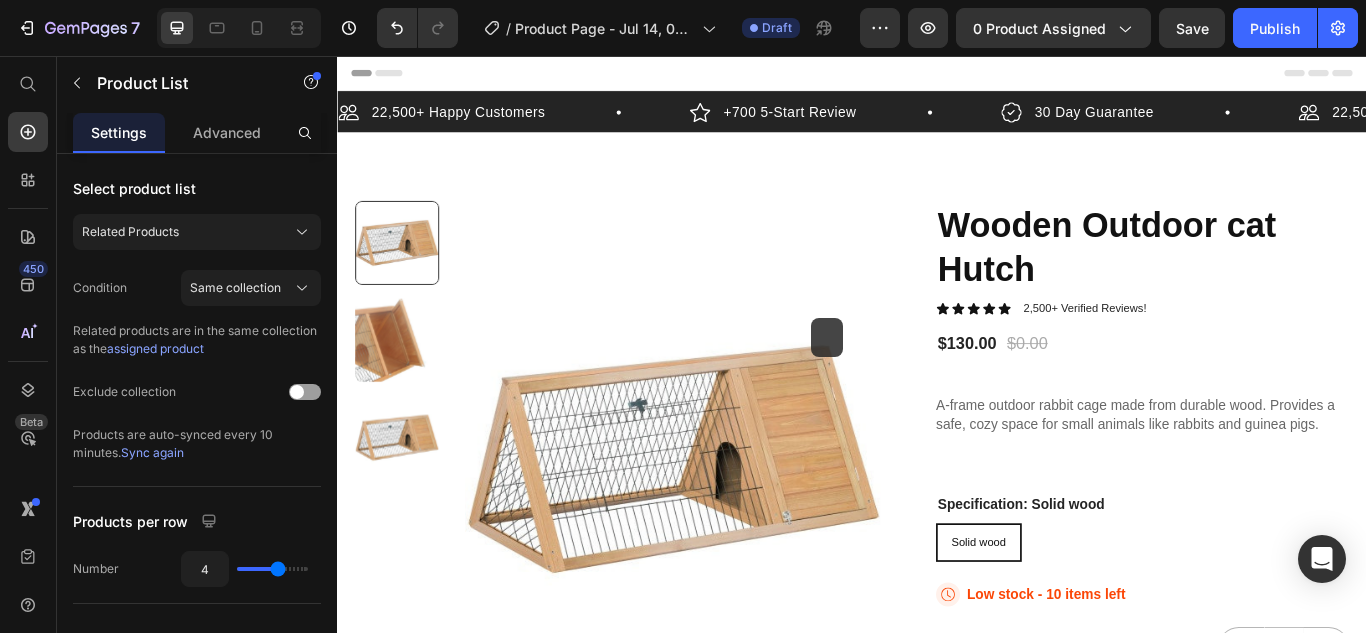 drag, startPoint x: 728, startPoint y: 556, endPoint x: 889, endPoint y: 361, distance: 252.87546 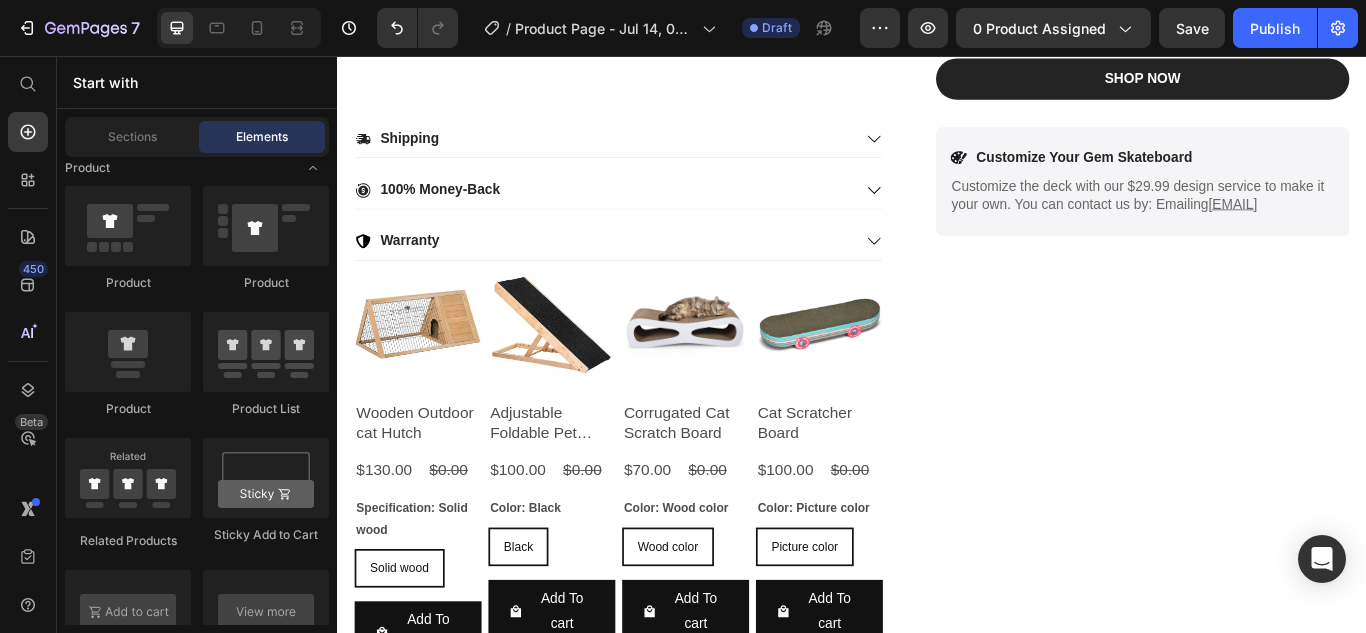 scroll, scrollTop: 813, scrollLeft: 0, axis: vertical 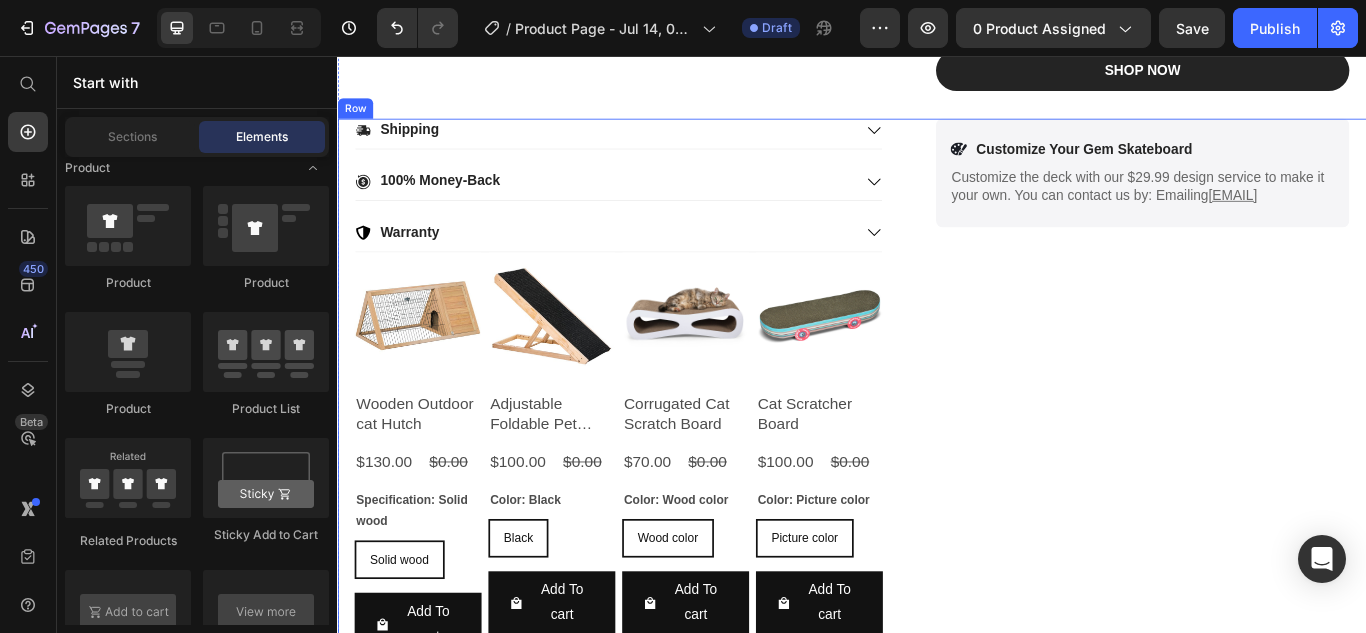 click on "Icon Customize Your Gem Skateboard Text Block Row Customize the deck with our $29.99 design service to make it your own. You can contact us by: Emailing  info@gemskateboards.com Text Block Row" at bounding box center [1276, 450] 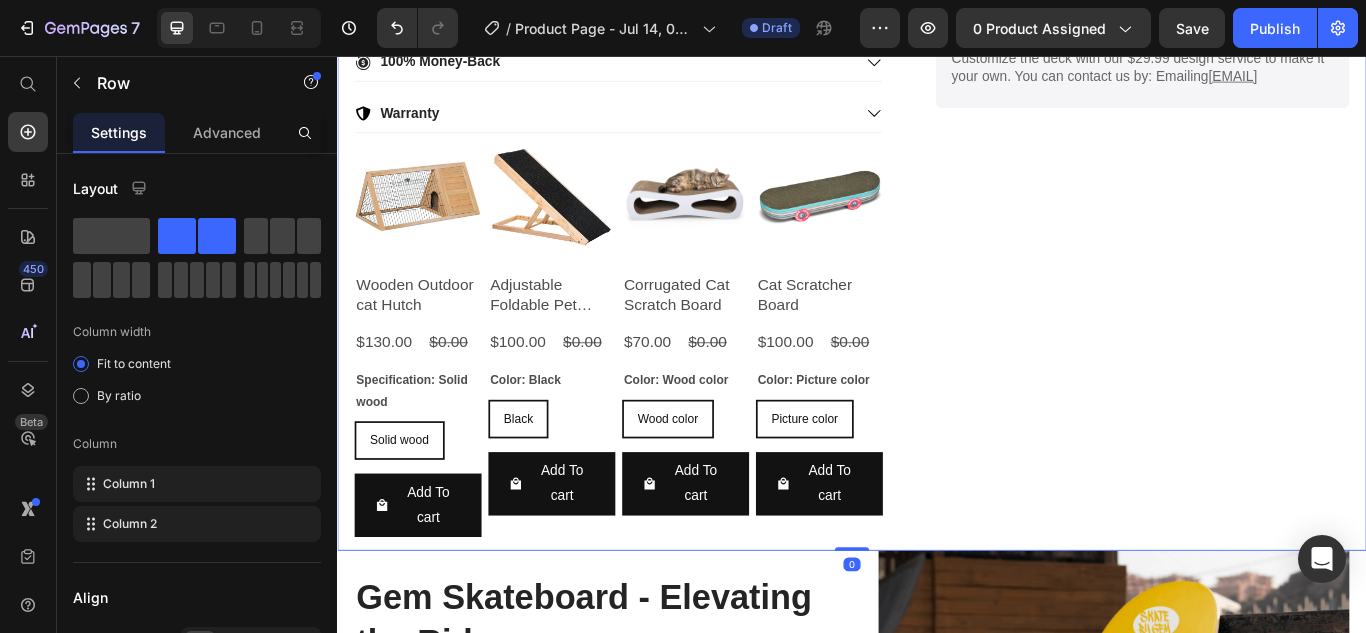 scroll, scrollTop: 1013, scrollLeft: 0, axis: vertical 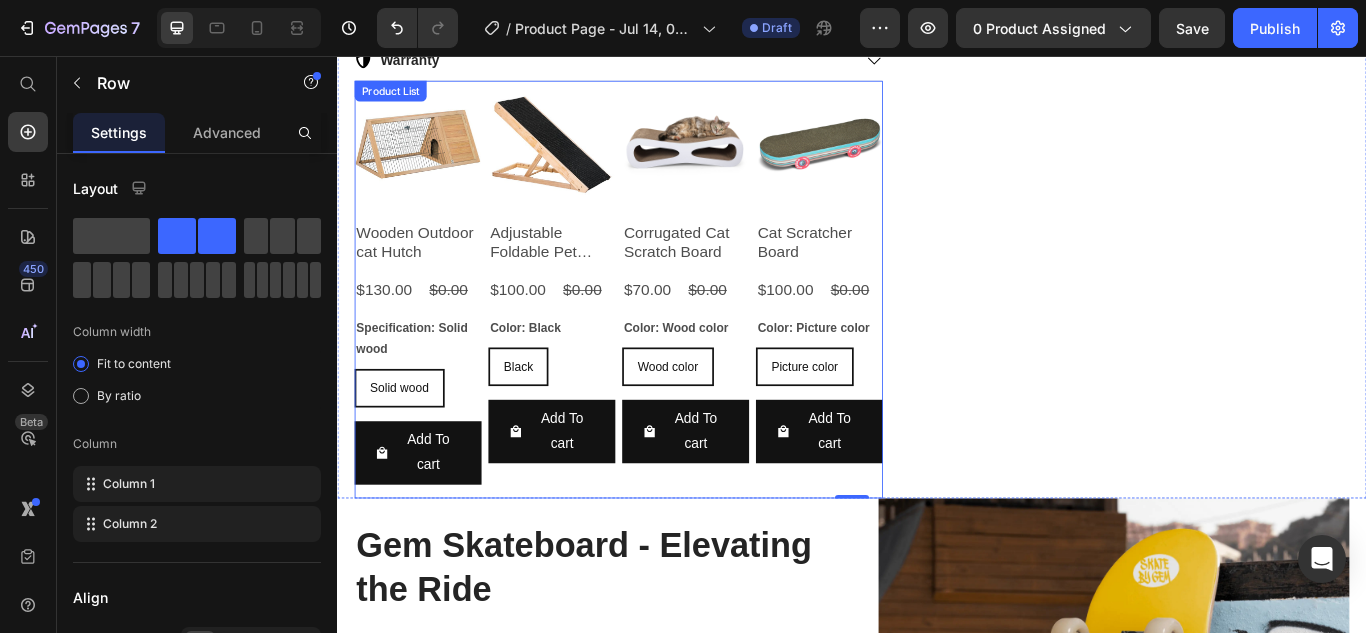 click on "Product Images Cat Scratcher Board Product Title $100.00 Product Price $0.00 Product Price Row Color: Picture color Picture color Picture color Picture color Product Variants & Swatches Add To cart Product Cart Button Row" at bounding box center [899, 328] 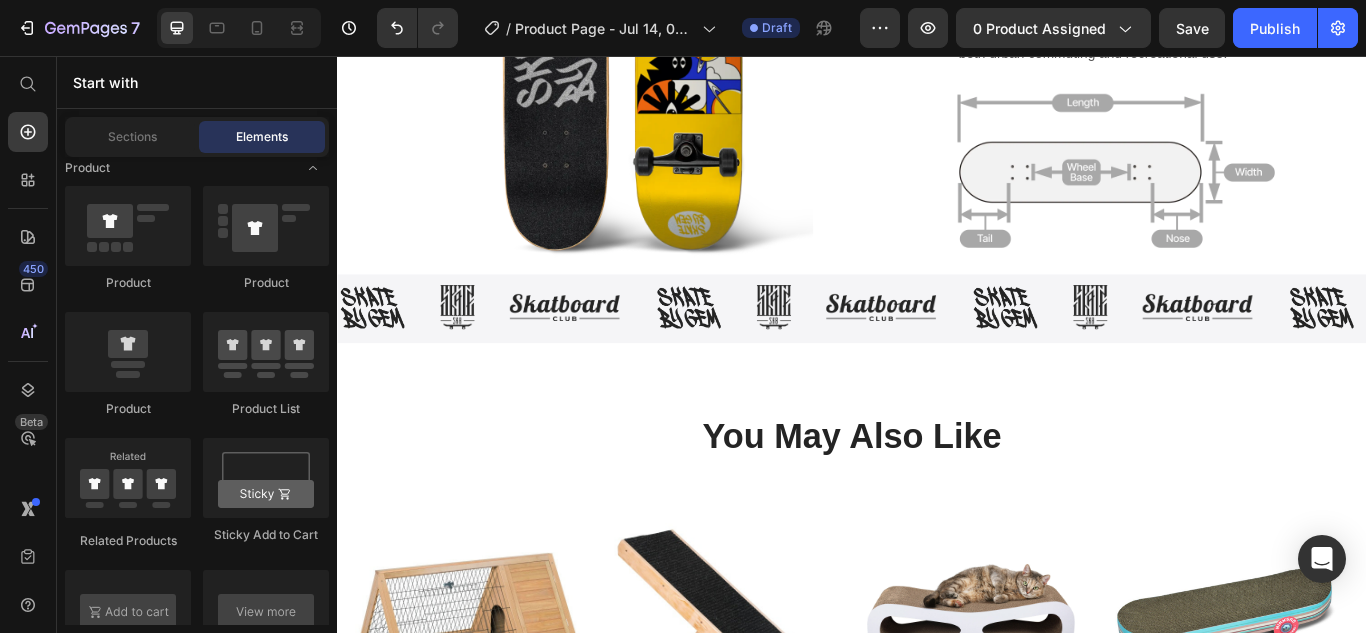 scroll, scrollTop: 2426, scrollLeft: 0, axis: vertical 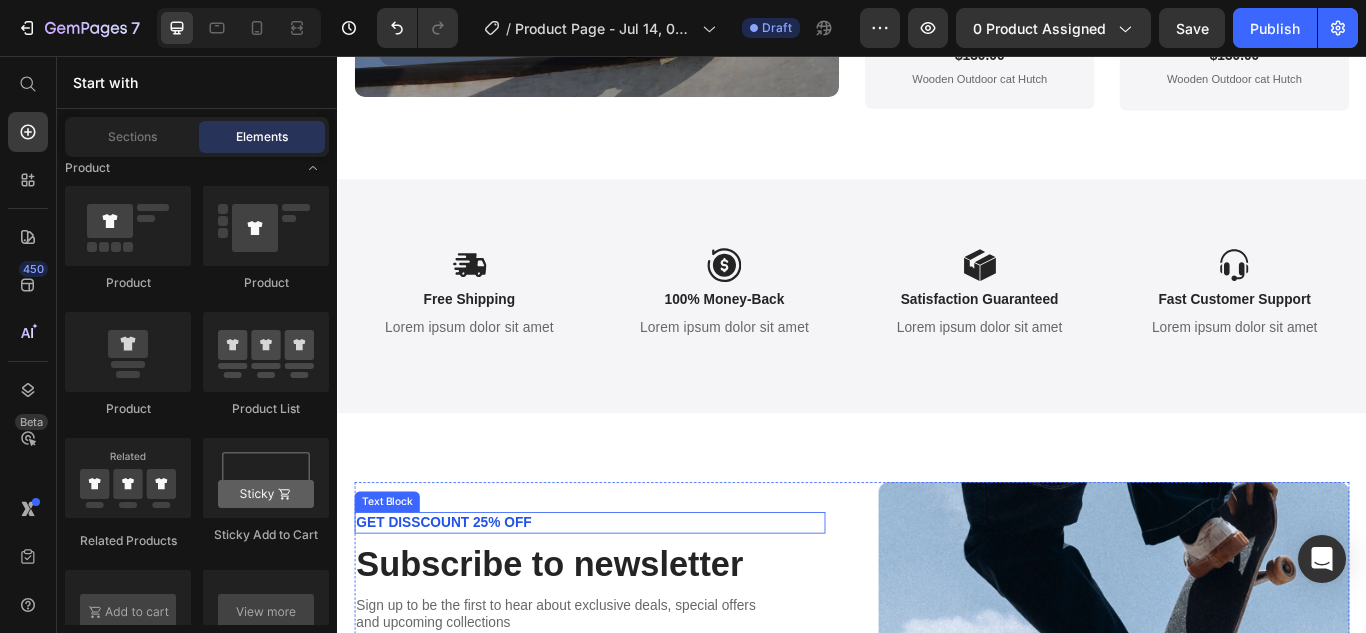 click on "GET DISSCOUNT 25% OFF" at bounding box center (631, 600) 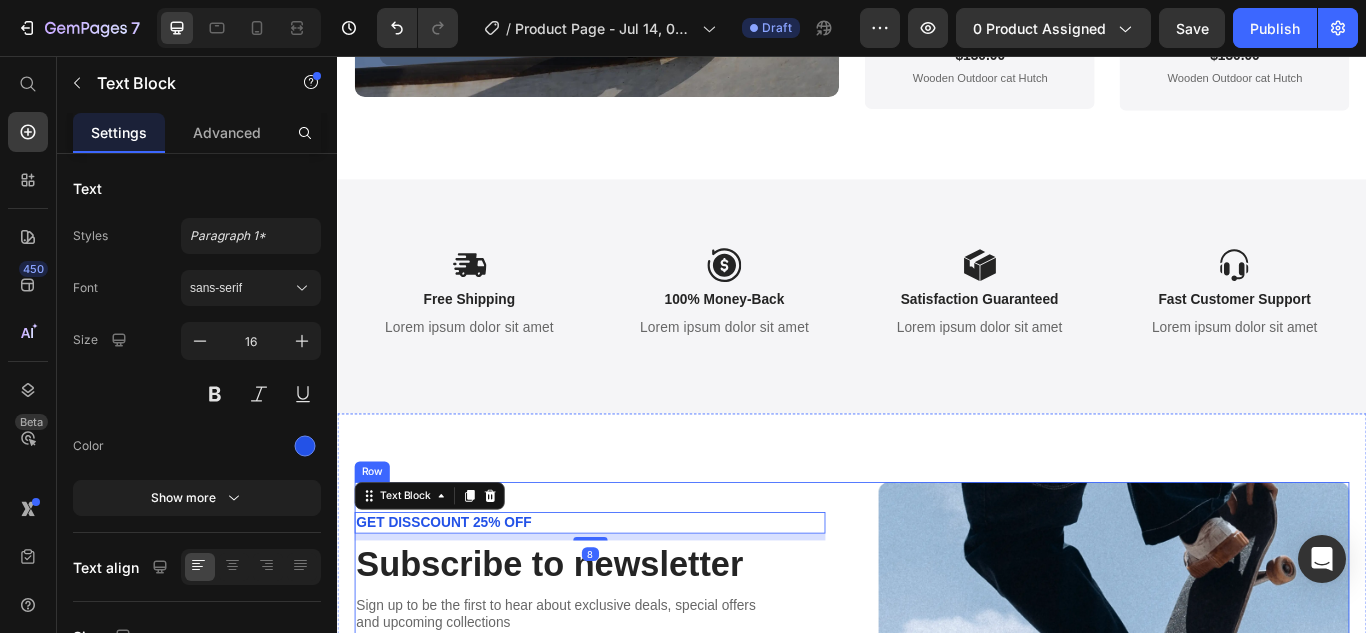 click on "GET DISSCOUNT 25% OFF Text Block   8 Subscribe to newsletter Heading Sign up to be the first to hear about exclusive deals, special offers and upcoming collections Text Block Email Field
Submit Button Row View  Privacy Policy  &  advertising terms Text Block Newsletter Image Row" at bounding box center [937, 745] 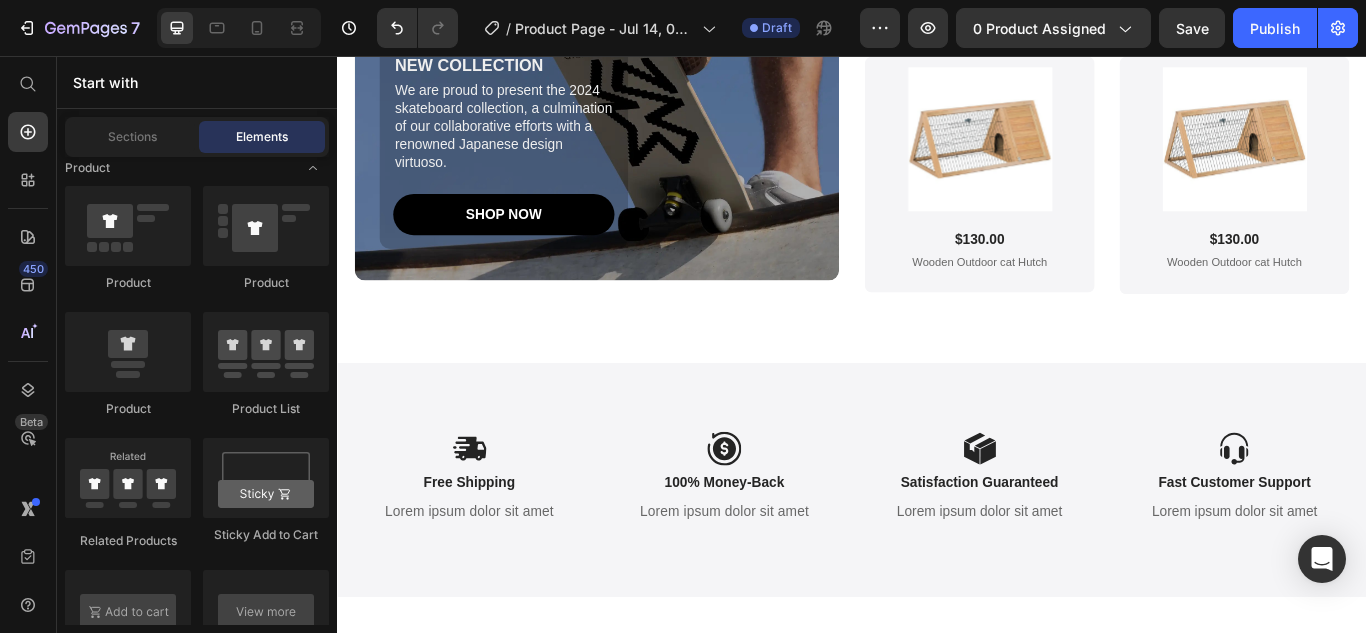 scroll, scrollTop: 4107, scrollLeft: 0, axis: vertical 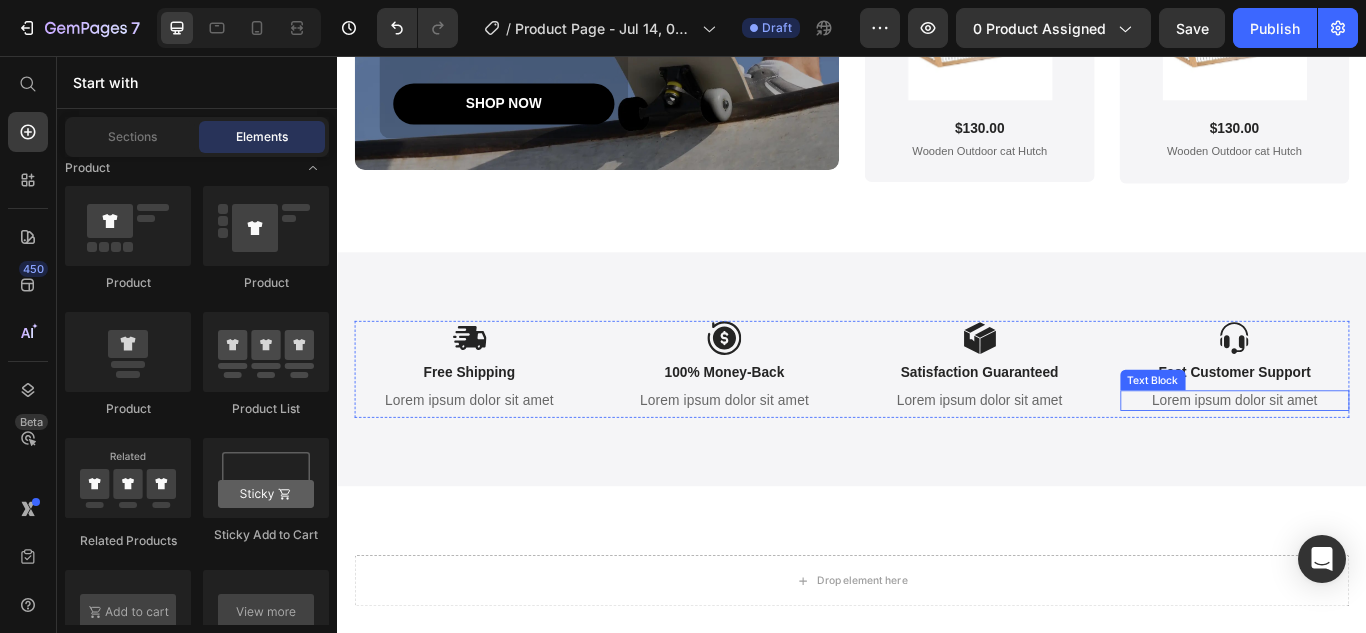 click on "Lorem ipsum dolor sit amet" at bounding box center [1384, 458] 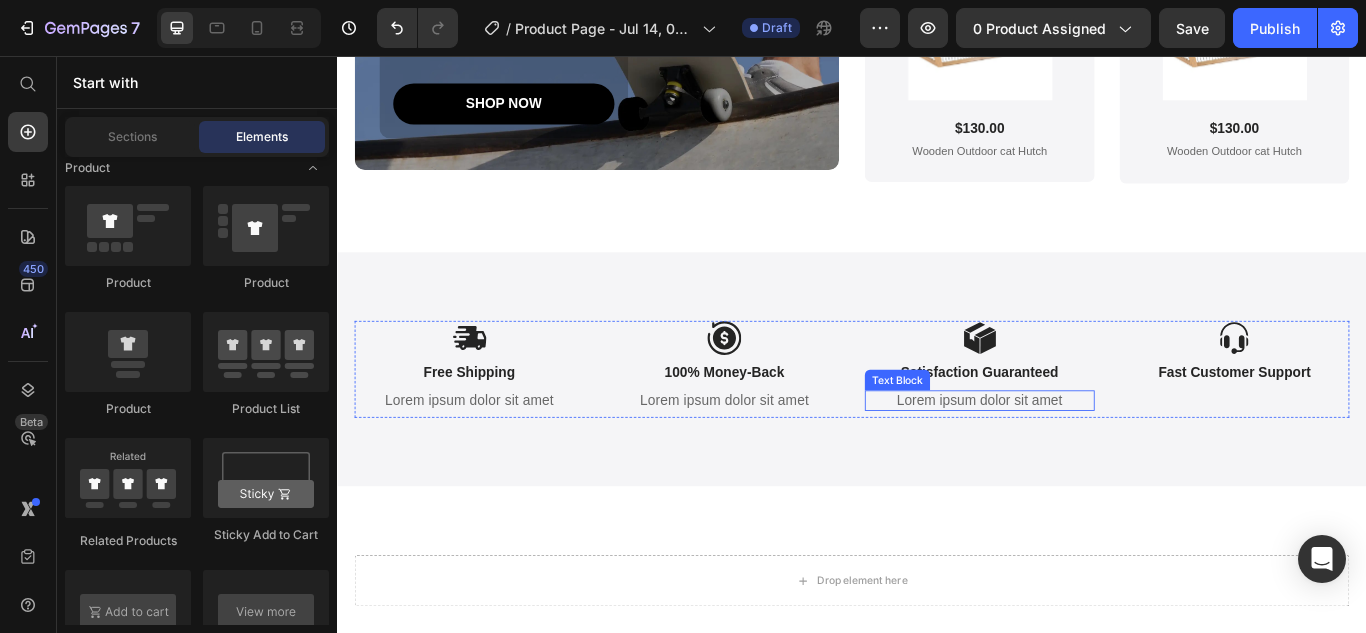 click on "Lorem ipsum dolor sit amet" at bounding box center [1086, 458] 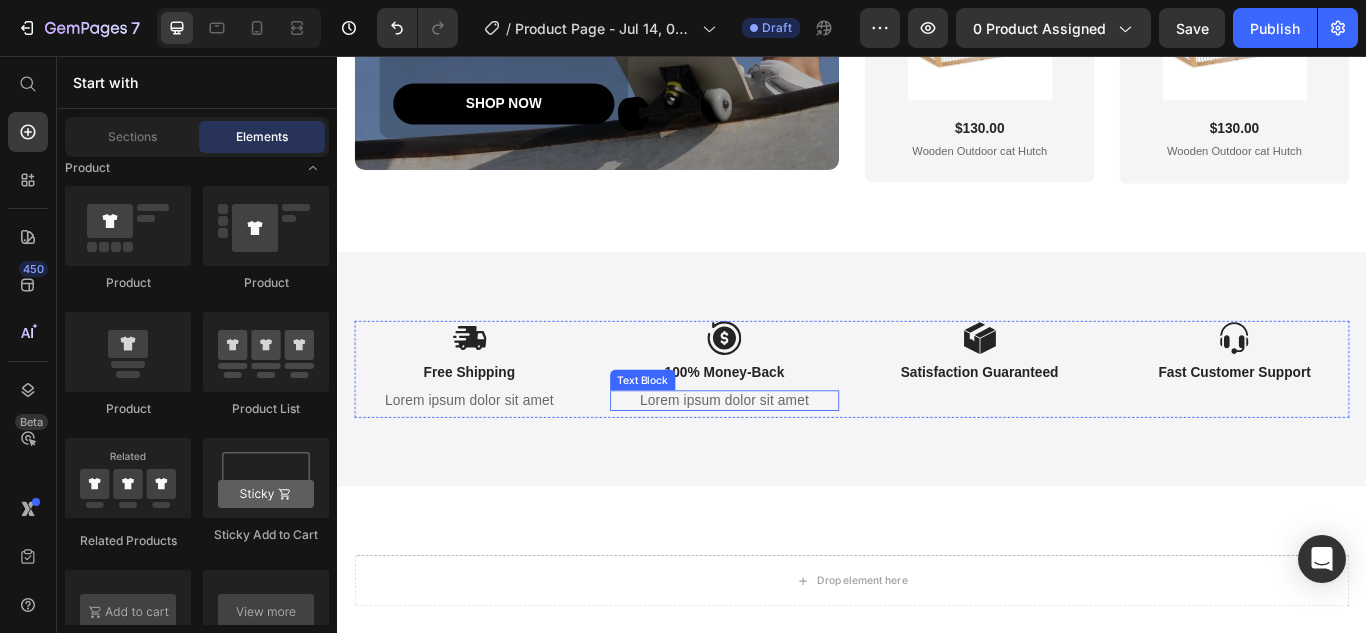 click on "Lorem ipsum dolor sit amet" at bounding box center (789, 458) 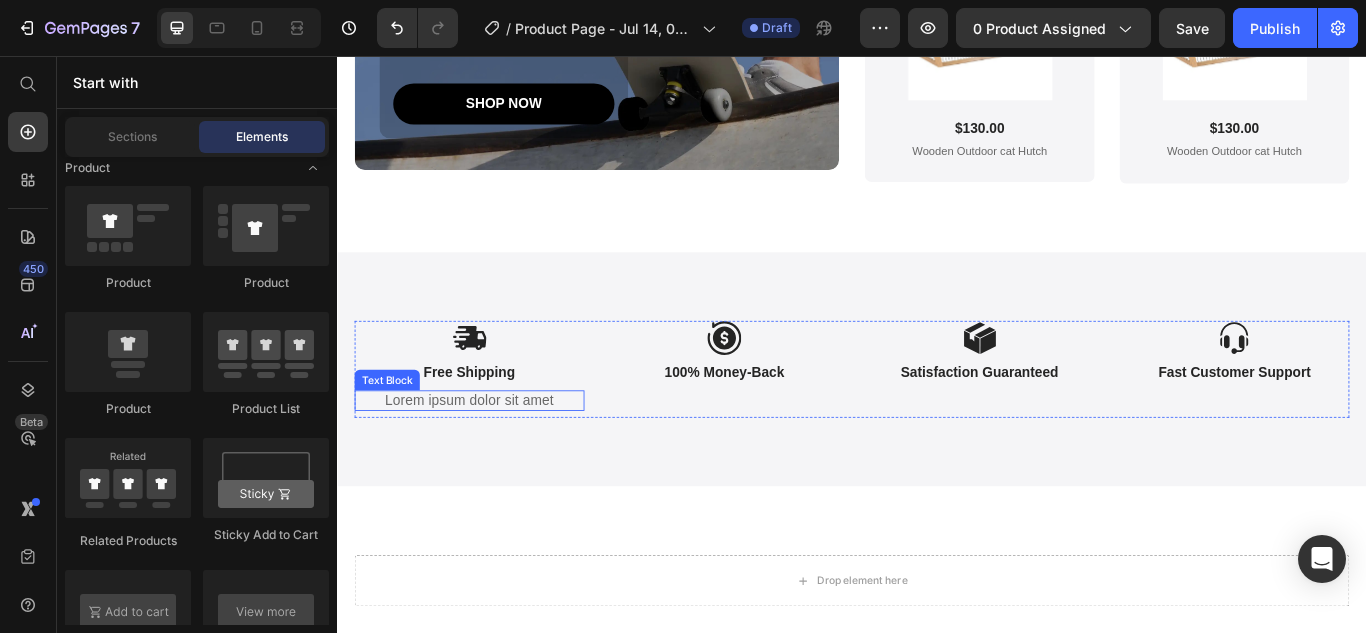 click on "Lorem ipsum dolor sit amet" at bounding box center [491, 458] 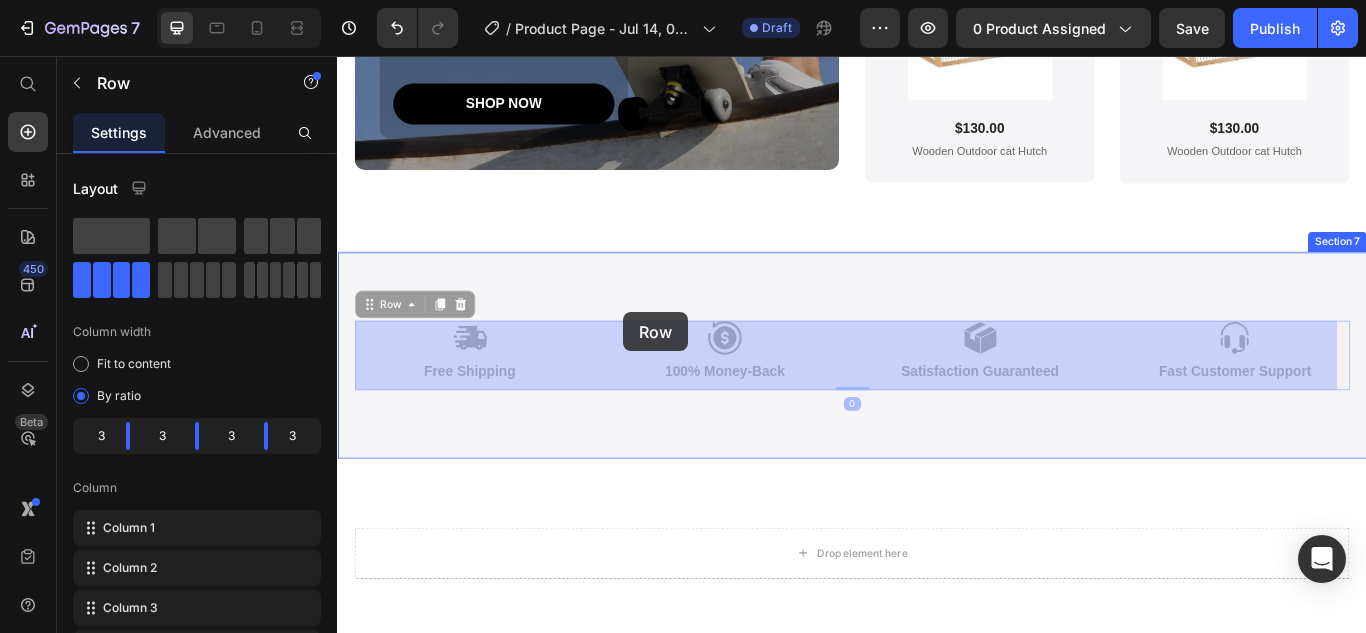 drag, startPoint x: 640, startPoint y: 405, endPoint x: 670, endPoint y: 362, distance: 52.43091 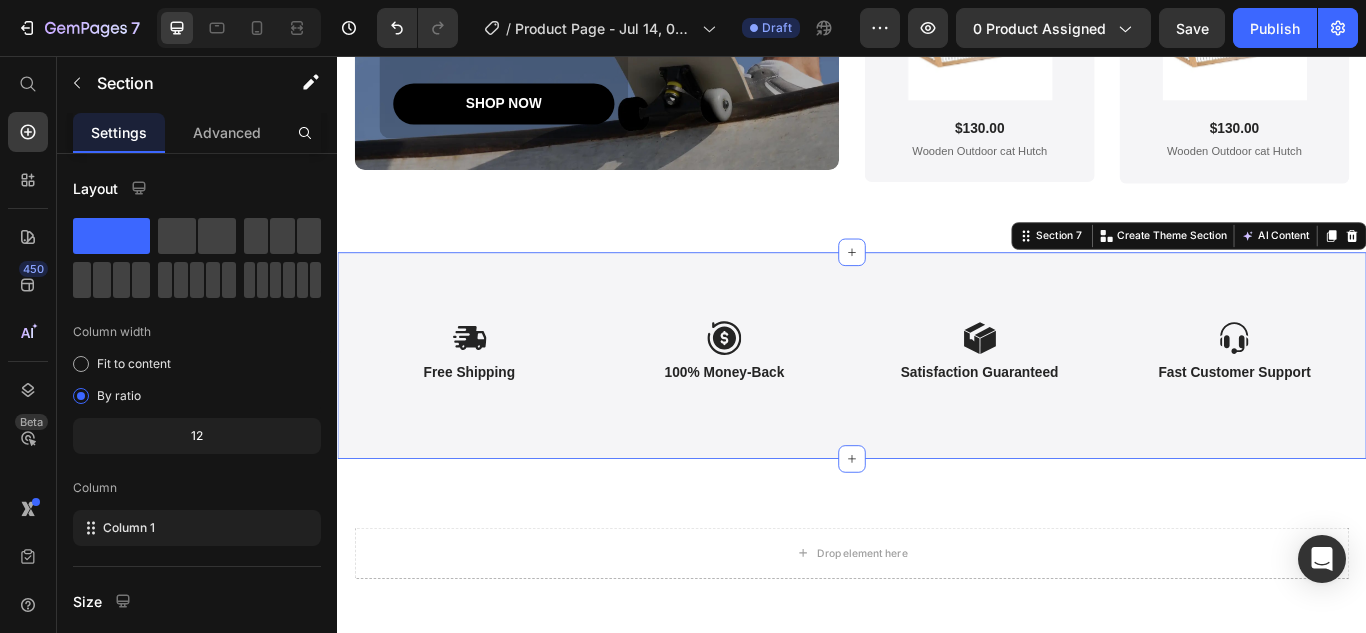 click on "Icon Free Shipping Text Block
Icon 100% Money-Back Text Block
Icon Satisfaction Guaranteed Text Block
Icon Fast Customer Support Text Block Row Section 7   You can create reusable sections Create Theme Section AI Content Write with GemAI What would you like to describe here? Tone and Voice Persuasive Product Show more Generate" at bounding box center (937, 405) 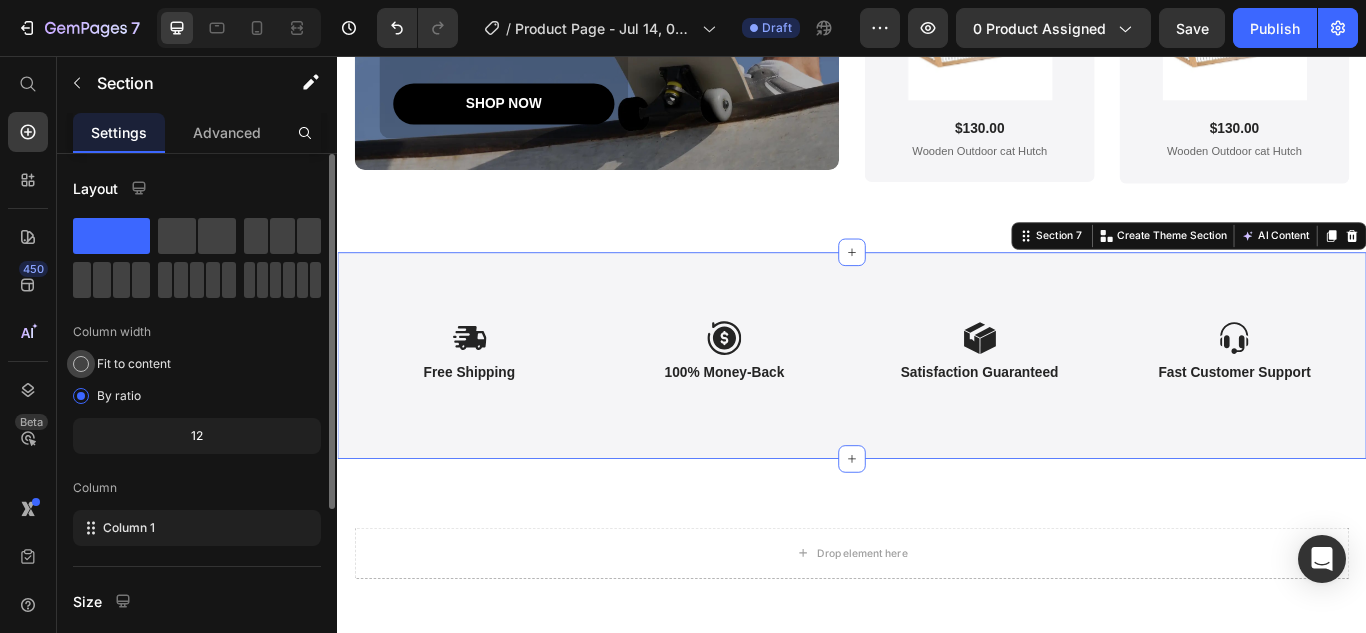click on "Fit to content" at bounding box center [134, 364] 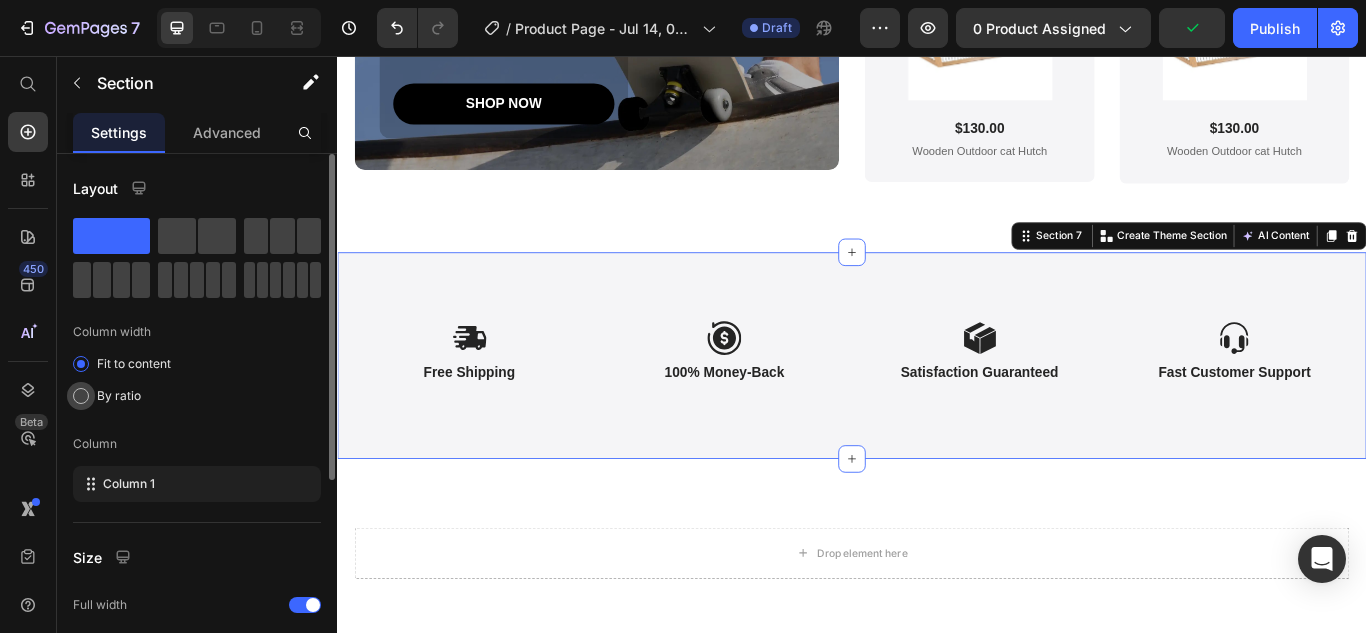 click on "By ratio" 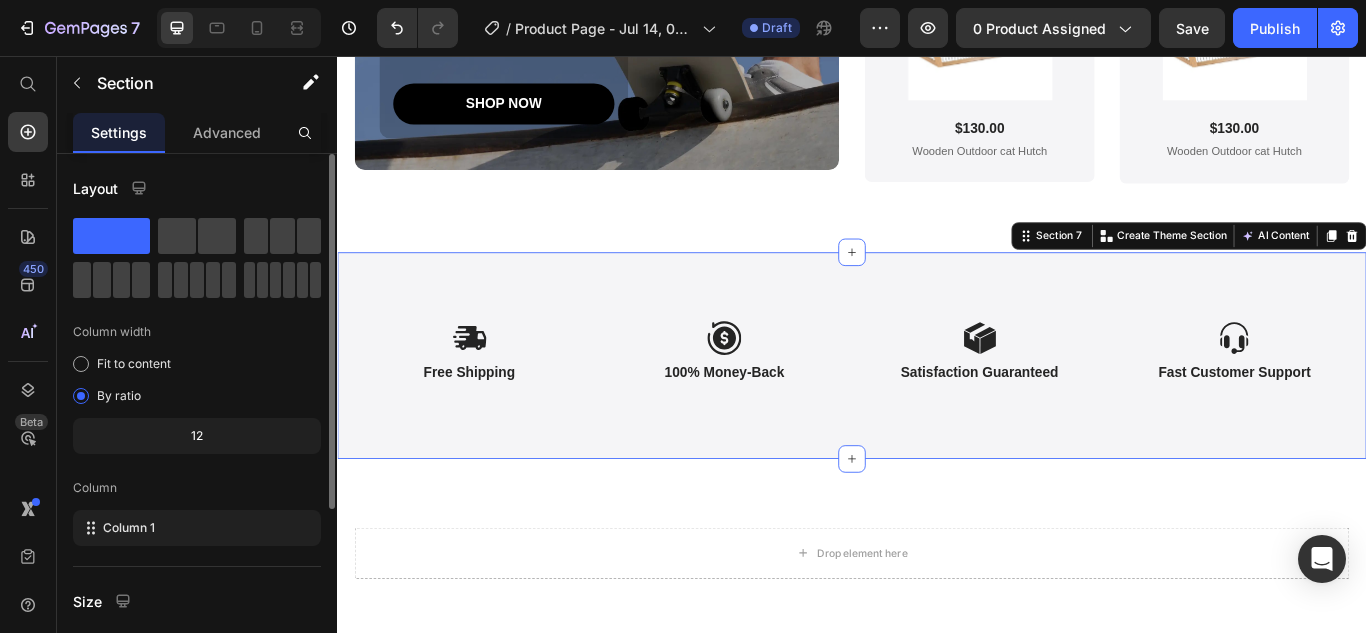click on "12" 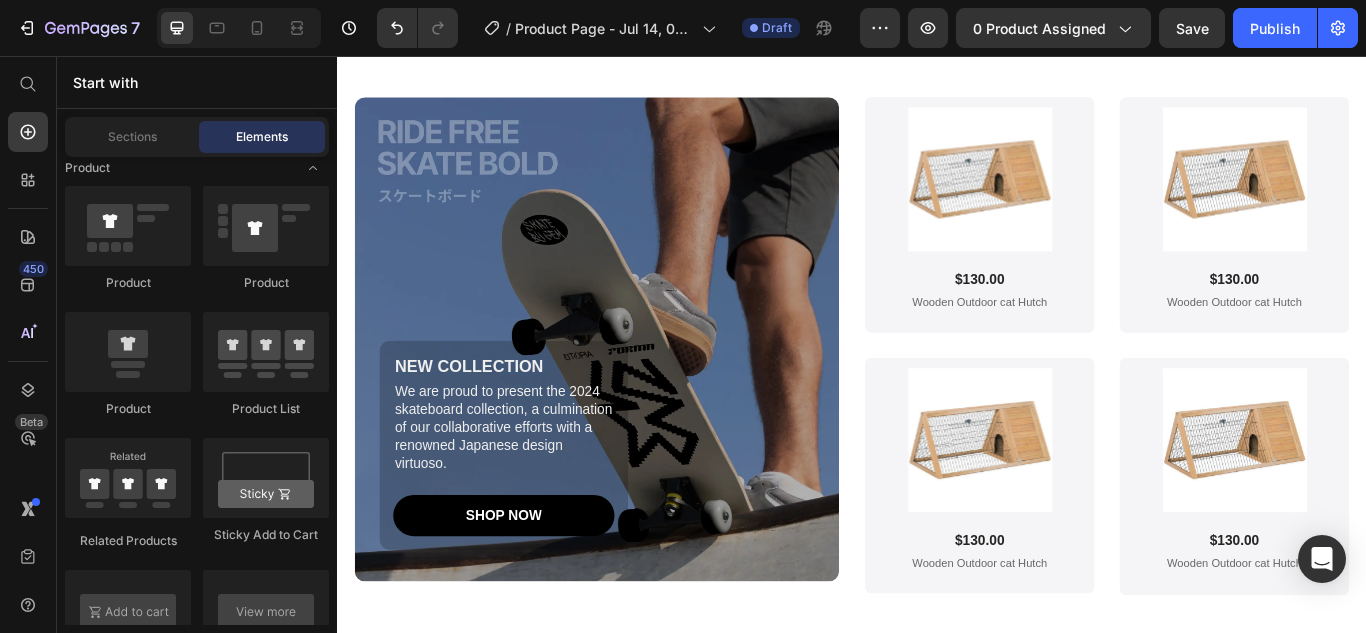 scroll, scrollTop: 3503, scrollLeft: 0, axis: vertical 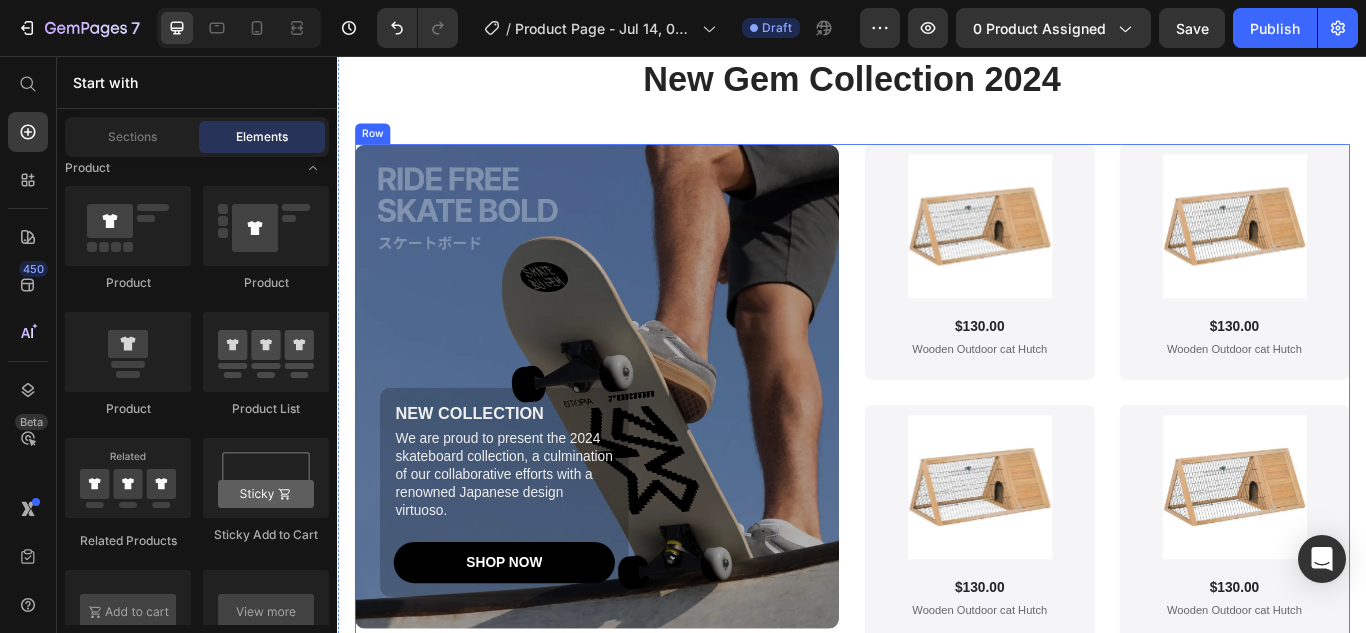 click on "NEW COLLECTION Text Block We are proud to present the 2024 skateboard collection, a culmination of our collaborative efforts with a renowned Japanese design virtuoso.  Text Block SHOP NOW Button Row Hero Banner Product Images $130.00 Product Price Wooden Outdoor cat Hutch Product Title Product Row Product Images $130.00 Product Price Wooden Outdoor cat Hutch Product Title Product Row Row Product Images $130.00 Product Price Wooden Outdoor cat Hutch Product Title Product Row Product Images $130.00 Product Price Wooden Outdoor cat Hutch Product Title Product Row Row Row" at bounding box center [937, 449] 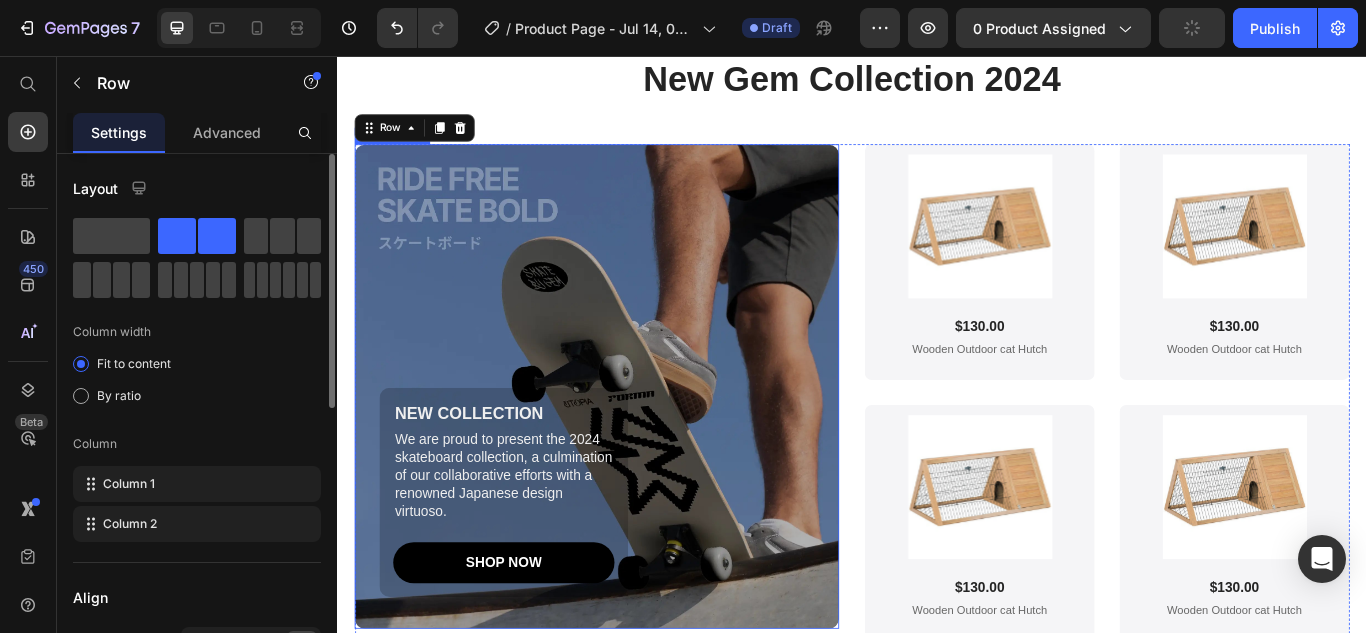 click at bounding box center [639, 441] 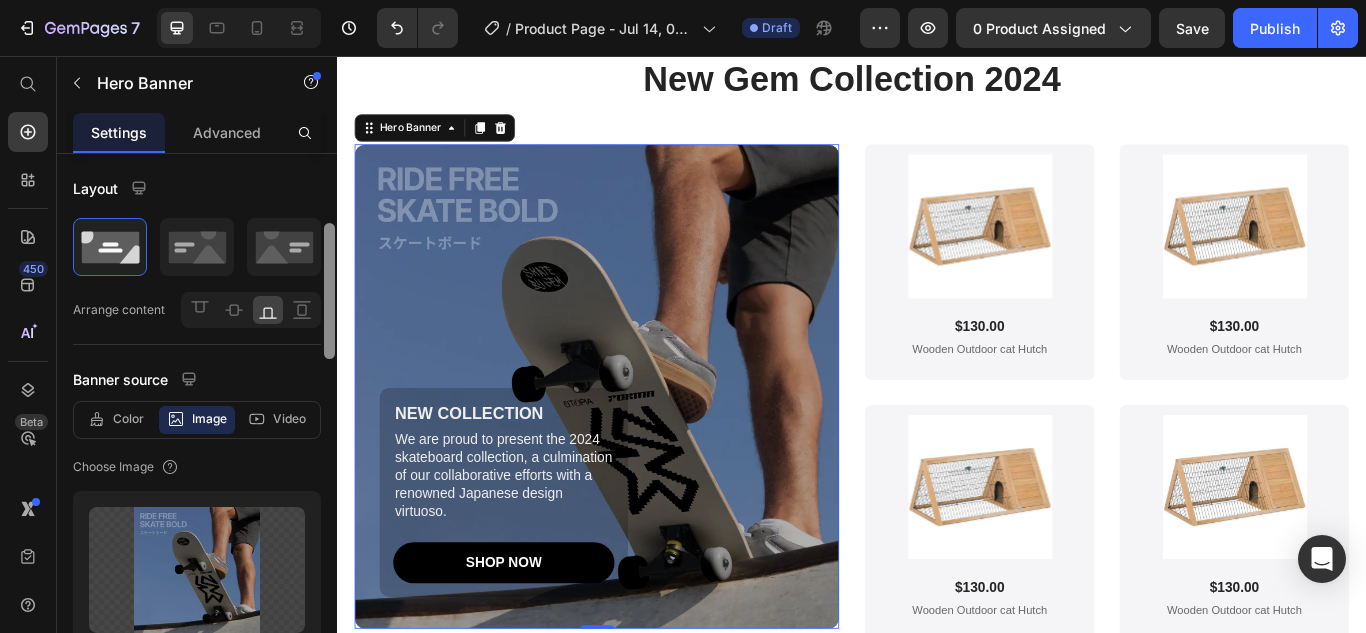 scroll, scrollTop: 102, scrollLeft: 0, axis: vertical 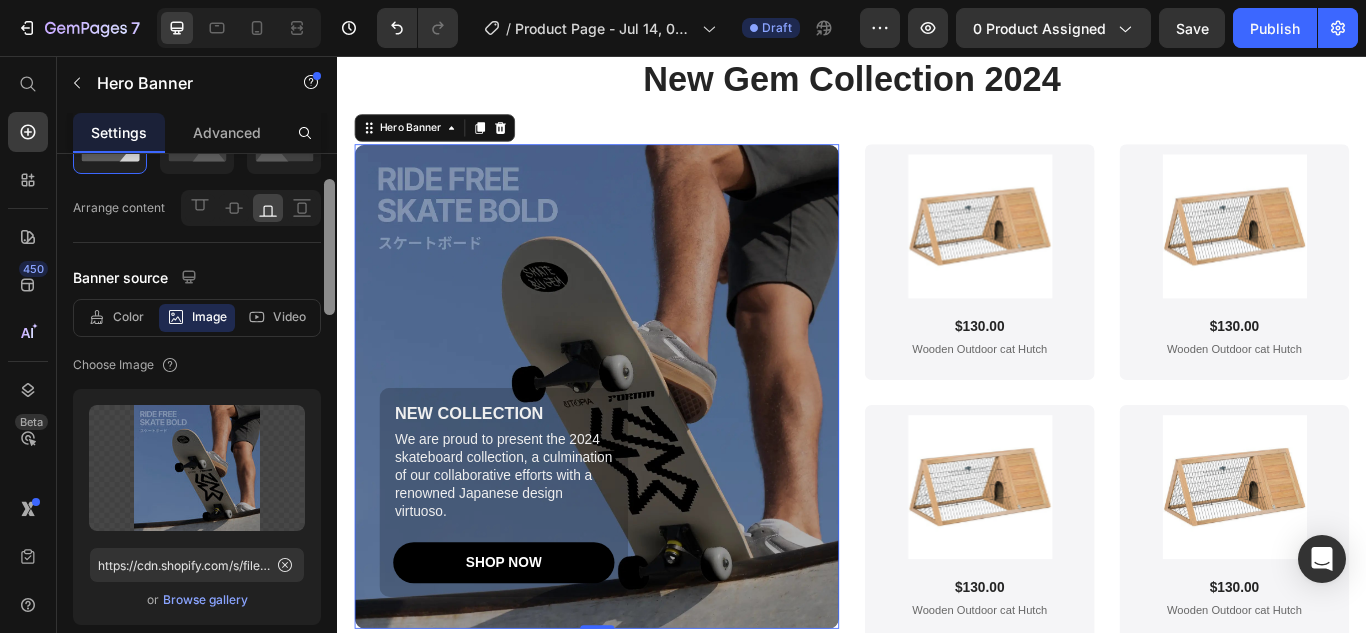 drag, startPoint x: 669, startPoint y: 315, endPoint x: 370, endPoint y: 409, distance: 313.42783 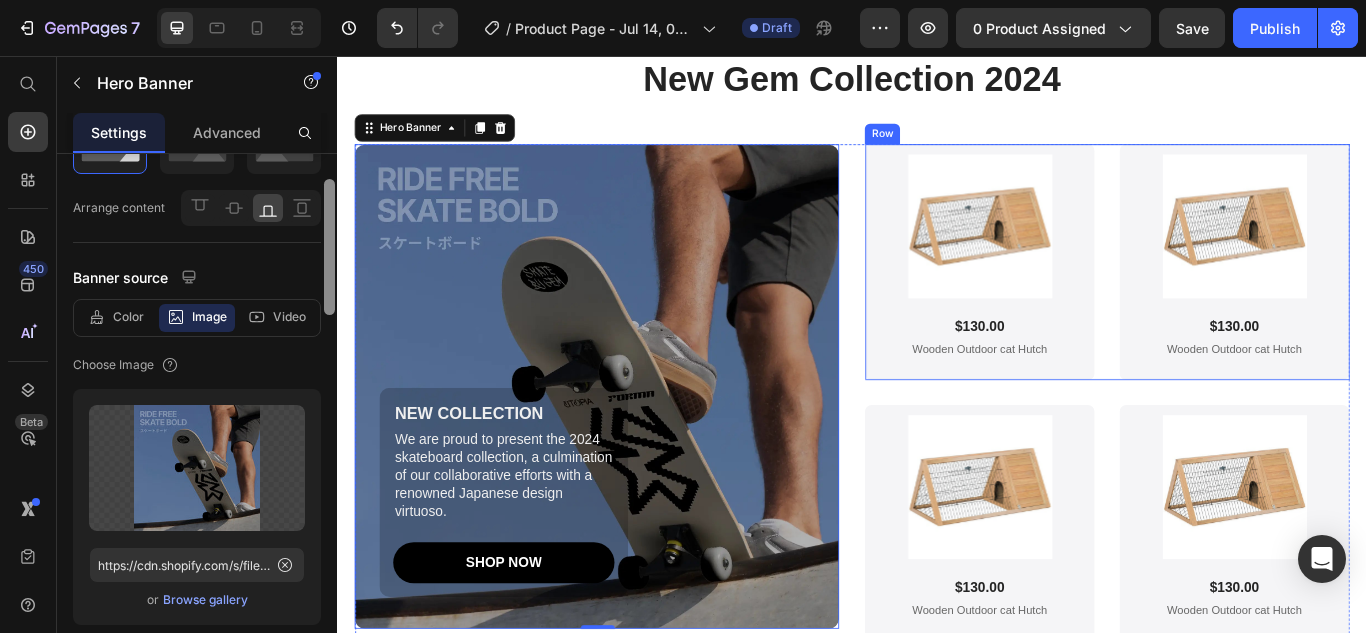 click on "Product Images $130.00 Product Price Wooden Outdoor cat Hutch Product Title Product Row Product Images $130.00 Product Price Wooden Outdoor cat Hutch Product Title Product Row Row" at bounding box center (1234, 296) 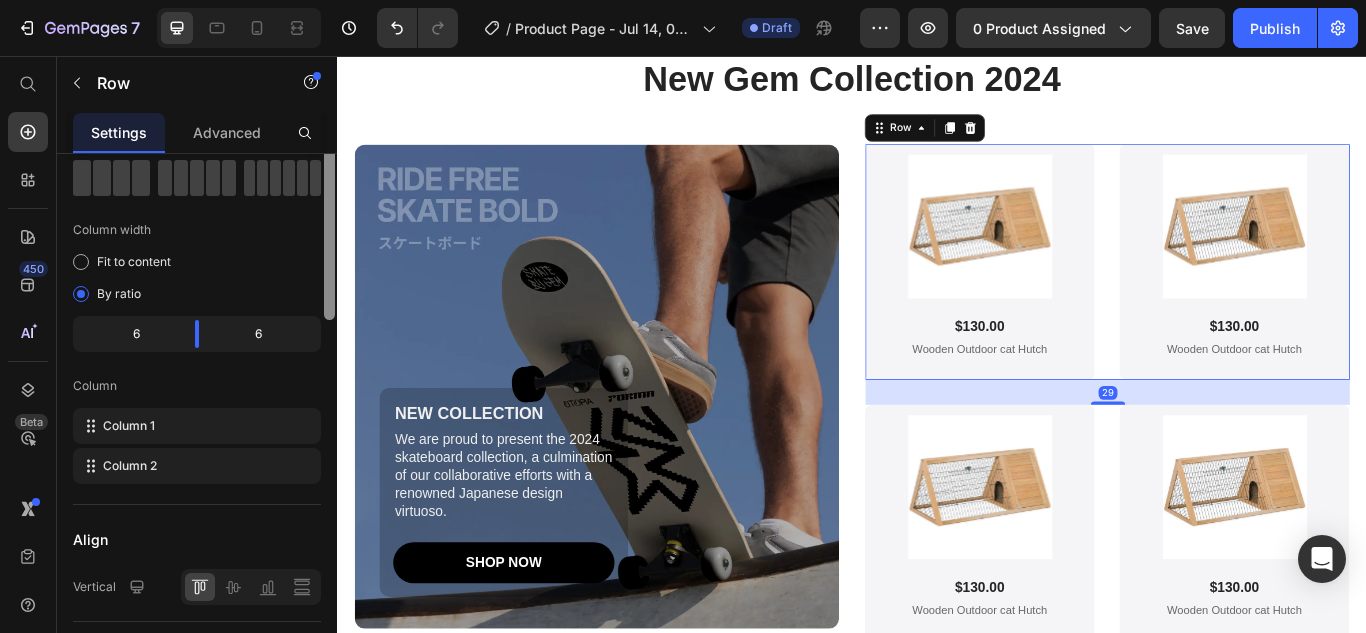 scroll, scrollTop: 0, scrollLeft: 0, axis: both 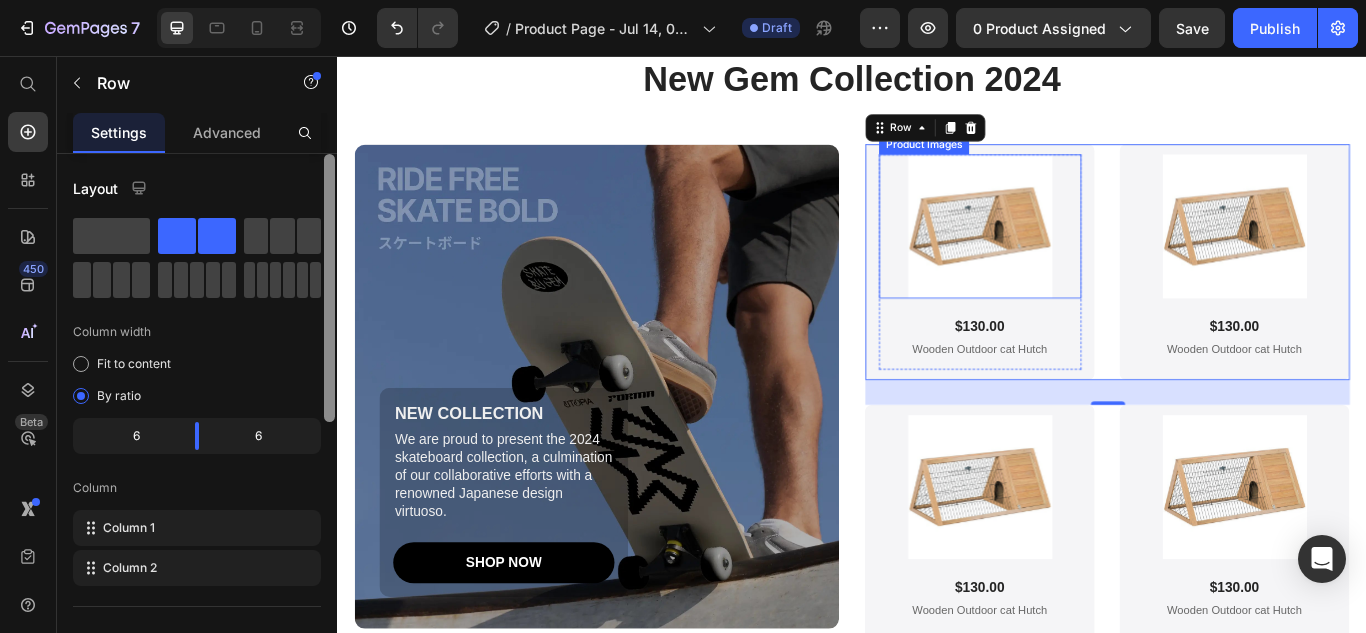 click at bounding box center (1086, 255) 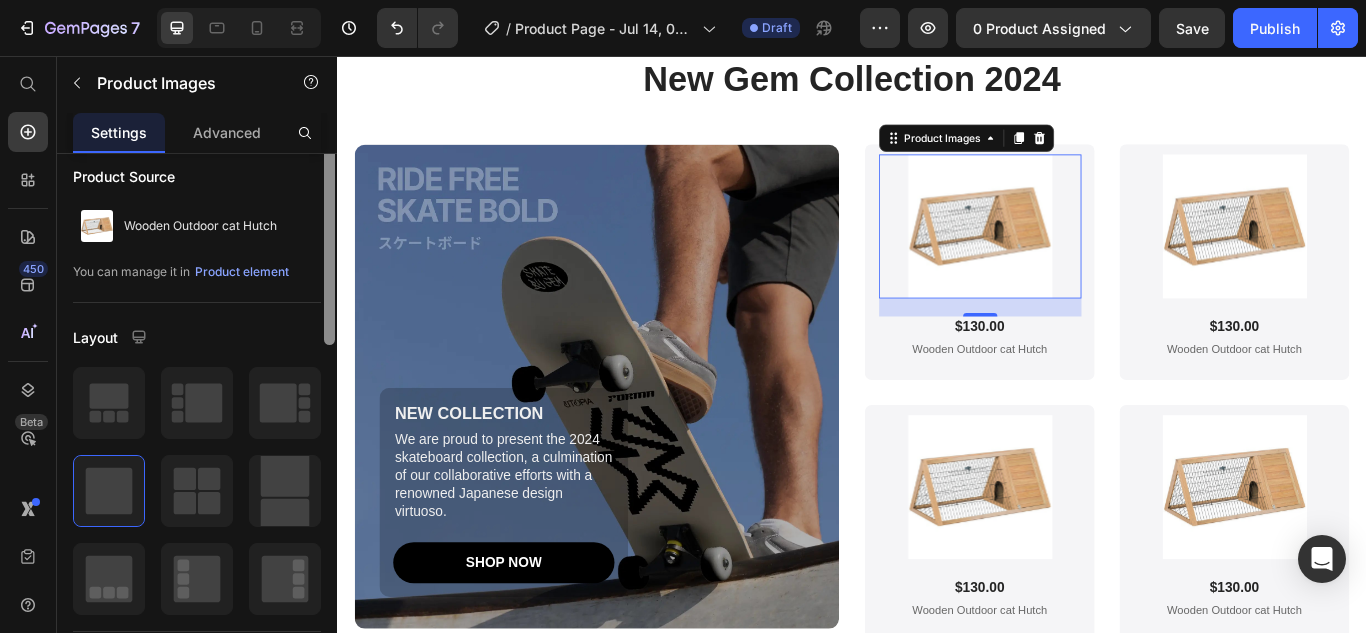 scroll, scrollTop: 4, scrollLeft: 0, axis: vertical 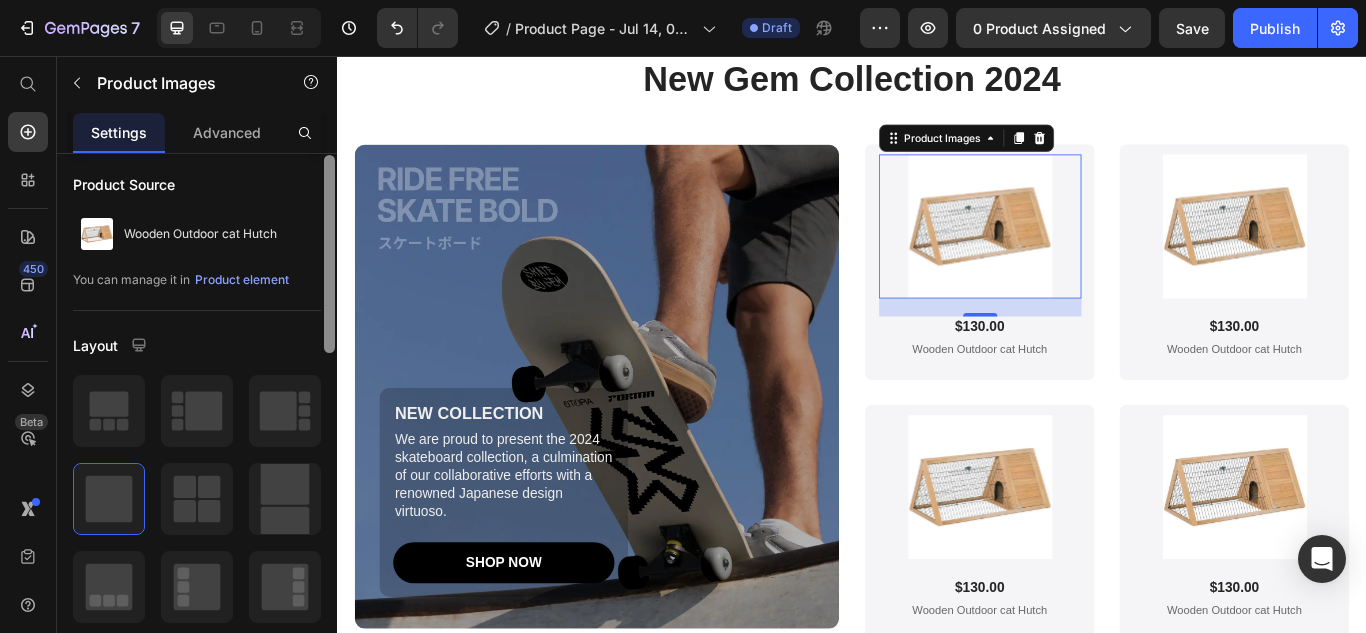 click on "Product Source Wooden Outdoor cat Hutch  You can manage it in   Product element" at bounding box center [197, 238] 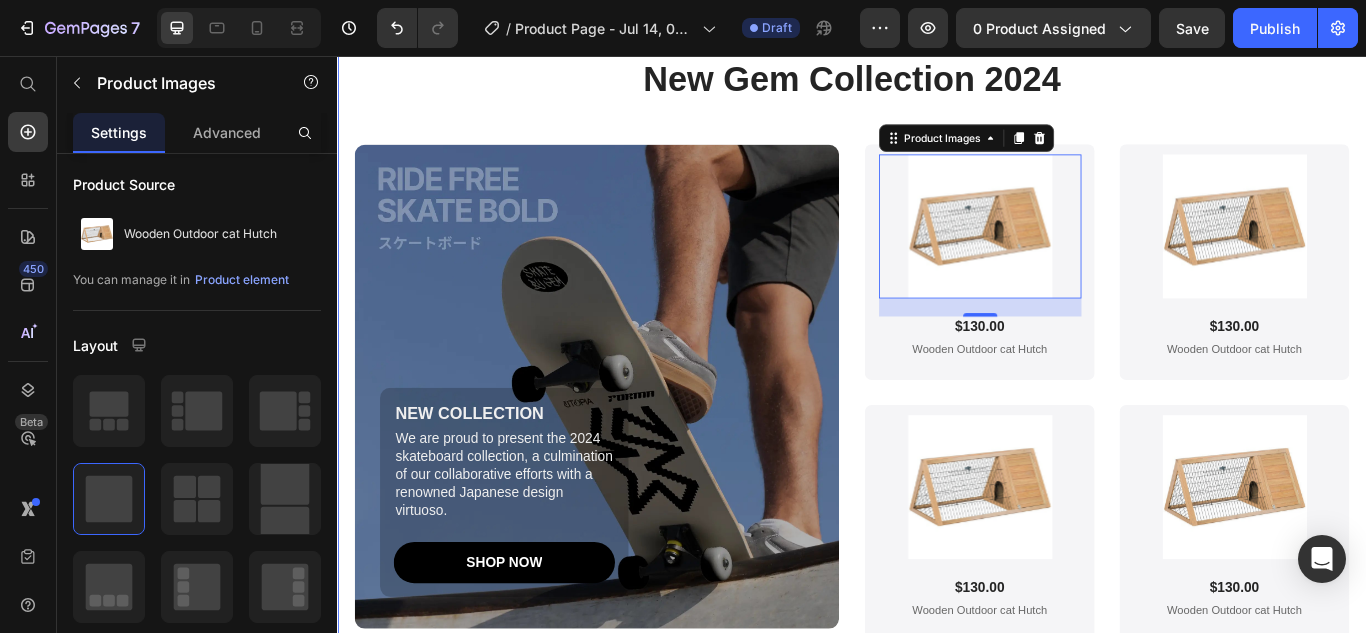 click on "New Gem Collection 2024 Heading NEW COLLECTION Text Block We are proud to present the 2024 skateboard collection, a culmination of our collaborative efforts with a renowned Japanese design virtuoso.  Text Block SHOP NOW Button Row Hero Banner Product Images   21 $130.00 Product Price Wooden Outdoor cat Hutch Product Title Product Row Product Images $130.00 Product Price Wooden Outdoor cat Hutch Product Title Product Row Row Product Images $130.00 Product Price Wooden Outdoor cat Hutch Product Title Product Row Product Images $130.00 Product Price Wooden Outdoor cat Hutch Product Title Product Row Row Row" at bounding box center [937, 437] 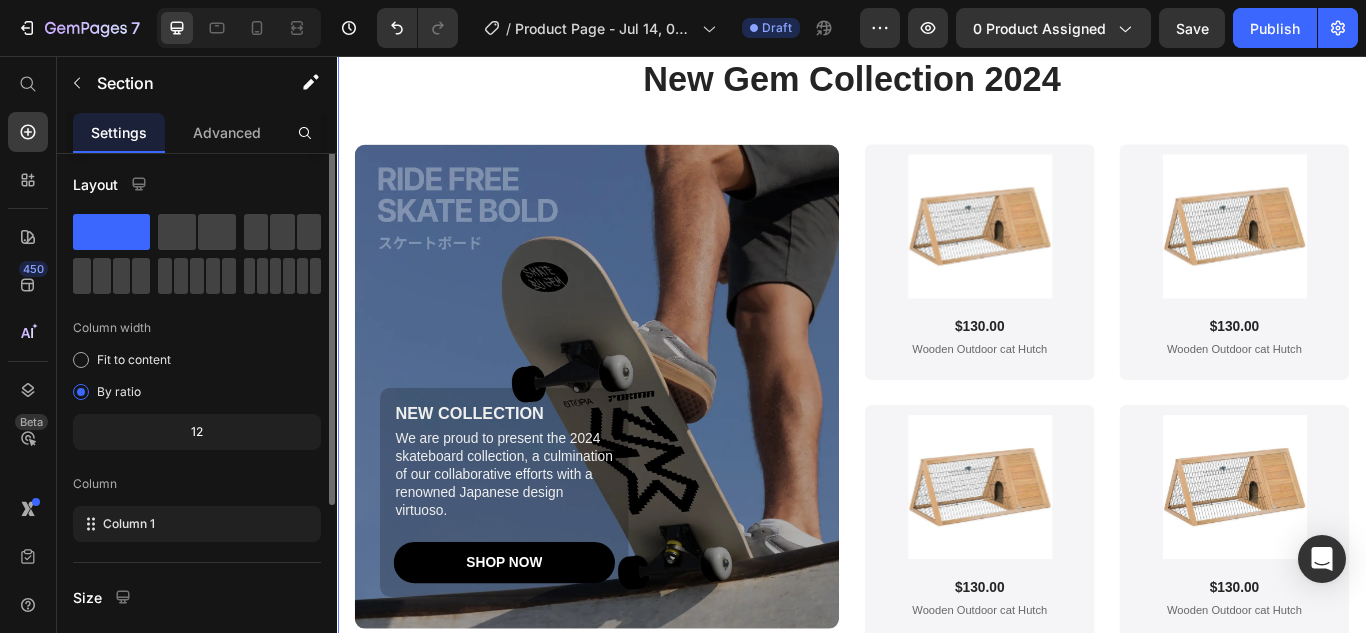 scroll, scrollTop: 0, scrollLeft: 0, axis: both 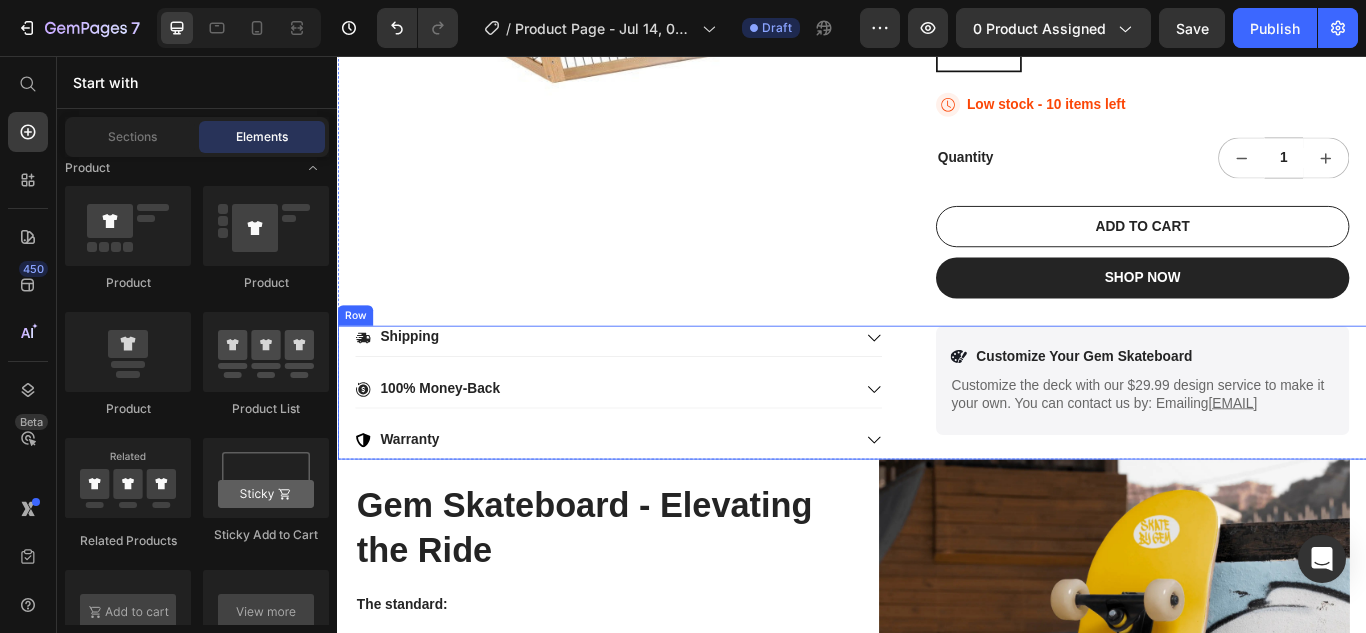 click on "Shipping
100% Money-Back
Warranty Accordion
Icon Customize Your Gem Skateboard Text Block Row Customize the deck with our $29.99 design service to make it your own. You can contact us by: Emailing  info@gemskateboards.com Text Block Row Row" at bounding box center [937, 448] 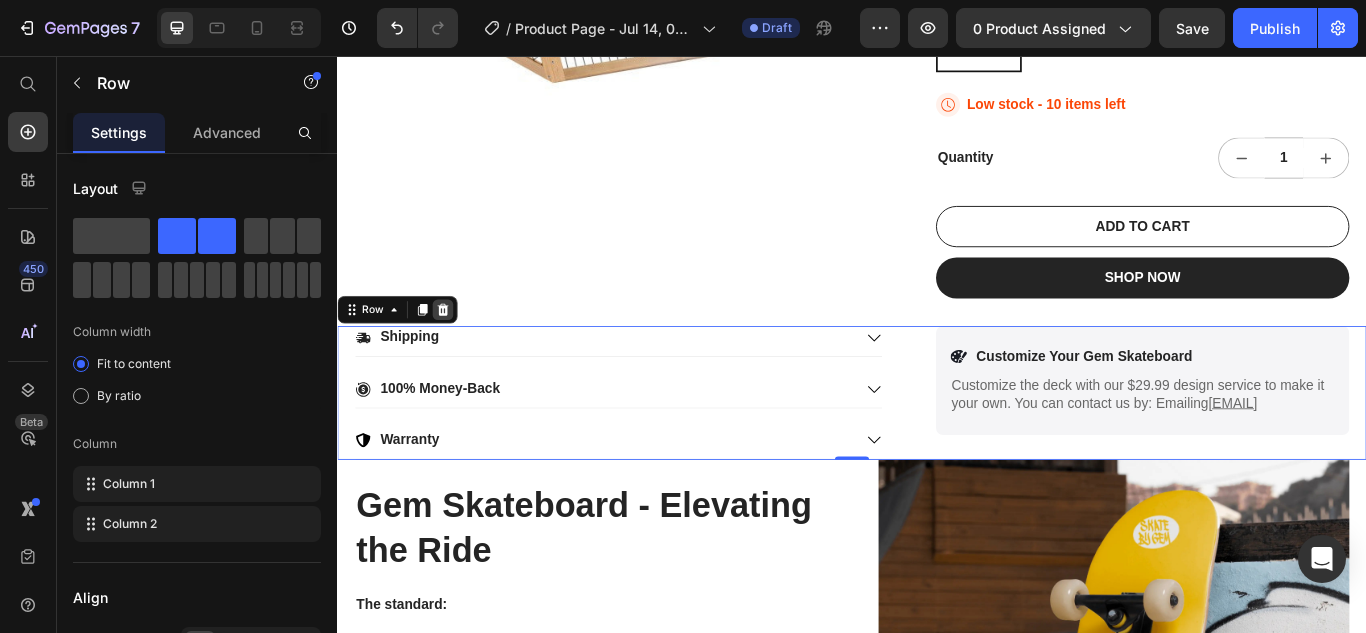 click 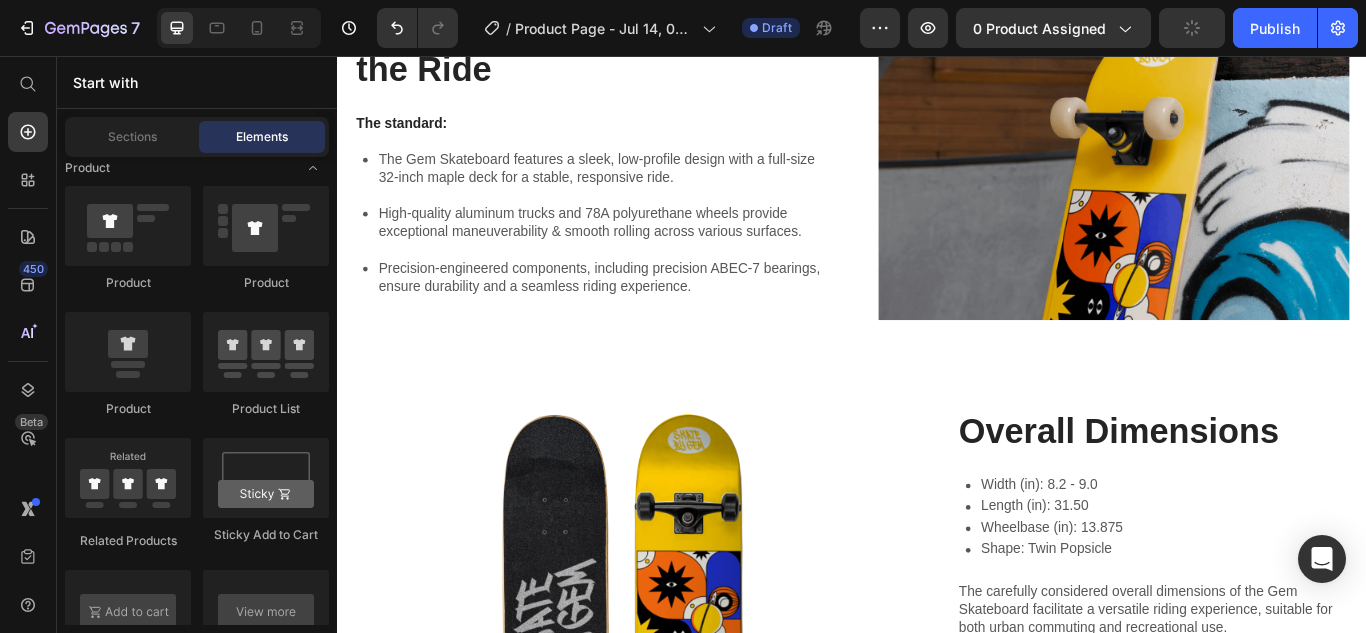 scroll, scrollTop: 0, scrollLeft: 0, axis: both 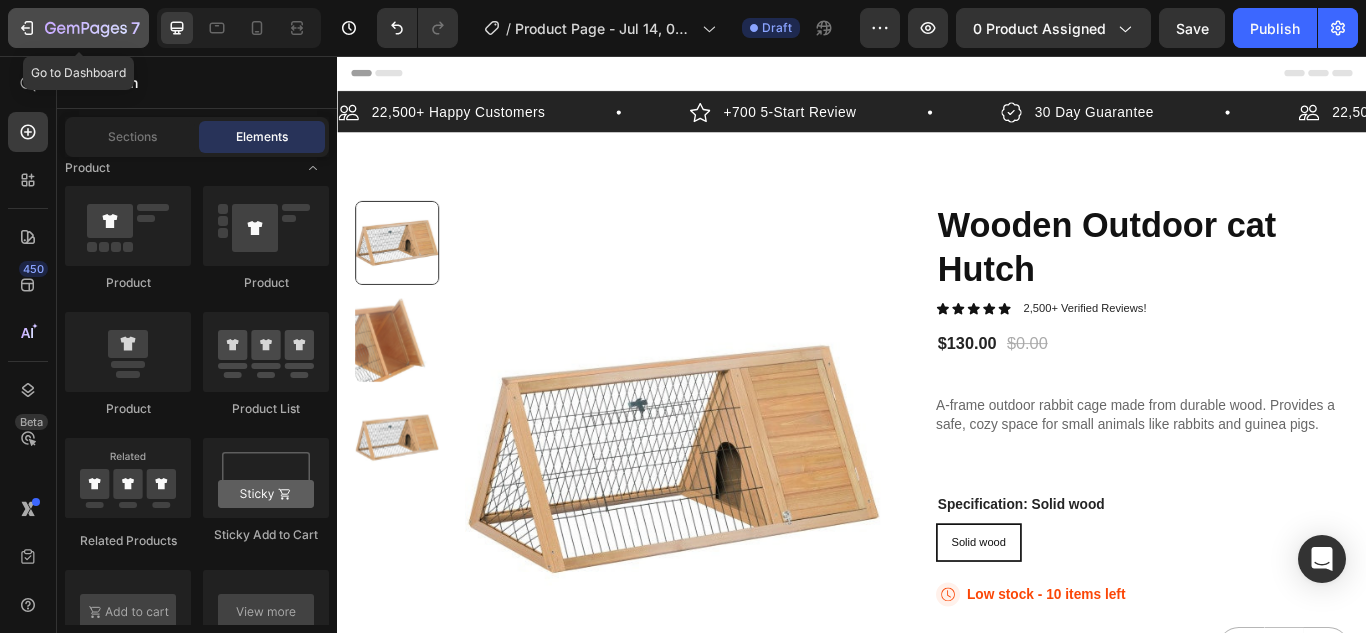 click 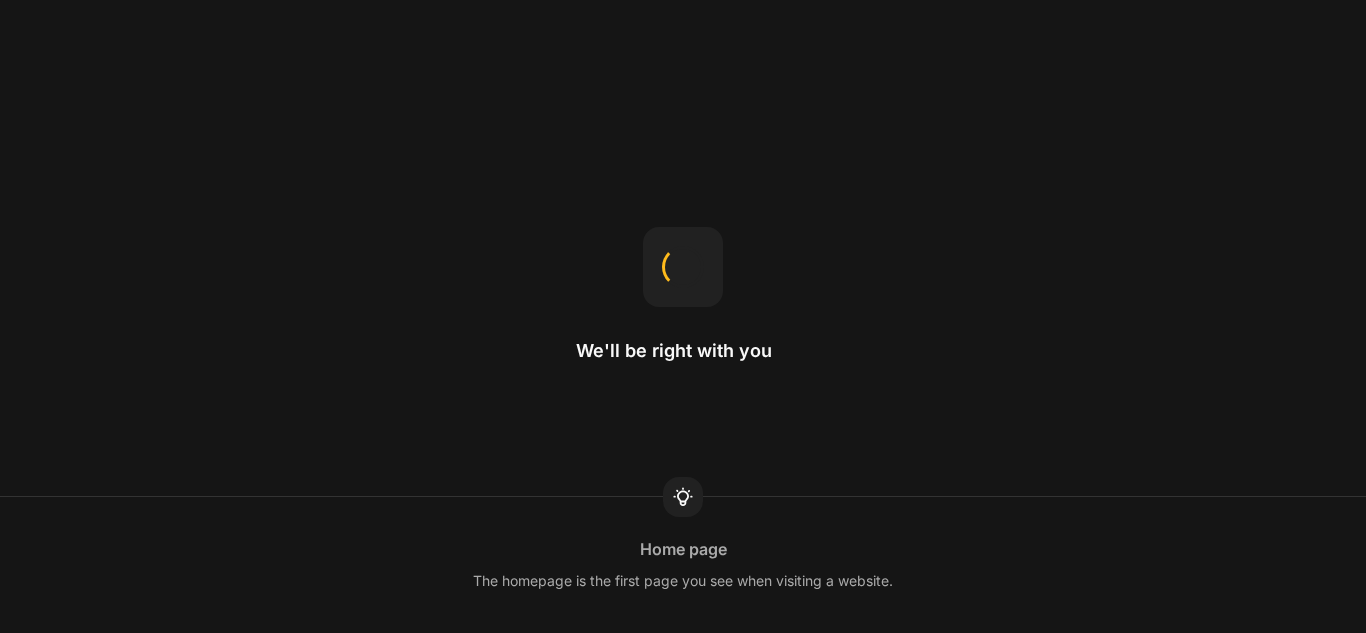 scroll, scrollTop: 0, scrollLeft: 0, axis: both 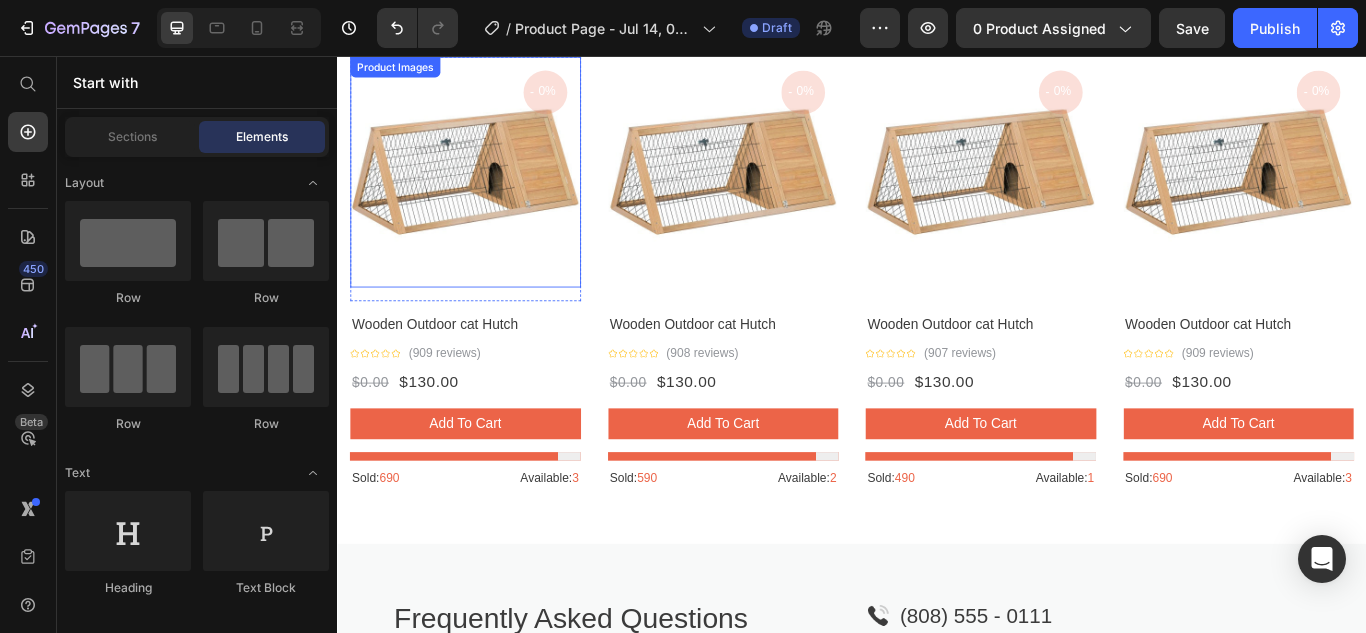 click at bounding box center (486, 191) 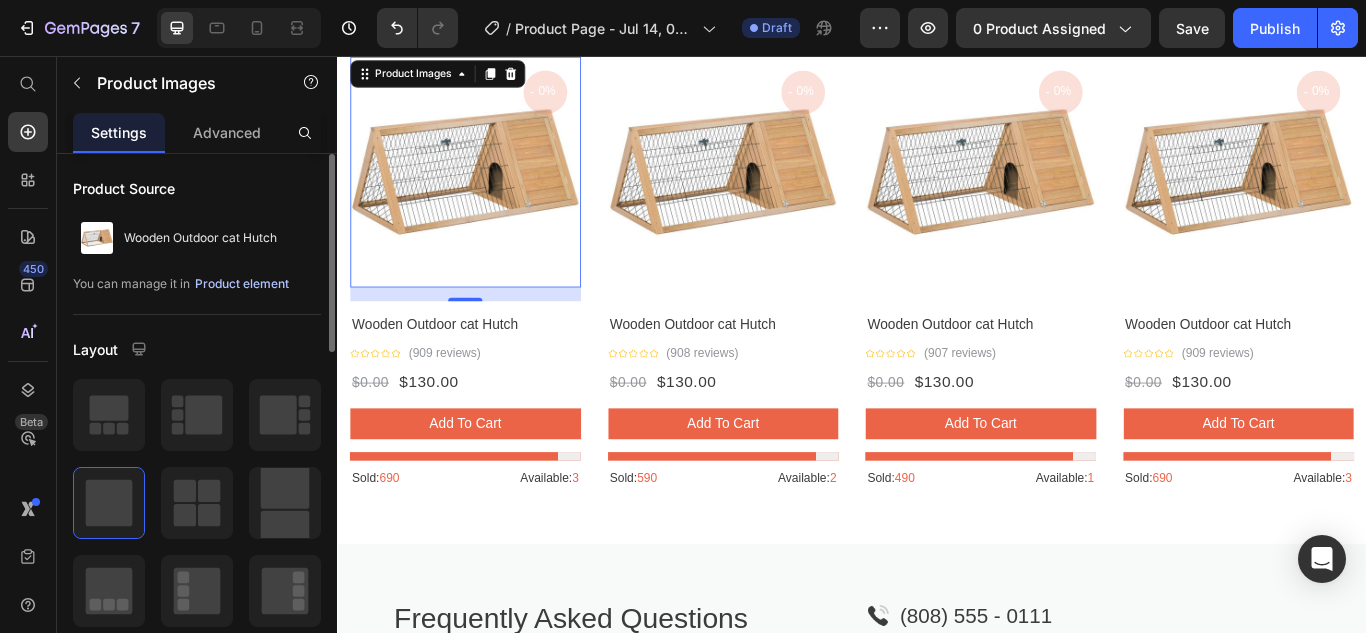 click on "Product element" at bounding box center (242, 284) 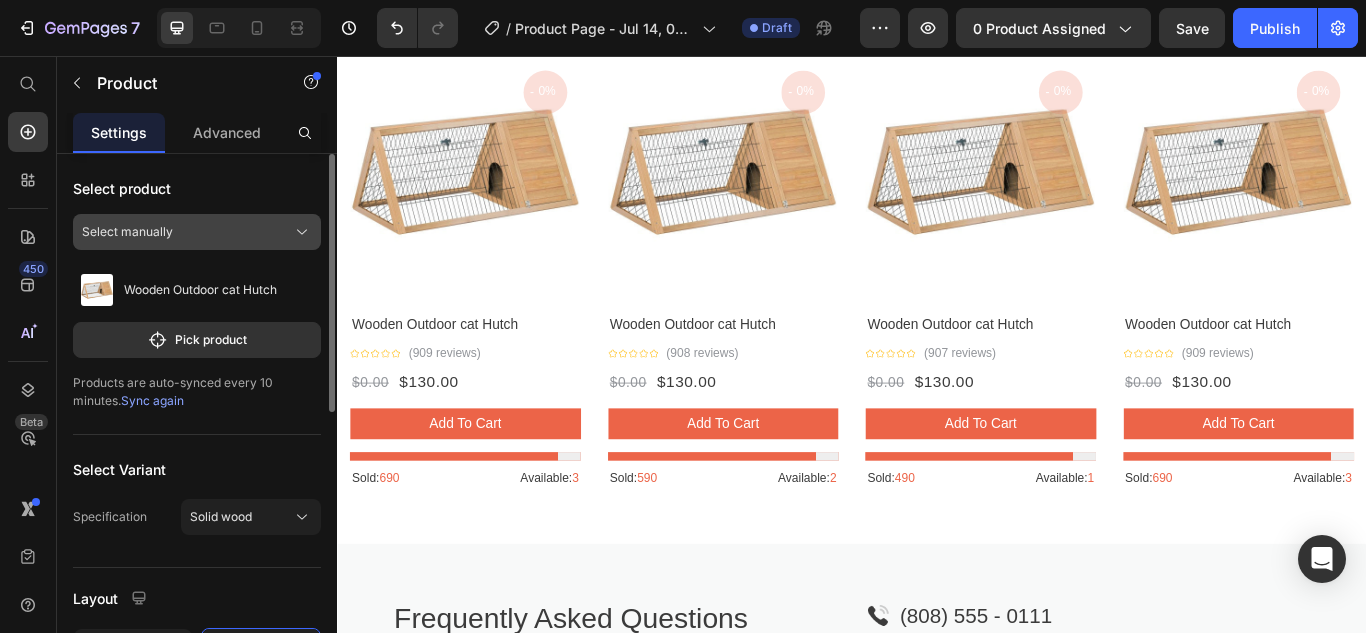 click 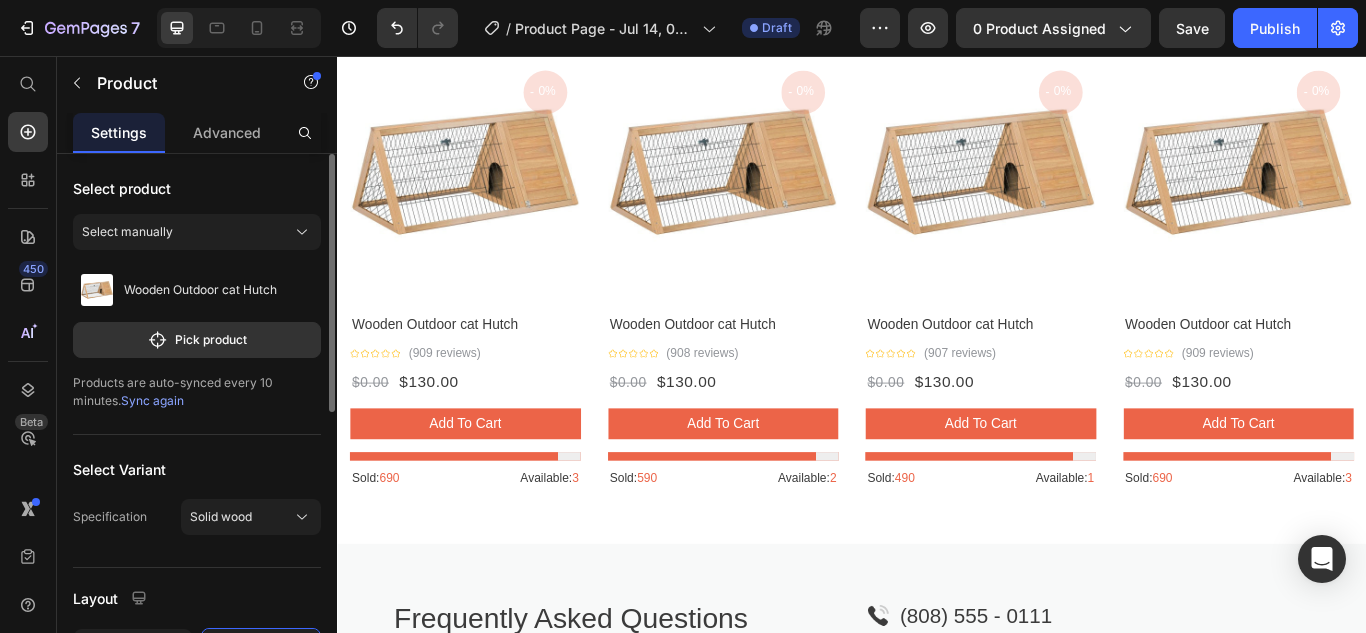 click on "Products are auto-synced every 10 minutes.  Sync again" at bounding box center [197, 392] 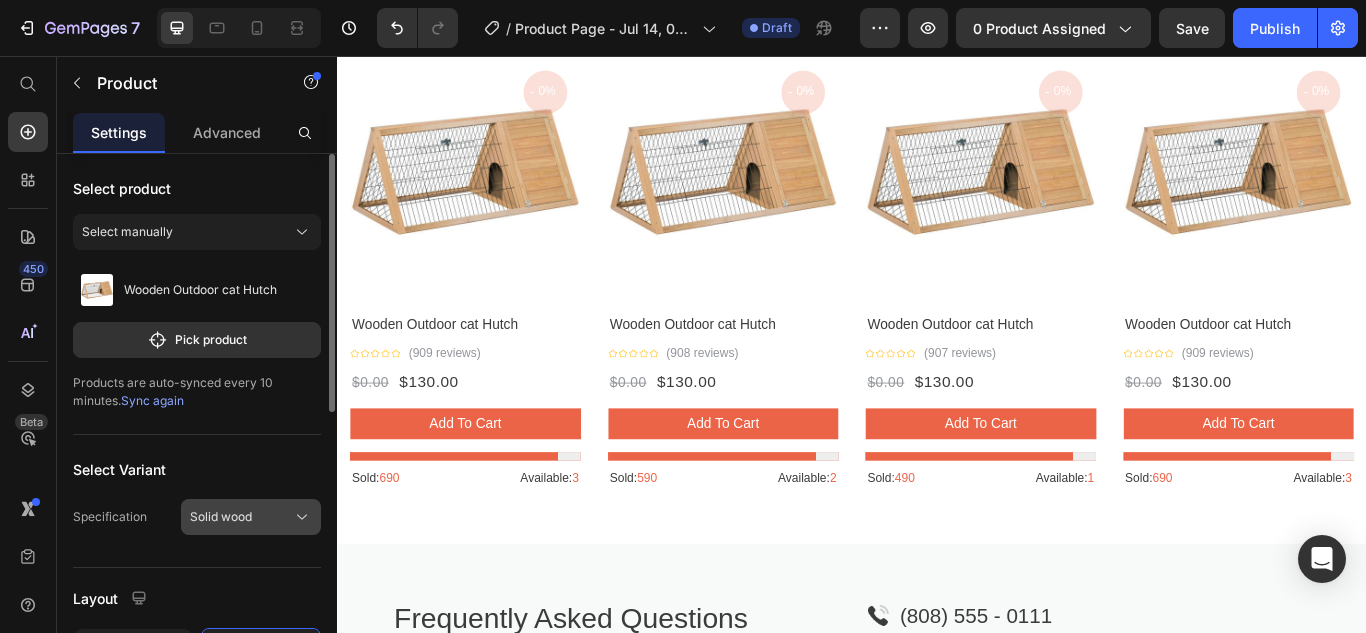 click 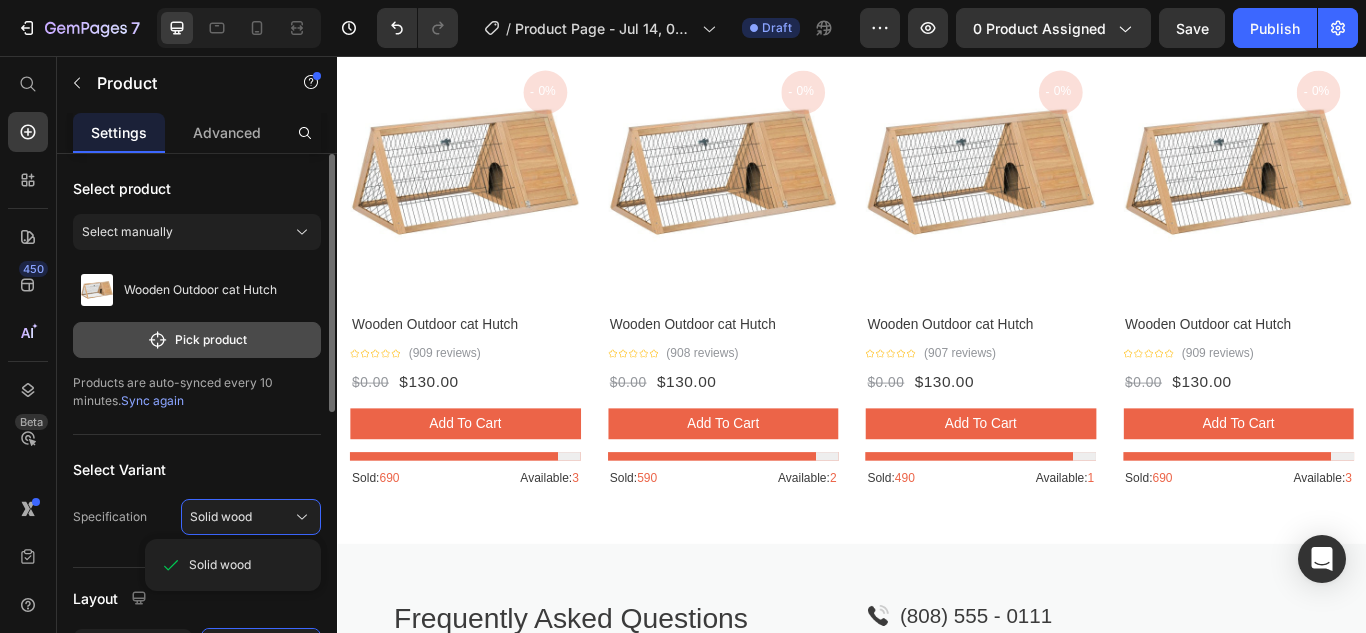click on "Pick product" 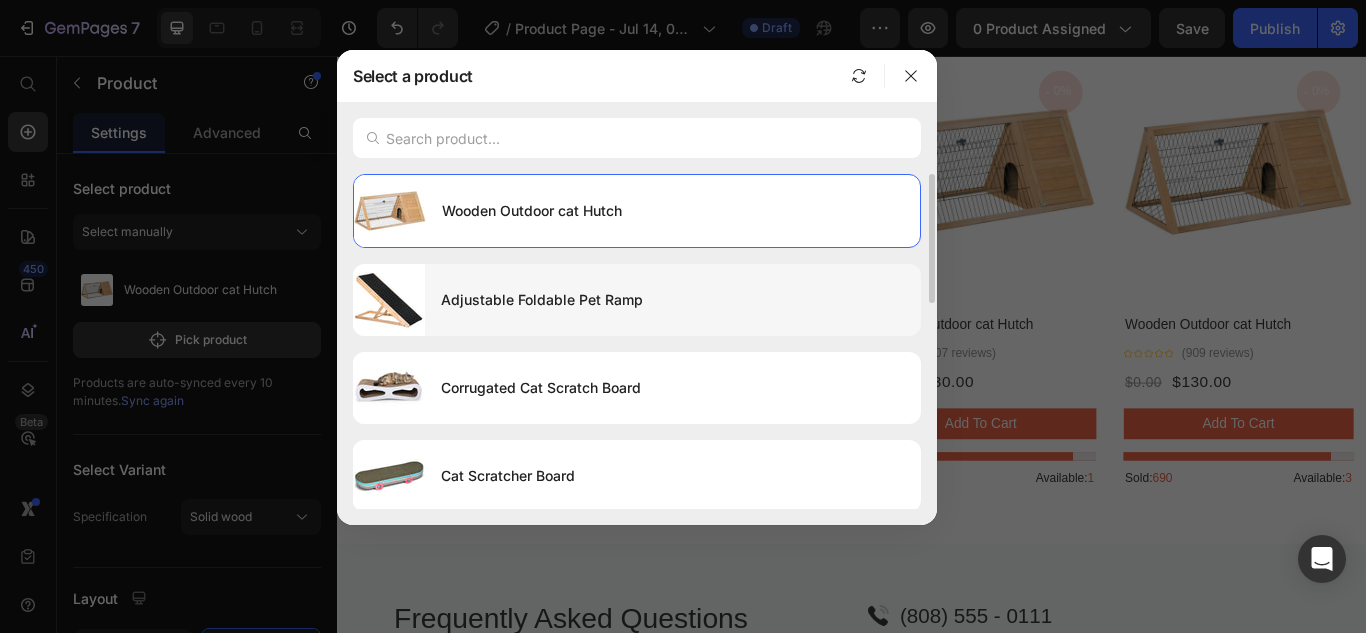 click on "Adjustable Foldable Pet Ramp" at bounding box center [673, 300] 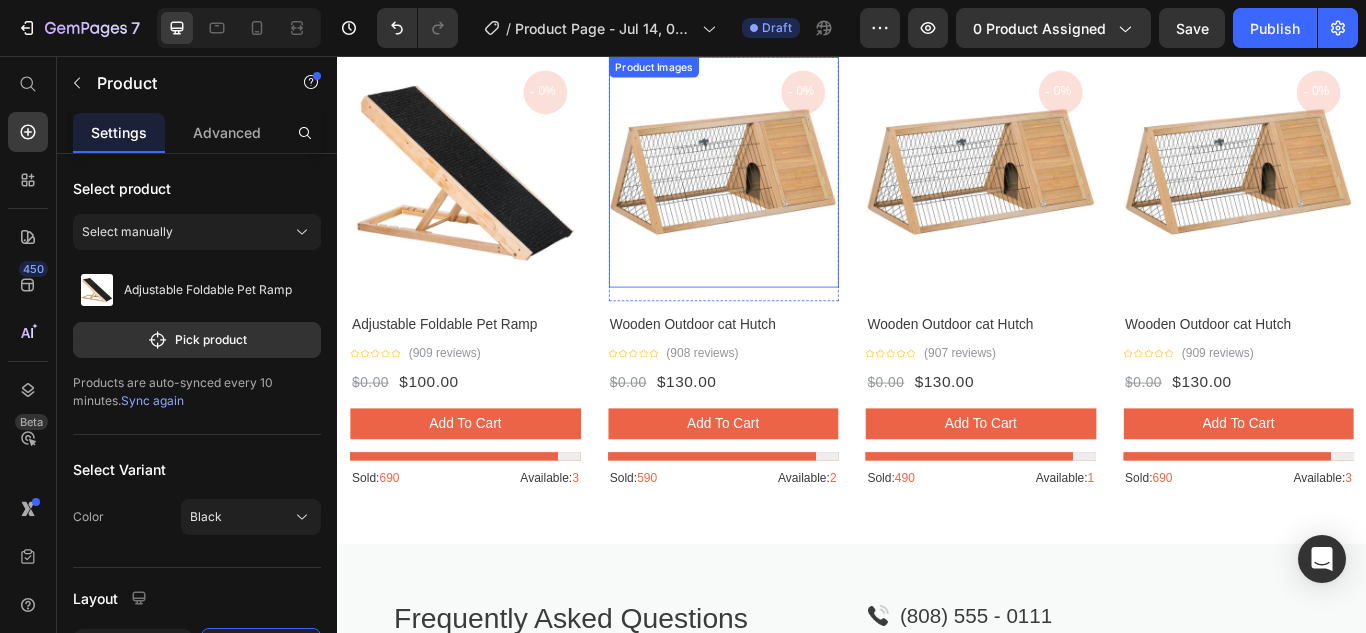 click at bounding box center (787, 191) 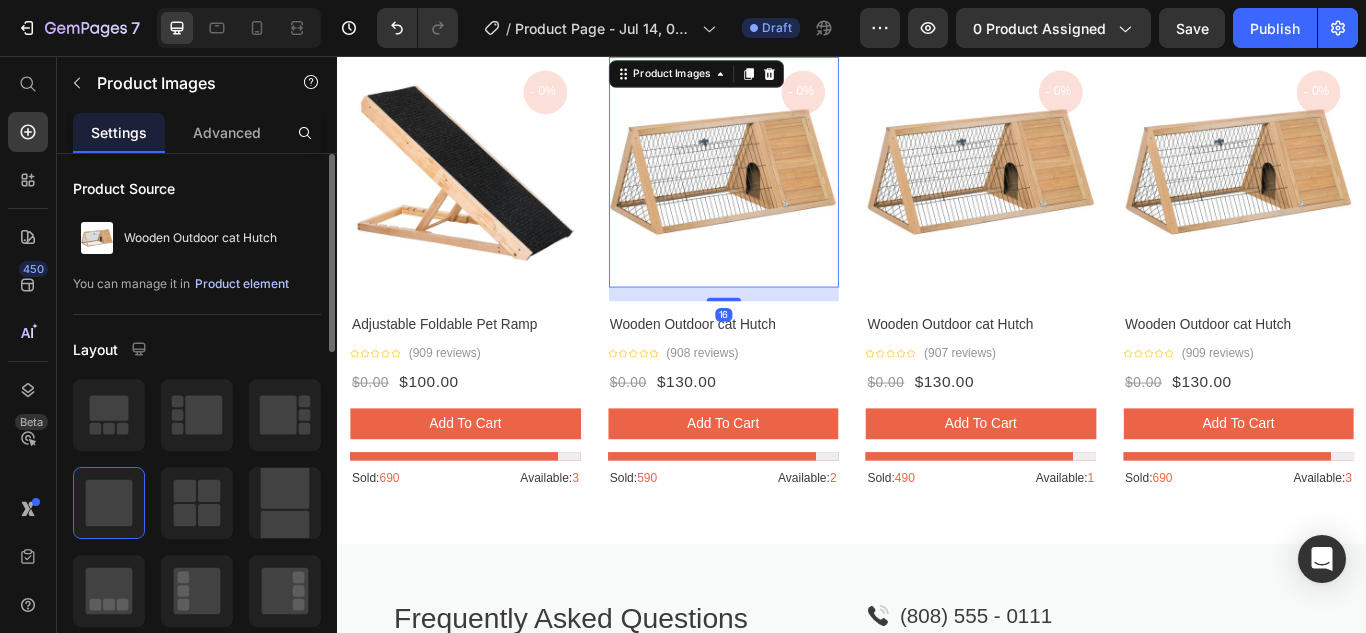 click on "Product element" at bounding box center (242, 284) 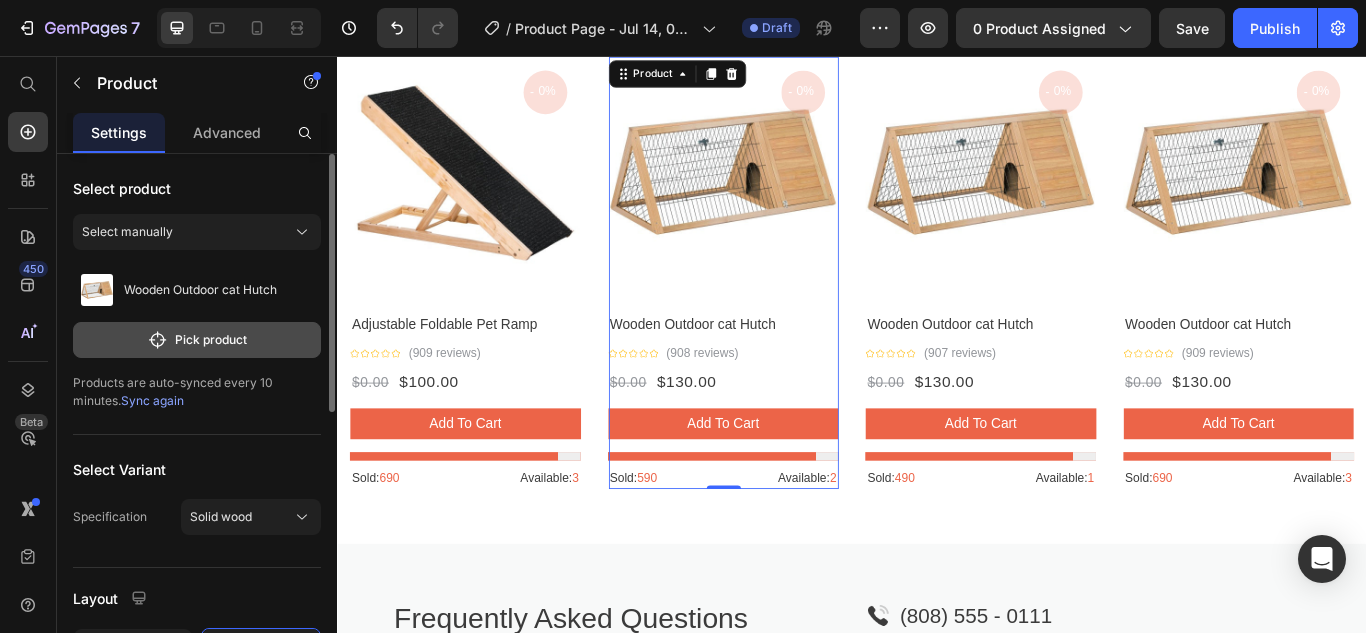 click on "Pick product" 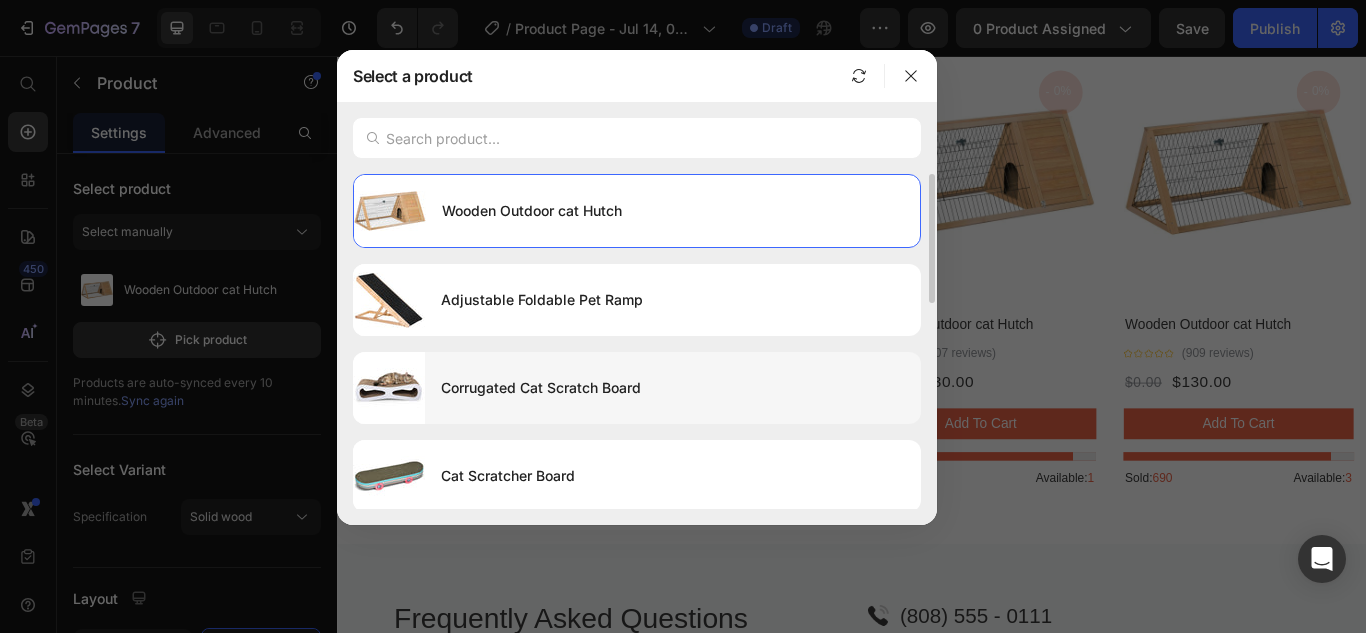 click on "Corrugated Cat Scratch Board" at bounding box center [673, 388] 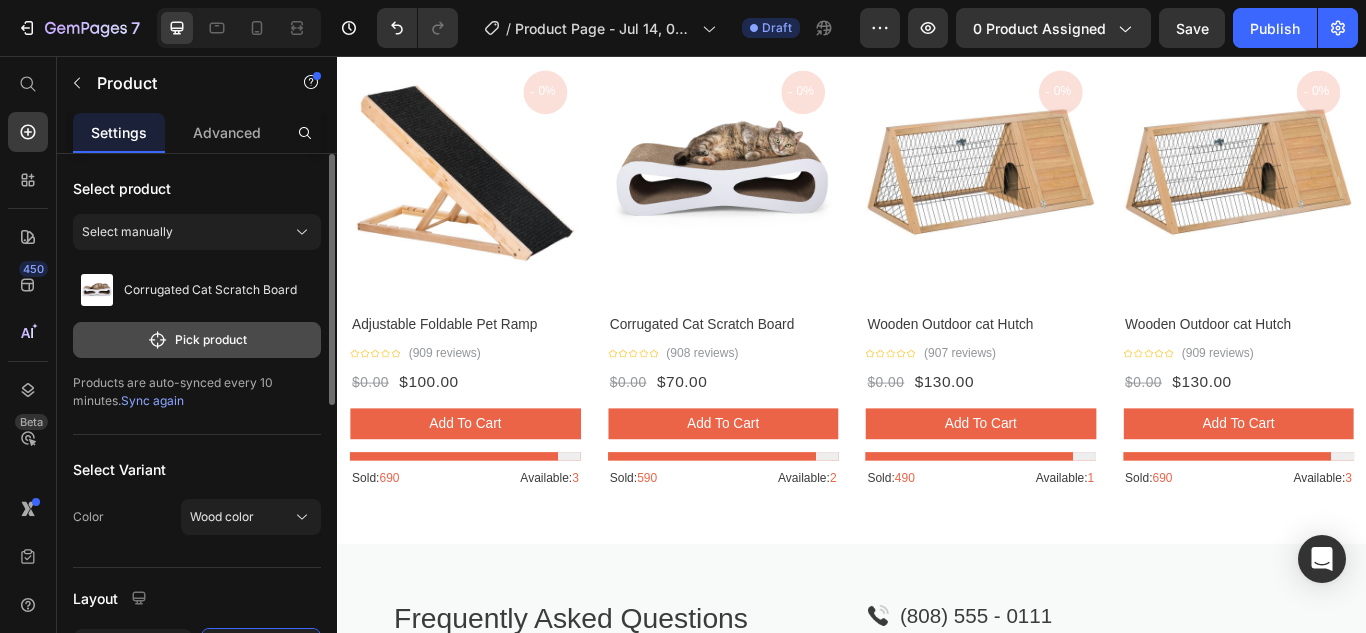 click on "Pick product" at bounding box center (197, 340) 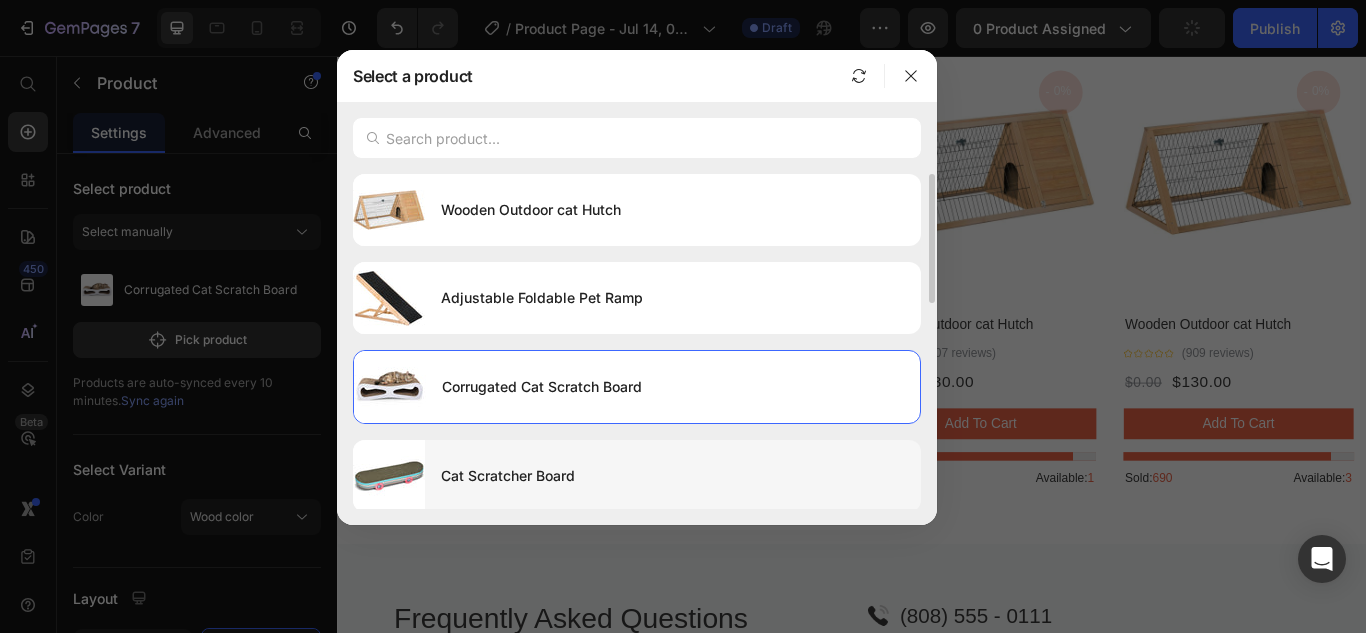 click on "Cat Scratcher Board" at bounding box center (673, 476) 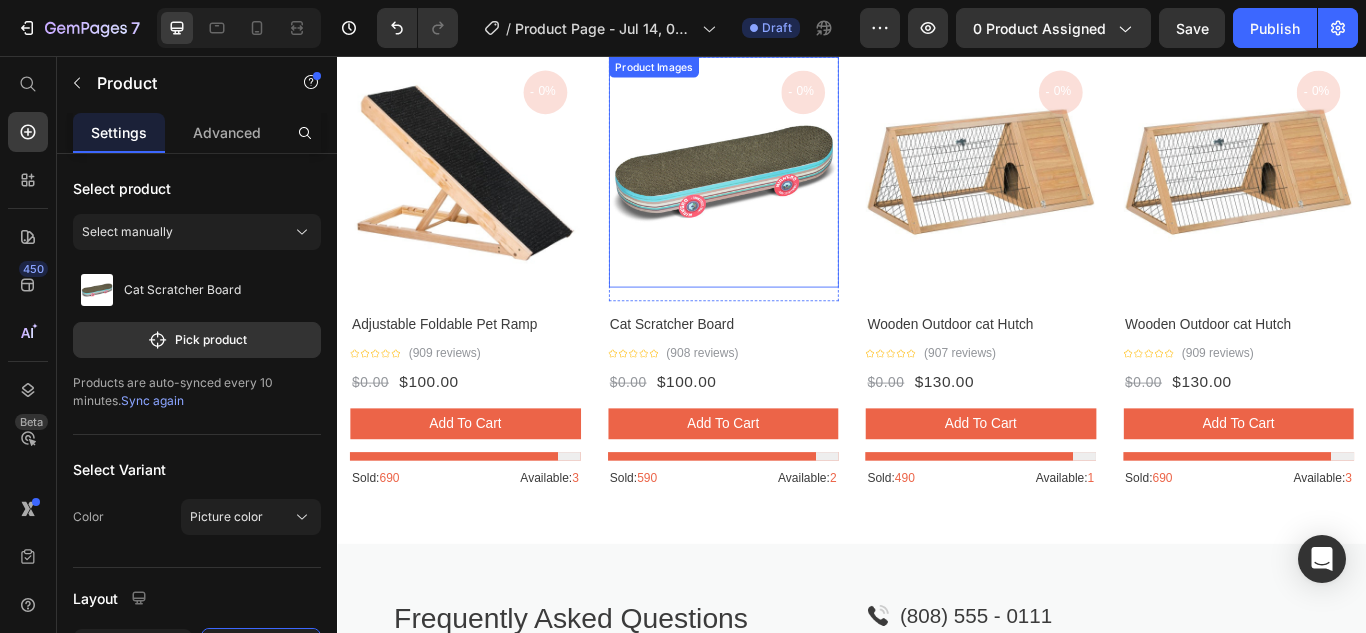 click at bounding box center [787, 191] 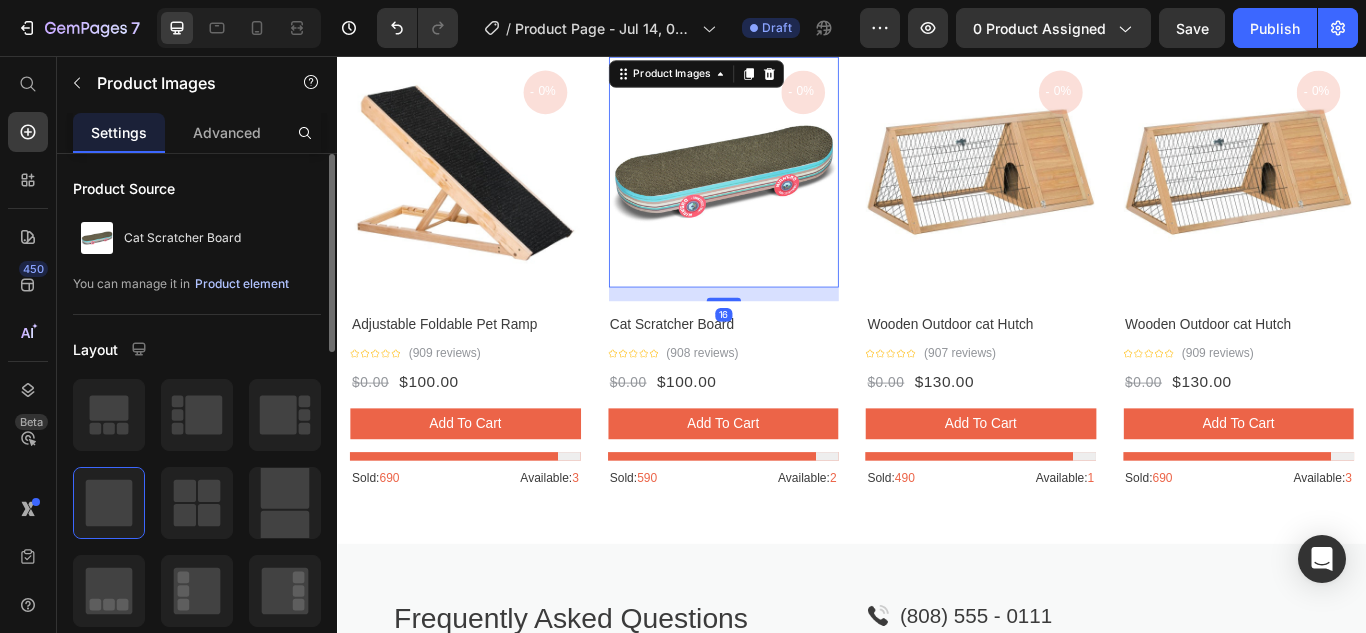 click on "Product element" at bounding box center [242, 284] 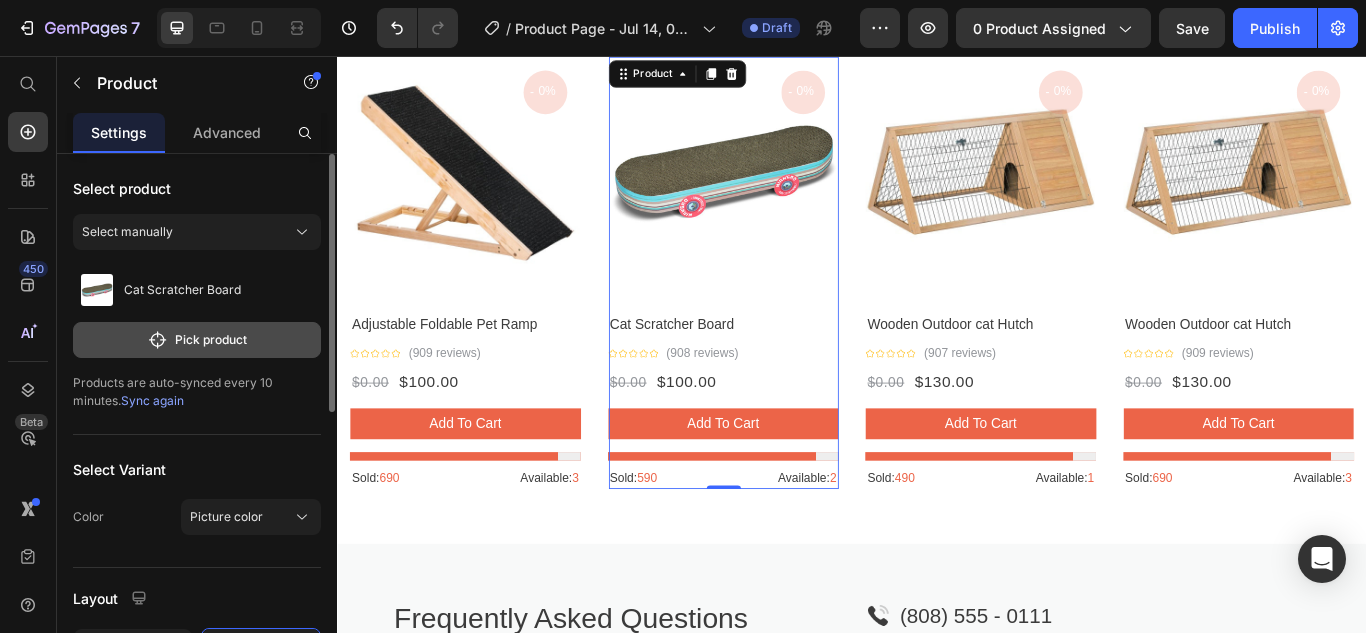 click on "Pick product" 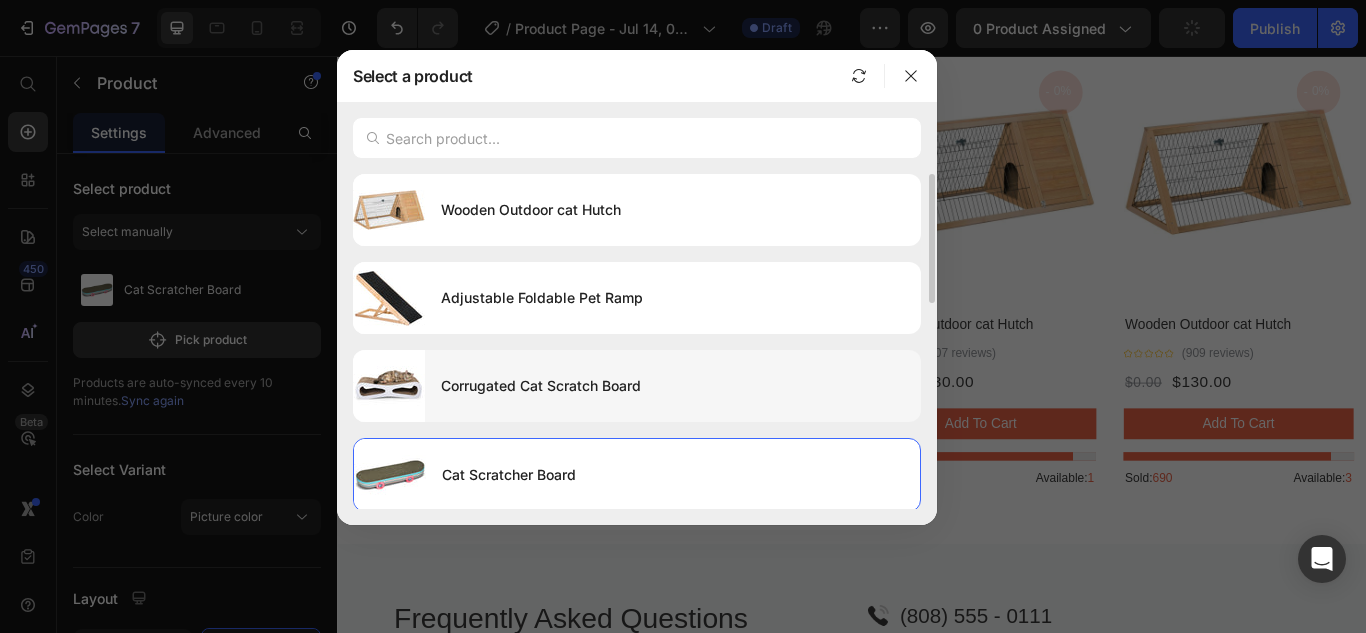 click on "Corrugated Cat Scratch Board" at bounding box center [673, 386] 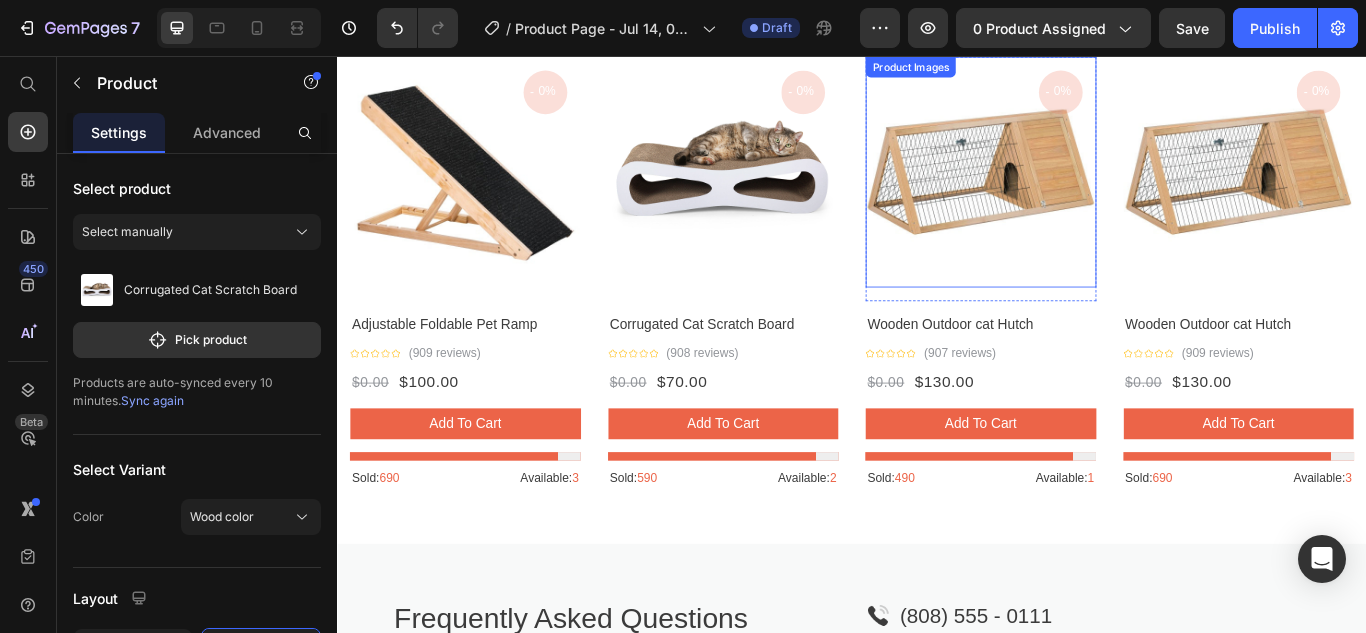 click at bounding box center (1087, 191) 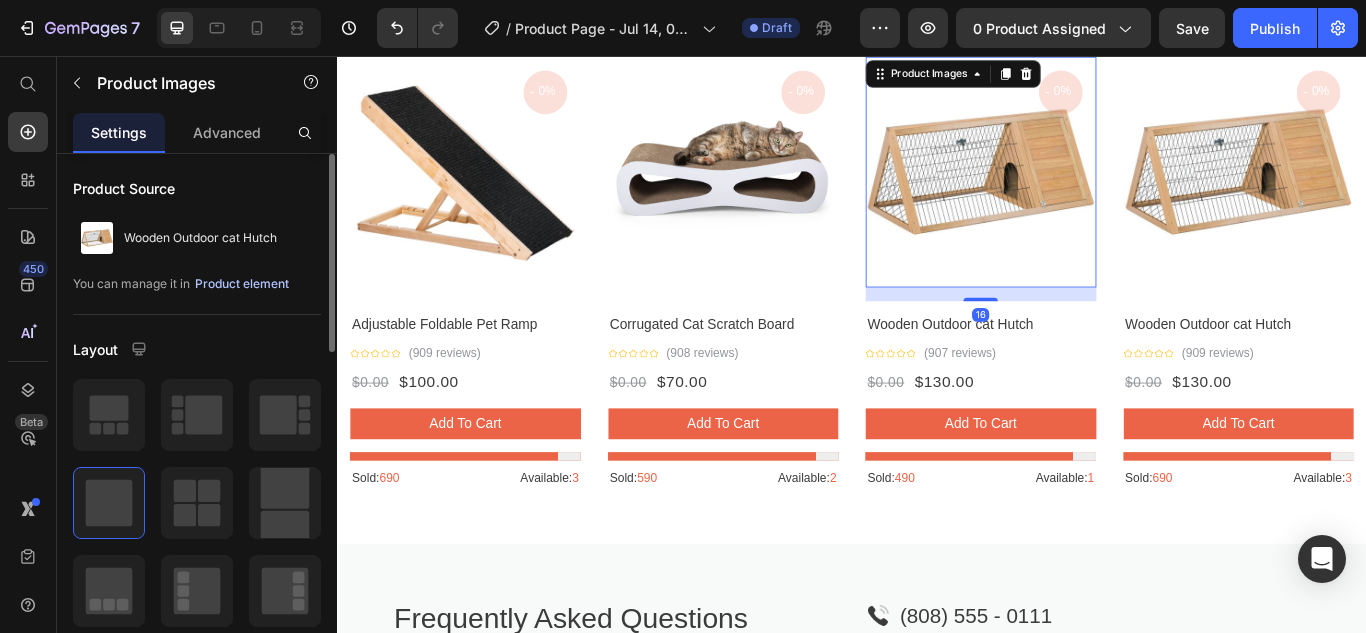click on "Product element" at bounding box center [242, 284] 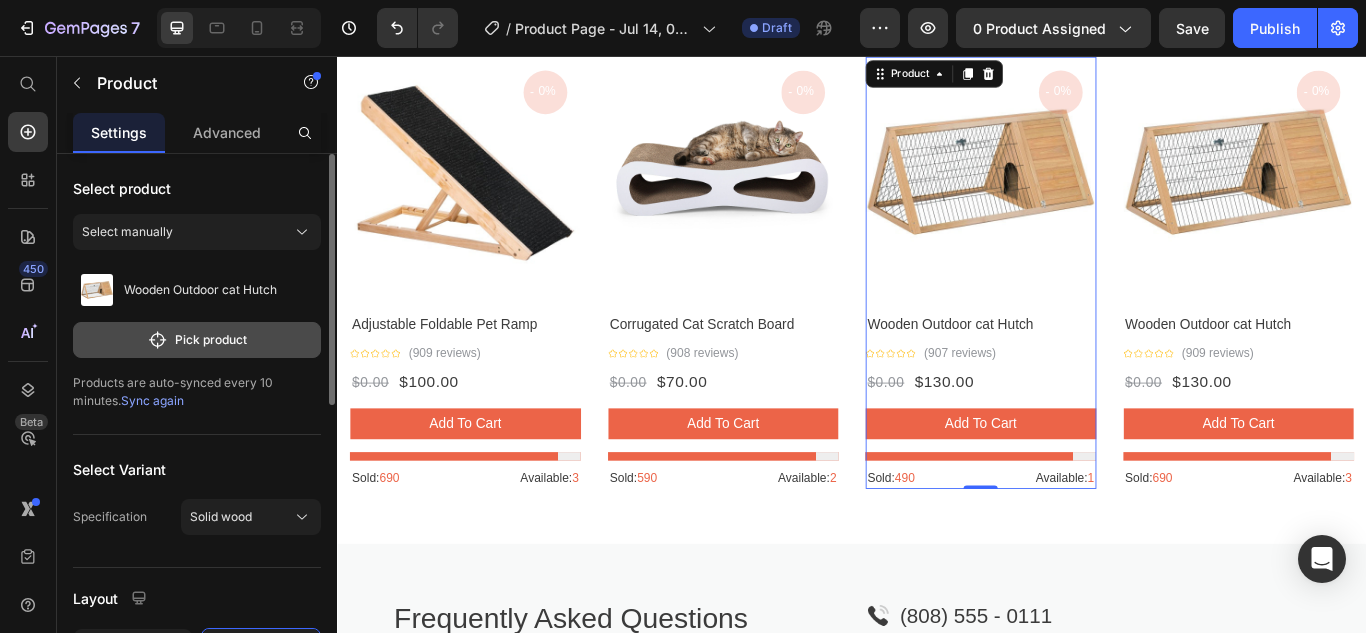 click on "Pick product" 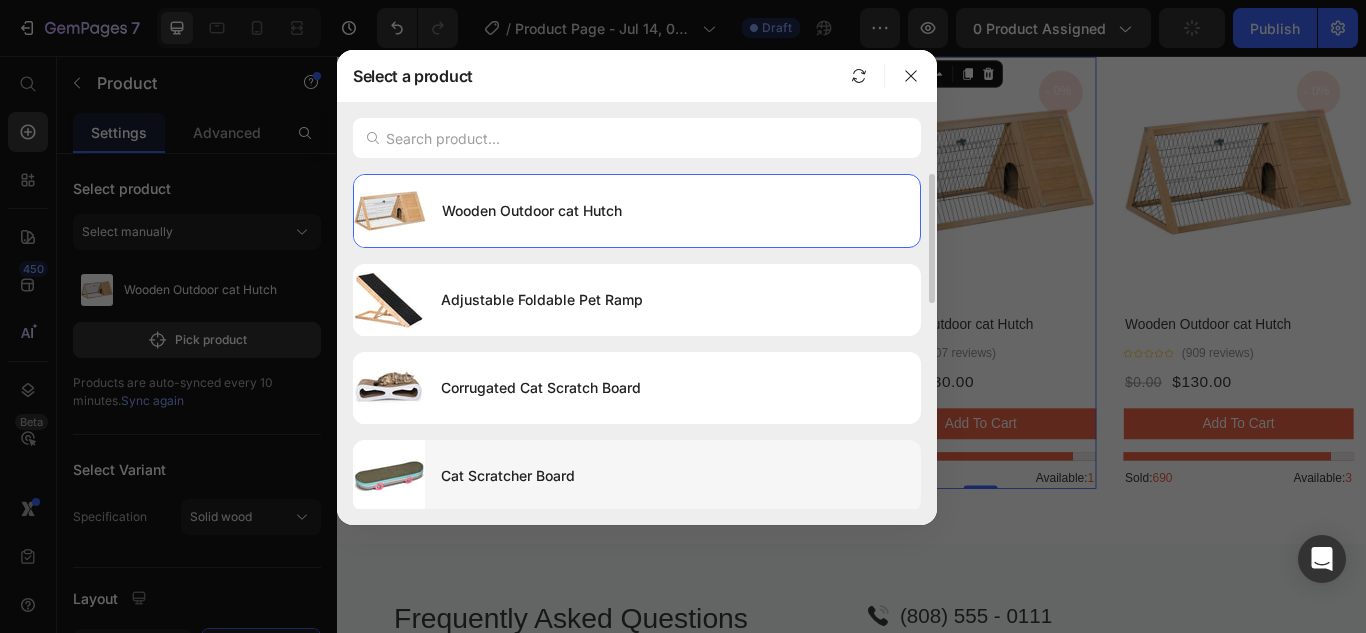 click on "Cat Scratcher Board" at bounding box center (673, 476) 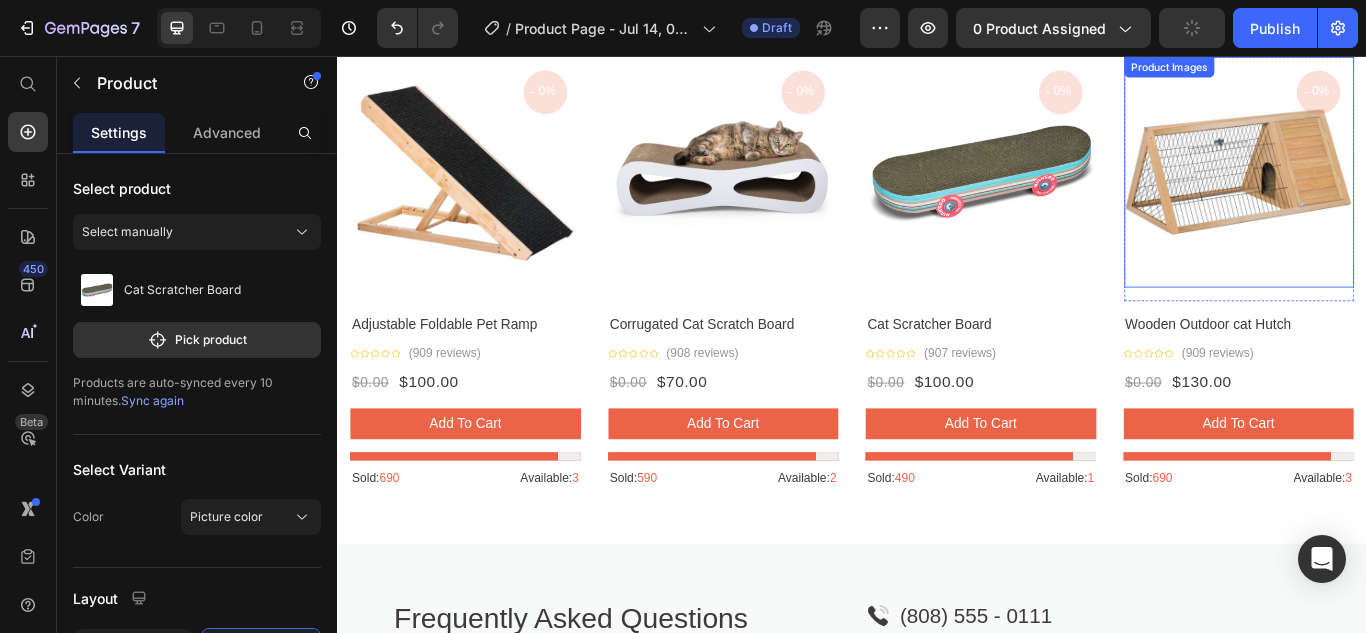 click at bounding box center [1388, 191] 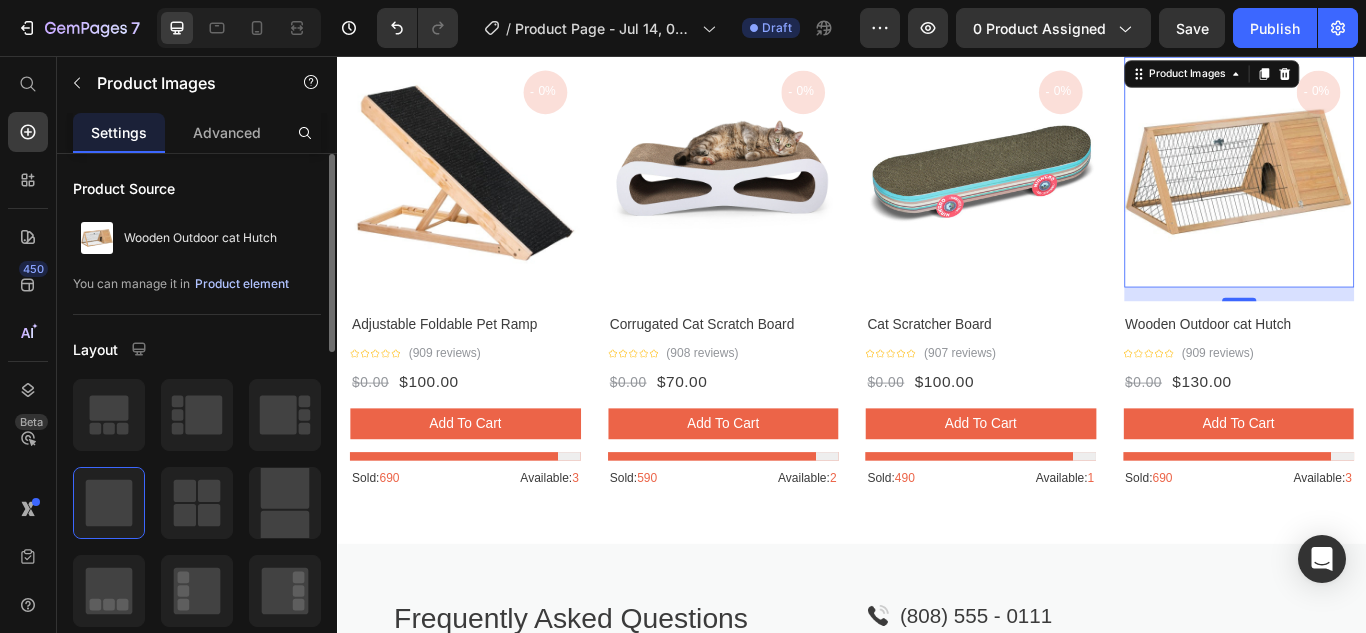 click on "Product element" at bounding box center [242, 284] 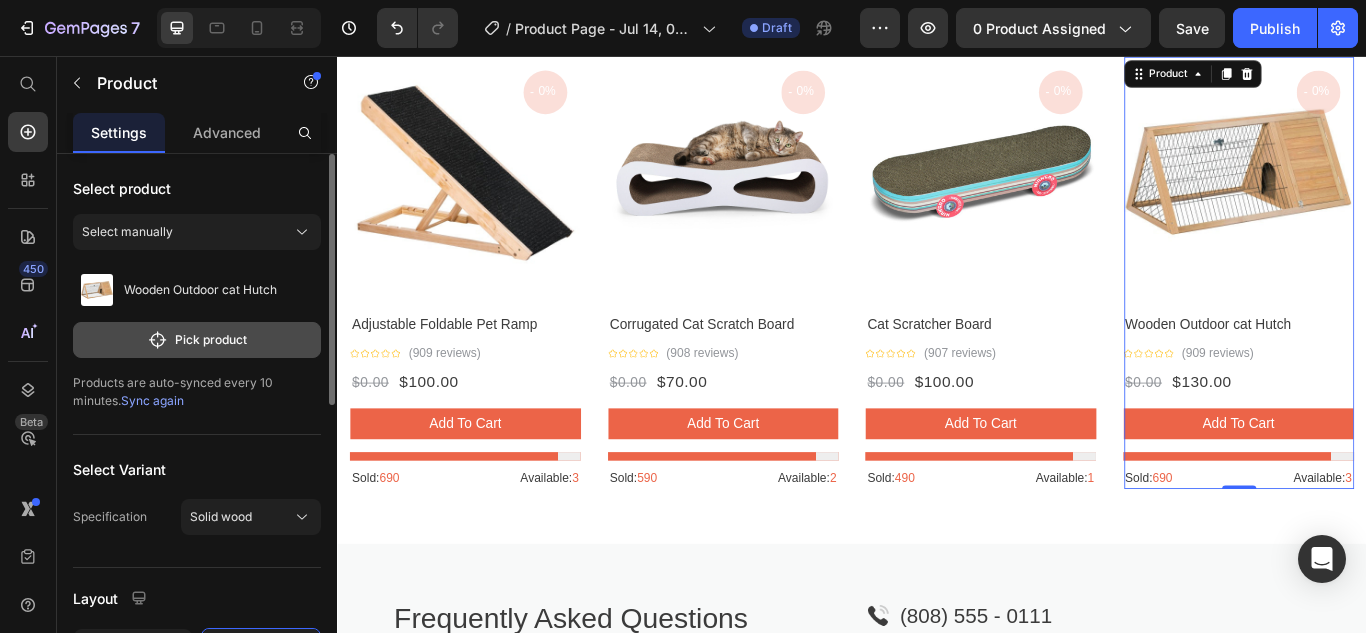 click on "Pick product" 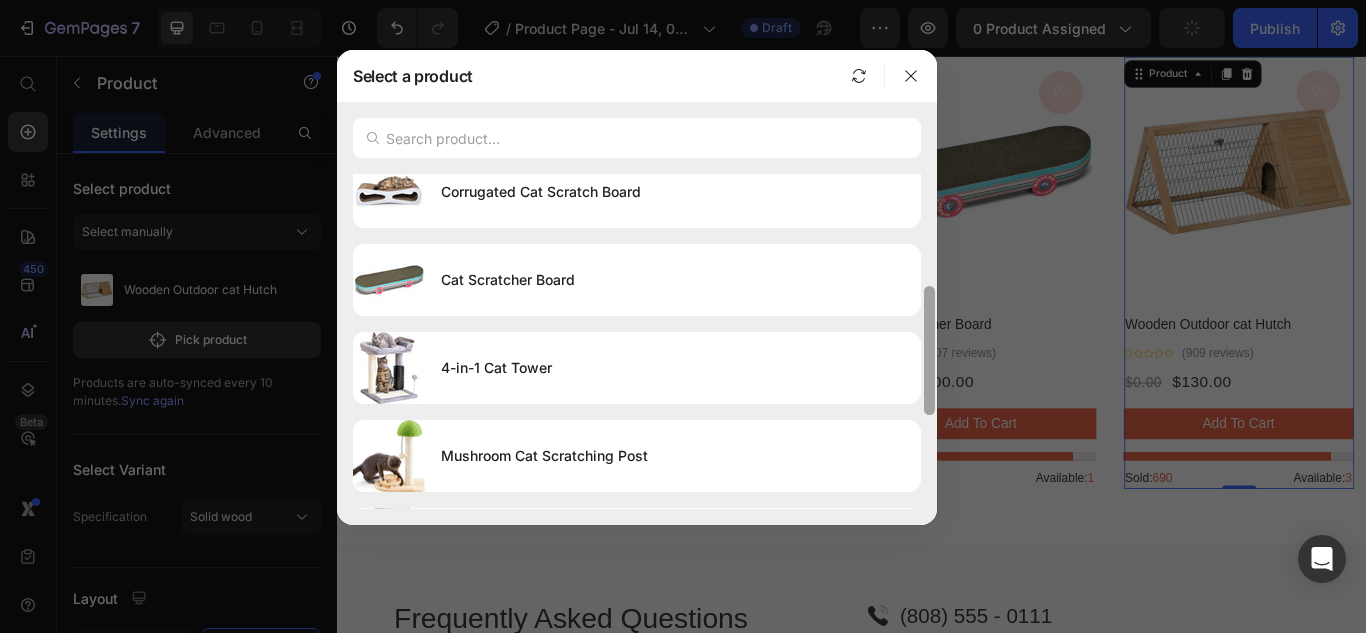 scroll, scrollTop: 255, scrollLeft: 0, axis: vertical 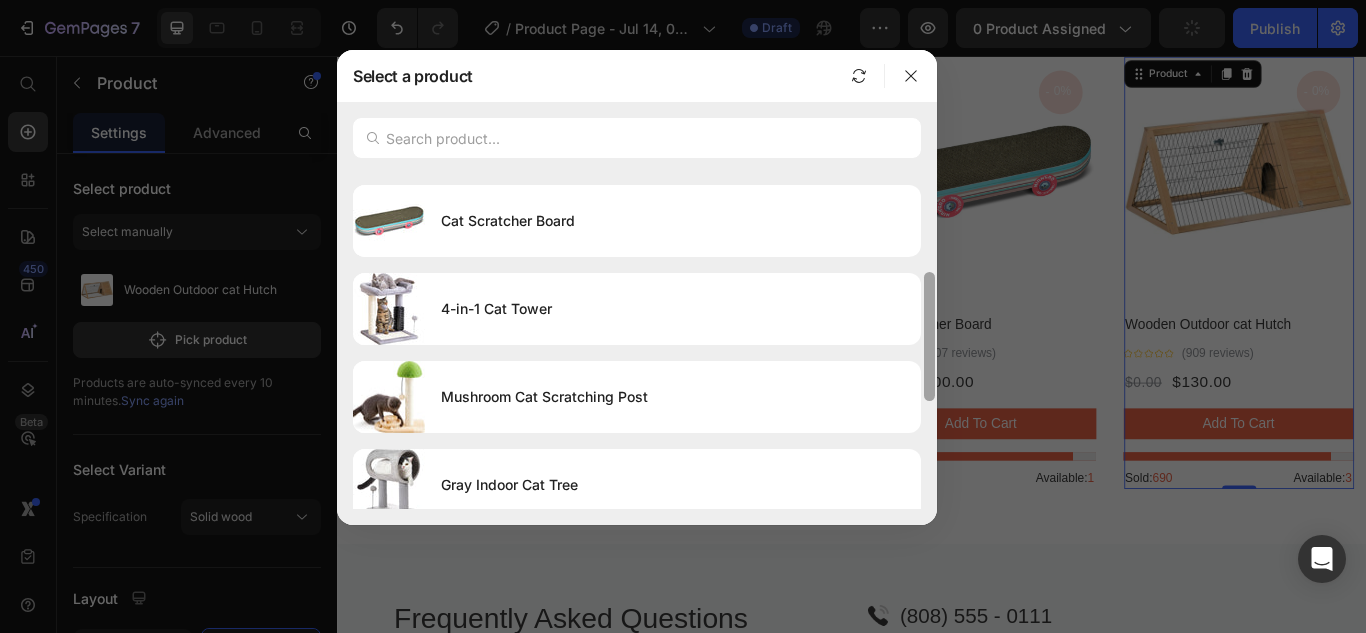 drag, startPoint x: 927, startPoint y: 291, endPoint x: 949, endPoint y: 390, distance: 101.414986 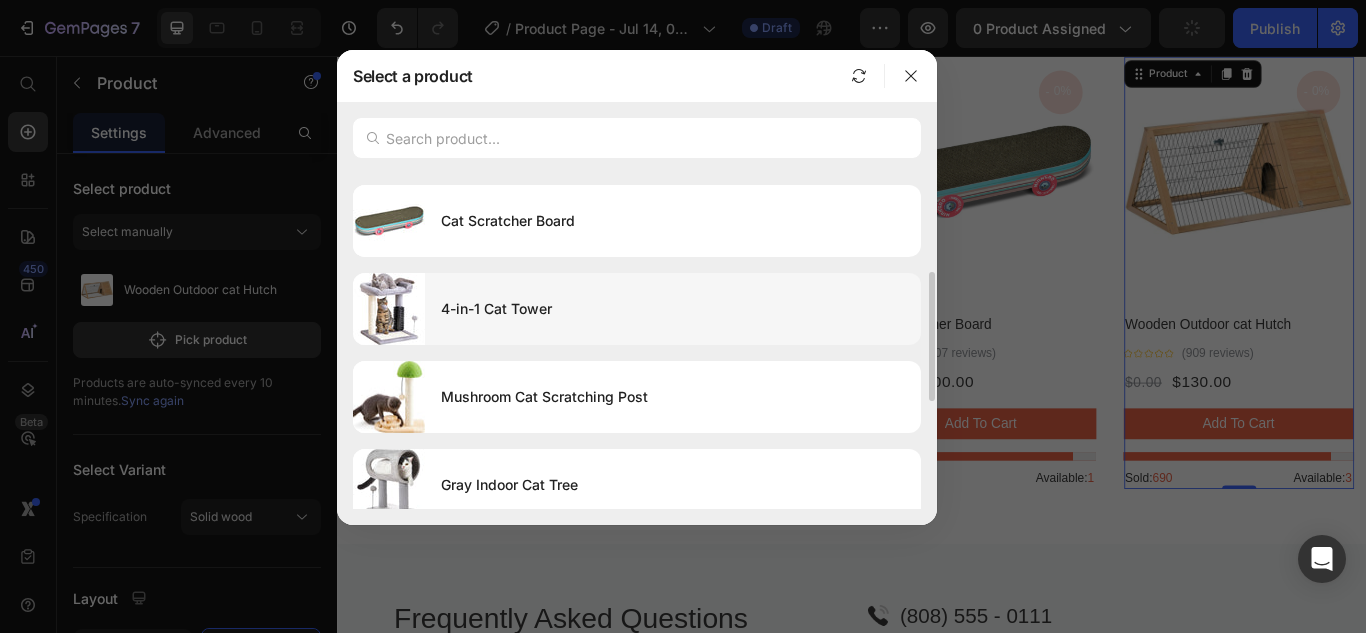 click on "4-in-1 Cat Tower" at bounding box center (673, 309) 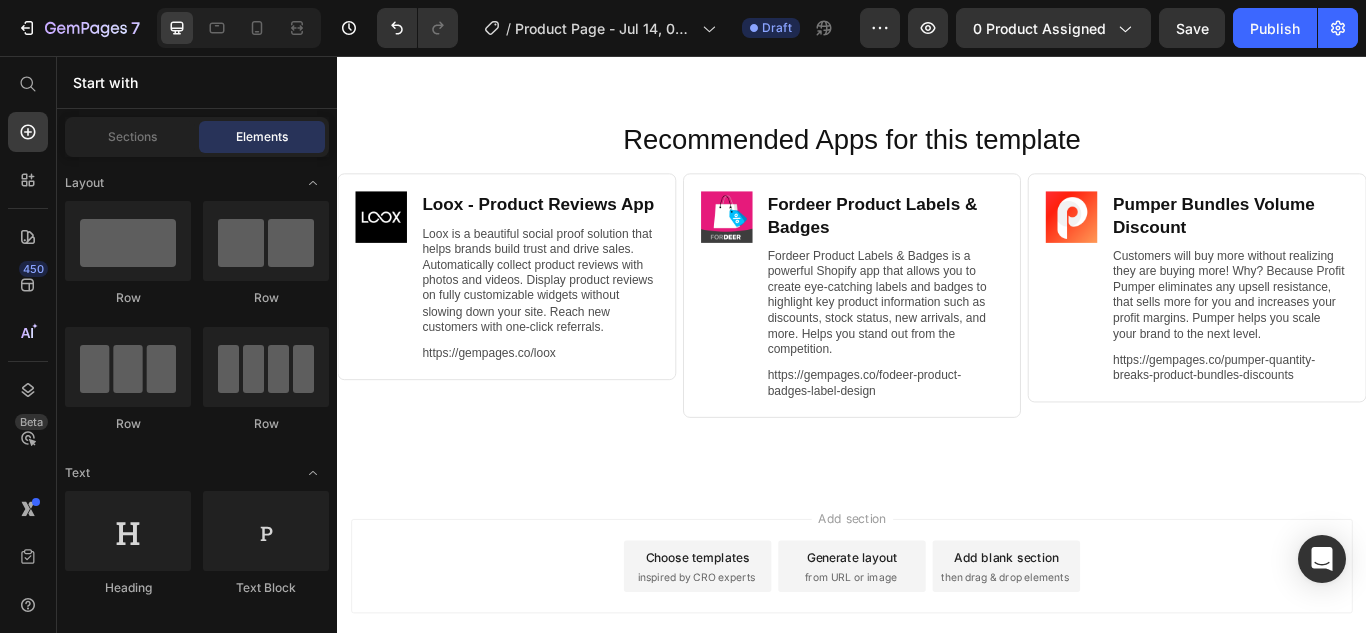 scroll, scrollTop: 3446, scrollLeft: 0, axis: vertical 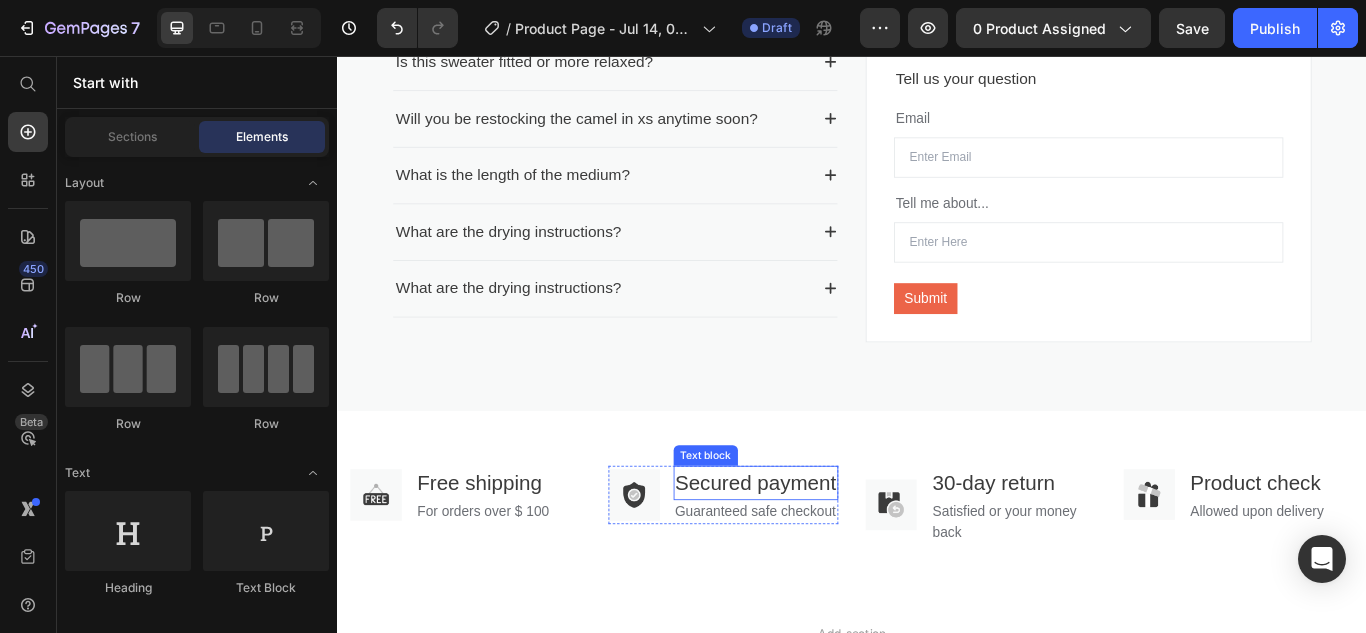 click on "Secured payment" at bounding box center (825, 554) 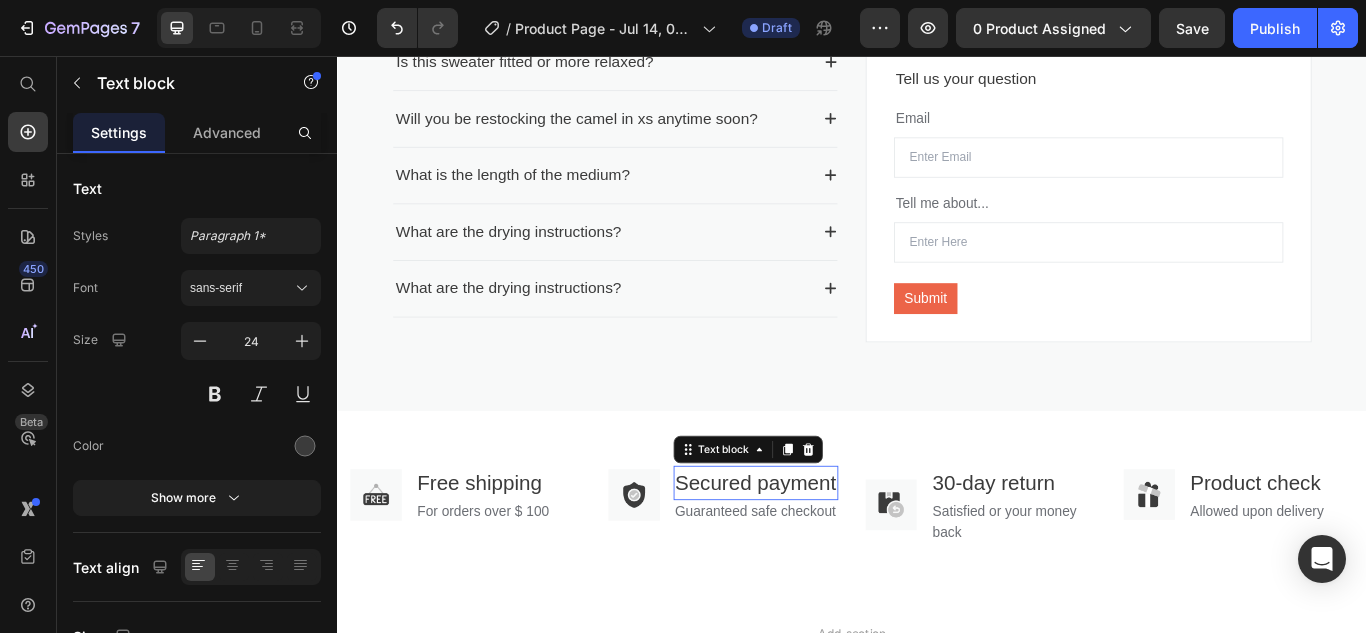 click on "Secured payment" at bounding box center (825, 554) 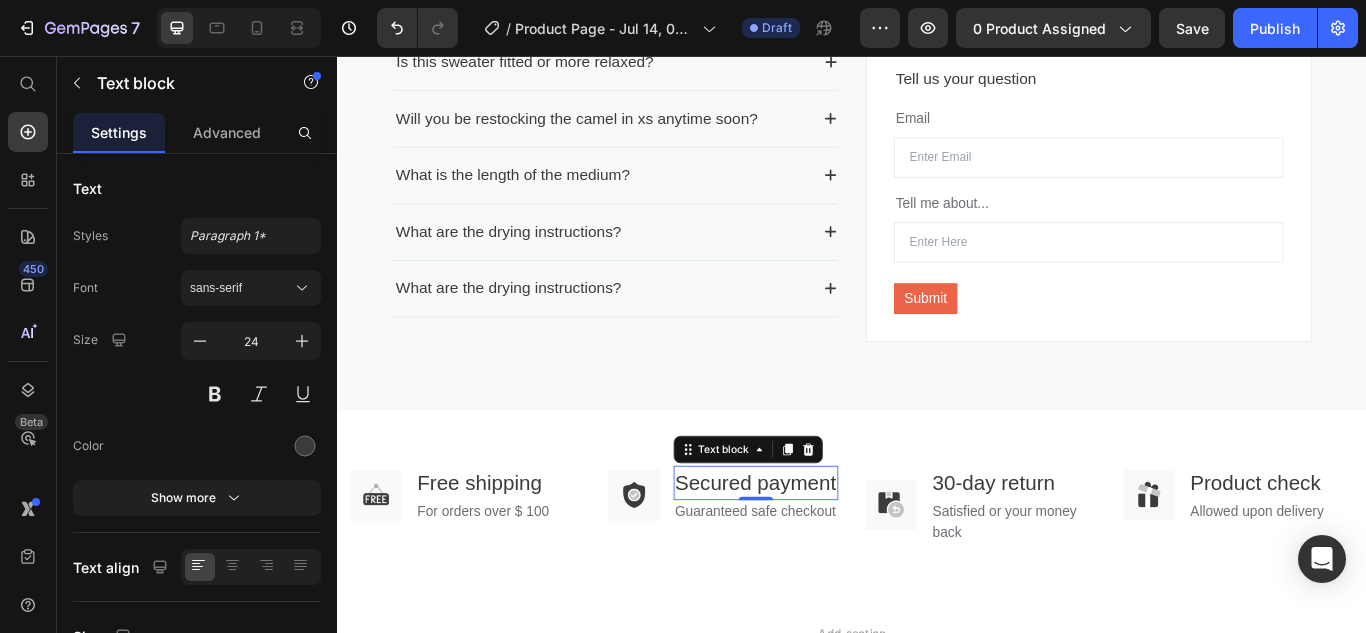 click on "Secured payment" at bounding box center (825, 554) 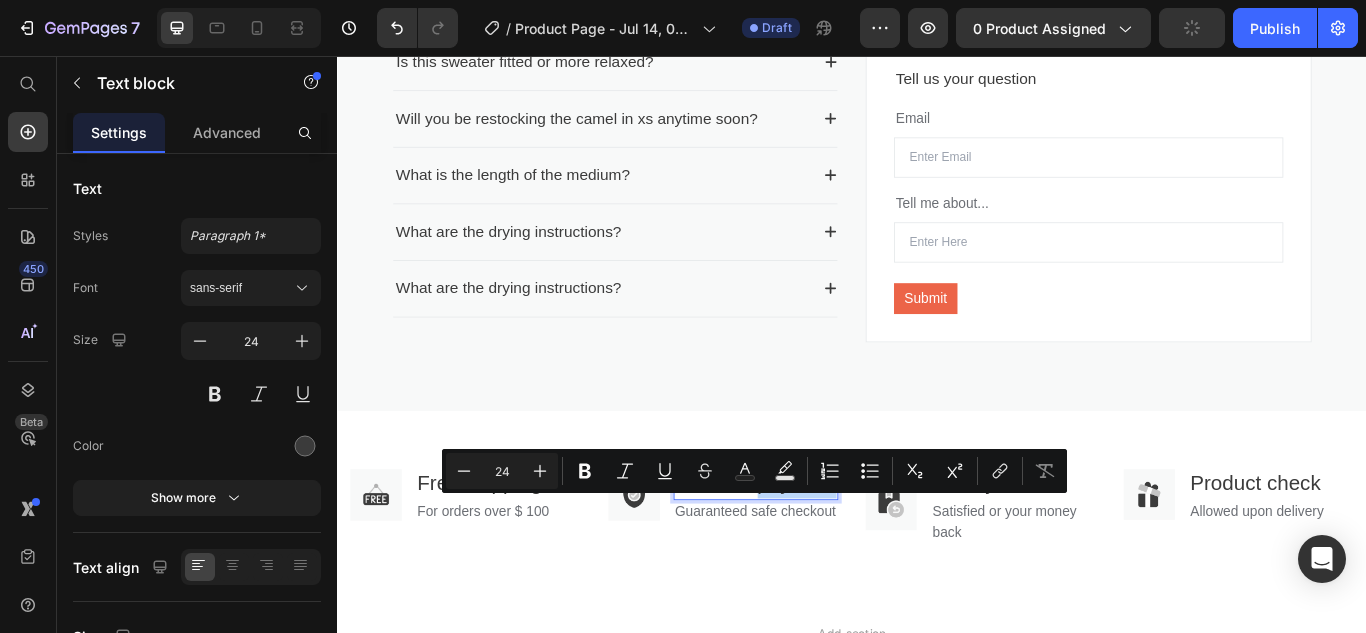 click on "Secured payment" at bounding box center (825, 554) 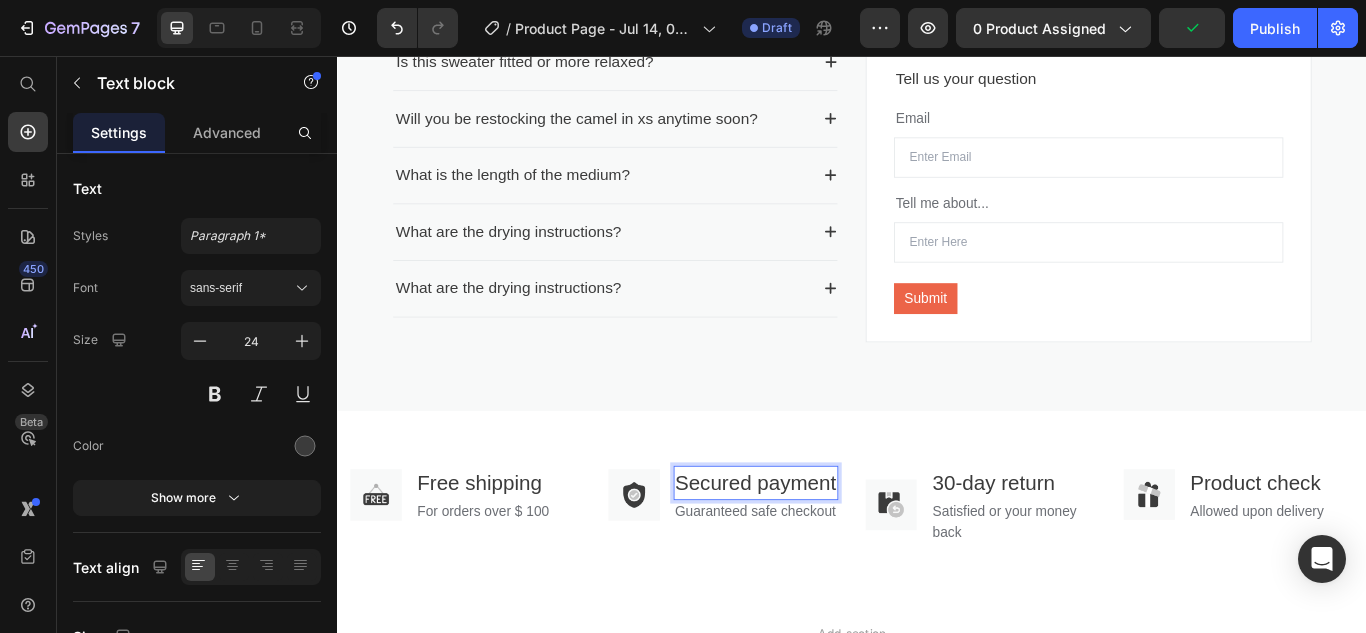 click on "Secured payment" at bounding box center [825, 554] 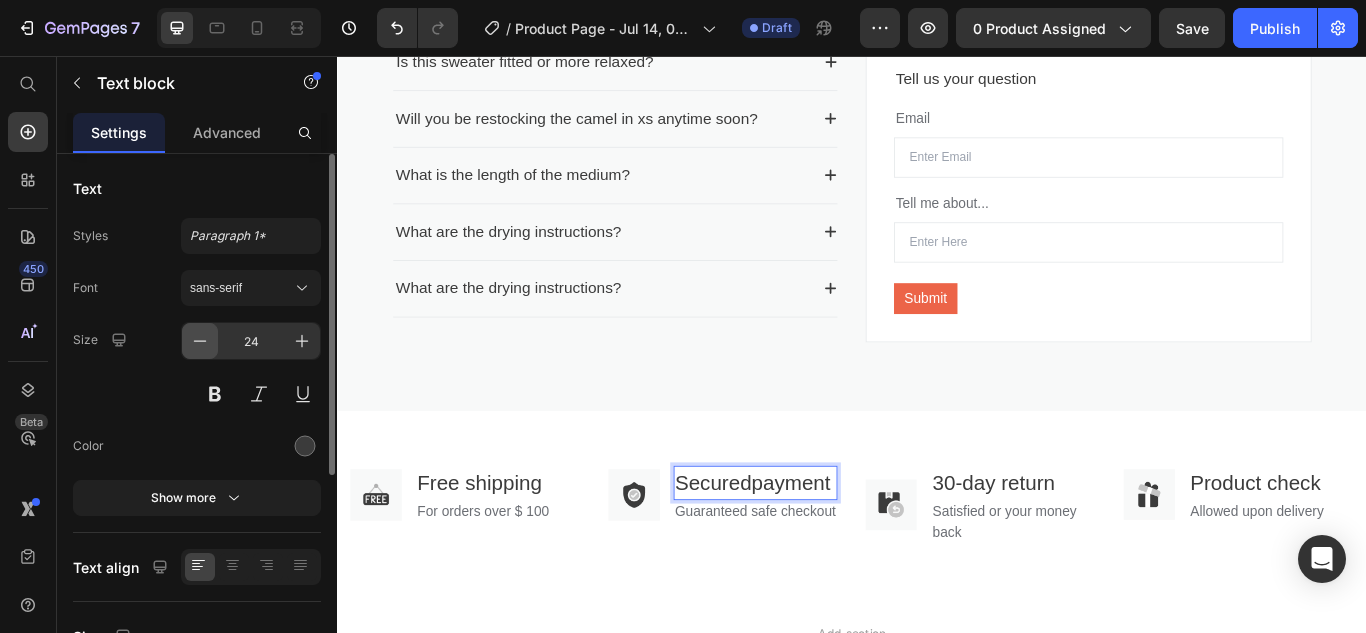 click 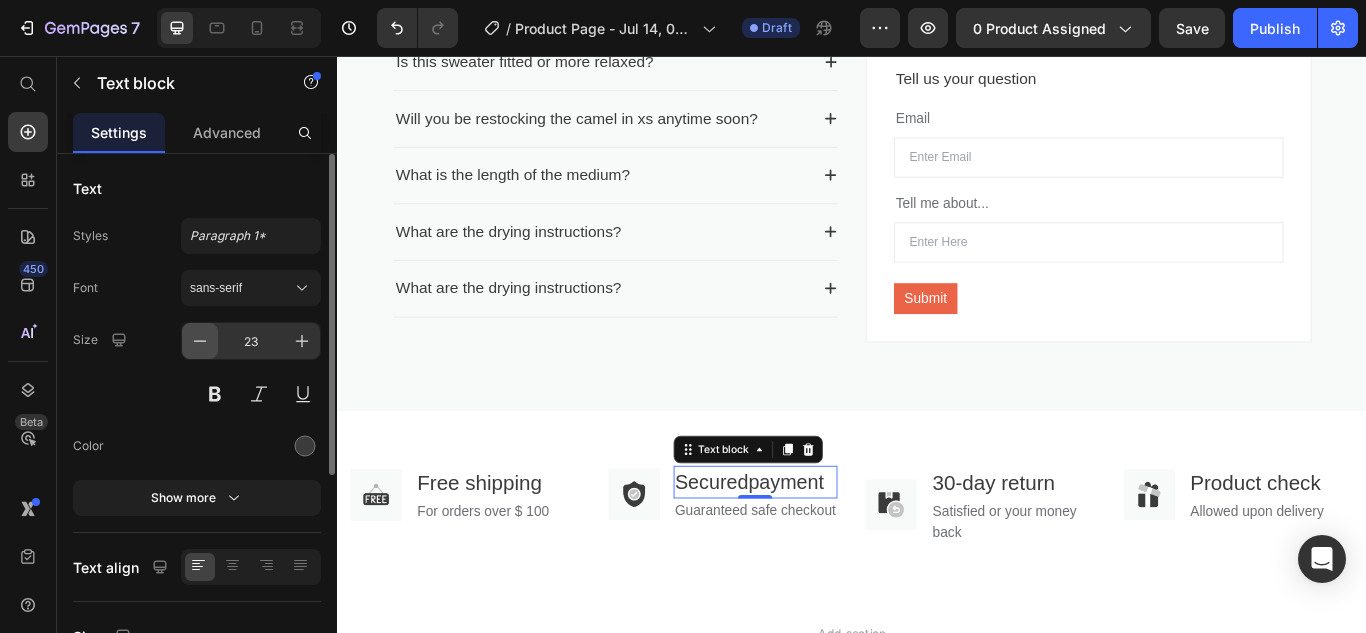 click 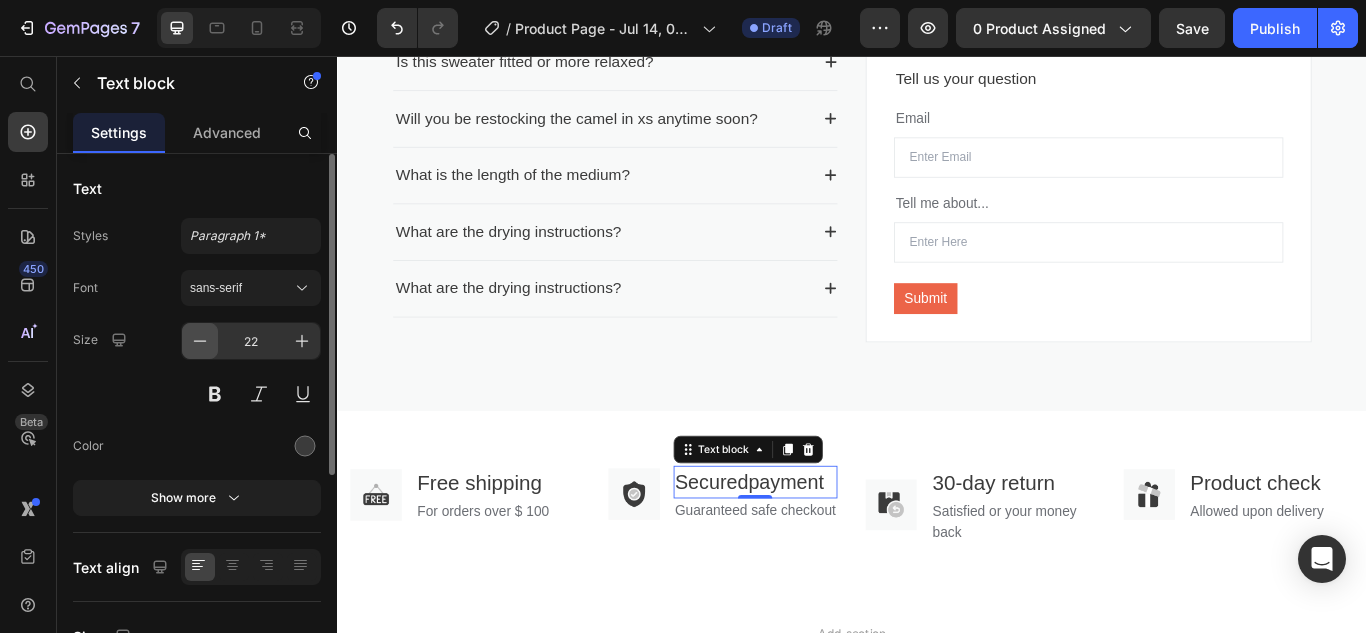 click 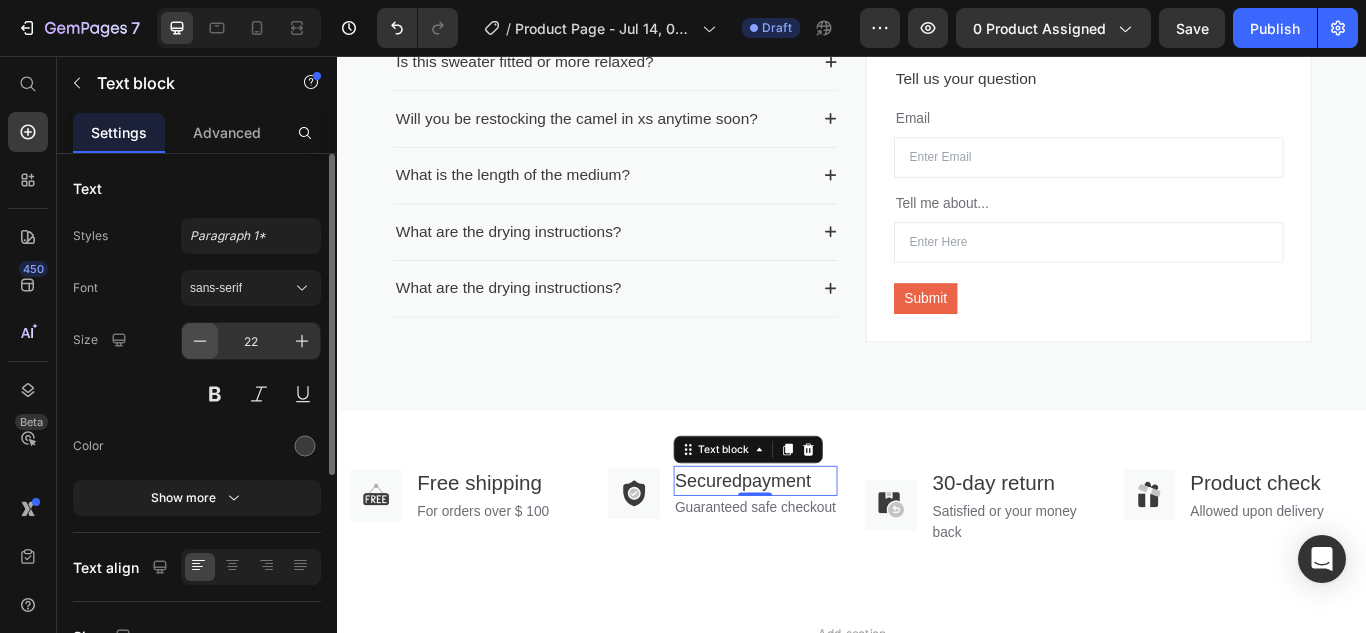 type on "21" 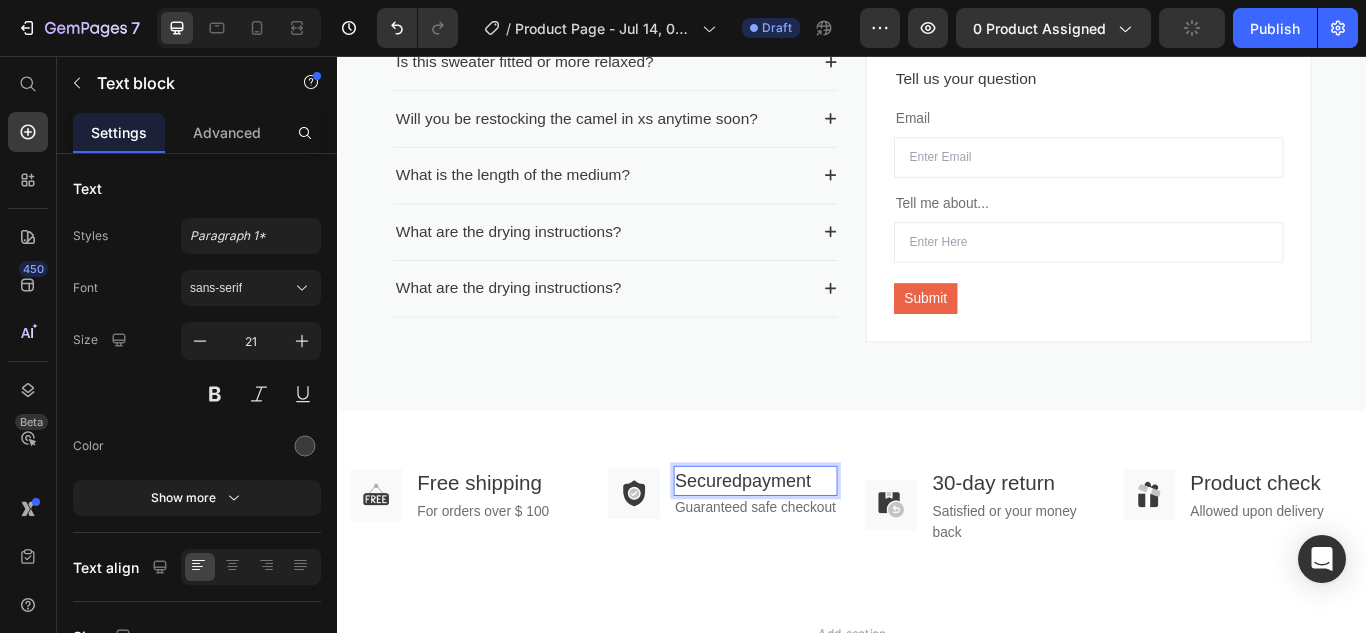 click on "Securedpayment" at bounding box center [825, 552] 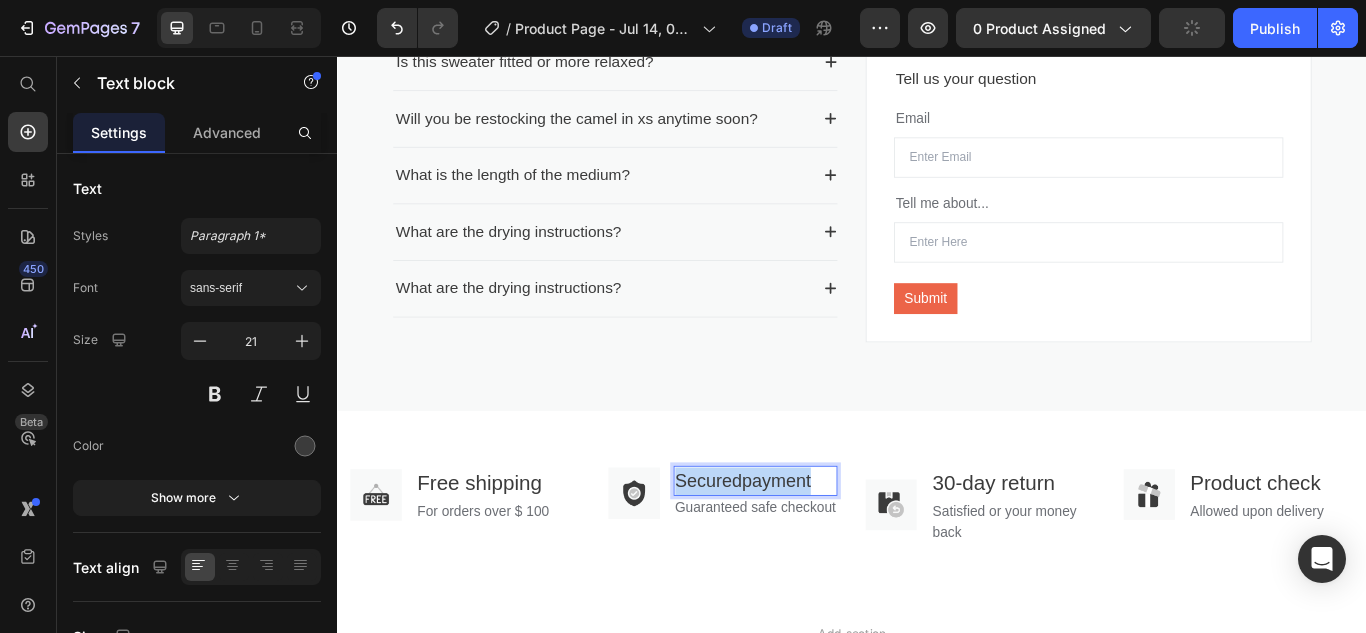 click on "Securedpayment" at bounding box center (825, 552) 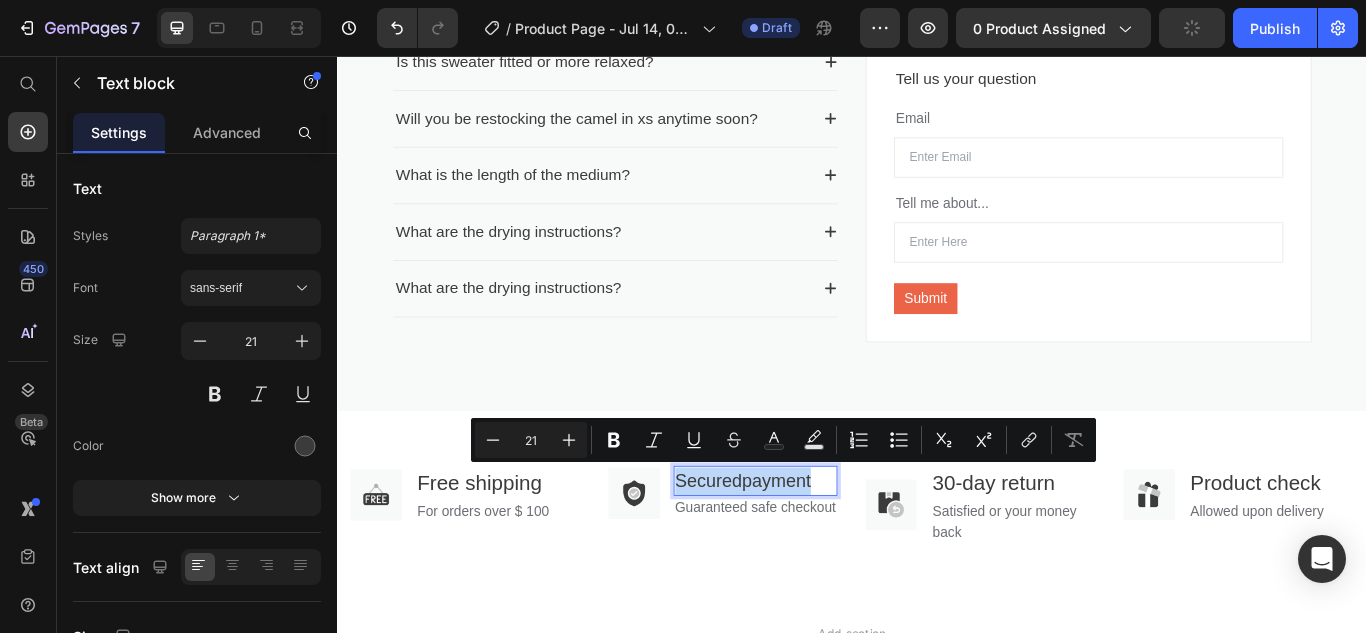 click on "Securedpayment" at bounding box center (825, 552) 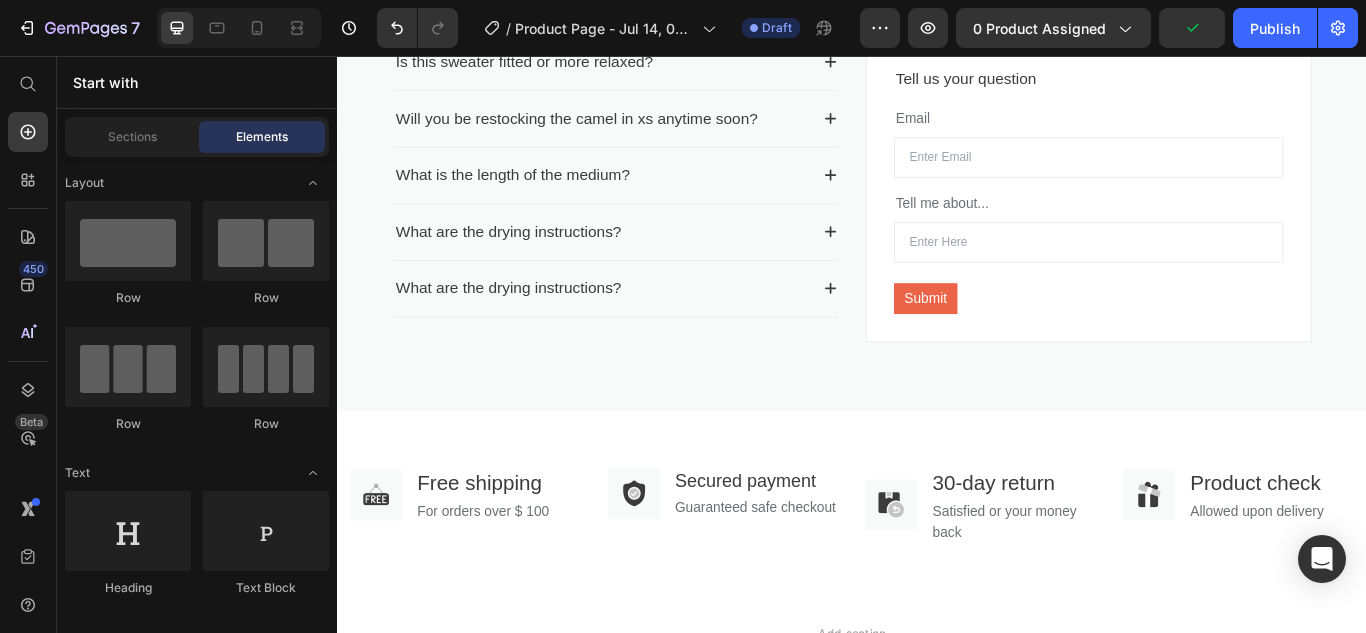 click on "Add section Choose templates inspired by CRO experts Generate layout from URL or image Add blank section then drag & drop elements" at bounding box center [937, 813] 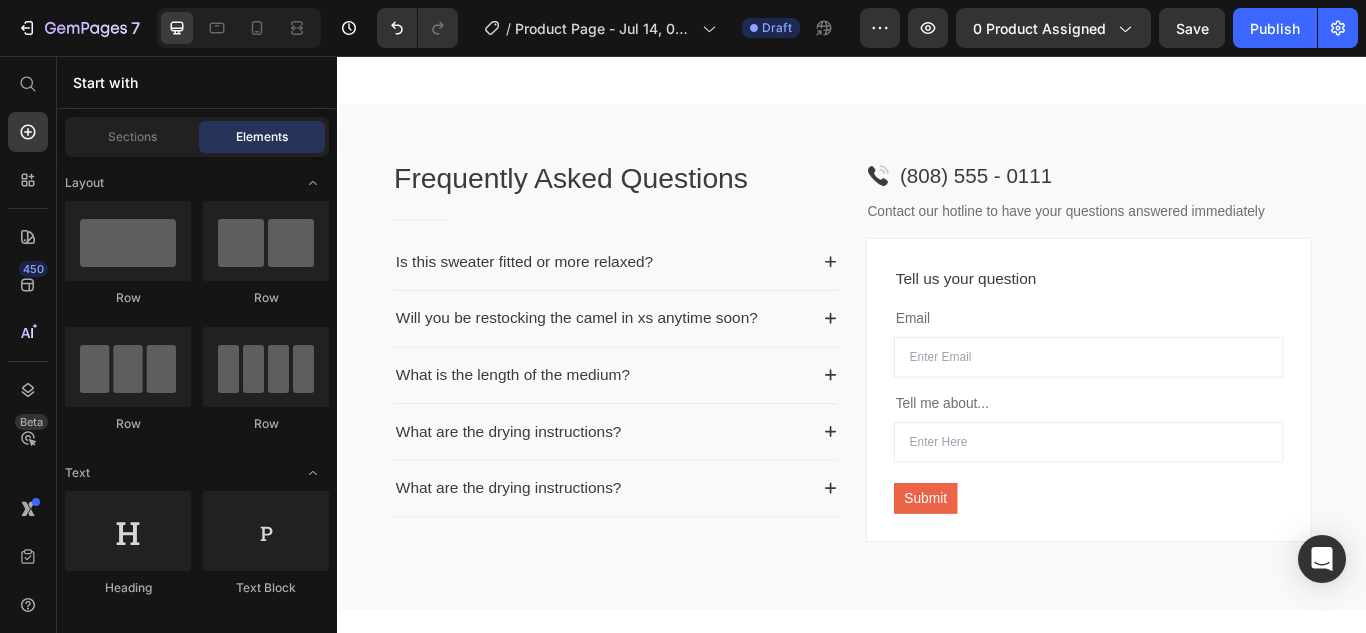 scroll, scrollTop: 2481, scrollLeft: 0, axis: vertical 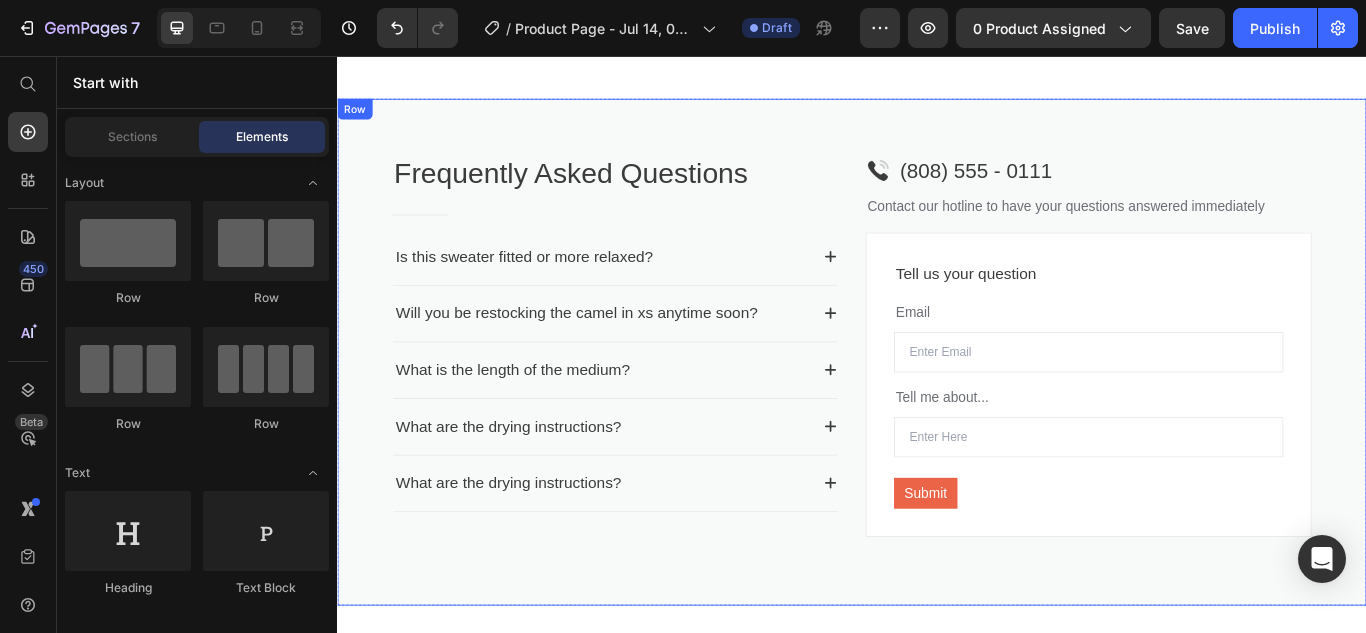 click on "Frequently Asked Questions  Heading                Title Line Is this sweater fitted or more relaxed? Will you be restocking the camel in xs anytime soon? What is the length of the medium?  What are the drying instructions? What are the drying instructions? Accordion Image (808) 555 - 0111 Text block Row Contact our hotline to have your questions answered immediately  Text block Tell us your question Text block Email Text block Email Field Tell me about... Text block Text Field Submit Submit Button Contact Form Row Row Row" at bounding box center [937, 401] 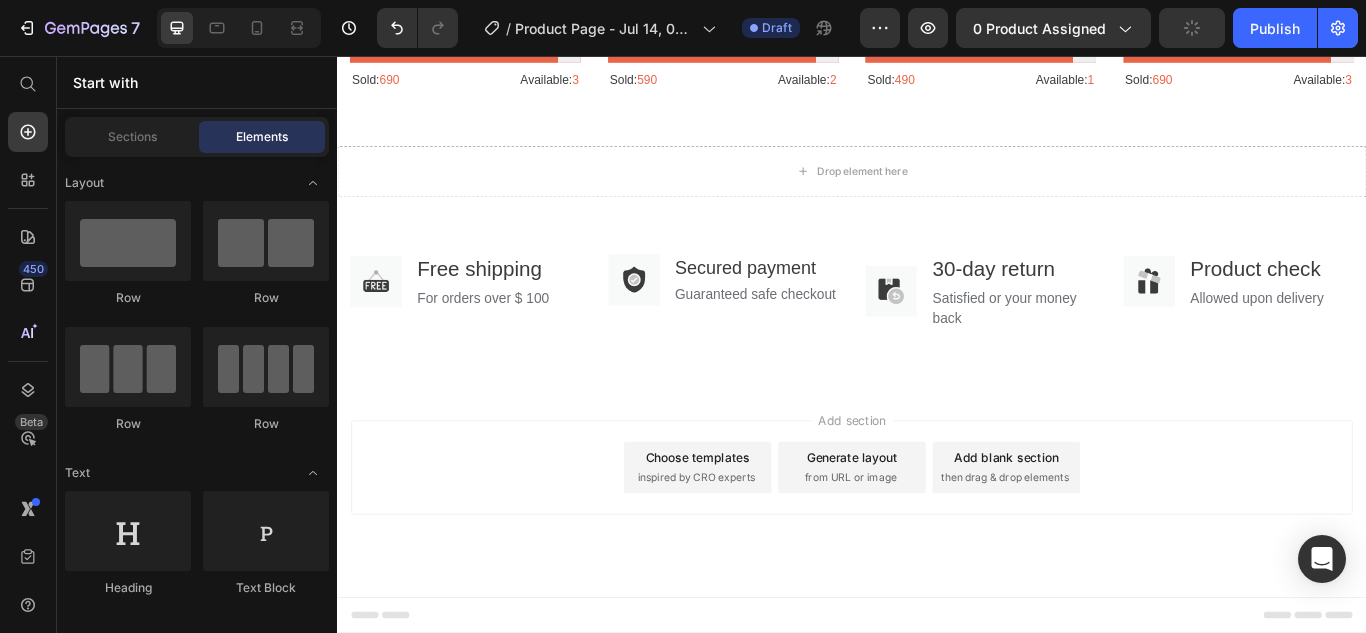scroll, scrollTop: 2422, scrollLeft: 0, axis: vertical 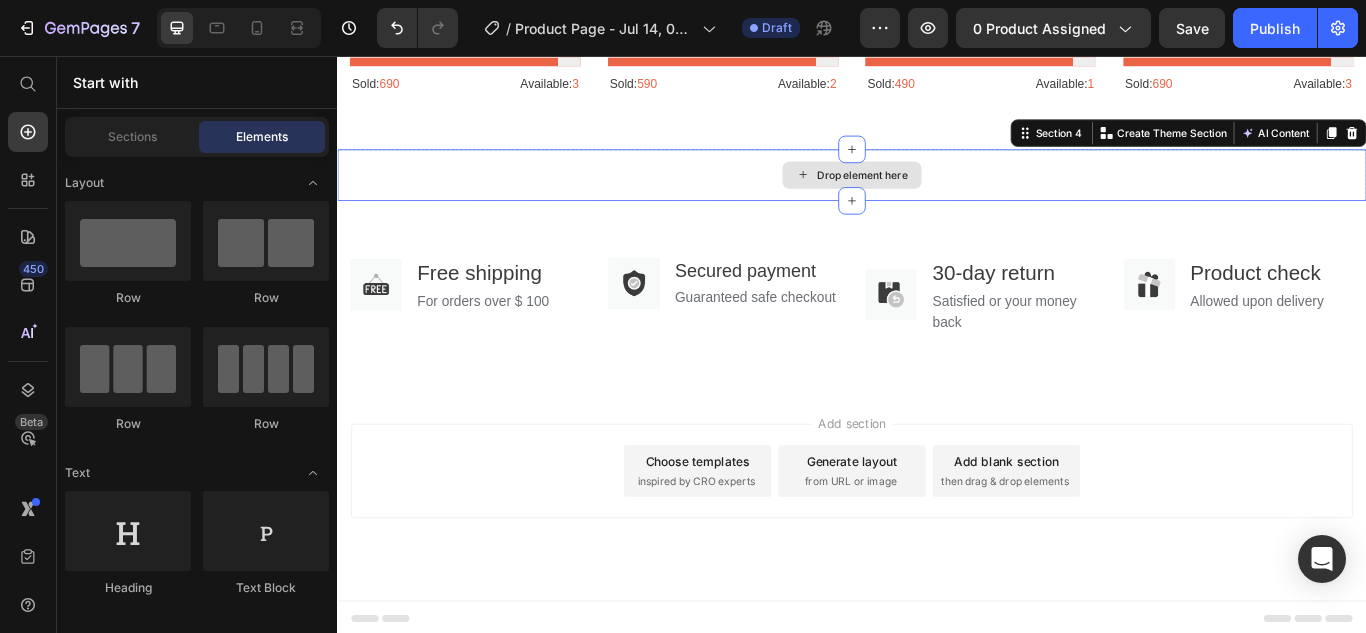 click on "Drop element here" at bounding box center (937, 195) 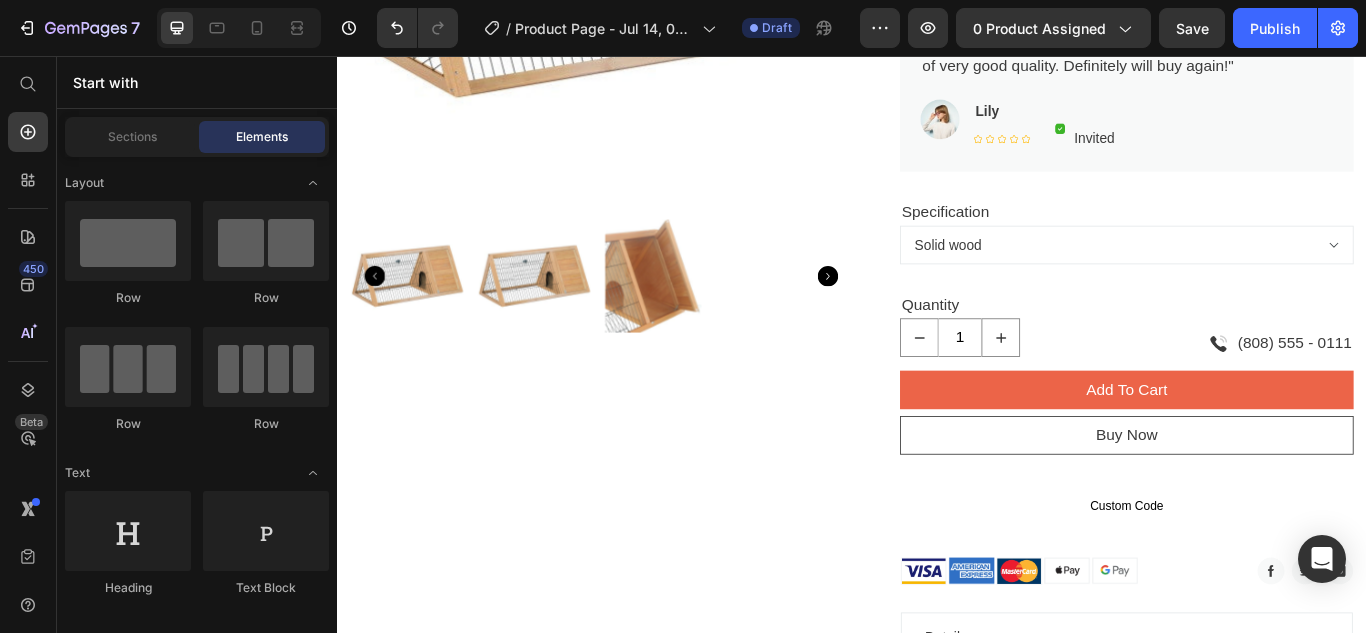 scroll, scrollTop: 1396, scrollLeft: 0, axis: vertical 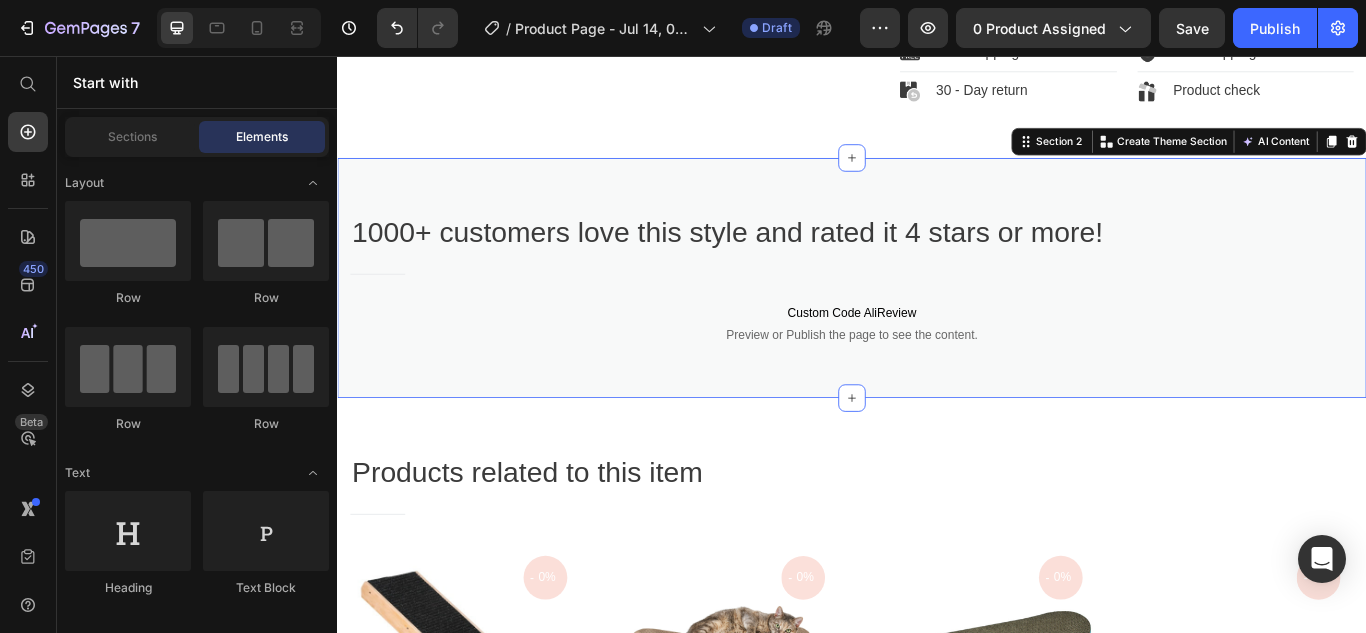 click on "1000+ customers love this style and rated it 4 stars or more! Heading                Title Line
Custom Code AliReview
Preview or Publish the page to see the content. Custom Code AliReview Row Section 2   You can create reusable sections Create Theme Section AI Content Write with GemAI What would you like to describe here? Tone and Voice Persuasive Product Show more Generate" at bounding box center (937, 315) 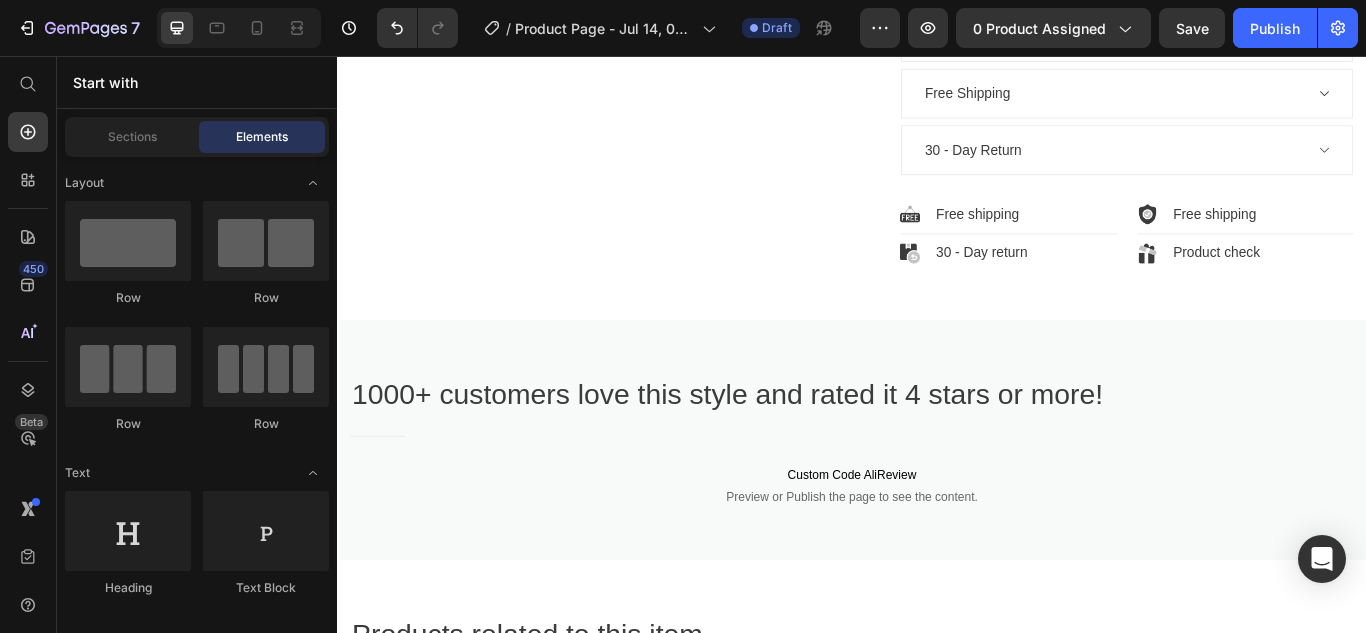 scroll, scrollTop: 0, scrollLeft: 0, axis: both 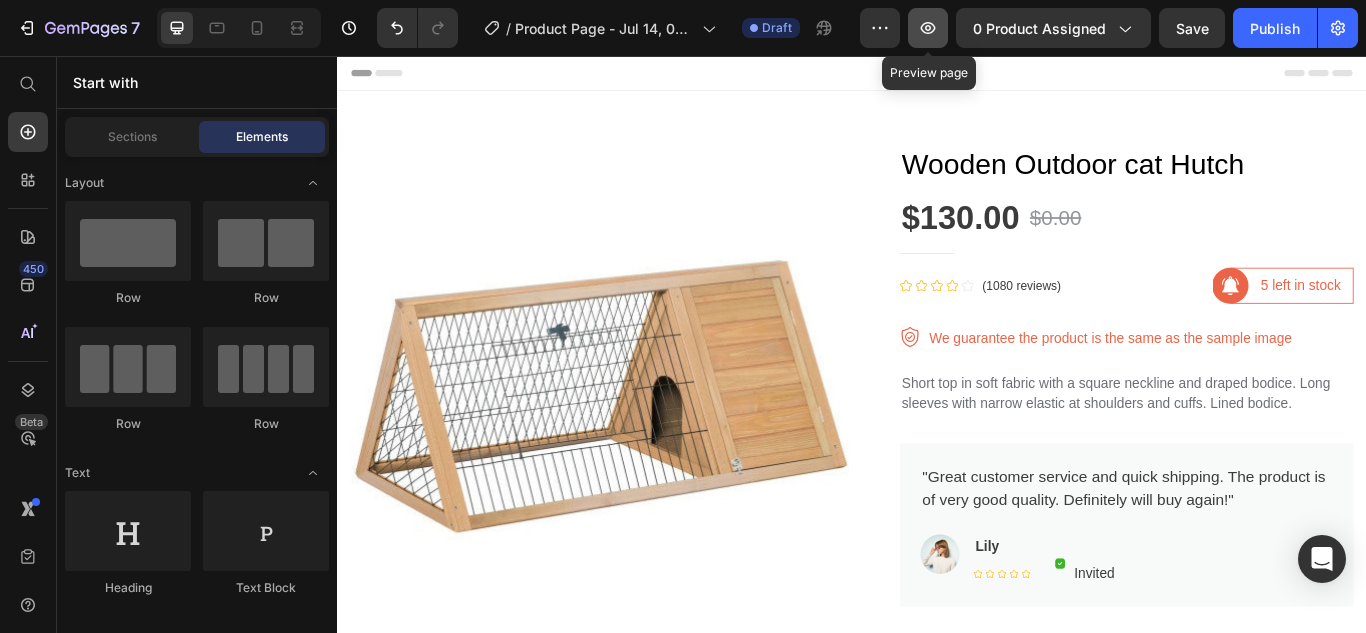 click 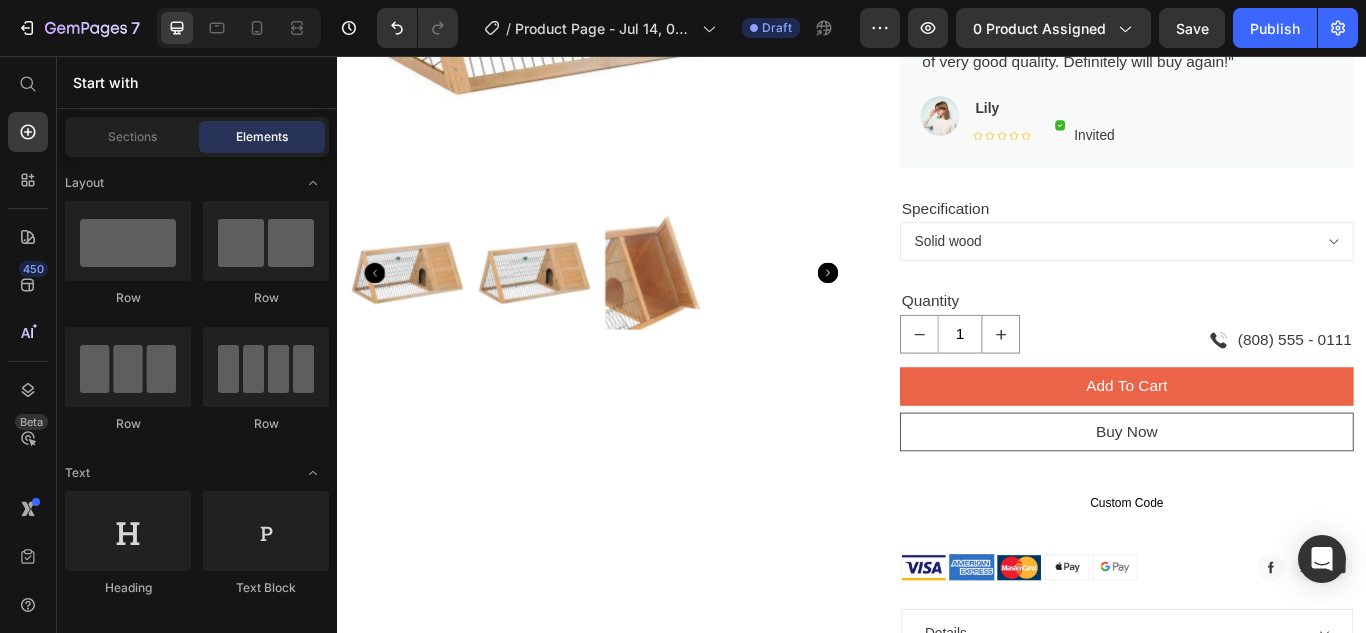scroll, scrollTop: 583, scrollLeft: 0, axis: vertical 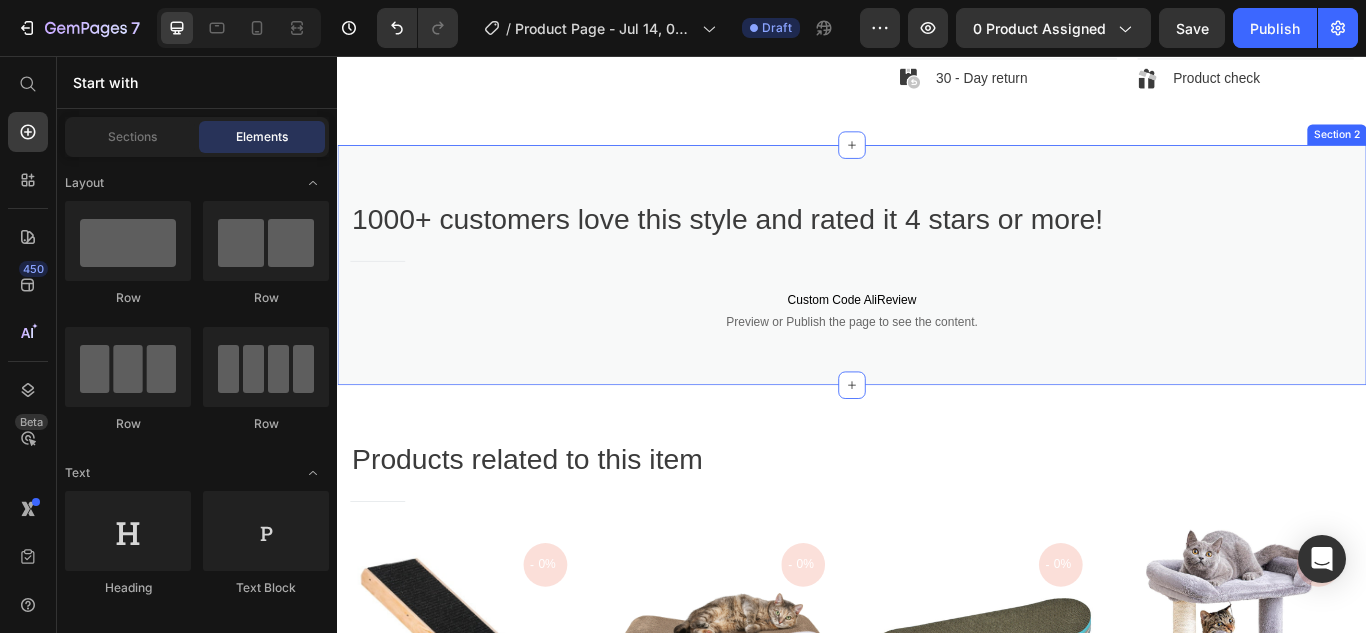 click on "1000+ customers love this style and rated it 4 stars or more! Heading                Title Line
Custom Code AliReview
Preview or Publish the page to see the content. Custom Code AliReview Row Section 2" at bounding box center [937, 300] 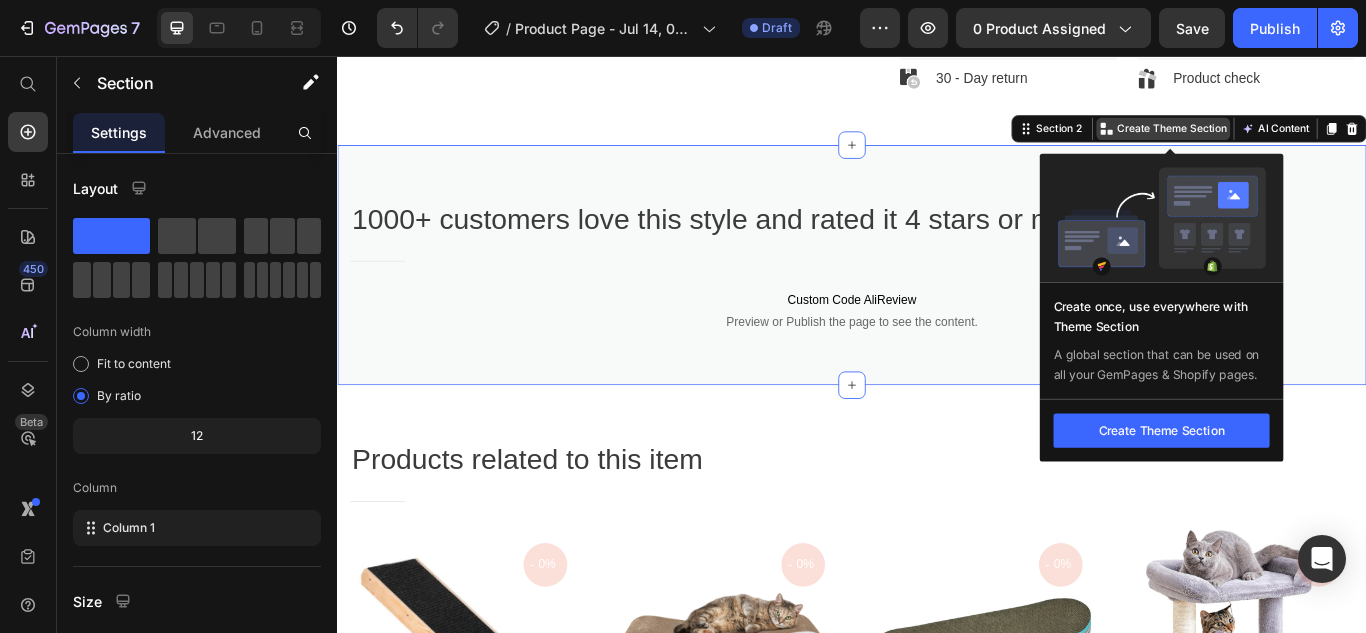 click on "Create Theme Section" at bounding box center [1310, 141] 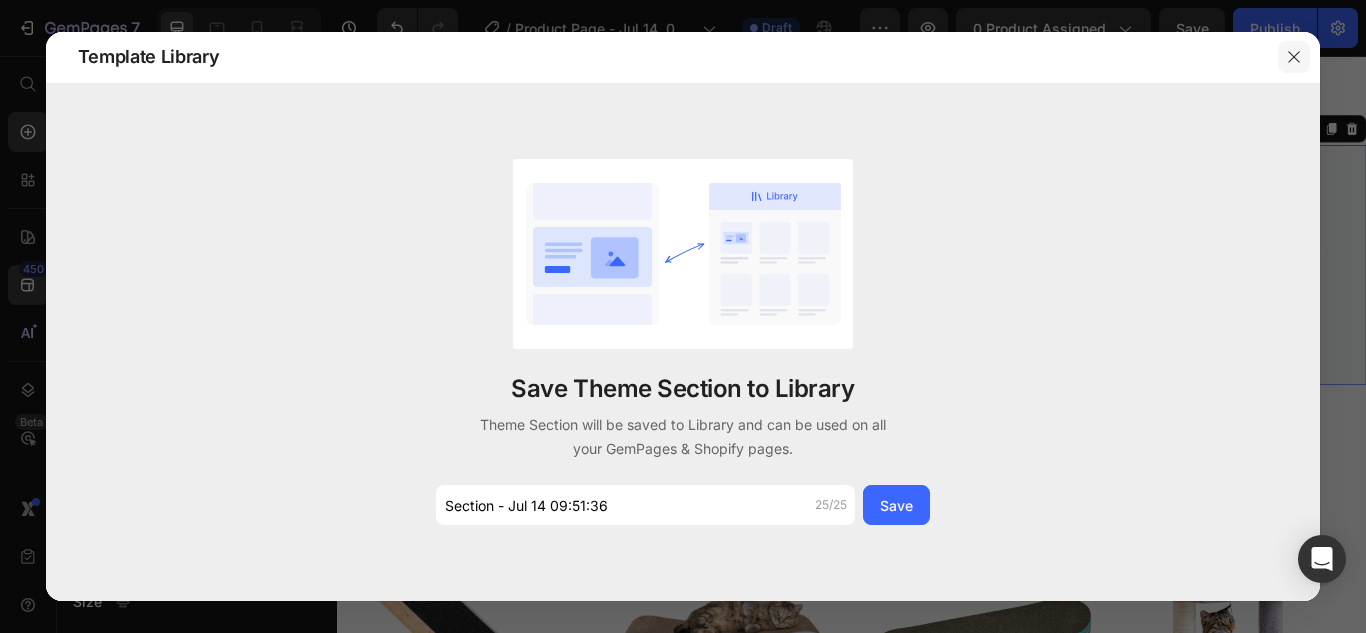 click 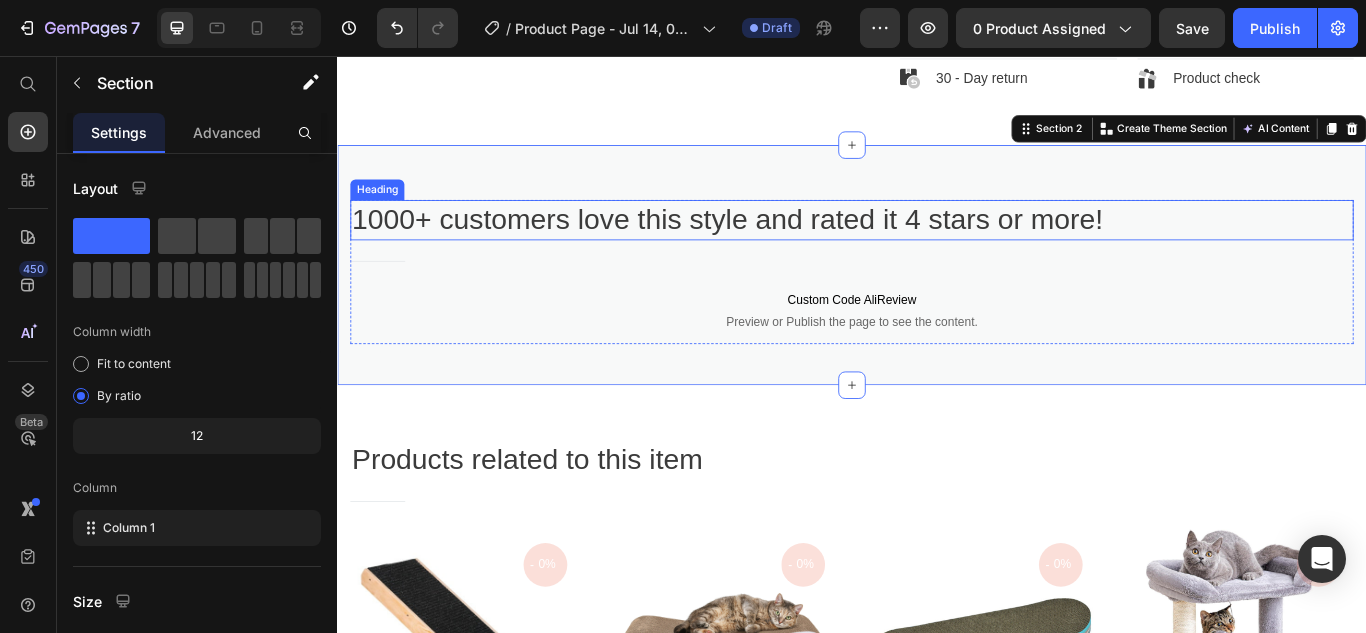 click on "1000+ customers love this style and rated it 4 stars or more!" at bounding box center (937, 247) 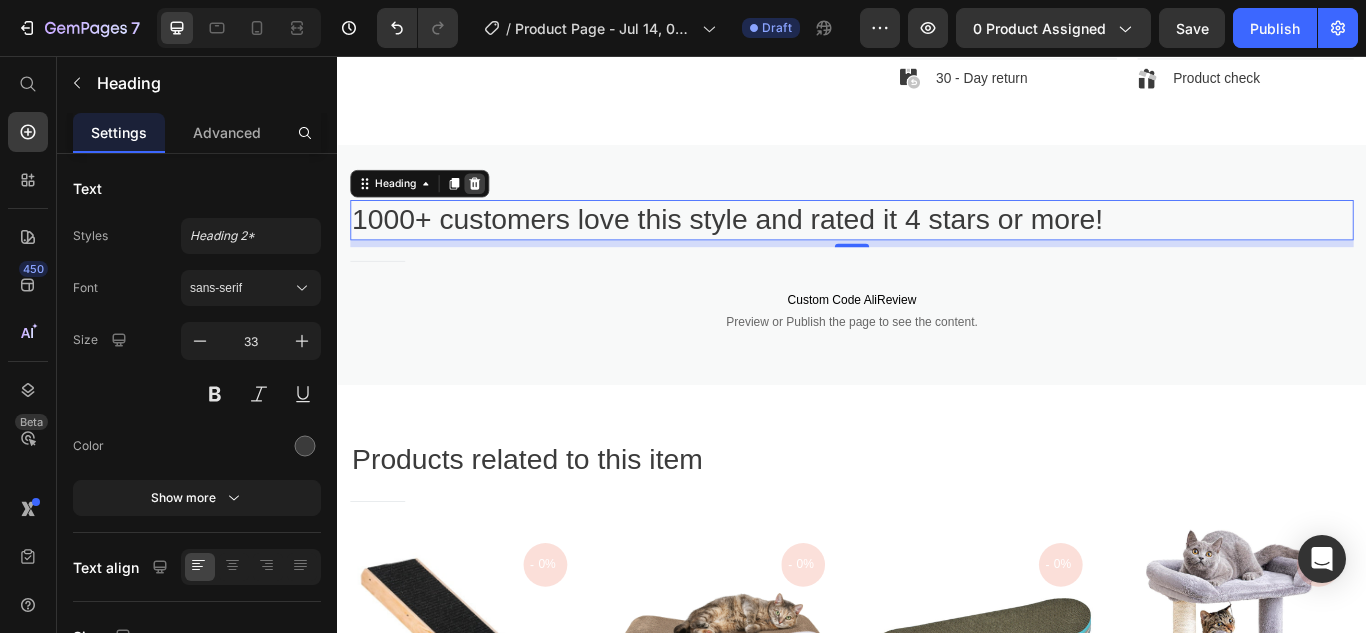 click 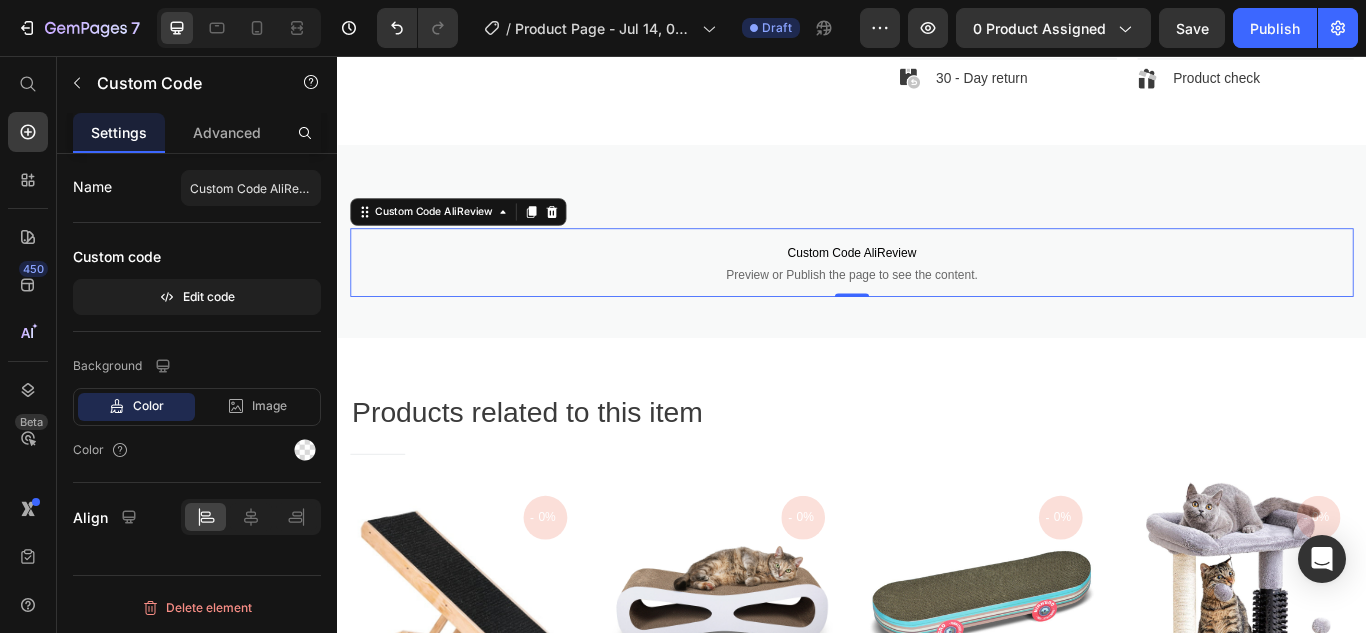 click on "Custom Code AliReview" at bounding box center (937, 285) 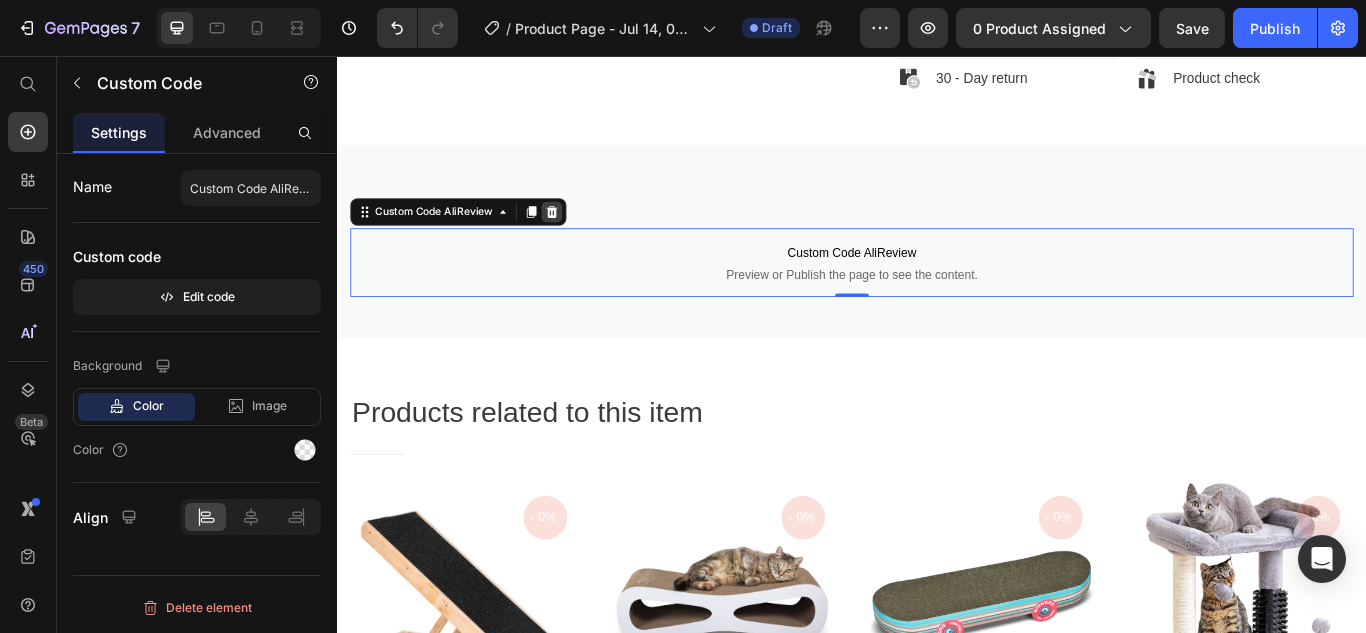 click 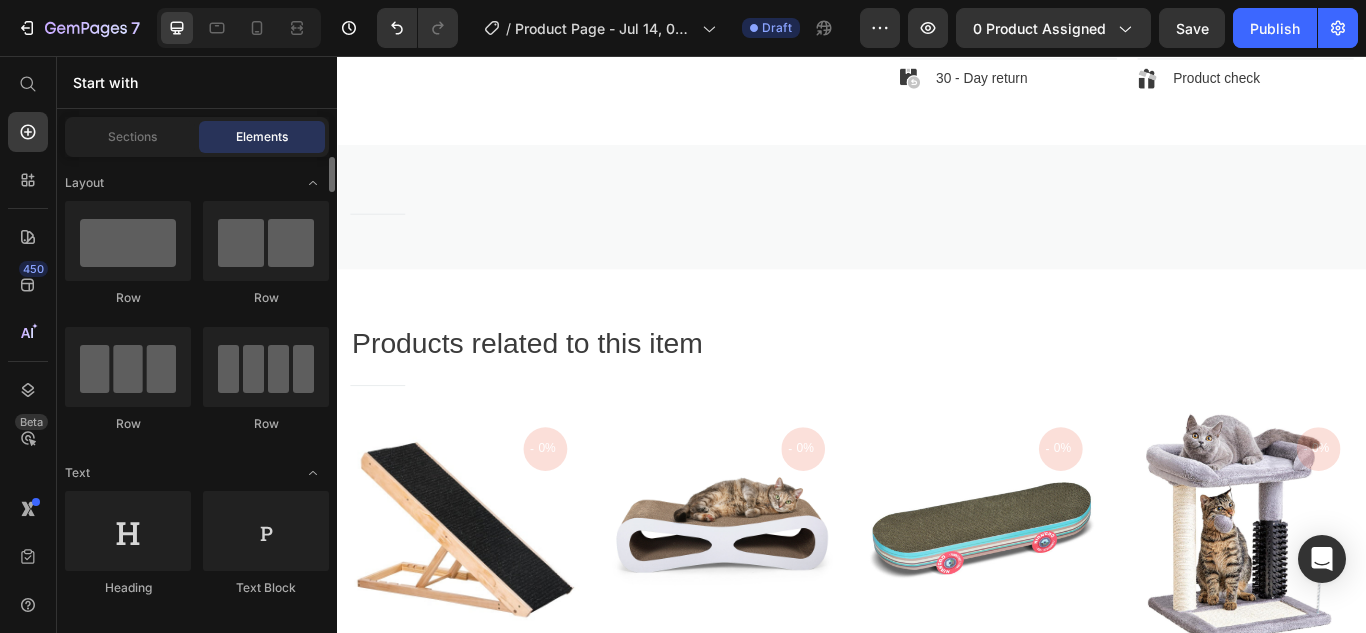 click on "Layout
Row
Row
Row
Row Text
Heading
Text Block Button
Button
Button
Sticky Back to top Media
Image
Image
Video
Video Banner" at bounding box center [197, 3249] 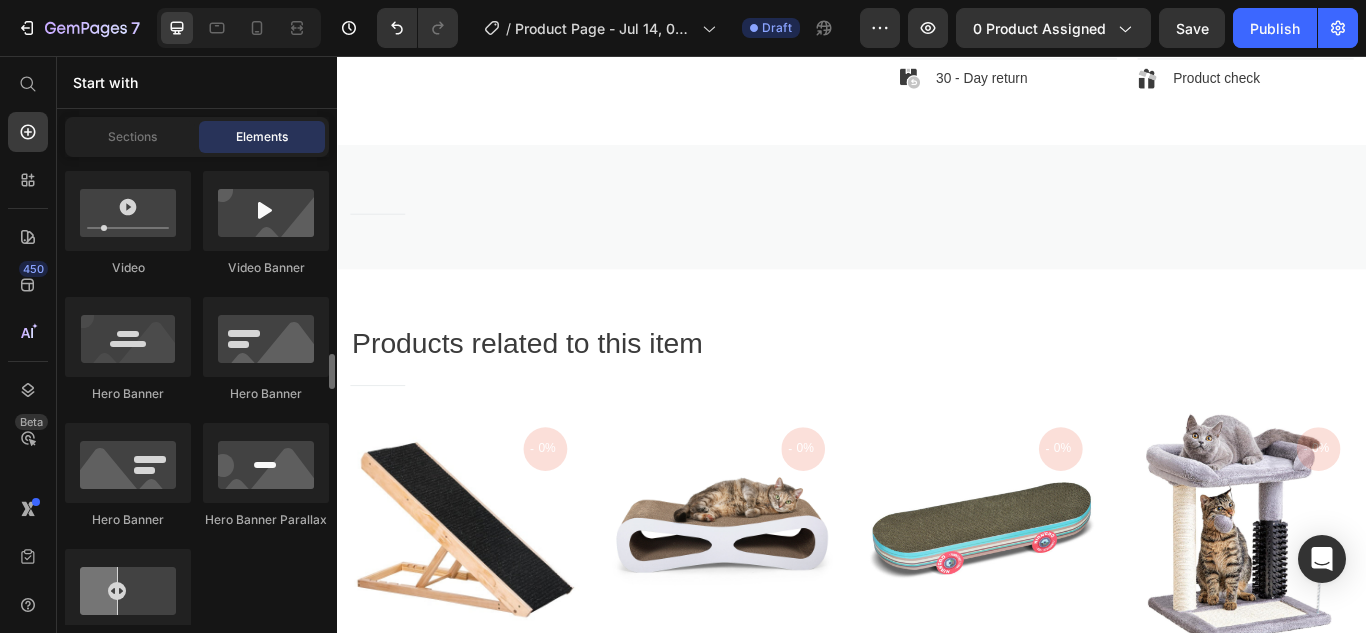 scroll, scrollTop: 1020, scrollLeft: 0, axis: vertical 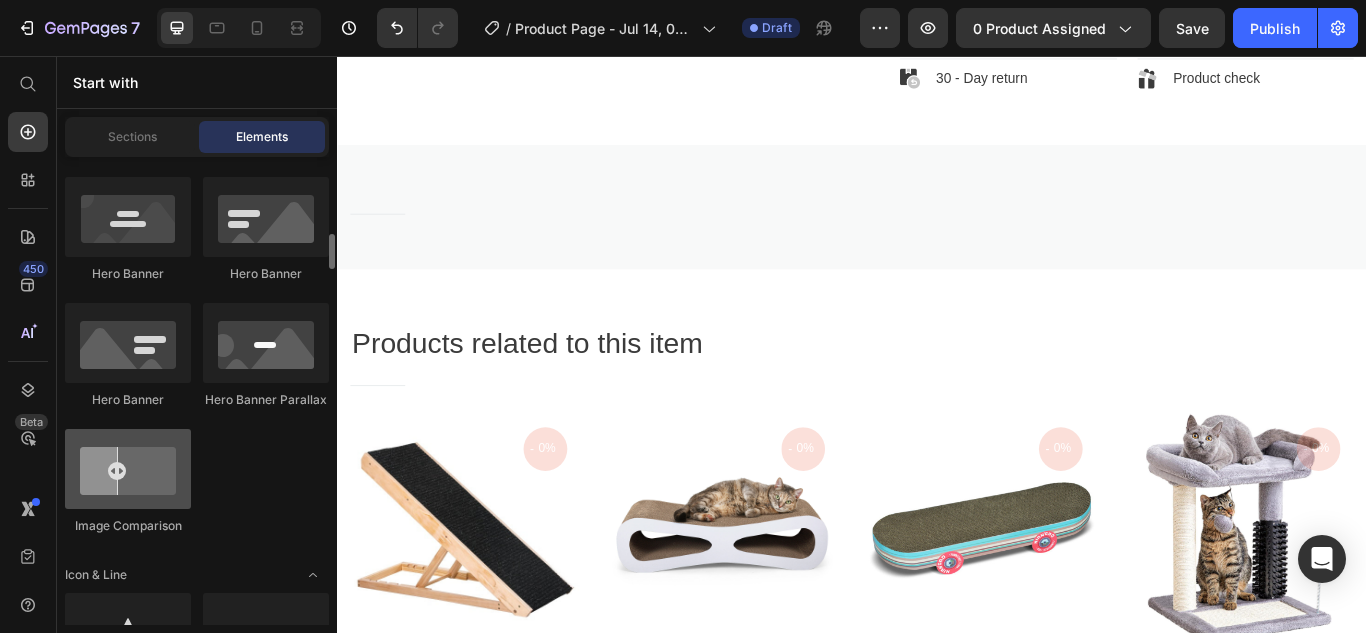 click at bounding box center [128, 469] 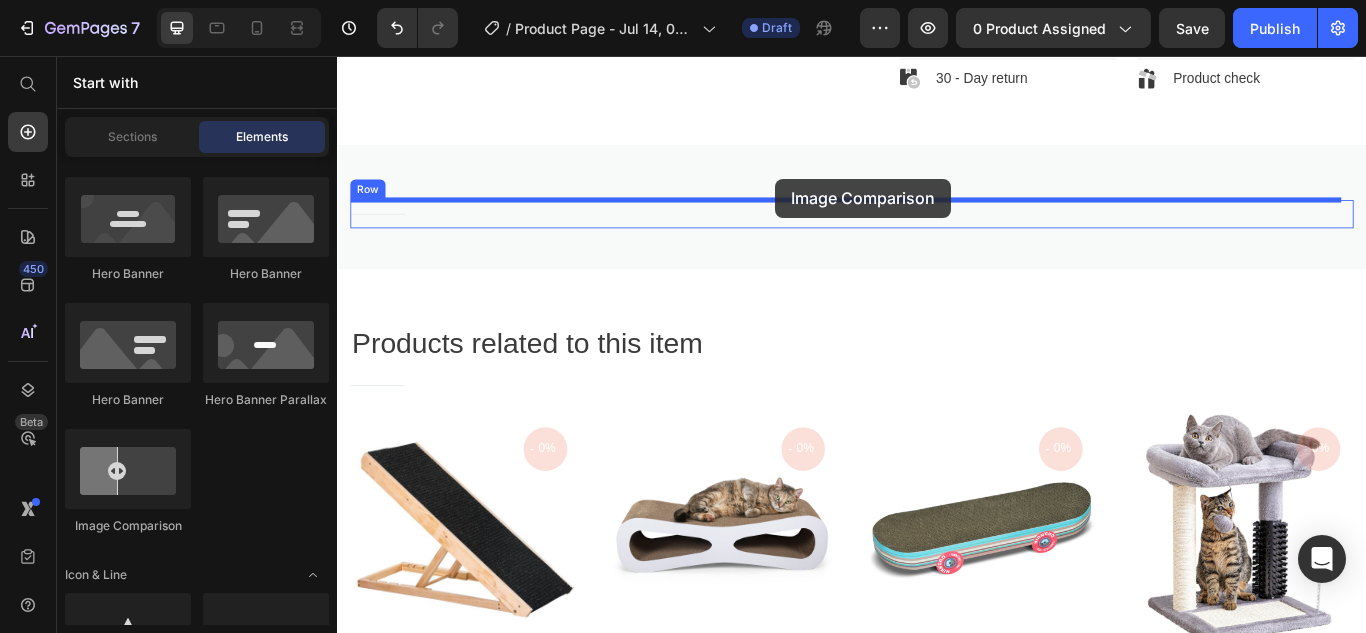 drag, startPoint x: 591, startPoint y: 131, endPoint x: 864, endPoint y: 198, distance: 281.1014 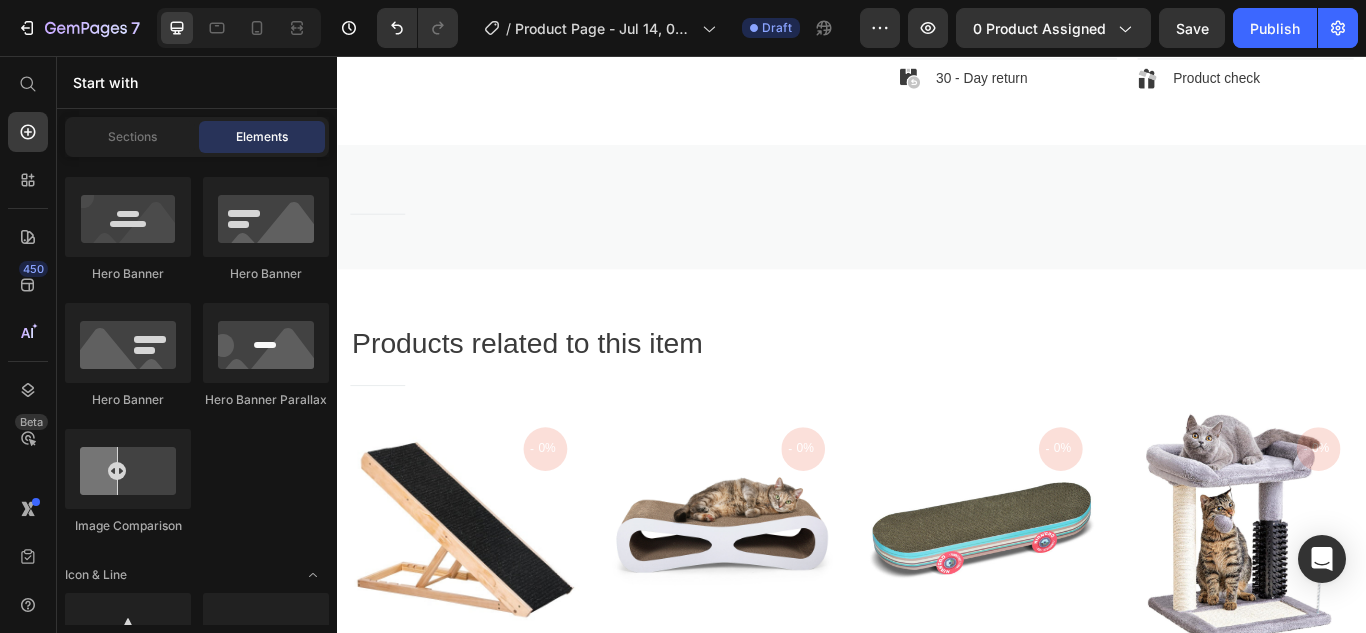 click on "Image
Image
Video
Video Banner
Hero Banner
Hero Banner
Hero Banner
Hero Banner Parallax
Image Comparison" 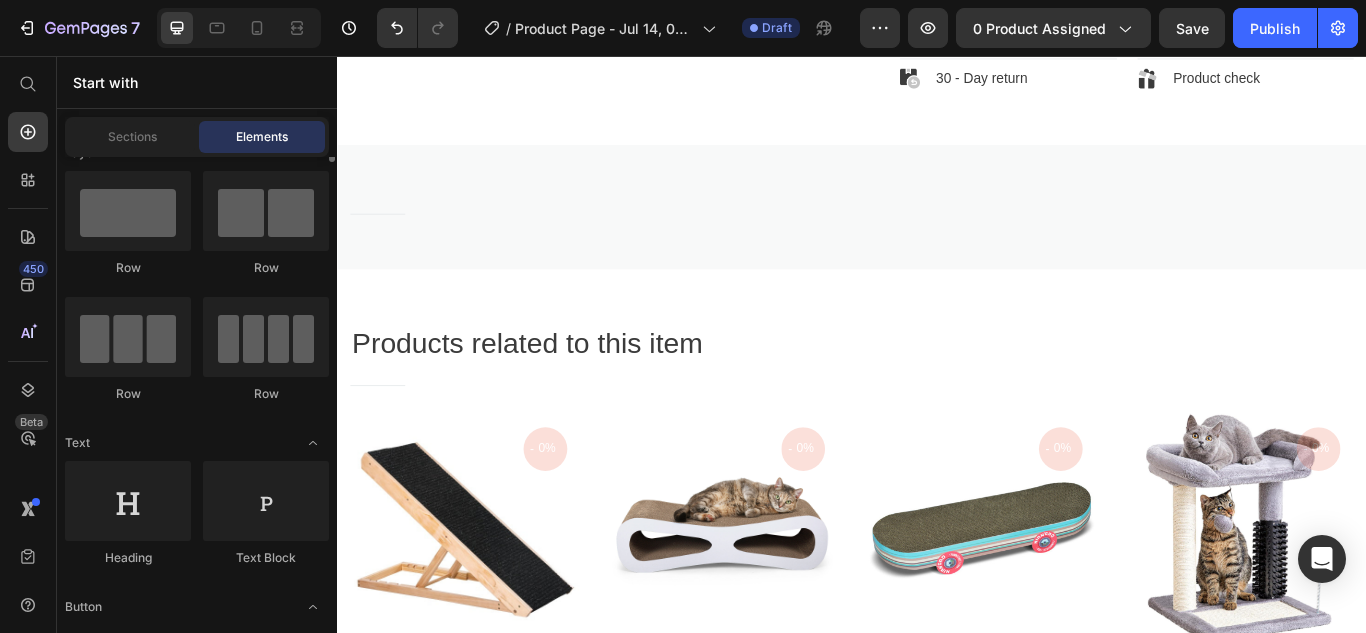 scroll, scrollTop: 0, scrollLeft: 0, axis: both 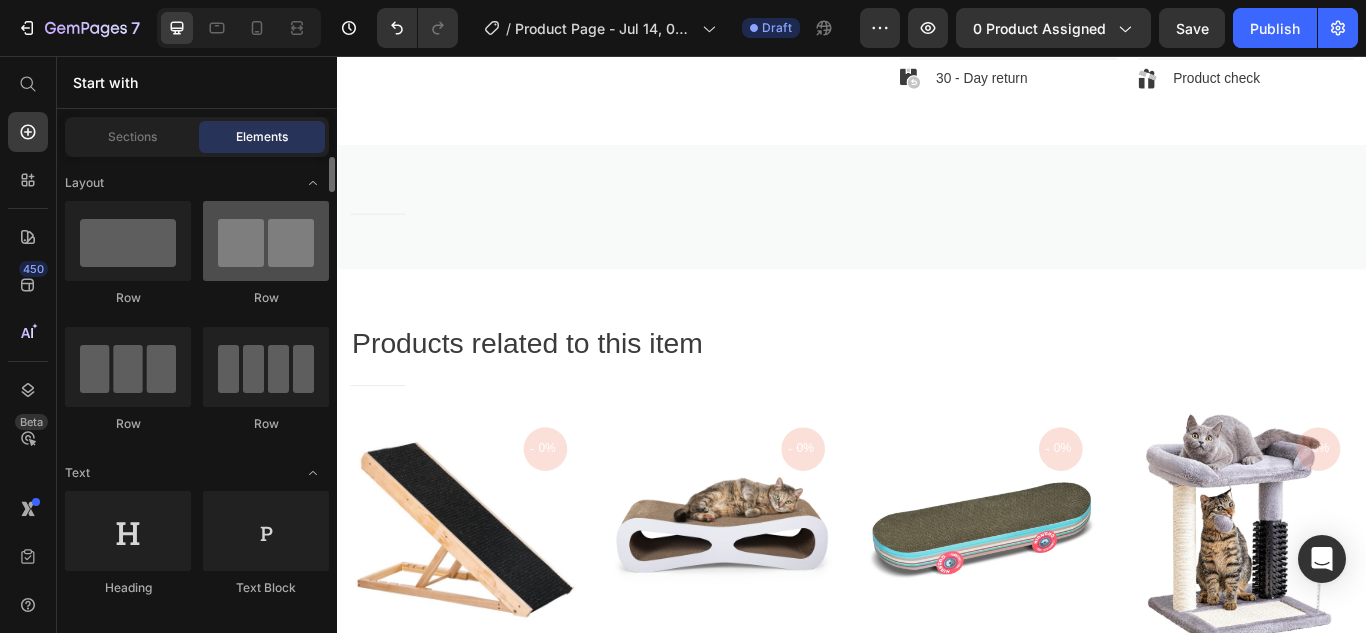 click at bounding box center [266, 241] 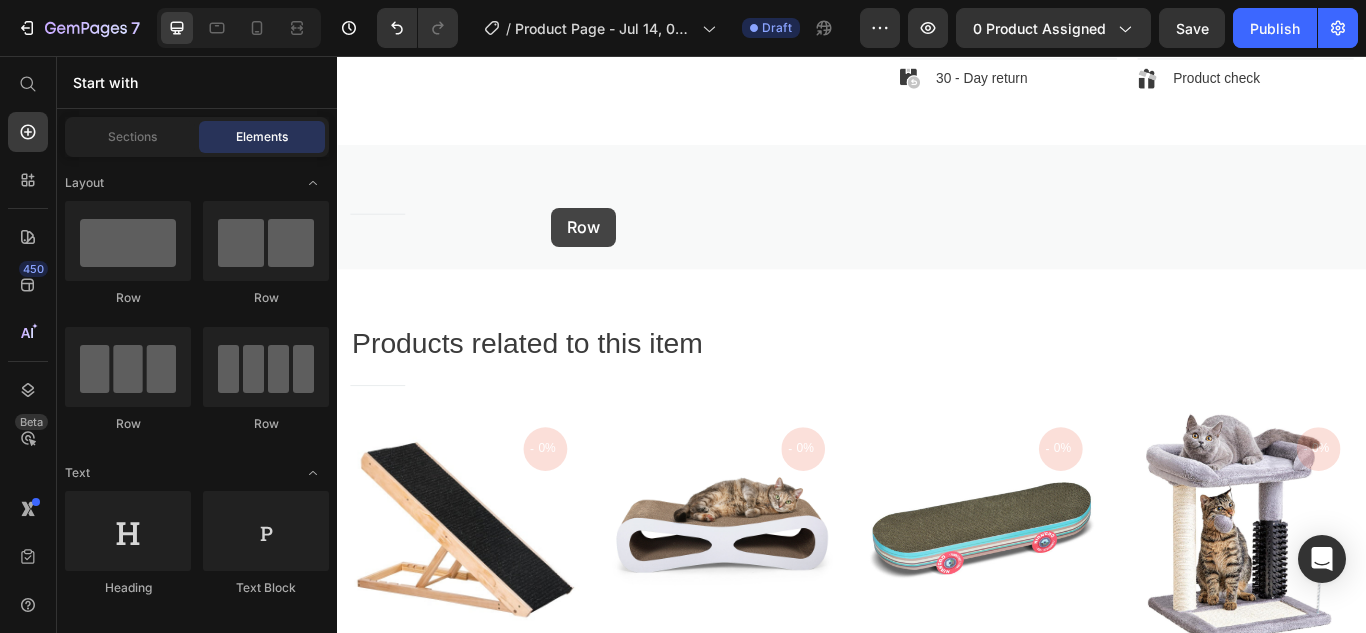 drag, startPoint x: 564, startPoint y: 230, endPoint x: 686, endPoint y: 232, distance: 122.016396 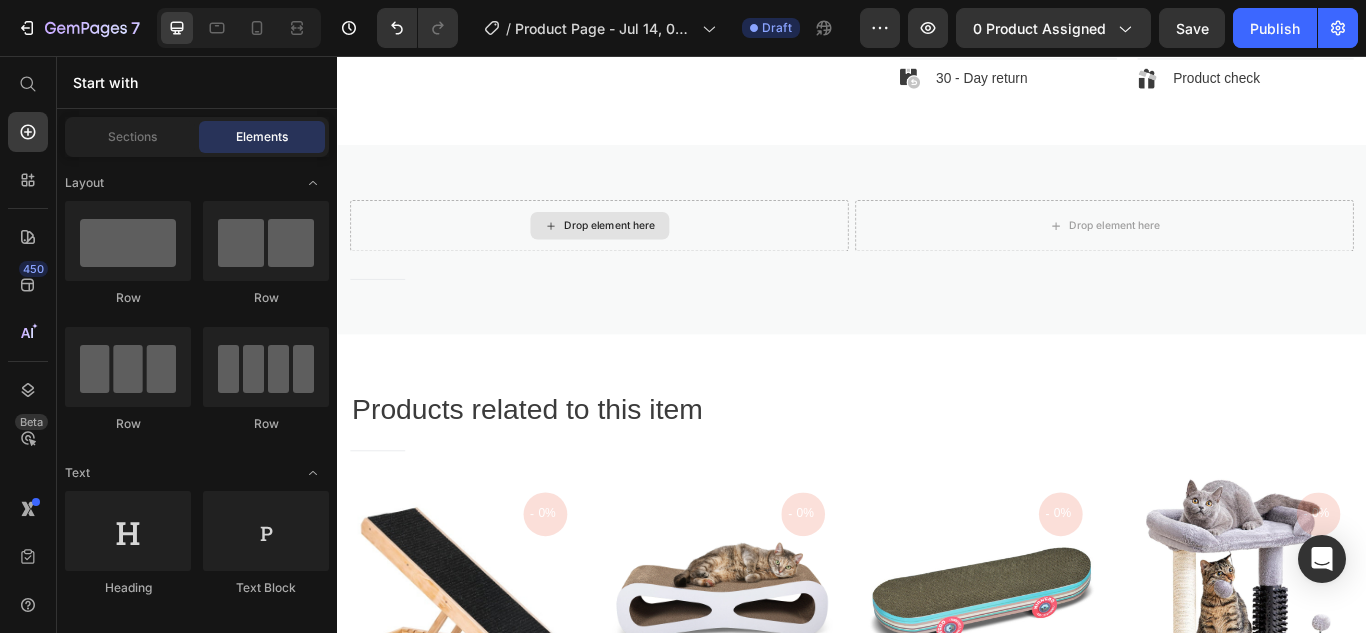 click on "Drop element here" at bounding box center [655, 254] 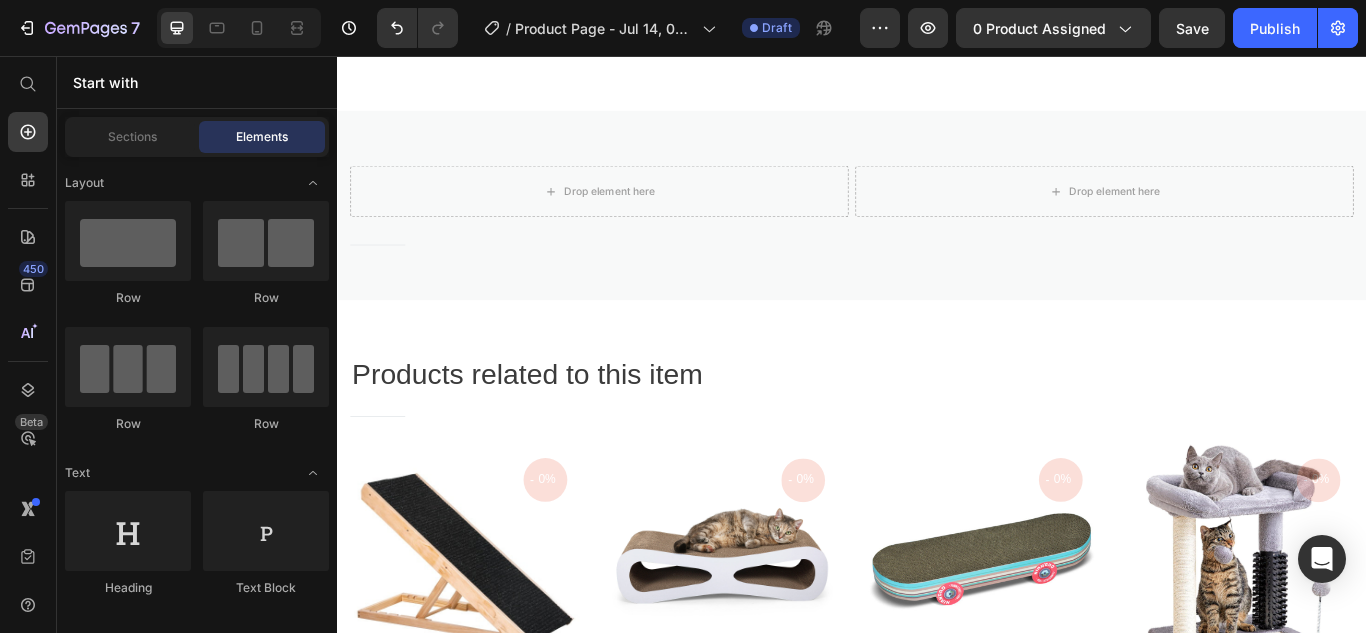 scroll, scrollTop: 1891, scrollLeft: 0, axis: vertical 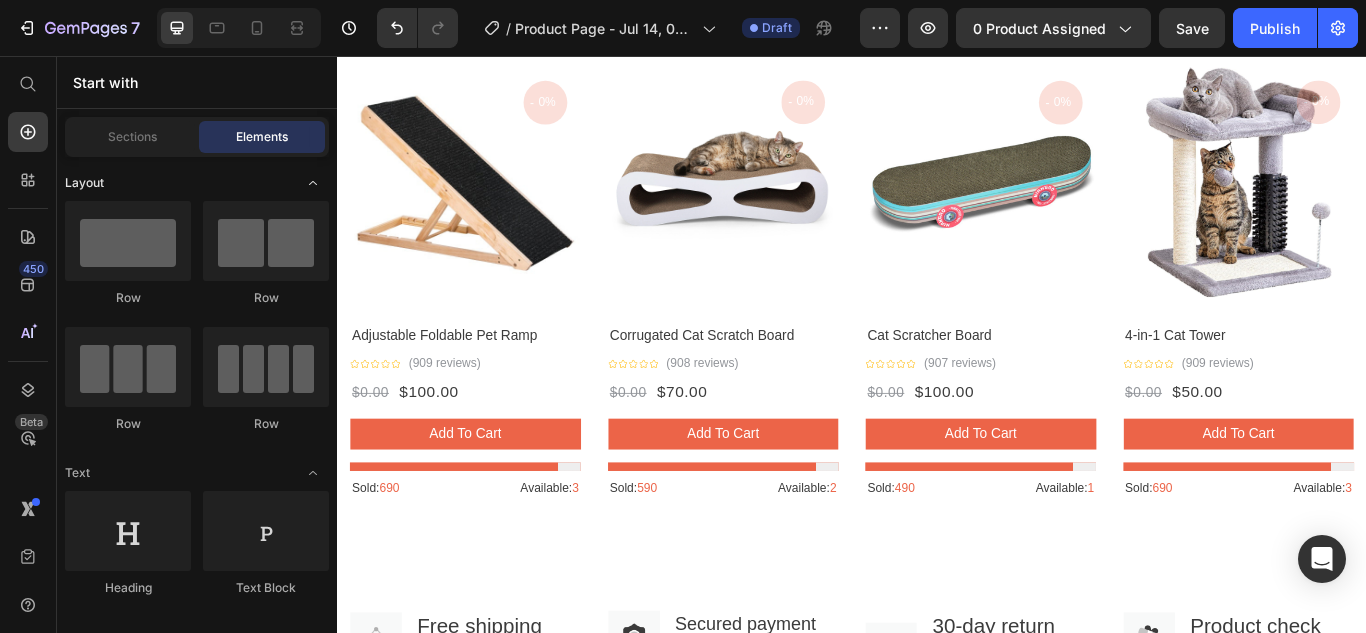 click on "Layout" 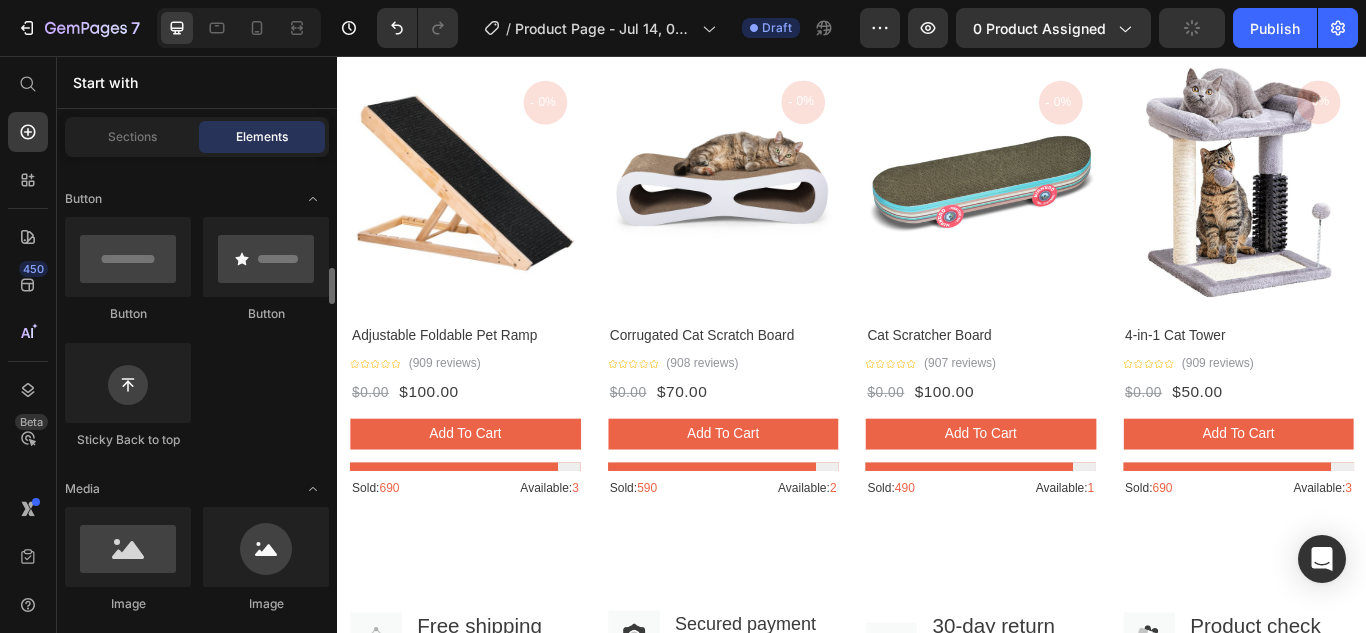 scroll, scrollTop: 300, scrollLeft: 0, axis: vertical 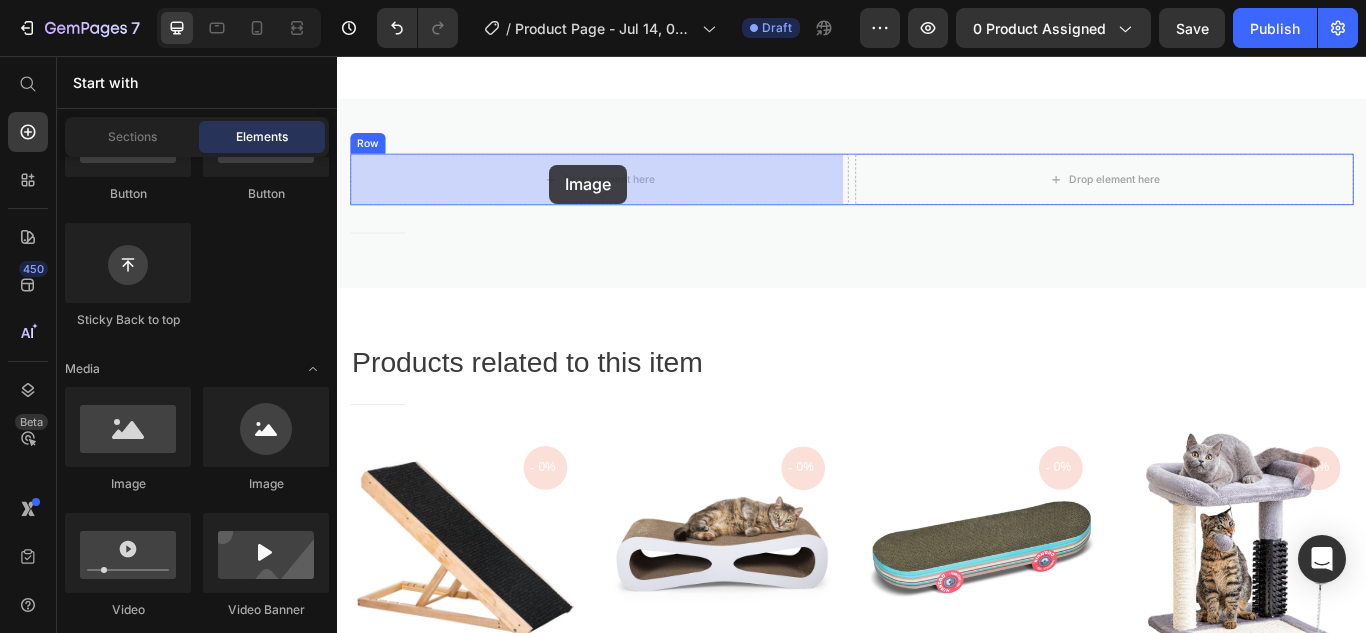 drag, startPoint x: 437, startPoint y: 300, endPoint x: 584, endPoint y: 183, distance: 187.87762 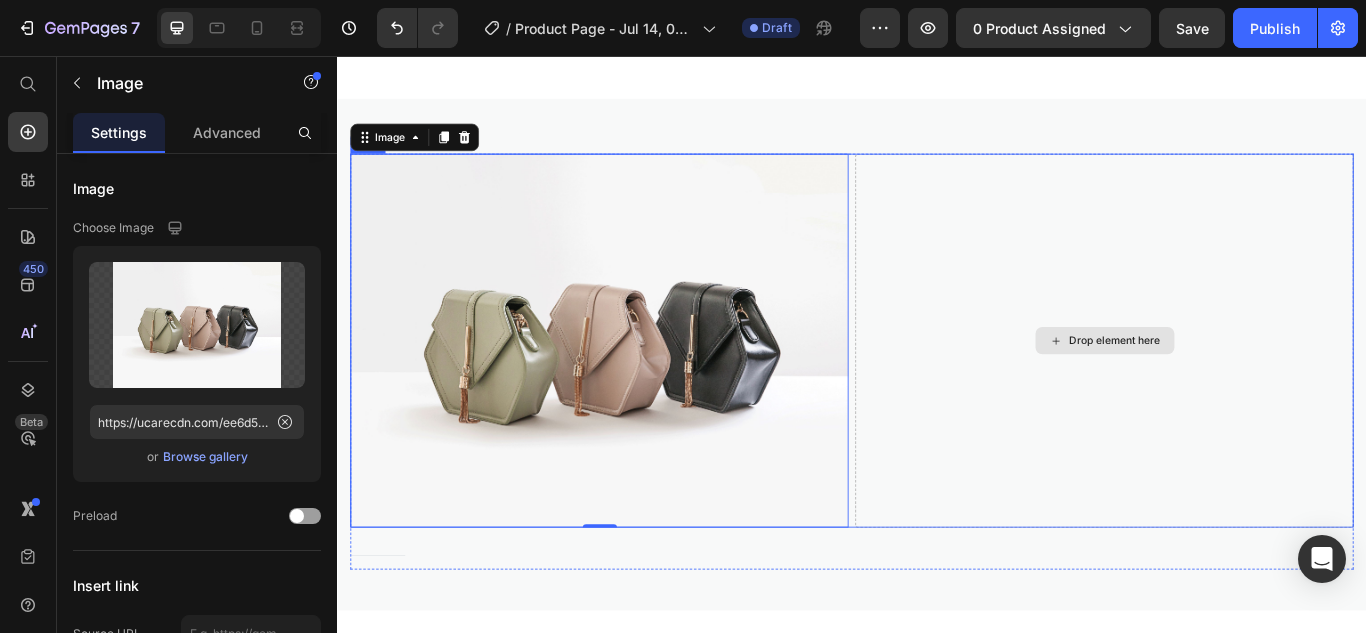 click on "Drop element here" at bounding box center [1231, 388] 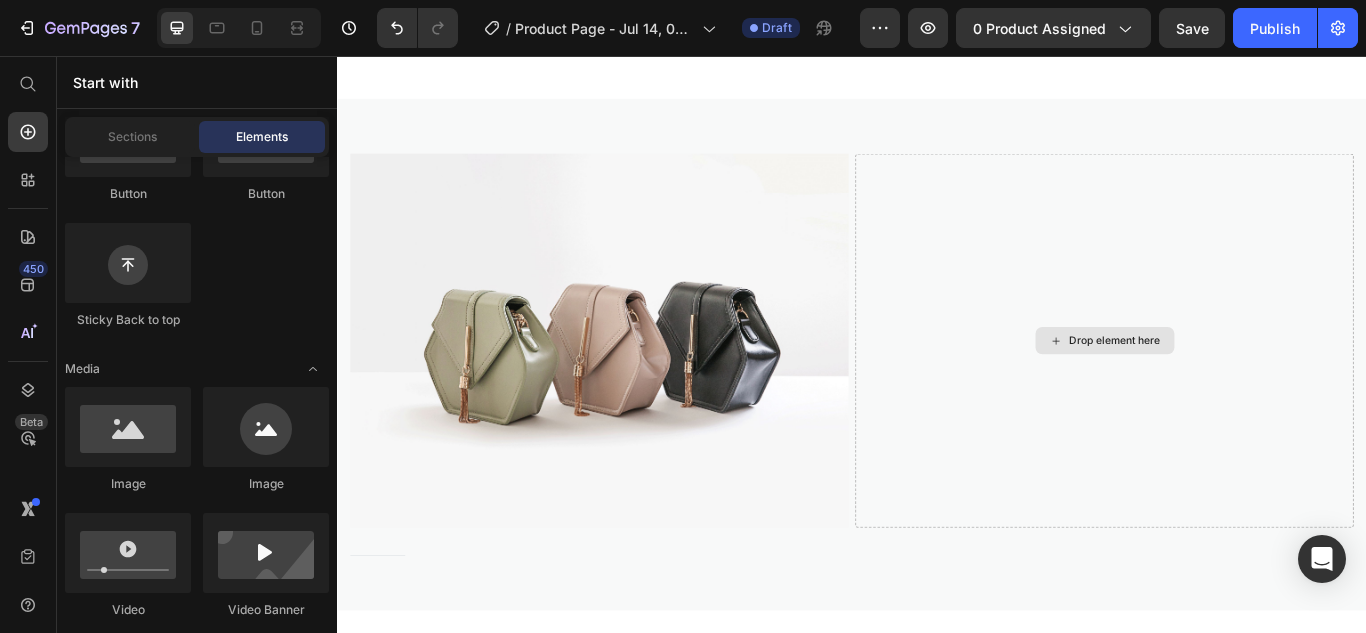 click on "Drop element here" at bounding box center [1244, 388] 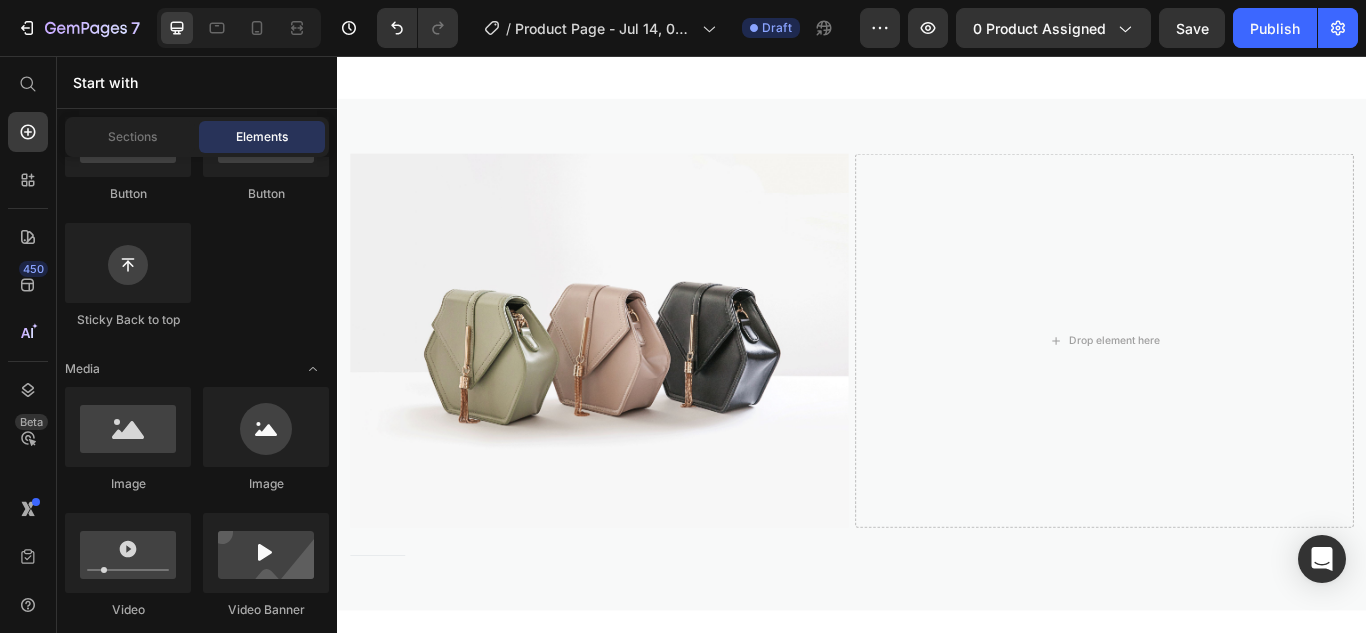 click on "Button
Button
Sticky Back to top" 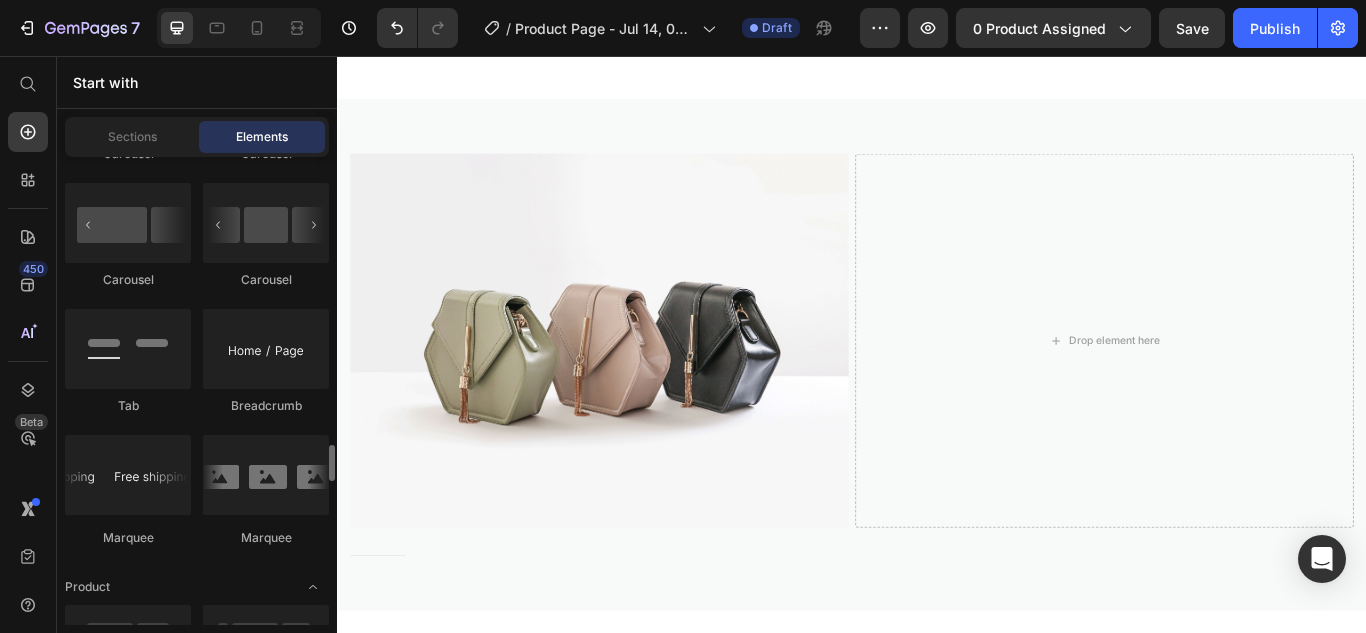 scroll, scrollTop: 2250, scrollLeft: 0, axis: vertical 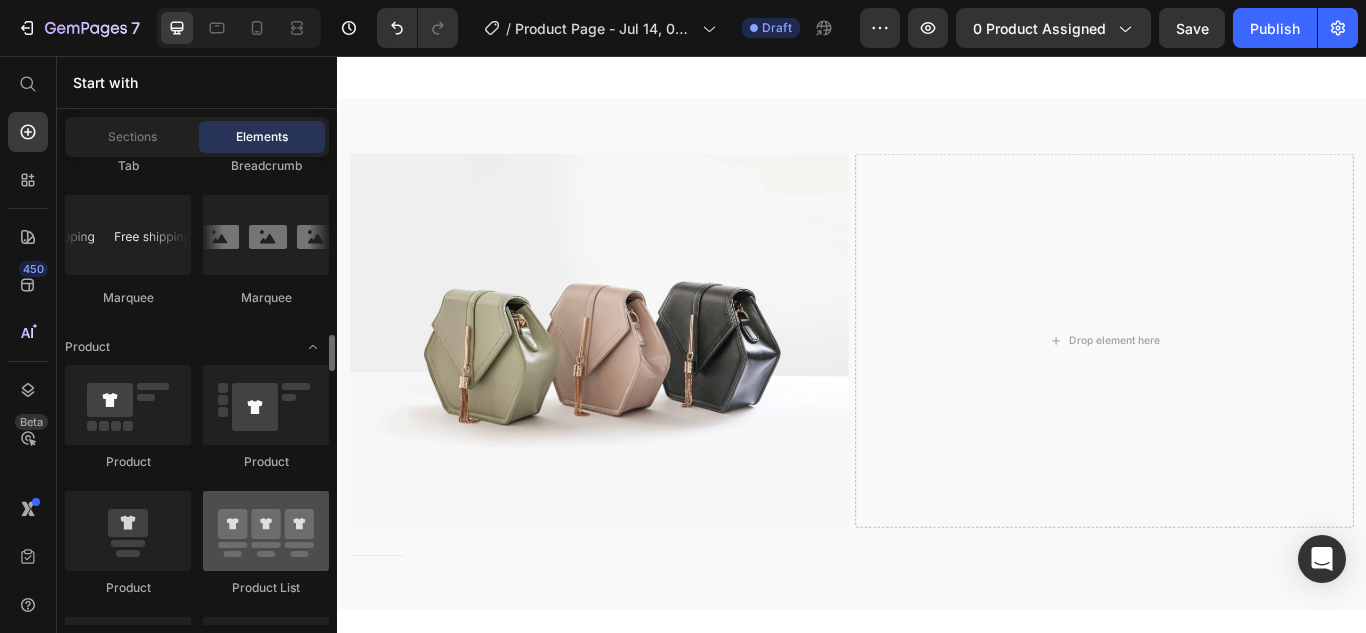 click at bounding box center [266, 531] 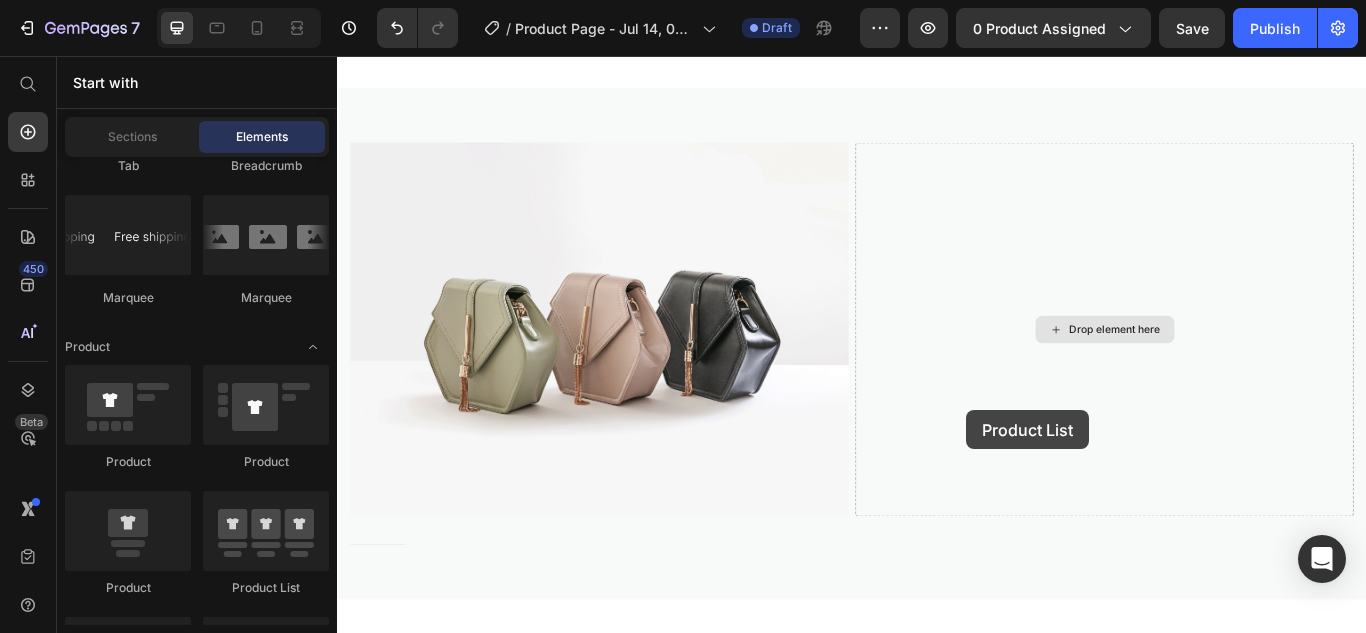 drag, startPoint x: 638, startPoint y: 600, endPoint x: 1075, endPoint y: 469, distance: 456.21268 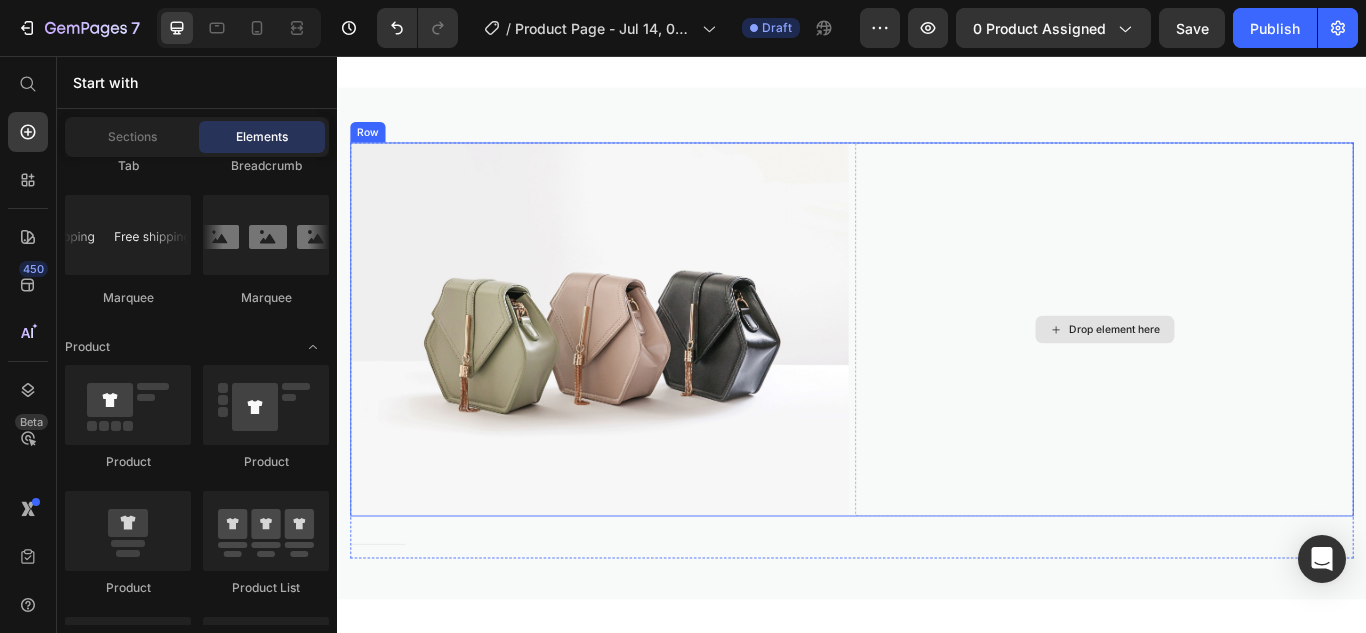 scroll, scrollTop: 1491, scrollLeft: 0, axis: vertical 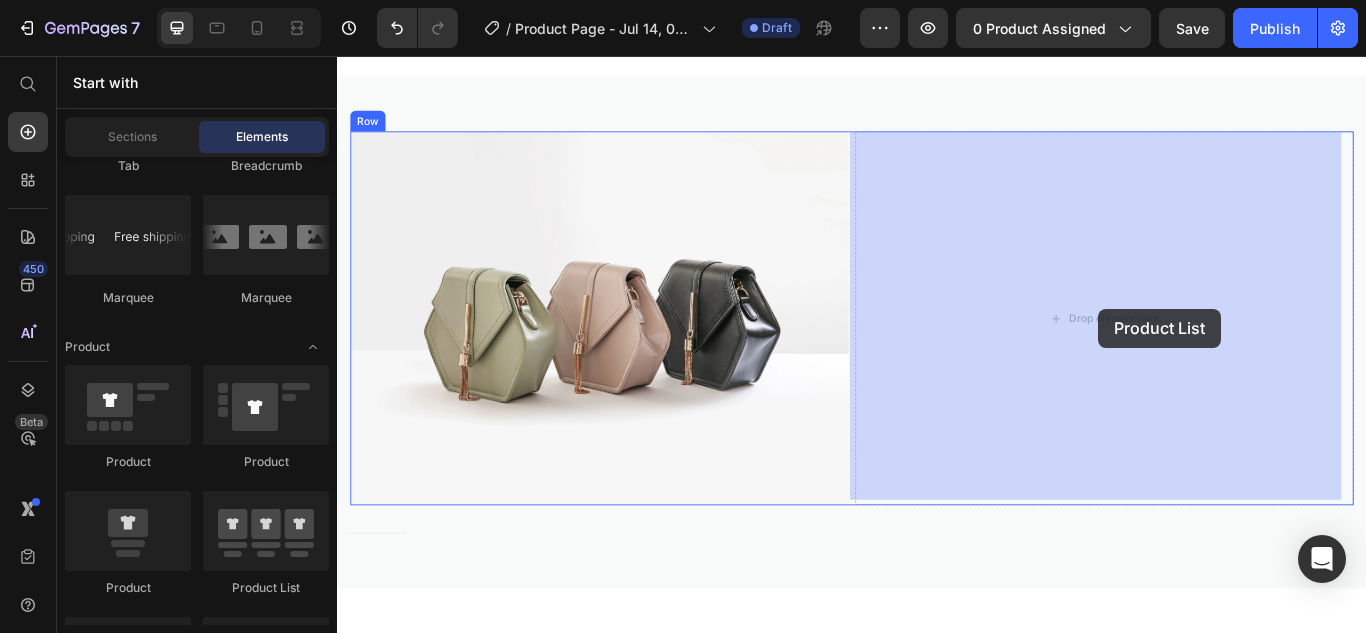 drag, startPoint x: 1304, startPoint y: 388, endPoint x: 1202, endPoint y: 353, distance: 107.837845 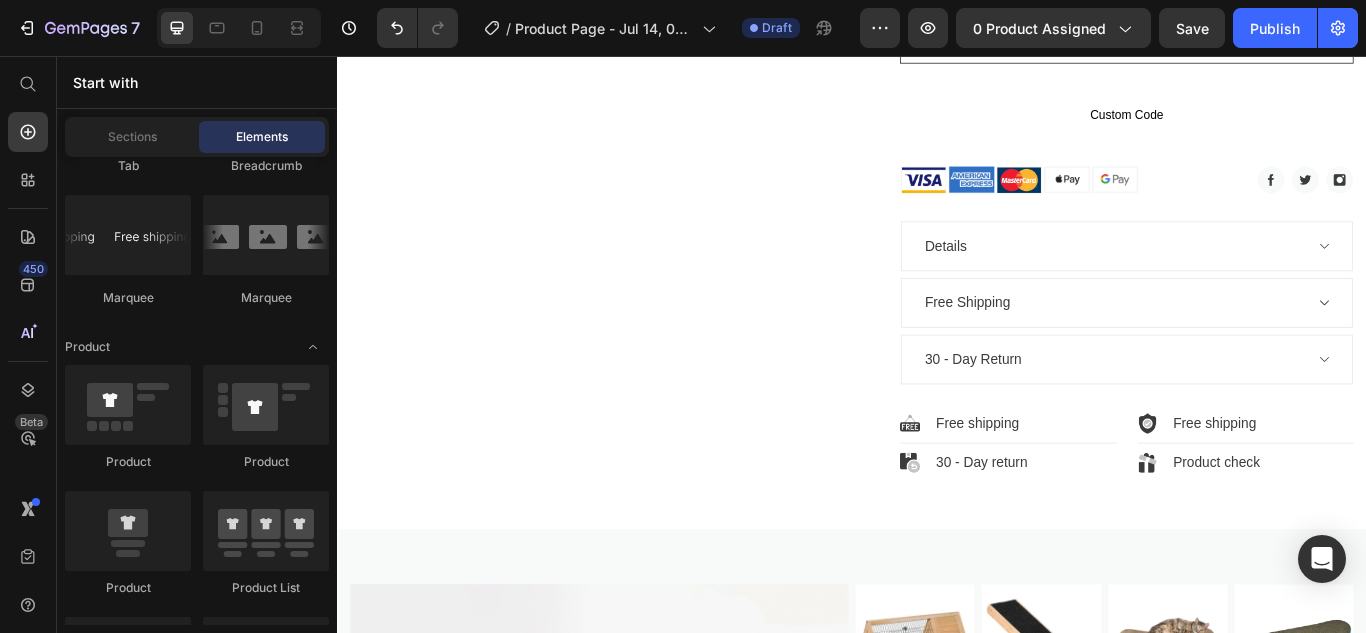 scroll, scrollTop: 926, scrollLeft: 0, axis: vertical 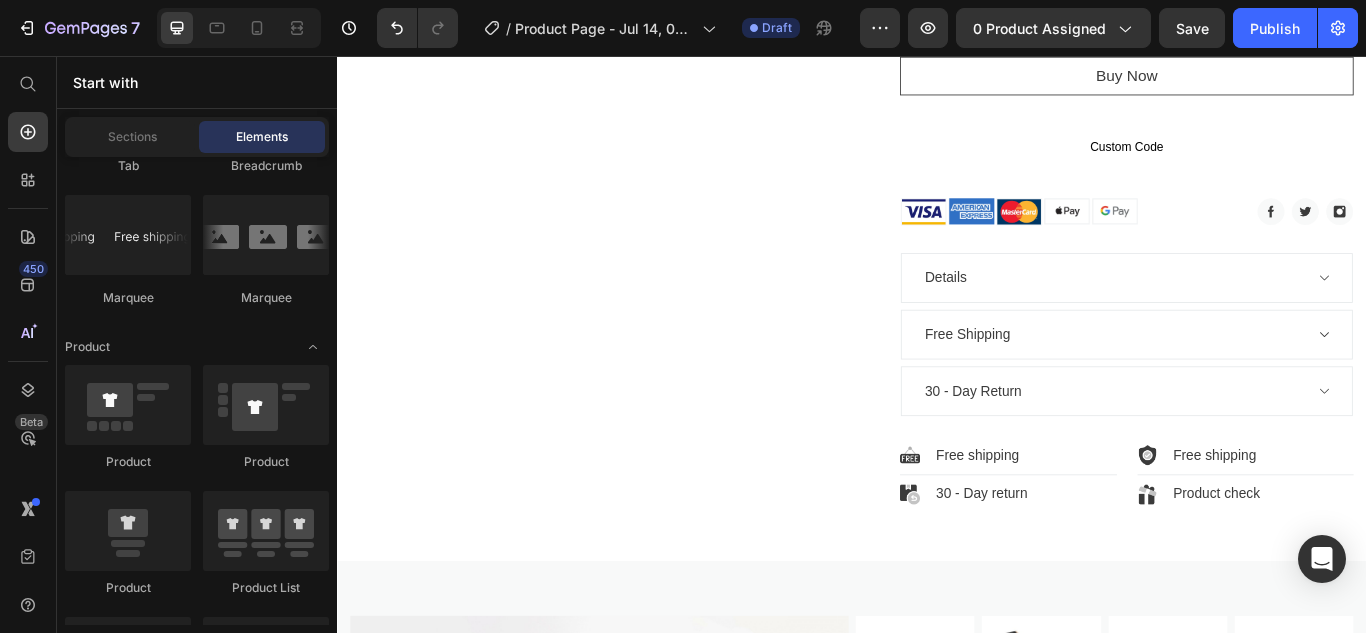 drag, startPoint x: 1535, startPoint y: 404, endPoint x: 1624, endPoint y: 92, distance: 324.44568 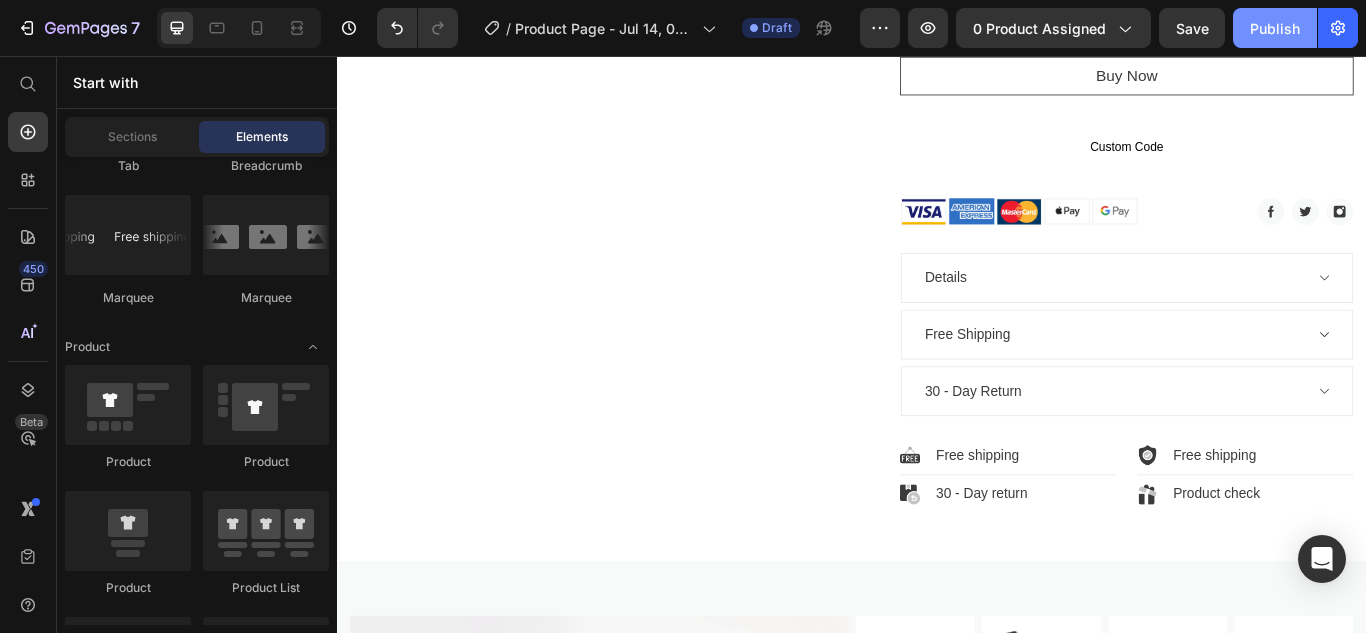 scroll, scrollTop: 0, scrollLeft: 0, axis: both 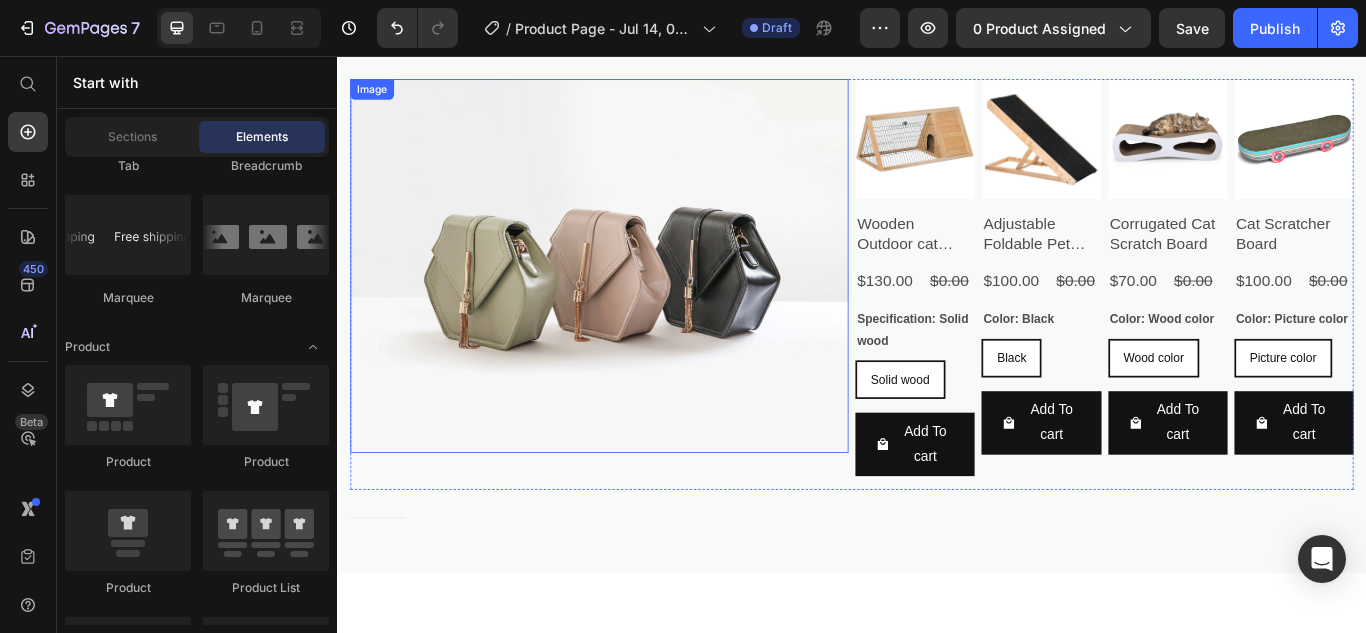 click at bounding box center (642, 301) 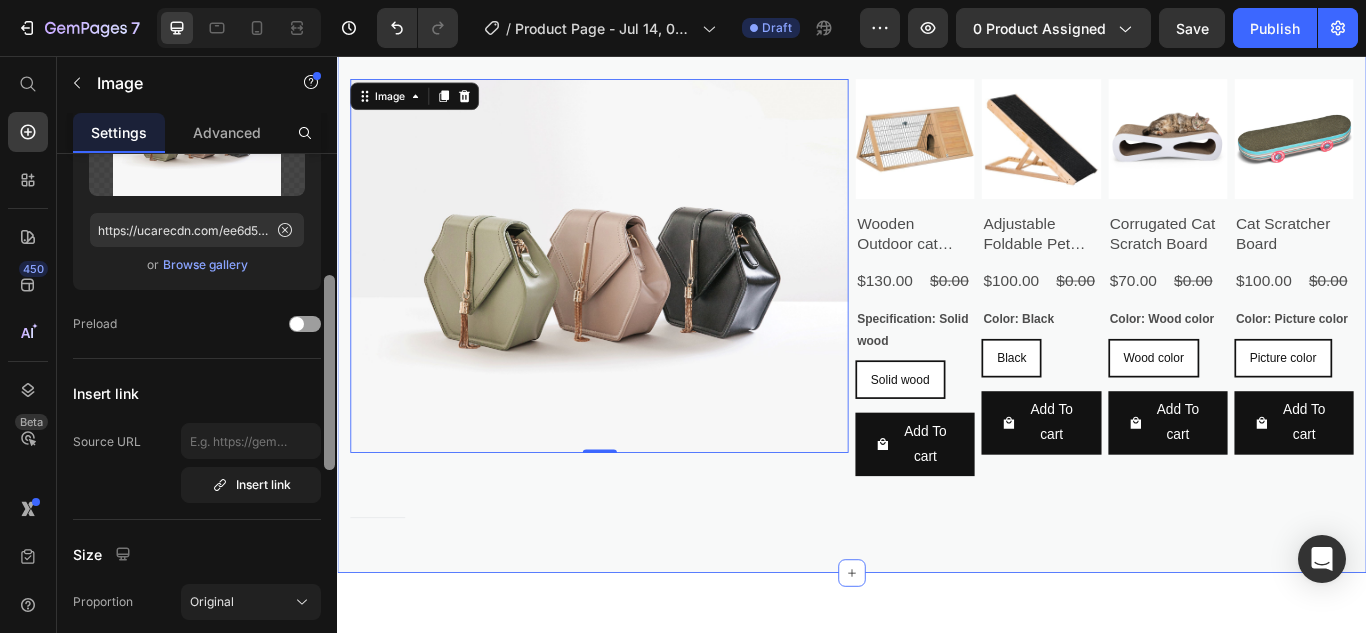 scroll, scrollTop: 230, scrollLeft: 0, axis: vertical 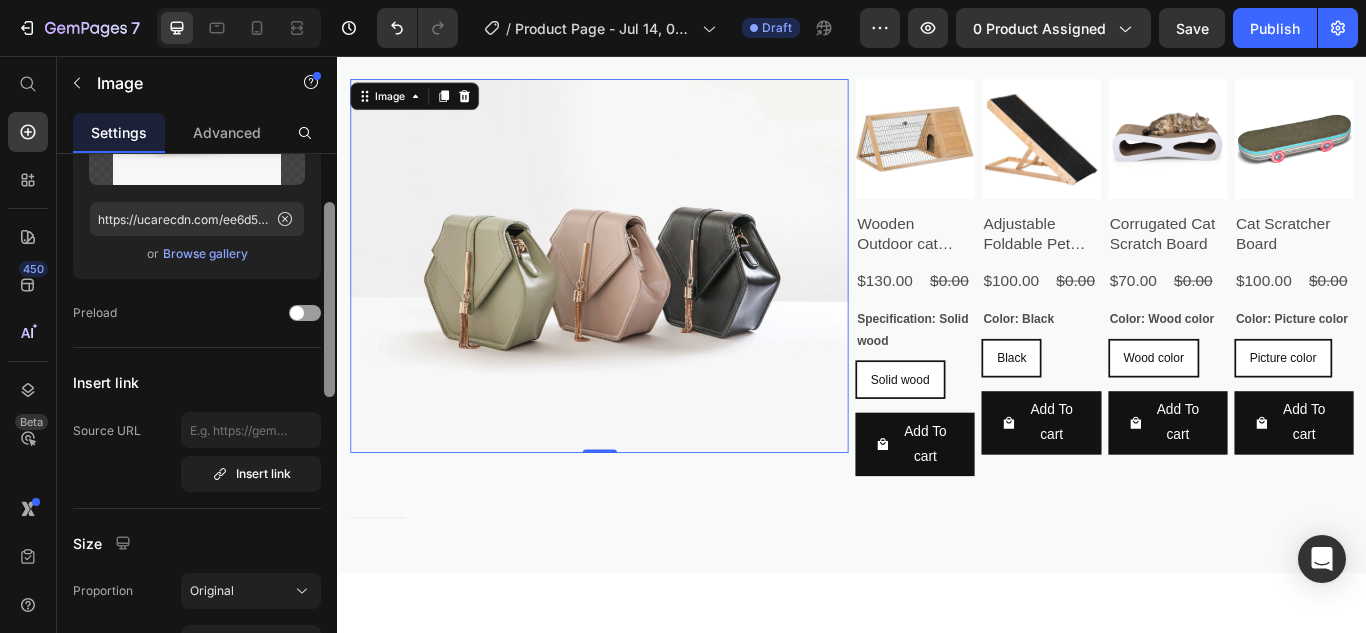 drag, startPoint x: 328, startPoint y: 316, endPoint x: 325, endPoint y: 391, distance: 75.059975 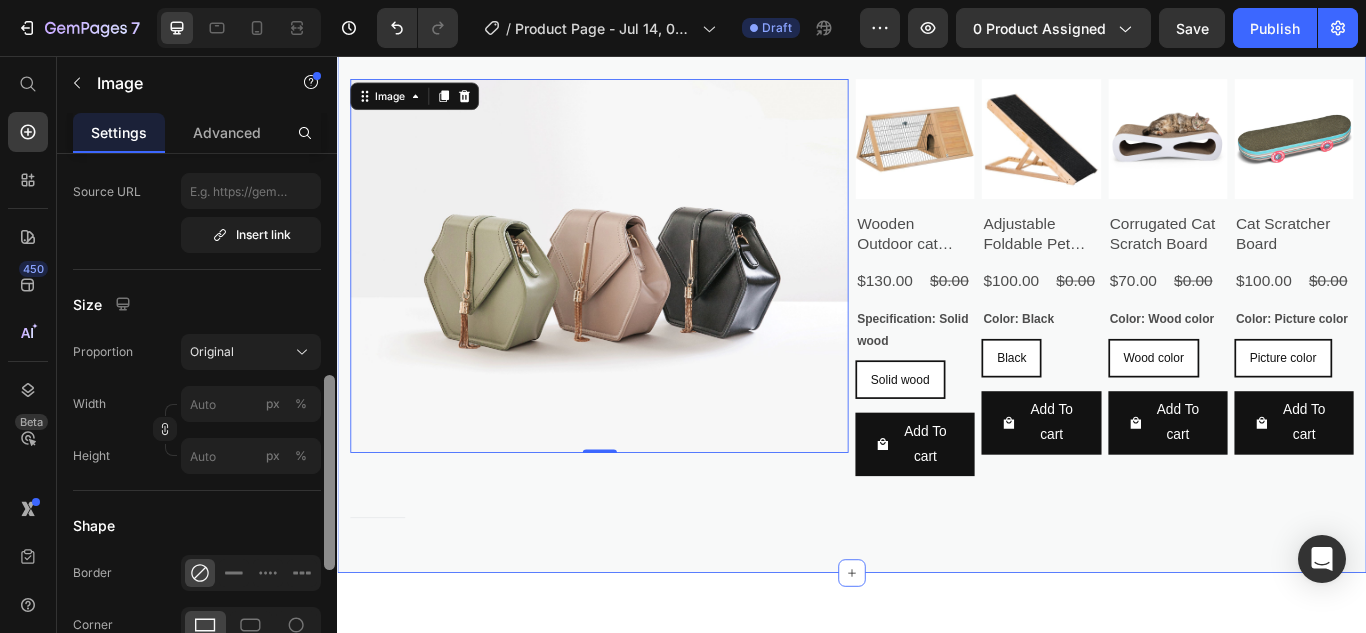 scroll, scrollTop: 486, scrollLeft: 0, axis: vertical 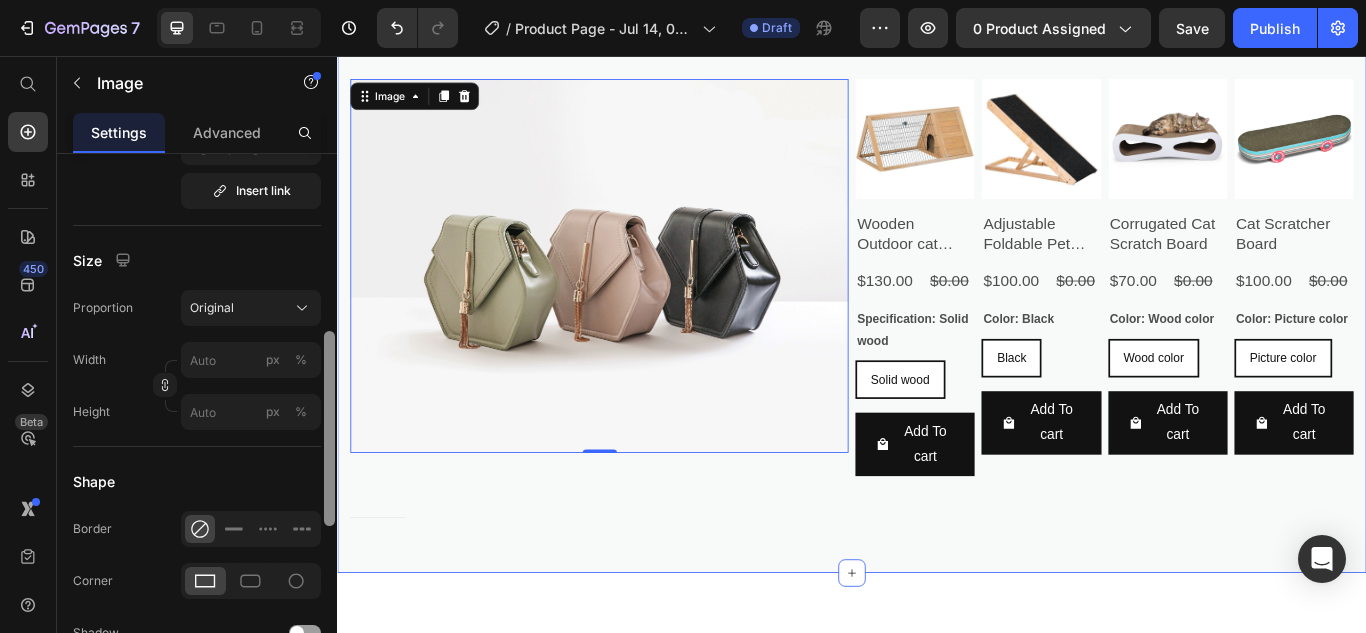 drag, startPoint x: 661, startPoint y: 452, endPoint x: 357, endPoint y: 615, distance: 344.94202 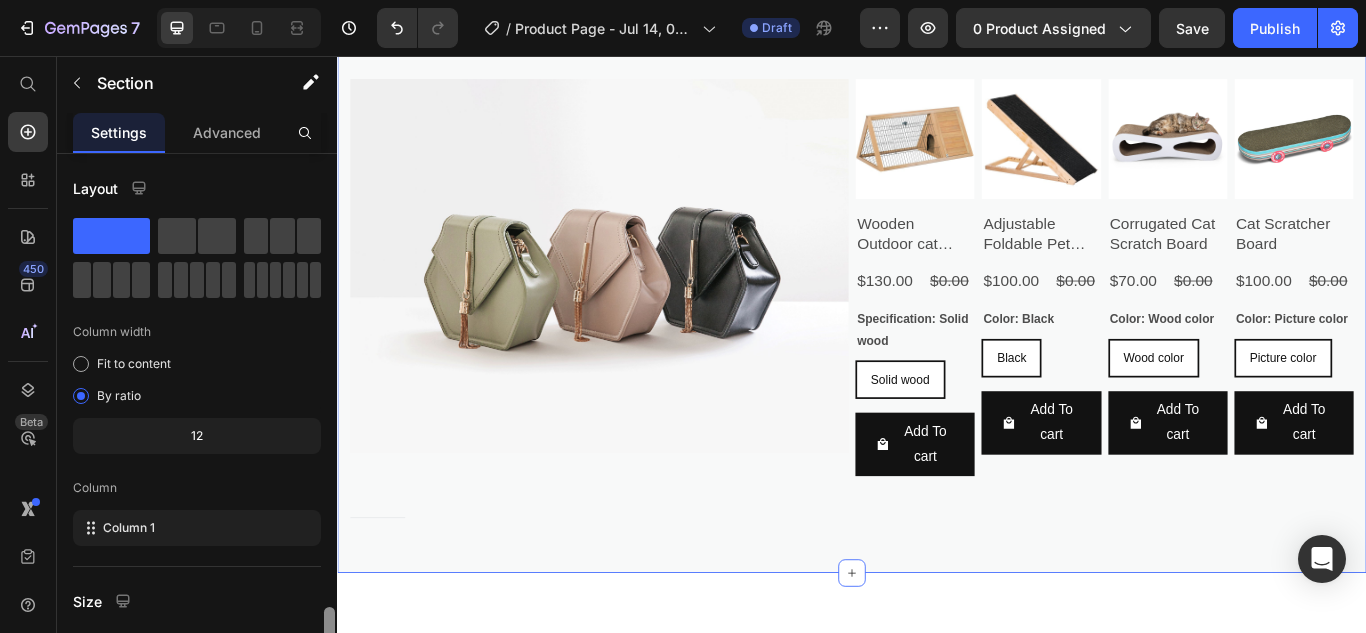 scroll, scrollTop: 272, scrollLeft: 0, axis: vertical 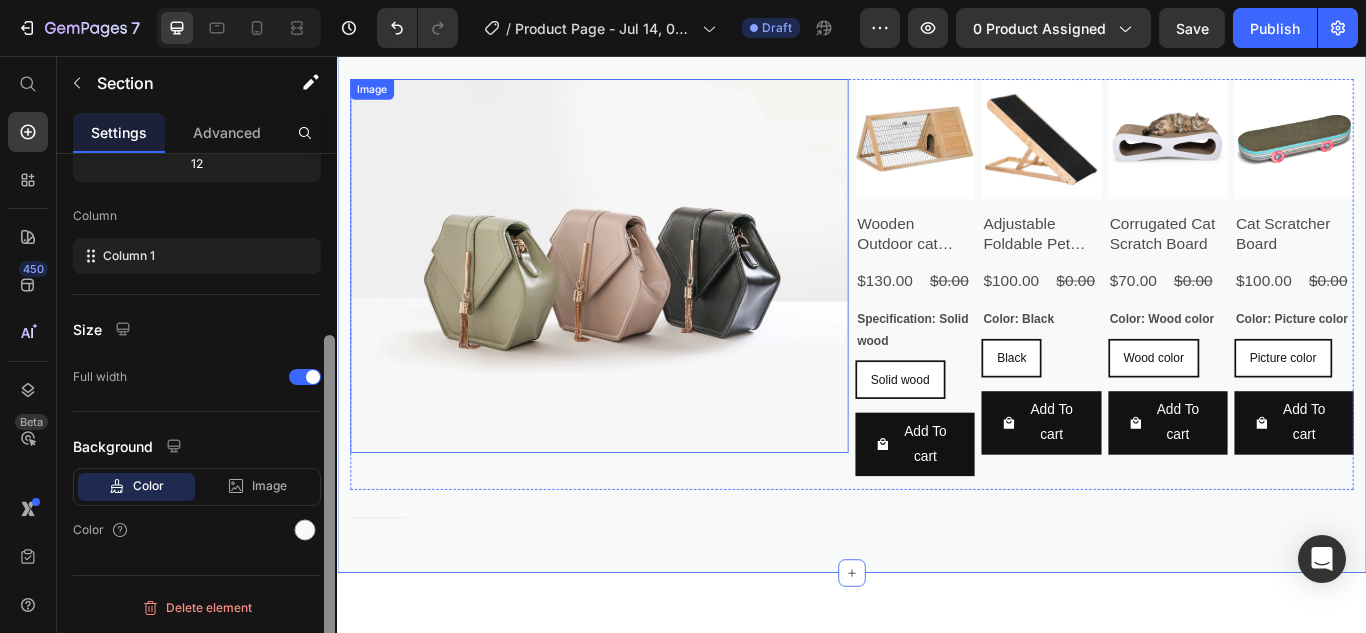 click at bounding box center [642, 301] 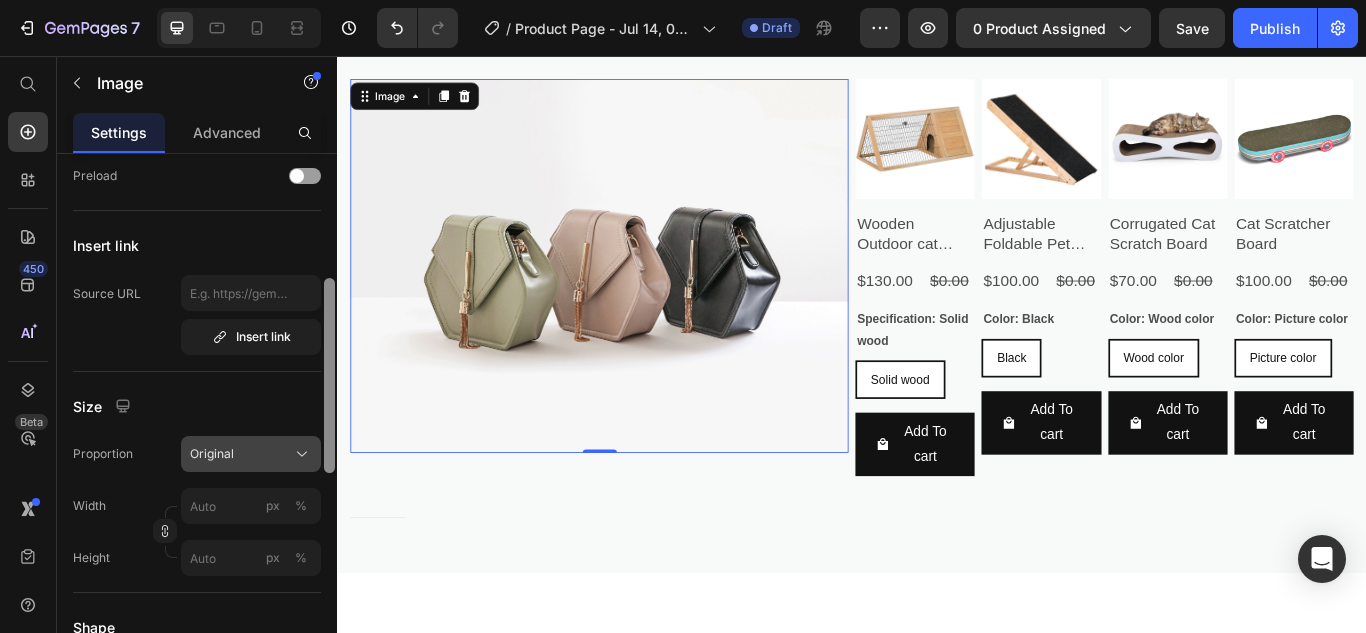 scroll, scrollTop: 351, scrollLeft: 0, axis: vertical 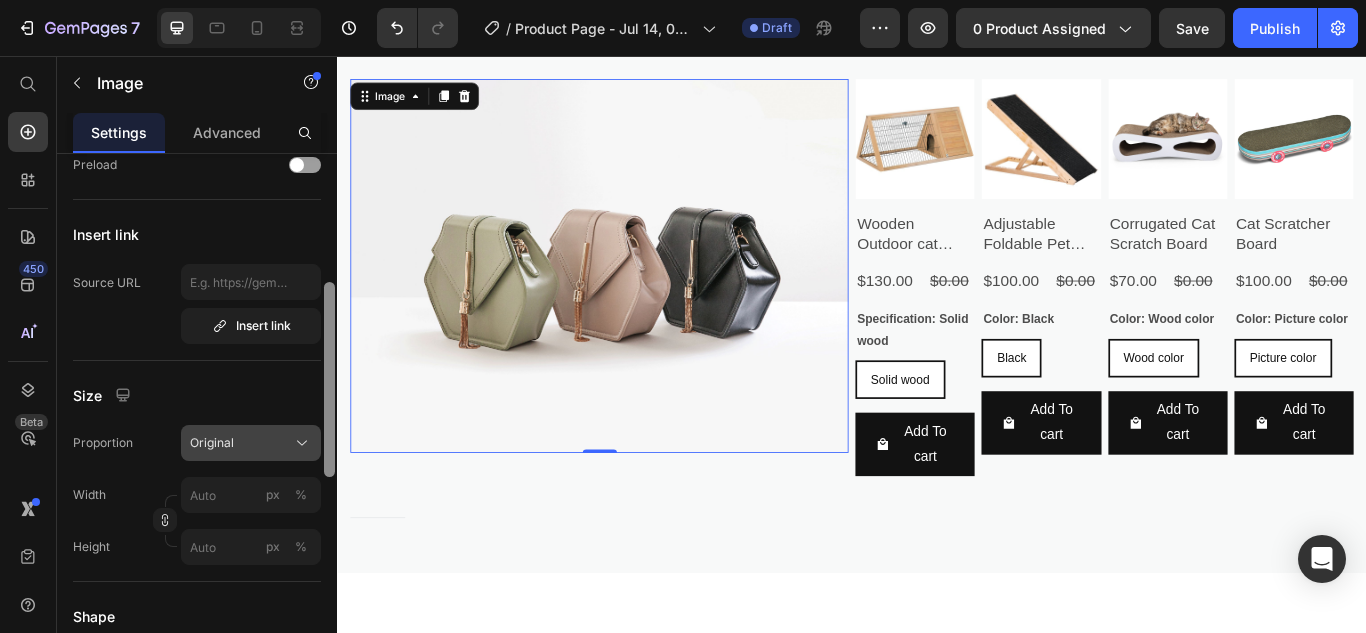 click on "Original" 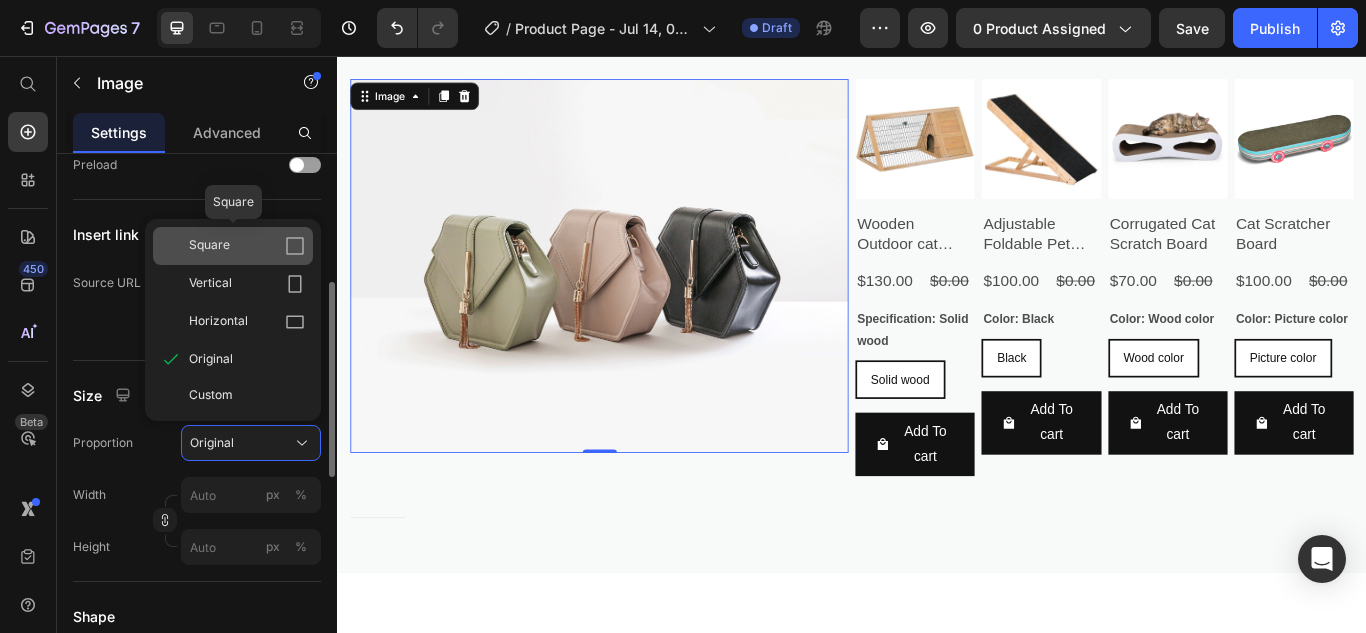 click 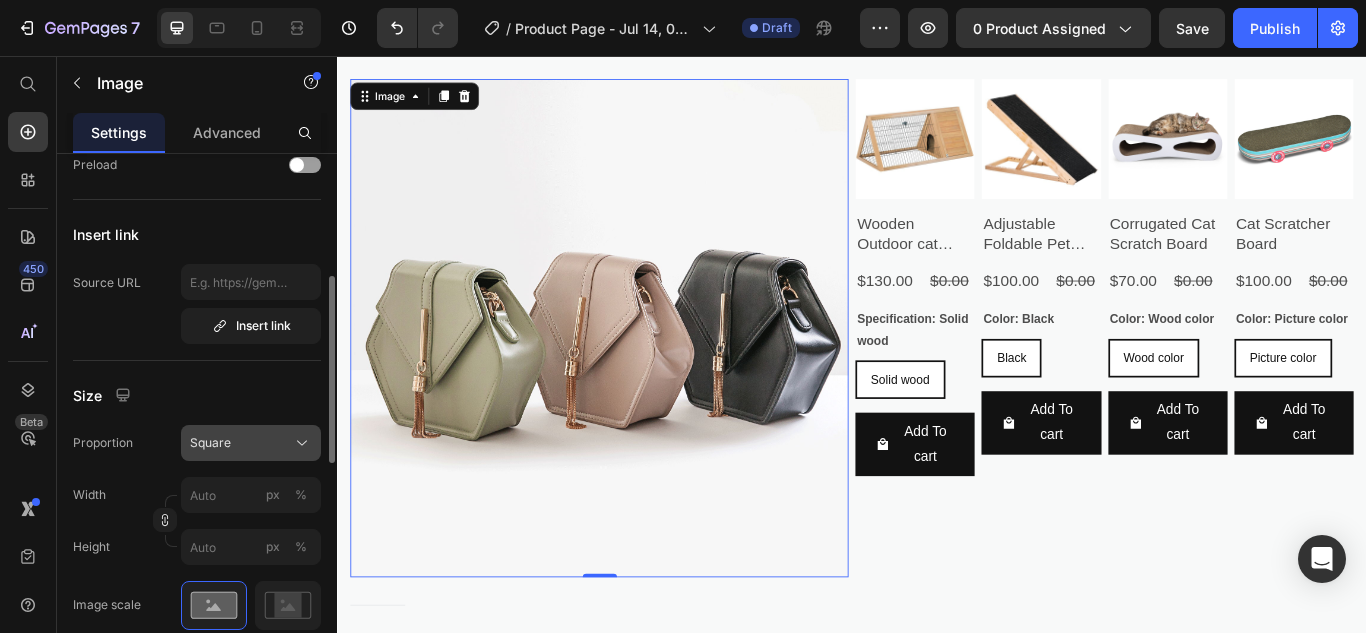 click on "Square" at bounding box center [251, 443] 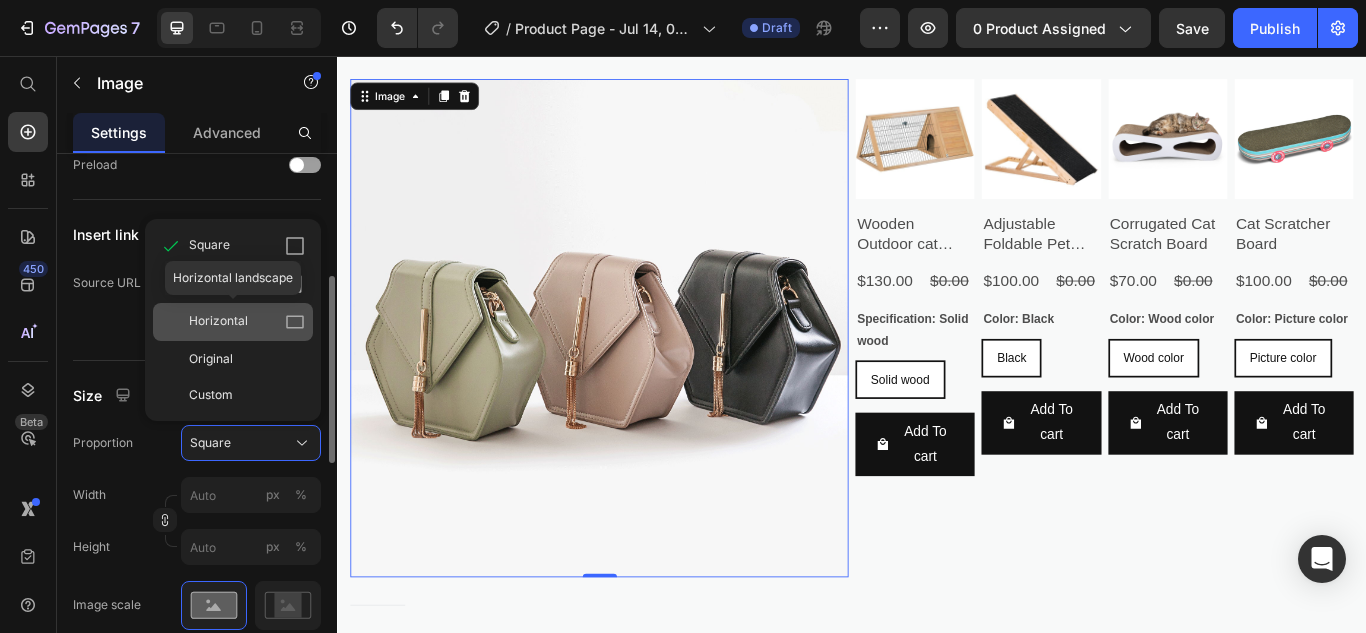 click on "Horizontal" at bounding box center [218, 322] 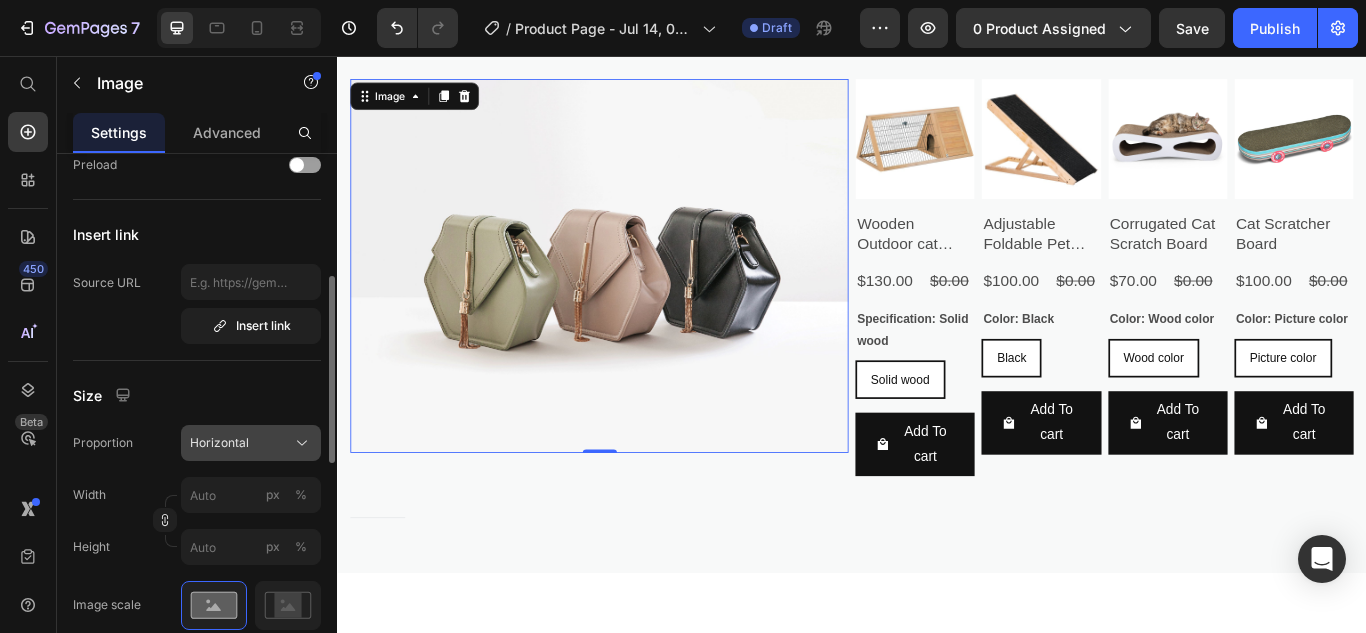 click 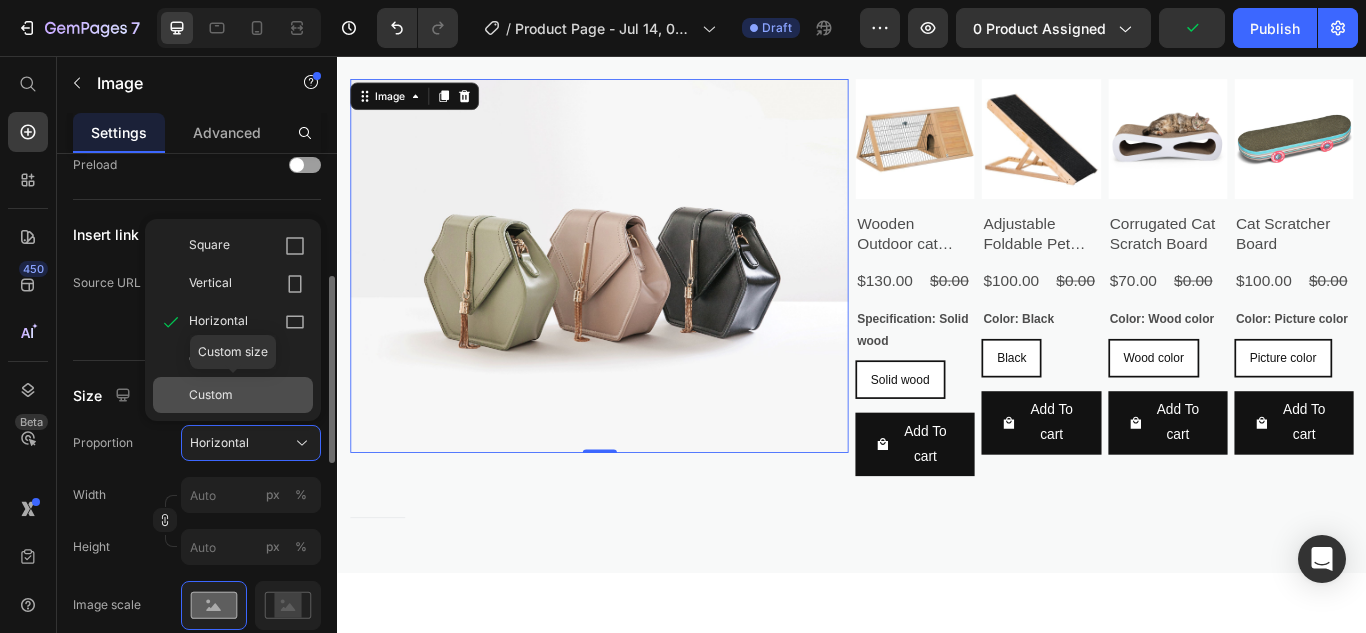 click on "Custom" at bounding box center (247, 395) 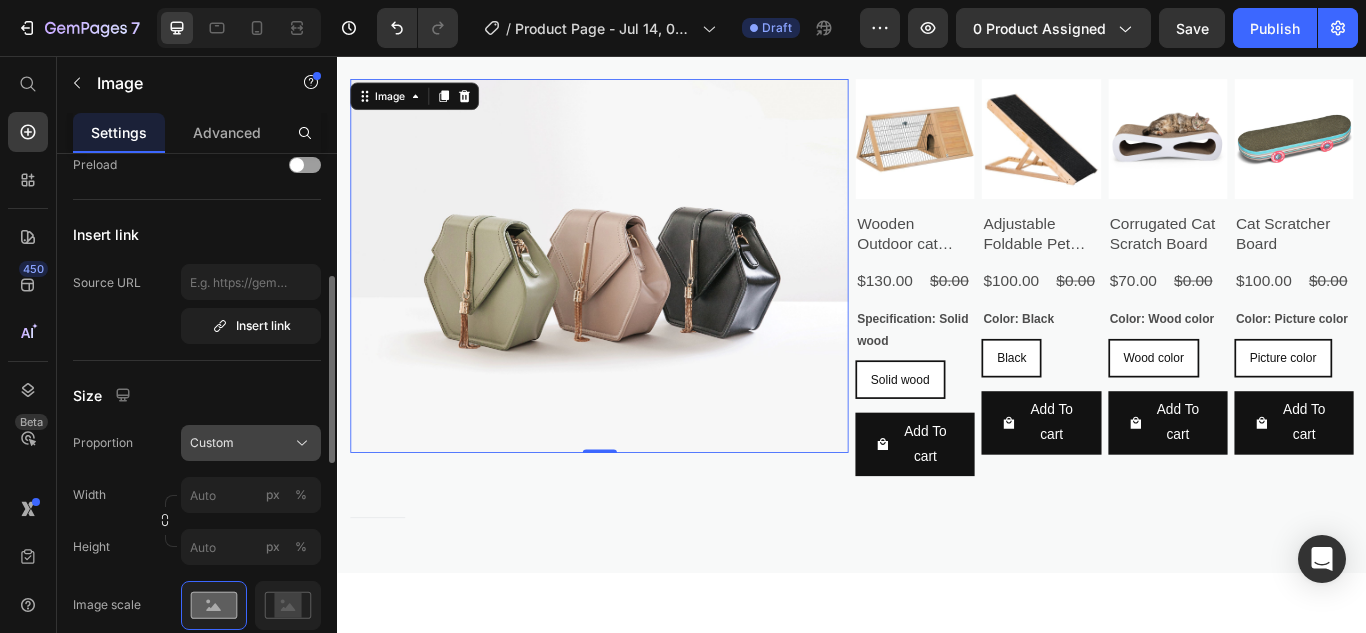 click on "Custom" 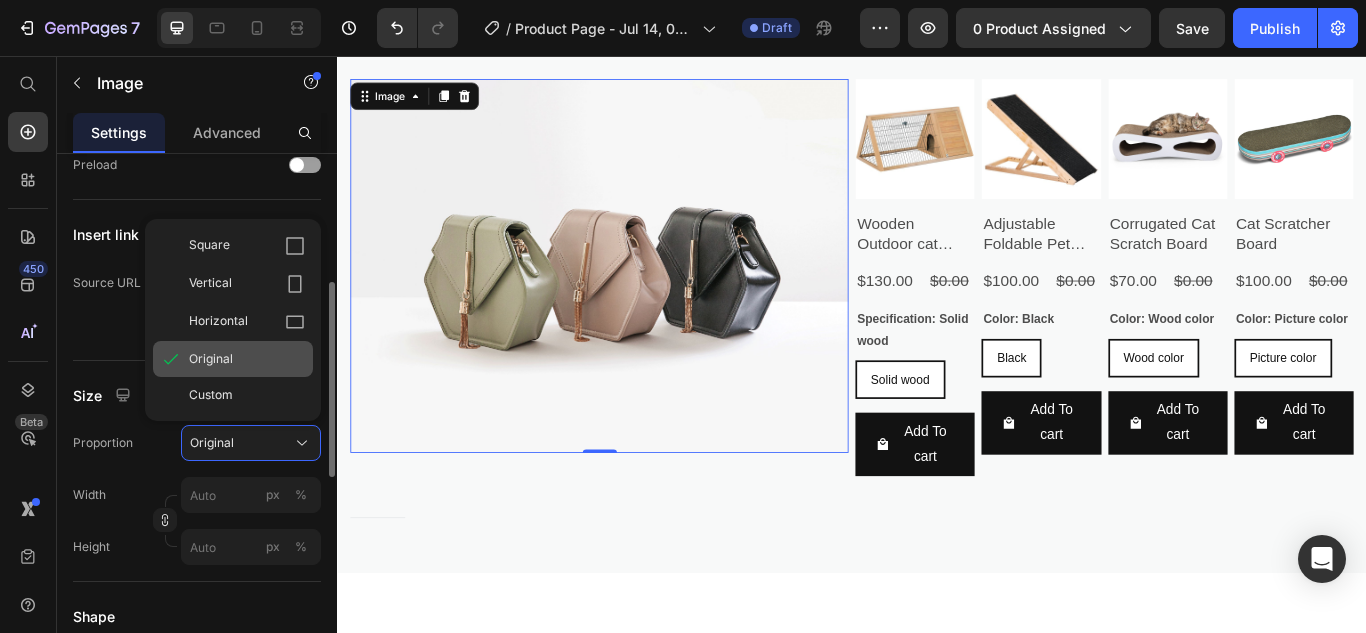 click on "Original" at bounding box center (247, 359) 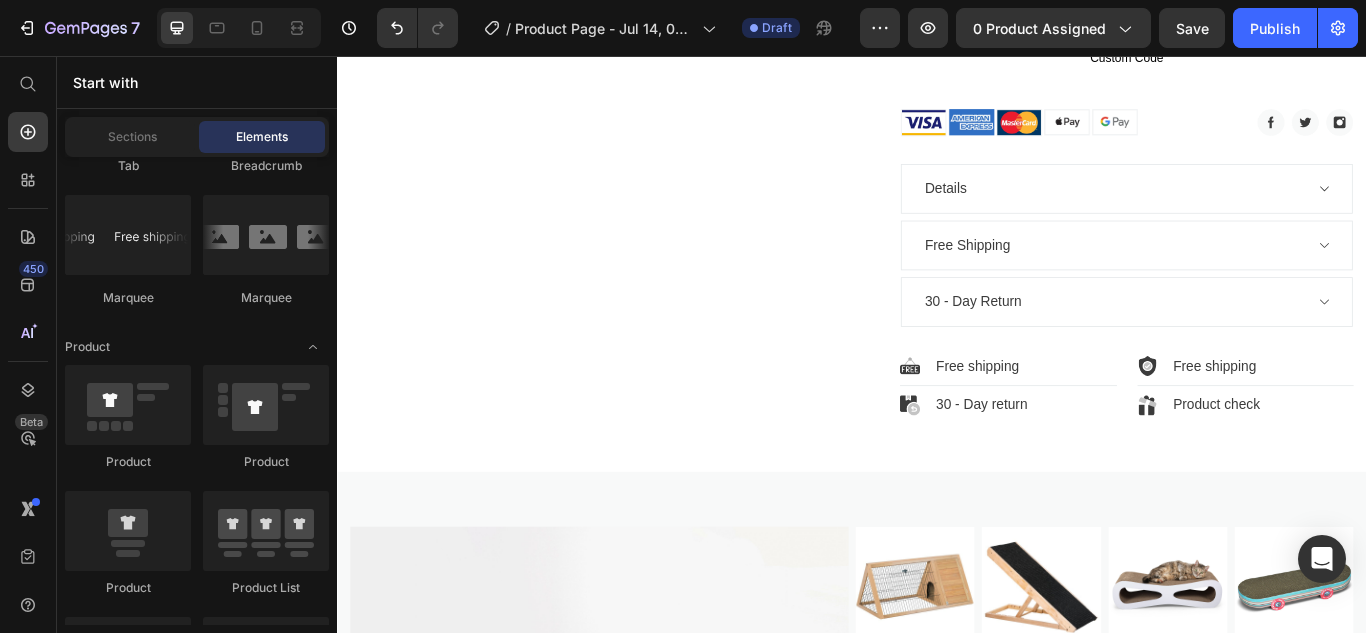 scroll, scrollTop: 1390, scrollLeft: 0, axis: vertical 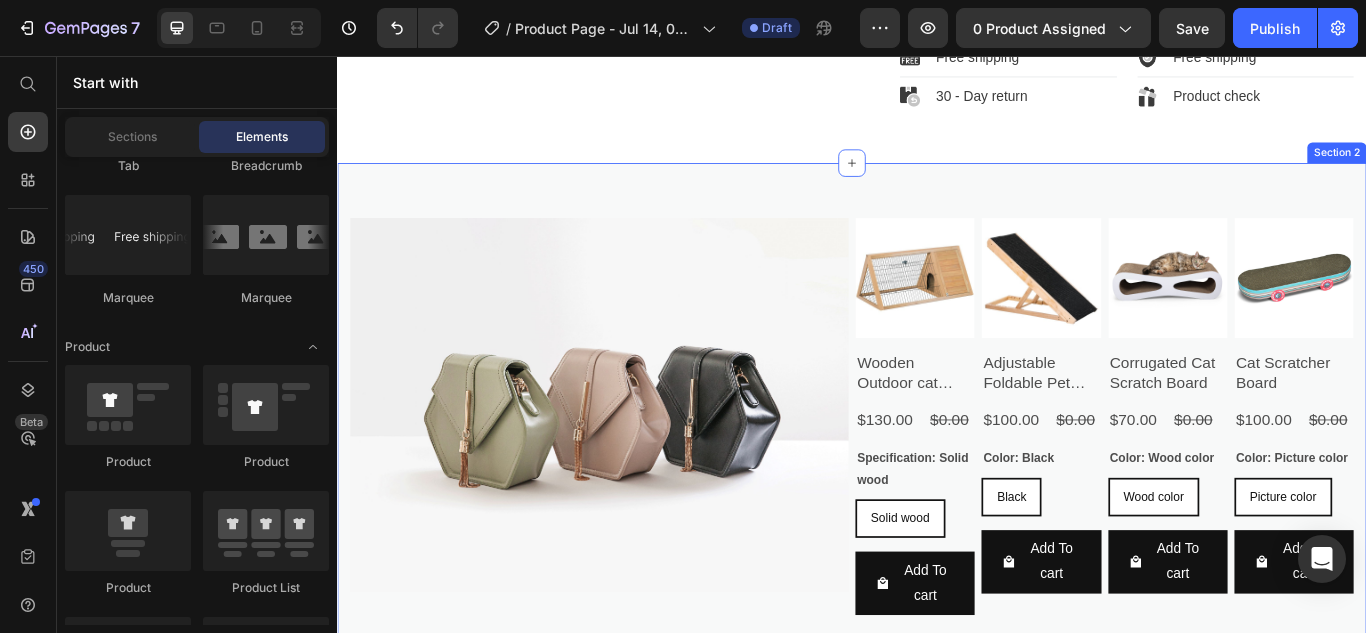 click on "Image Product Images Wooden Outdoor cat Hutch Product Title $130.00 Product Price $0.00 Product Price Row Specification: Solid wood Solid wood Solid wood Solid wood Product Variants & Swatches Add To cart Product Cart Button Row Product Images Adjustable Foldable Pet Ramp Product Title $100.00 Product Price $0.00 Product Price Row Color: Black Black Black Black Product Variants & Swatches Add To cart Product Cart Button Row Product Images Corrugated Cat Scratch Board Product Title $70.00 Product Price $0.00 Product Price Row Color: Wood color Wood color Wood color Wood color Product Variants & Swatches Add To cart Product Cart Button Row Product Images Cat Scratcher Board Product Title $100.00 Product Price $0.00 Product Price Row Color: Picture color Picture color Picture color Picture color Product Variants & Swatches Add To cart Product Cart Button Row Product List Row                Title Line Row Section 2" at bounding box center [937, 500] 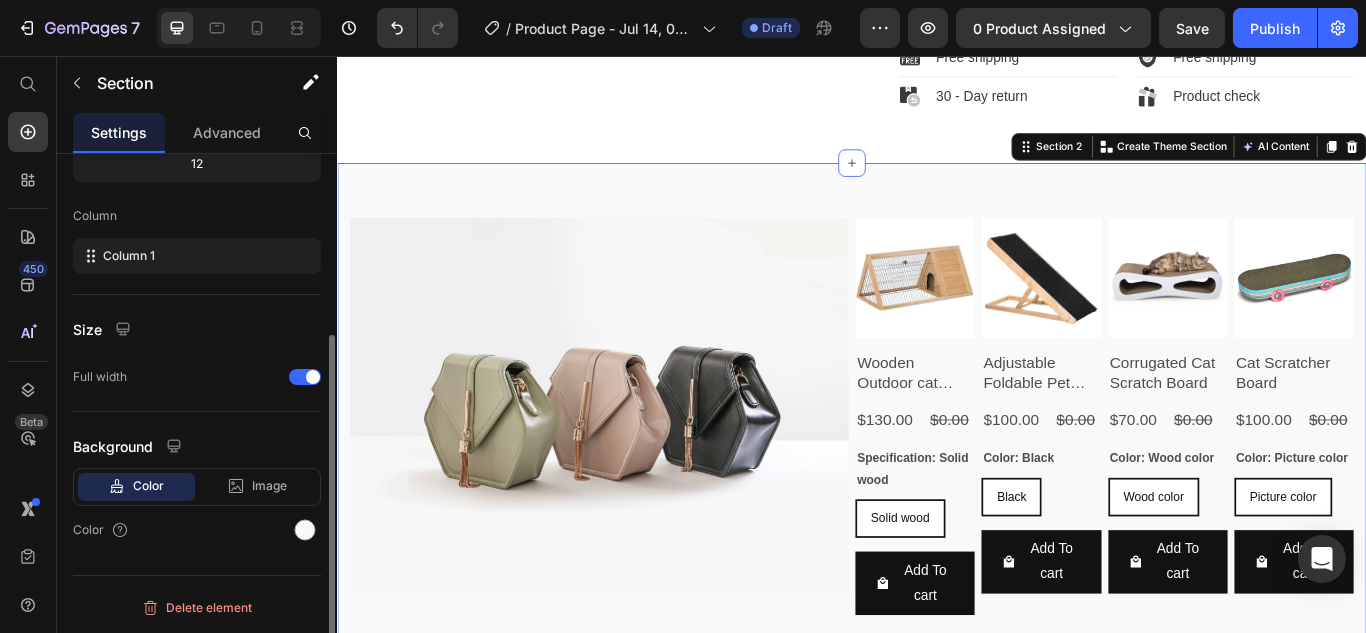 scroll, scrollTop: 0, scrollLeft: 0, axis: both 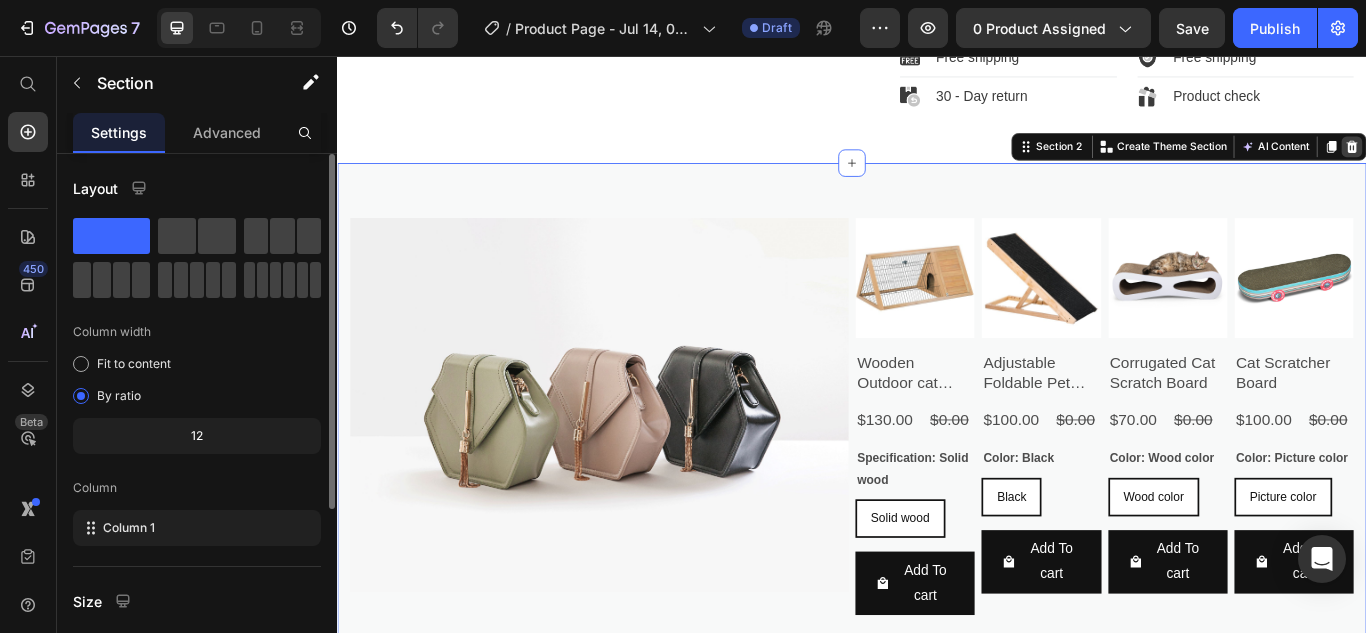click 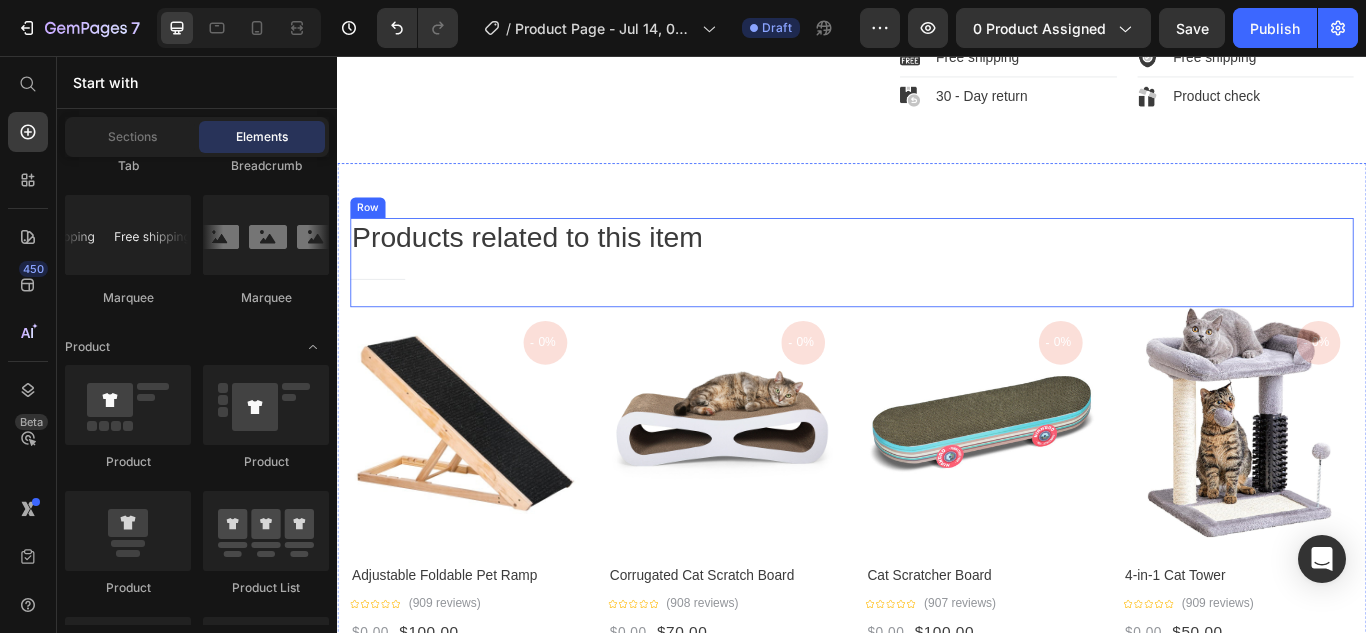 click on "Products related to this item Heading                Title Line" at bounding box center [937, 297] 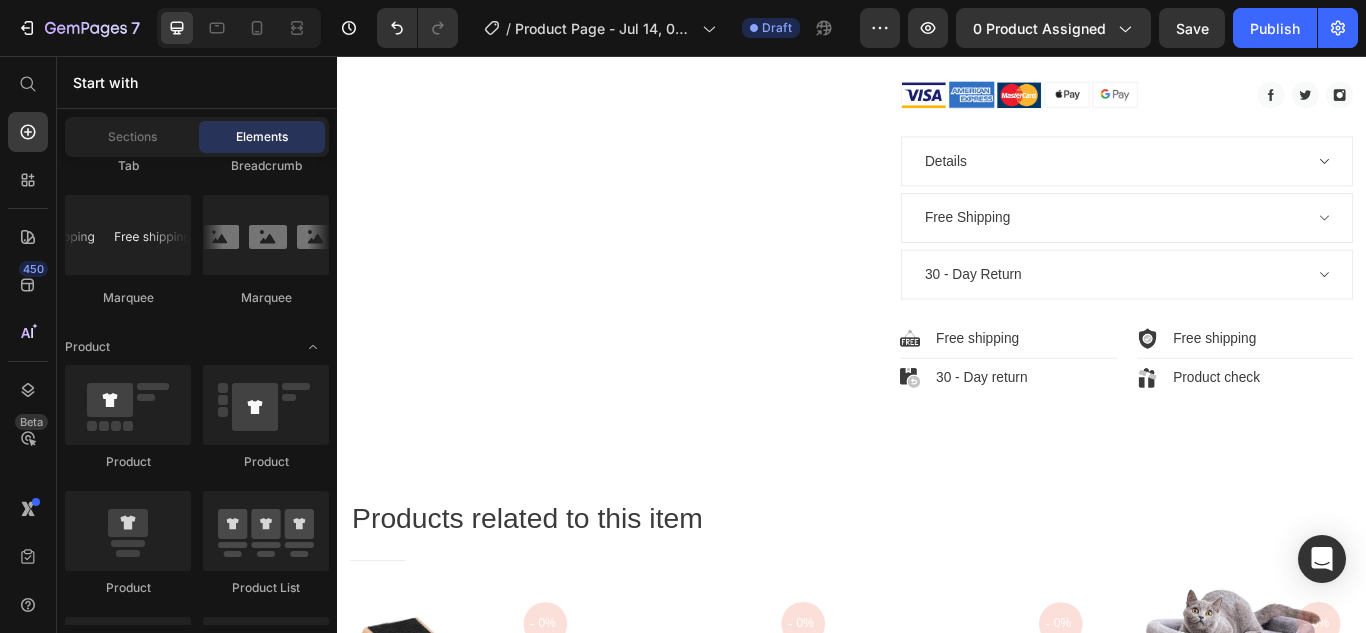 scroll, scrollTop: 1148, scrollLeft: 0, axis: vertical 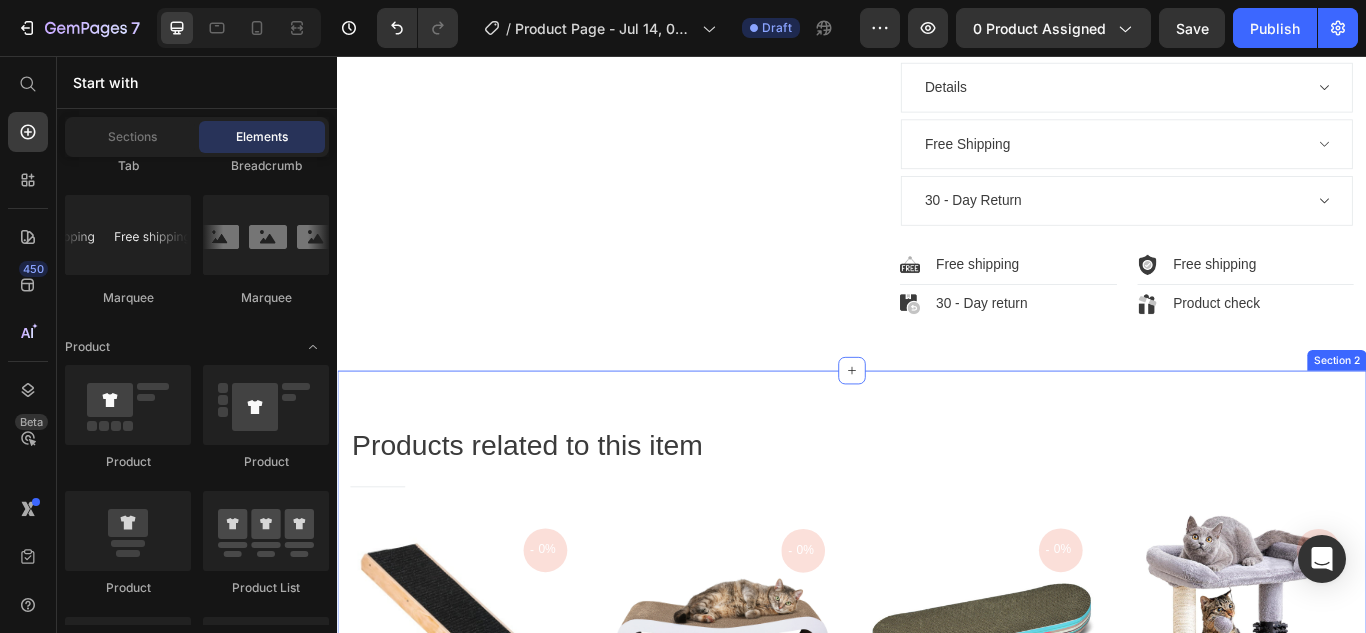 click on "Products related to this item Heading                Title Line Row - 0% Product Tag Product Images Row Adjustable Foldable Pet Ramp Product Title
Icon
Icon
Icon
Icon
Icon Icon List Hoz (909 reviews) Text block Row $0.00 Product Price $100.00 Product Price Row add to cart Product Cart Button Product Stock Counter Sold:  690  Text block Available:  3 Text block Row Product - 0% Product Tag Product Images Row Corrugated Cat Scratch Board Product Title
Icon
Icon
Icon
Icon
Icon Icon List Hoz (908 reviews) Text block Row $0.00 Product Price $70.00 Product Price Row add to cart Product Cart Button Product Stock Counter Sold:  590 Text block Available:  2 Text block Row Product Row - 0% Product Tag Product Images Row Cat Scratcher Board Product Title
Icon
Icon
Icon
Icon
Icon Row" at bounding box center [937, 791] 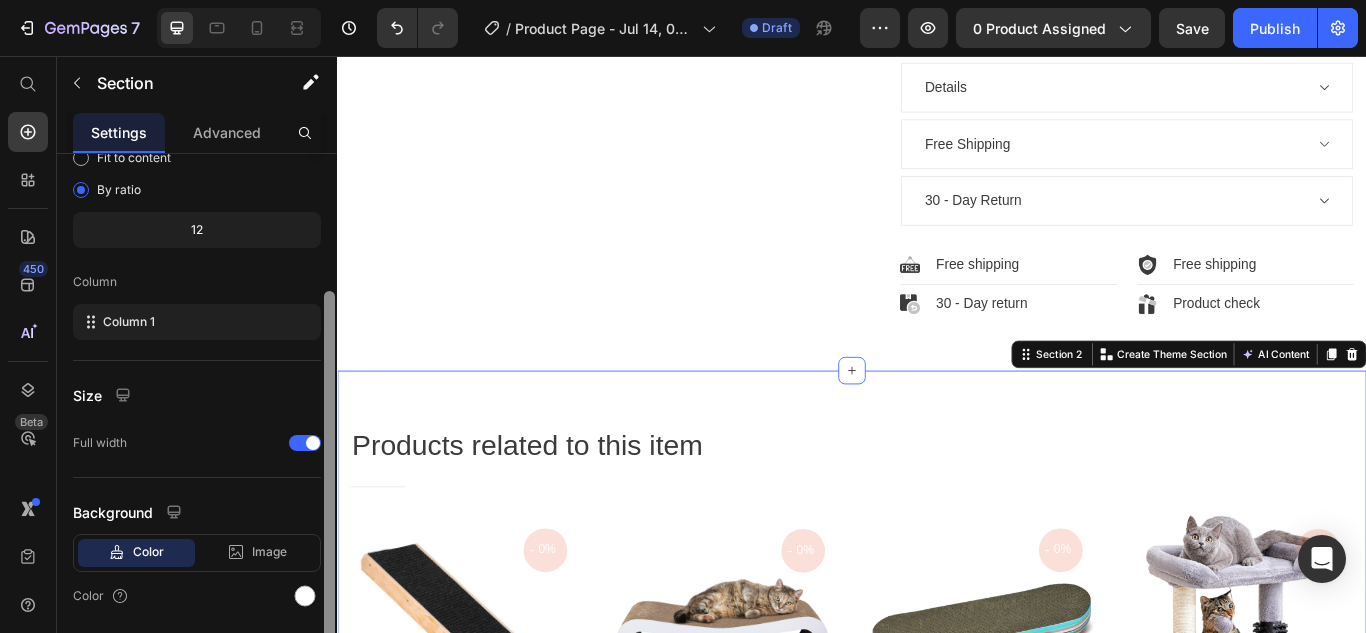 drag, startPoint x: 329, startPoint y: 493, endPoint x: 329, endPoint y: 631, distance: 138 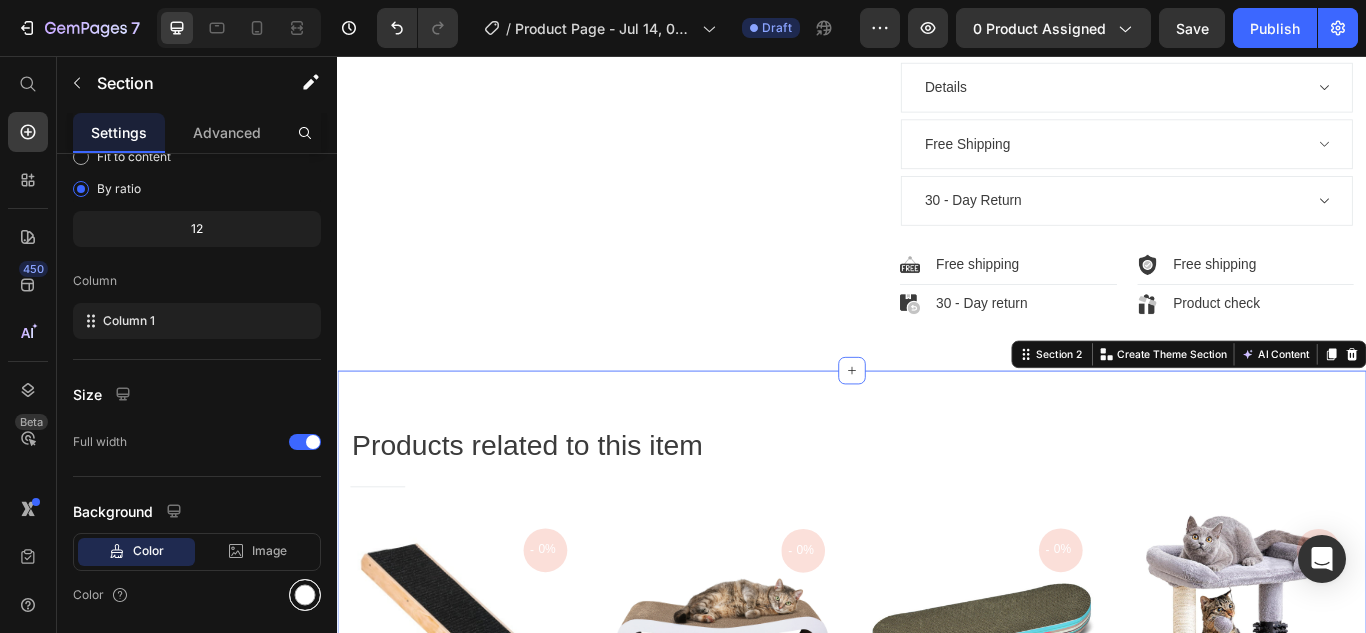 click at bounding box center (305, 595) 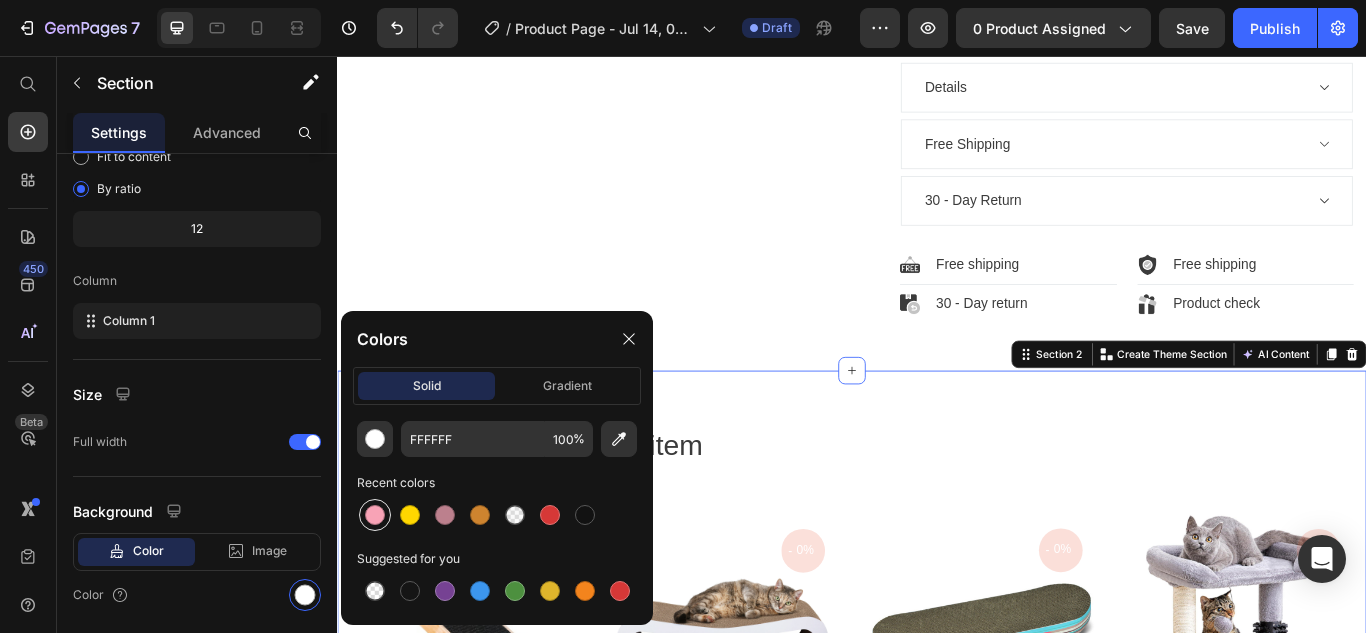 click at bounding box center (375, 515) 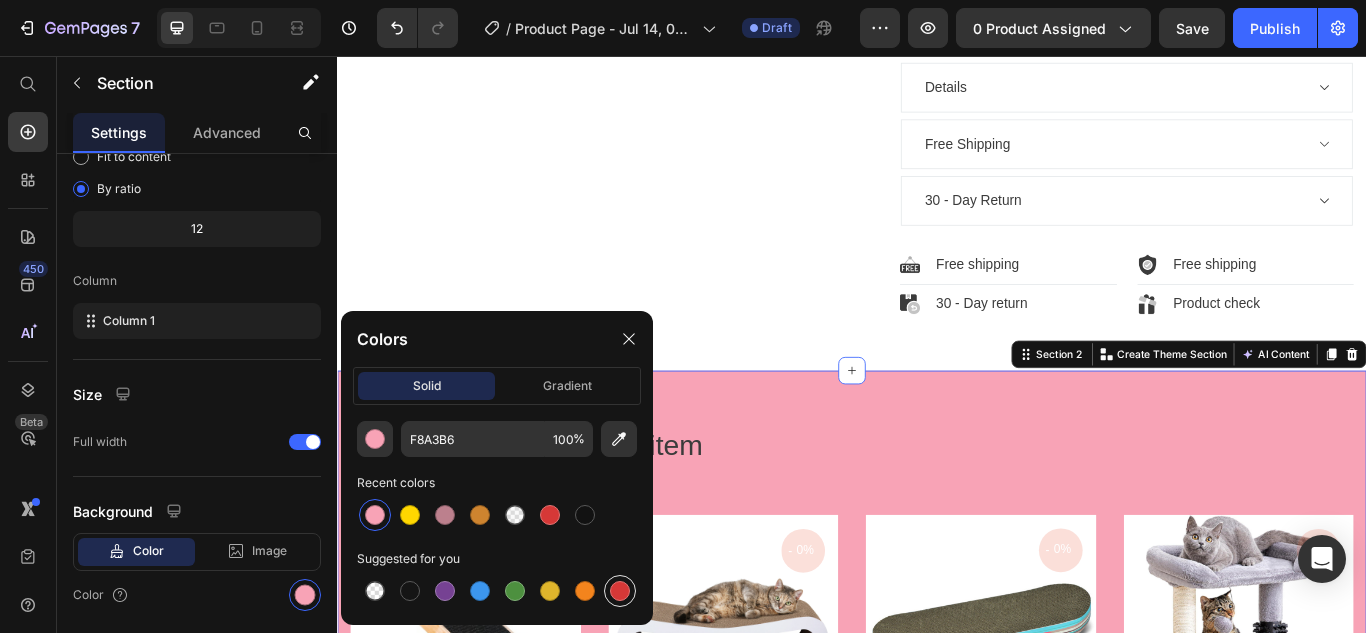 click at bounding box center (620, 591) 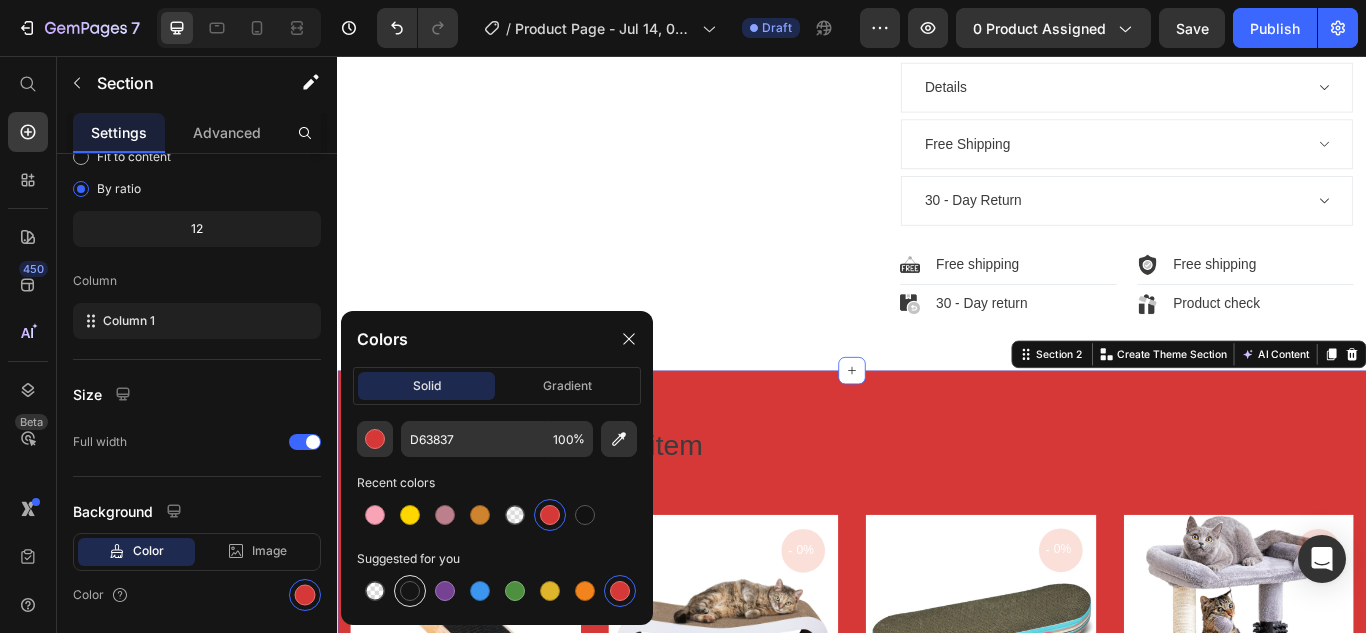 click at bounding box center (410, 591) 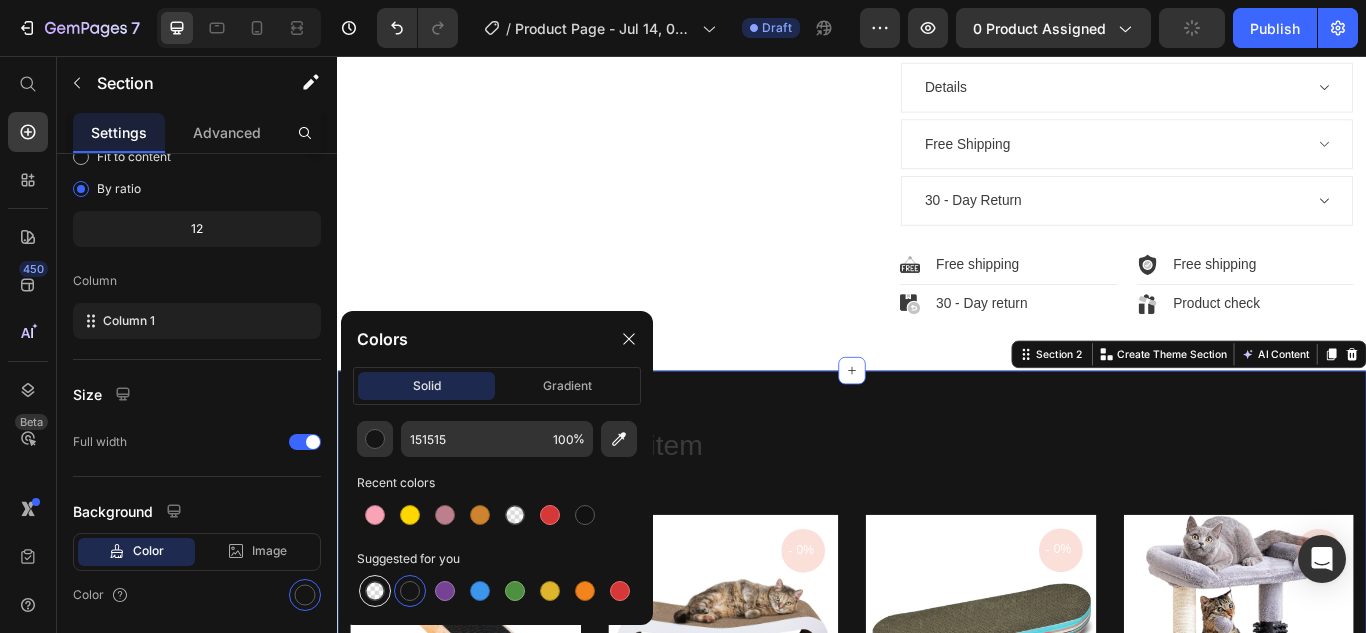 click at bounding box center (375, 591) 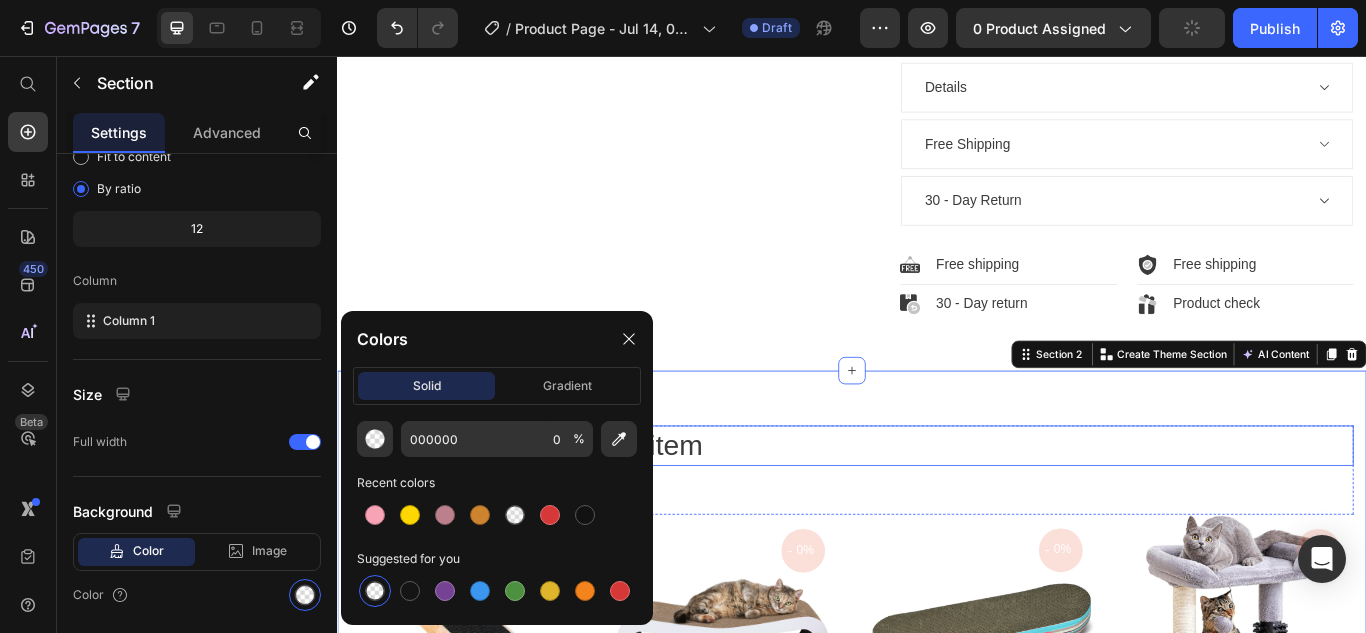 click on "Products related to this item" at bounding box center (937, 510) 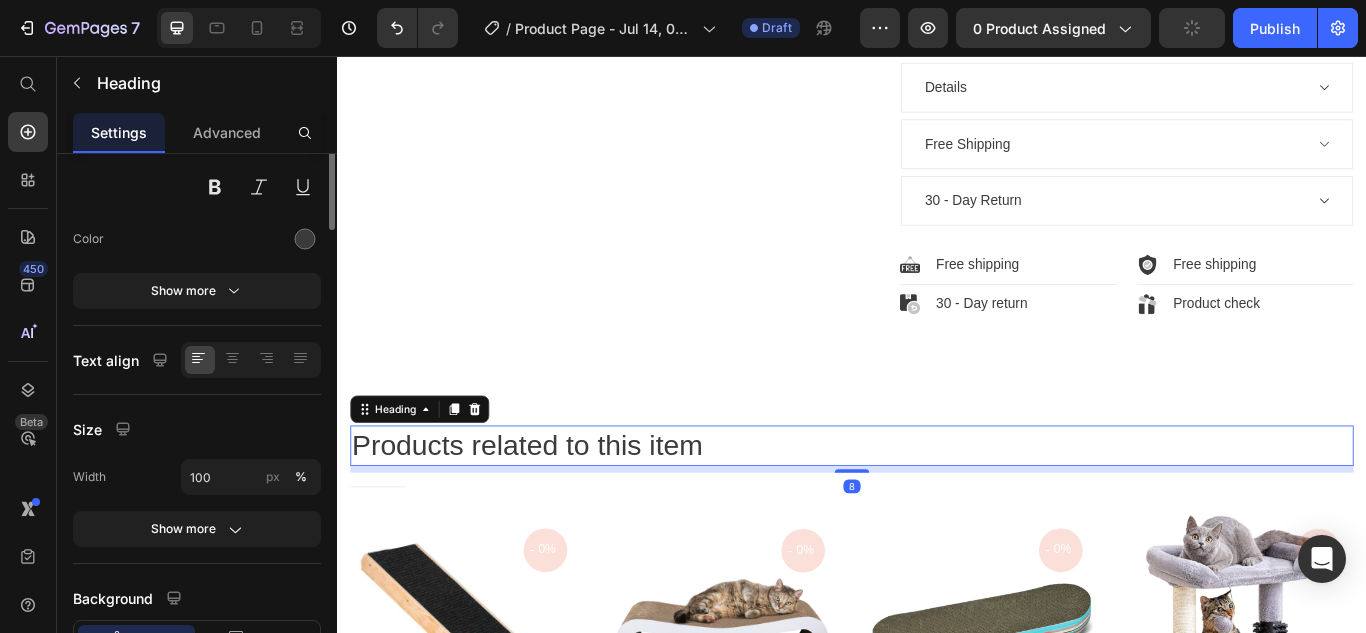 scroll, scrollTop: 0, scrollLeft: 0, axis: both 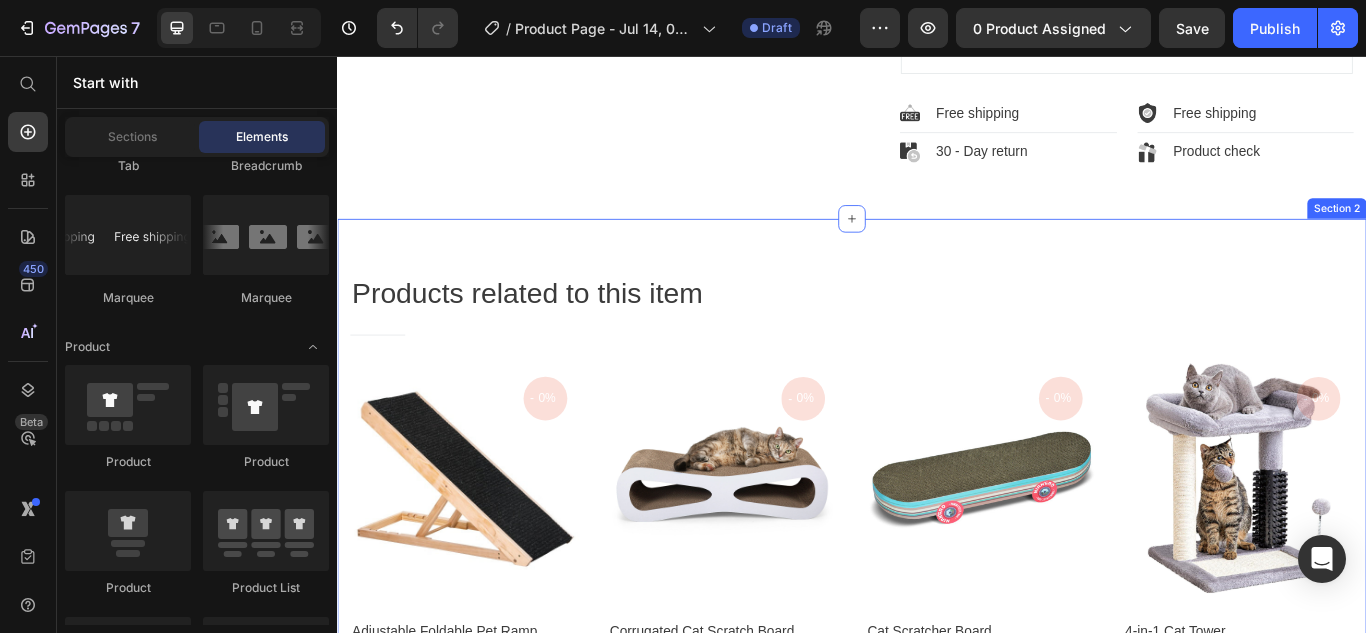 click on "Products related to this item Heading                Title Line Row - 0% Product Tag Product Images Row Adjustable Foldable Pet Ramp Product Title
Icon
Icon
Icon
Icon
Icon Icon List Hoz (909 reviews) Text block Row $0.00 Product Price $100.00 Product Price Row add to cart Product Cart Button Product Stock Counter Sold:  690  Text block Available:  3 Text block Row Product - 0% Product Tag Product Images Row Corrugated Cat Scratch Board Product Title
Icon
Icon
Icon
Icon
Icon Icon List Hoz (908 reviews) Text block Row $0.00 Product Price $70.00 Product Price Row add to cart Product Cart Button Product Stock Counter Sold:  590 Text block Available:  2 Text block Row Product Row - 0% Product Tag Product Images Row Cat Scratcher Board Product Title
Icon
Icon
Icon
Icon
Icon Row" at bounding box center (937, 614) 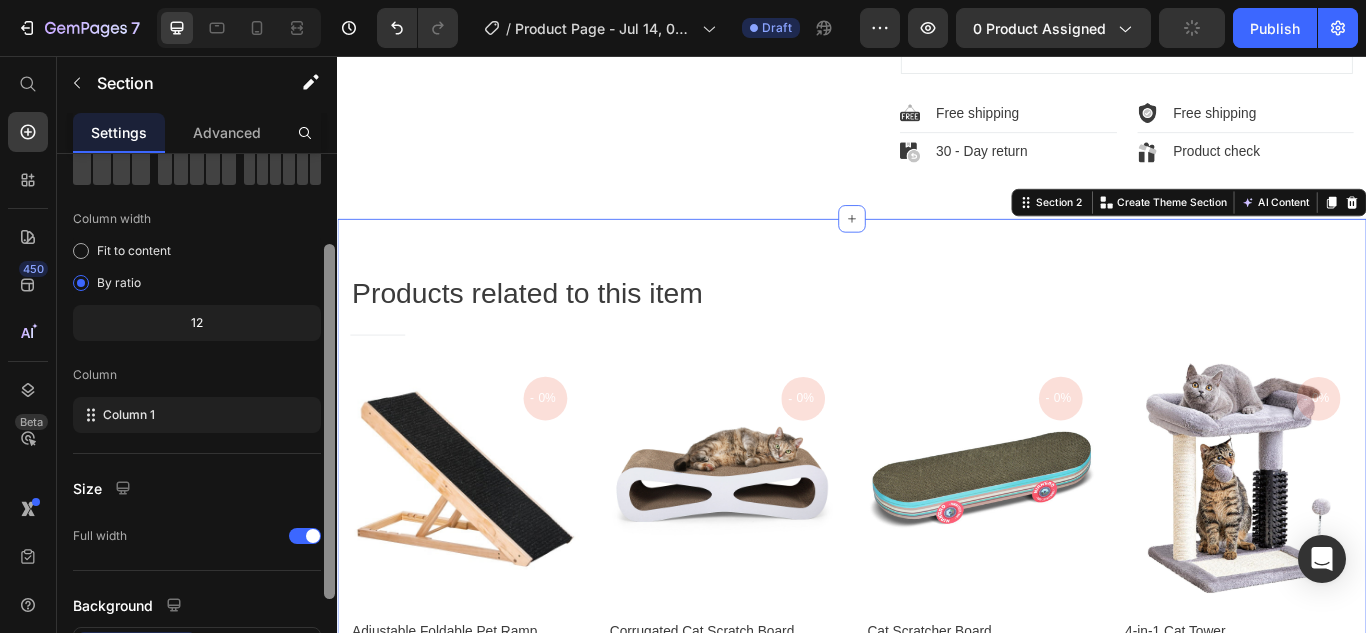 scroll, scrollTop: 123, scrollLeft: 0, axis: vertical 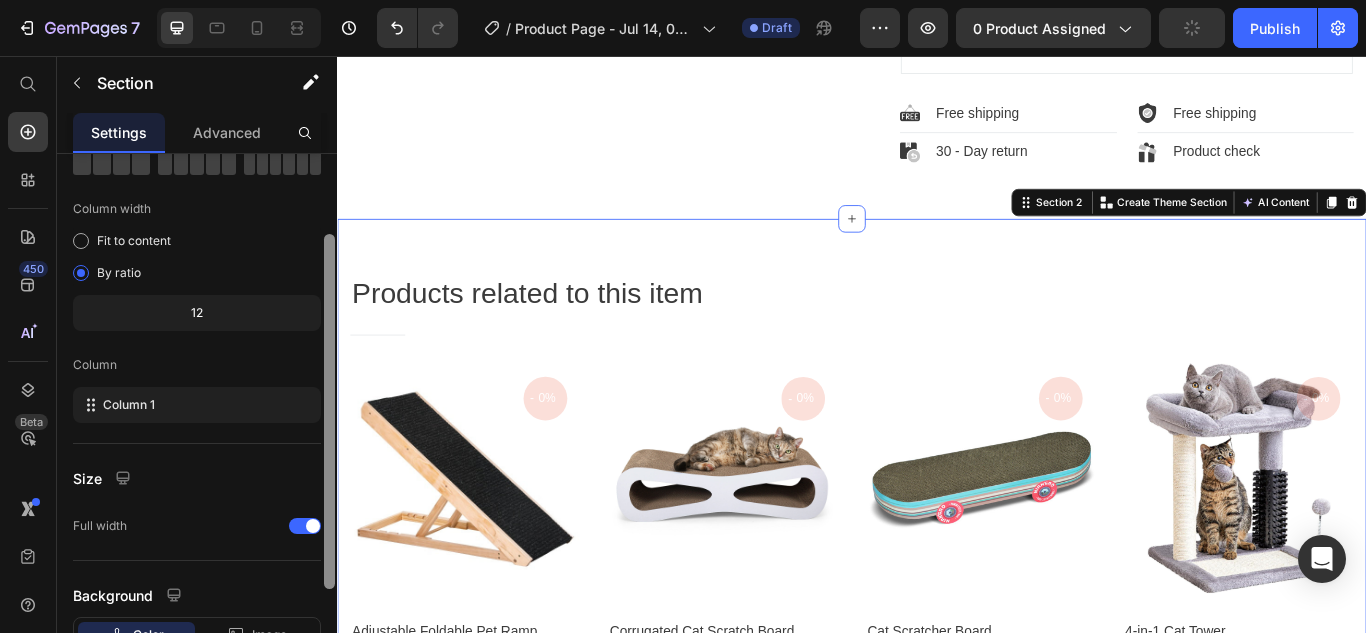 drag, startPoint x: 327, startPoint y: 429, endPoint x: 333, endPoint y: 511, distance: 82.219215 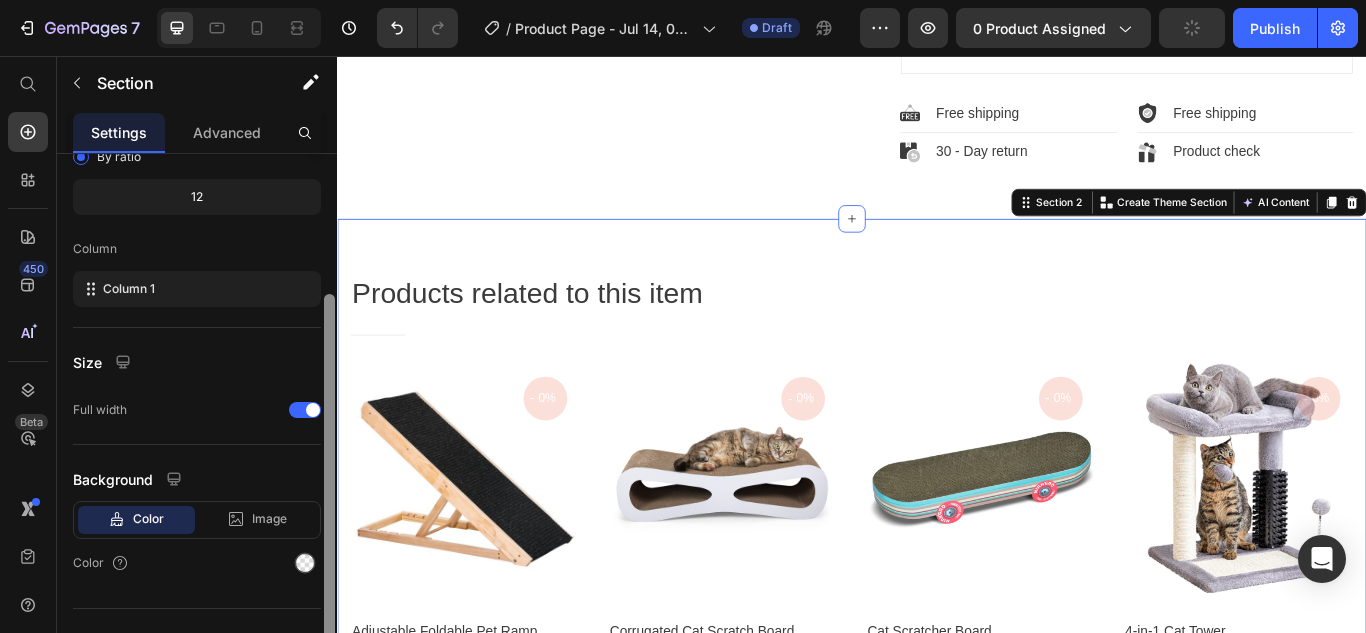 drag, startPoint x: 332, startPoint y: 521, endPoint x: 330, endPoint y: 599, distance: 78.025635 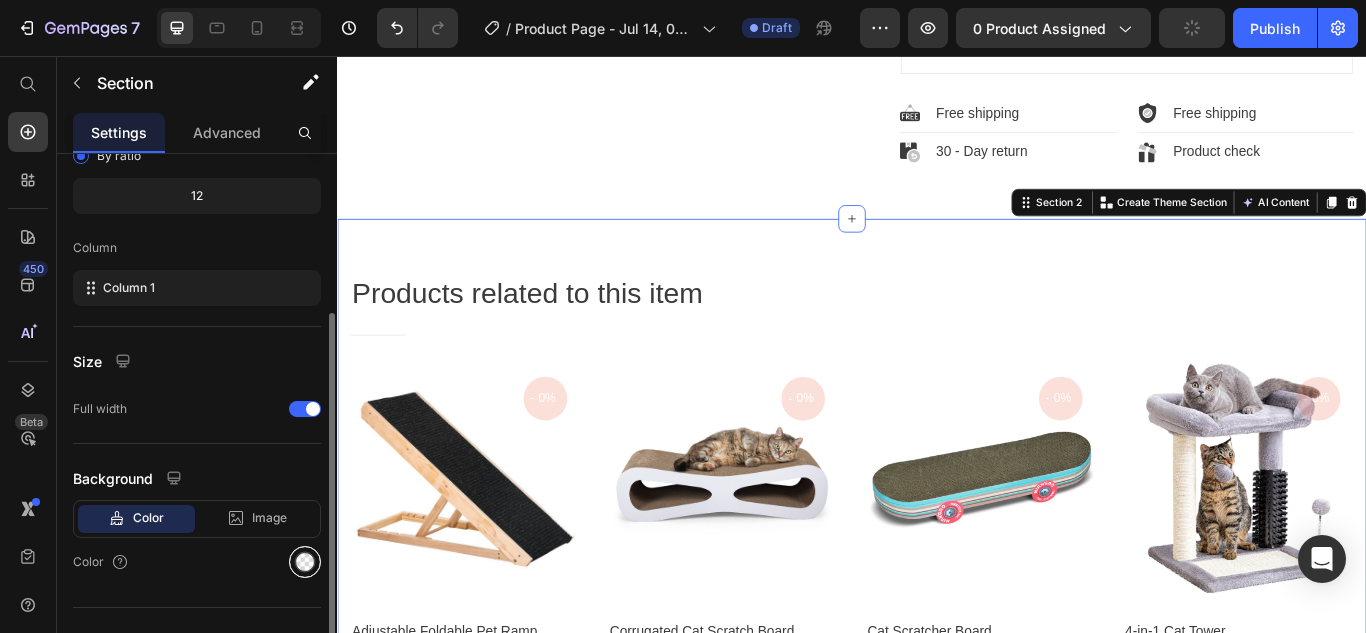 click at bounding box center (305, 562) 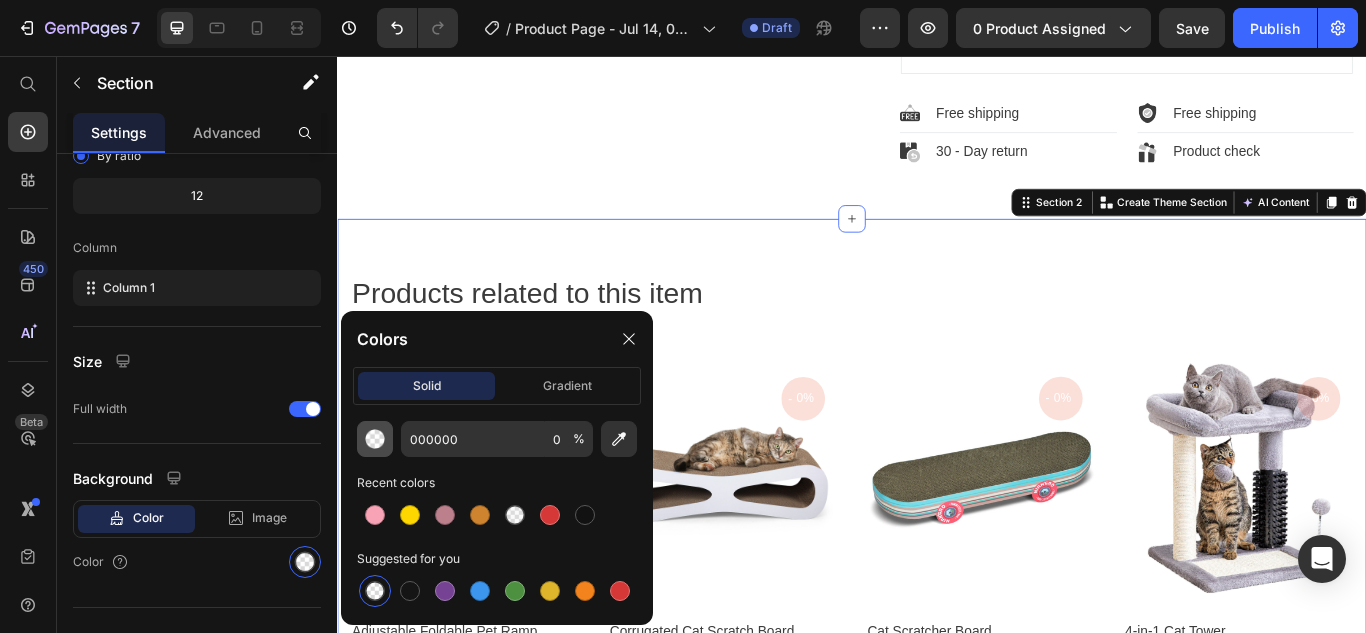 click at bounding box center [375, 439] 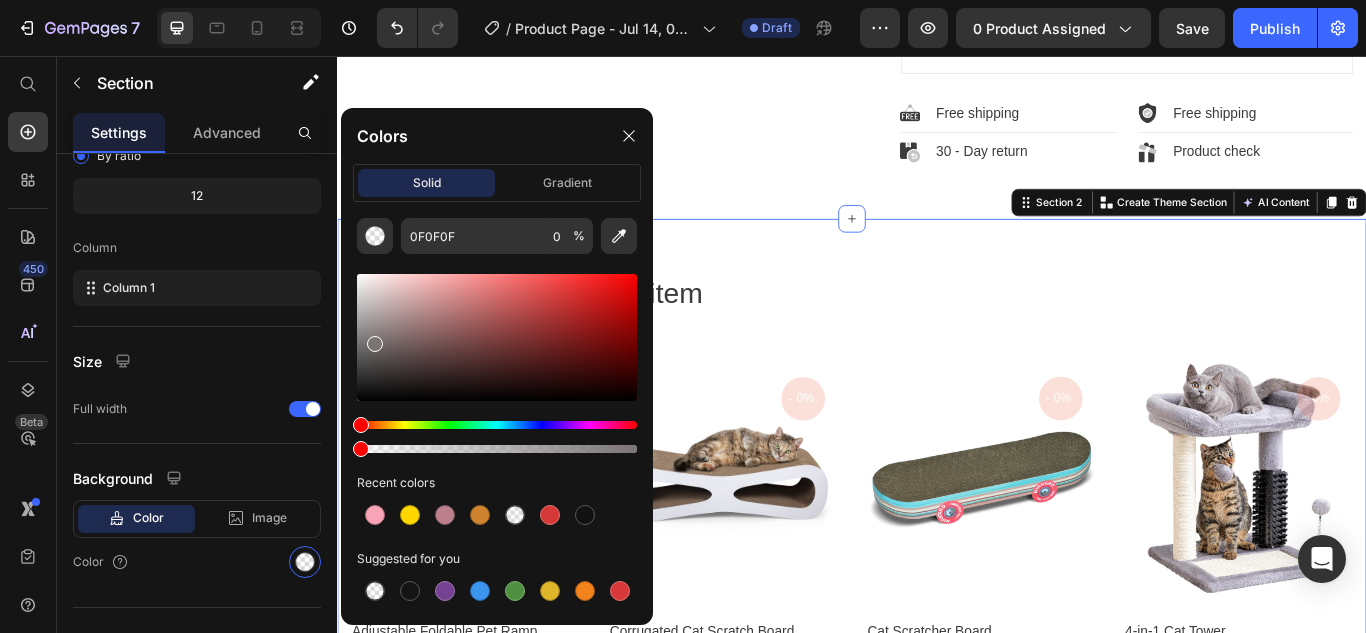 drag, startPoint x: 361, startPoint y: 393, endPoint x: 373, endPoint y: 343, distance: 51.41984 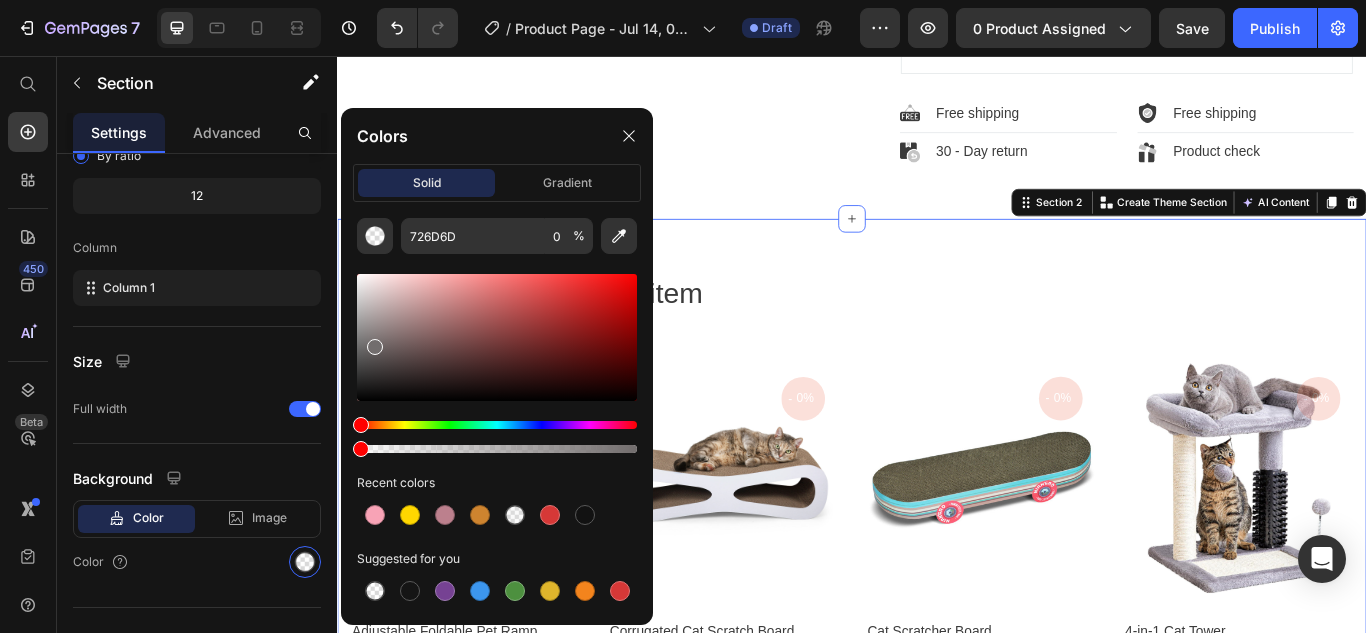 click at bounding box center [375, 347] 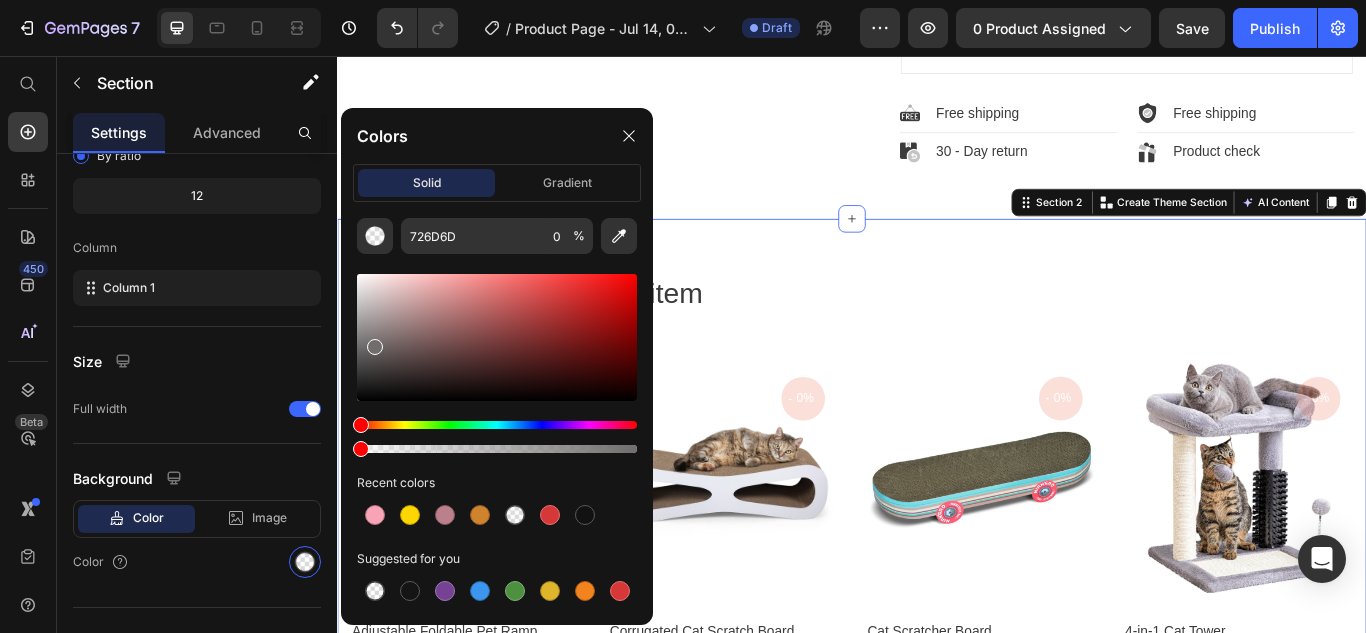 click on "Suggested for you" at bounding box center [497, 559] 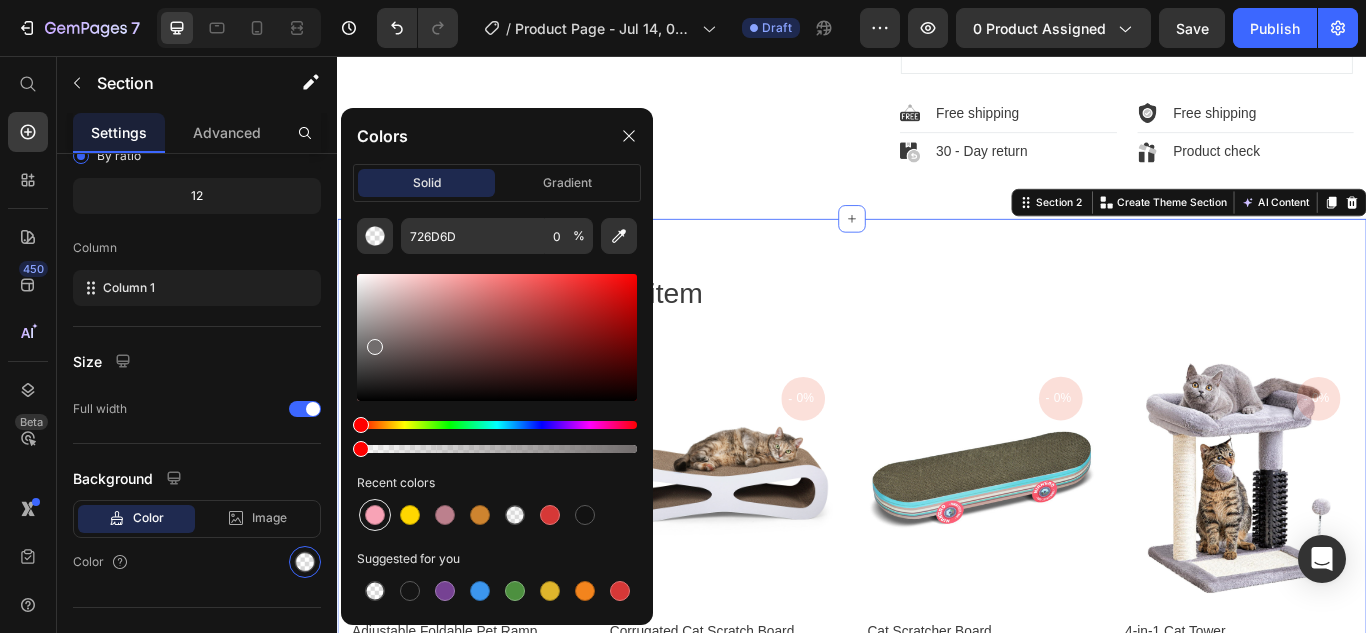 click at bounding box center (375, 515) 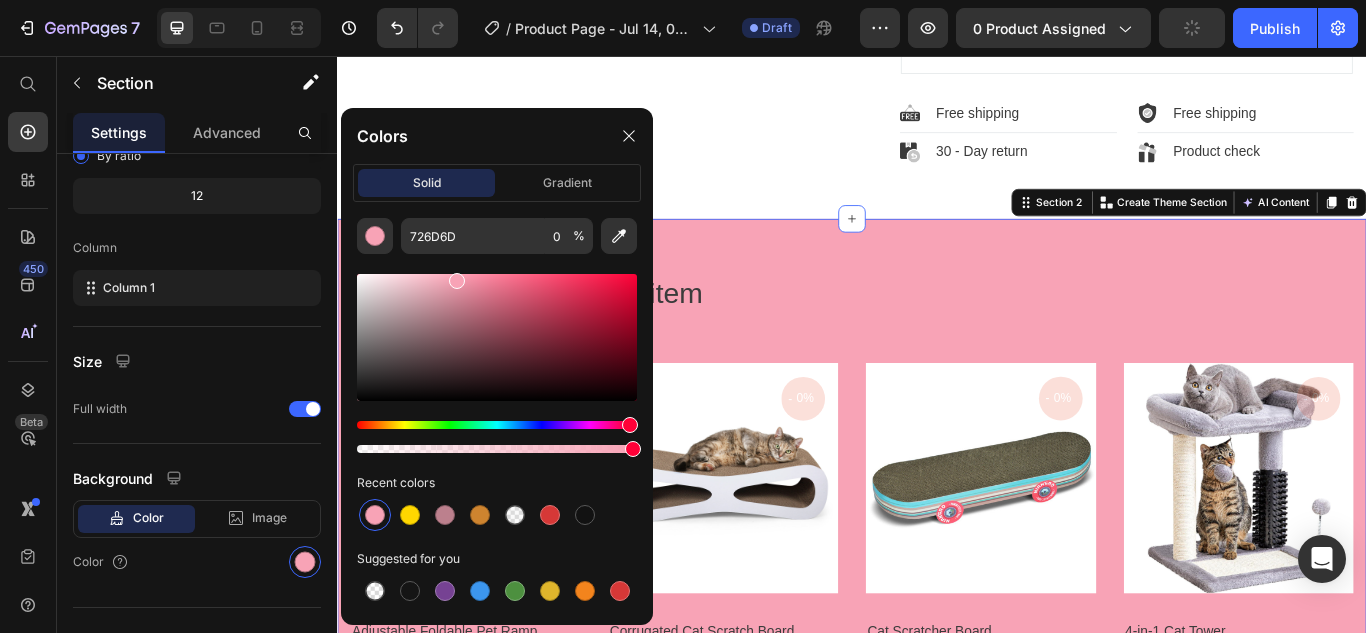 type on "F8A3B6" 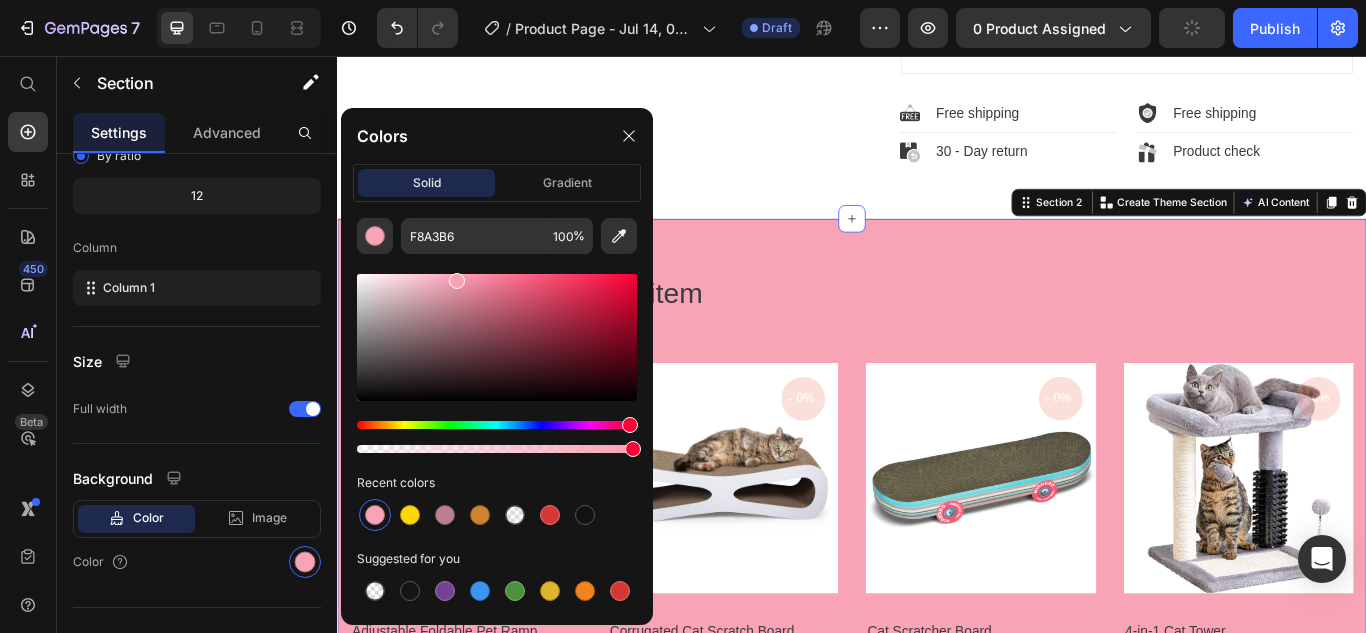 click at bounding box center [375, 515] 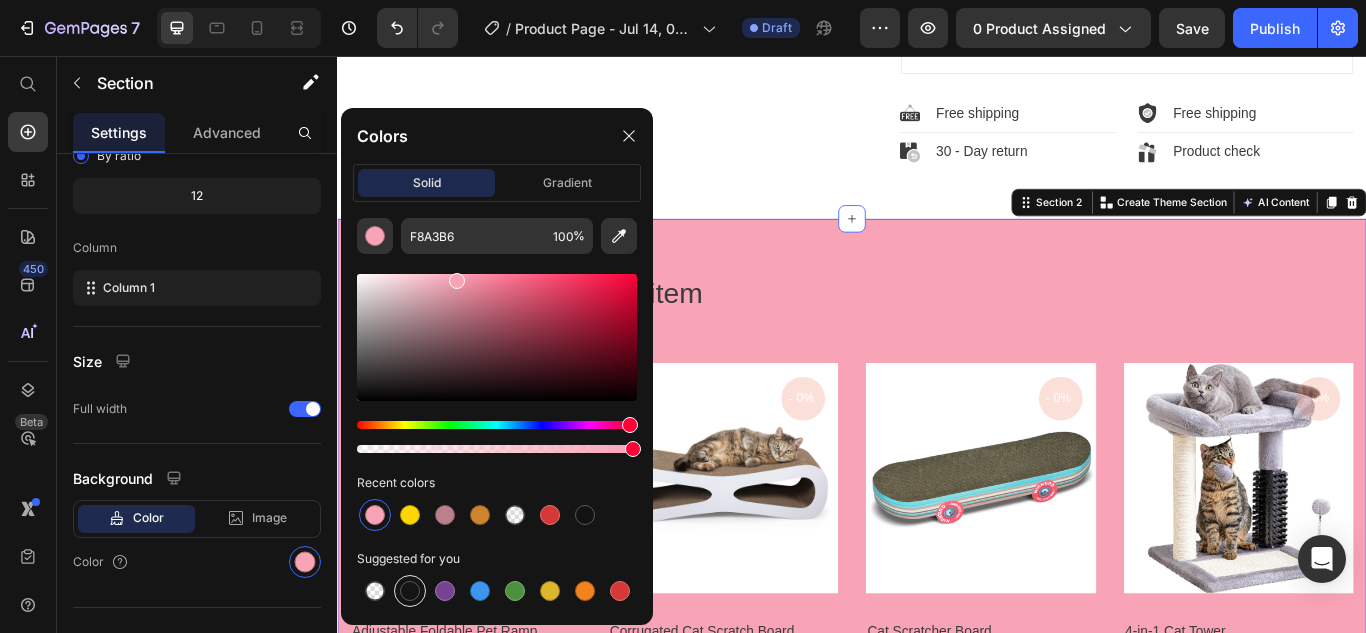 click at bounding box center [410, 591] 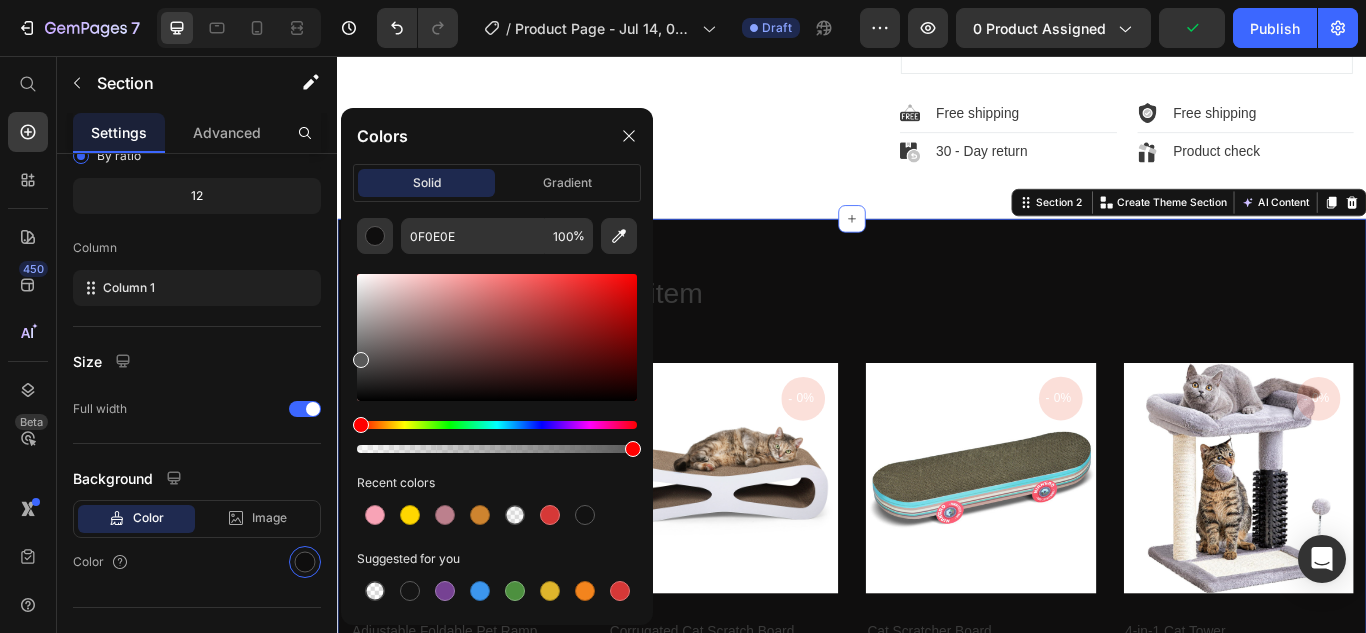 drag, startPoint x: 363, startPoint y: 393, endPoint x: 346, endPoint y: 358, distance: 38.910152 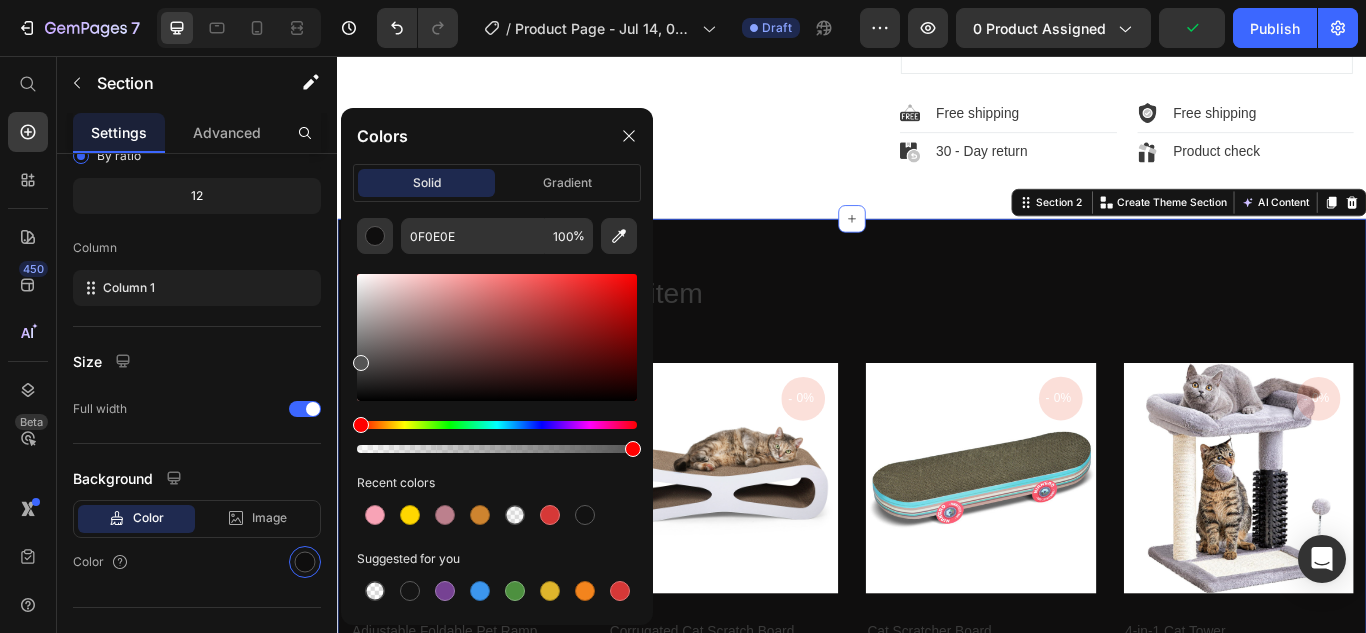 type on "545454" 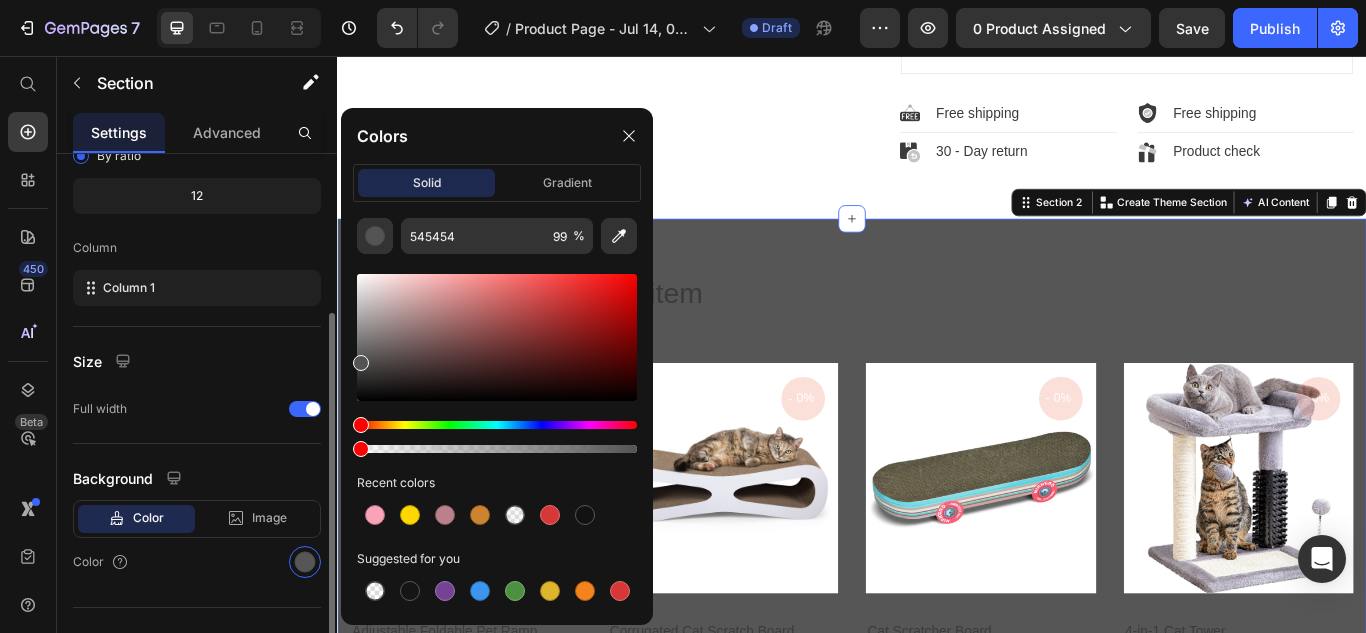 drag, startPoint x: 635, startPoint y: 453, endPoint x: 320, endPoint y: 473, distance: 315.63428 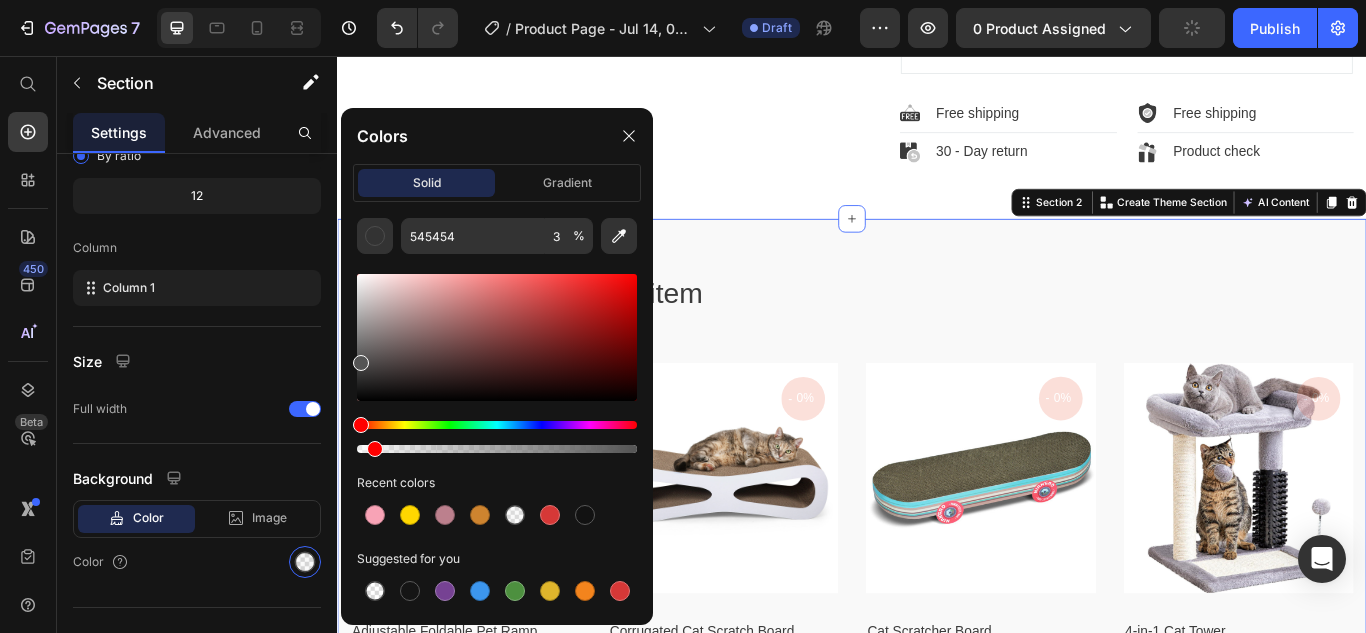 drag, startPoint x: 358, startPoint y: 447, endPoint x: 370, endPoint y: 447, distance: 12 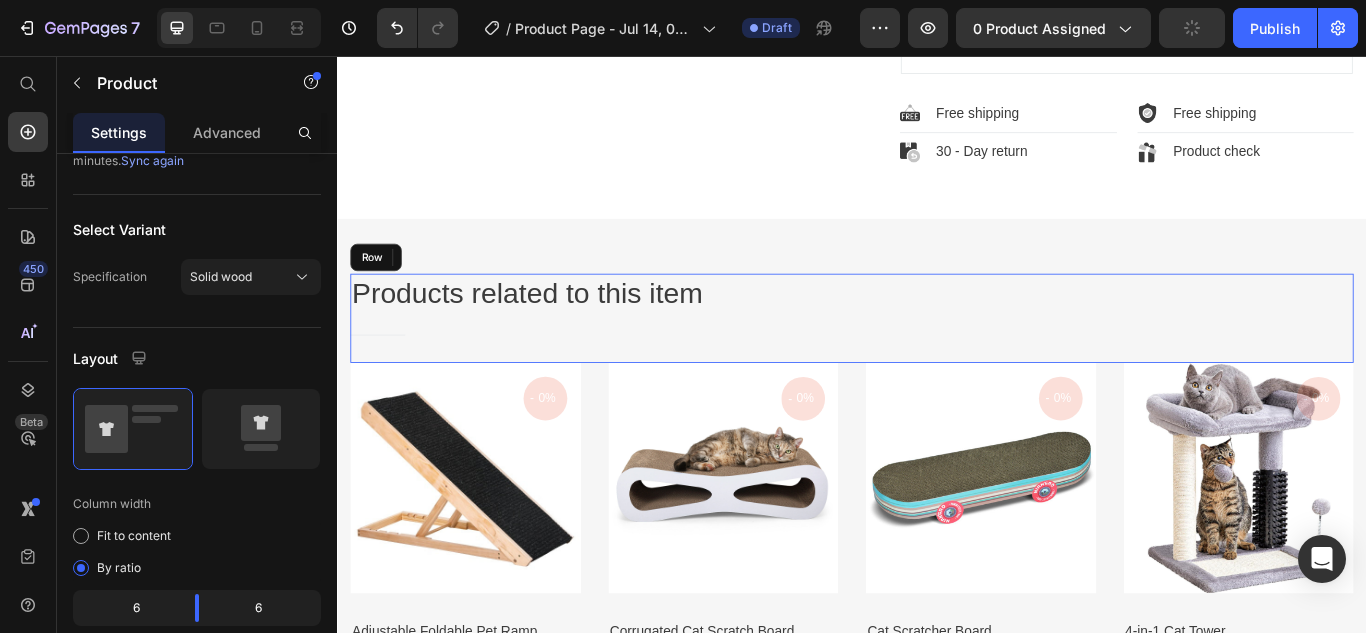 click on "Products related to this item Heading                Title Line" at bounding box center [937, 362] 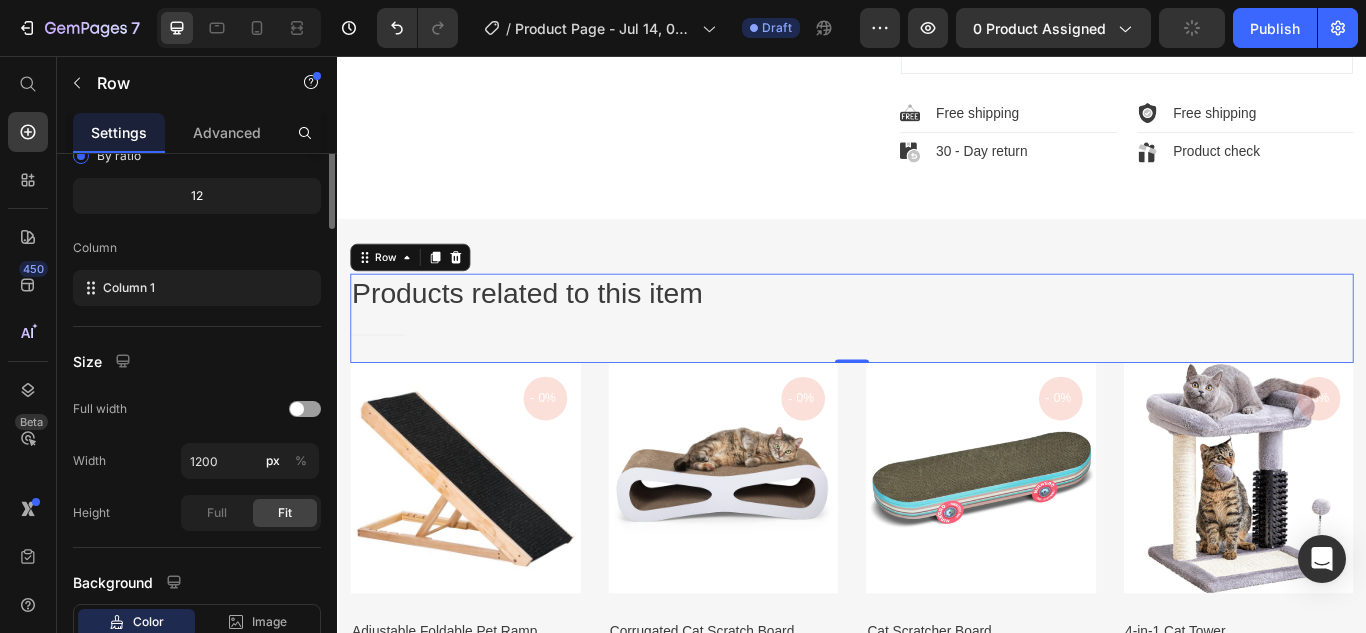scroll, scrollTop: 0, scrollLeft: 0, axis: both 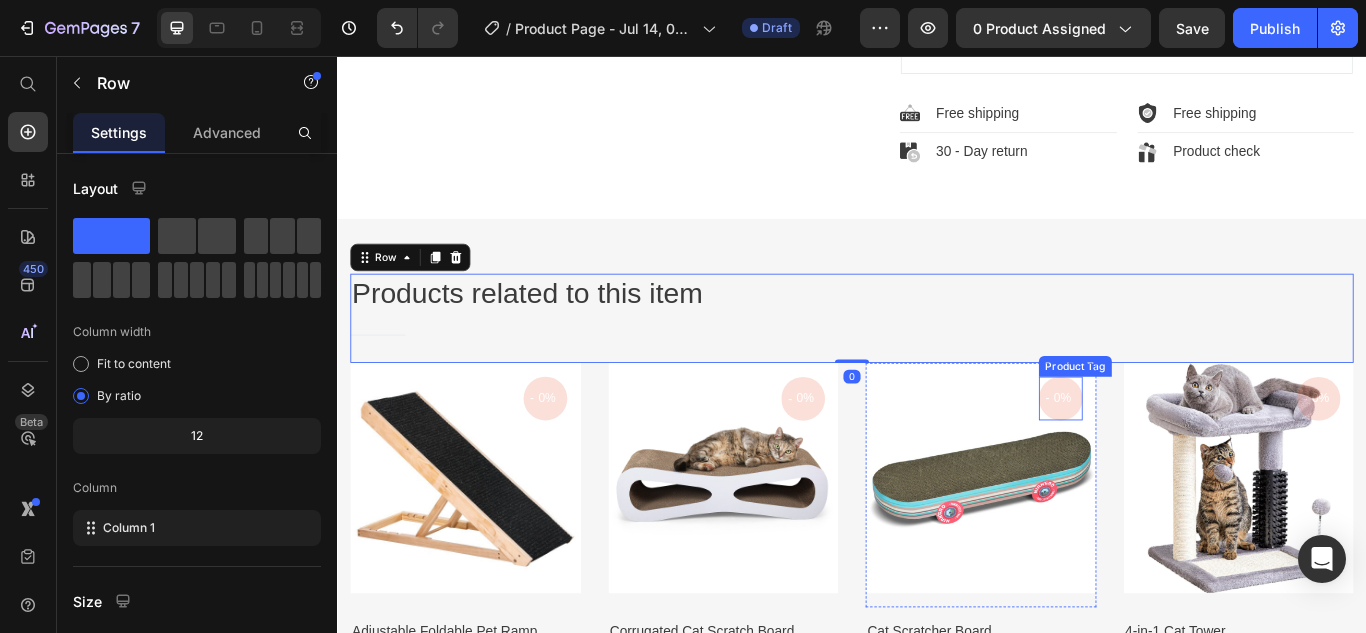 click on "0%" at bounding box center (1182, 454) 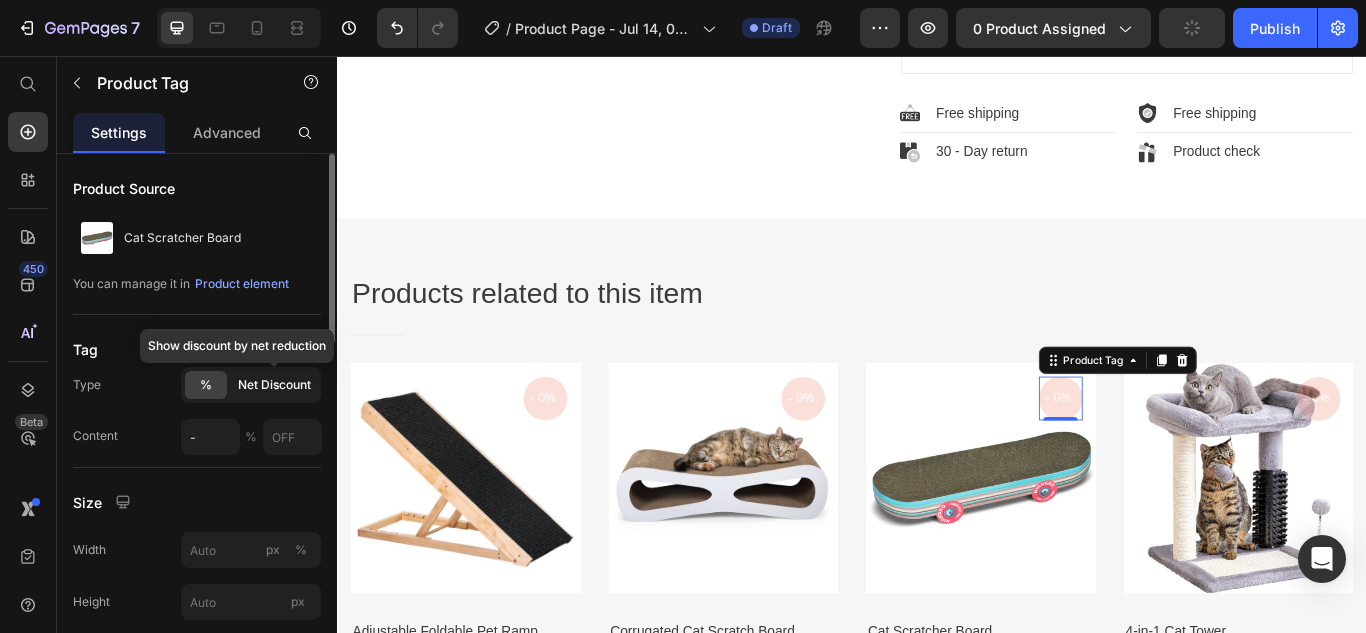 click on "Net Discount" 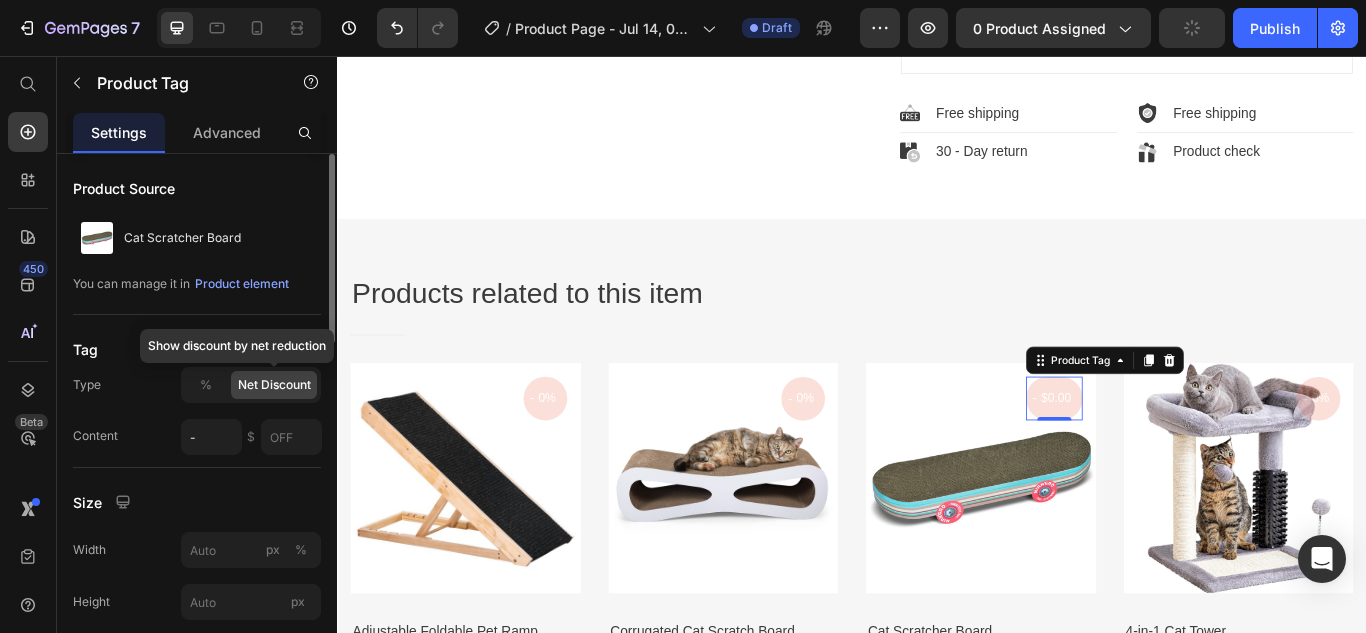 click on "Net Discount" 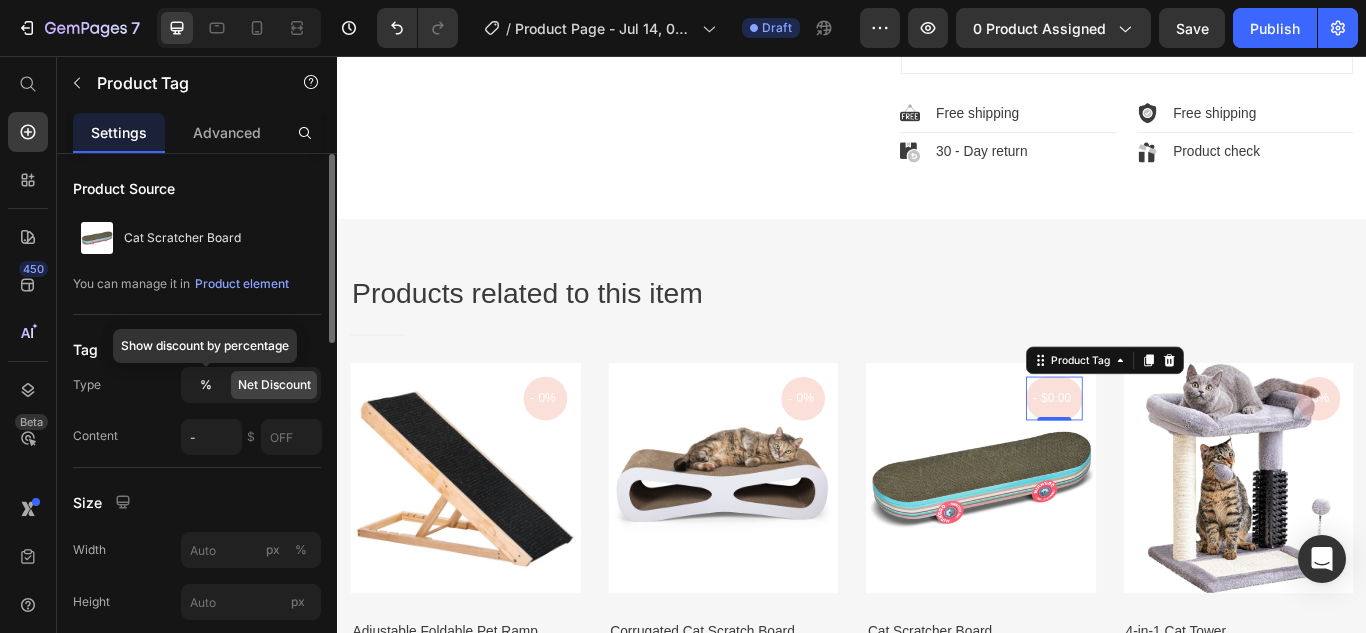 click on "%" 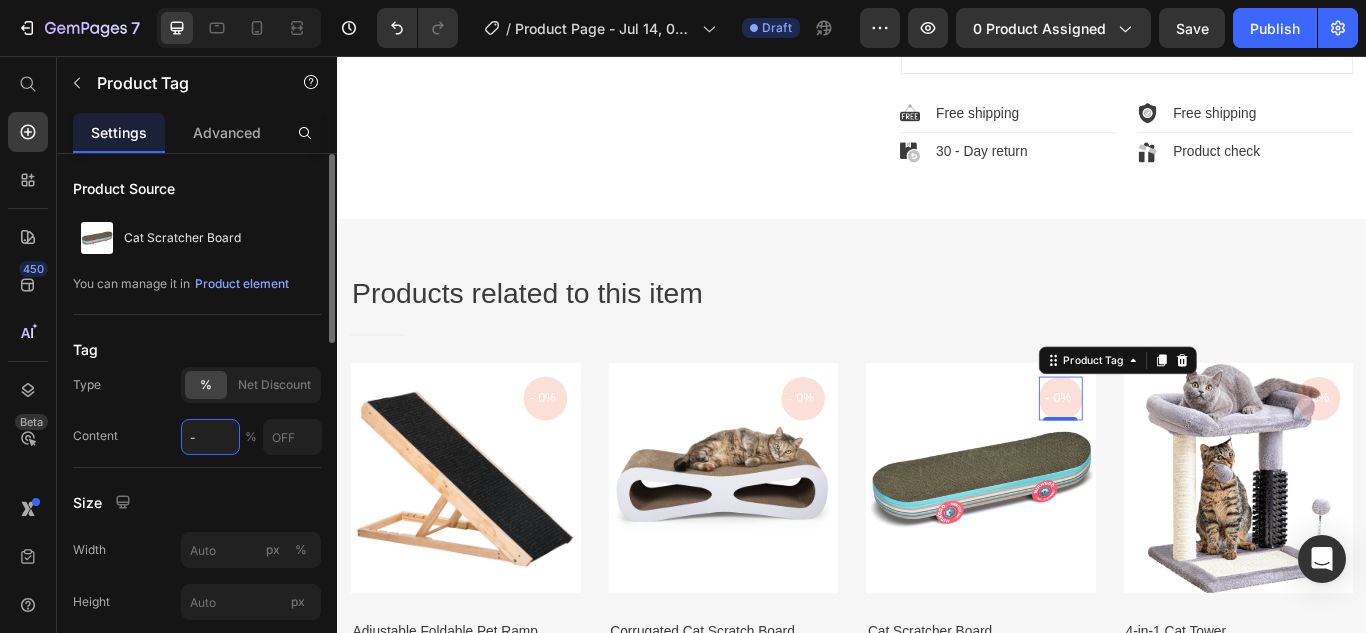 click on "-" at bounding box center [210, 437] 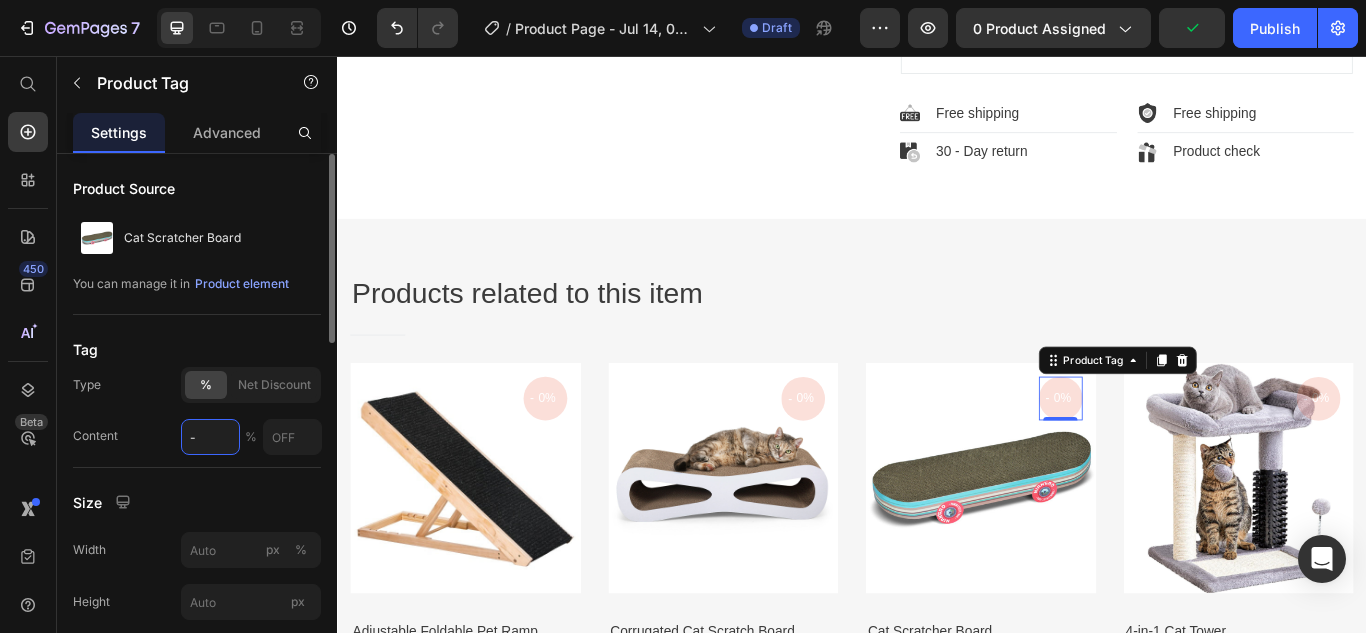 click on "-" at bounding box center (210, 437) 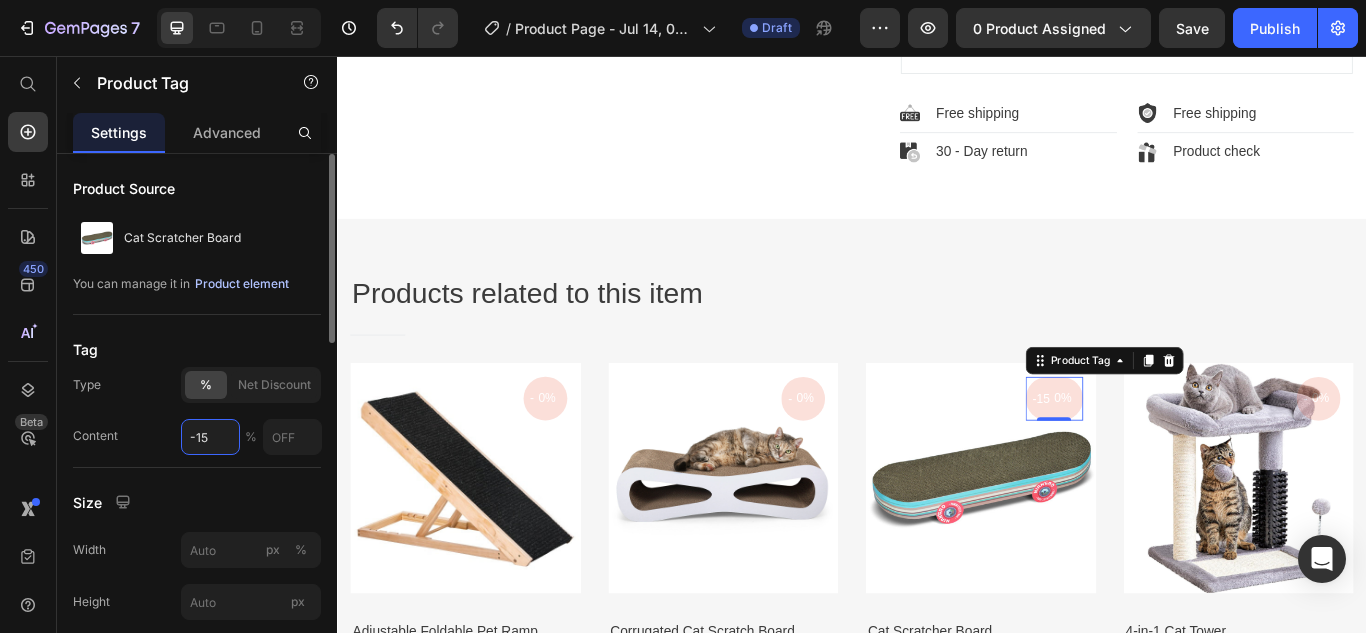 type on "-15" 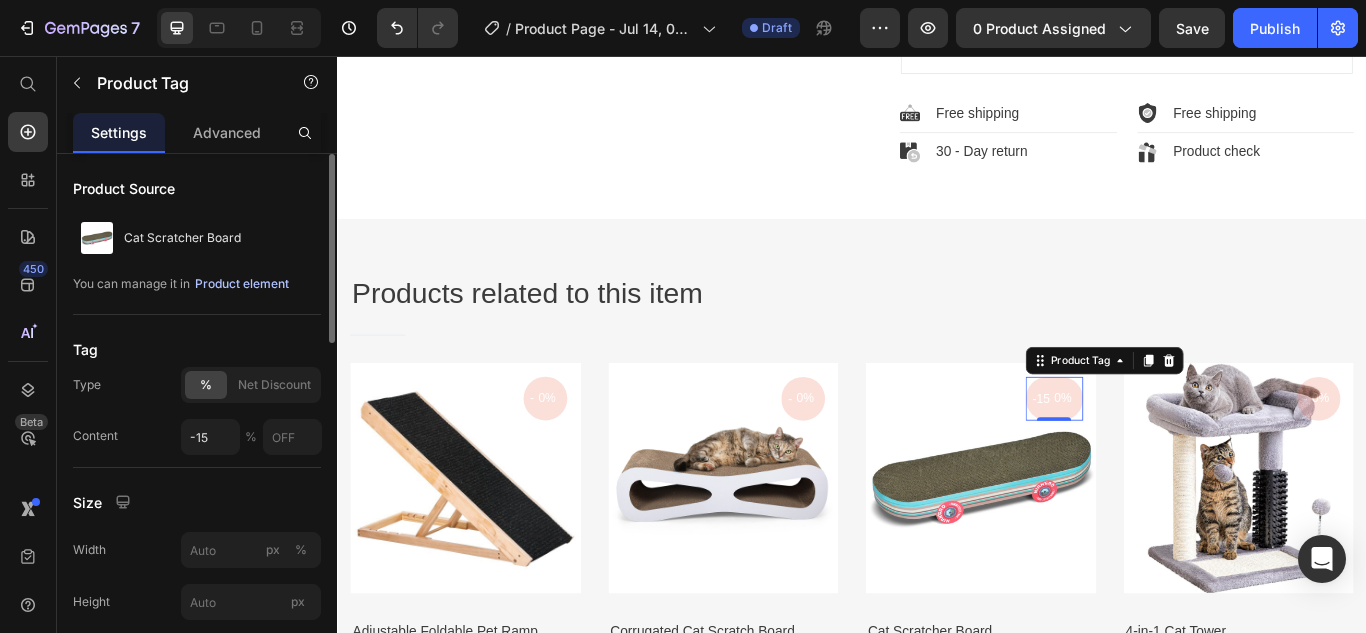 click on "Product element" at bounding box center (242, 284) 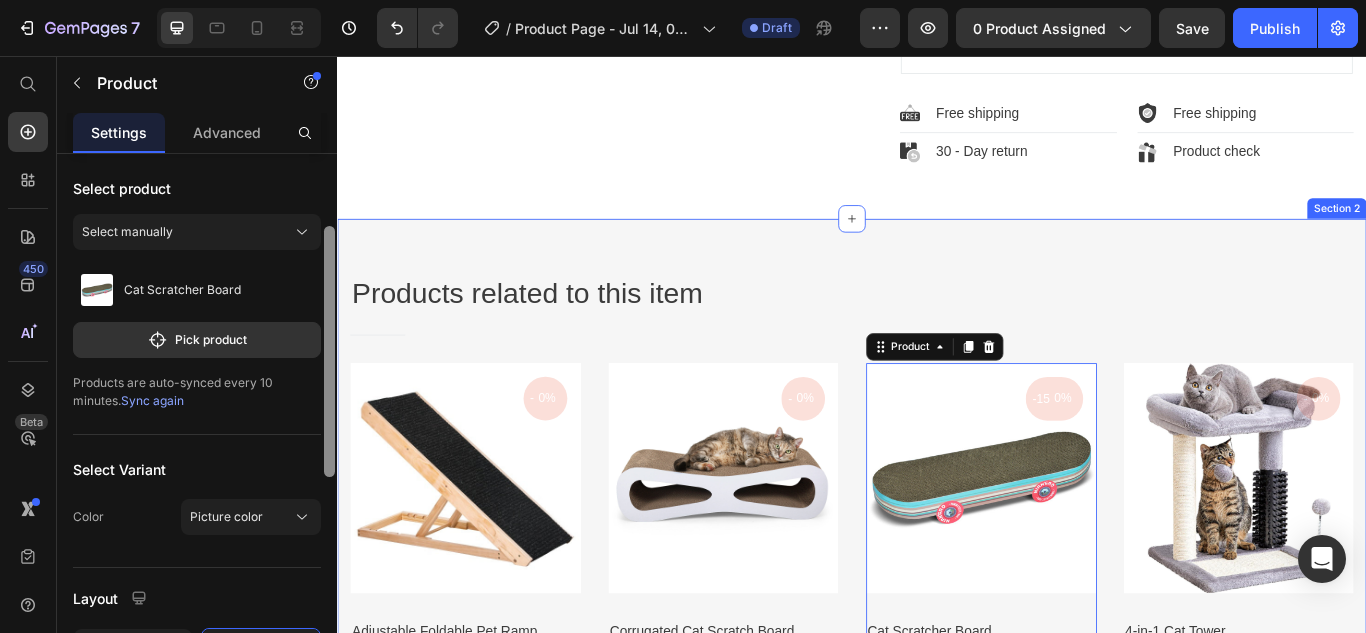 scroll, scrollTop: 49, scrollLeft: 0, axis: vertical 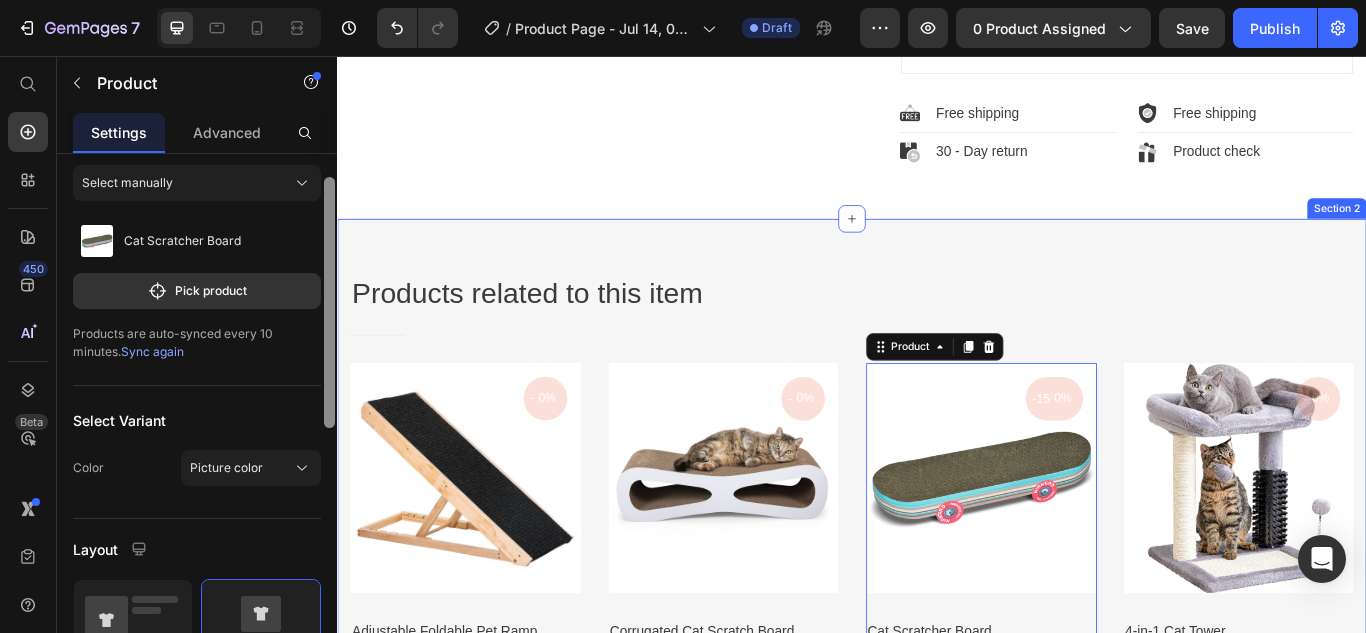 drag, startPoint x: 664, startPoint y: 428, endPoint x: 343, endPoint y: 546, distance: 342.00146 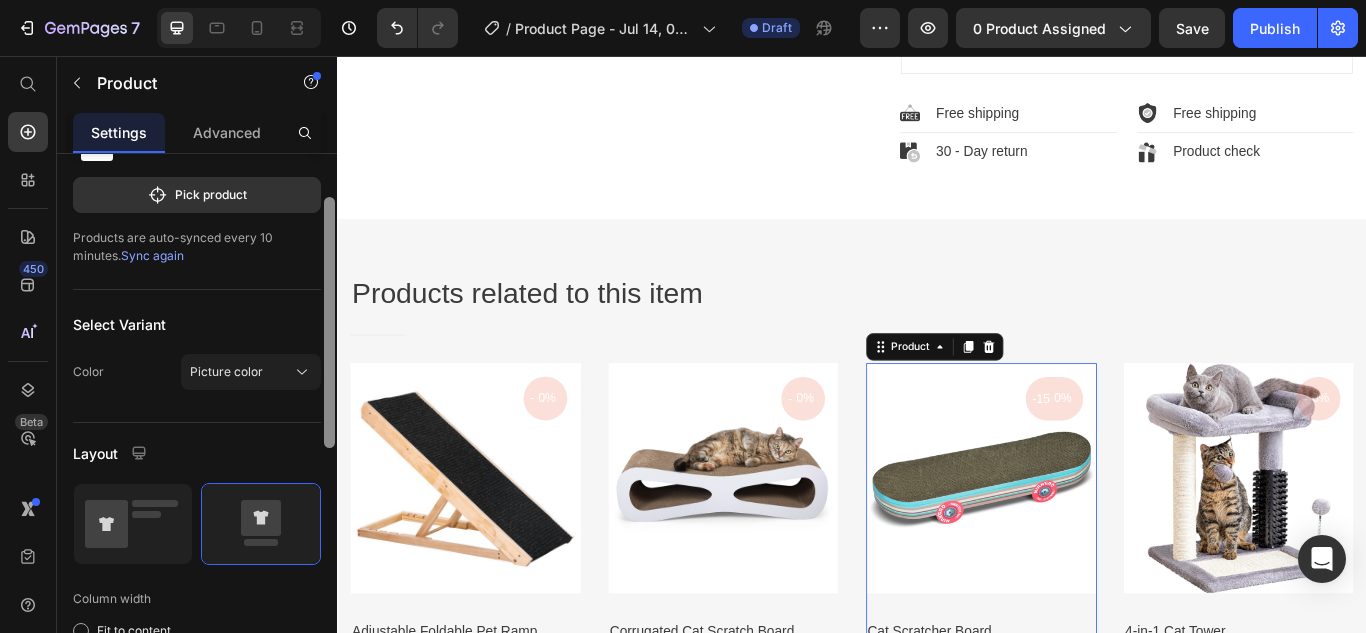 scroll, scrollTop: 183, scrollLeft: 0, axis: vertical 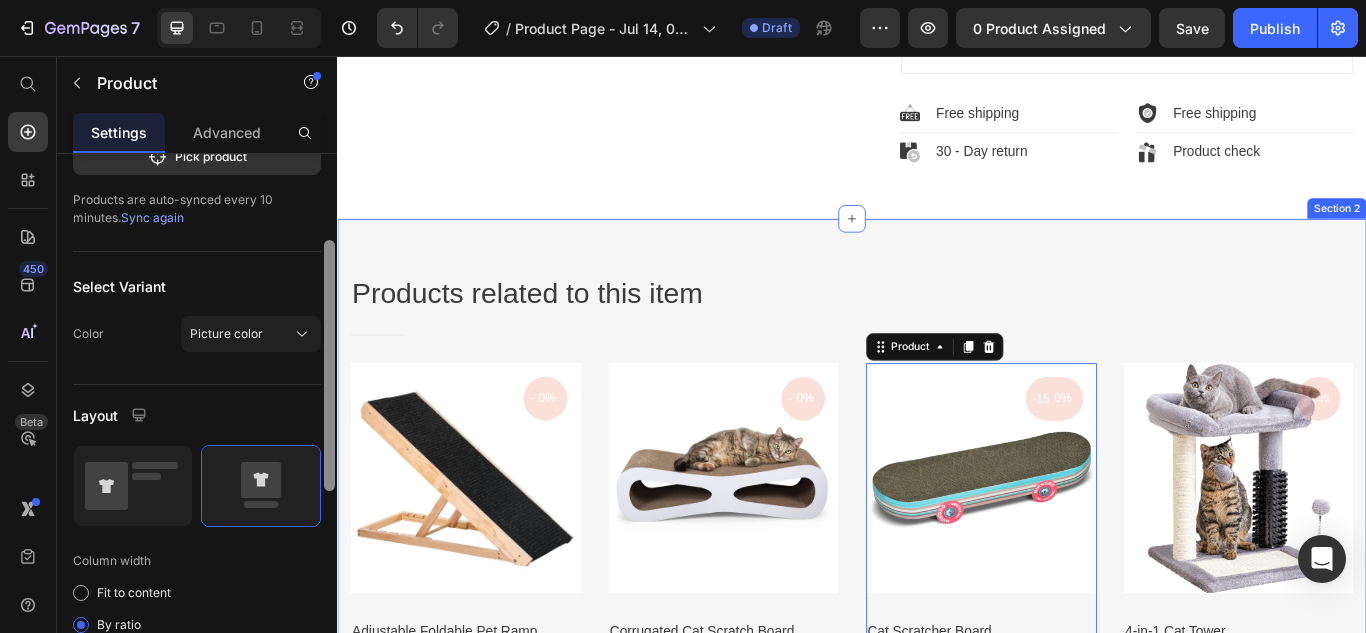 drag, startPoint x: 663, startPoint y: 467, endPoint x: 348, endPoint y: 657, distance: 367.86548 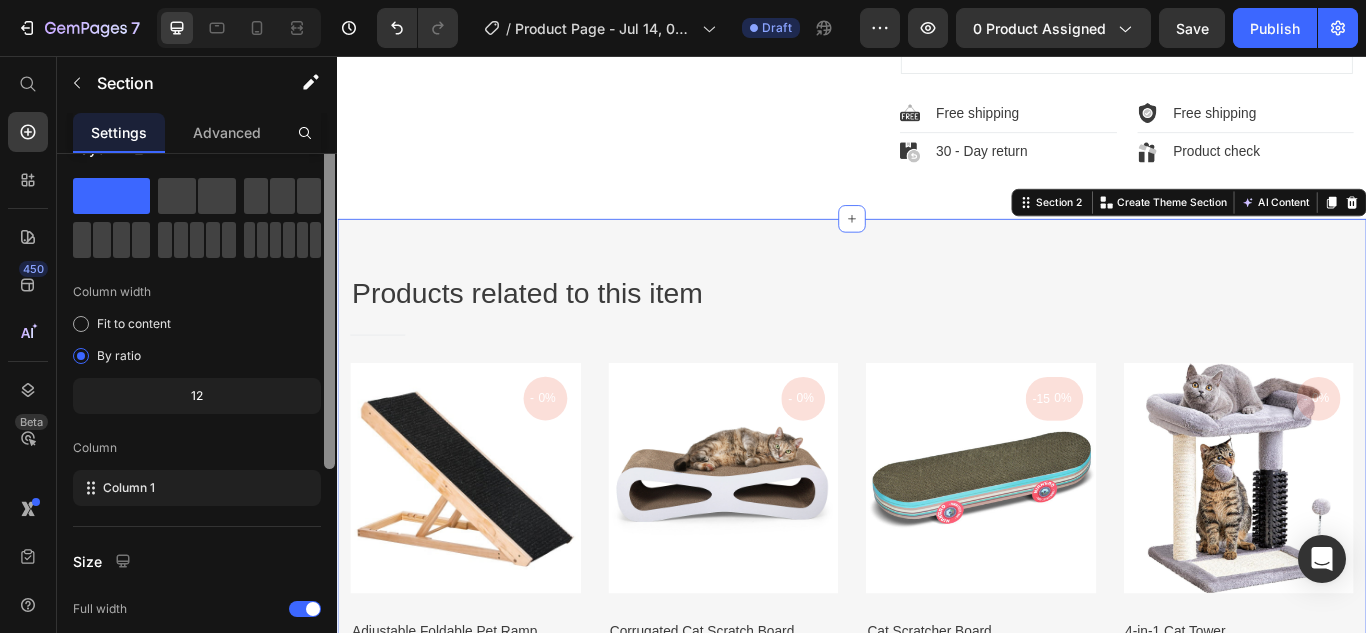 scroll, scrollTop: 0, scrollLeft: 0, axis: both 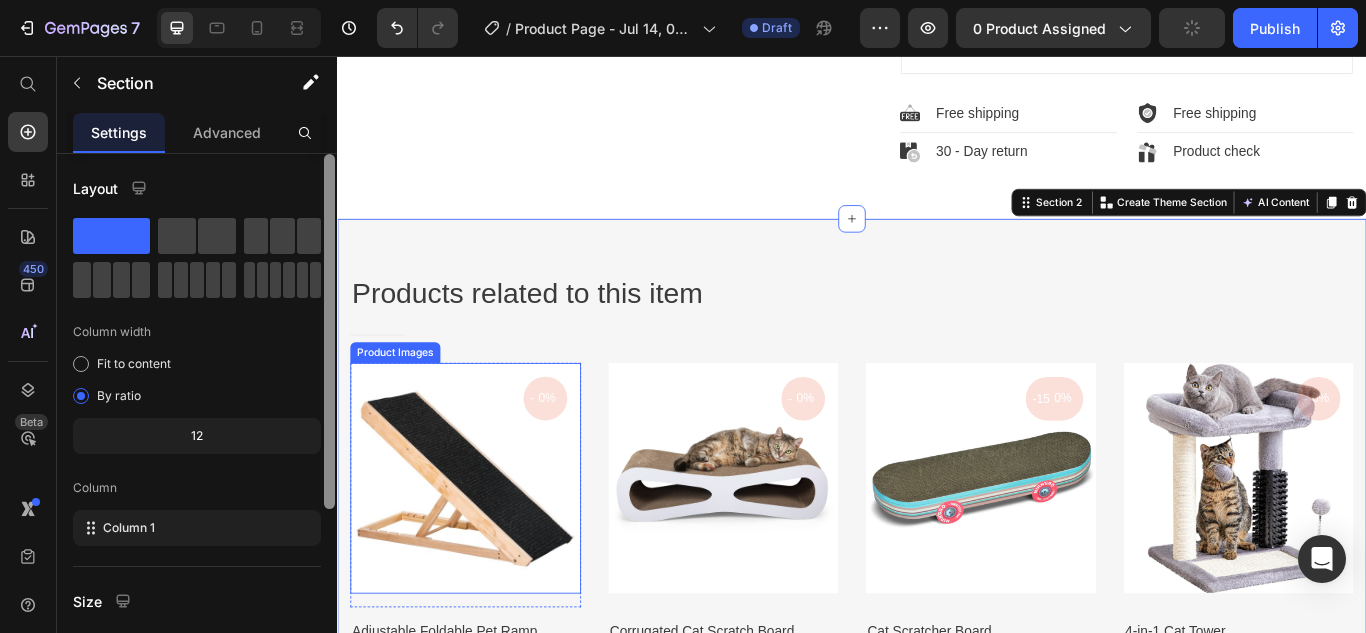 click at bounding box center [486, 548] 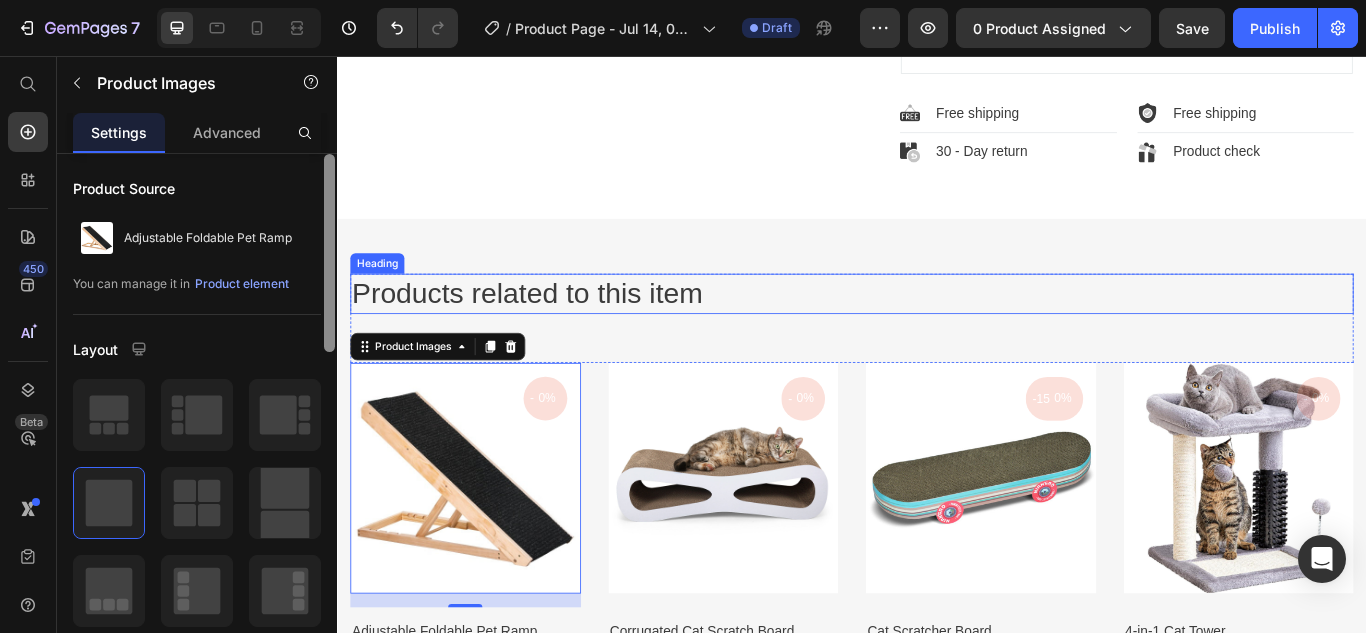 click on "Products related to this item" at bounding box center [937, 333] 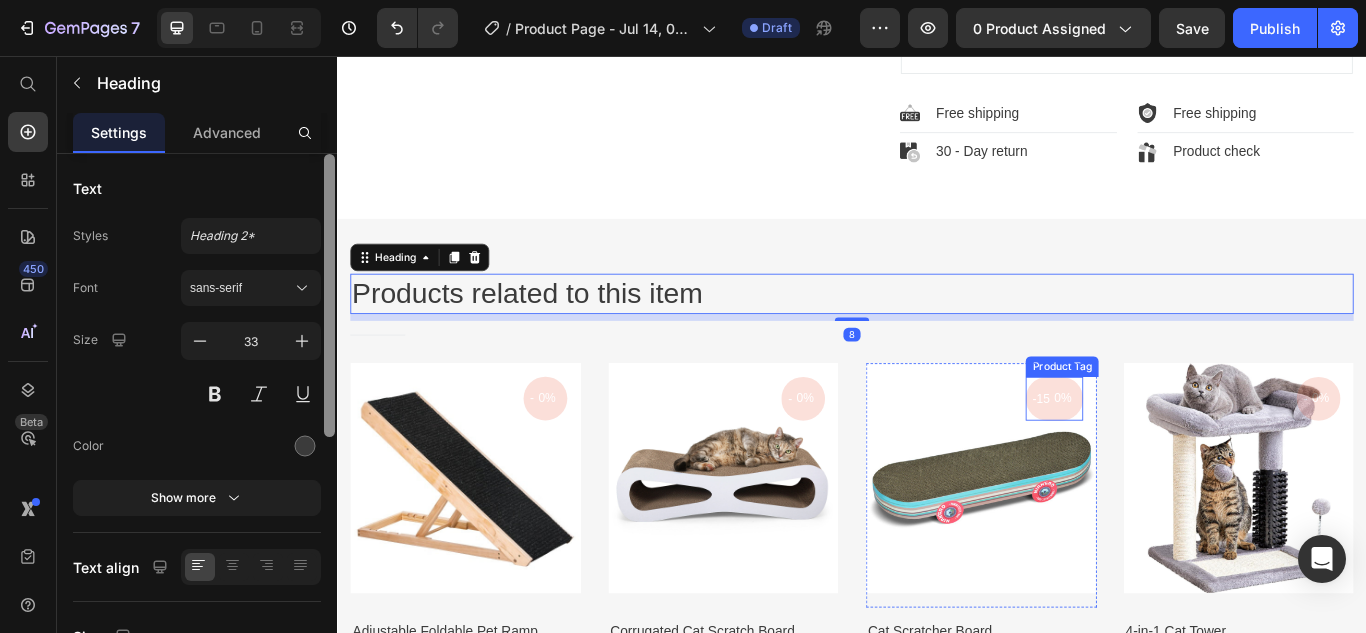 click on "0%" at bounding box center (1182, 454) 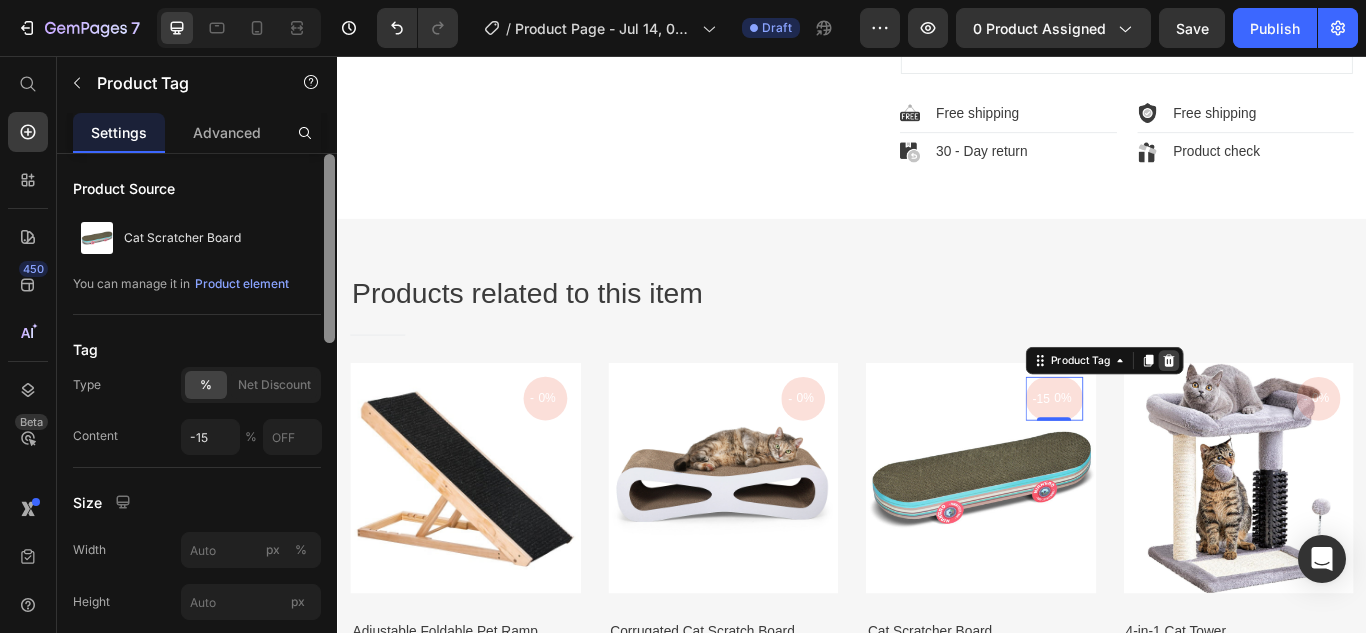 click 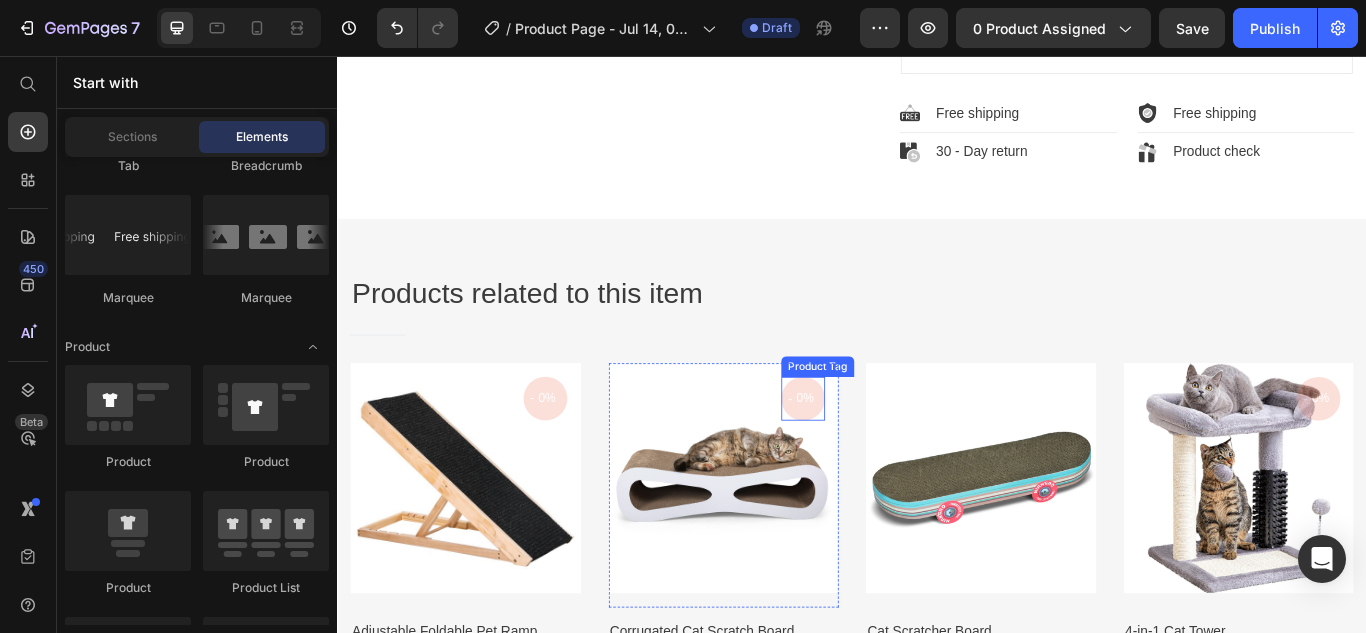 click on "0%" at bounding box center (882, 454) 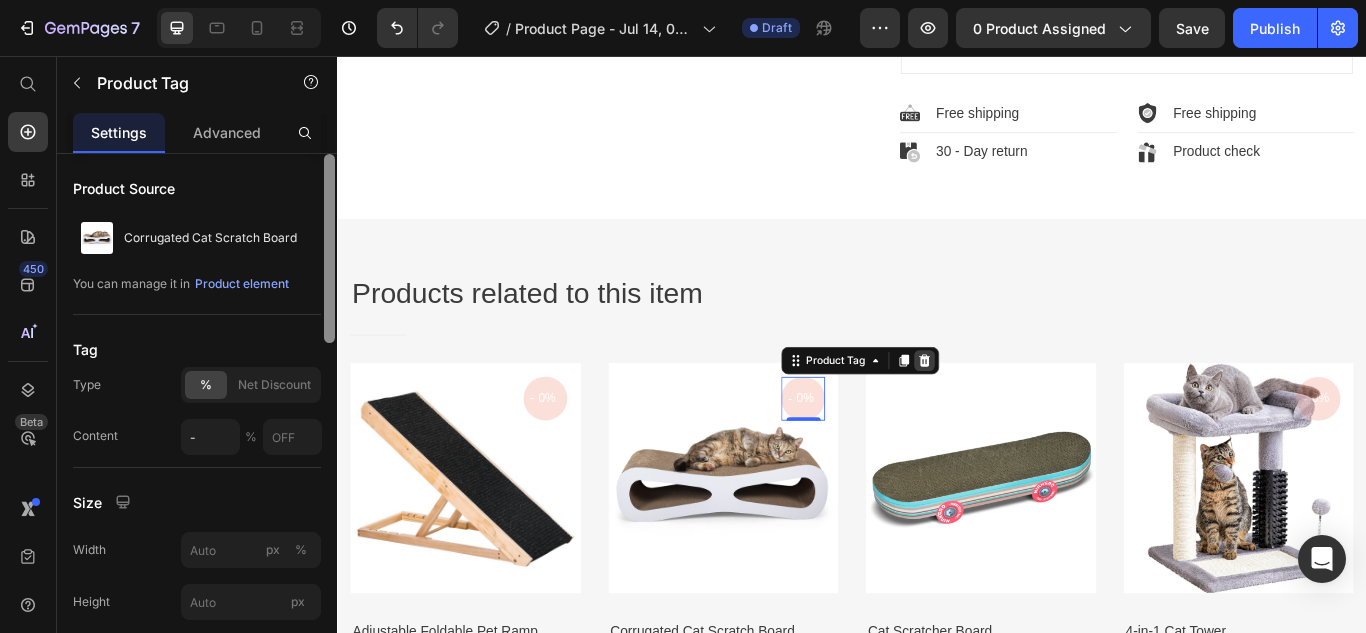 click 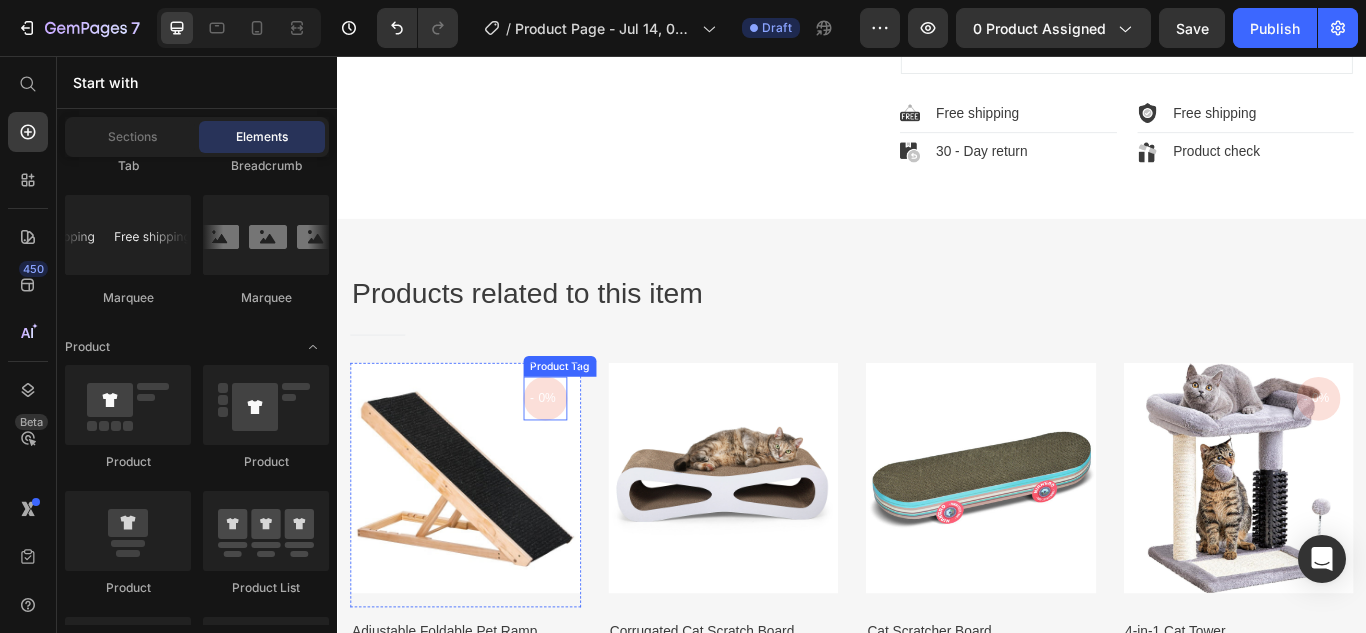 click on "0%" at bounding box center [581, 454] 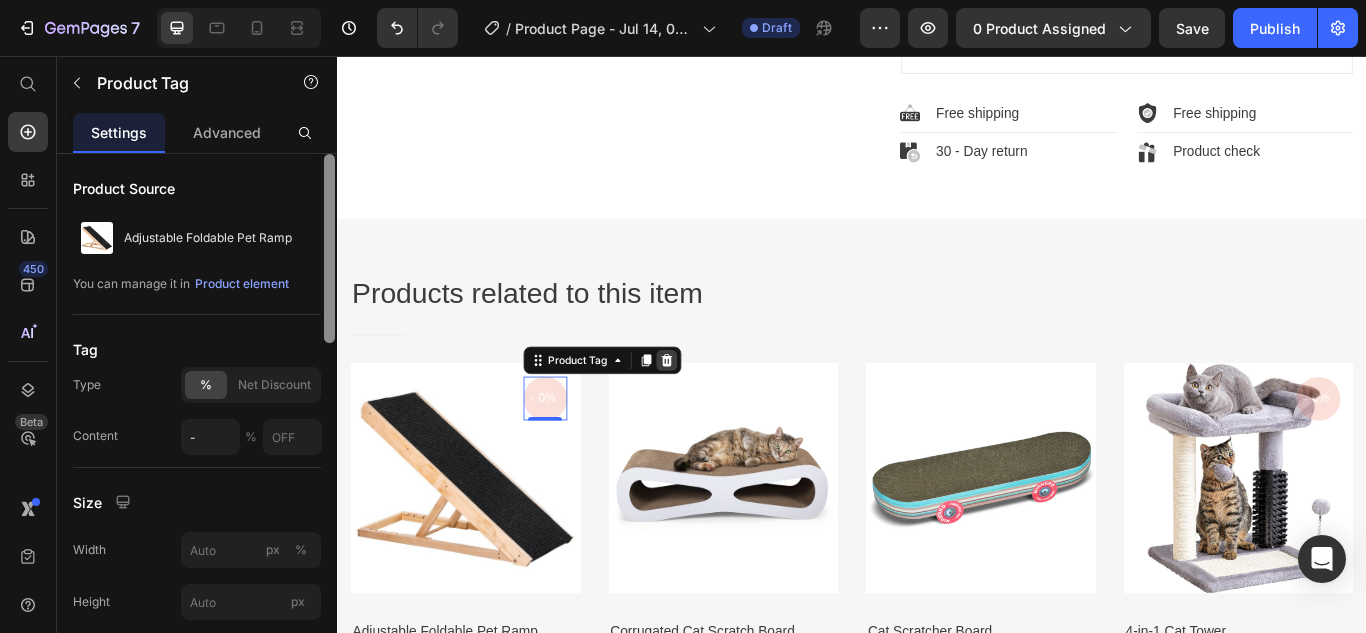 click 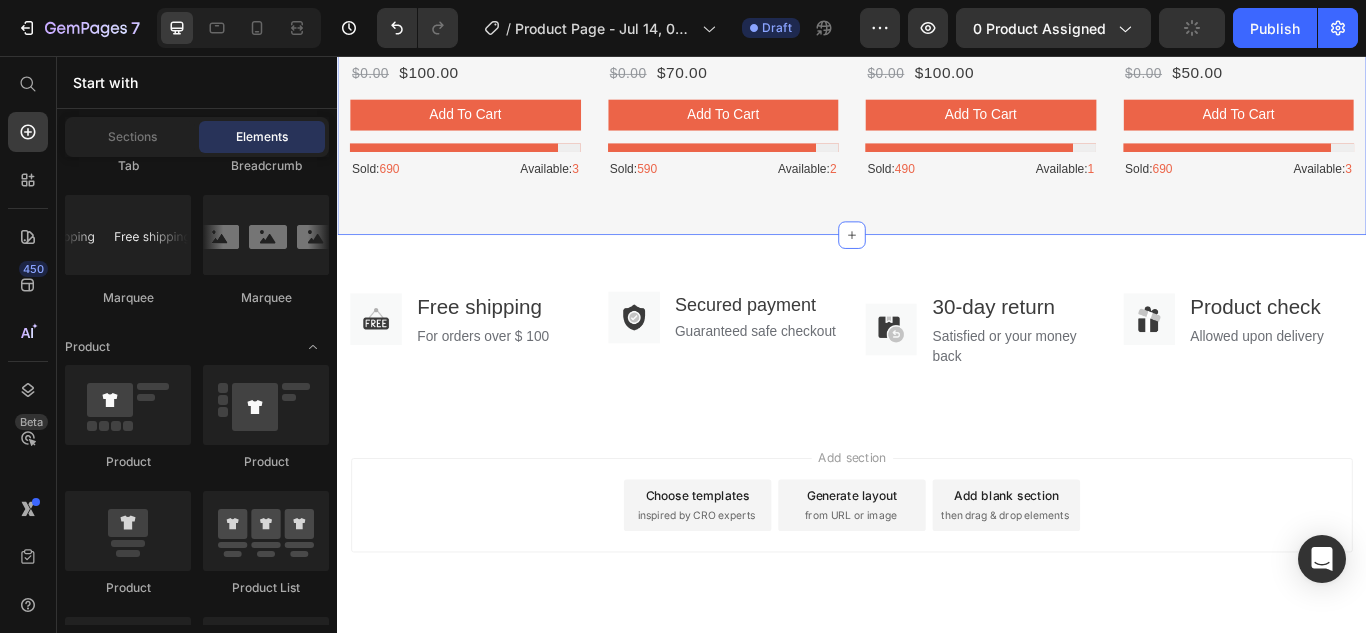 scroll, scrollTop: 1113, scrollLeft: 0, axis: vertical 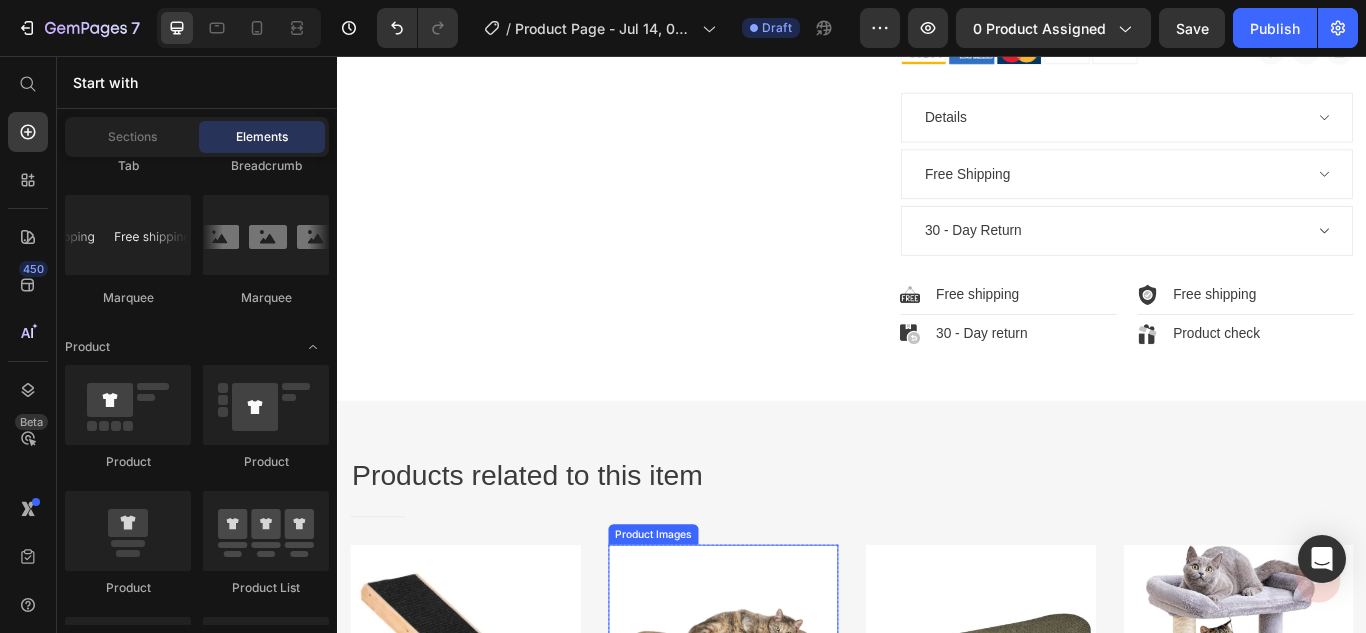 click at bounding box center [787, 760] 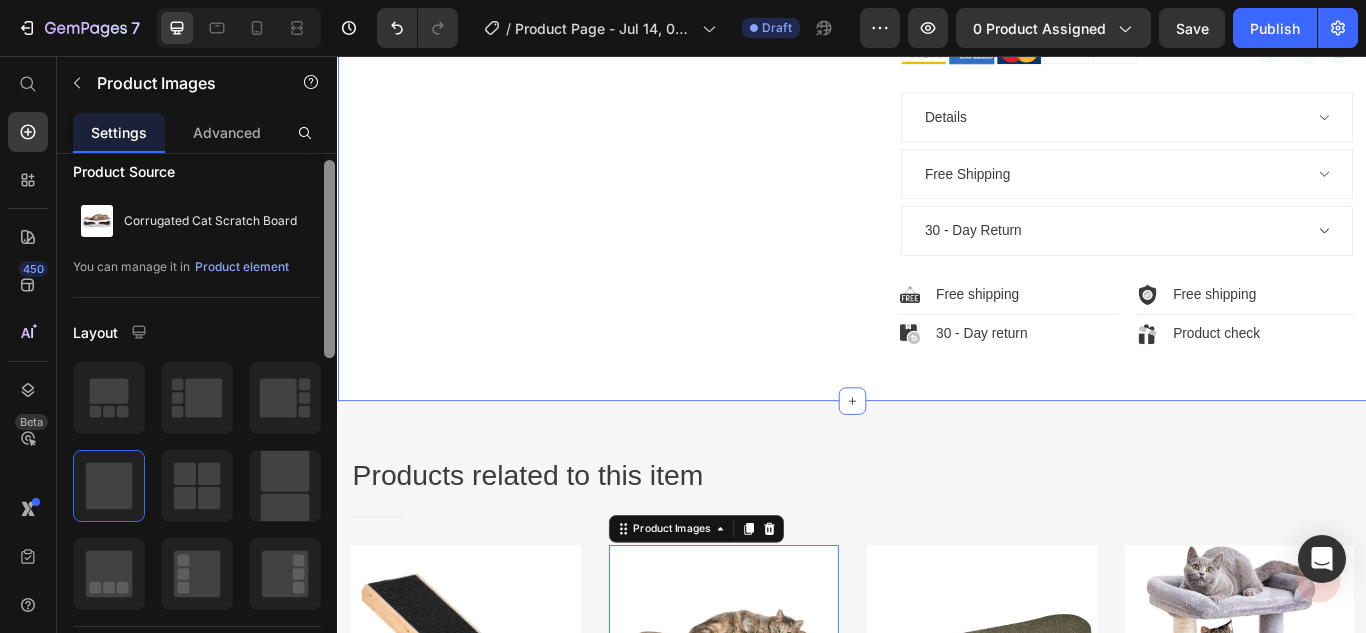 scroll, scrollTop: 0, scrollLeft: 0, axis: both 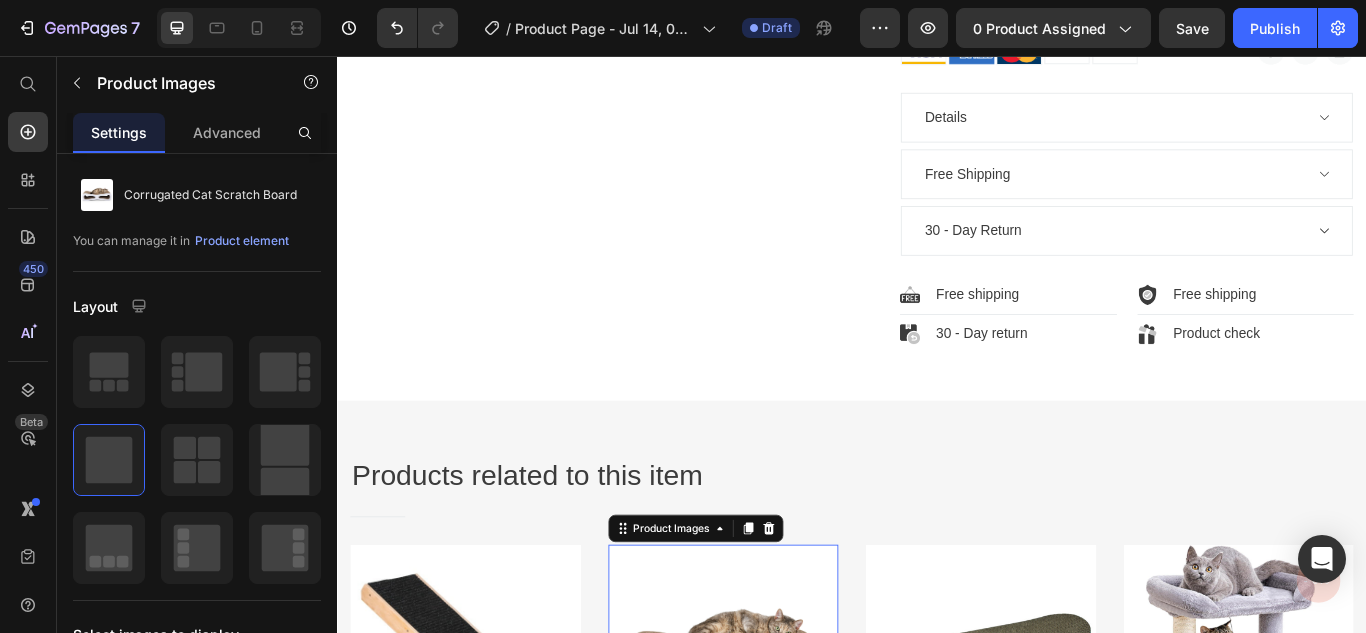 drag, startPoint x: 327, startPoint y: 342, endPoint x: 334, endPoint y: 533, distance: 191.12823 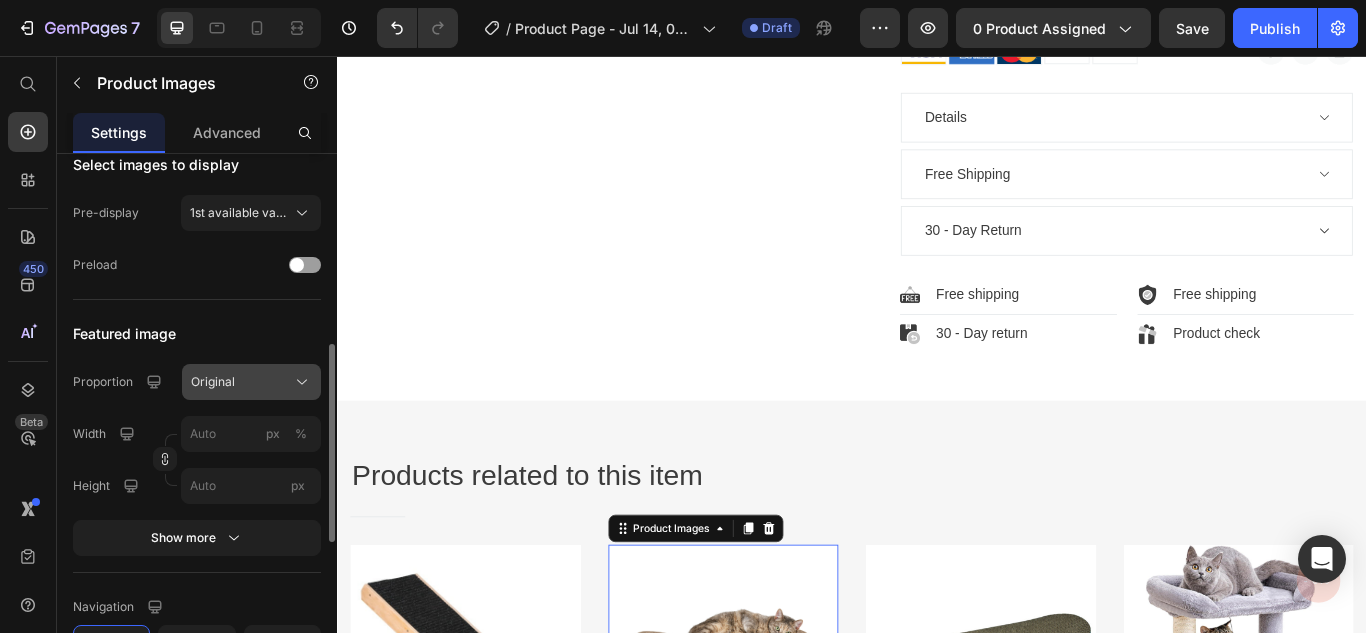 click 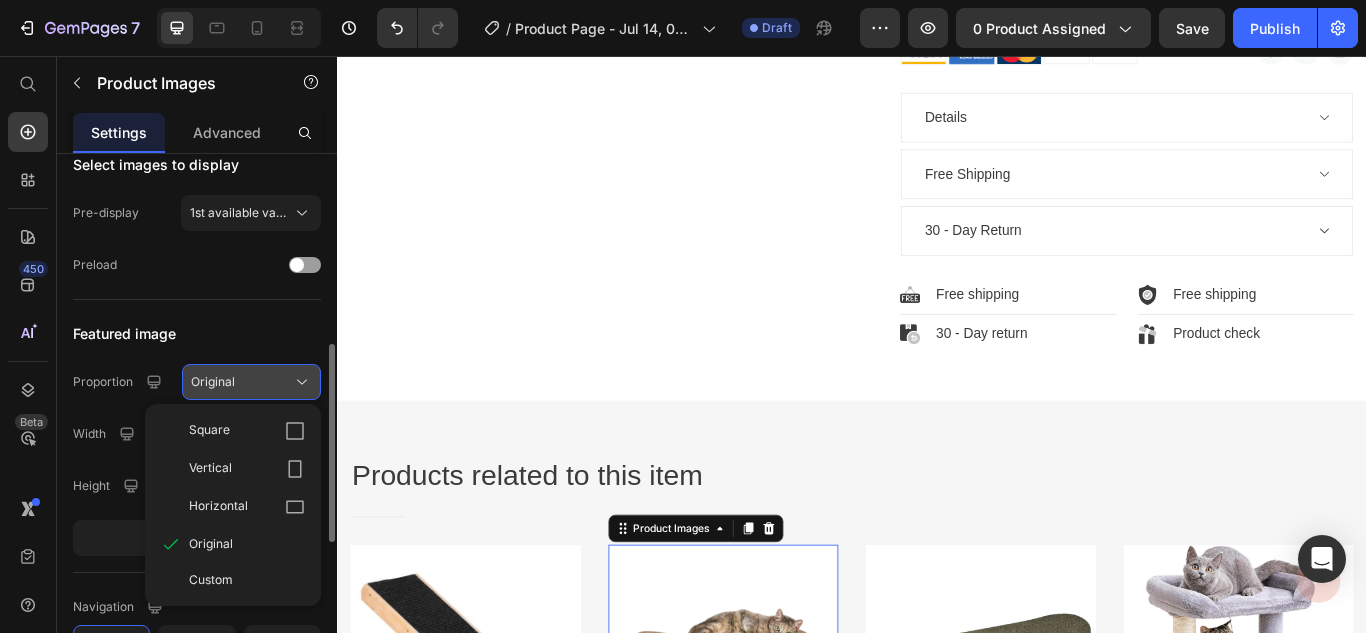 click 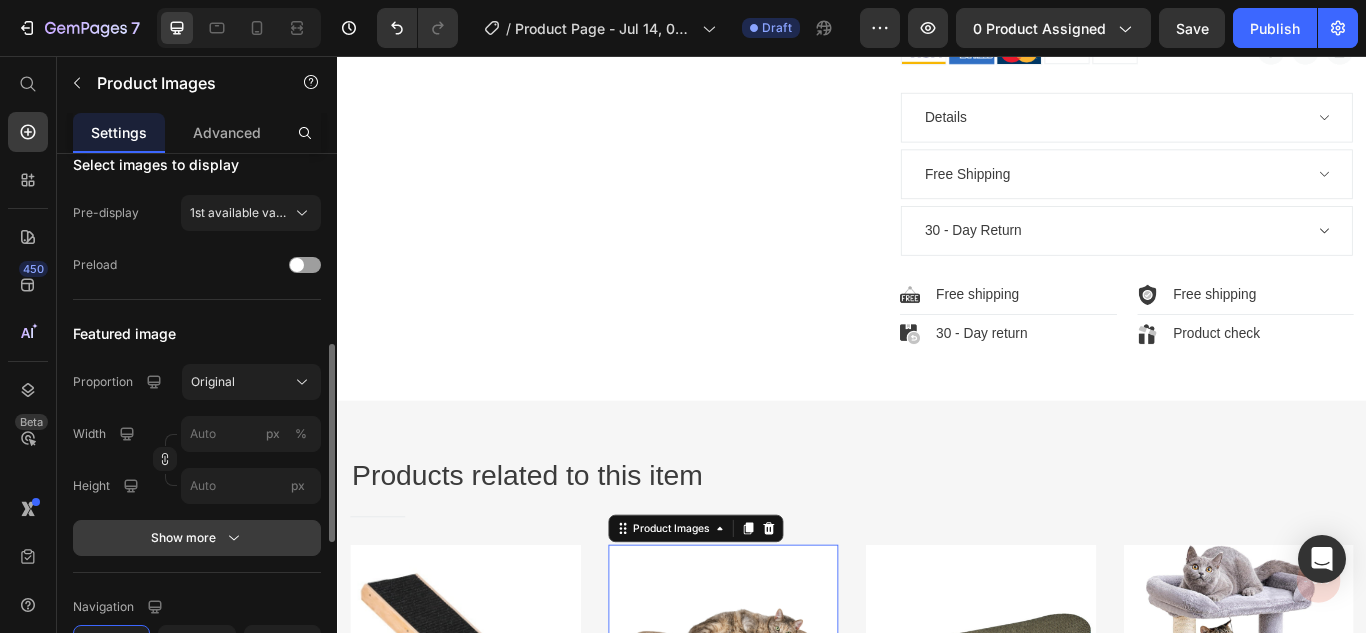 click on "Show more" at bounding box center [197, 538] 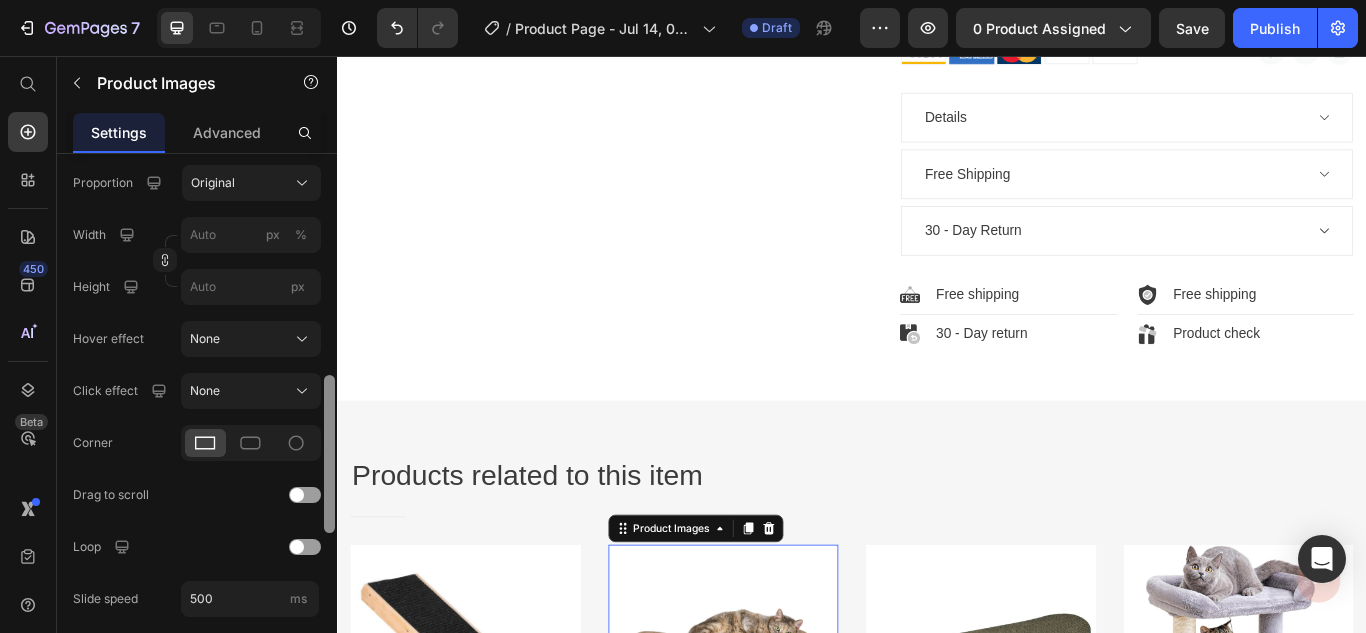 scroll, scrollTop: 723, scrollLeft: 0, axis: vertical 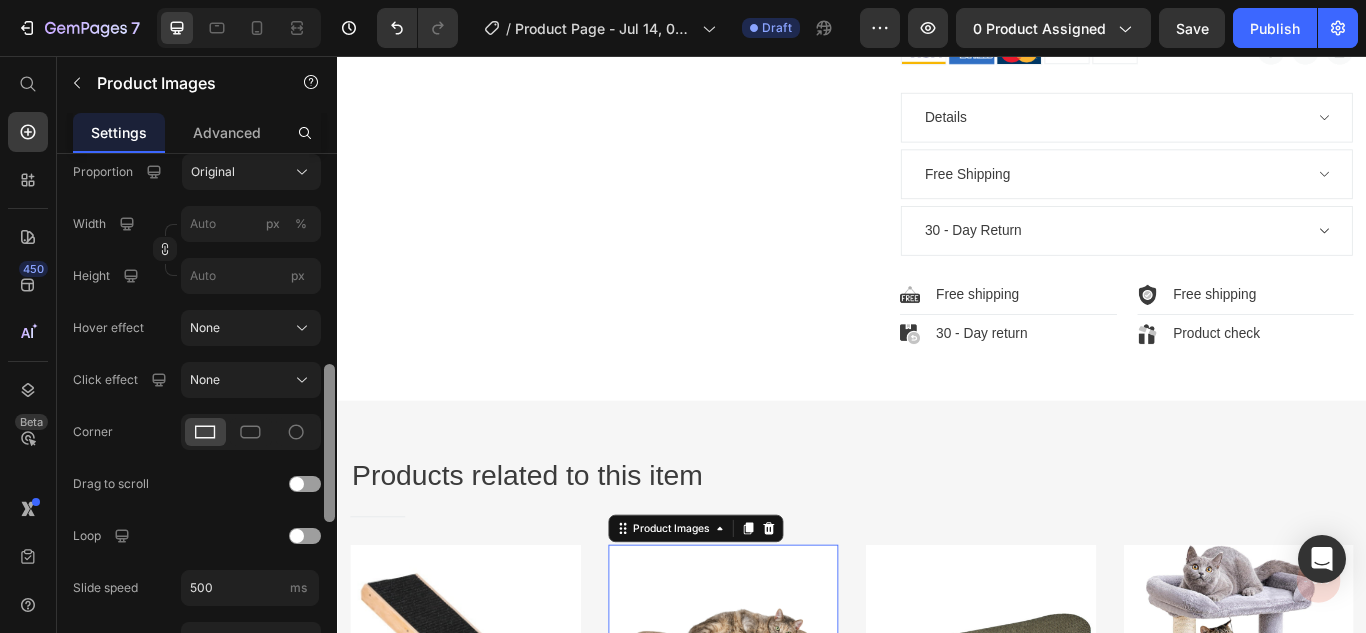 drag, startPoint x: 334, startPoint y: 501, endPoint x: 333, endPoint y: 579, distance: 78.00641 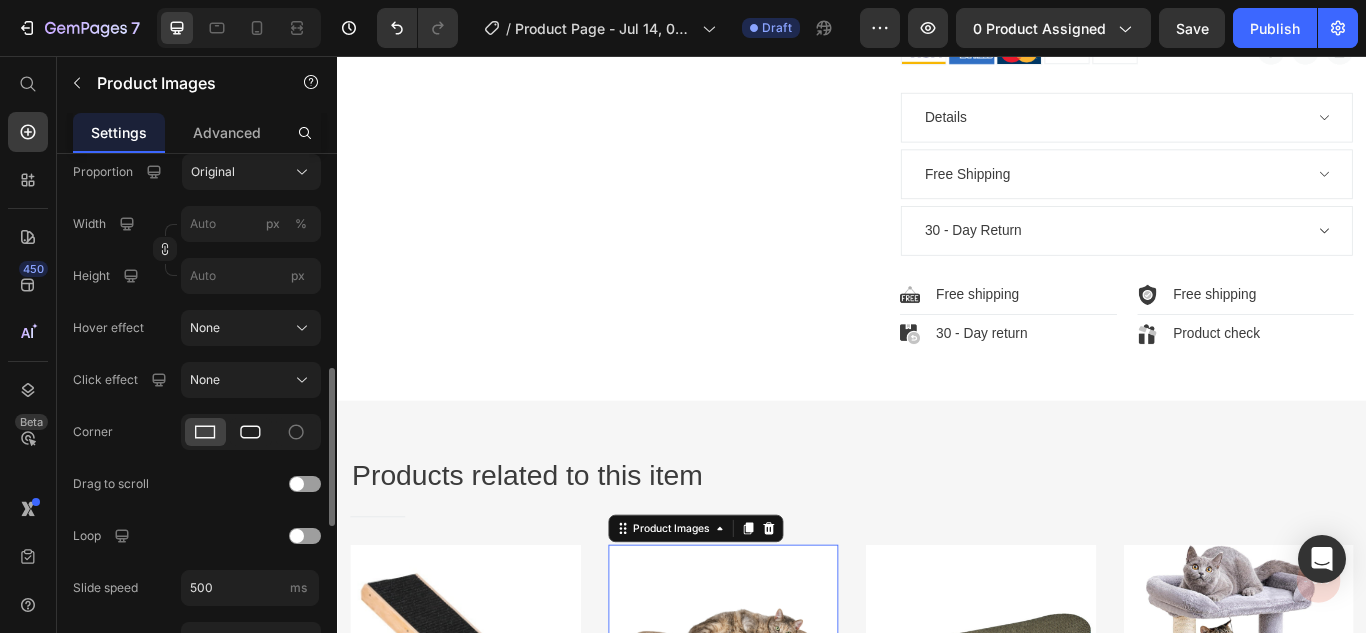 click 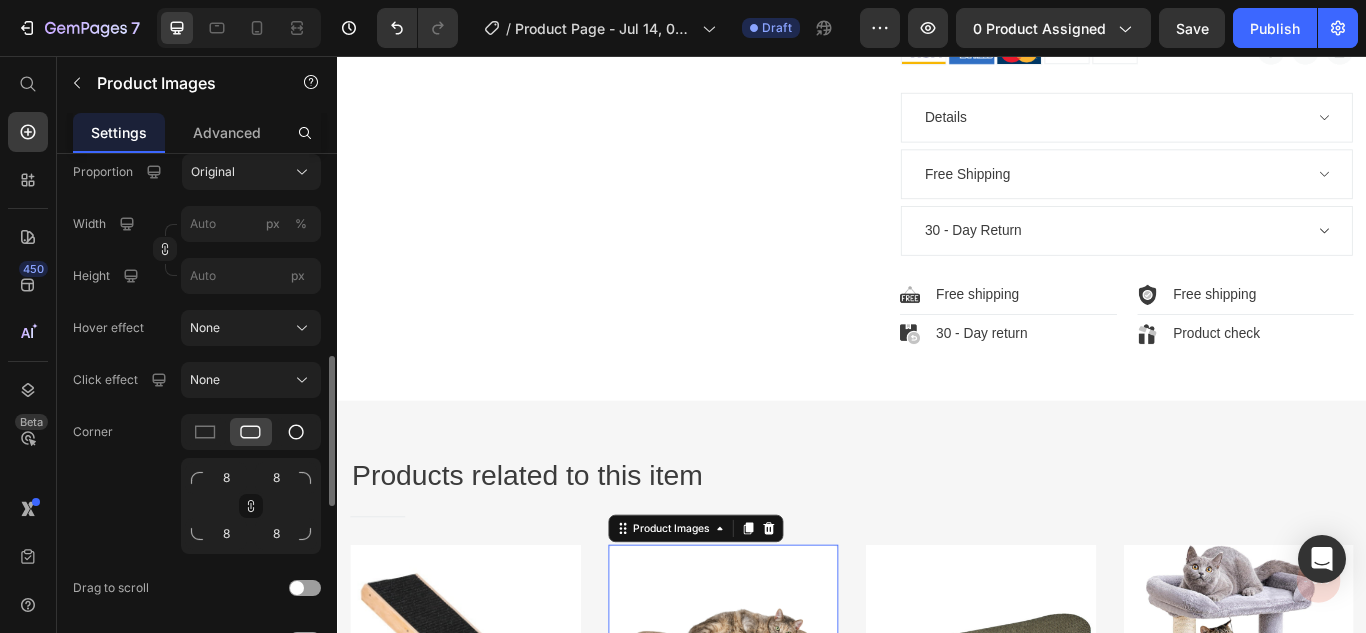 click 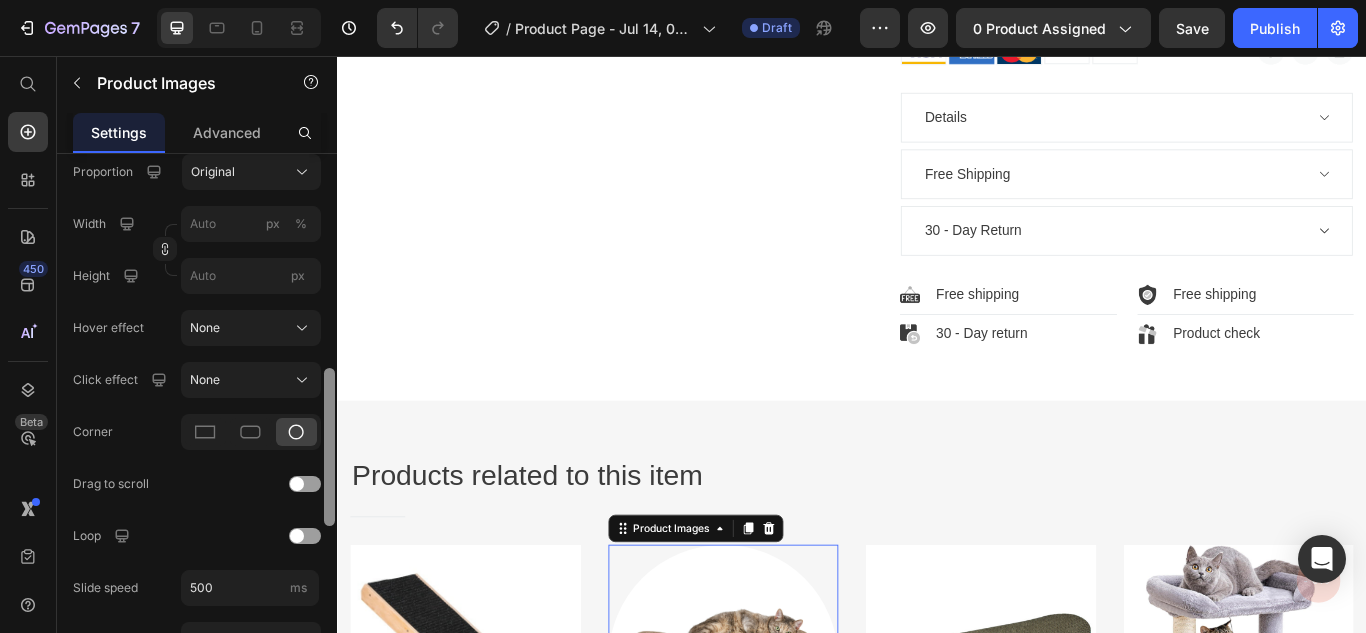 scroll, scrollTop: 777, scrollLeft: 0, axis: vertical 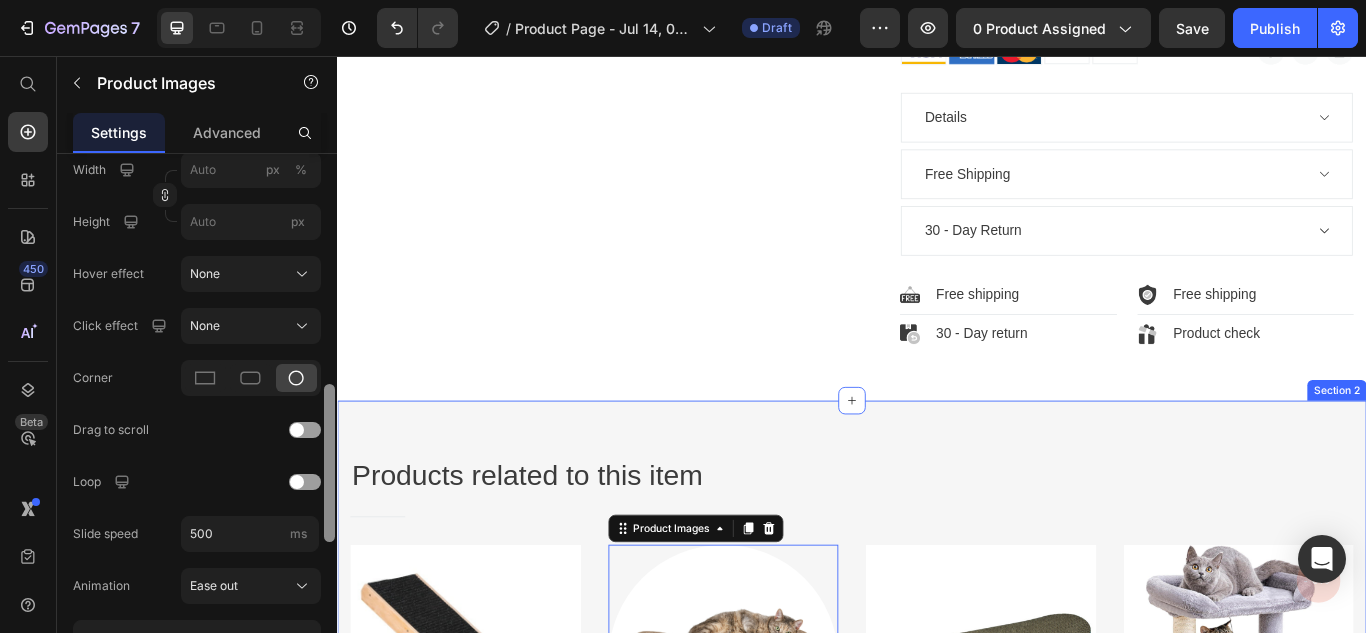 drag, startPoint x: 669, startPoint y: 529, endPoint x: 338, endPoint y: 639, distance: 348.79938 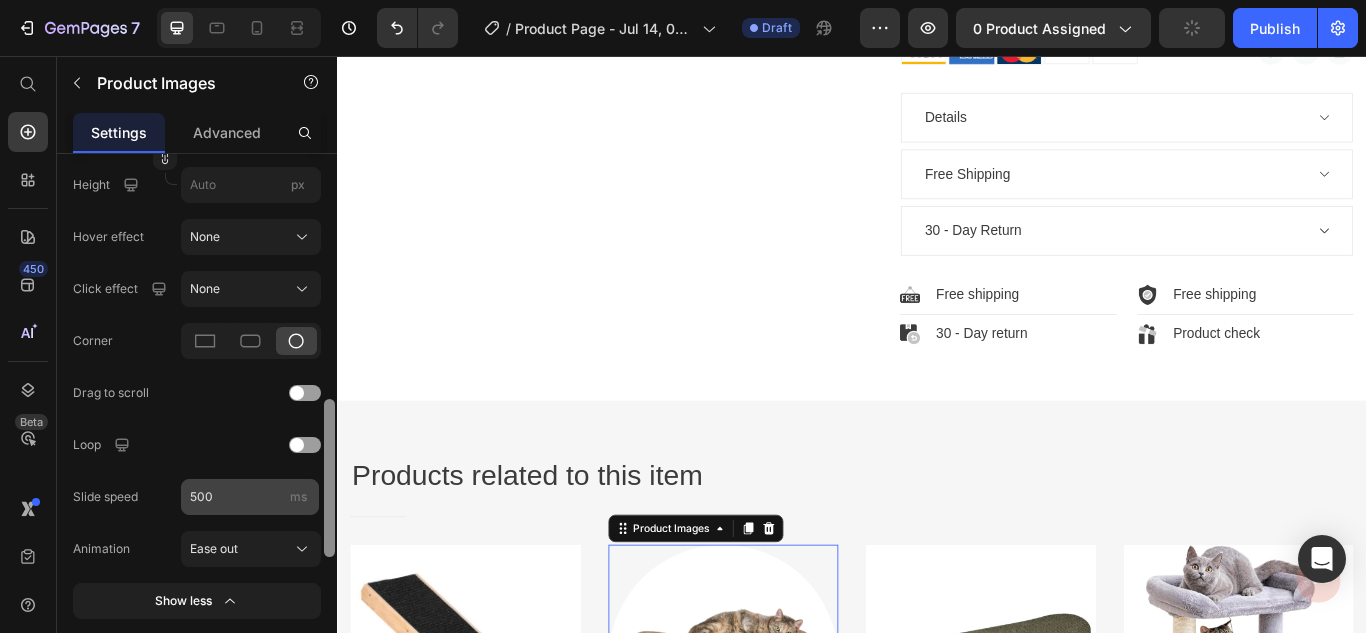 scroll, scrollTop: 824, scrollLeft: 0, axis: vertical 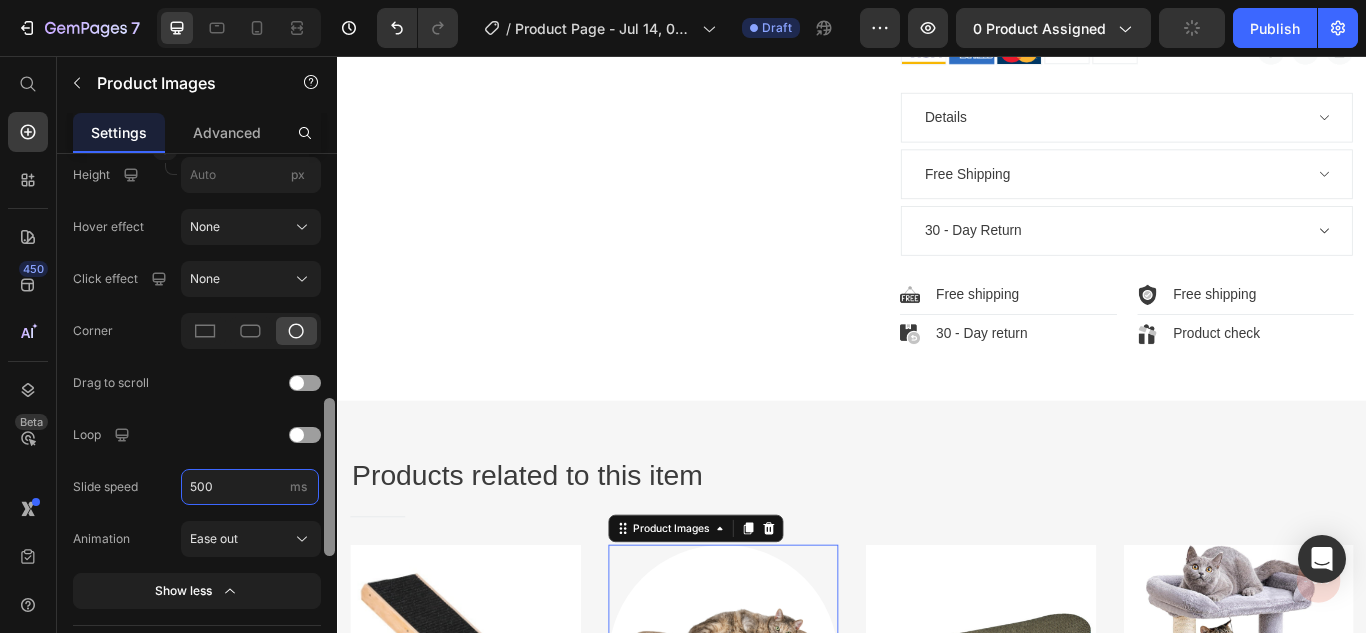 click on "500" at bounding box center [250, 487] 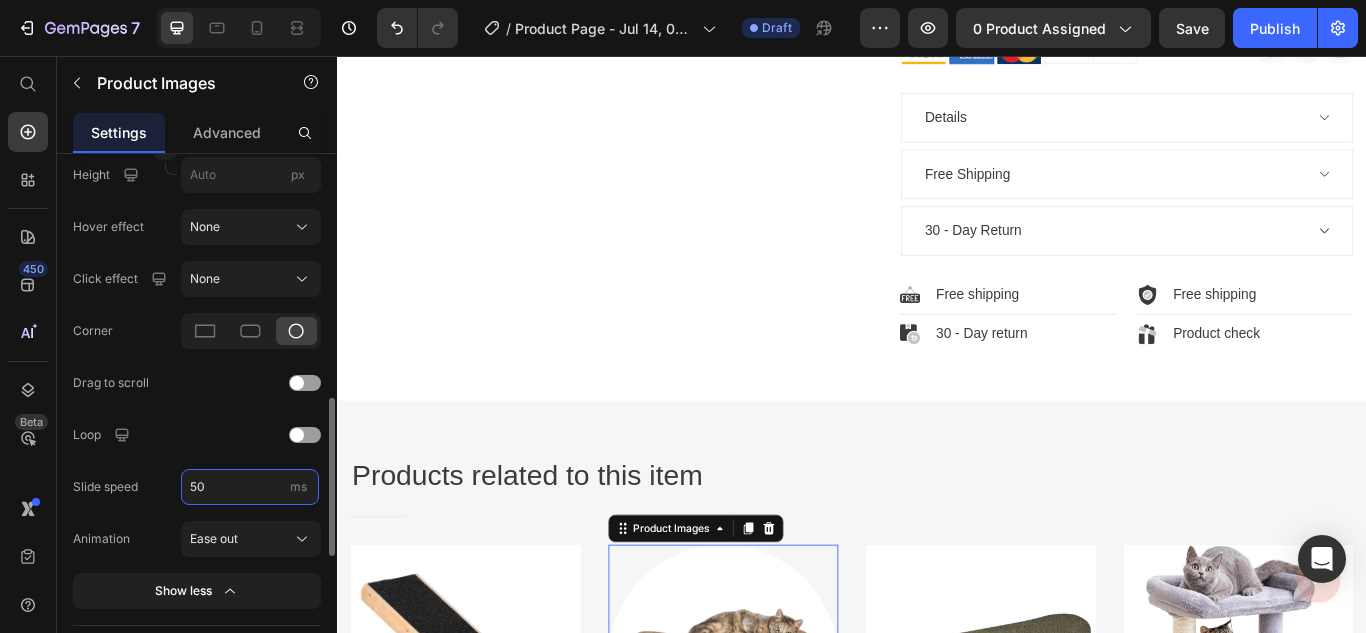 type on "5" 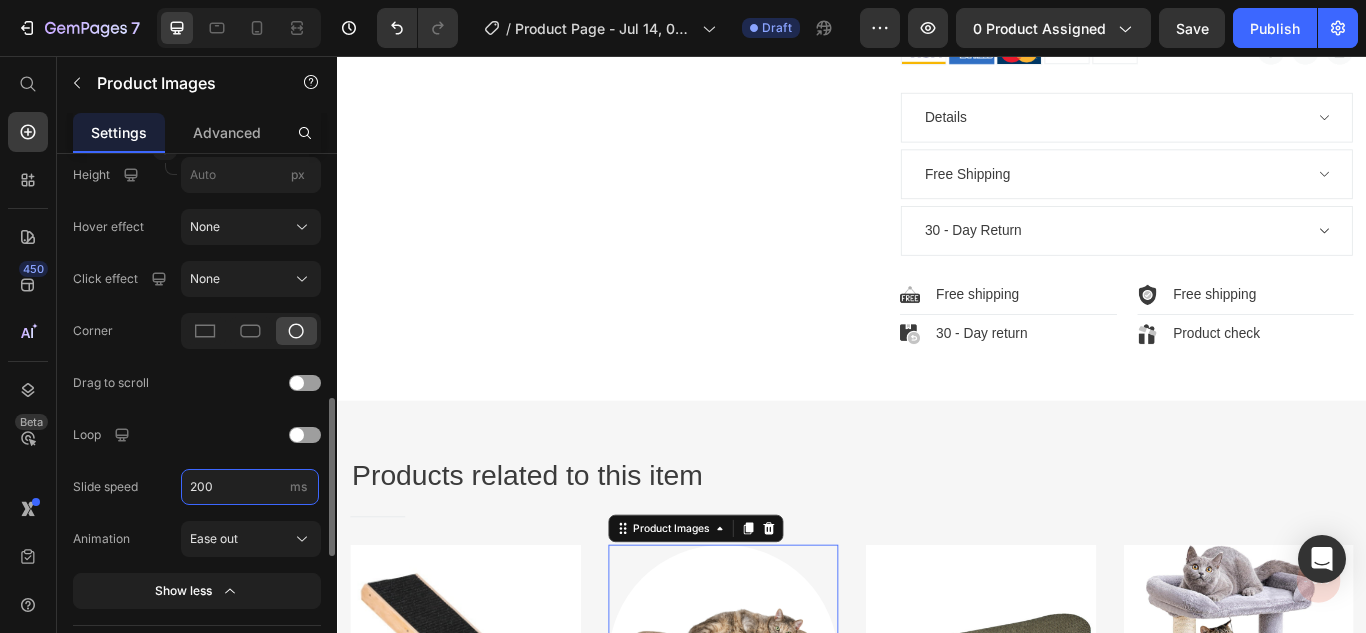type on "200" 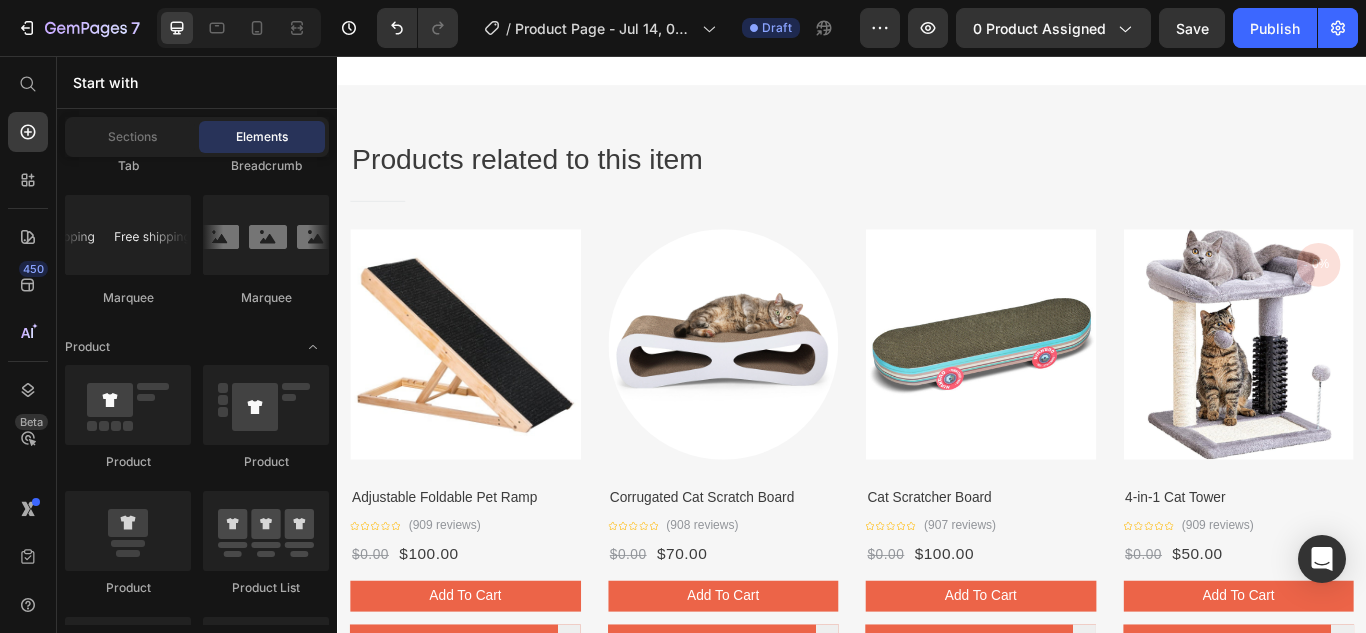 scroll, scrollTop: 1456, scrollLeft: 0, axis: vertical 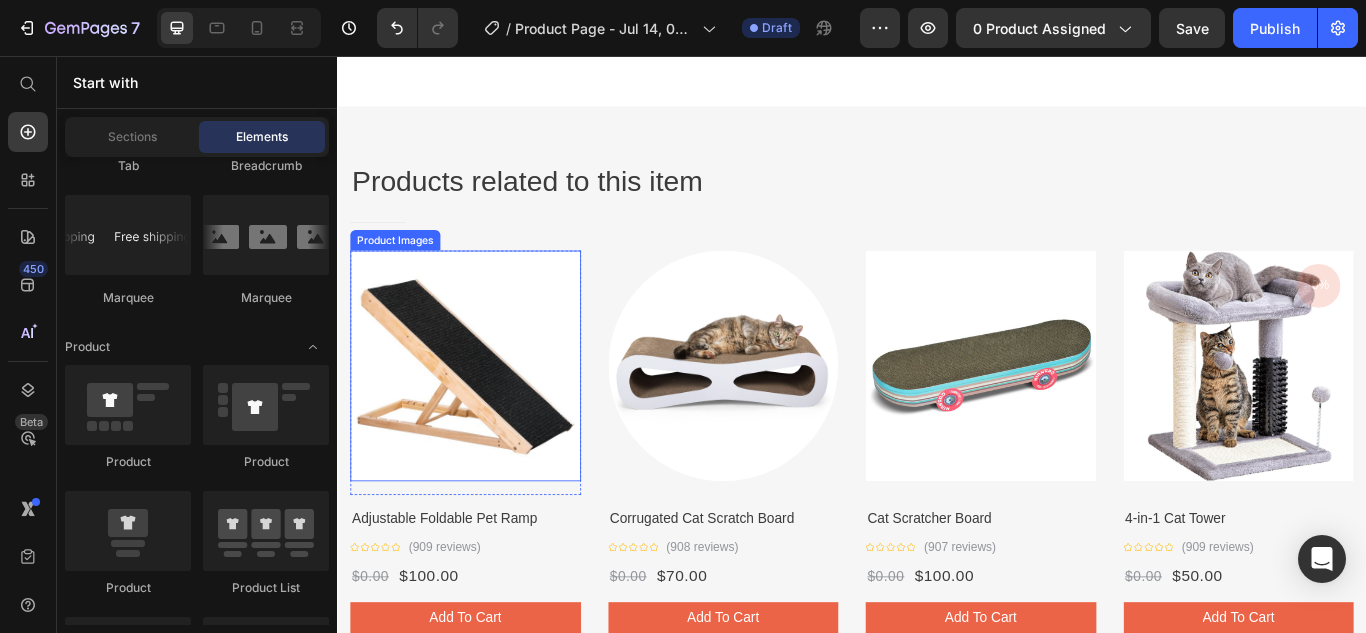 click at bounding box center (486, 417) 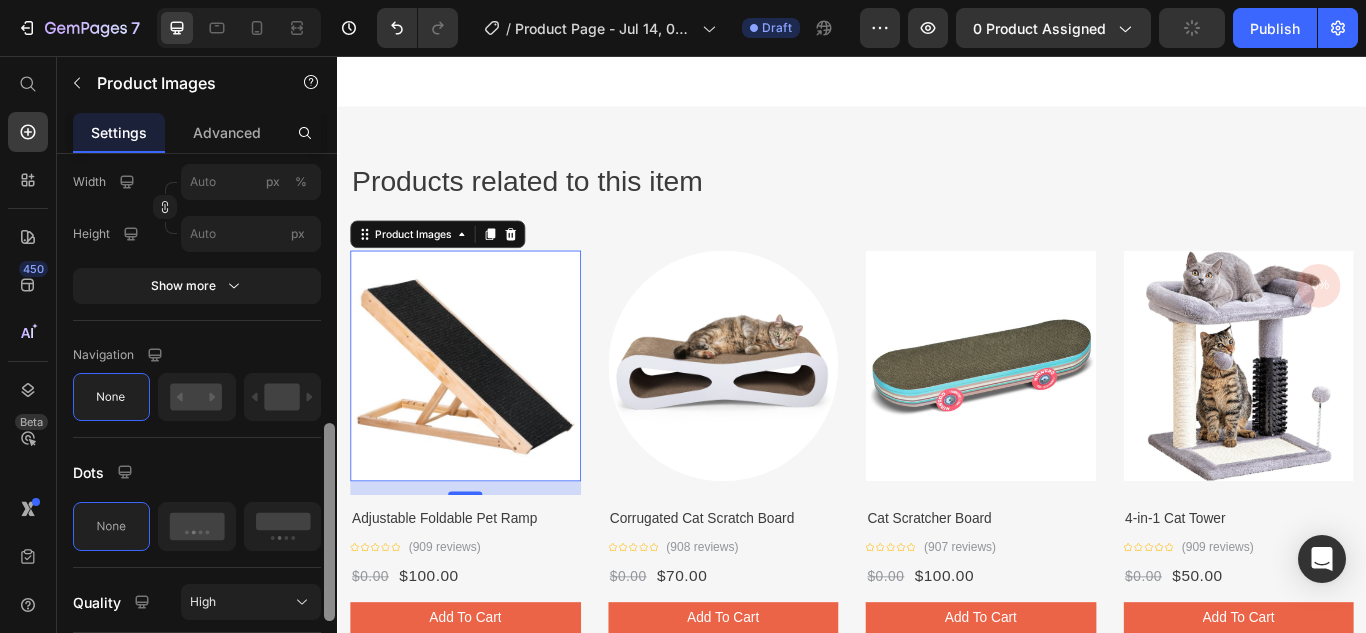 scroll, scrollTop: 751, scrollLeft: 0, axis: vertical 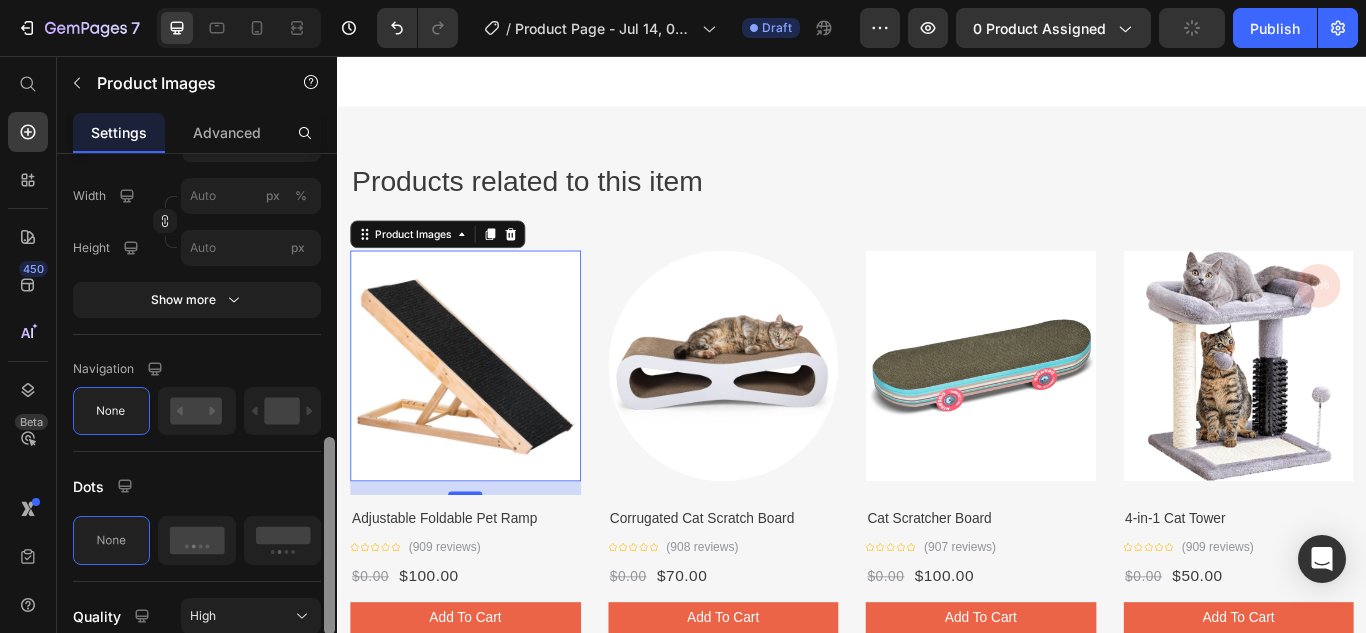 drag, startPoint x: 330, startPoint y: 485, endPoint x: 334, endPoint y: 458, distance: 27.294687 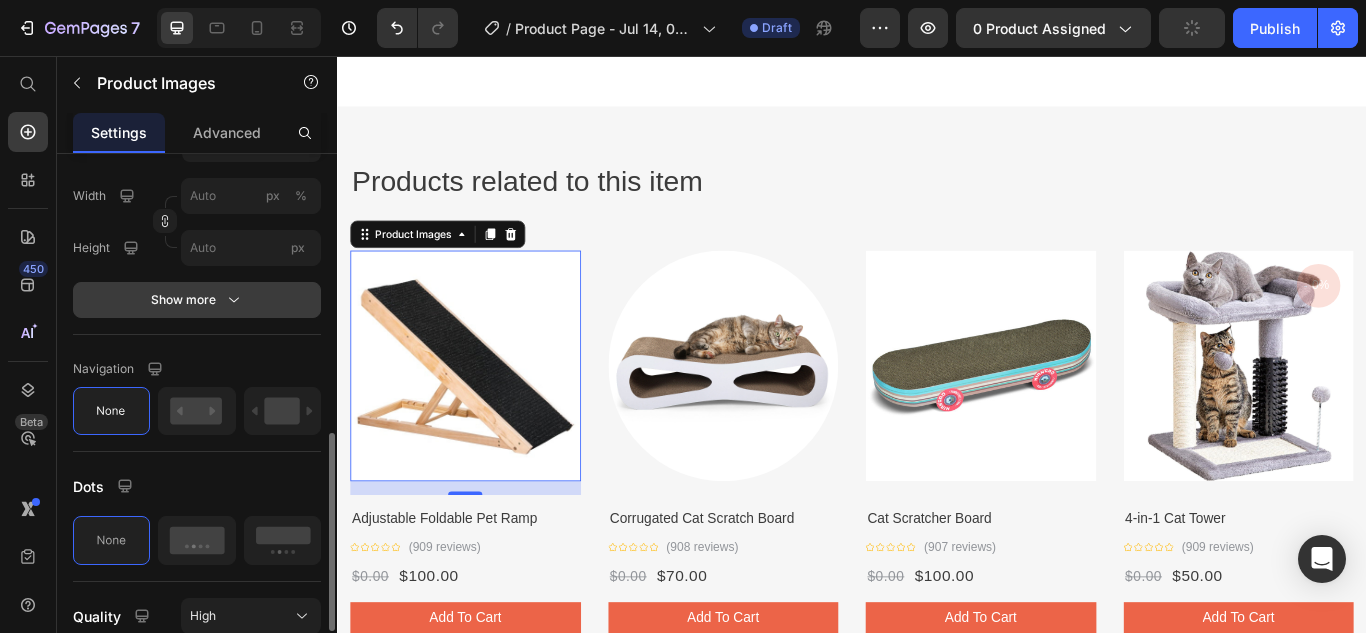click on "Show more" at bounding box center [197, 300] 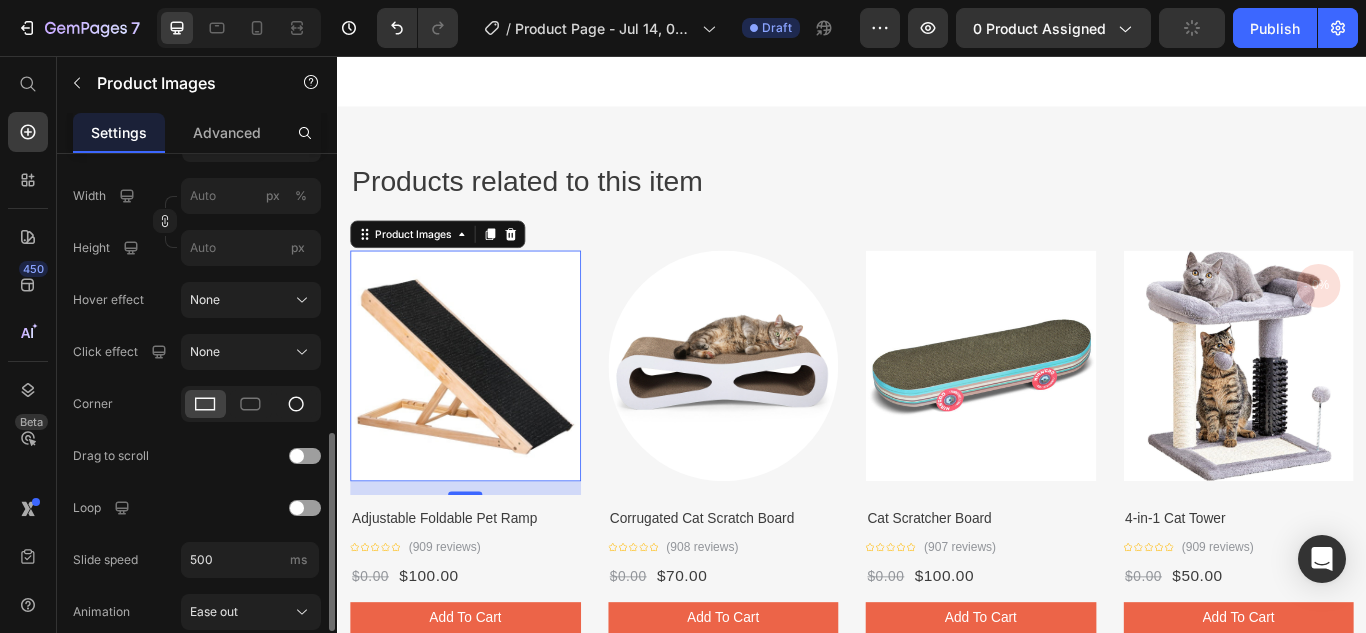 click 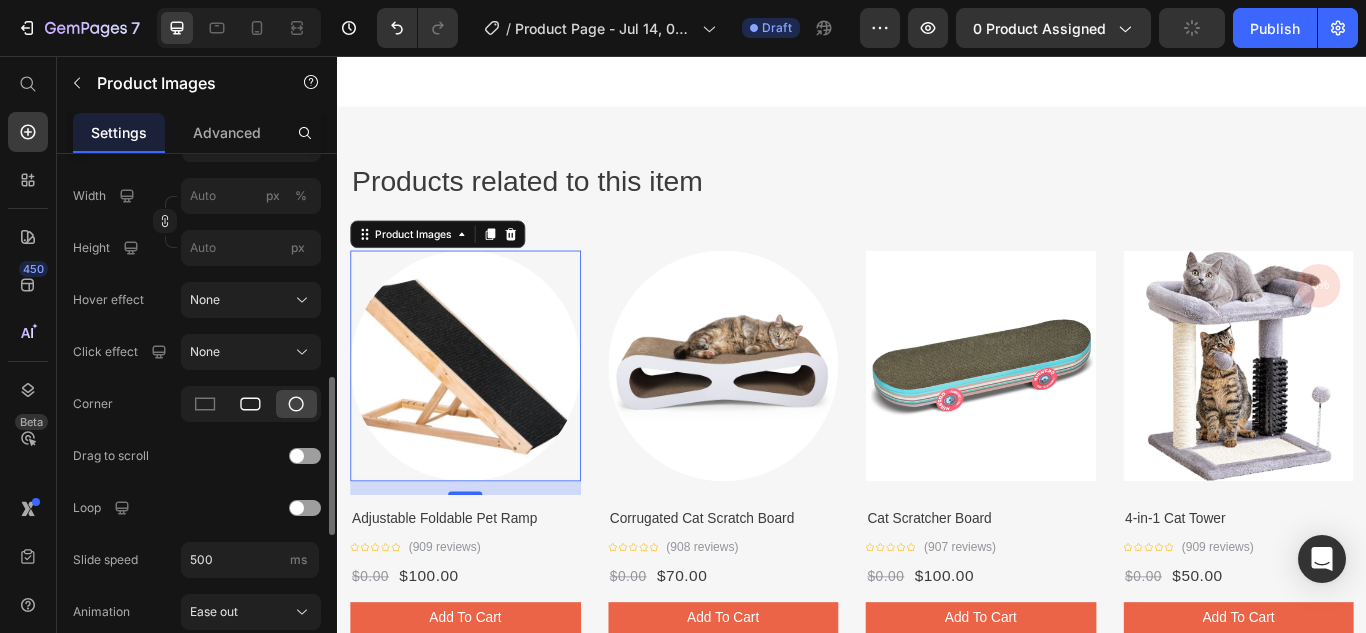 click 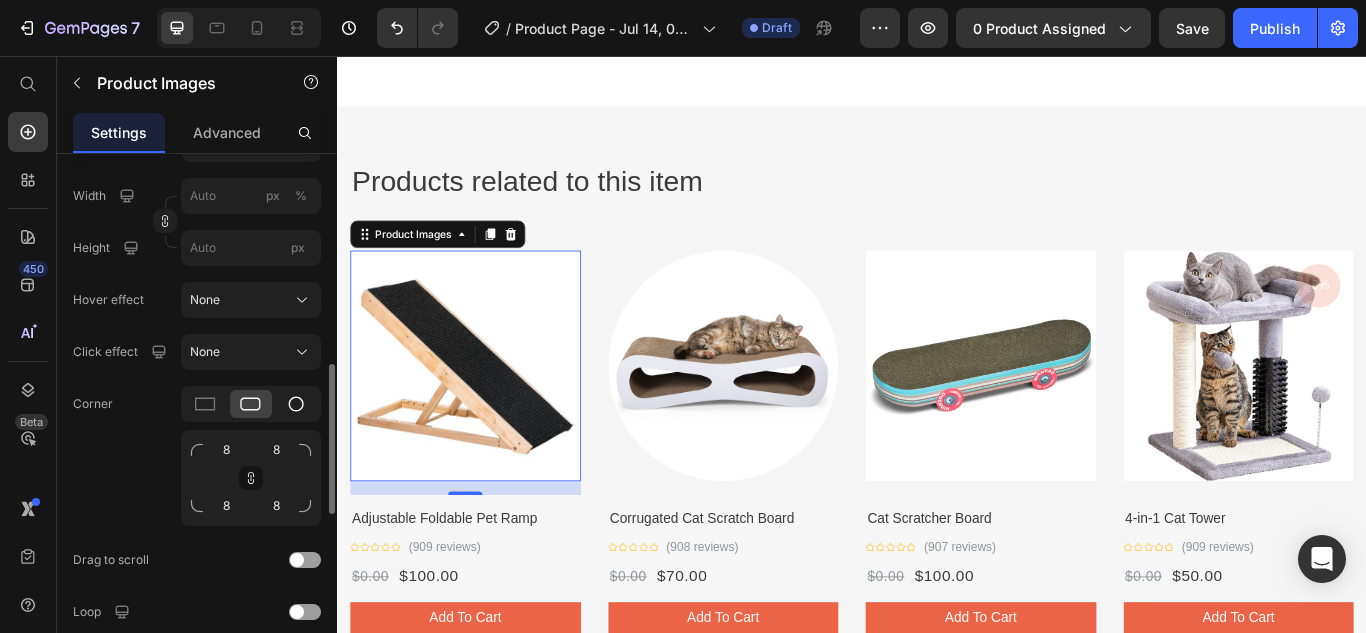 click 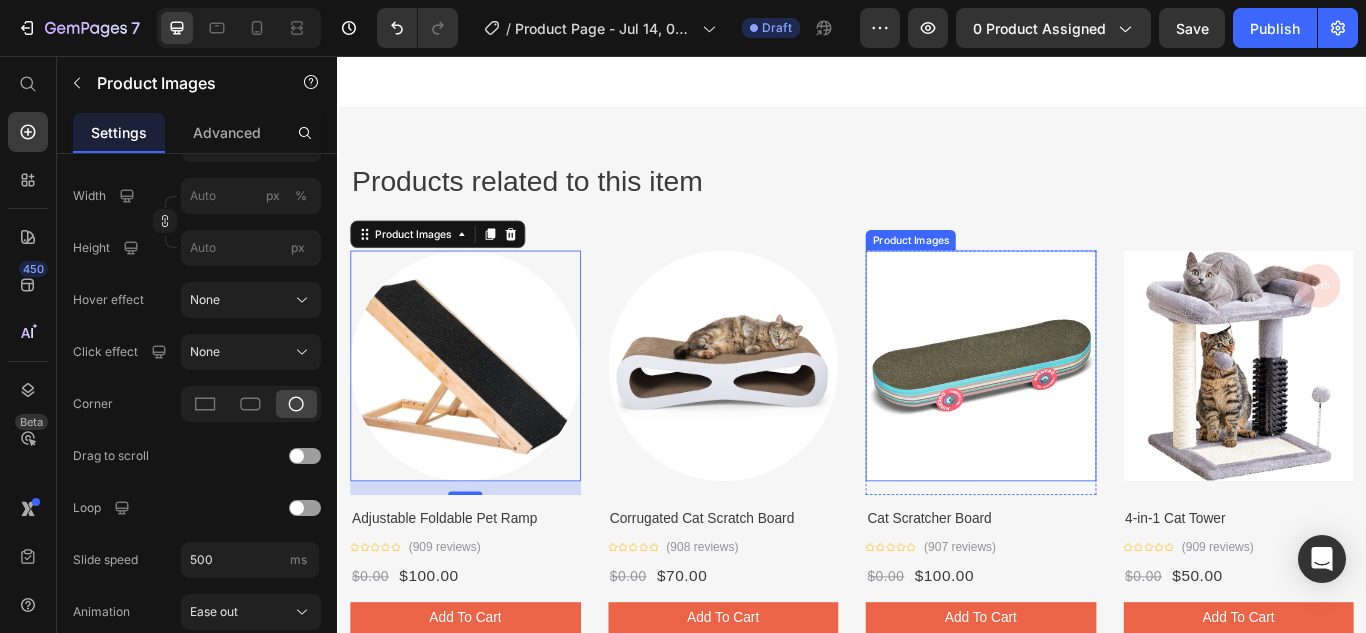 click at bounding box center [1087, 417] 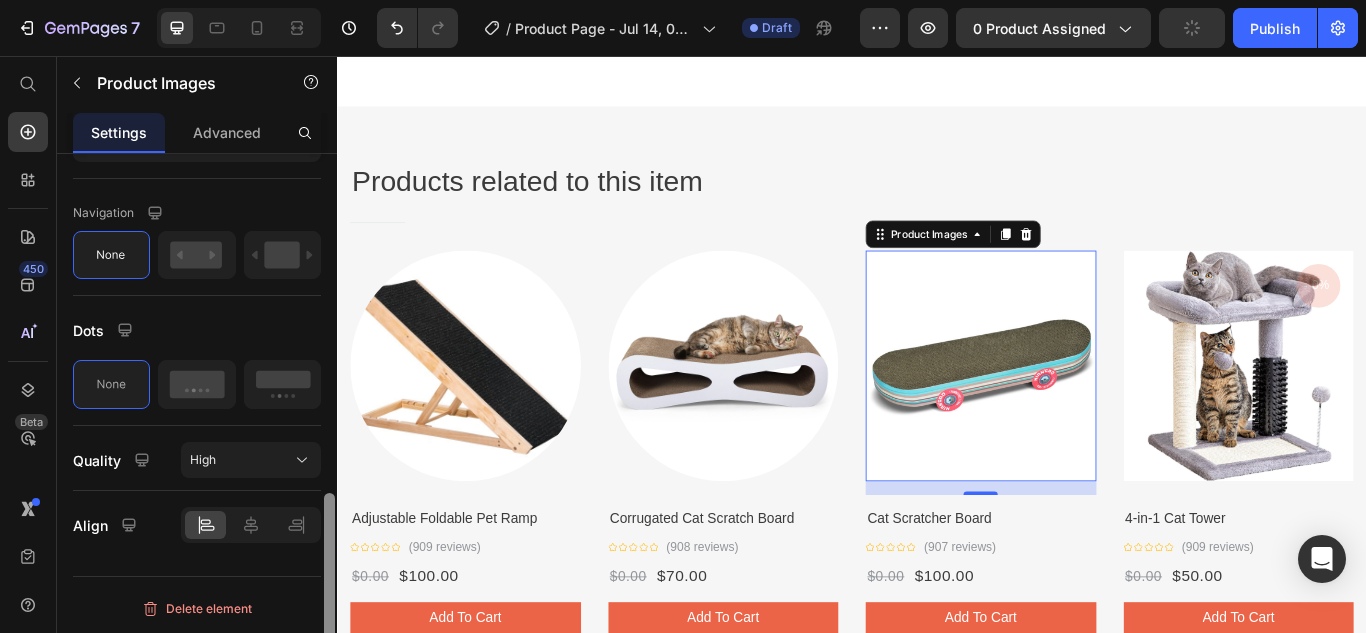scroll, scrollTop: 908, scrollLeft: 0, axis: vertical 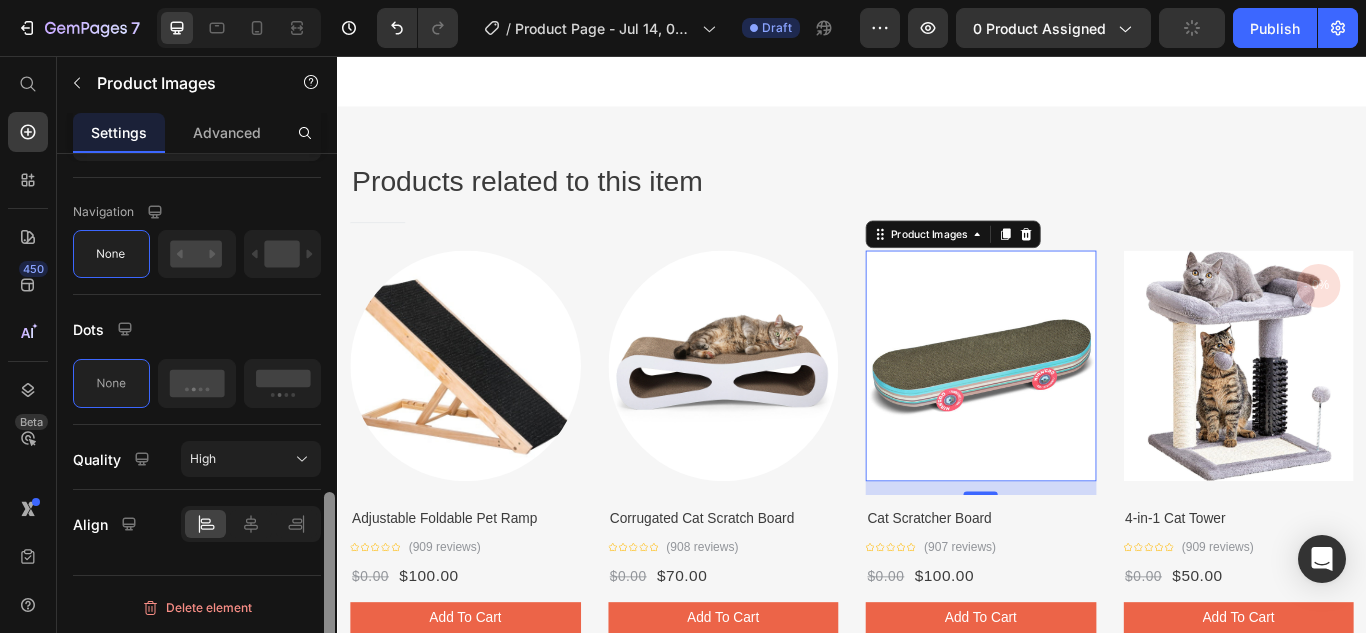 drag, startPoint x: 328, startPoint y: 481, endPoint x: 325, endPoint y: 612, distance: 131.03435 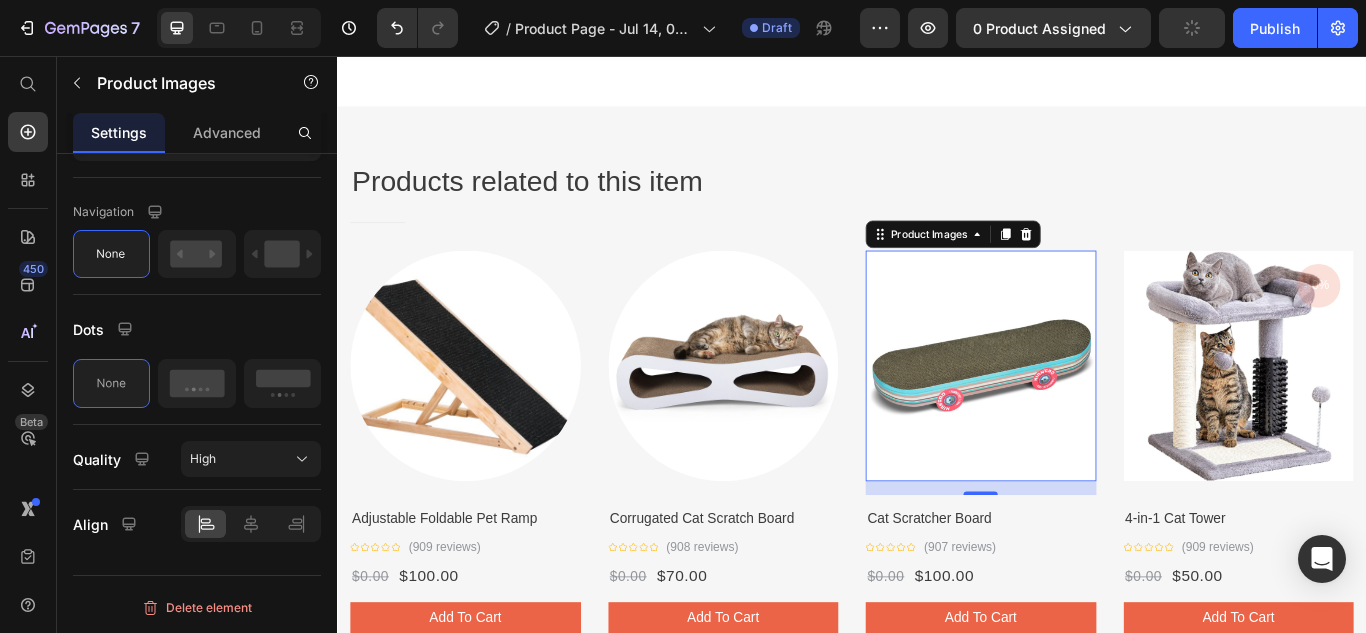 click at bounding box center [1087, 417] 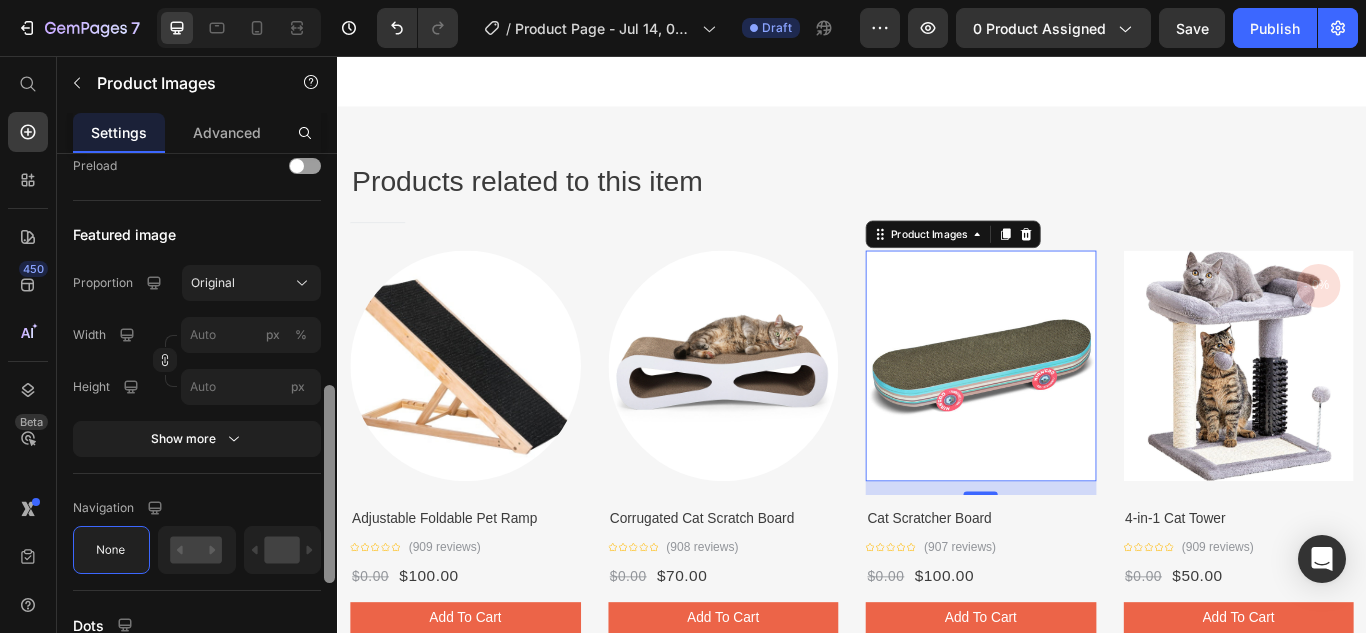 scroll, scrollTop: 615, scrollLeft: 0, axis: vertical 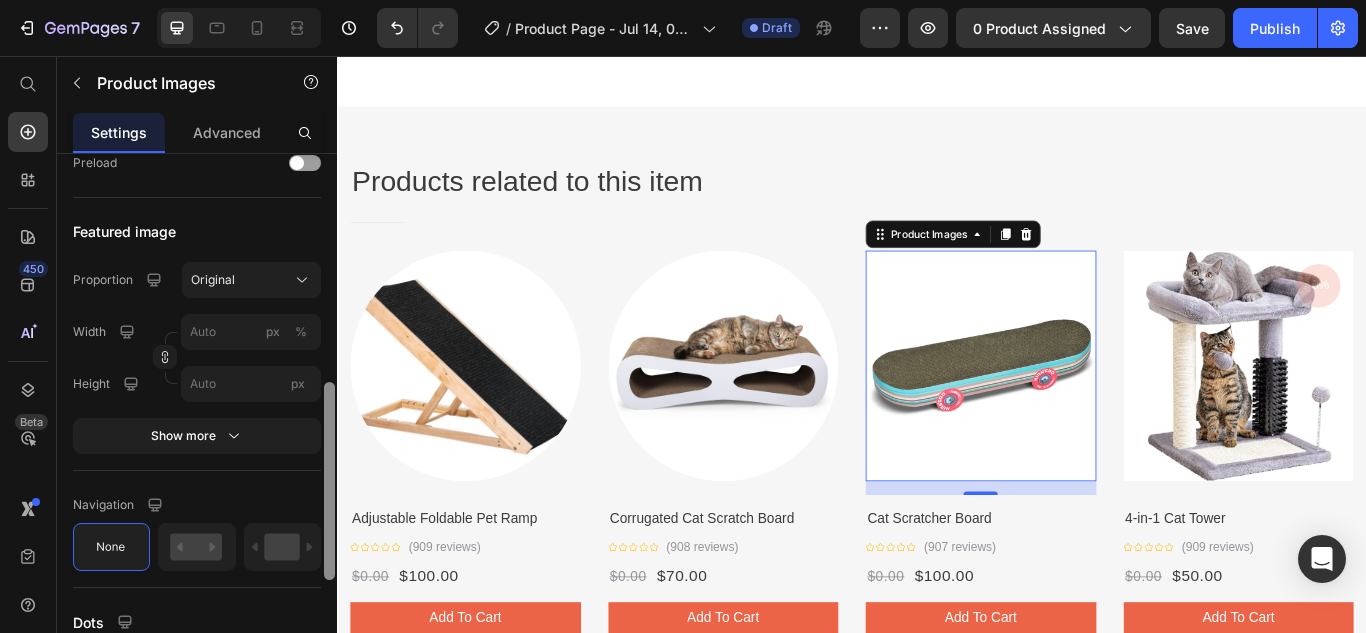 drag, startPoint x: 328, startPoint y: 530, endPoint x: 334, endPoint y: 421, distance: 109.165016 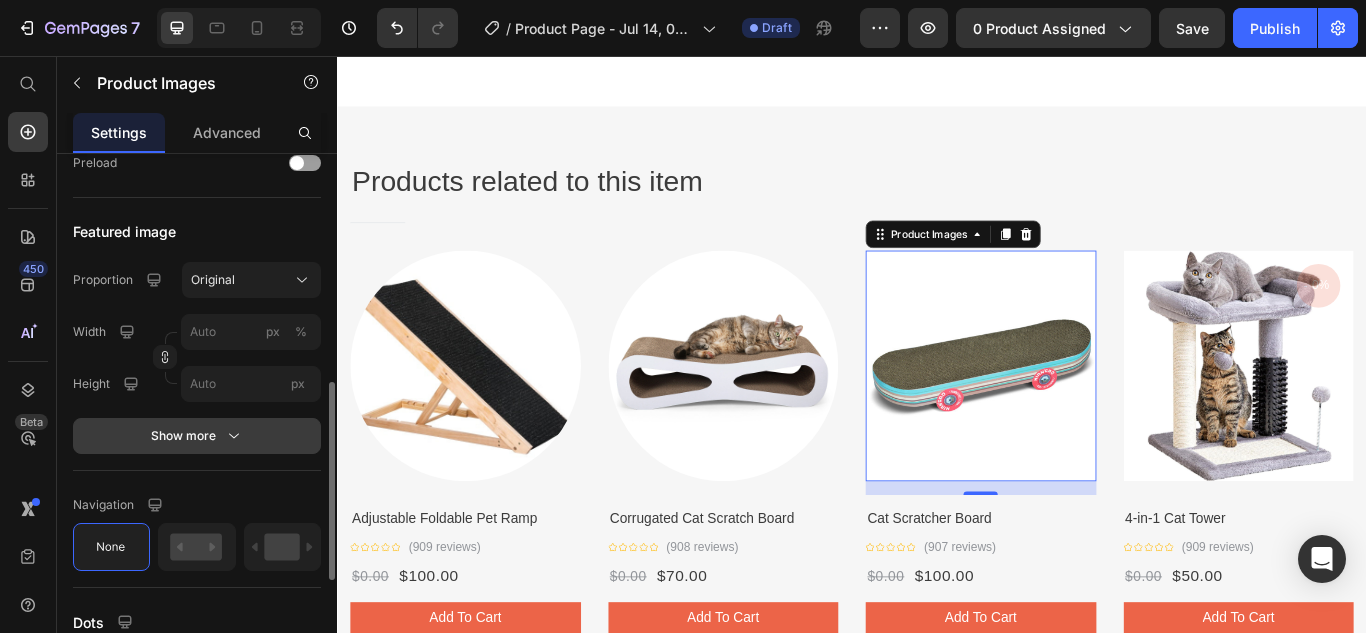 click on "Show more" at bounding box center (197, 436) 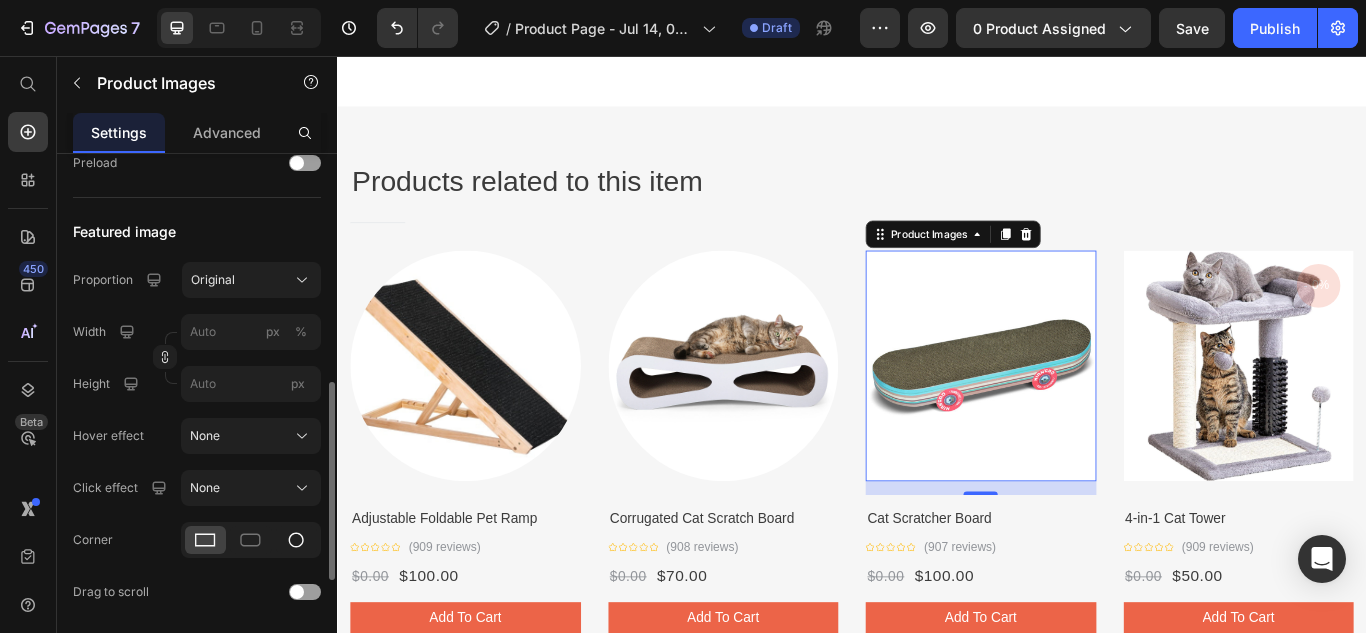 click 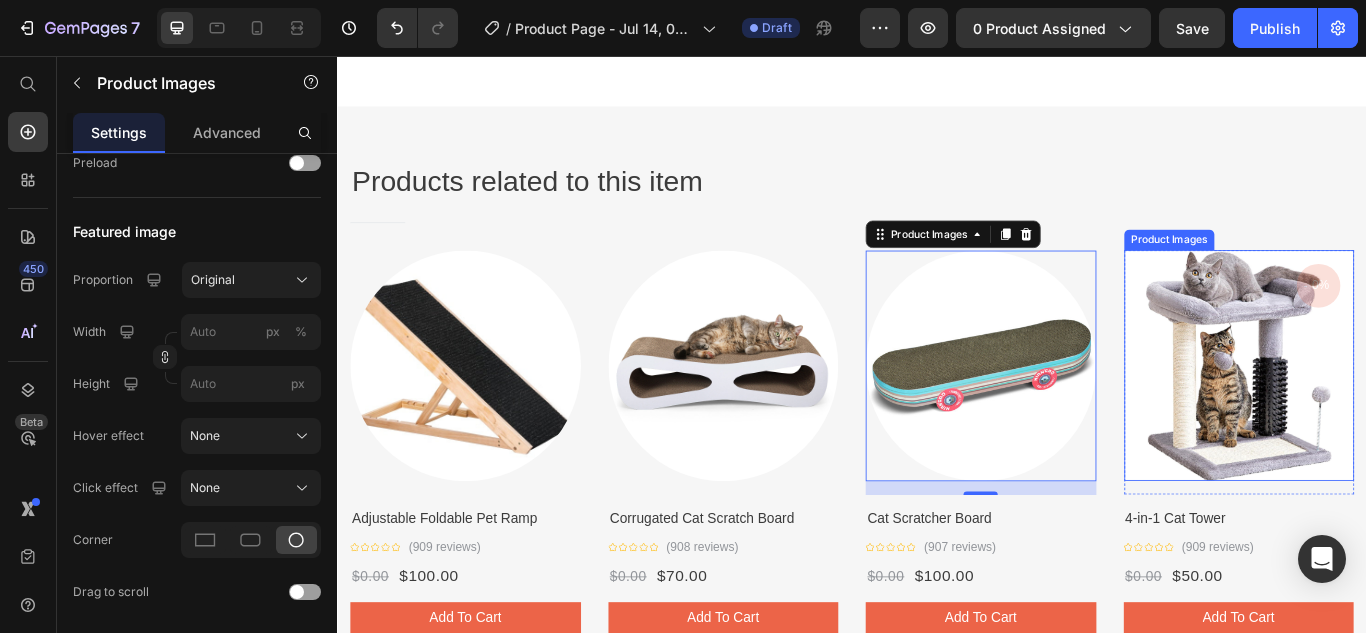 click at bounding box center [1388, 417] 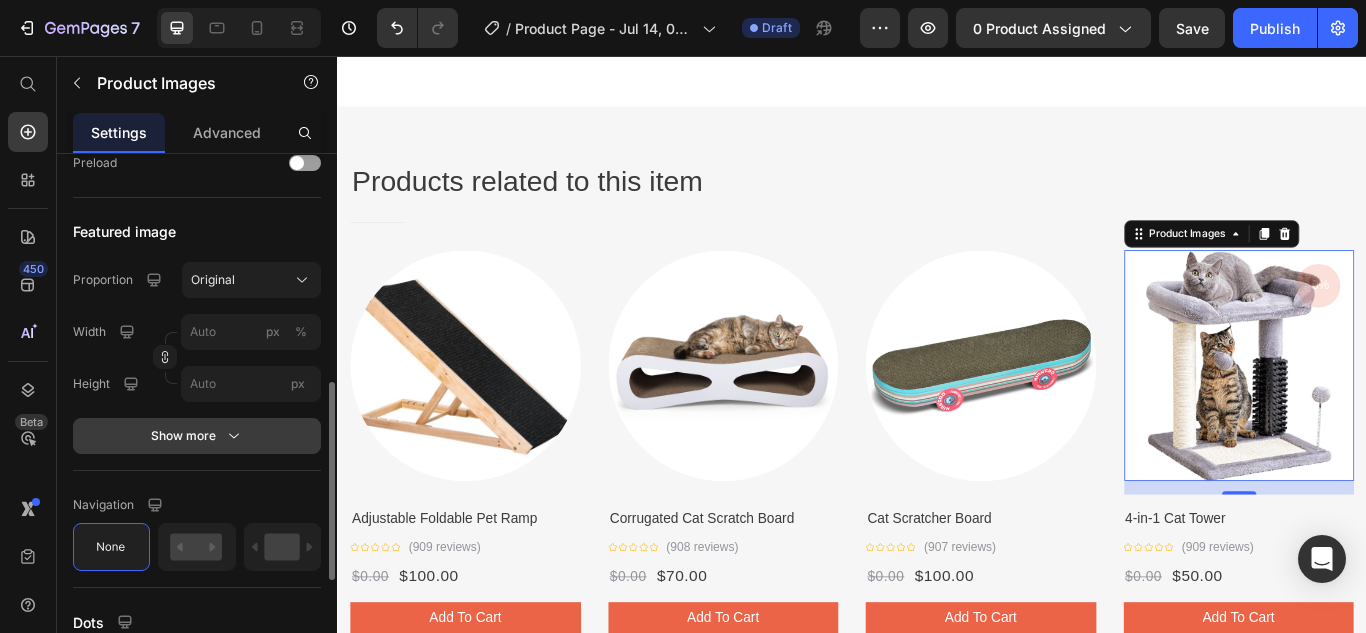 click on "Show more" at bounding box center [197, 436] 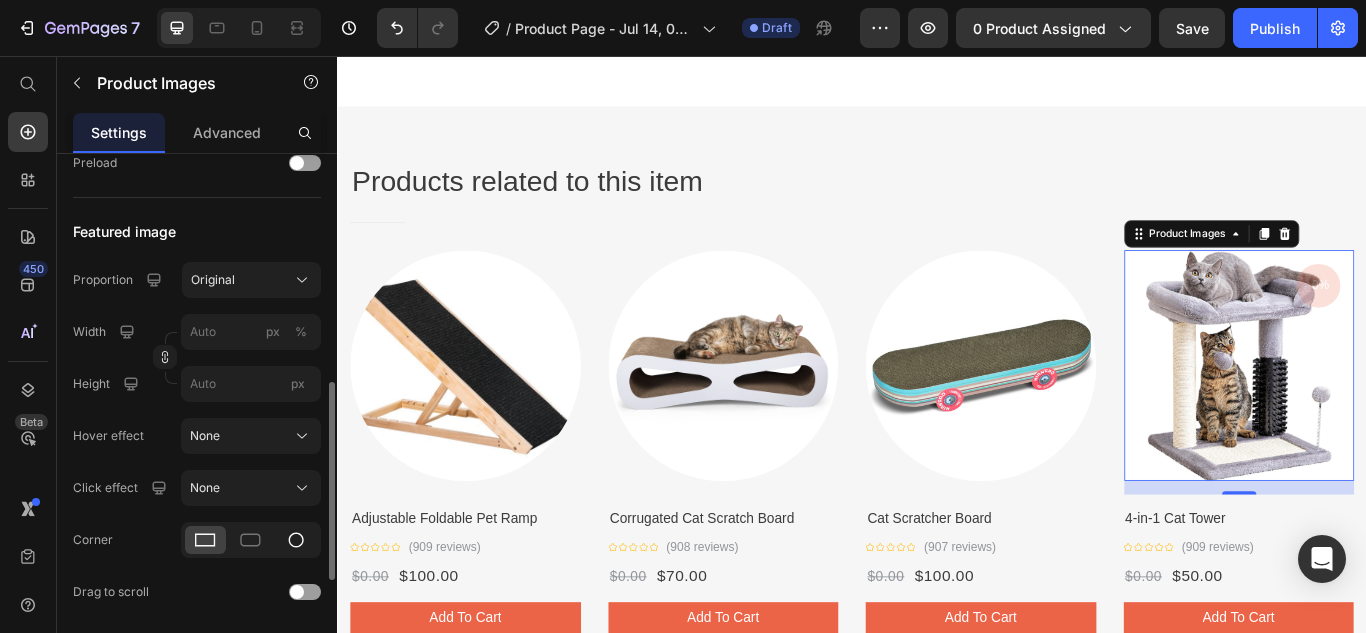 click 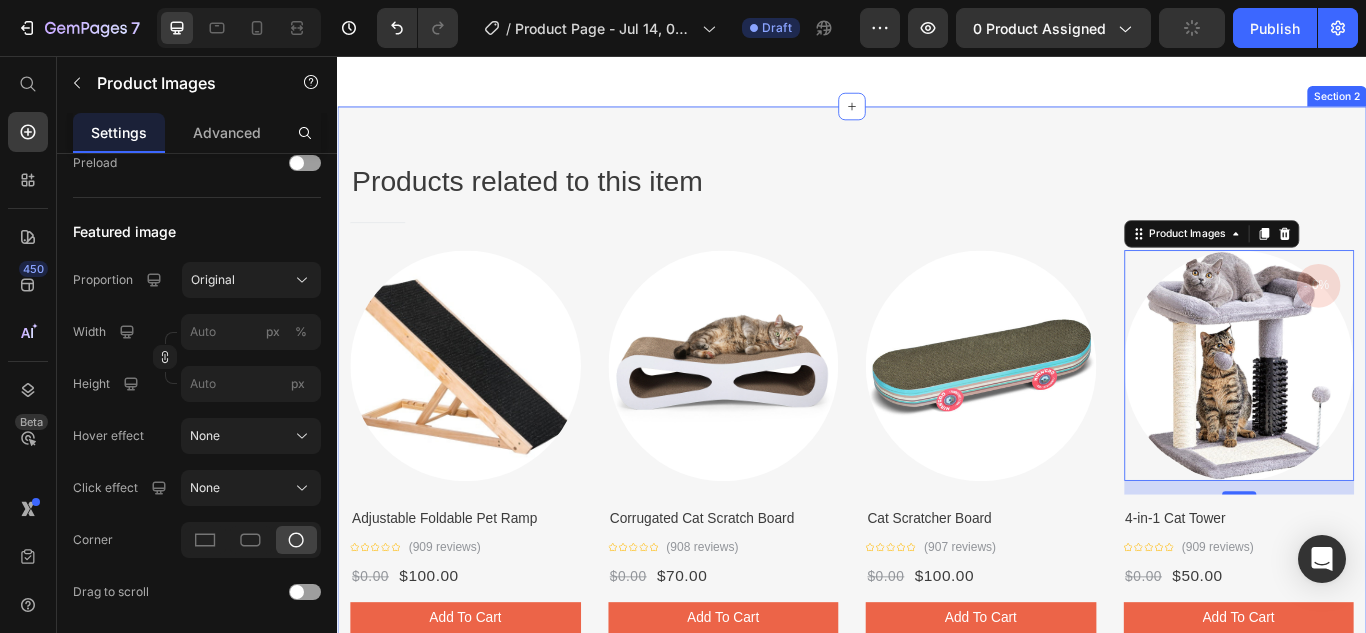 click on "Products related to this item Heading                Title Line Row Product Images Row Adjustable Foldable Pet Ramp Product Title
Icon
Icon
Icon
Icon
Icon Icon List Hoz (909 reviews) Text block Row $0.00 Product Price $100.00 Product Price Row add to cart Product Cart Button Product Stock Counter Sold:  690  Text block Available:  3 Text block Row Product Product Images Row Corrugated Cat Scratch Board Product Title
Icon
Icon
Icon
Icon
Icon Icon List Hoz (908 reviews) Text block Row $0.00 Product Price $70.00 Product Price Row add to cart Product Cart Button Product Stock Counter Sold:  590 Text block Available:  2 Text block Row Product Row Product Images Row Cat Scratcher Board Product Title
Icon
Icon
Icon
Icon
Icon Icon List Hoz (907 reviews) Text block Row $0.00 Row 1" at bounding box center [937, 483] 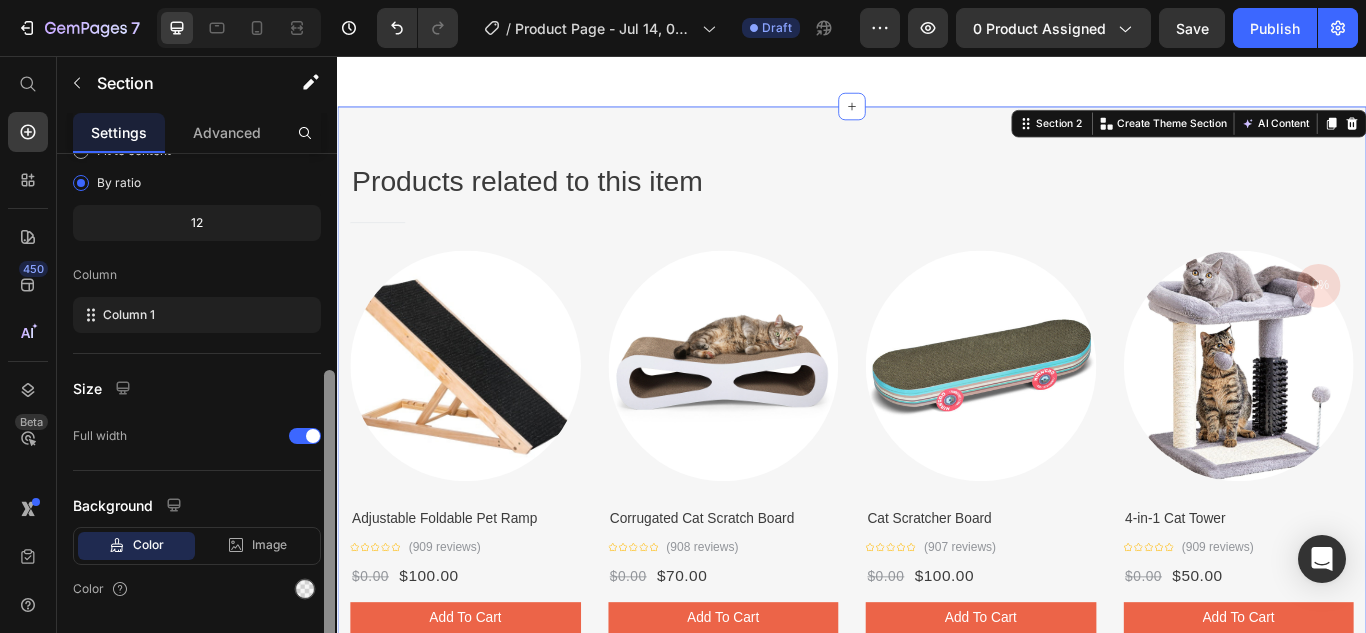 scroll, scrollTop: 272, scrollLeft: 0, axis: vertical 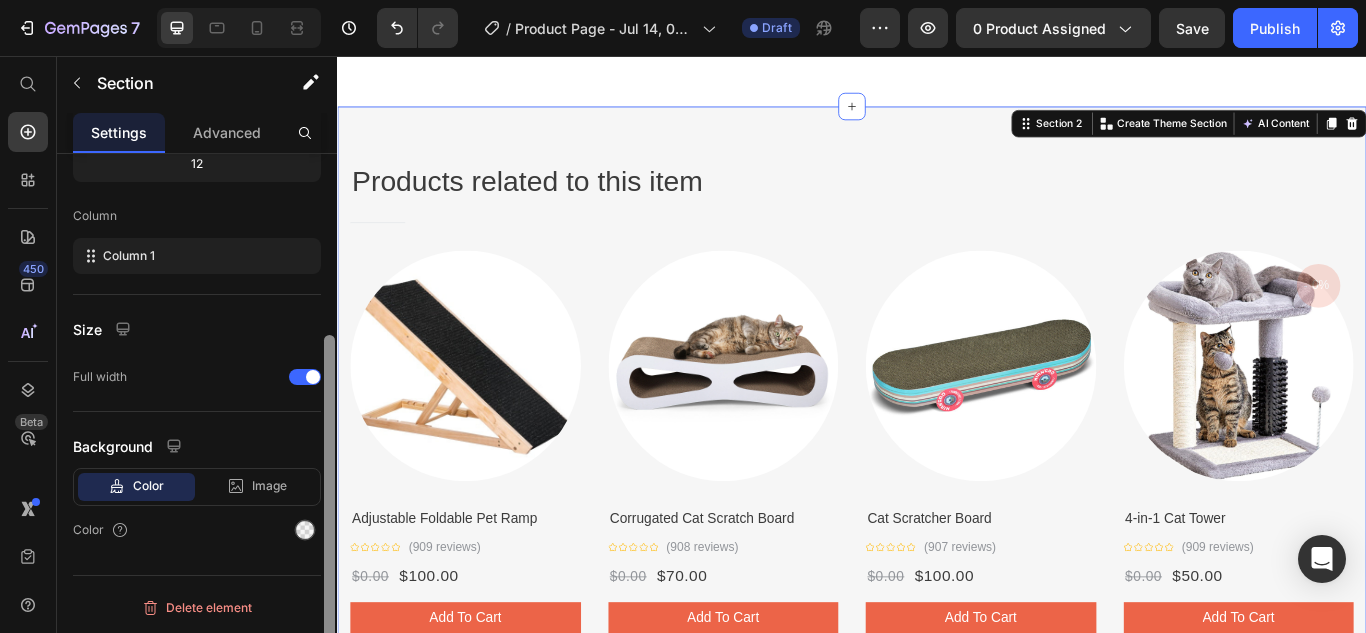 drag, startPoint x: 328, startPoint y: 320, endPoint x: 331, endPoint y: 568, distance: 248.01814 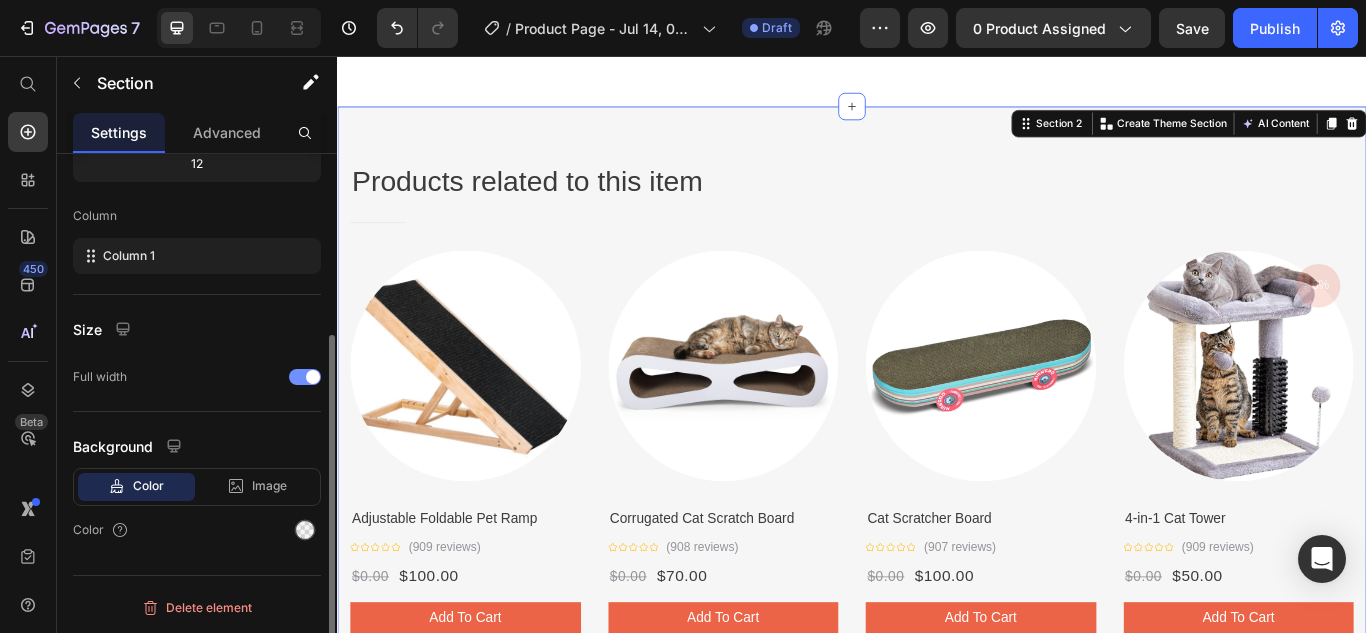 click at bounding box center (305, 377) 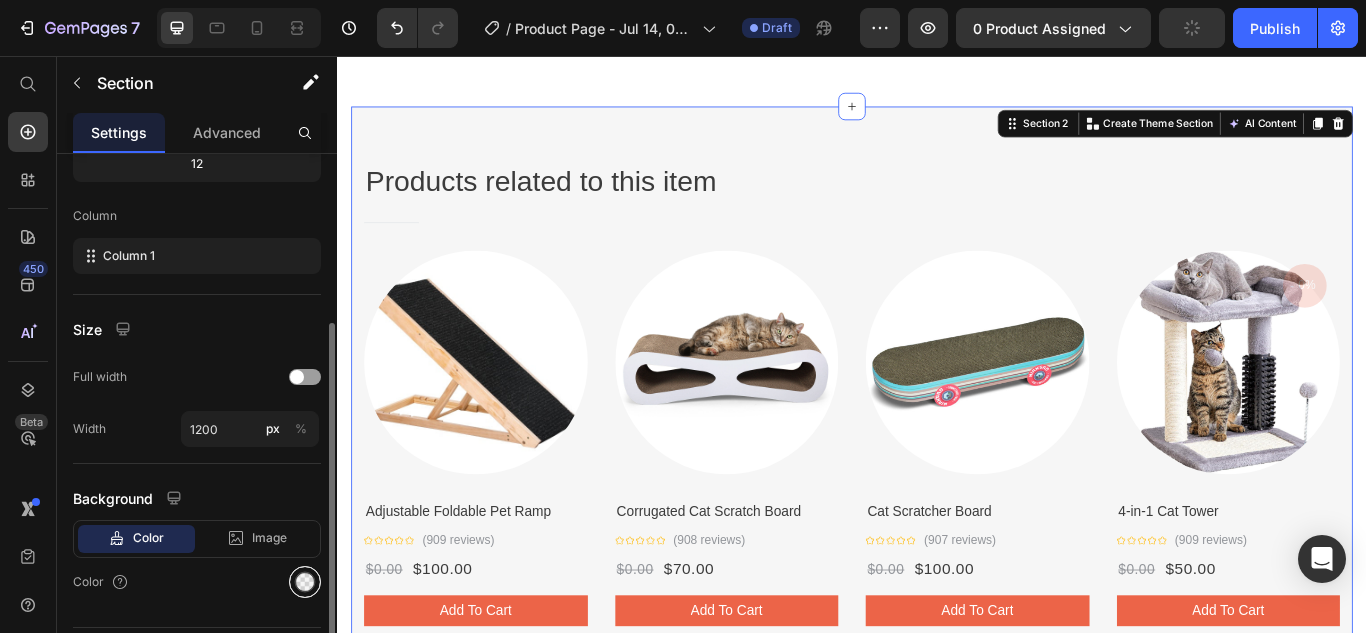 click at bounding box center [305, 582] 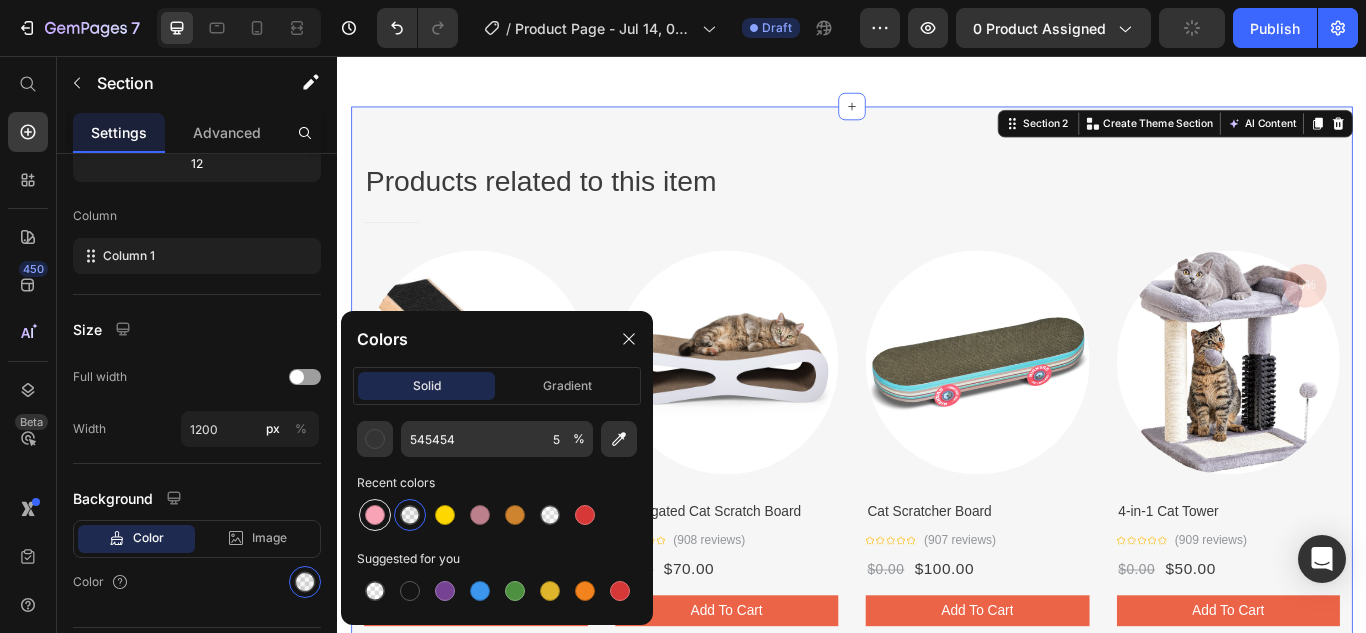click at bounding box center (375, 515) 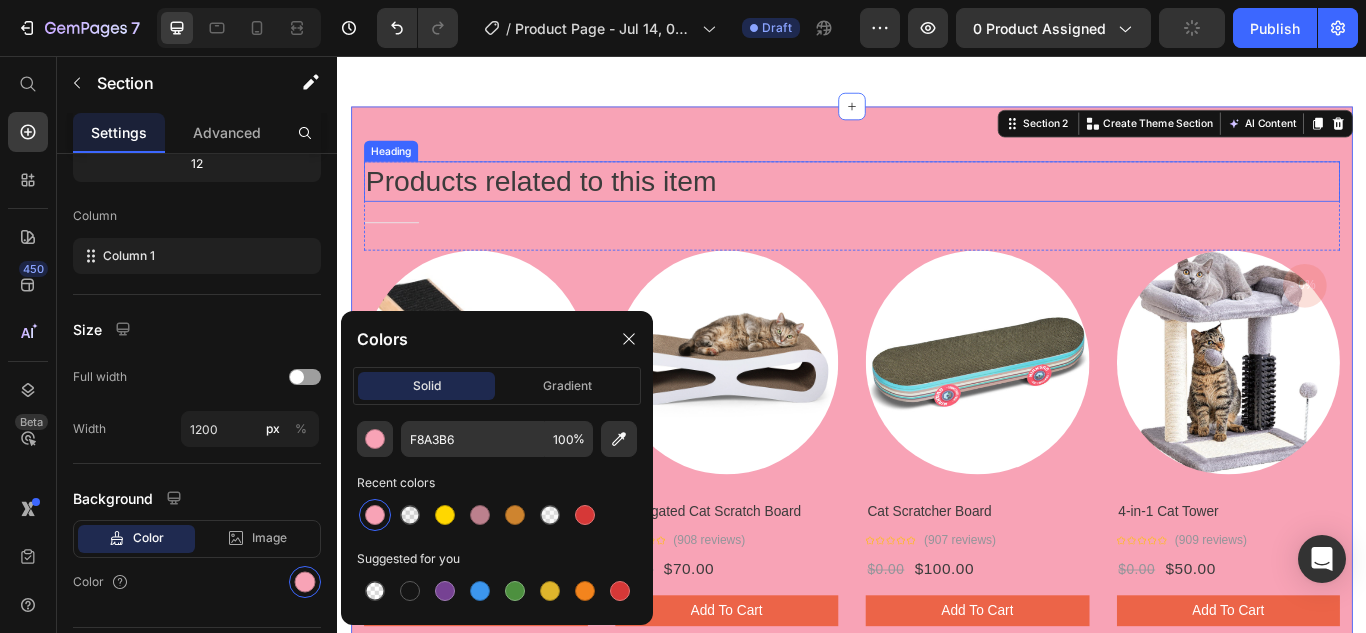 click on "Products related to this item" at bounding box center [937, 202] 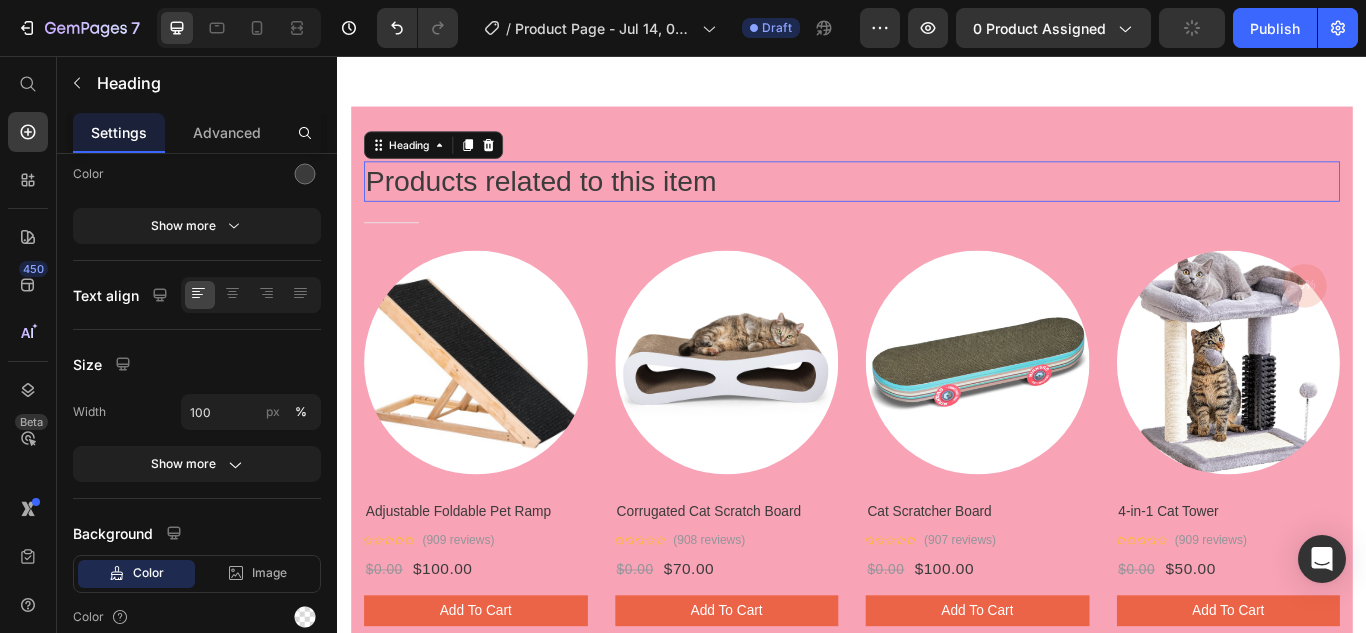 scroll, scrollTop: 0, scrollLeft: 0, axis: both 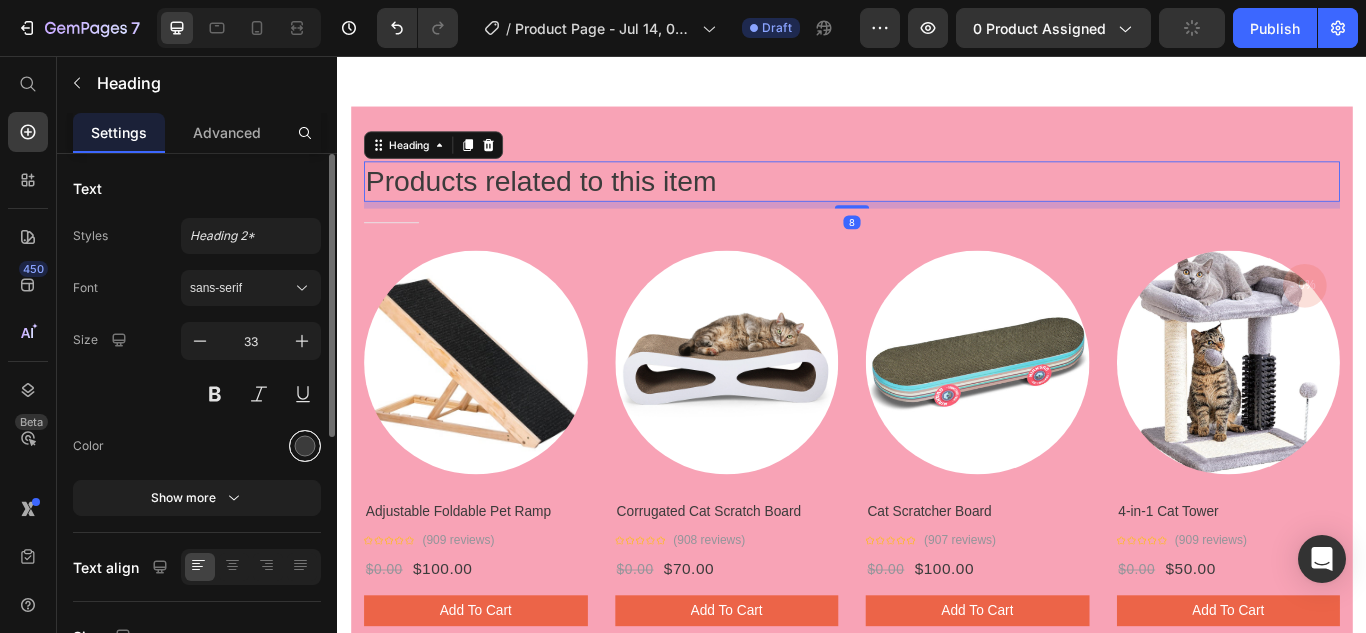 click at bounding box center [305, 446] 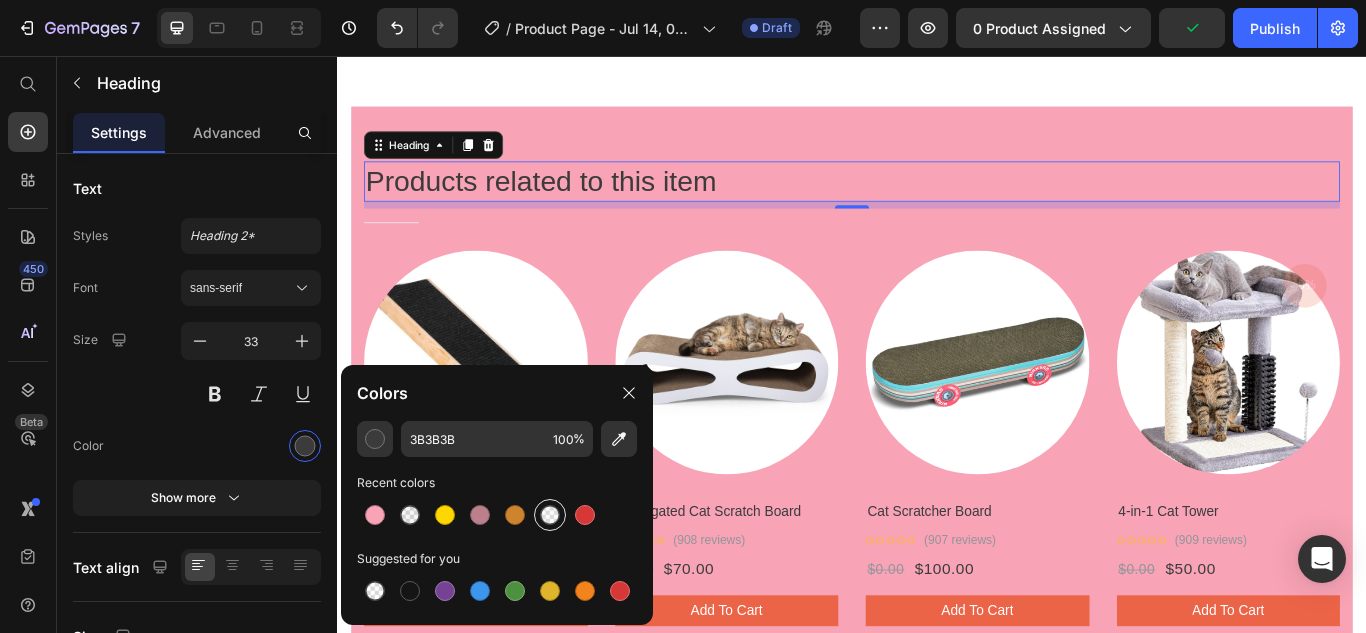 click at bounding box center [550, 515] 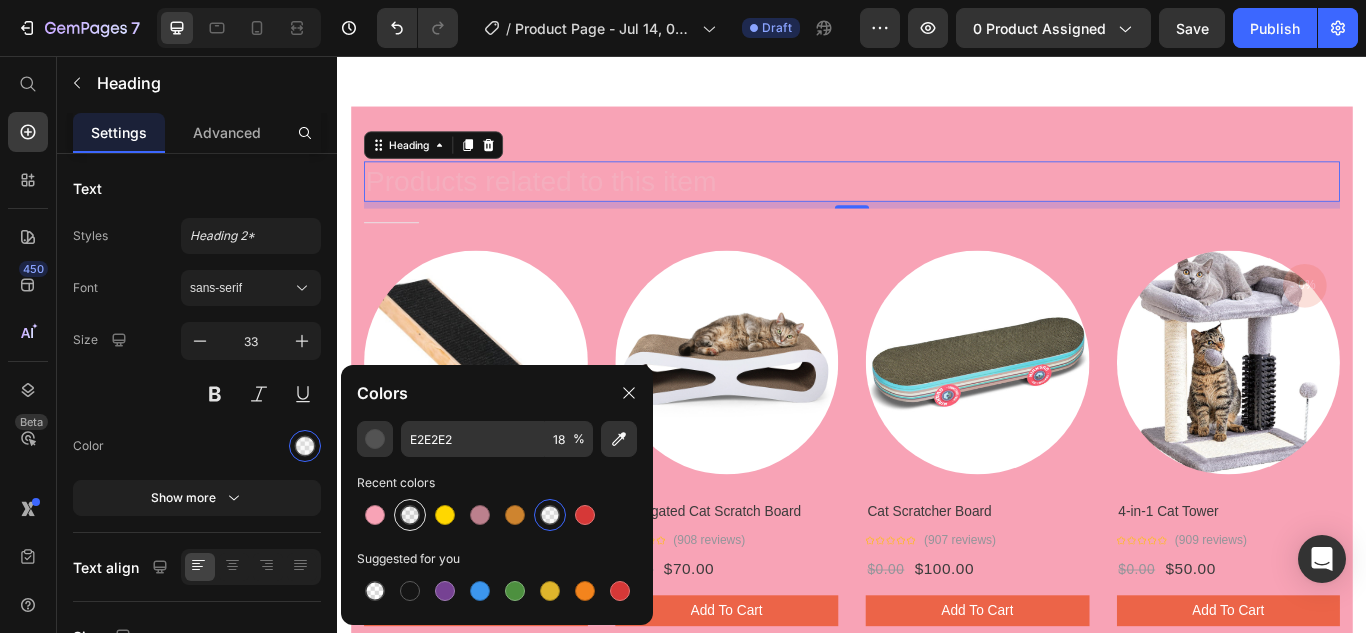 click at bounding box center [410, 515] 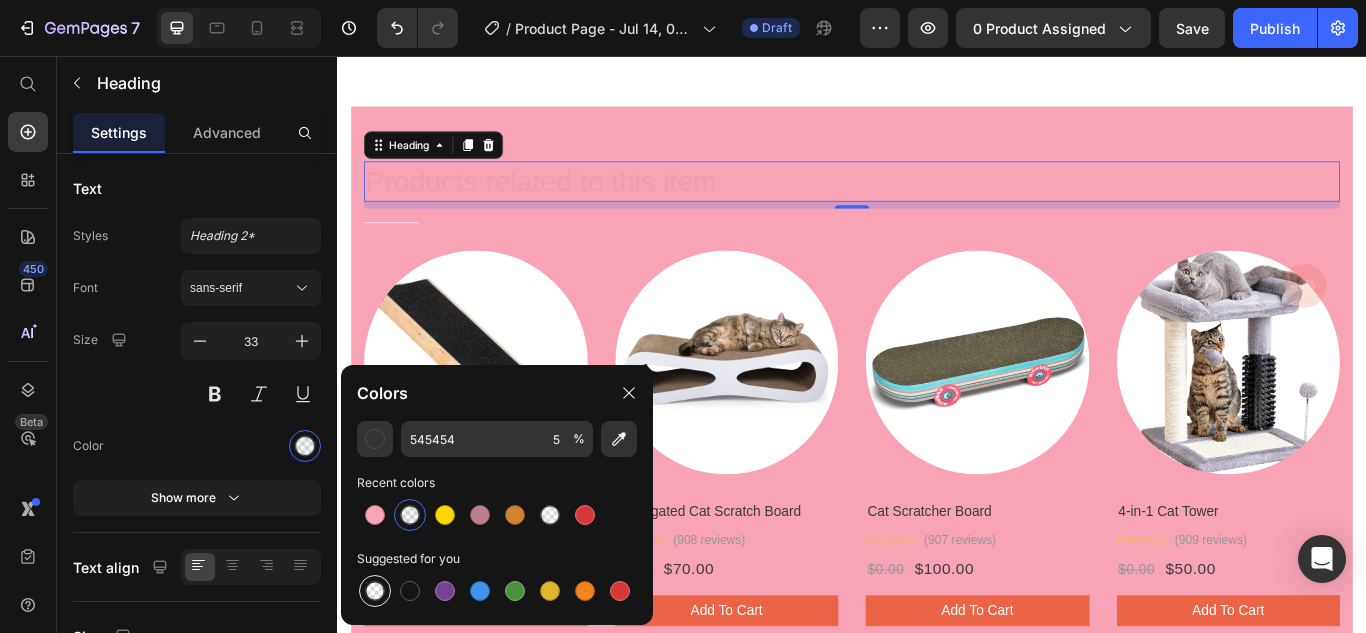click at bounding box center [375, 591] 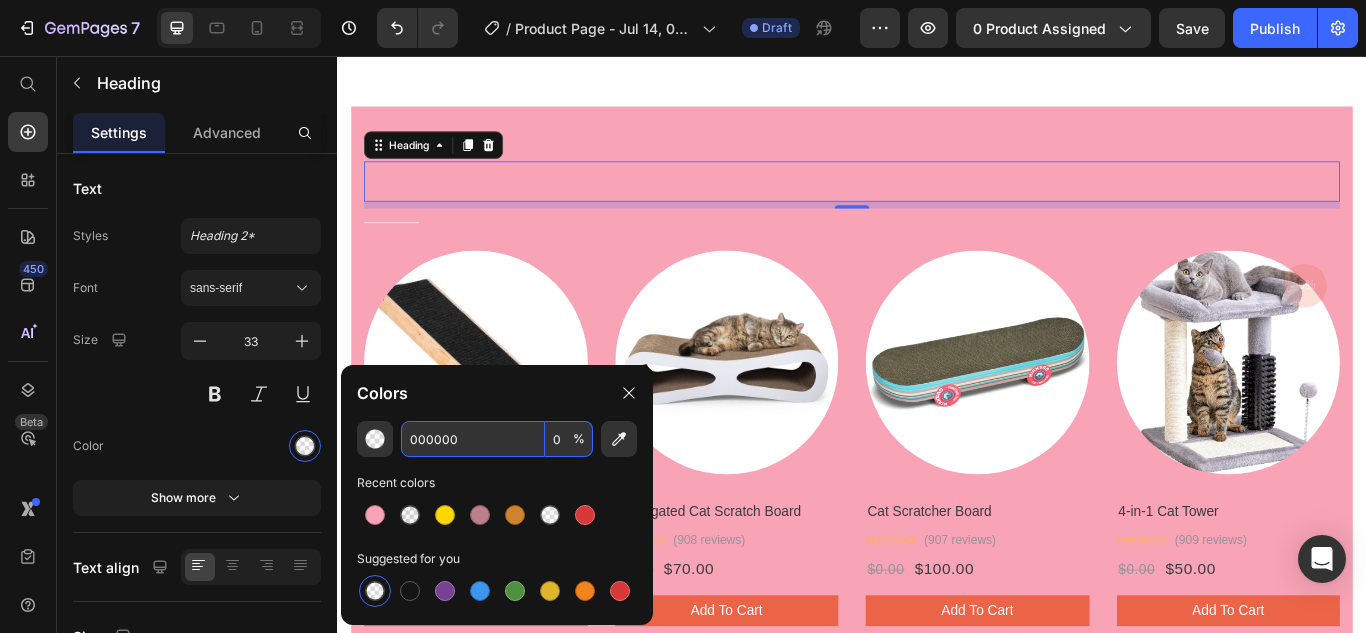 click on "000000" at bounding box center (473, 439) 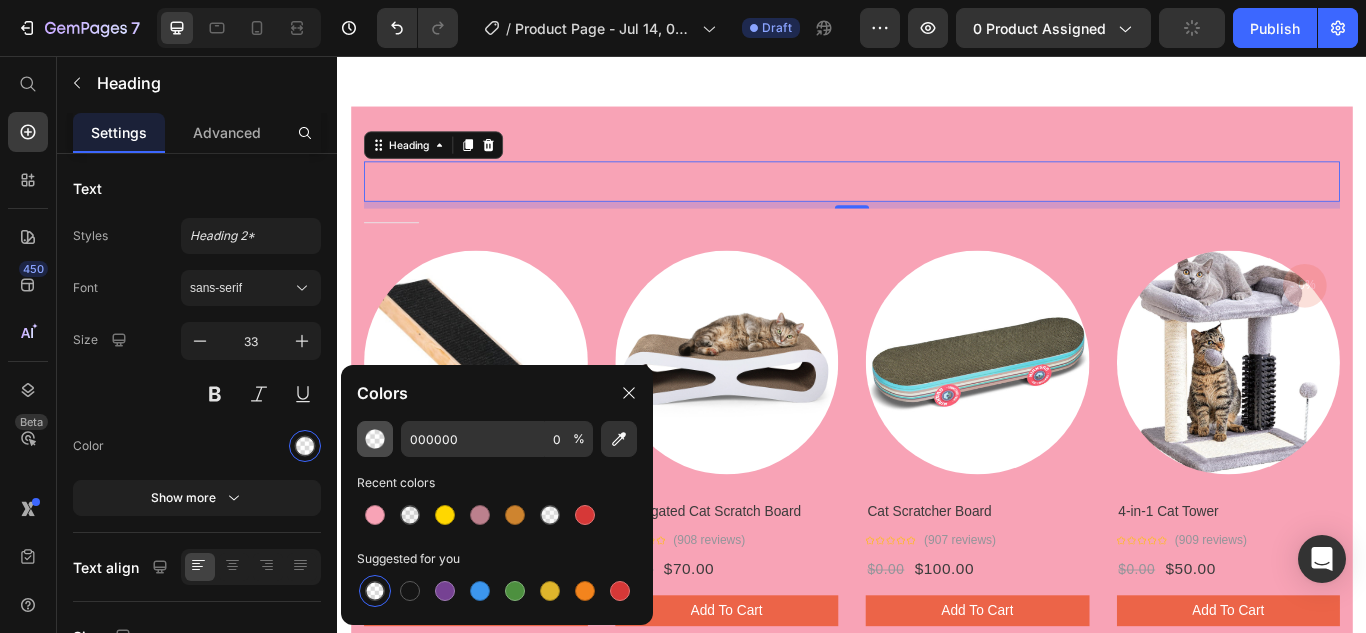 click at bounding box center [375, 439] 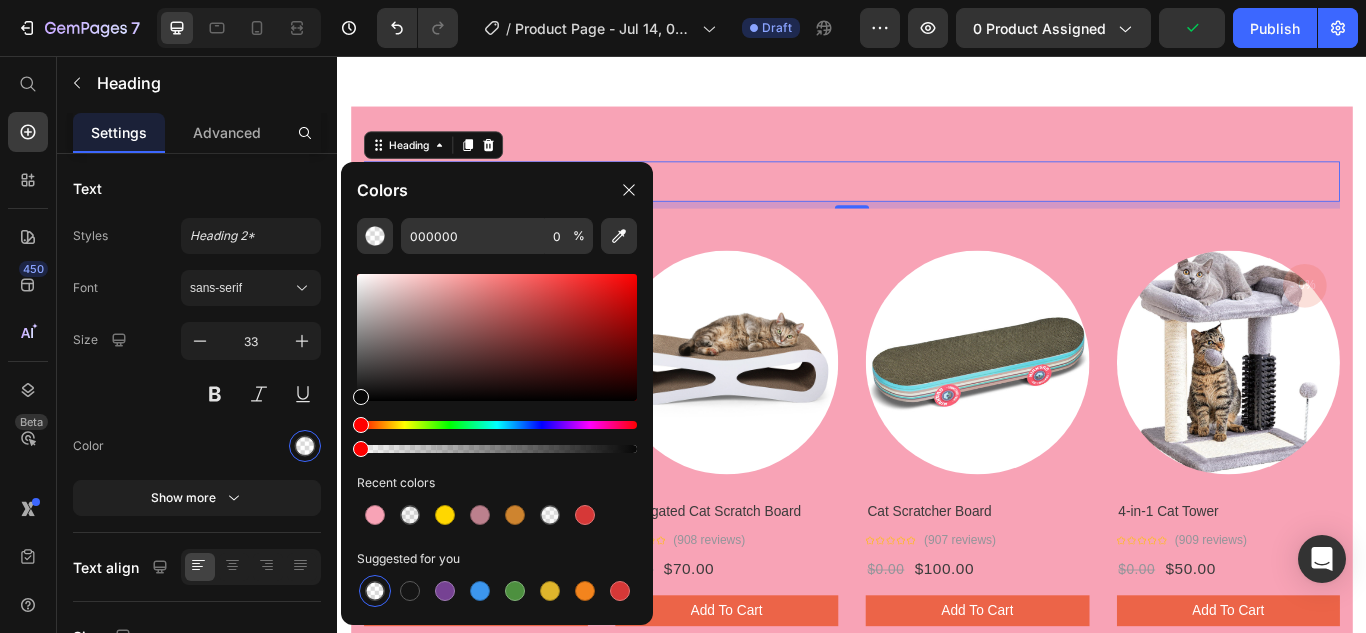 click at bounding box center [361, 397] 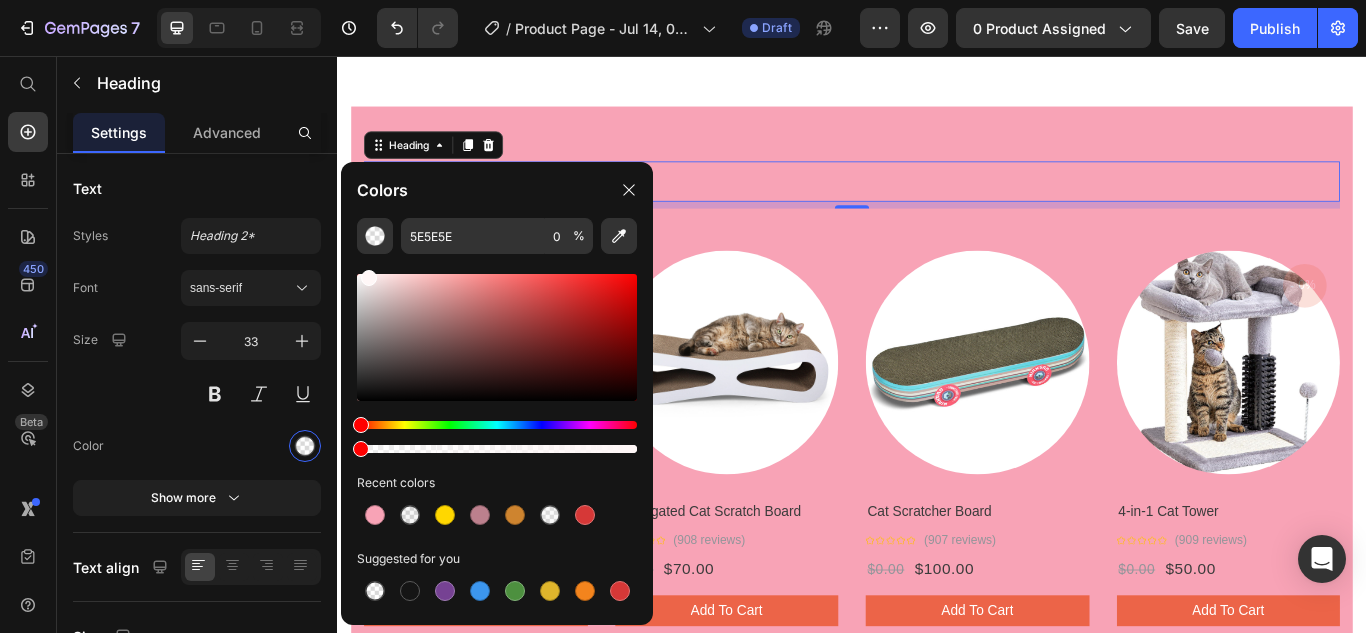 drag, startPoint x: 696, startPoint y: 452, endPoint x: 369, endPoint y: 122, distance: 464.574 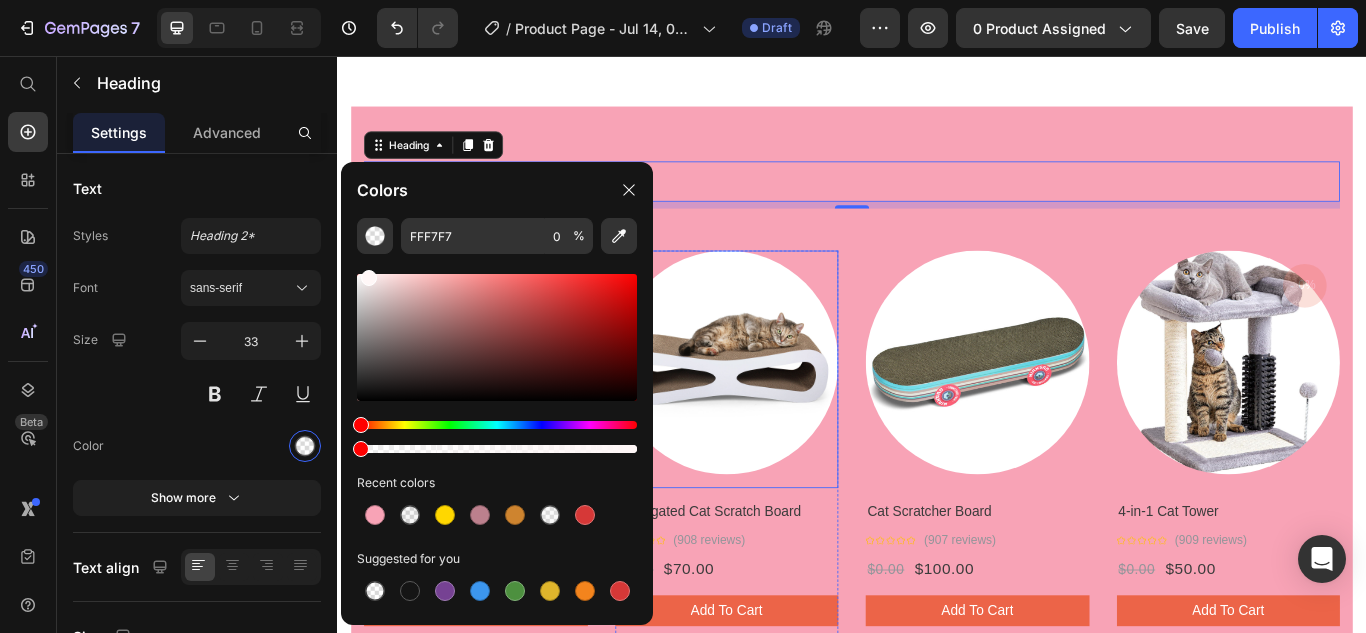 click on "Product Images" at bounding box center [791, 421] 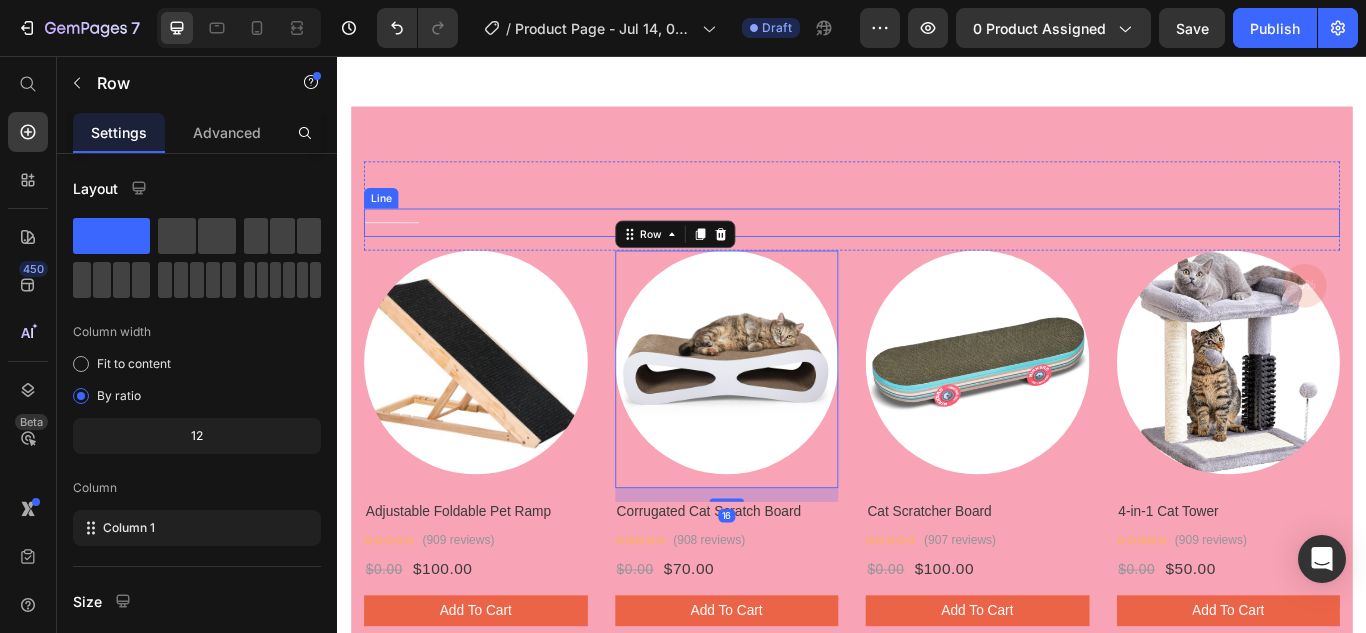 click on "Title Line" at bounding box center [937, 250] 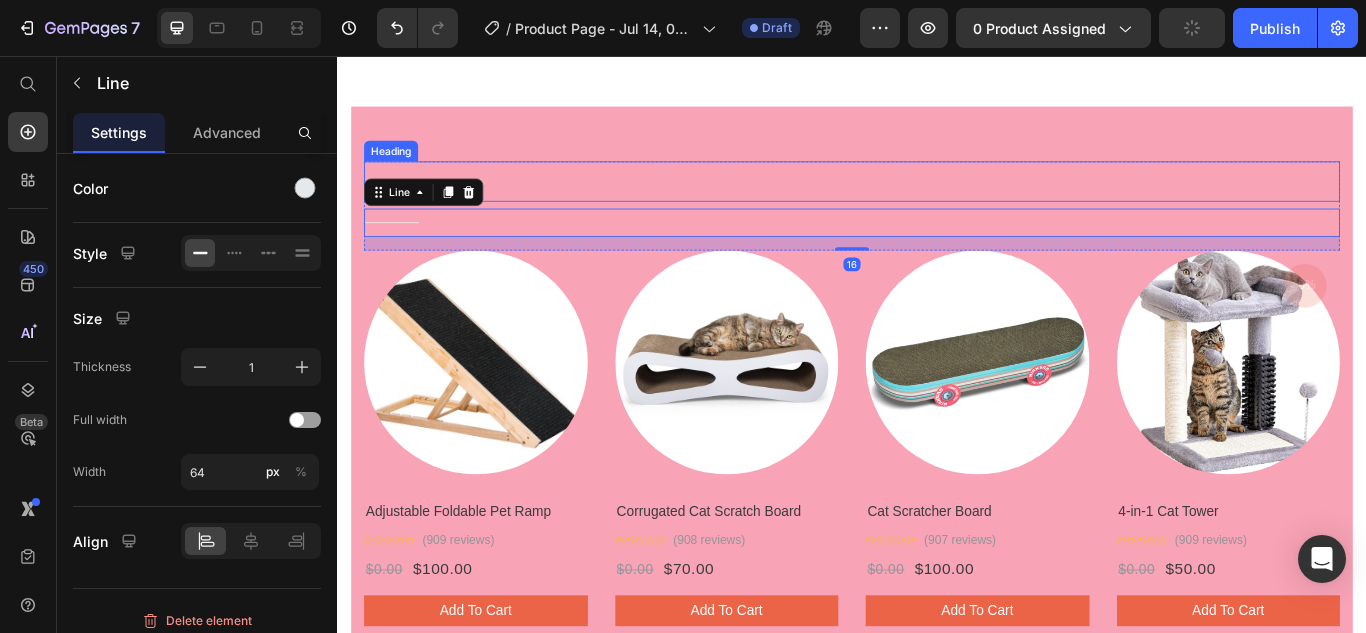 click on "Products related to this item" at bounding box center [937, 202] 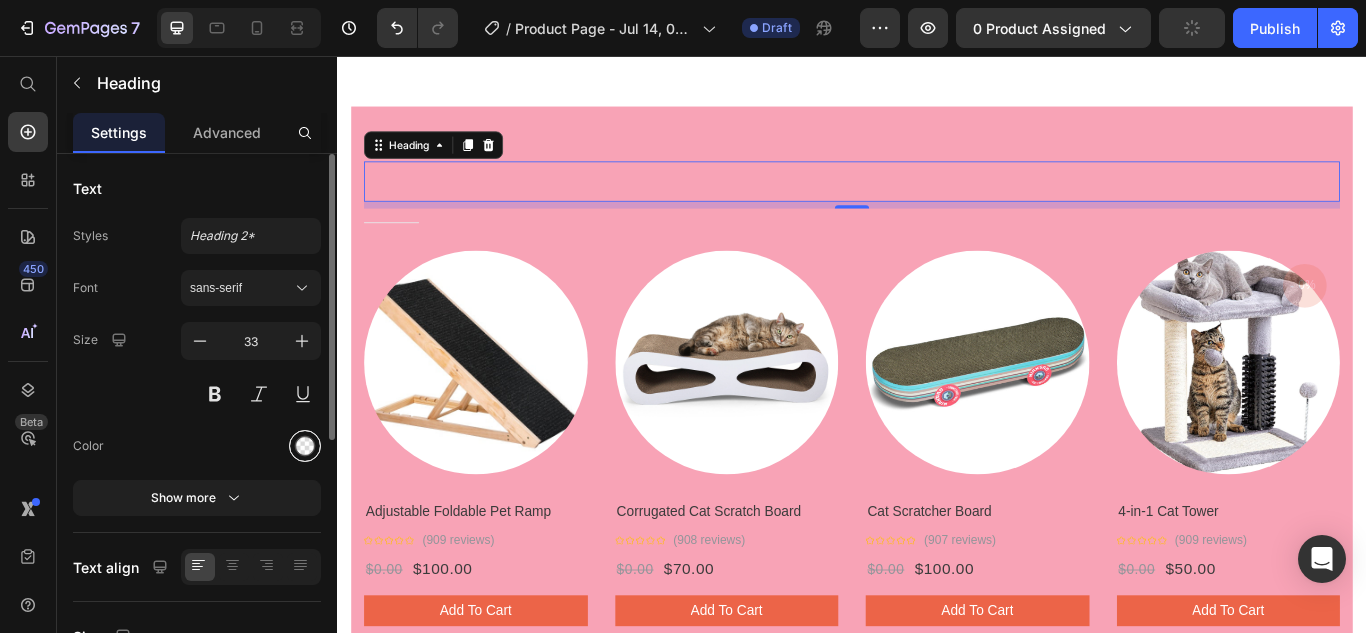 click at bounding box center (305, 446) 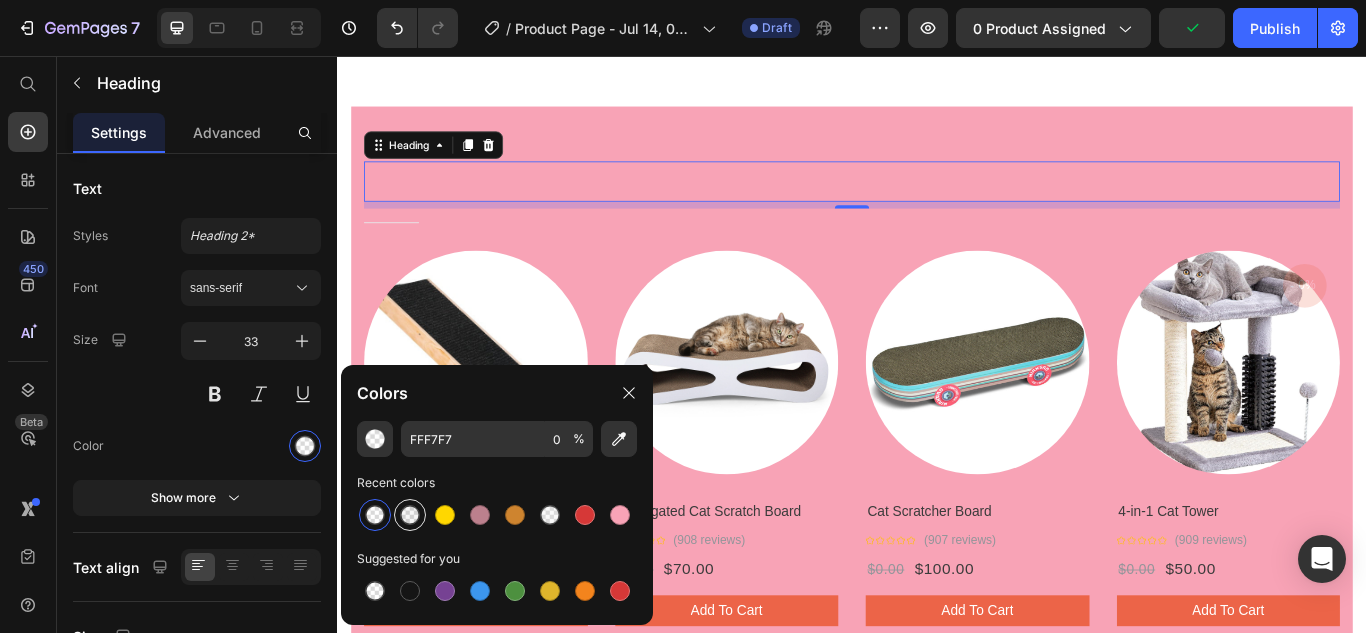 click at bounding box center [410, 515] 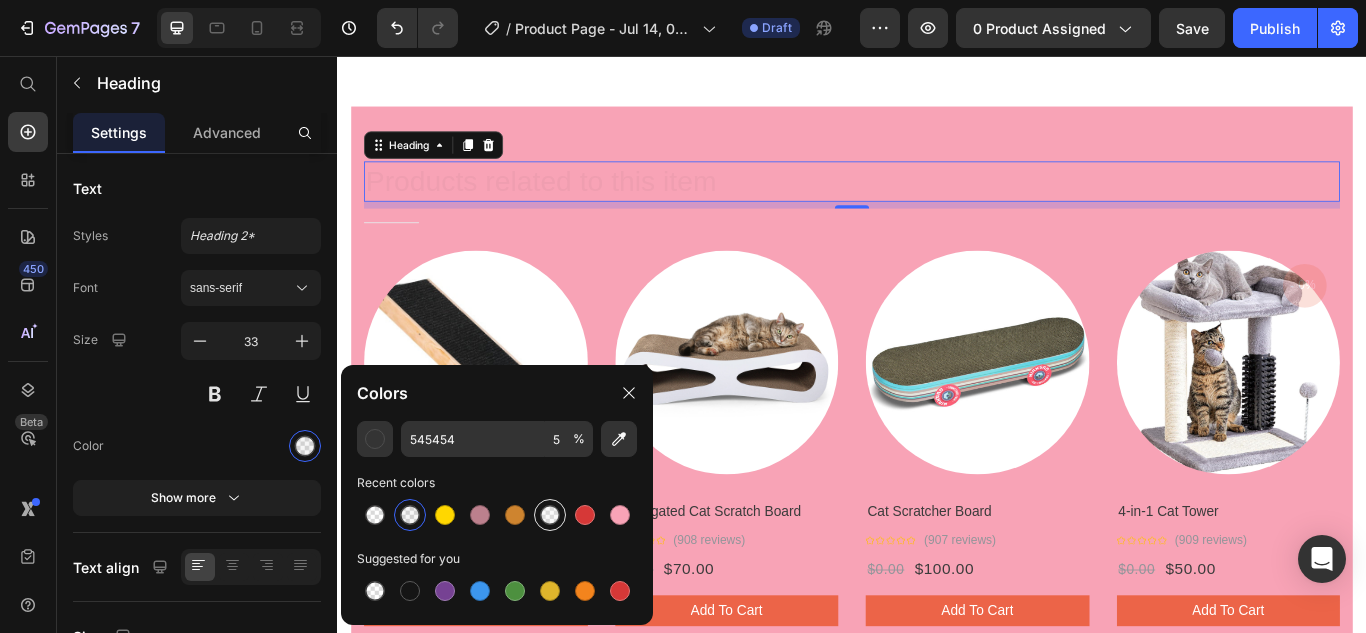 click at bounding box center (550, 515) 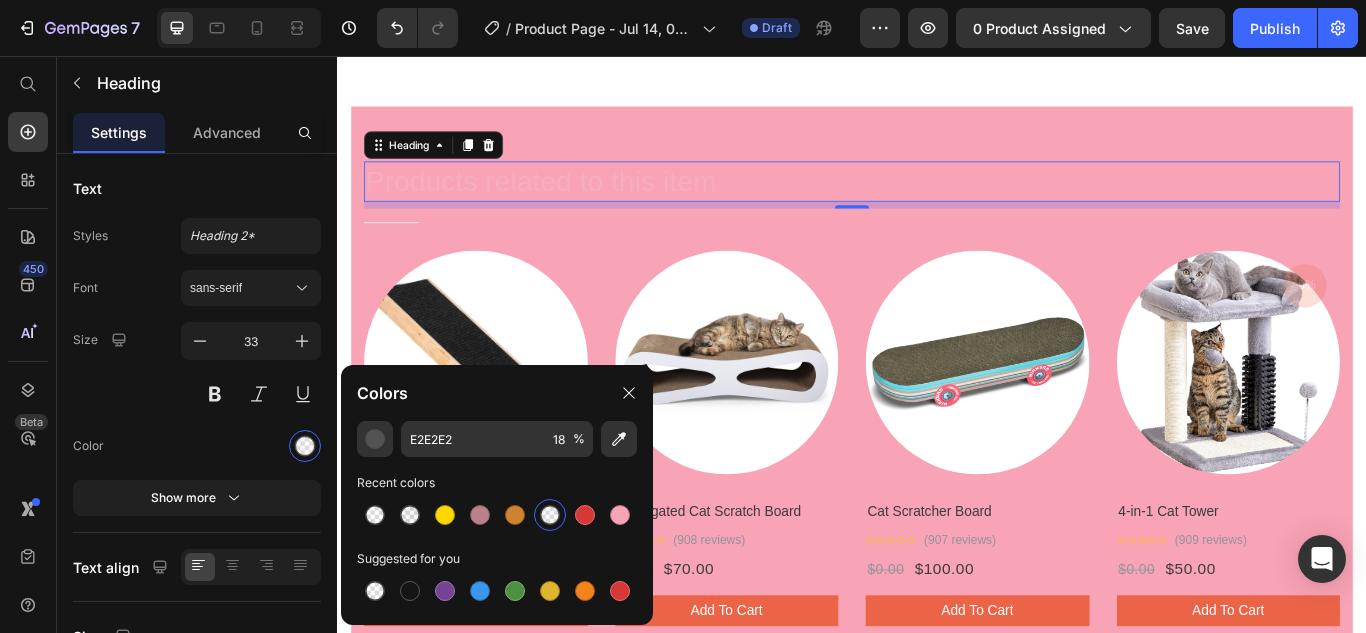 click on "E2E2E2 18 % Recent colors Suggested for you" 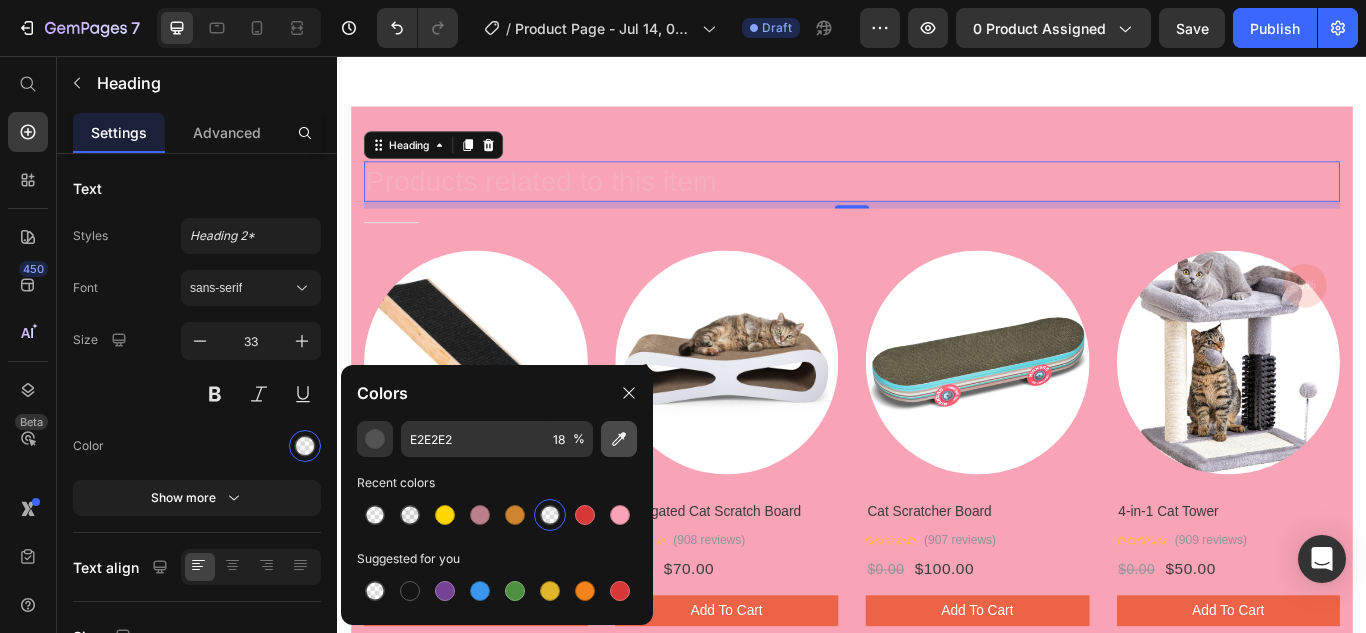 click 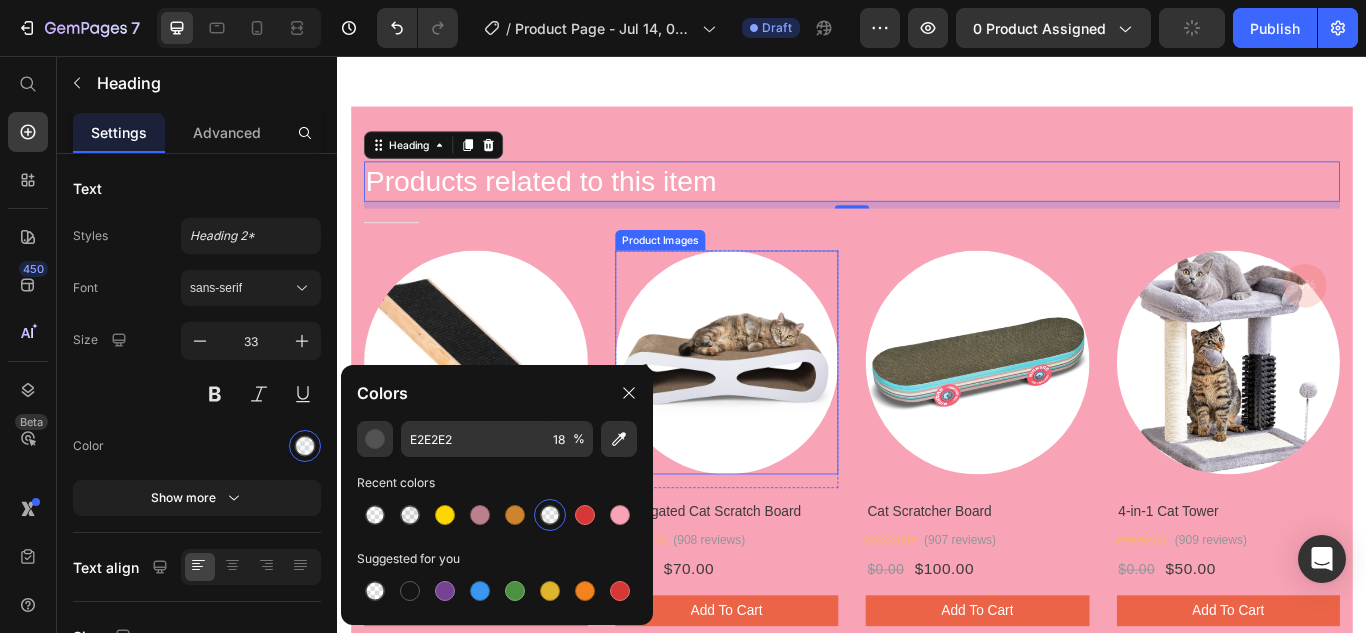 type on "FFFFFF" 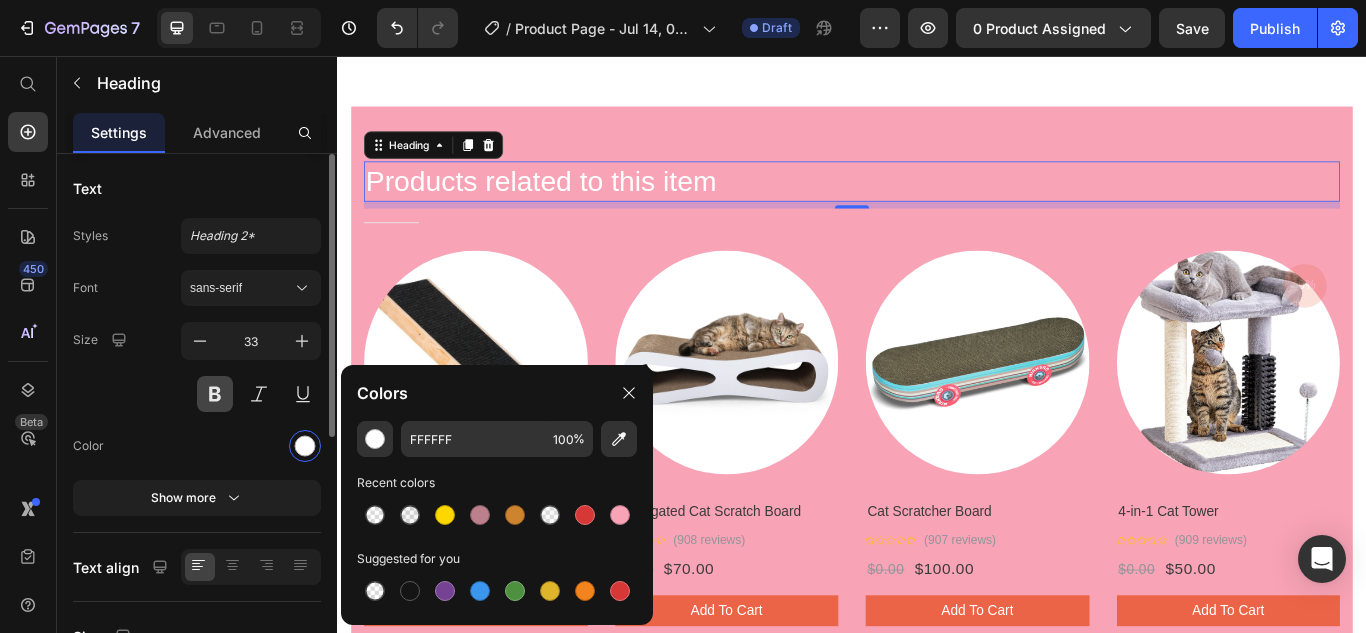 click at bounding box center [215, 394] 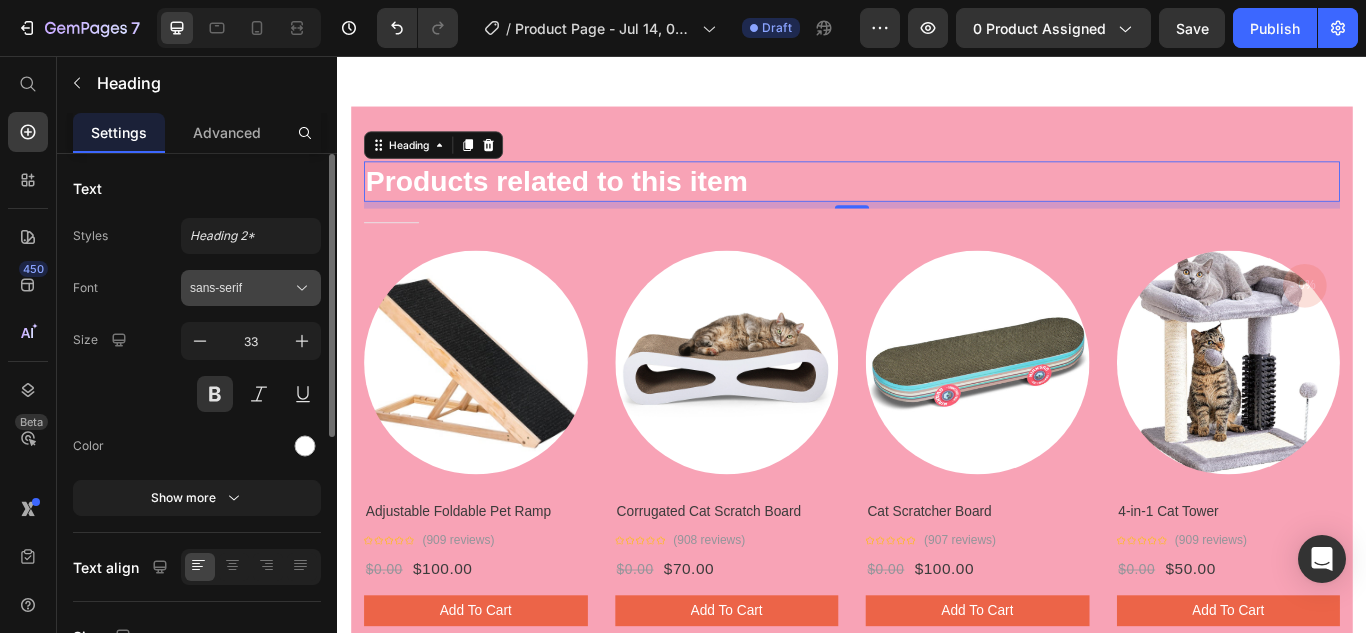 click 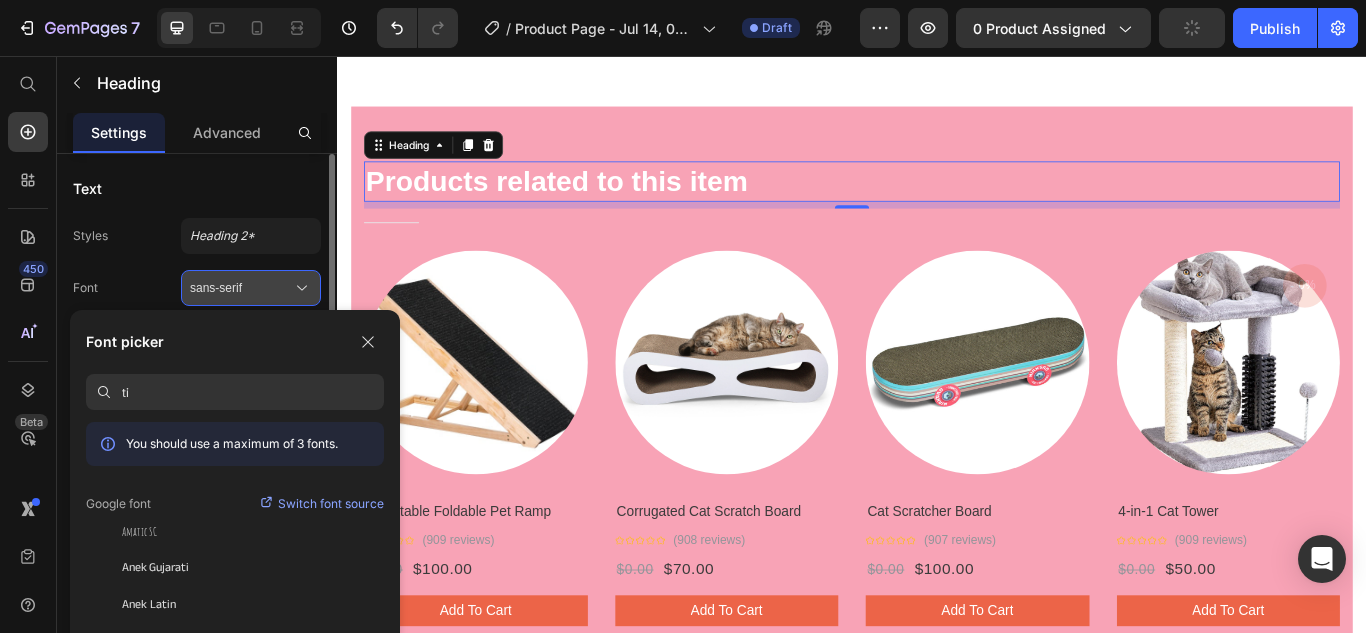 type on "t" 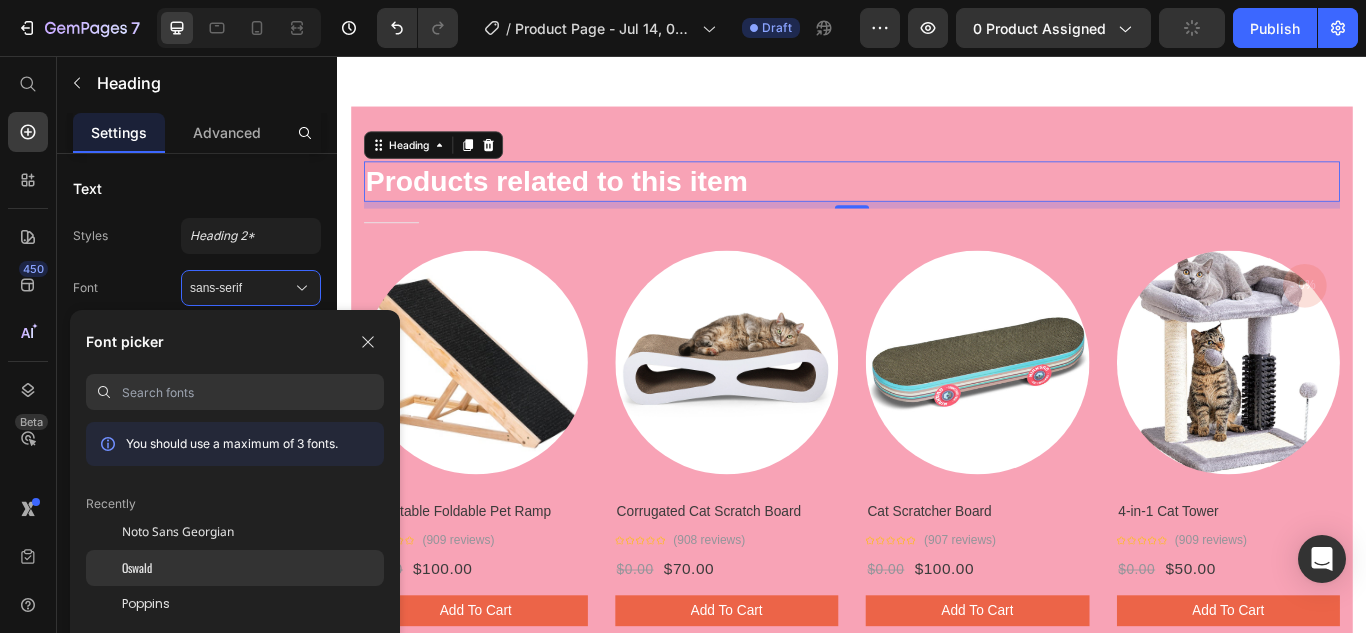 click on "Oswald" 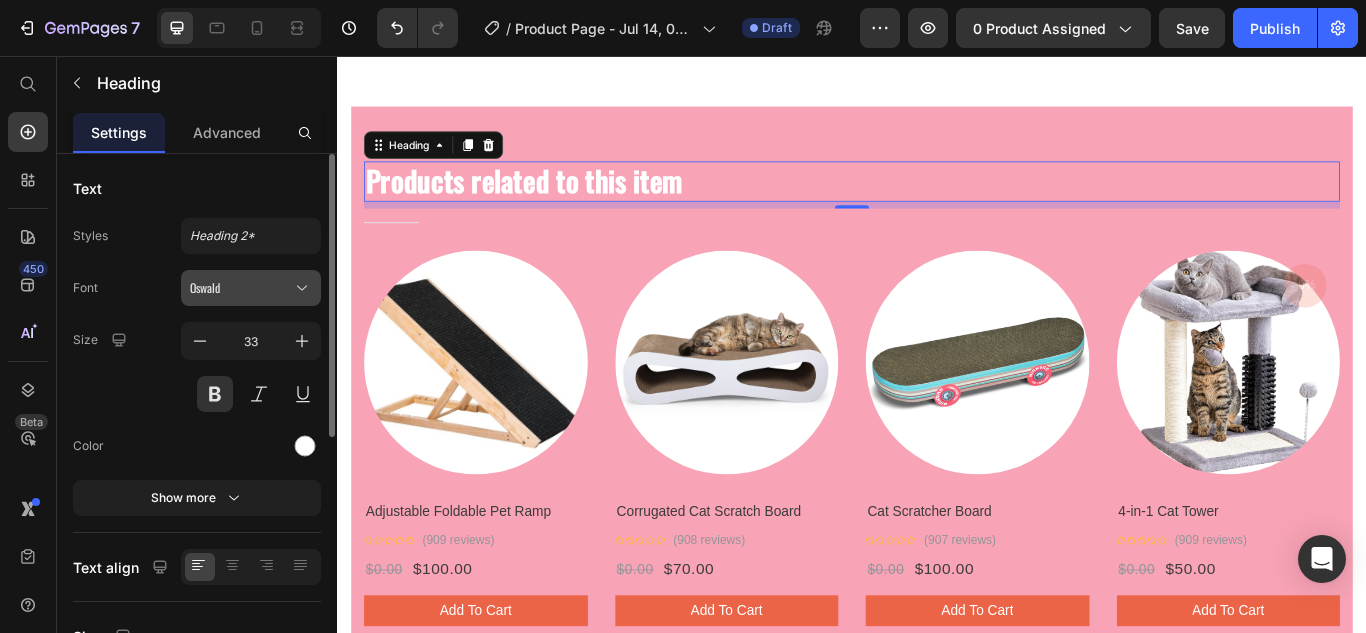 click on "Oswald" at bounding box center [241, 288] 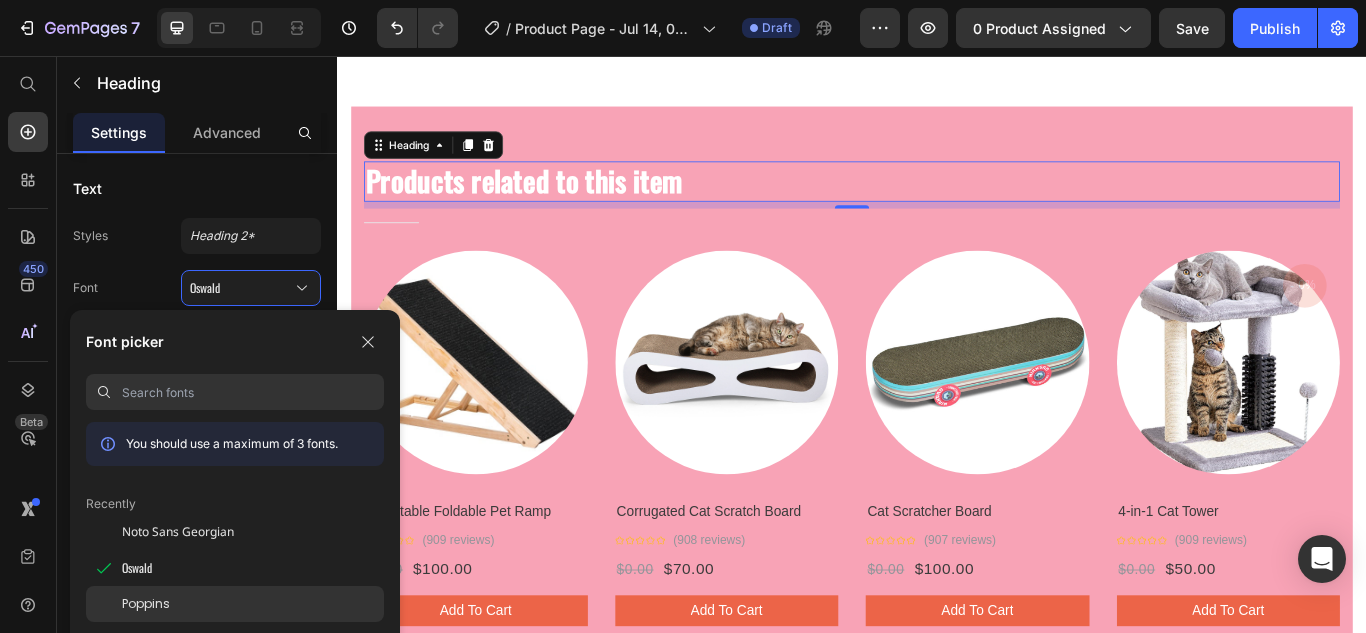 click on "Poppins" 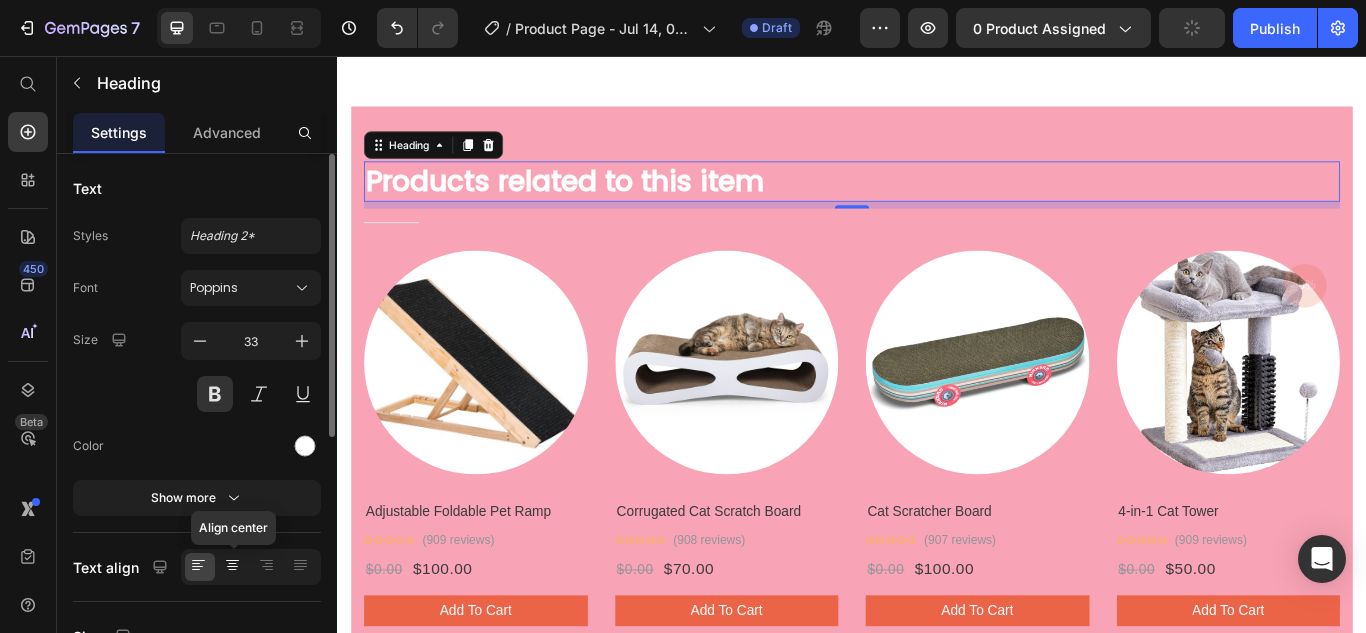 click 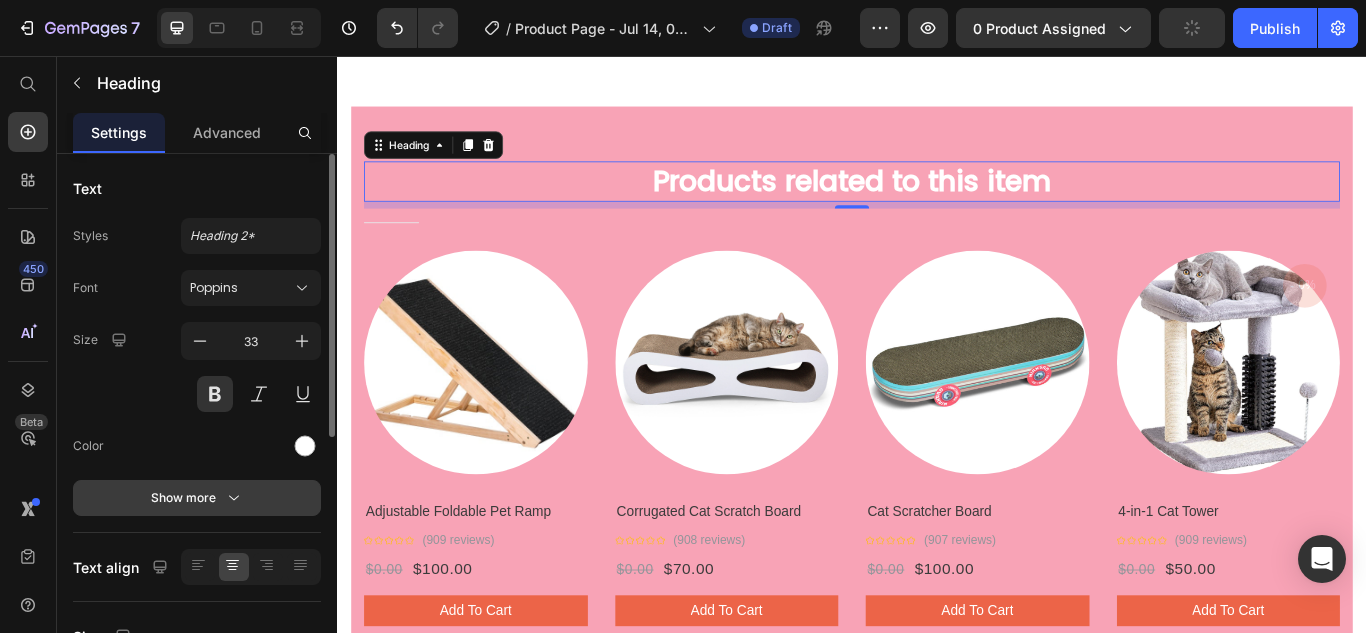 click 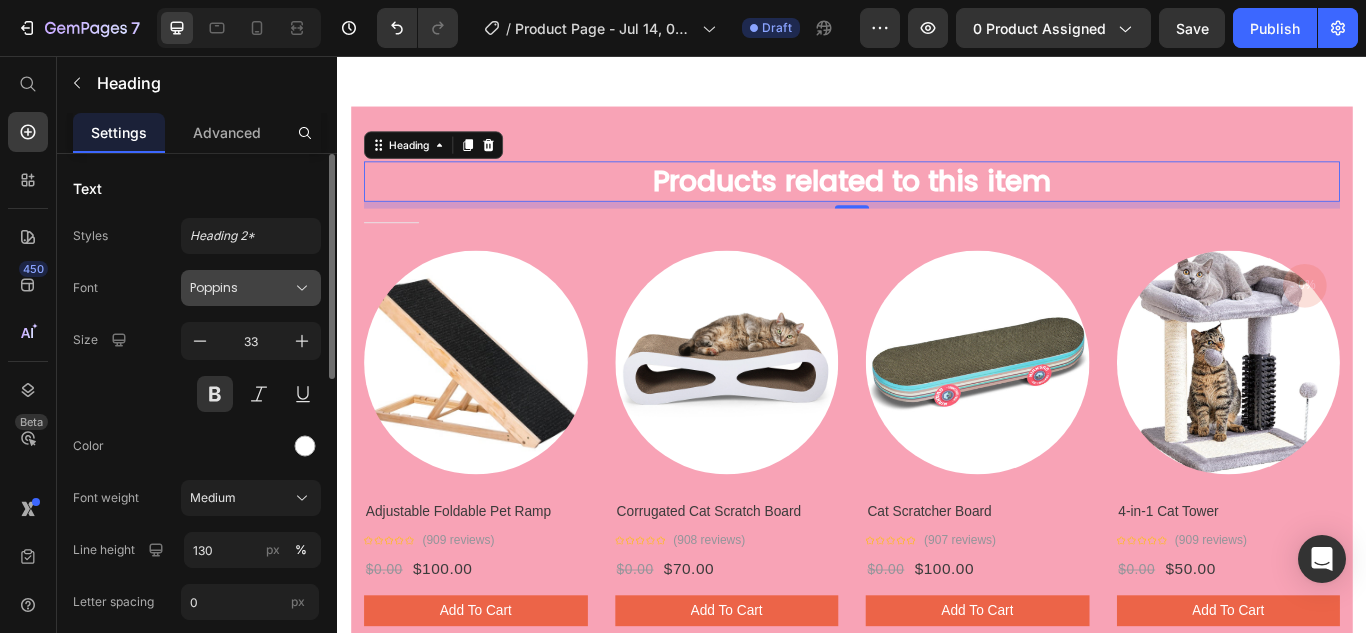click on "Poppins" at bounding box center (241, 288) 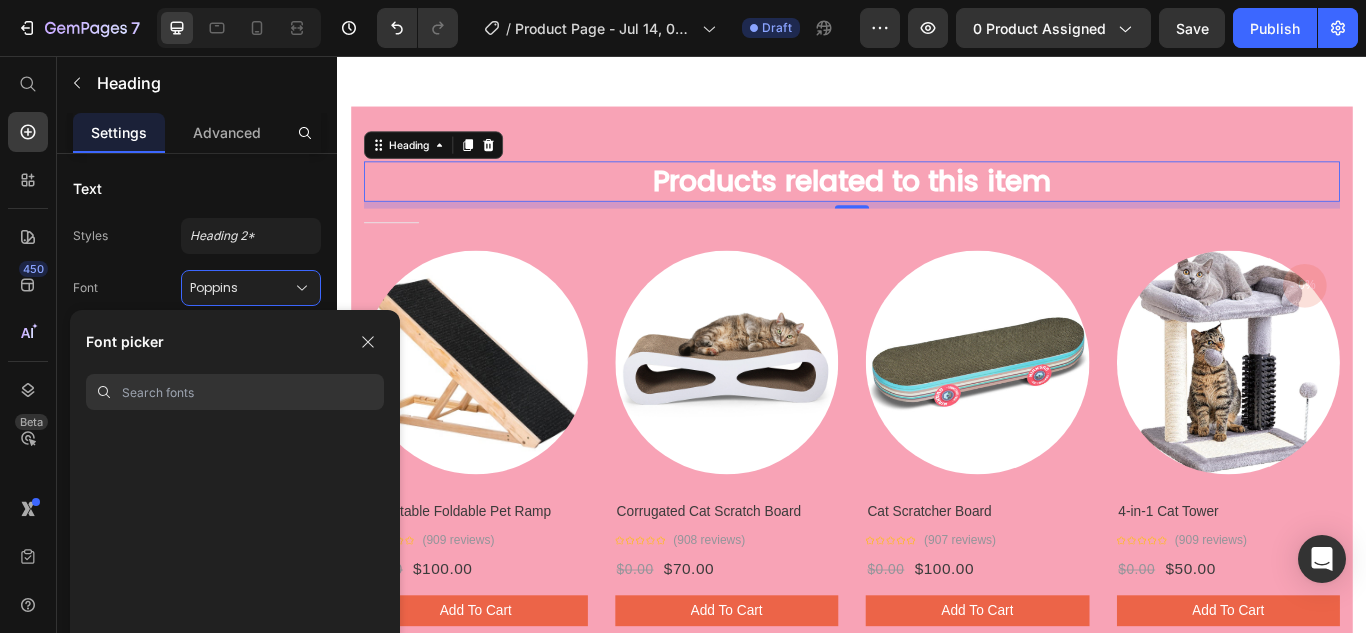 scroll, scrollTop: 0, scrollLeft: 0, axis: both 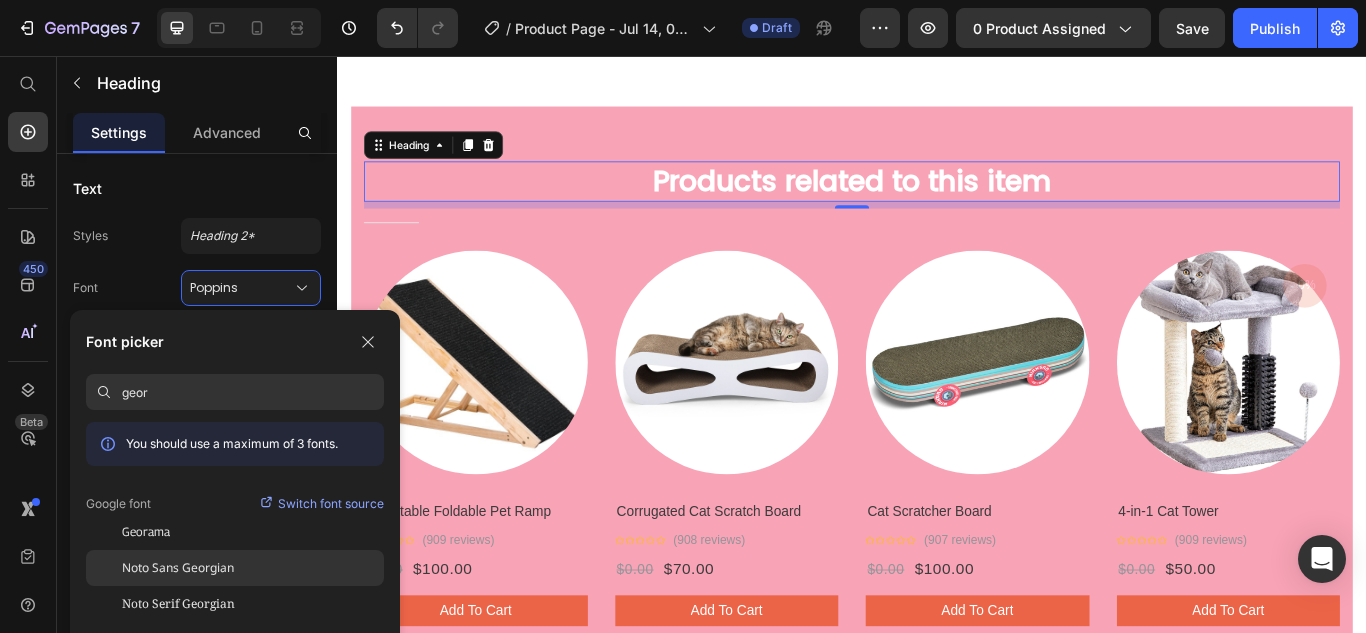 type on "geor" 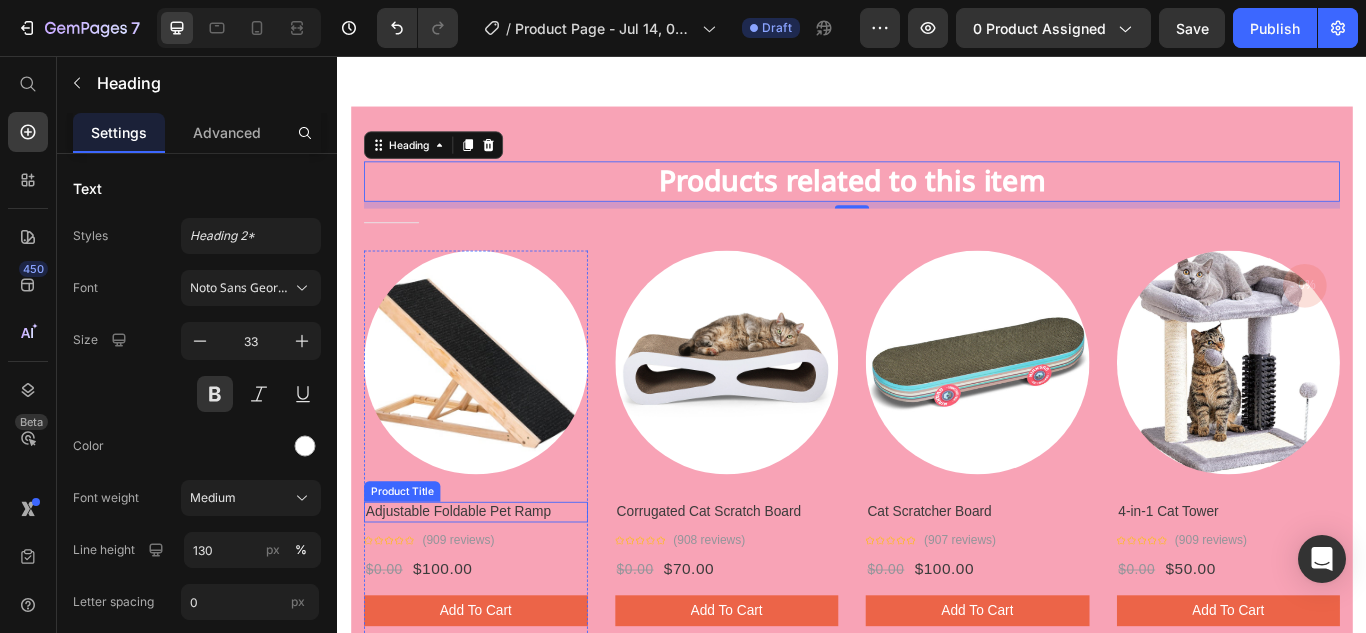 click on "Adjustable Foldable Pet Ramp" at bounding box center [498, 588] 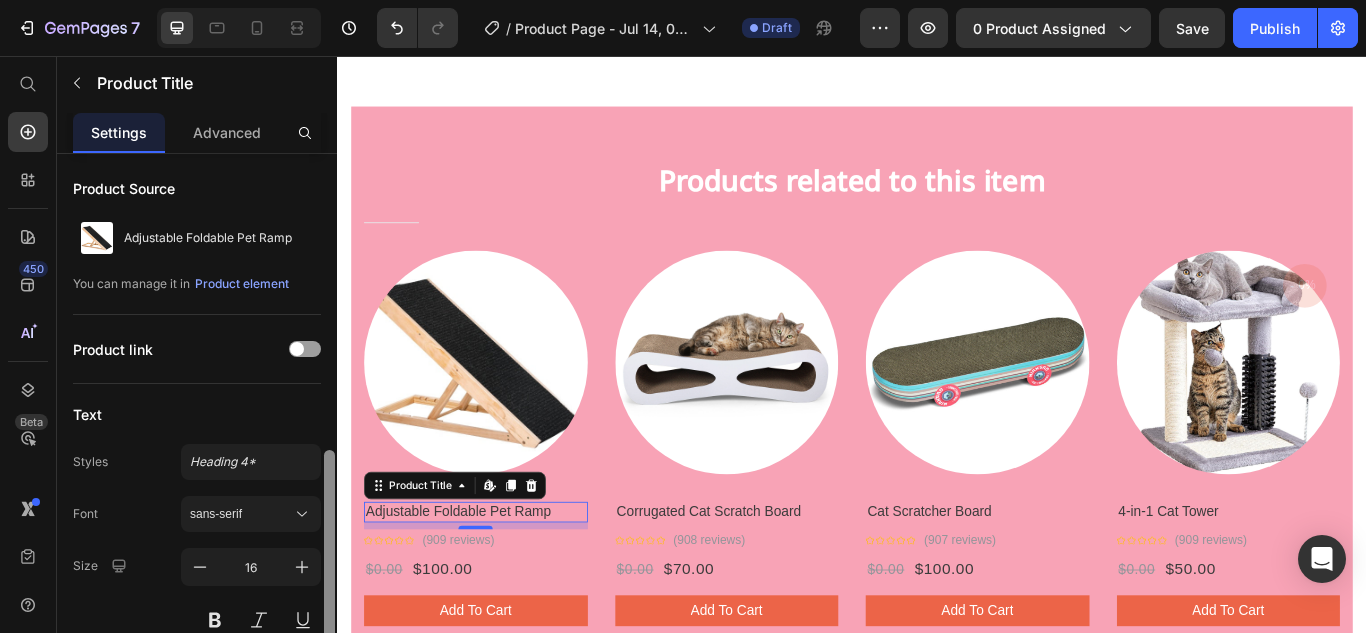 scroll, scrollTop: 199, scrollLeft: 0, axis: vertical 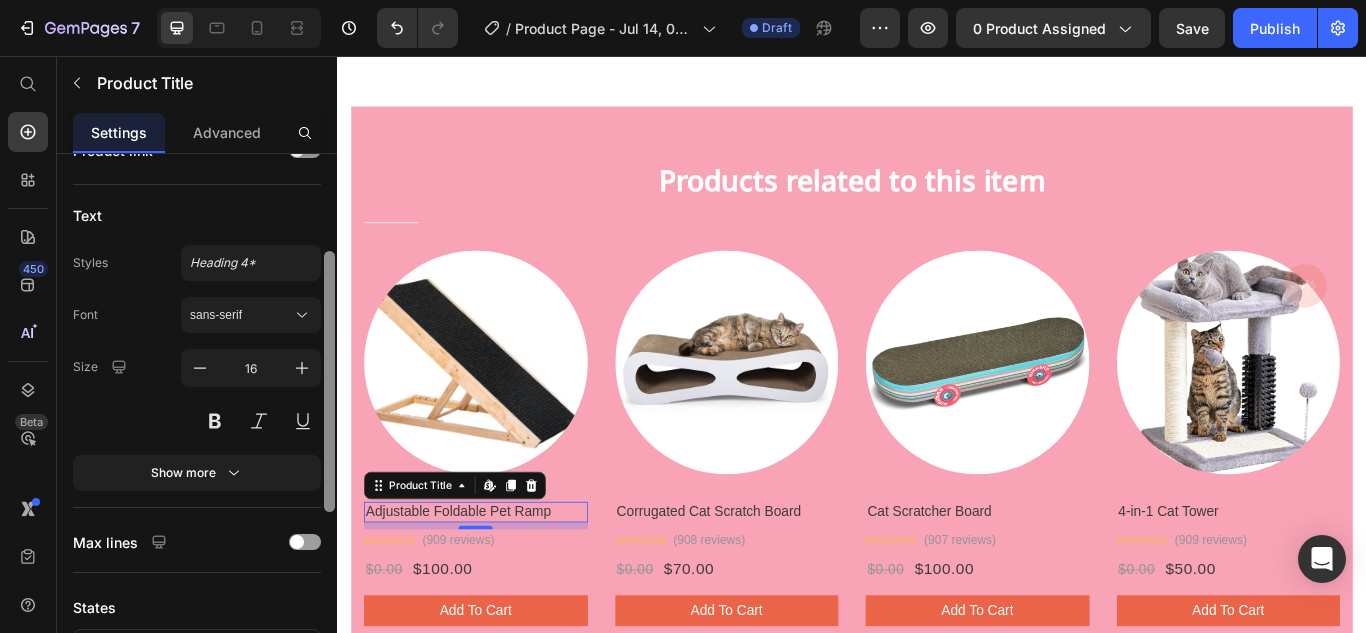 drag, startPoint x: 663, startPoint y: 448, endPoint x: 339, endPoint y: 601, distance: 358.30853 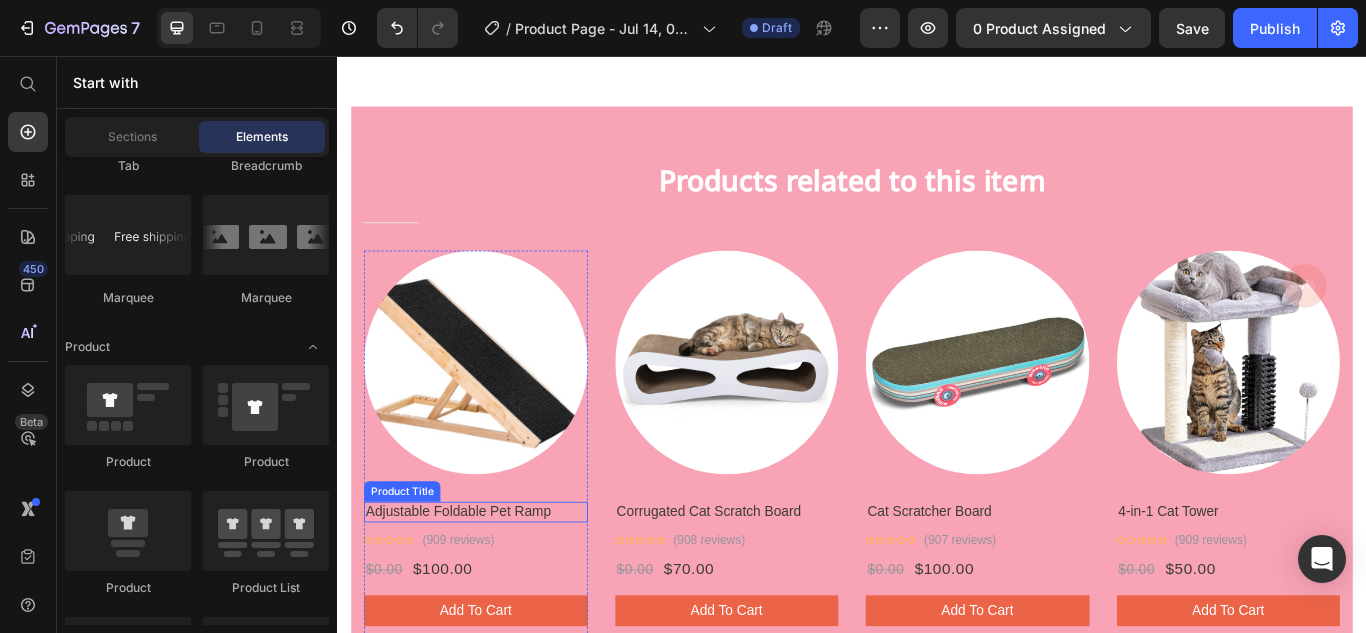 click on "Adjustable Foldable Pet Ramp" at bounding box center (498, 588) 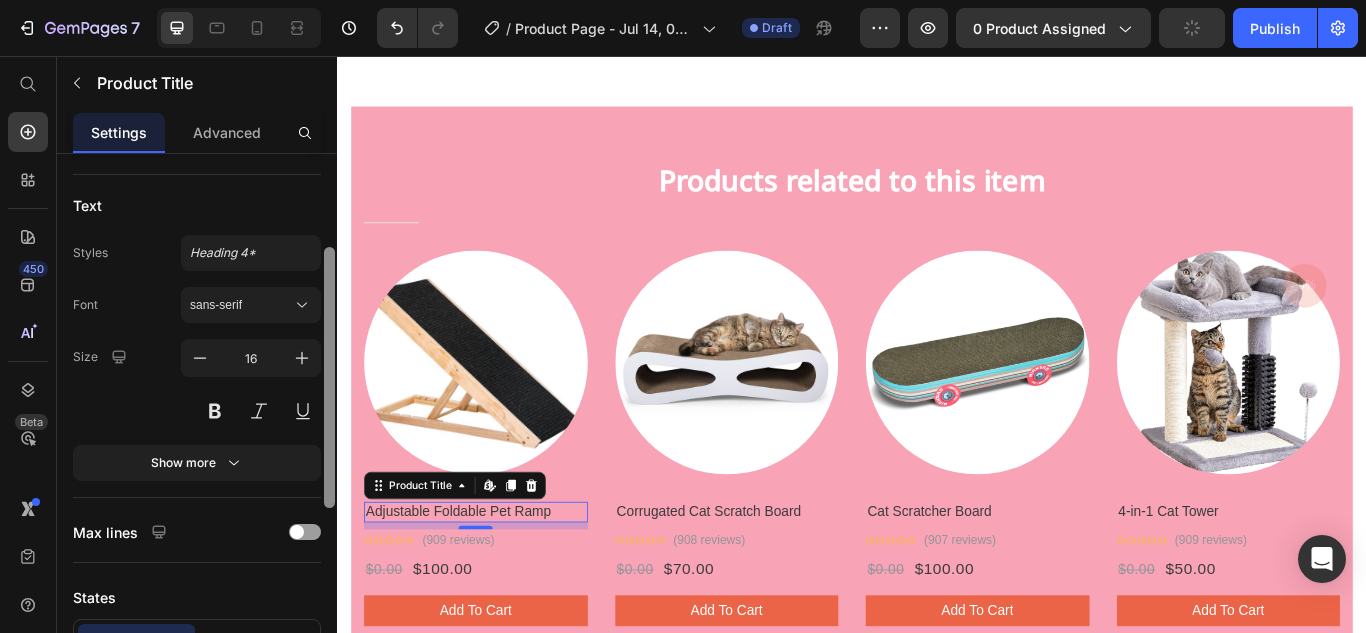 scroll, scrollTop: 203, scrollLeft: 0, axis: vertical 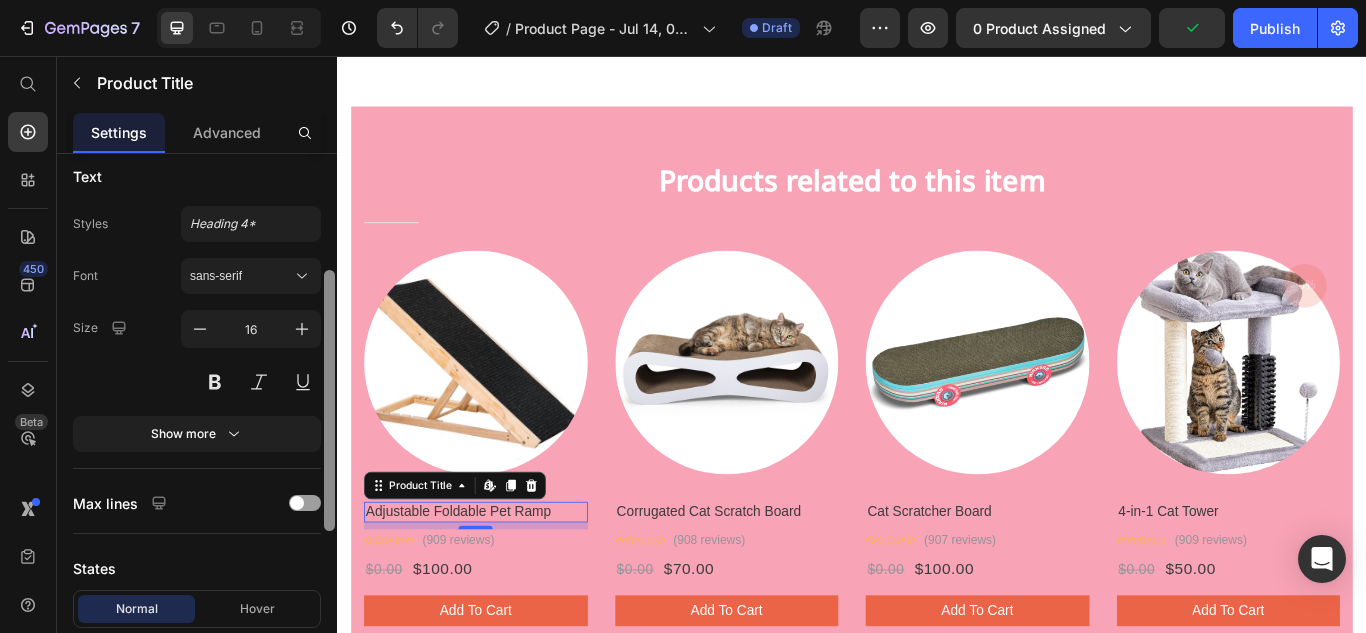 drag, startPoint x: 669, startPoint y: 547, endPoint x: 338, endPoint y: 587, distance: 333.40817 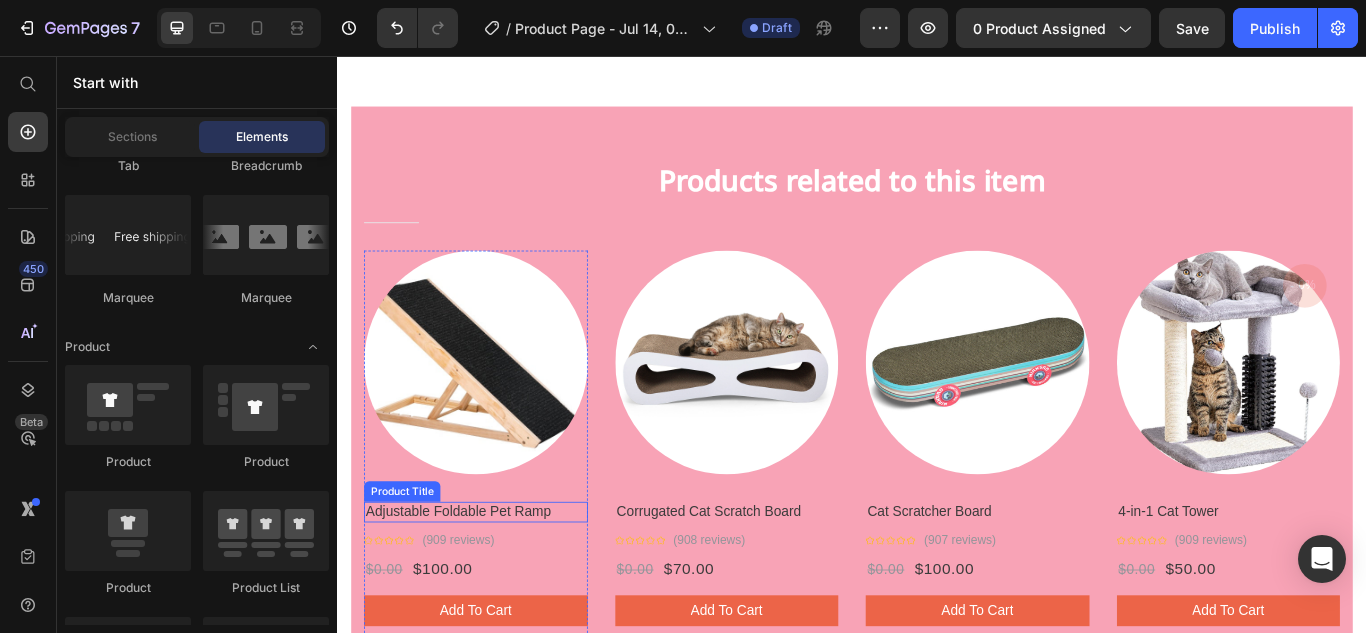 click on "Adjustable Foldable Pet Ramp" at bounding box center (498, 588) 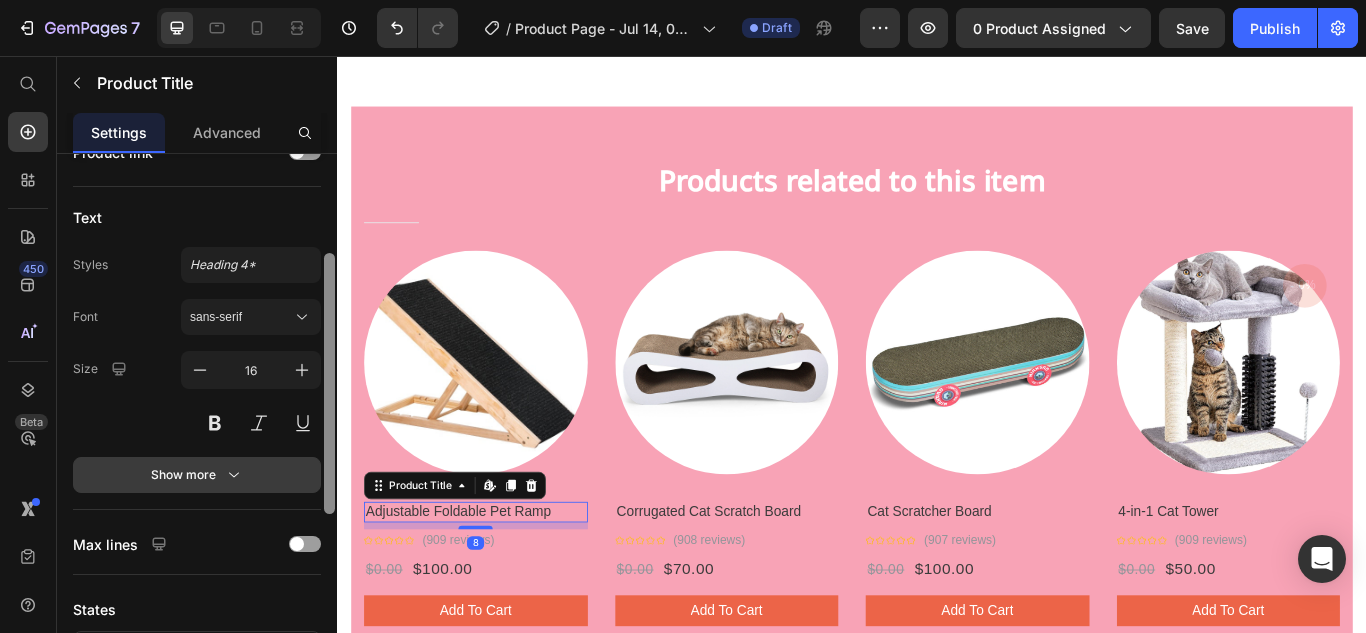 scroll, scrollTop: 193, scrollLeft: 0, axis: vertical 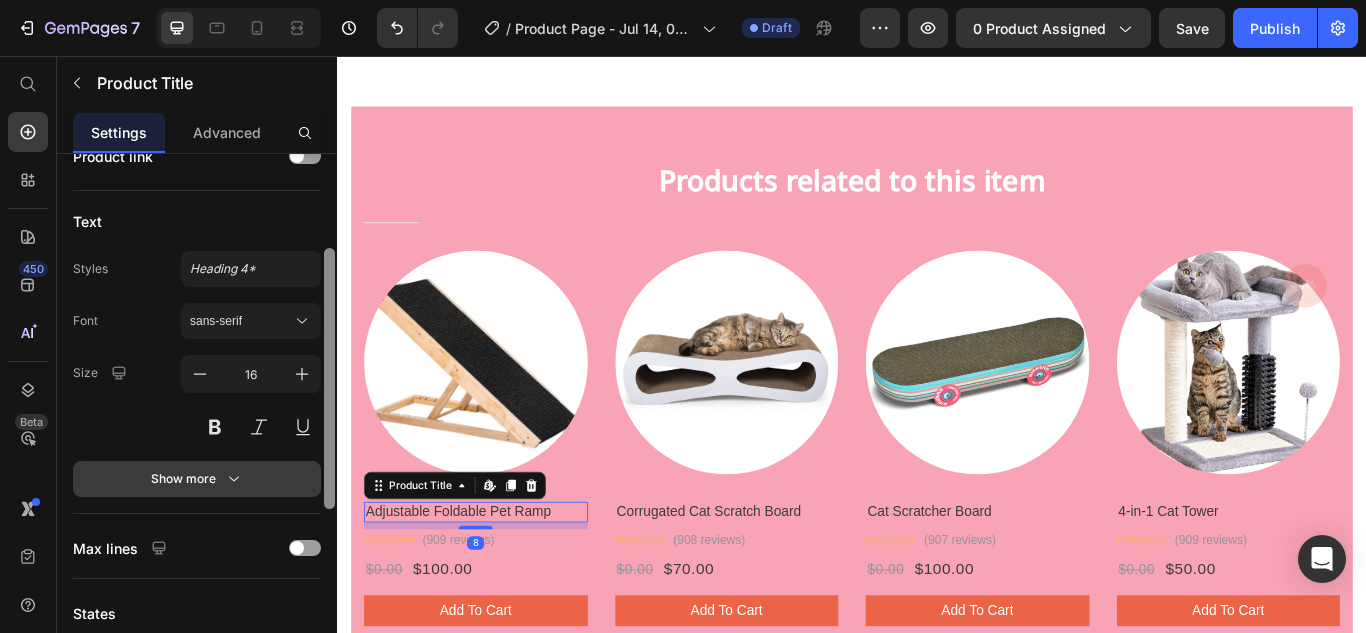 click on "Show more" at bounding box center [197, 479] 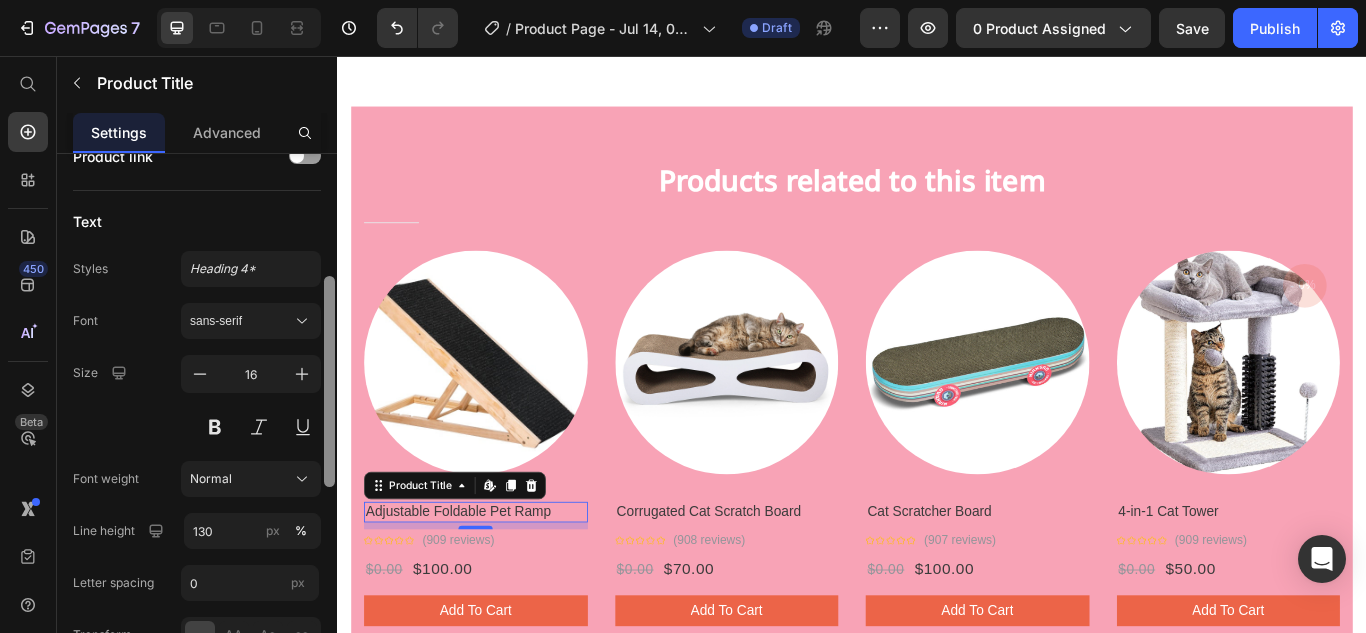 scroll, scrollTop: 226, scrollLeft: 0, axis: vertical 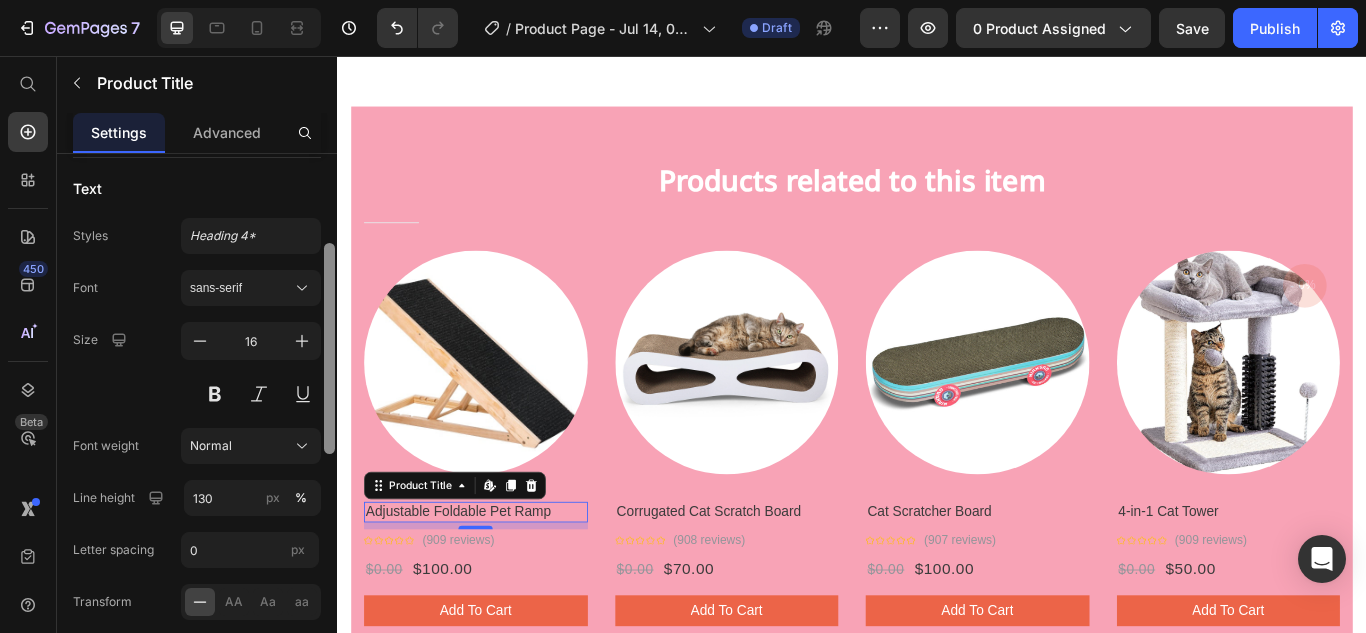 drag, startPoint x: 669, startPoint y: 552, endPoint x: 343, endPoint y: 651, distance: 340.70074 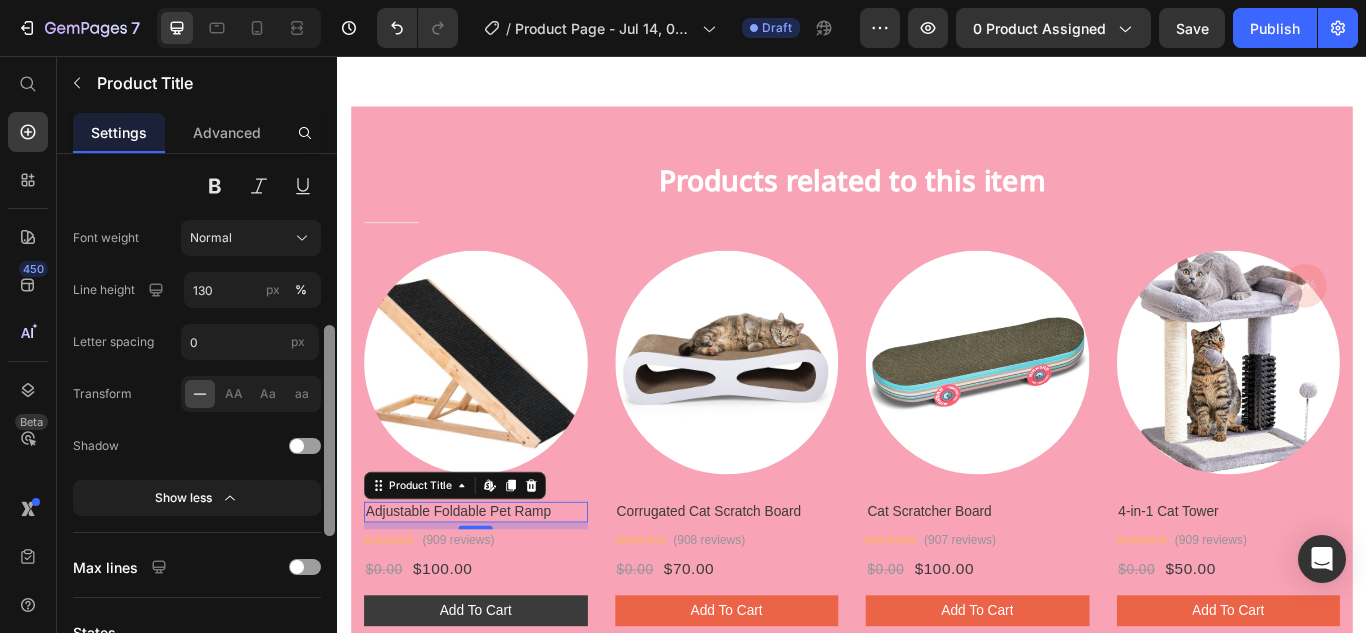 scroll, scrollTop: 434, scrollLeft: 0, axis: vertical 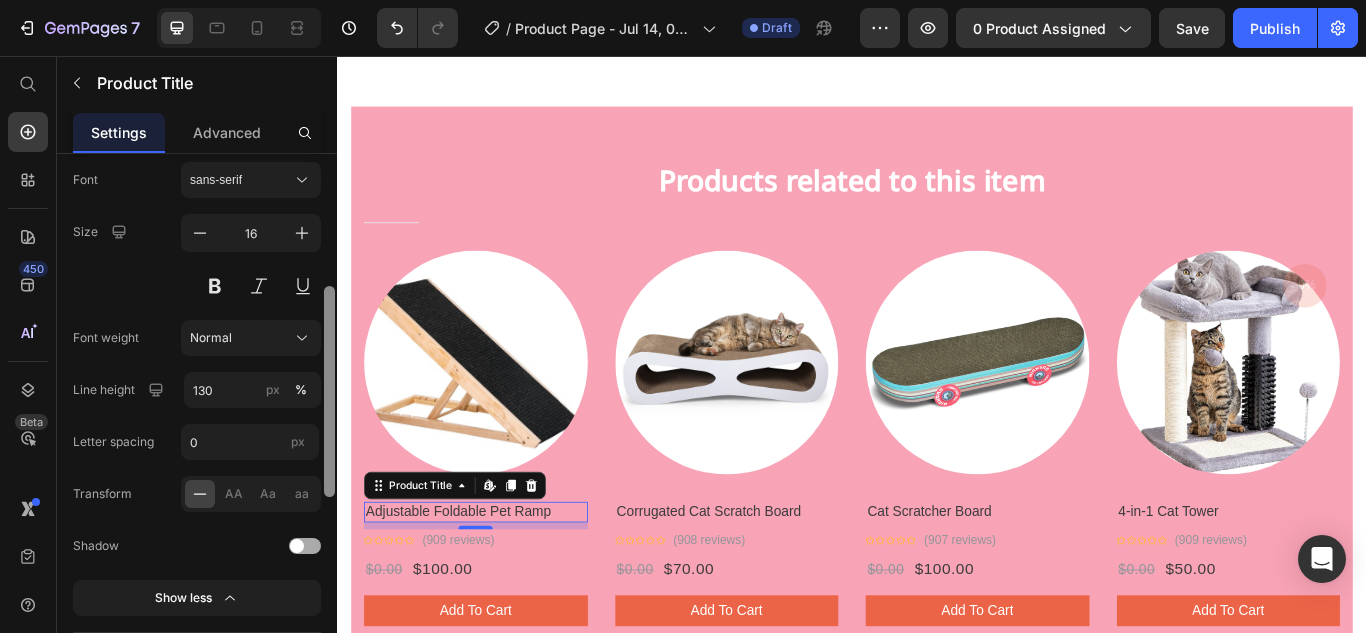 click on "Font sans-serif Size 16 Font weight Normal Line height 130 px % Letter spacing 0 px Transform
AA Aa aa Shadow Show less" at bounding box center (197, 389) 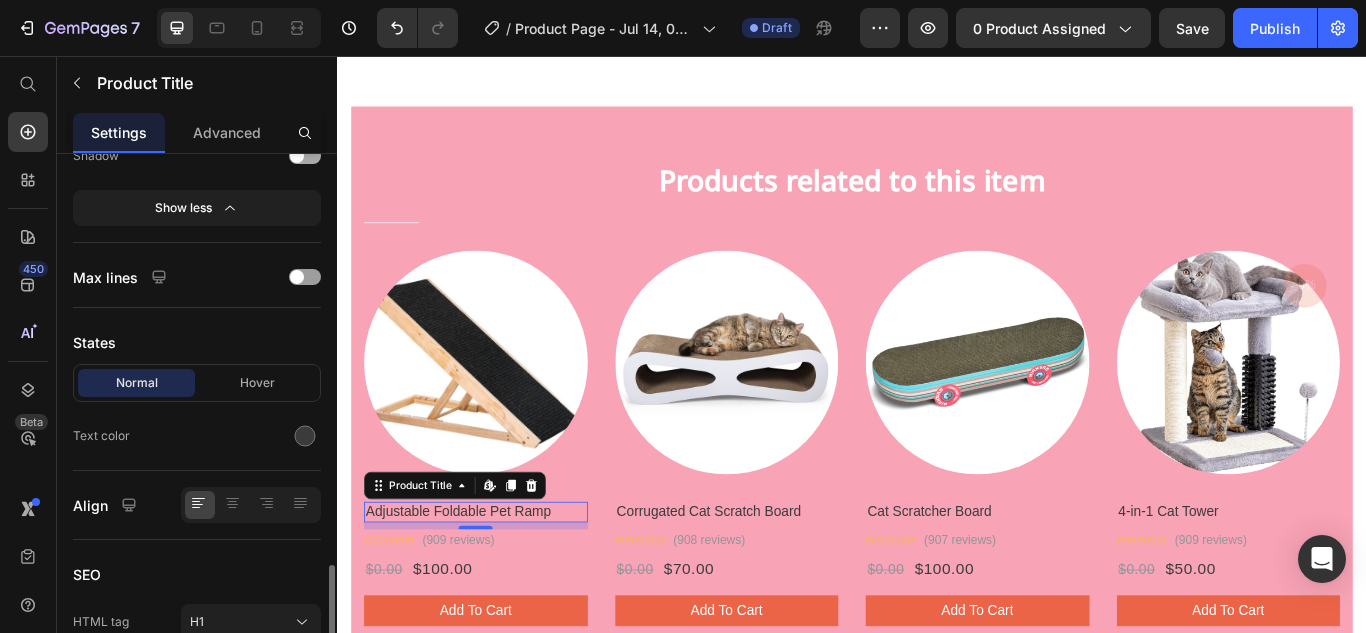 scroll, scrollTop: 822, scrollLeft: 0, axis: vertical 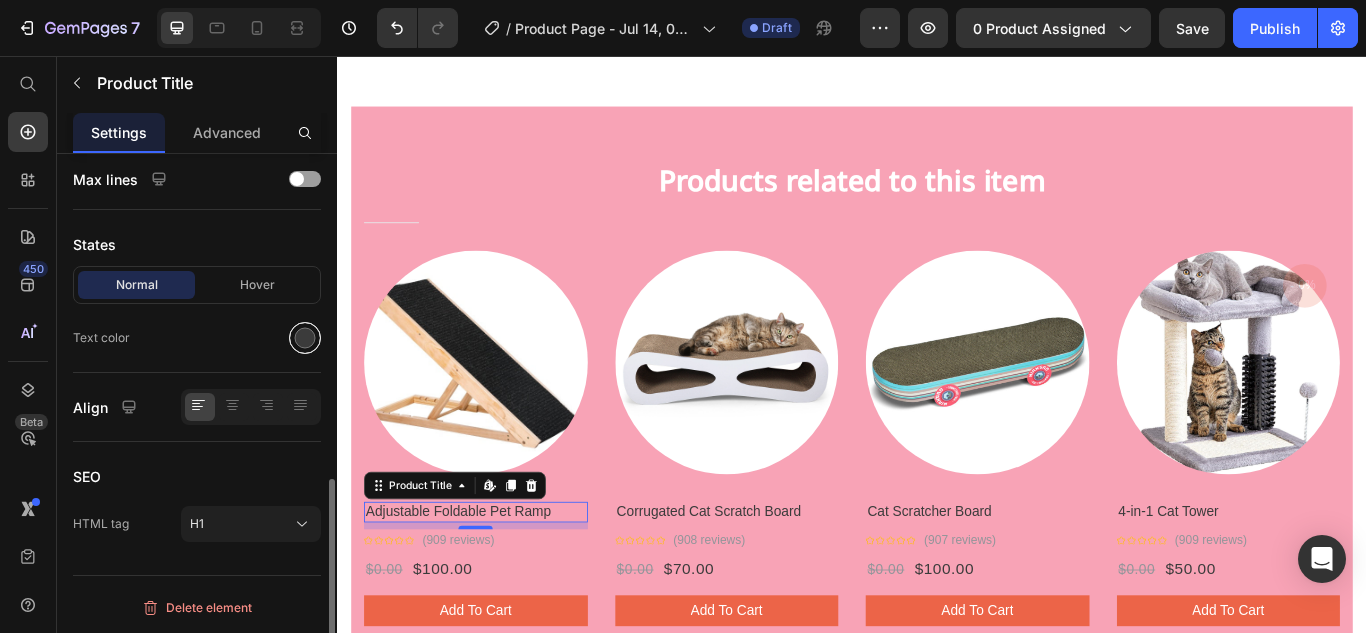 click at bounding box center (305, 338) 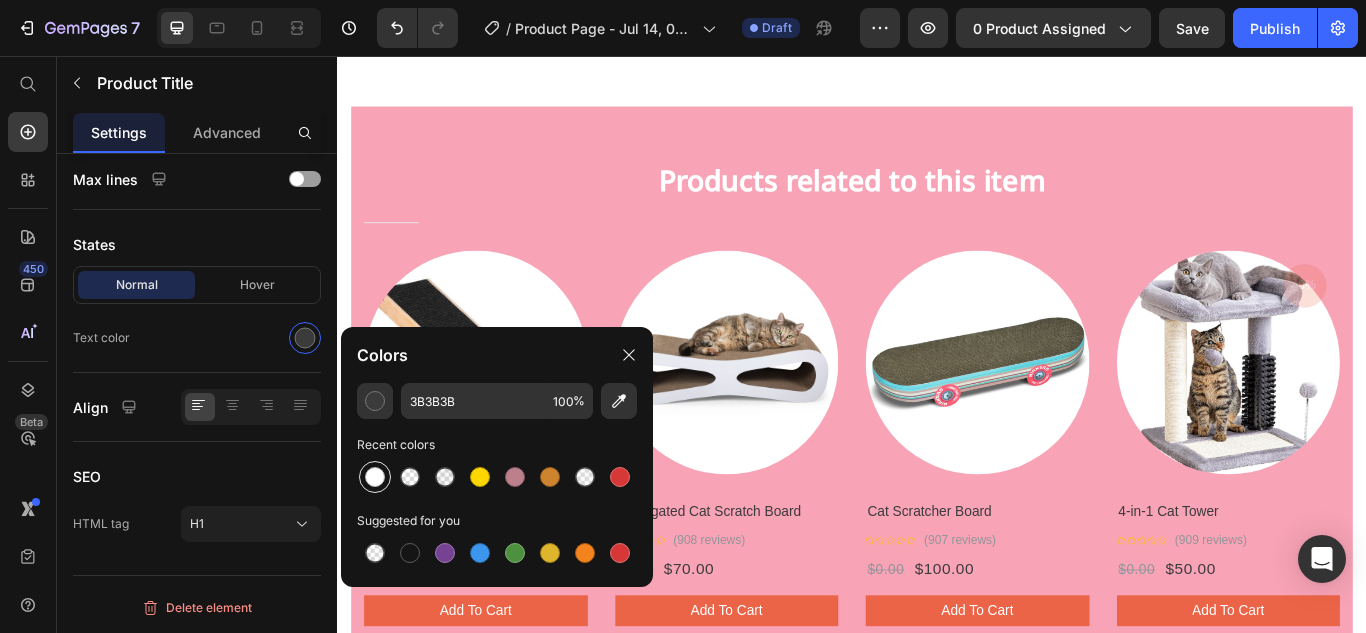 click at bounding box center (375, 477) 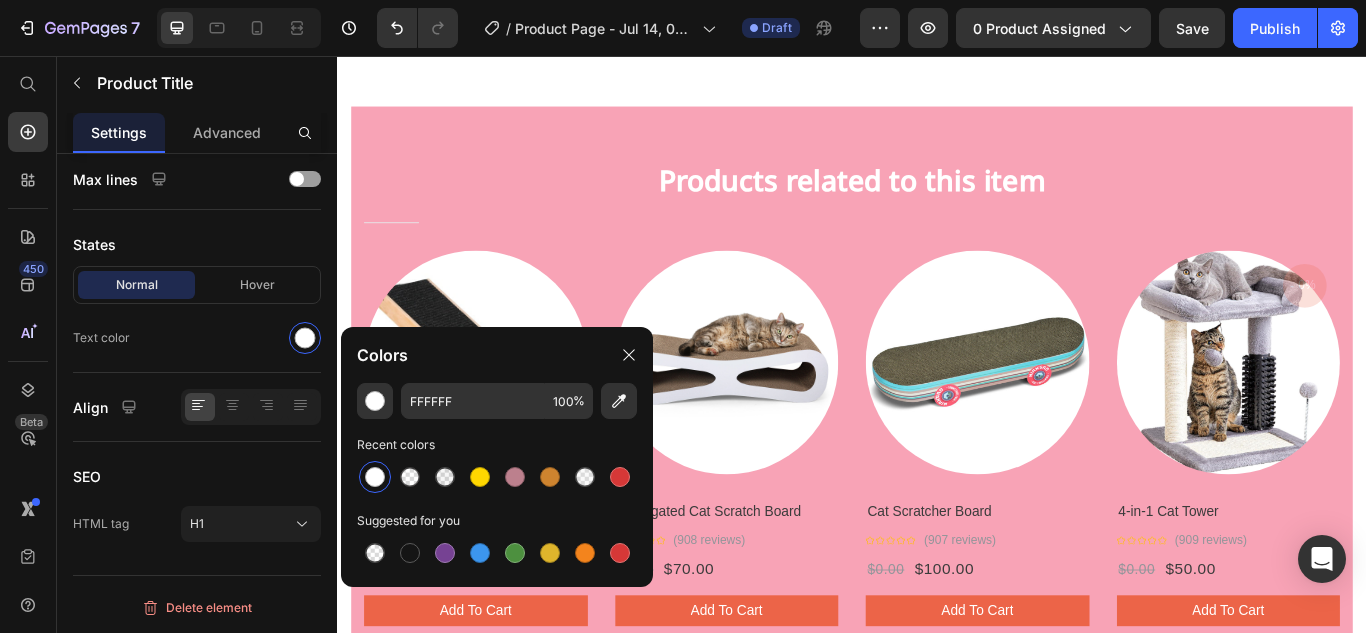 click at bounding box center (375, 477) 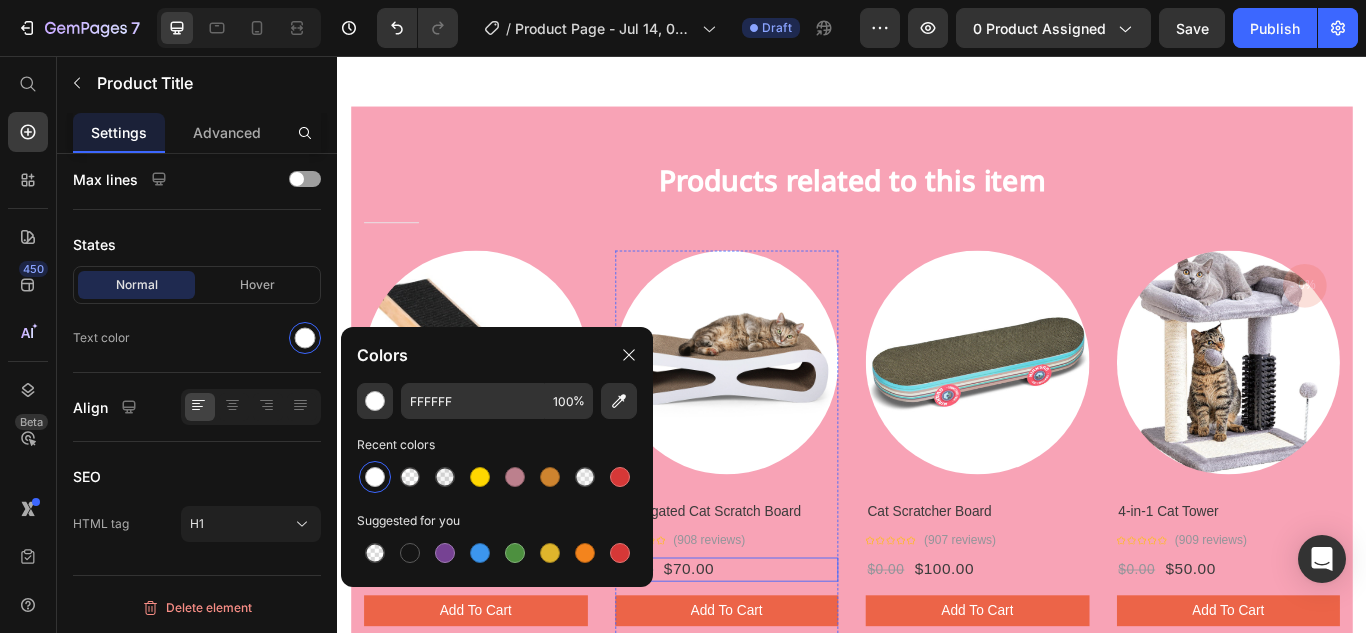 click on "$0.00 Product Price $70.00 Product Price Row" at bounding box center [791, 654] 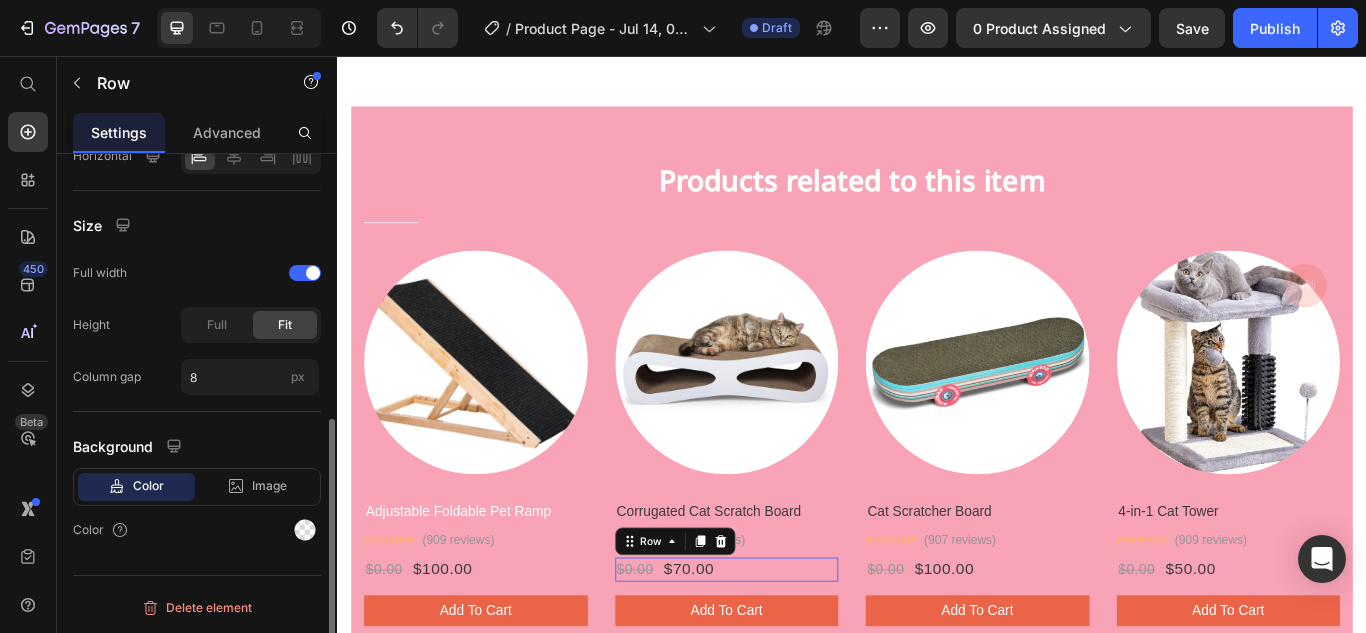 scroll, scrollTop: 0, scrollLeft: 0, axis: both 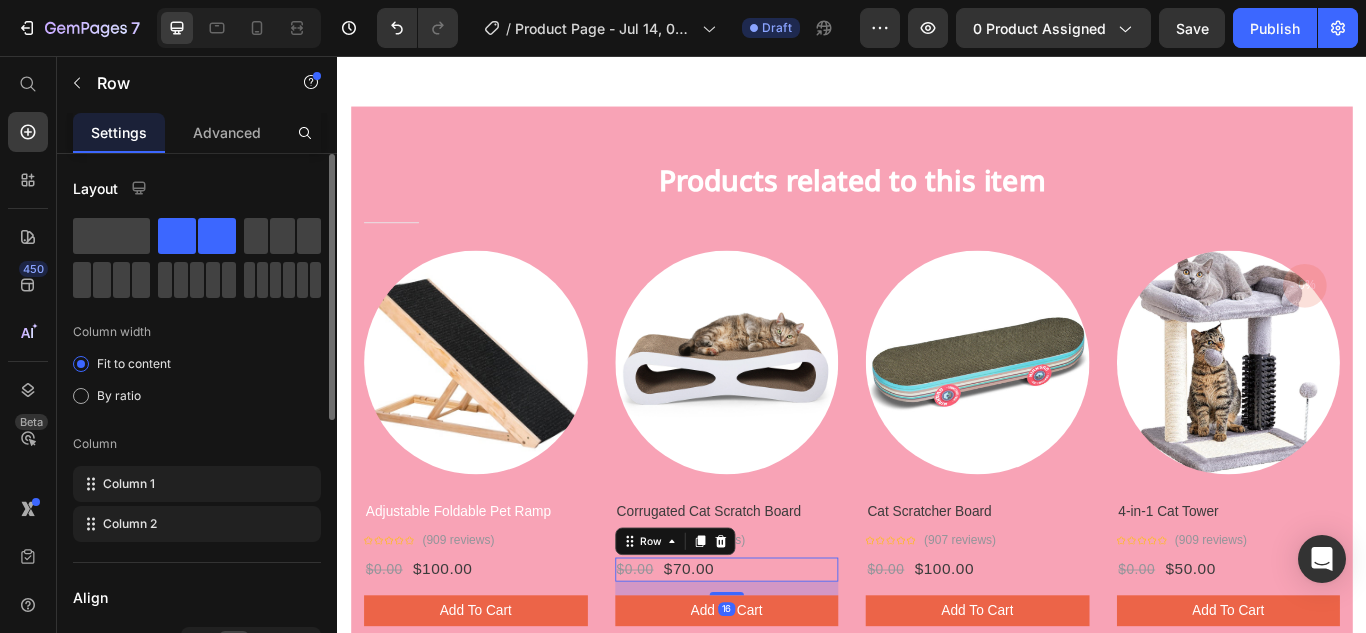 click on "$0.00 Product Price $70.00 Product Price Row   16" at bounding box center (791, 654) 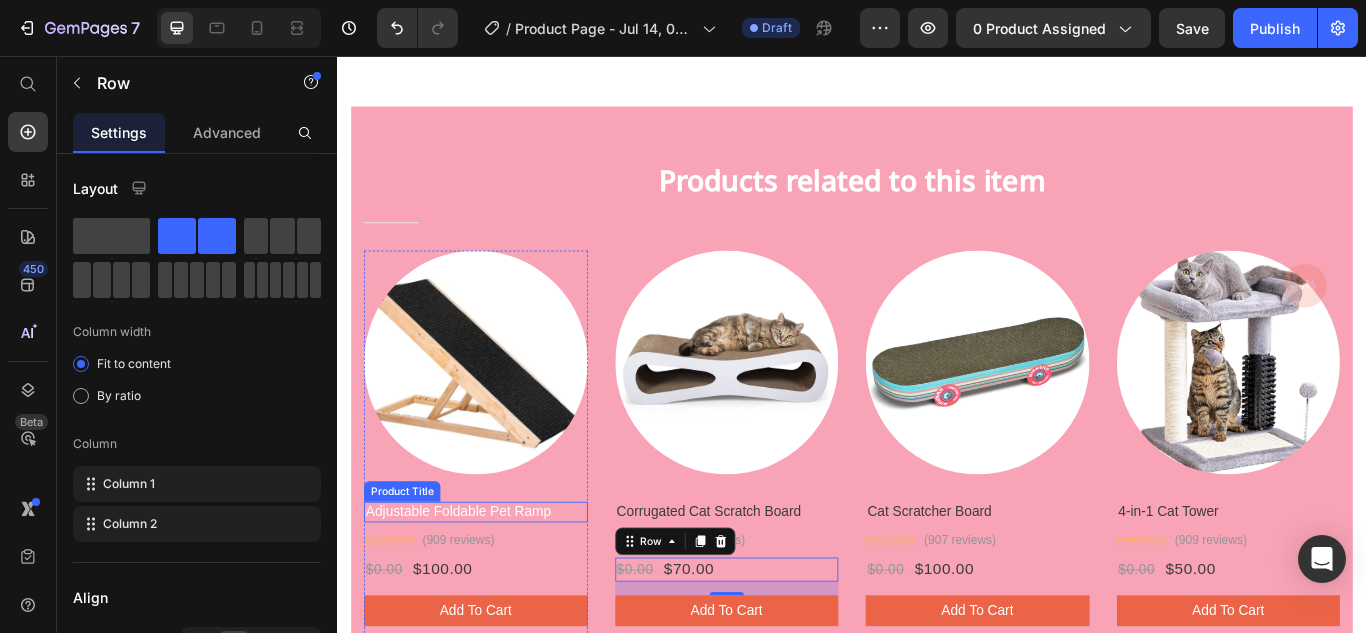 click on "Adjustable Foldable Pet Ramp" at bounding box center (498, 588) 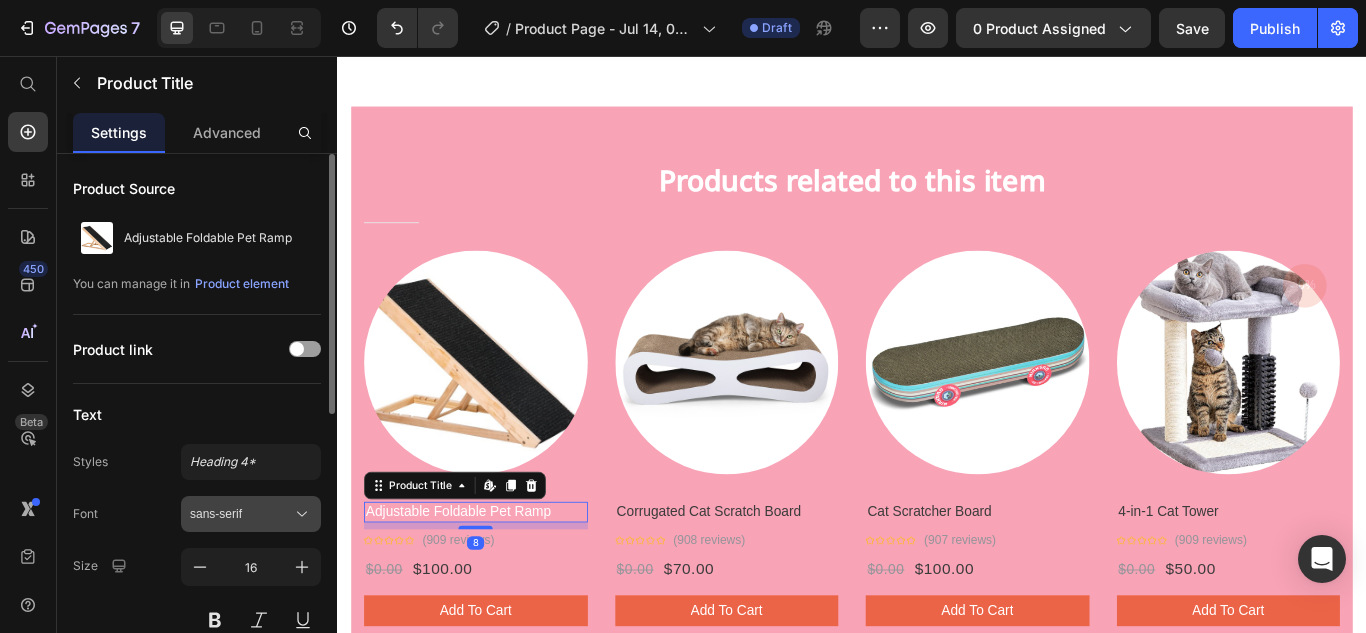 click on "sans-serif" at bounding box center (241, 514) 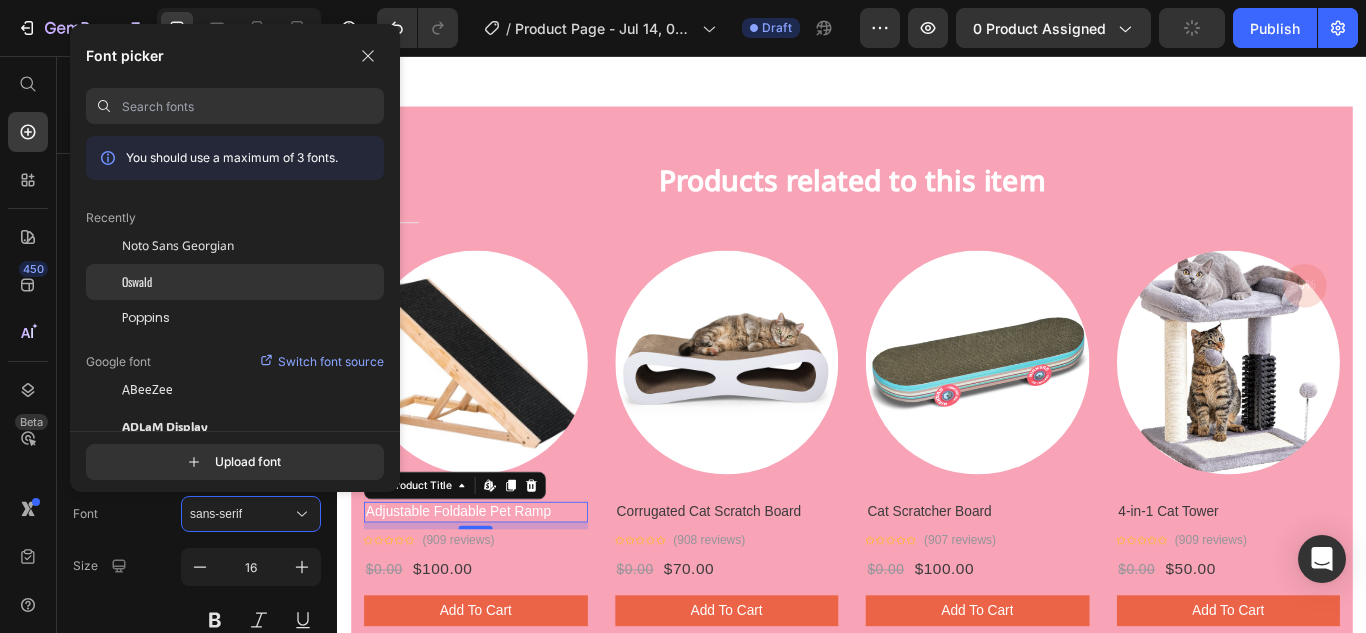 click on "Oswald" 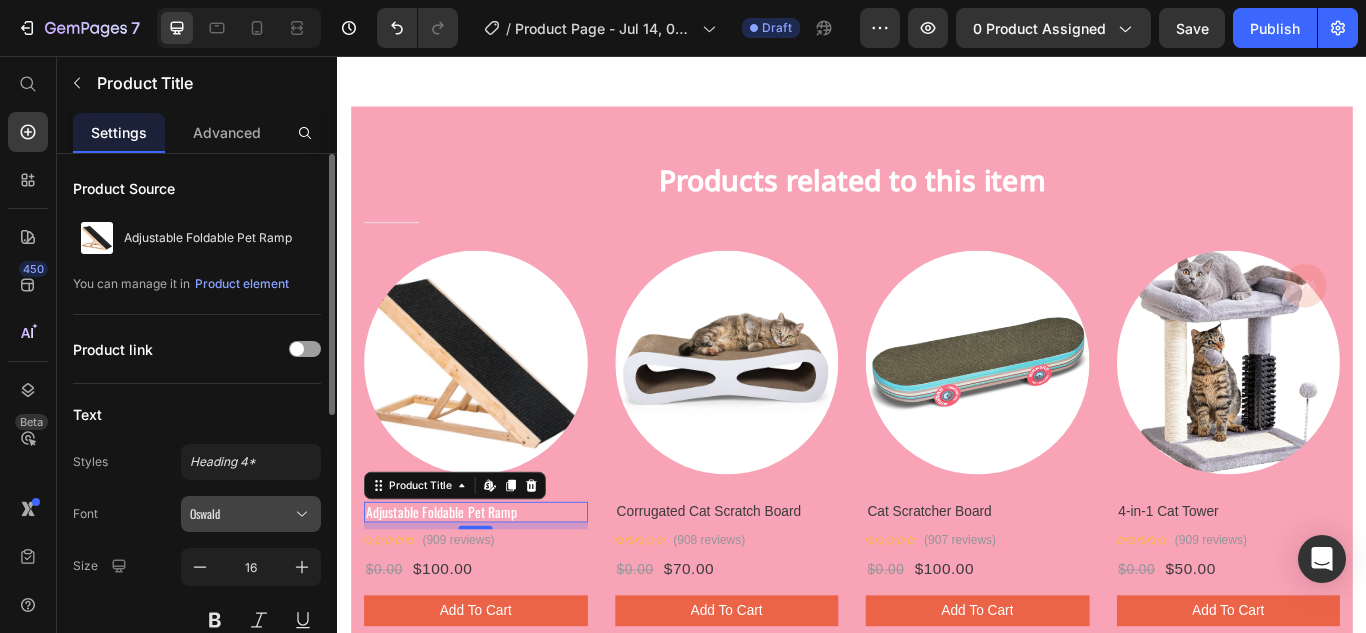 click on "Oswald" at bounding box center (251, 514) 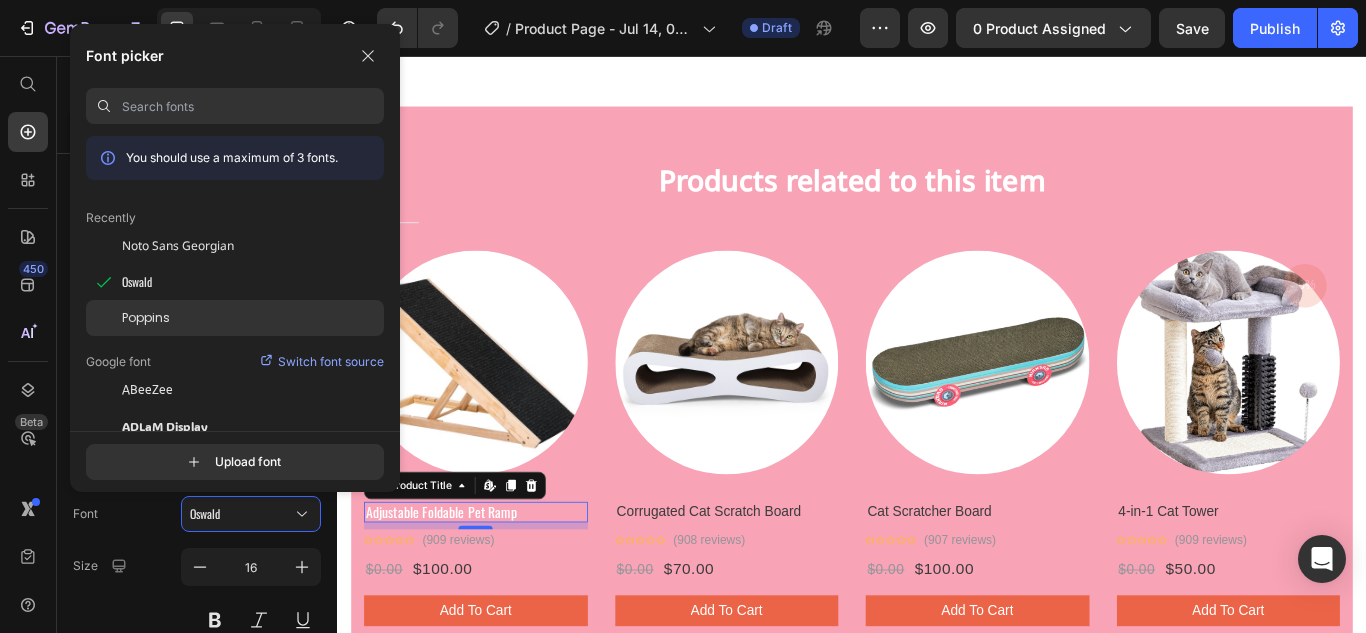 click on "Poppins" 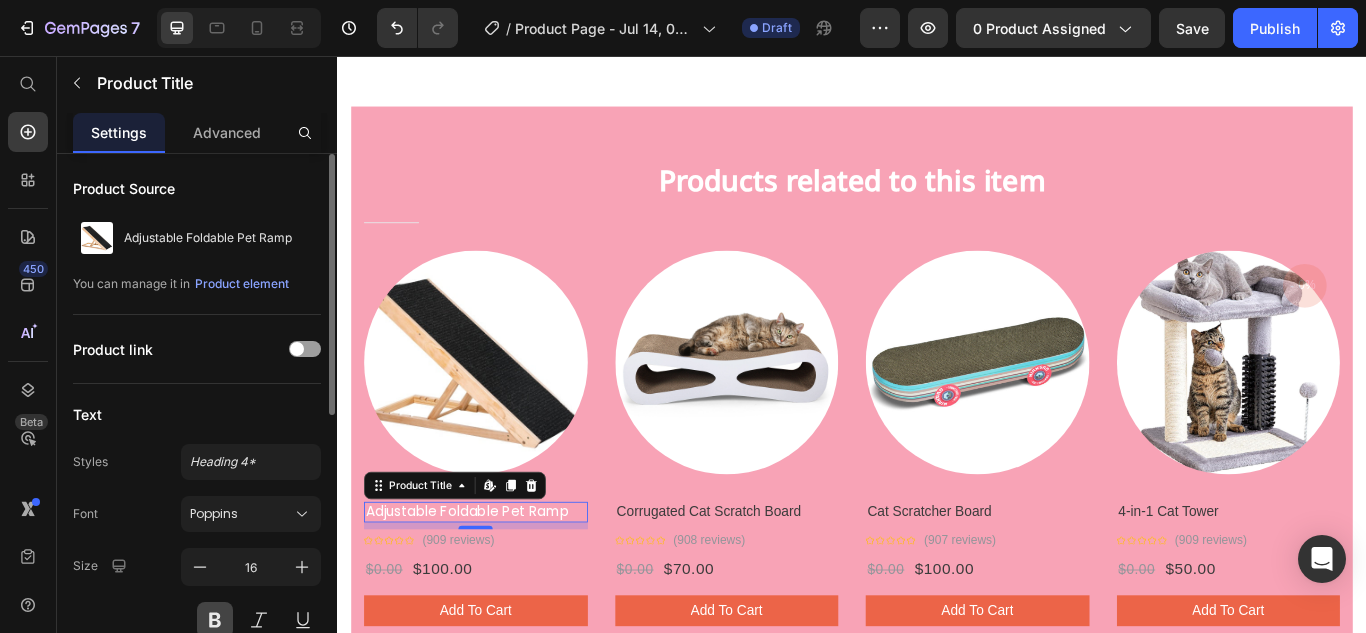 click at bounding box center [215, 620] 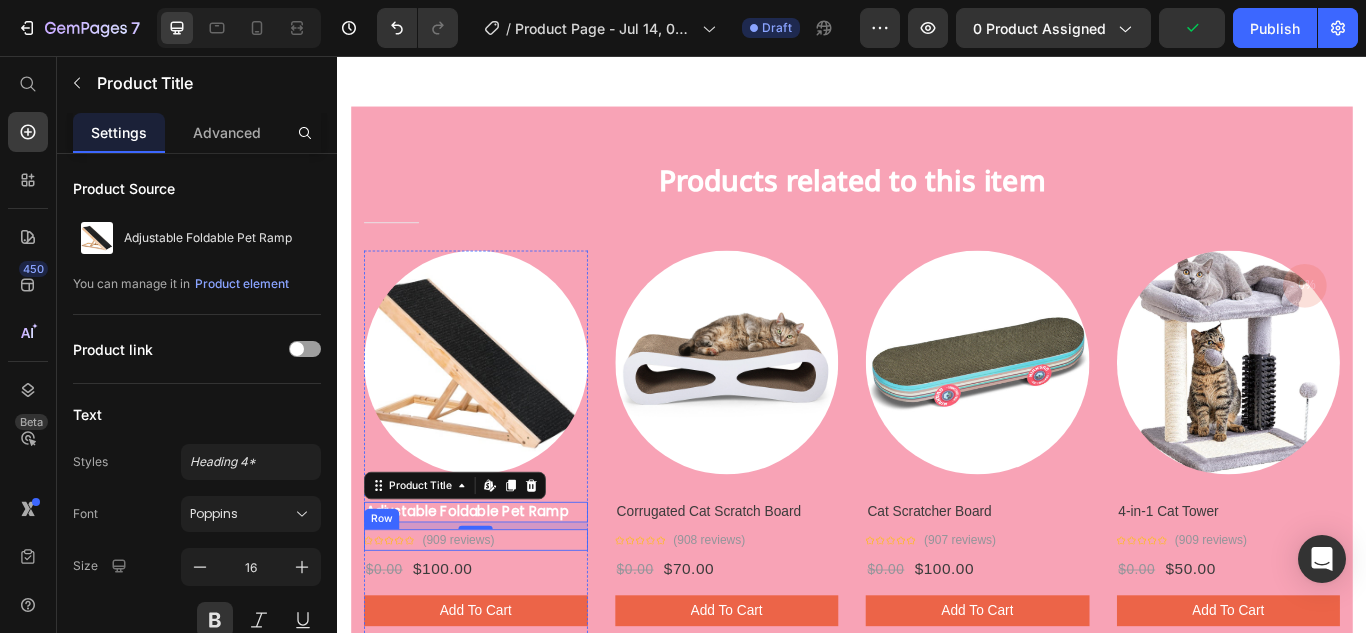 click on "Icon
Icon
Icon
Icon
Icon Icon List Hoz (909 reviews) Text block Row" at bounding box center (498, 620) 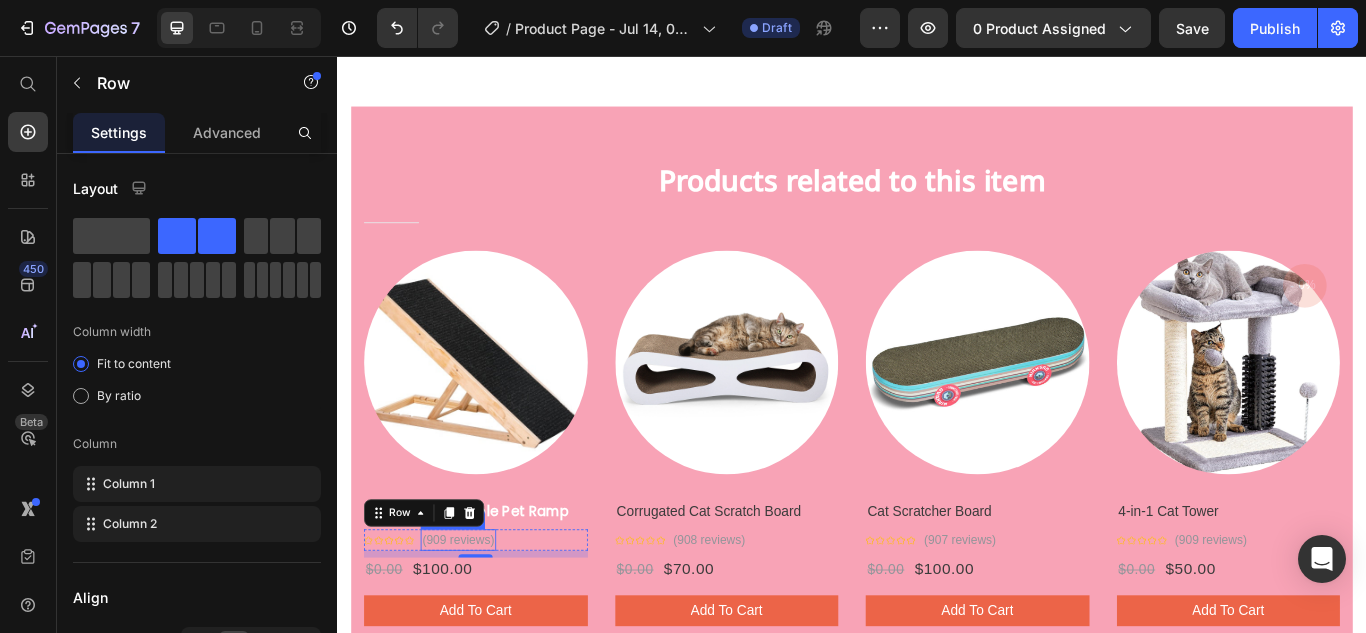click on "(909 reviews)" at bounding box center [478, 620] 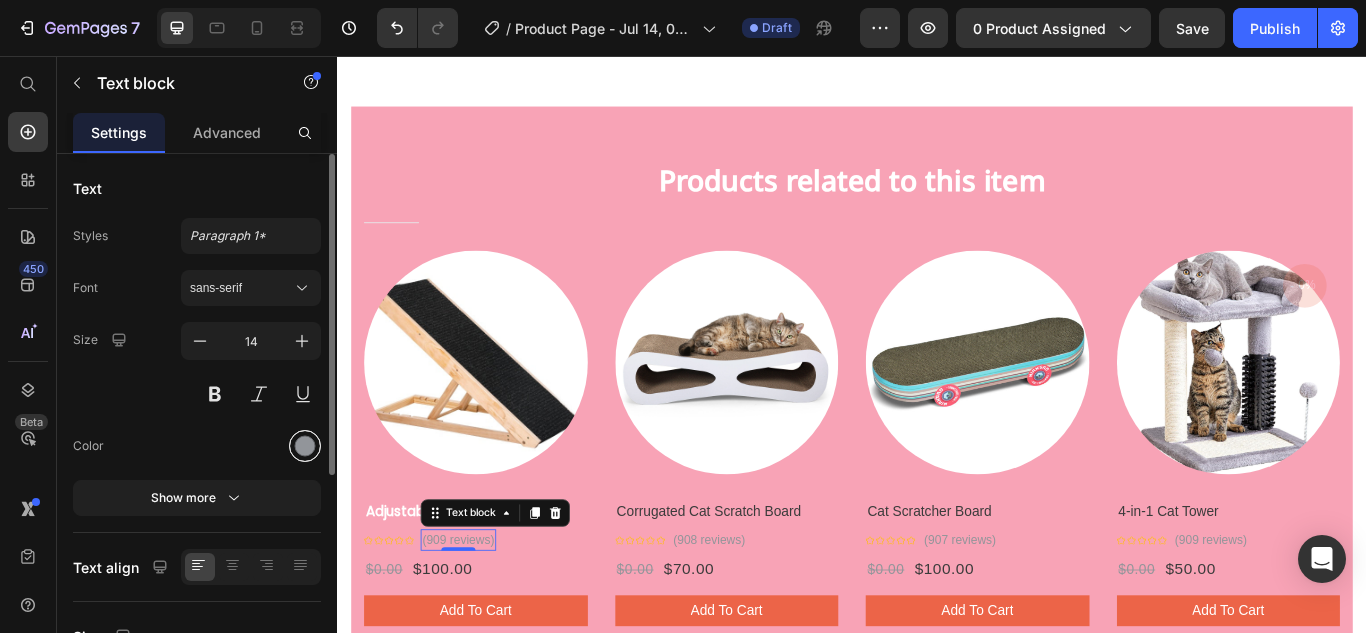 click at bounding box center (305, 446) 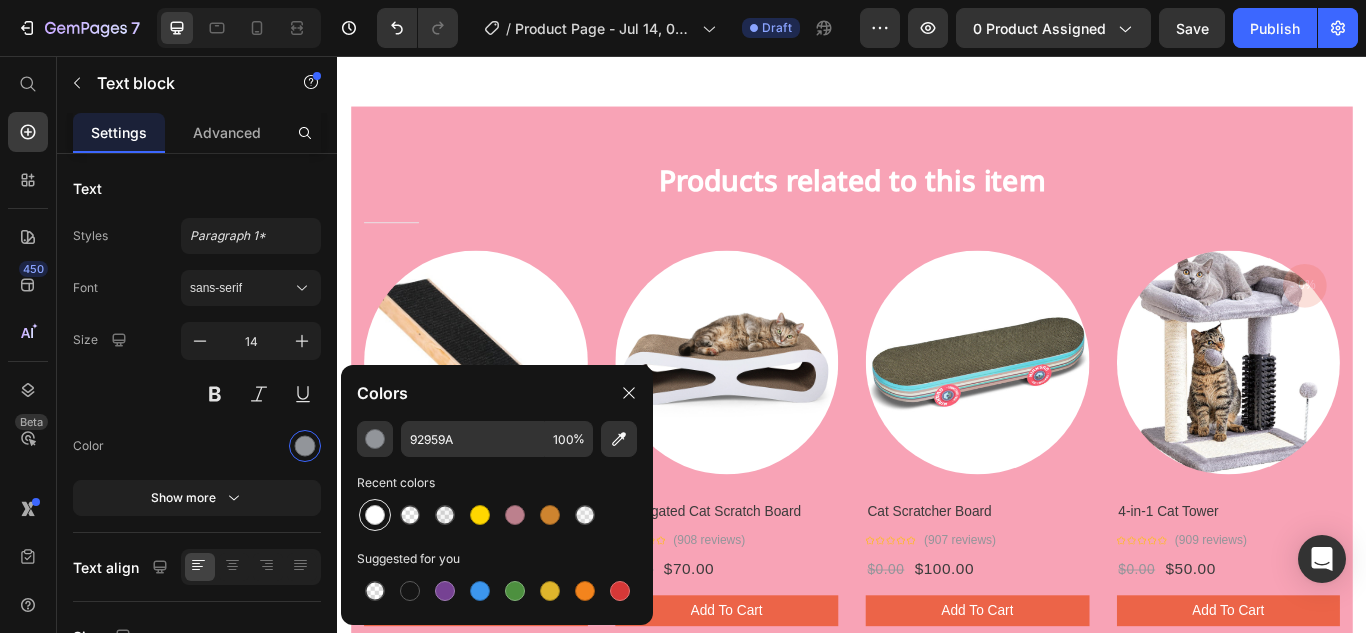 click at bounding box center (375, 515) 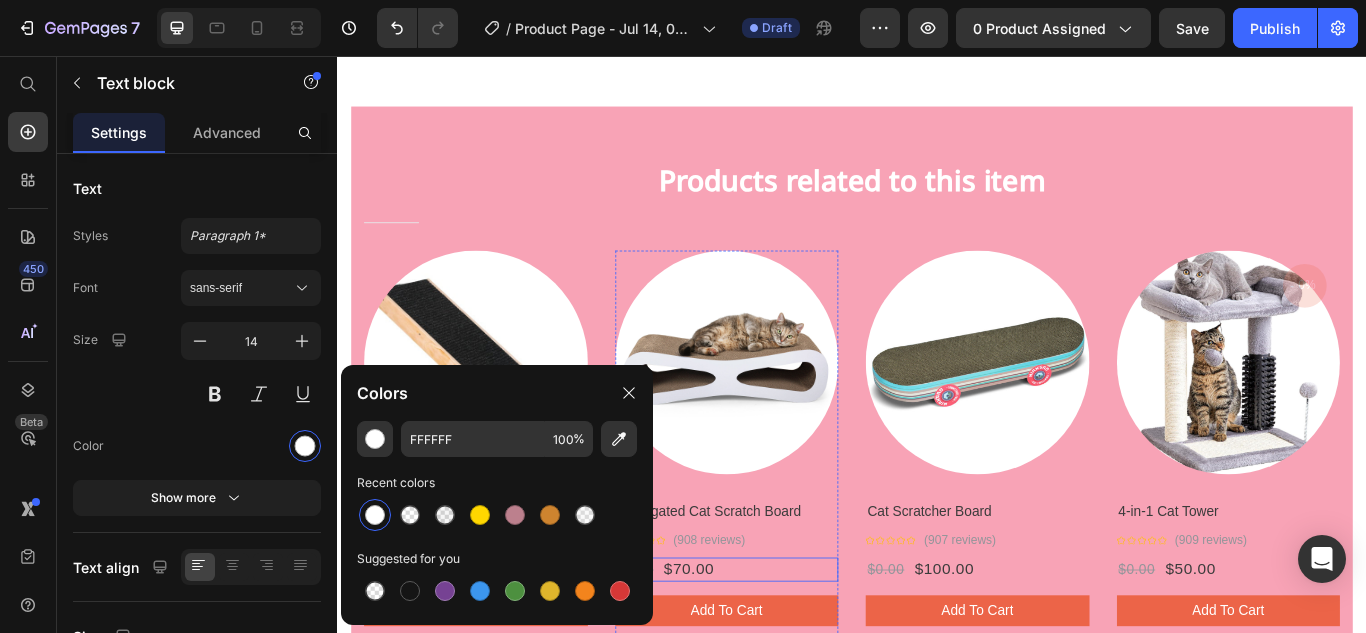 click on "$0.00 Product Price $70.00 Product Price Row" at bounding box center (791, 654) 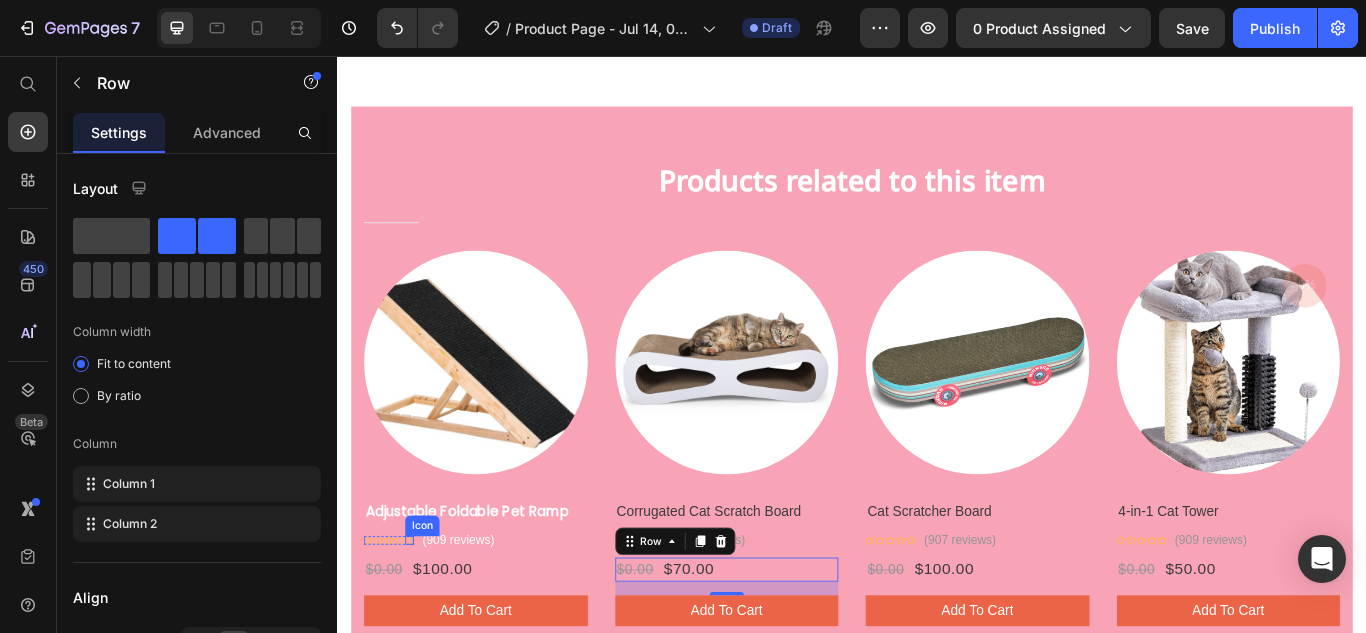 click 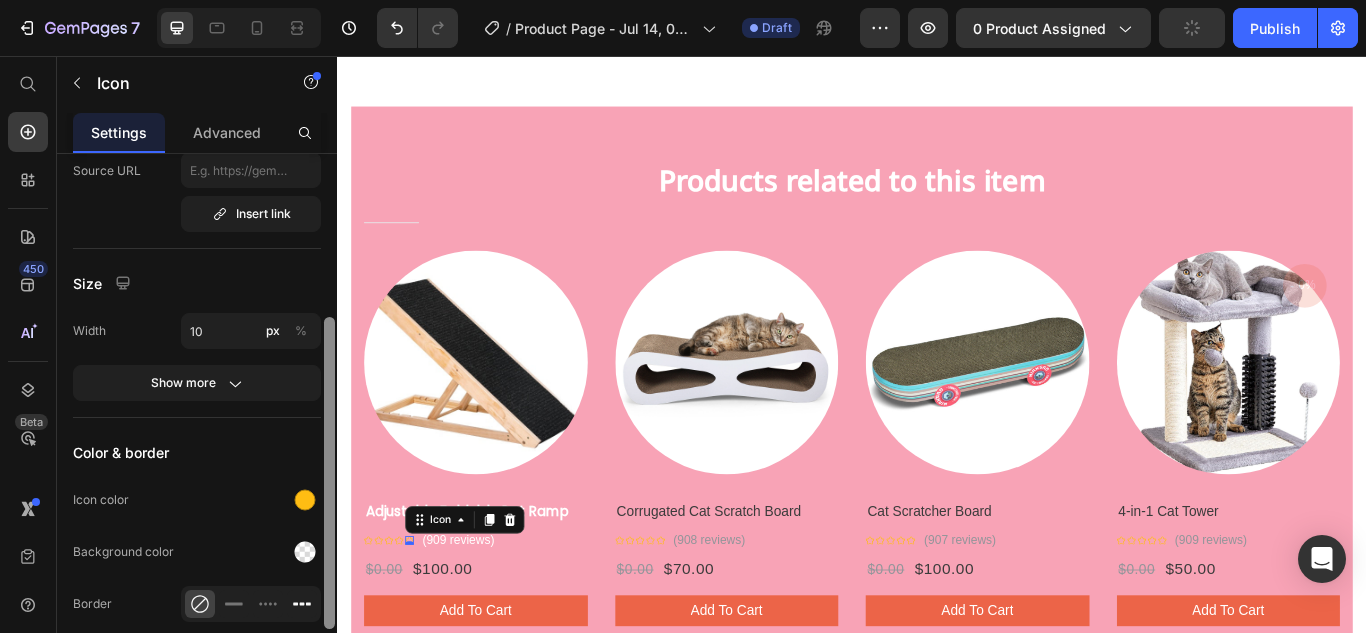 scroll, scrollTop: 243, scrollLeft: 0, axis: vertical 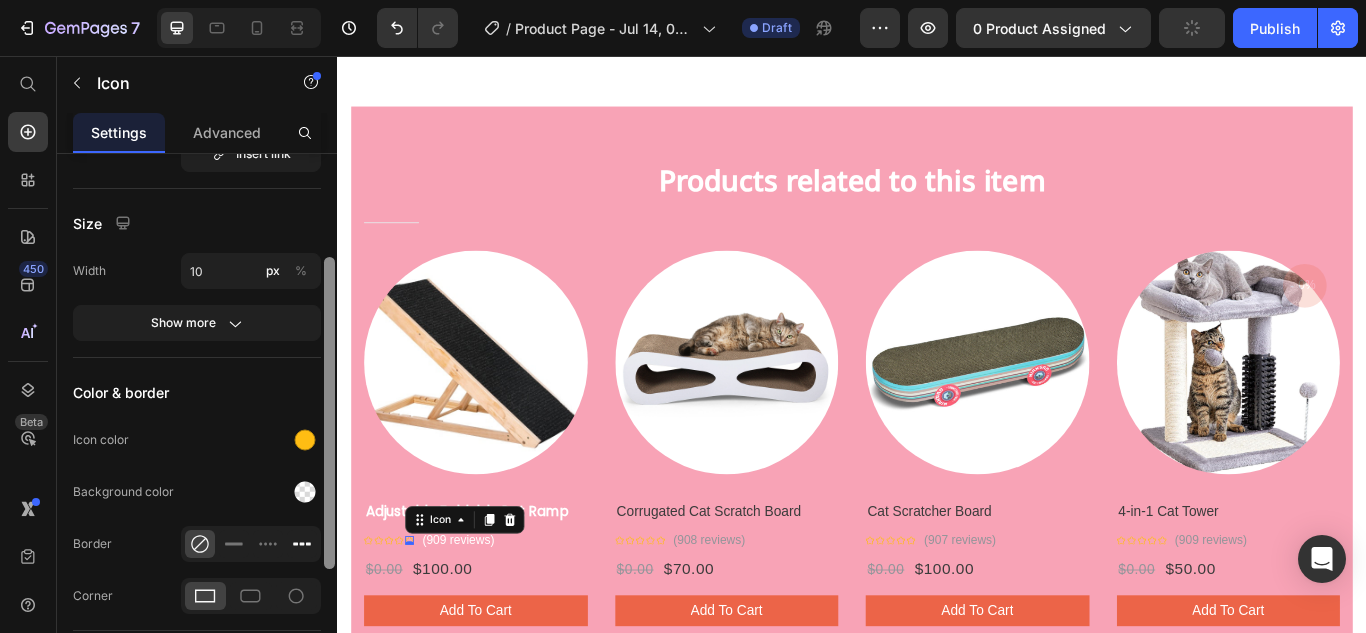 drag, startPoint x: 330, startPoint y: 390, endPoint x: 308, endPoint y: 532, distance: 143.69412 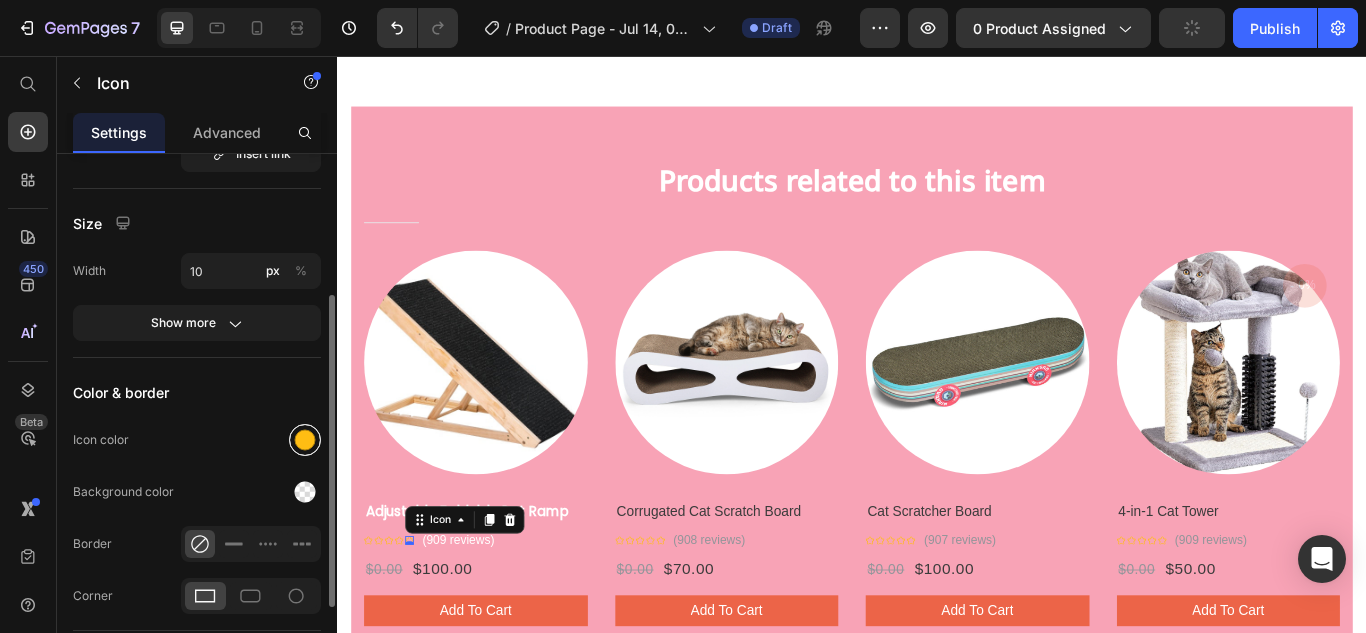 click at bounding box center (305, 440) 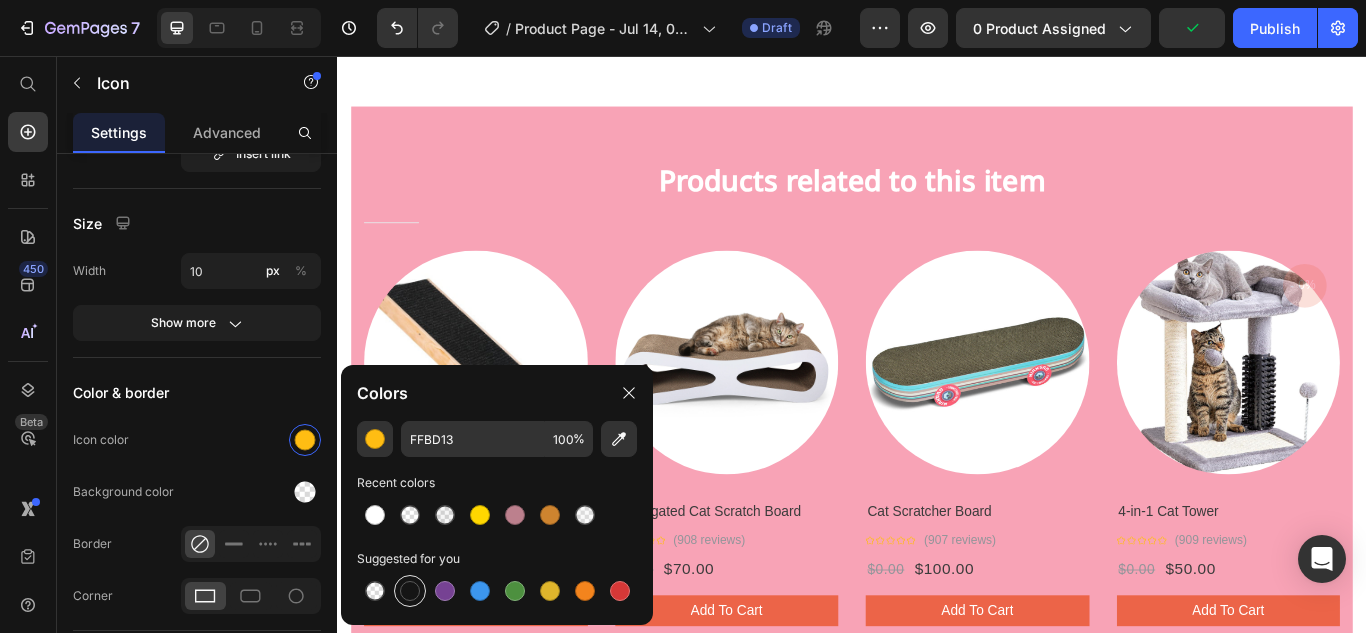 click at bounding box center (410, 591) 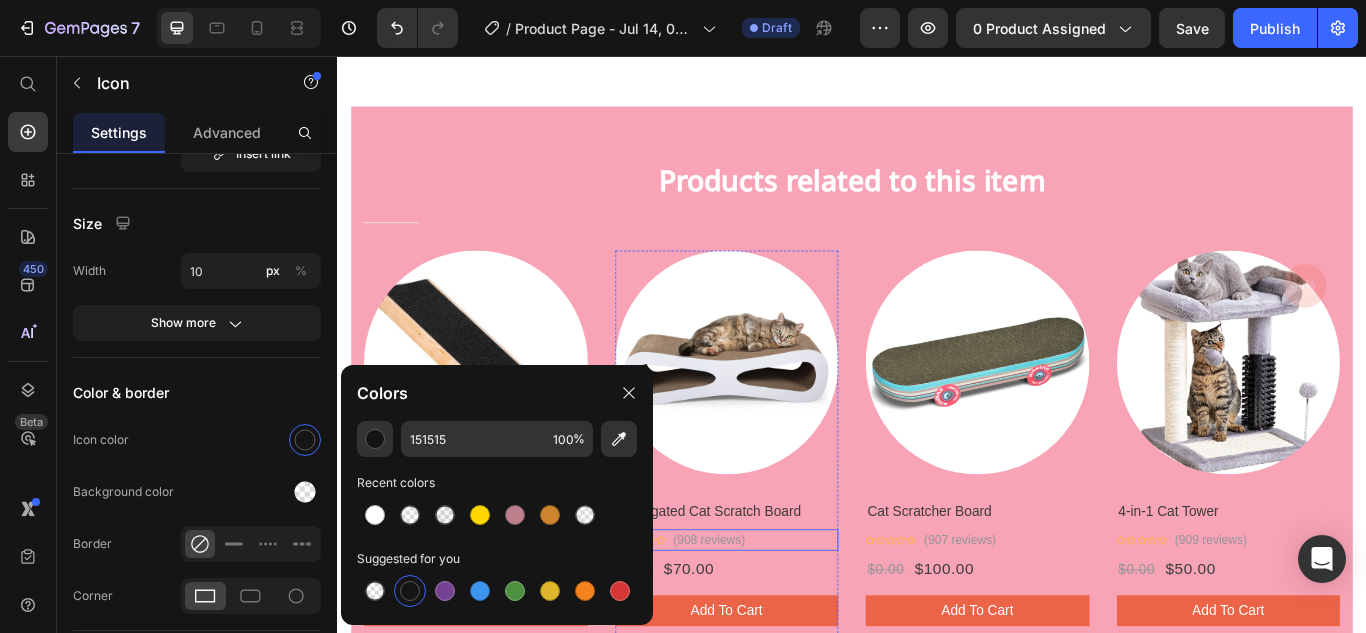 click on "Icon
Icon
Icon
Icon
Icon Icon List Hoz (908 reviews) Text block Row" at bounding box center (791, 620) 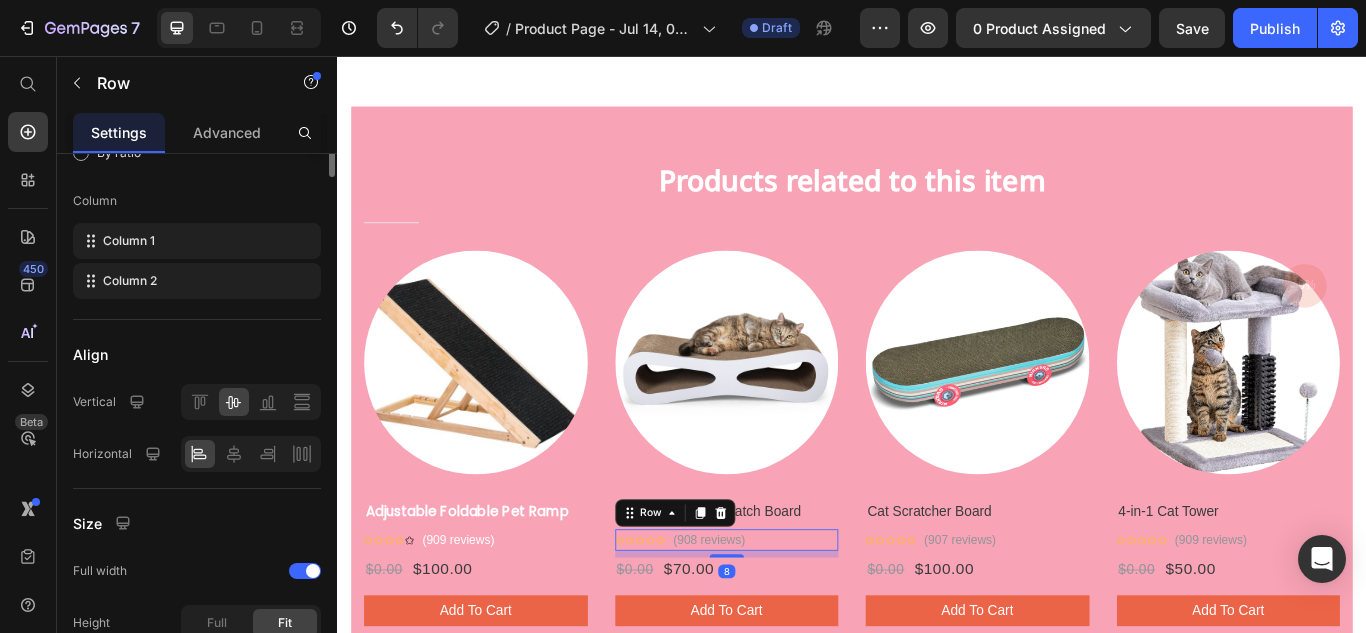 scroll, scrollTop: 0, scrollLeft: 0, axis: both 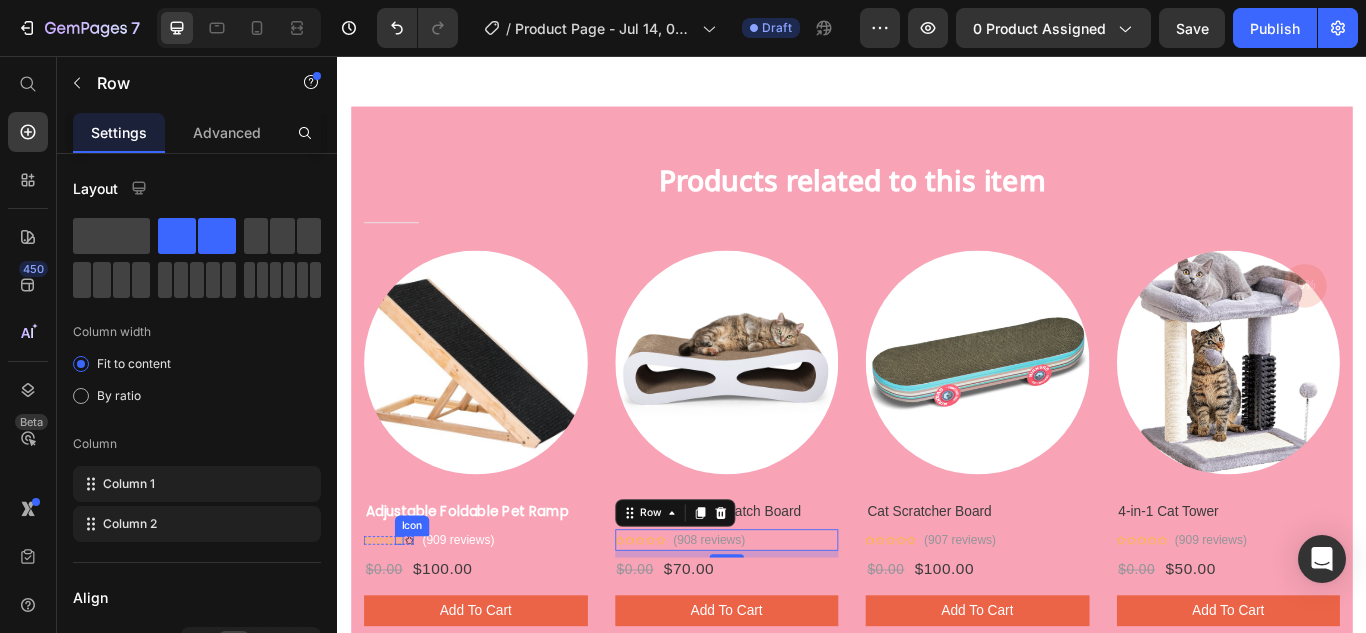 click 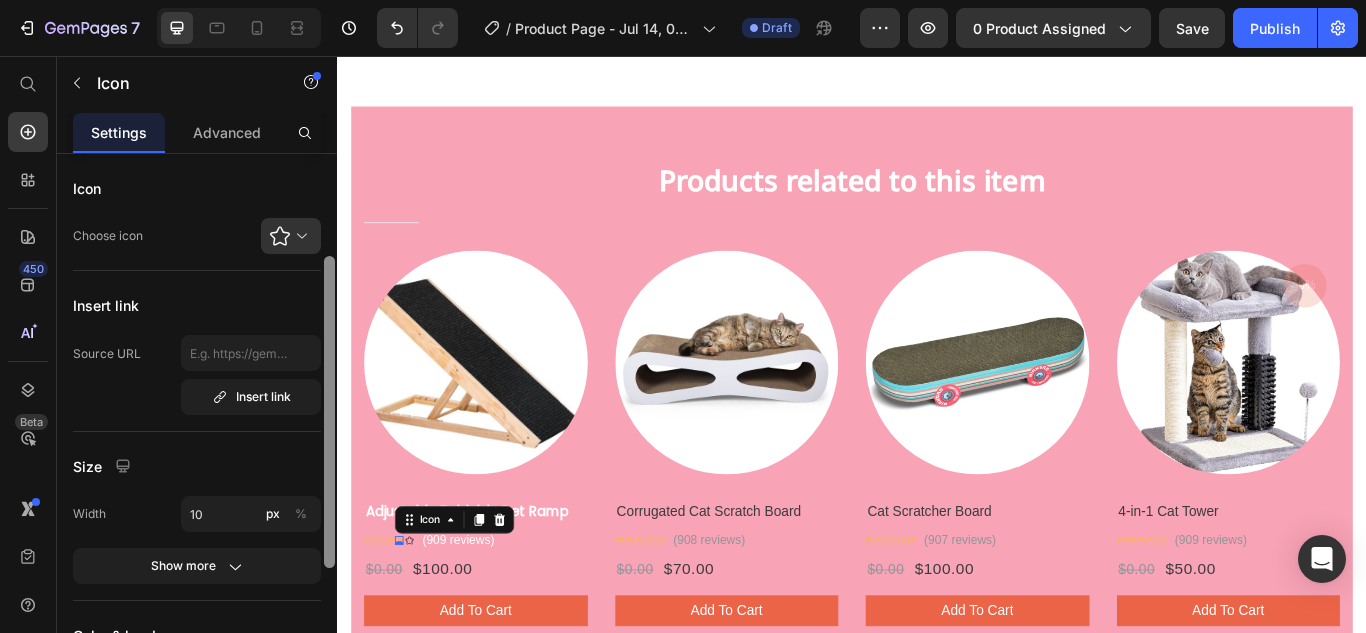 scroll, scrollTop: 65, scrollLeft: 0, axis: vertical 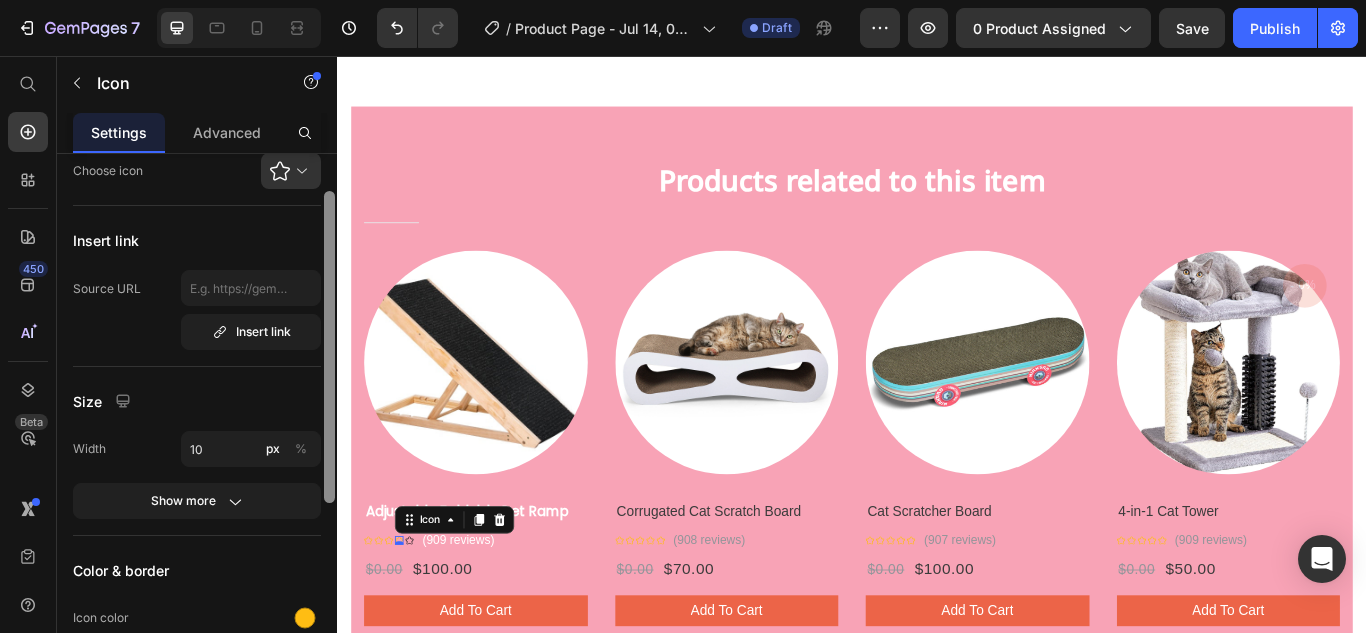 drag, startPoint x: 669, startPoint y: 501, endPoint x: 342, endPoint y: 584, distance: 337.36923 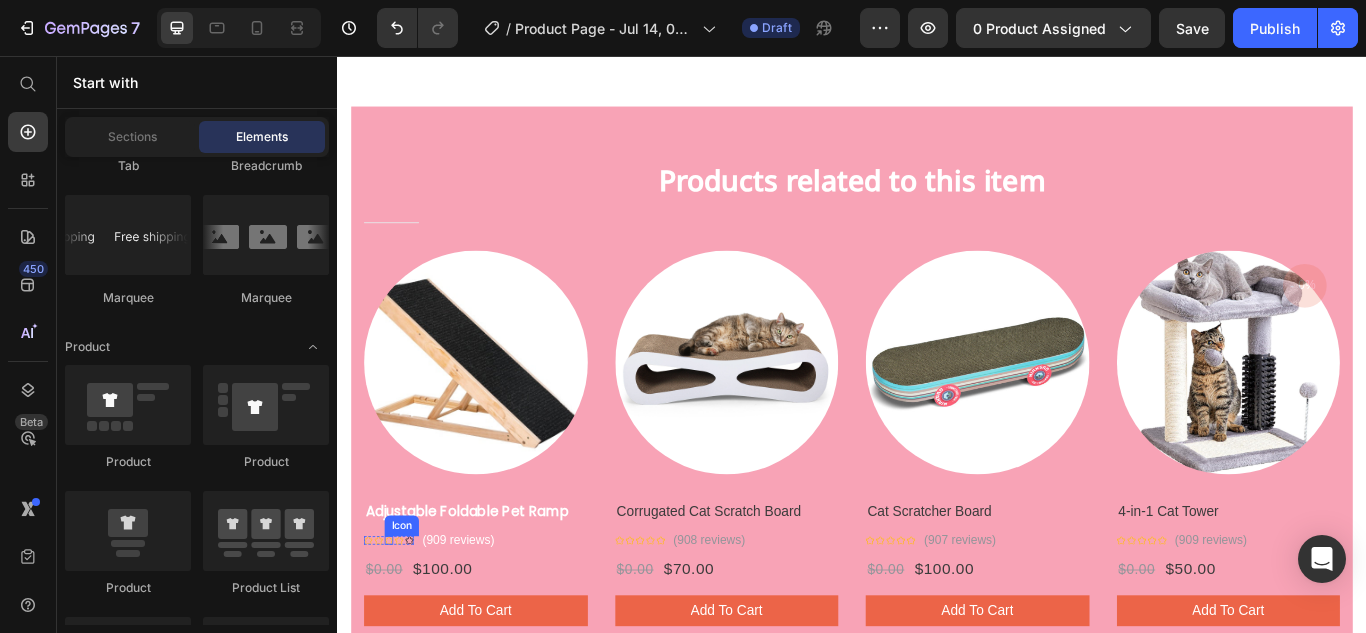 click 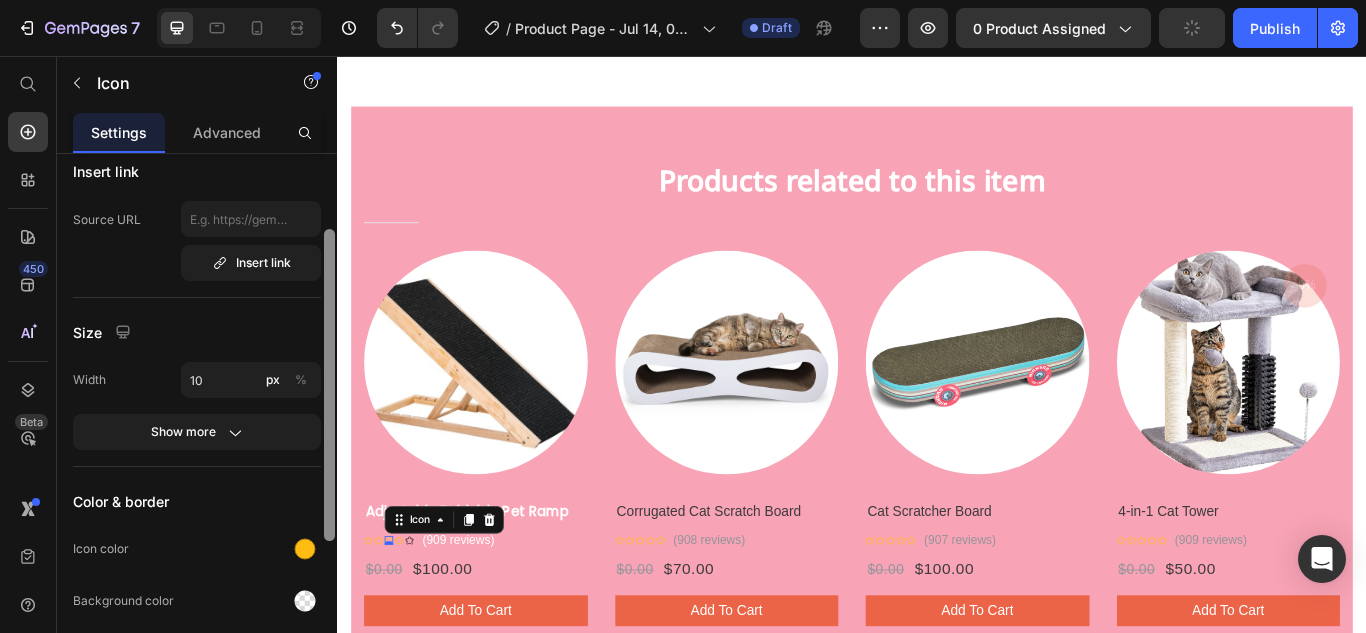 scroll, scrollTop: 132, scrollLeft: 0, axis: vertical 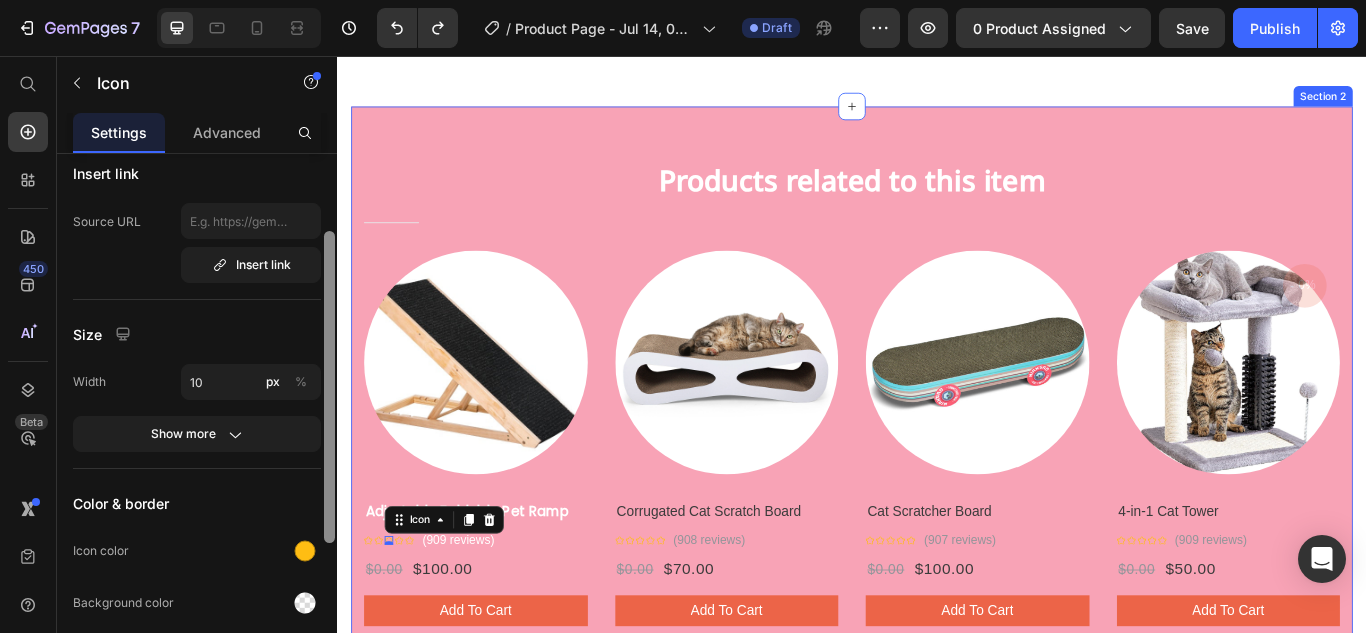 click on "Products related to this item Heading                Title Line Row Product Images Row Adjustable Foldable Pet Ramp Product Title
Icon
Icon
Icon   0
Icon
Icon Icon List Hoz (909 reviews) Text block Row $0.00 Product Price $100.00 Product Price Row add to cart Product Cart Button Product Stock Counter Sold:  690  Text block Available:  3 Text block Row Product Product Images Row Corrugated Cat Scratch Board Product Title
Icon
Icon
Icon
Icon
Icon Icon List Hoz (908 reviews) Text block Row $0.00 Product Price $70.00 Product Price Row add to cart Product Cart Button Product Stock Counter Sold:  590 Text block Available:  2 Text block Row Product Row Product Images Row Cat Scratcher Board Product Title
Icon
Icon
Icon
Icon
Icon Icon List Hoz (907 reviews) Text block Row $0.00 1" at bounding box center (937, 479) 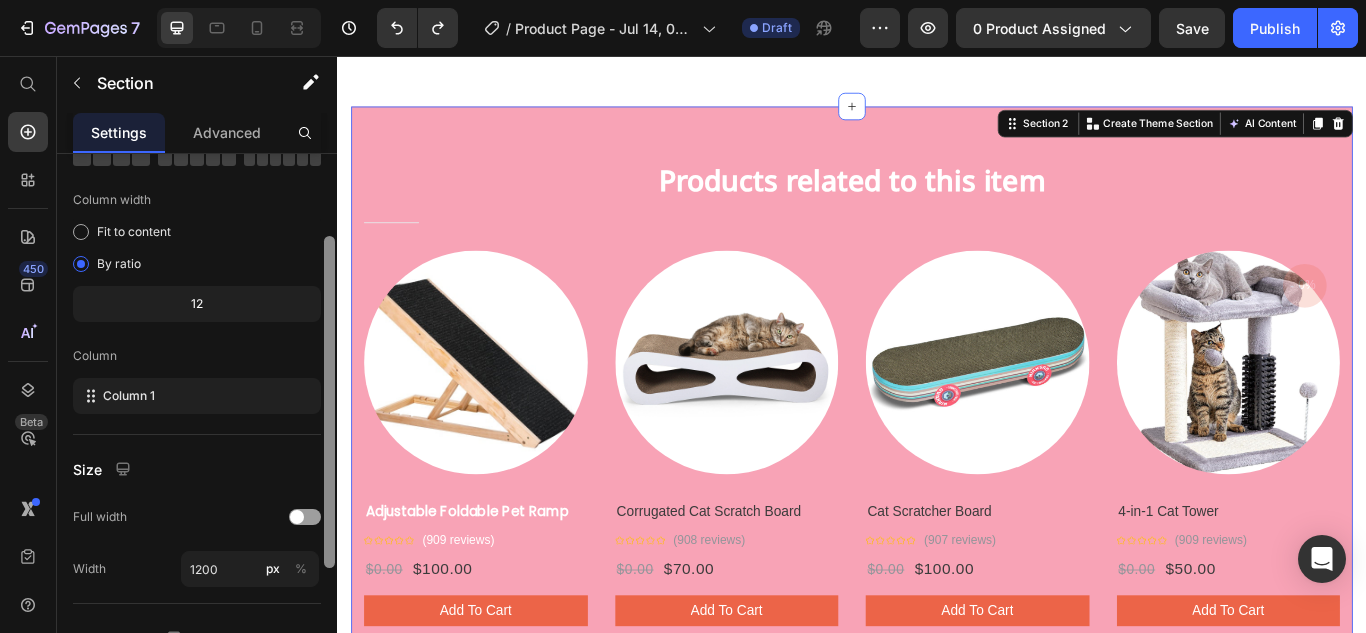 scroll, scrollTop: 0, scrollLeft: 0, axis: both 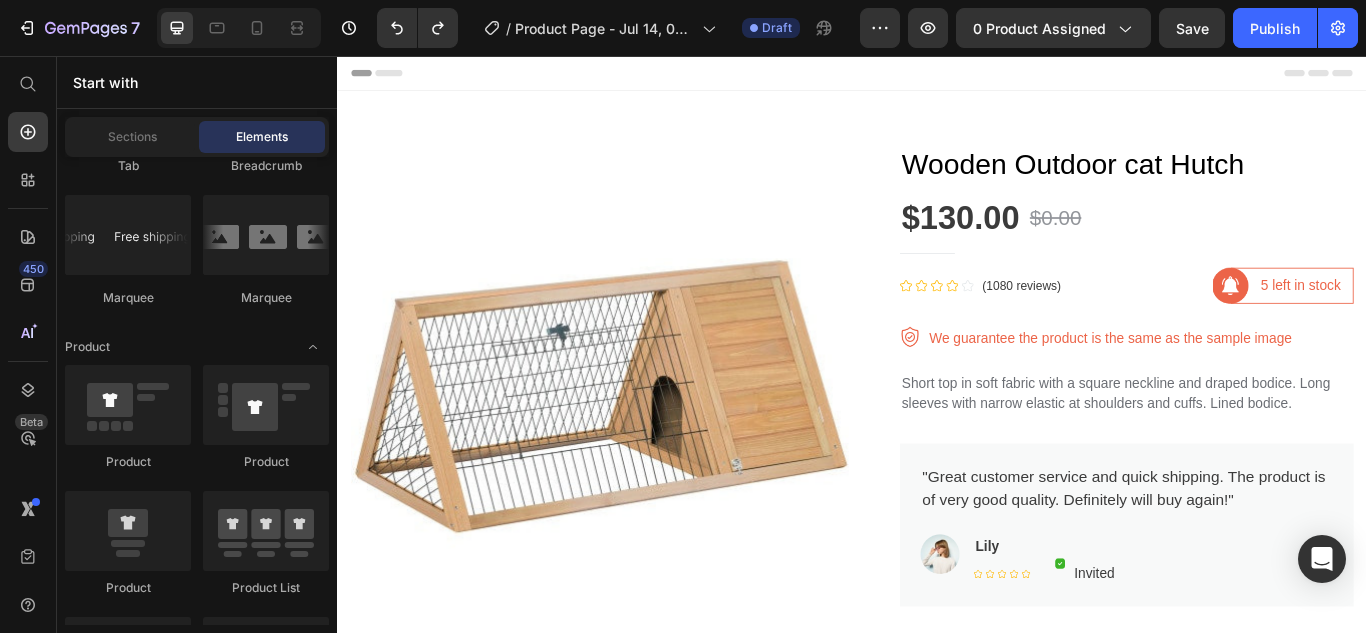 click on "Header" at bounding box center (394, 76) 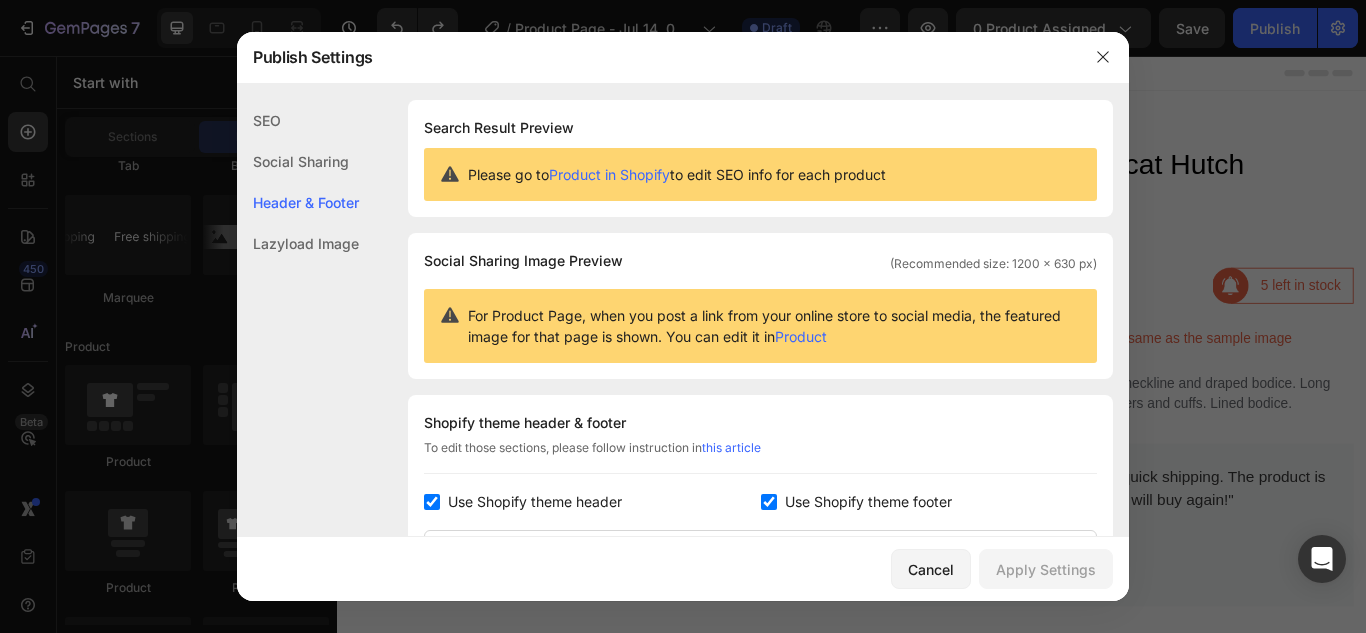 scroll, scrollTop: 291, scrollLeft: 0, axis: vertical 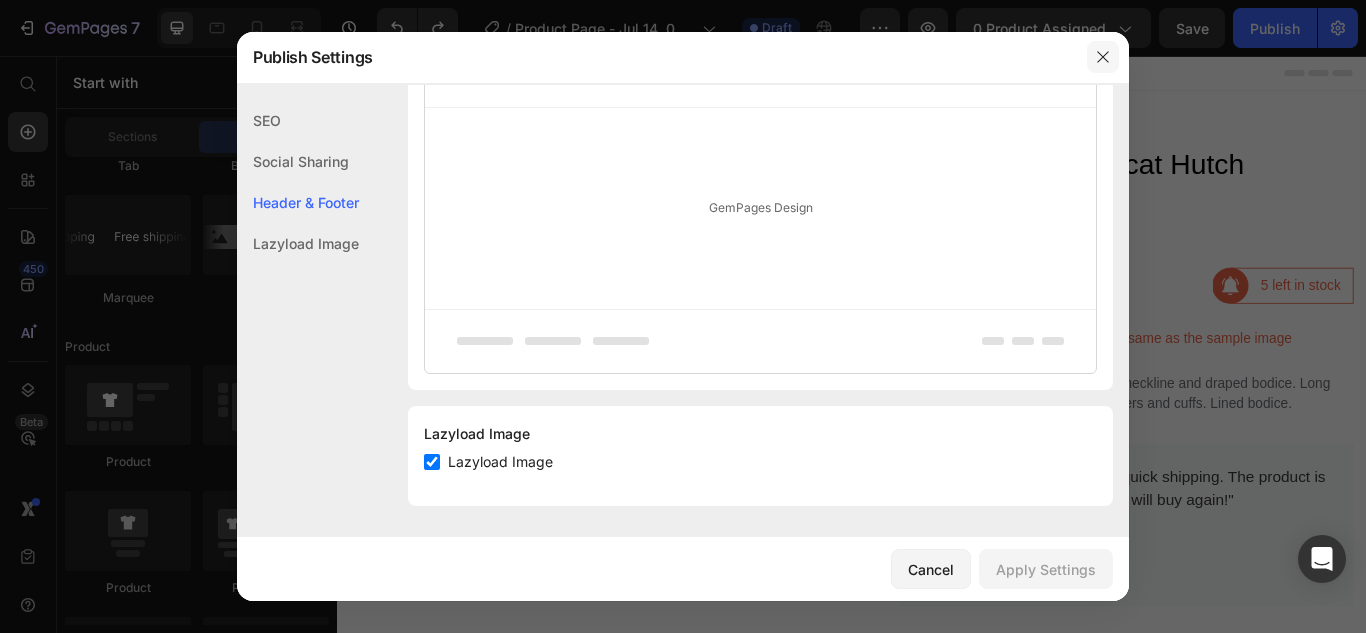 click 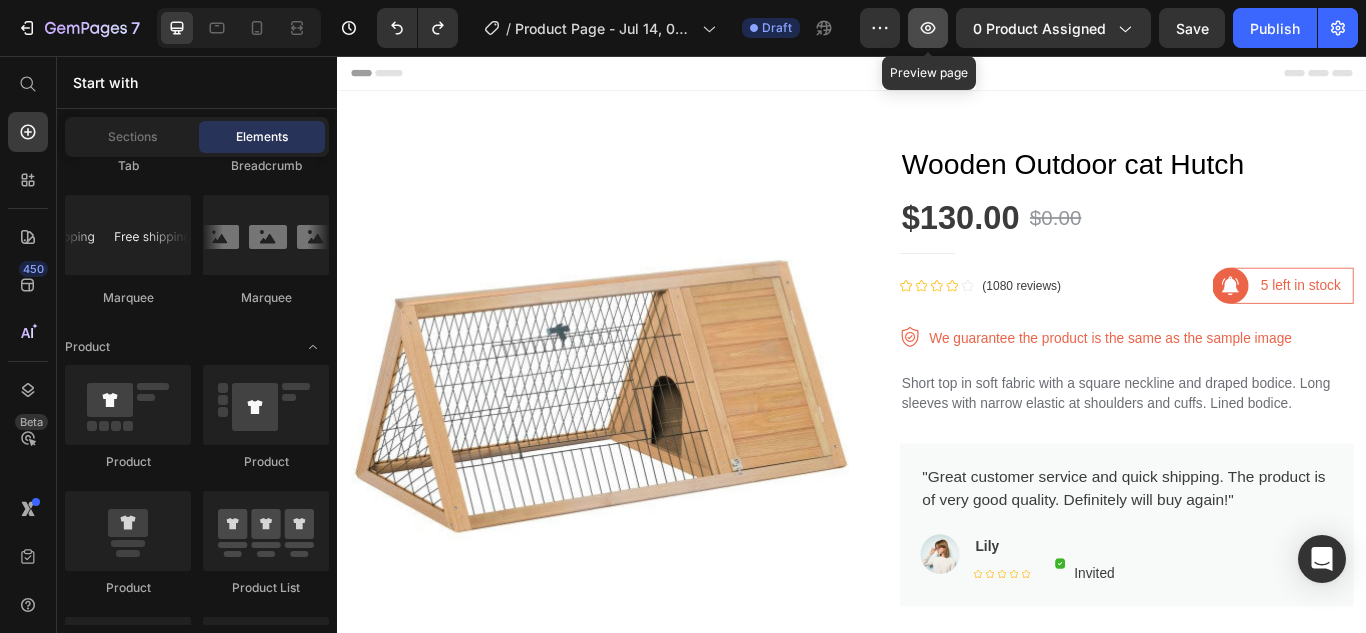 click 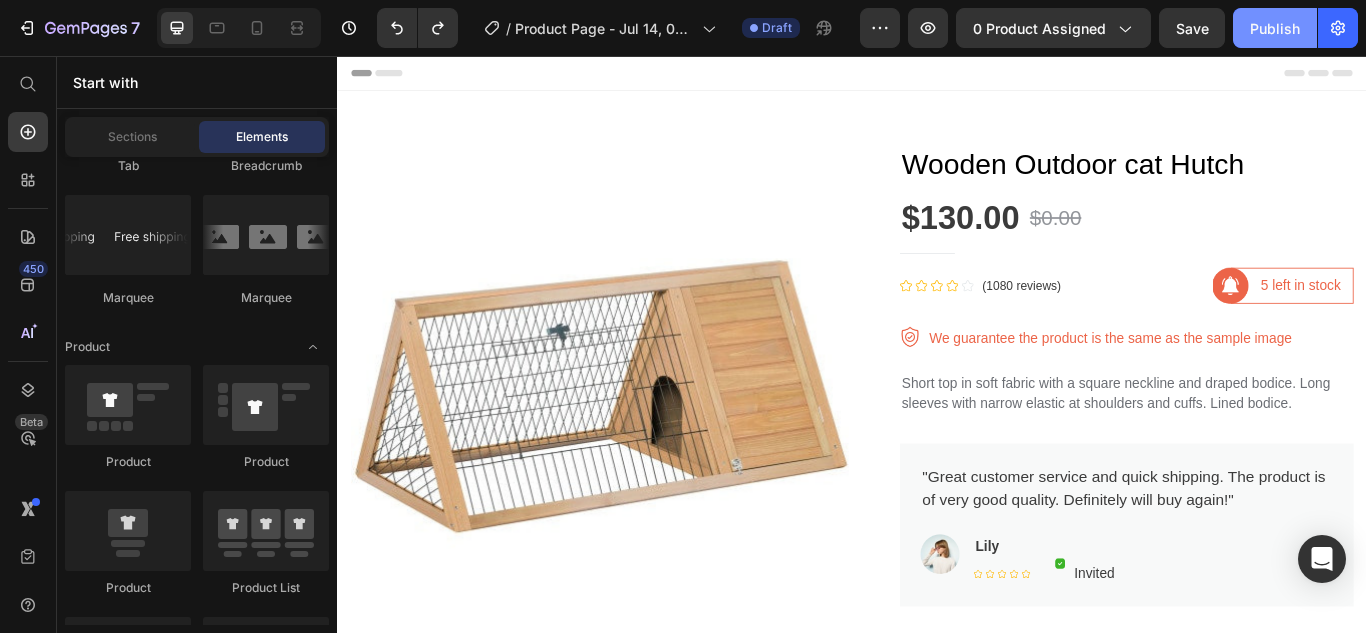 click on "Publish" at bounding box center (1275, 28) 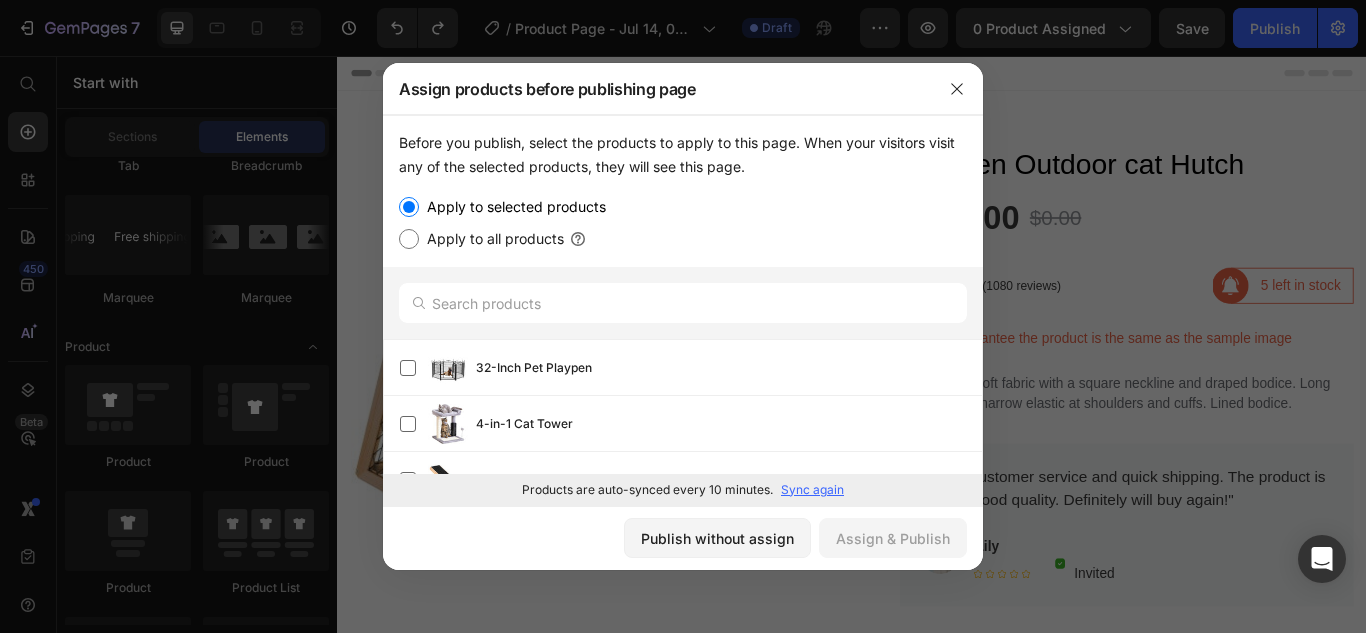 click on "Apply to all products" at bounding box center [409, 239] 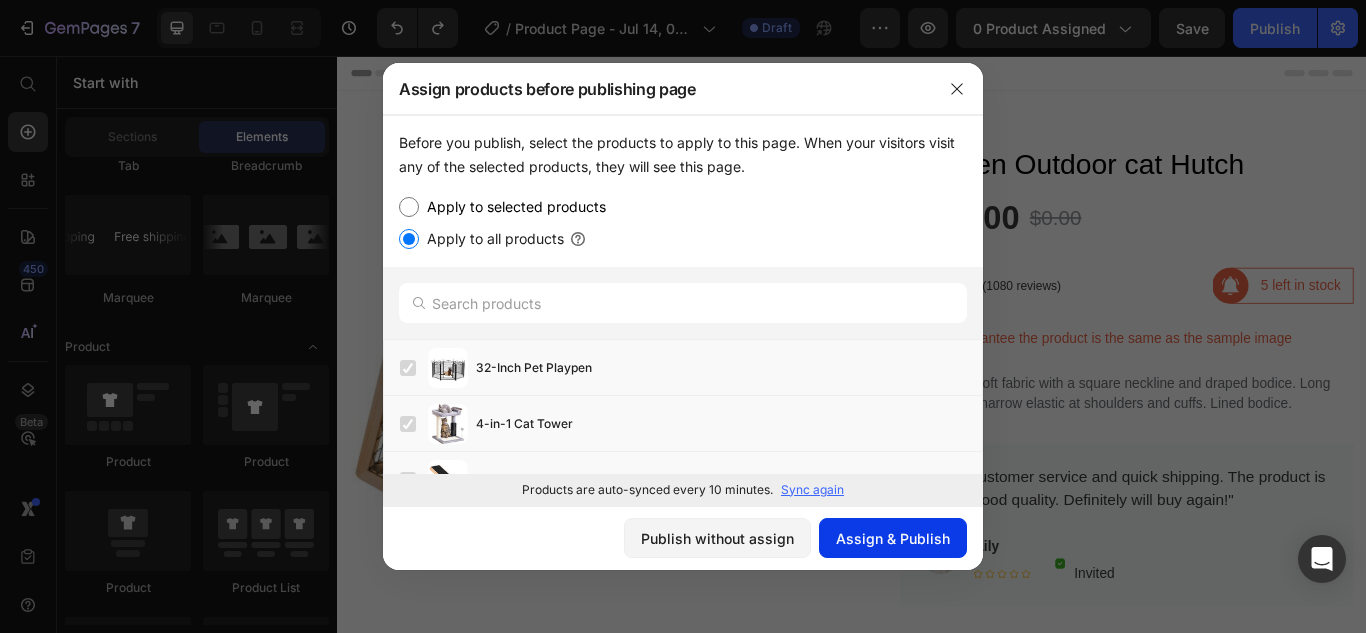 click on "Assign & Publish" at bounding box center (893, 538) 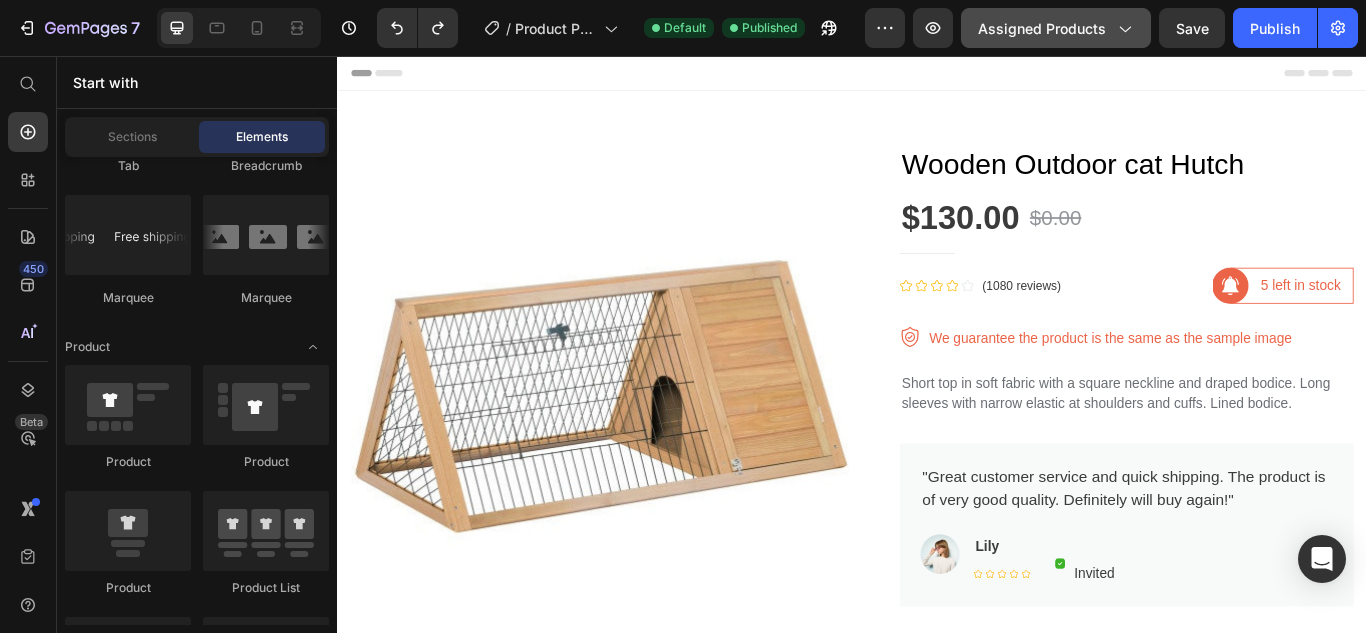 click on "Assigned Products" at bounding box center [1056, 28] 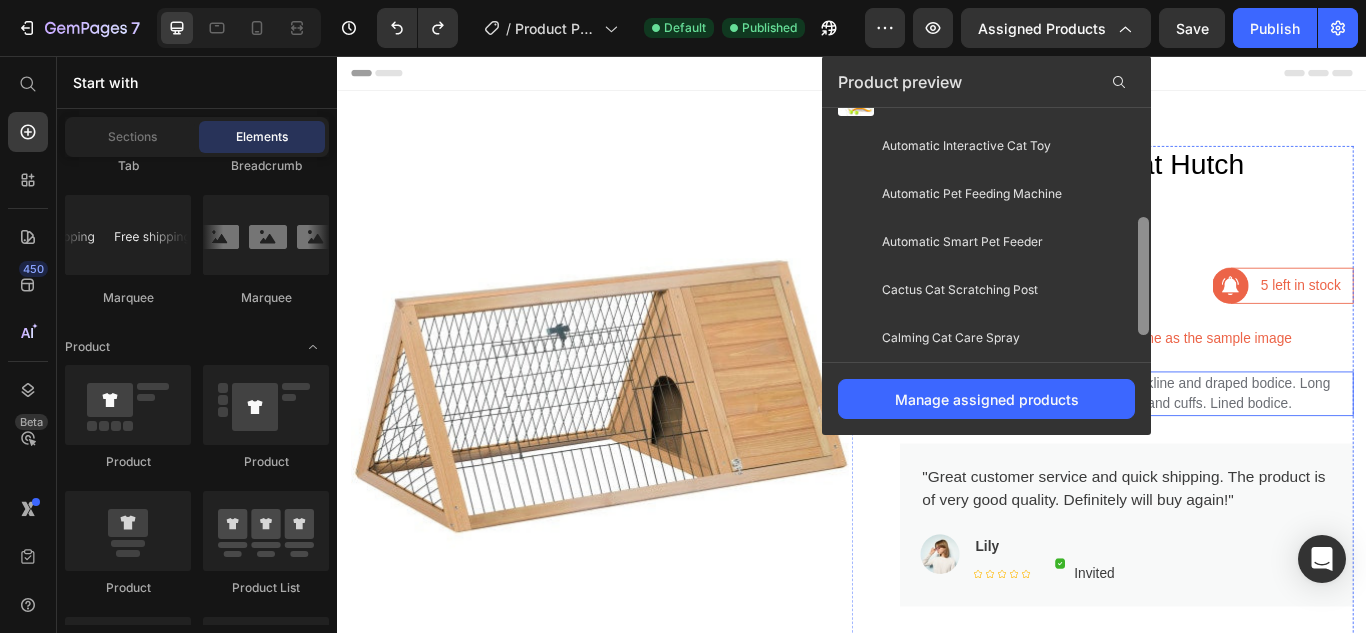 drag, startPoint x: 1478, startPoint y: 222, endPoint x: 1297, endPoint y: 523, distance: 351.22928 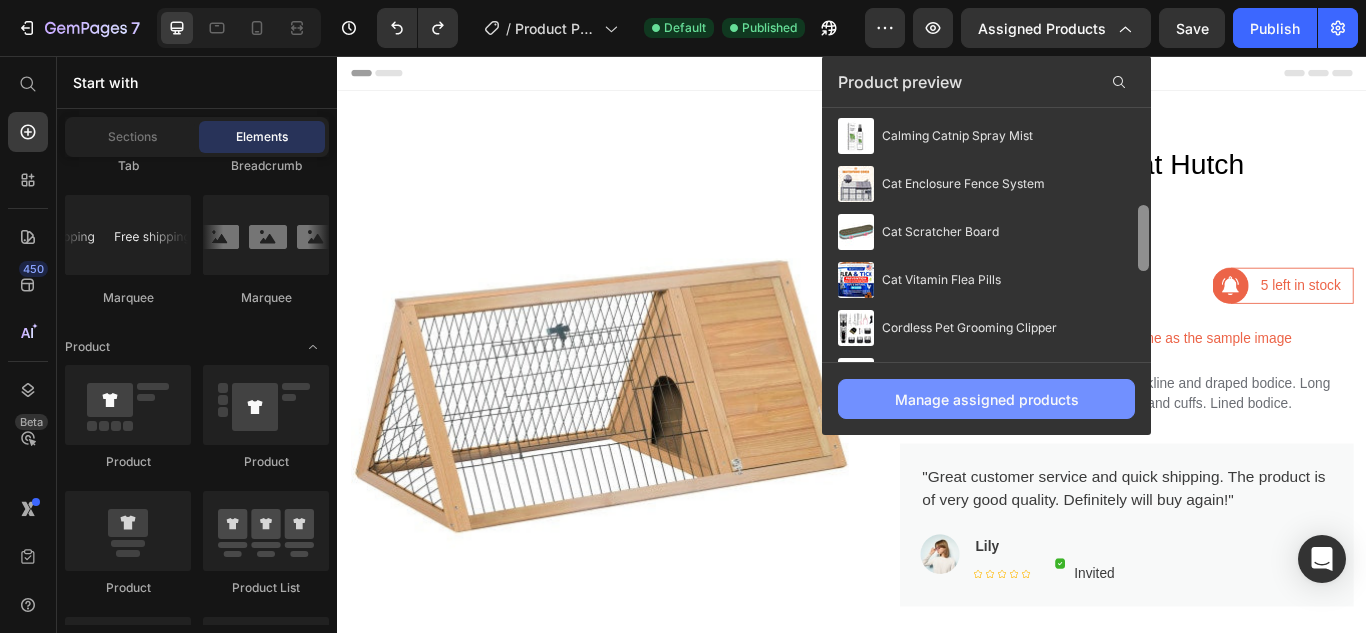 scroll, scrollTop: 459, scrollLeft: 0, axis: vertical 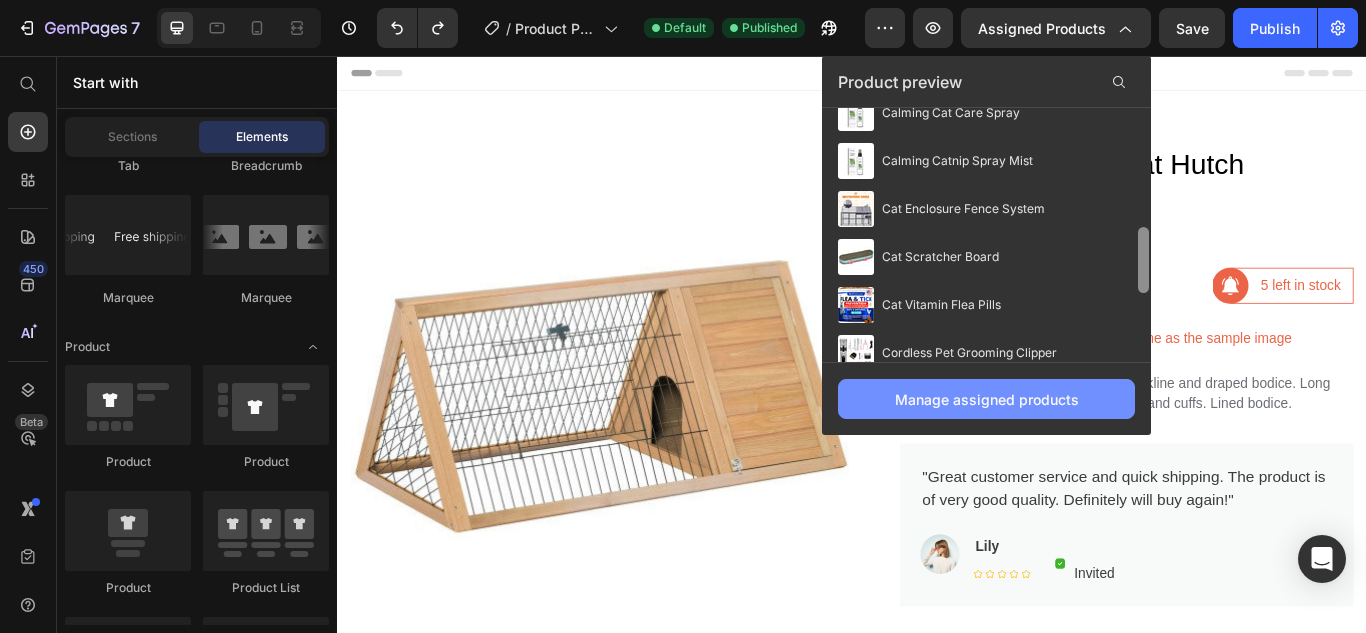 click on "Manage assigned products" at bounding box center [986, 399] 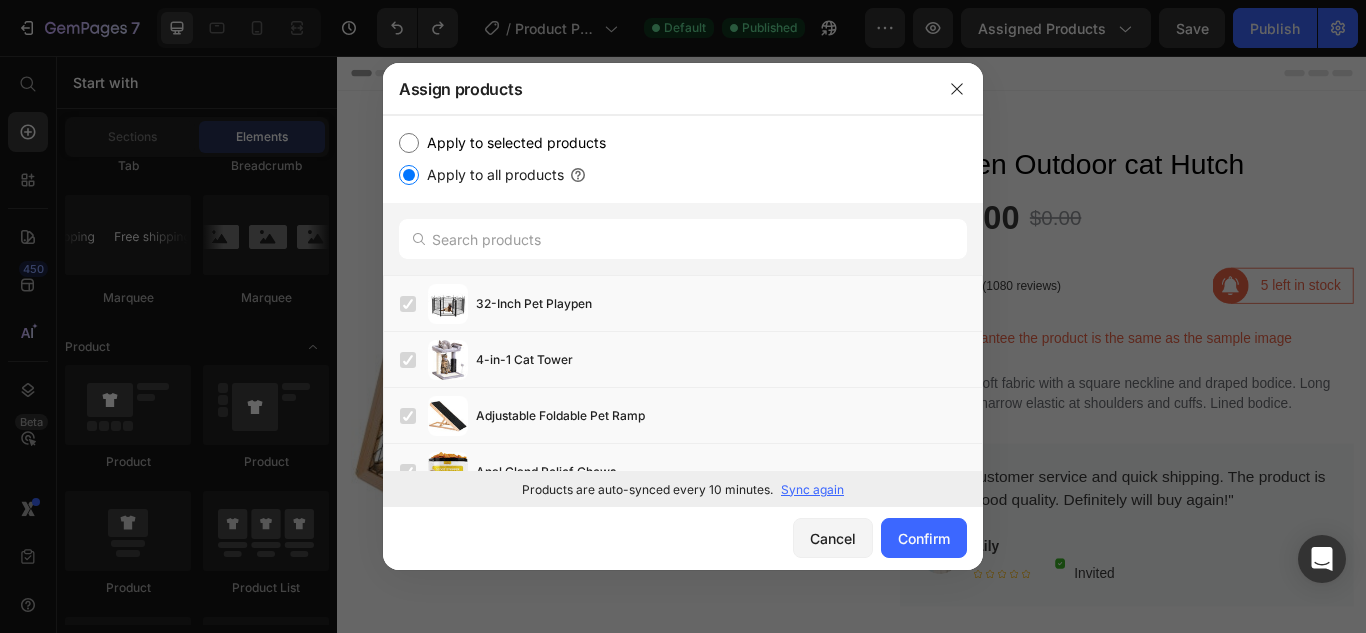 scroll, scrollTop: 421, scrollLeft: 0, axis: vertical 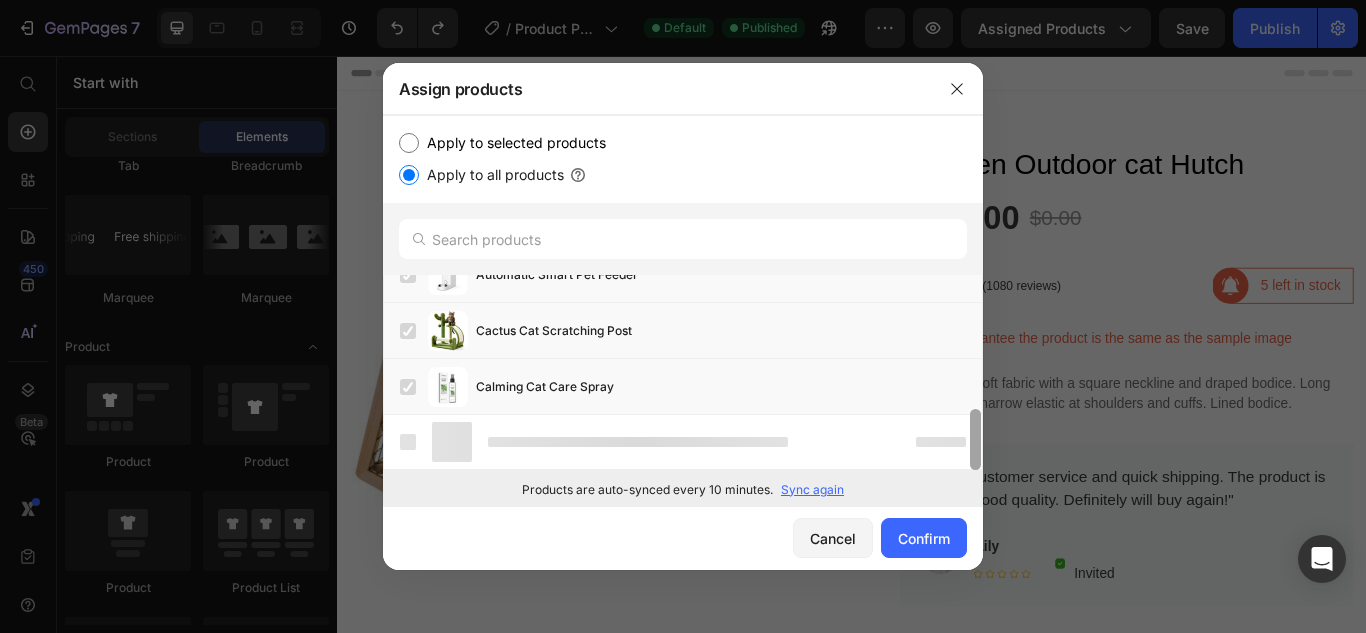 drag, startPoint x: 975, startPoint y: 314, endPoint x: 973, endPoint y: 552, distance: 238.0084 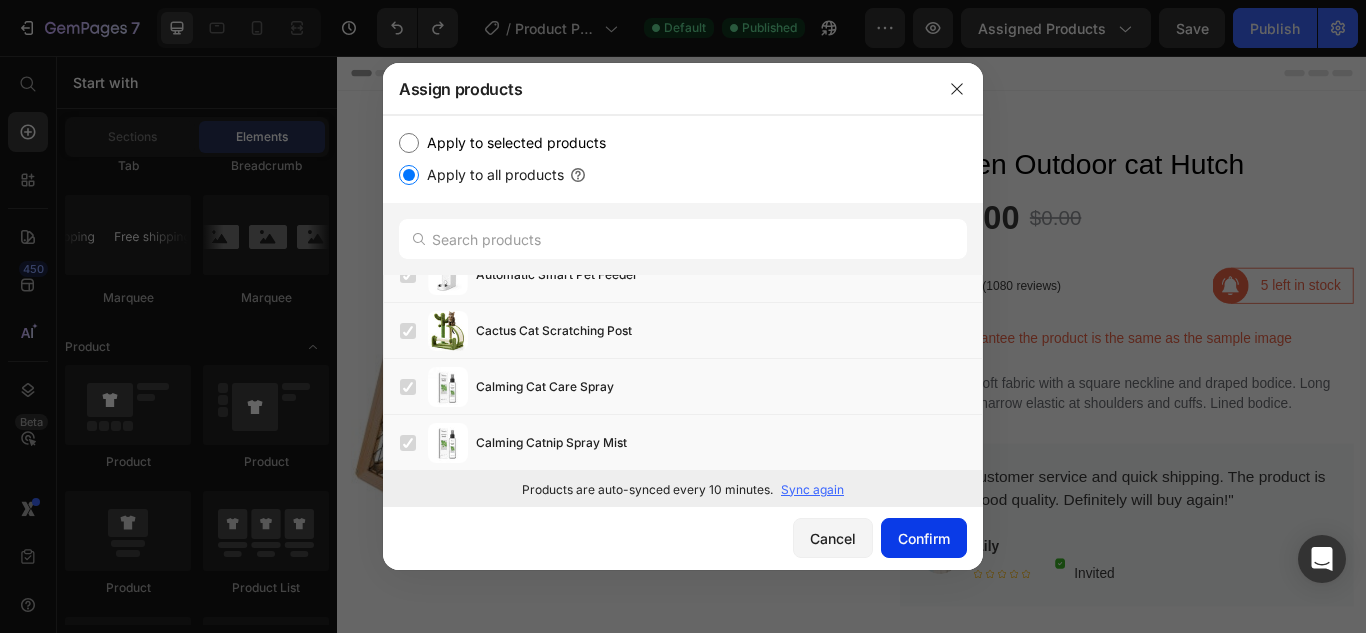 click on "Confirm" at bounding box center [924, 538] 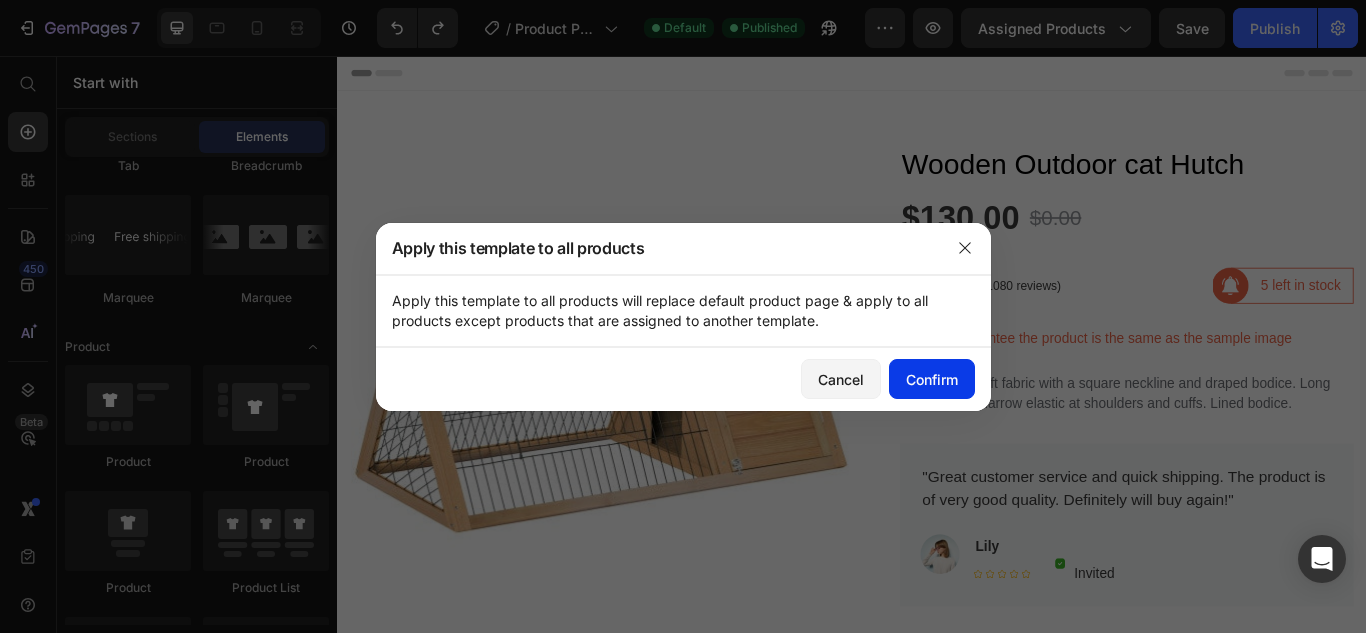 click on "Confirm" at bounding box center (932, 379) 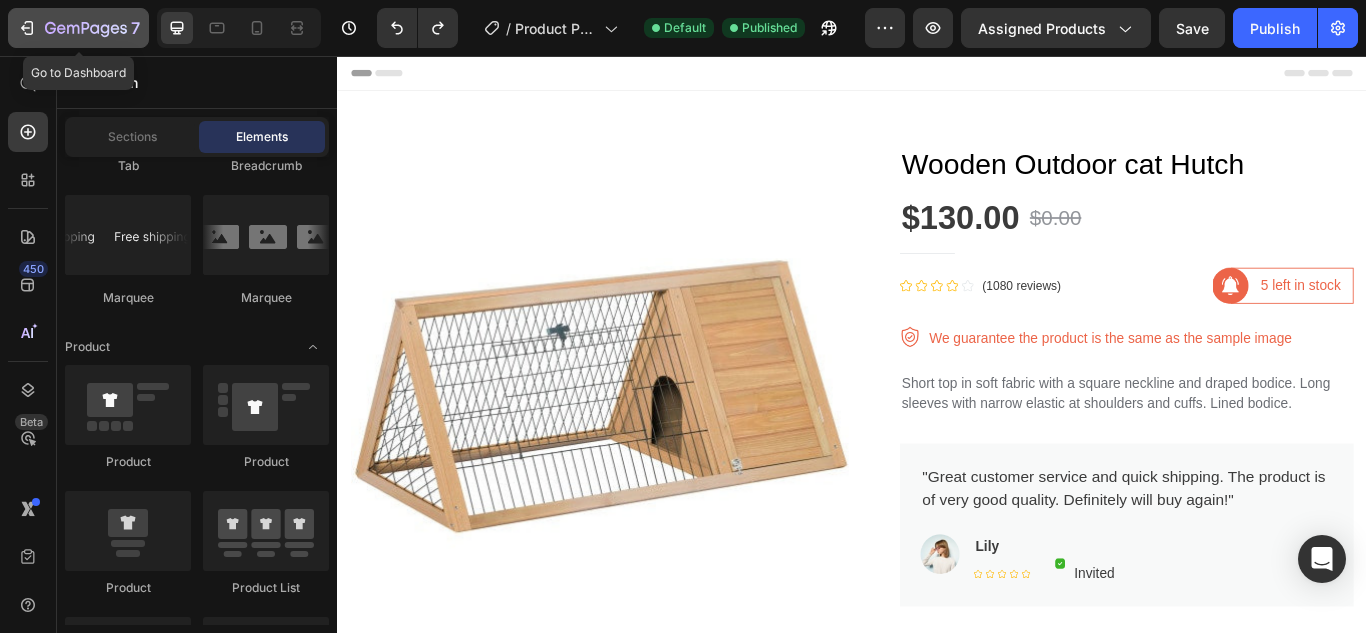 click 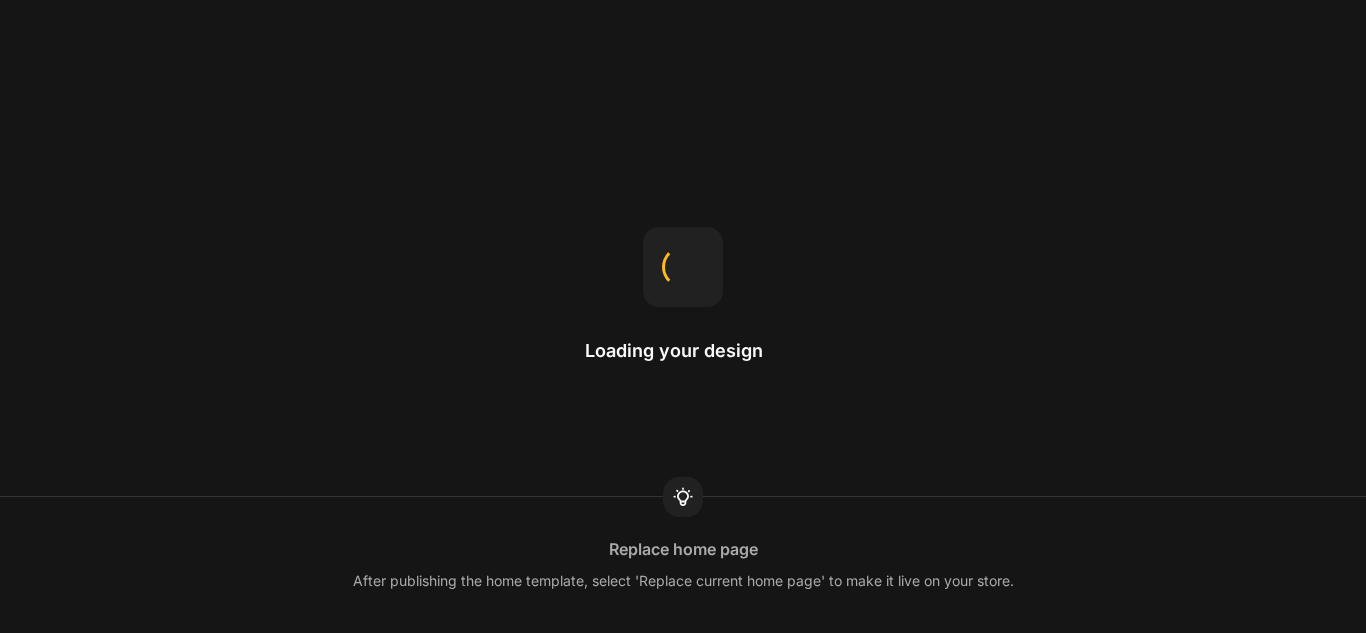 scroll, scrollTop: 0, scrollLeft: 0, axis: both 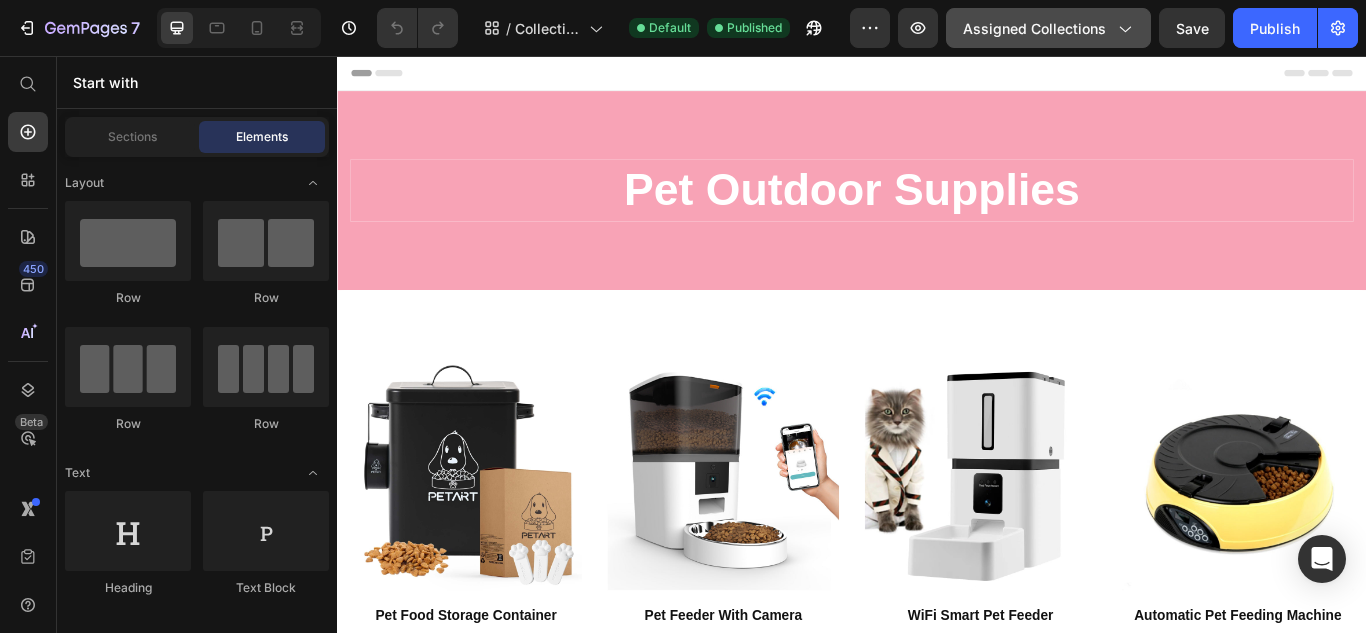 click on "Assigned Collections" at bounding box center (1048, 28) 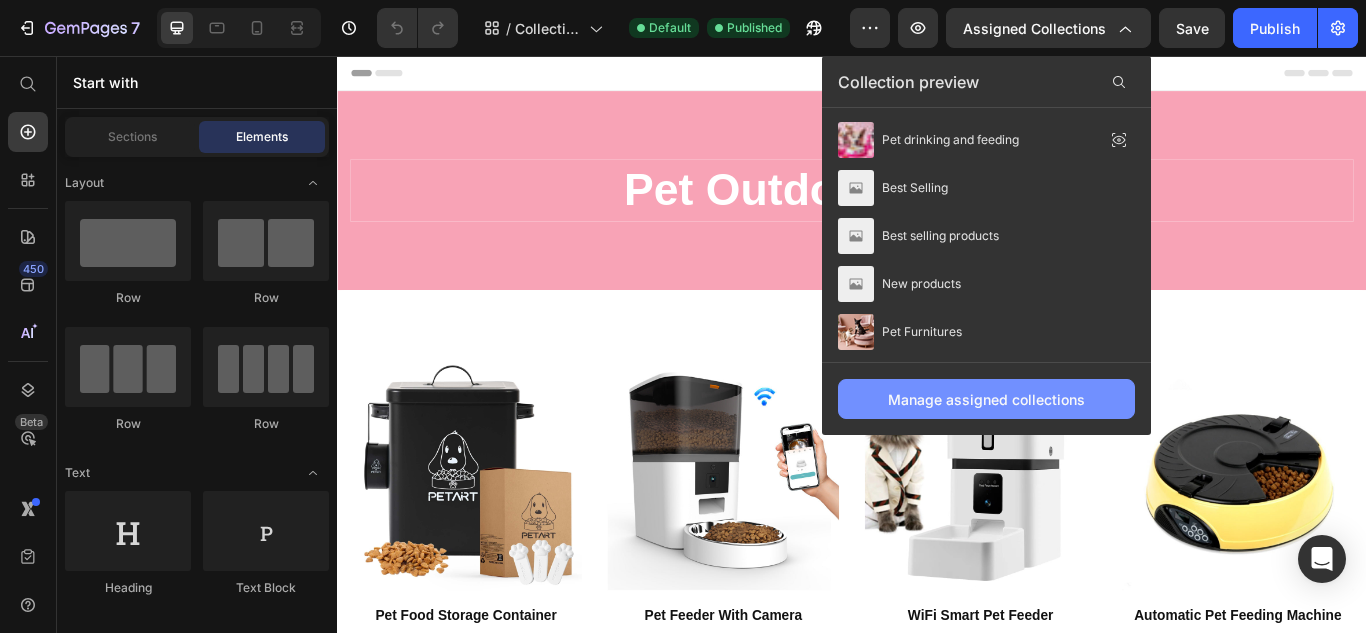 click on "Manage assigned collections" at bounding box center (986, 399) 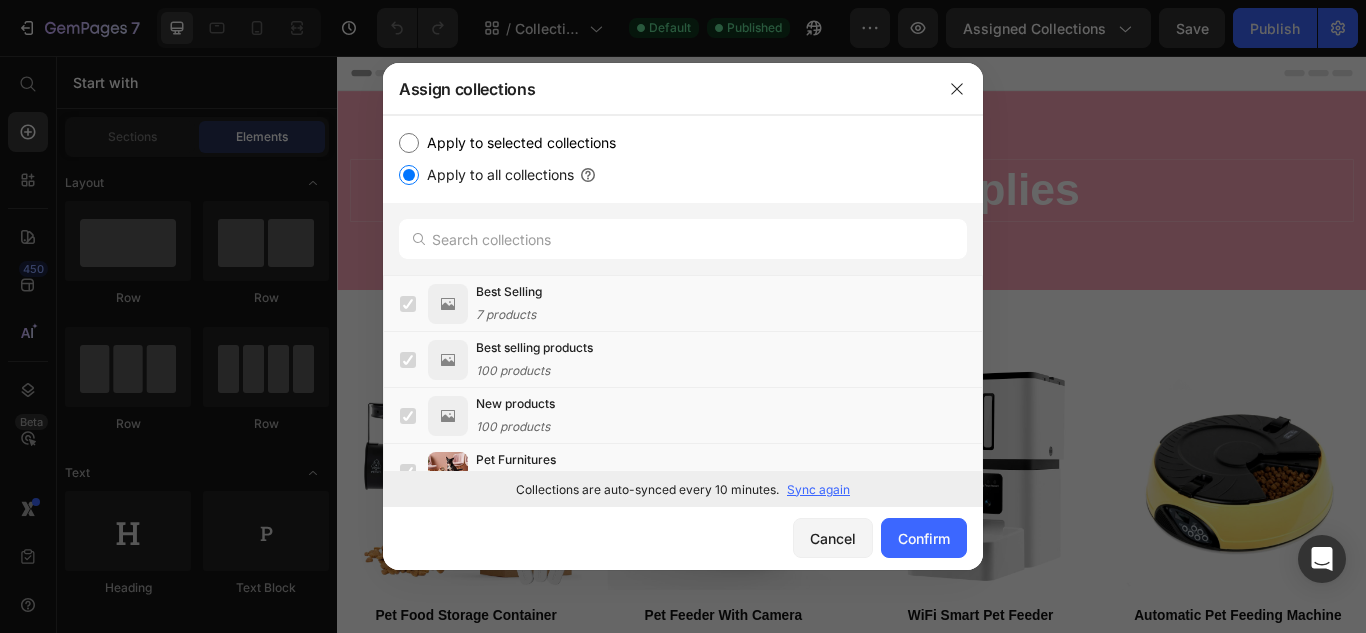 click on "Apply to selected collections" at bounding box center (409, 143) 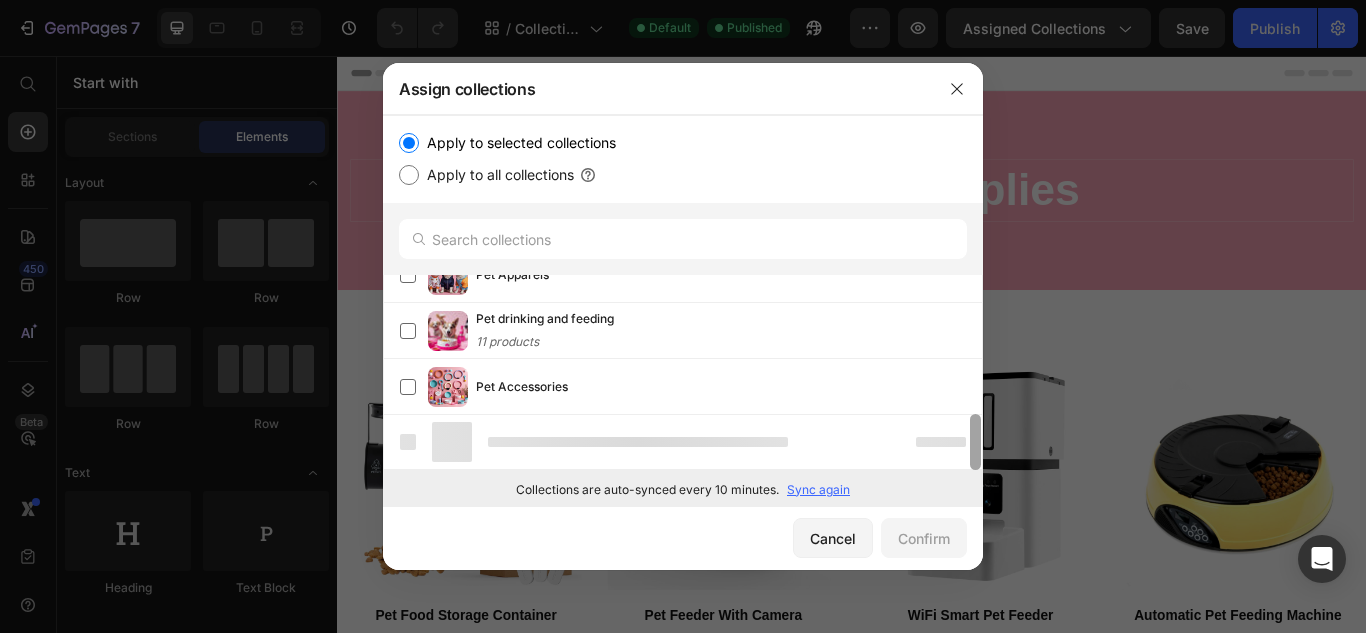 drag, startPoint x: 979, startPoint y: 302, endPoint x: 1006, endPoint y: 520, distance: 219.66565 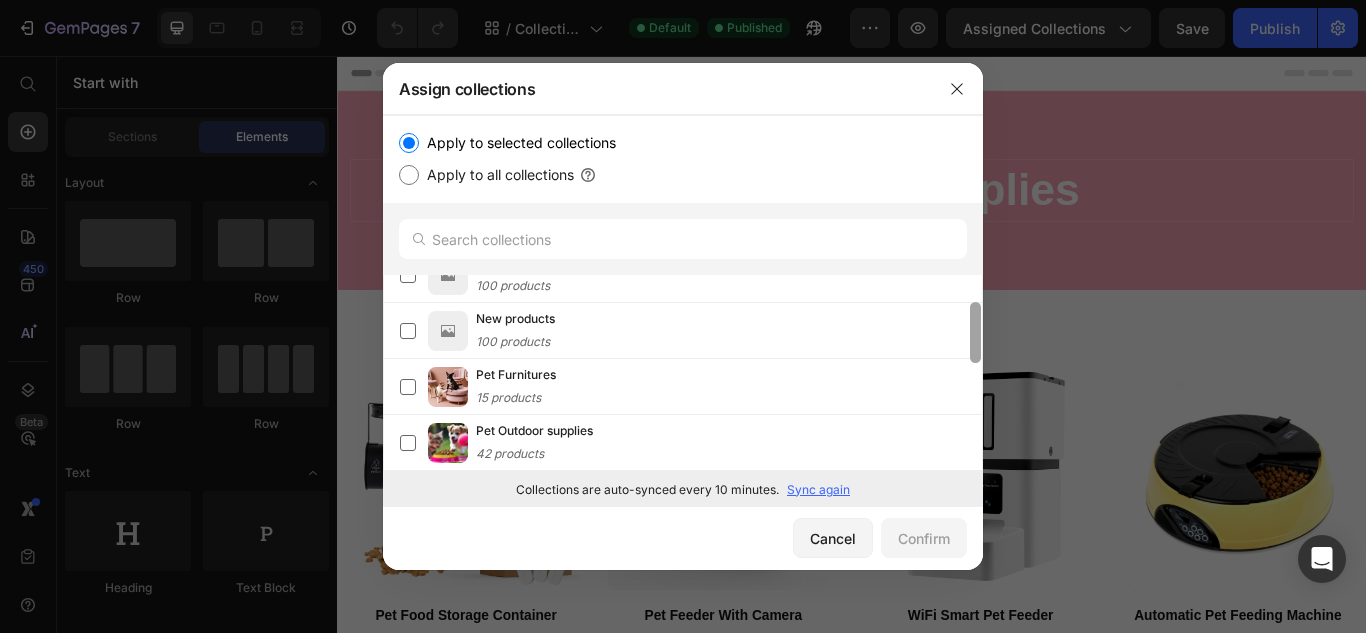 drag, startPoint x: 974, startPoint y: 425, endPoint x: 970, endPoint y: 318, distance: 107.07474 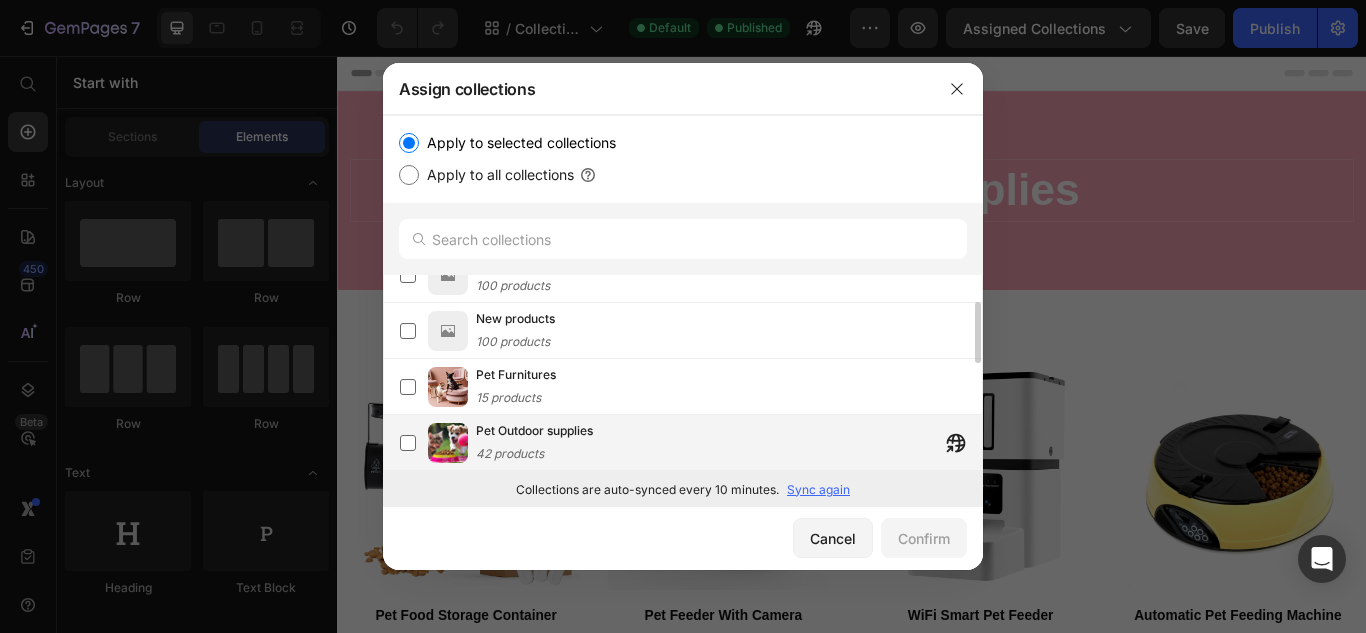 click on "Pet Outdoor supplies 42 products" at bounding box center [729, 443] 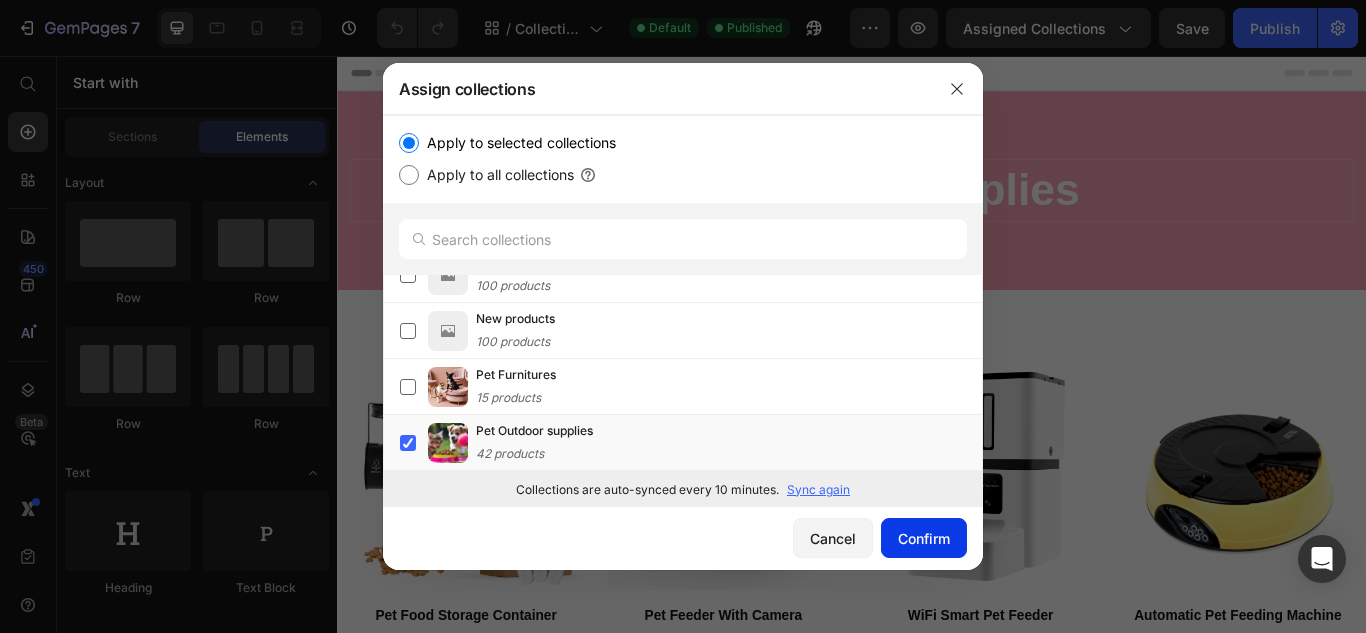 click on "Confirm" at bounding box center [924, 538] 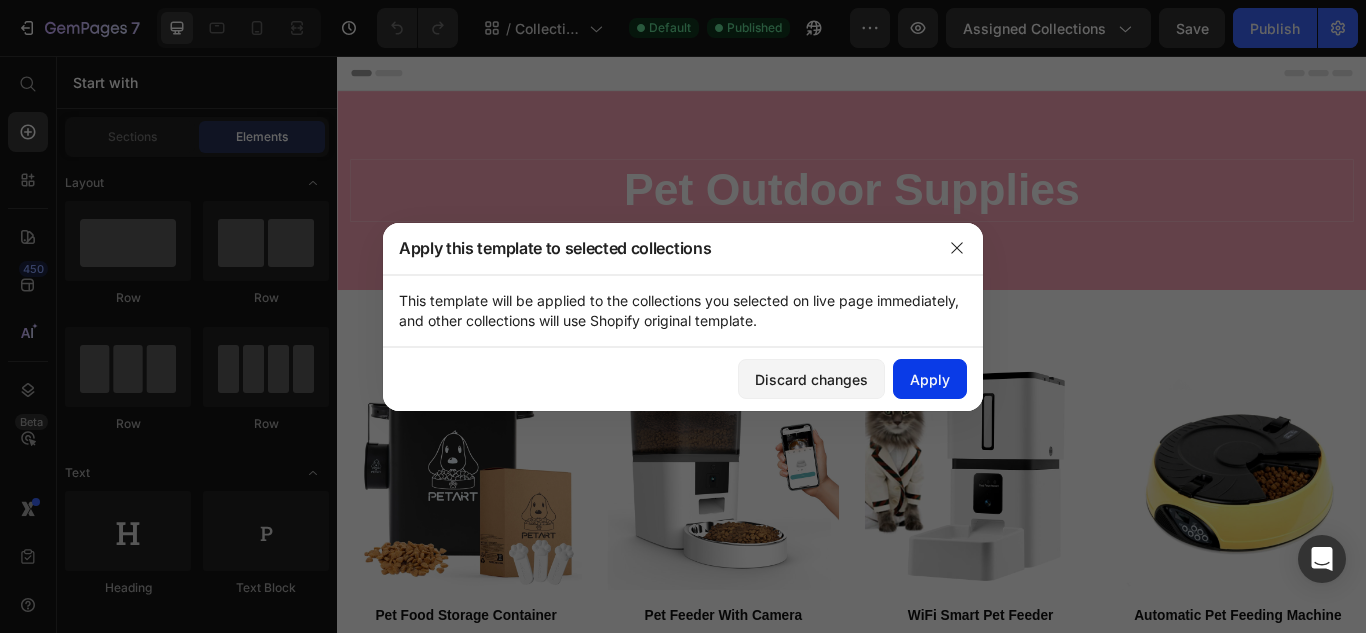 click on "Apply" at bounding box center (930, 379) 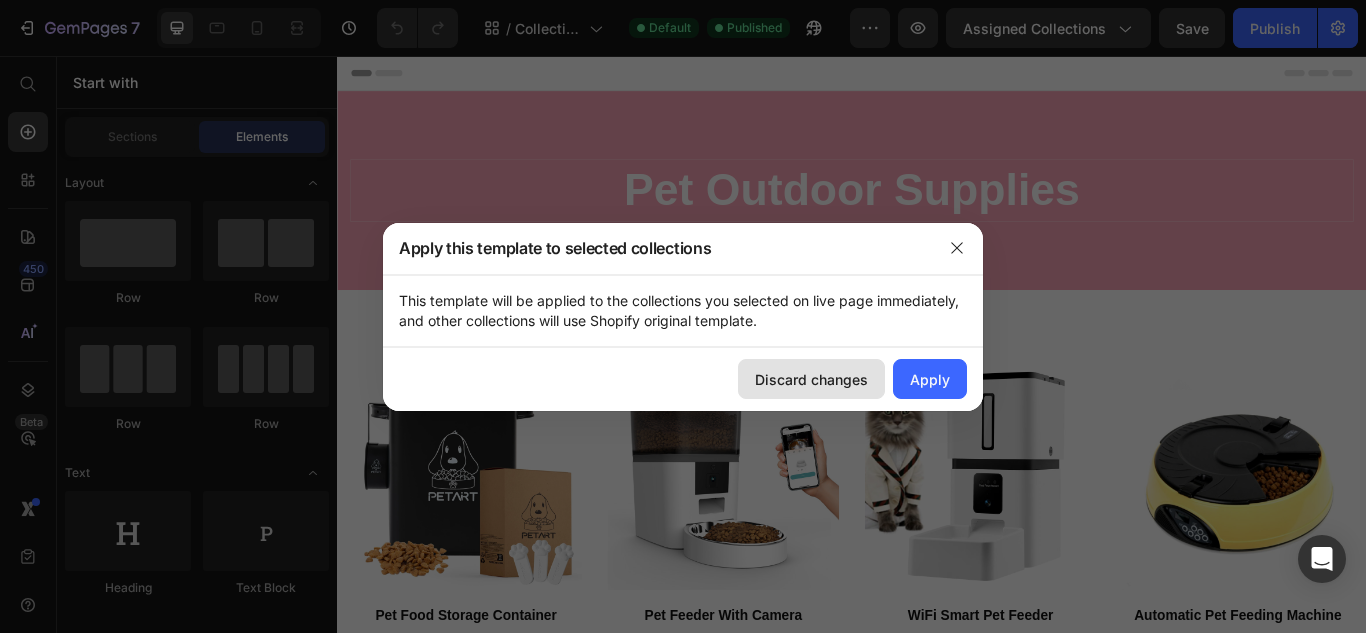 click on "Discard changes" at bounding box center [811, 379] 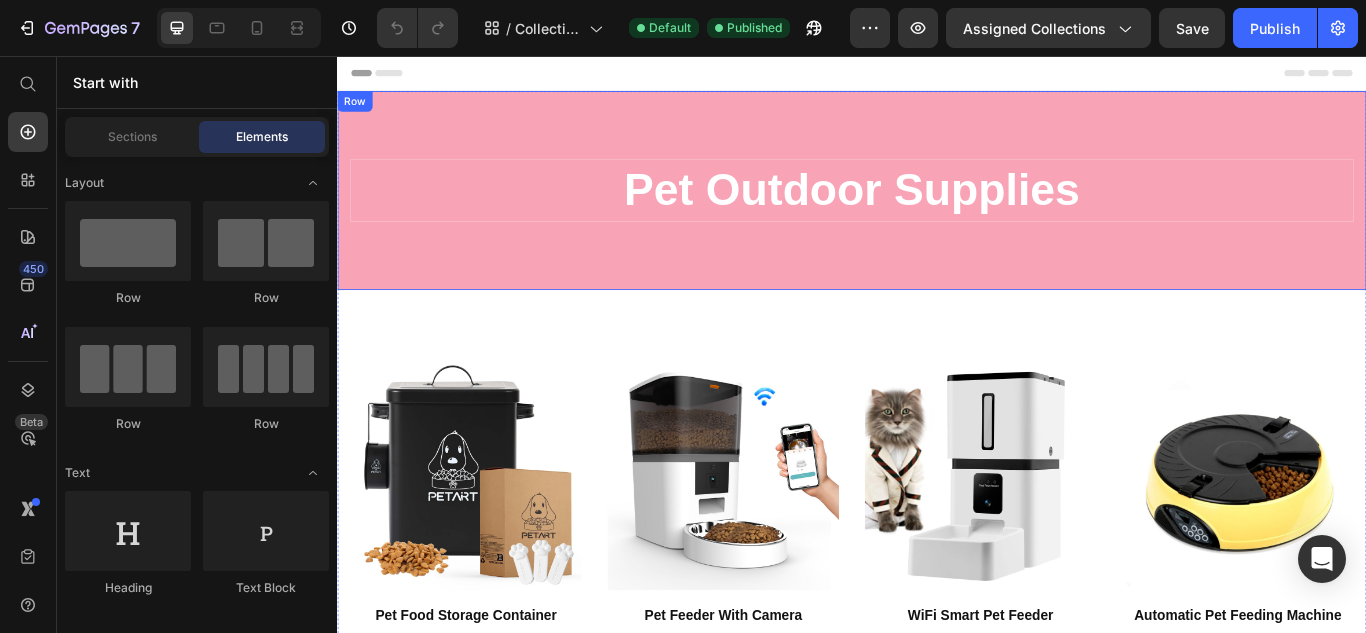 click on "Pet Outdoor Supplies Heading Row Row" at bounding box center [937, 213] 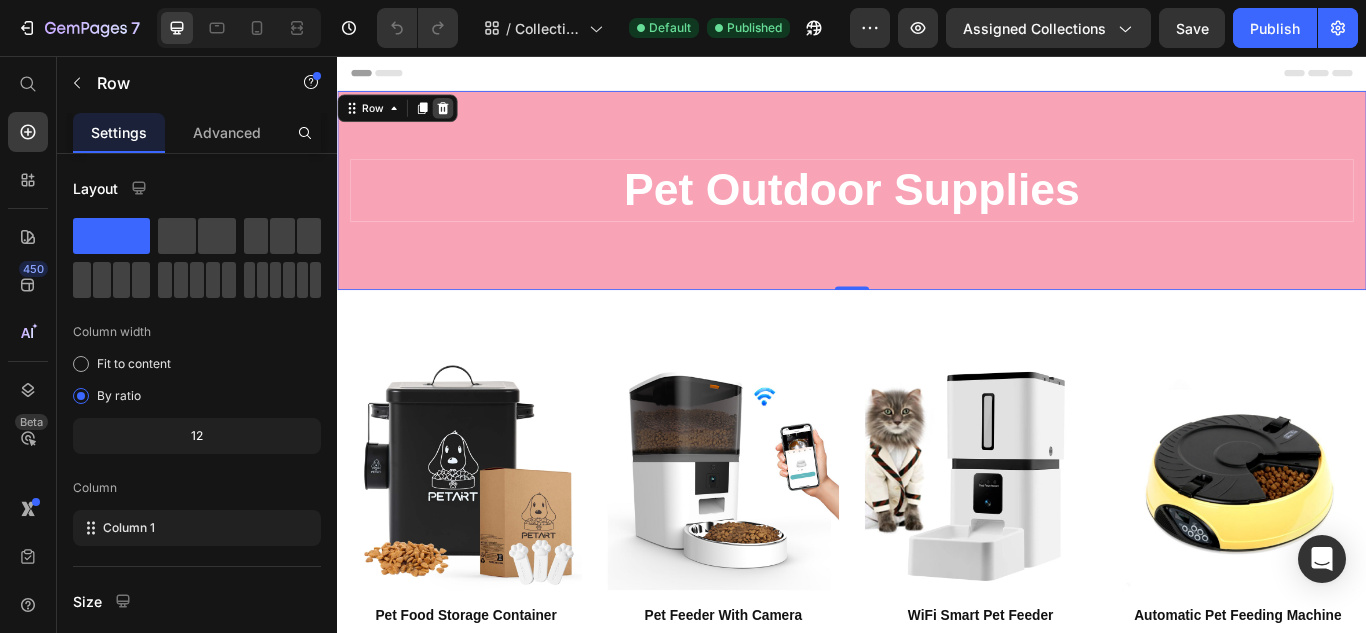click 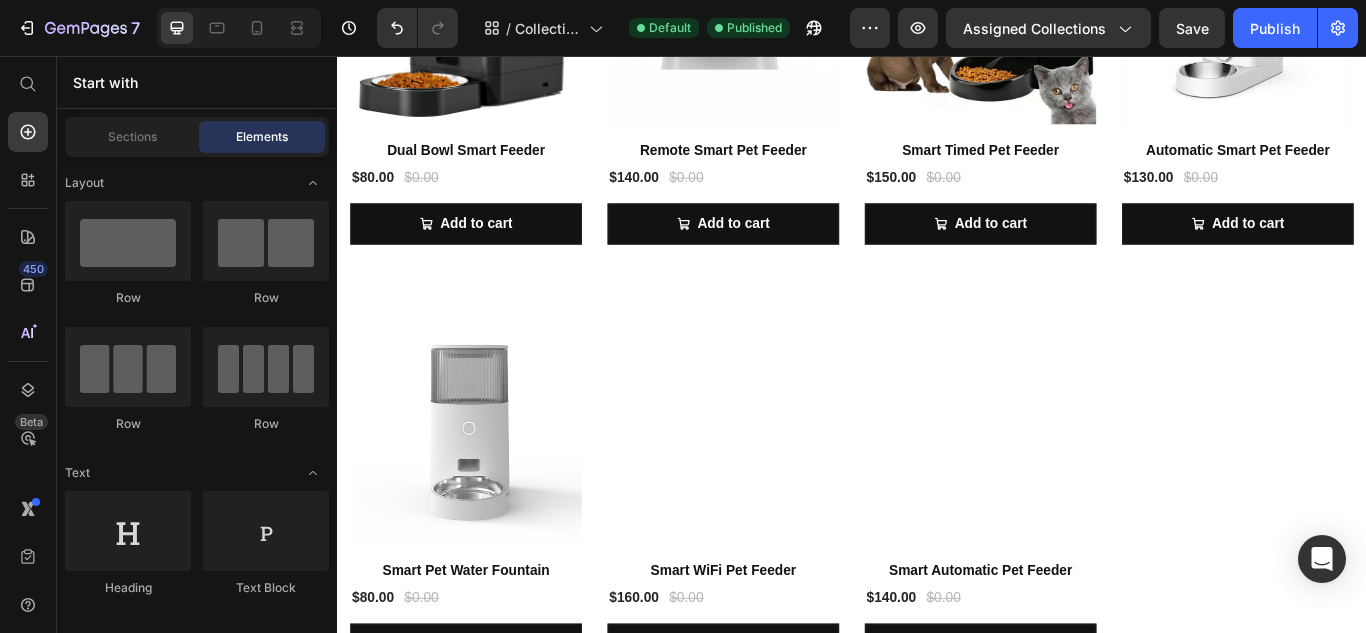 scroll, scrollTop: 0, scrollLeft: 0, axis: both 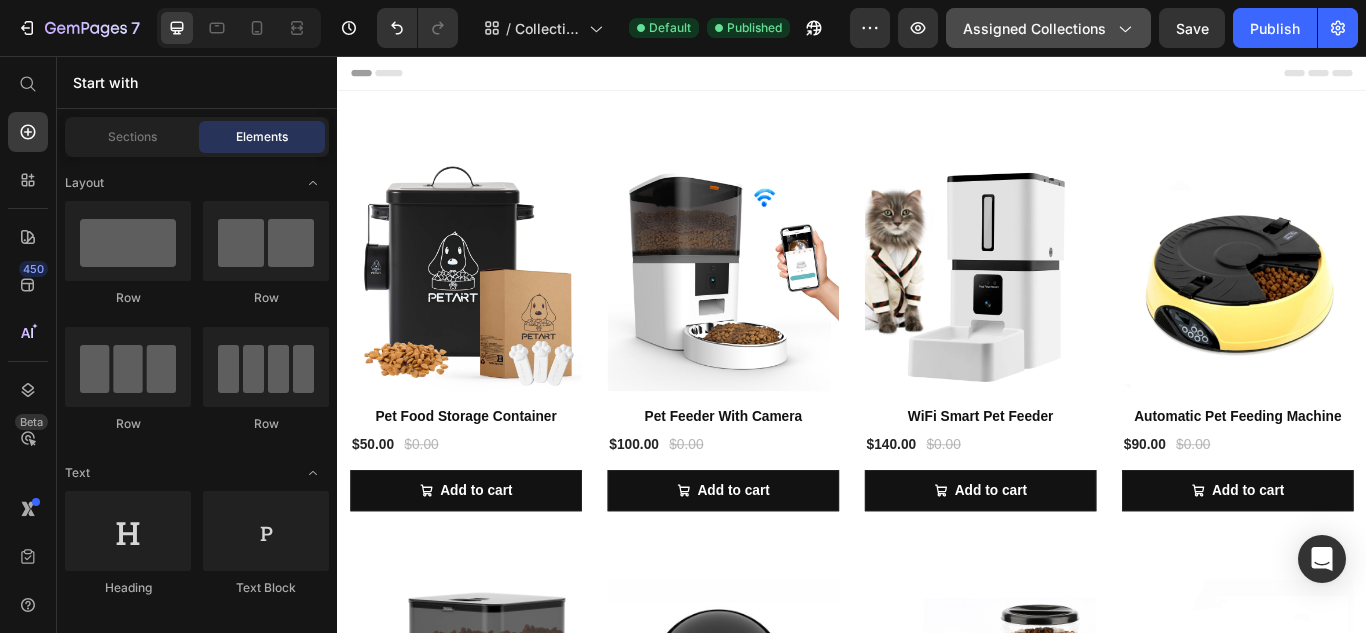 click 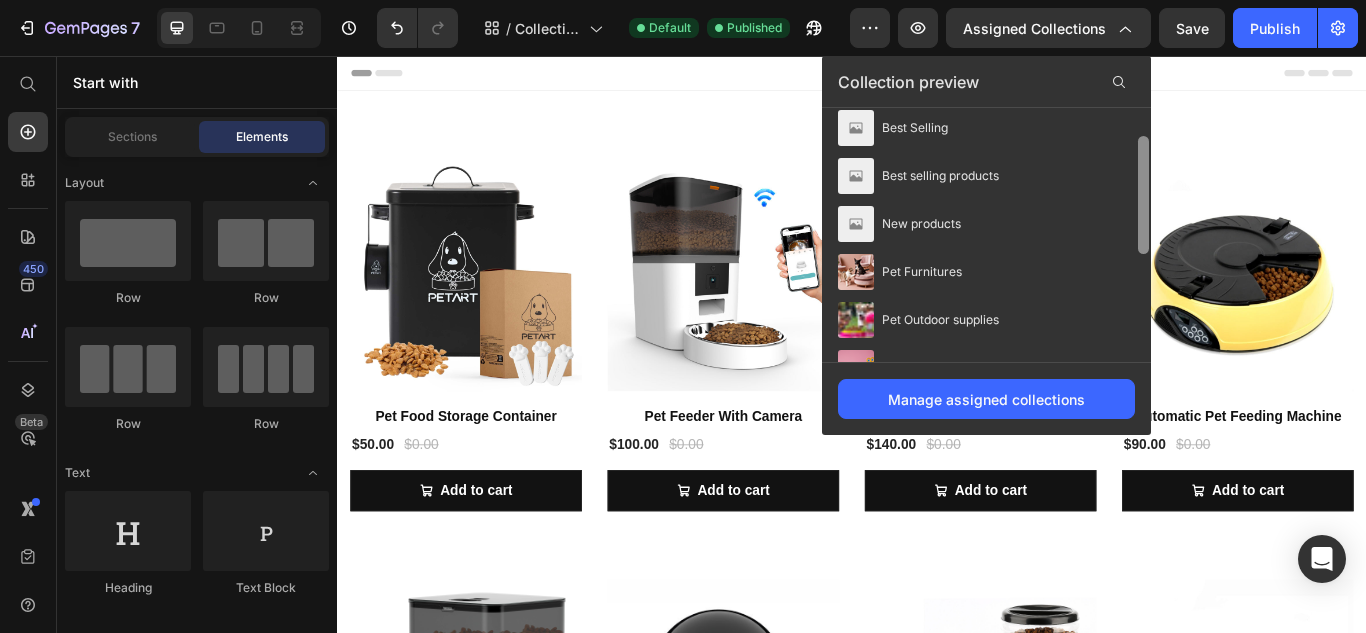 drag, startPoint x: 1148, startPoint y: 189, endPoint x: 1146, endPoint y: 217, distance: 28.071337 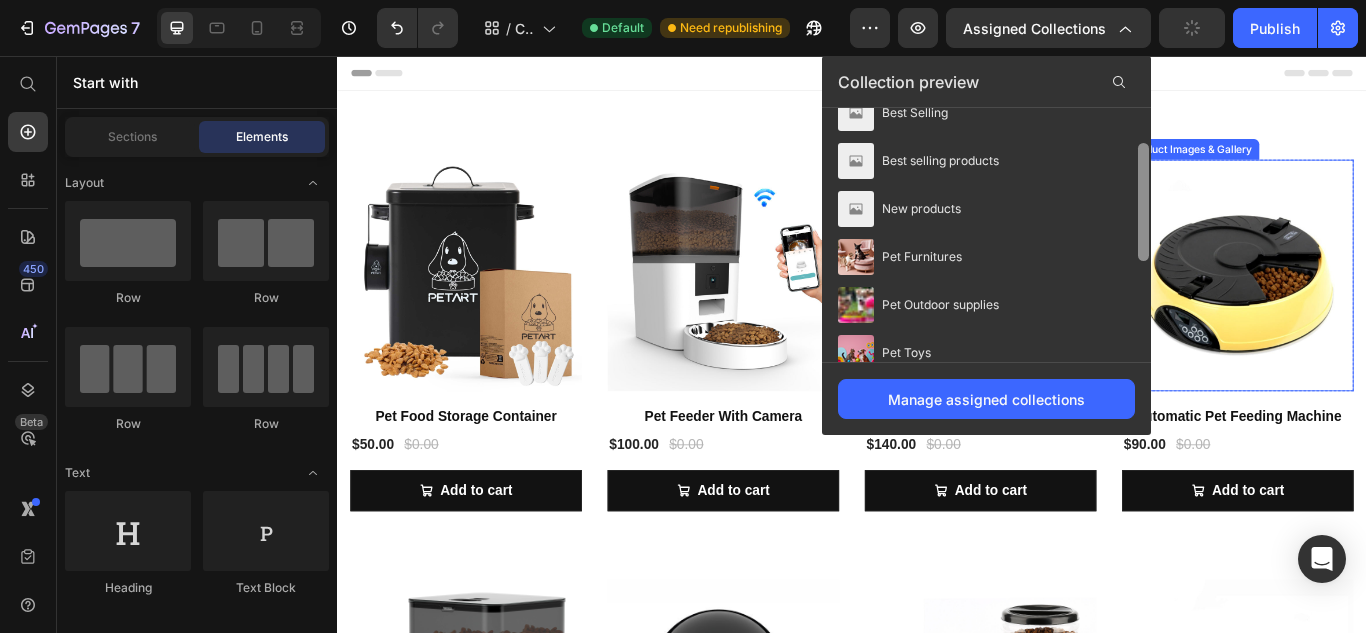 drag, startPoint x: 1483, startPoint y: 273, endPoint x: 1302, endPoint y: 372, distance: 206.3056 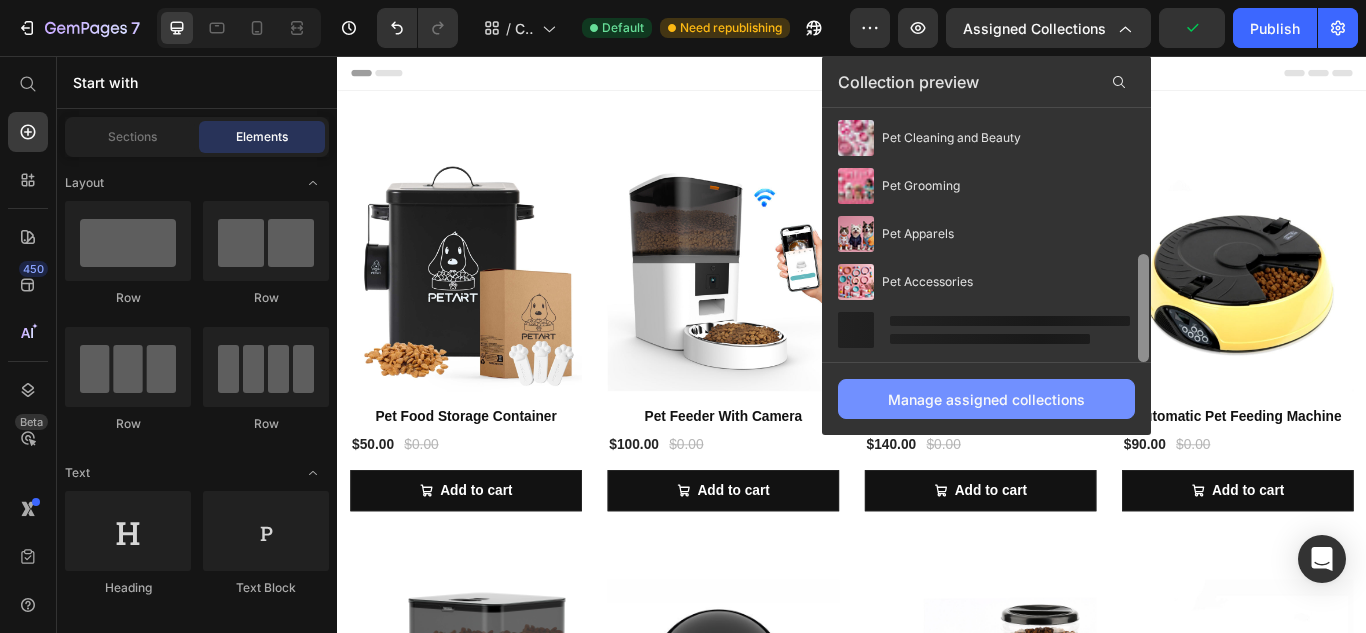 scroll, scrollTop: 290, scrollLeft: 0, axis: vertical 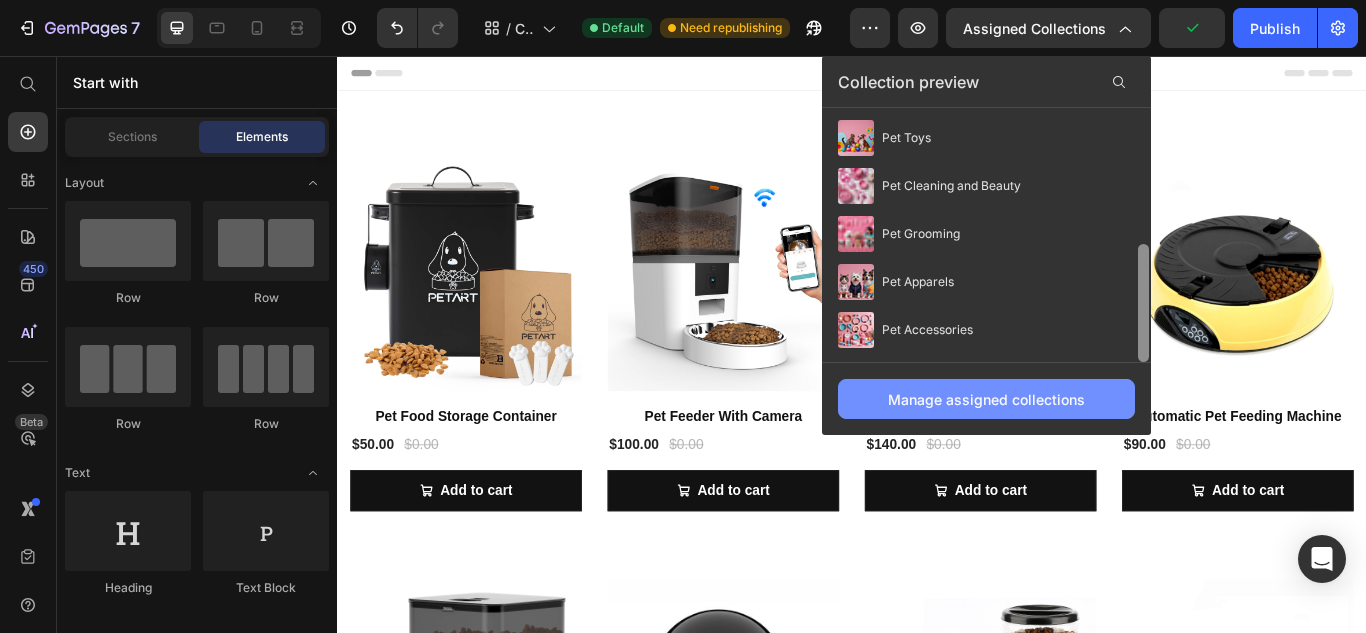 click on "Manage assigned collections" at bounding box center [986, 399] 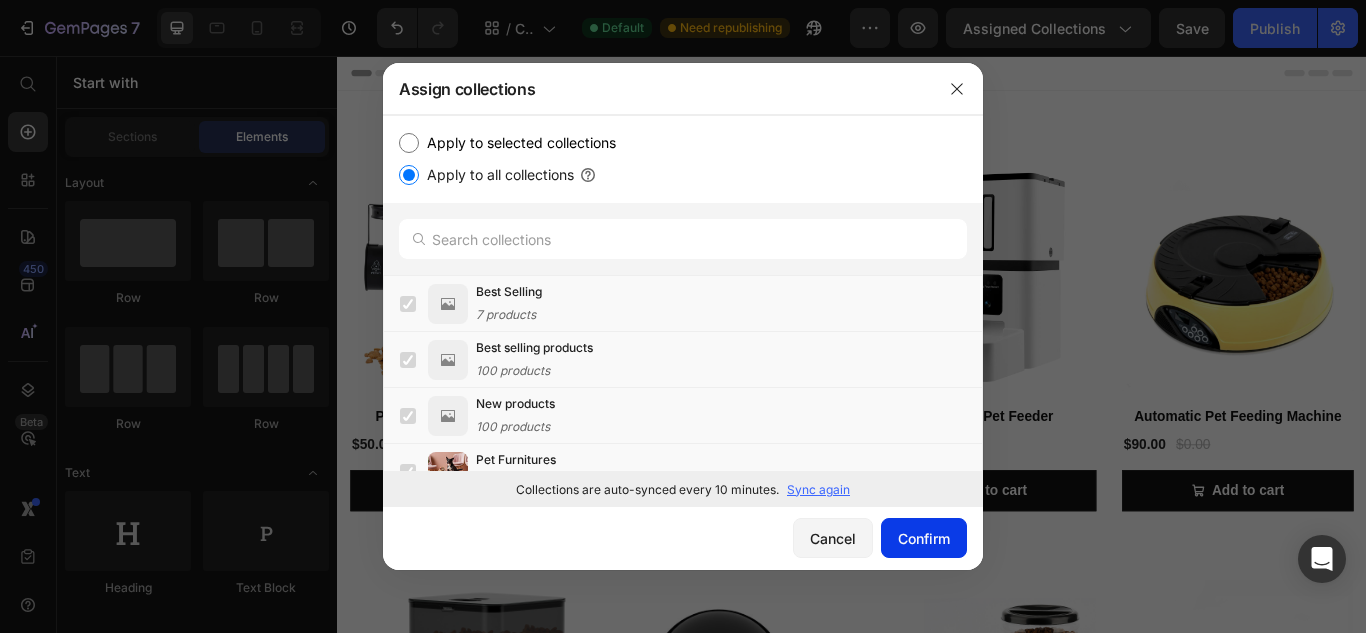click on "Confirm" at bounding box center [924, 538] 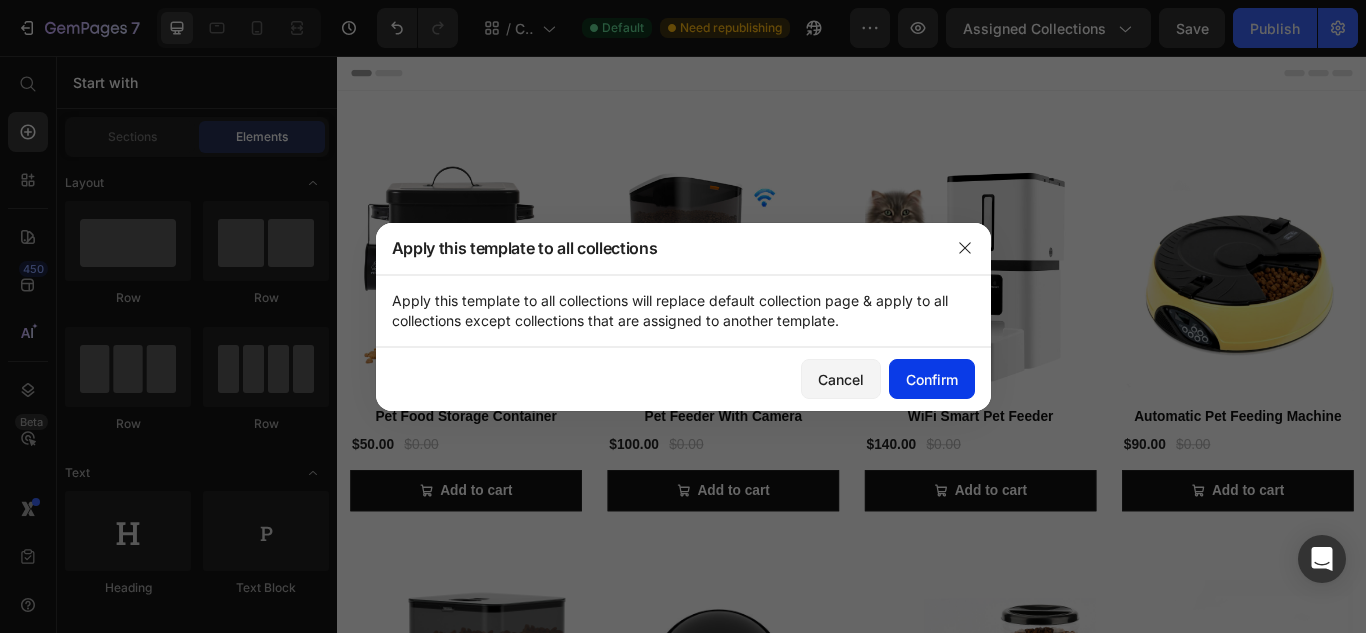 click on "Confirm" at bounding box center [932, 379] 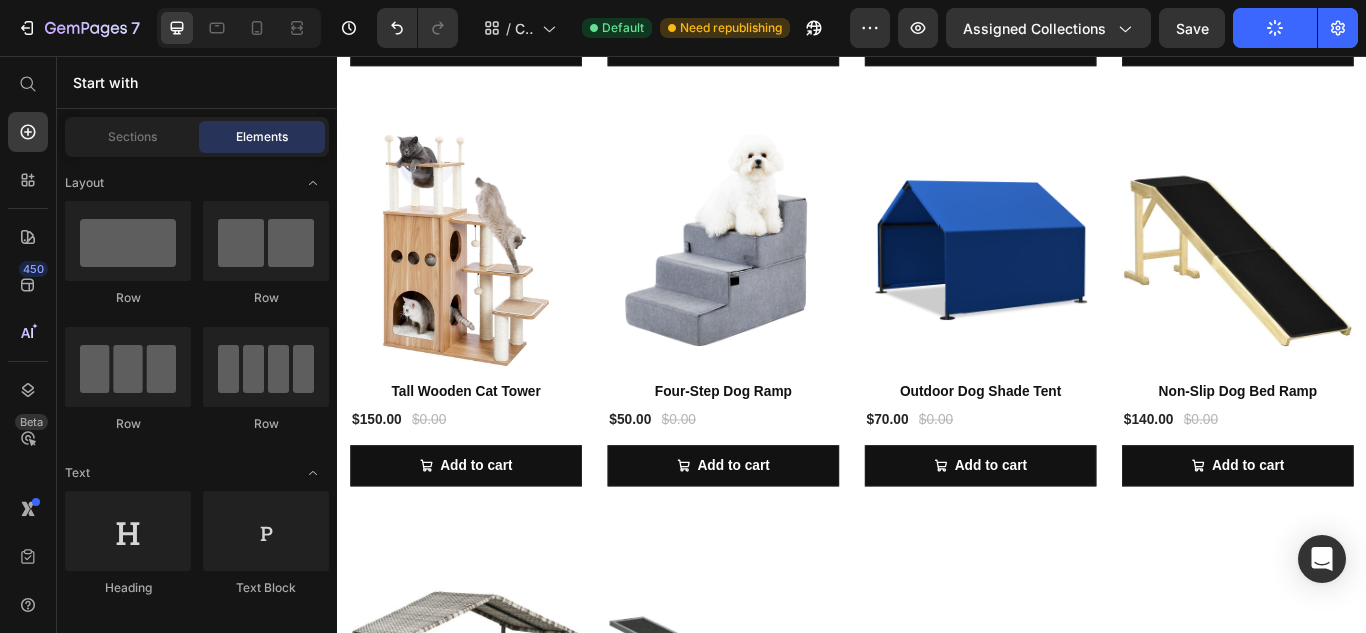 scroll, scrollTop: 0, scrollLeft: 0, axis: both 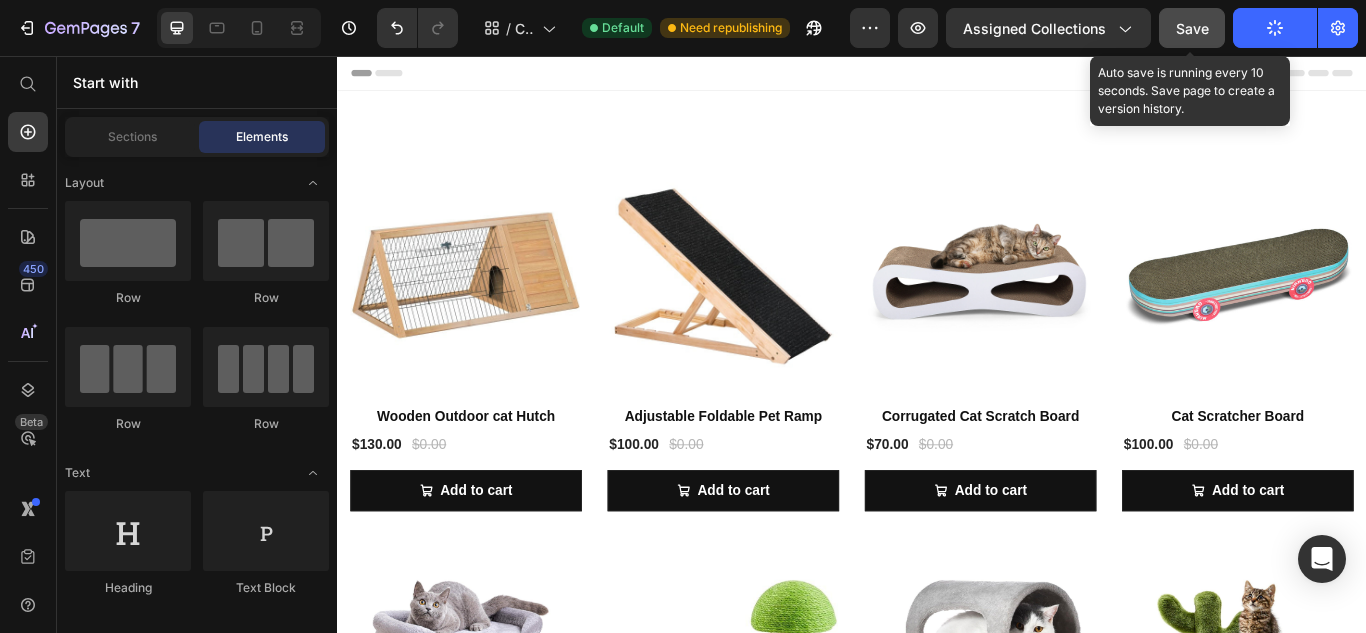 click on "Save" at bounding box center (1192, 28) 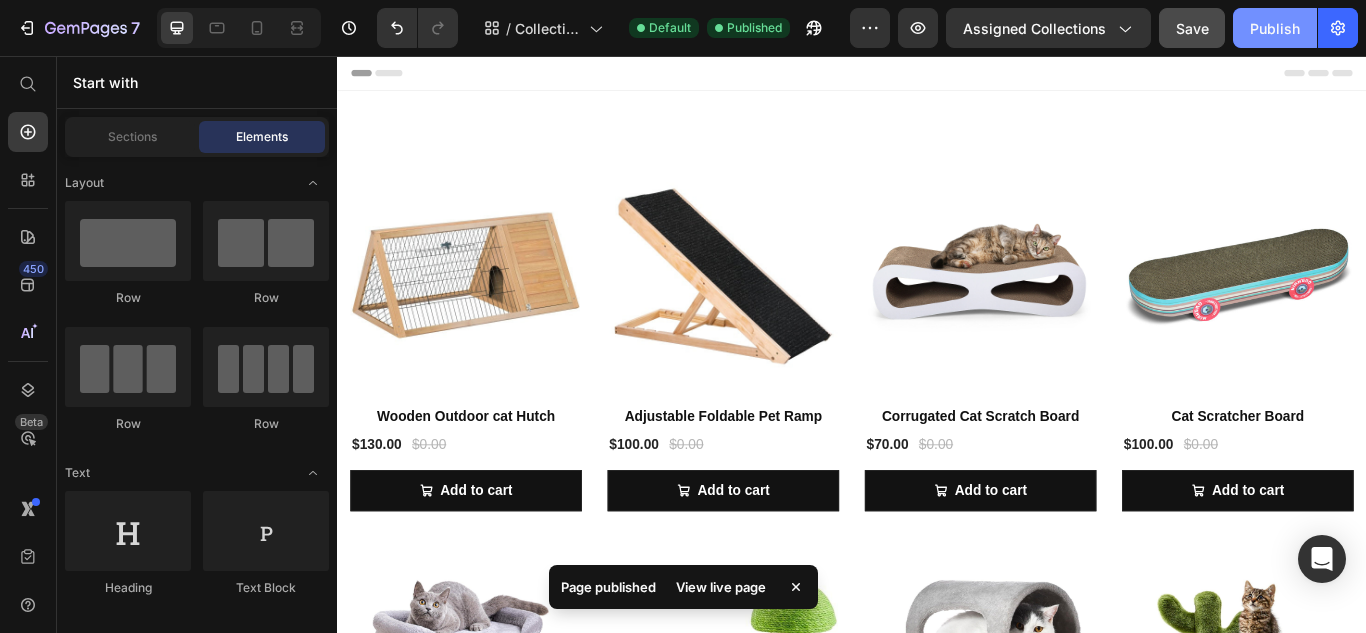 click on "Publish" 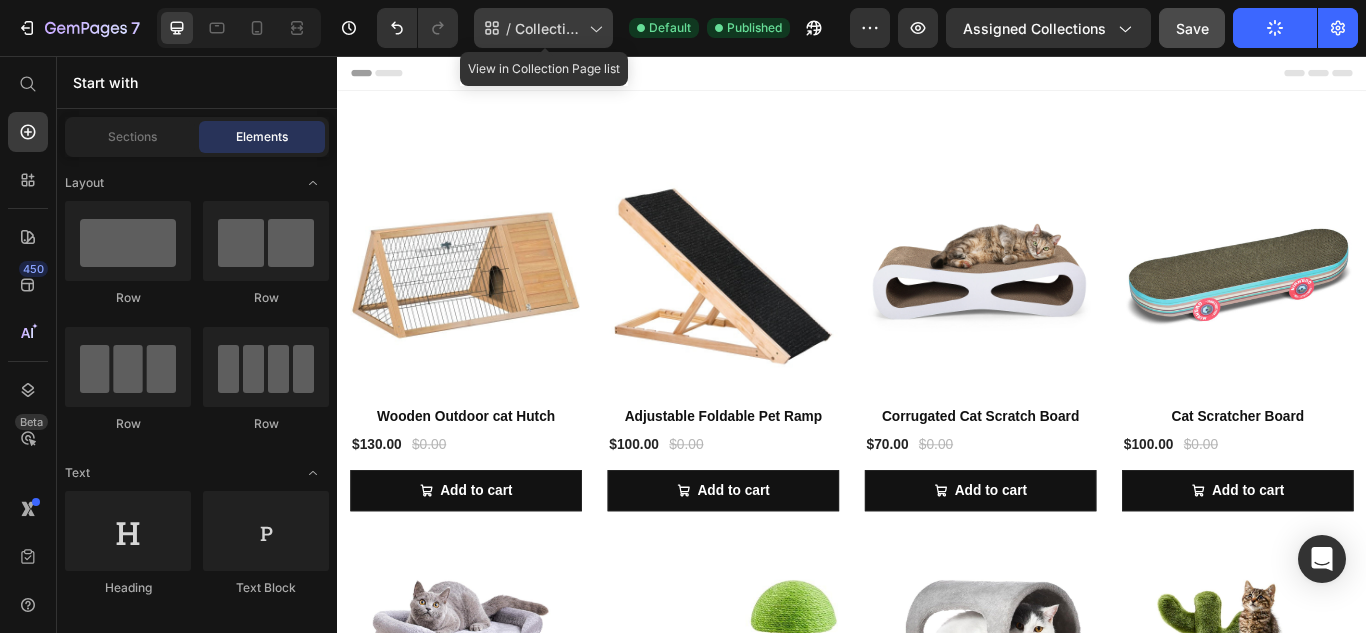 click on "/  Collection Page - Jul 11, 18:24:13" 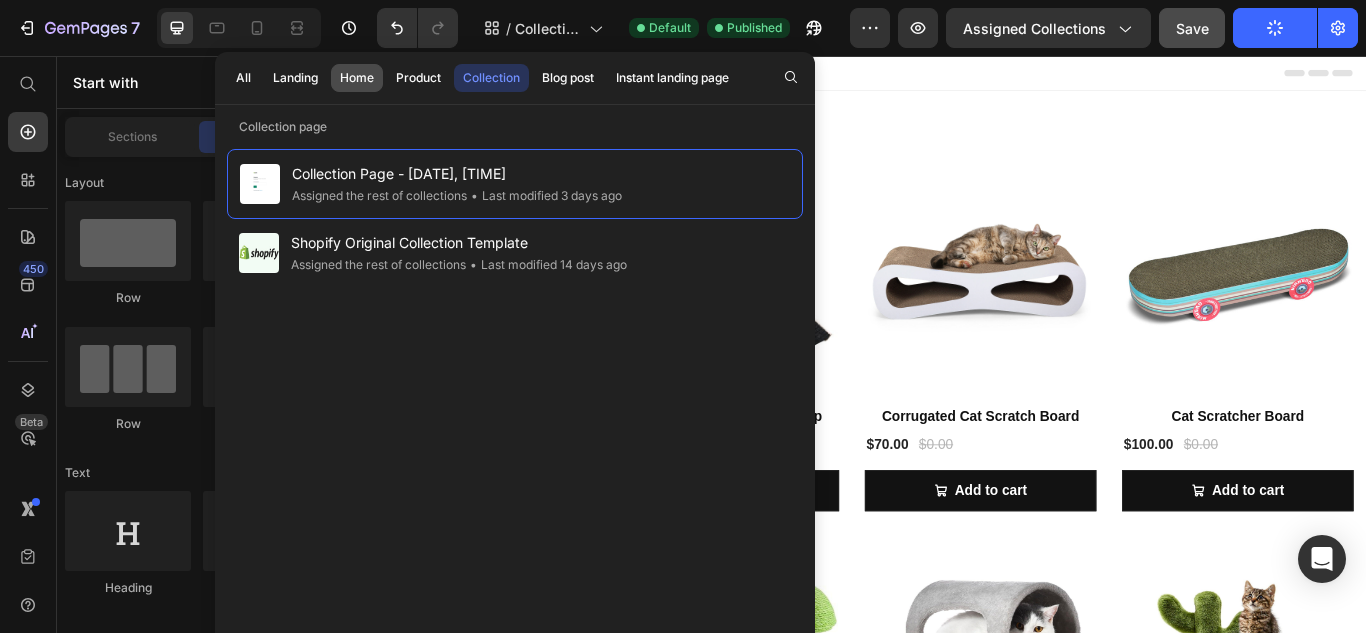click on "Home" 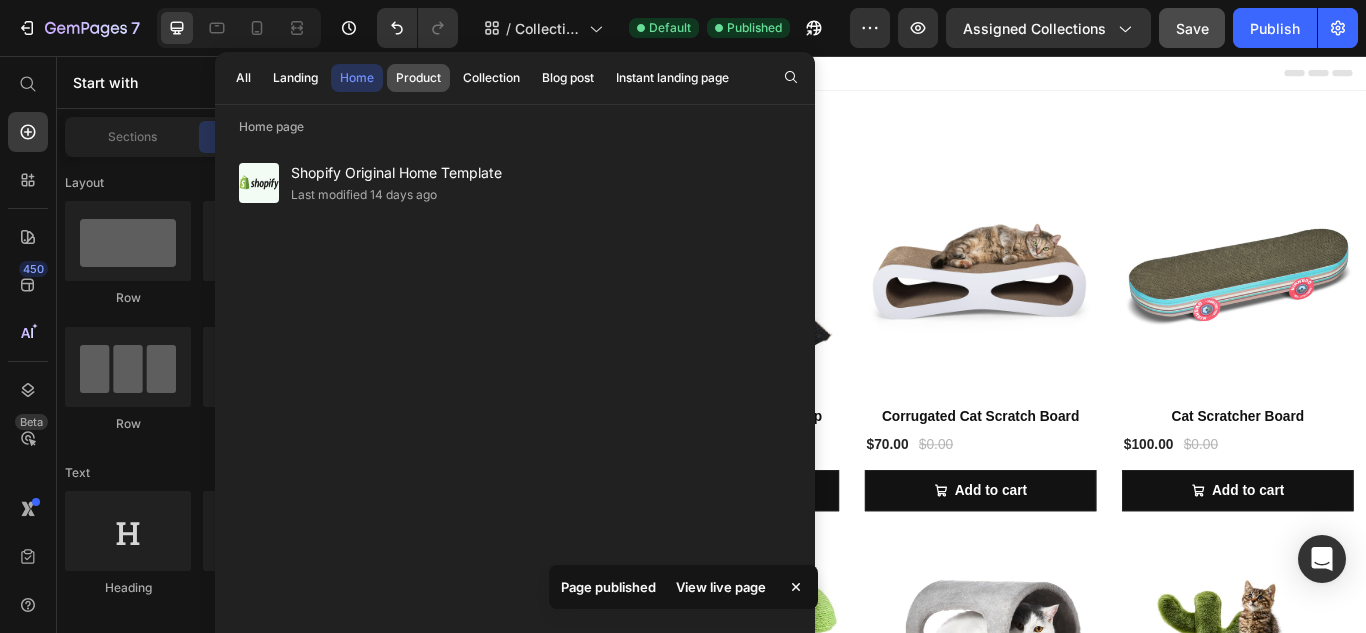 click on "Product" at bounding box center [418, 78] 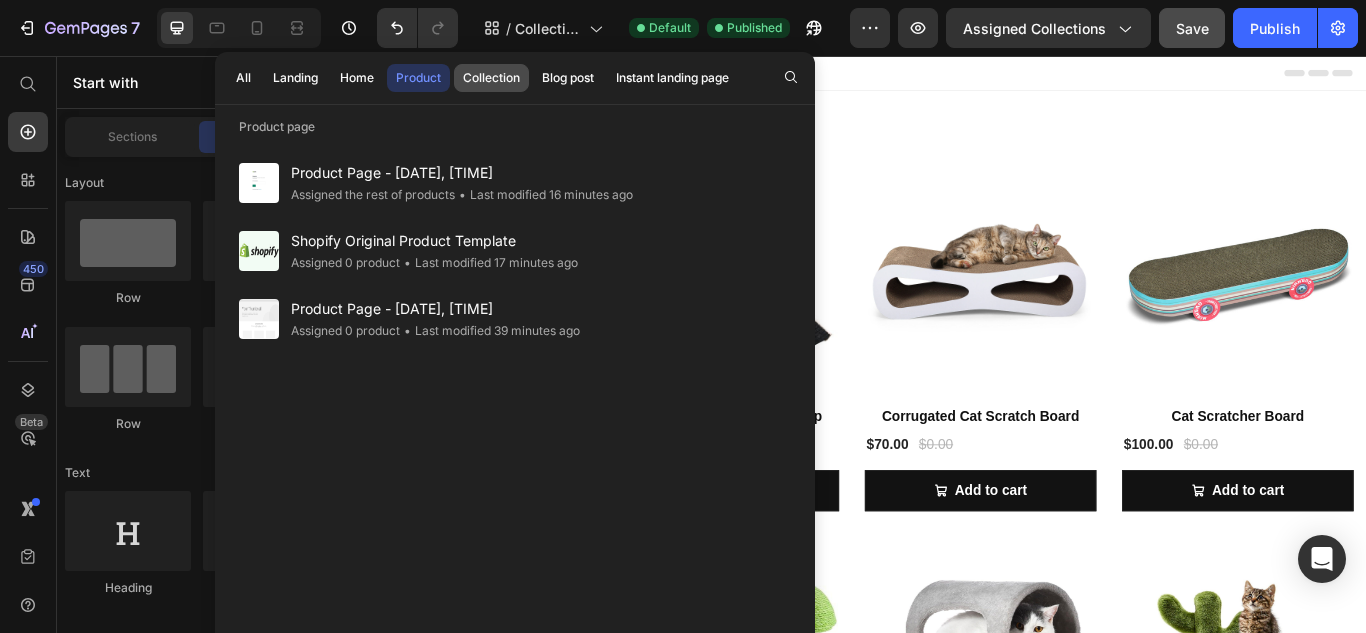 click on "Collection" at bounding box center [491, 78] 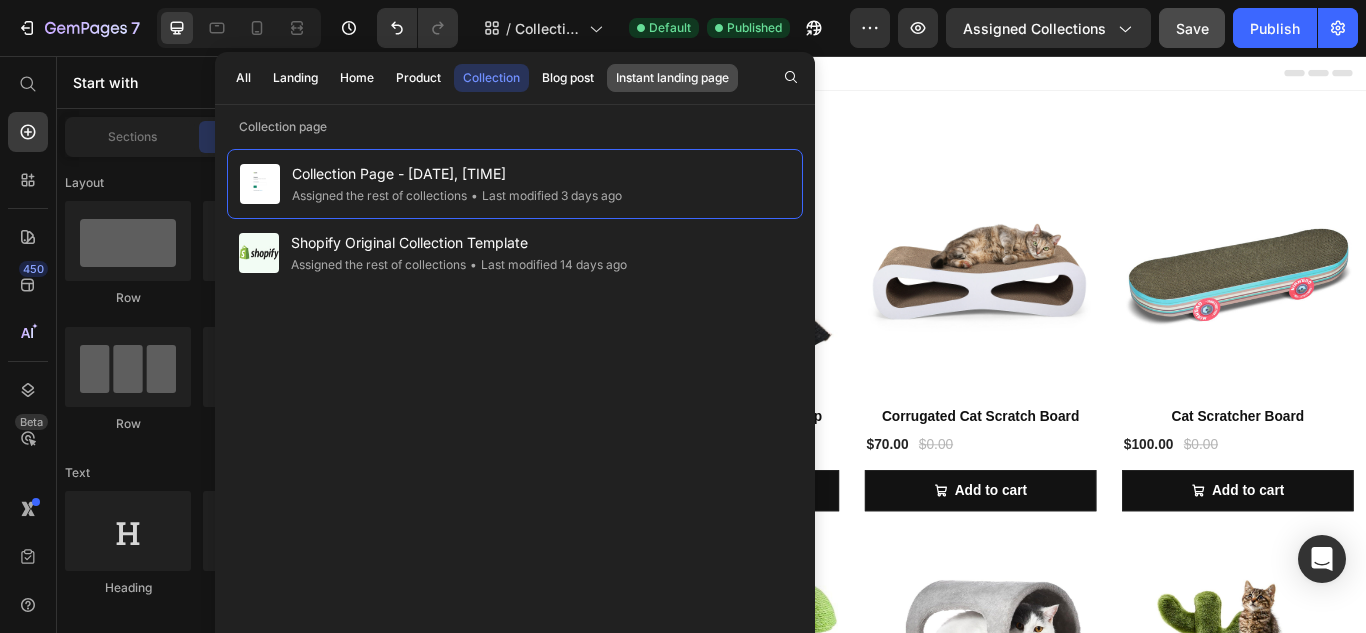click on "Instant landing page" at bounding box center [672, 78] 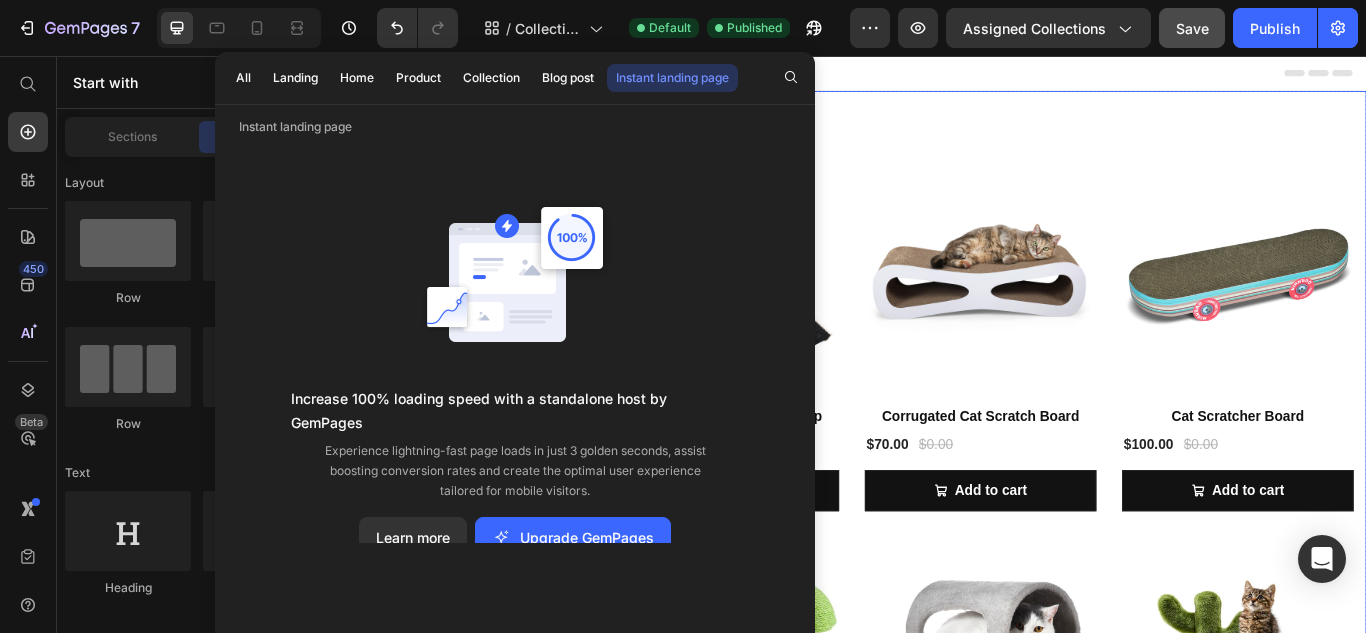 click on "Product Images & Gallery Row Wooden Outdoor cat Hutch (P) Title $130.00 (P) Price $0.00 (P) Price Row Row
Add to cart (P) Cart Button Product Images & Gallery Row Adjustable Foldable Pet Ramp (P) Title $100.00 (P) Price $0.00 (P) Price Row Row
Add to cart (P) Cart Button Product Images & Gallery Row Corrugated Cat Scratch Board (P) Title $70.00 (P) Price $0.00 (P) Price Row Row
Add to cart (P) Cart Button Product Images & Gallery Row Cat Scratcher Board (P) Title $100.00 (P) Price $0.00 (P) Price Row Row
Add to cart (P) Cart Button Product Images & Gallery Row 4-in-1 Cat Tower (P) Title $50.00 (P) Price $0.00 (P) Price Row Row
Add to cart (P) Cart Button Product Images & Gallery Row Mushroom Cat Scratching Post (P) Title $40.00 (P) Price $0.00 (P) Price Row Row
Add to cart (P) Cart Button Product Images & Gallery Row Gray Indoor Cat Tree (P) Title $50.00 (P) Price $0.00 (P) Price Row Row
Add to cart" at bounding box center (937, 3322) 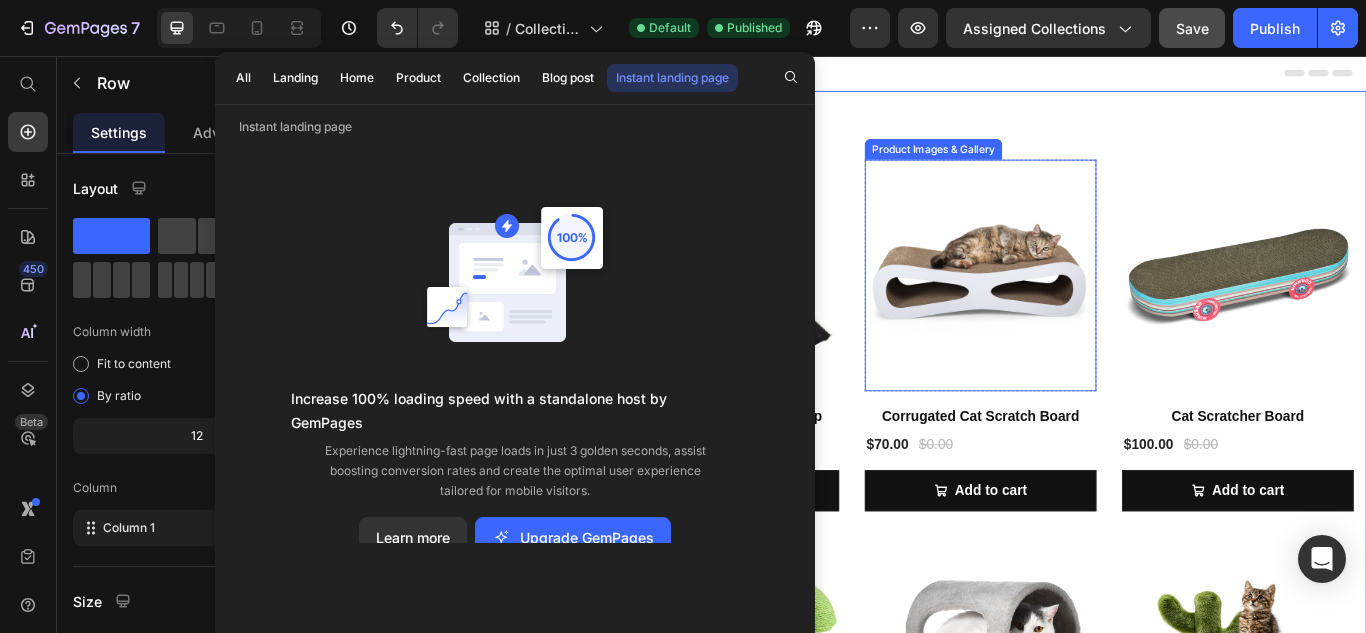 click at bounding box center [1087, 312] 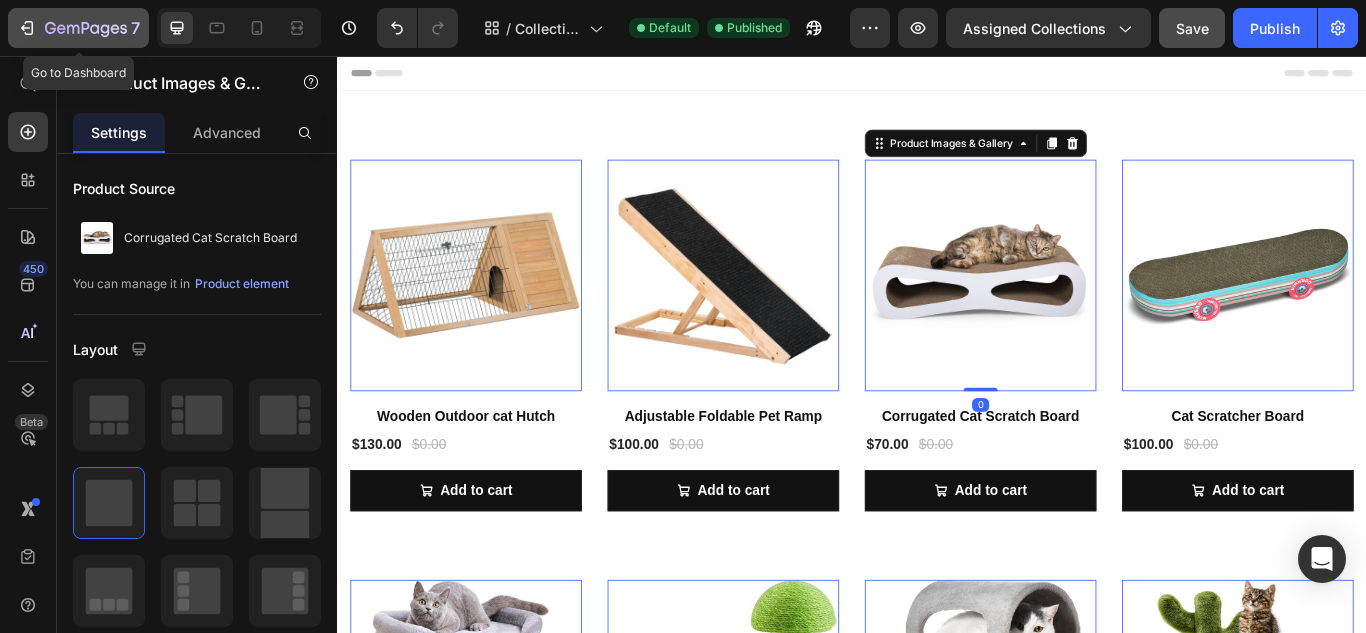 click 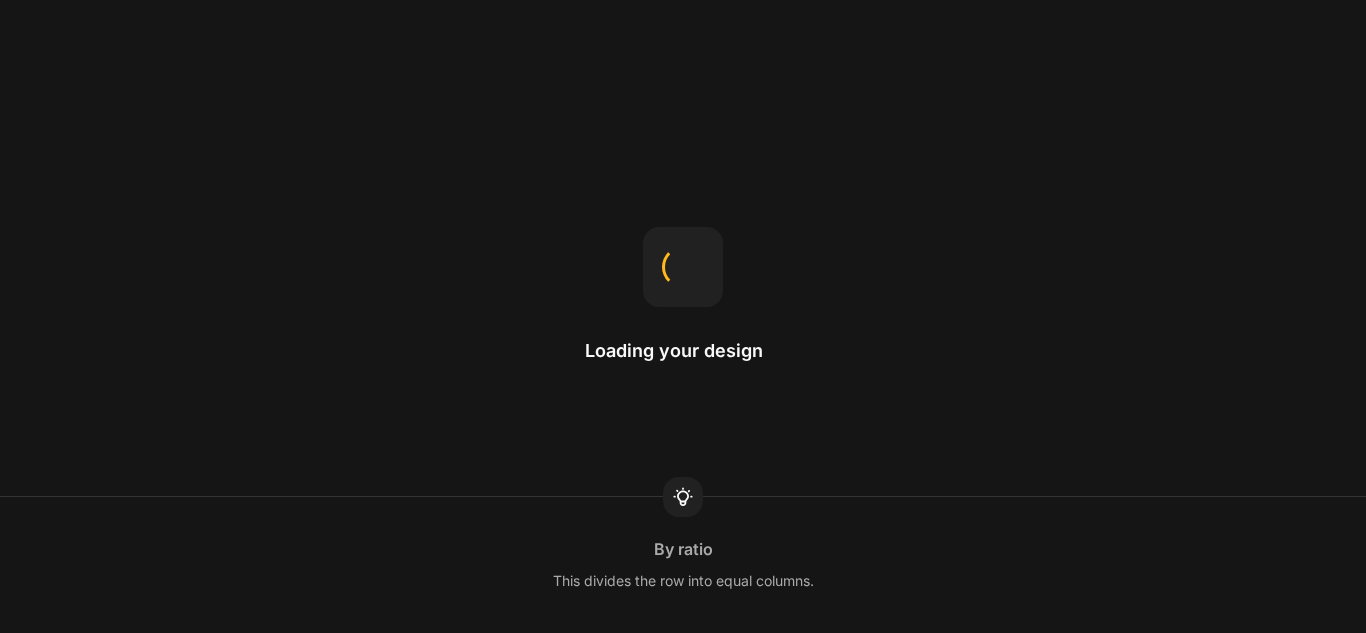 scroll, scrollTop: 0, scrollLeft: 0, axis: both 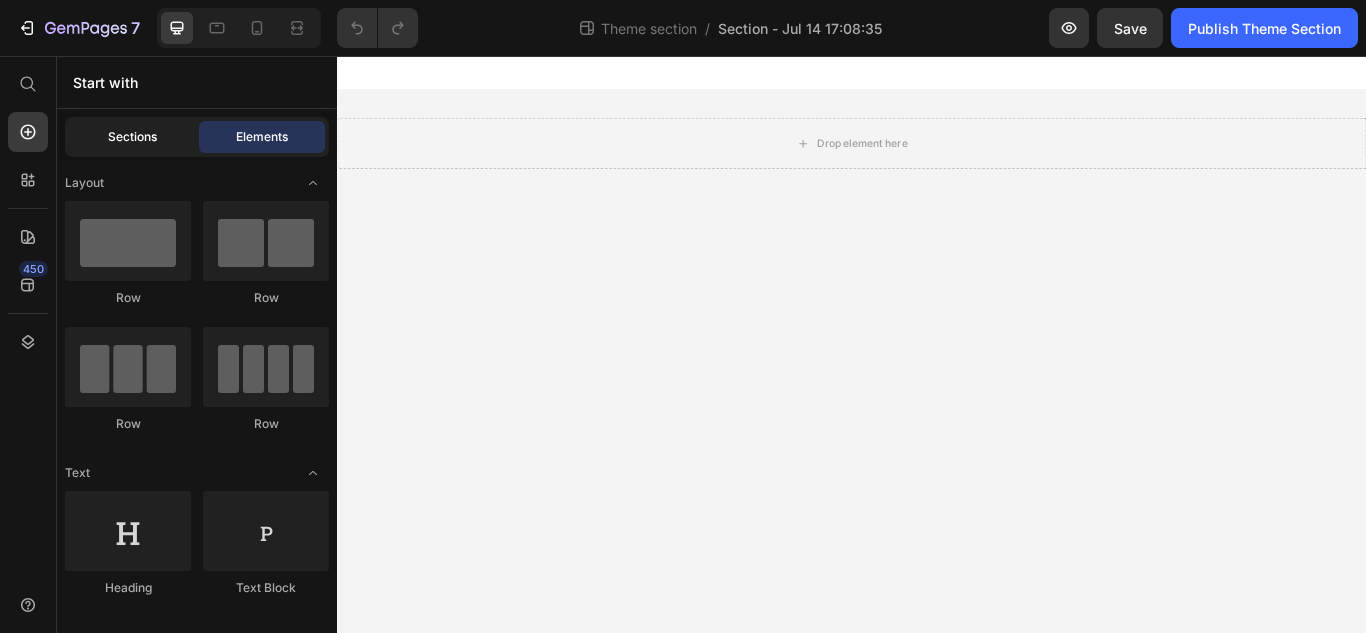 click on "Sections" at bounding box center (132, 137) 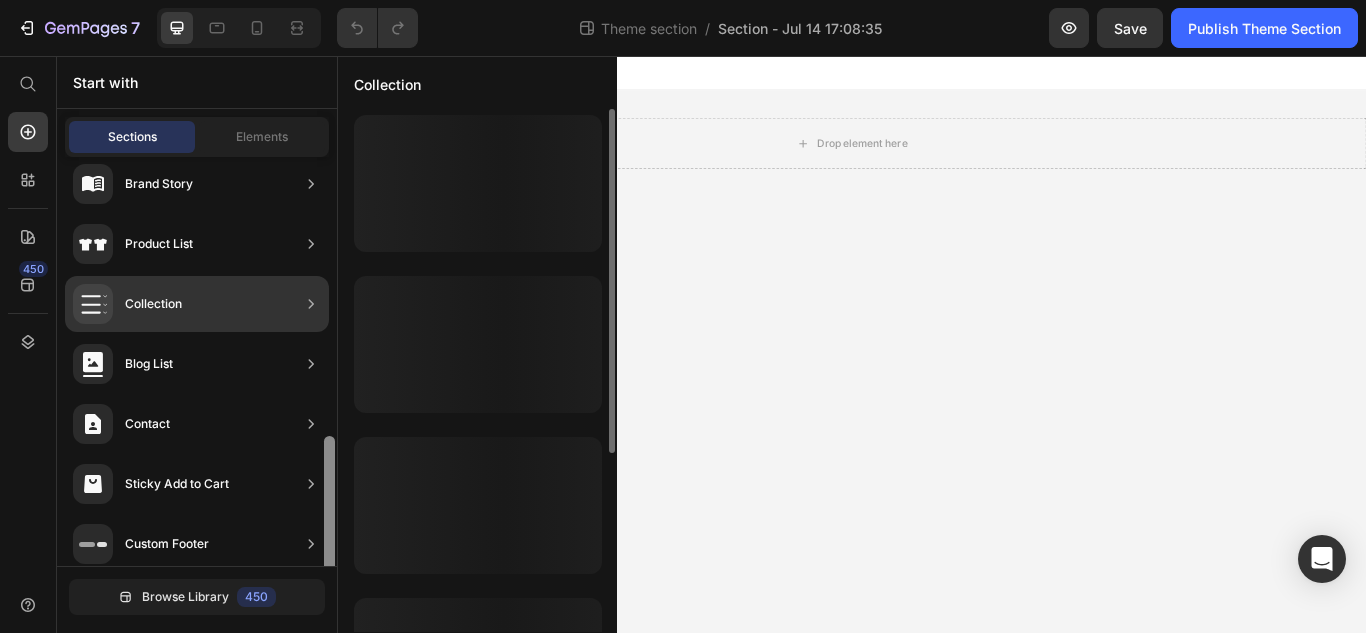 scroll, scrollTop: 751, scrollLeft: 0, axis: vertical 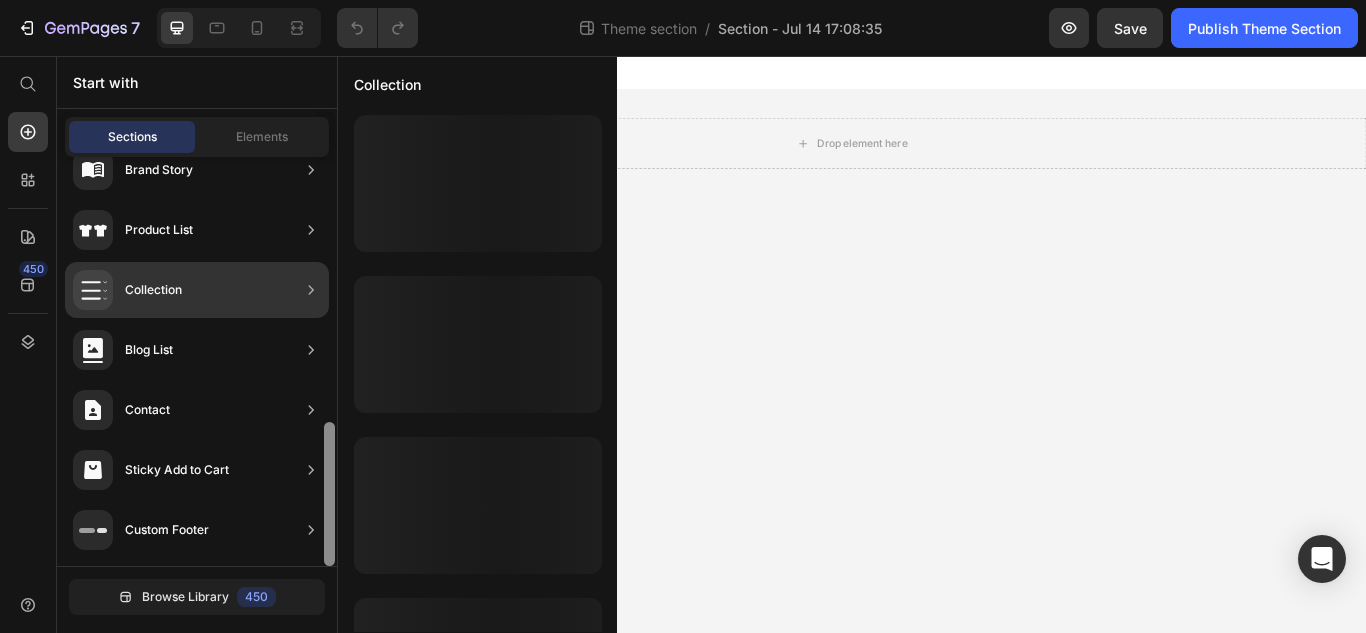 drag, startPoint x: 327, startPoint y: 221, endPoint x: 338, endPoint y: 651, distance: 430.1407 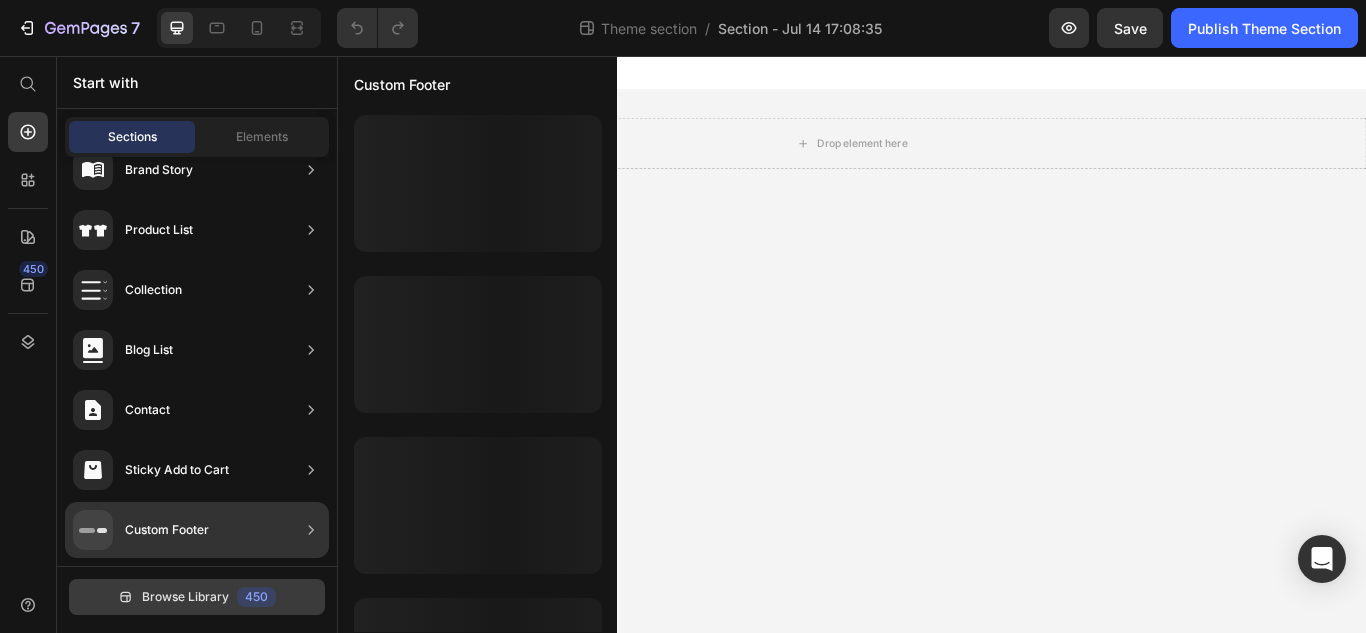 drag, startPoint x: 281, startPoint y: 551, endPoint x: 196, endPoint y: 610, distance: 103.4698 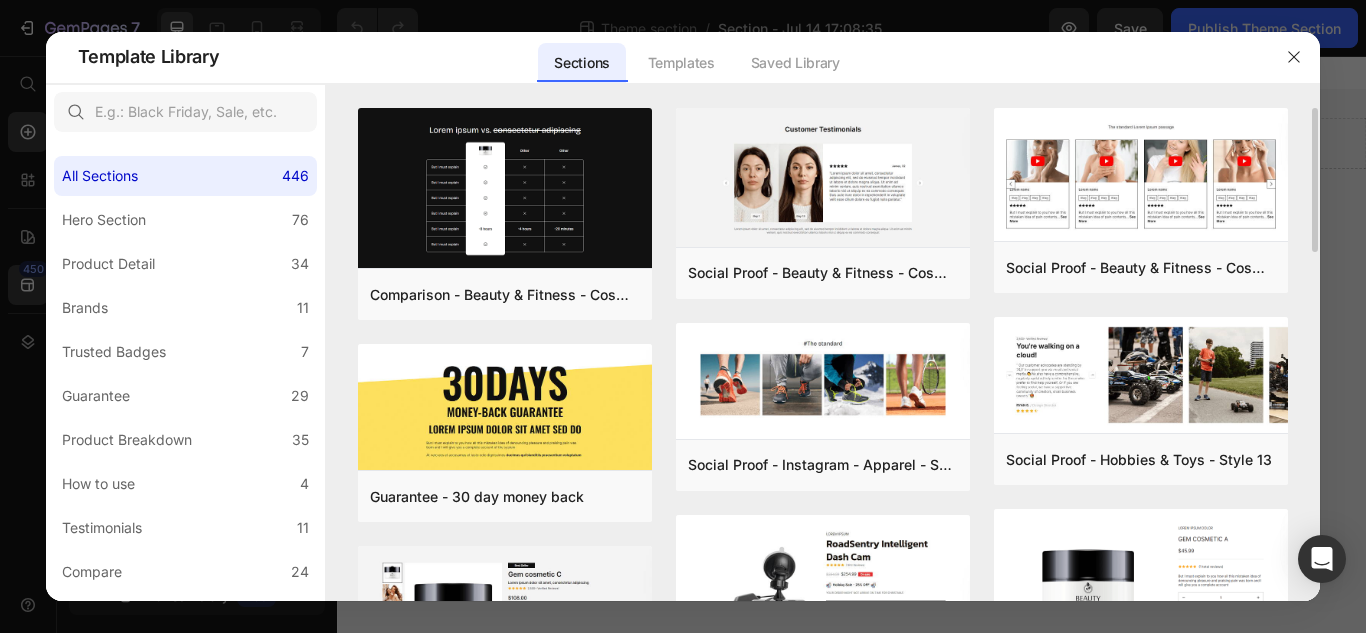 drag, startPoint x: 1311, startPoint y: 219, endPoint x: 1313, endPoint y: 298, distance: 79.025314 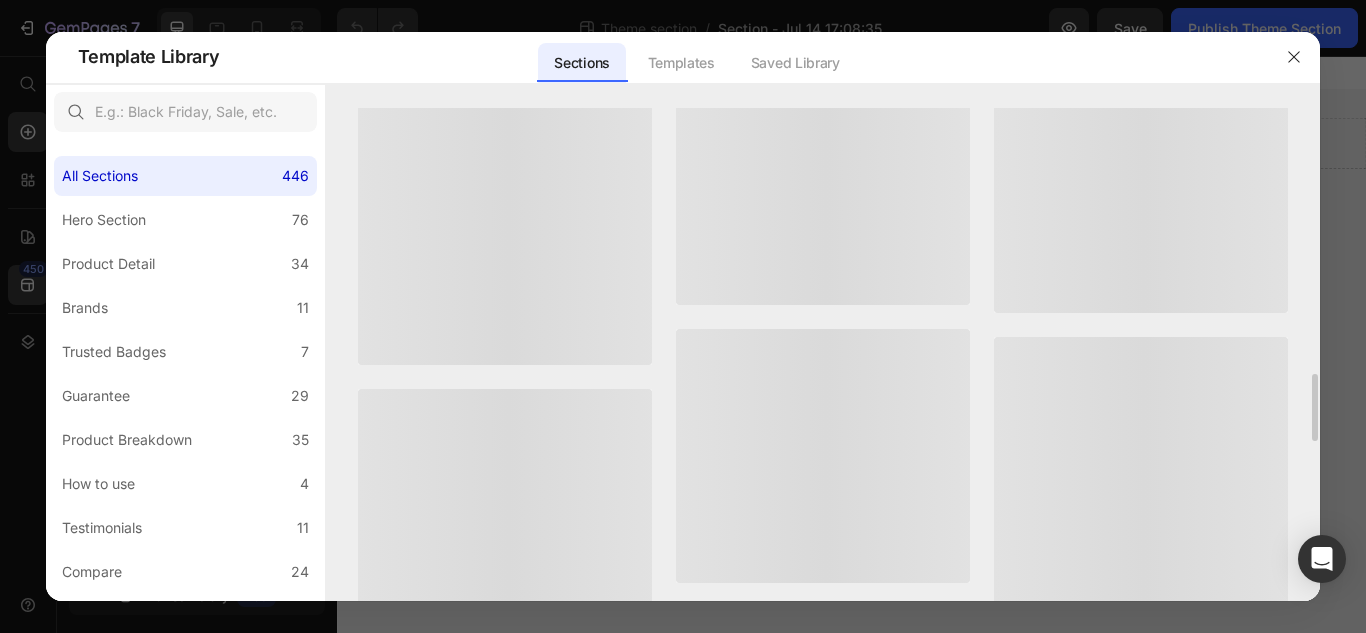 scroll, scrollTop: 1740, scrollLeft: 0, axis: vertical 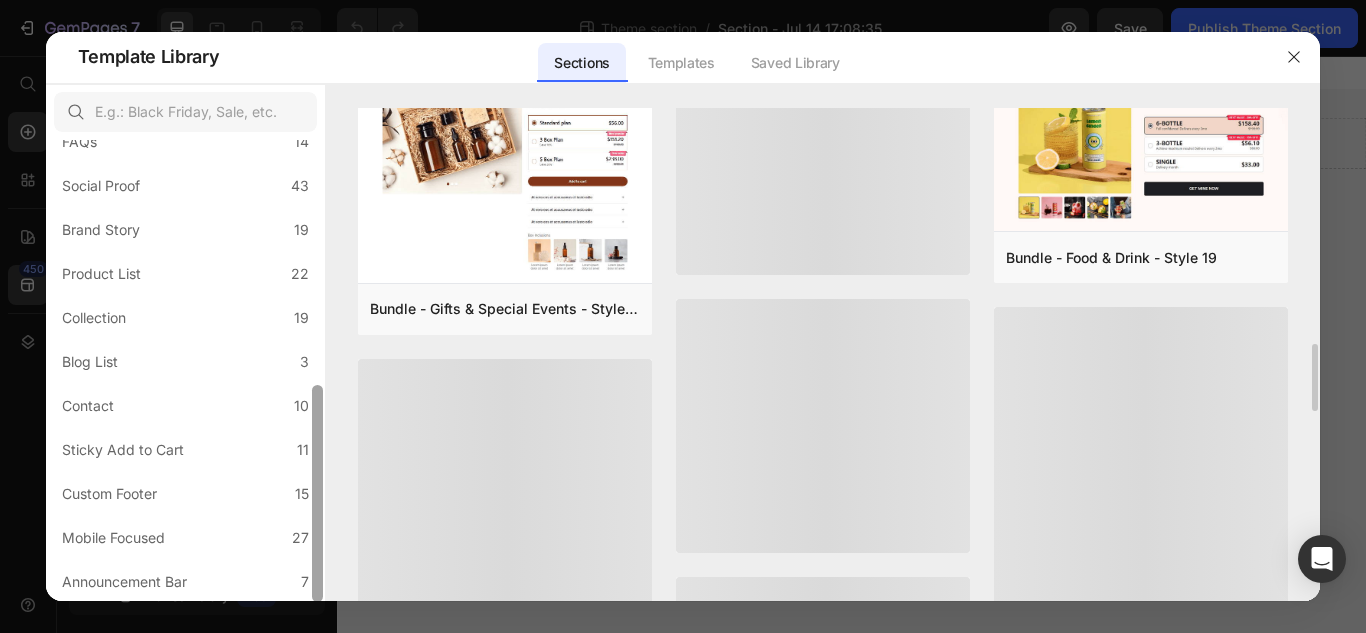 drag, startPoint x: 316, startPoint y: 251, endPoint x: 357, endPoint y: 564, distance: 315.6739 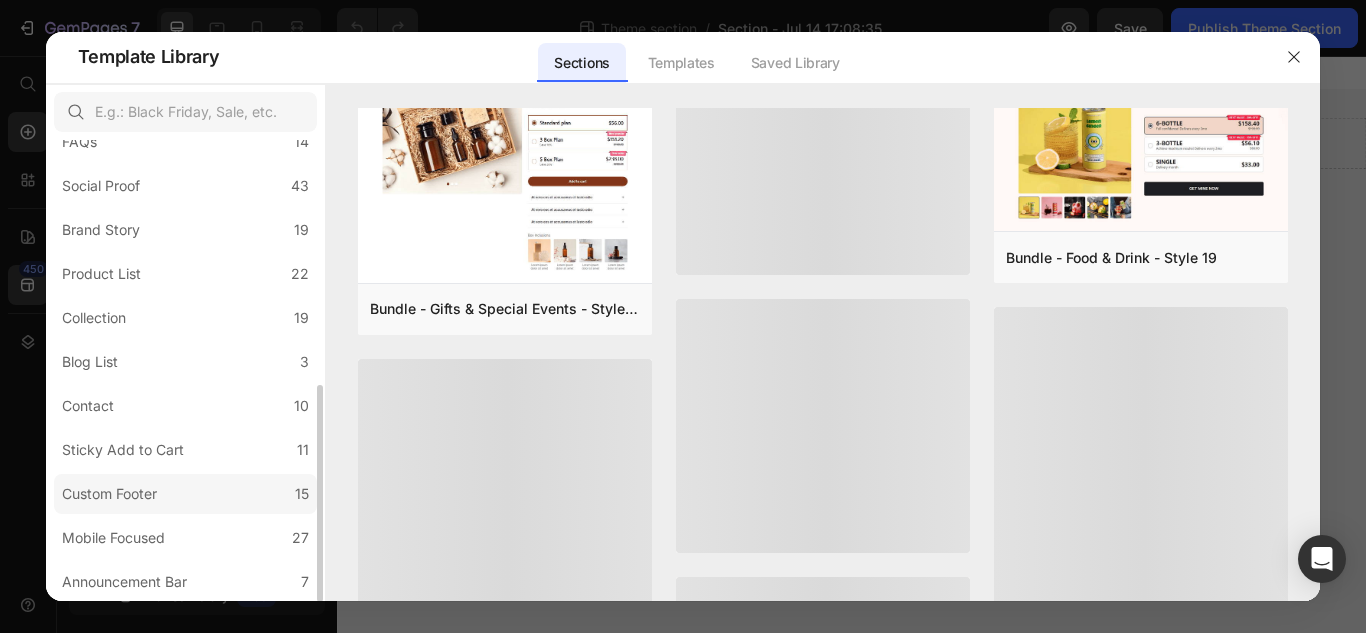 click on "Custom Footer 15" 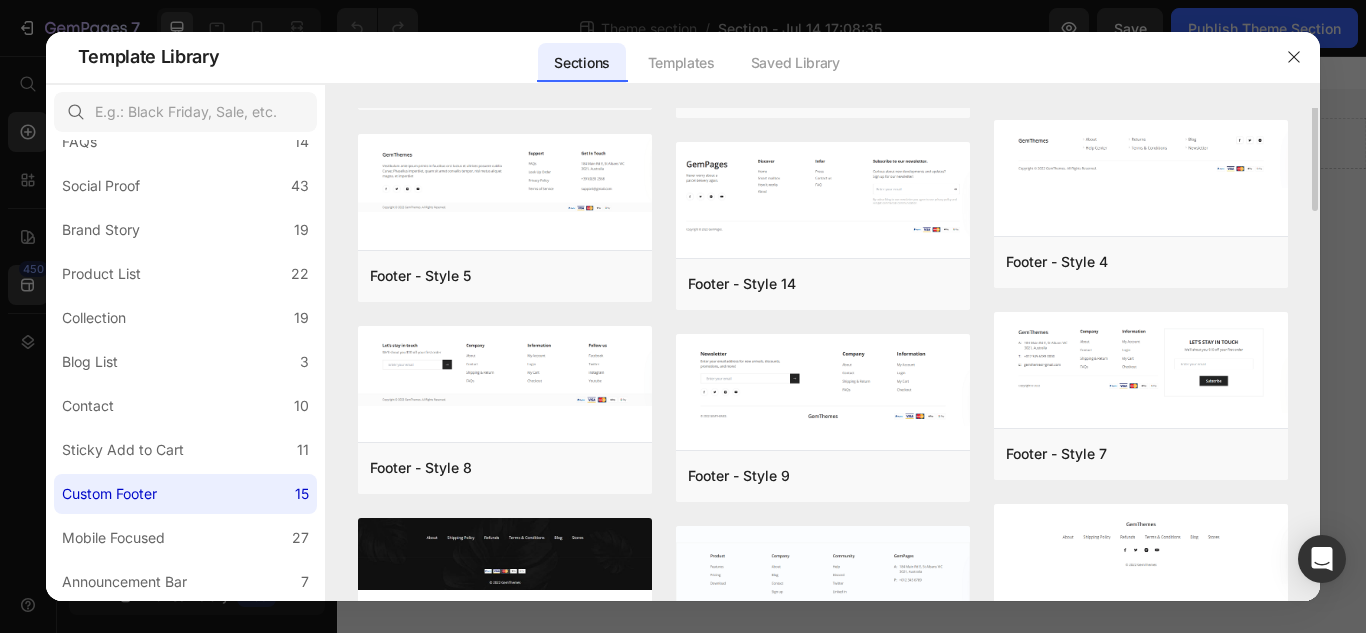 scroll, scrollTop: 0, scrollLeft: 0, axis: both 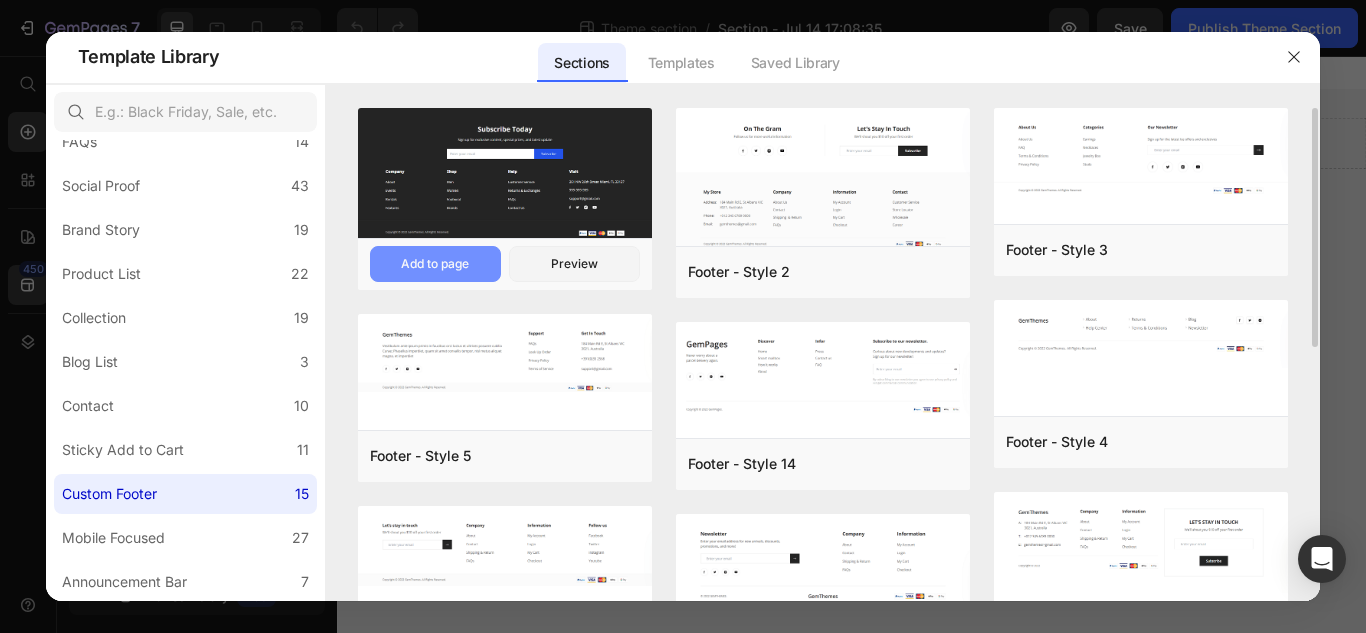 click on "Add to page" at bounding box center [435, 264] 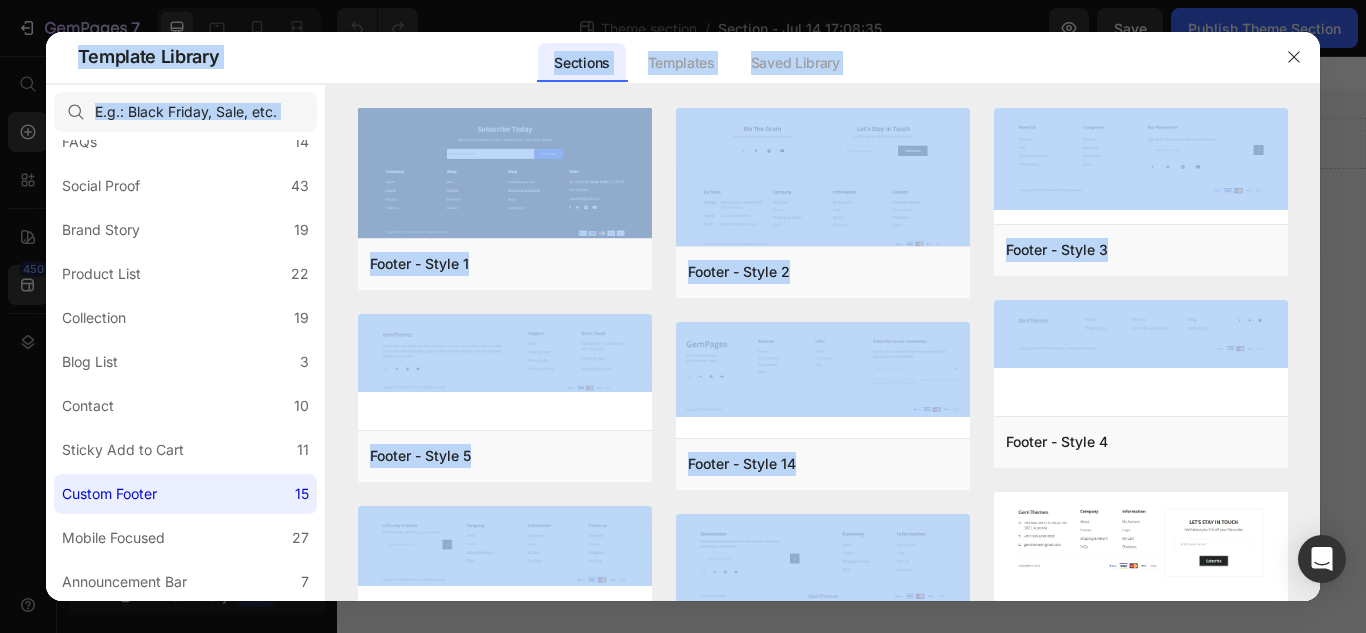 drag, startPoint x: 1314, startPoint y: 296, endPoint x: 1352, endPoint y: 308, distance: 39.849716 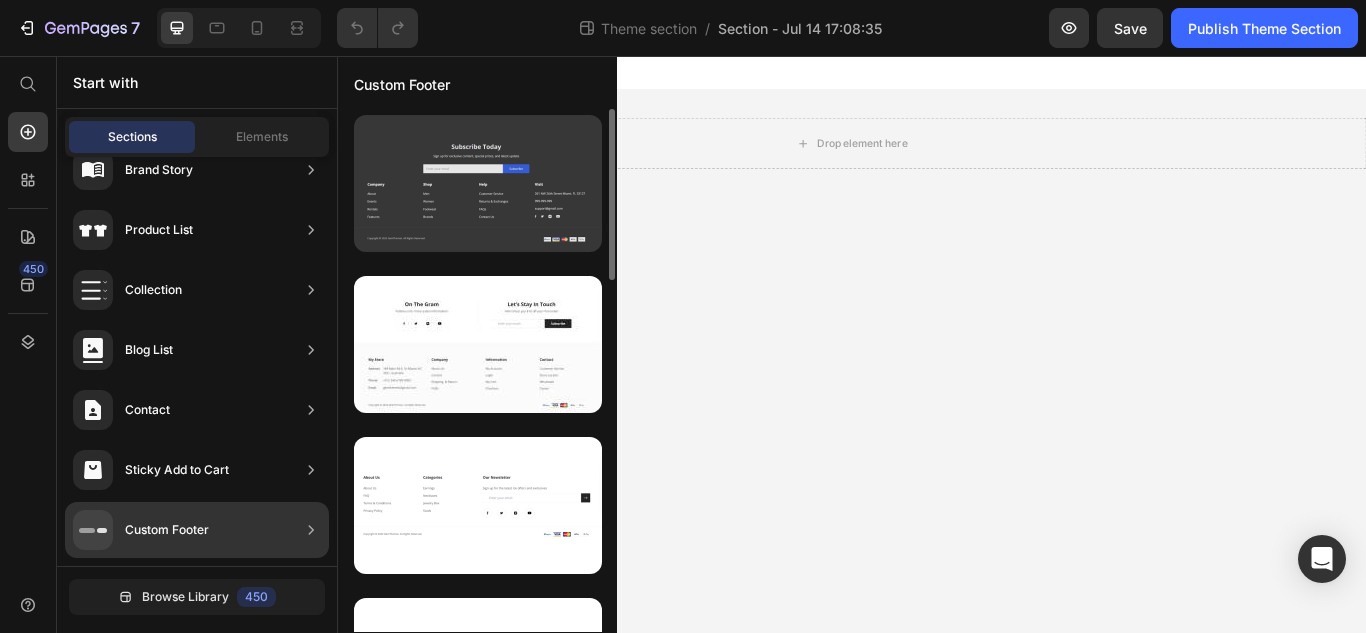 click at bounding box center [478, 183] 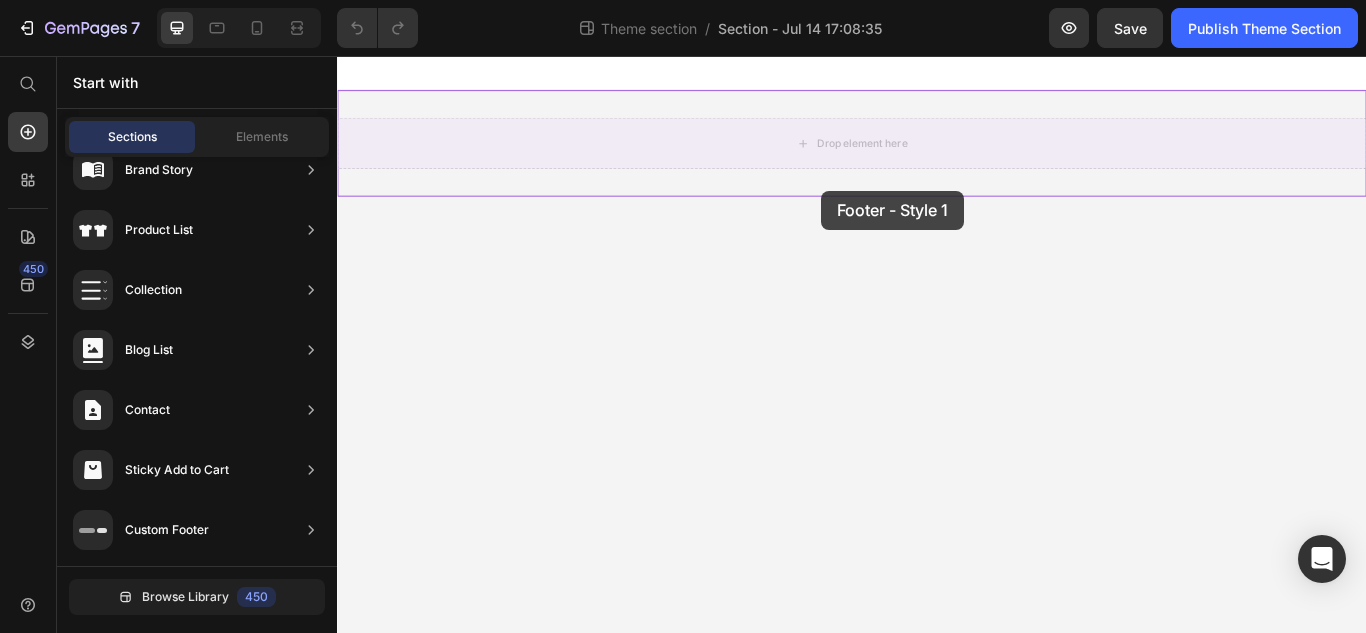 drag, startPoint x: 842, startPoint y: 256, endPoint x: 899, endPoint y: 212, distance: 72.00694 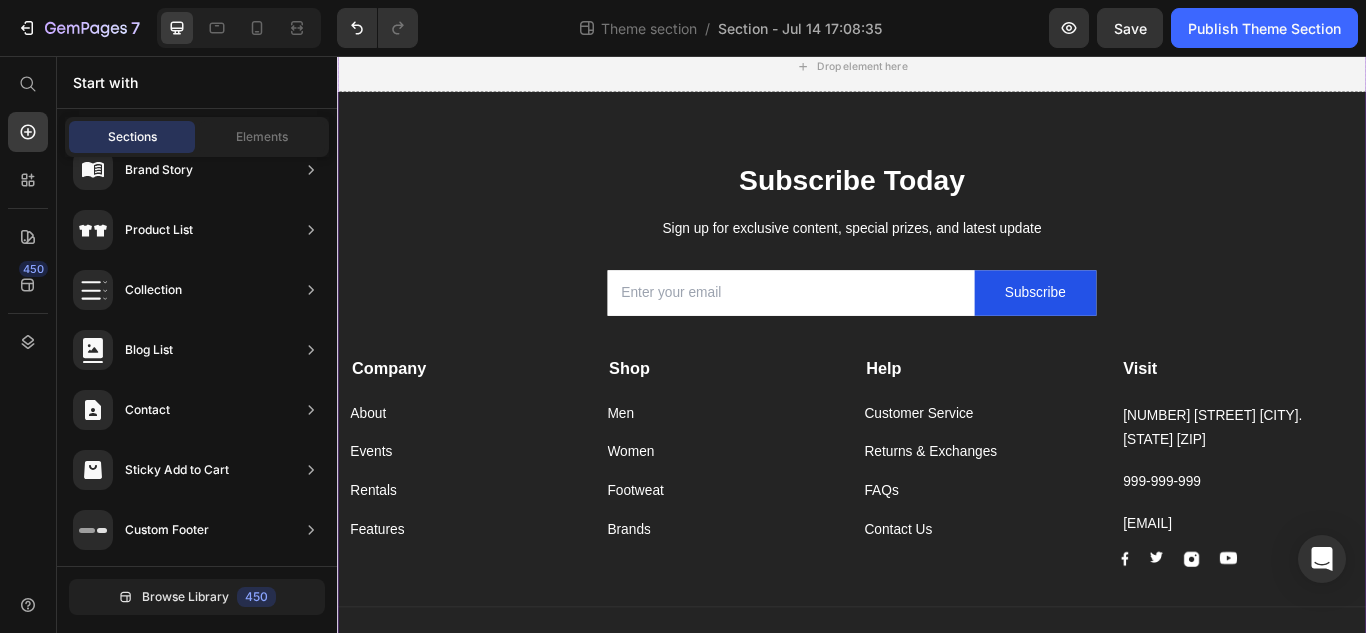 scroll, scrollTop: 132, scrollLeft: 0, axis: vertical 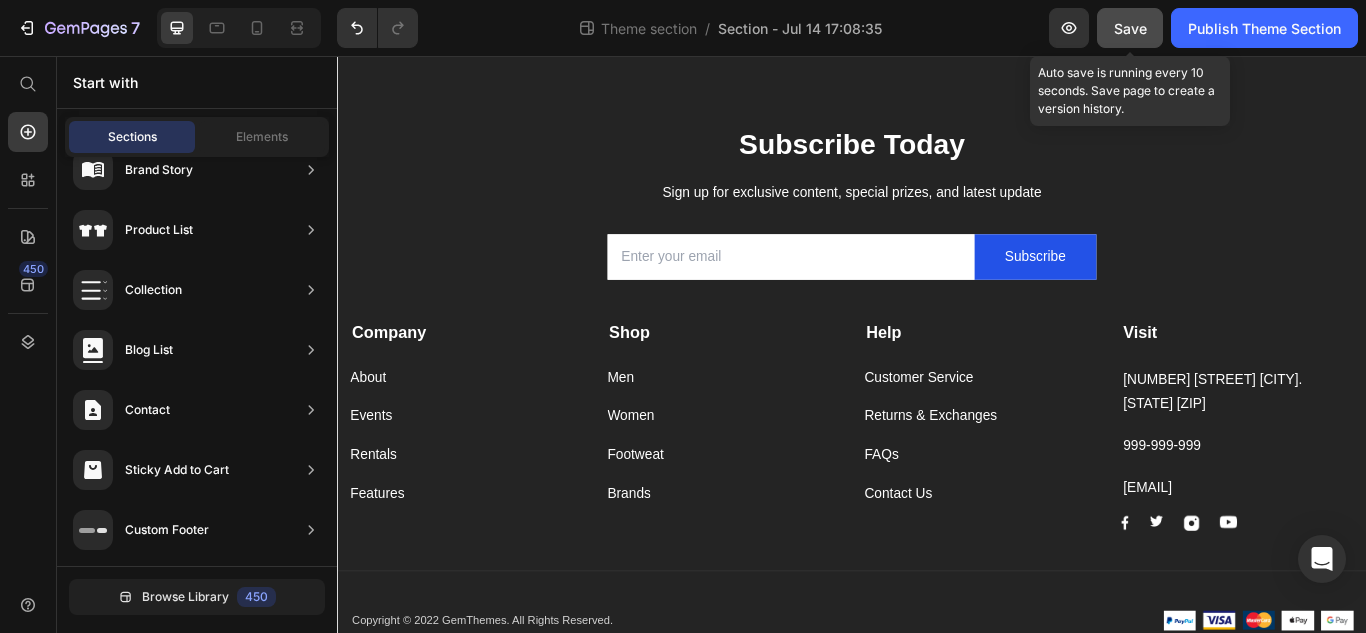 click on "Save" 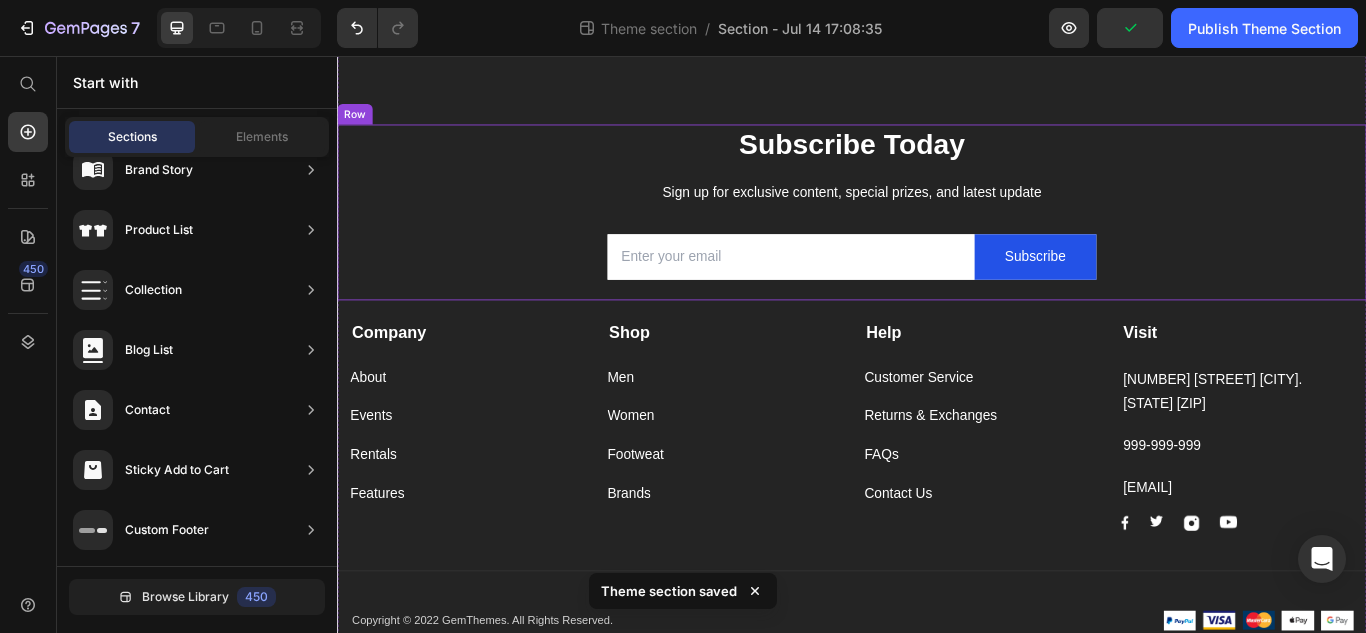 click on "Subscribe Today Heading Sign up for exclusive content, special prizes, and latest update Text block Email Field Subscribe Submit Button Row Newsletter" at bounding box center (937, 238) 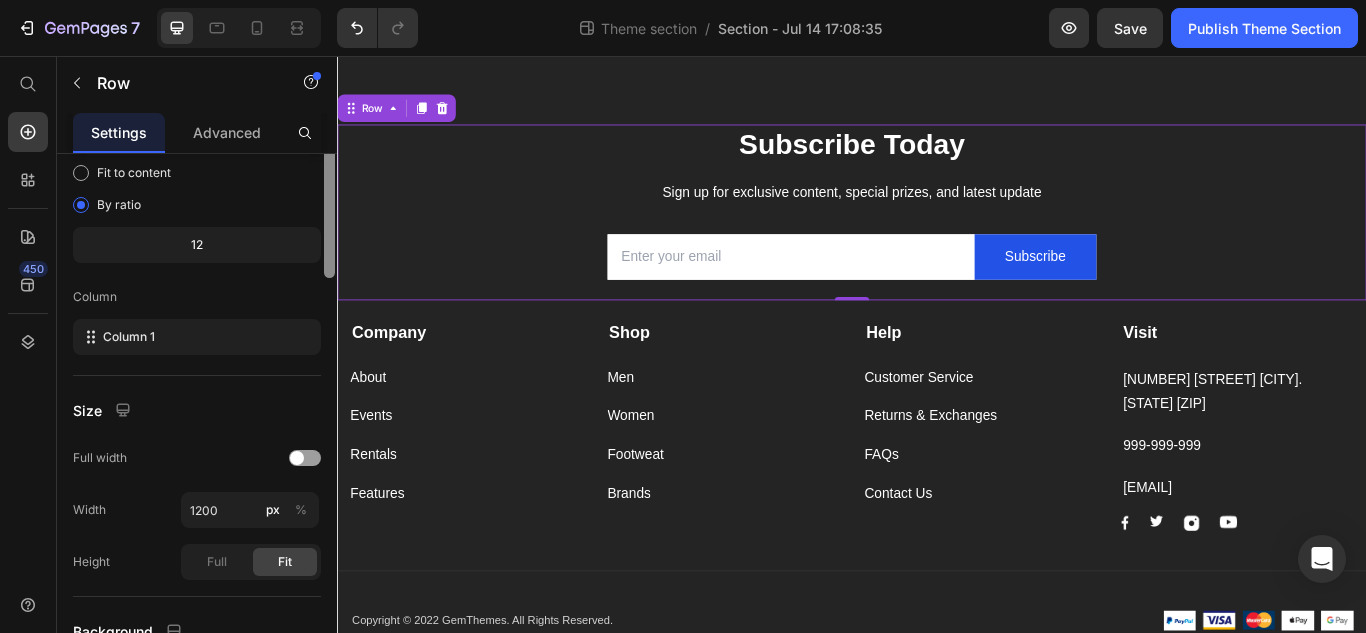 drag, startPoint x: 332, startPoint y: 247, endPoint x: 318, endPoint y: 380, distance: 133.73482 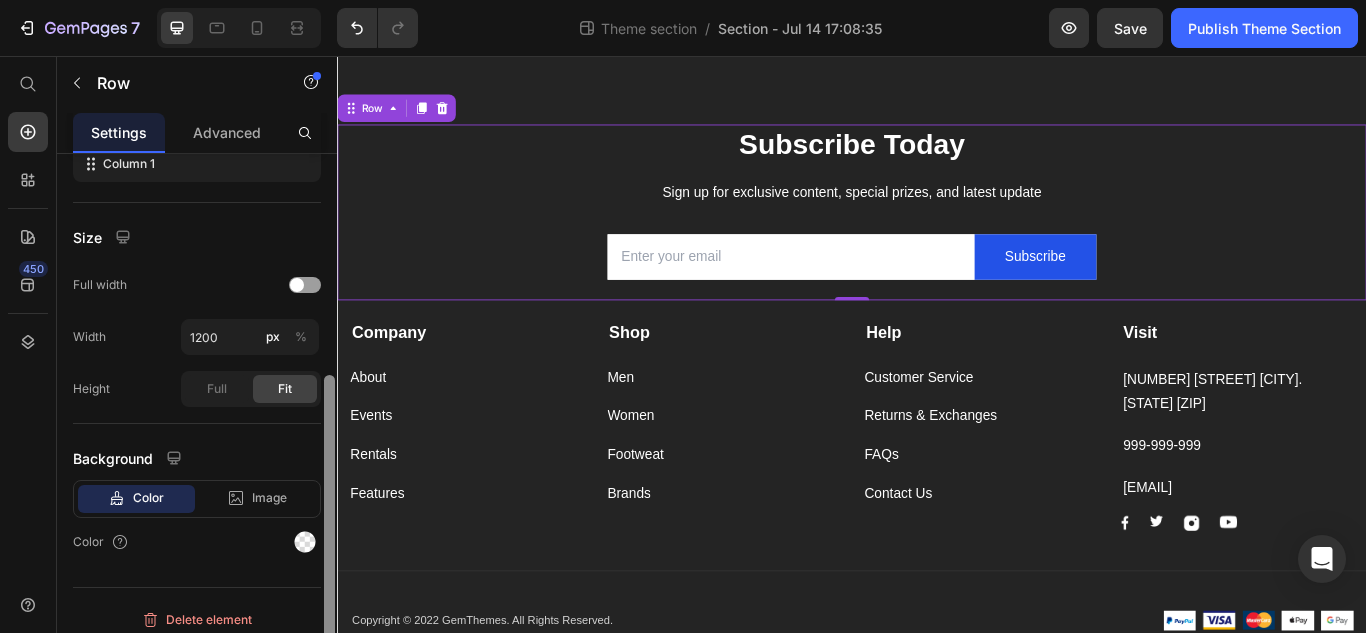 scroll, scrollTop: 369, scrollLeft: 0, axis: vertical 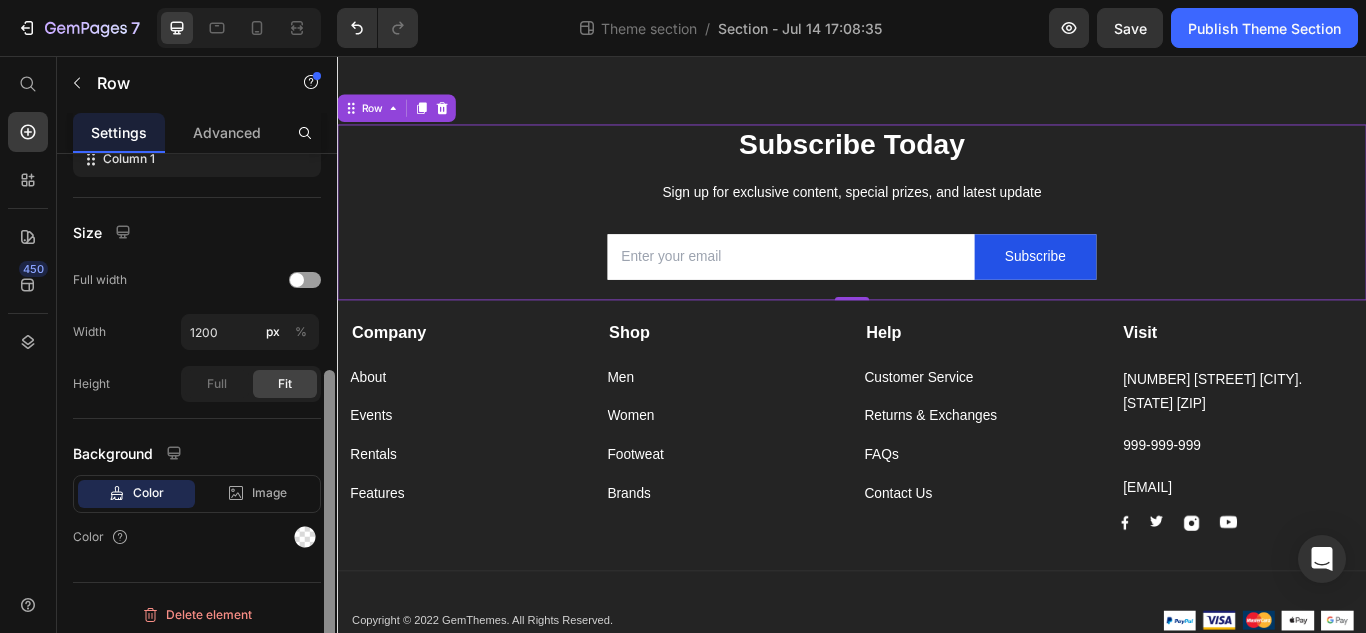 drag, startPoint x: 330, startPoint y: 380, endPoint x: 329, endPoint y: 464, distance: 84.00595 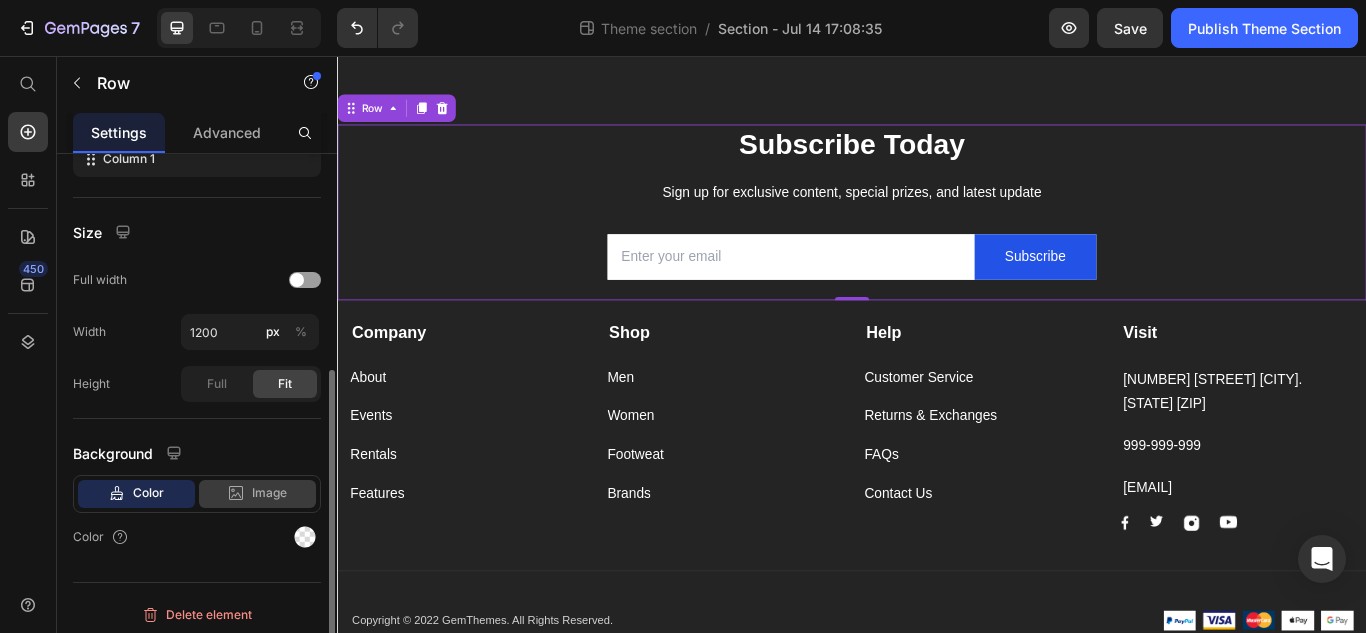 click on "Image" 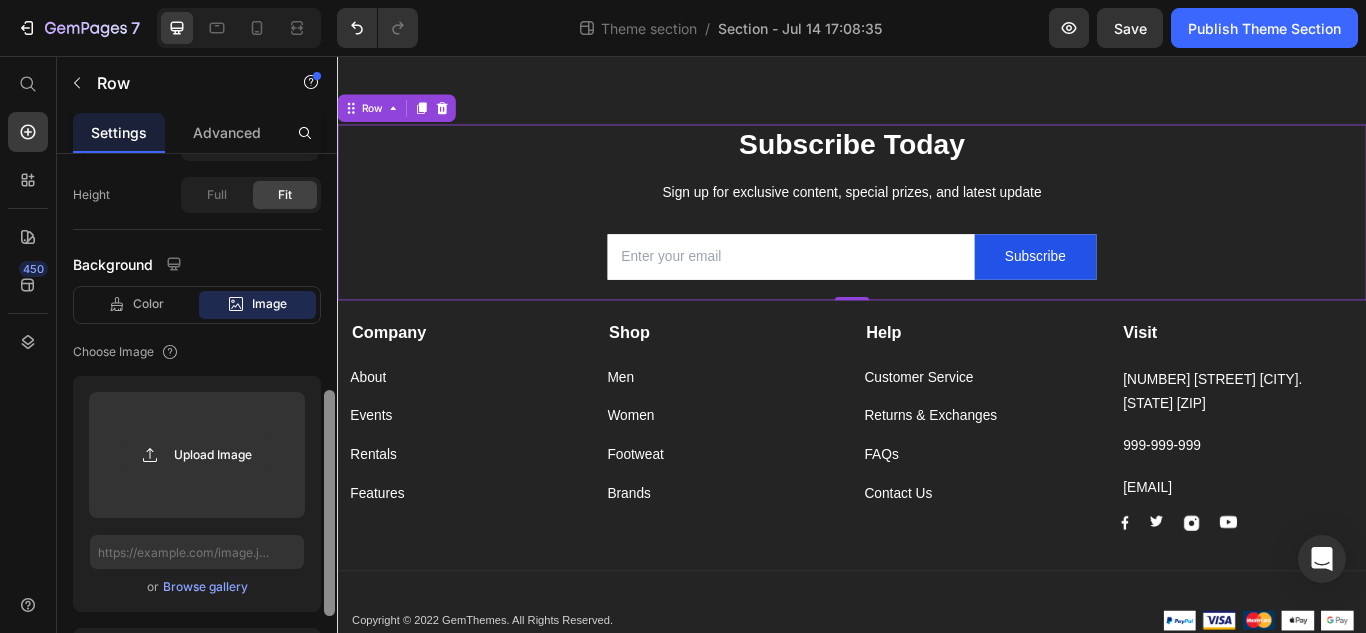 scroll, scrollTop: 582, scrollLeft: 0, axis: vertical 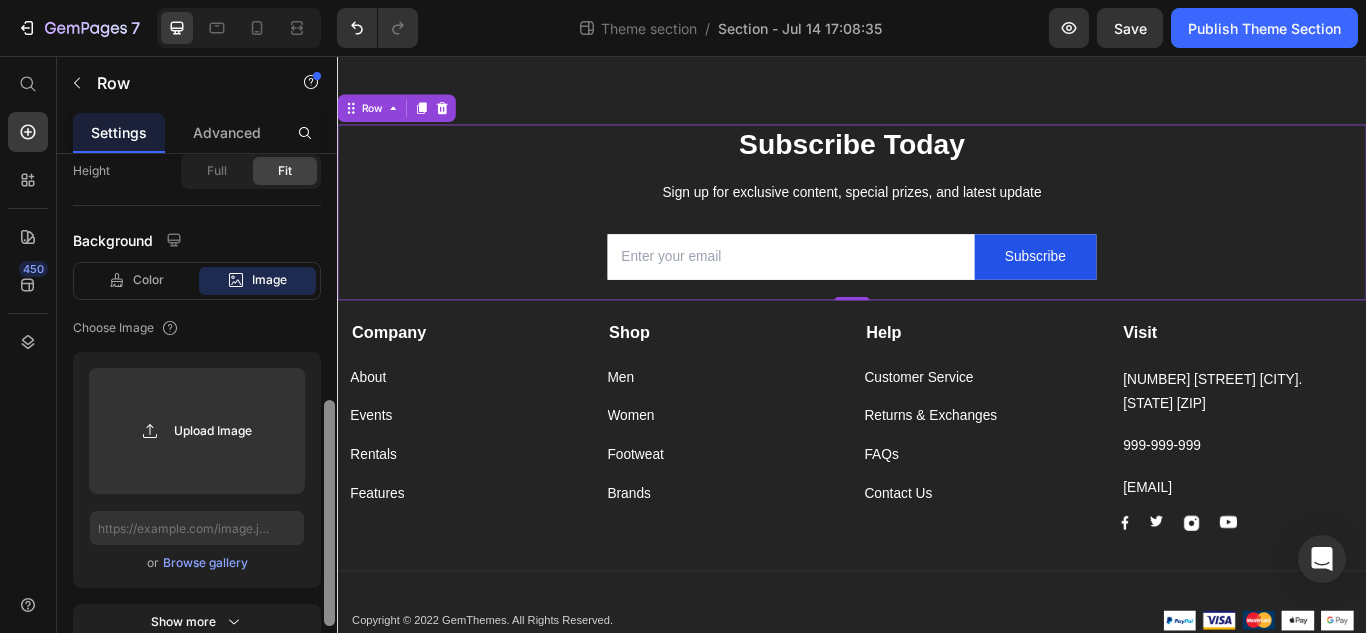 drag, startPoint x: 326, startPoint y: 485, endPoint x: 314, endPoint y: 575, distance: 90.79648 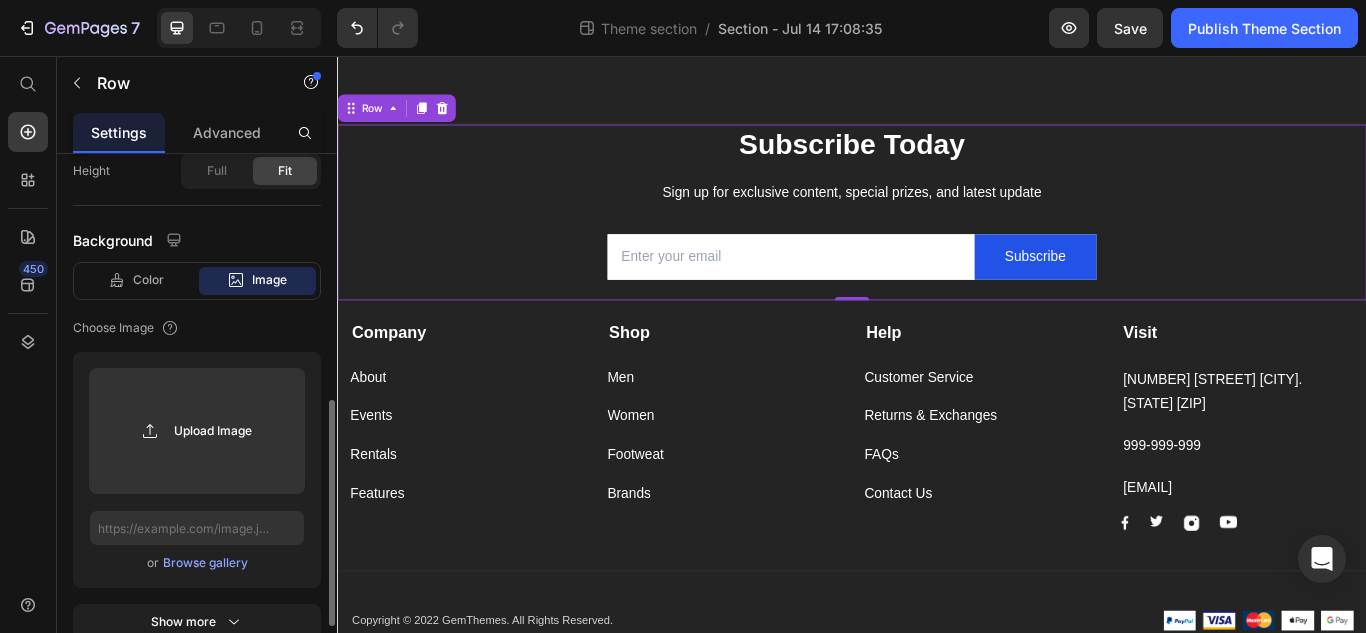 click on "Browse gallery" at bounding box center (205, 563) 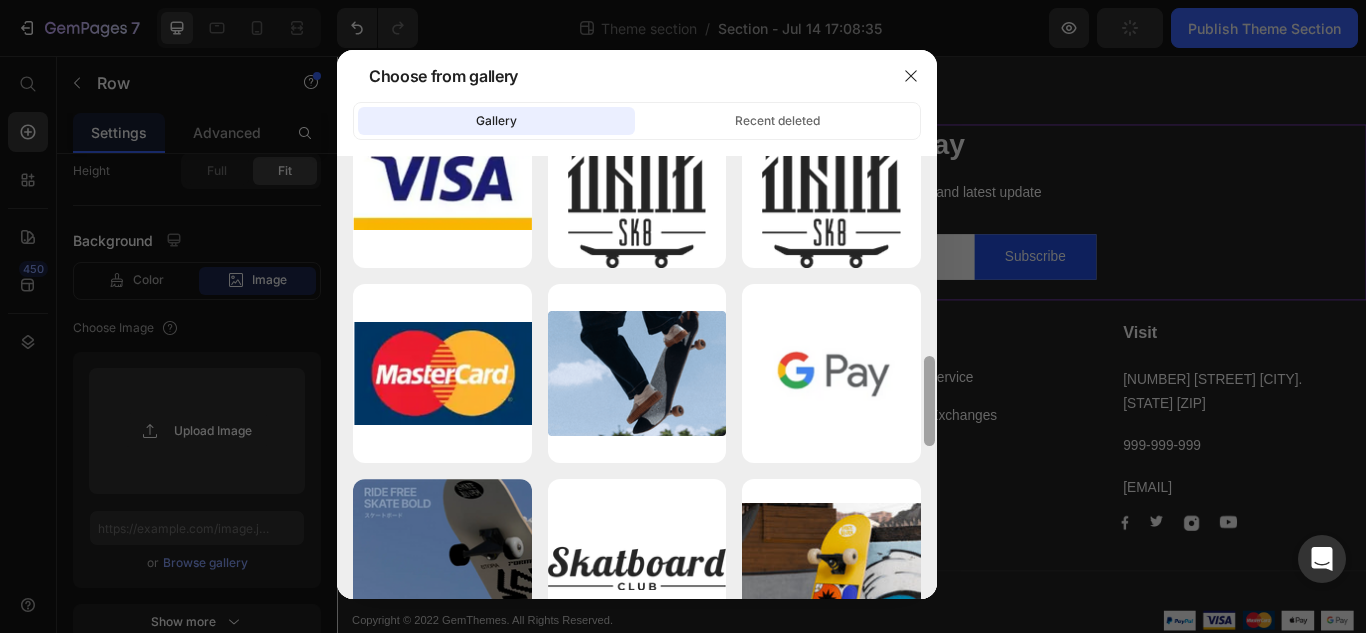 scroll, scrollTop: 1072, scrollLeft: 0, axis: vertical 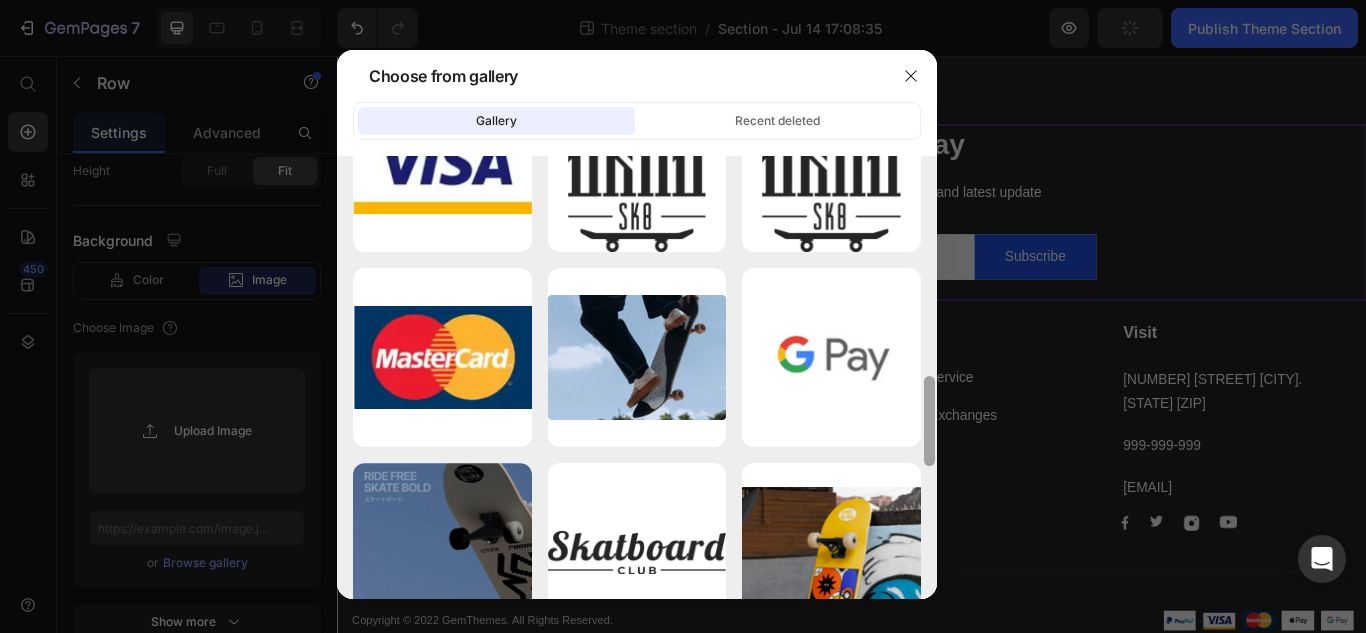 drag, startPoint x: 929, startPoint y: 278, endPoint x: 968, endPoint y: 680, distance: 403.88736 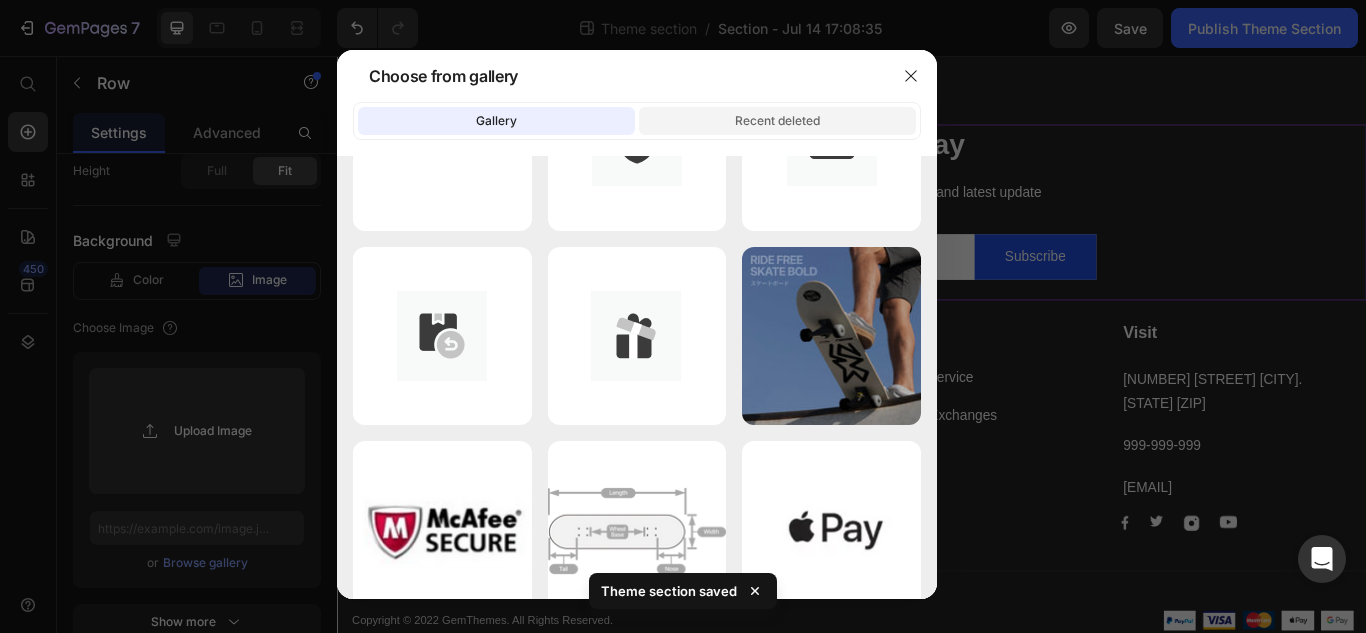 scroll, scrollTop: 0, scrollLeft: 0, axis: both 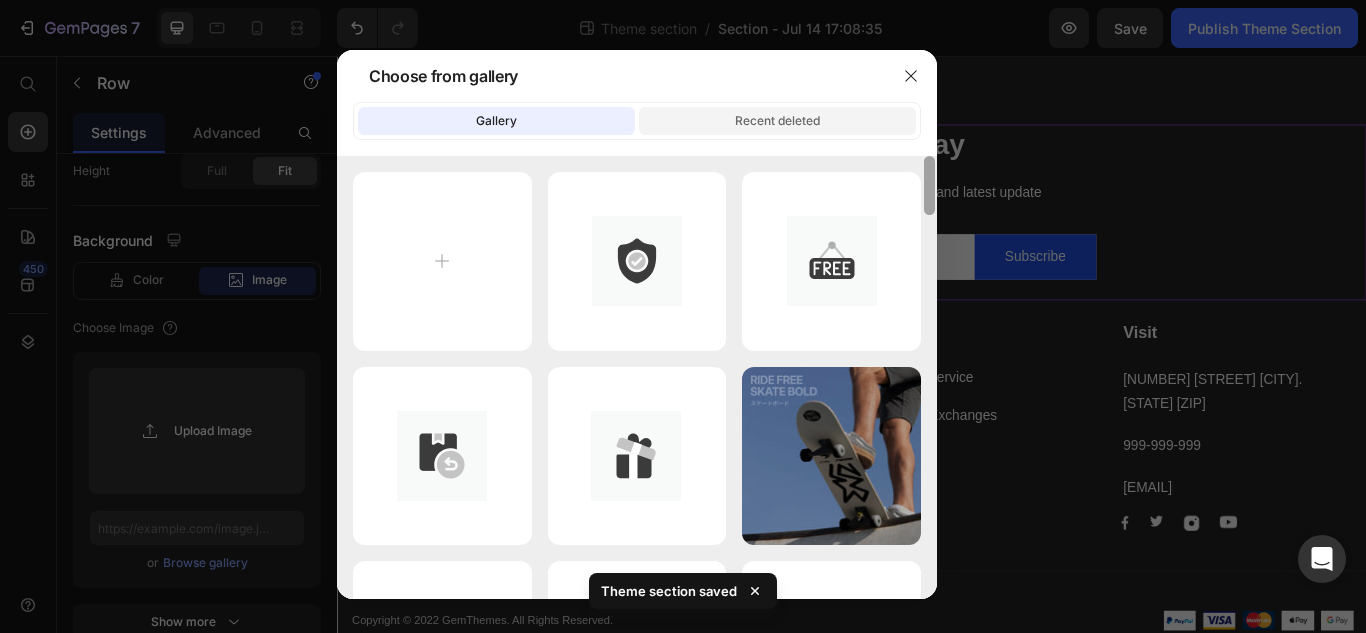 drag, startPoint x: 934, startPoint y: 415, endPoint x: 878, endPoint y: 111, distance: 309.11487 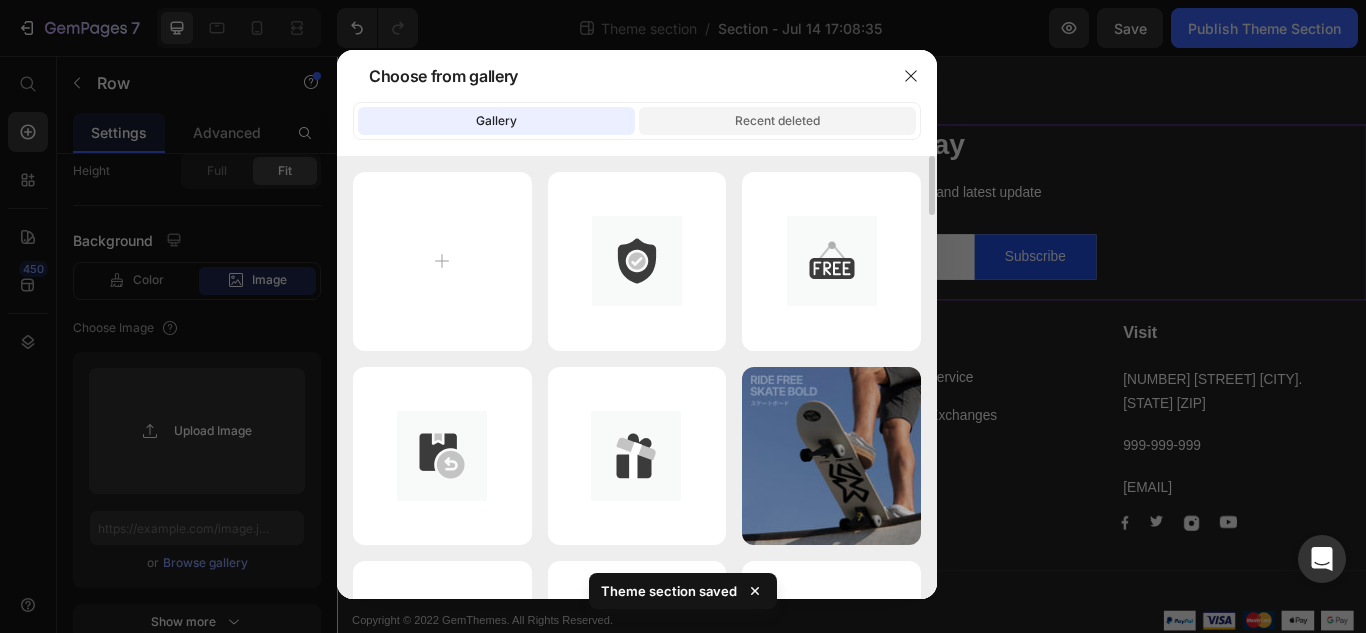 click on "Recent deleted" 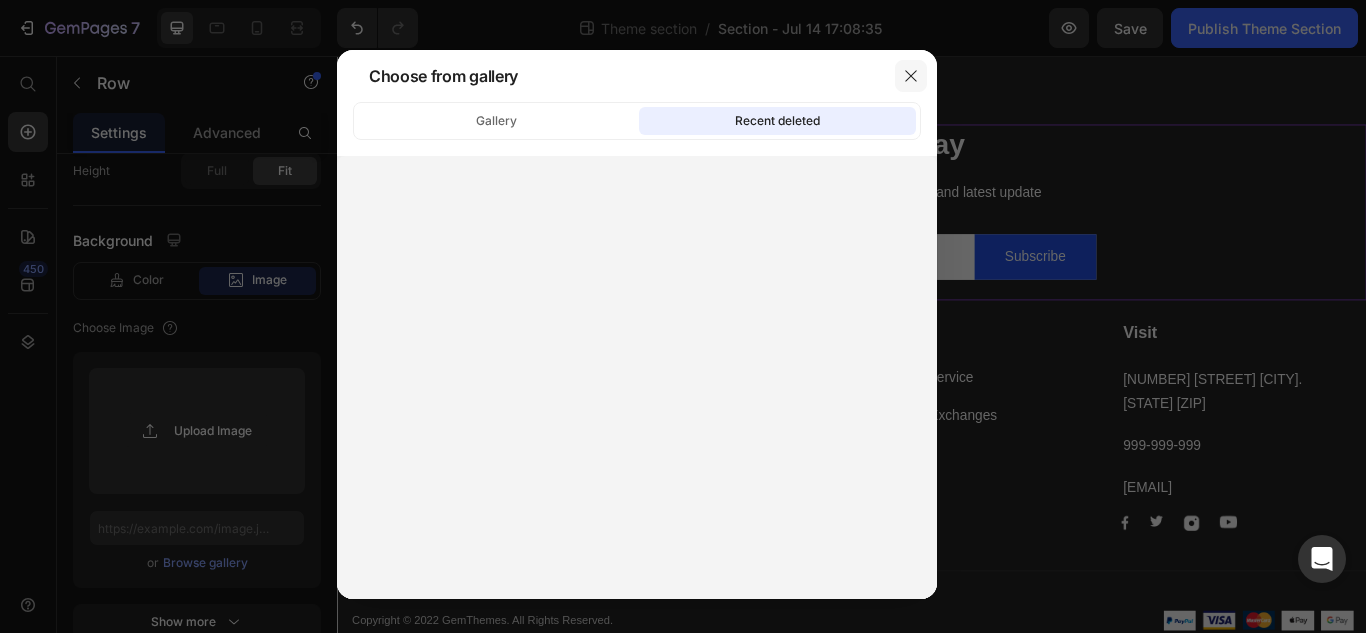 click 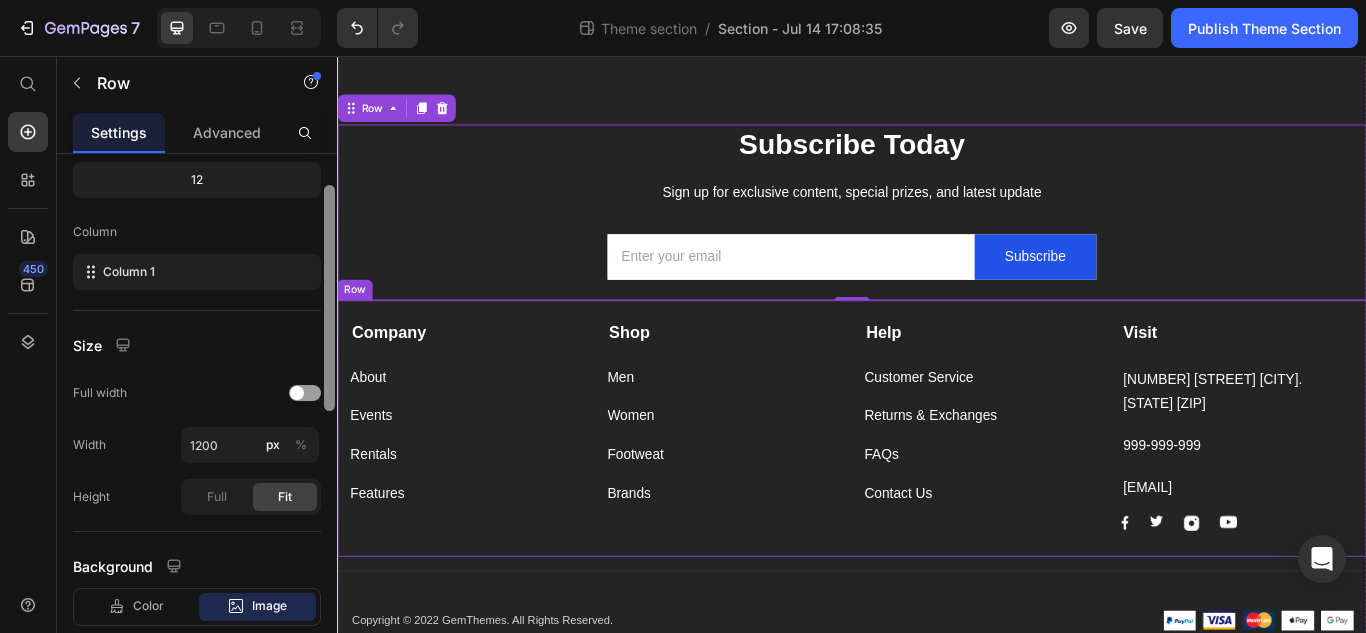 scroll, scrollTop: 202, scrollLeft: 0, axis: vertical 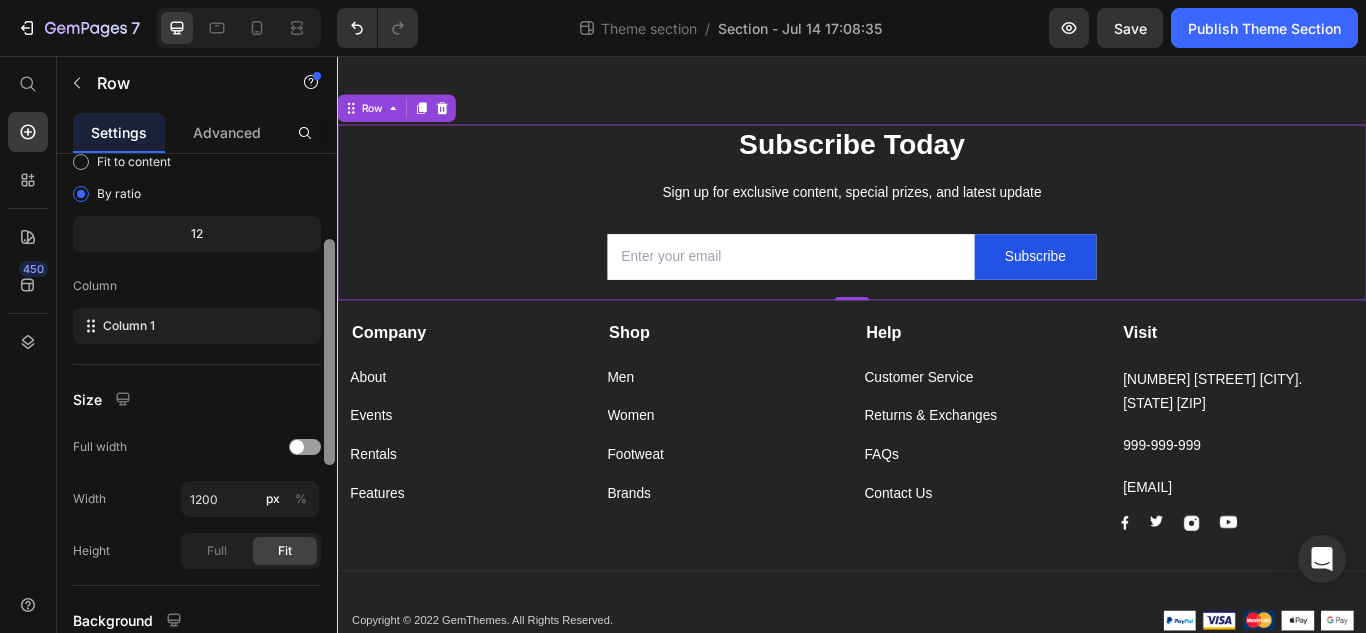 drag, startPoint x: 666, startPoint y: 470, endPoint x: 339, endPoint y: 156, distance: 453.34866 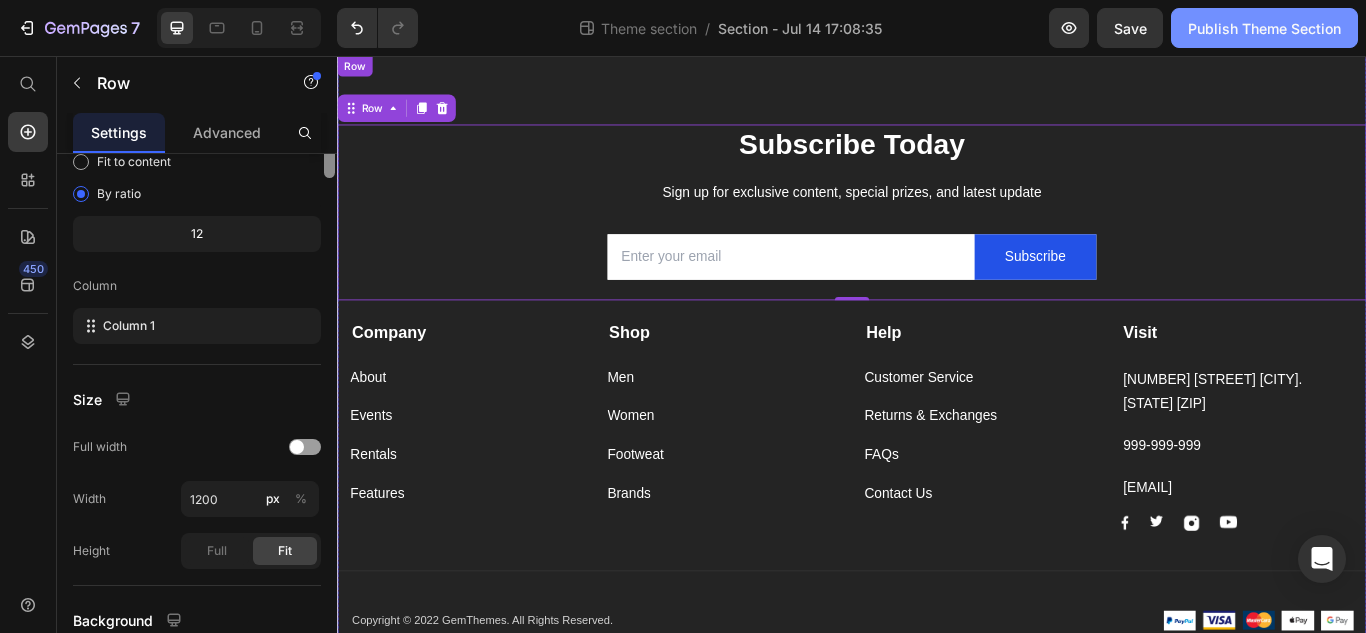 scroll, scrollTop: 0, scrollLeft: 0, axis: both 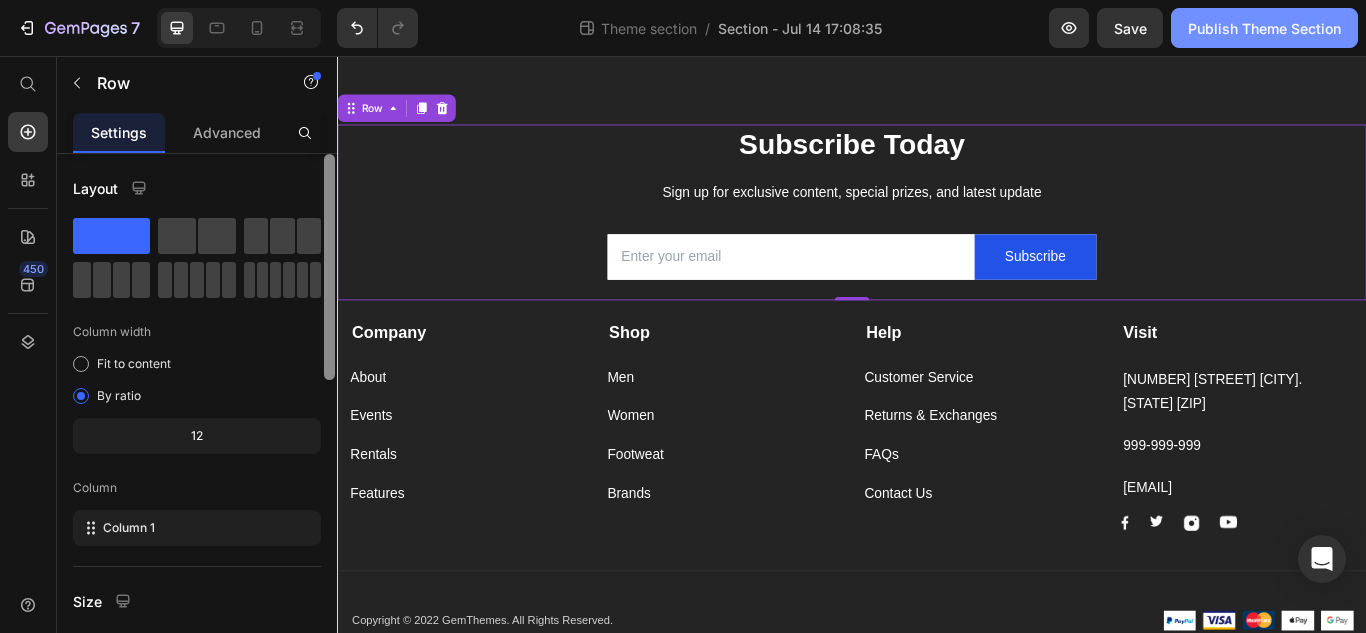 click on "Publish Theme Section" at bounding box center (1264, 28) 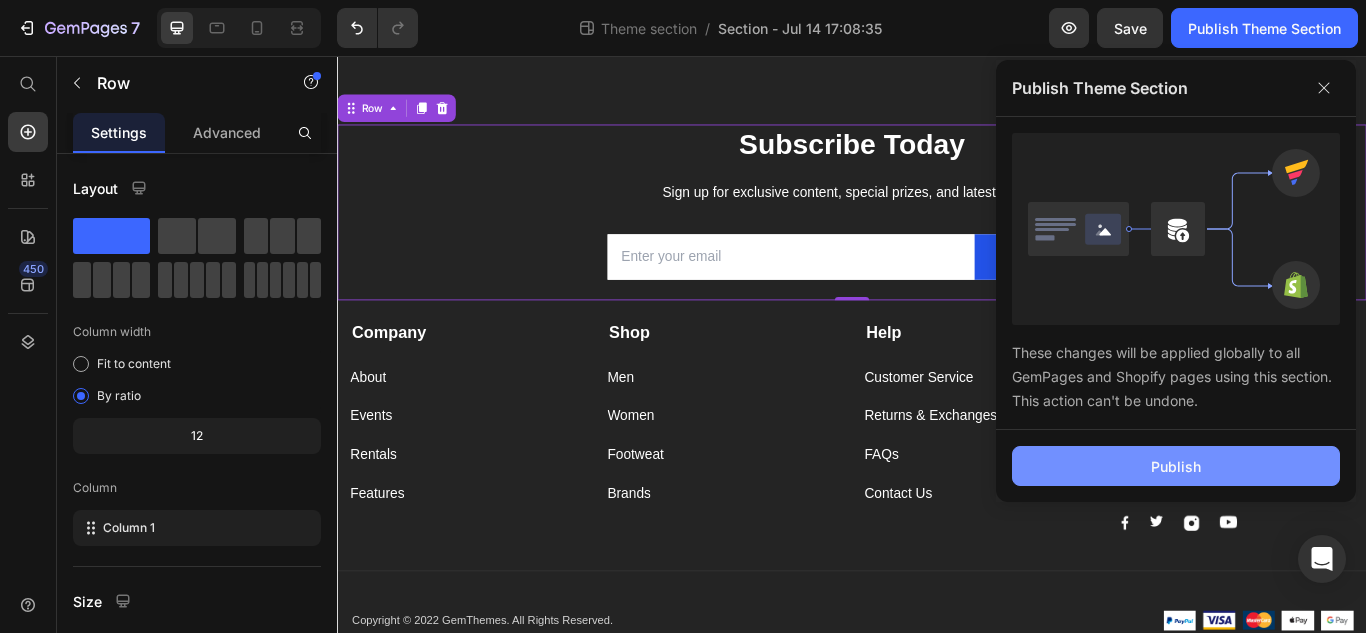 click on "Publish" at bounding box center (1176, 466) 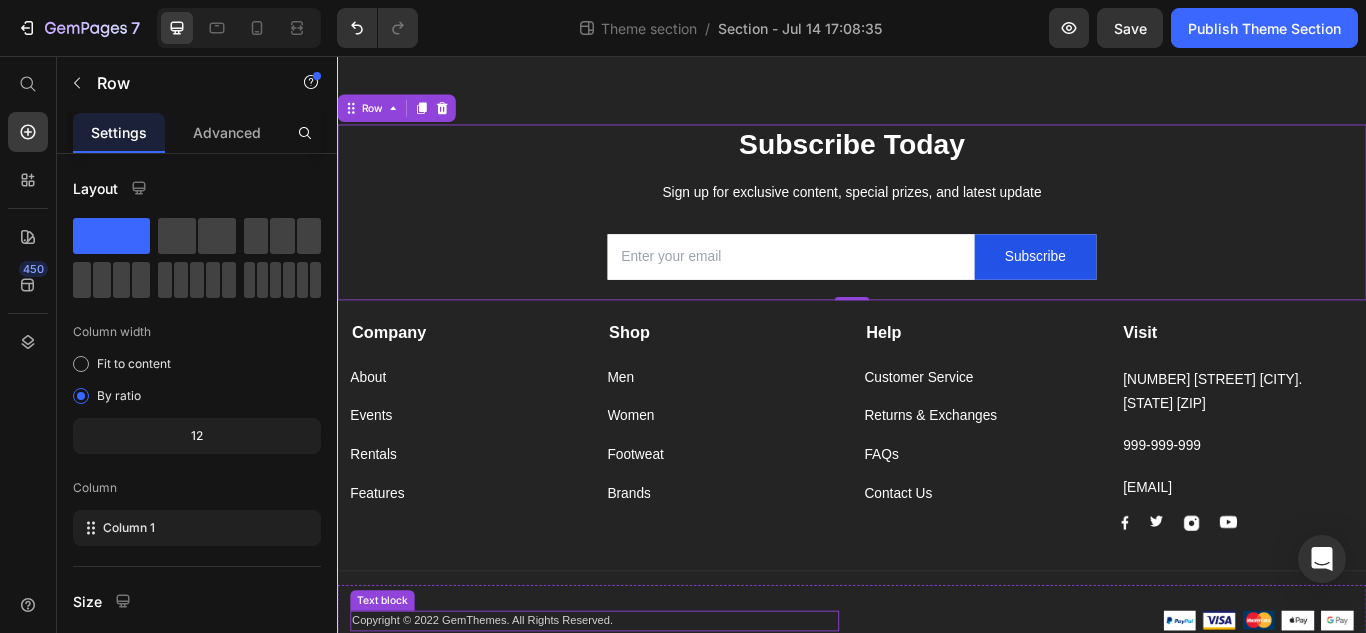 click on "Copyright © 2022 GemThemes. All Rights Reserved." at bounding box center (637, 715) 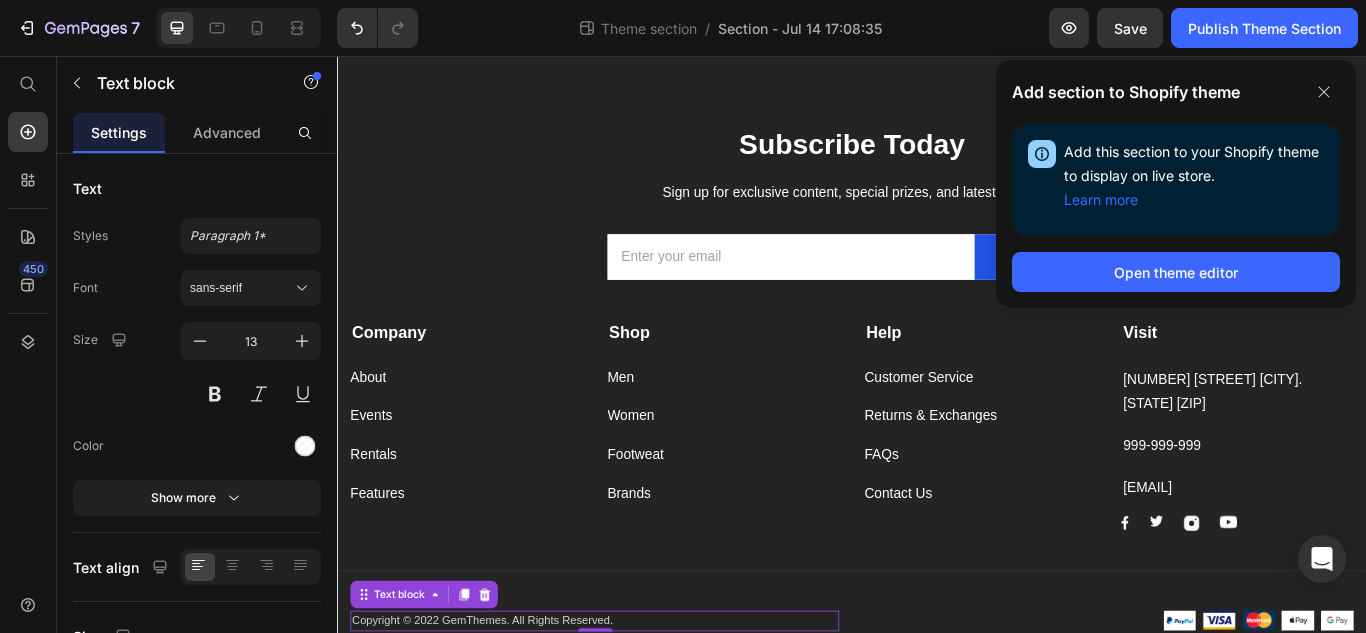 click on "Copyright © 2022 GemThemes. All Rights Reserved." at bounding box center [637, 715] 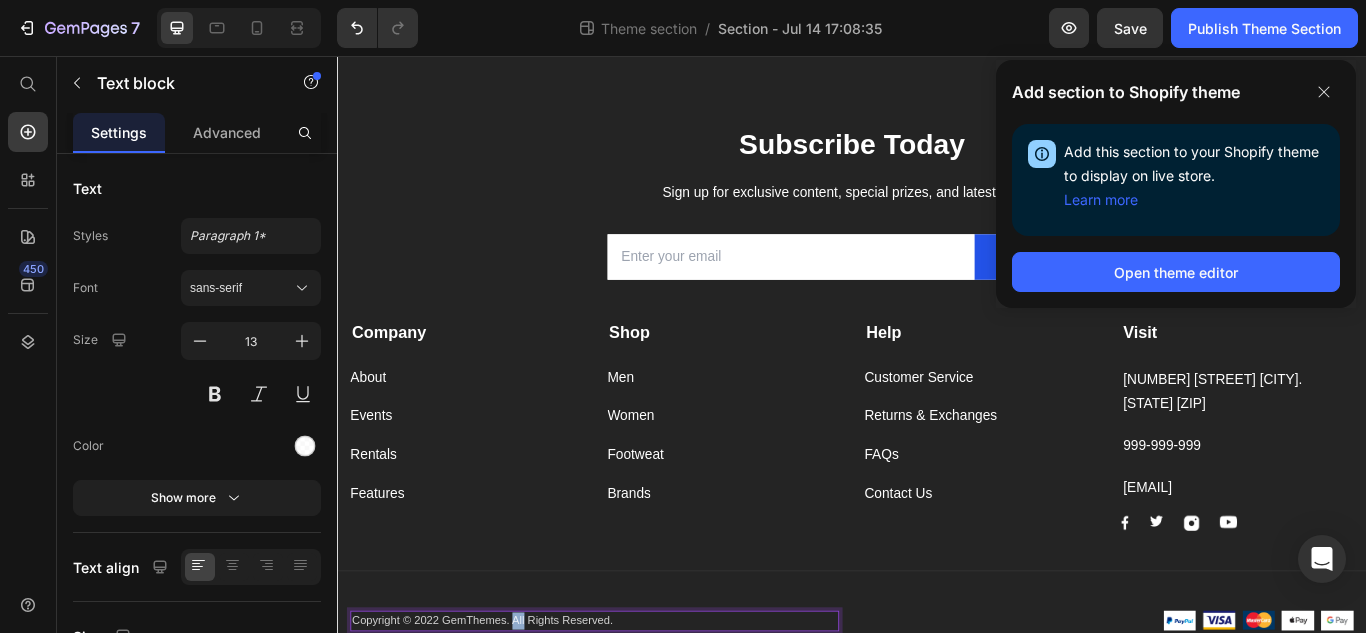 click on "Copyright © 2022 GemThemes. All Rights Reserved." at bounding box center [637, 715] 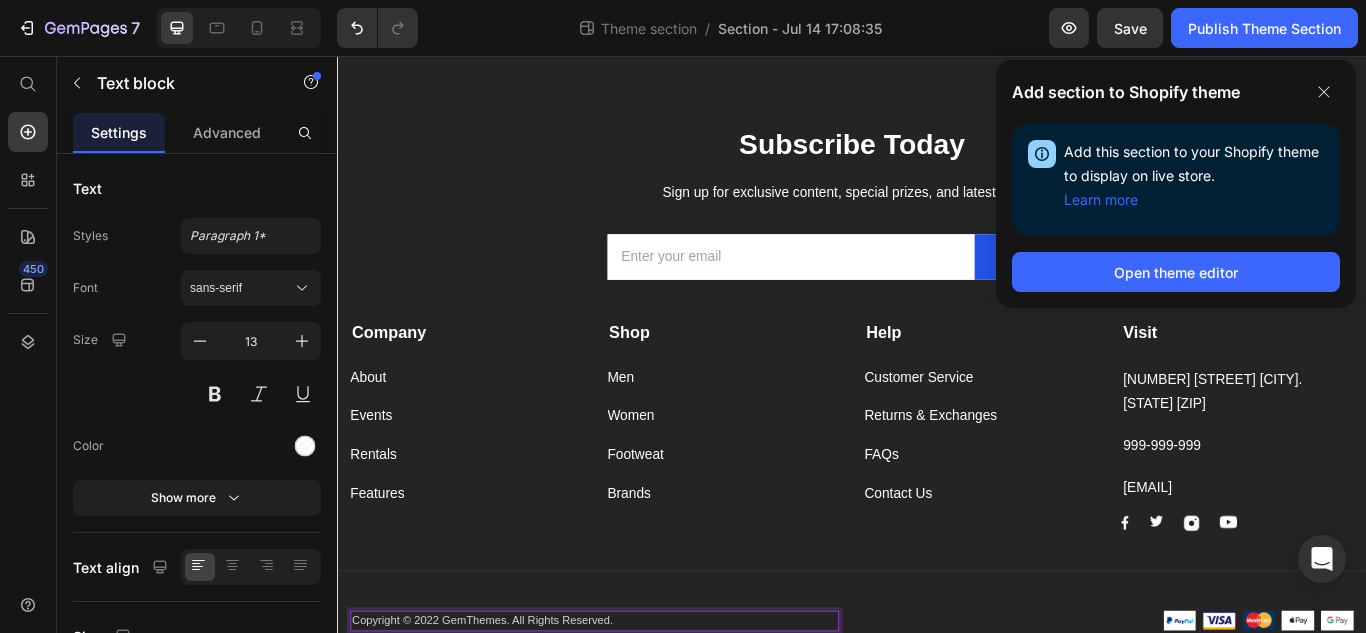 click on "Copyright © 2022 GemThemes. All Rights Reserved." at bounding box center [637, 715] 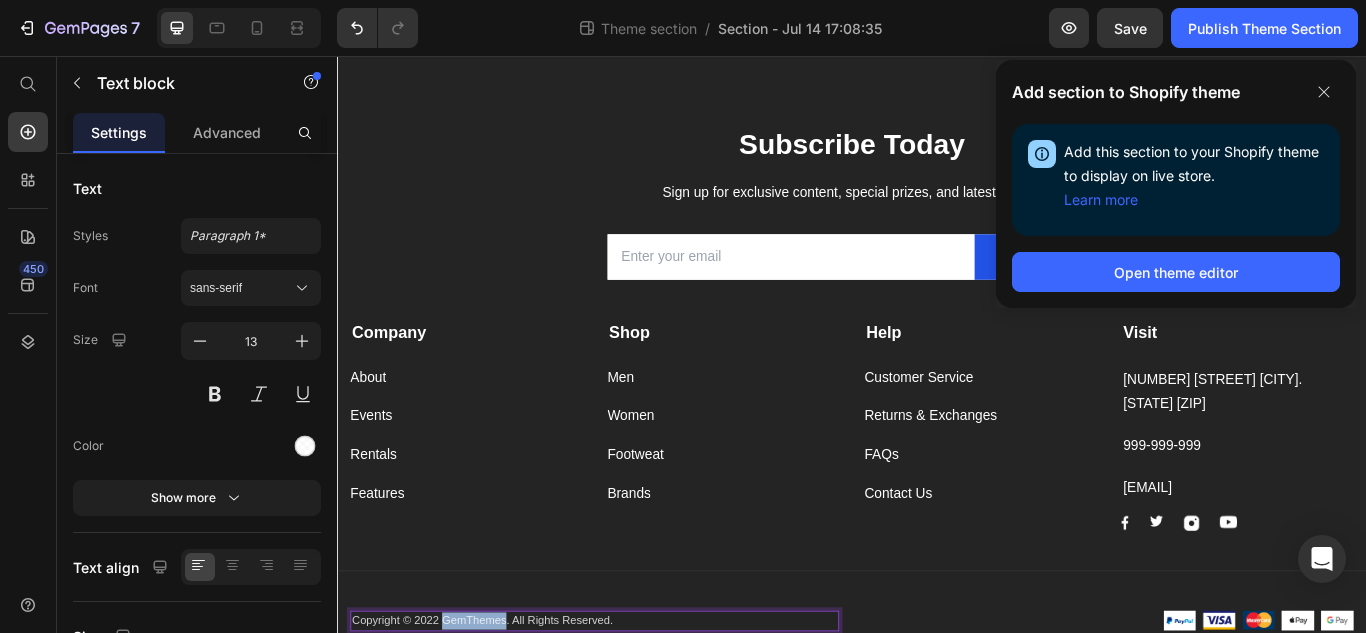 click on "Copyright © 2022 GemThemes. All Rights Reserved." at bounding box center [637, 715] 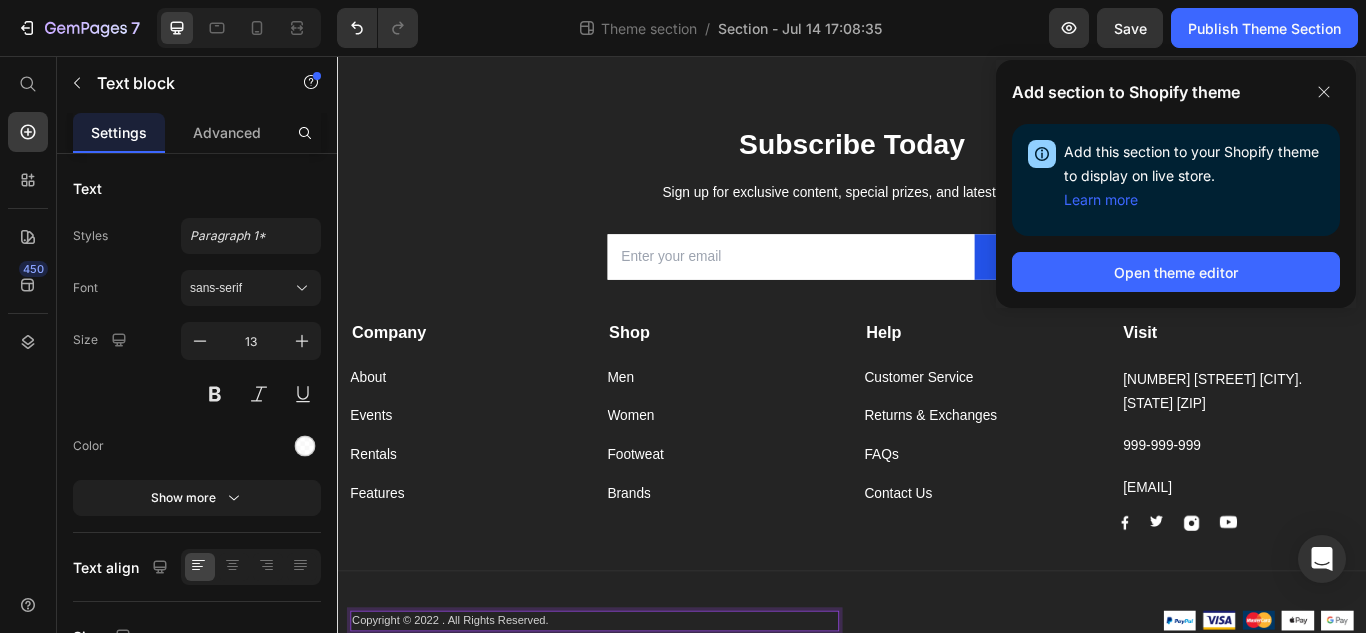 scroll, scrollTop: 145, scrollLeft: 0, axis: vertical 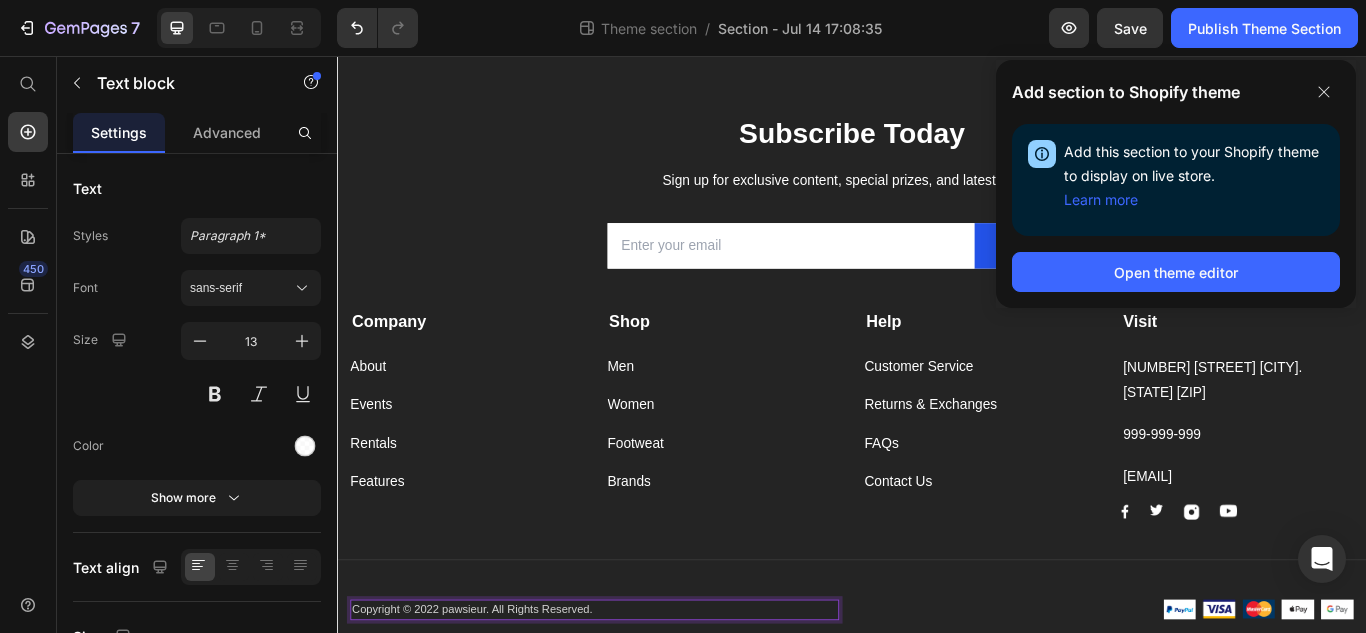click on "Copyright © 2022 pawsieur. All Rights Reserved." at bounding box center [637, 702] 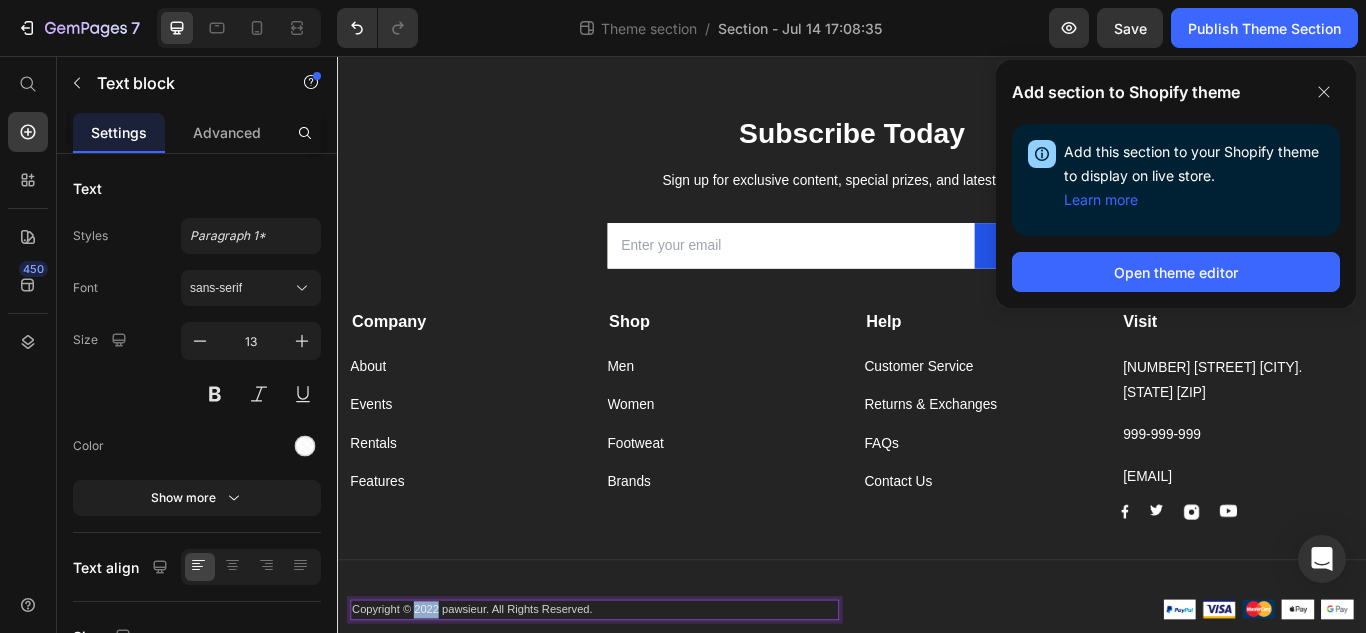 click on "Copyright © 2022 pawsieur. All Rights Reserved." at bounding box center (637, 702) 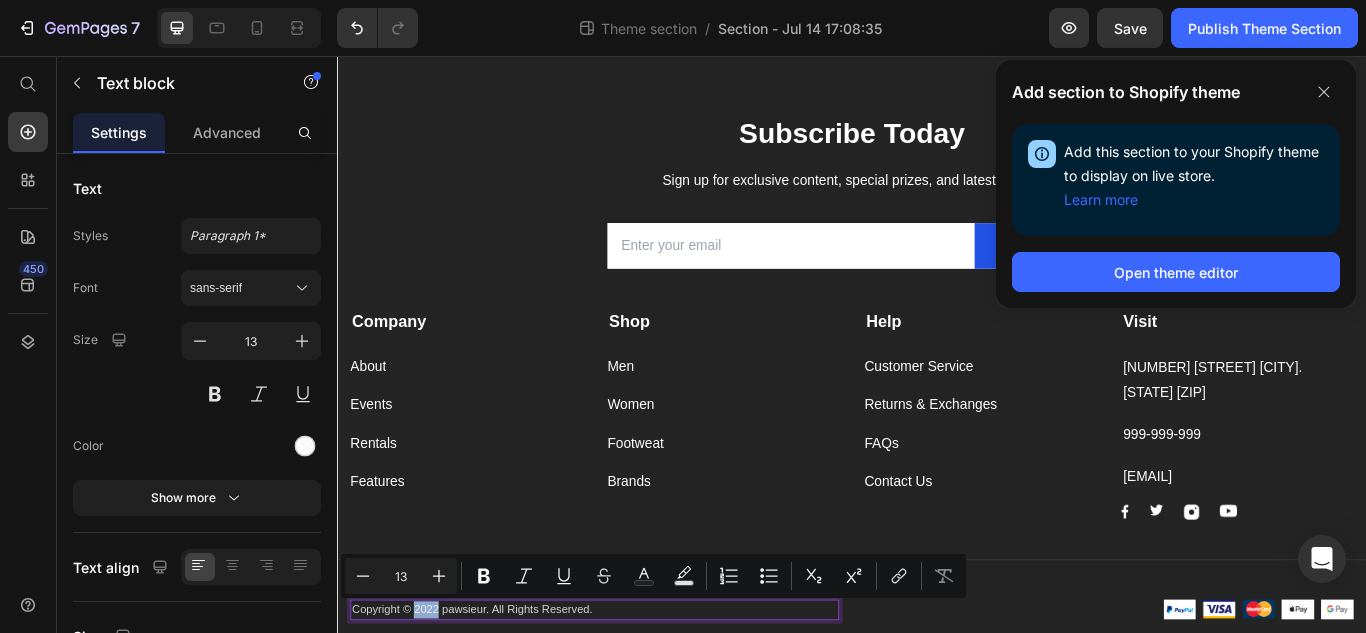 click on "Copyright © 2022 pawsieur. All Rights Reserved." at bounding box center [637, 702] 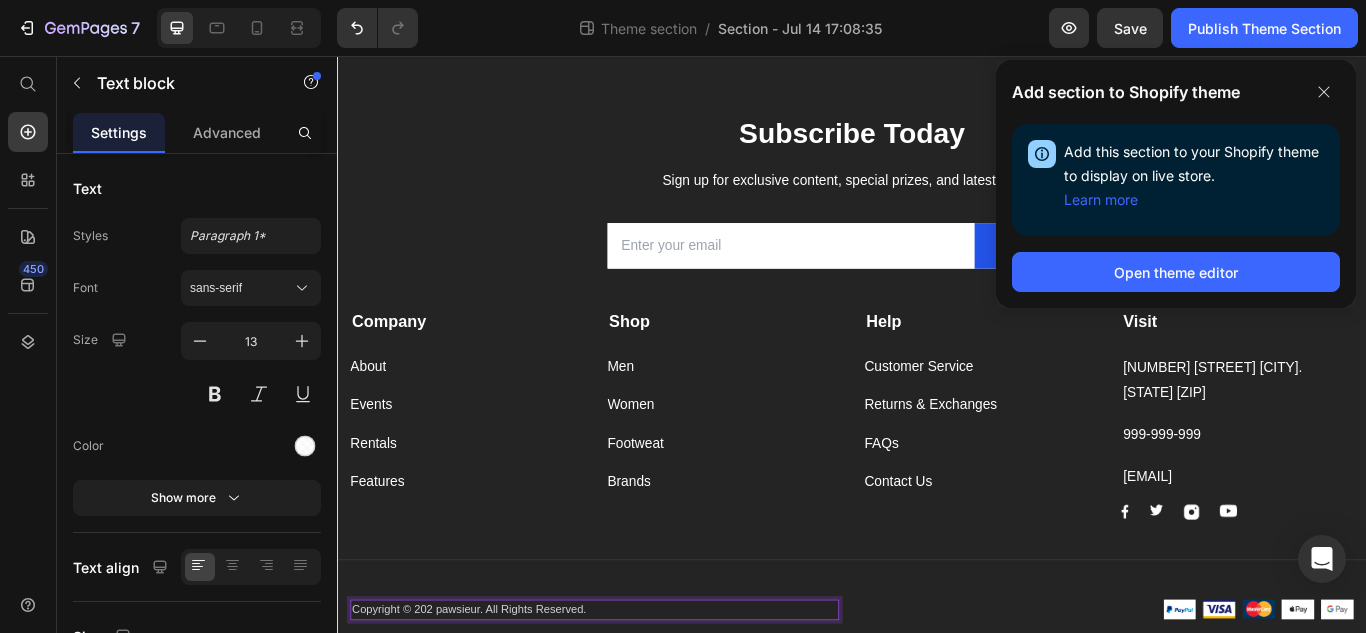 scroll, scrollTop: 205, scrollLeft: 0, axis: vertical 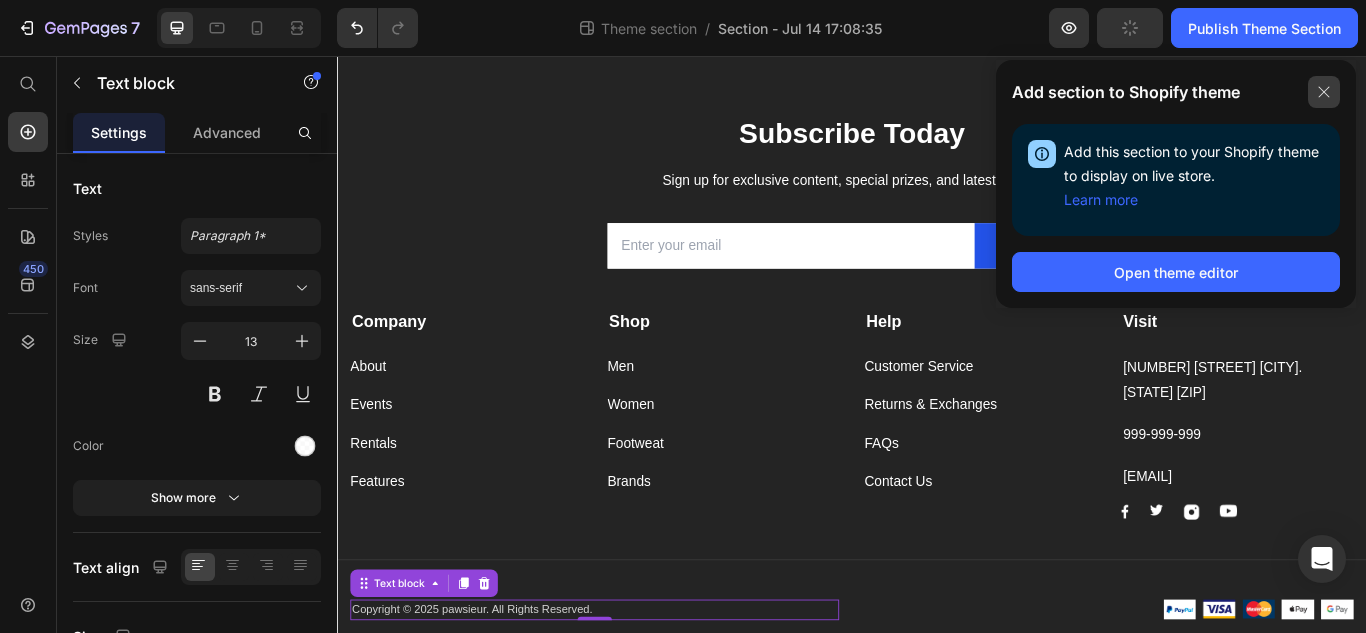 click 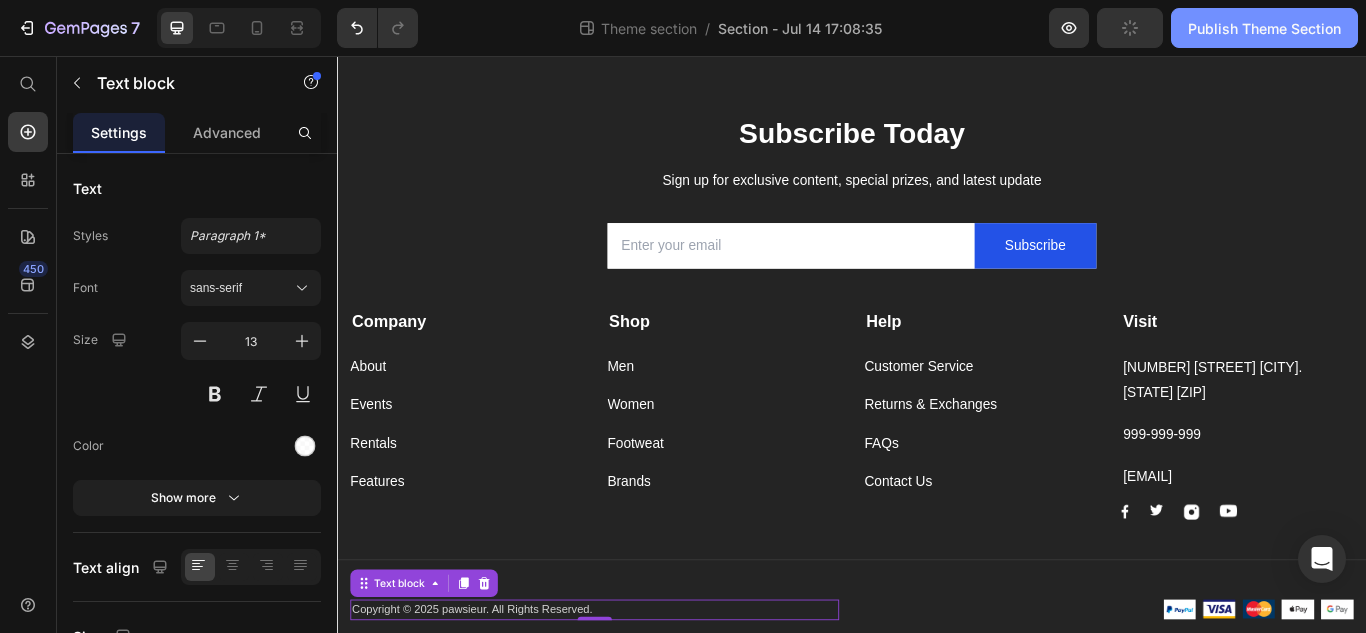 click on "Publish Theme Section" at bounding box center [1264, 28] 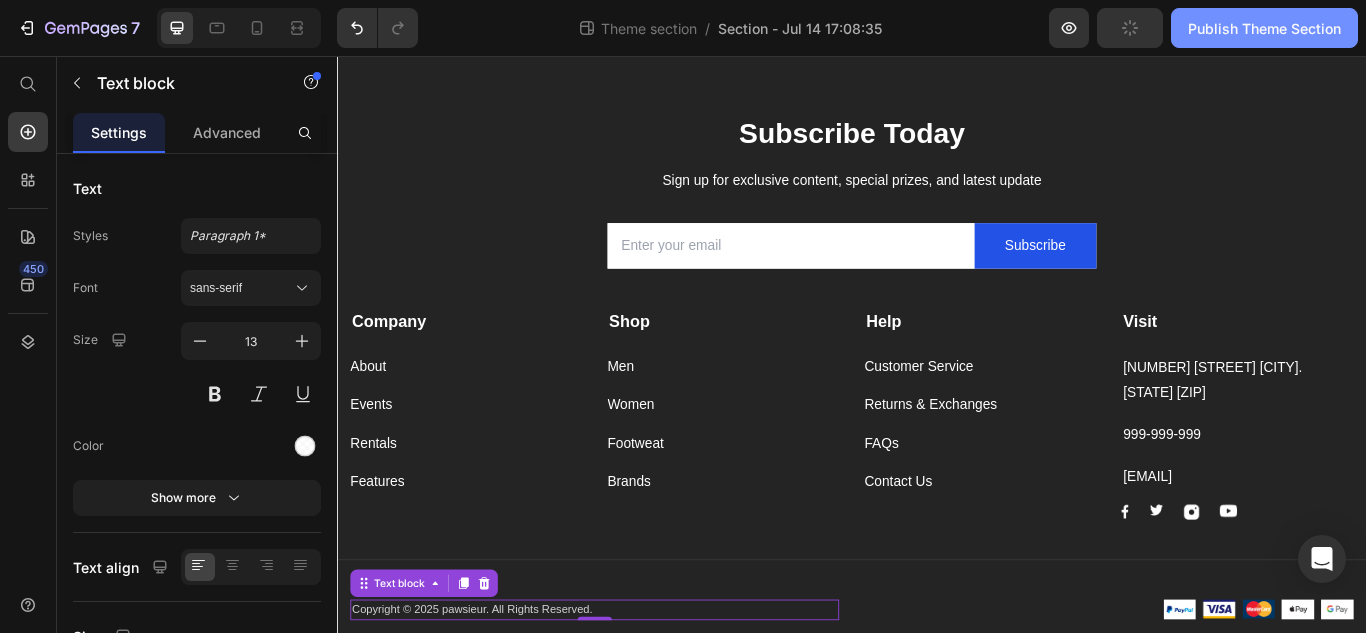 click on "Publish Theme Section" at bounding box center [1264, 28] 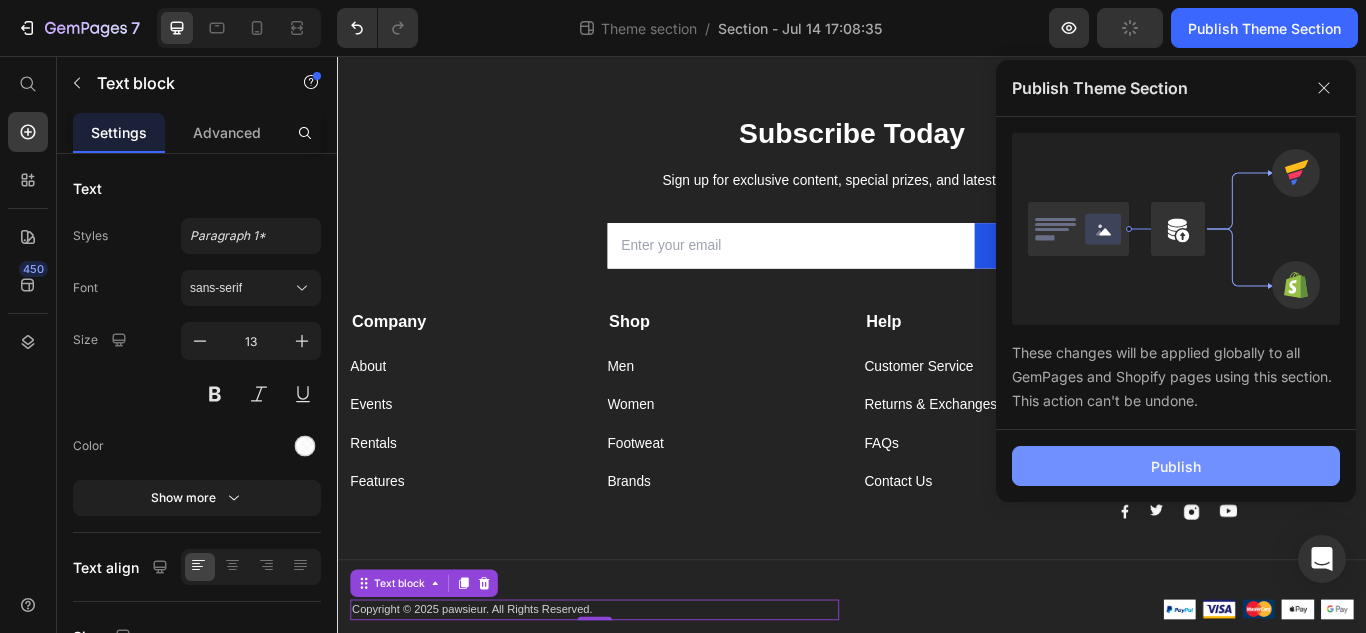 click on "Publish" at bounding box center (1176, 466) 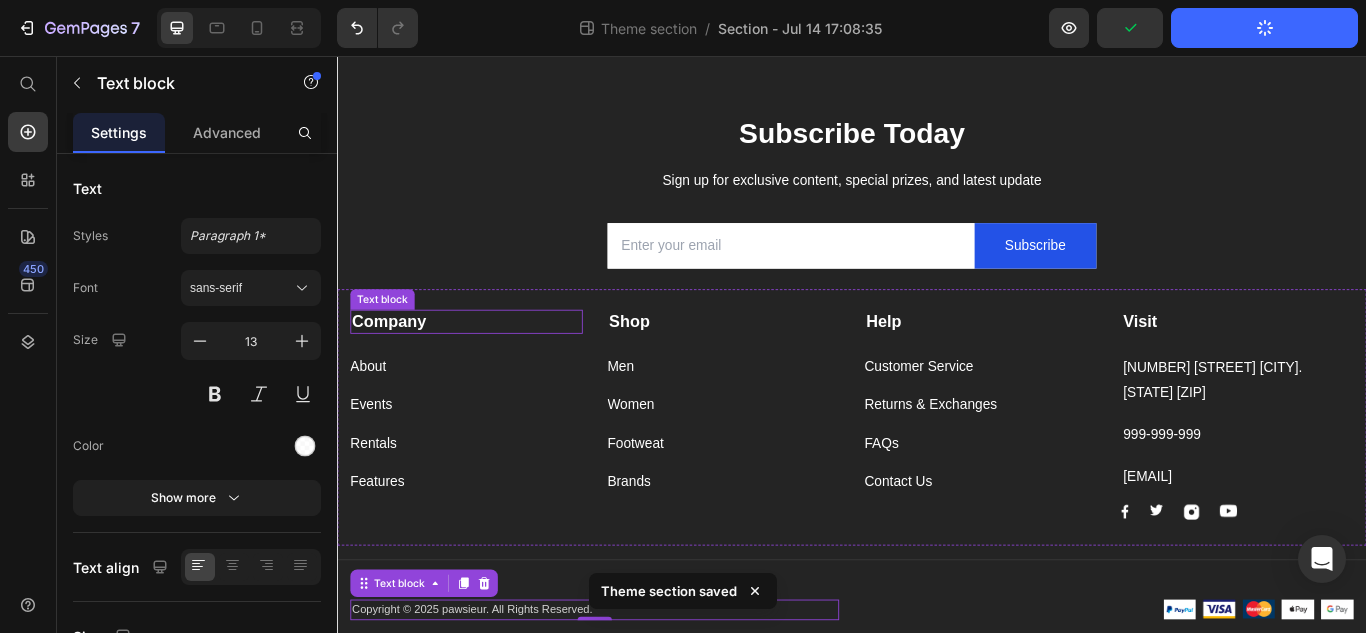 click on "Company" at bounding box center [397, 365] 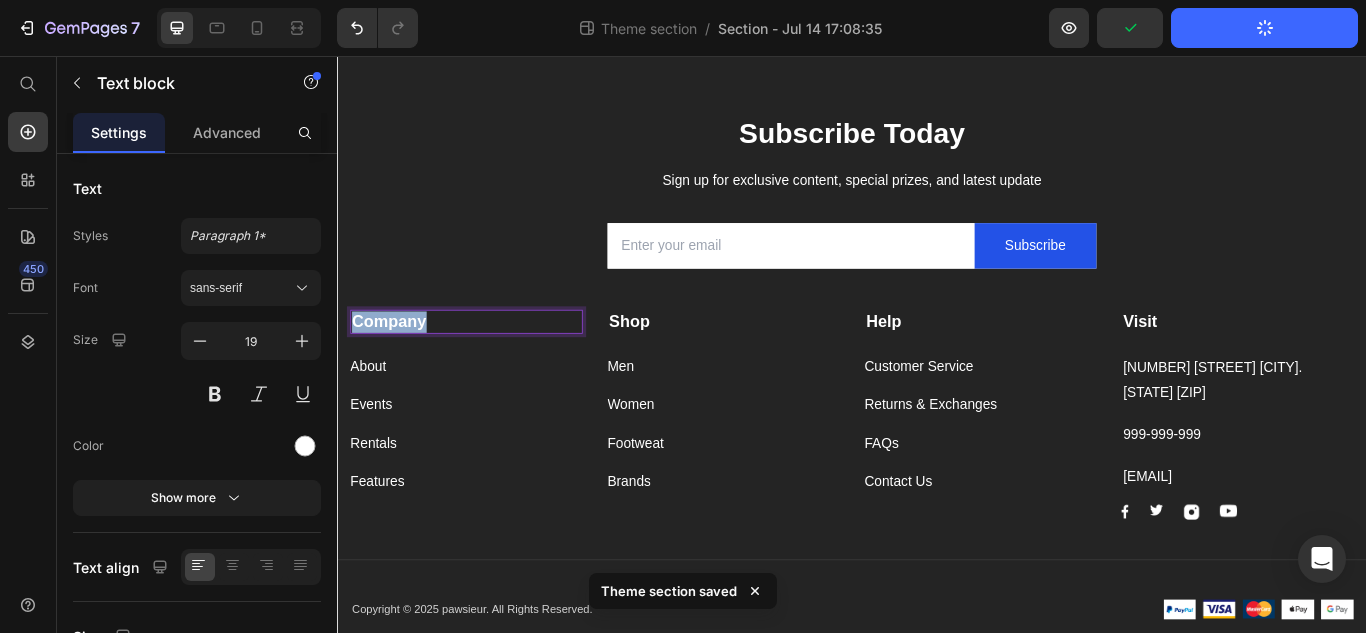 scroll, scrollTop: 0, scrollLeft: 0, axis: both 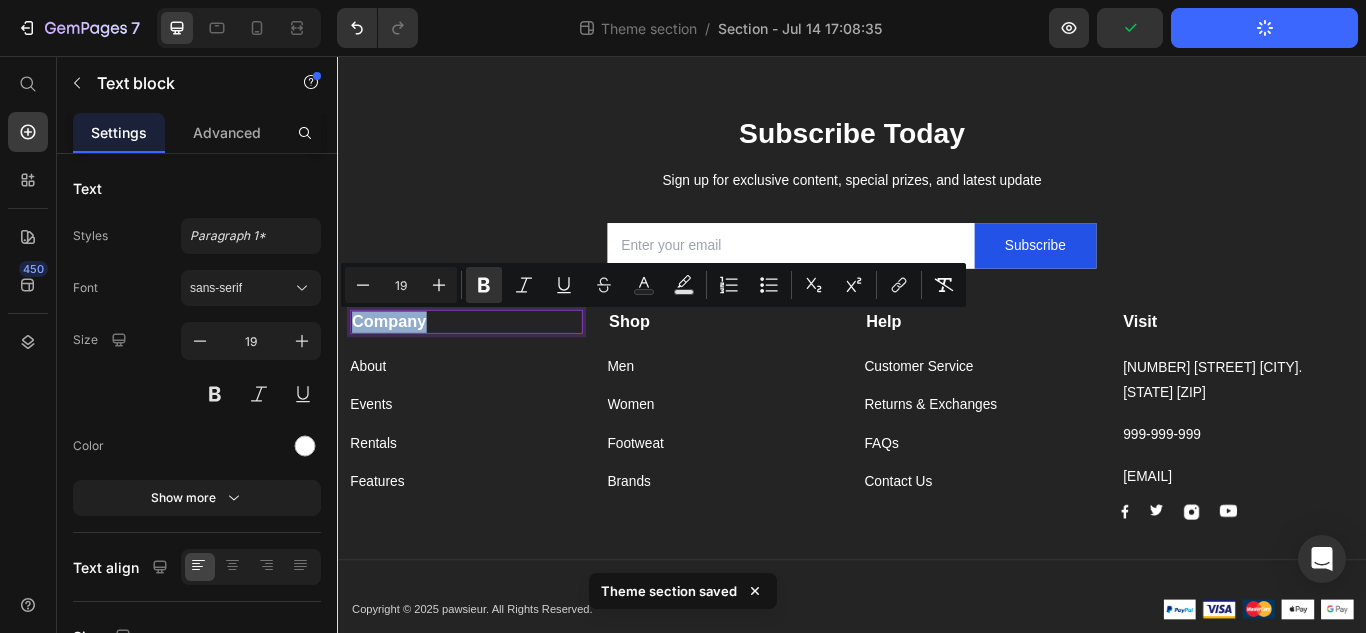click on "Company" at bounding box center (397, 365) 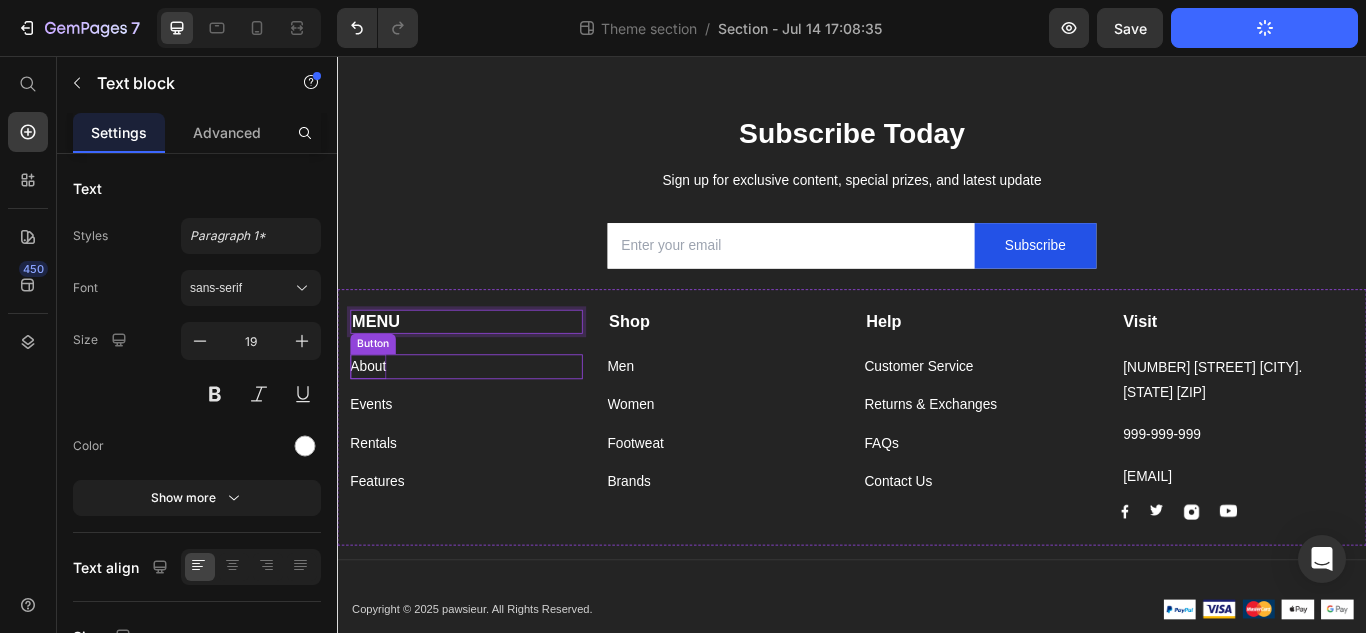 click on "About" at bounding box center [373, 418] 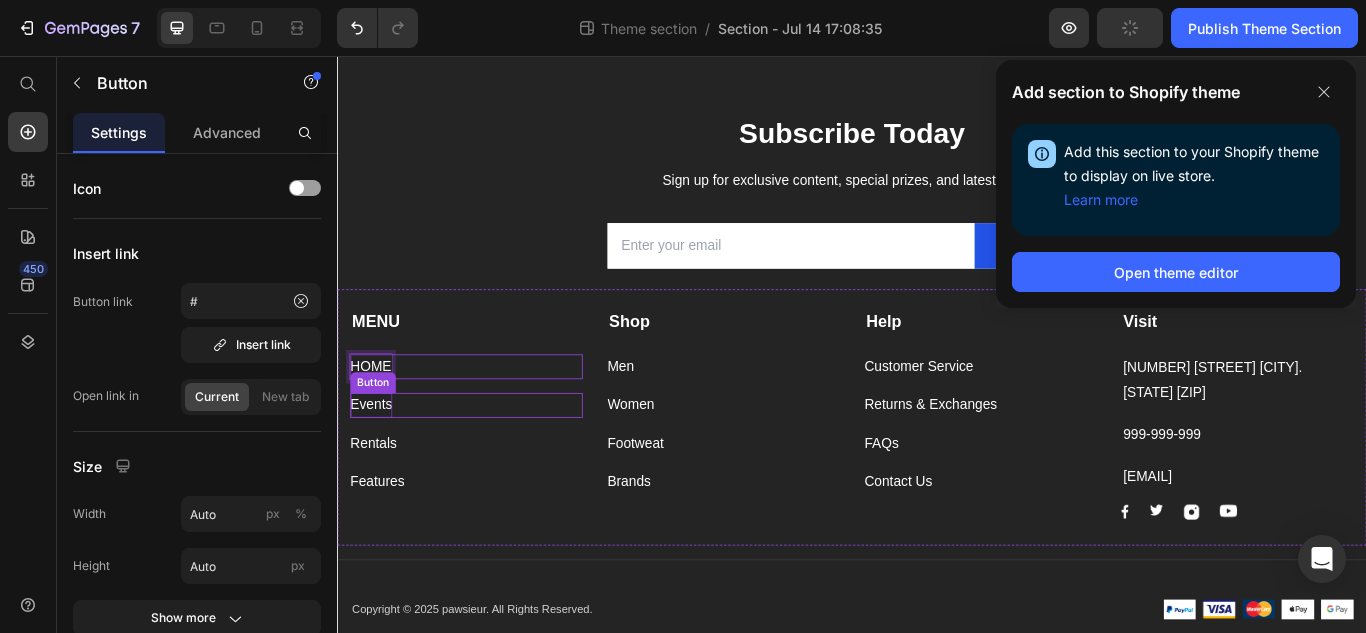 click on "Events" at bounding box center (376, 463) 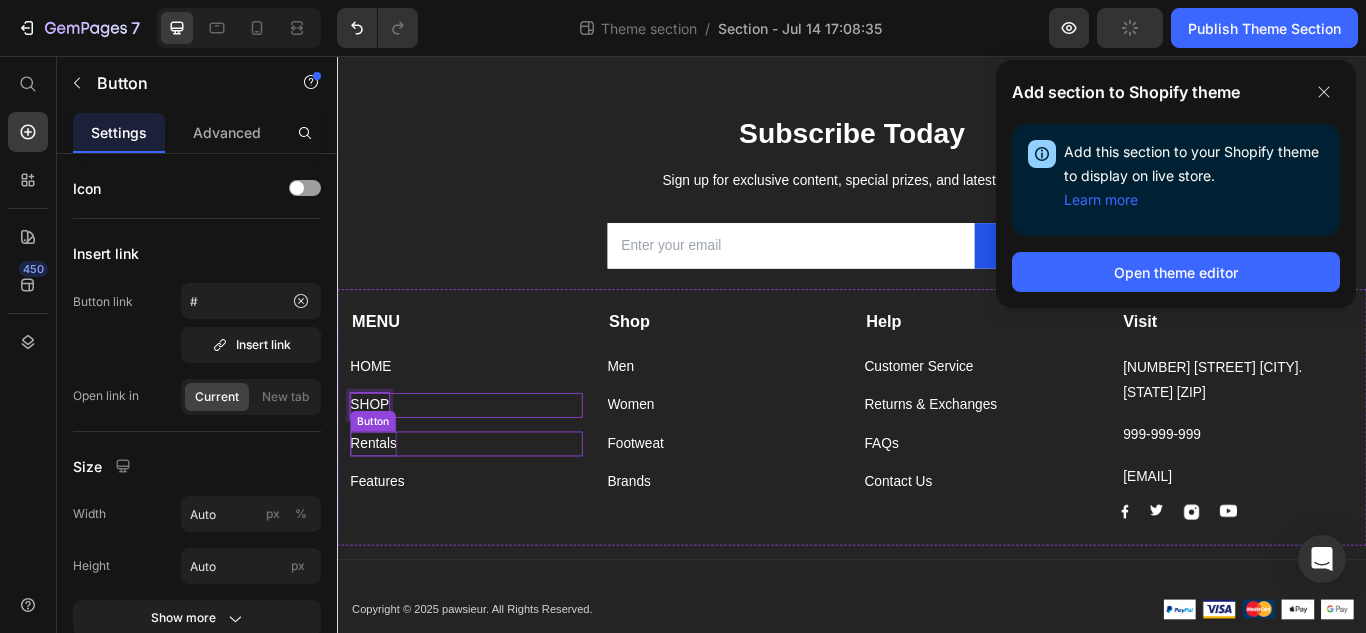 click on "Rentals" at bounding box center [379, 508] 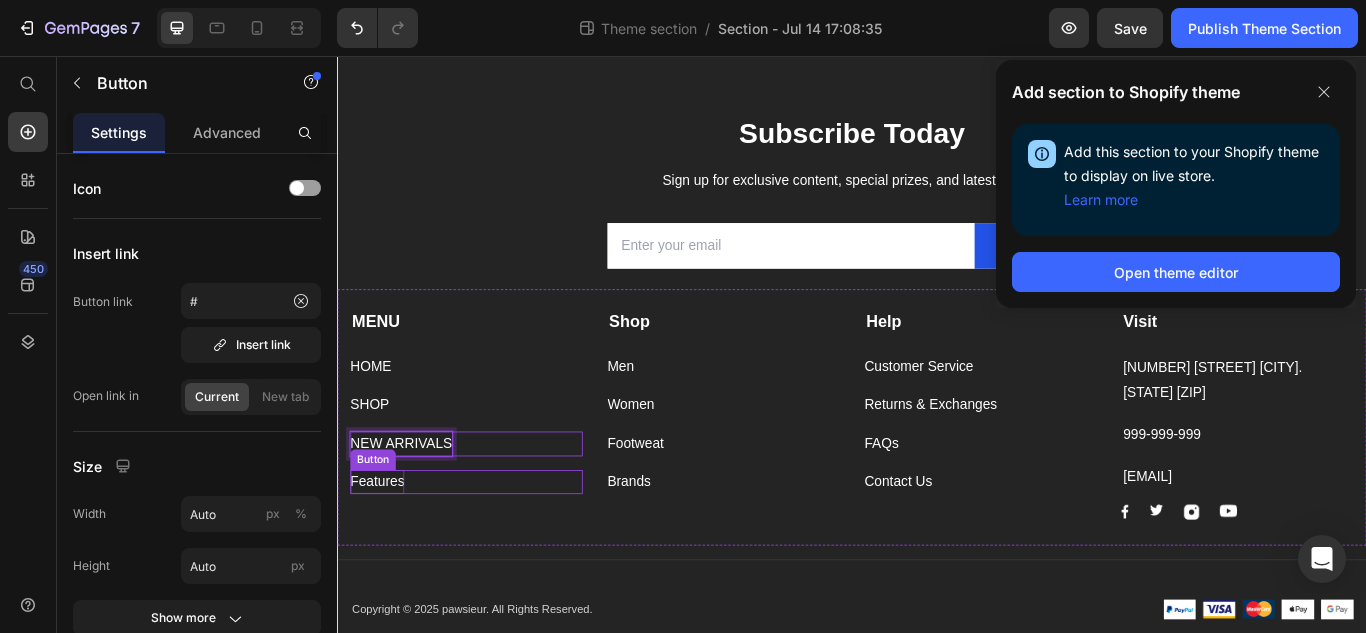 click on "Features" at bounding box center [383, 553] 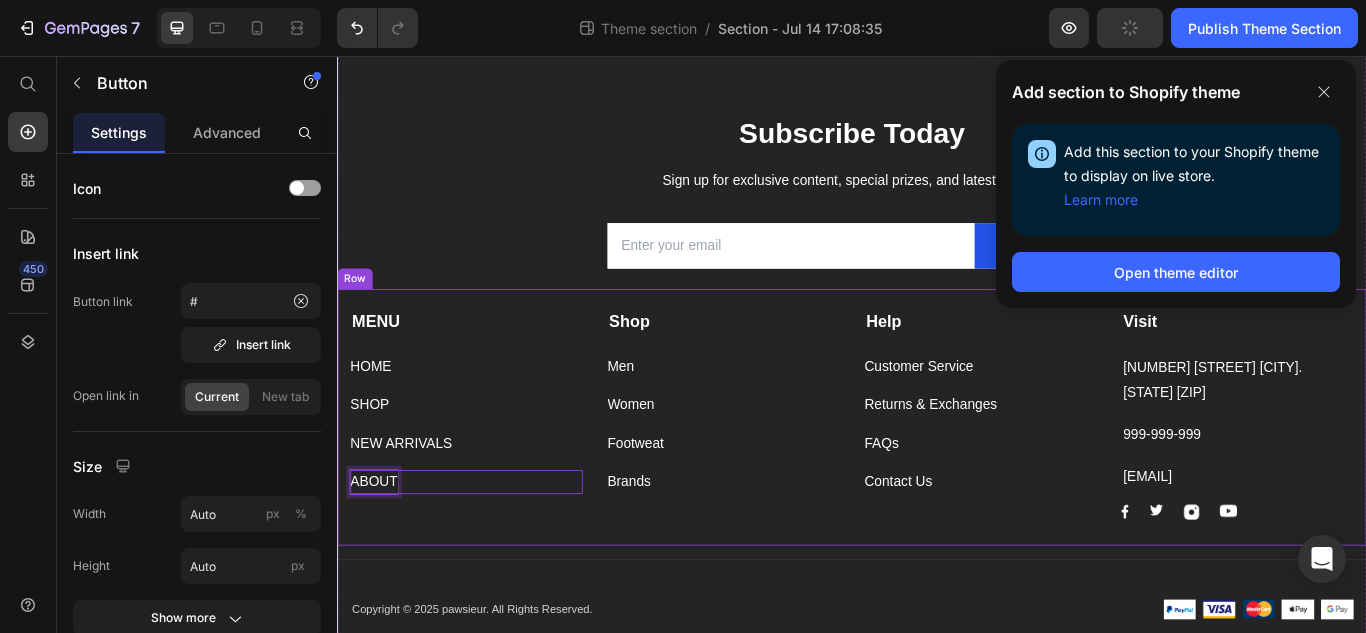 click on "MENU Text block HOME Button SHOP Button NEW ARRIVALS Button ABOUT Button   0" at bounding box center [487, 475] 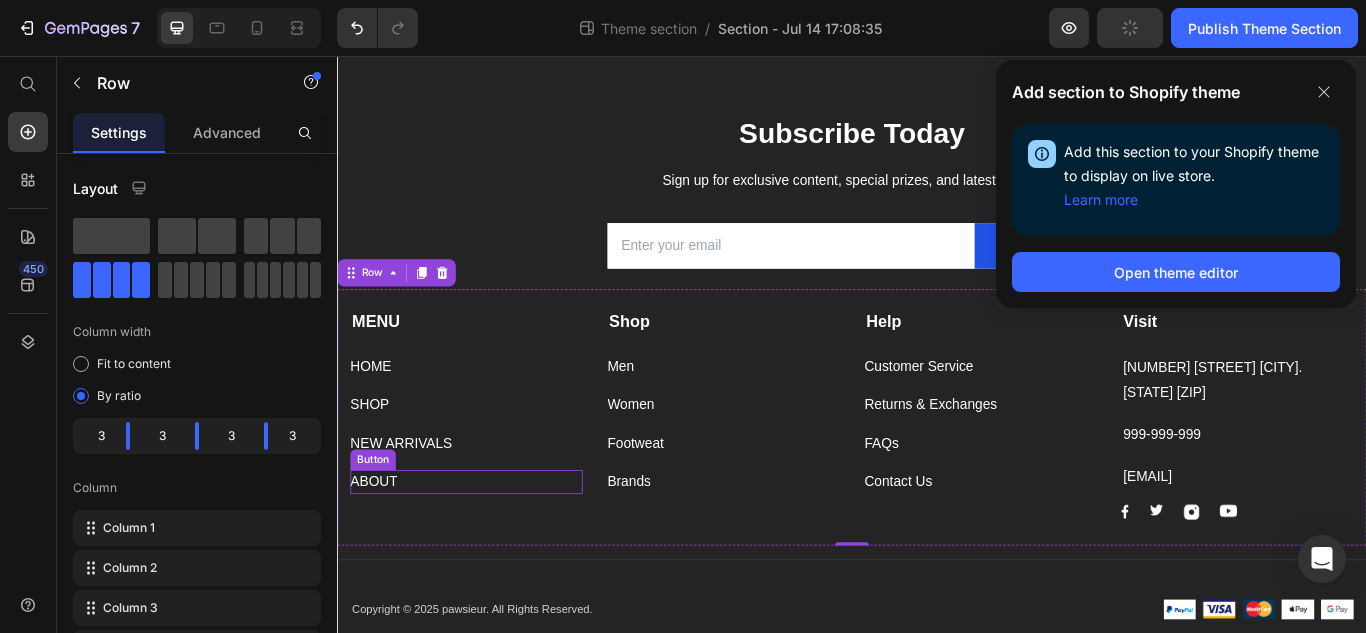 click on "ABOUT Button" at bounding box center (487, 553) 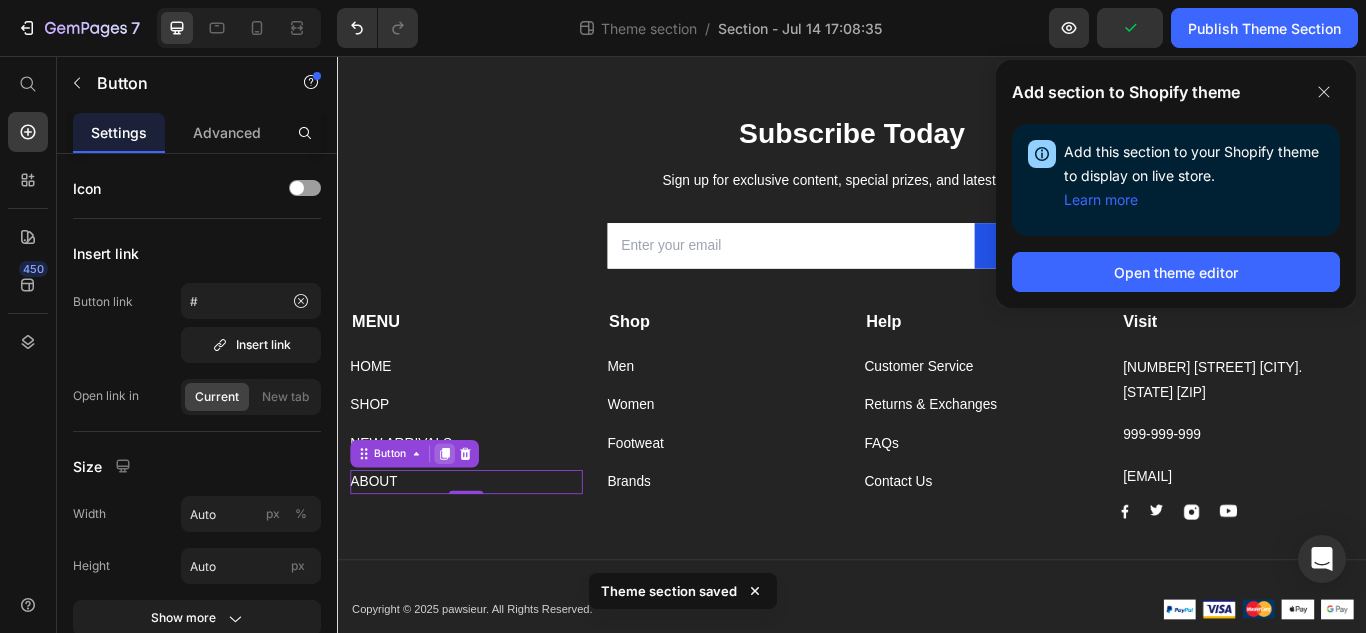 click 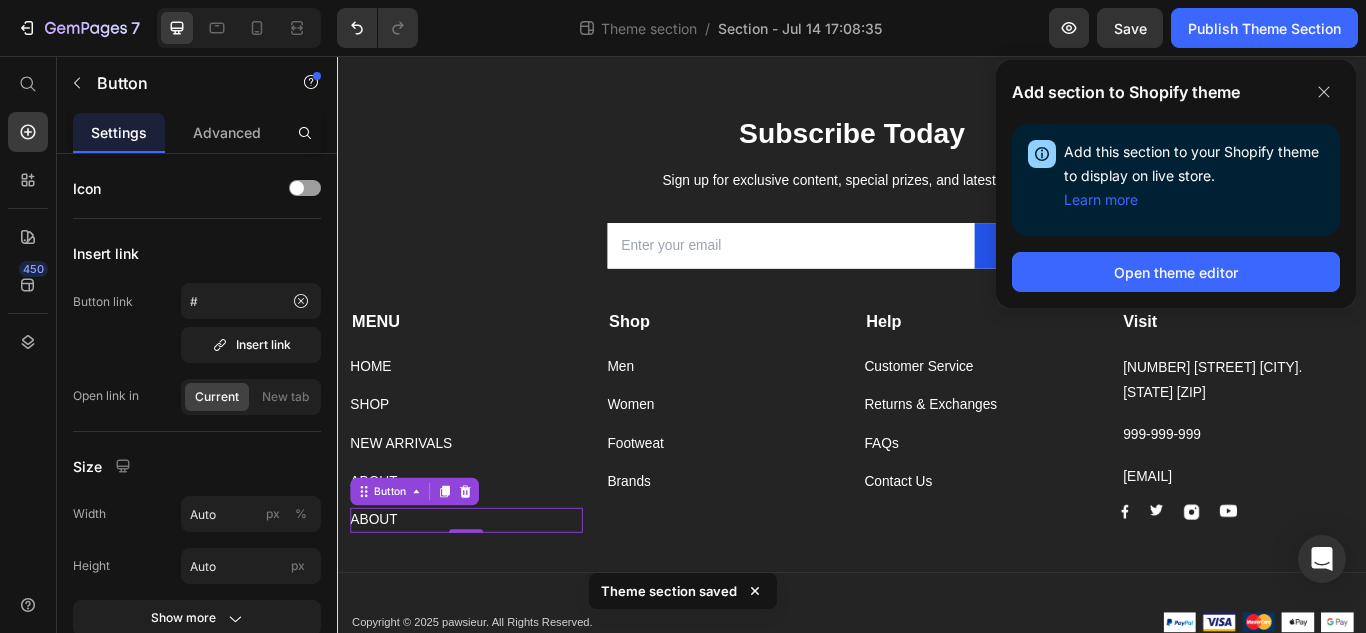 click on "ABOUT Button   0" at bounding box center (487, 597) 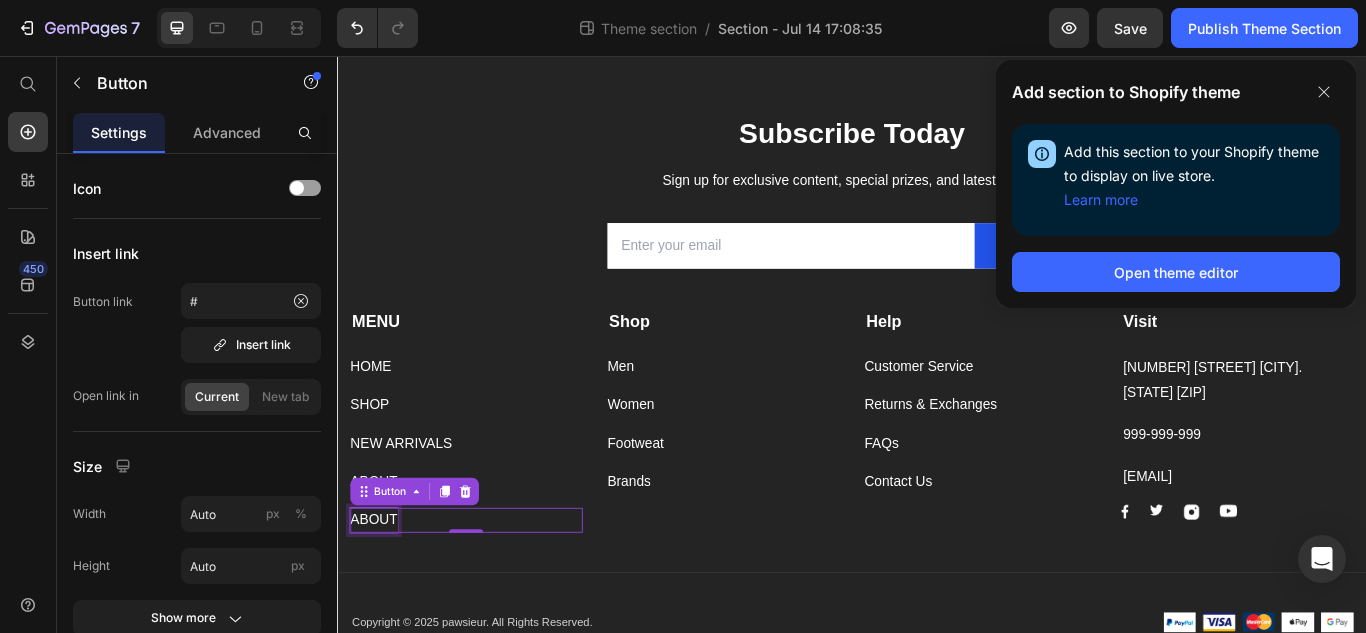 click on "ABOUT" at bounding box center (379, 597) 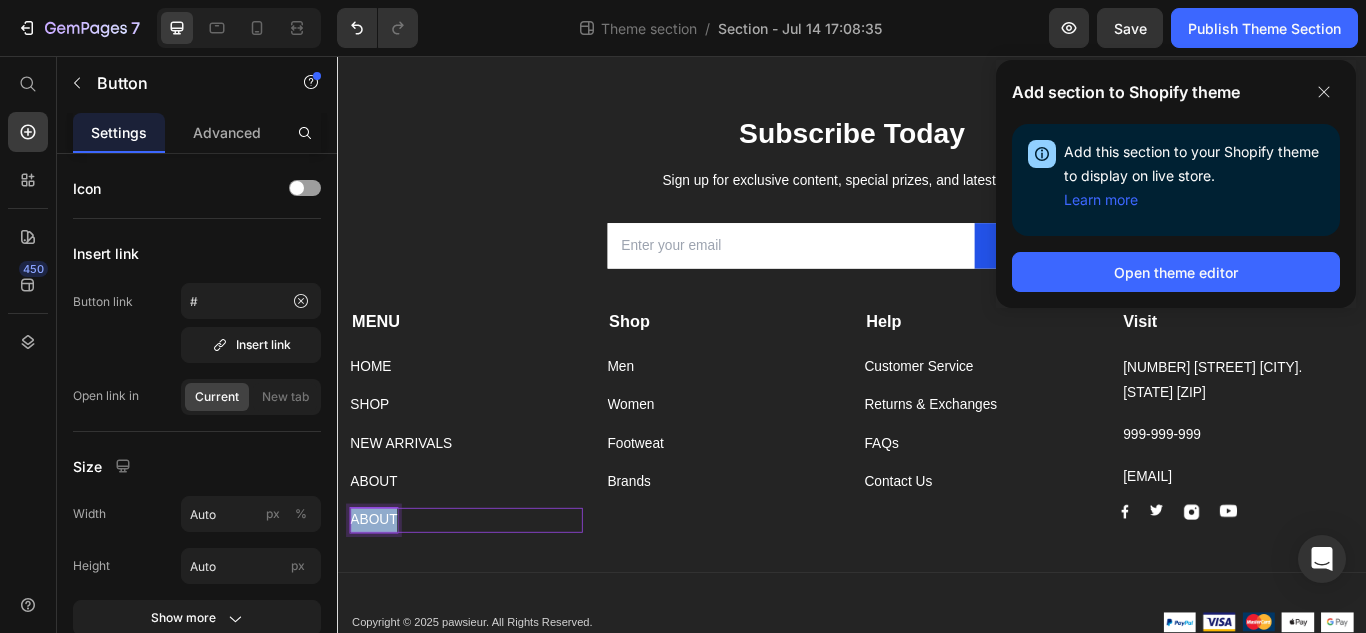 click on "ABOUT" at bounding box center [379, 597] 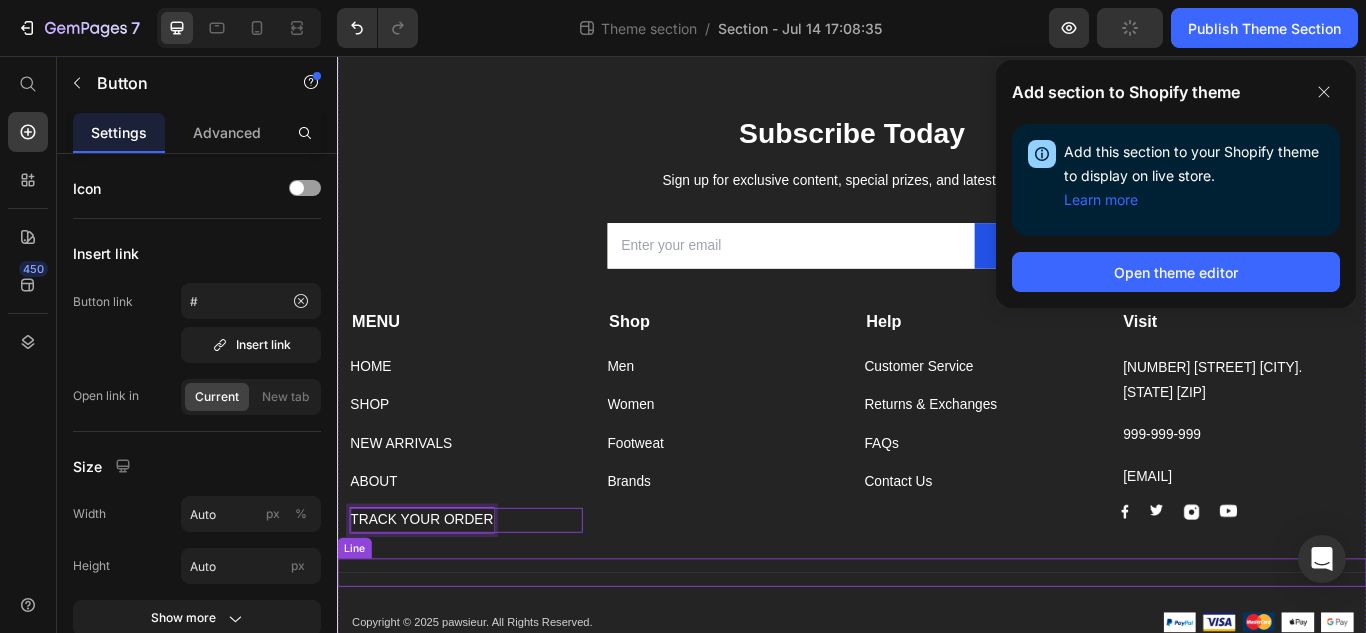 click on "Title Line" at bounding box center [937, 658] 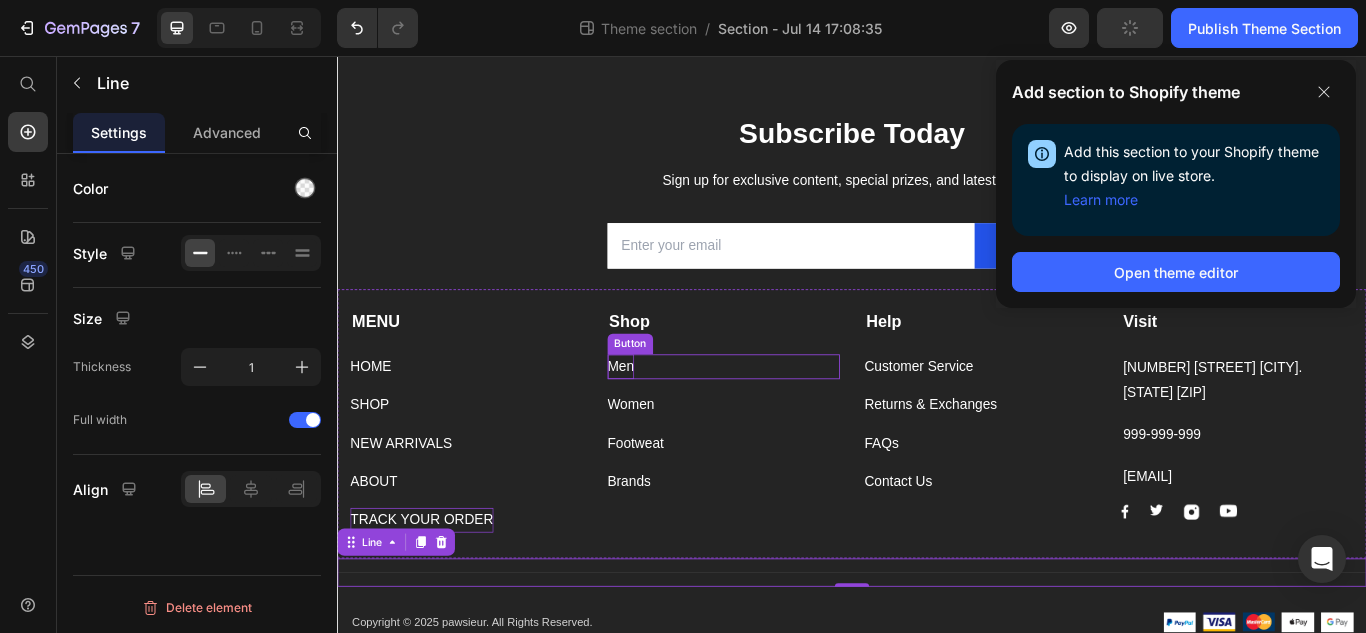 click on "Men" at bounding box center [667, 418] 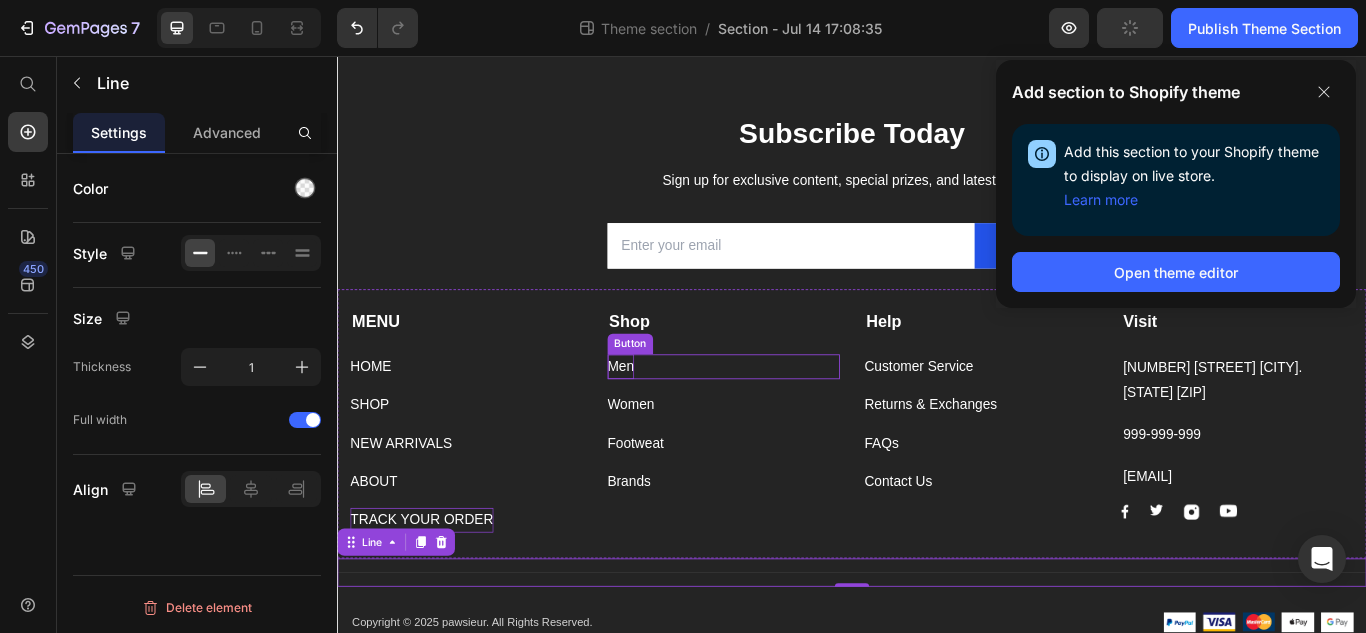 click on "Men" at bounding box center [667, 418] 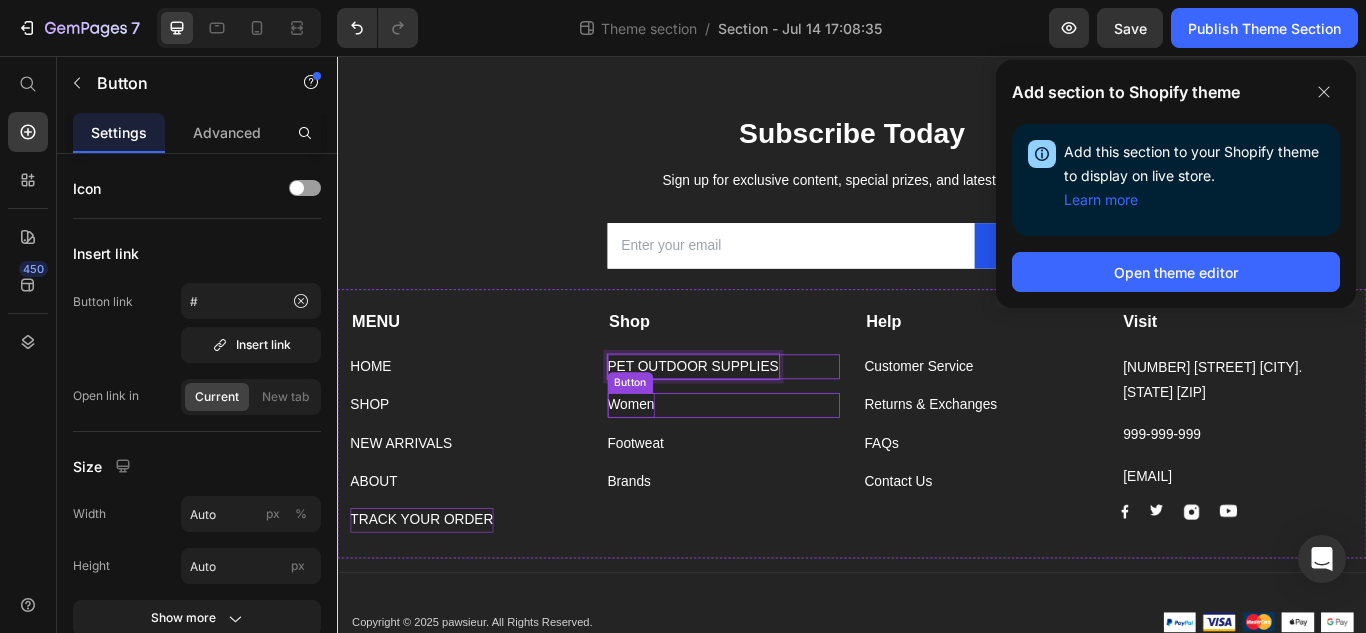click on "Women" at bounding box center [679, 463] 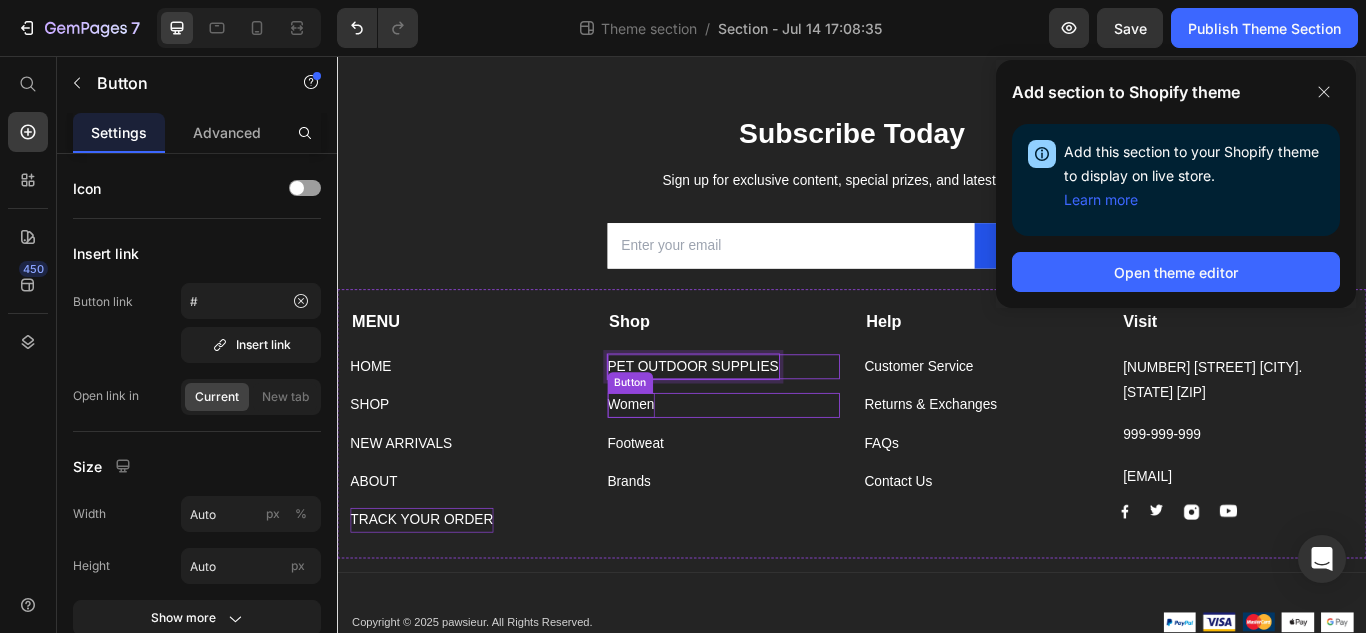 click on "Women" at bounding box center [679, 463] 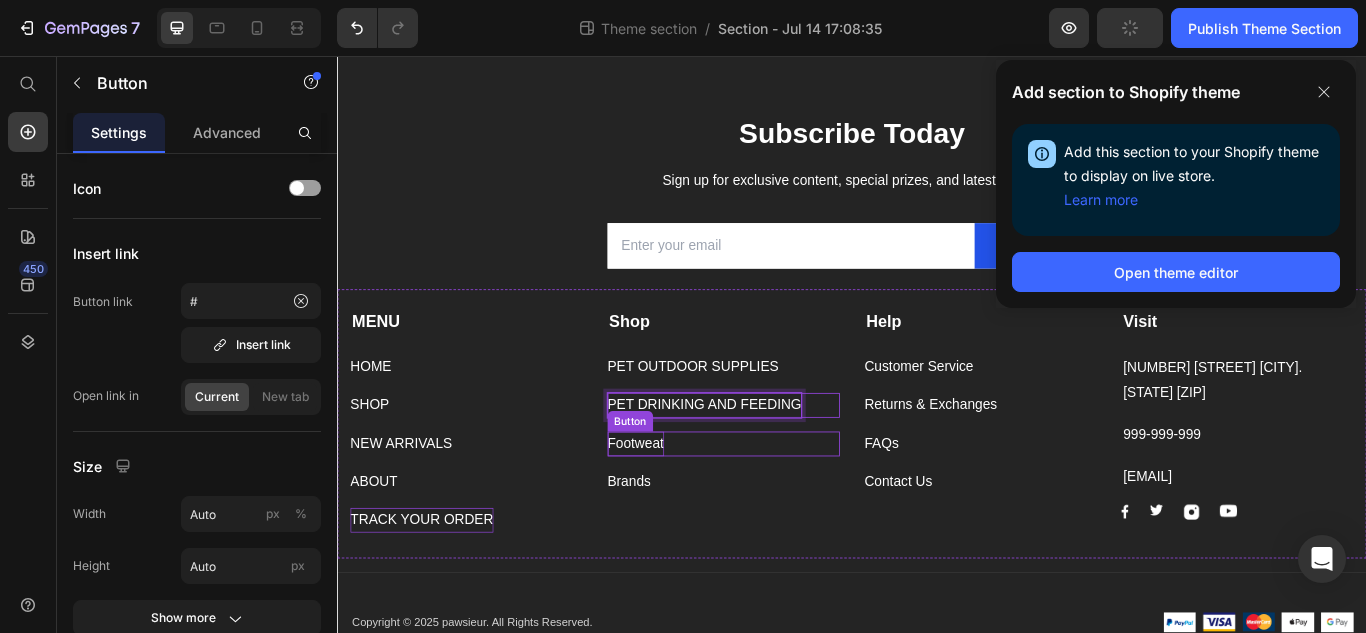 click on "Footweat" at bounding box center (685, 508) 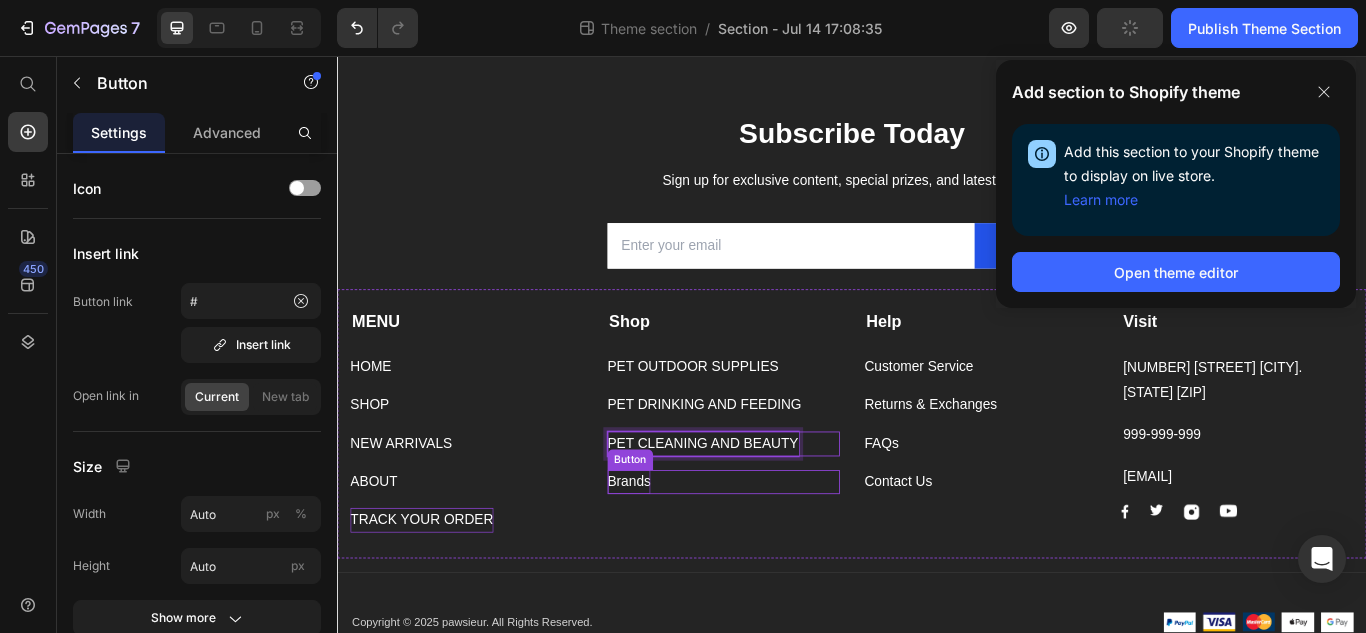 click on "Brands" at bounding box center [677, 553] 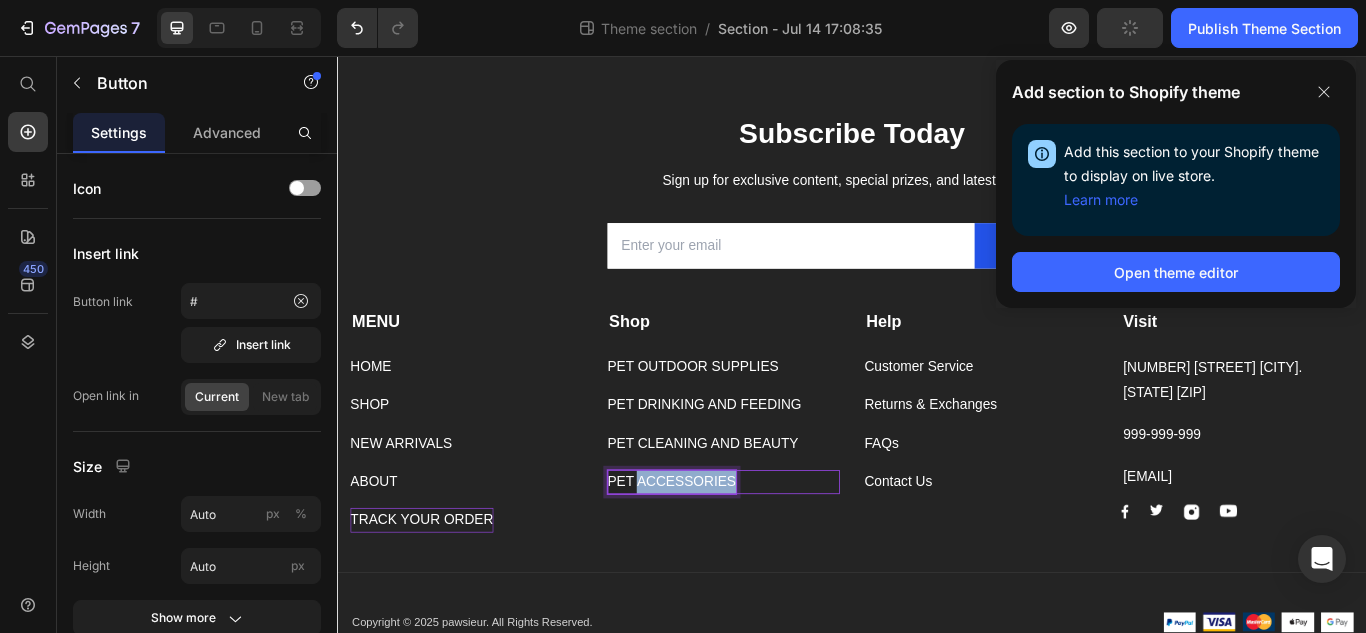 drag, startPoint x: 685, startPoint y: 550, endPoint x: 897, endPoint y: 550, distance: 212 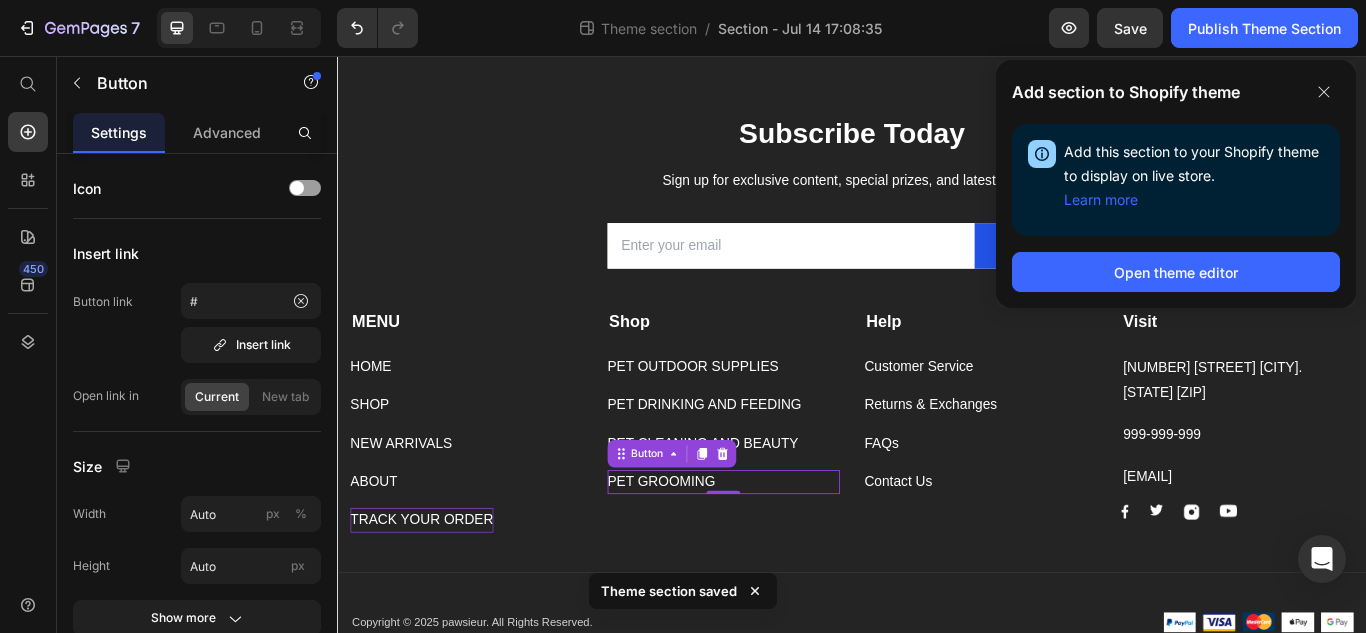 click on "PET GROOMING Button   0" at bounding box center [787, 553] 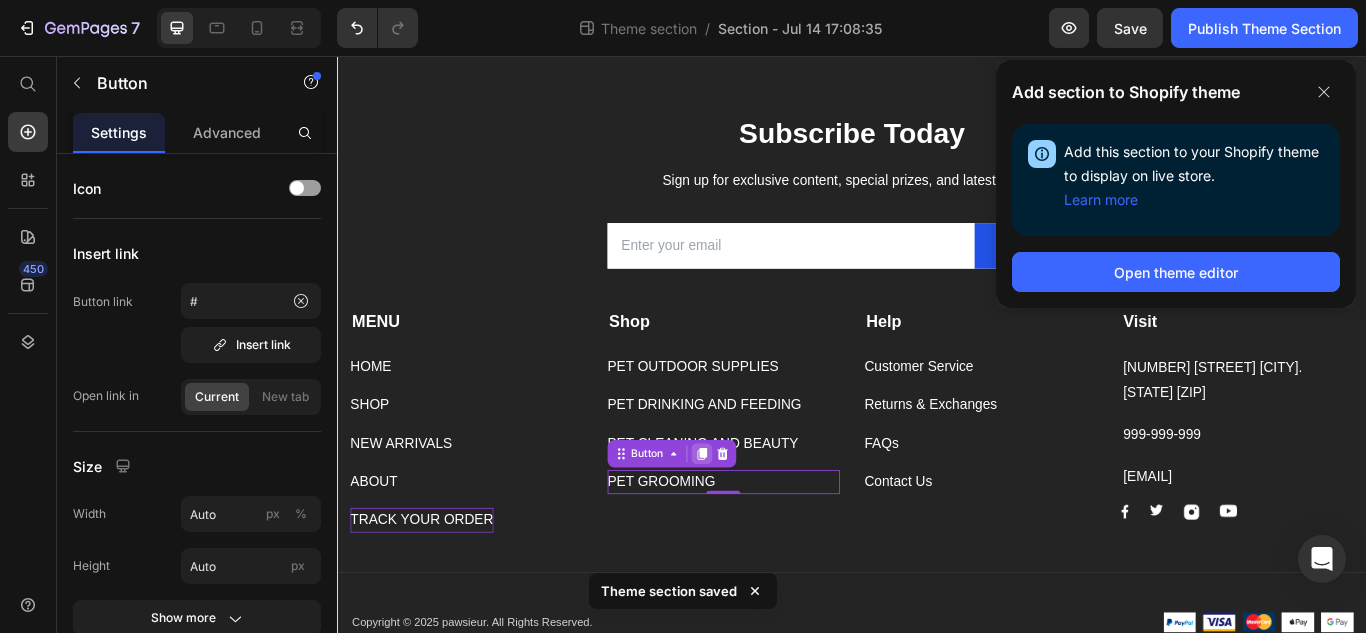 click 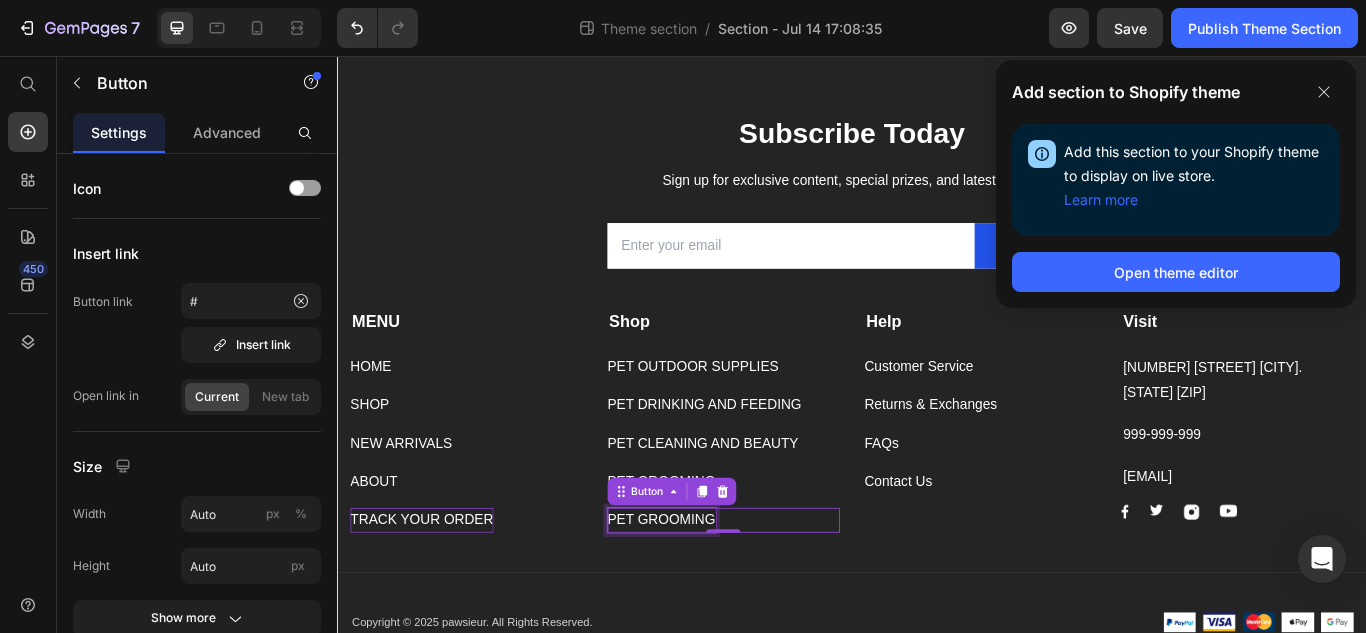 click on "PET GROOMING" at bounding box center [715, 597] 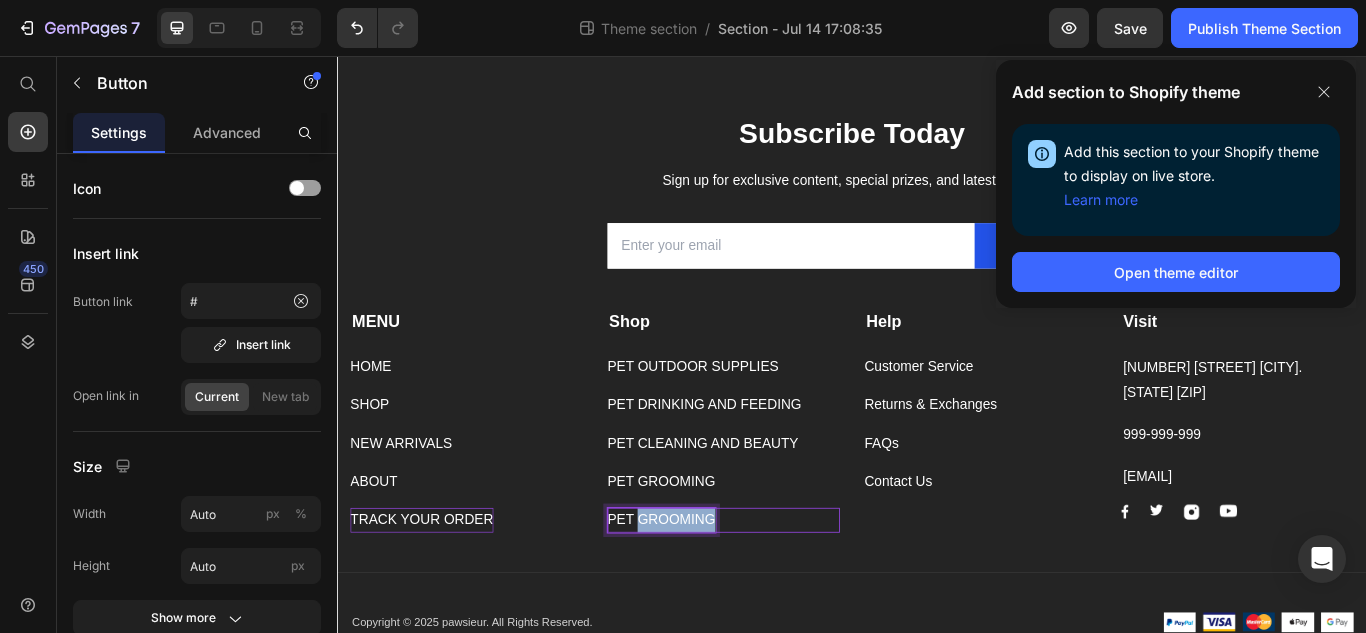 click on "PET GROOMING" at bounding box center [715, 597] 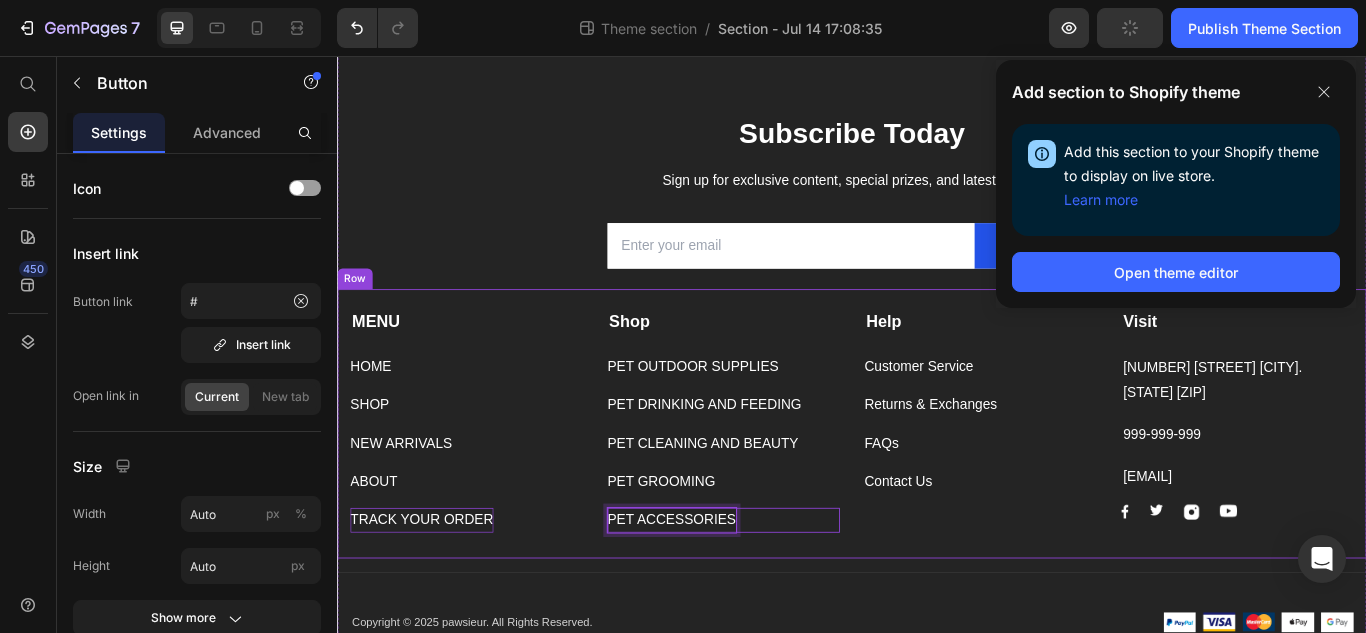 click on "MENU Text block HOME Button SHOP Button NEW ARRIVALS Button ABOUT Button TRACK YOUR ORDER Button Shop Text block PET OUTDOOR SUPPLIES Button PET DRINKING AND FEEDING Button PET CLEANING AND BEAUTY Button PET GROOMING Button PET ACCESSORIES Button   0 Help Text block Customer Service Button Returns & Exchanges Button FAQs Button Contact Us Button Visit Text block 261 NW 26th Street Miami. FL 33127 Text block 999-999-999 Text block support@gmail.com Text block Image Image Image Image Row Row" at bounding box center [937, 485] 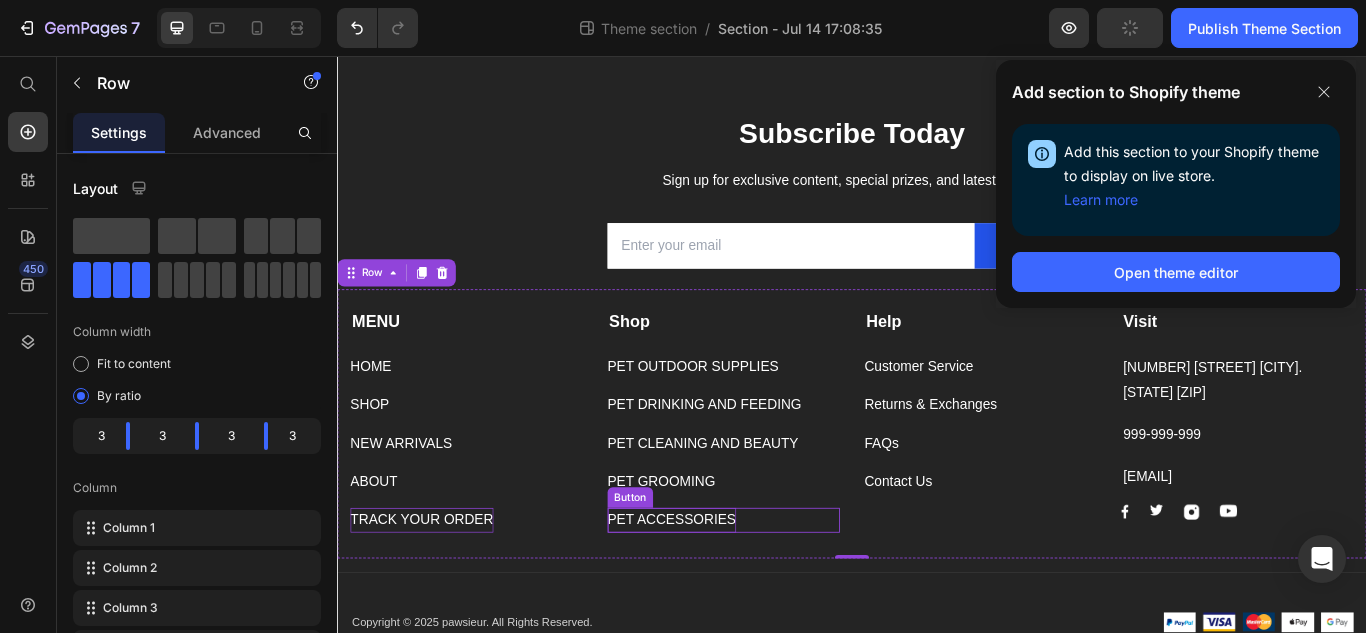 click on "PET ACCESSORIES" at bounding box center (727, 597) 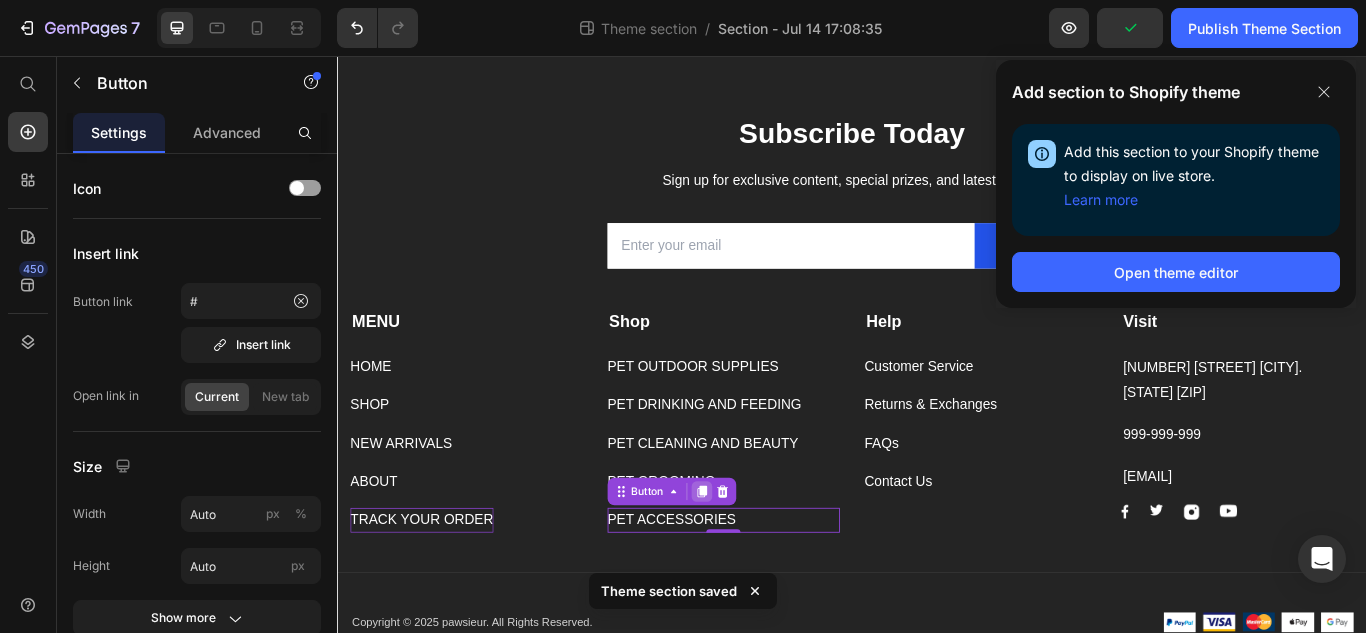 click 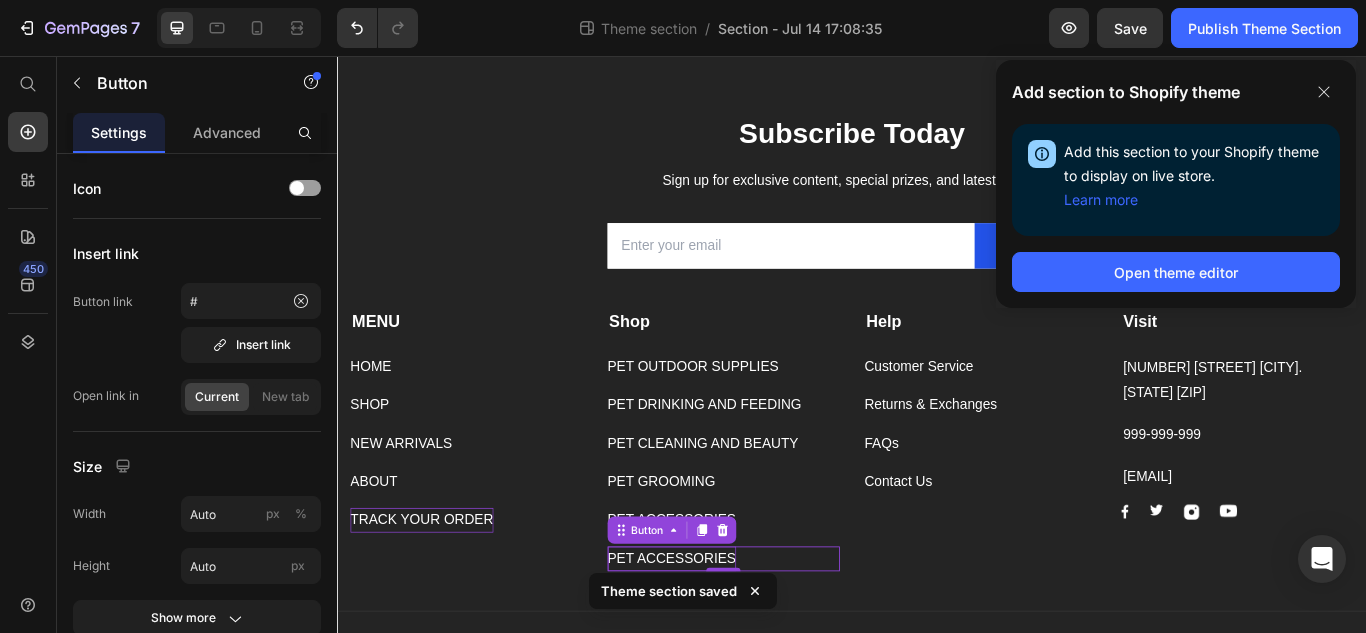 click on "PET ACCESSORIES" at bounding box center [727, 642] 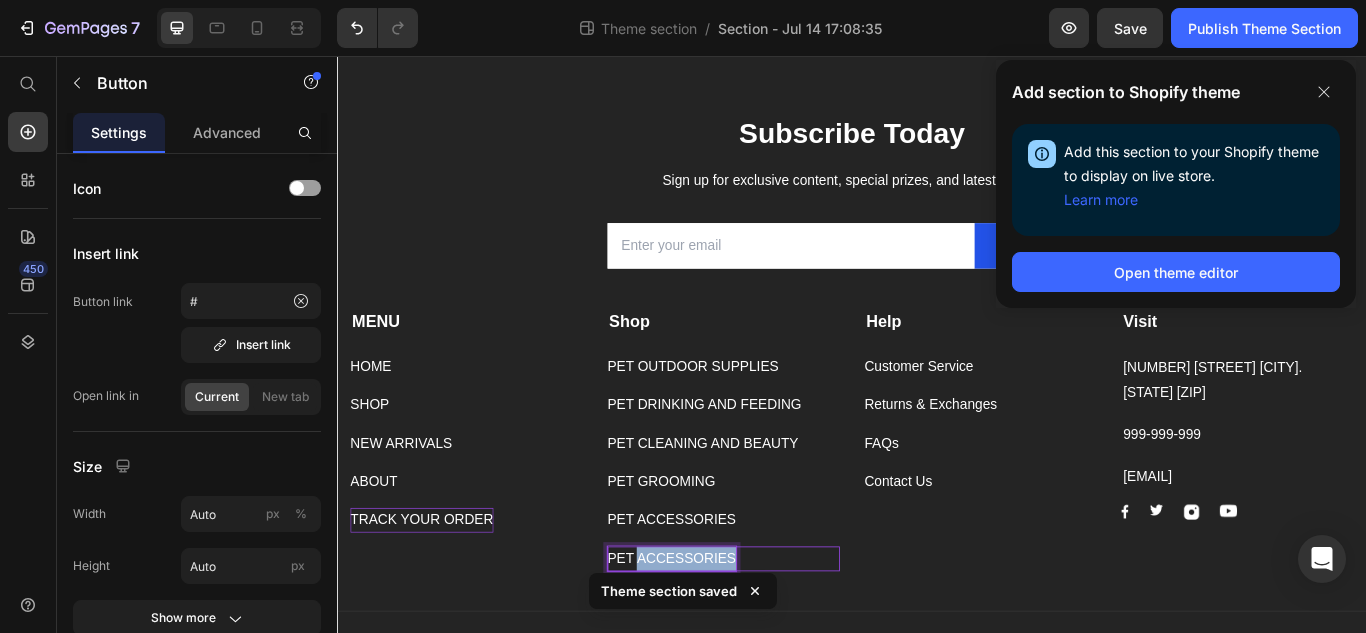 click on "PET ACCESSORIES" at bounding box center (727, 642) 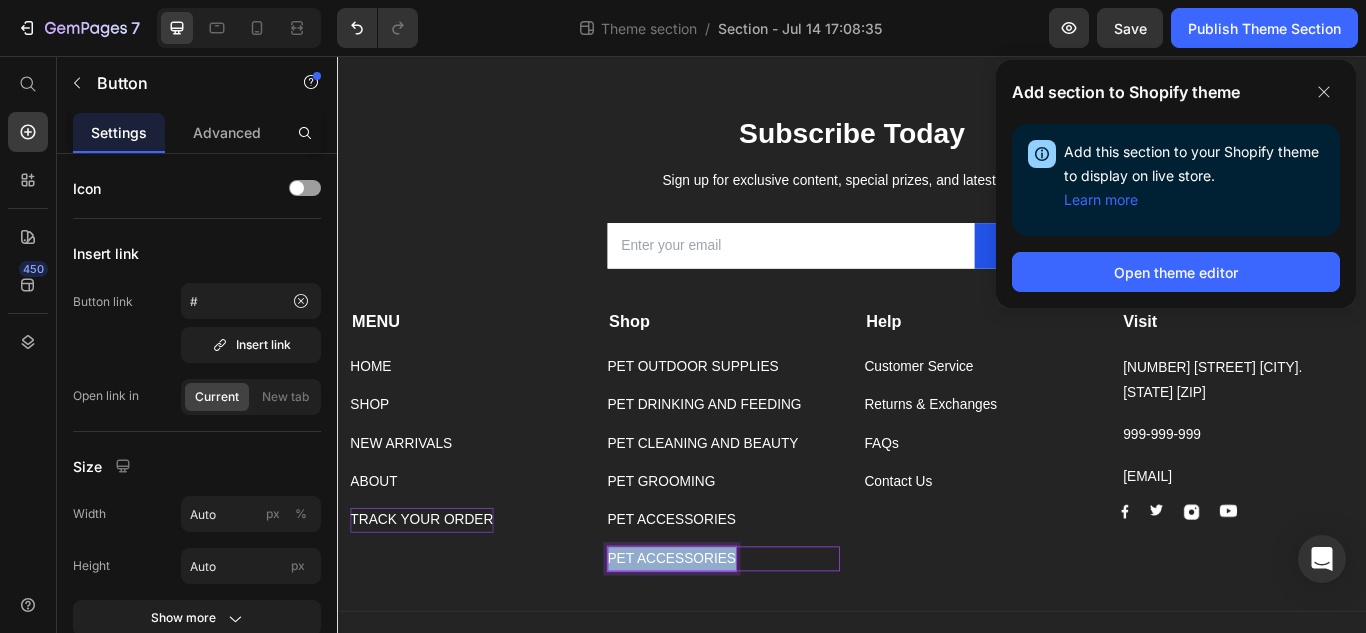 scroll, scrollTop: 44, scrollLeft: 0, axis: vertical 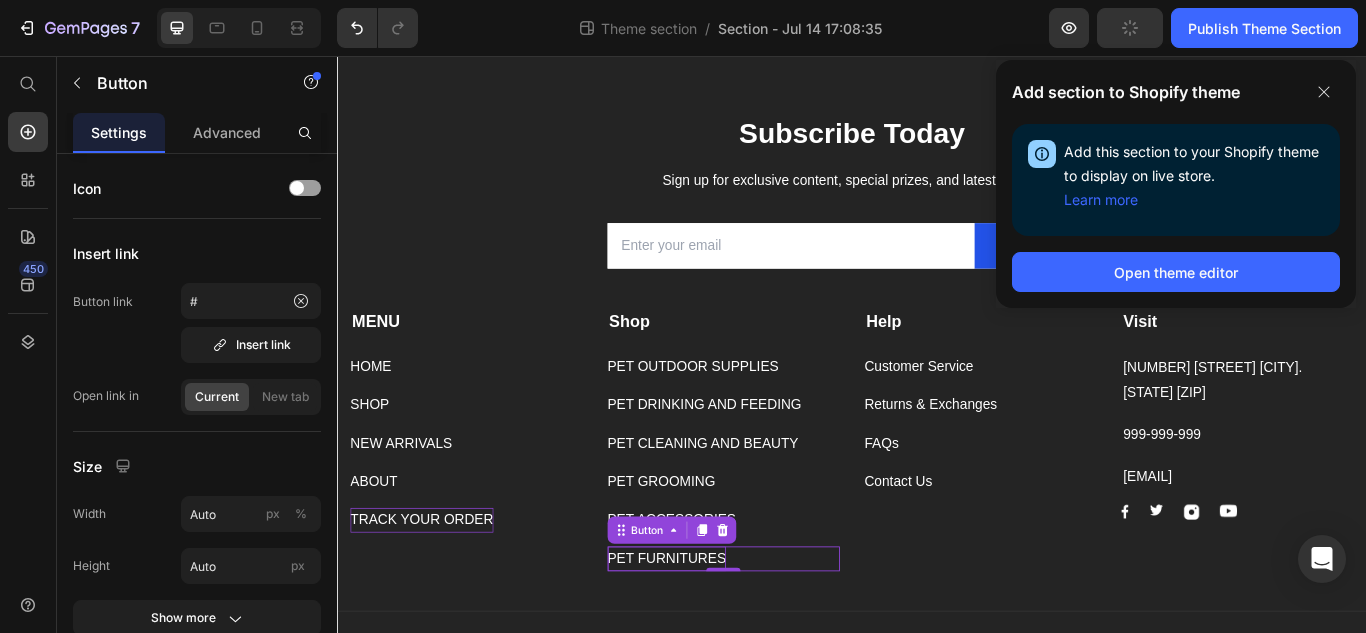 click on "PET FURNITURES Button   0" at bounding box center (787, 642) 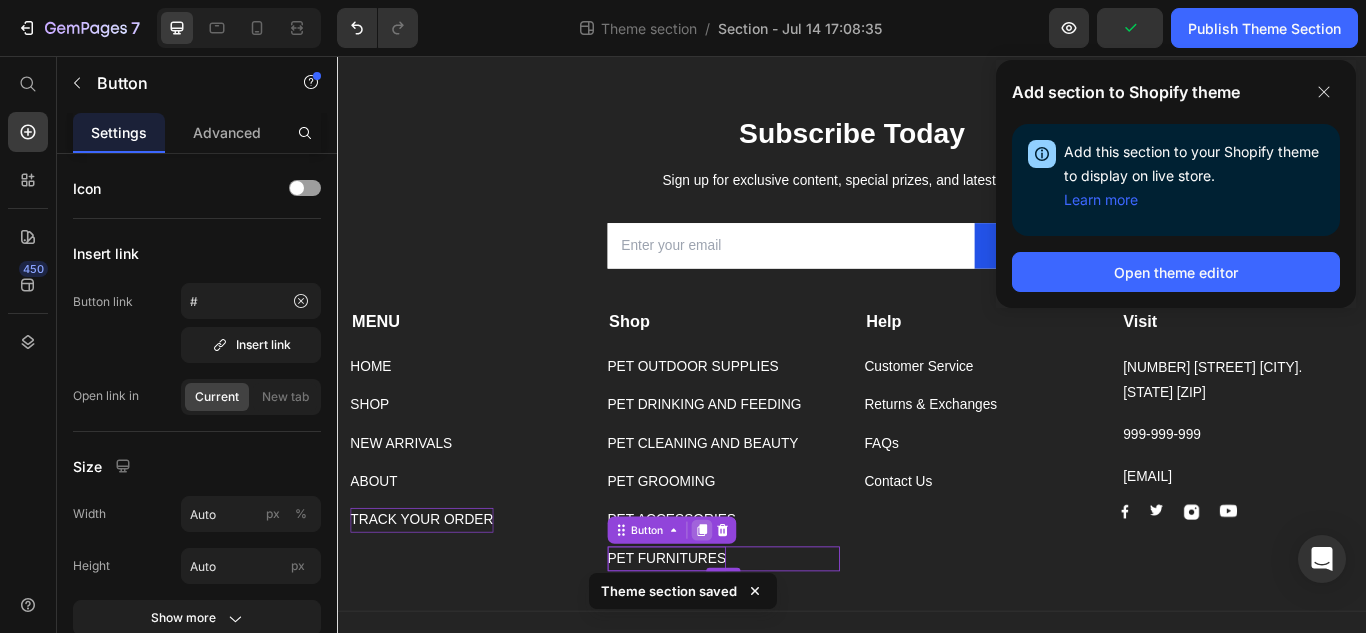 click at bounding box center (762, 609) 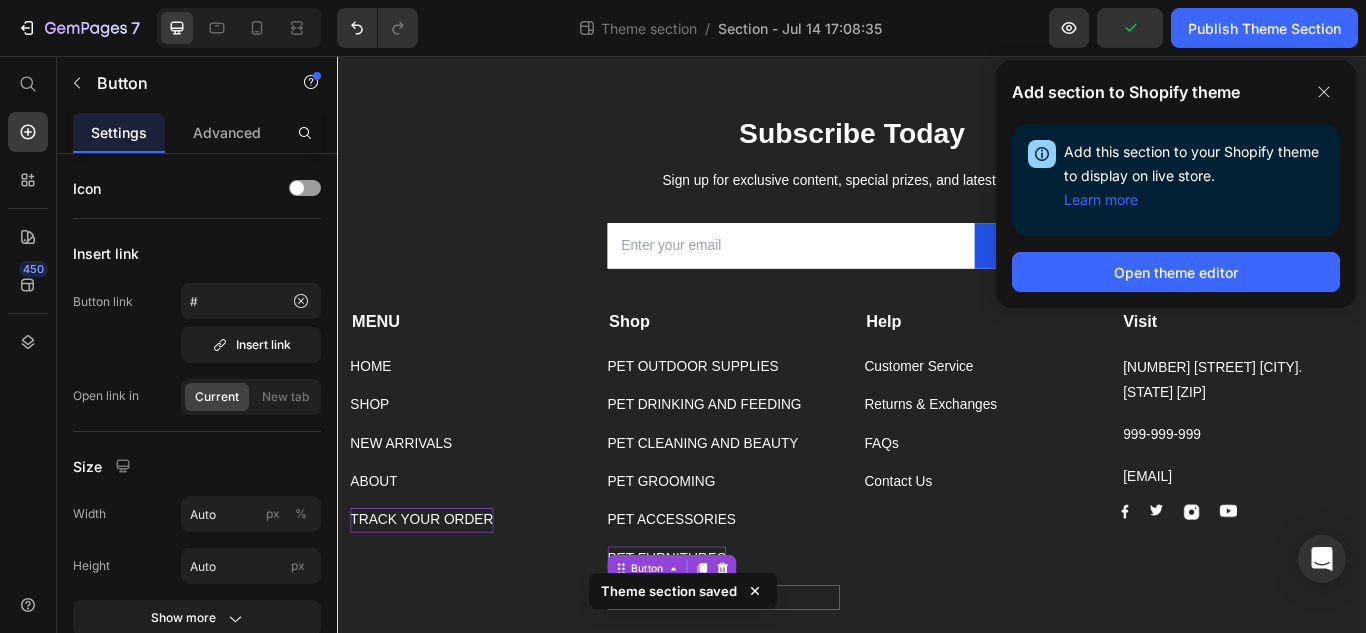 scroll, scrollTop: 0, scrollLeft: 0, axis: both 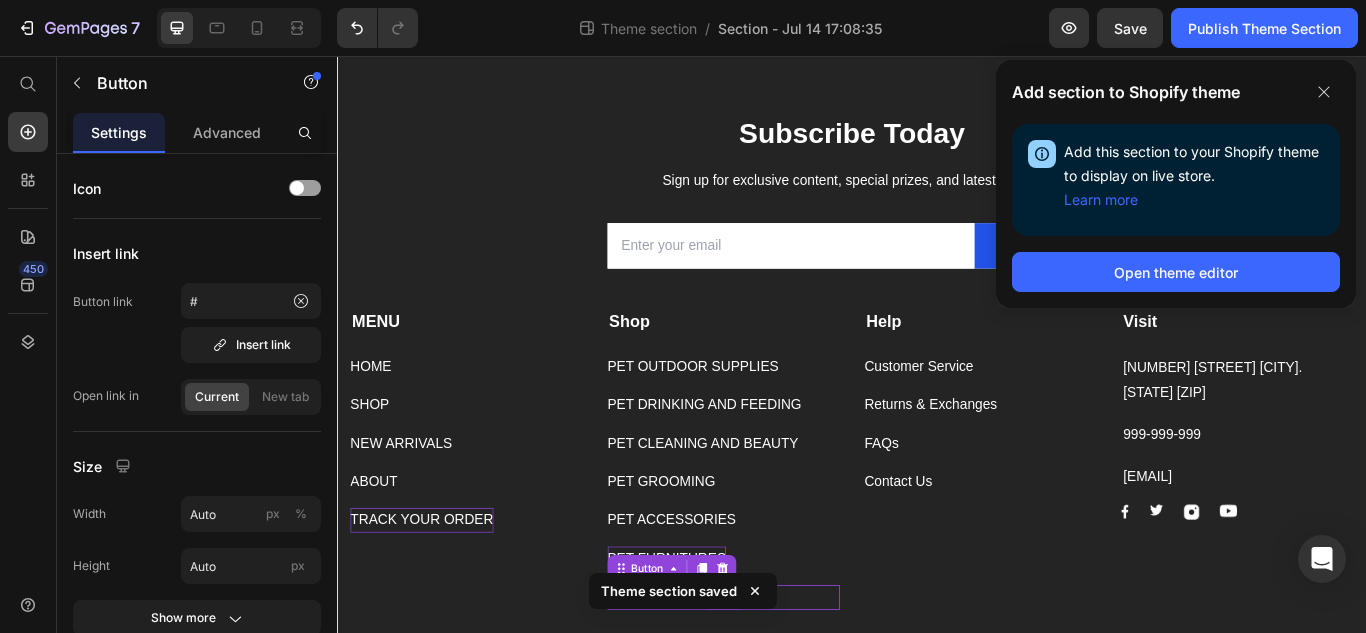 click on "PET FURNITURES Button   0" at bounding box center (787, 687) 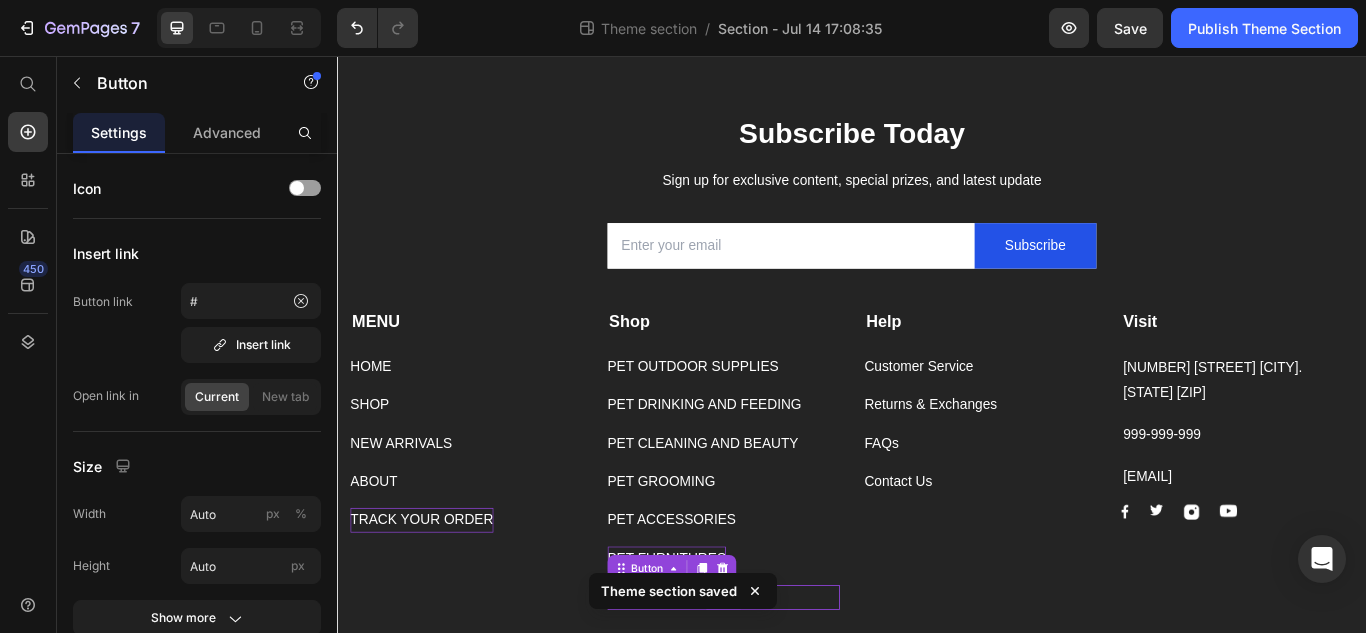 click 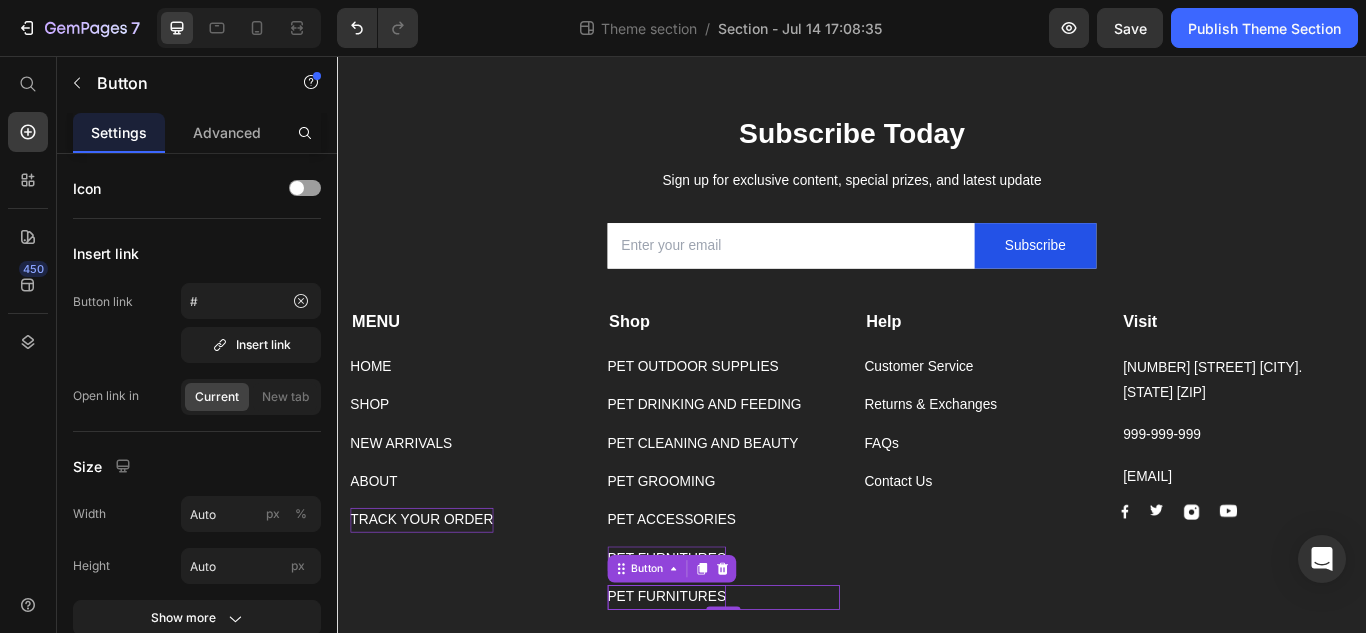 click on "PET FURNITURES" at bounding box center [721, 687] 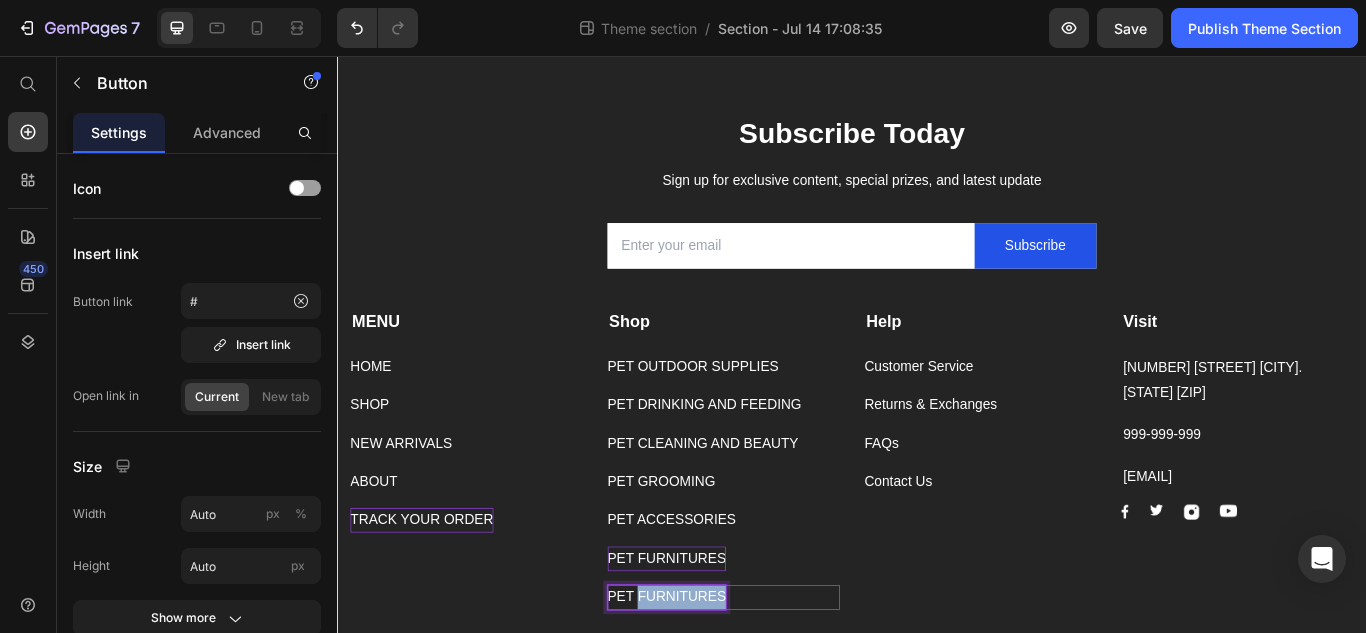 click on "PET FURNITURES" at bounding box center (721, 687) 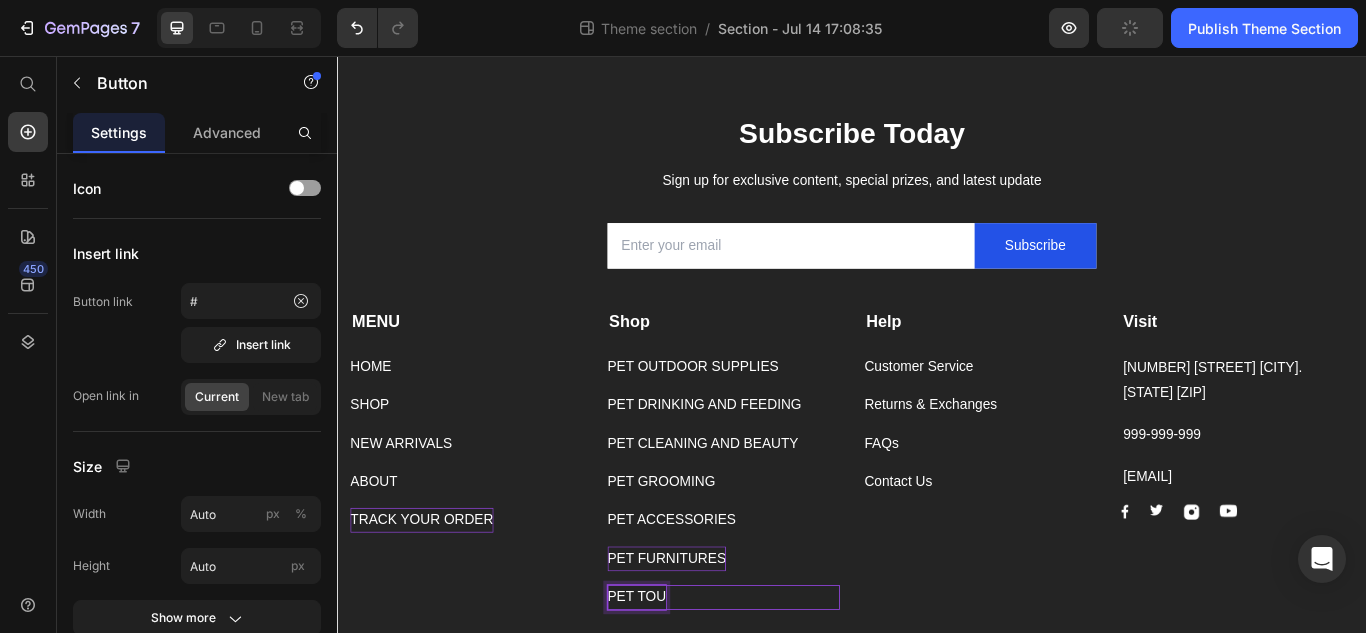 scroll, scrollTop: 82, scrollLeft: 0, axis: vertical 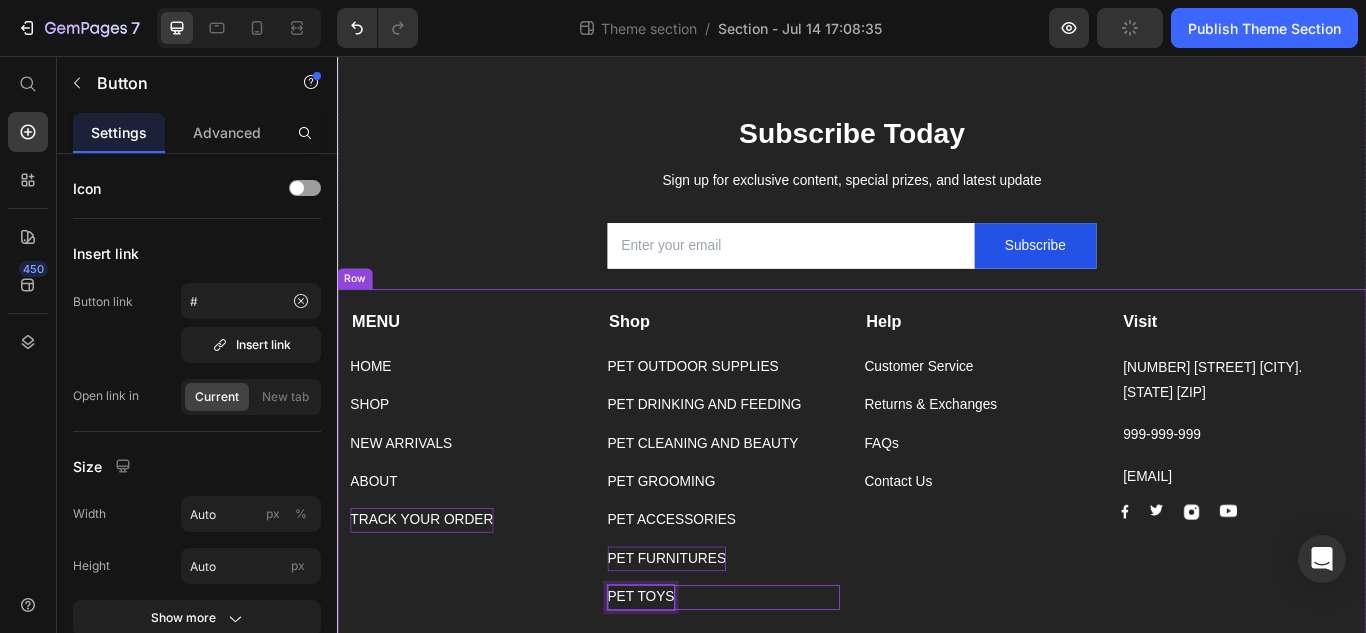 click on "Help Text block Customer Service Button Returns & Exchanges Button FAQs Button Contact Us Button" at bounding box center [1087, 527] 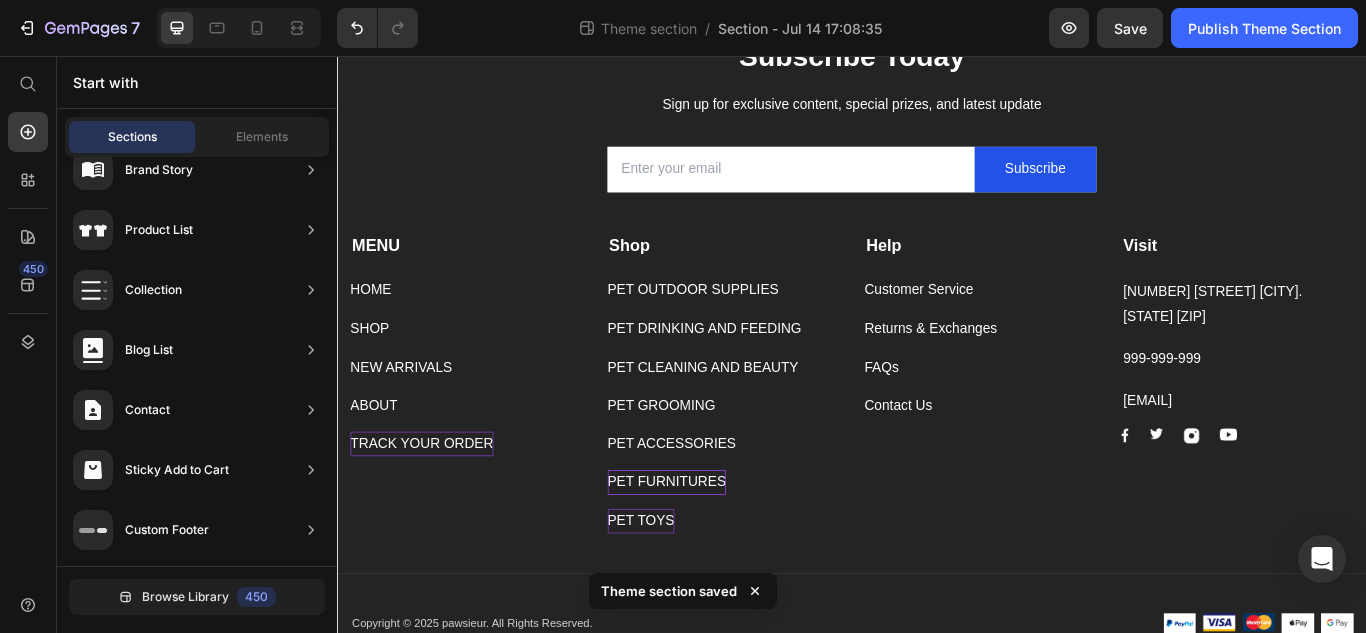 scroll, scrollTop: 296, scrollLeft: 0, axis: vertical 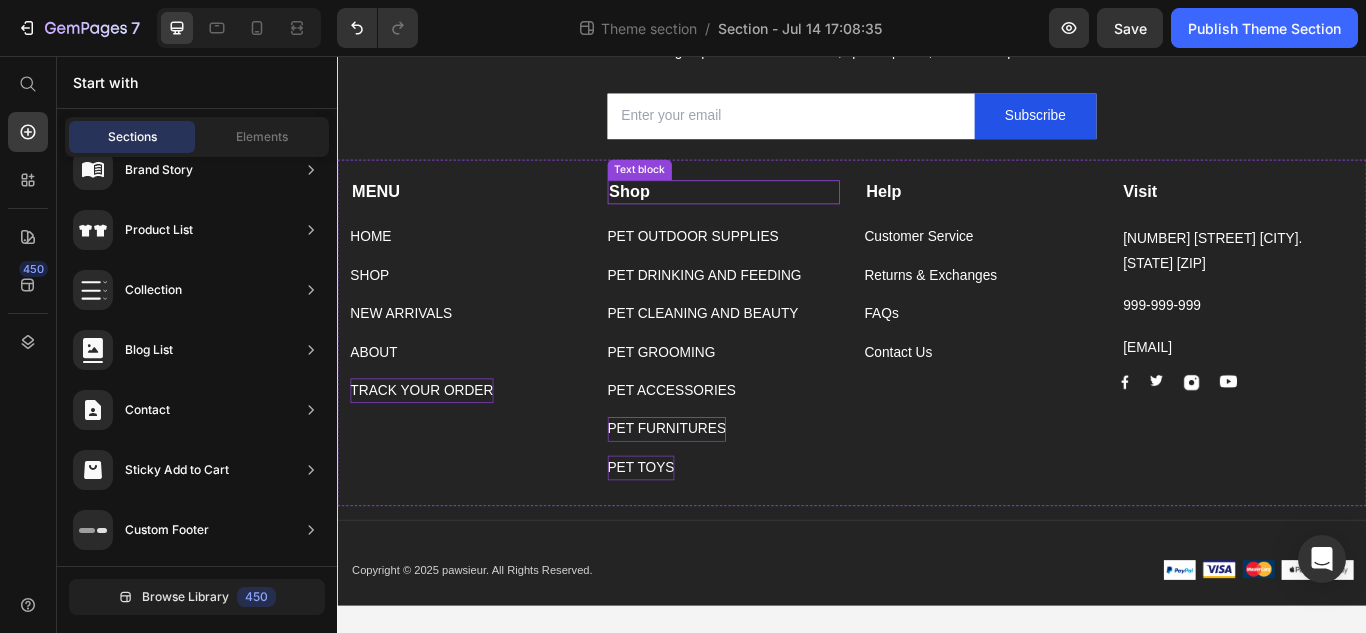 click on "Shop" at bounding box center (678, 214) 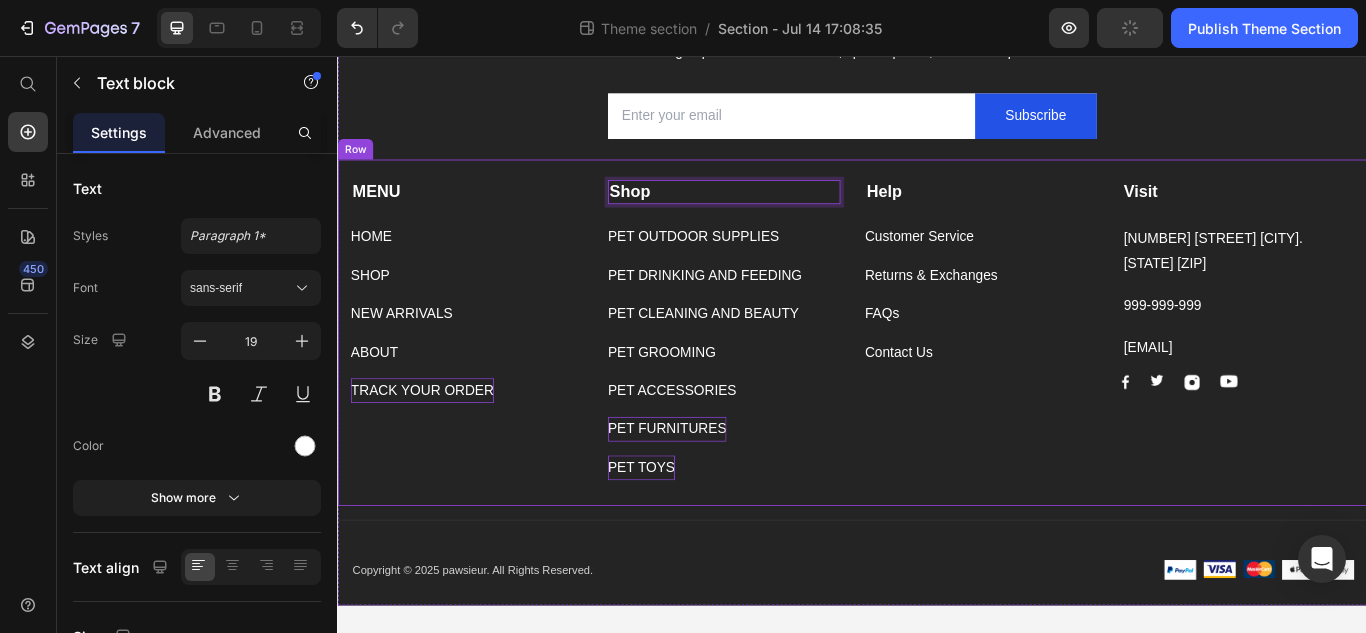 drag, startPoint x: 689, startPoint y: 221, endPoint x: 746, endPoint y: 241, distance: 60.40695 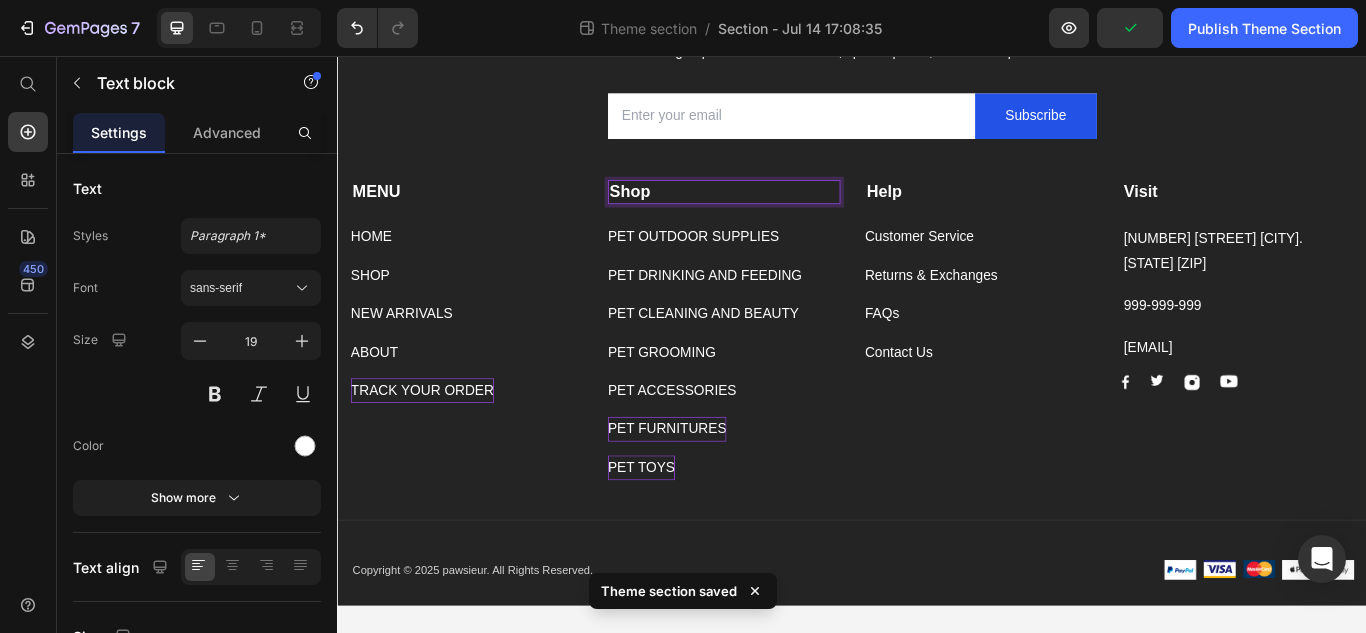 click on "Shop" at bounding box center [787, 215] 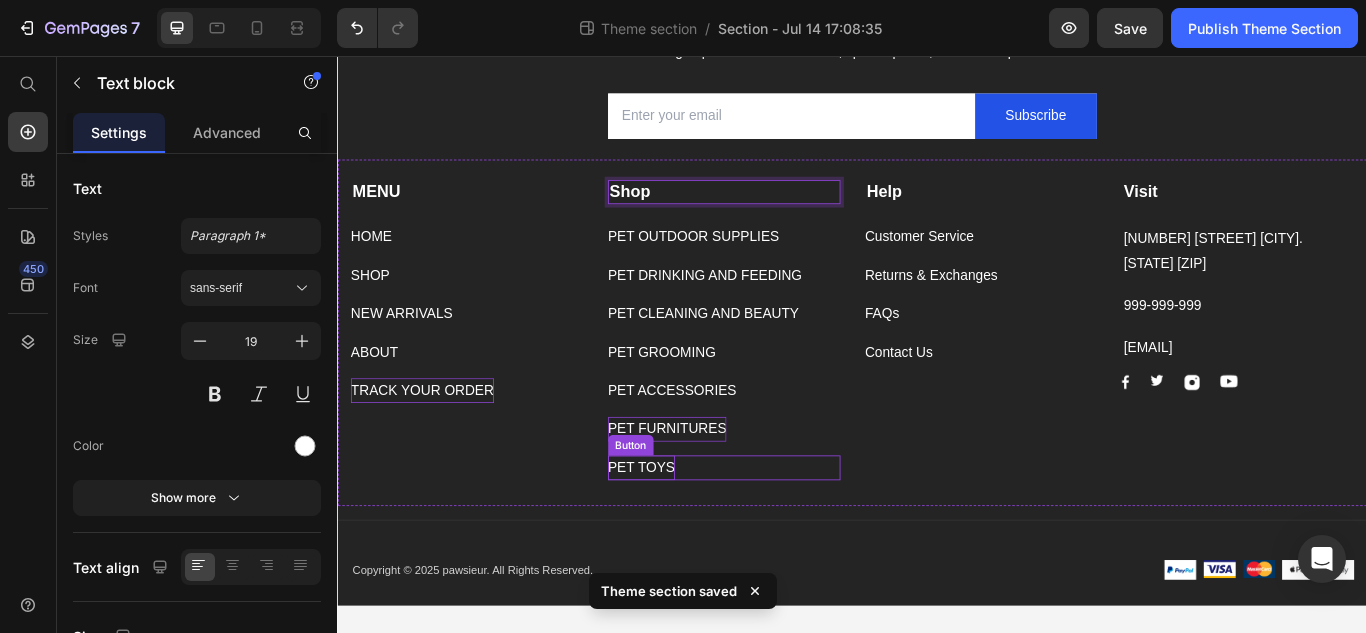 click on "PET TOYS" at bounding box center [691, 536] 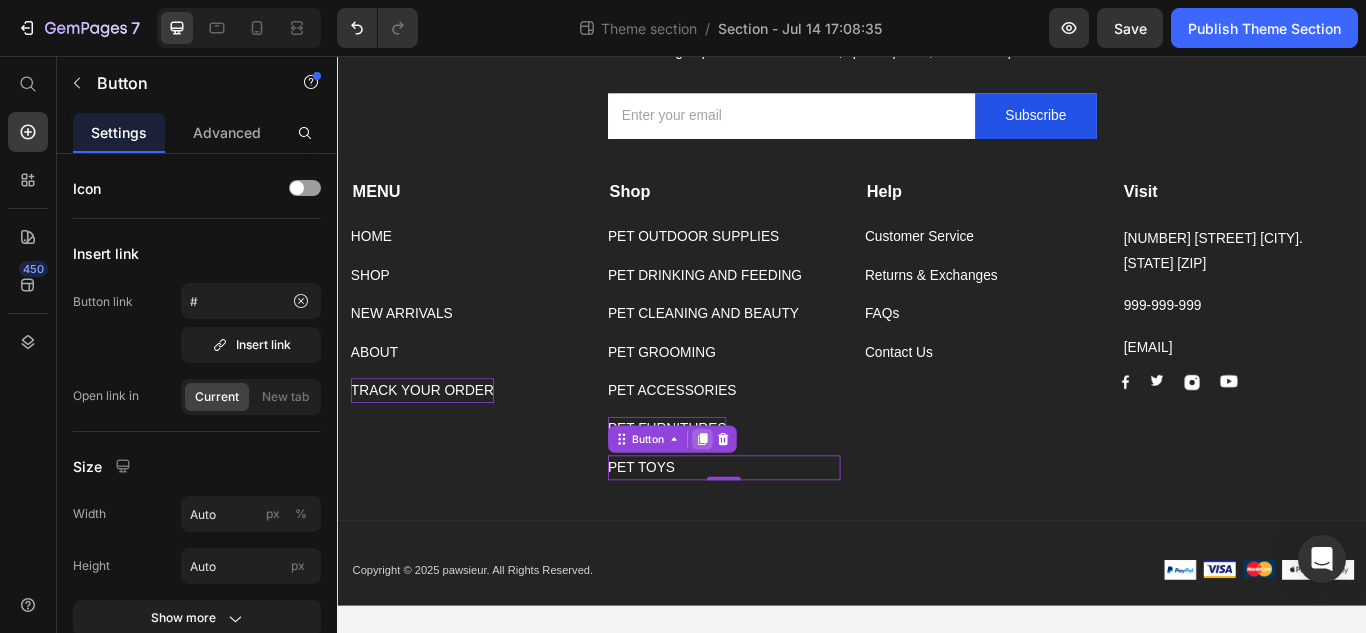 click 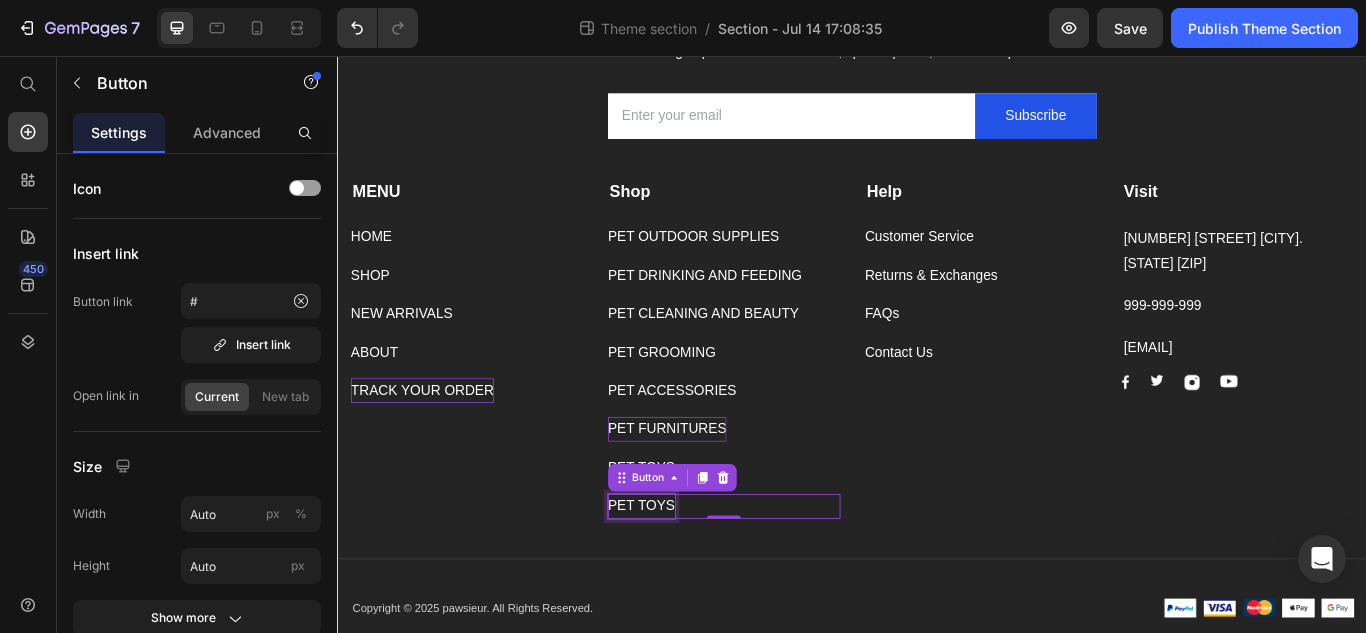 click on "PET TOYS" at bounding box center [691, 581] 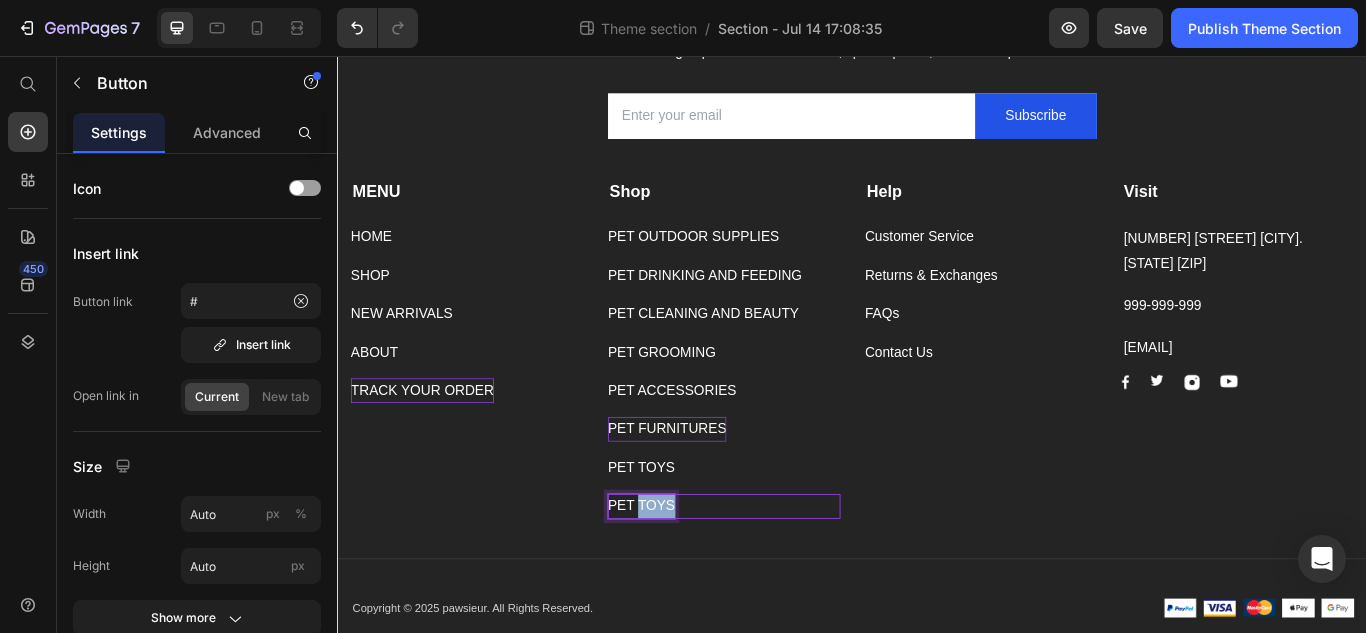 click on "PET TOYS" at bounding box center [691, 581] 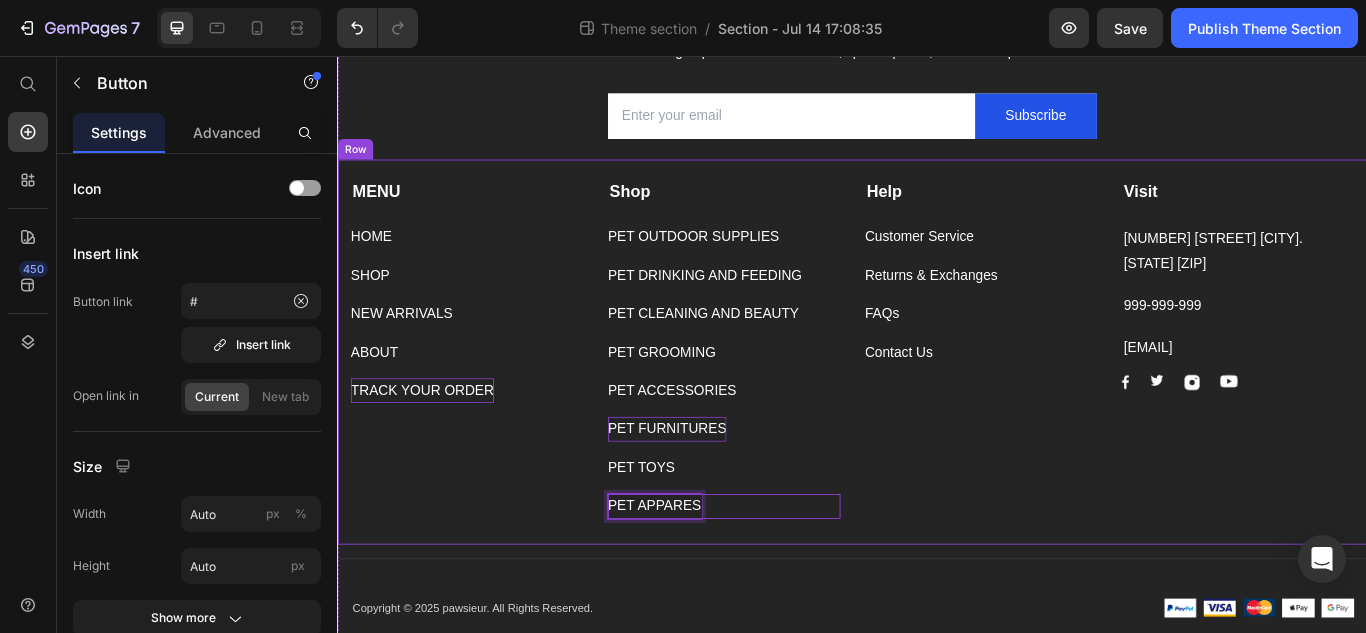 click on "Help Text block Customer Service Button Returns & Exchanges Button FAQs Button Contact Us Button" at bounding box center (1087, 398) 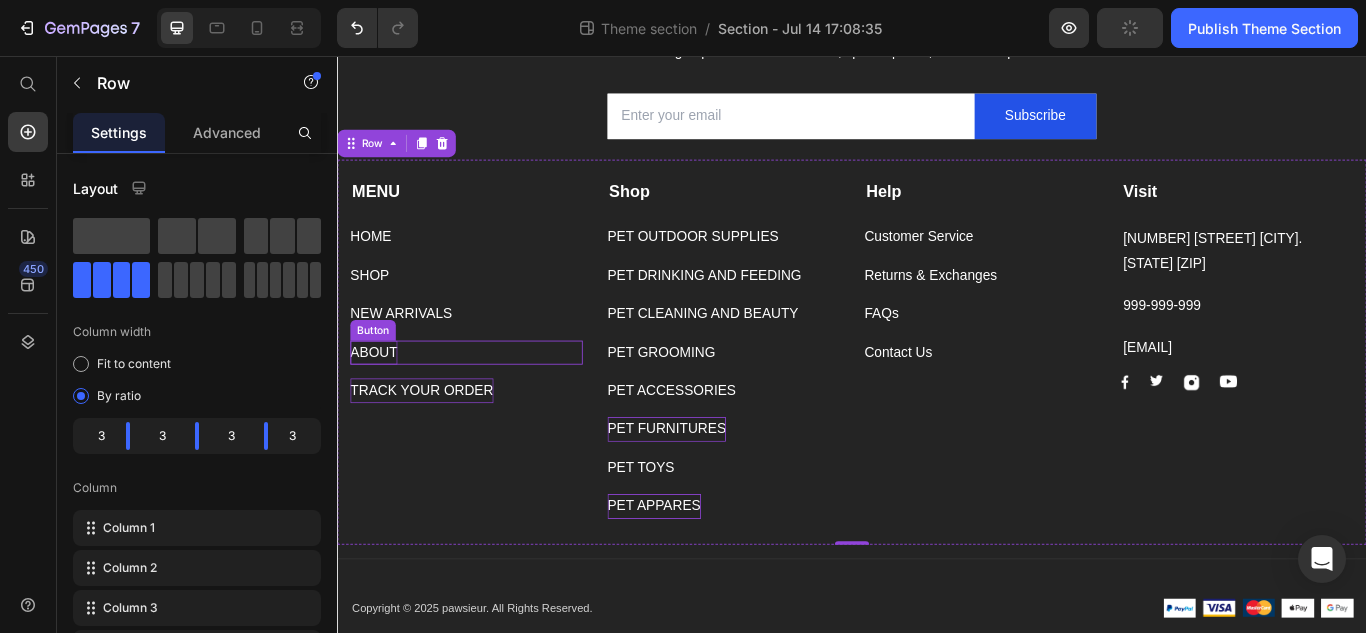click on "ABOUT" at bounding box center (379, 402) 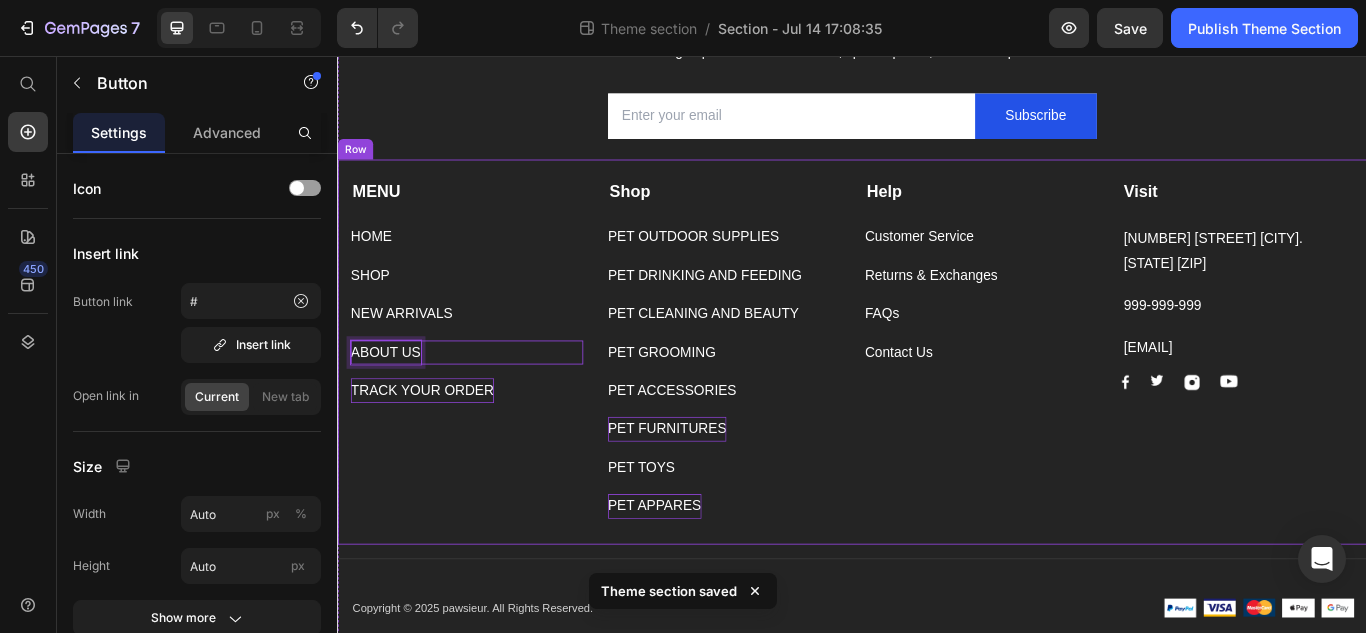 click on "MENU Text block HOME Button SHOP Button NEW ARRIVALS Button  ABOUT US Button   0 TRACK YOUR ORDER Button" at bounding box center [487, 398] 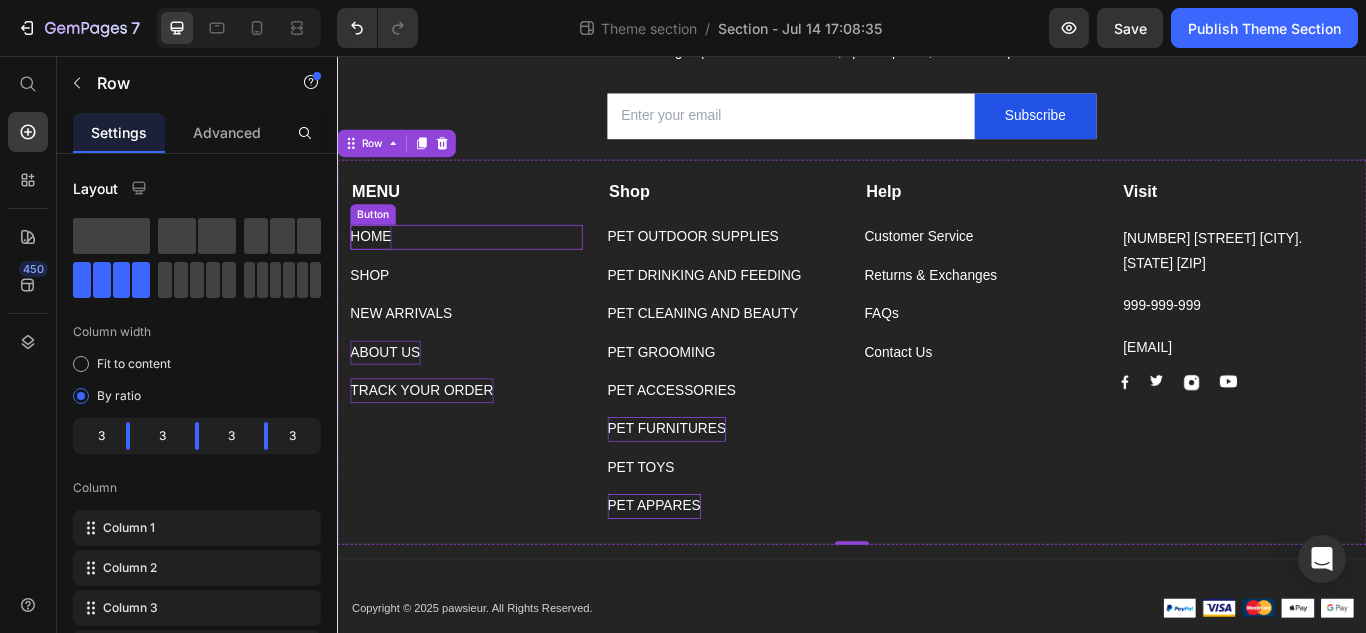 click on "HOME" at bounding box center (376, 267) 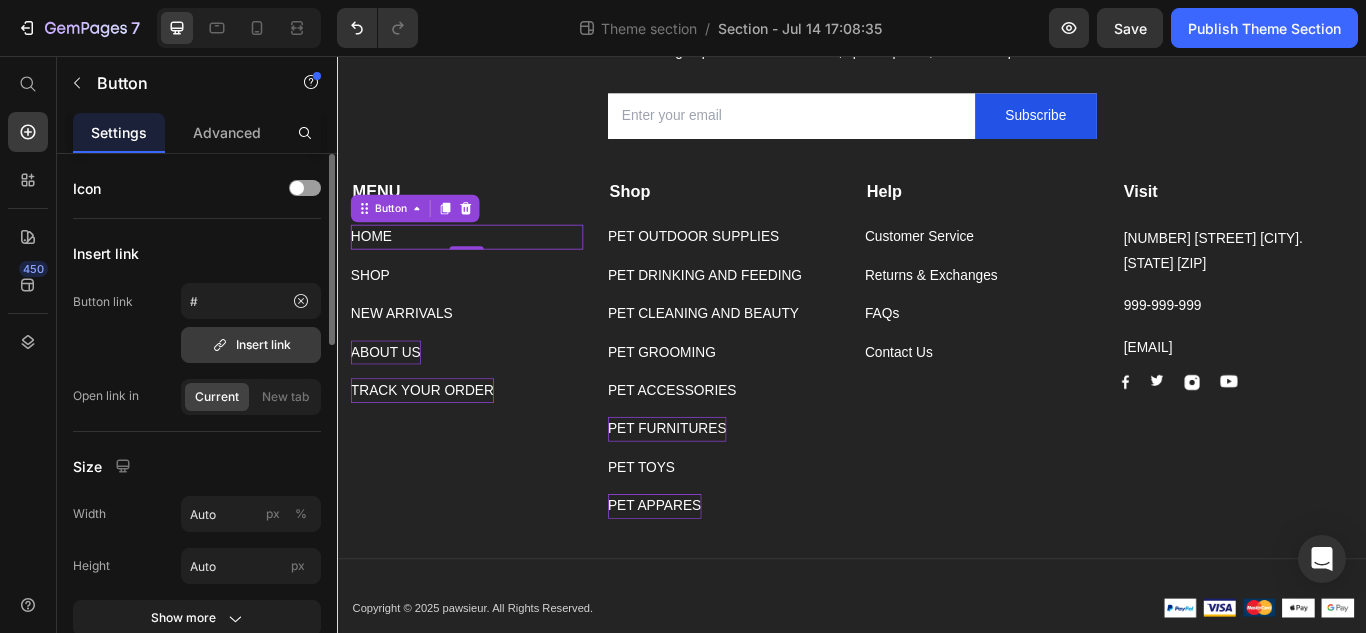 click on "Insert link" at bounding box center (251, 345) 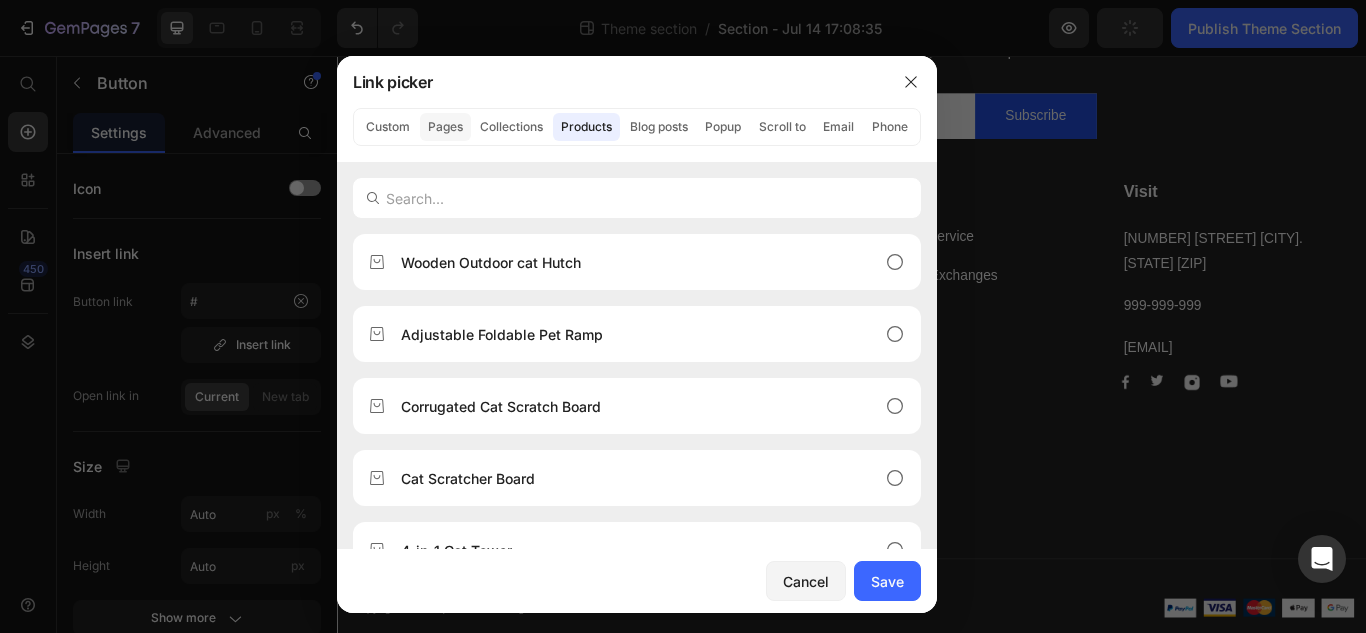 click on "Pages" 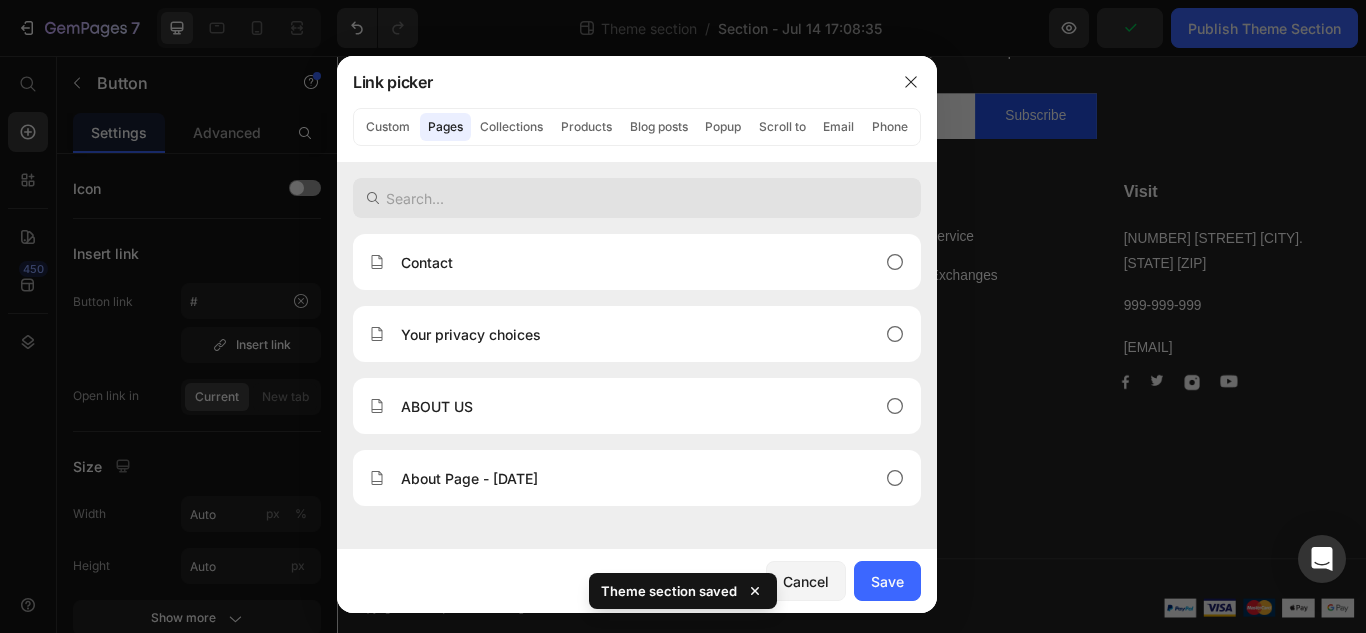 click at bounding box center [637, 198] 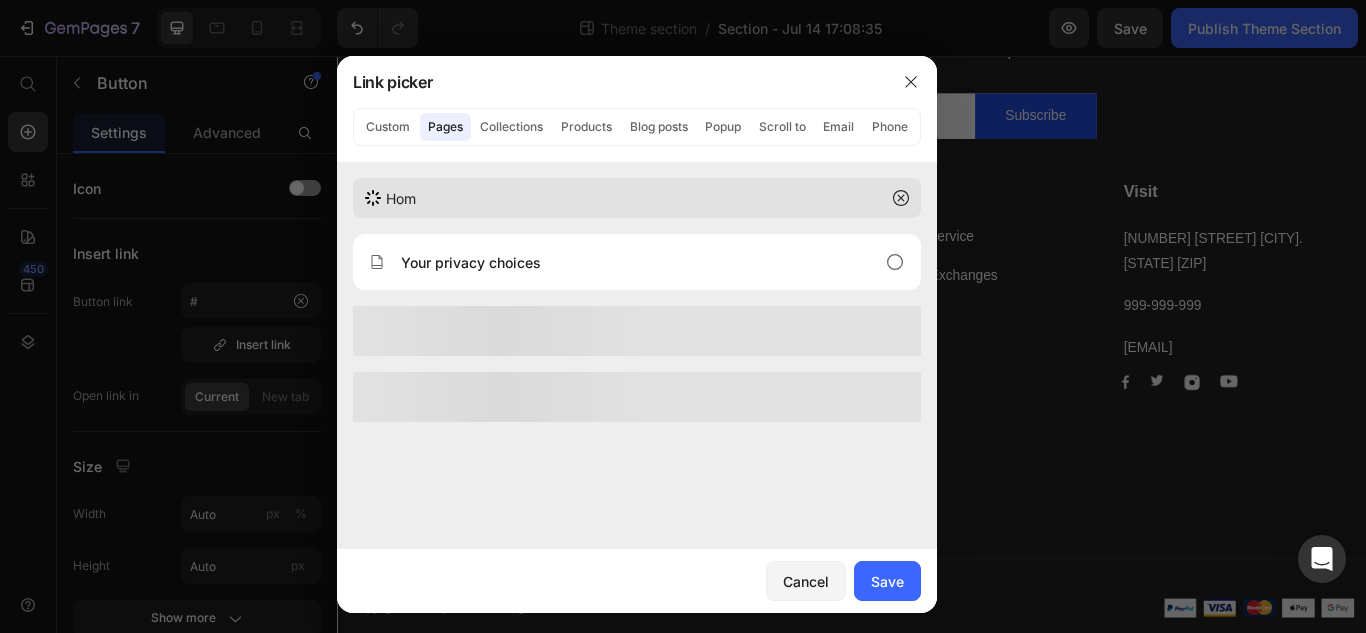 type on "Home" 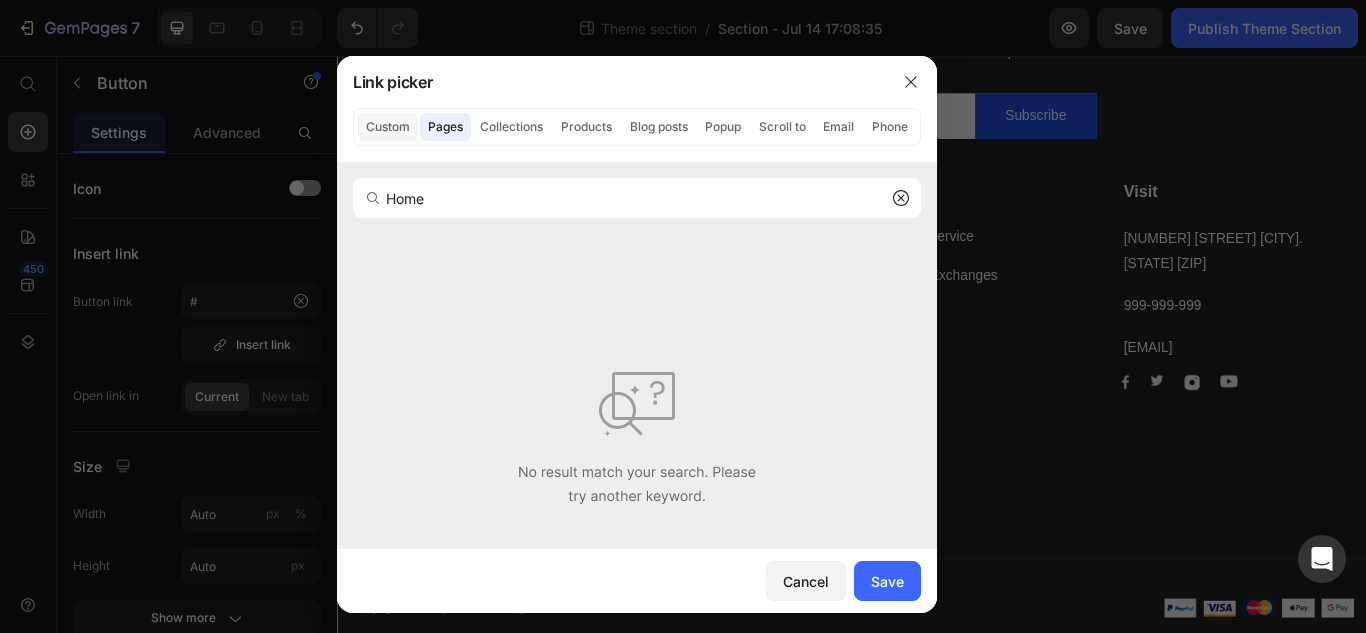 click on "Custom" 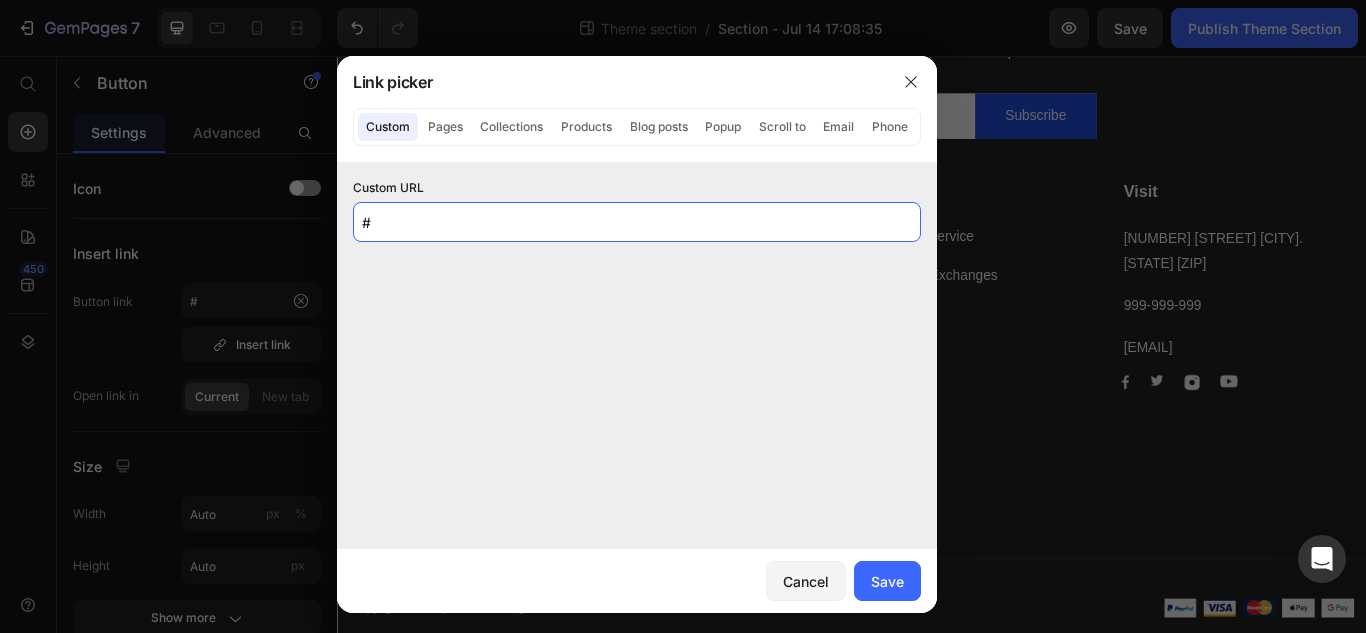 click on "#" 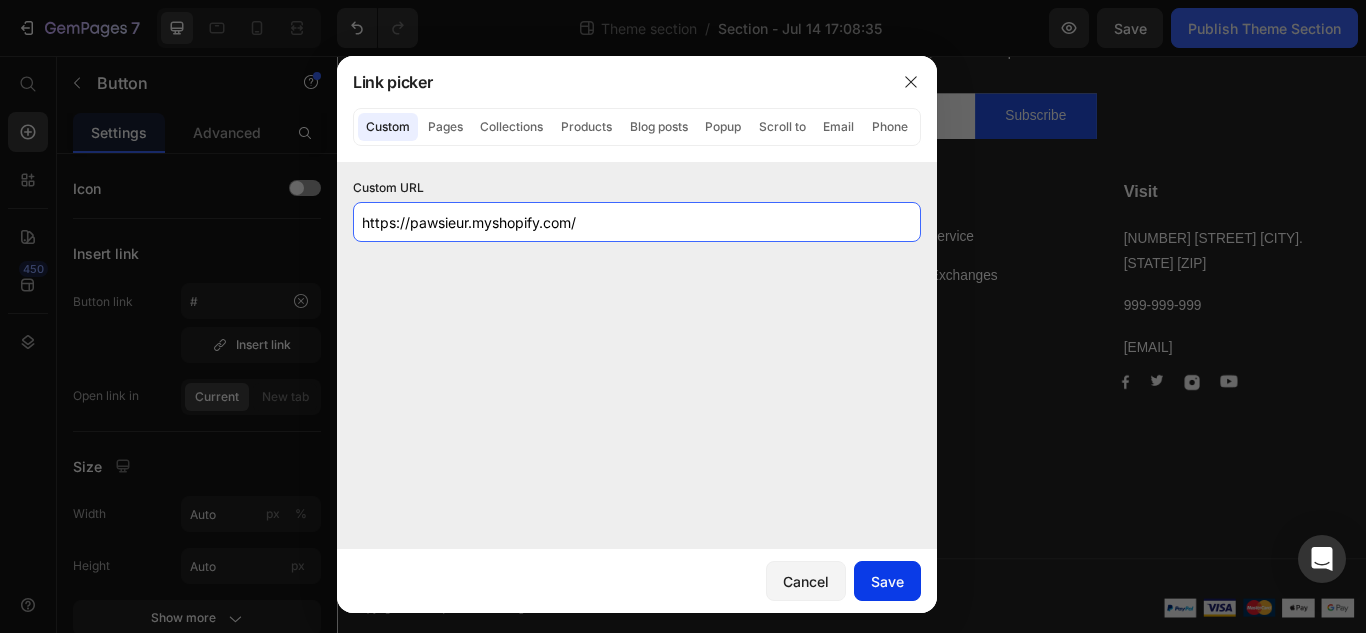 type on "https://pawsieur.myshopify.com/" 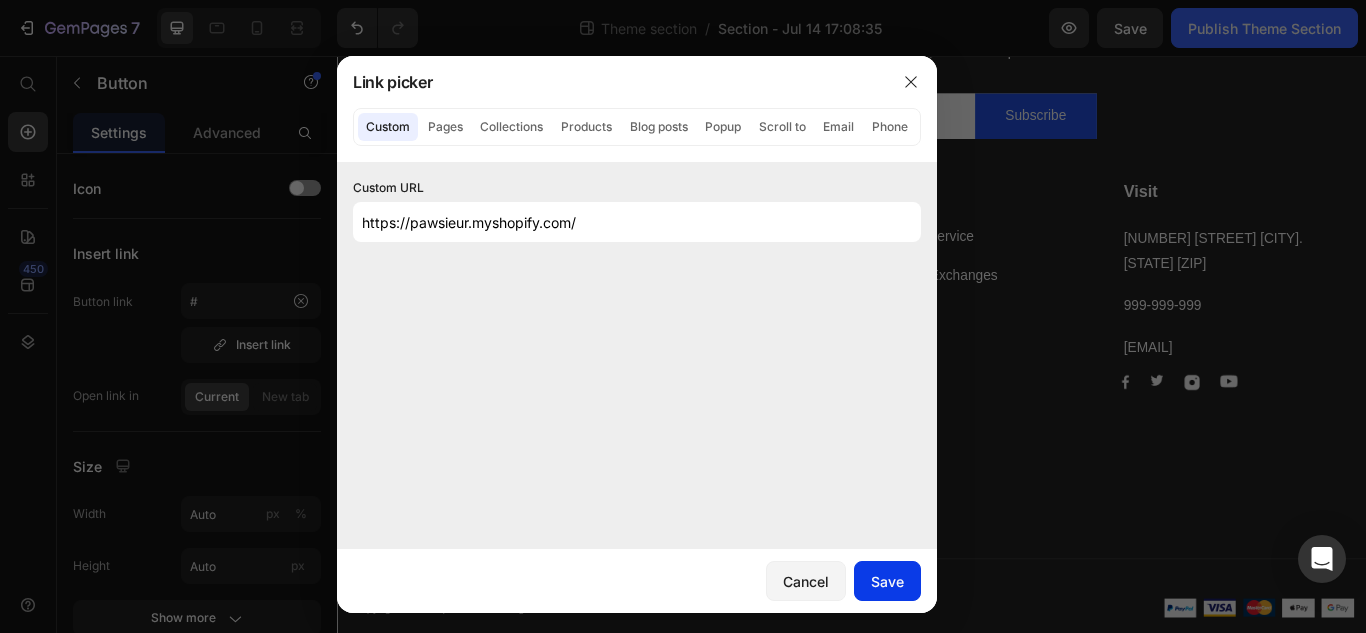 click on "Save" at bounding box center (887, 581) 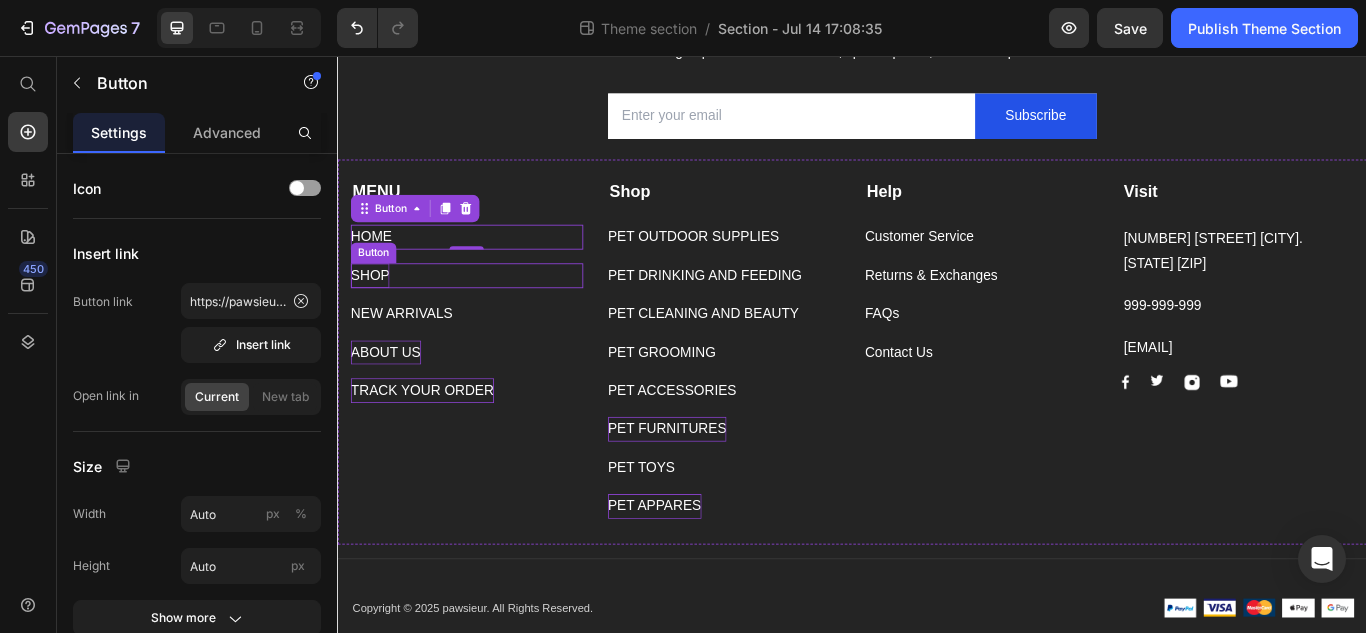 click on "SHOP" at bounding box center (374, 312) 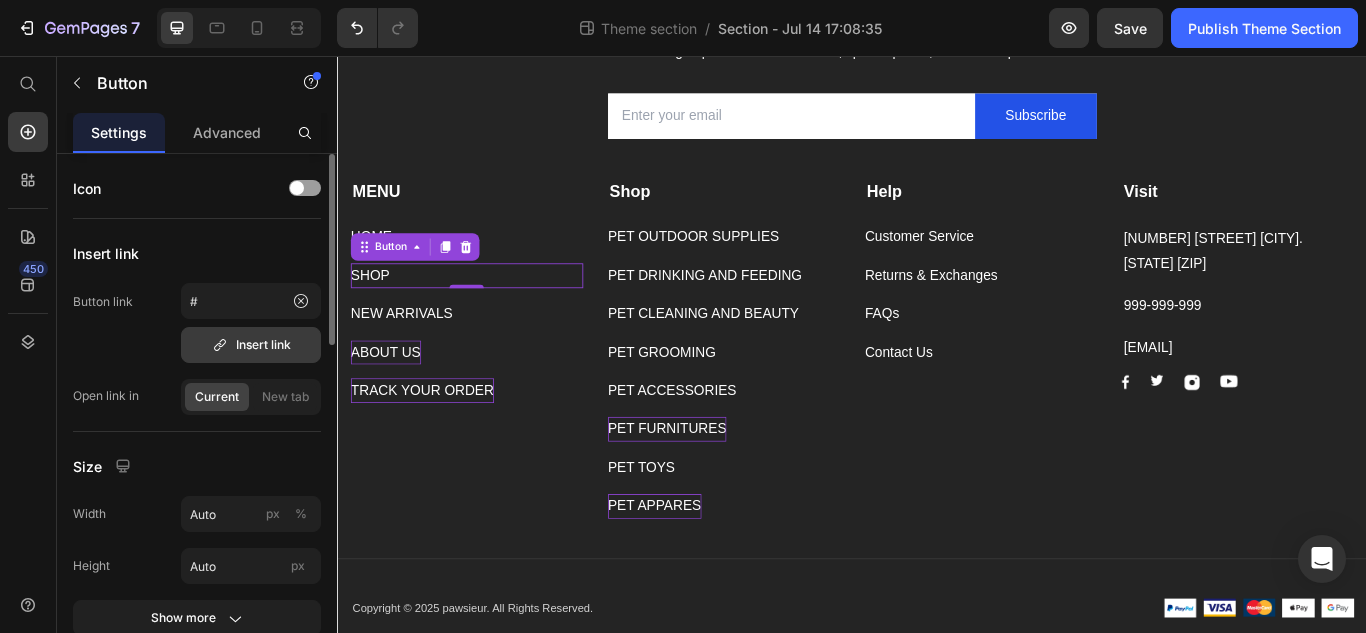 click on "Insert link" at bounding box center (251, 345) 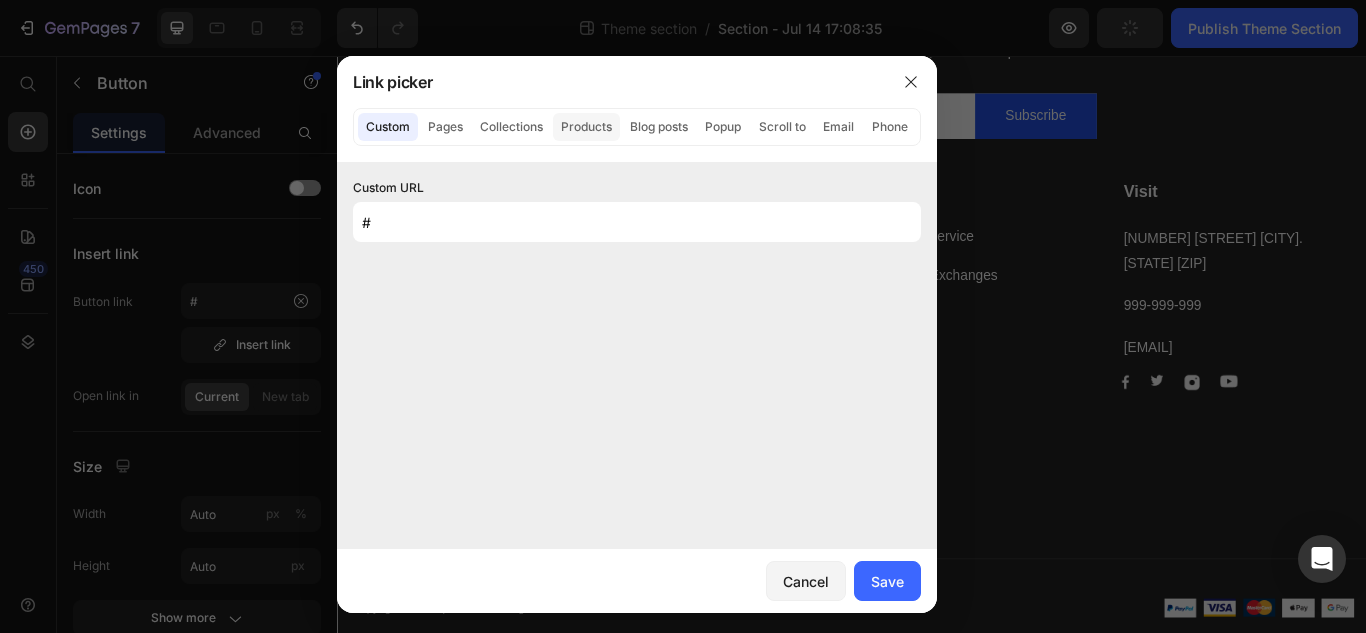 click on "Products" 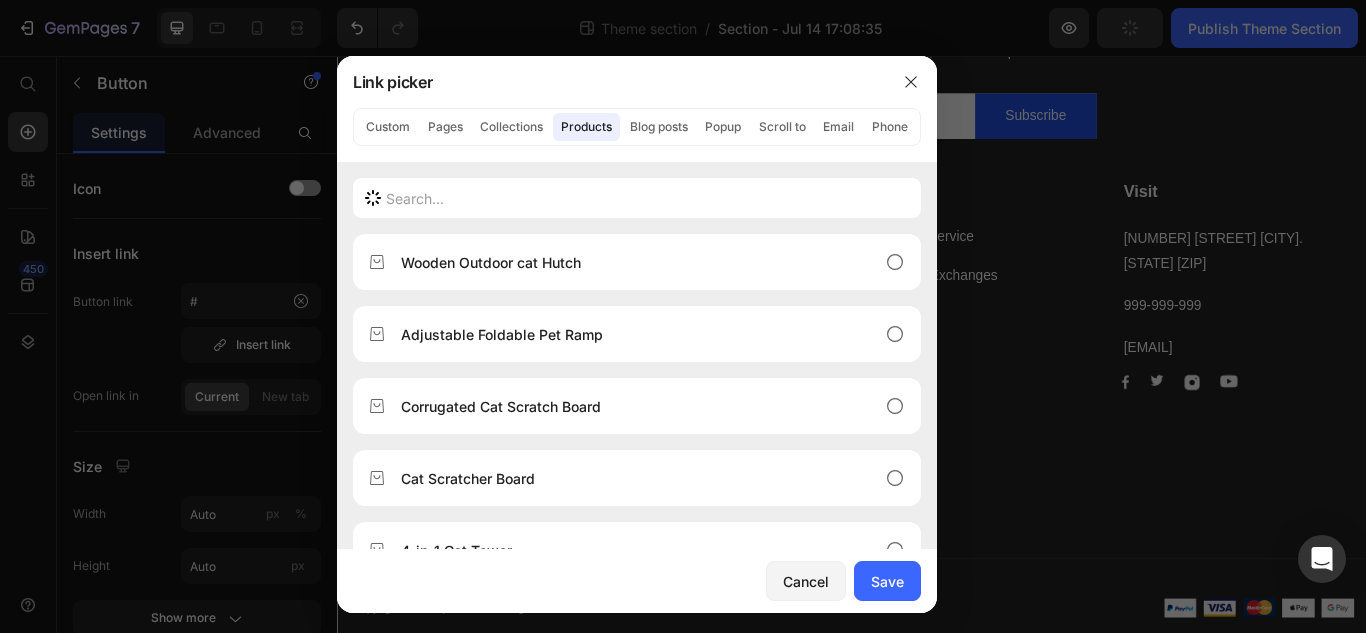 scroll, scrollTop: 352, scrollLeft: 0, axis: vertical 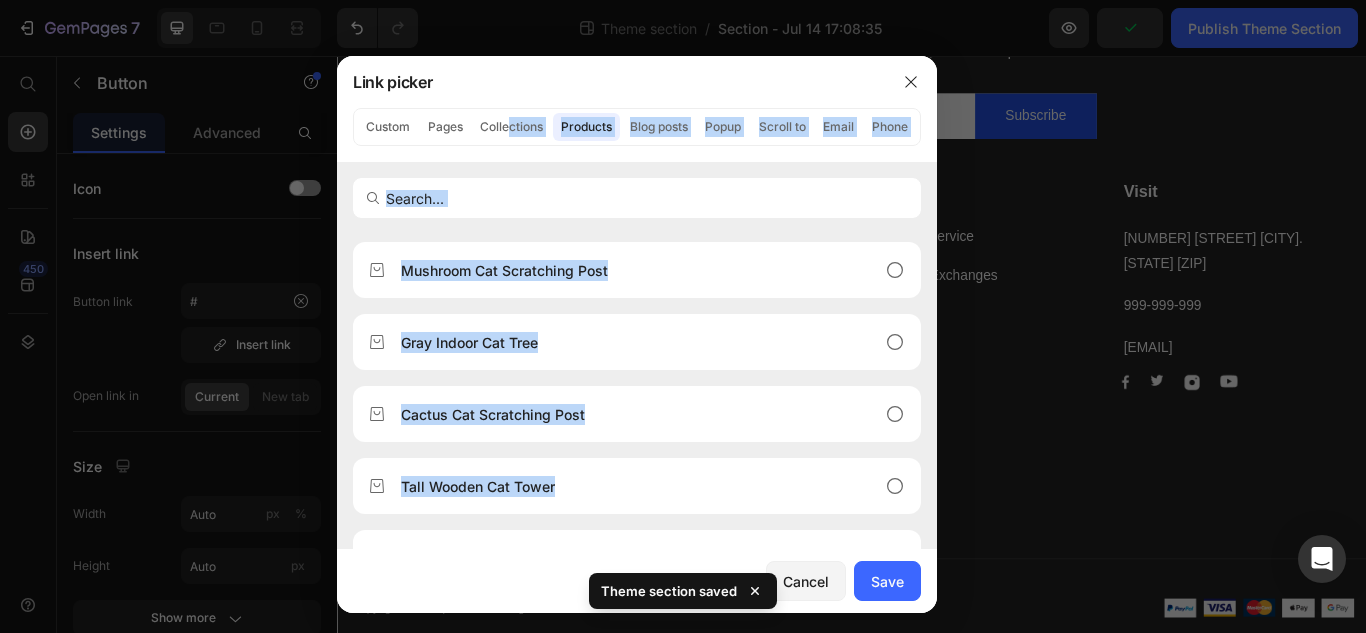 drag, startPoint x: 923, startPoint y: 261, endPoint x: 507, endPoint y: 142, distance: 432.6858 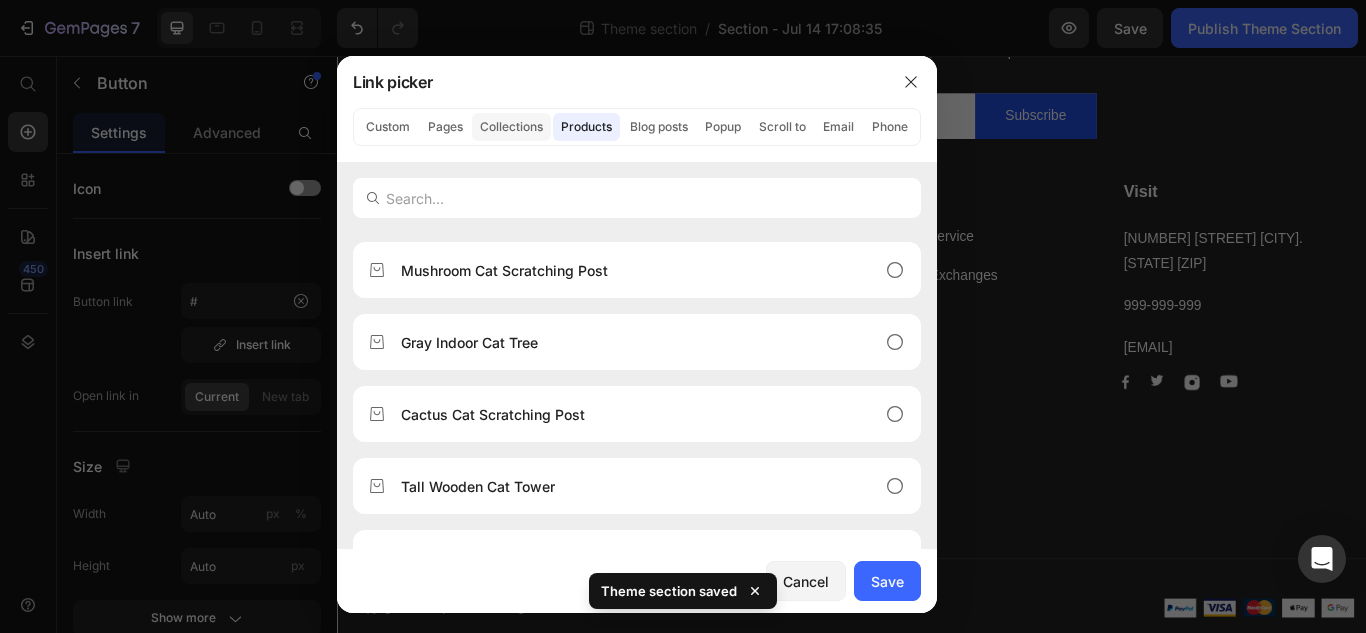 click on "Collections" 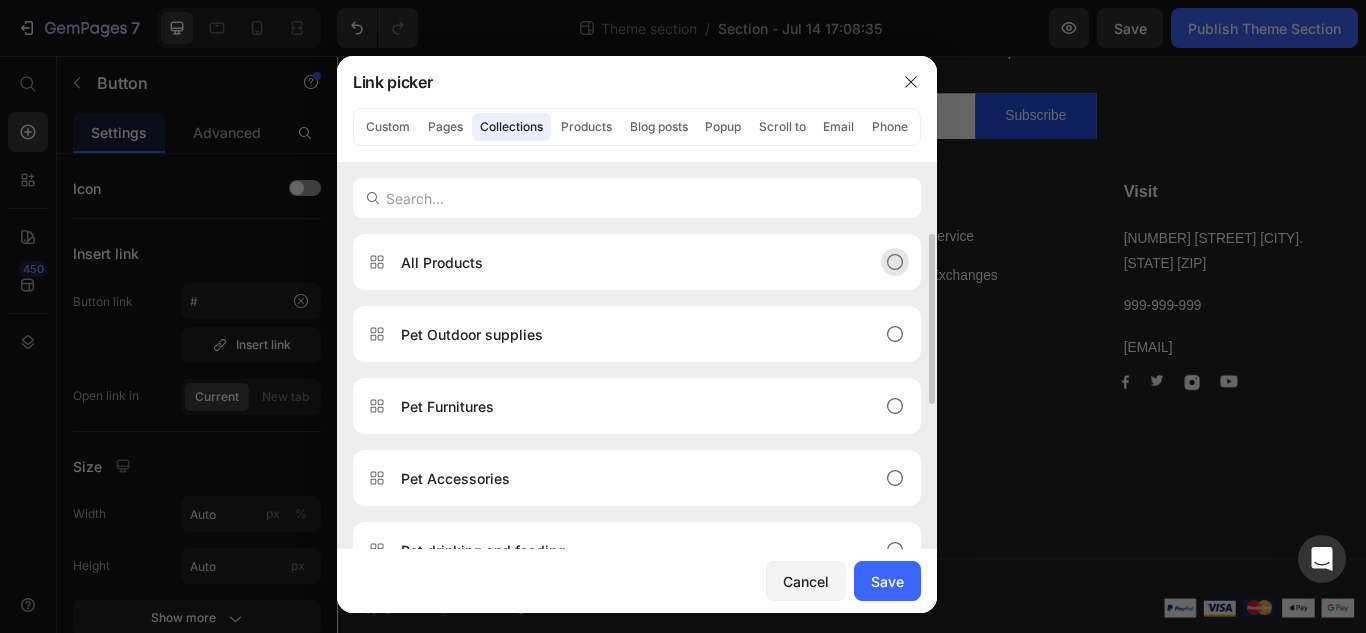 click 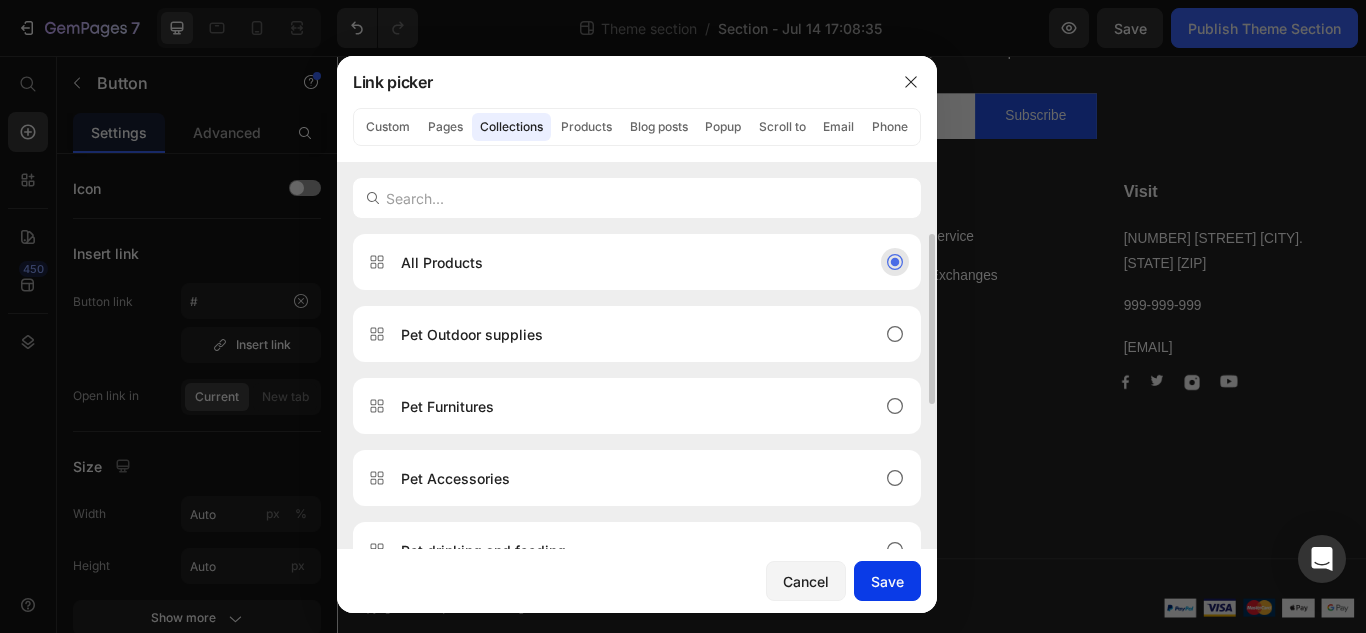 click on "Save" 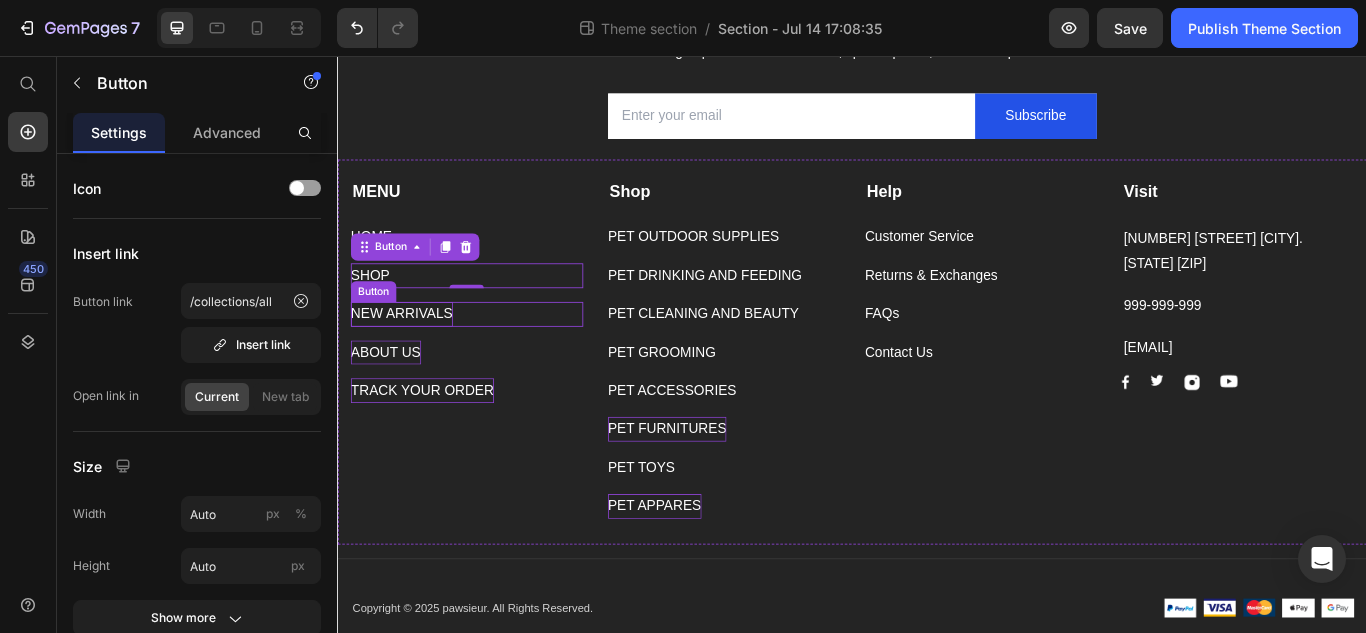 click on "NEW ARRIVALS" at bounding box center (411, 357) 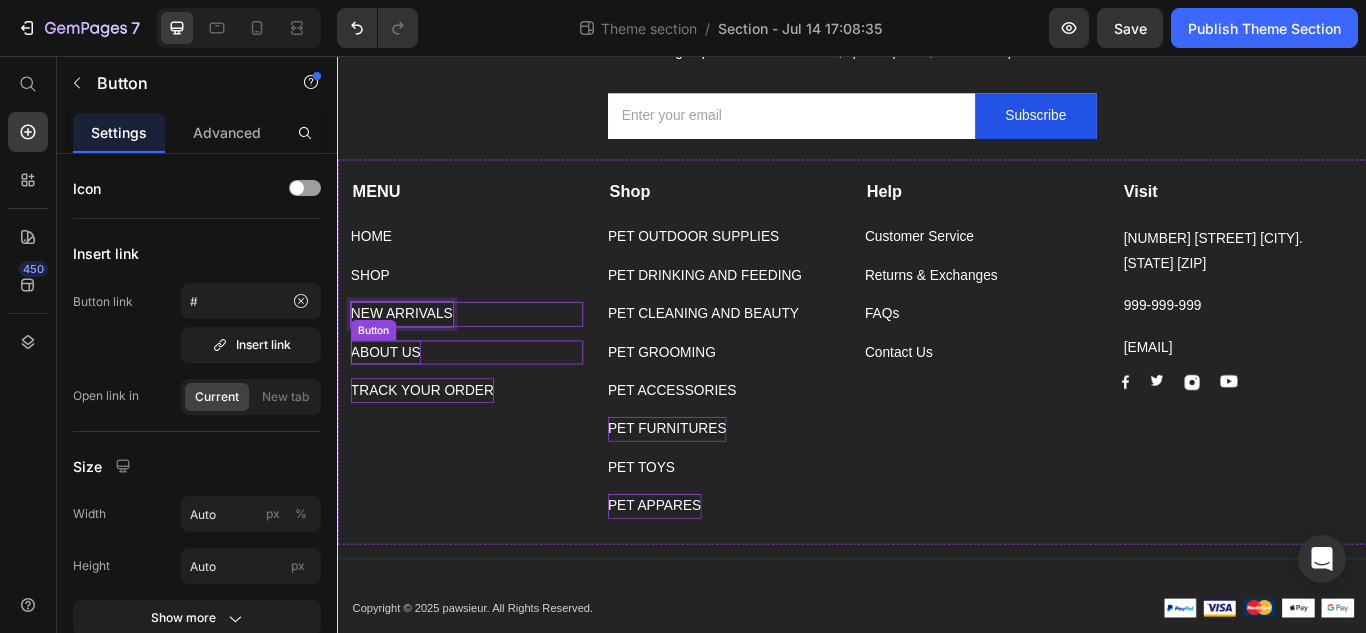 click on "ABOUT US" at bounding box center (393, 402) 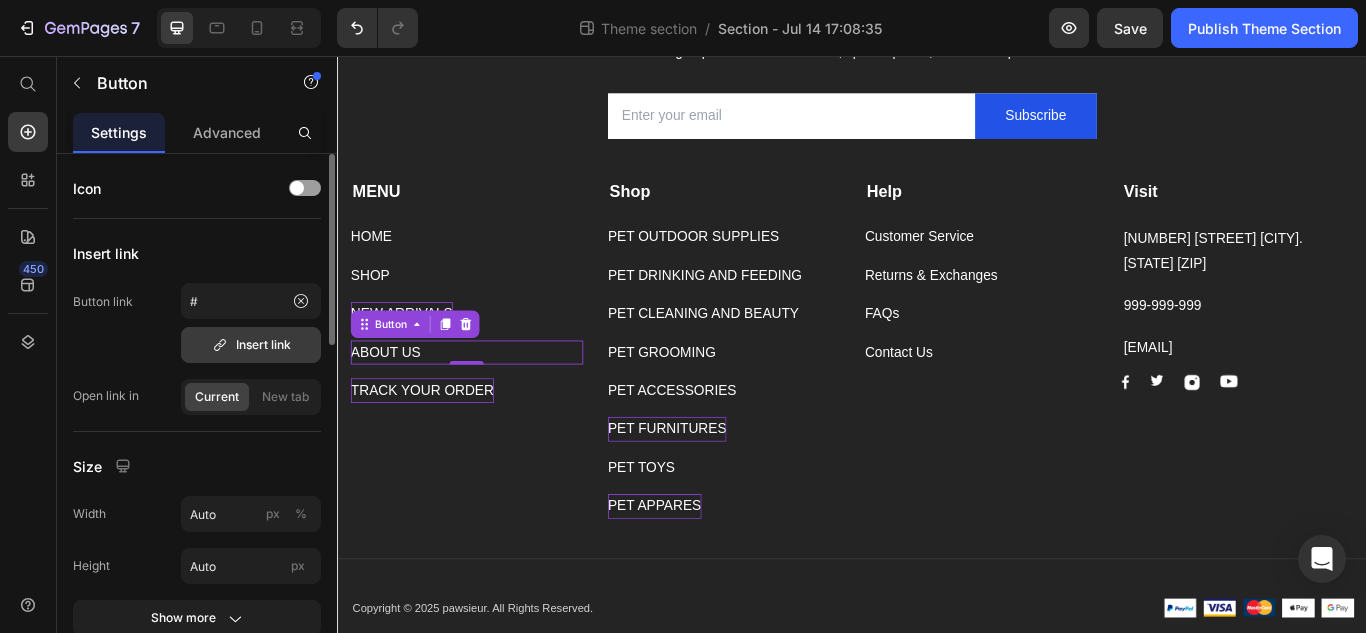 click on "Insert link" at bounding box center (251, 345) 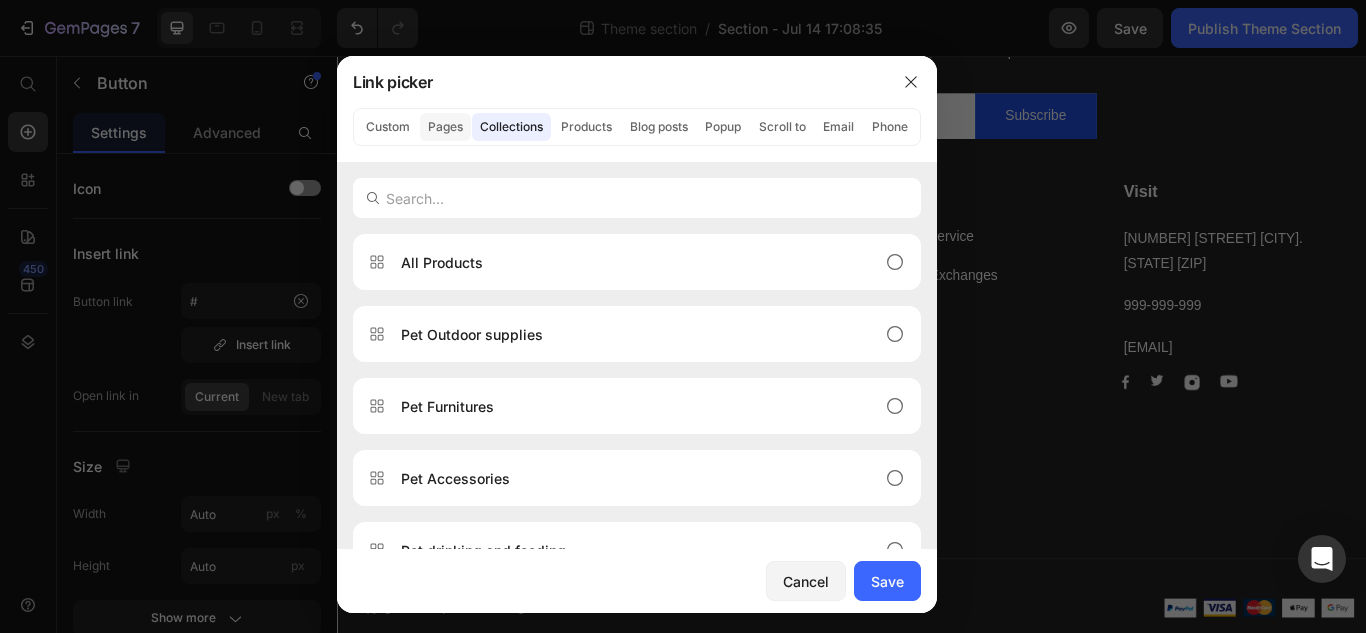 click on "Pages" 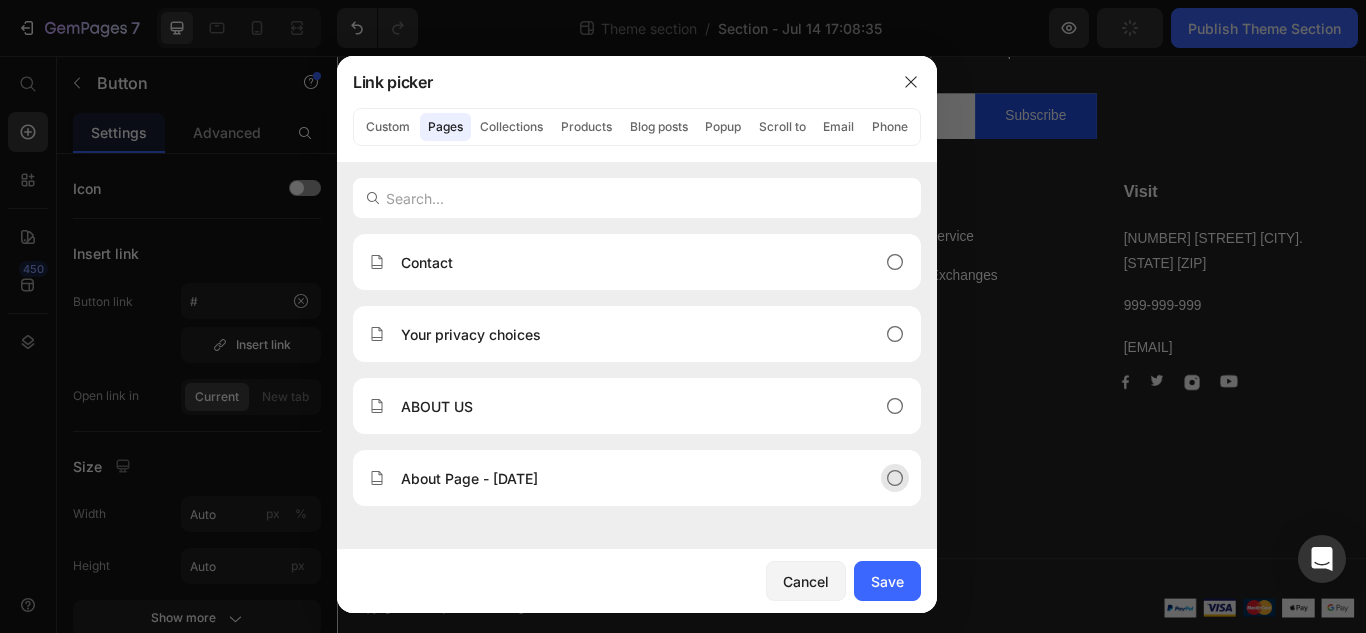 click on "About Page - Jun 30, 17:14:39" 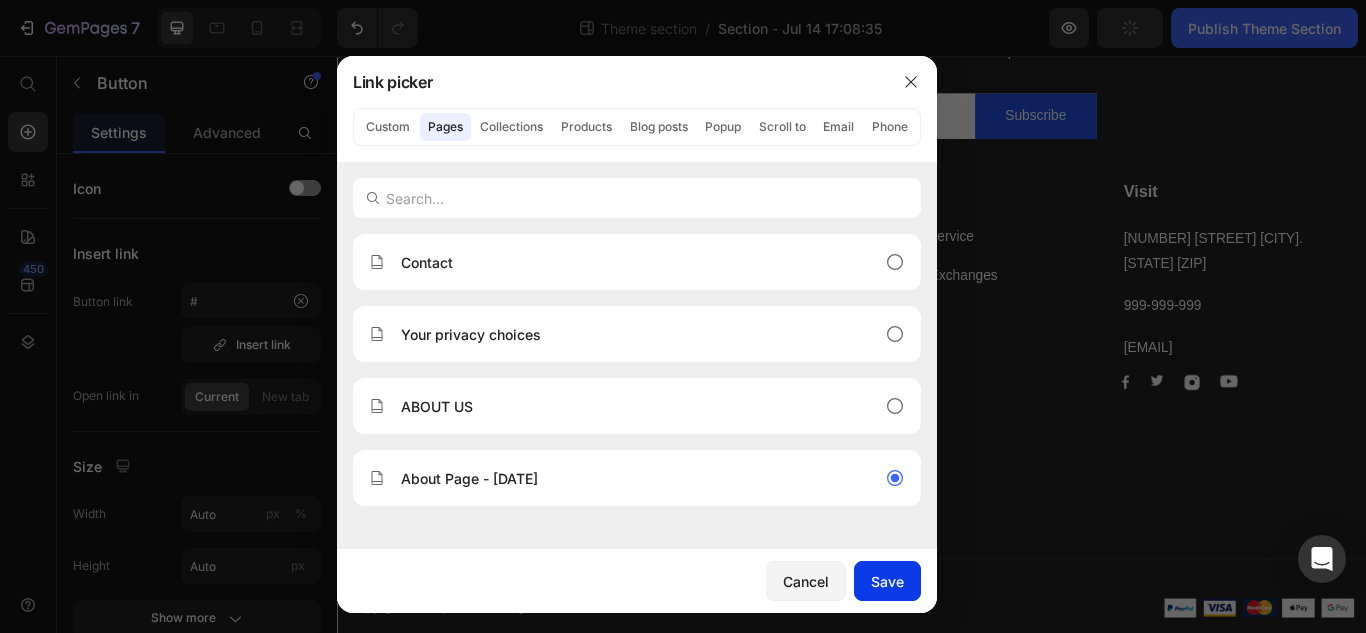 click on "Save" at bounding box center [887, 581] 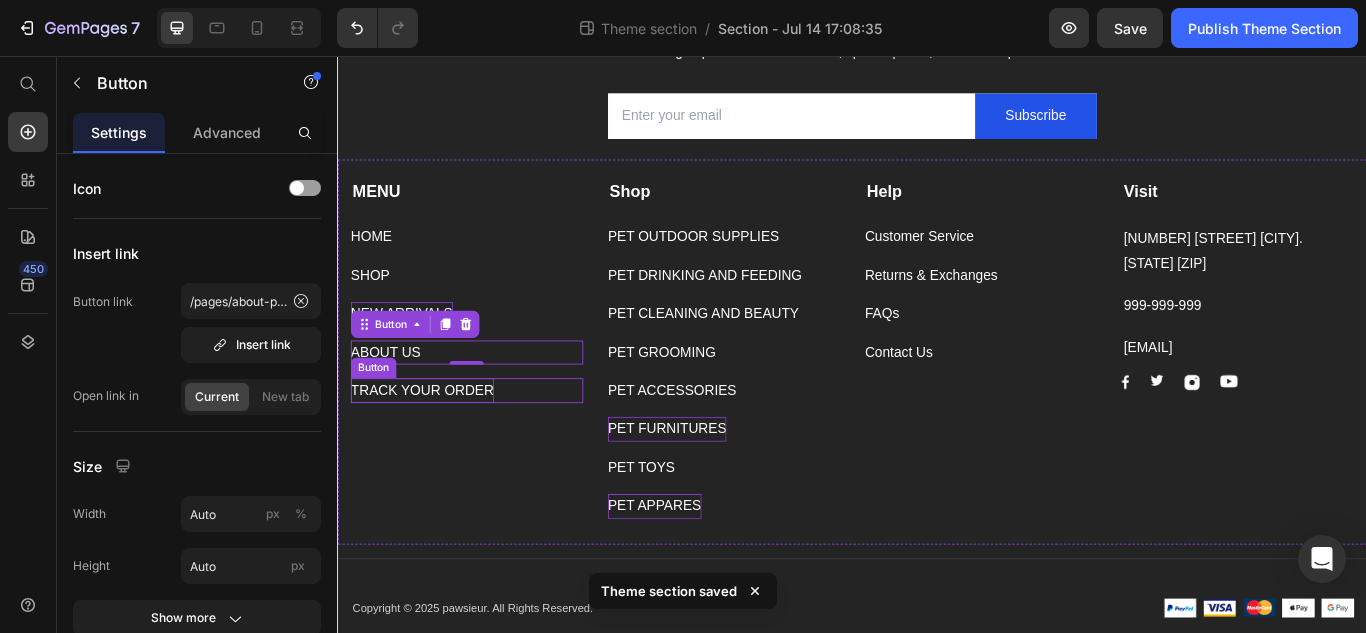 click on "TRACK YOUR ORDER" at bounding box center (435, 446) 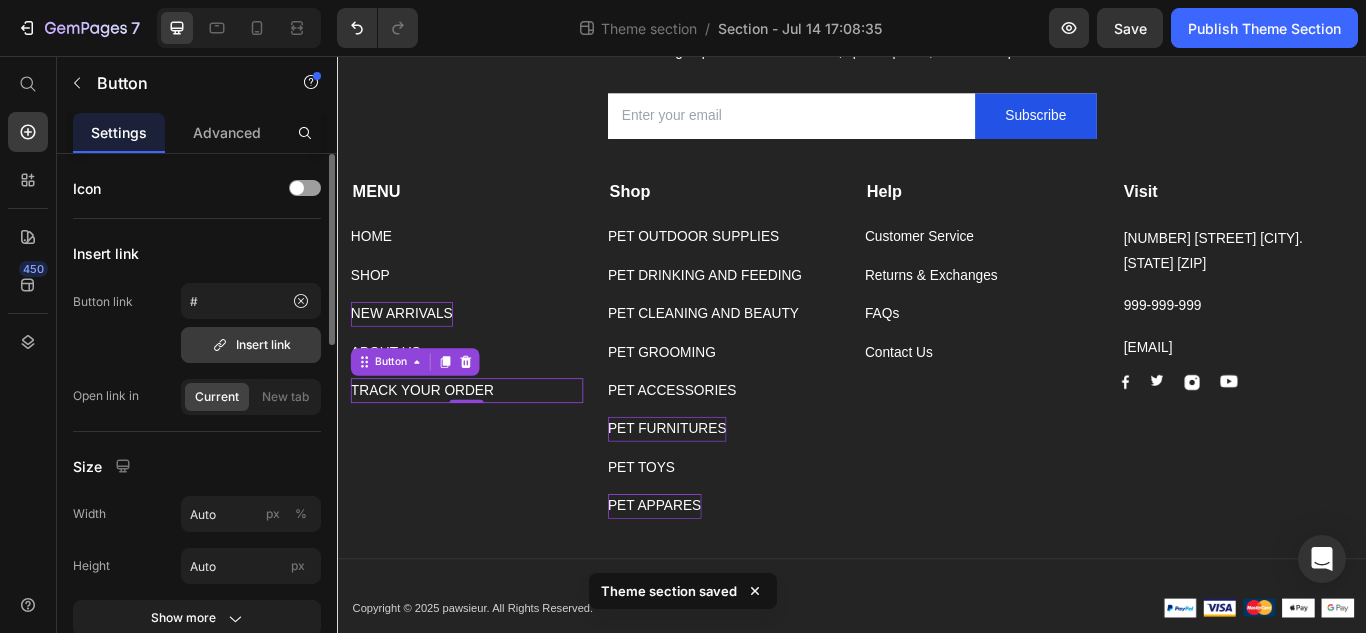 click on "Insert link" at bounding box center [251, 345] 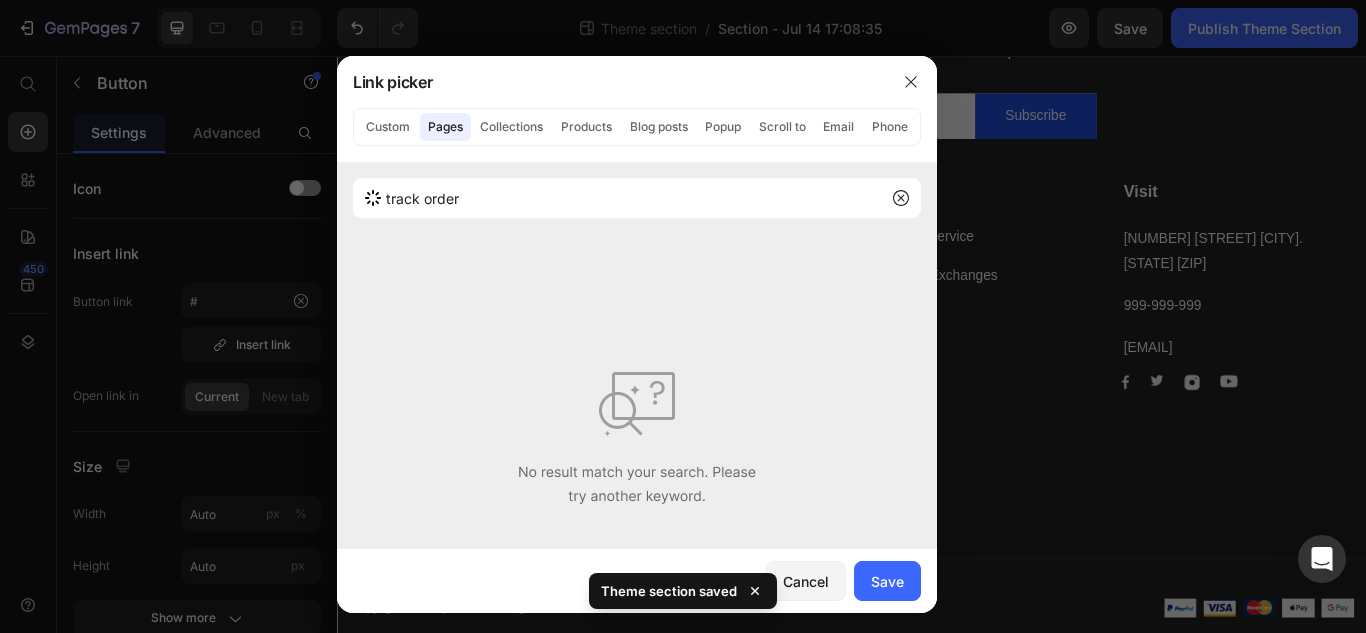 type on "track order" 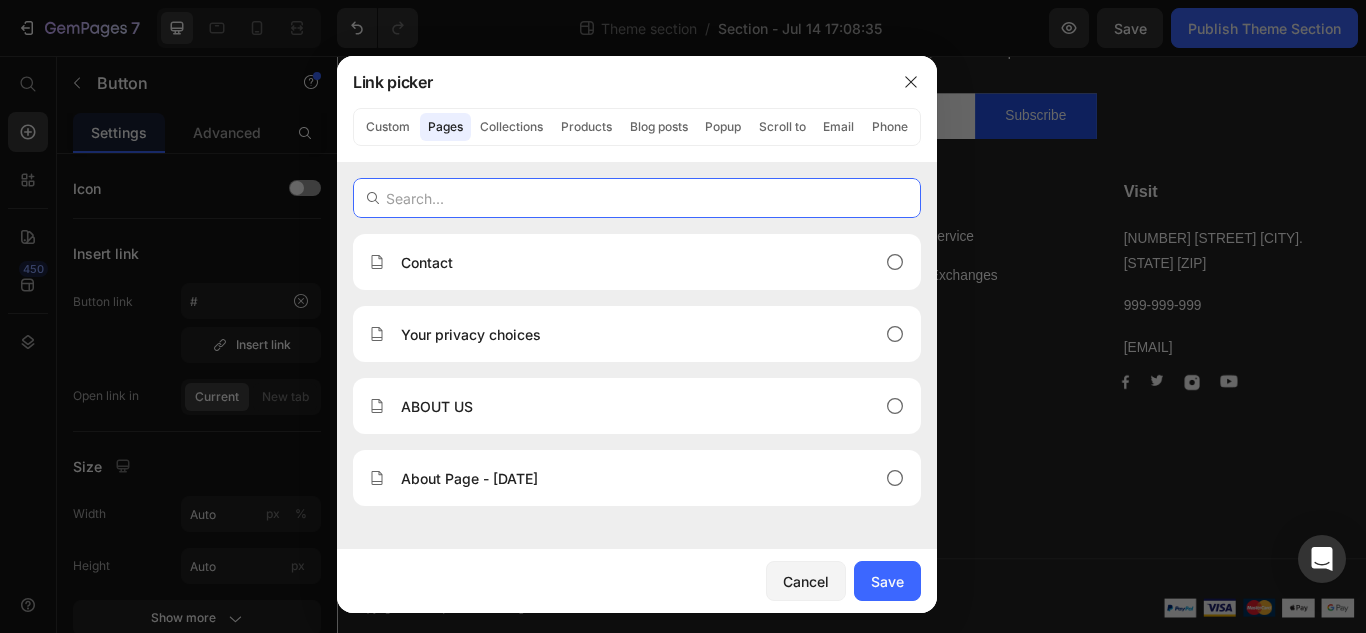 paste on "https://pawsieur.myshopify.com/apps/track123" 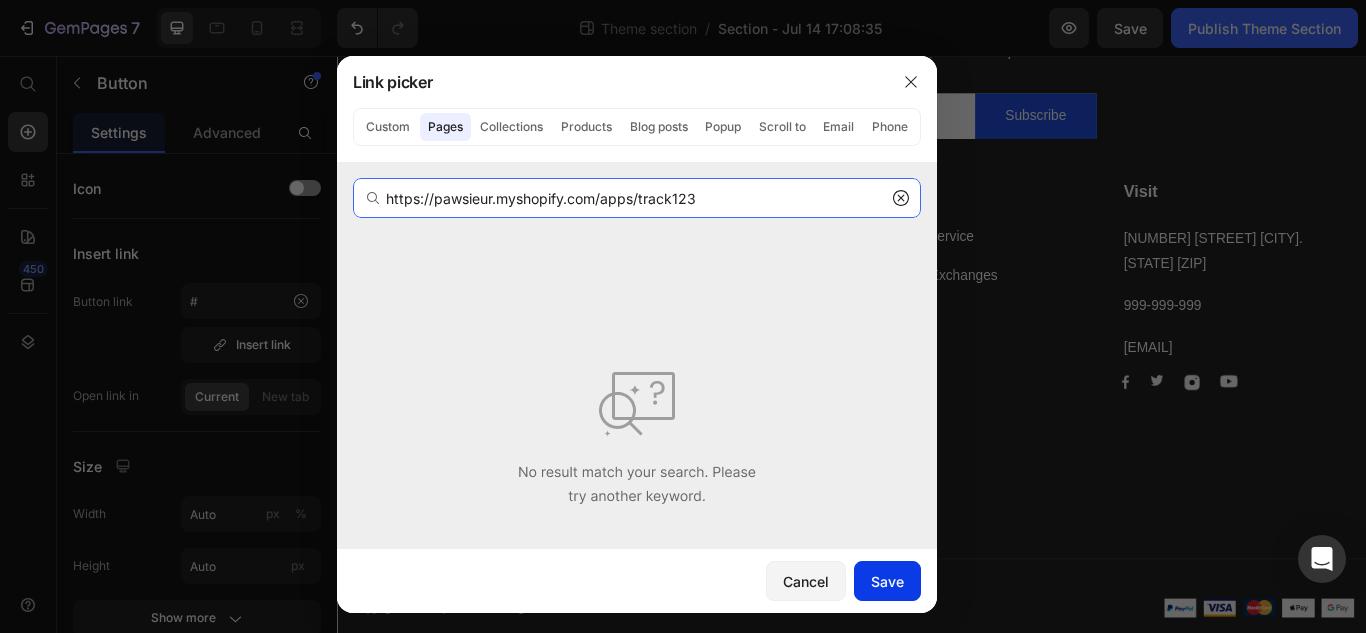 type on "https://pawsieur.myshopify.com/apps/track123" 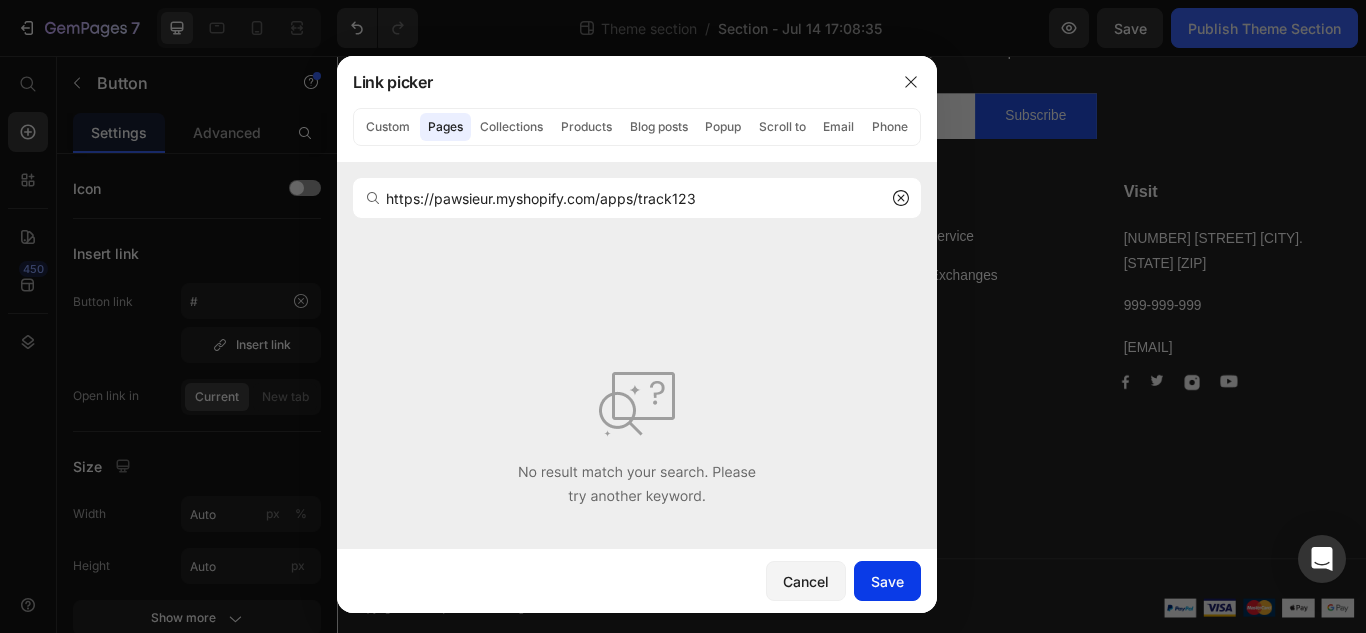 click on "Save" at bounding box center [887, 581] 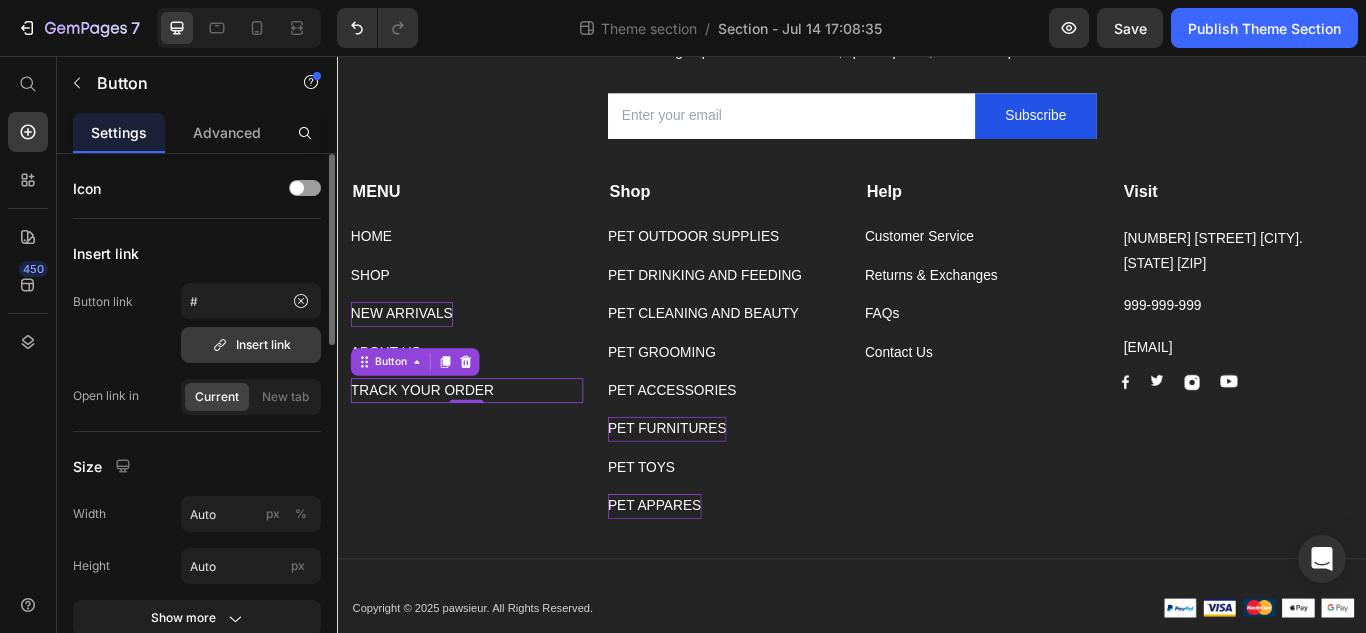 click on "Insert link" at bounding box center [251, 345] 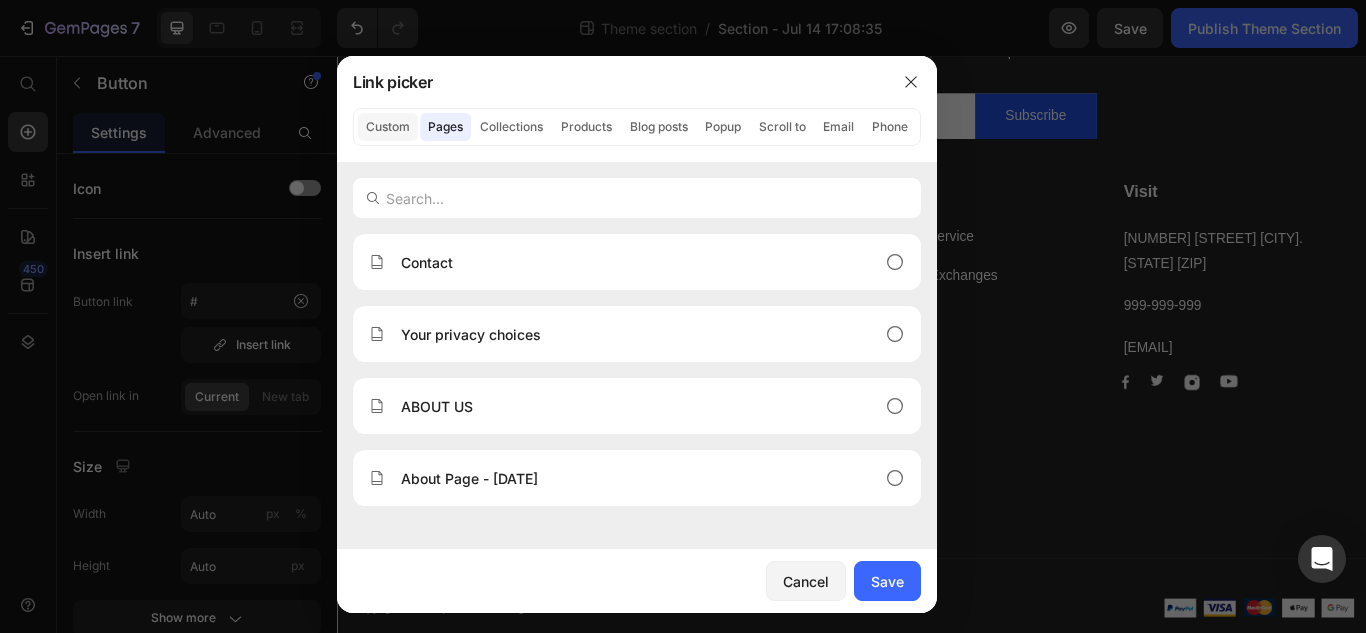 click on "Custom" 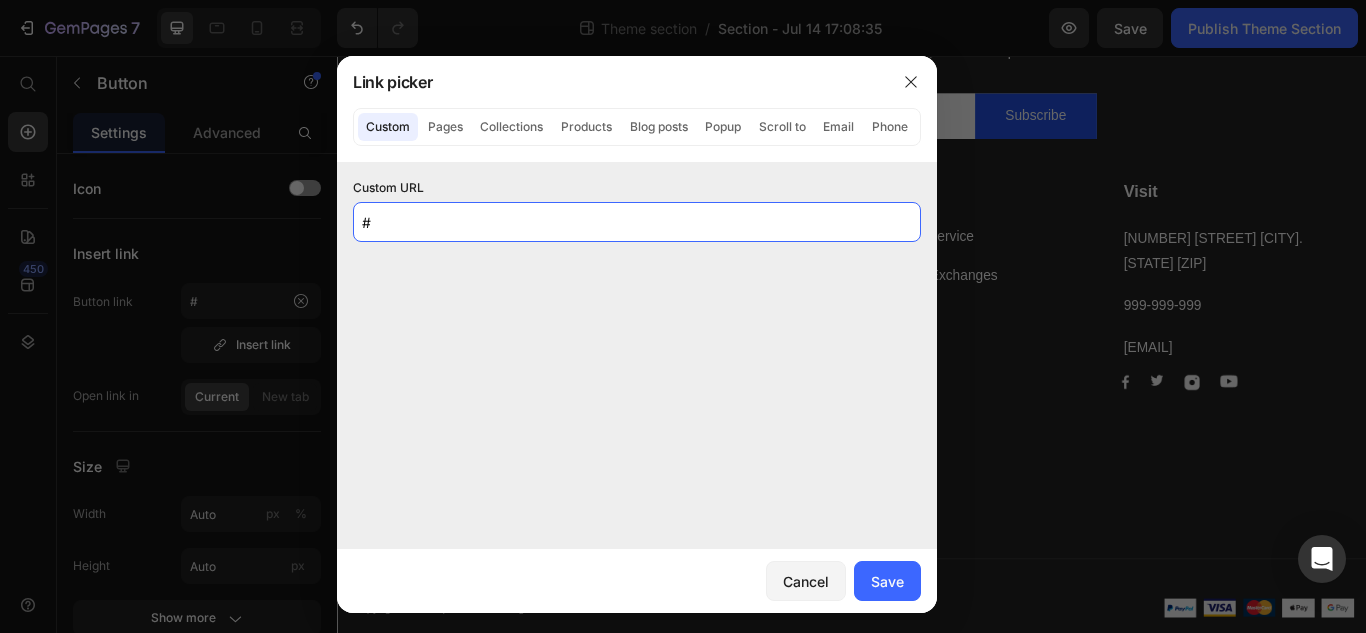 click on "#" 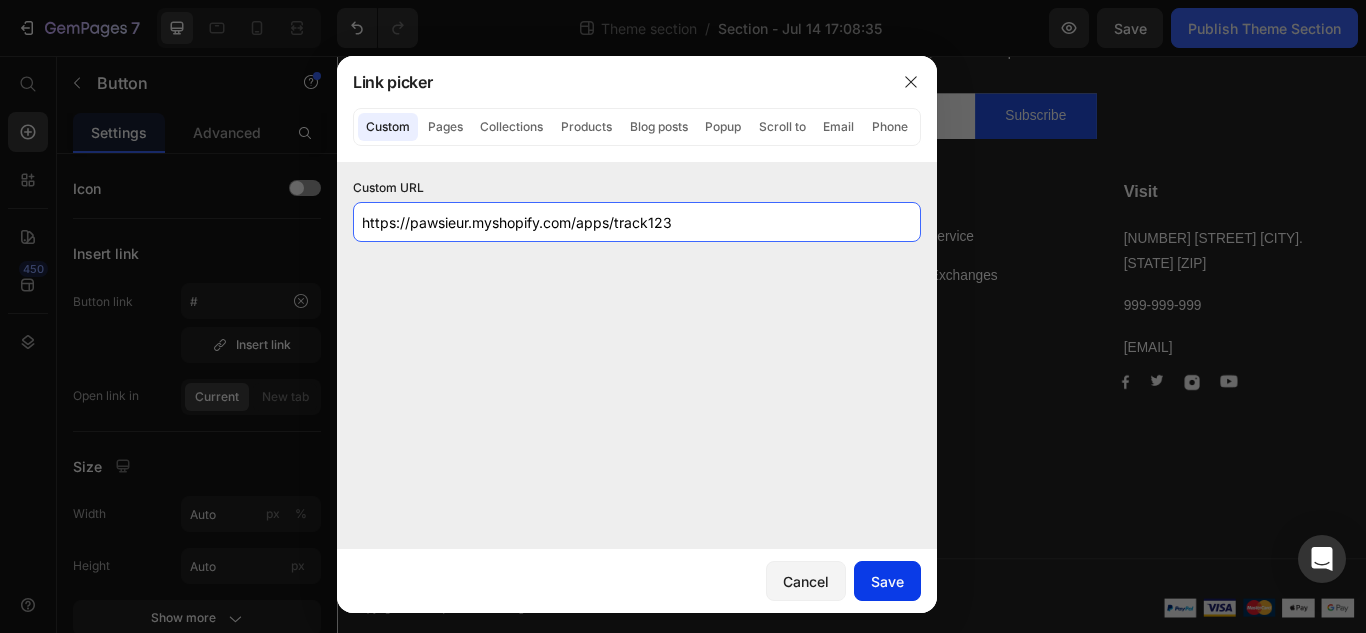 type on "https://pawsieur.myshopify.com/apps/track123" 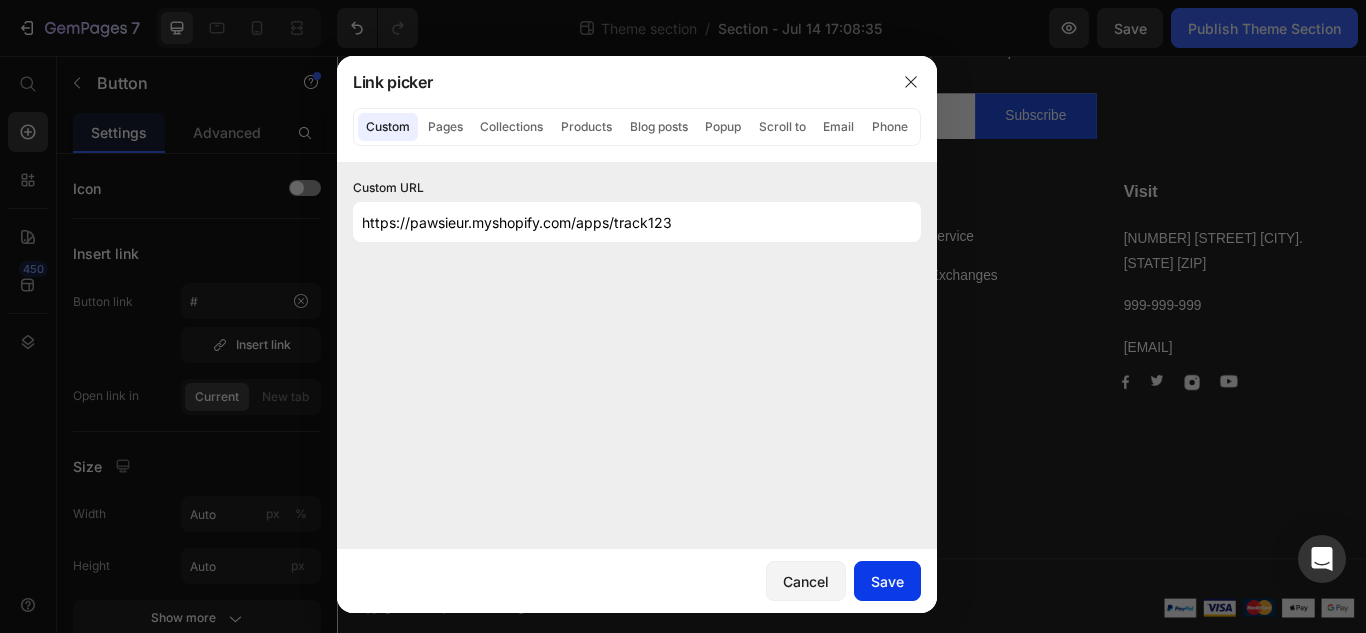 click on "Save" at bounding box center [887, 581] 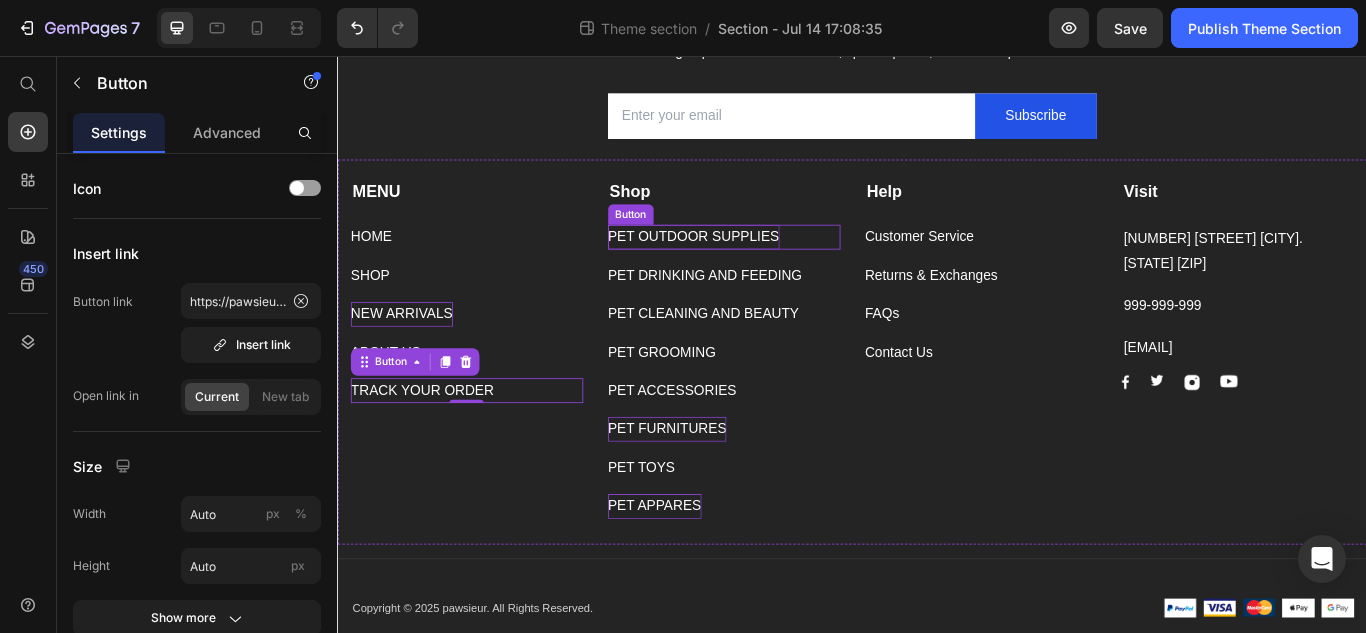 click on "PET OUTDOOR SUPPLIES" at bounding box center (752, 267) 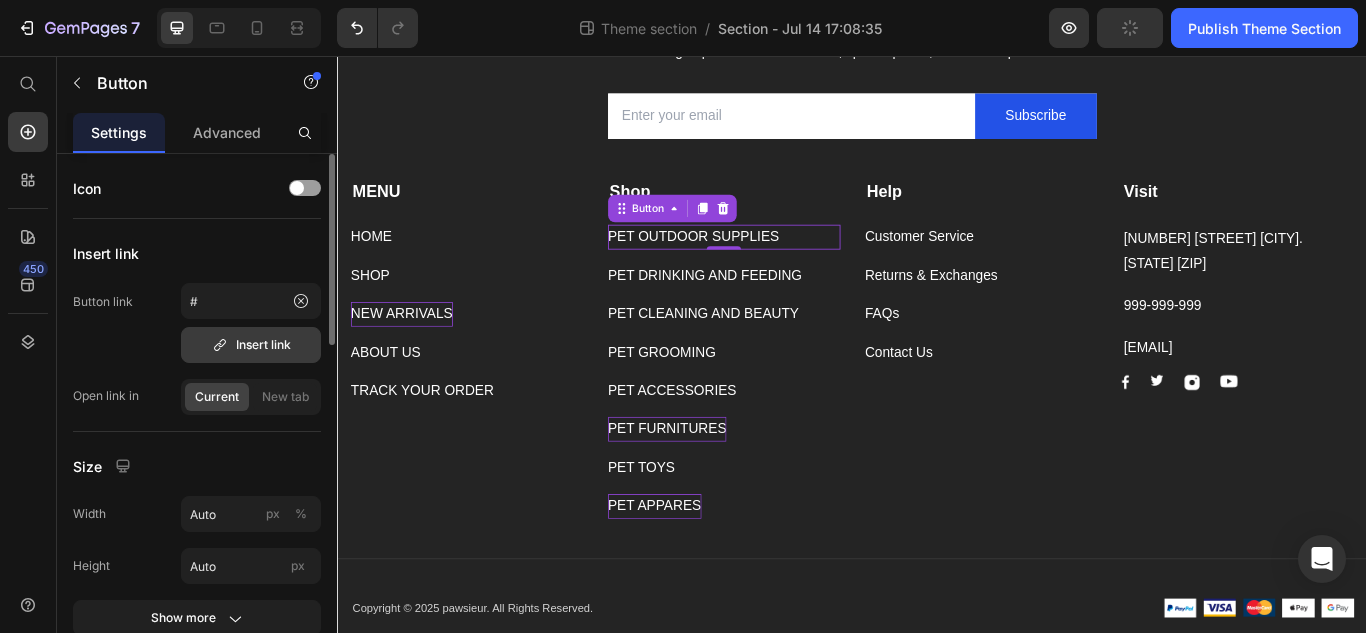 click on "Insert link" at bounding box center (251, 345) 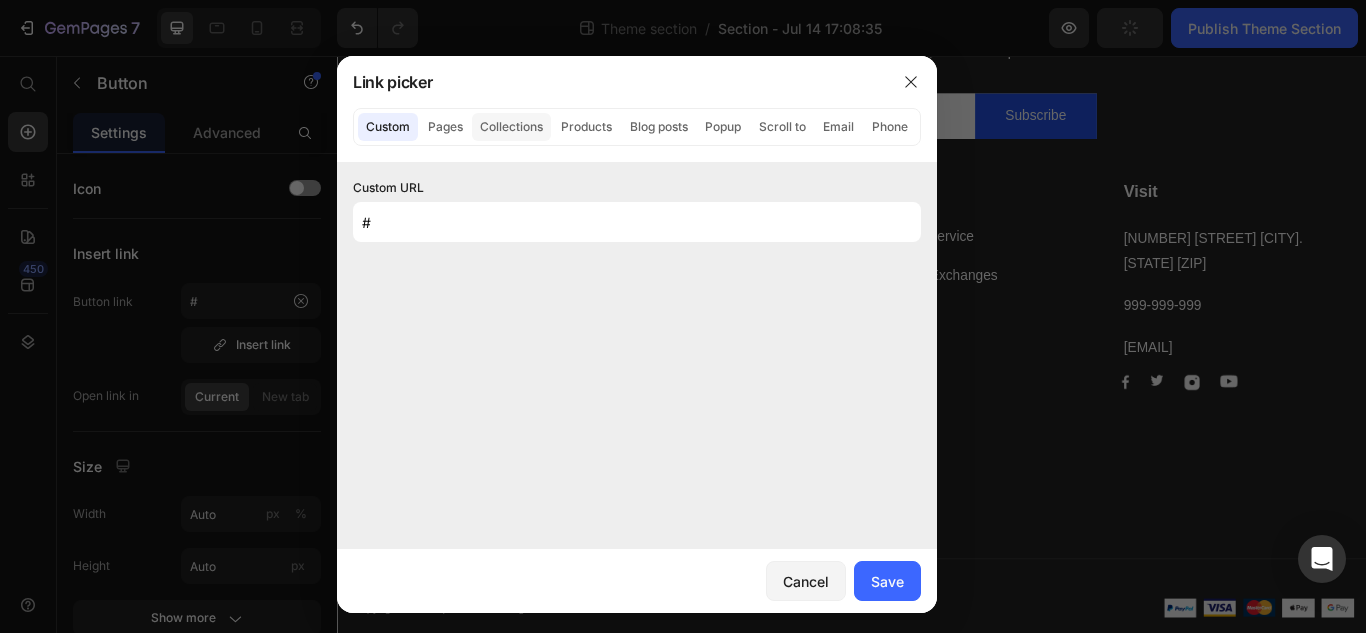 click on "Collections" 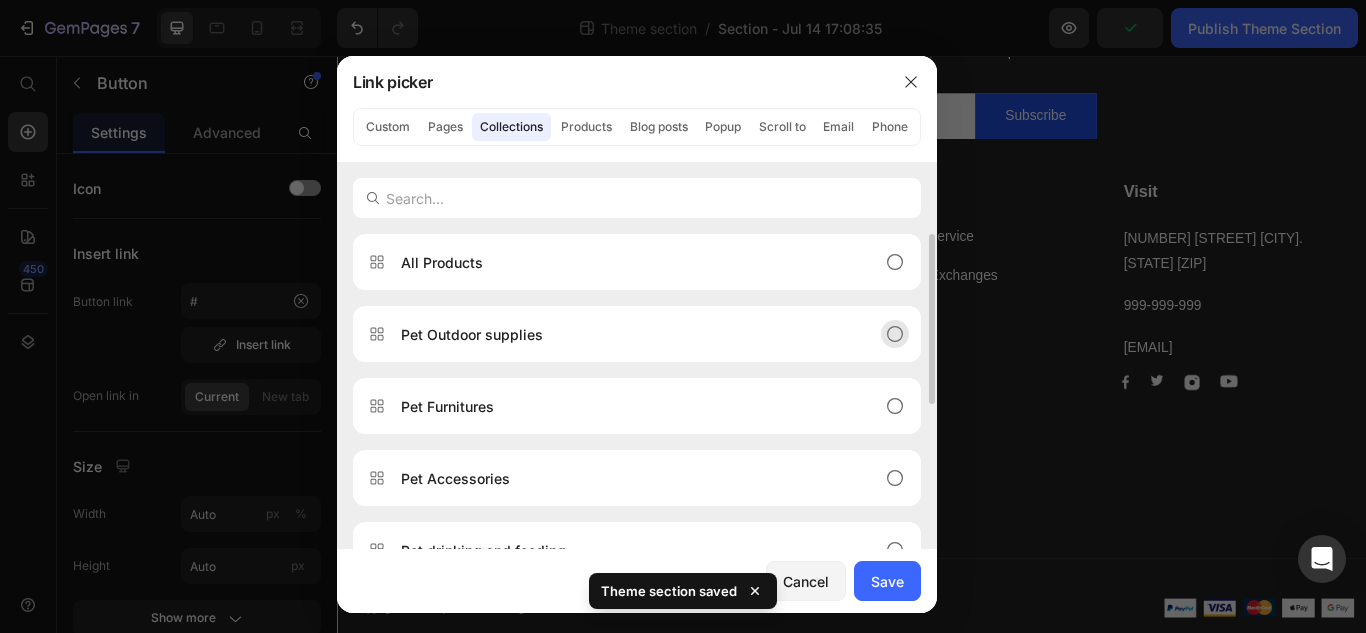 click 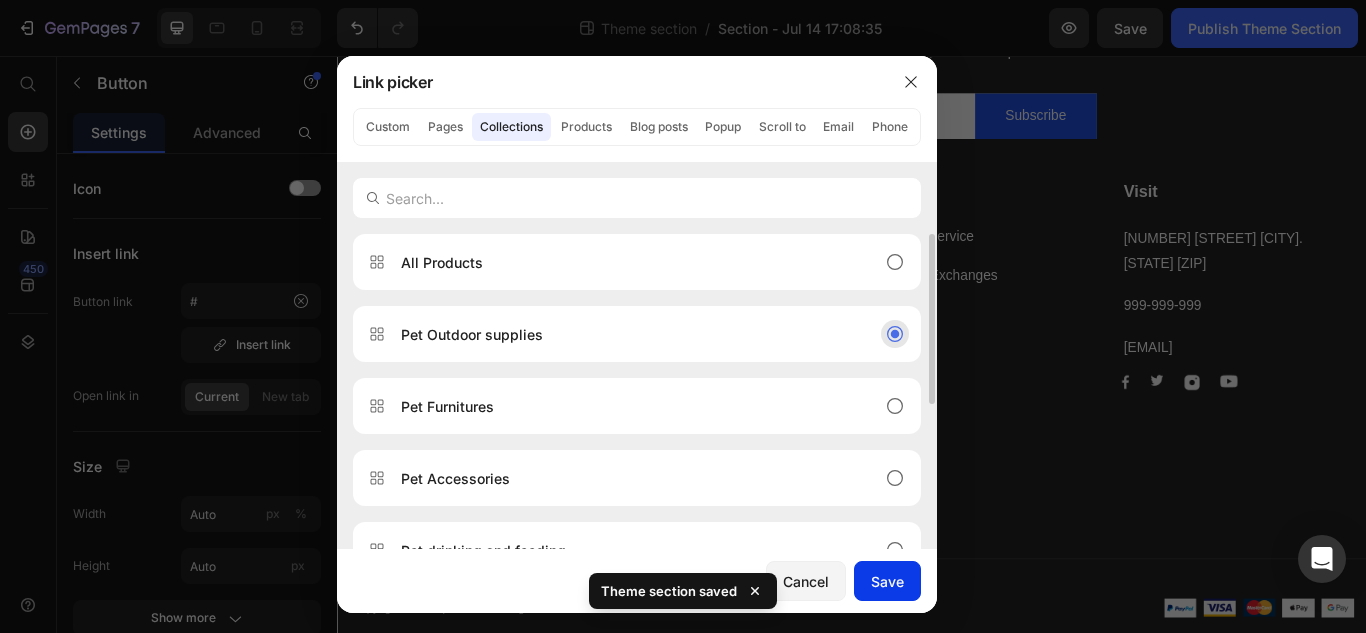 click on "Save" at bounding box center [887, 581] 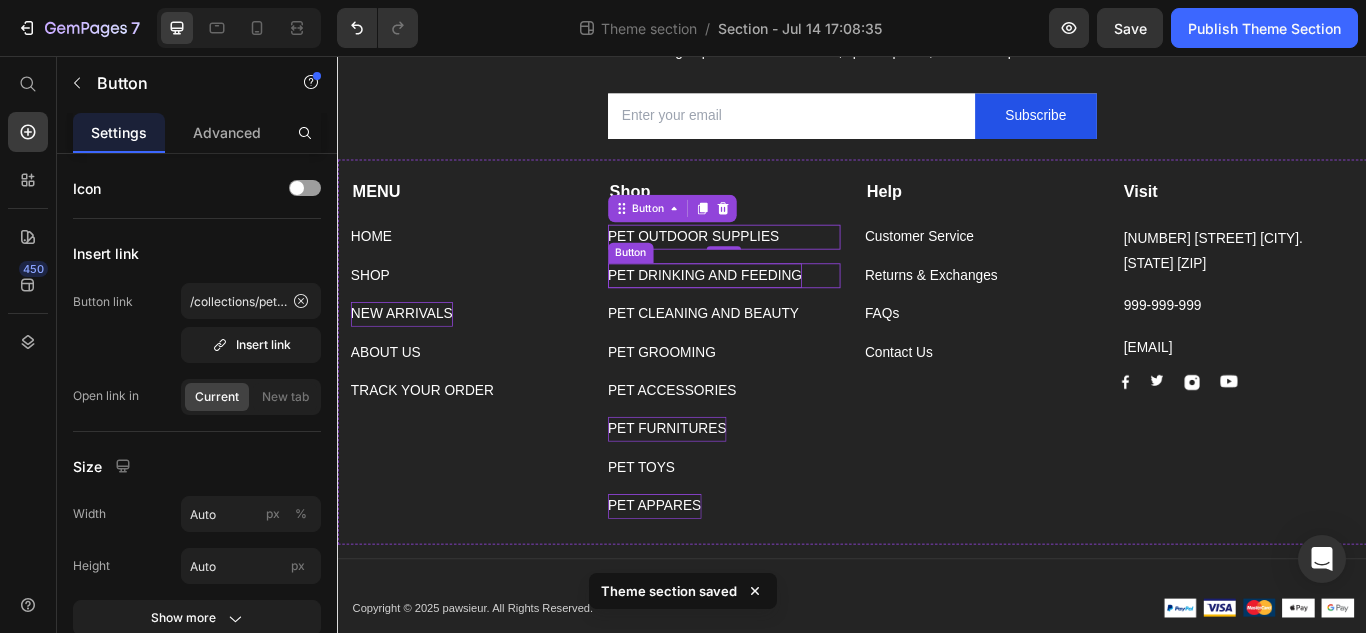click on "PET DRINKING AND FEEDING" at bounding box center [765, 312] 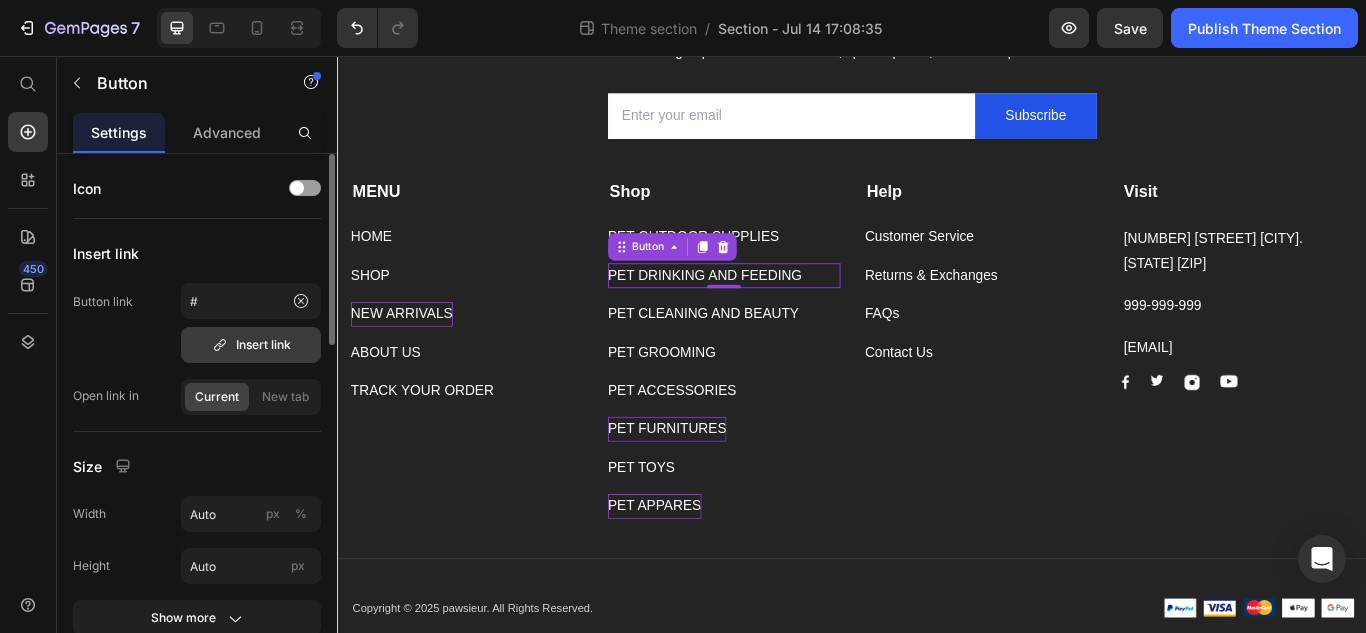 click on "Insert link" at bounding box center [251, 345] 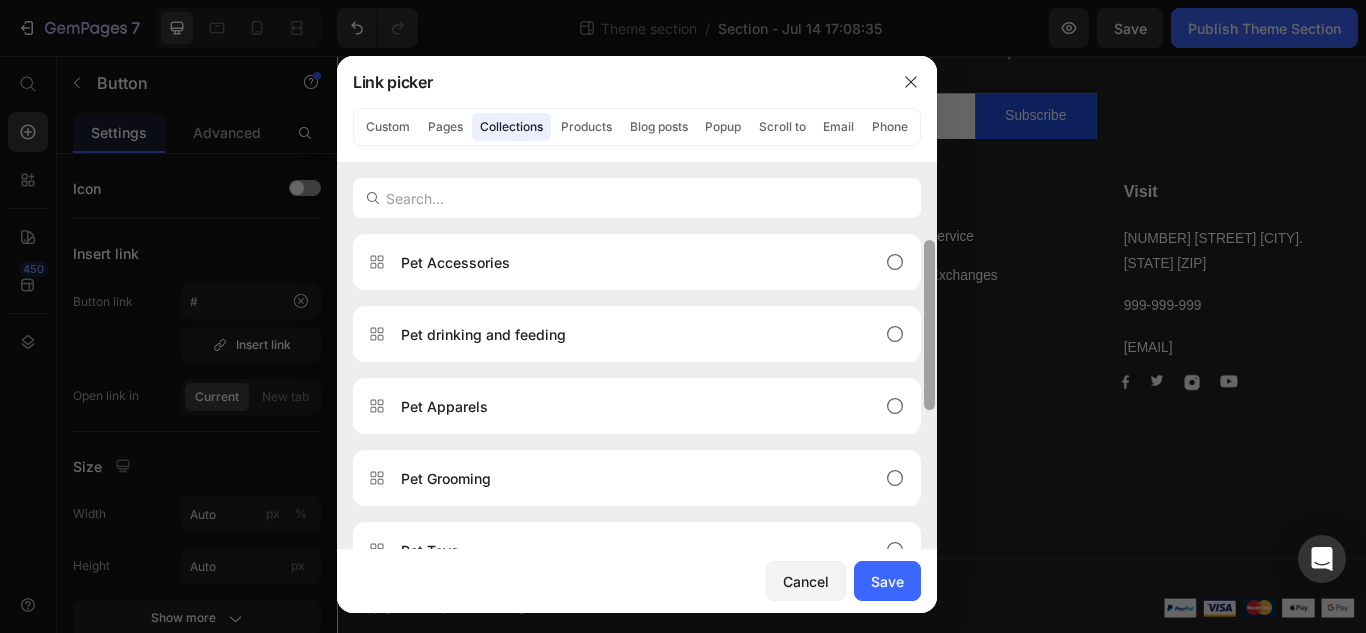 scroll, scrollTop: 278, scrollLeft: 0, axis: vertical 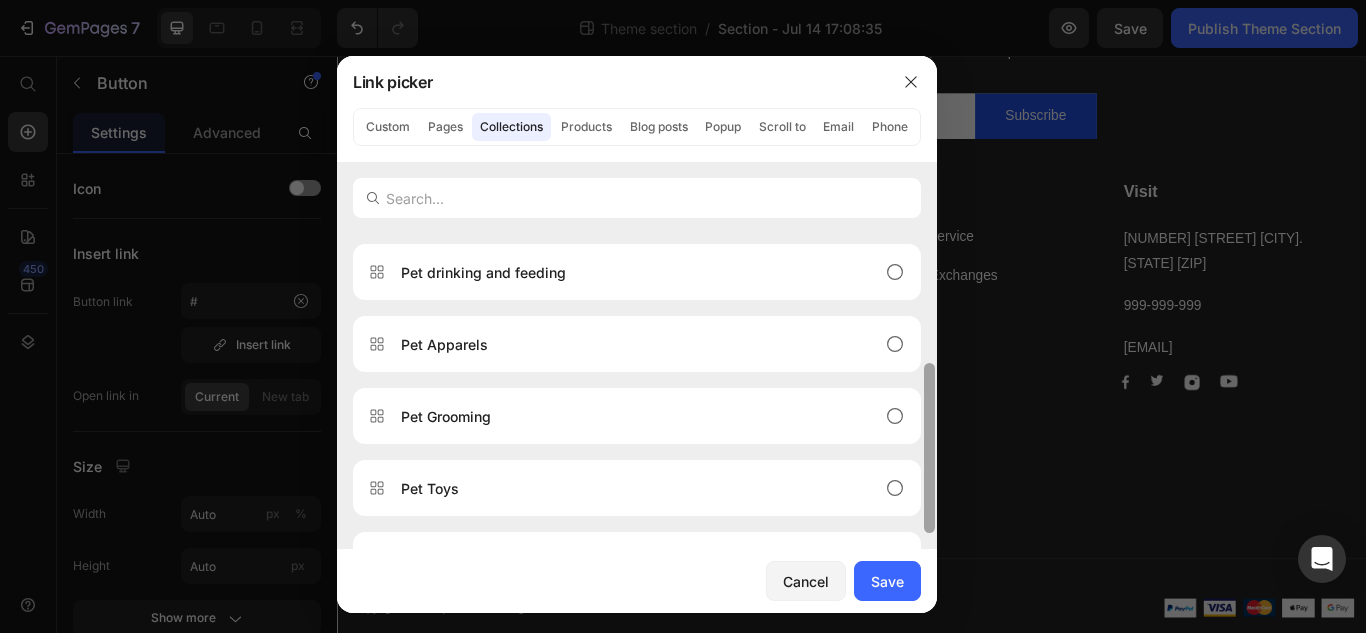drag, startPoint x: 929, startPoint y: 317, endPoint x: 960, endPoint y: 447, distance: 133.64505 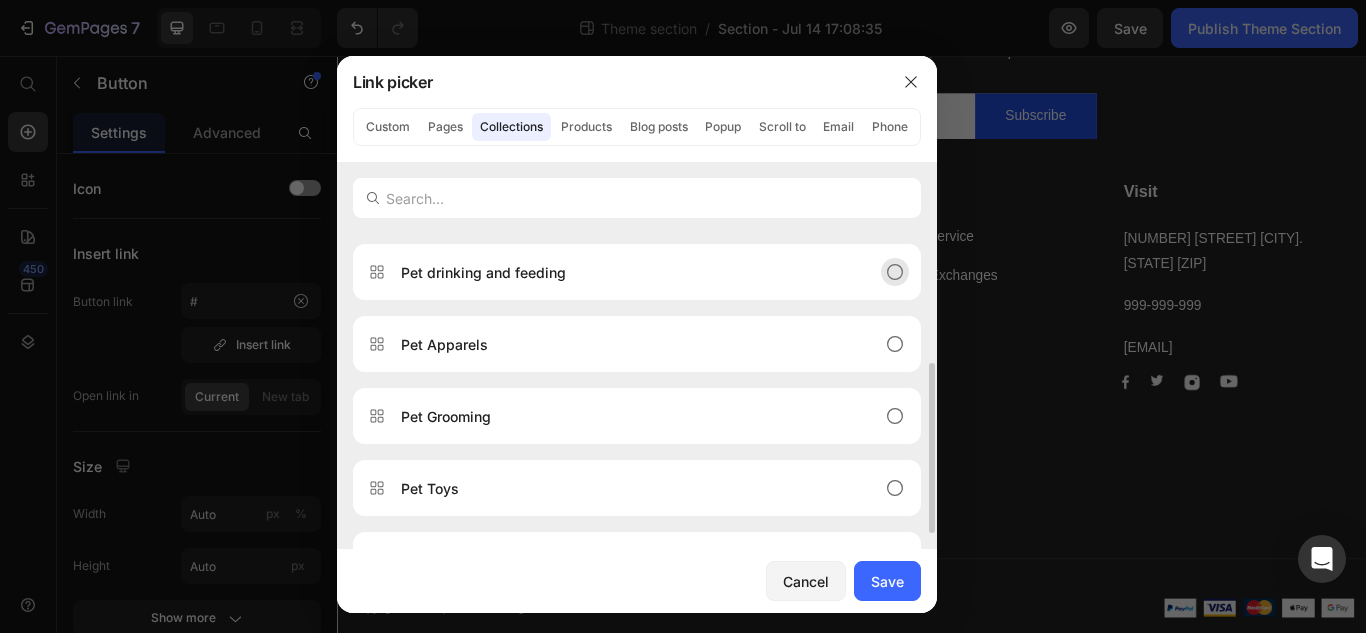 click 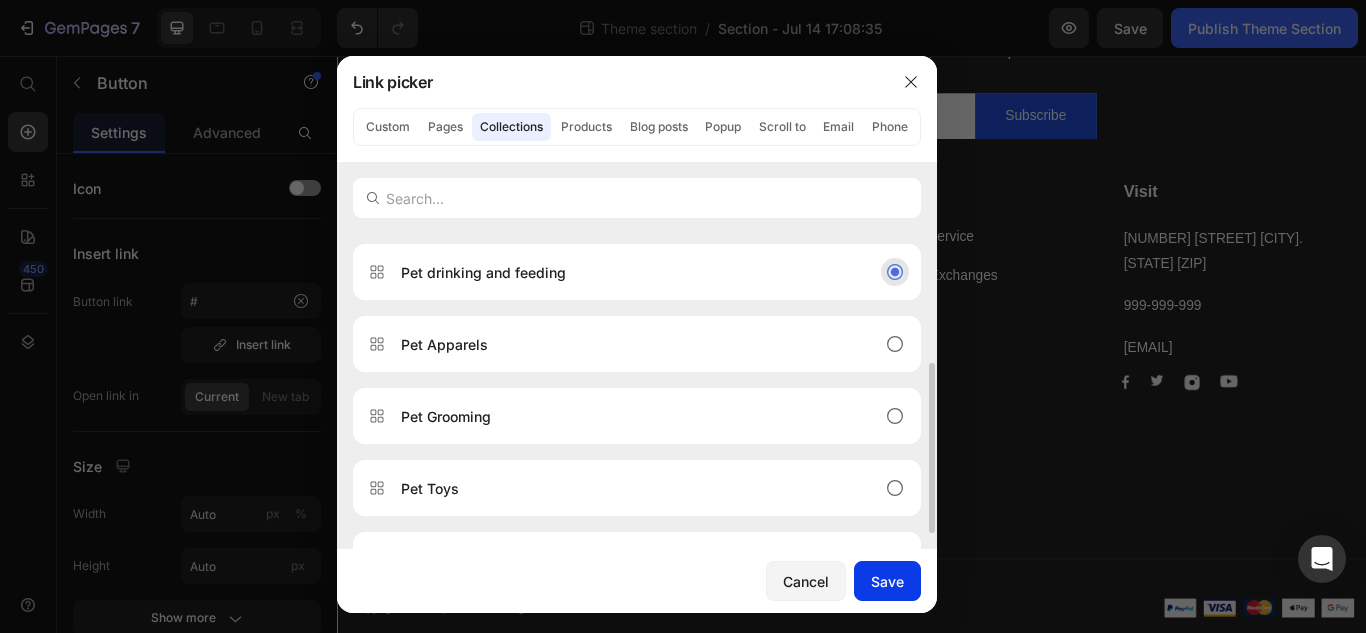 click on "Save" at bounding box center (887, 581) 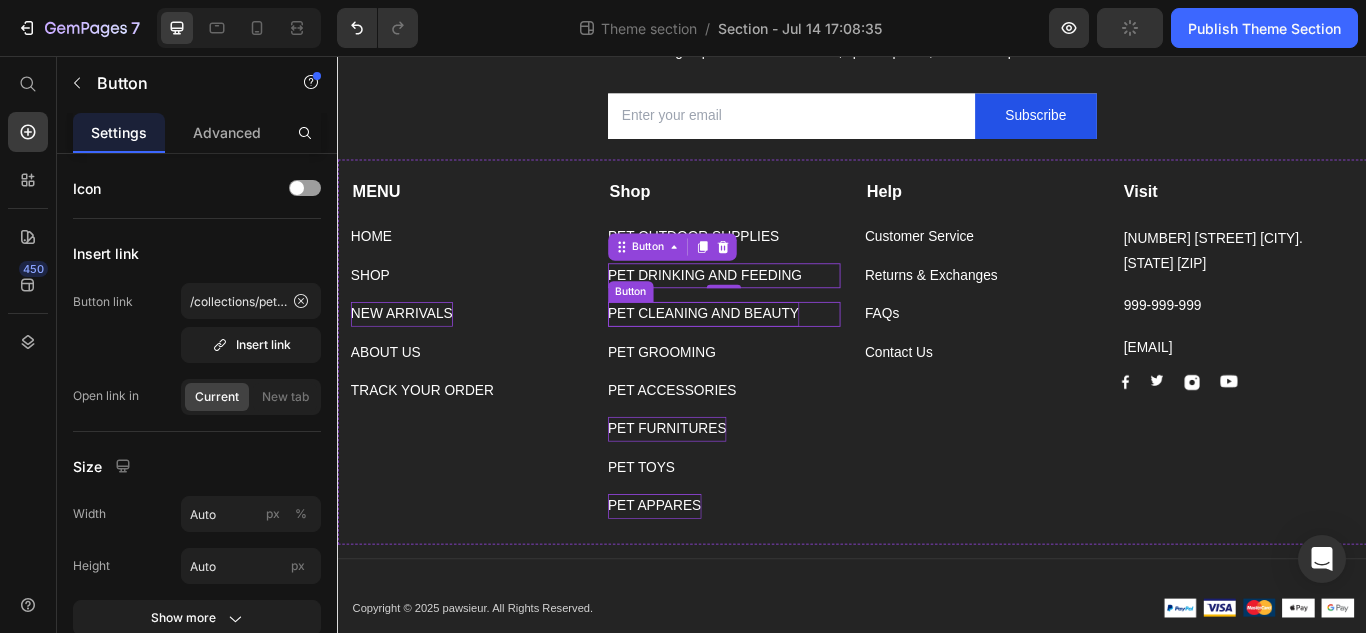 click on "PET CLEANING AND BEAUTY" at bounding box center (763, 357) 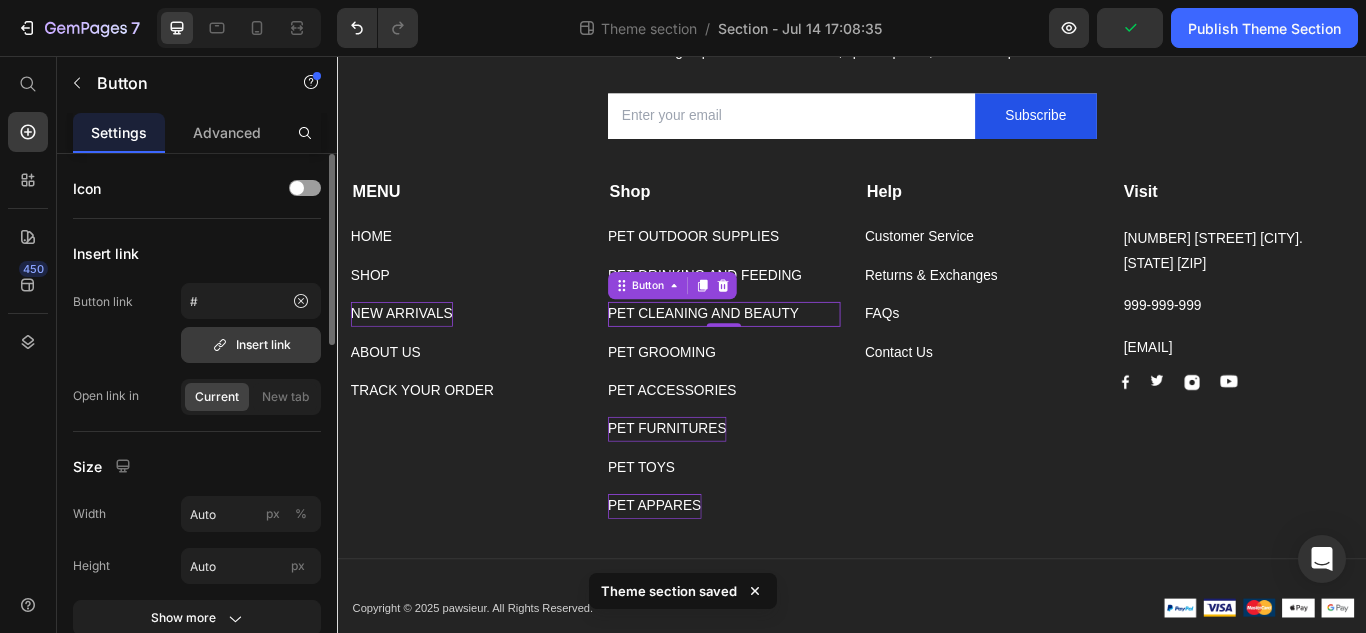 click on "Insert link" at bounding box center [251, 345] 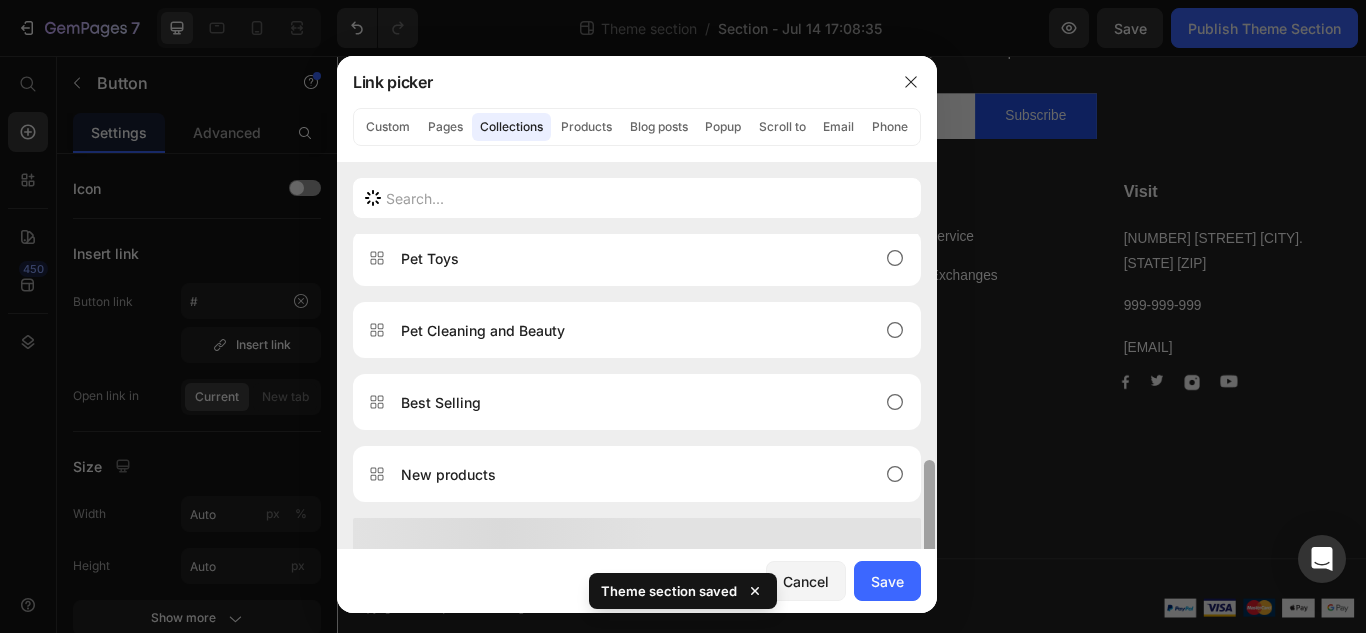 scroll, scrollTop: 556, scrollLeft: 0, axis: vertical 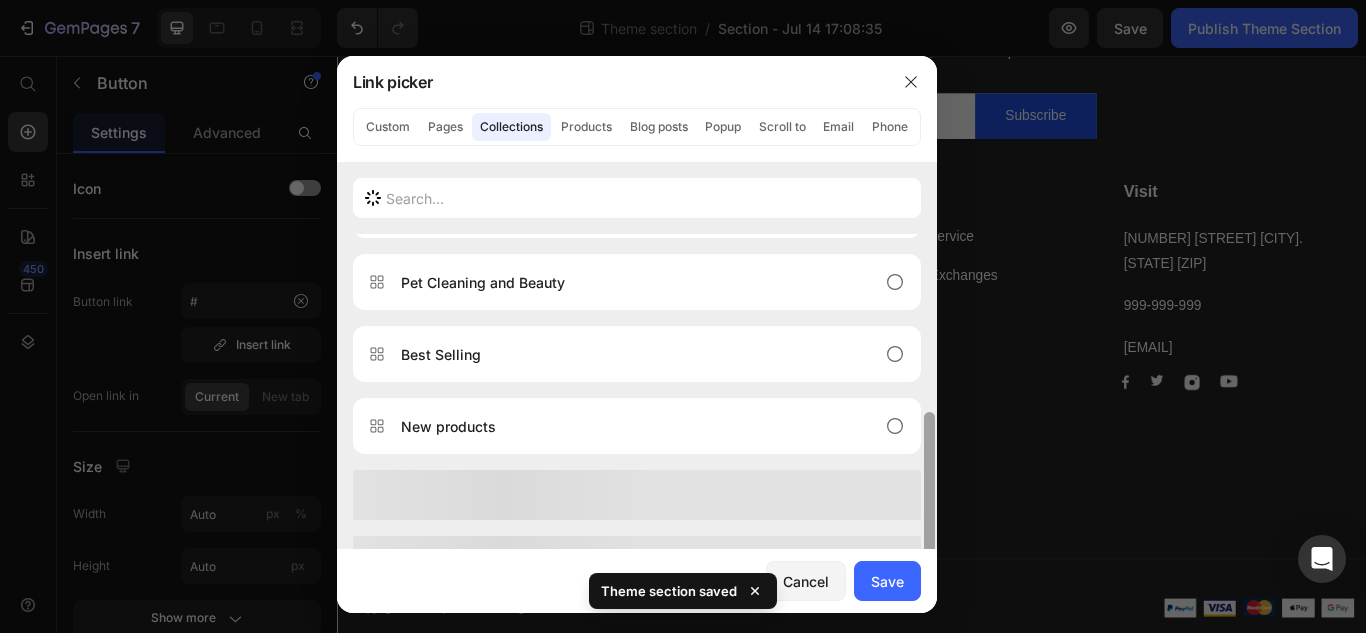 drag, startPoint x: 930, startPoint y: 331, endPoint x: 953, endPoint y: 607, distance: 276.95667 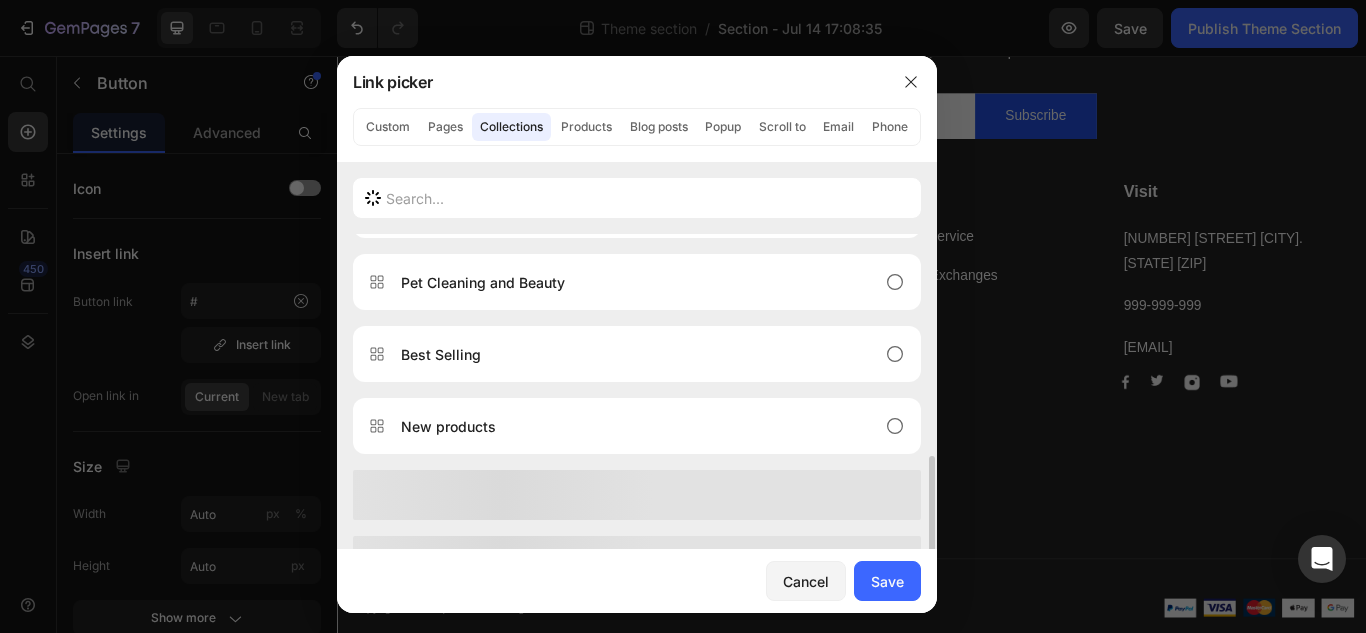scroll, scrollTop: 496, scrollLeft: 0, axis: vertical 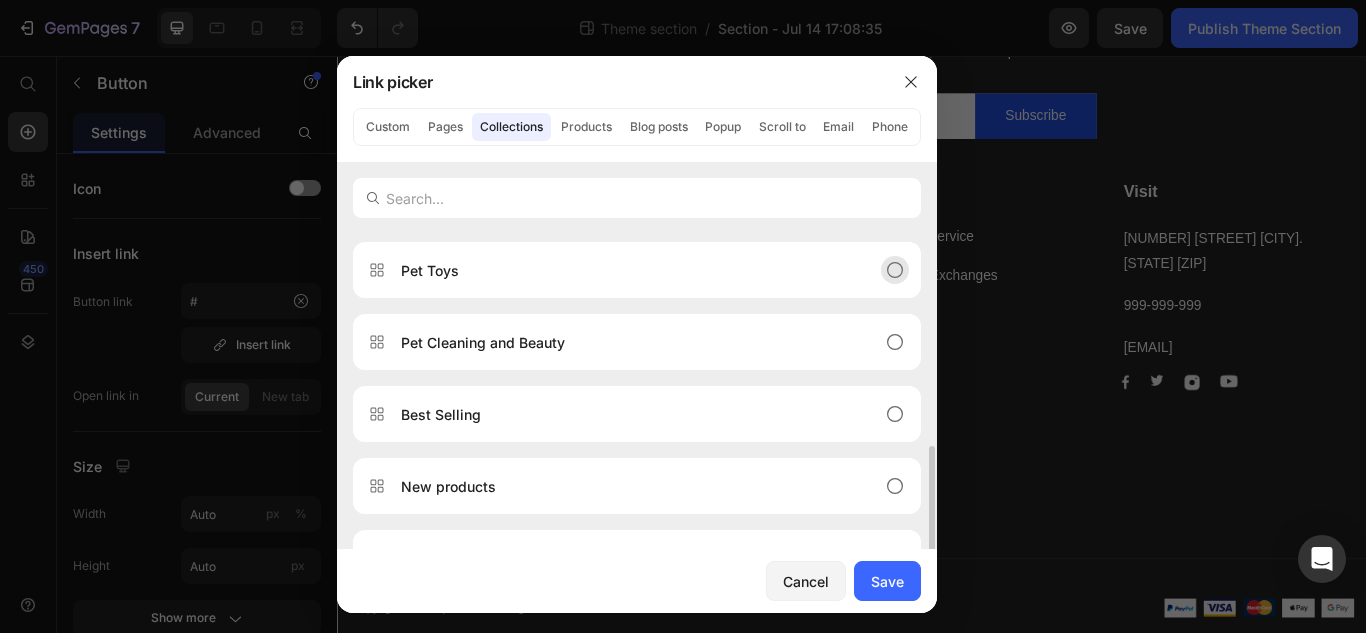 click on "Pet Toys" 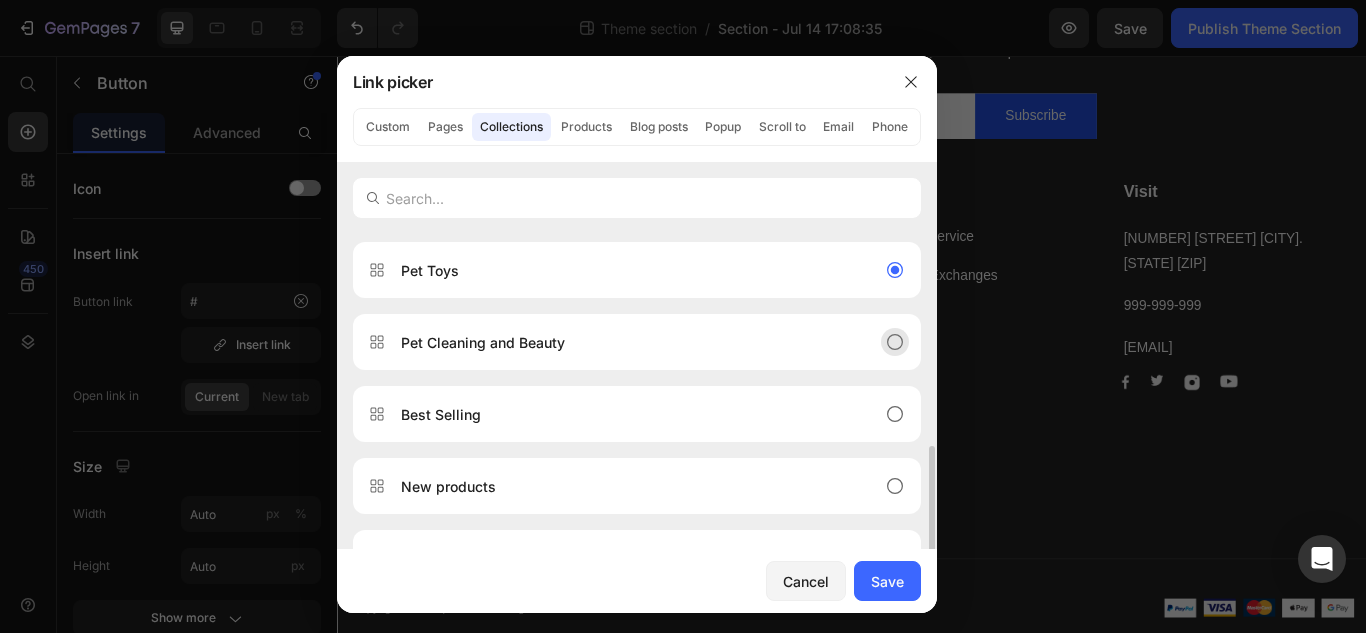 click 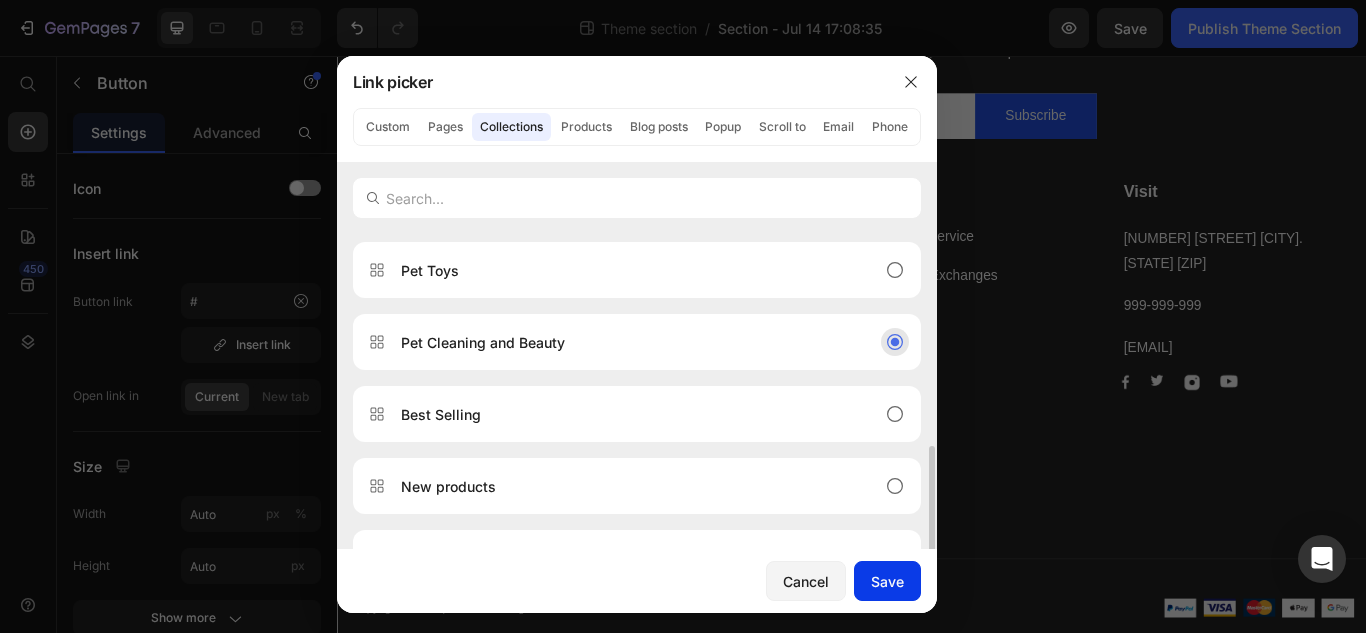 click on "Save" 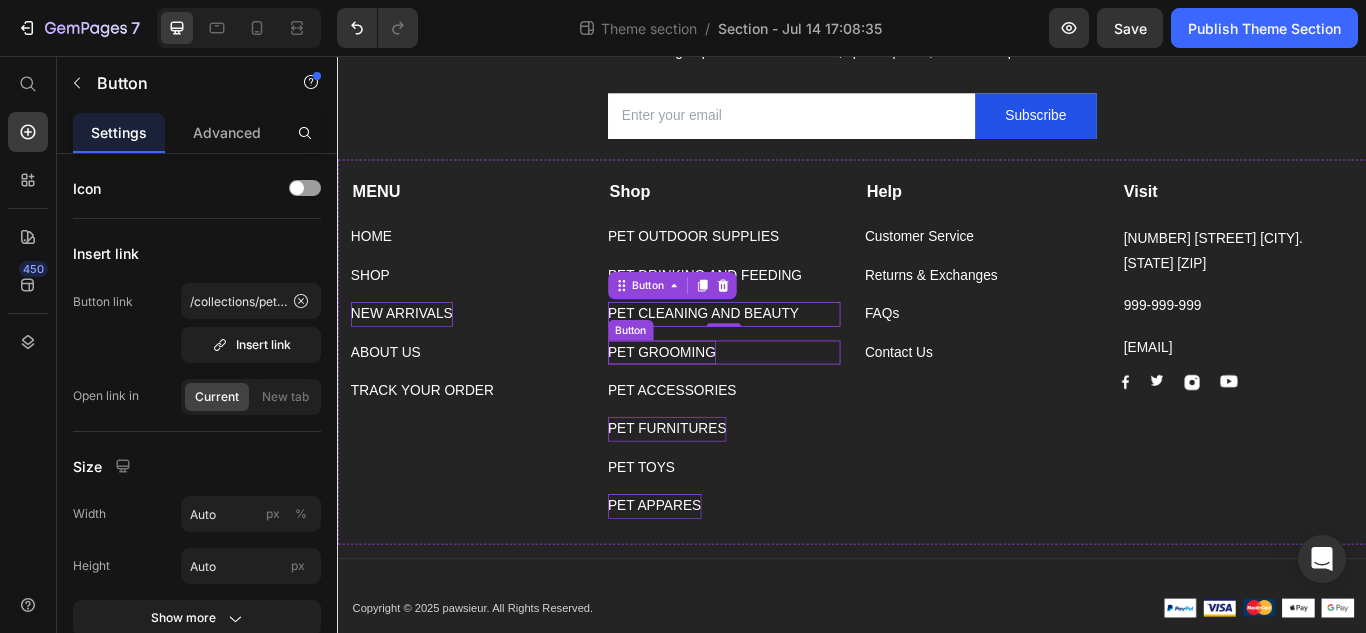 click on "PET GROOMING" at bounding box center (715, 402) 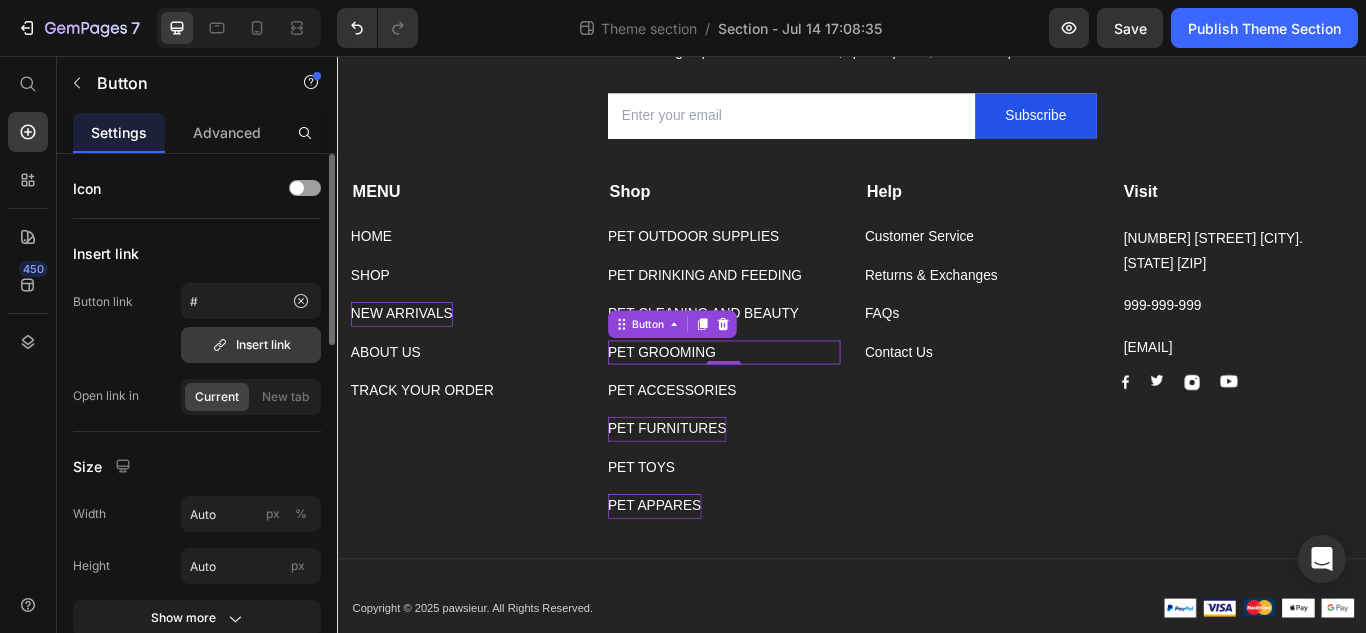 click on "Insert link" at bounding box center [251, 345] 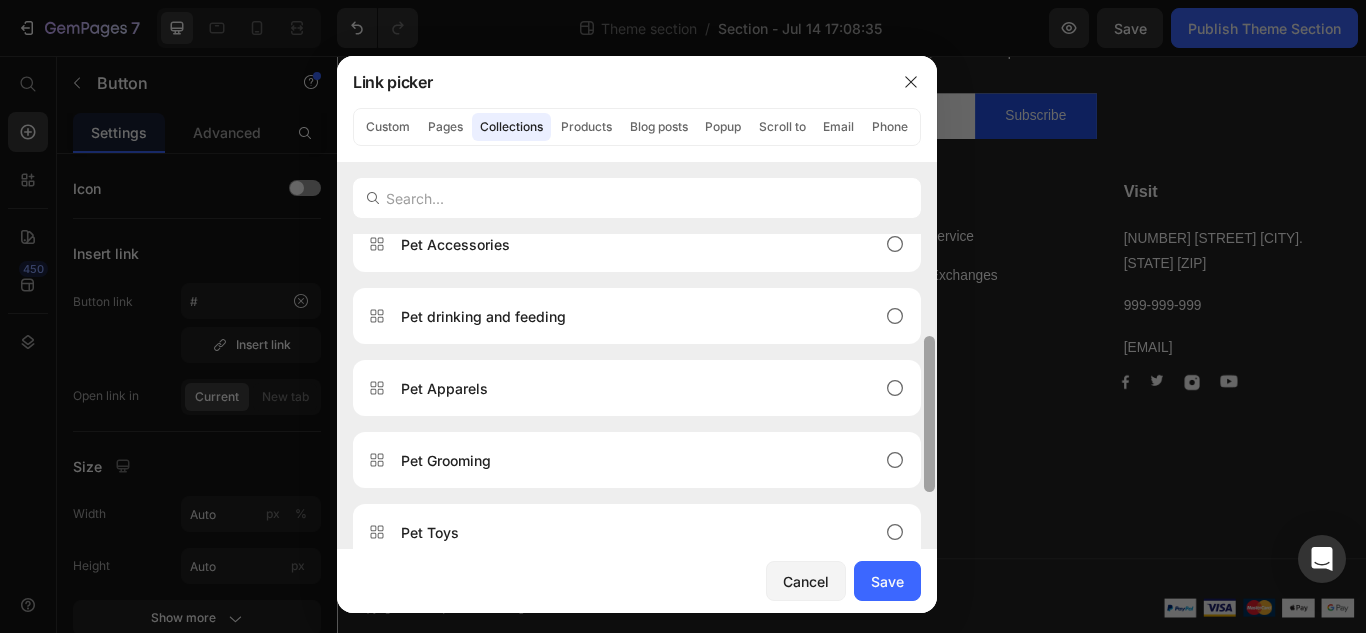 scroll, scrollTop: 271, scrollLeft: 0, axis: vertical 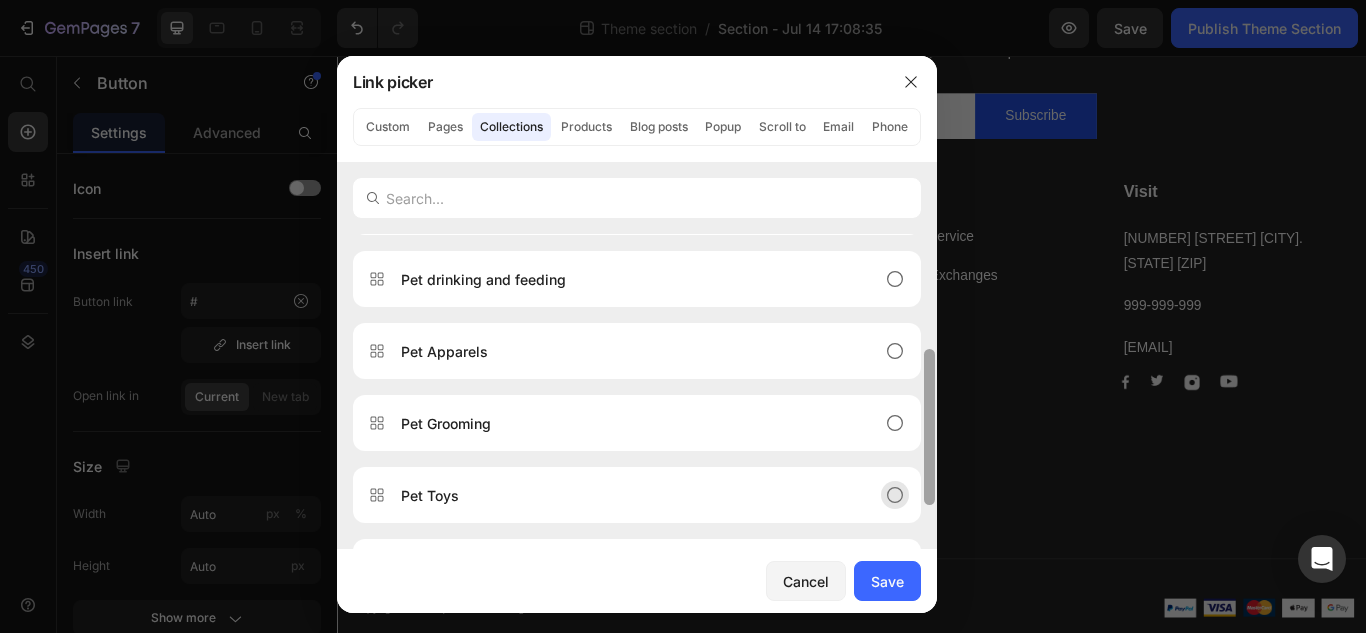 drag, startPoint x: 928, startPoint y: 369, endPoint x: 919, endPoint y: 485, distance: 116.34862 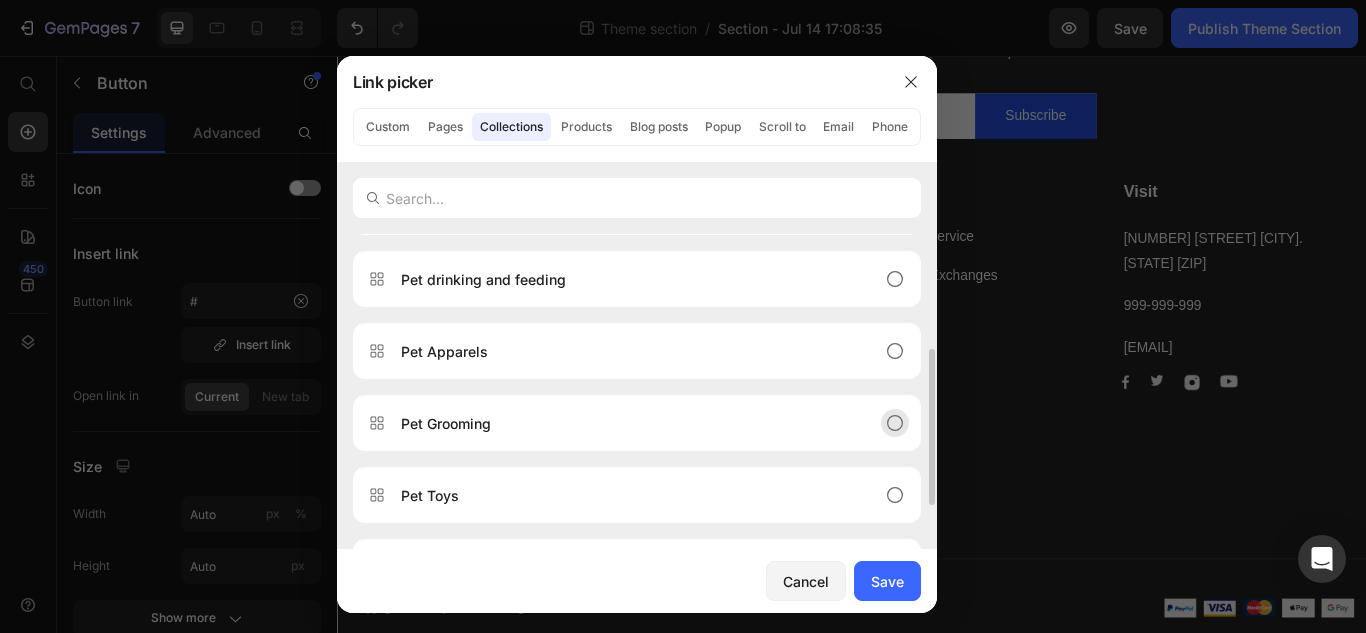 click 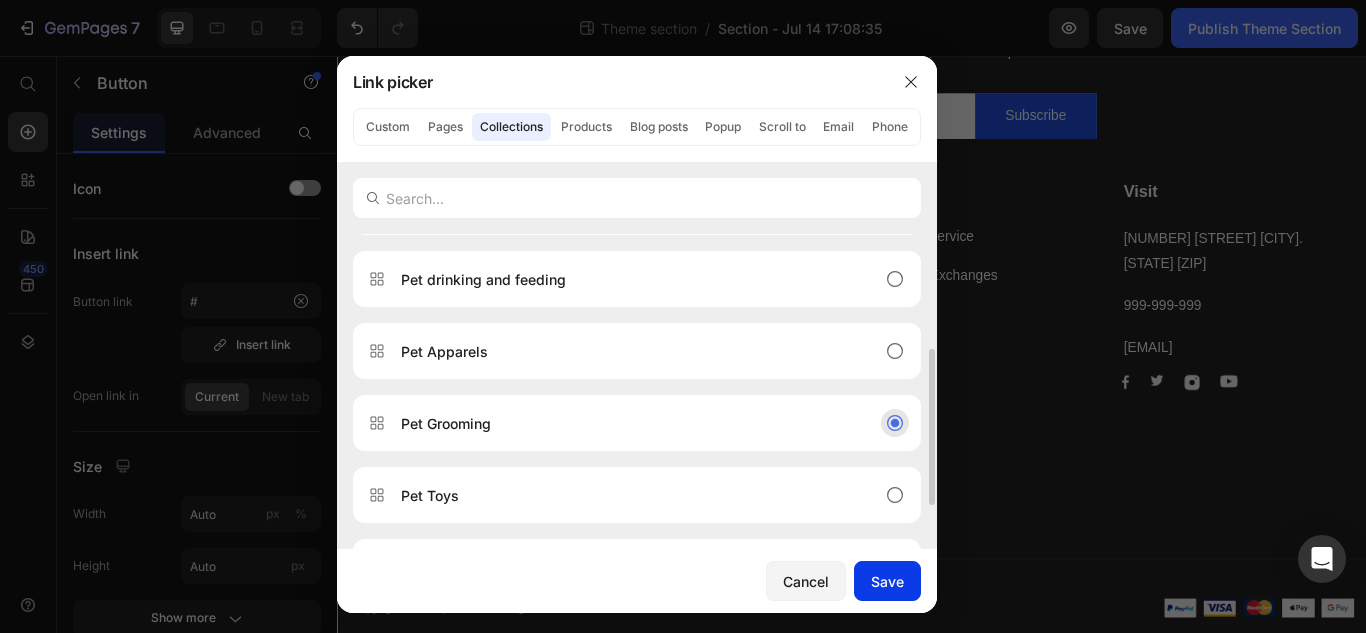 click on "Save" at bounding box center [887, 581] 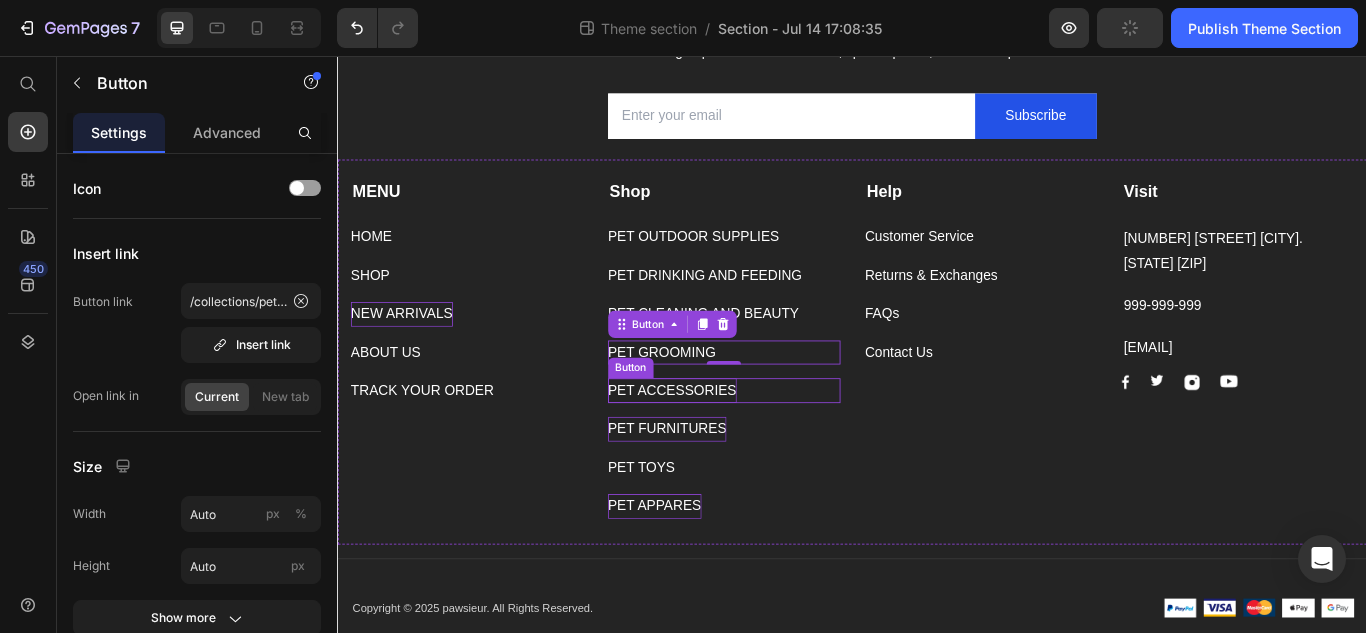 click on "PET ACCESSORIES" at bounding box center (727, 446) 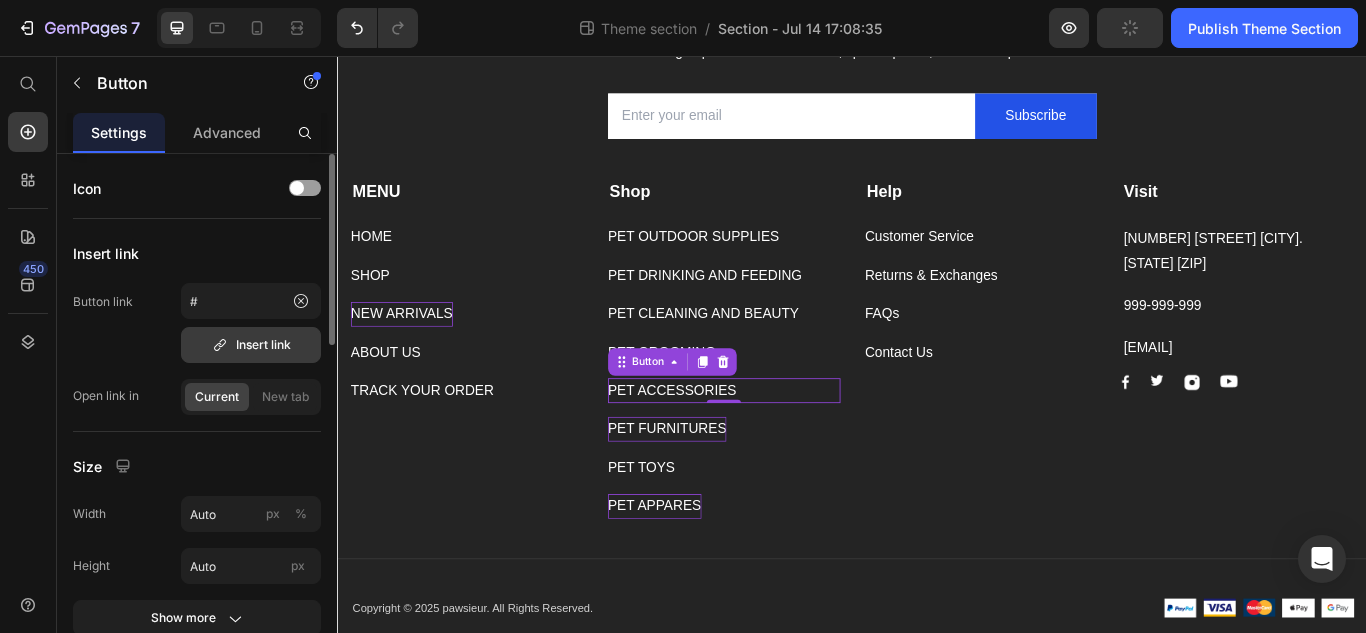 click on "Insert link" at bounding box center (251, 345) 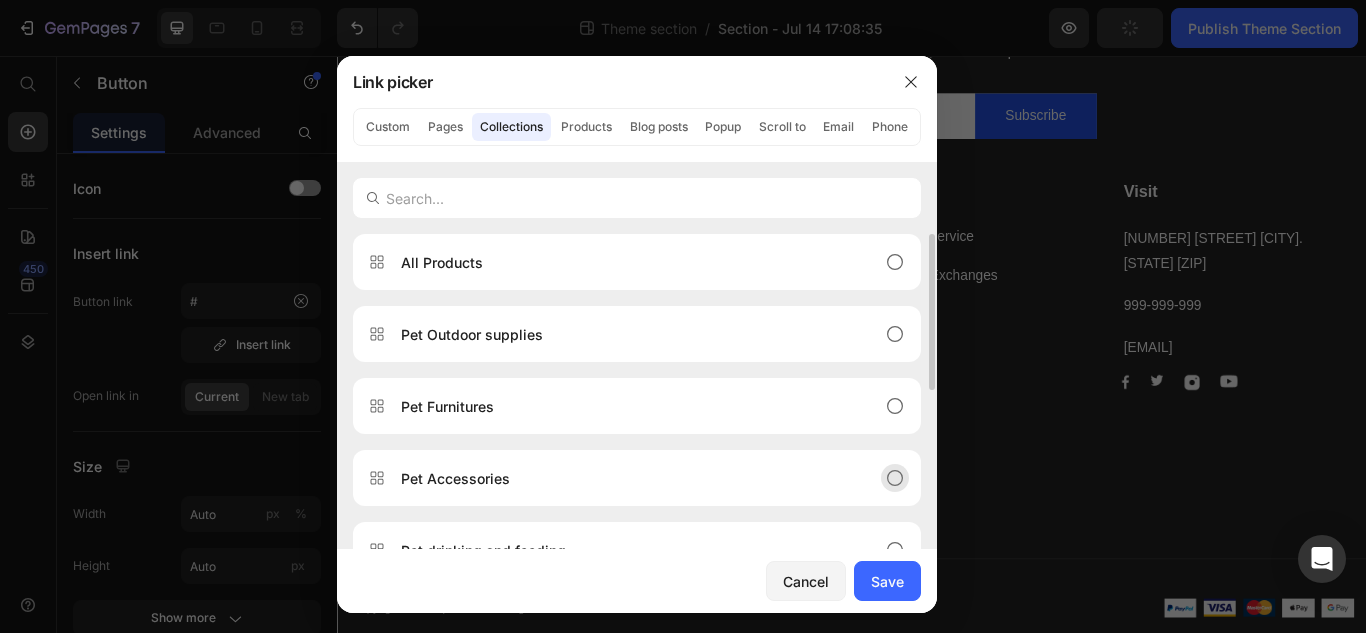 click on "Pet Accessories" 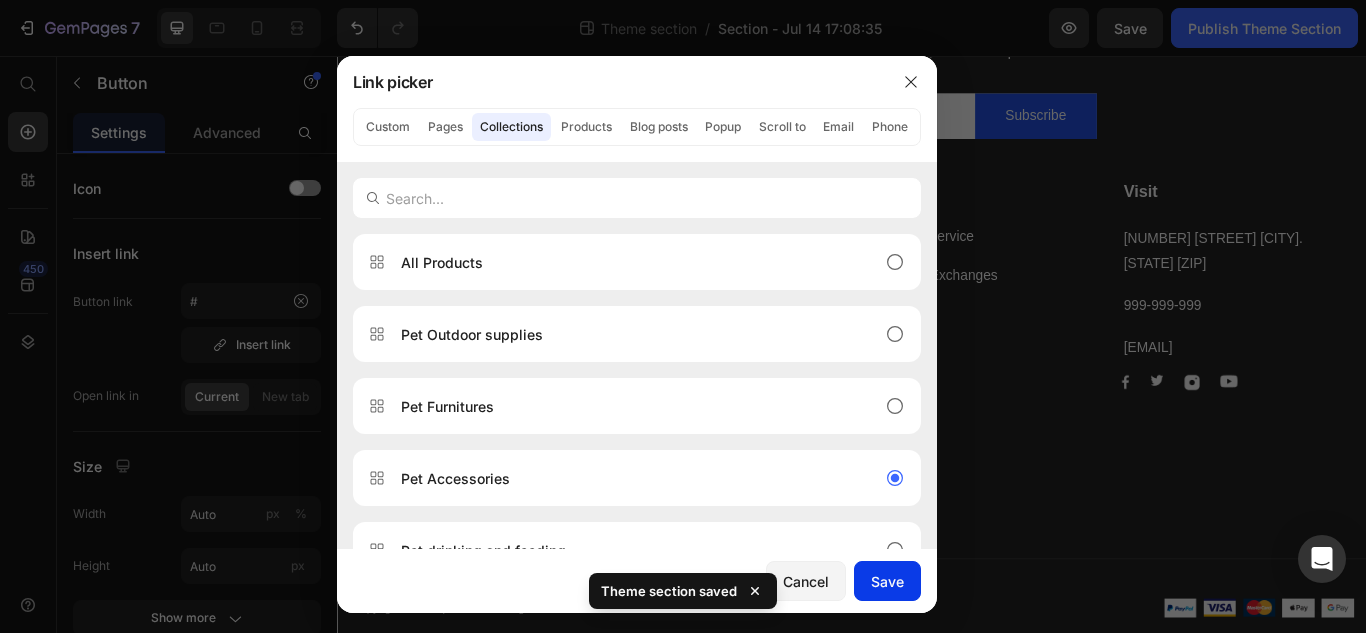 click on "Save" at bounding box center [887, 581] 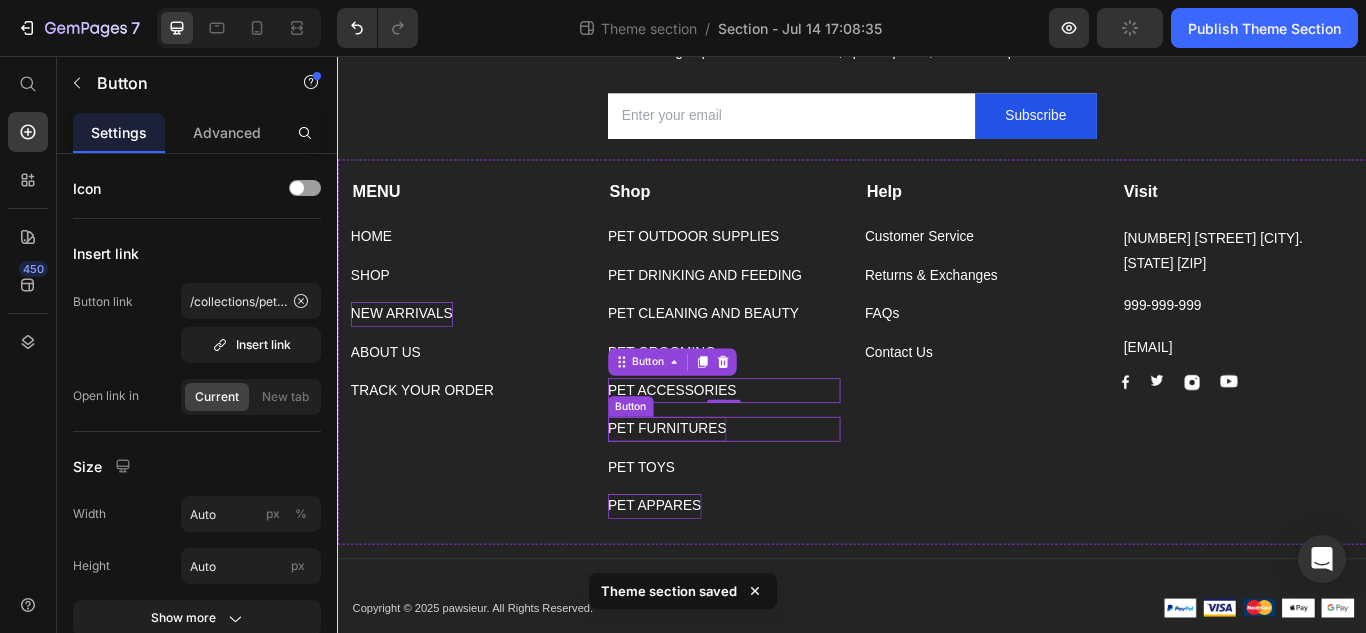 click on "PET FURNITURES" at bounding box center [721, 491] 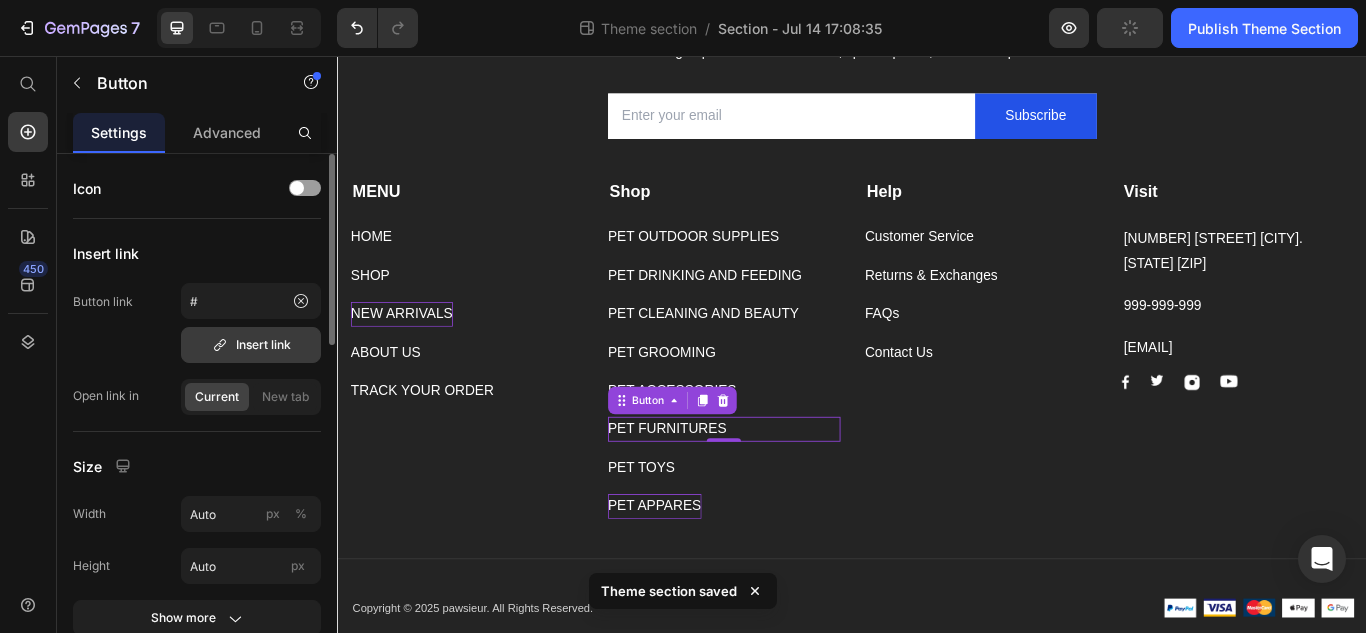 click on "Insert link" at bounding box center (251, 345) 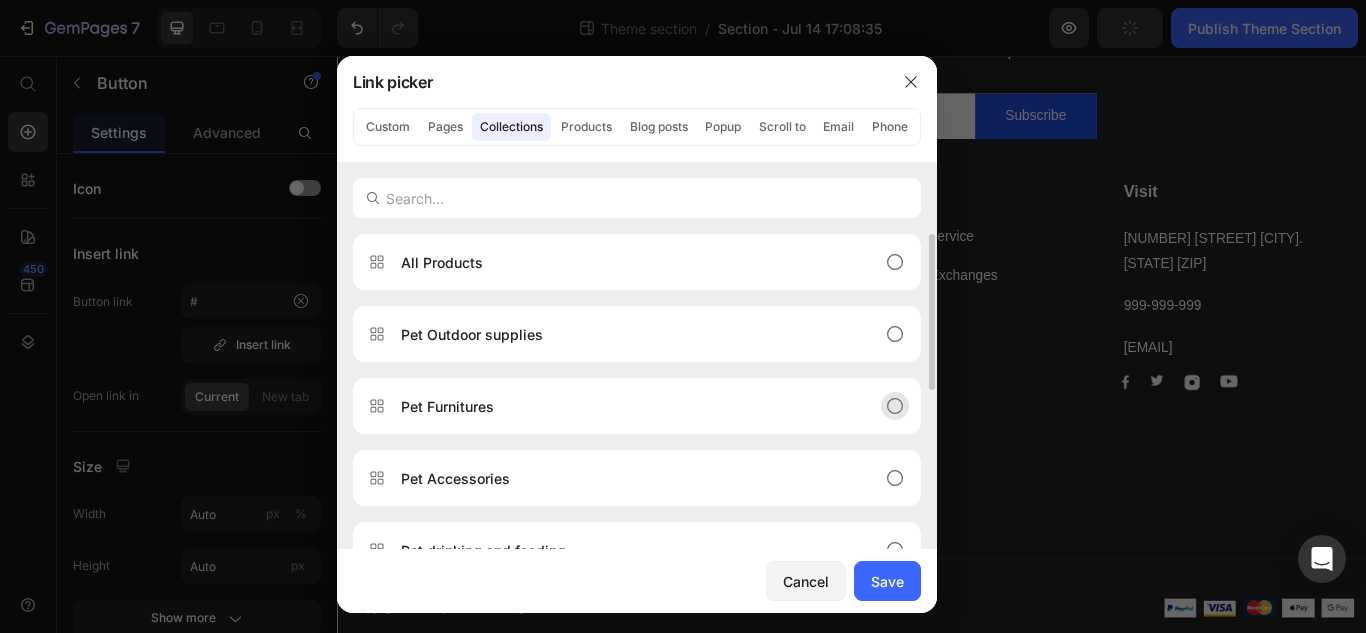 click 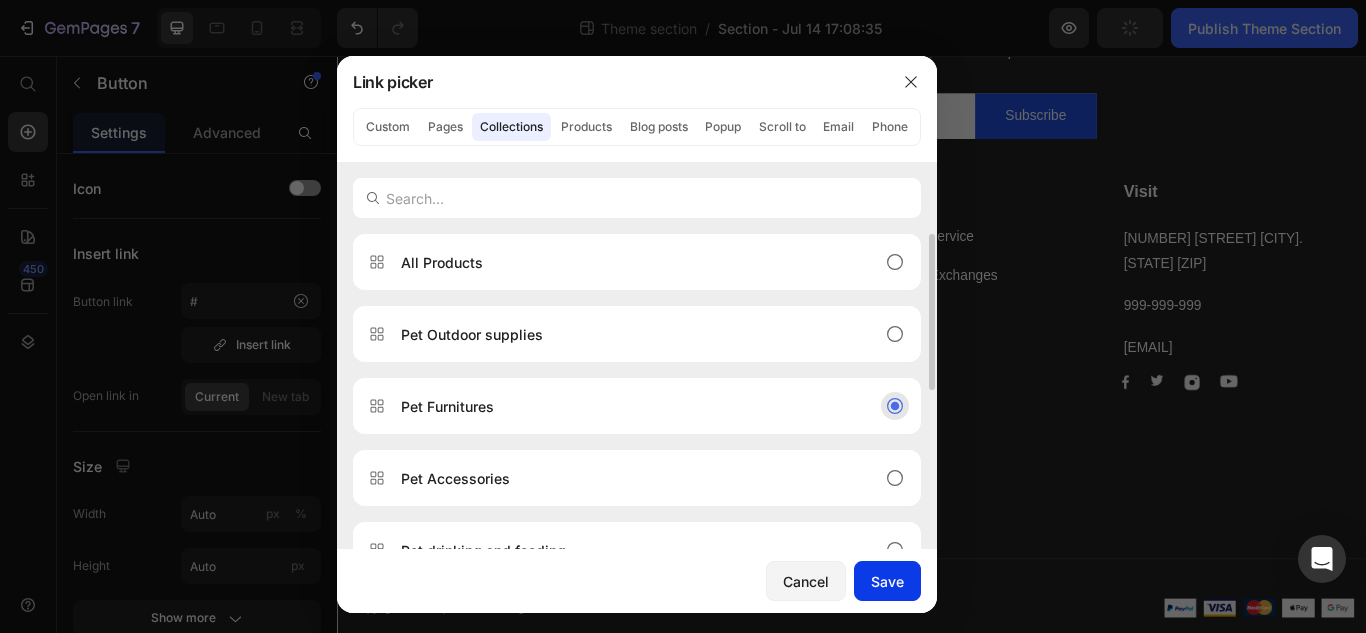 click on "Save" at bounding box center [887, 581] 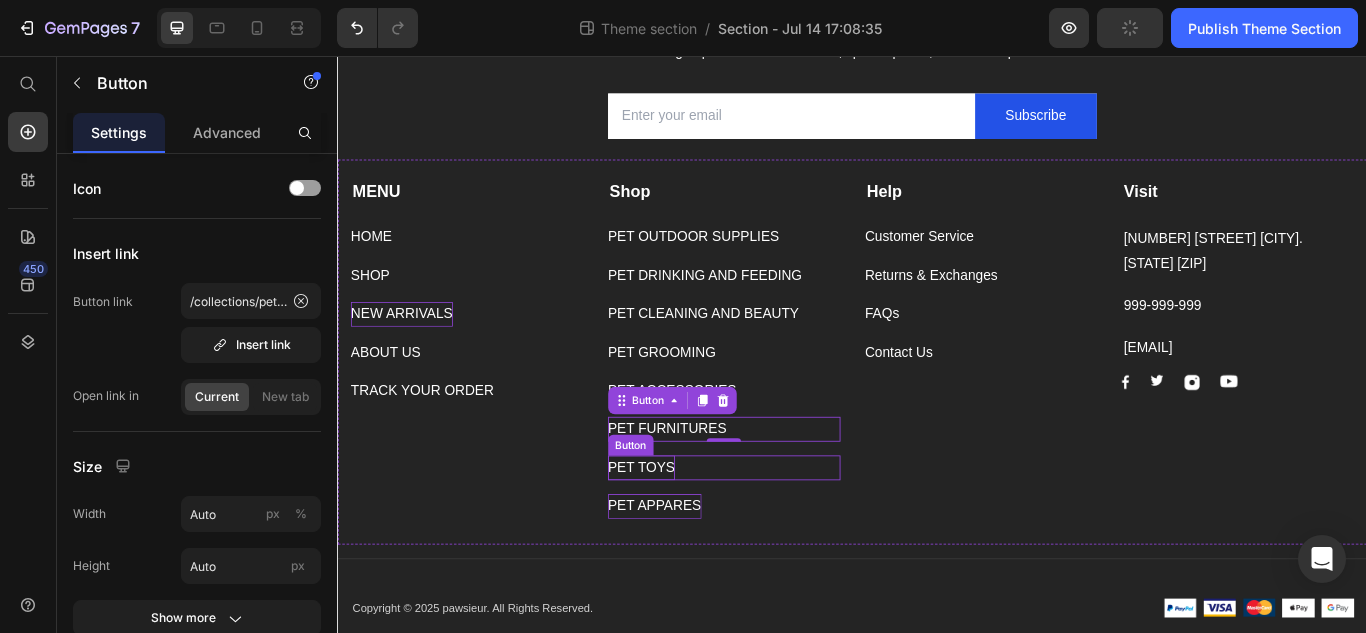click on "PET TOYS" at bounding box center [691, 536] 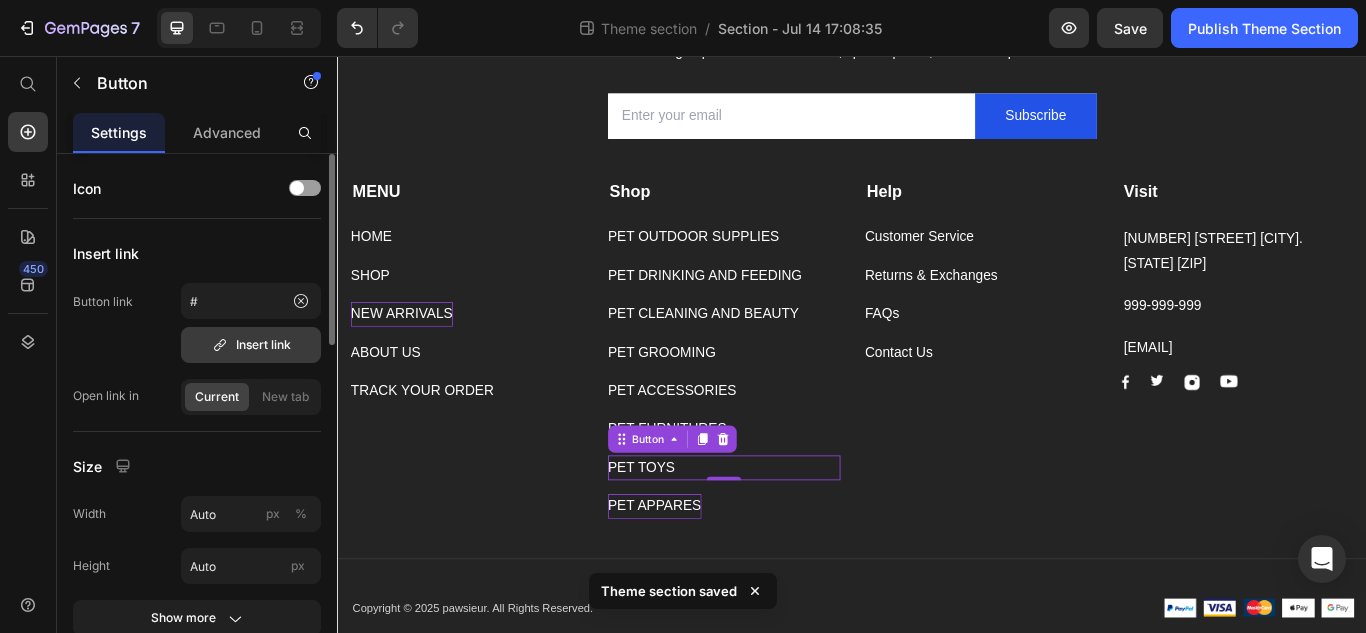 click 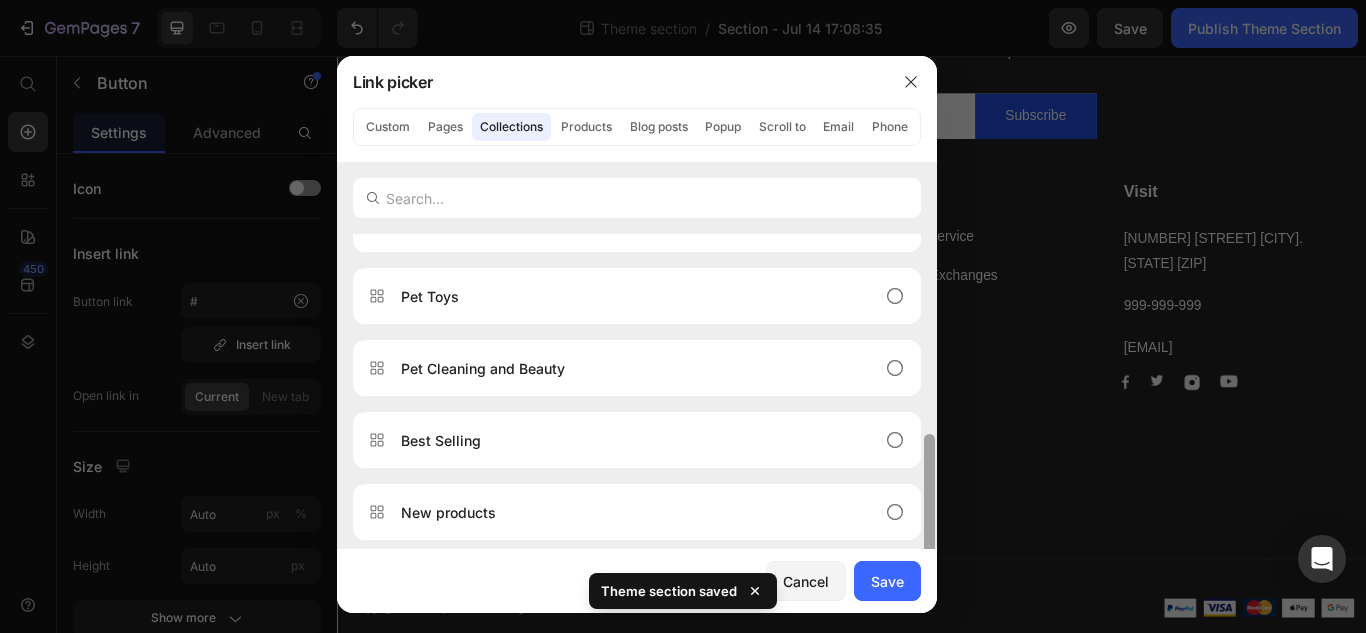scroll, scrollTop: 496, scrollLeft: 0, axis: vertical 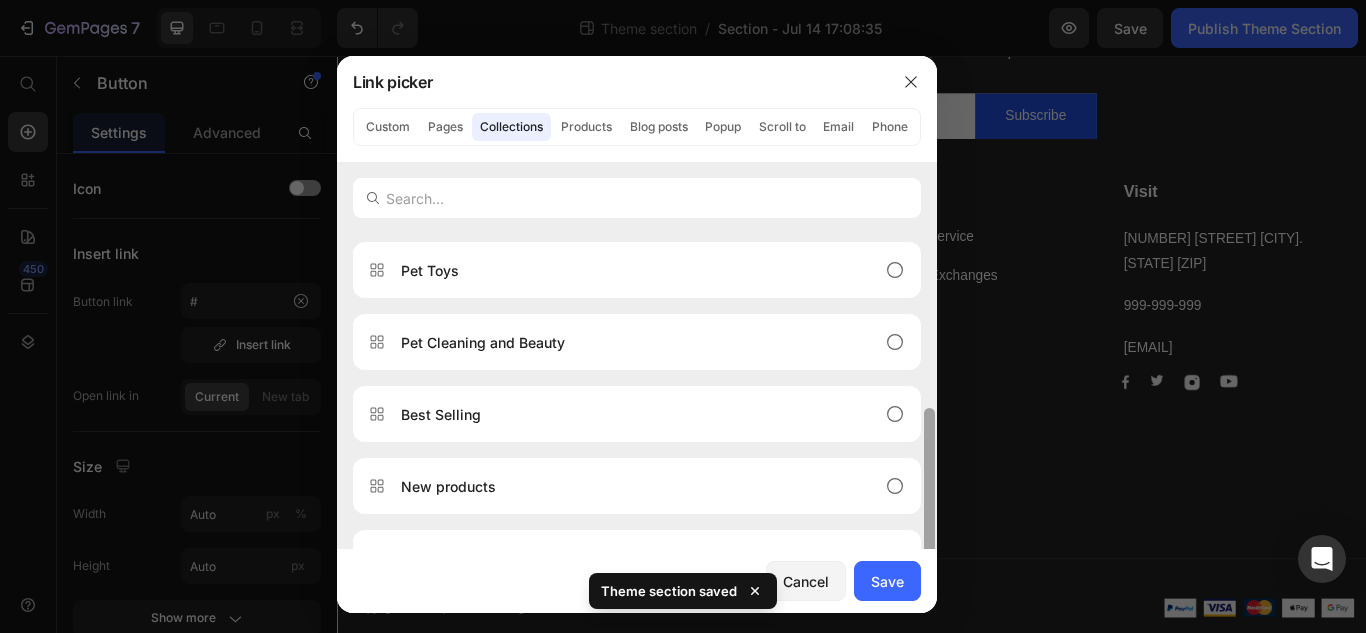 drag, startPoint x: 929, startPoint y: 317, endPoint x: 937, endPoint y: 562, distance: 245.13058 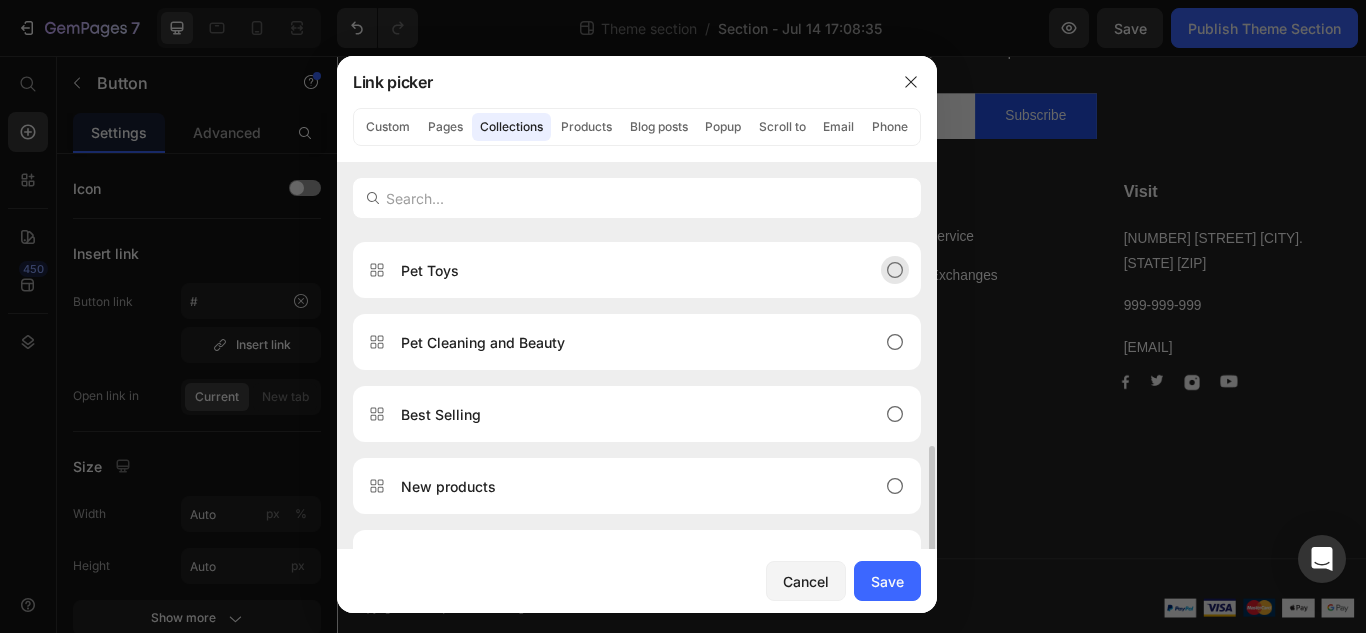 click 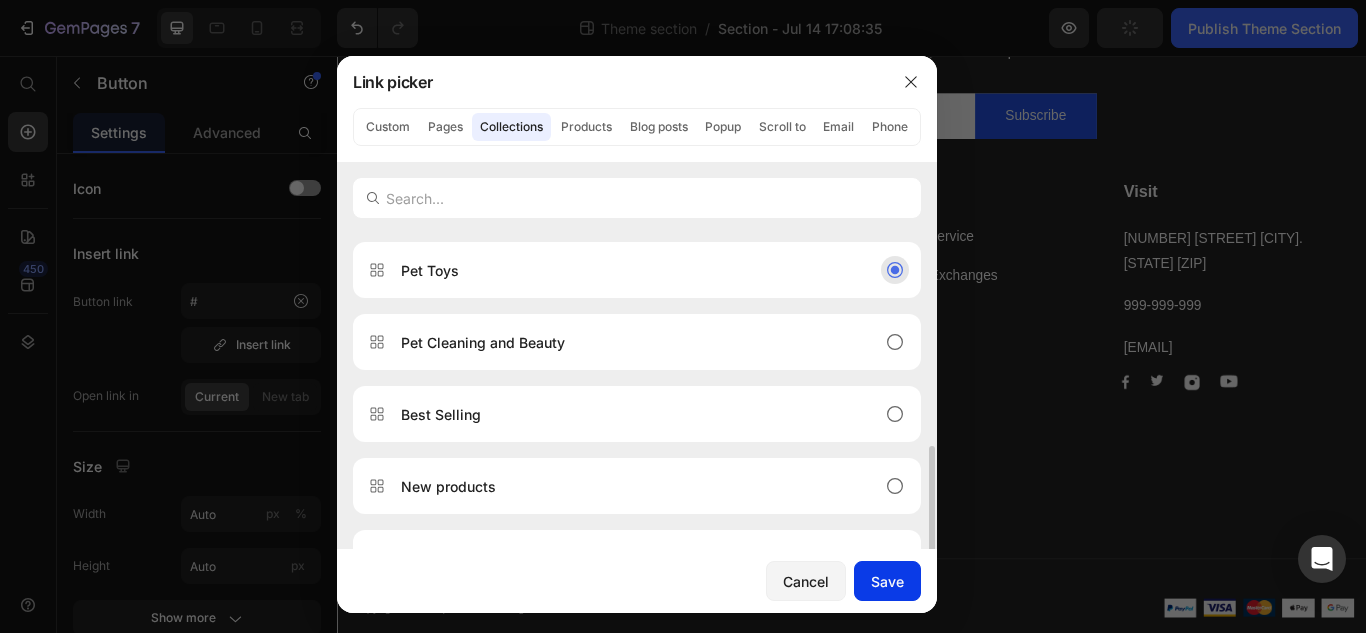 click on "Save" at bounding box center [887, 581] 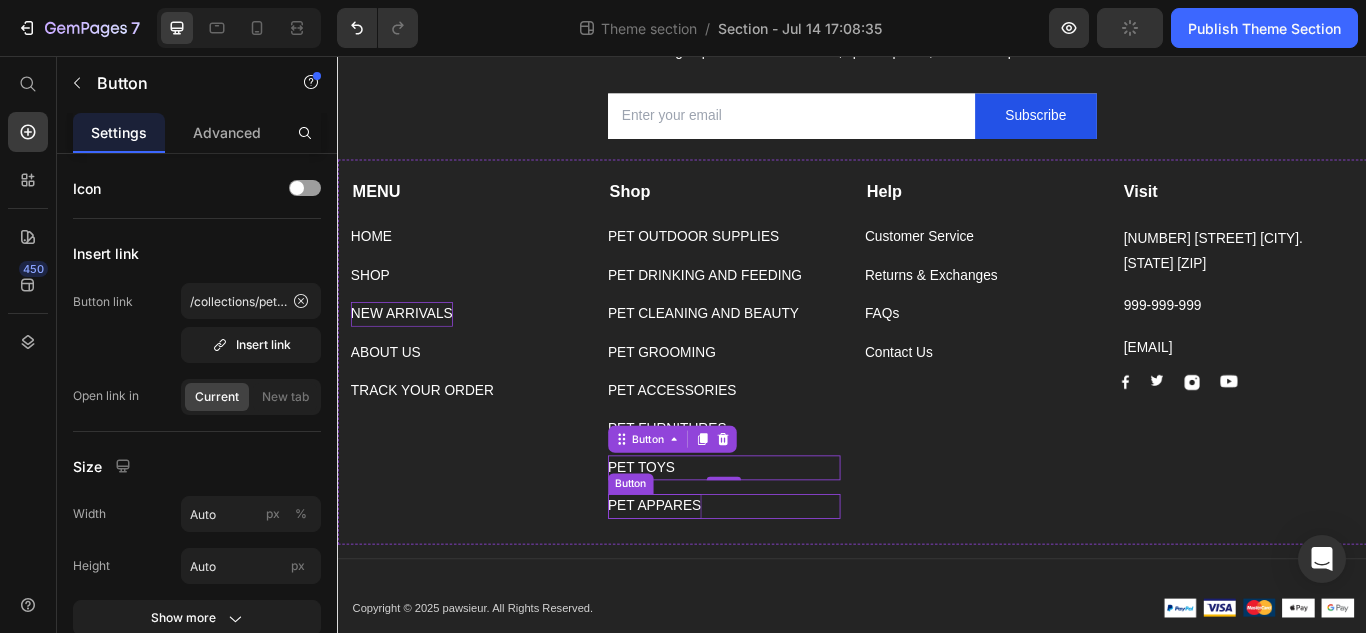 click on "PET APPARES" at bounding box center (706, 581) 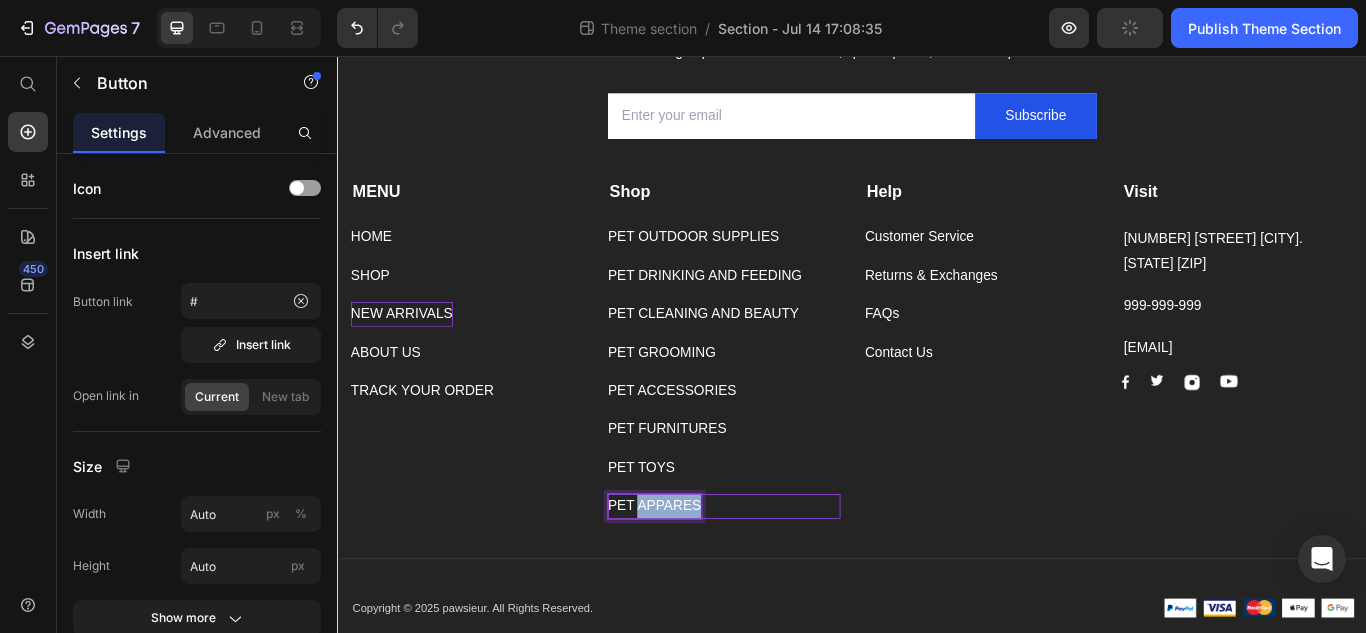 click on "PET APPARES" at bounding box center (706, 581) 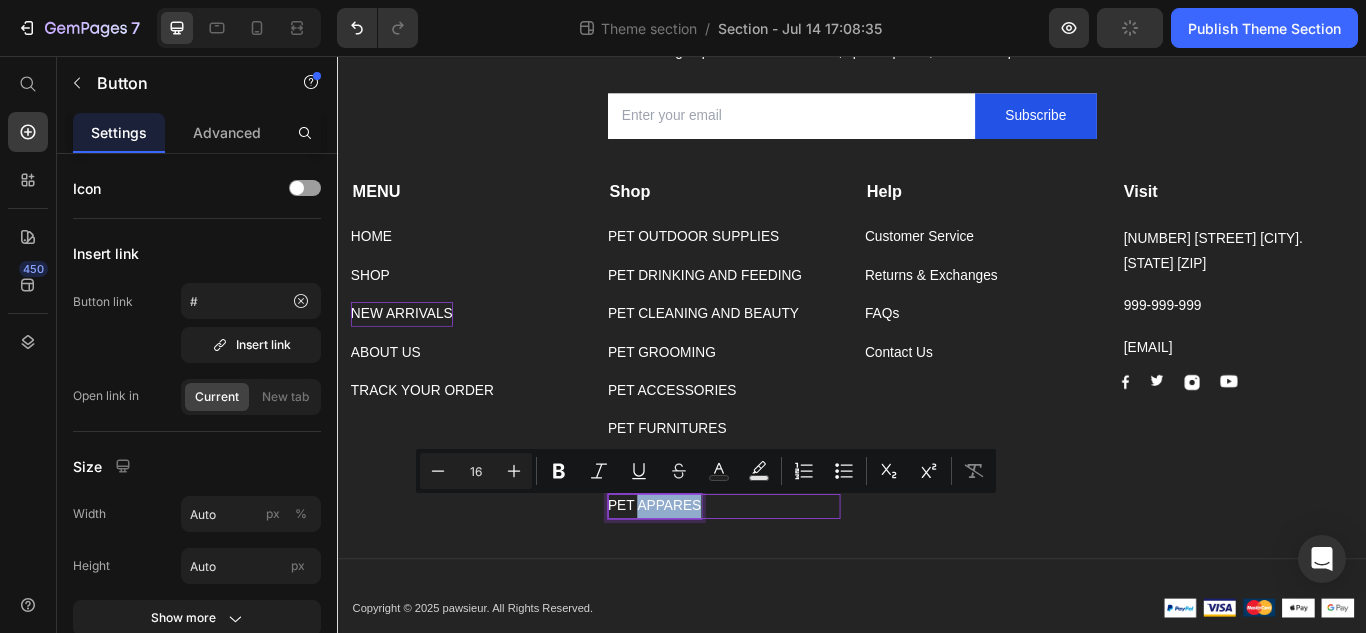 click on "PET APPARES" at bounding box center (706, 581) 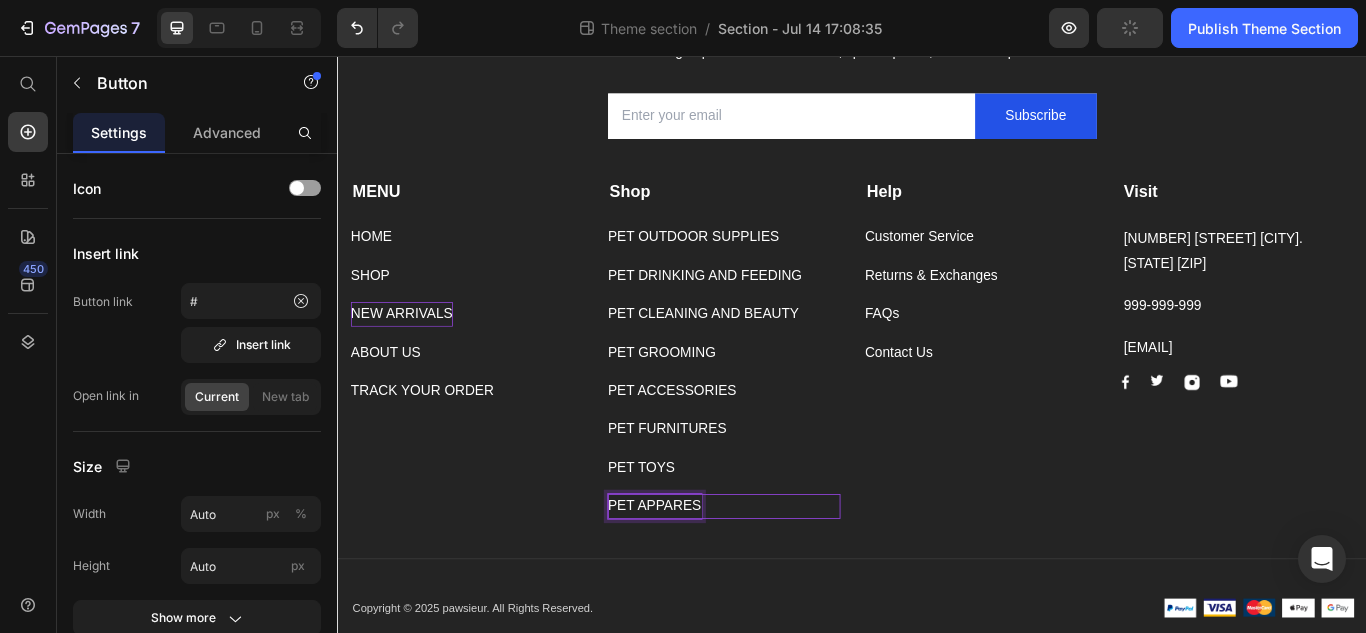 click on "PET APPARES" at bounding box center (706, 581) 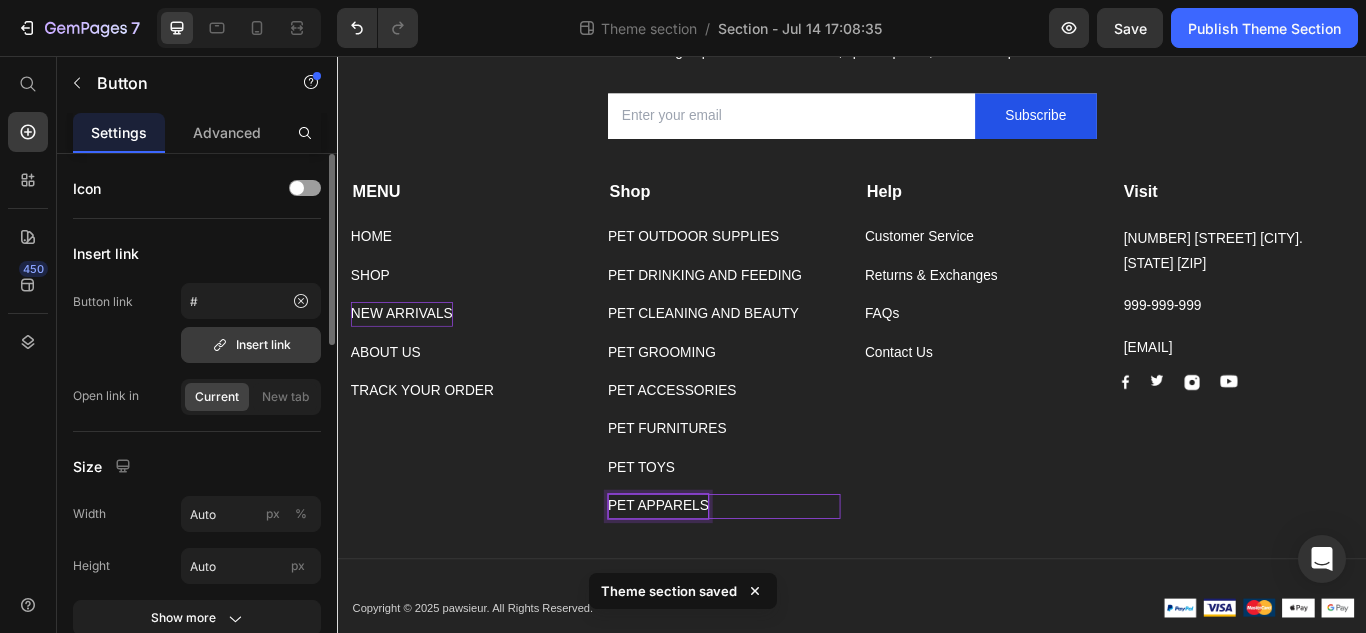 click on "Insert link" at bounding box center (251, 345) 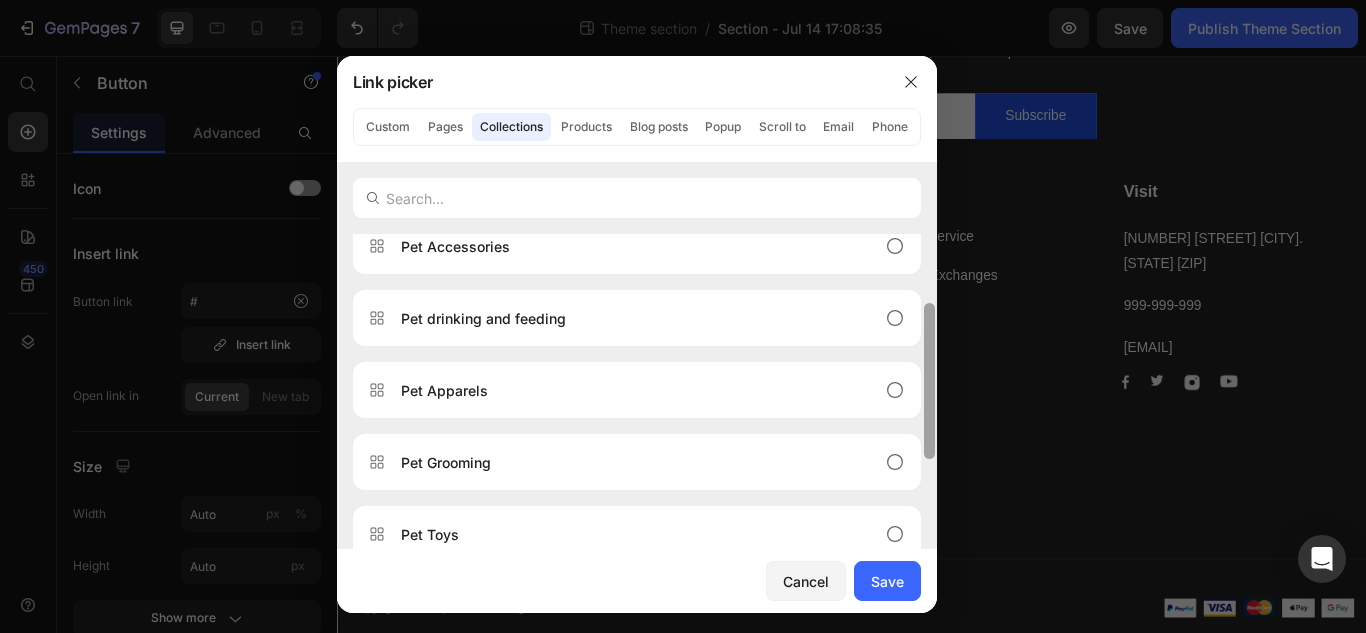 scroll, scrollTop: 239, scrollLeft: 0, axis: vertical 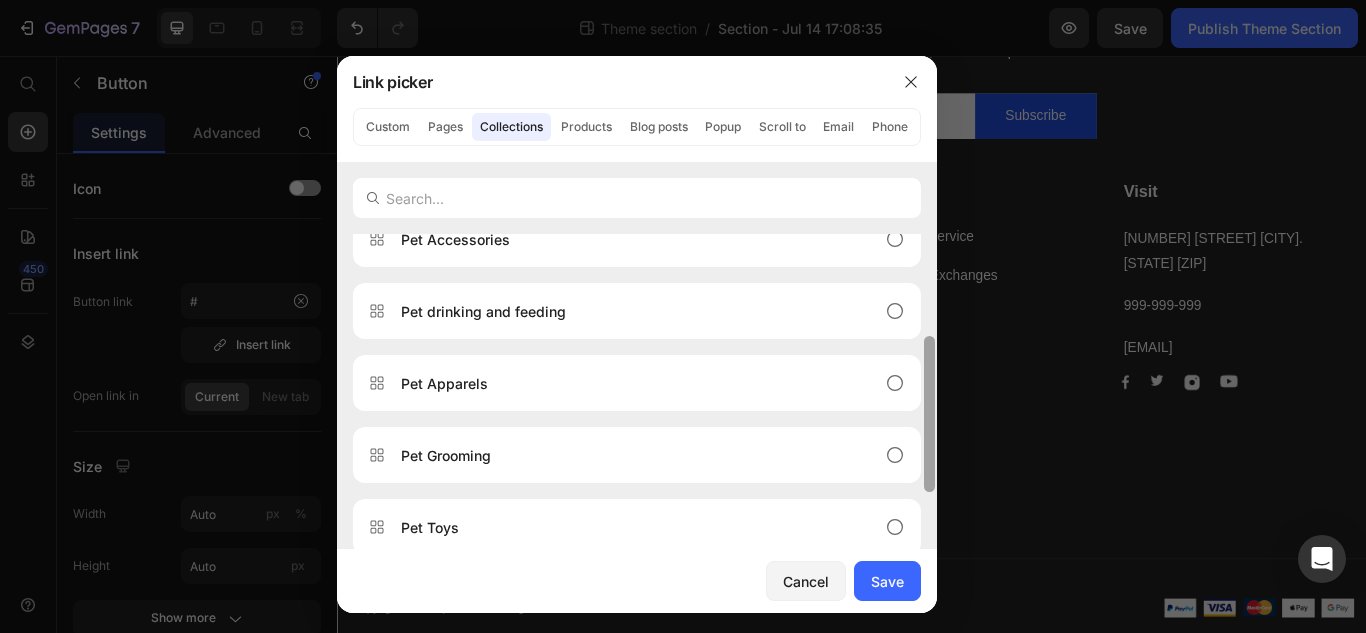 drag, startPoint x: 929, startPoint y: 372, endPoint x: 942, endPoint y: 474, distance: 102.825096 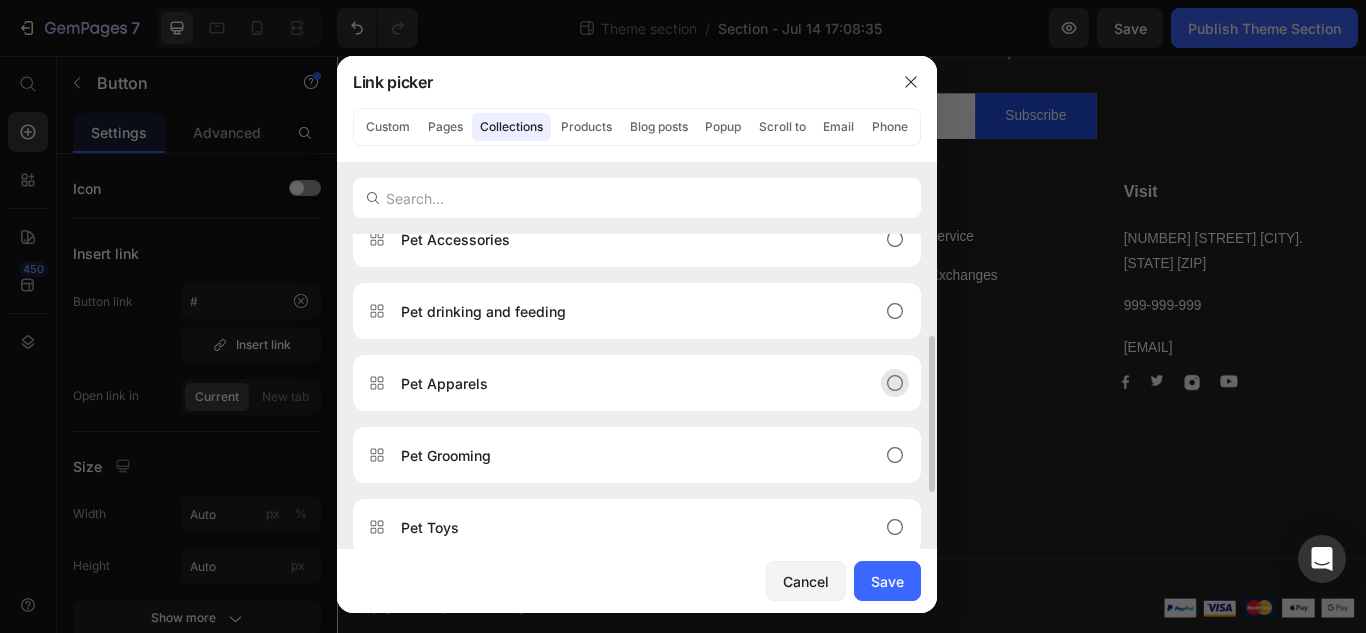 click on "Pet Apparels" at bounding box center [621, 383] 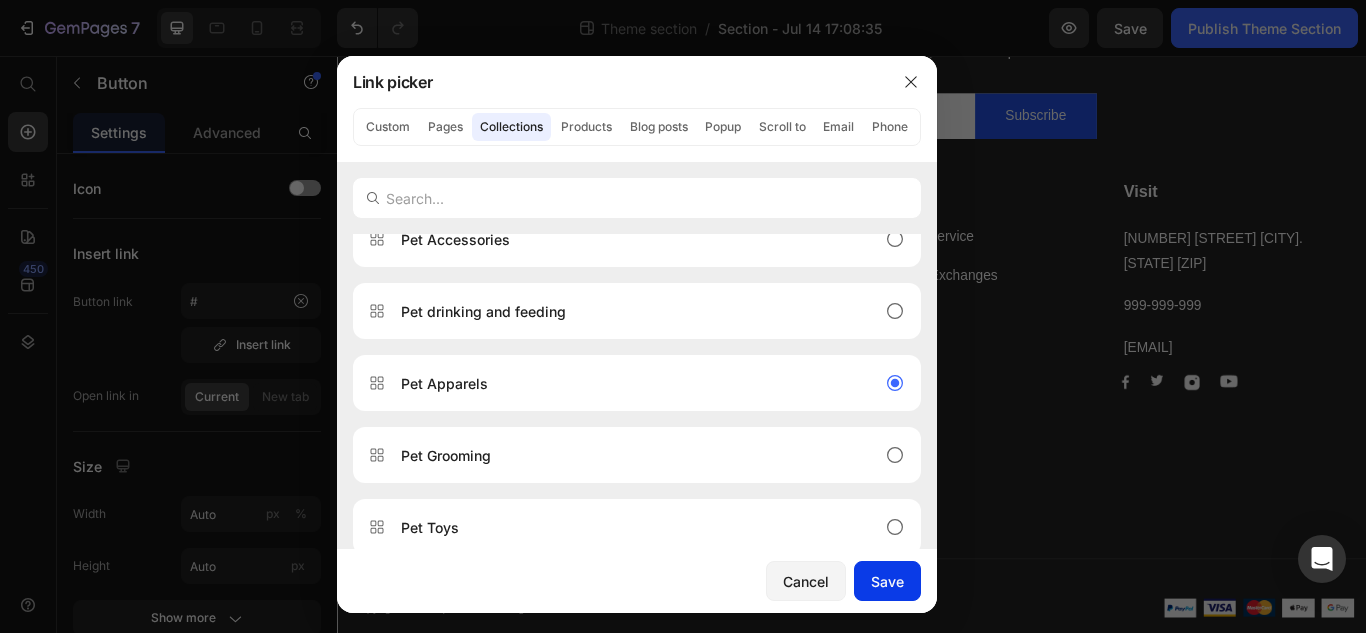 click on "Save" at bounding box center [887, 581] 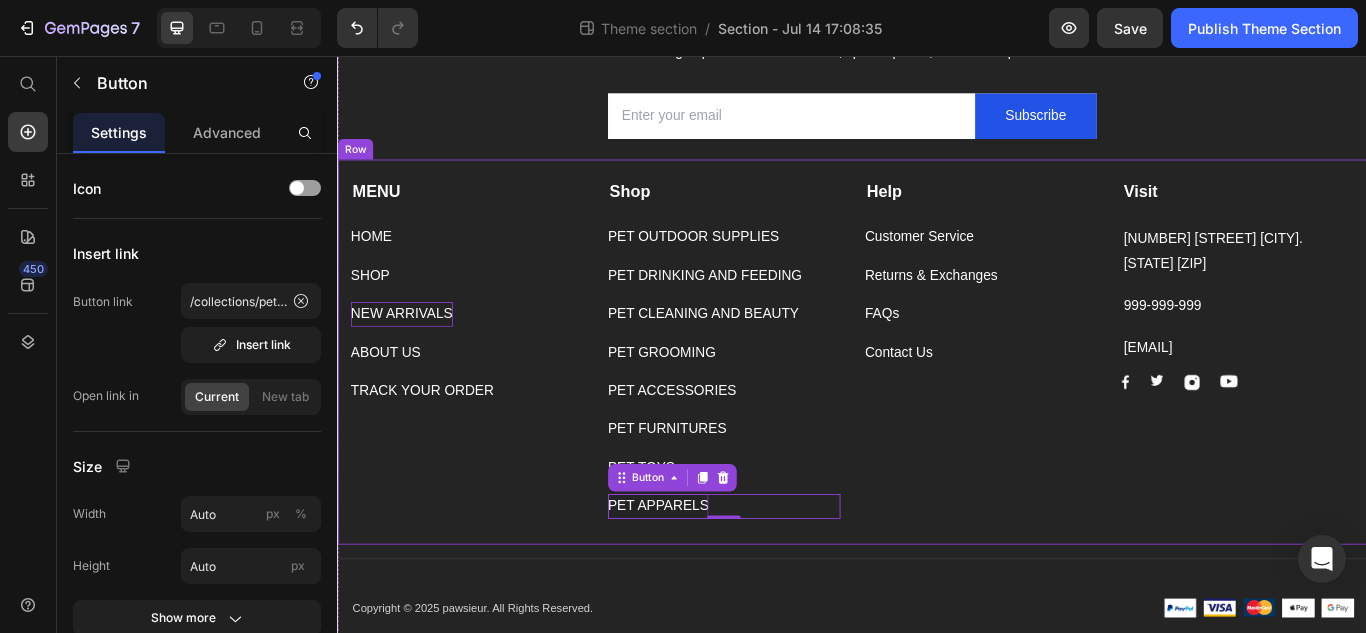 click on "Help Text block Customer Service Button Returns & Exchanges Button FAQs Button Contact Us Button" at bounding box center (1087, 398) 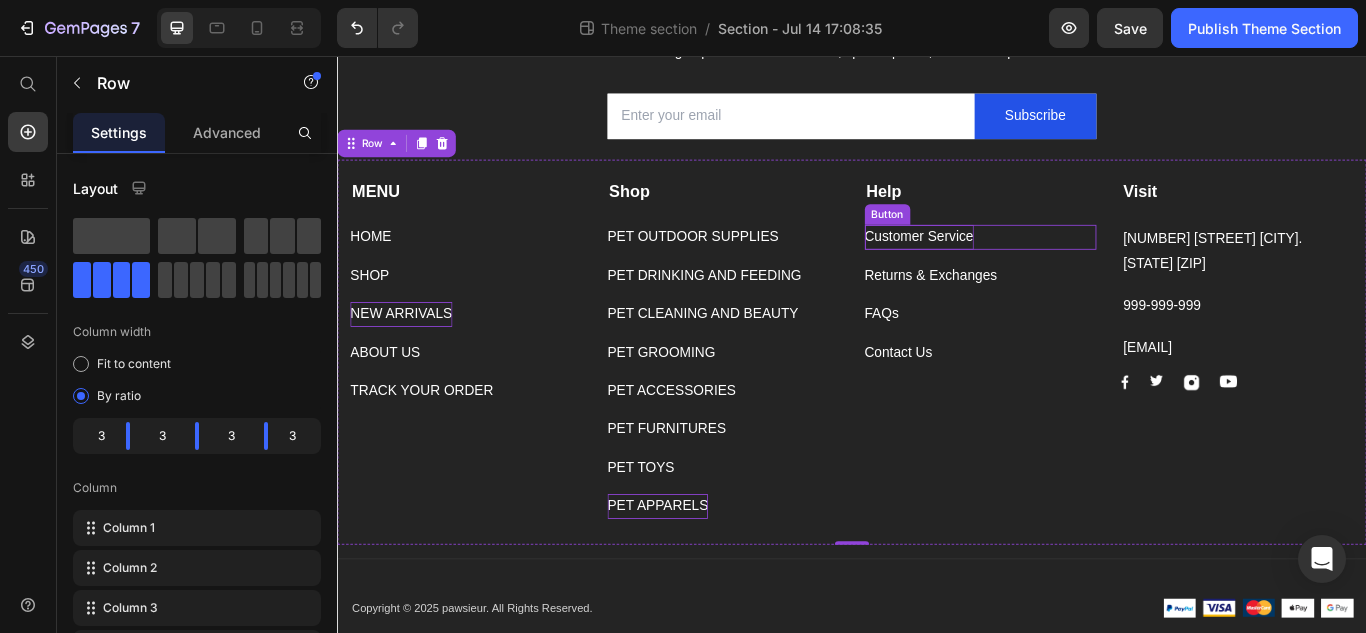 click on "Customer Service" at bounding box center [1015, 267] 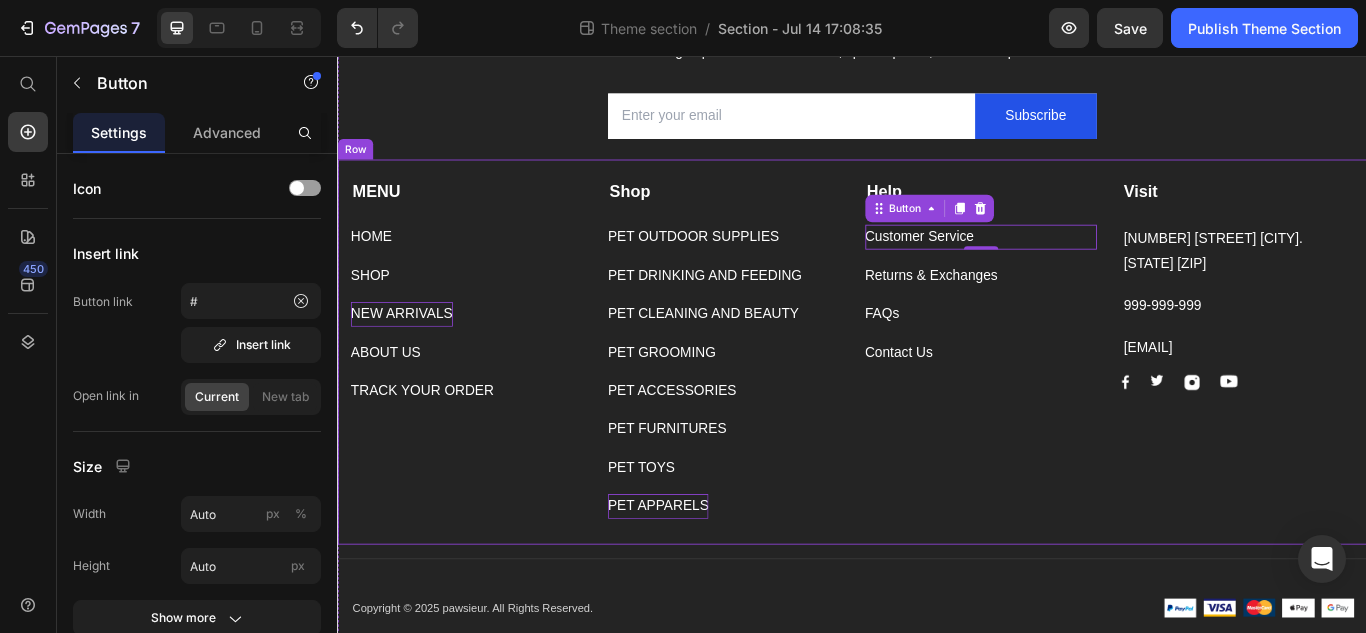 click on "Help Text block Customer Service Button   0 Returns & Exchanges Button FAQs Button Contact Us Button" at bounding box center (1087, 398) 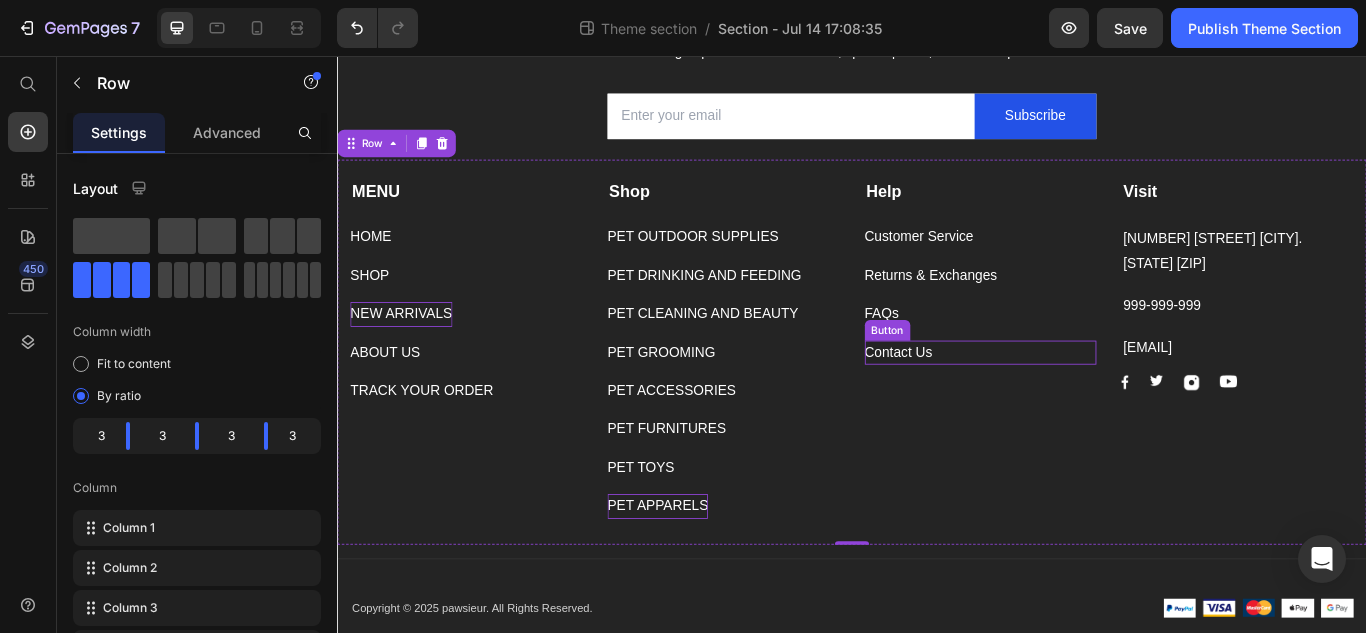 click on "Button" at bounding box center (978, 376) 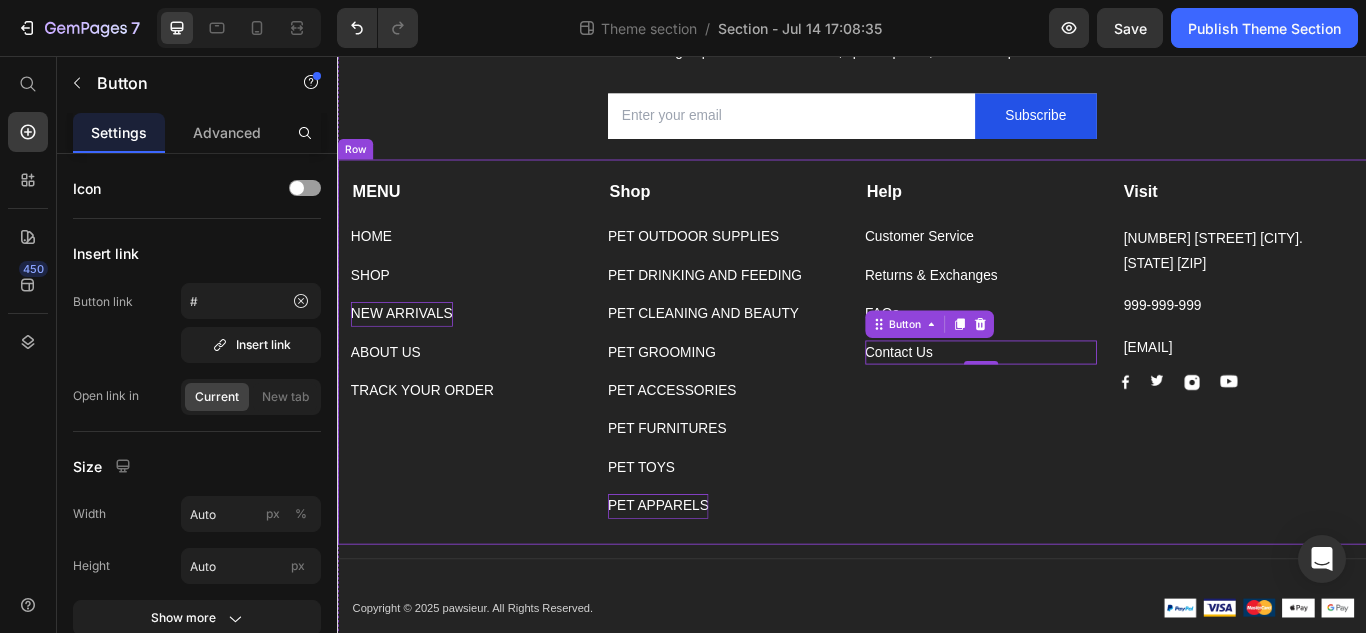 click on "Help Text block Customer Service Button Returns & Exchanges Button FAQs Button Contact Us Button   0" at bounding box center [1087, 398] 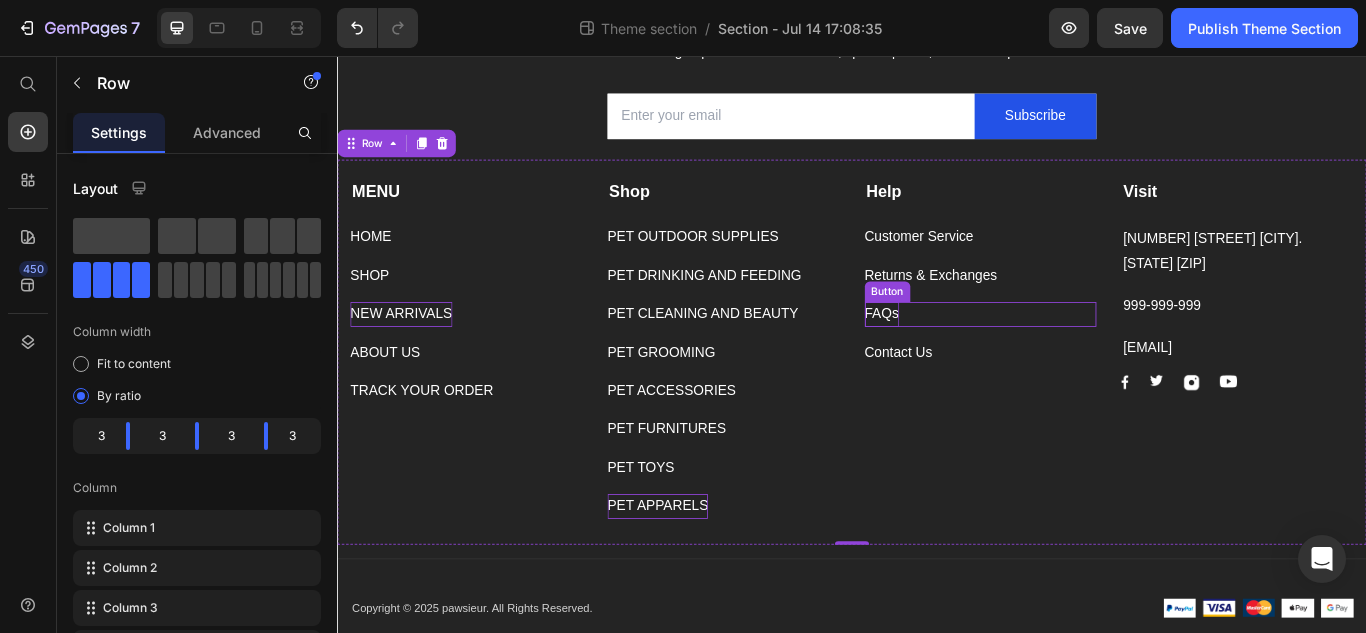 click on "FAQs" at bounding box center [972, 357] 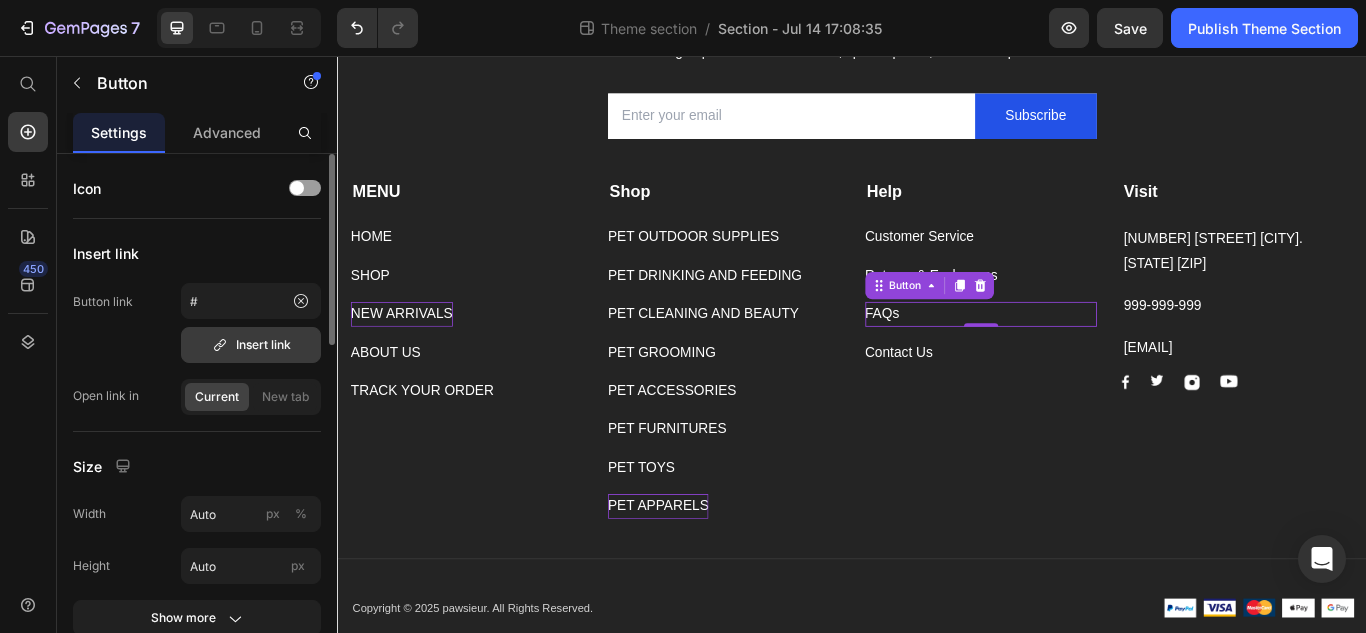 click on "Insert link" at bounding box center (251, 345) 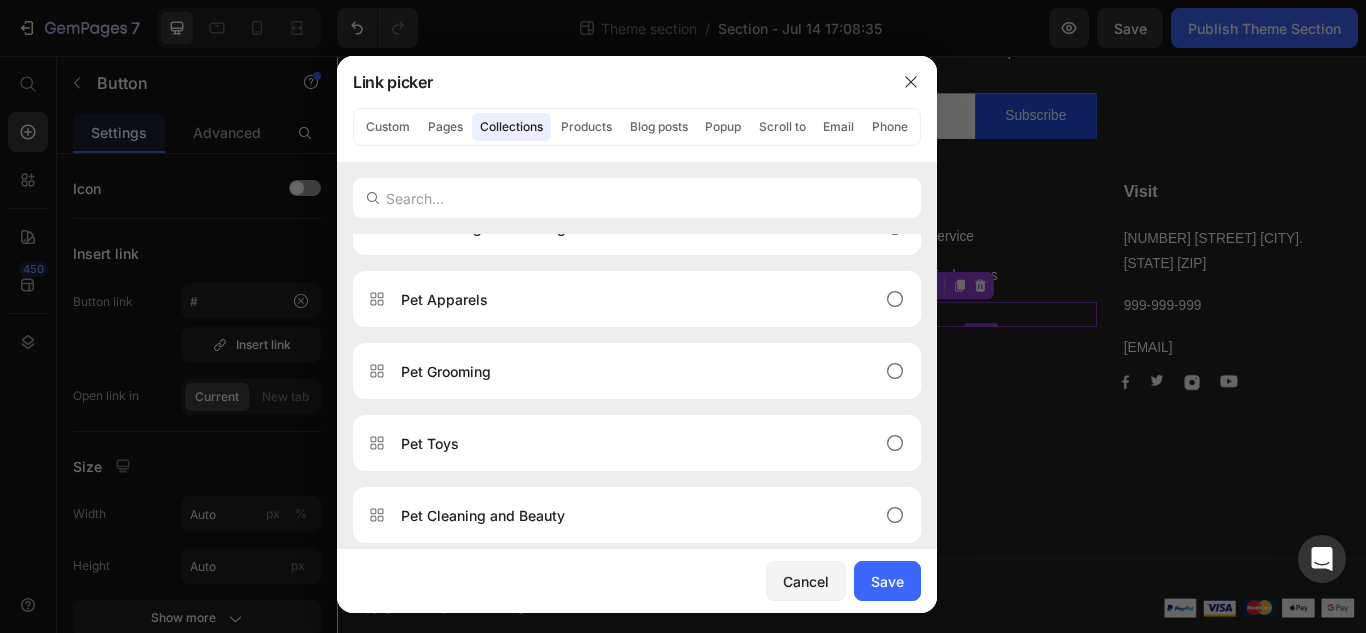 scroll, scrollTop: 496, scrollLeft: 0, axis: vertical 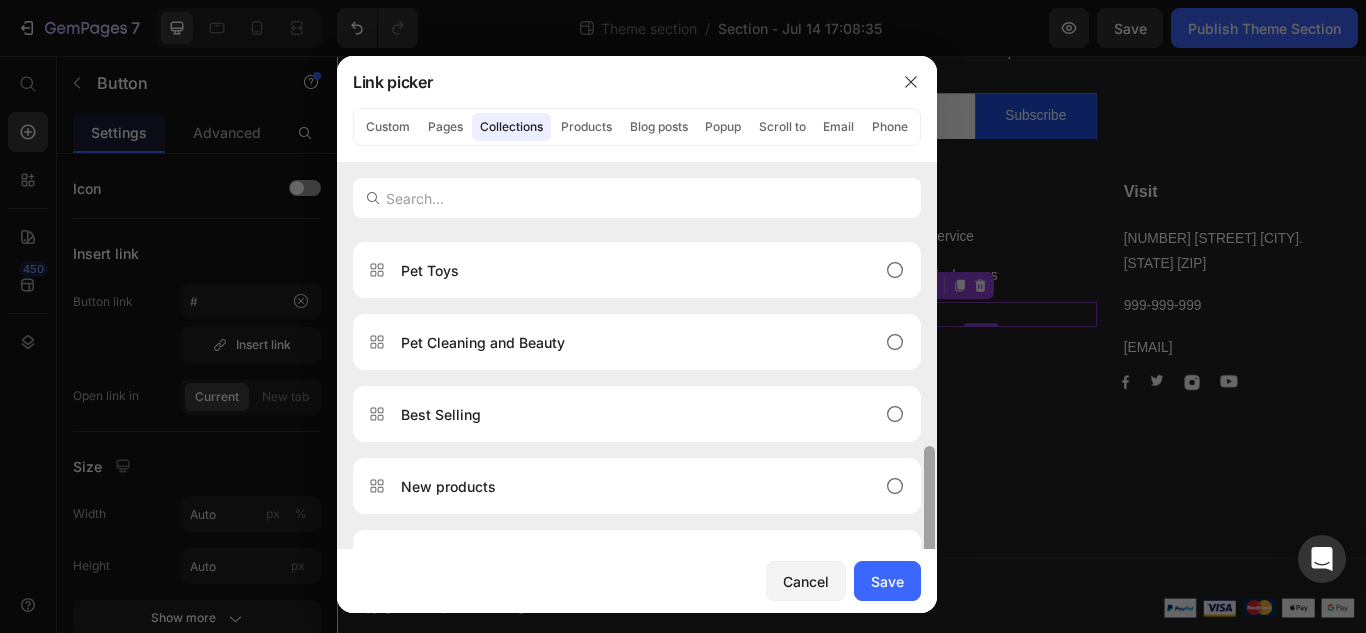 drag, startPoint x: 926, startPoint y: 279, endPoint x: 932, endPoint y: 540, distance: 261.06897 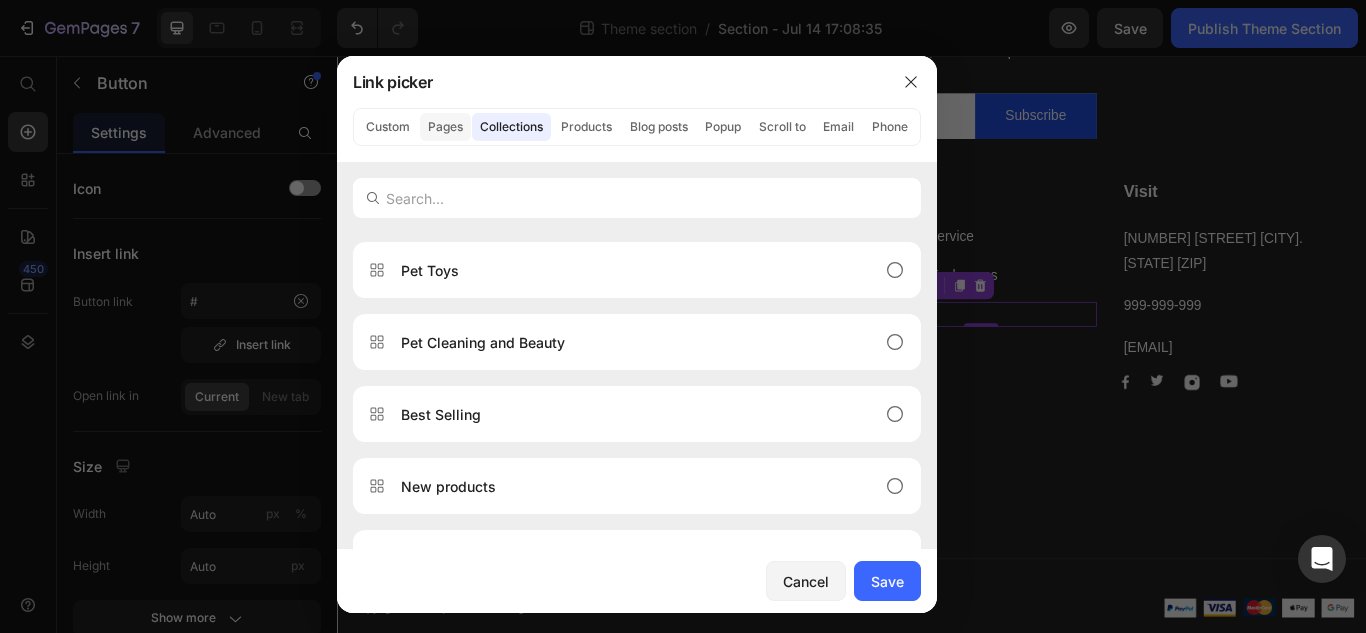 click on "Pages" 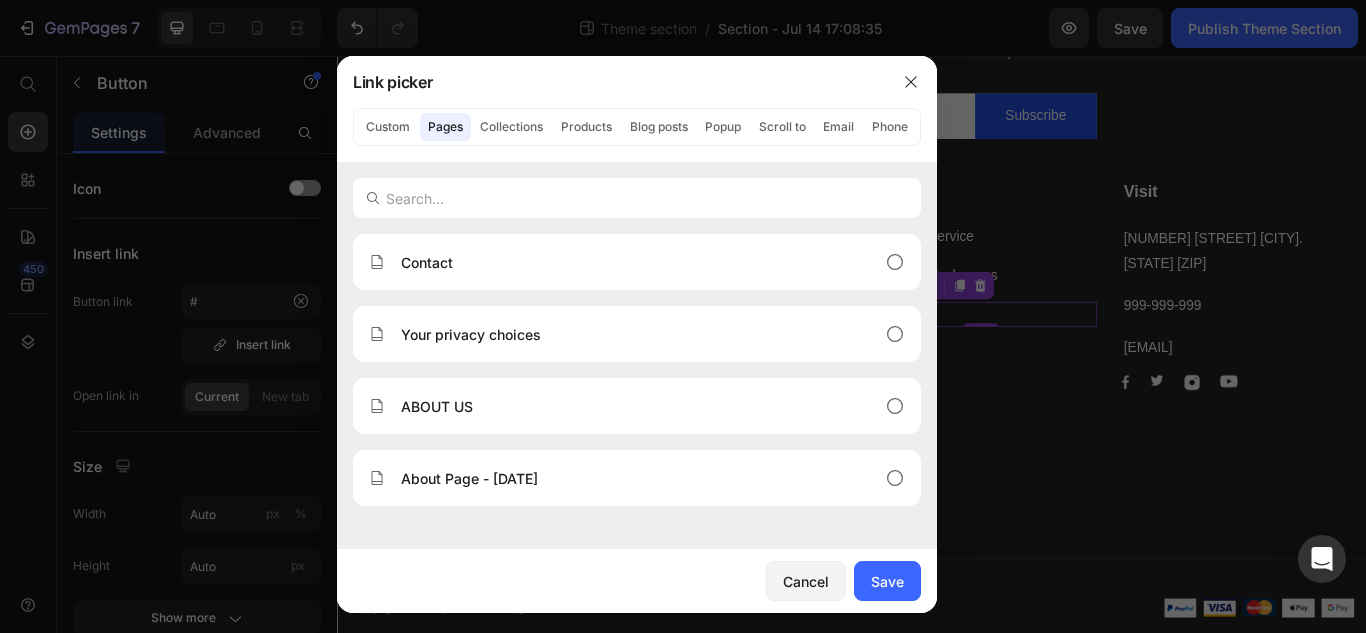 drag, startPoint x: 449, startPoint y: 133, endPoint x: 711, endPoint y: 363, distance: 348.63162 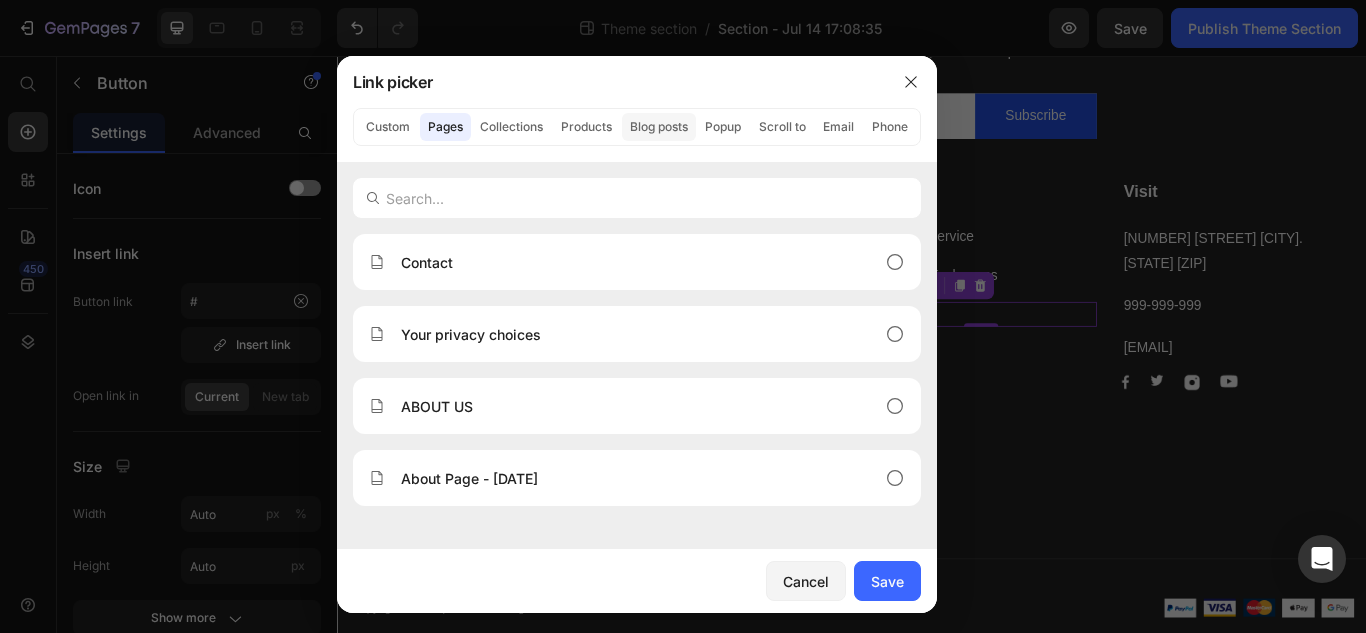 click on "Blog posts" 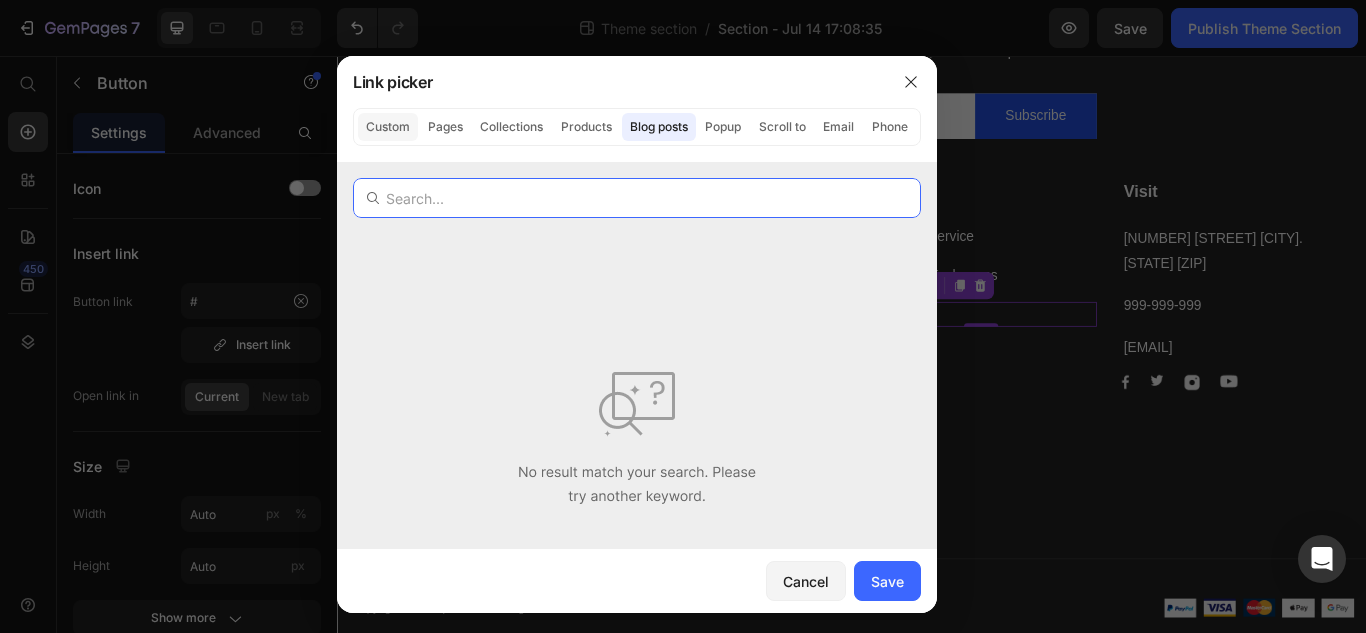 click on "Custom" 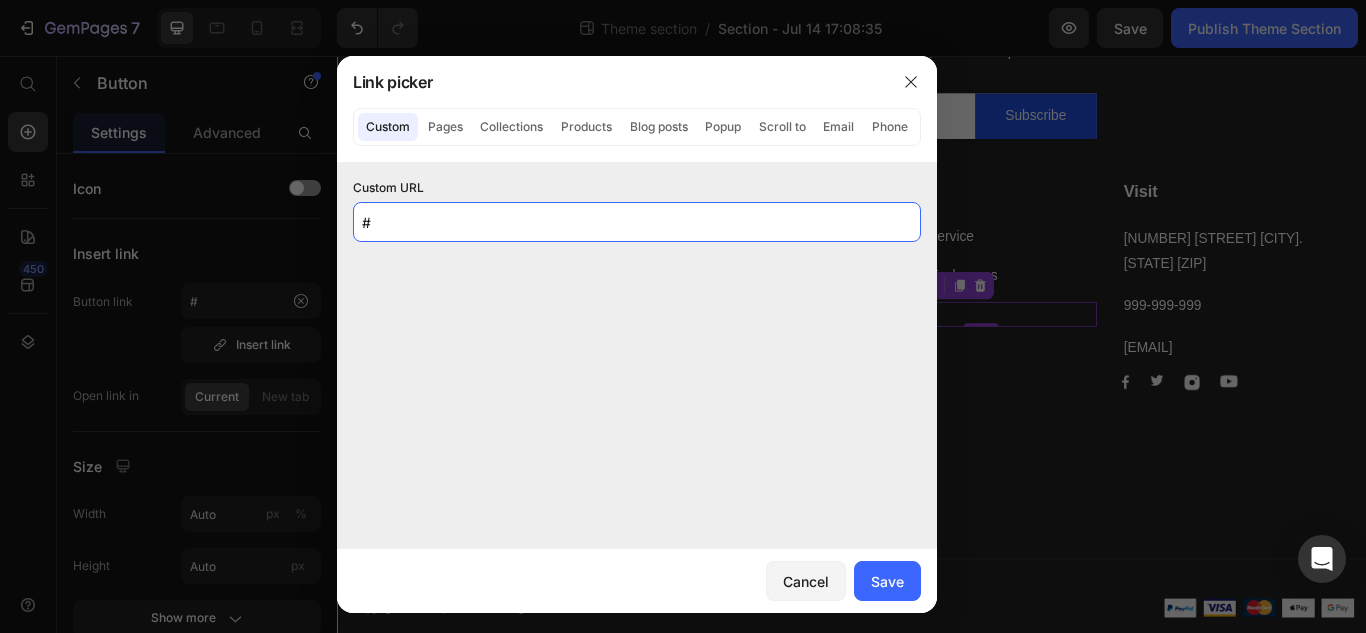 click on "#" 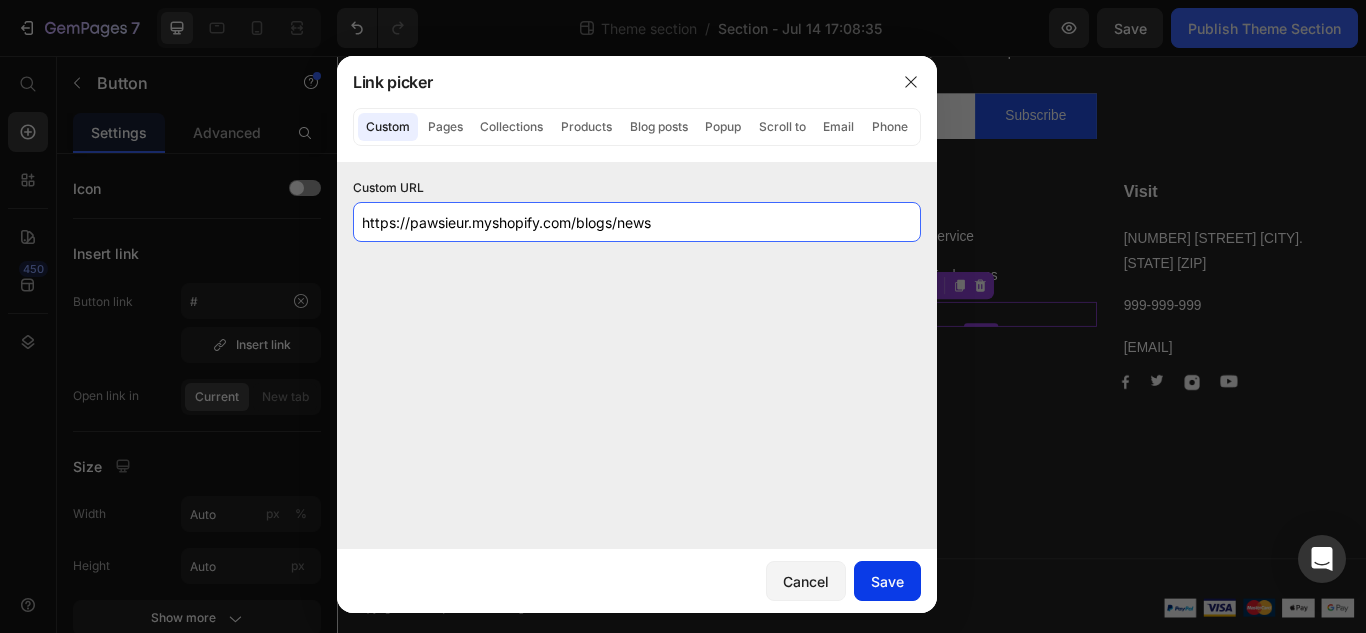 type on "https://pawsieur.myshopify.com/blogs/news" 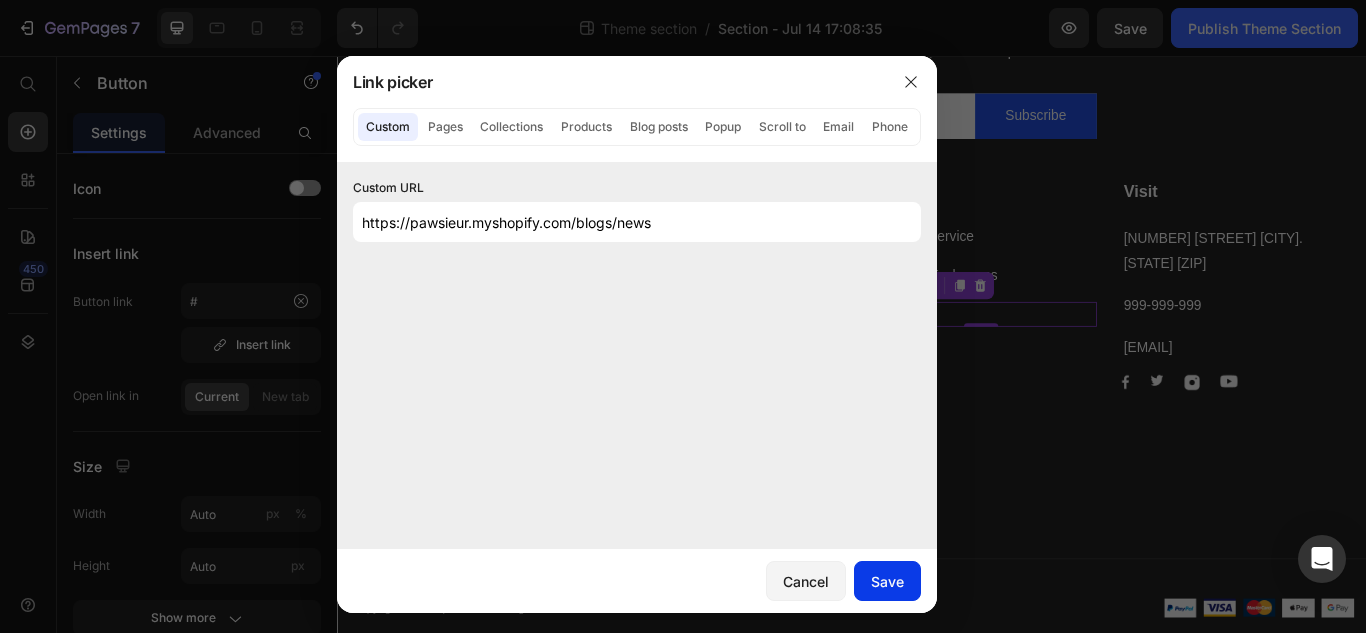 click on "Save" at bounding box center (887, 581) 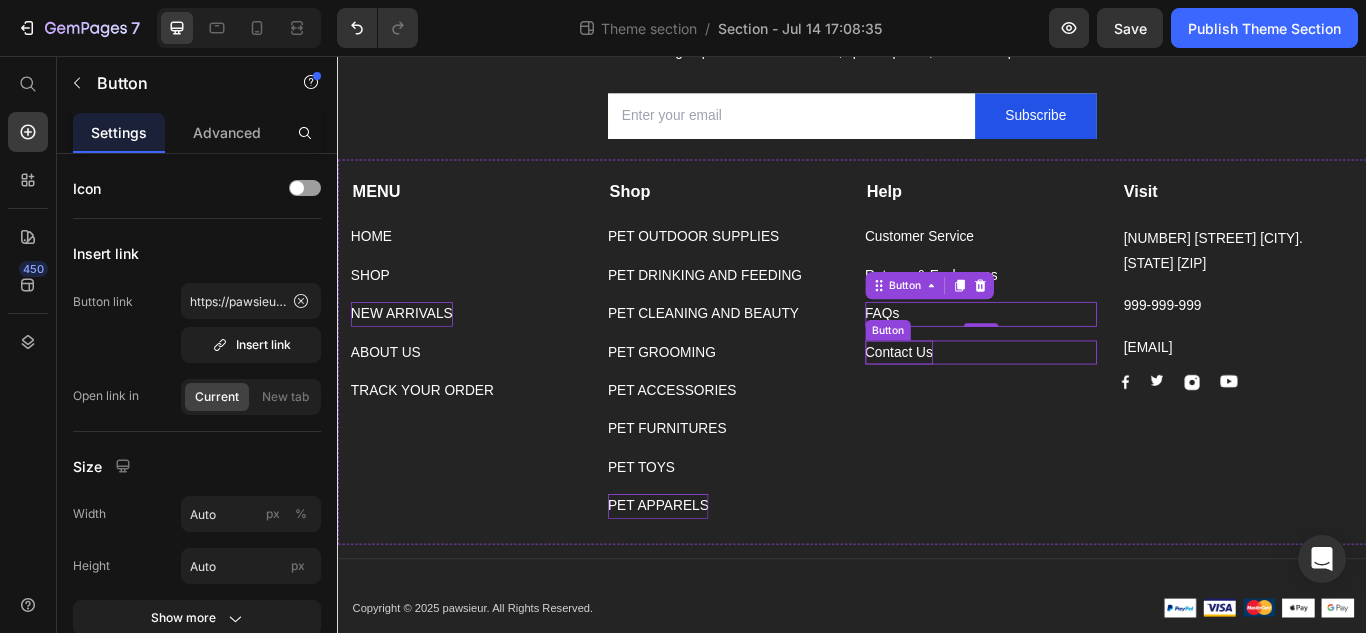 click on "Contact Us" at bounding box center (991, 402) 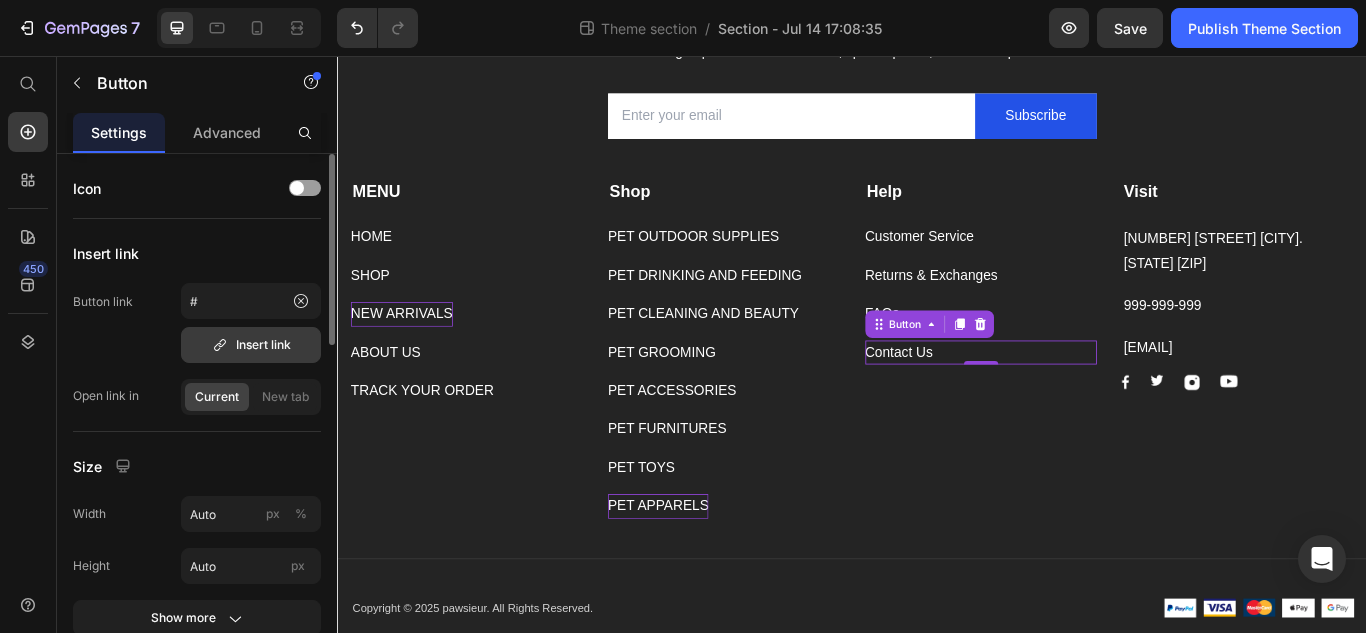 click 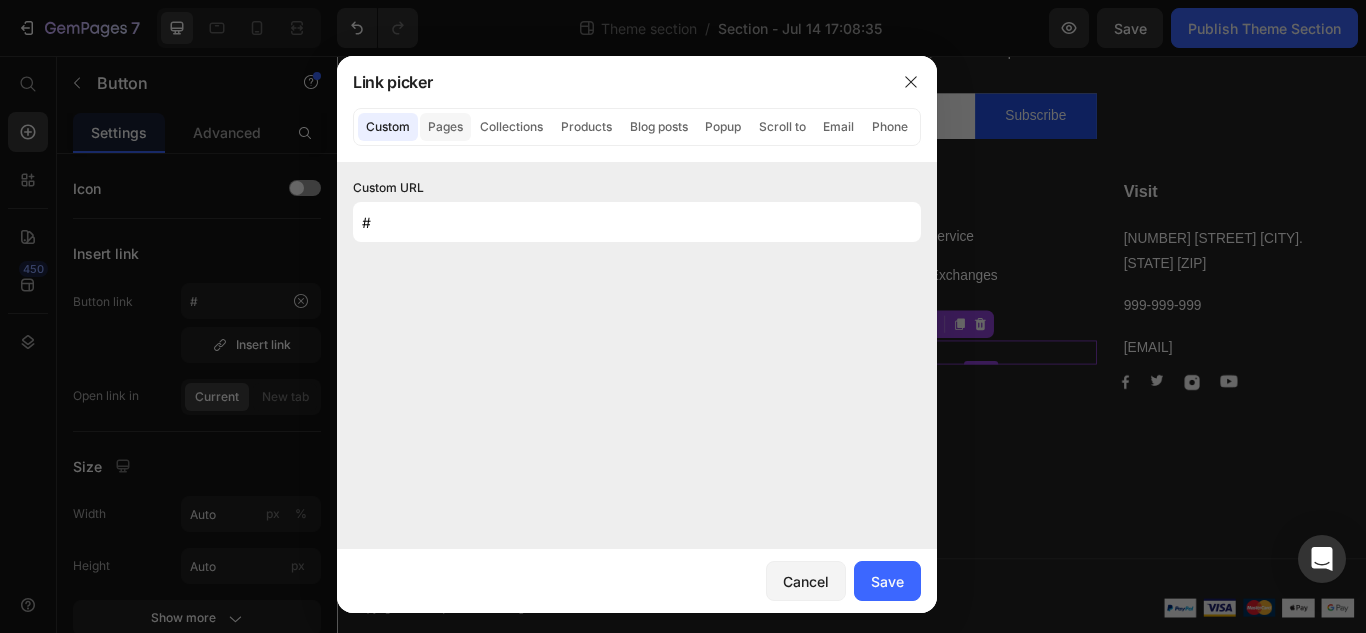 click on "Pages" 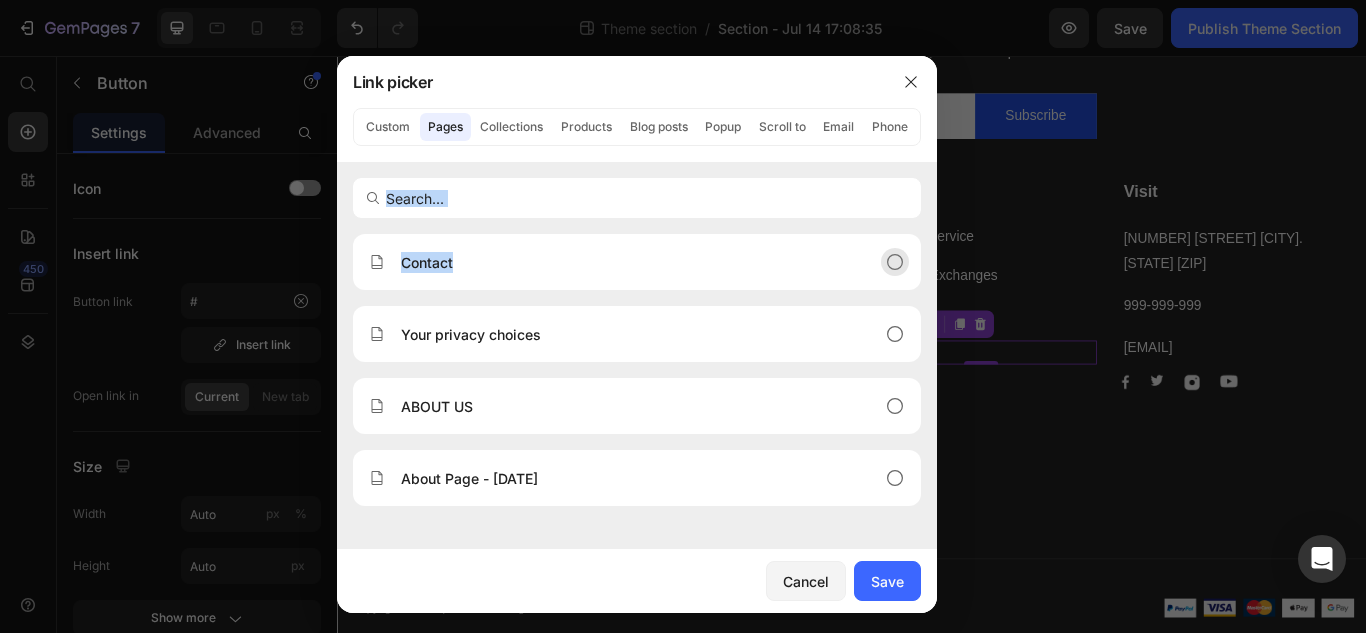 drag, startPoint x: 790, startPoint y: 233, endPoint x: 801, endPoint y: 268, distance: 36.687874 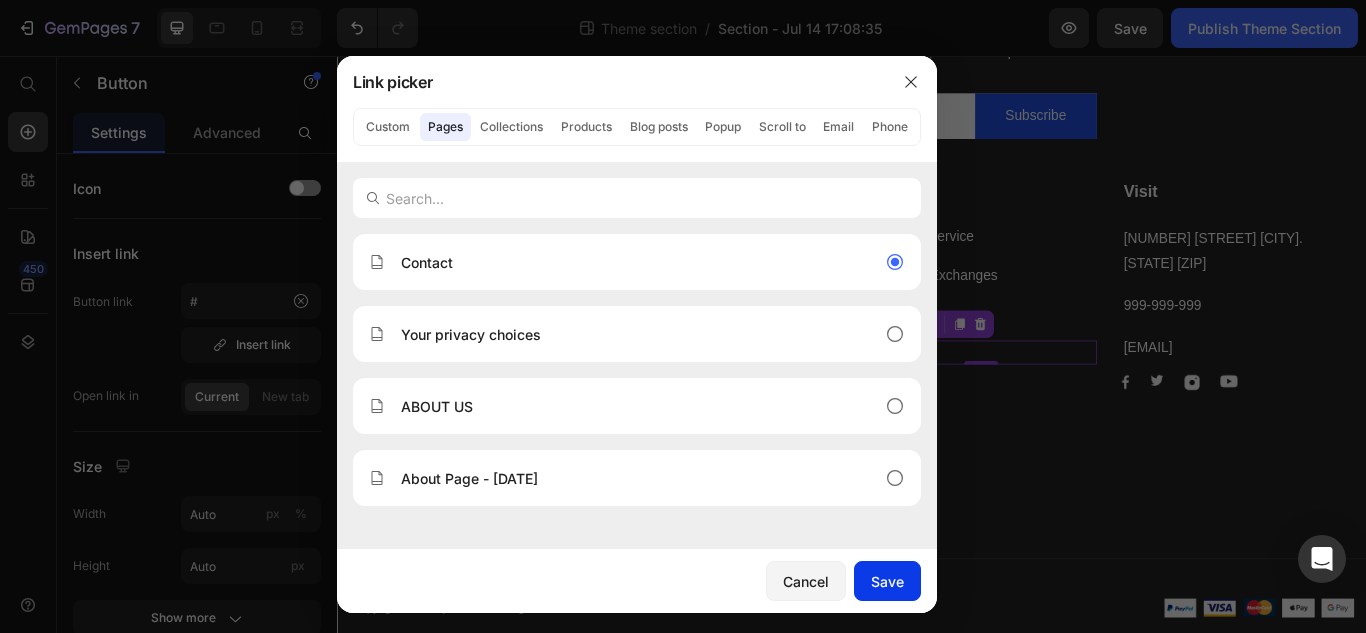 click on "Save" at bounding box center [887, 581] 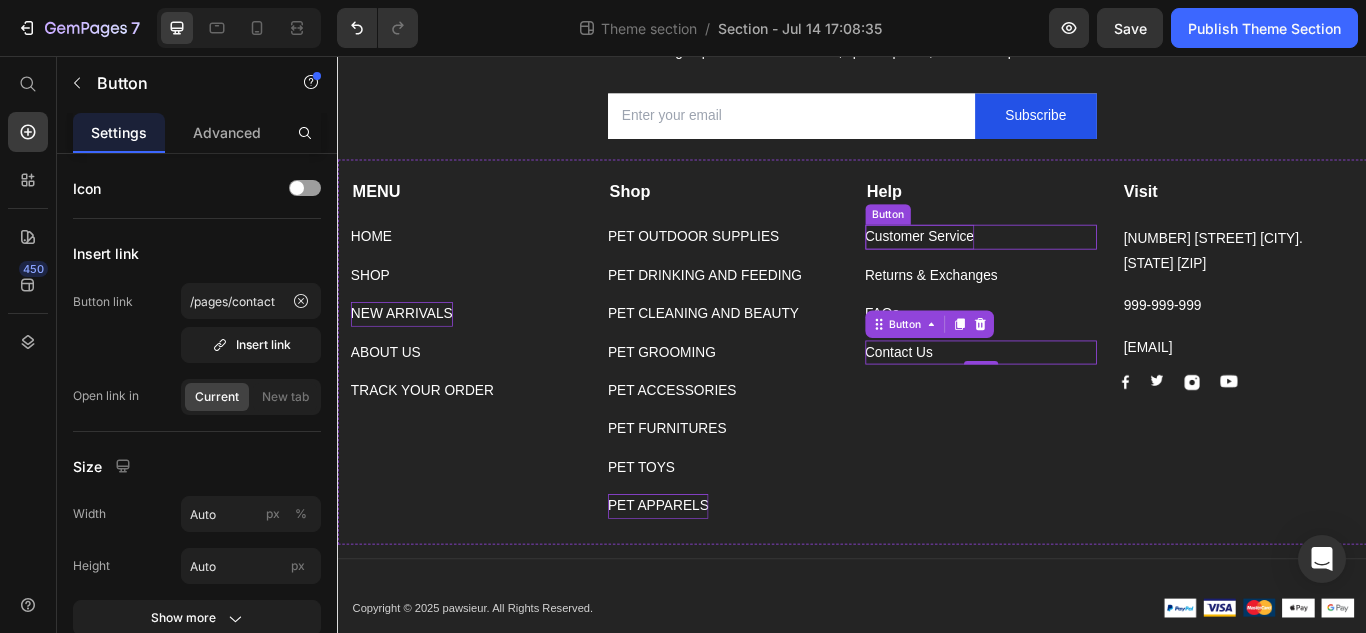 click on "Customer Service" at bounding box center [1015, 267] 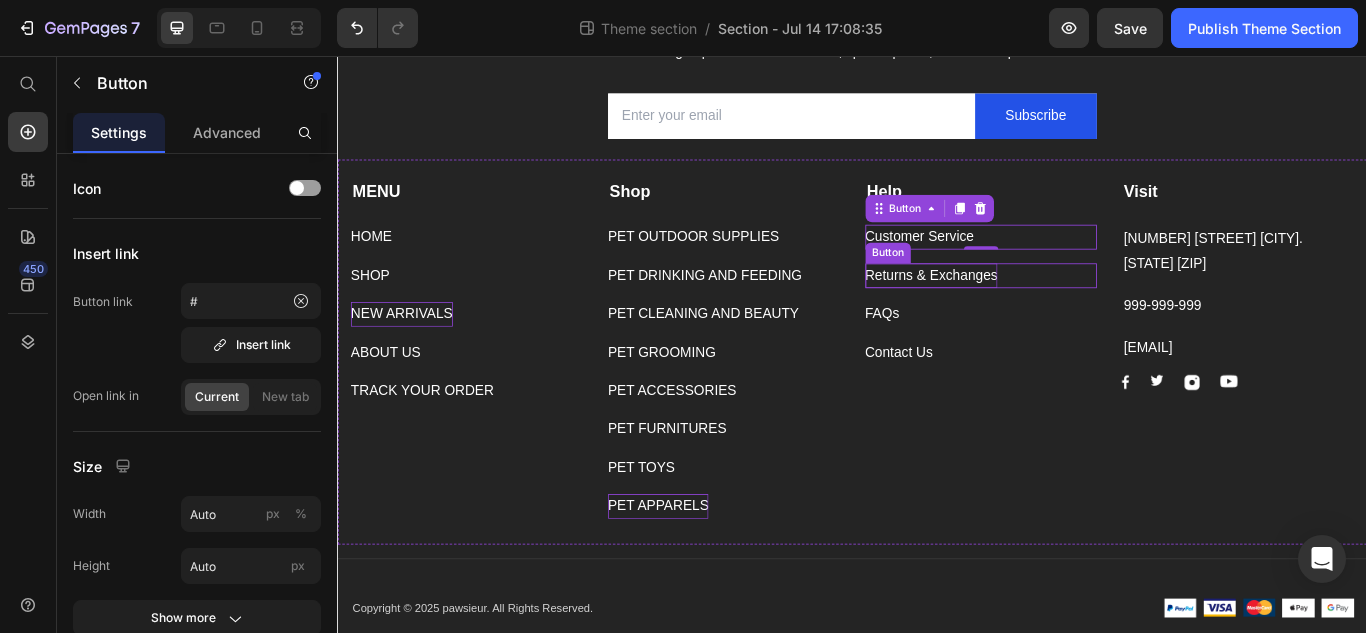 click on "Returns & Exchanges" at bounding box center (1029, 312) 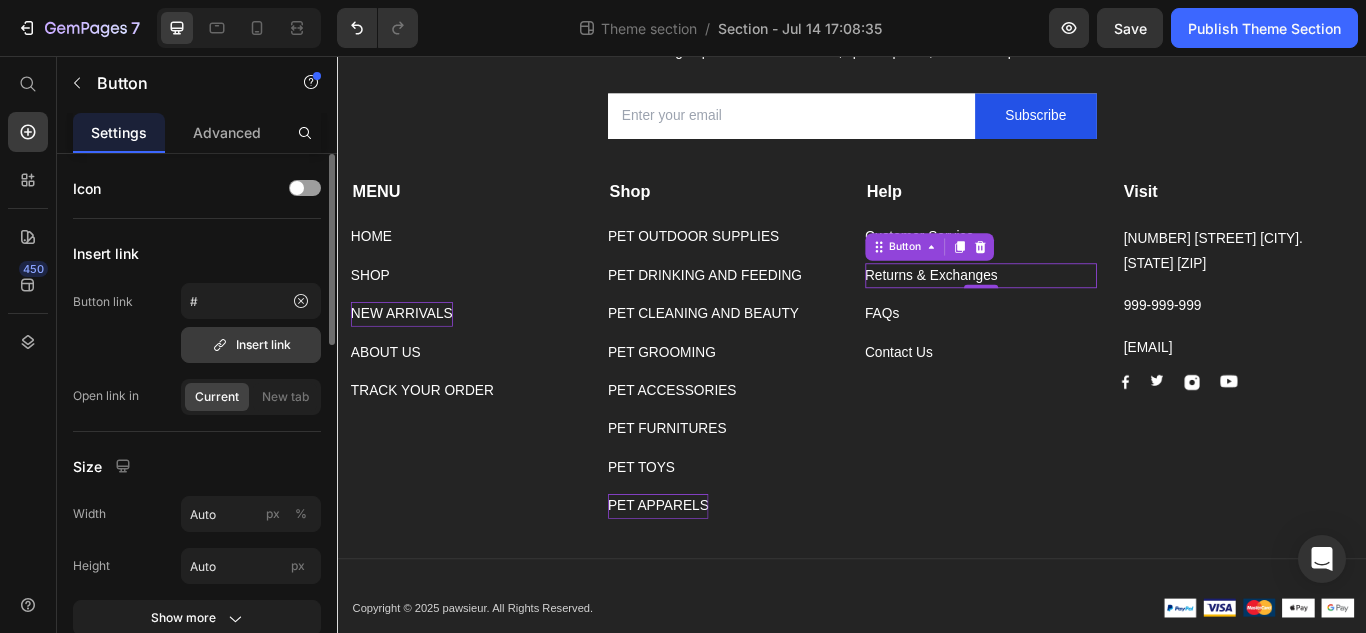 click on "Insert link" at bounding box center (251, 345) 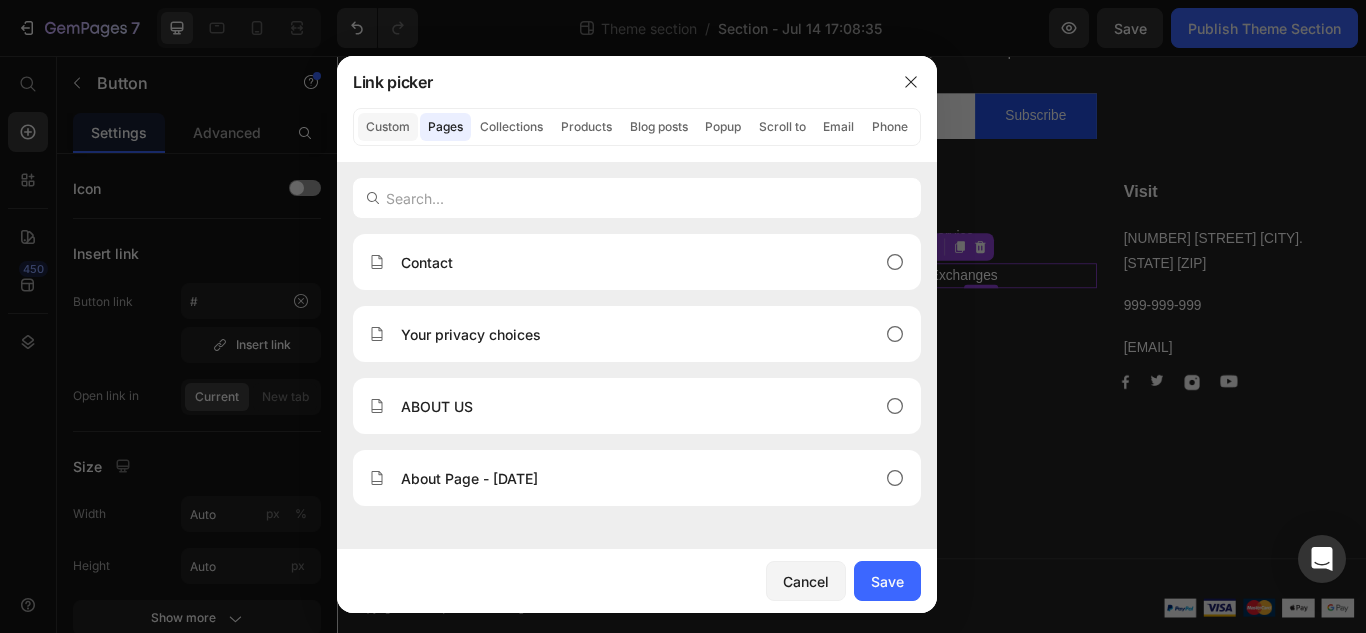 click on "Custom" 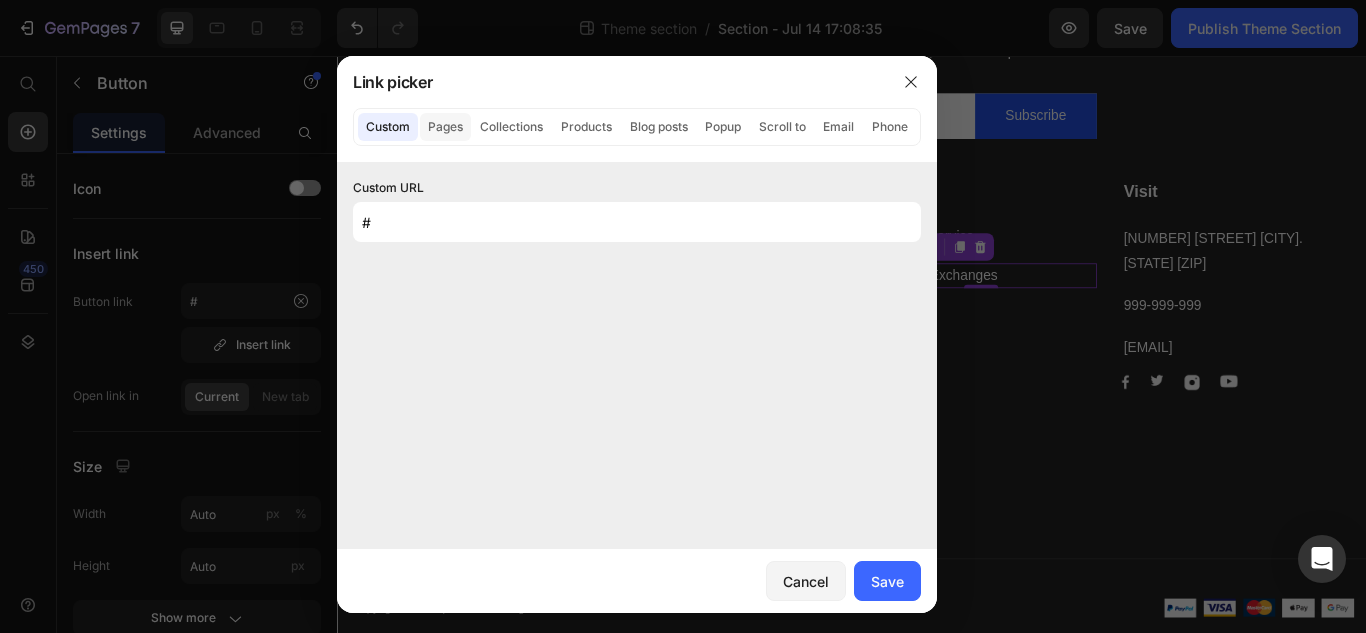 click on "Pages" 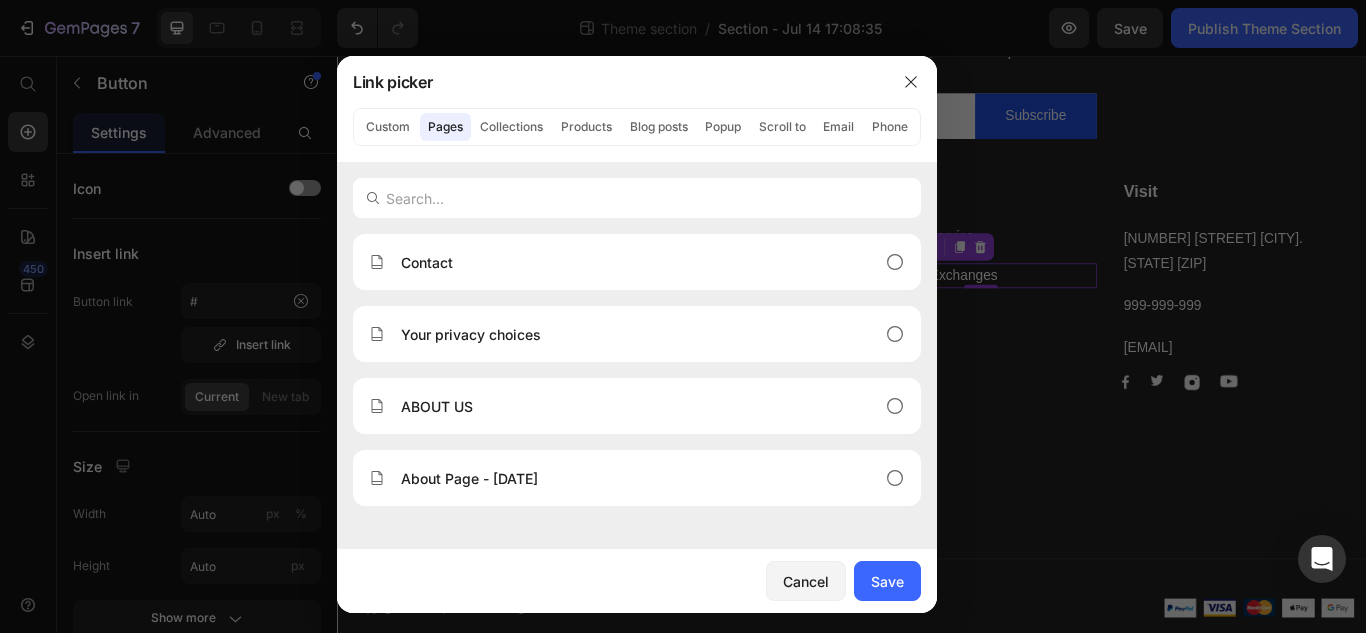 click on "Contact Your privacy choices ABOUT US About Page - Jun 30, 17:14:39" at bounding box center [637, 418] 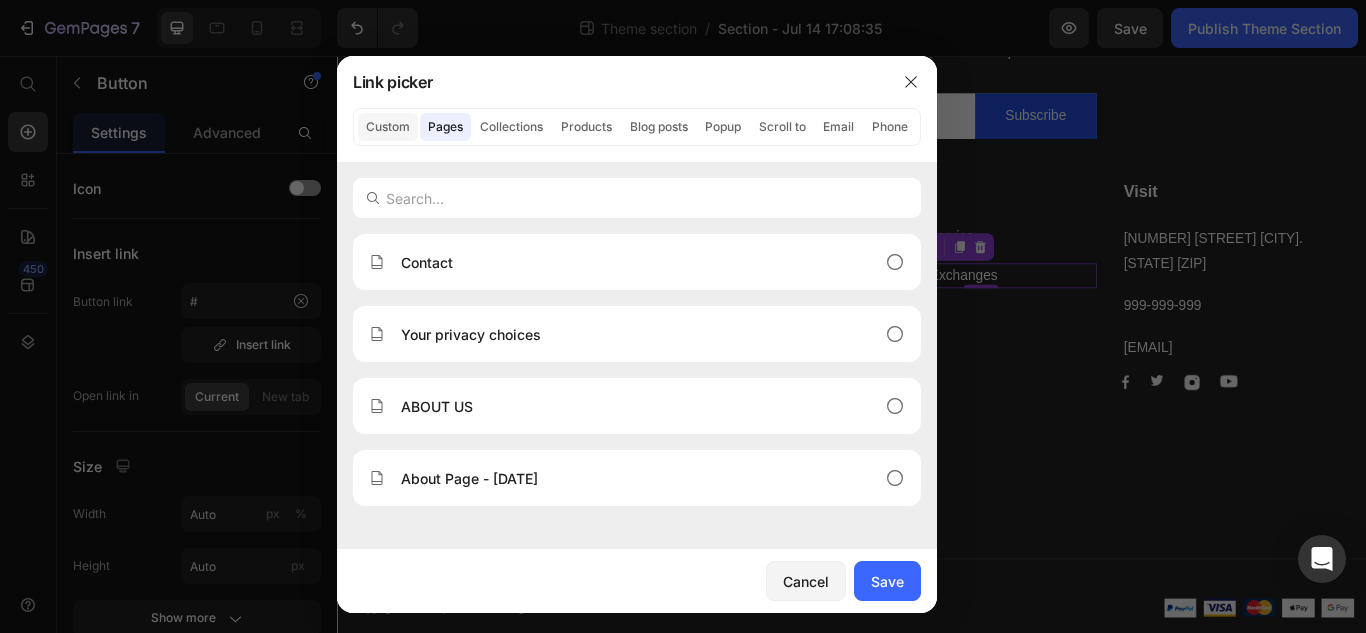 click on "Custom" 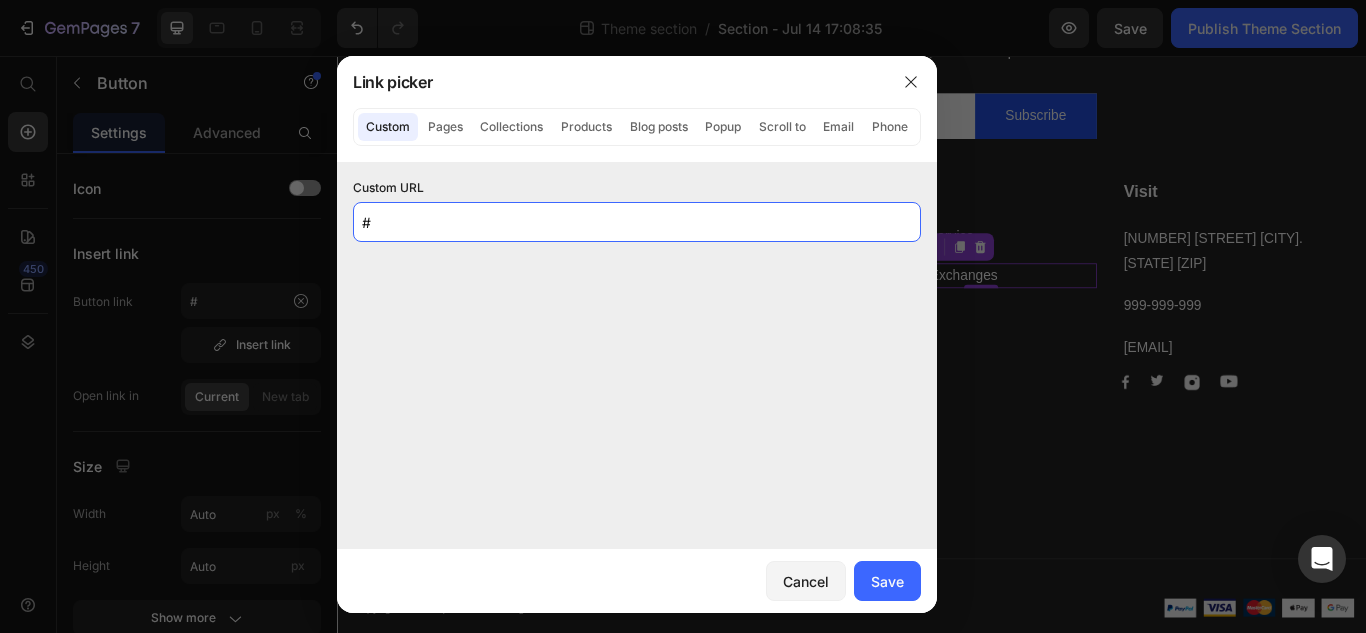 click on "#" 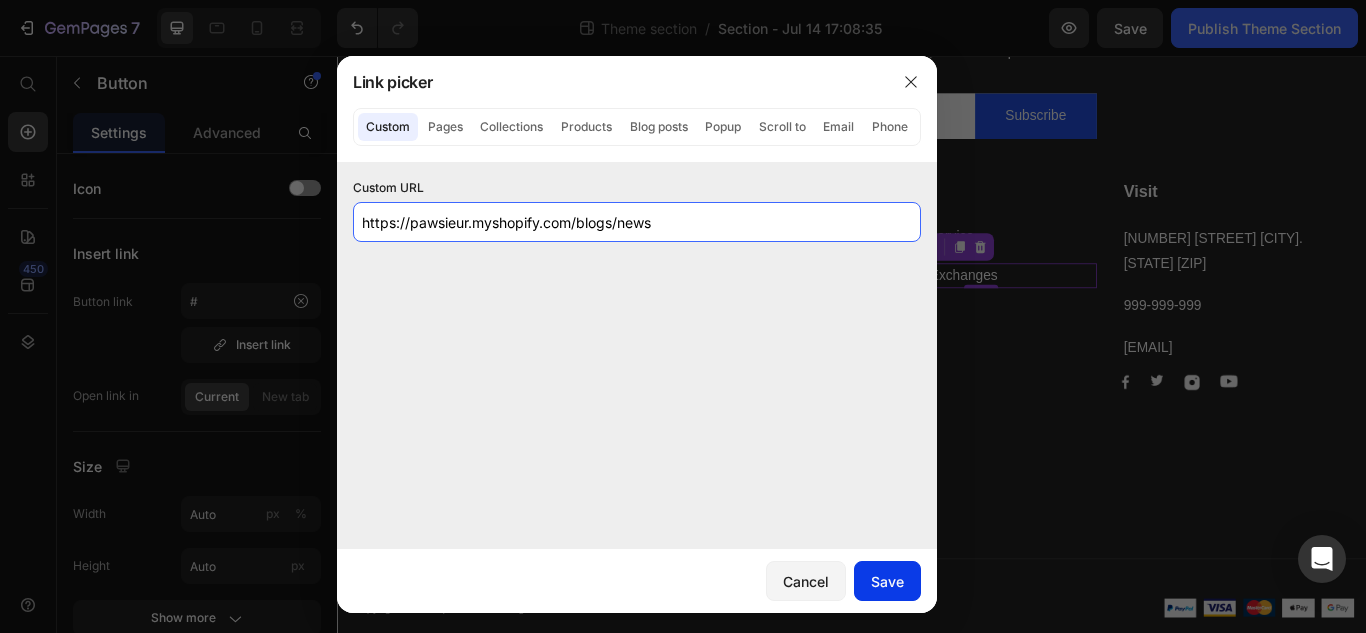 type on "https://pawsieur.myshopify.com/blogs/news" 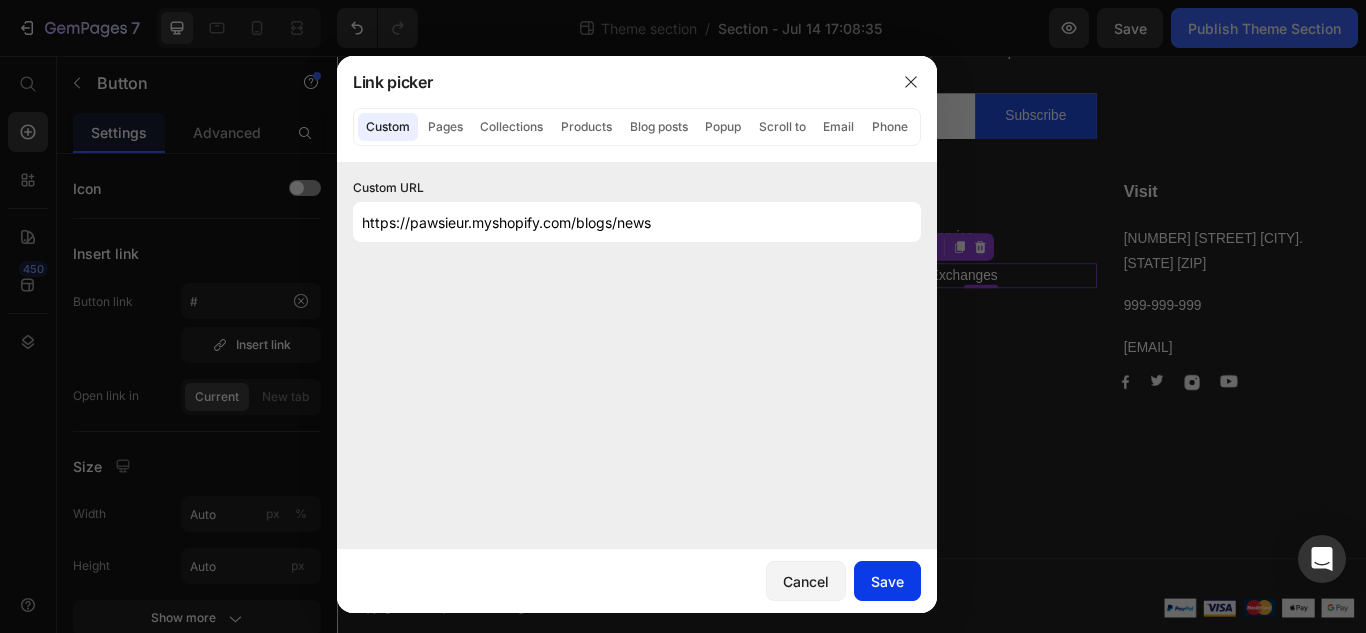 click on "Save" 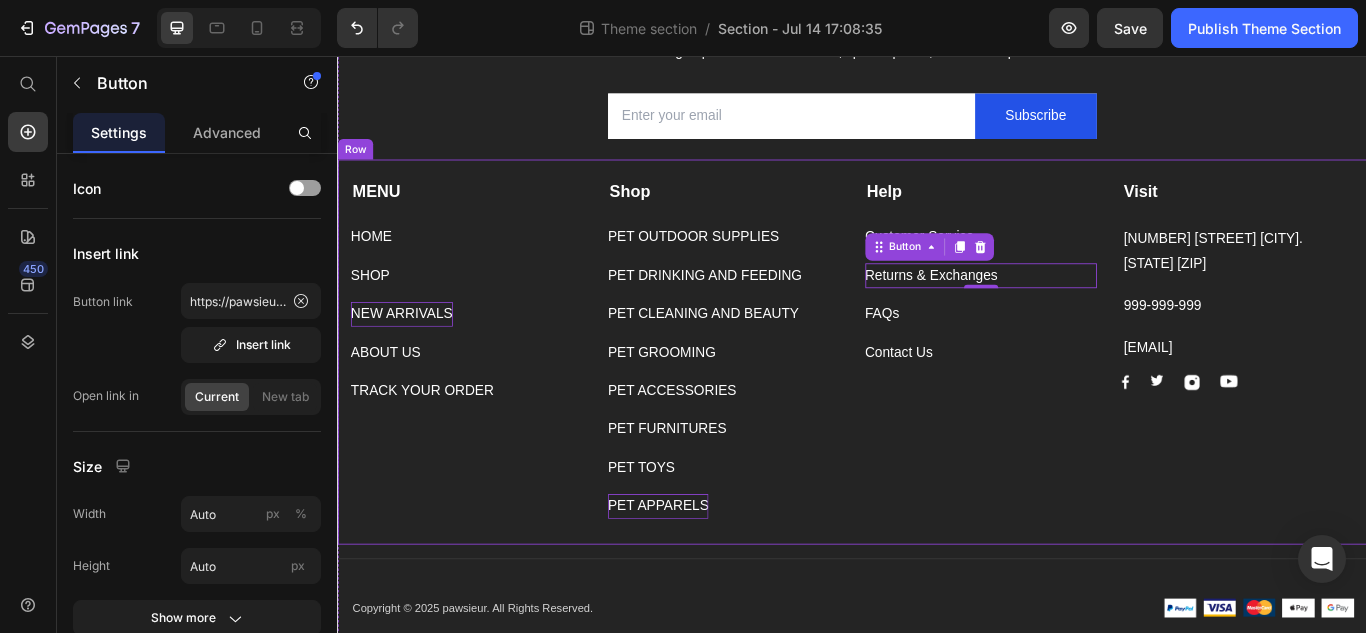 click on "MENU Text block HOME Button SHOP Button NEW ARRIVALS Button  ABOUT US Button TRACK YOUR ORDER Button Shop Text block PET OUTDOOR SUPPLIES Button PET DRINKING AND FEEDING Button PET CLEANING AND BEAUTY Button PET GROOMING Button PET ACCESSORIES Button PET FURNITURES Button PET TOYS Button PET APPARELS Button Help Text block Customer Service Button Returns & Exchanges Button   0 FAQs Button Contact Us Button Visit Text block 261 NW 26th Street Miami. FL 33127 Text block 999-999-999 Text block support@gmail.com Text block Image Image Image Image Row Row" at bounding box center (937, 401) 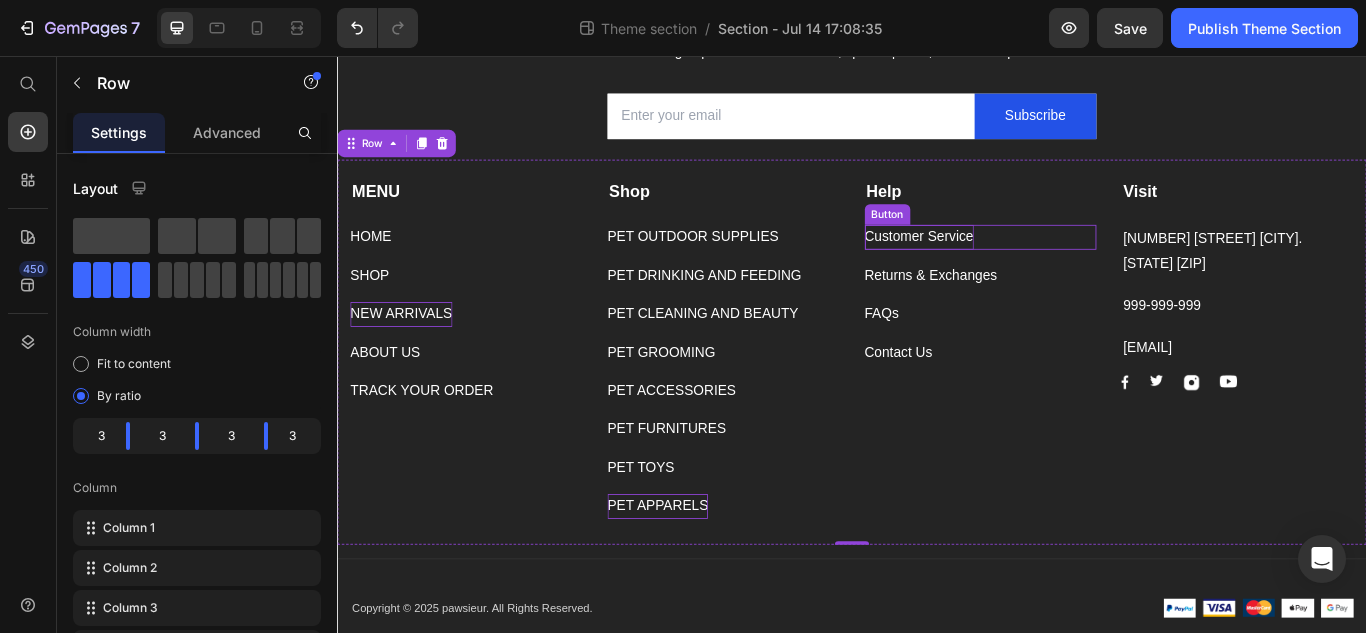 click on "Customer Service" at bounding box center [1015, 267] 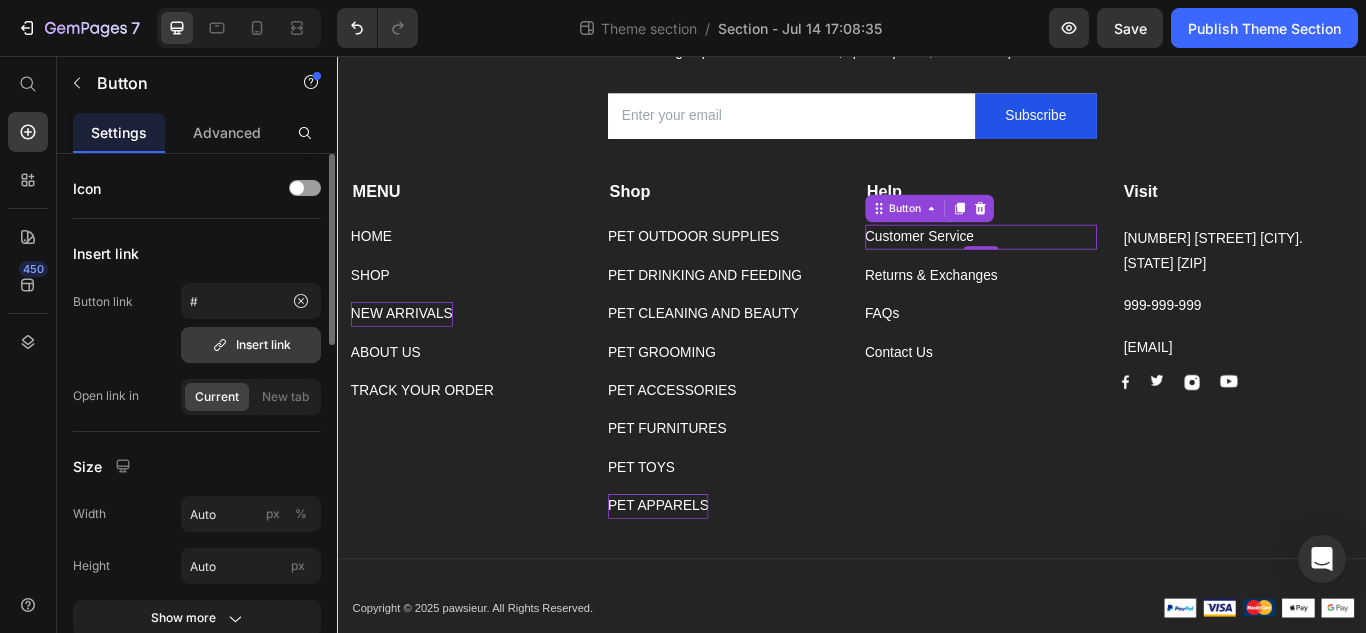 click on "Insert link" at bounding box center (251, 345) 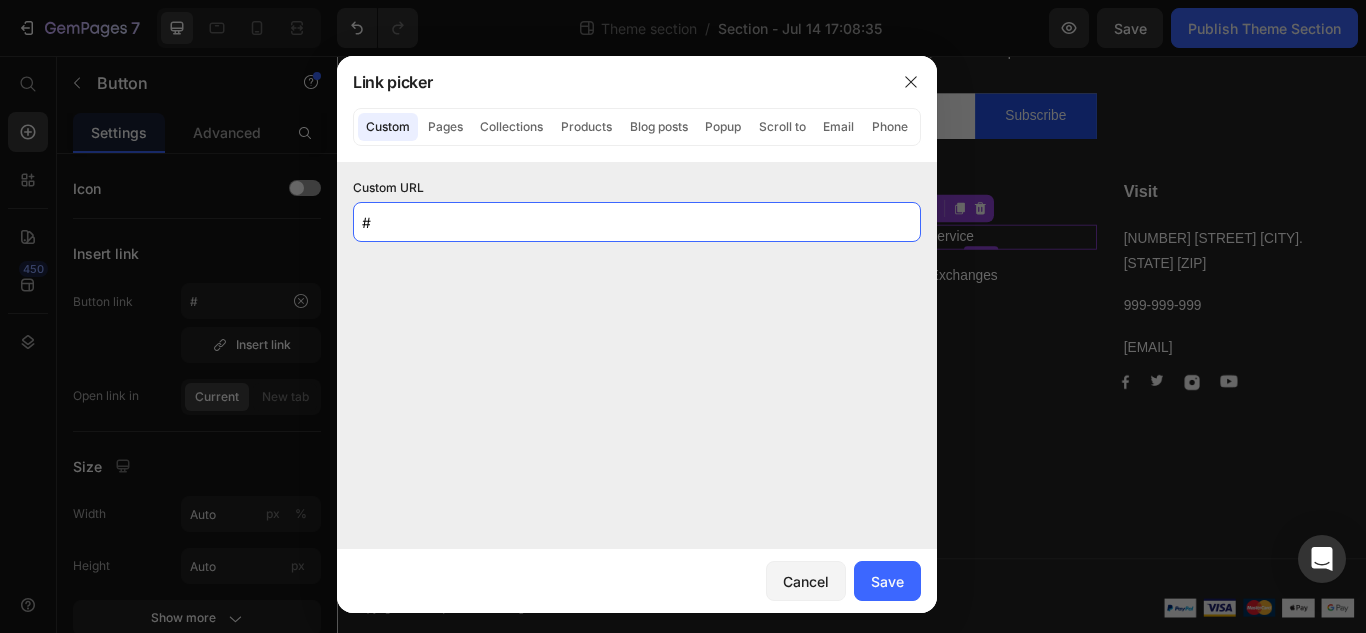 click on "#" 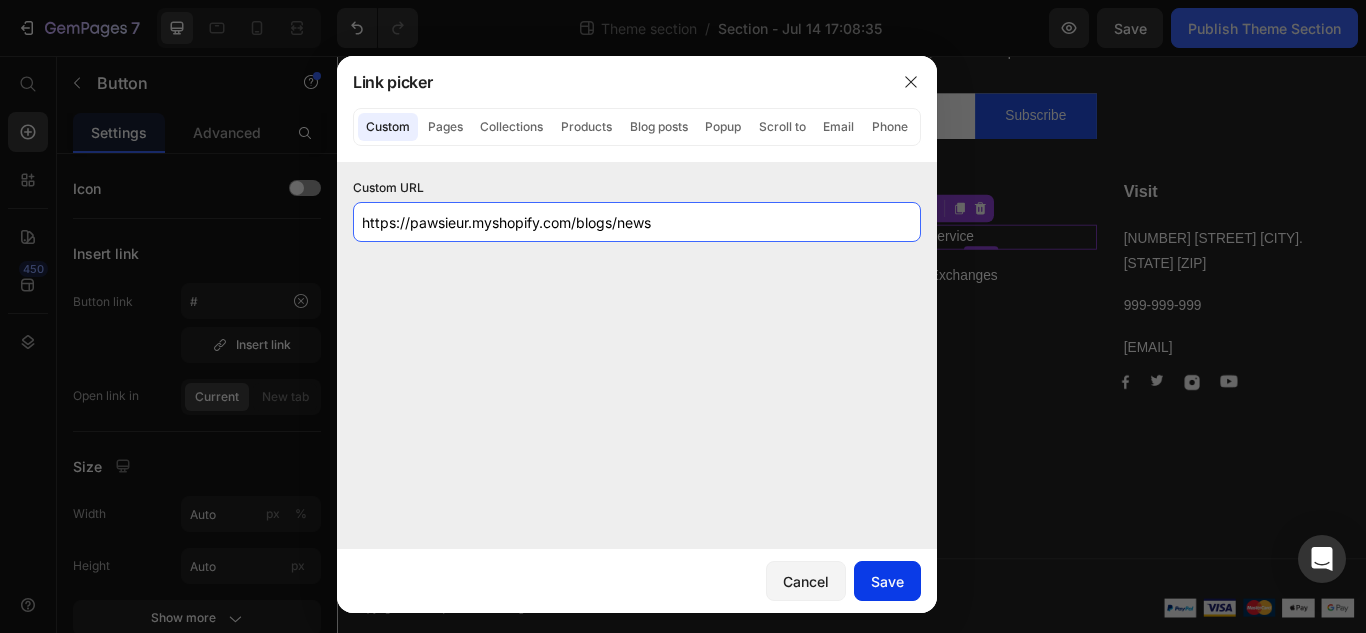type on "https://pawsieur.myshopify.com/blogs/news" 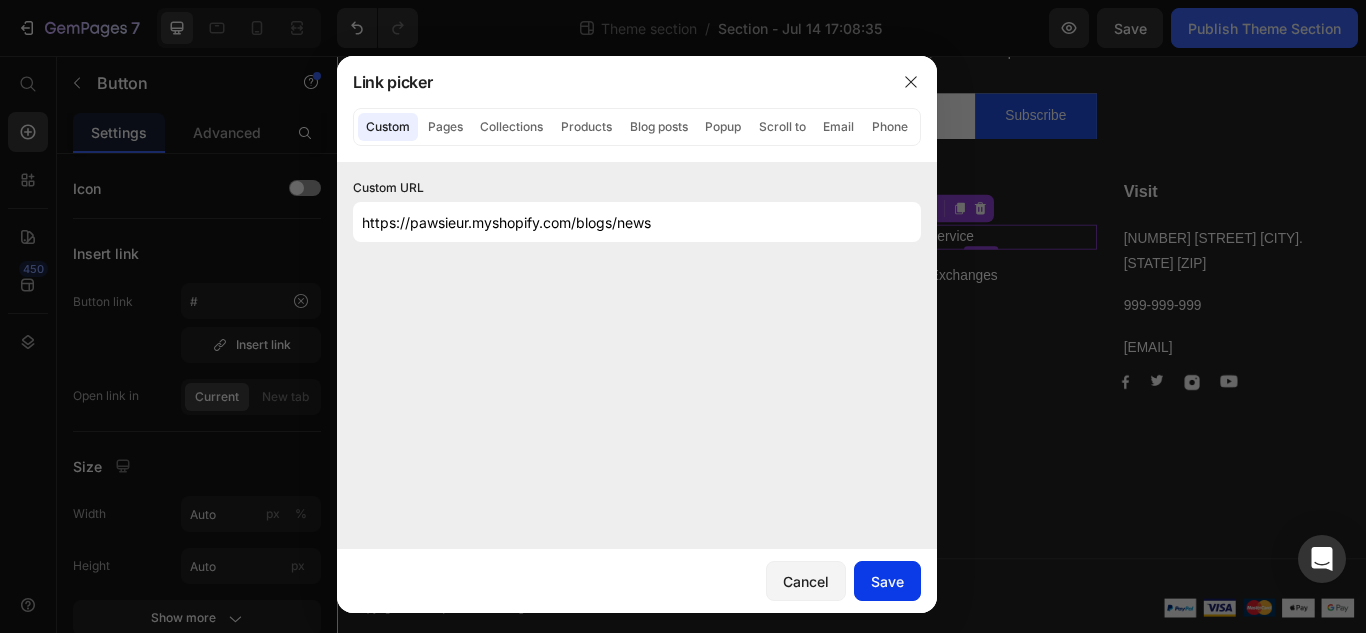 click on "Save" at bounding box center (887, 581) 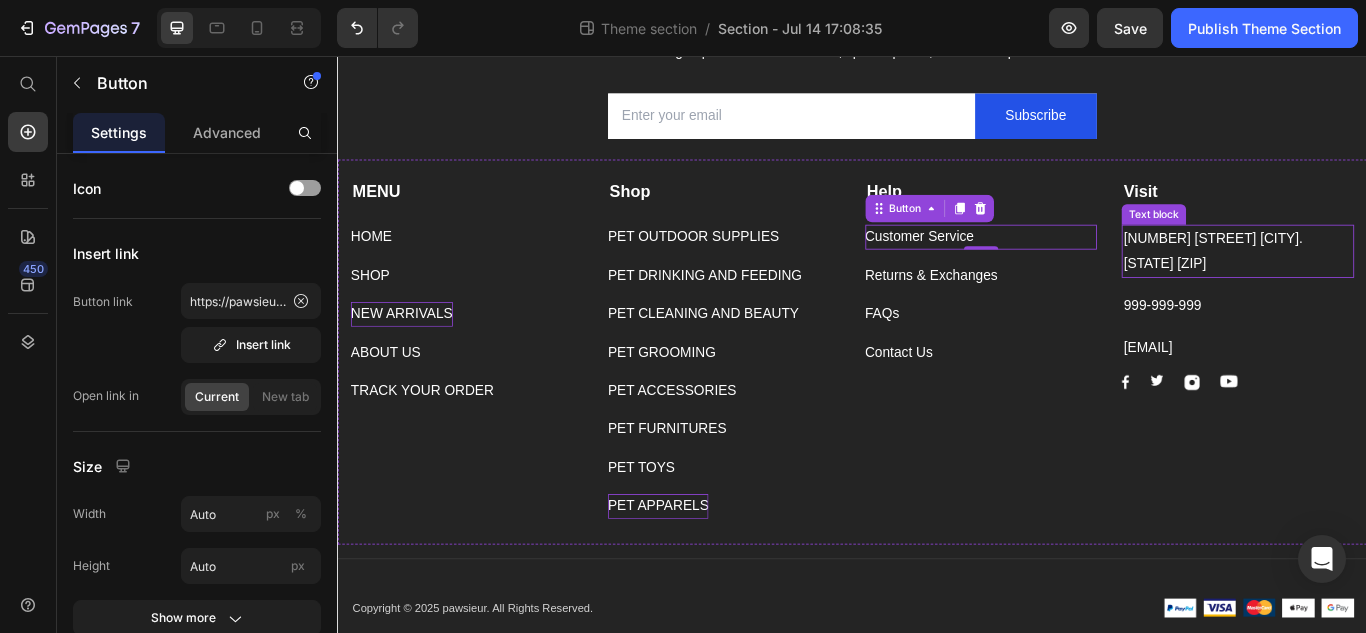 click on "261 NW 26th Street [CITY], [STATE] 33127" at bounding box center [1386, 284] 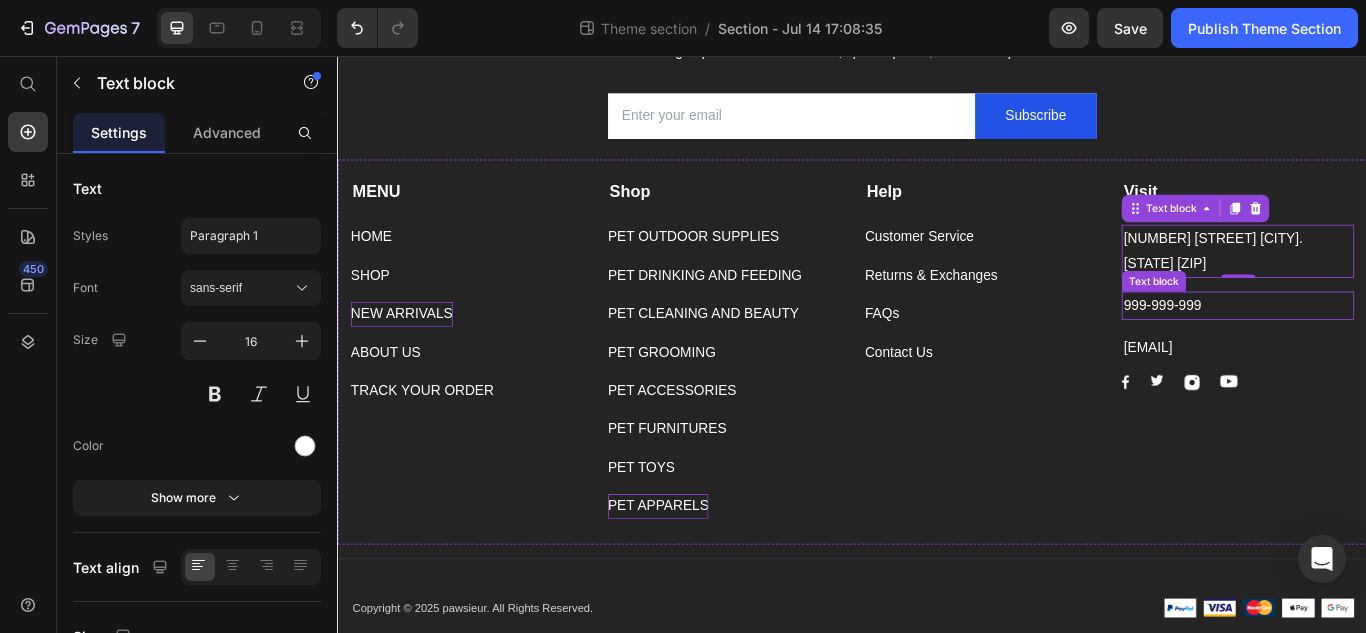click on "999-999-999" at bounding box center (1386, 347) 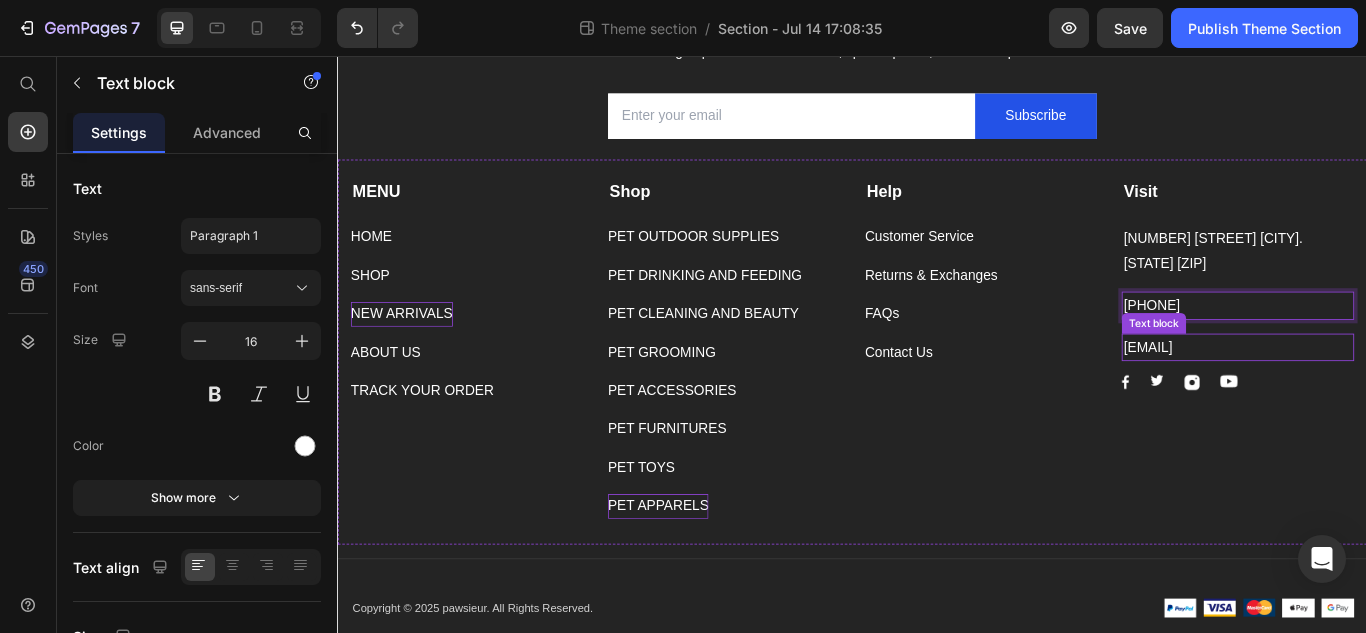 click on "support@gmail.com" at bounding box center [1386, 396] 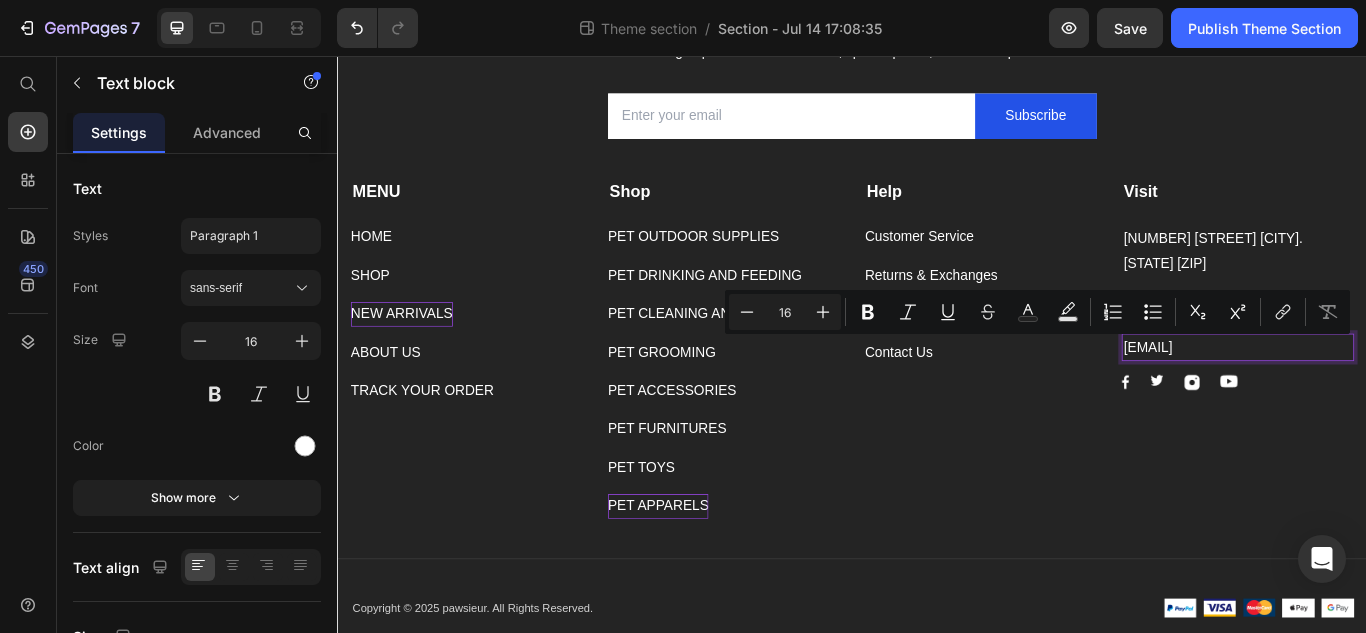 click on "support@gmail.com" at bounding box center (1386, 396) 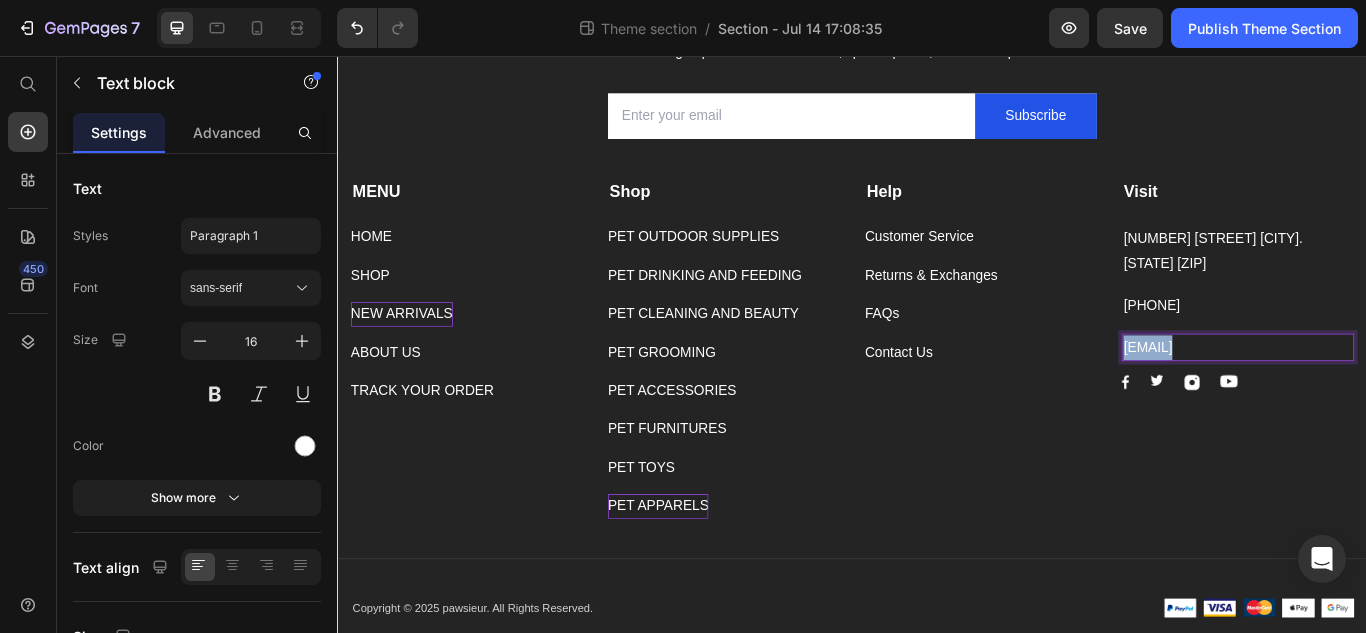 click on "support@gmail.com" at bounding box center (1386, 396) 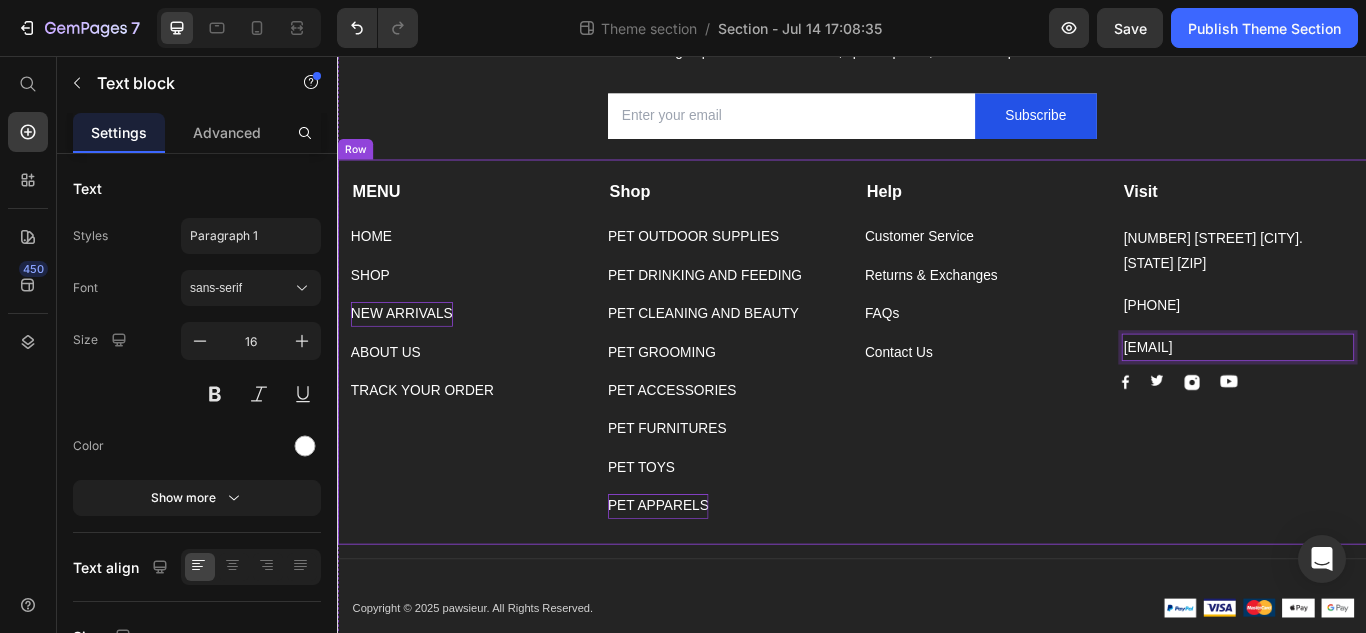 click on "Visit Text block 261 NW 26th Street Miami. FL 33127 Text block 816-708-675 Text block info@pawssieur.com Text block   0 Image Image Image Image Row" at bounding box center [1386, 398] 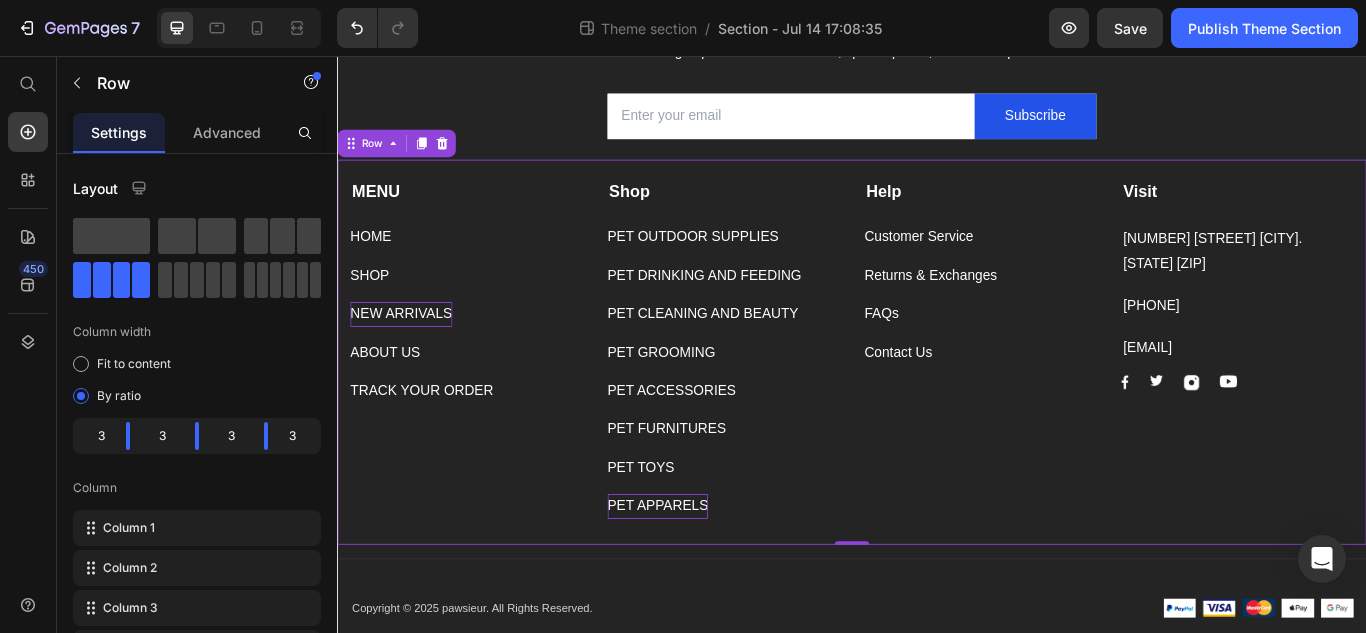 click on "261 NW 26th Street [CITY], [STATE] 33127" at bounding box center (1386, 284) 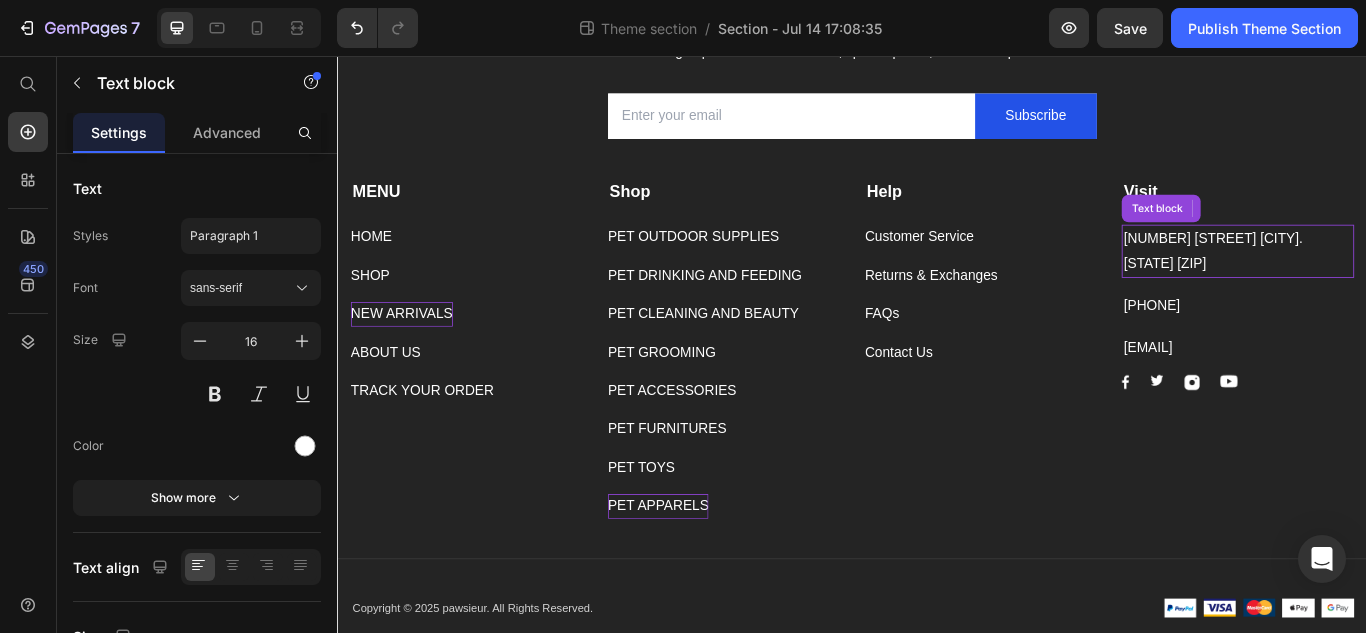 click on "261 NW 26th Street [CITY], [STATE] 33127" at bounding box center [1386, 284] 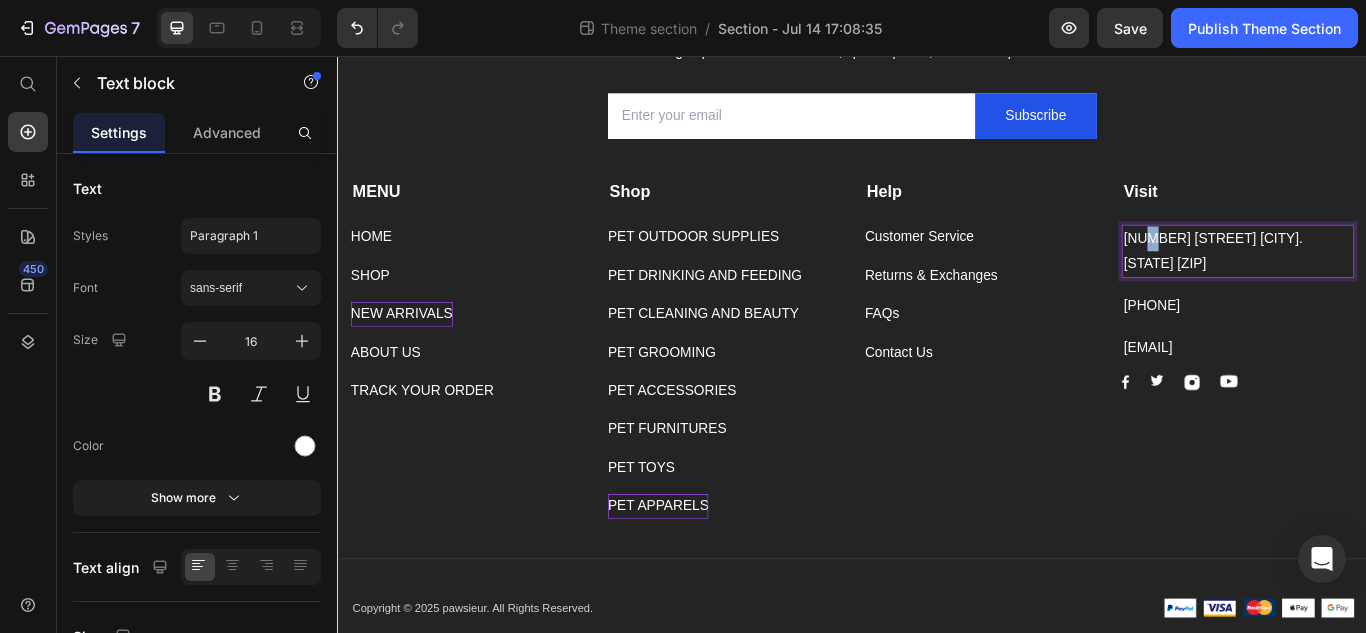 click on "261 NW 26th Street [CITY], [STATE] 33127" at bounding box center (1386, 284) 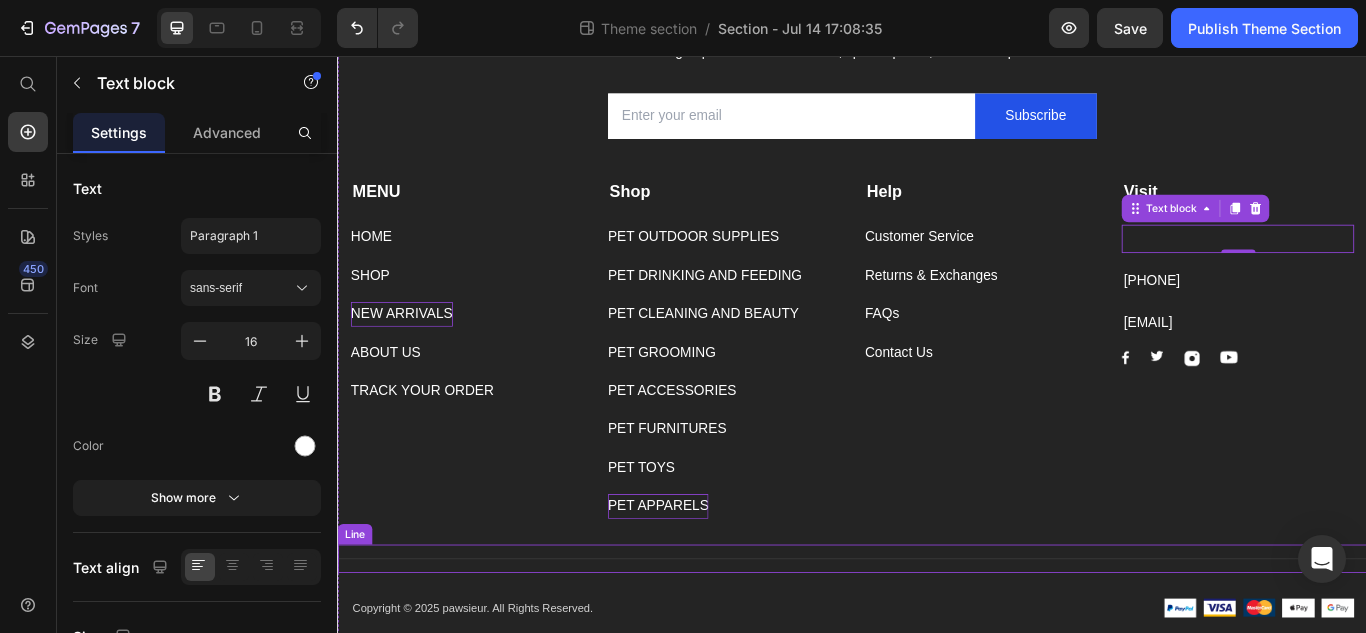 click on "Title Line" at bounding box center (937, 642) 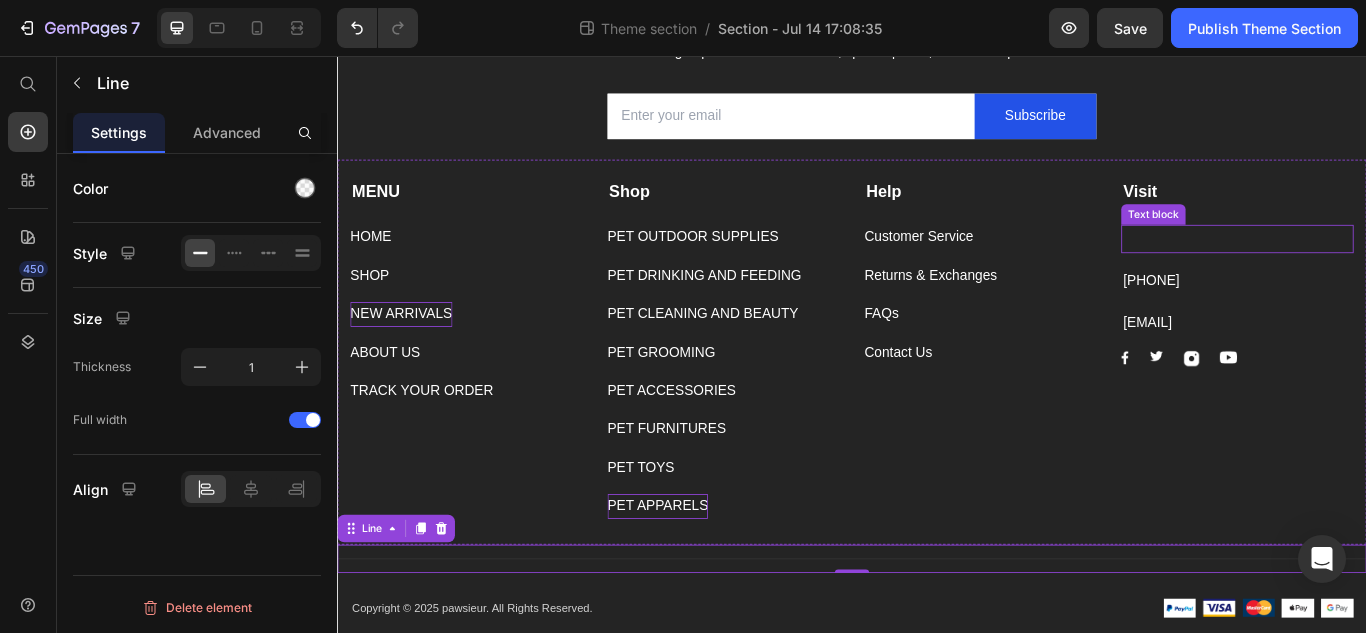 click at bounding box center (1386, 269) 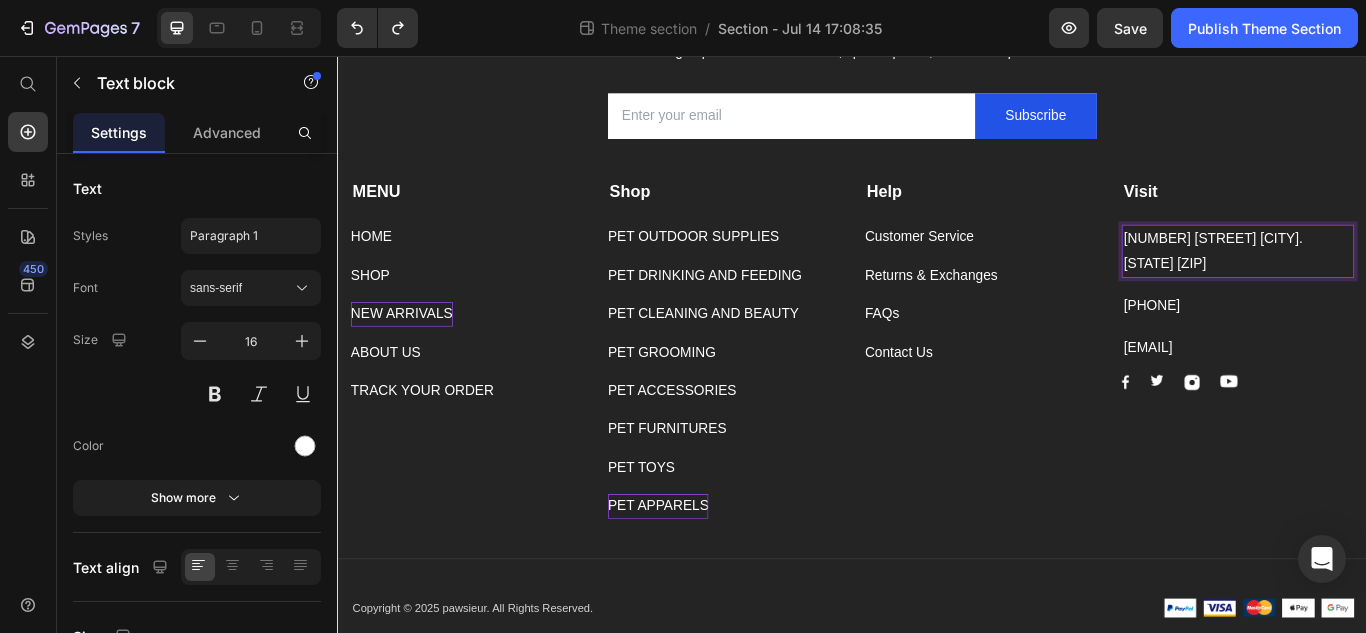 drag, startPoint x: 1388, startPoint y: 267, endPoint x: 1009, endPoint y: 558, distance: 477.8305 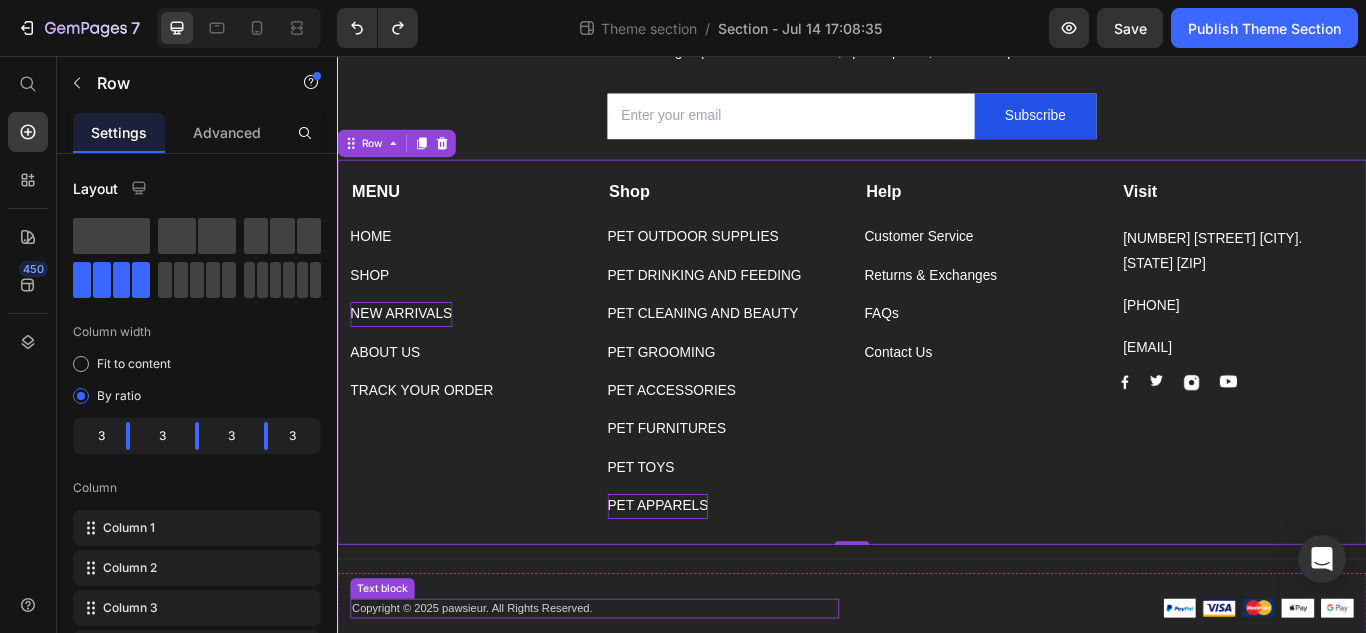 click on "Copyright © 2025  pawsieur. All Rights Reserved." at bounding box center [637, 701] 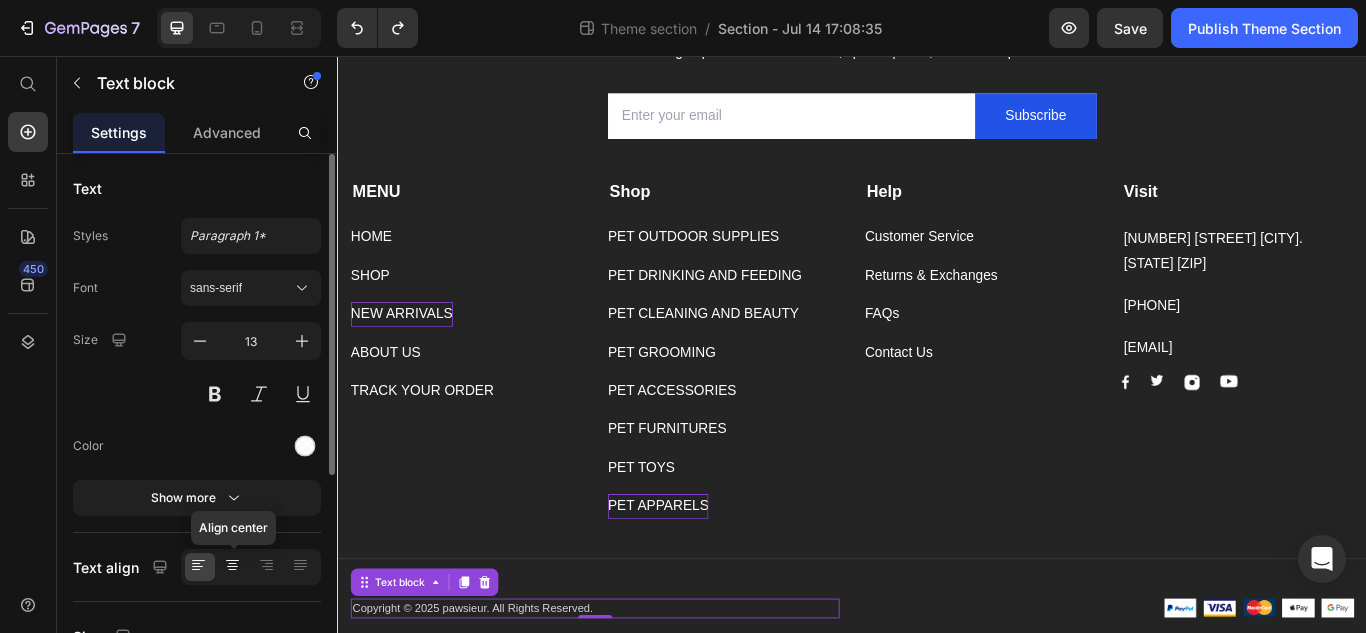 click 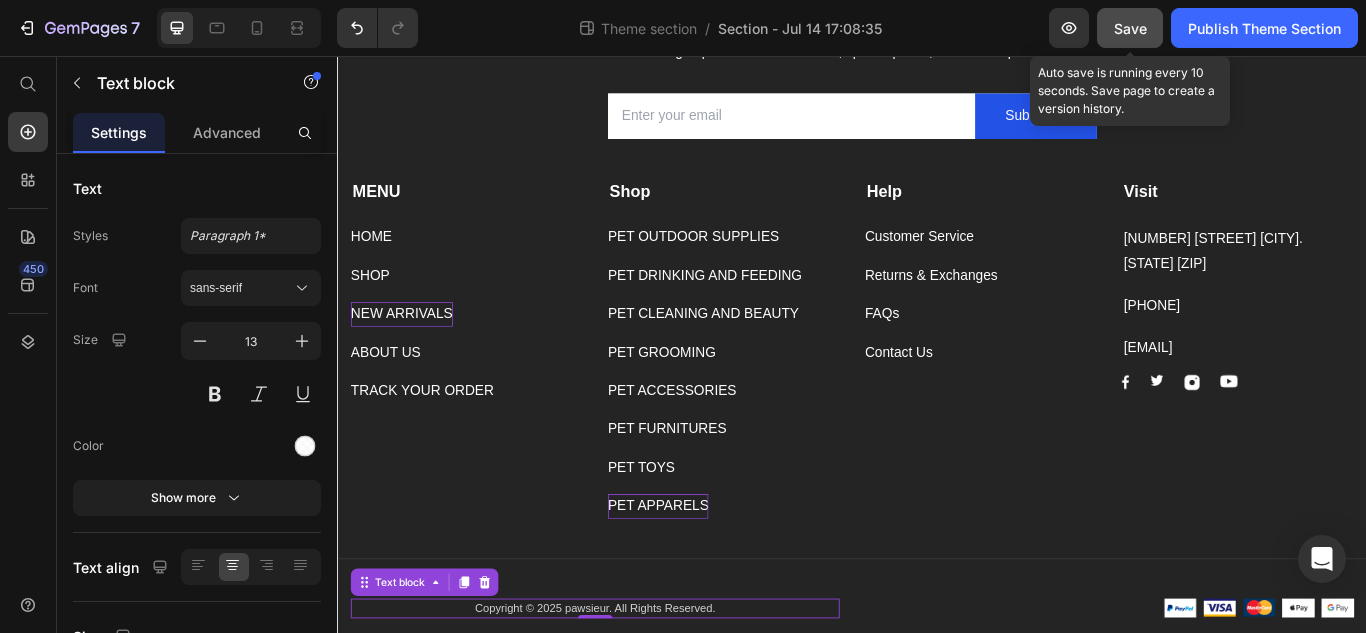 click on "Save" 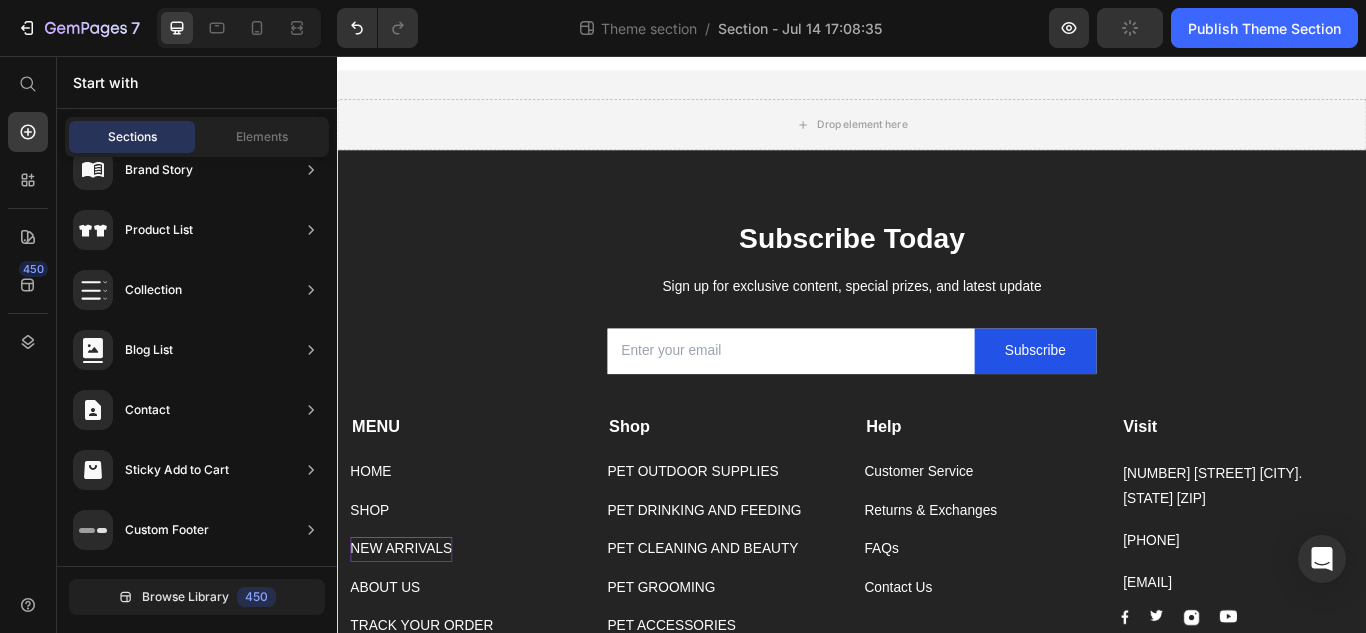 scroll, scrollTop: 0, scrollLeft: 0, axis: both 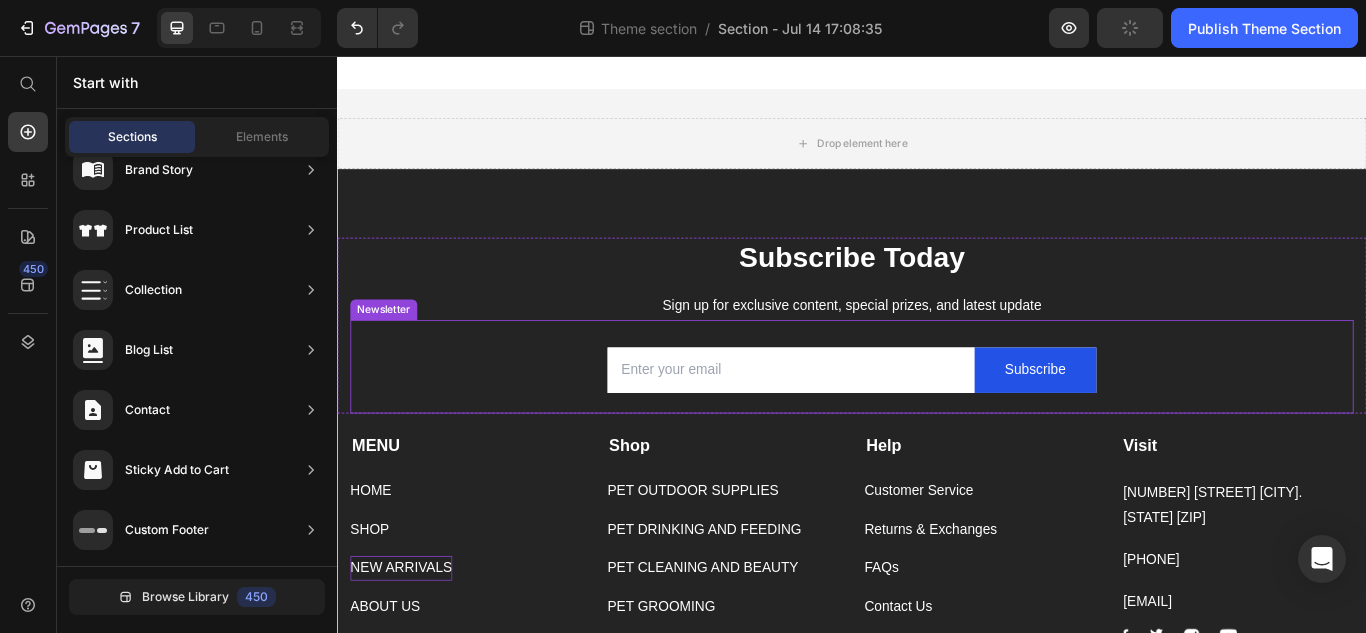 click on "Email Field Subscribe Submit Button Row Newsletter" at bounding box center (937, 418) 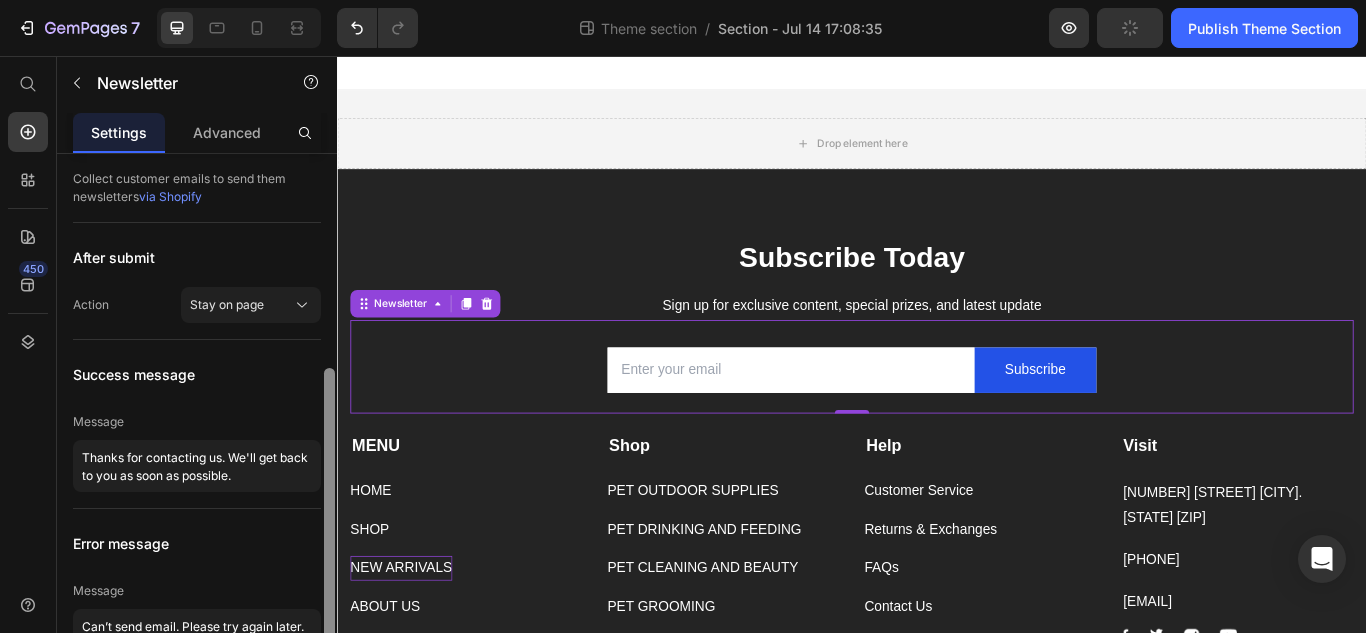 scroll, scrollTop: 117, scrollLeft: 0, axis: vertical 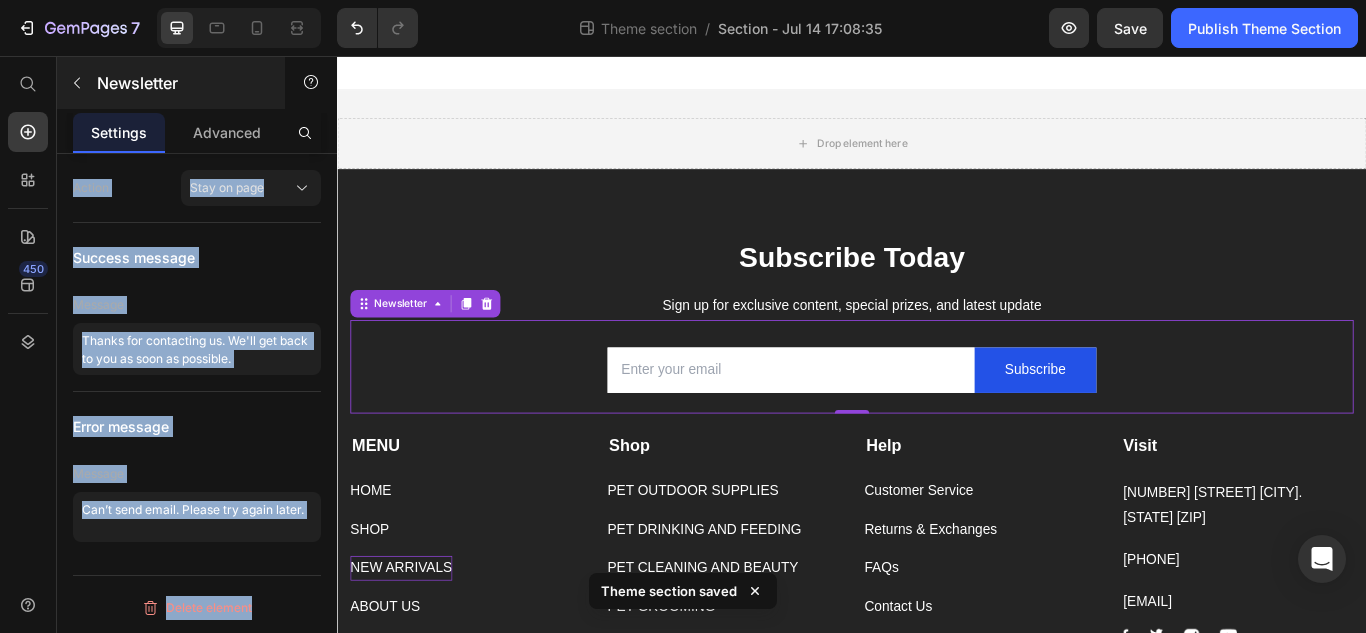 drag, startPoint x: 323, startPoint y: 423, endPoint x: 255, endPoint y: 96, distance: 333.9955 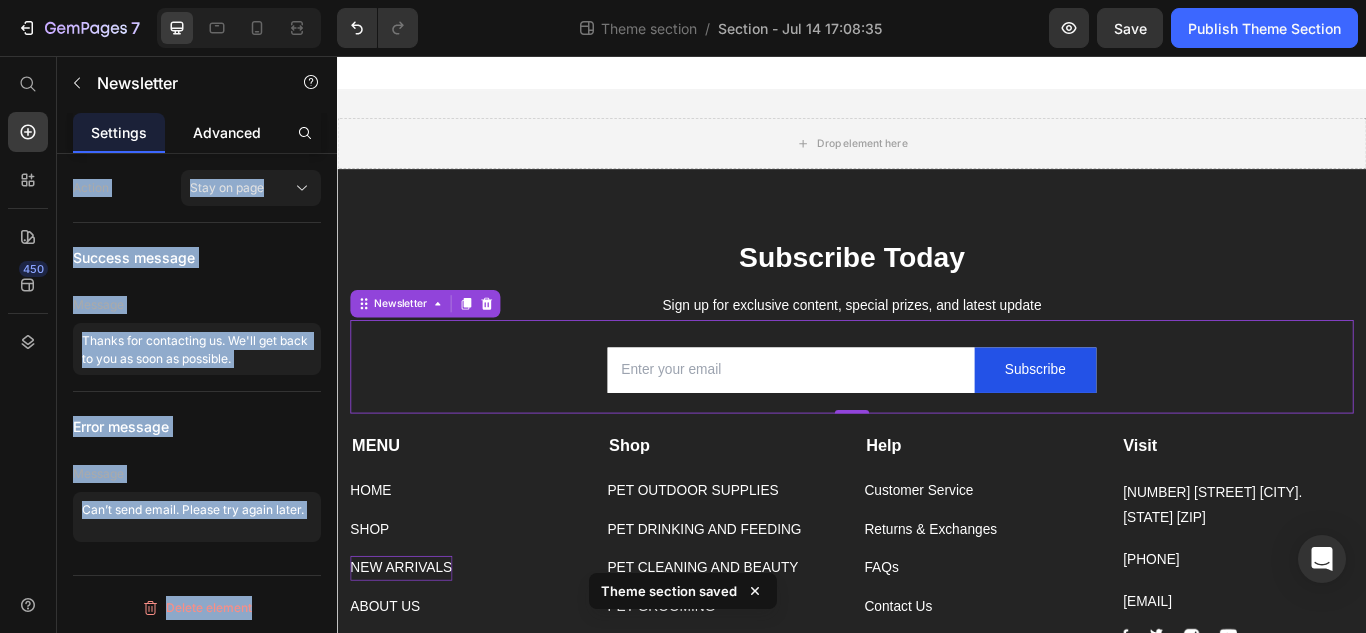 click on "Advanced" at bounding box center (227, 132) 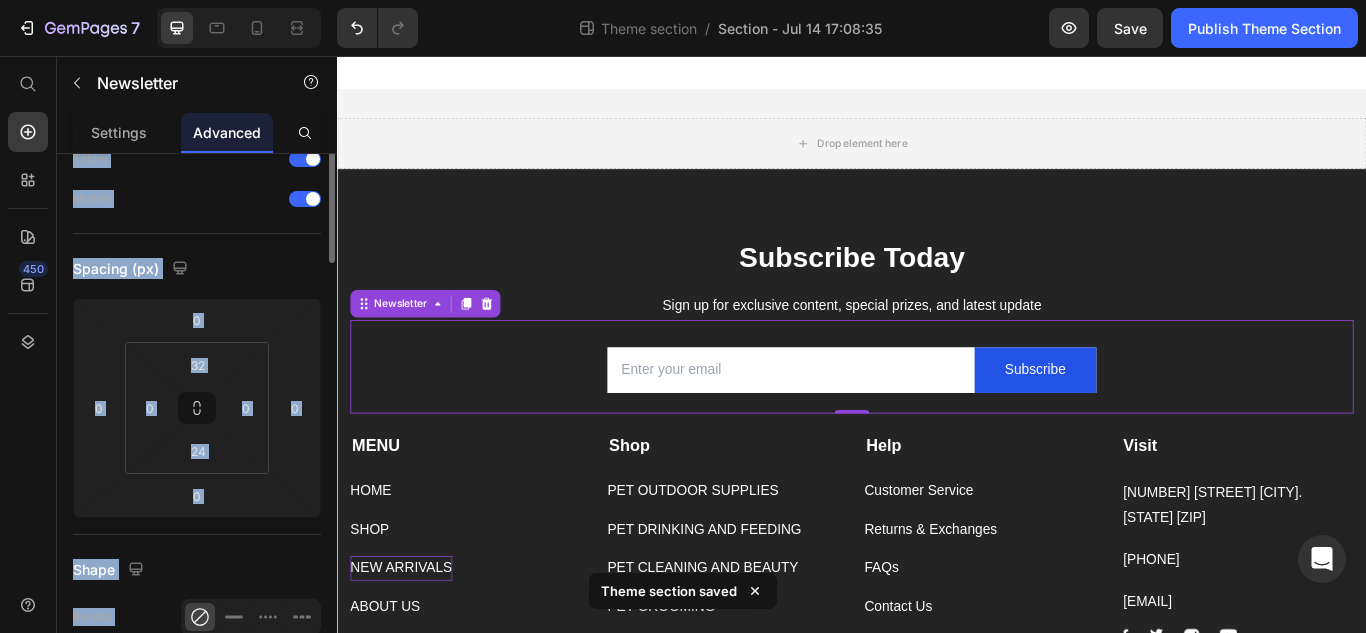 scroll, scrollTop: 0, scrollLeft: 0, axis: both 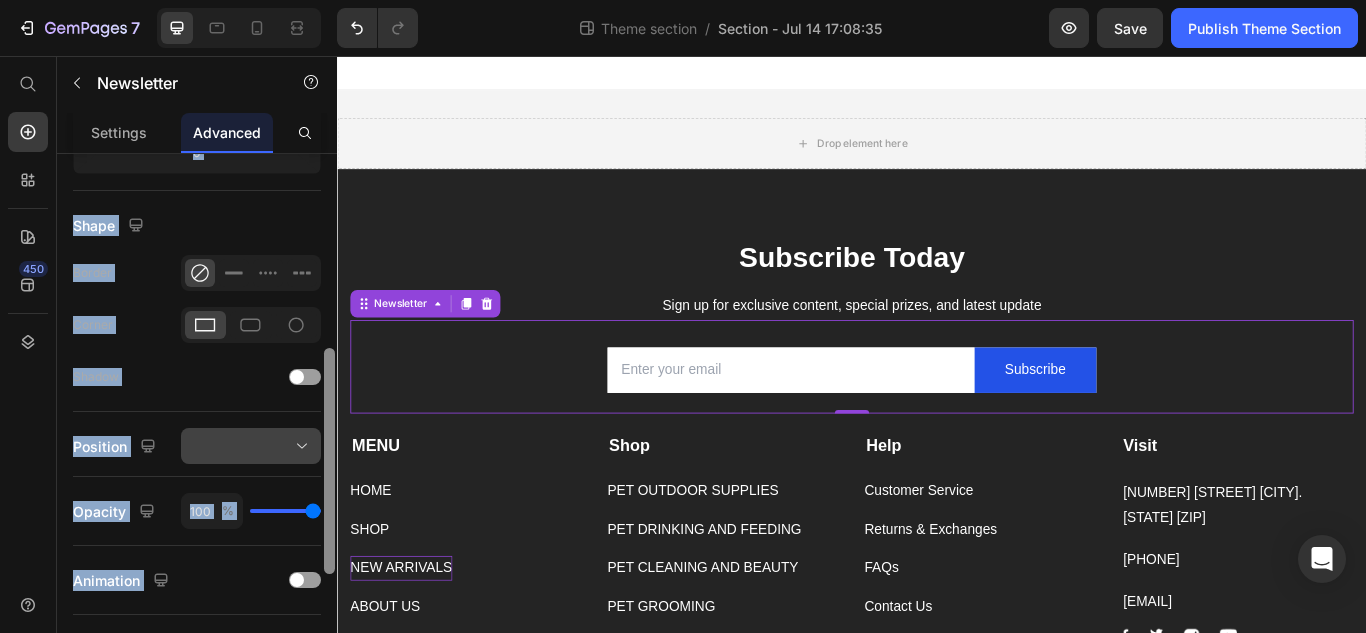 drag, startPoint x: 332, startPoint y: 255, endPoint x: 313, endPoint y: 450, distance: 195.92346 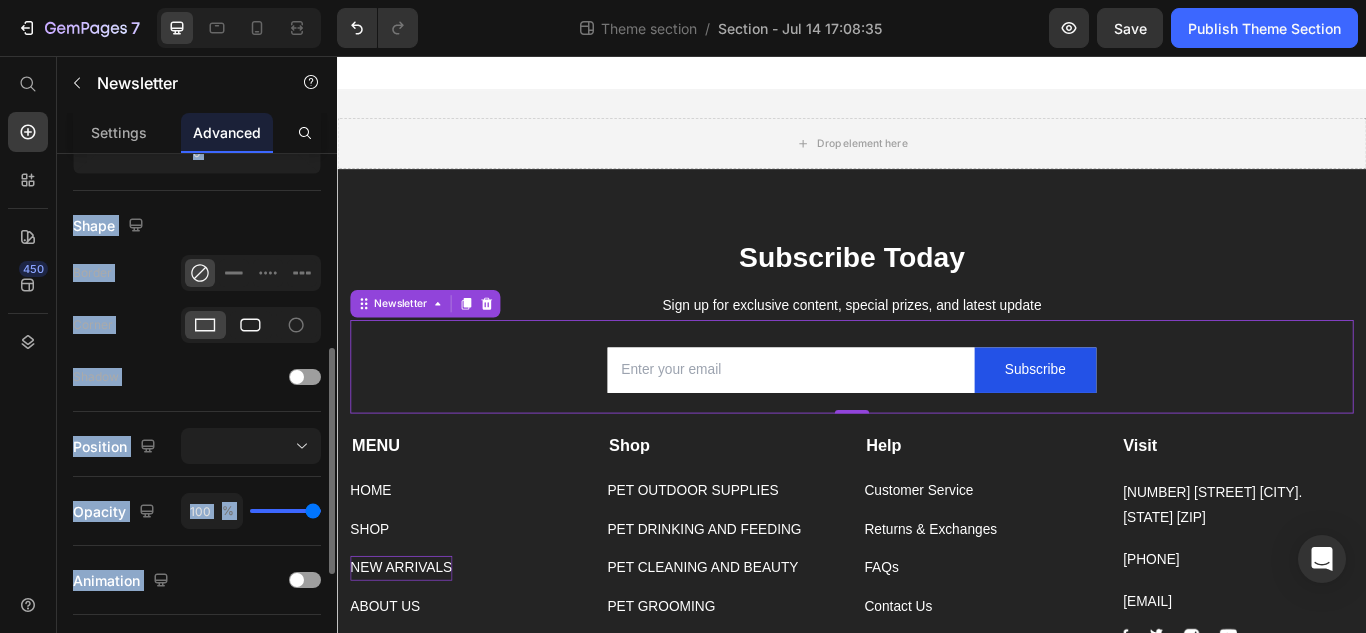 click 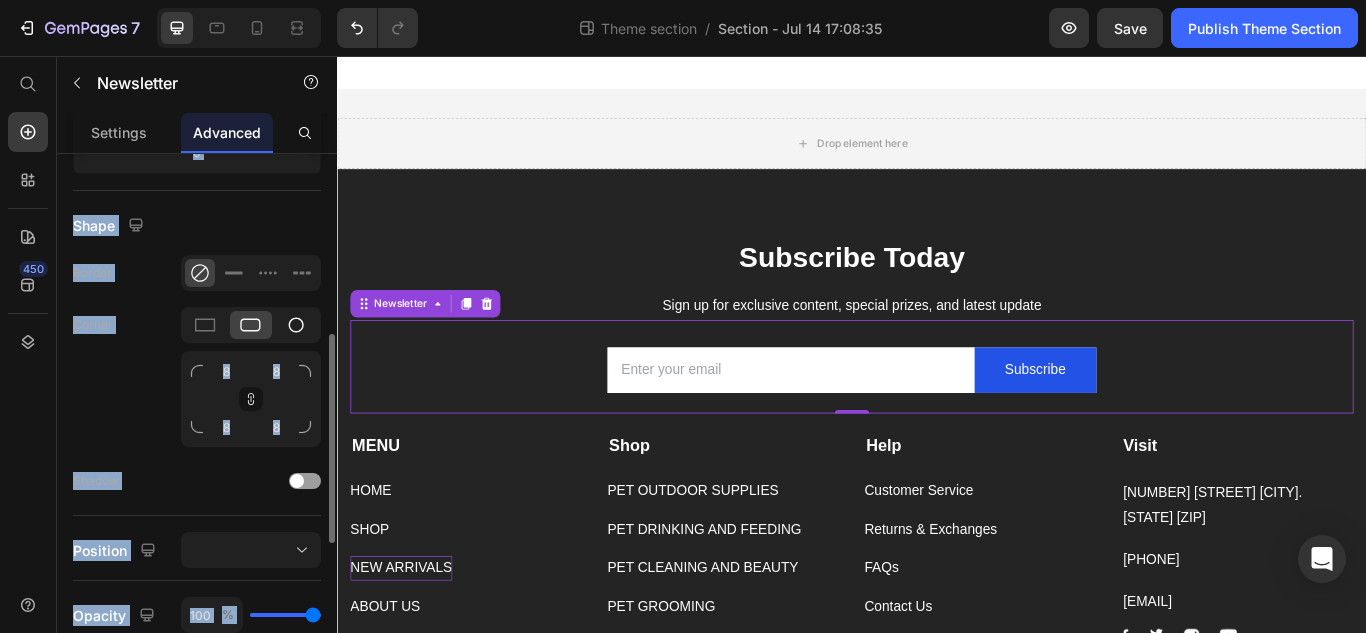 click 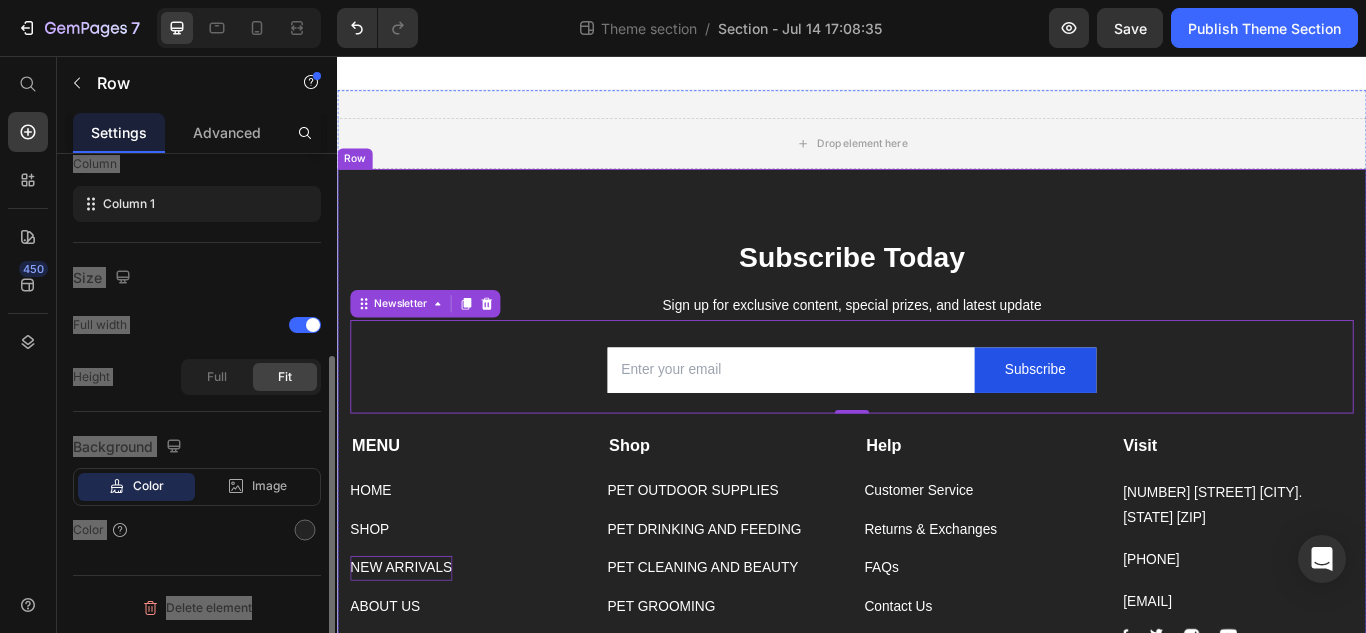 click on "Subscribe Today Heading Sign up for exclusive content, special prizes, and latest update Text block Email Field Subscribe Submit Button Row Newsletter   0 Row MENU Text block HOME Button SHOP Button NEW ARRIVALS Button  ABOUT US Button TRACK YOUR ORDER Button Shop Text block PET OUTDOOR SUPPLIES Button PET DRINKING AND FEEDING Button PET CLEANING AND BEAUTY Button PET GROOMING Button PET ACCESSORIES Button PET FURNITURES Button PET TOYS Button PET APPARELS Button Help Text block Customer Service Button Returns & Exchanges Button FAQs Button Contact Us Button Visit Text block 261 NW 26th Street Miami. FL 33127 Text block 816-708-675 Text block info@pawssieur.com Text block Image Image Image Image Row Row
Company
Shop
Help
Visit Accordion Row                Title Line Copyright © 2025  pawsieur. All Rights Reserved. Text block Image Image Image Image" at bounding box center [937, 613] 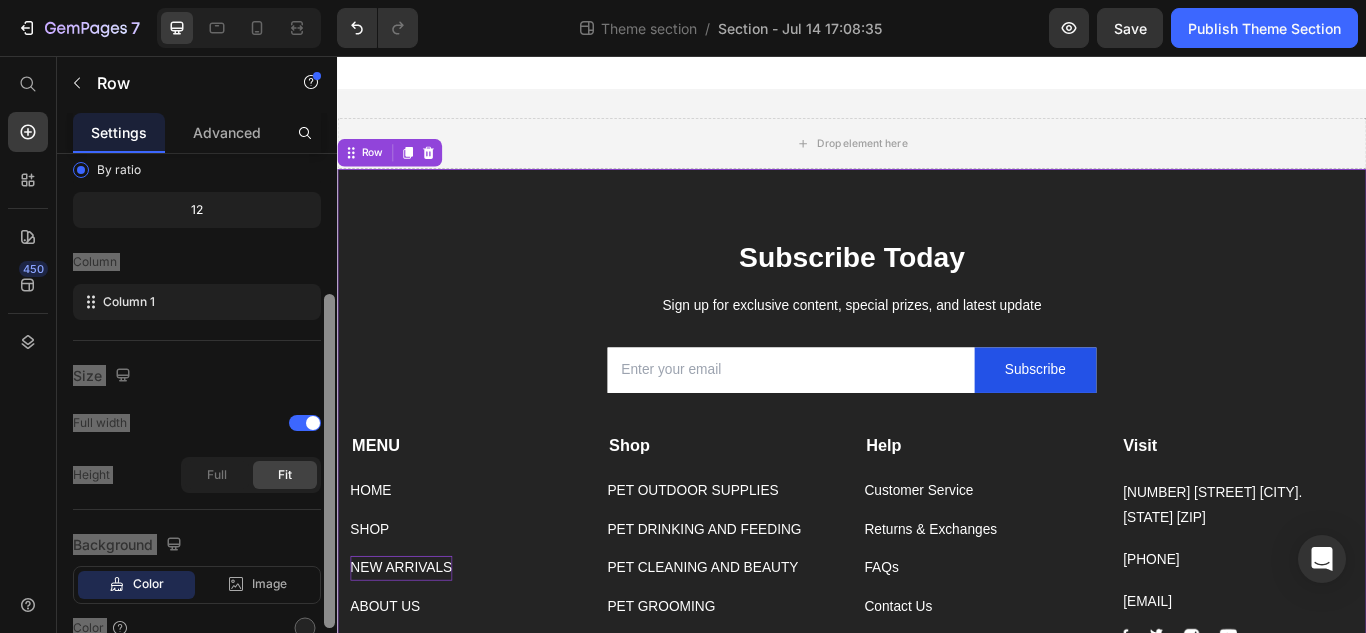 scroll, scrollTop: 324, scrollLeft: 0, axis: vertical 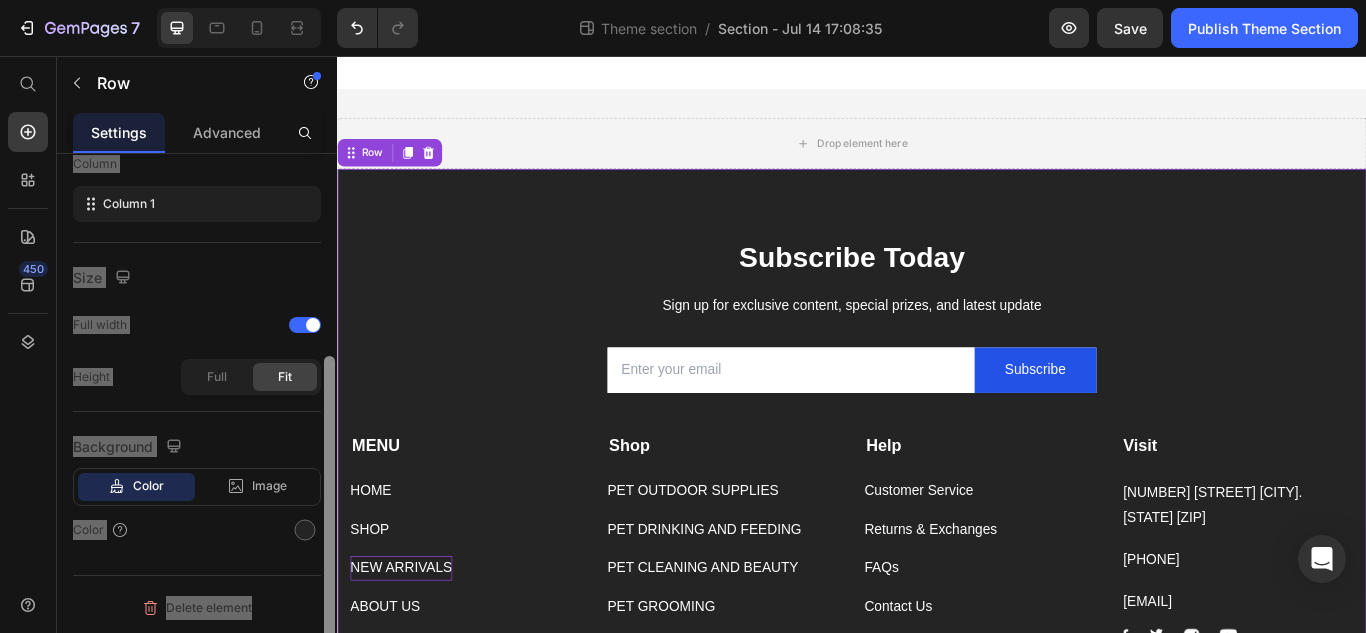 drag, startPoint x: 330, startPoint y: 316, endPoint x: 326, endPoint y: 609, distance: 293.0273 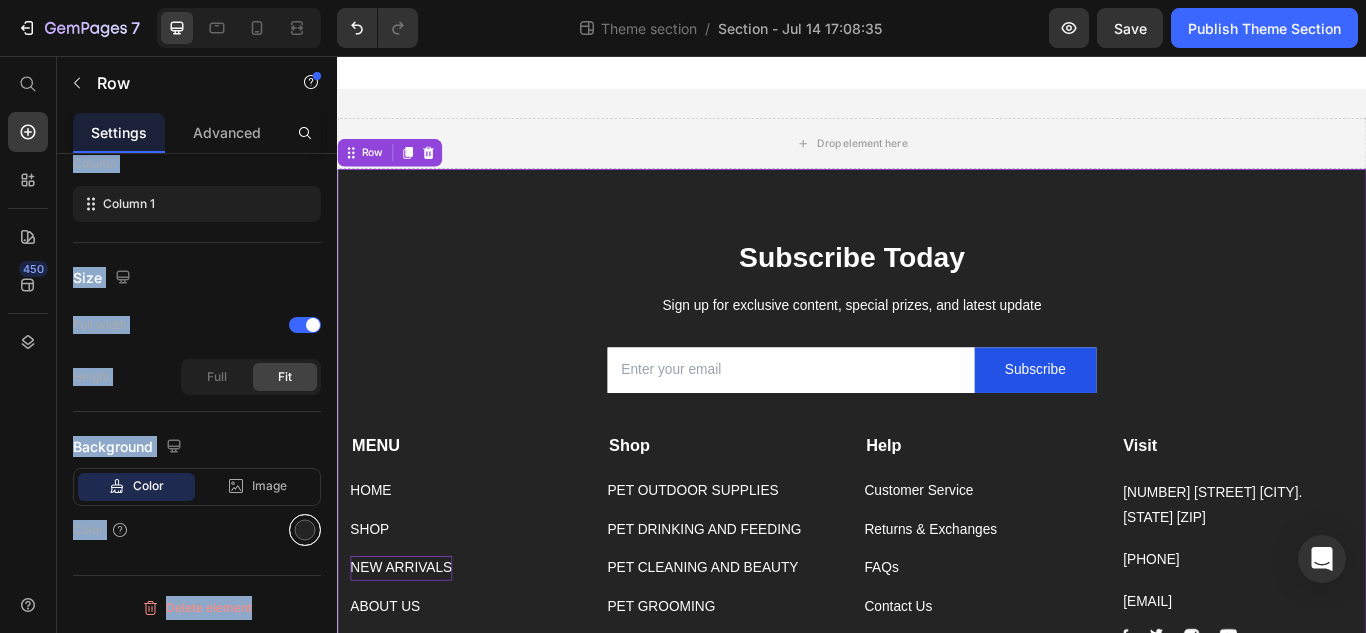 click at bounding box center [305, 530] 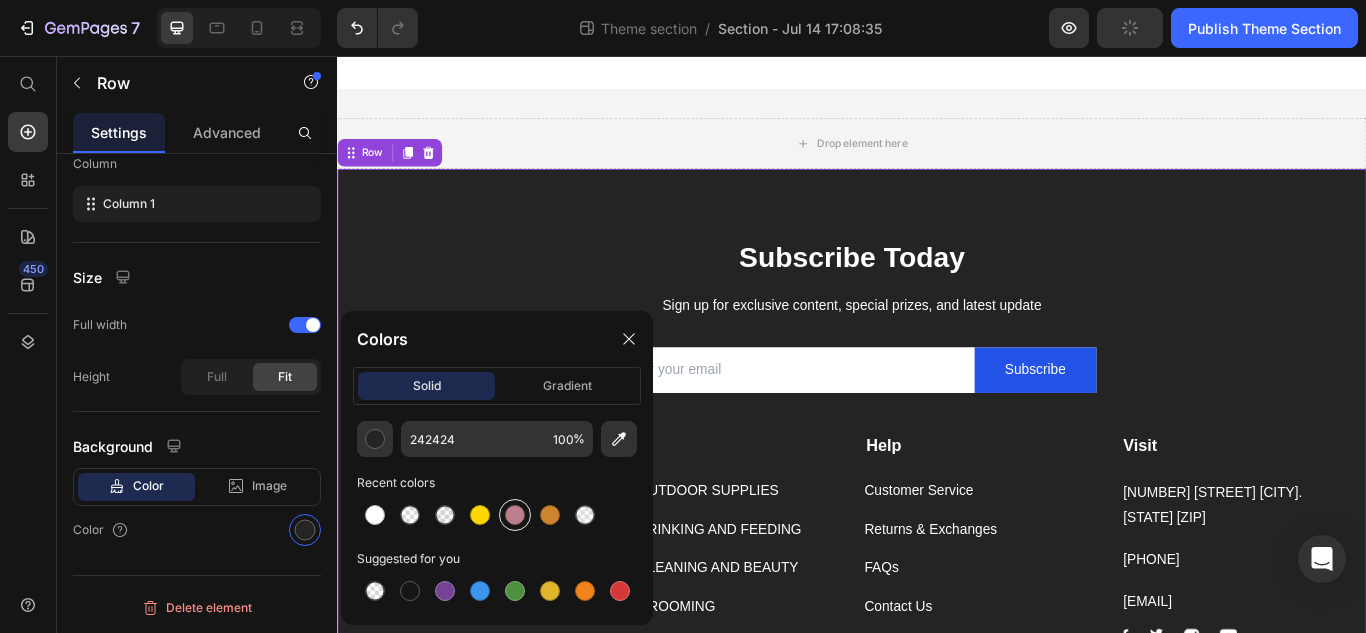 click at bounding box center (515, 515) 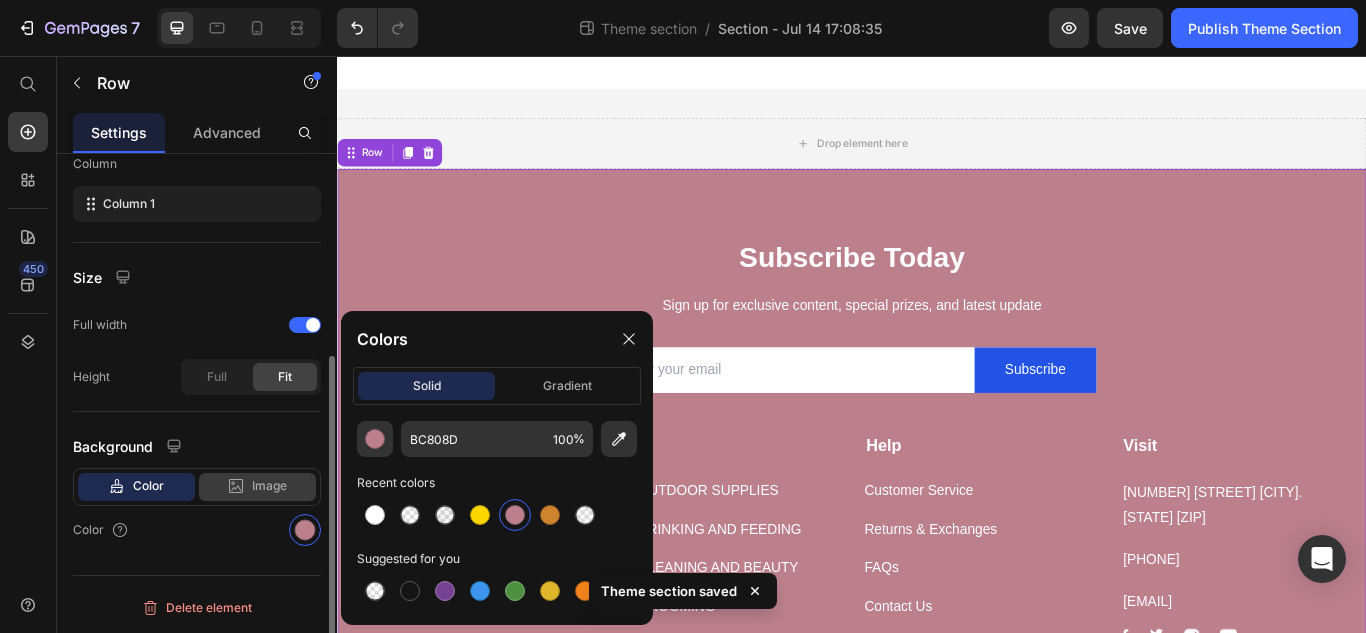 click on "Image" at bounding box center [269, 486] 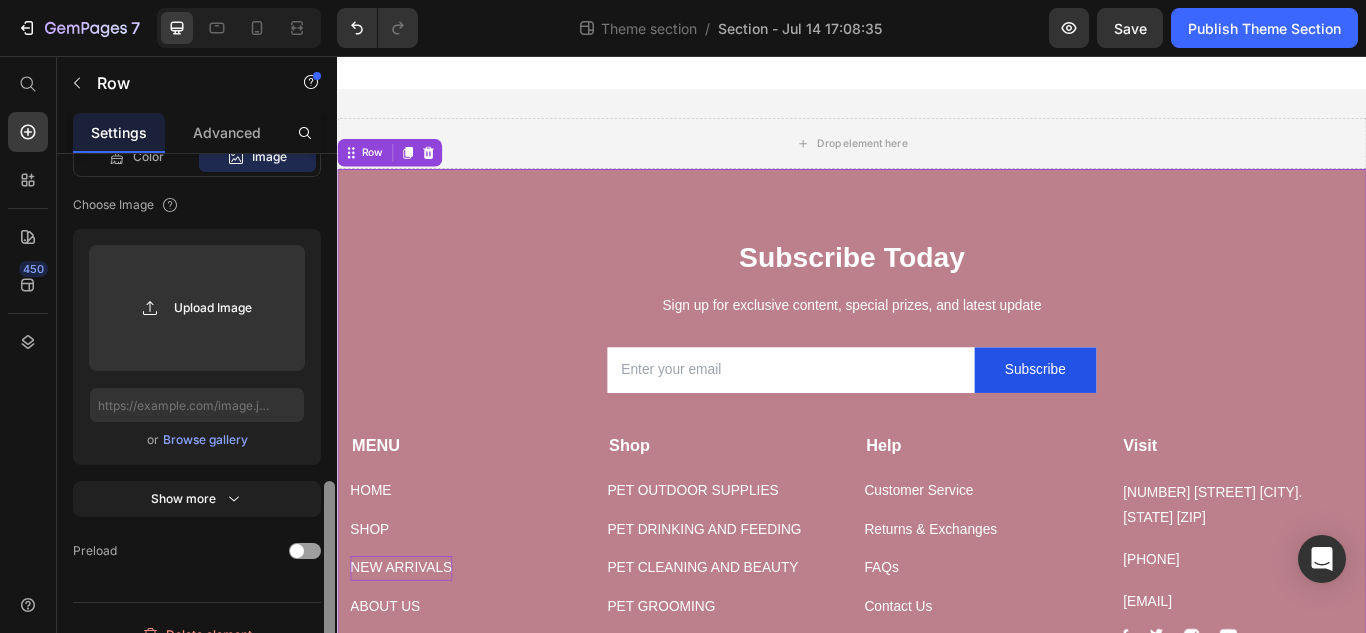 scroll, scrollTop: 680, scrollLeft: 0, axis: vertical 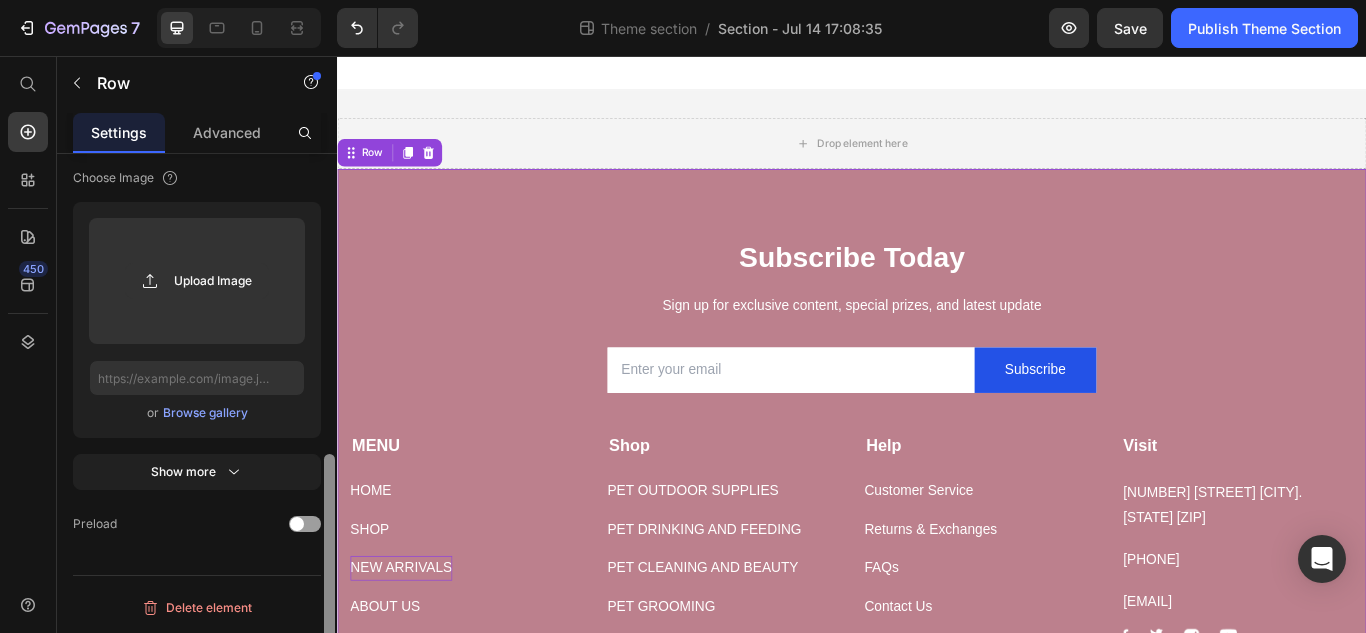 drag, startPoint x: 334, startPoint y: 468, endPoint x: 324, endPoint y: 639, distance: 171.29214 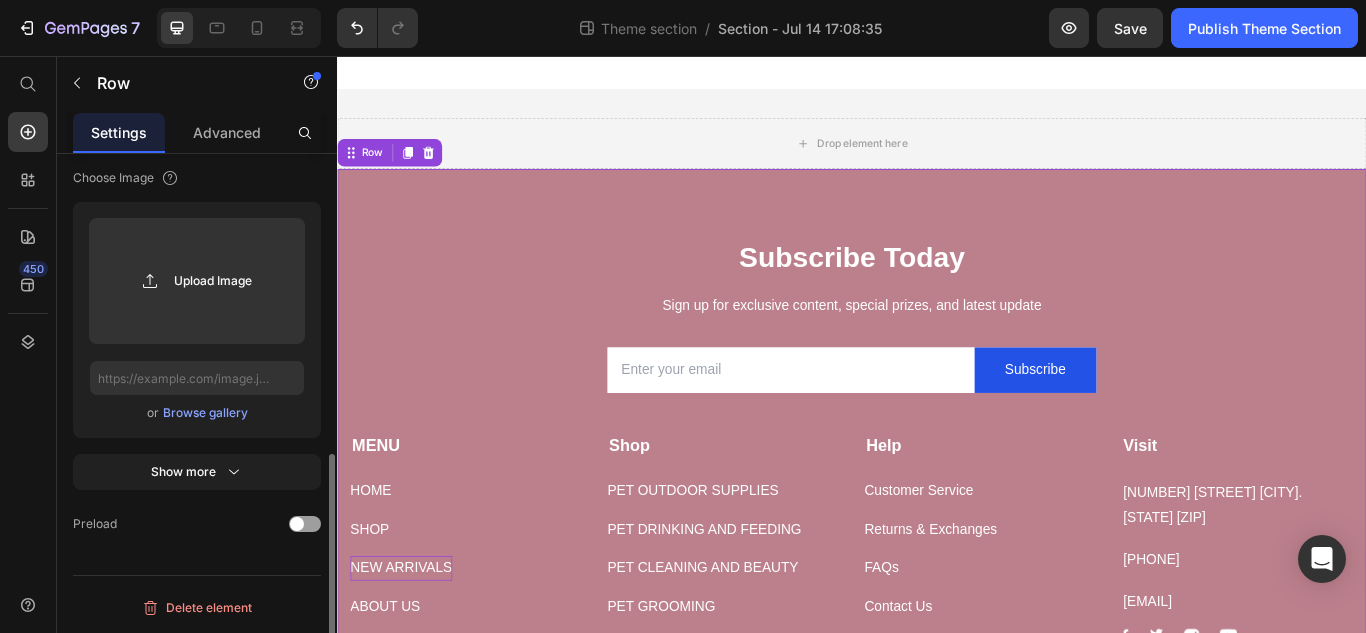 click on "Browse gallery" at bounding box center (205, 413) 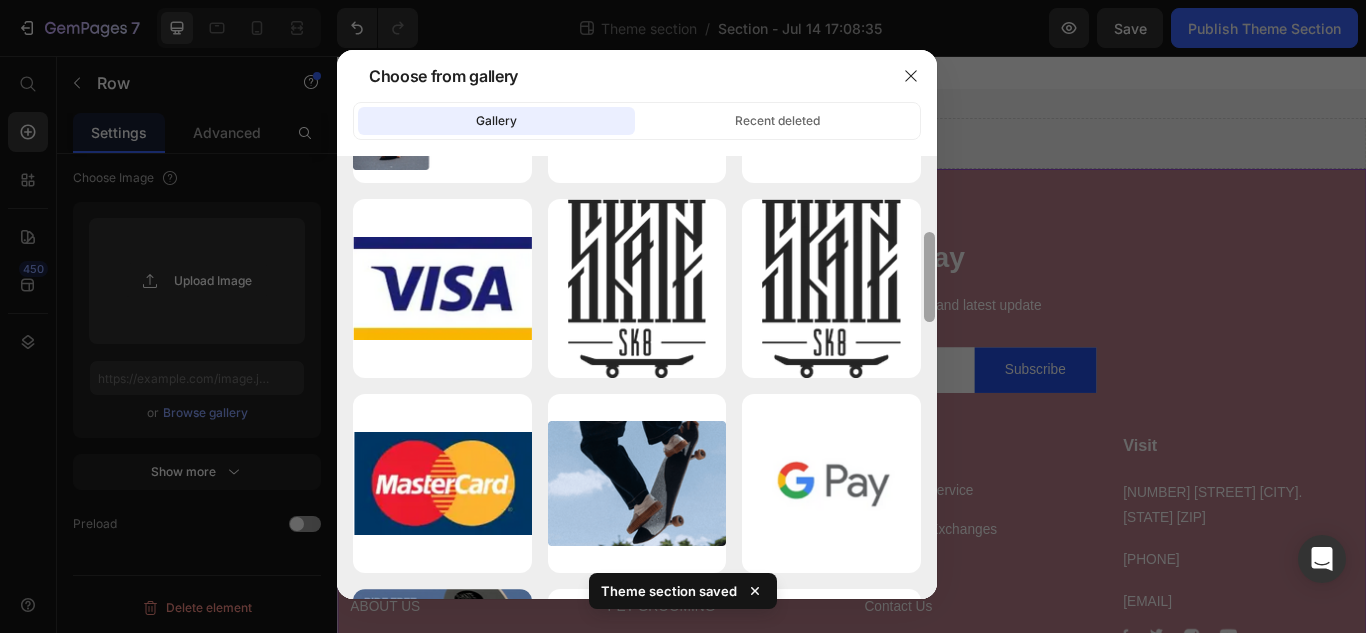 scroll, scrollTop: 1024, scrollLeft: 0, axis: vertical 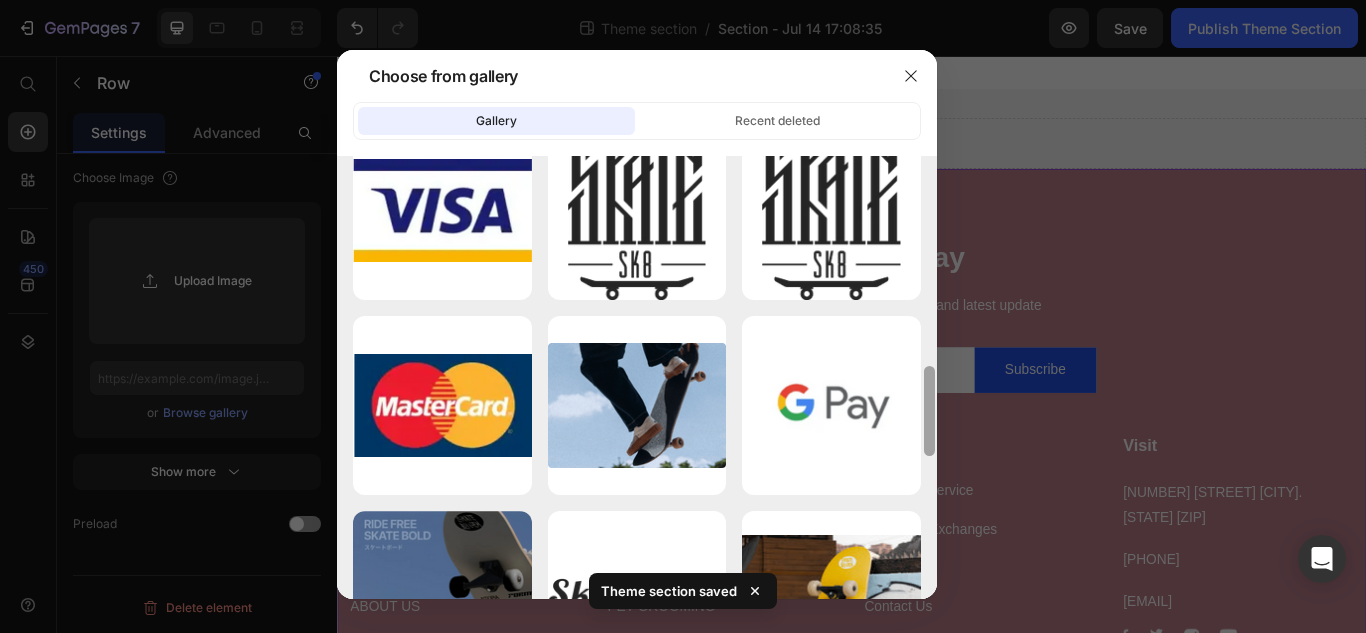 drag, startPoint x: 932, startPoint y: 296, endPoint x: 890, endPoint y: 680, distance: 386.29004 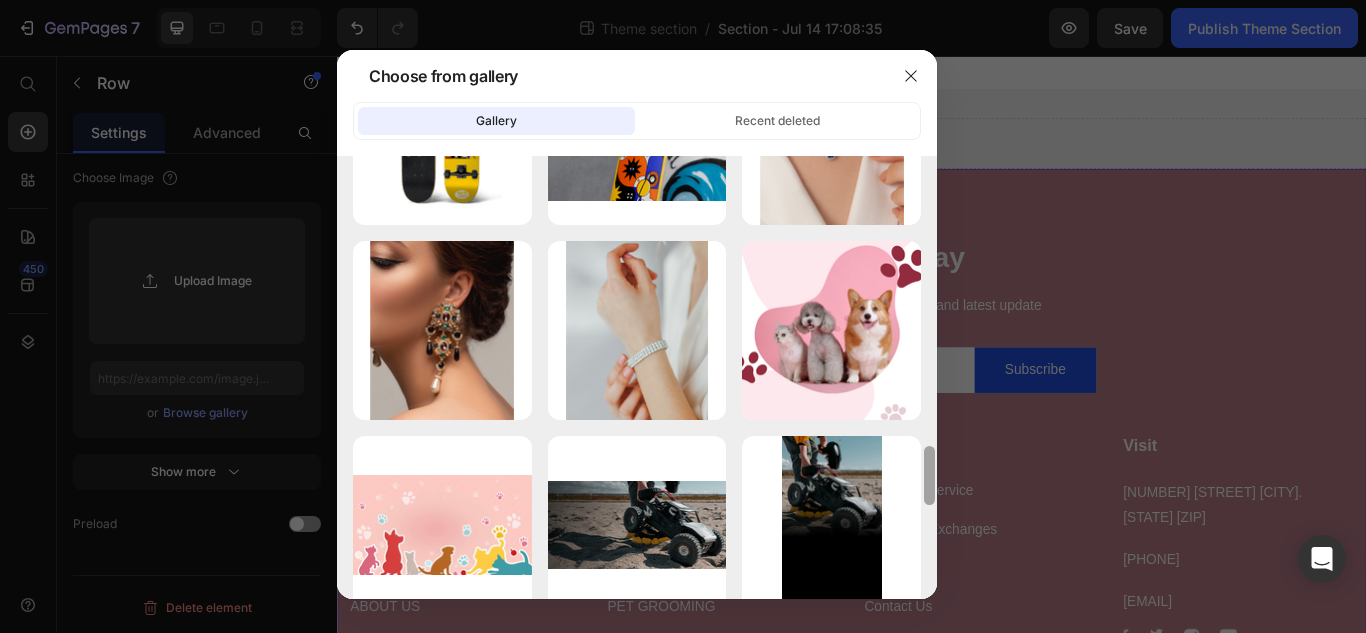 scroll, scrollTop: 2296, scrollLeft: 0, axis: vertical 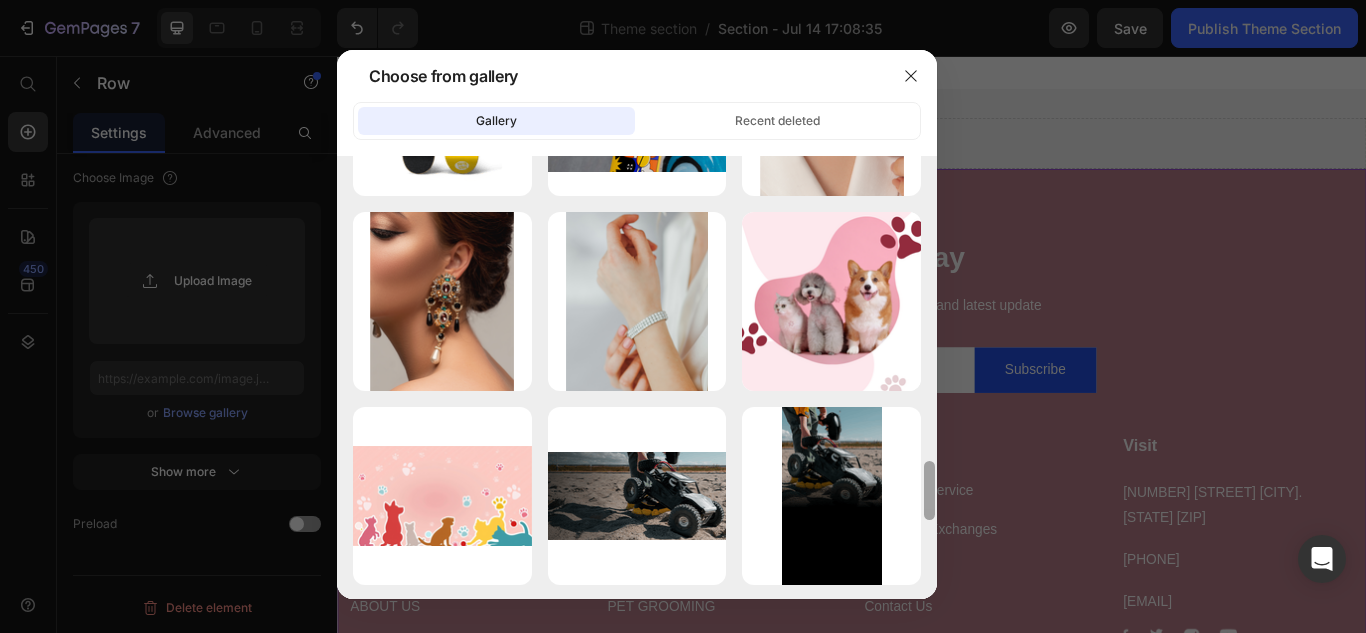 drag, startPoint x: 928, startPoint y: 418, endPoint x: 922, endPoint y: 680, distance: 262.0687 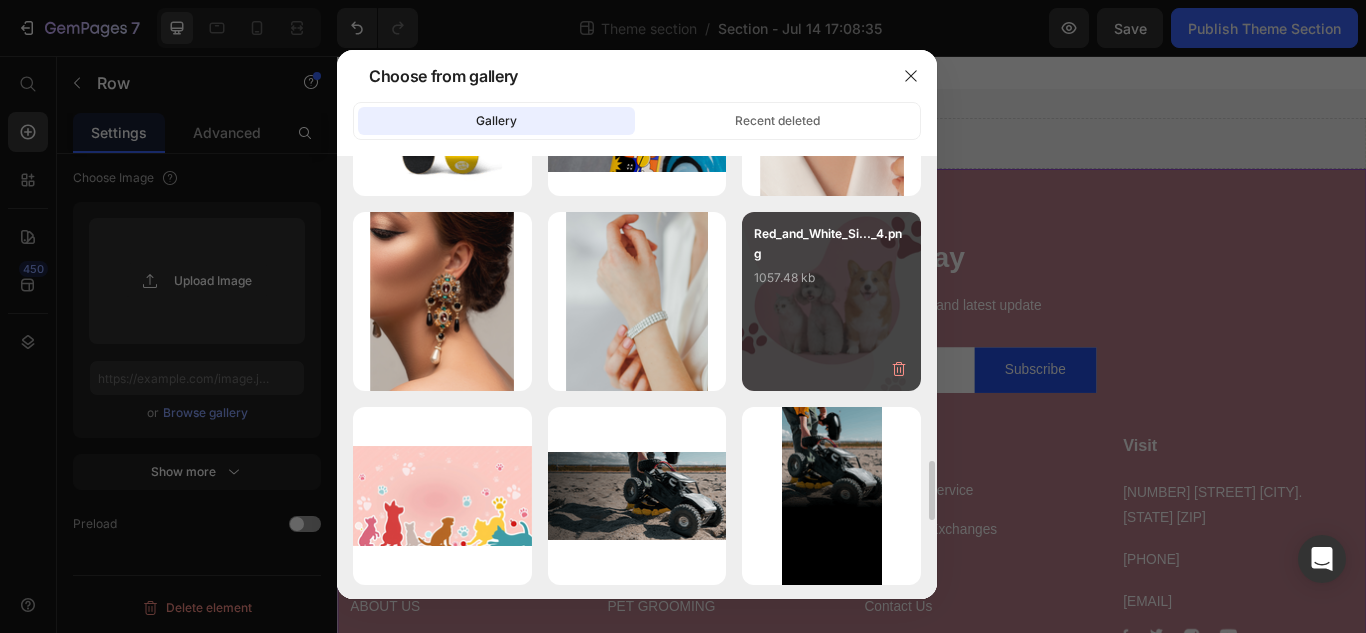 click on "Red_and_White_Si..._4.png 1057.48 kb" at bounding box center [831, 264] 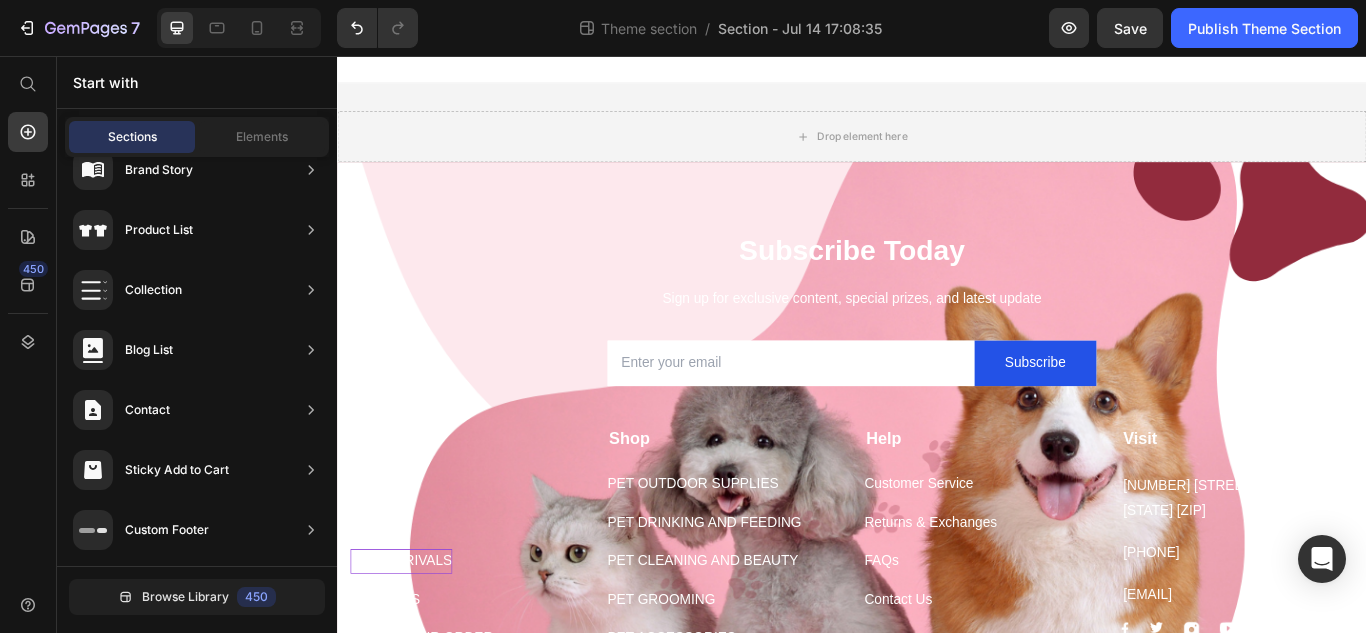 scroll, scrollTop: 0, scrollLeft: 0, axis: both 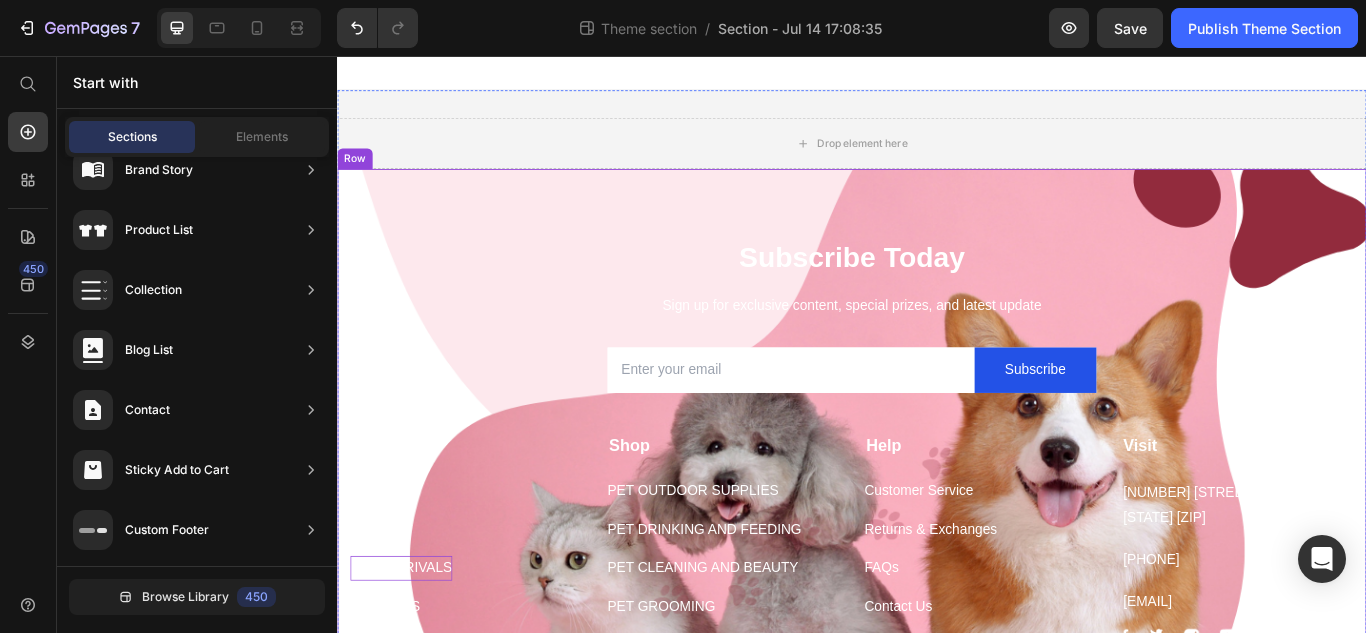 click on "Subscribe Today Heading Sign up for exclusive content, special prizes, and latest update Text block Email Field Subscribe Submit Button Row Newsletter Row MENU Text block HOME Button SHOP Button NEW ARRIVALS Button  ABOUT US Button TRACK YOUR ORDER Button Shop Text block PET OUTDOOR SUPPLIES Button PET DRINKING AND FEEDING Button PET CLEANING AND BEAUTY Button PET GROOMING Button PET ACCESSORIES Button PET FURNITURES Button PET TOYS Button PET APPARELS Button Help Text block Customer Service Button Returns & Exchanges Button FAQs Button Contact Us Button Visit Text block 261 NW 26th Street Miami. FL 33127 Text block 816-708-675 Text block info@pawssieur.com Text block Image Image Image Image Row Row
Company
Shop
Help
Visit Accordion Row                Title Line Copyright © 2025  pawsieur. All Rights Reserved. Text block Image Image Image Image Row" at bounding box center [937, 613] 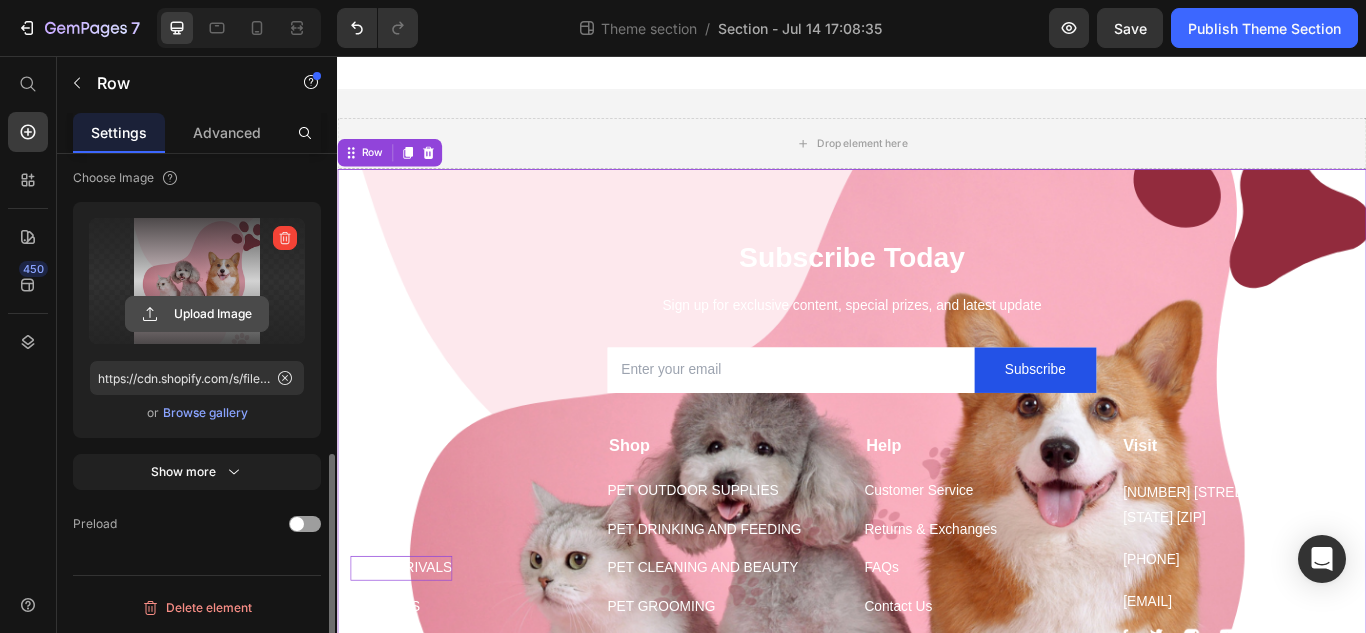 click 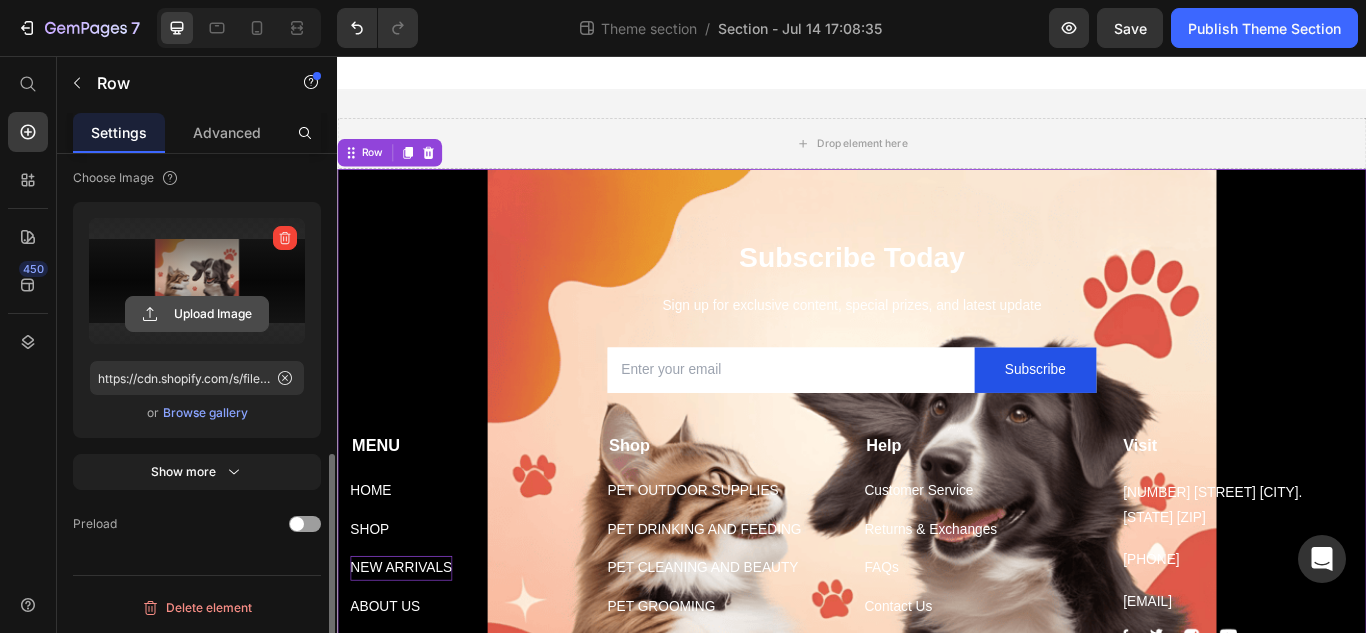 click 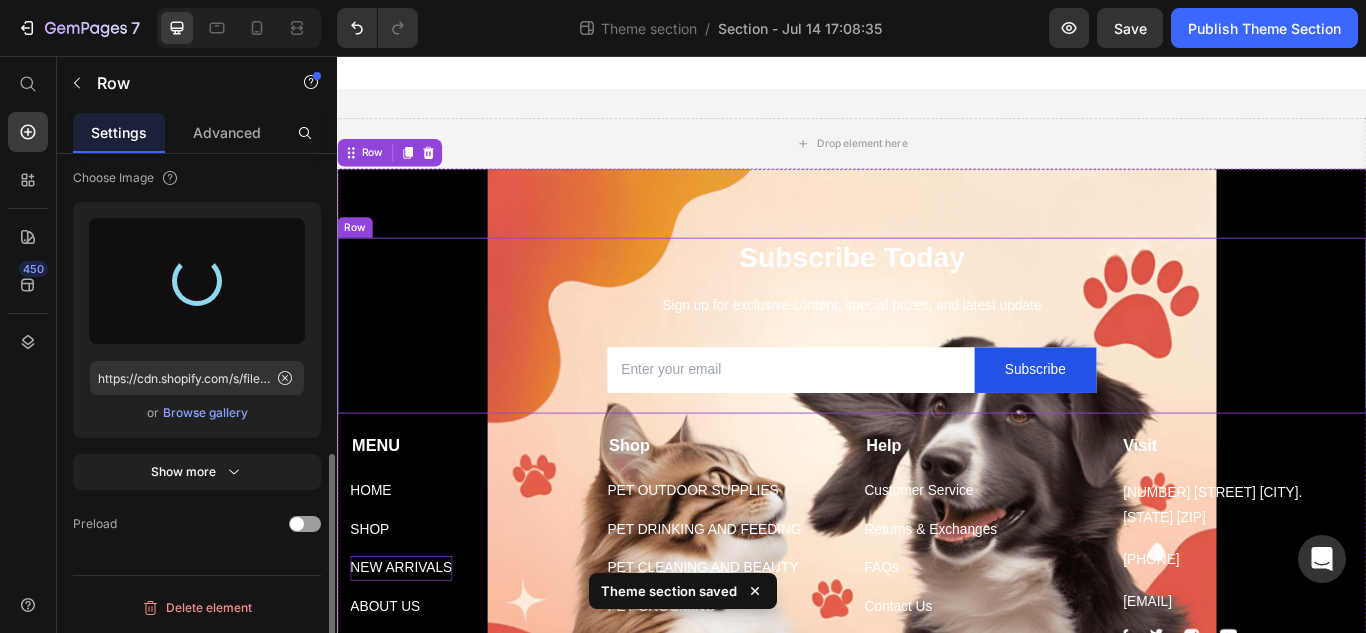 type on "https://cdn.shopify.com/s/files/1/0706/4584/2119/files/gempages_573384341703361652-b7c174be-1d4b-4af9-829b-2204917a9bb6.png" 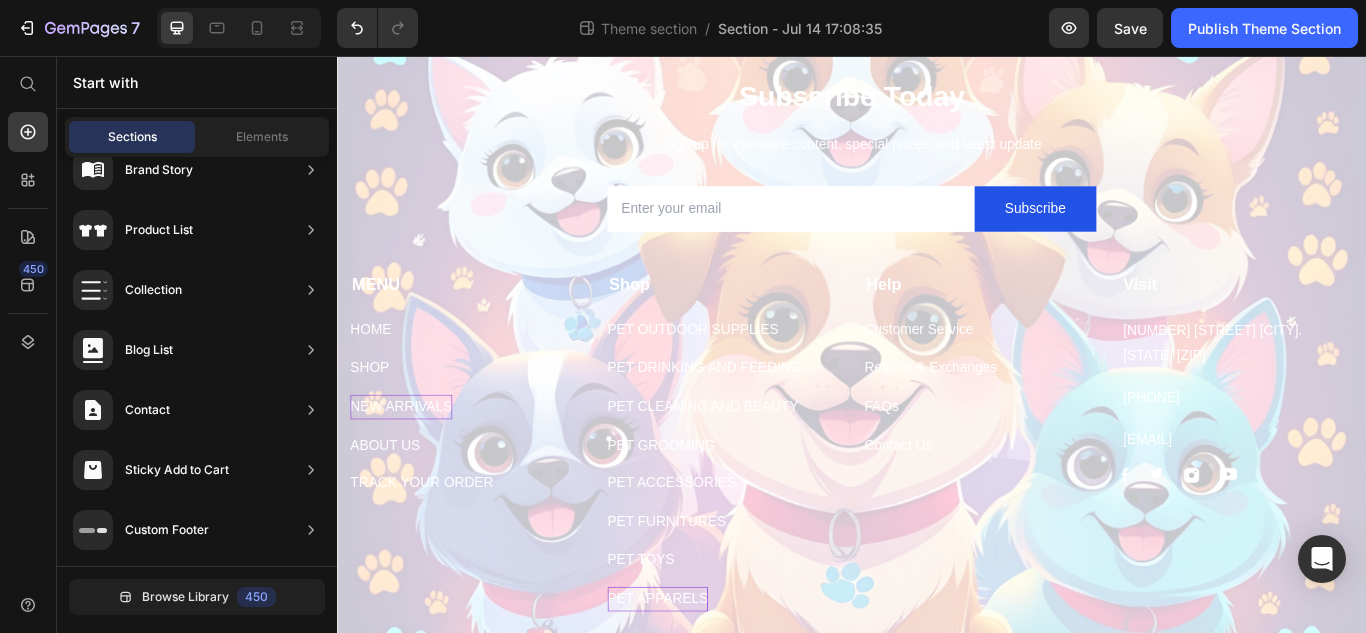 scroll, scrollTop: 341, scrollLeft: 0, axis: vertical 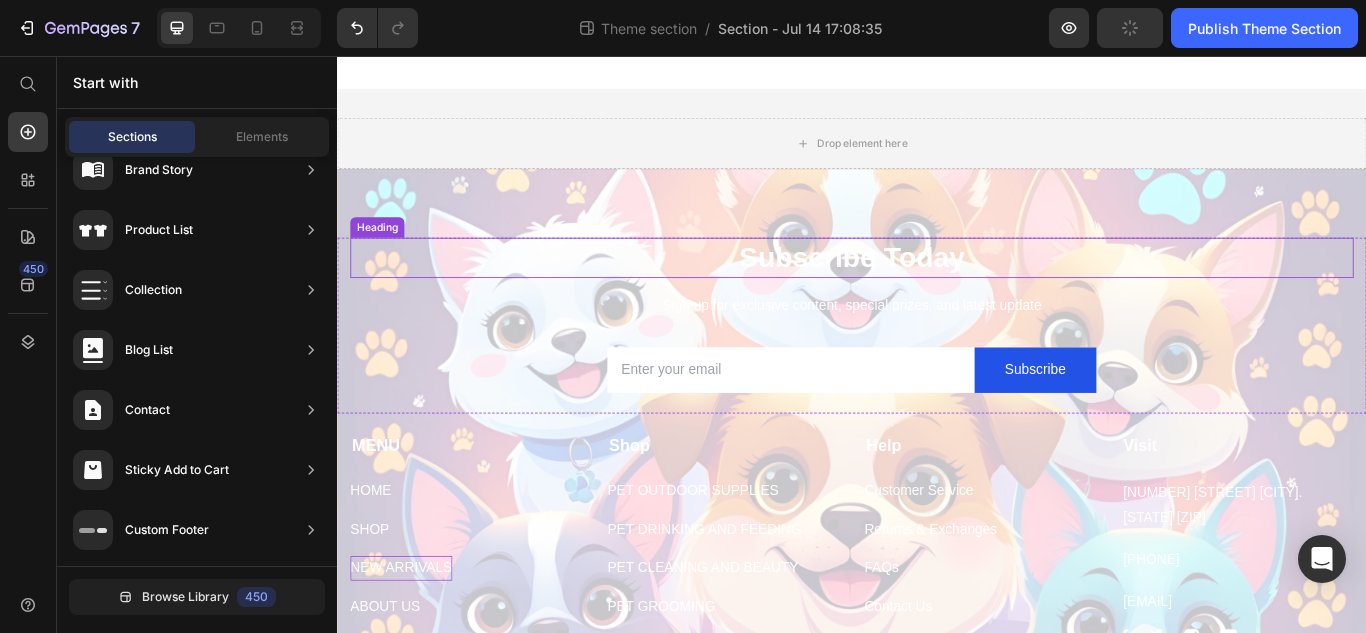 click on "Subscribe Today" at bounding box center (937, 291) 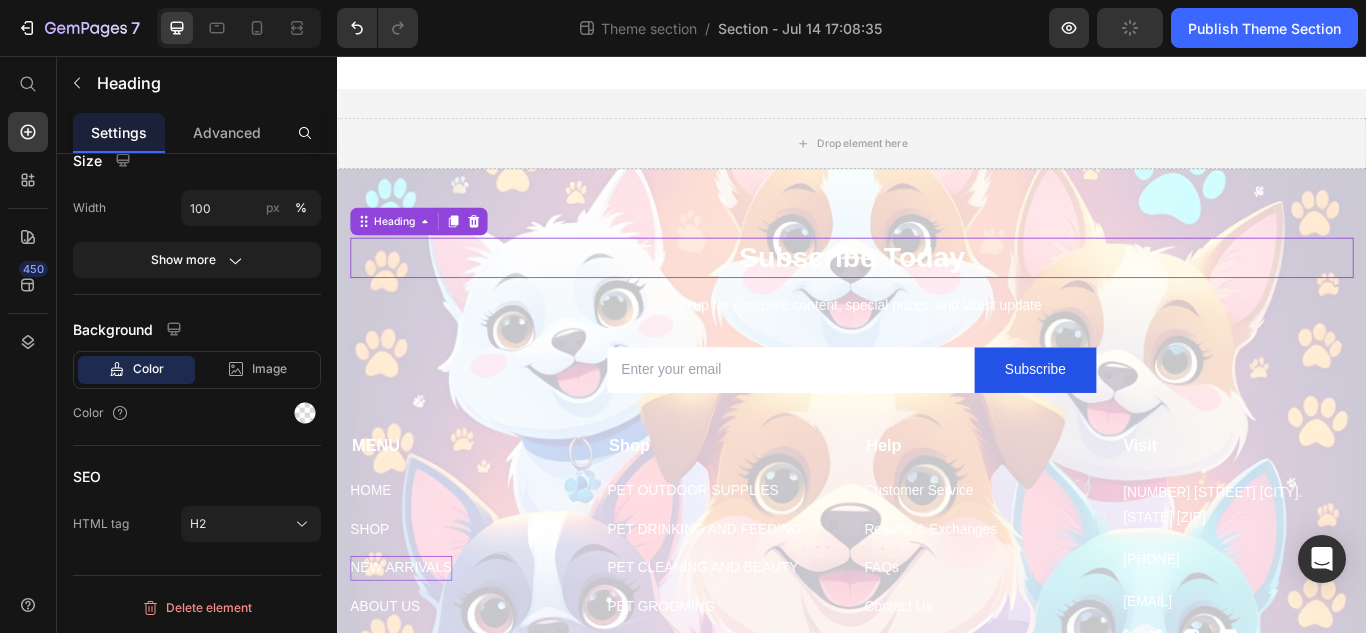 scroll, scrollTop: 0, scrollLeft: 0, axis: both 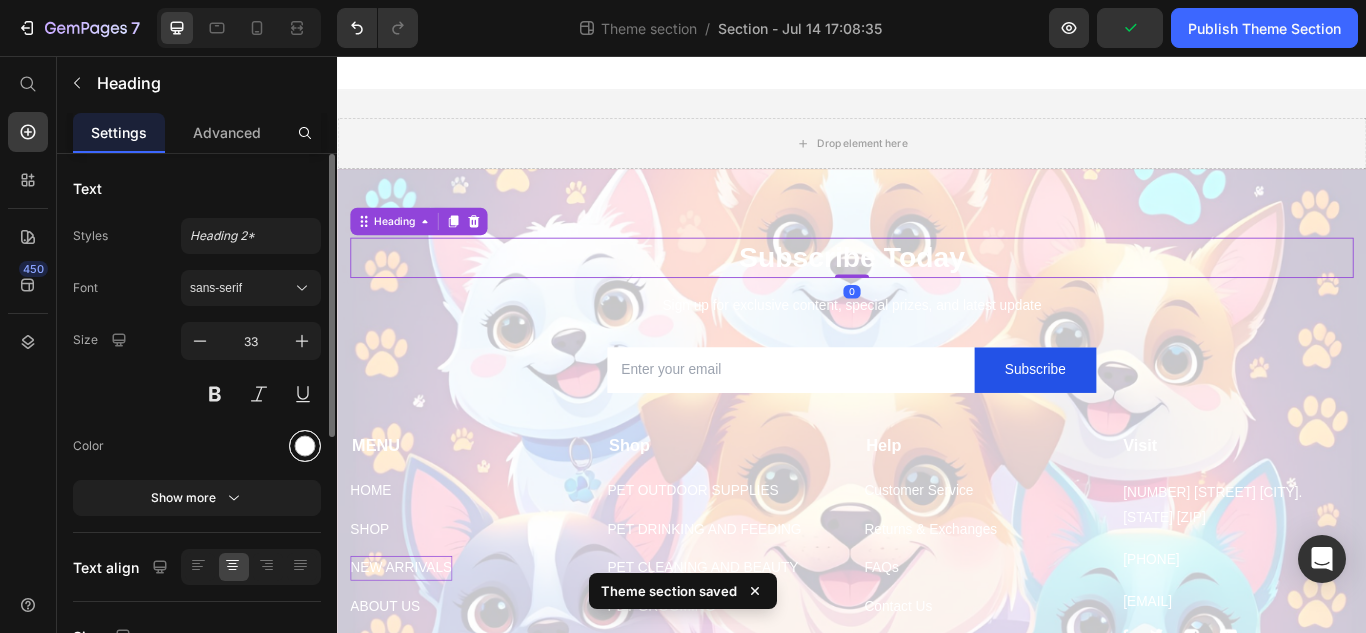 click at bounding box center [305, 446] 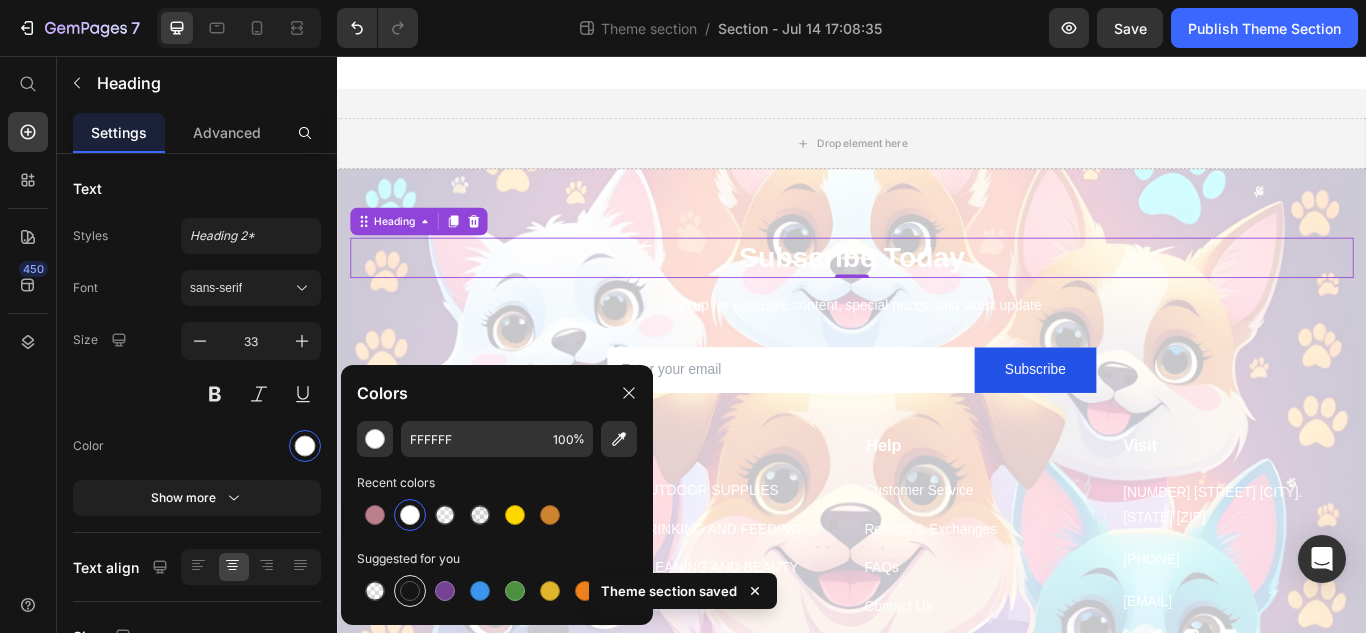 click at bounding box center (410, 591) 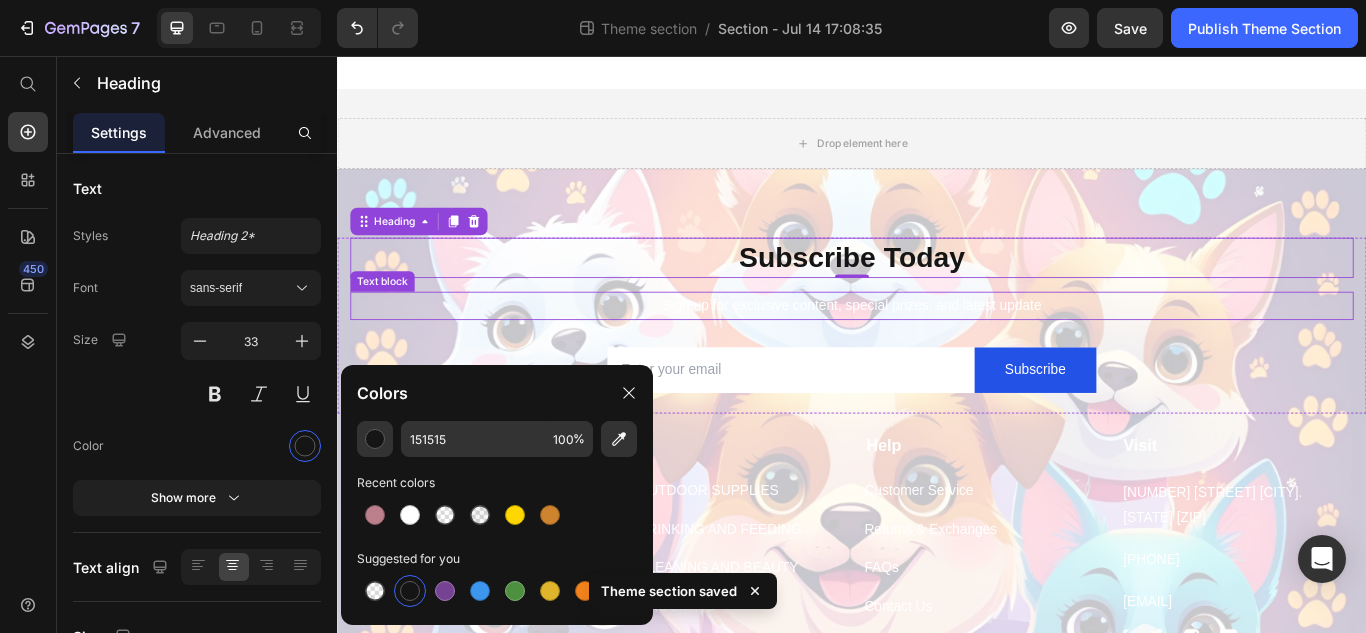 click on "Sign up for exclusive content, special prizes, and latest update" at bounding box center (937, 347) 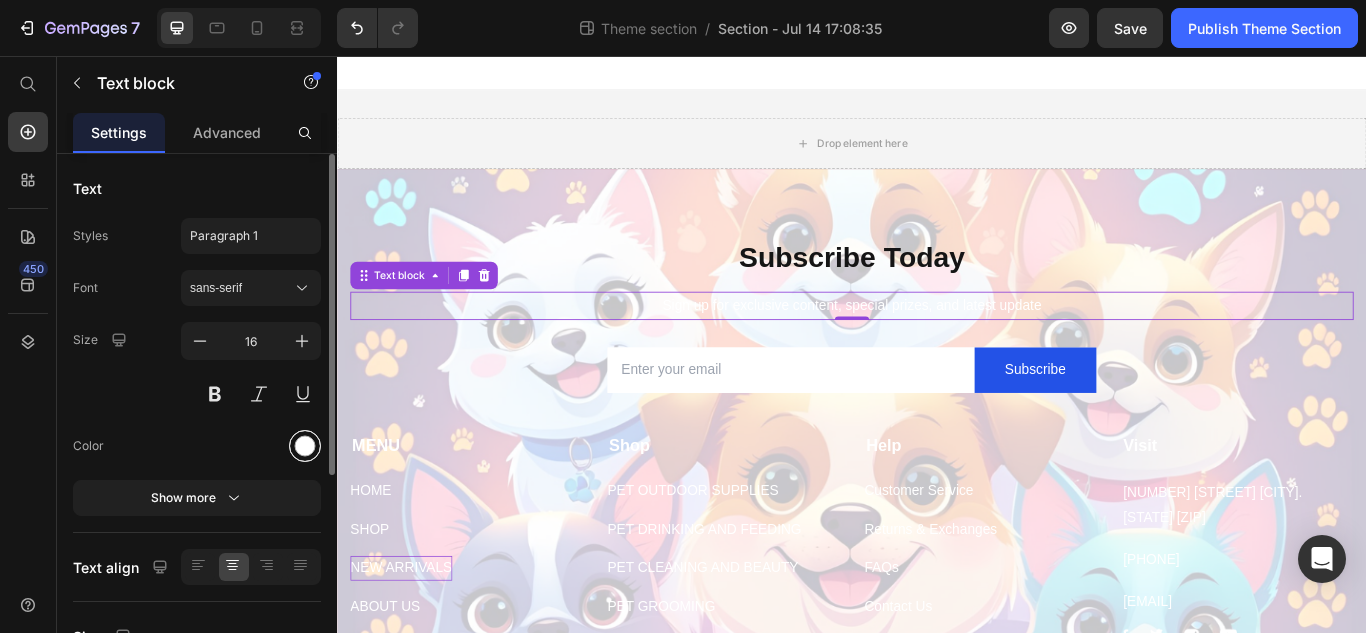 click at bounding box center (305, 446) 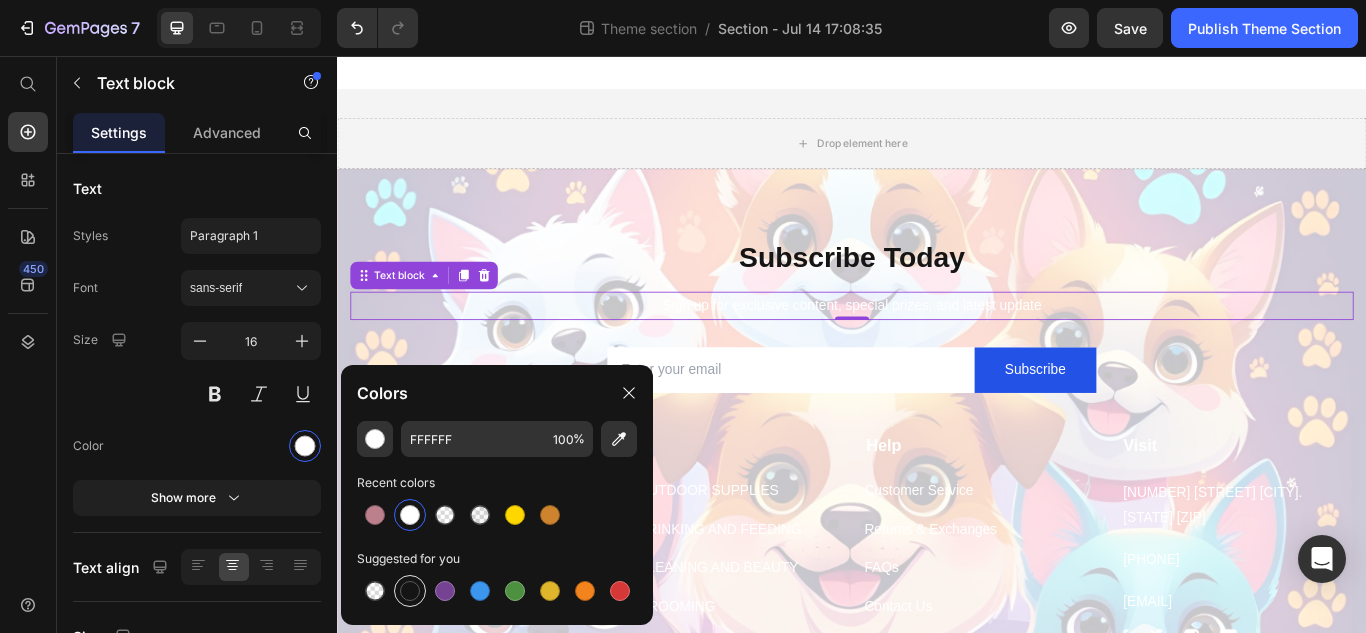 click at bounding box center (410, 591) 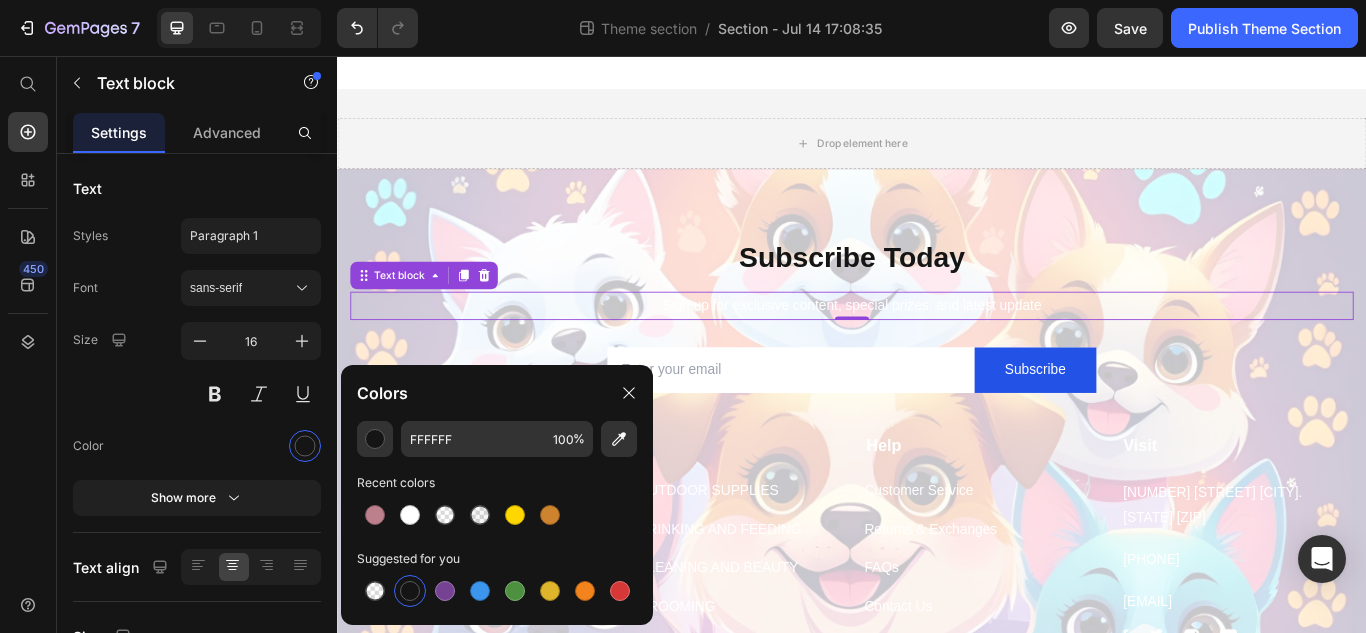 type on "151515" 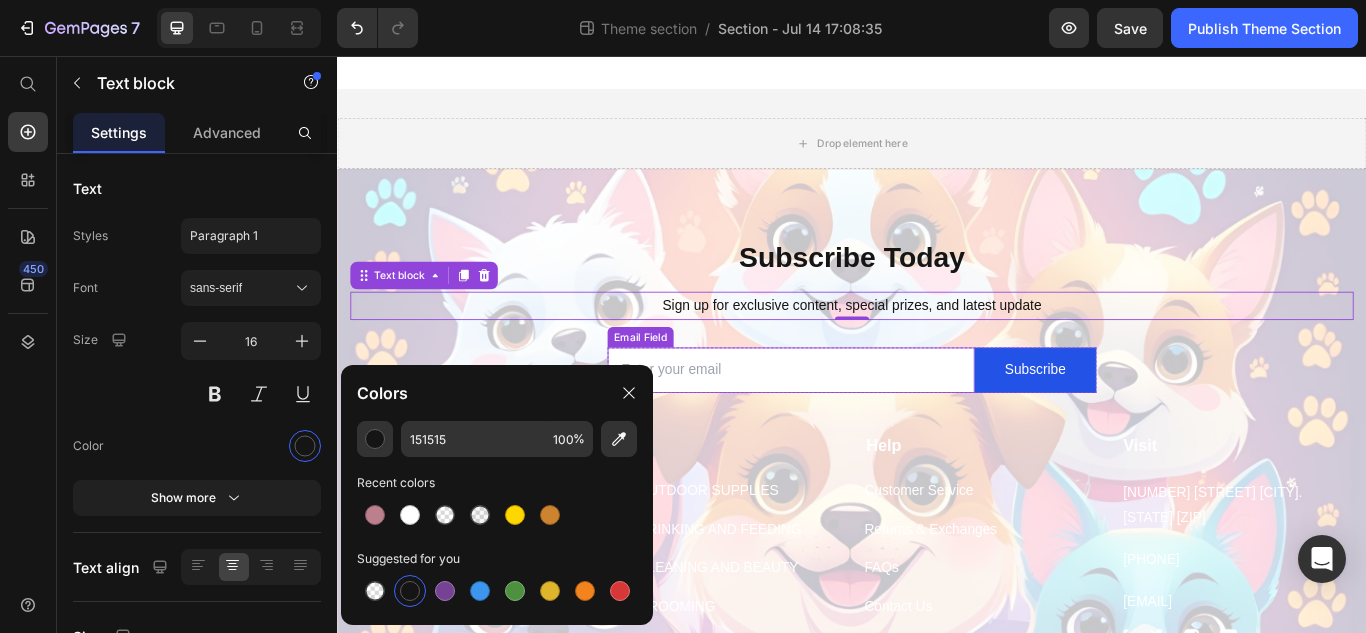 click at bounding box center [866, 422] 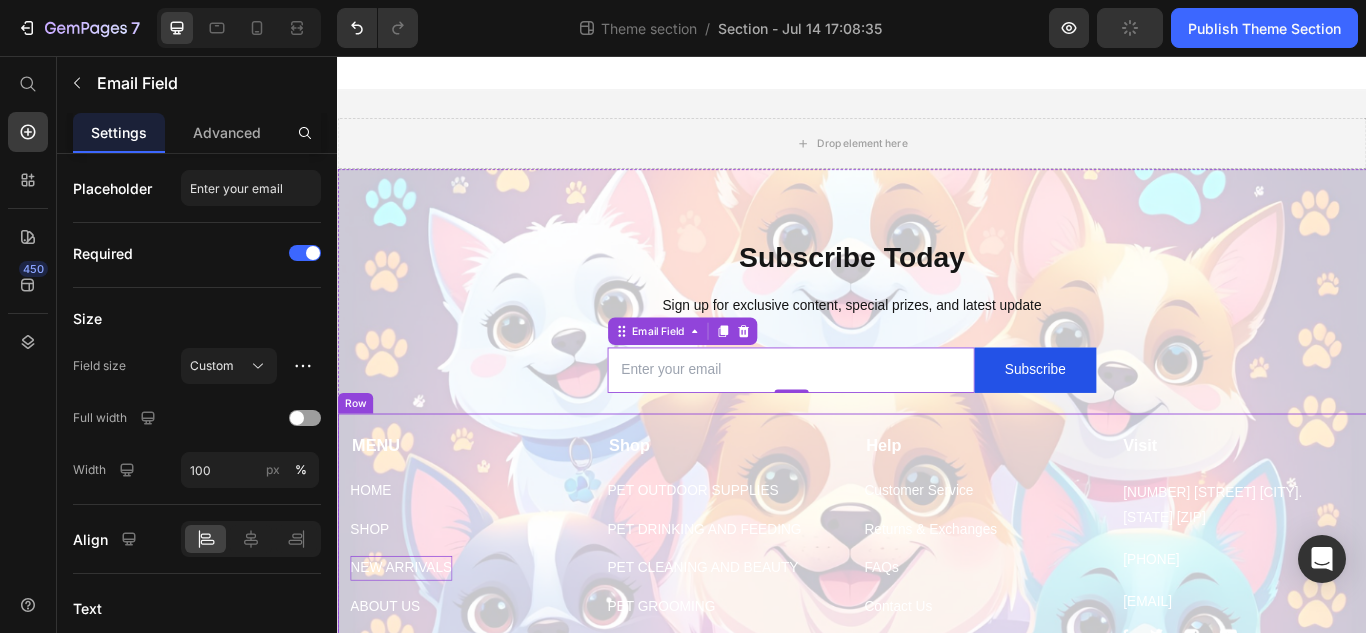 click on "MENU Text block HOME Button SHOP Button NEW ARRIVALS Button  ABOUT US Button TRACK YOUR ORDER Button Shop Text block PET OUTDOOR SUPPLIES Button PET DRINKING AND FEEDING Button PET CLEANING AND BEAUTY Button PET GROOMING Button PET ACCESSORIES Button PET FURNITURES Button PET TOYS Button PET APPARELS Button Help Text block Customer Service Button Returns & Exchanges Button FAQs Button Contact Us Button Visit Text block 261 NW 26th Street Miami. FL 33127 Text block 816-708-675 Text block info@pawssieur.com Text block Image Image Image Image Row Row" at bounding box center (937, 697) 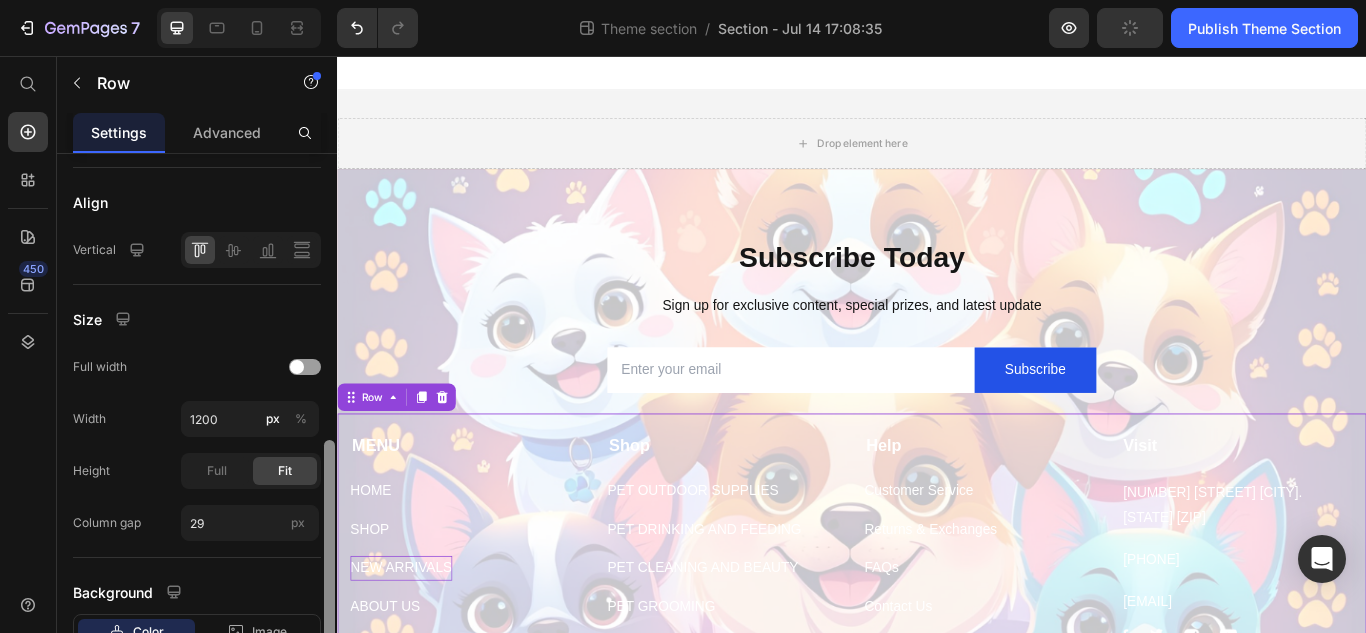 scroll, scrollTop: 604, scrollLeft: 0, axis: vertical 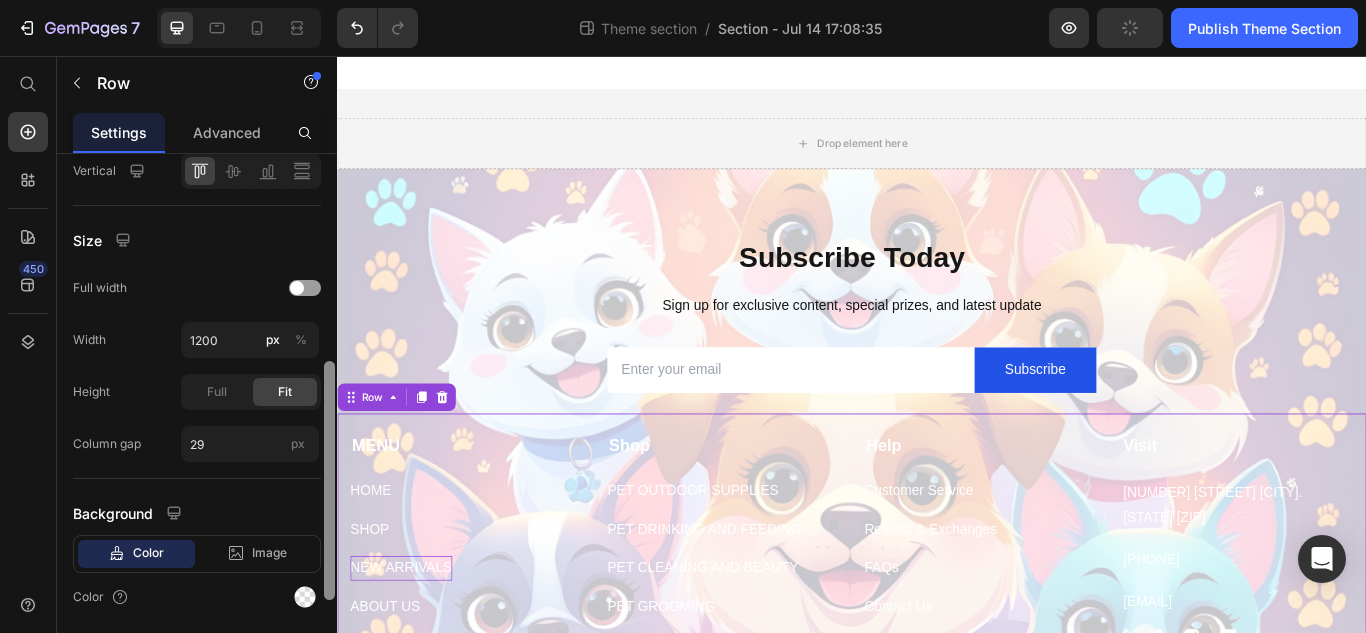 drag, startPoint x: 327, startPoint y: 359, endPoint x: 322, endPoint y: 628, distance: 269.04648 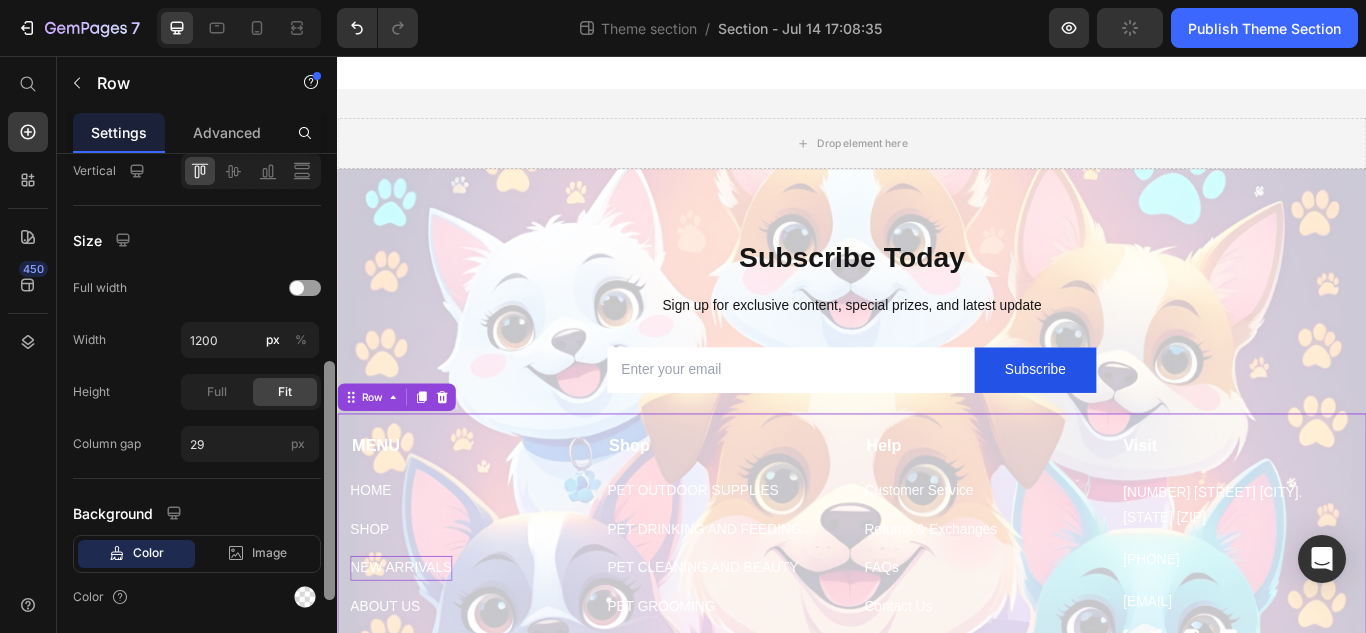 click at bounding box center (329, 381) 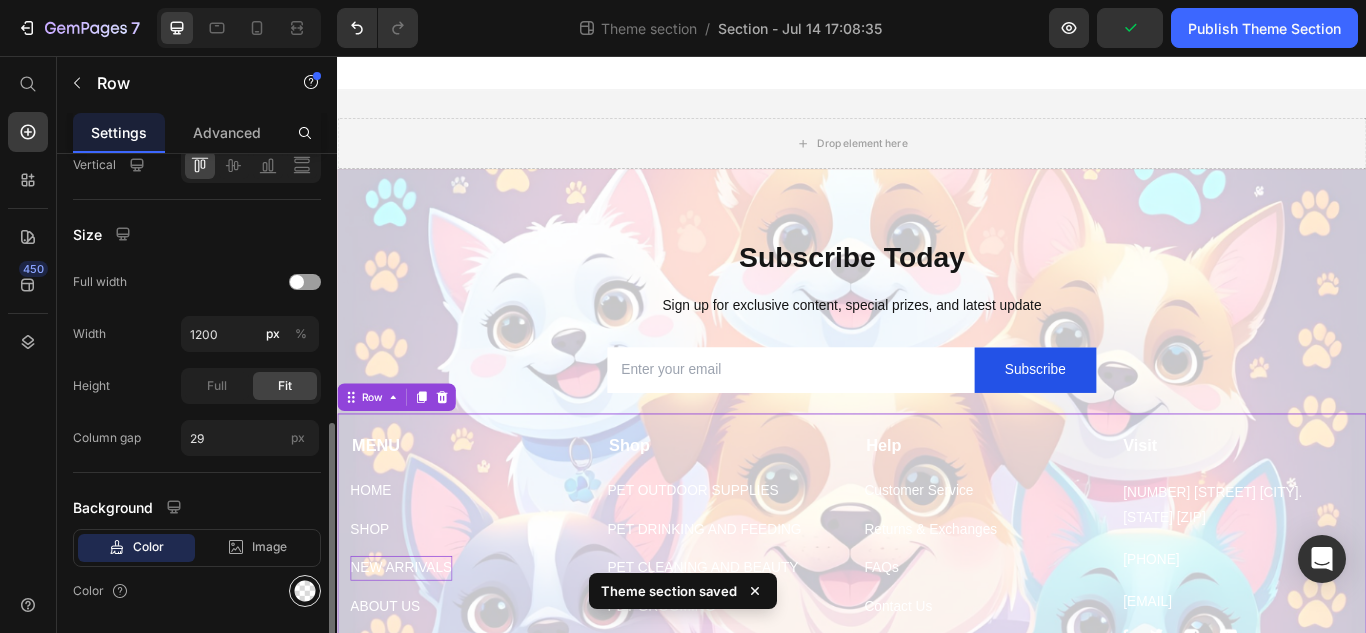 click at bounding box center [305, 591] 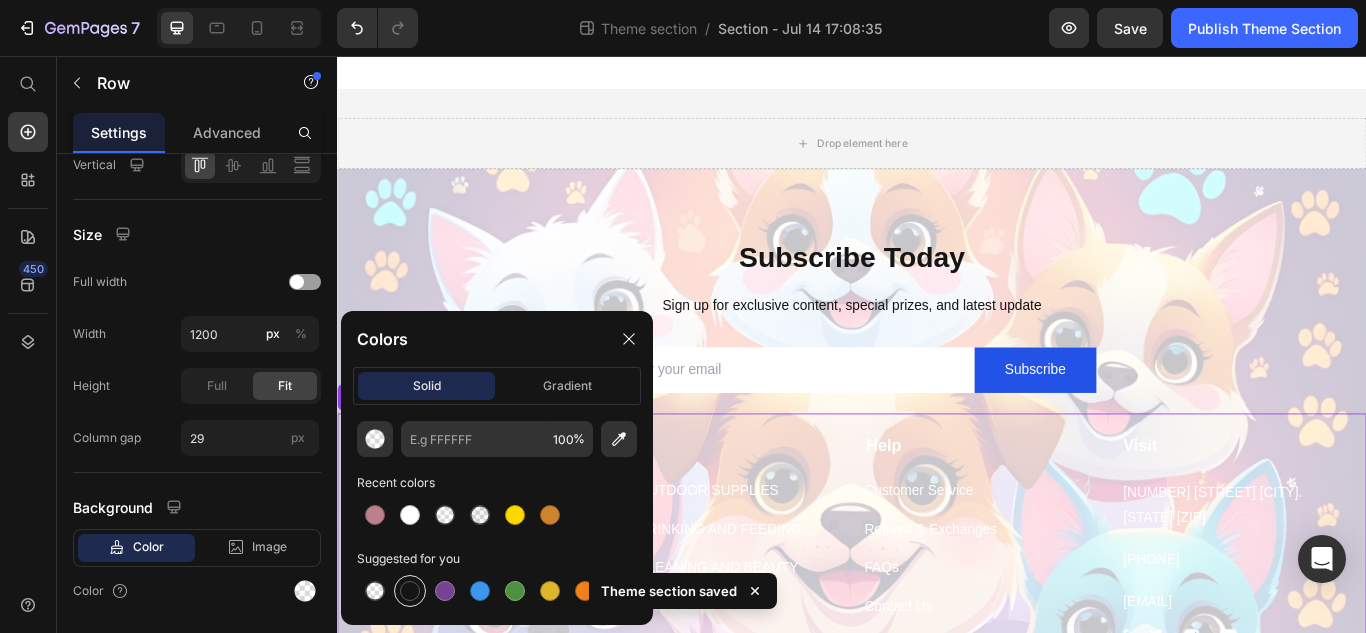 click at bounding box center [410, 591] 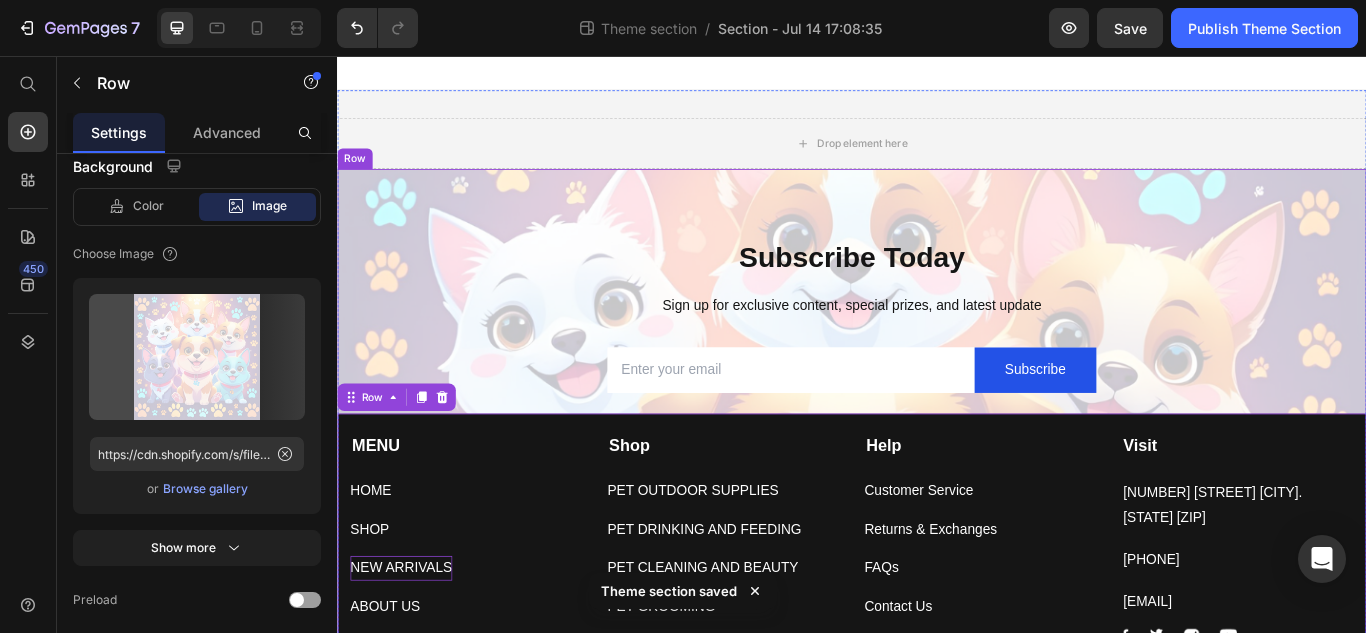 click on "Subscribe Today Heading Sign up for exclusive content, special prizes, and latest update Text block Email Field Subscribe Submit Button Row Newsletter Row MENU Text block HOME Button SHOP Button NEW ARRIVALS Button  ABOUT US Button TRACK YOUR ORDER Button Shop Text block PET OUTDOOR SUPPLIES Button PET DRINKING AND FEEDING Button PET CLEANING AND BEAUTY Button PET GROOMING Button PET ACCESSORIES Button PET FURNITURES Button PET TOYS Button PET APPARELS Button Help Text block Customer Service Button Returns & Exchanges Button FAQs Button Contact Us Button Visit Text block 261 NW 26th Street Miami. FL 33127 Text block 816-708-675 Text block info@pawssieur.com Text block Image Image Image Image Row Row   0
Company
Shop
Help
Visit Accordion Row                Title Line Copyright © 2025  pawsieur. All Rights Reserved. Text block Image Image Image Image" at bounding box center (937, 613) 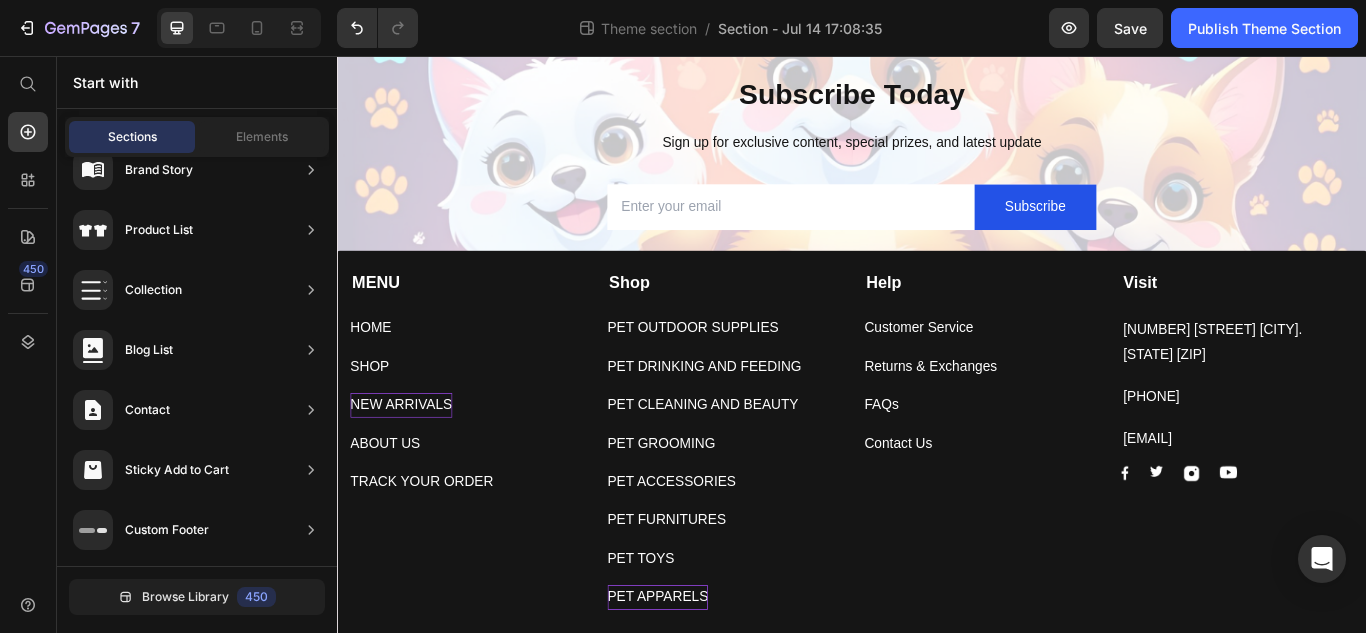 scroll, scrollTop: 341, scrollLeft: 0, axis: vertical 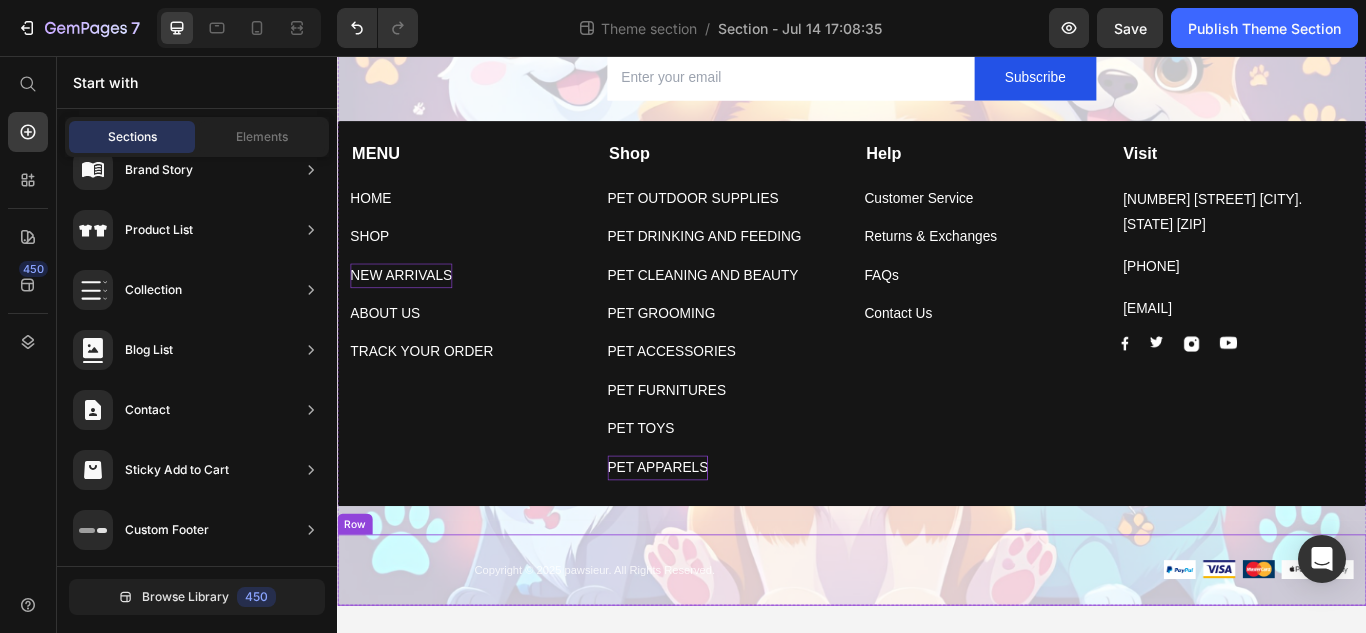 click on "Copyright © 2025  pawsieur. All Rights Reserved. Text block Image Image Image Image Image Row Row" at bounding box center [937, 656] 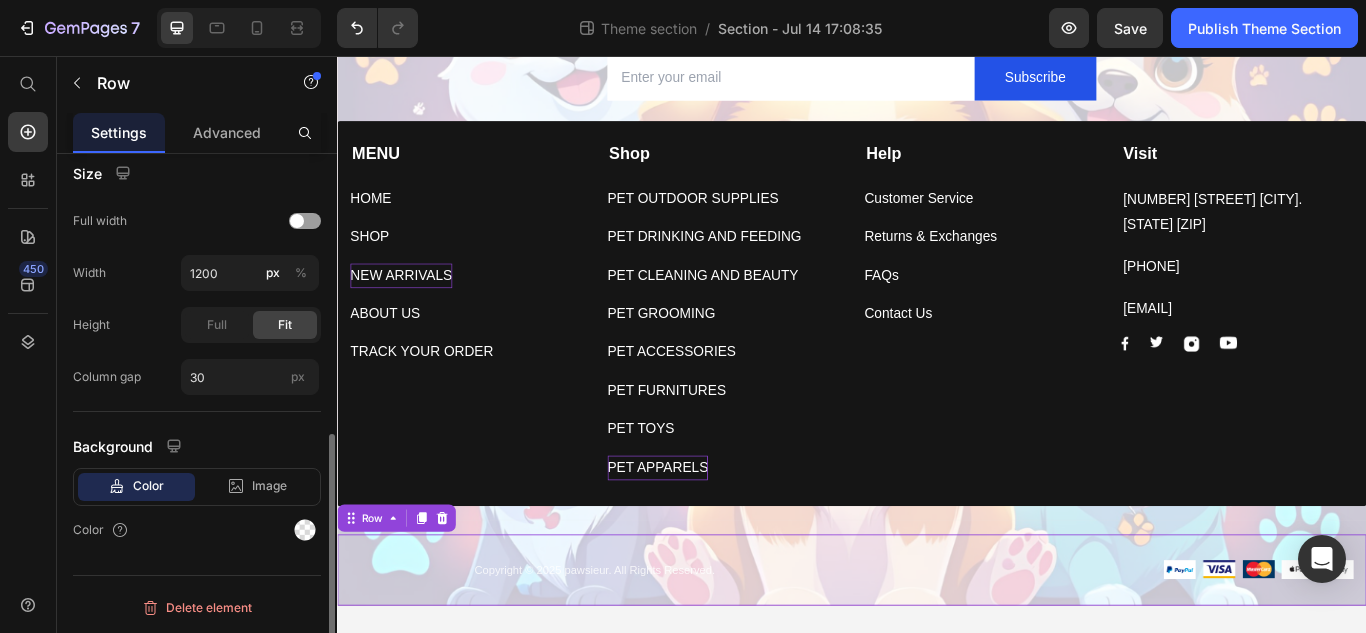 scroll, scrollTop: 585, scrollLeft: 0, axis: vertical 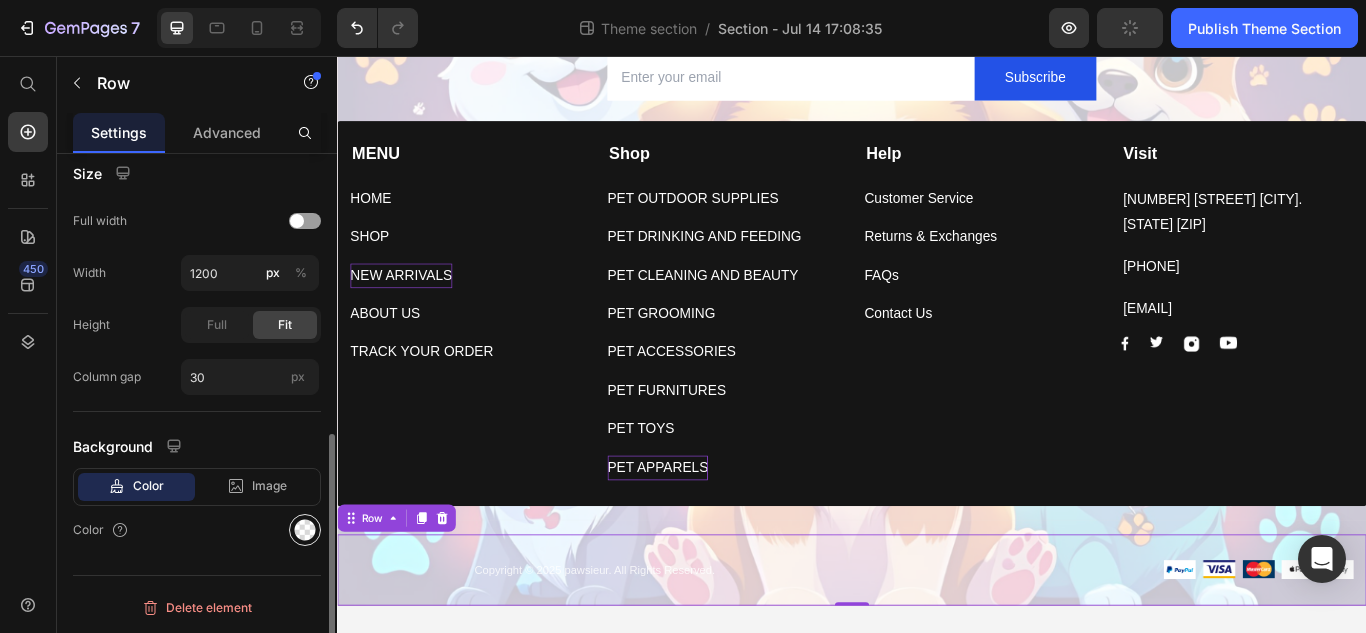 click 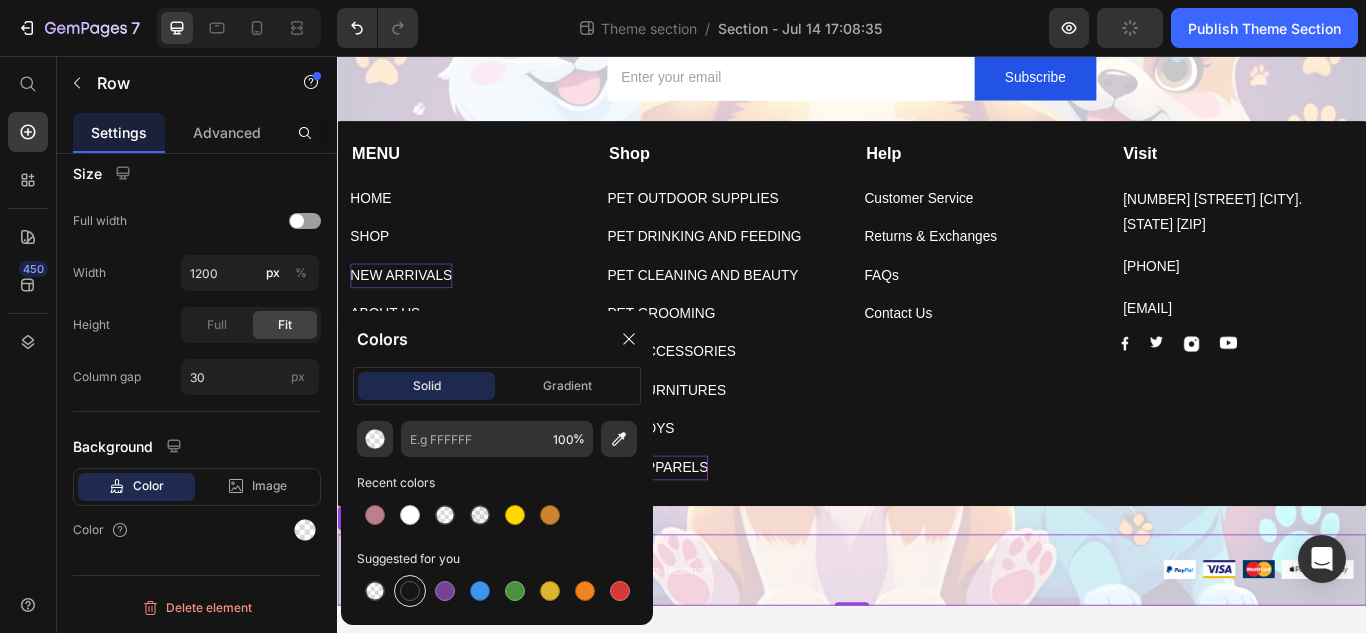 click at bounding box center (410, 591) 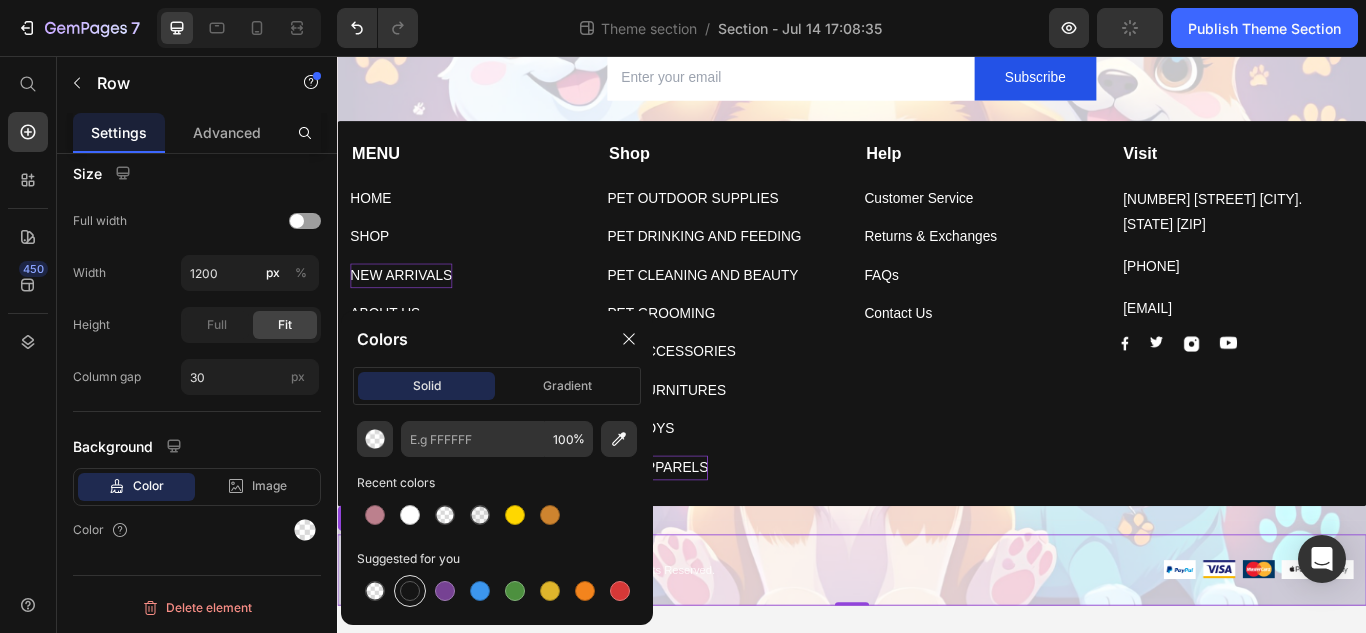 type on "151515" 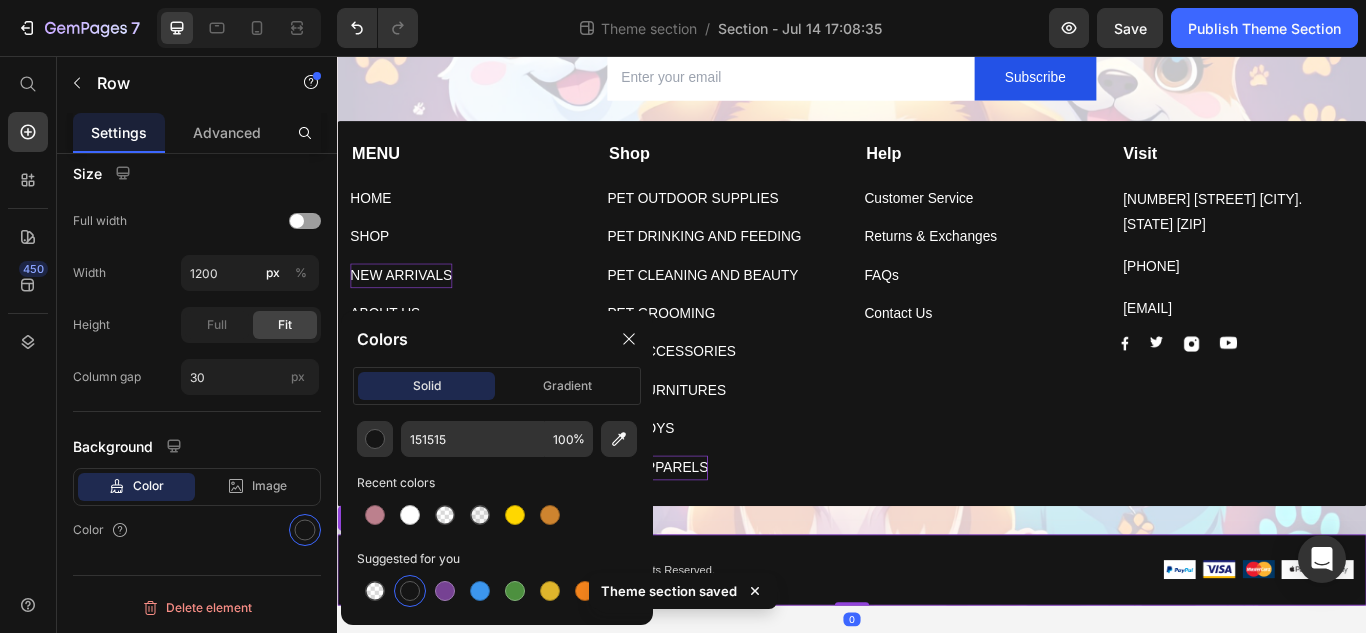 drag, startPoint x: 931, startPoint y: 692, endPoint x: 946, endPoint y: 655, distance: 39.92493 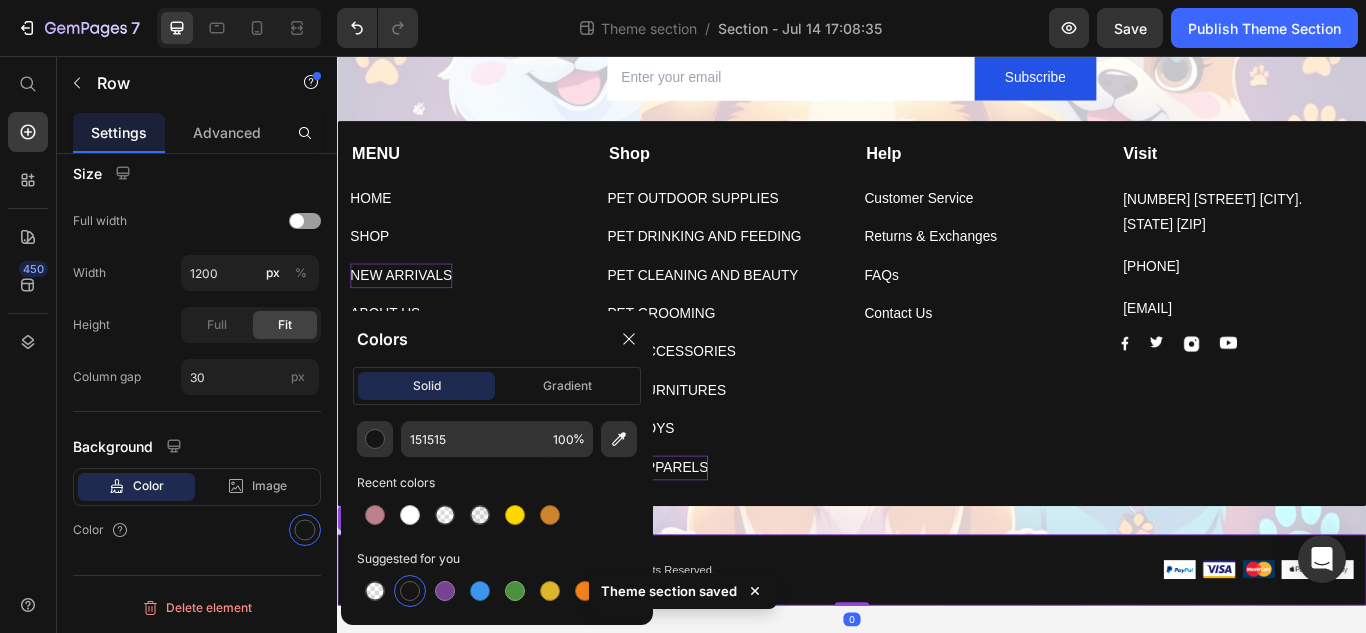 click on "Copyright © 2025  pawsieur. All Rights Reserved. Text block Image Image Image Image Image Row Row   0" at bounding box center (937, 656) 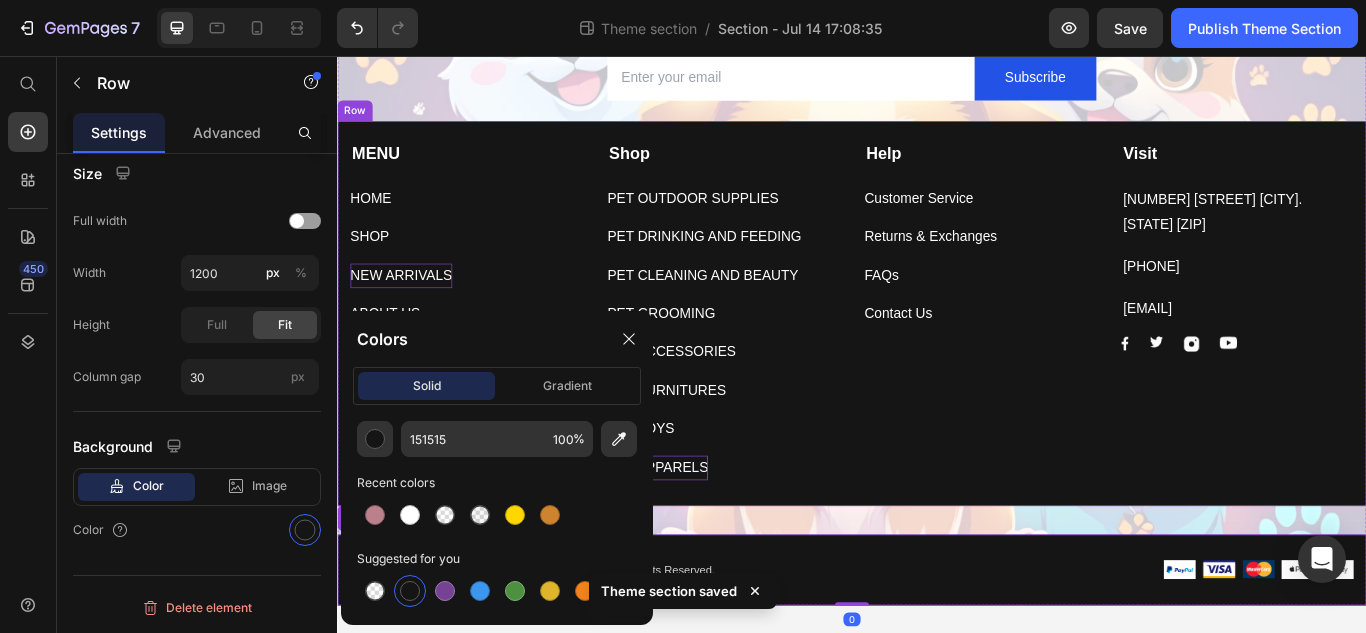 click on "MENU Text block HOME Button SHOP Button NEW ARRIVALS Button  ABOUT US Button TRACK YOUR ORDER Button Shop Text block PET OUTDOOR SUPPLIES Button PET DRINKING AND FEEDING Button PET CLEANING AND BEAUTY Button PET GROOMING Button PET ACCESSORIES Button PET FURNITURES Button PET TOYS Button PET APPARELS Button Help Text block Customer Service Button Returns & Exchanges Button FAQs Button Contact Us Button Visit Text block 261 NW 26th Street Miami. FL 33127 Text block 816-708-675 Text block info@pawssieur.com Text block Image Image Image Image Row Row" at bounding box center [937, 356] 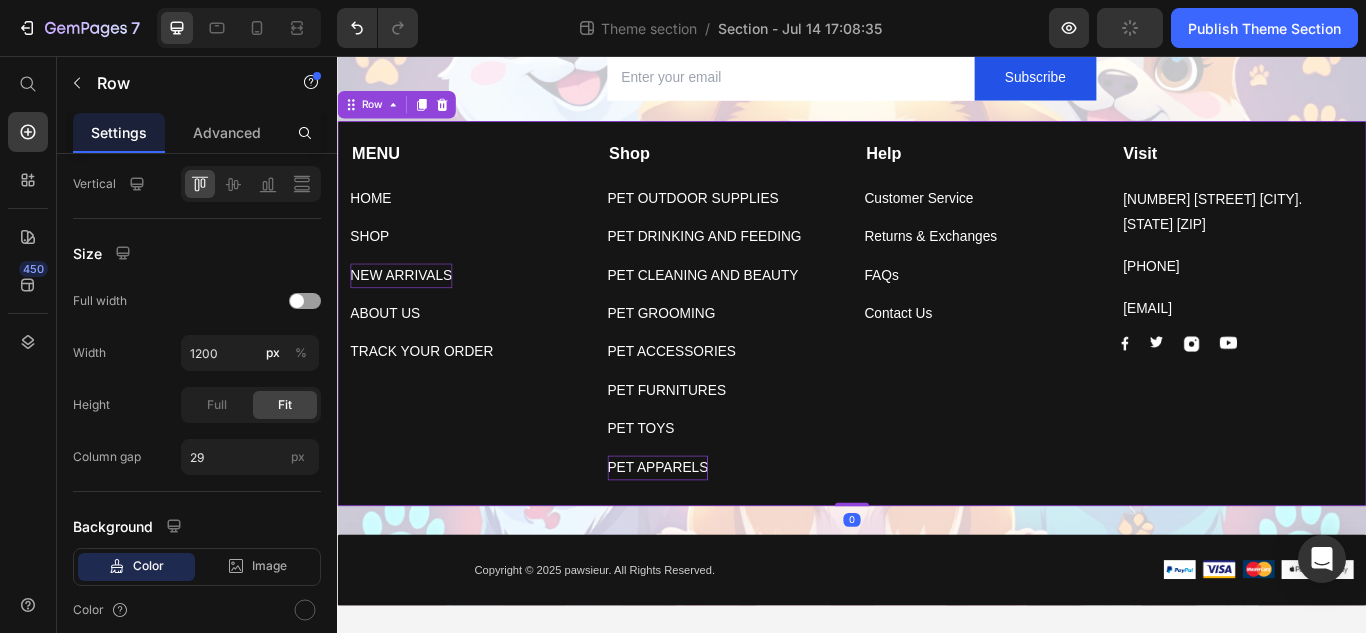 drag, startPoint x: 938, startPoint y: 578, endPoint x: 952, endPoint y: 557, distance: 25.23886 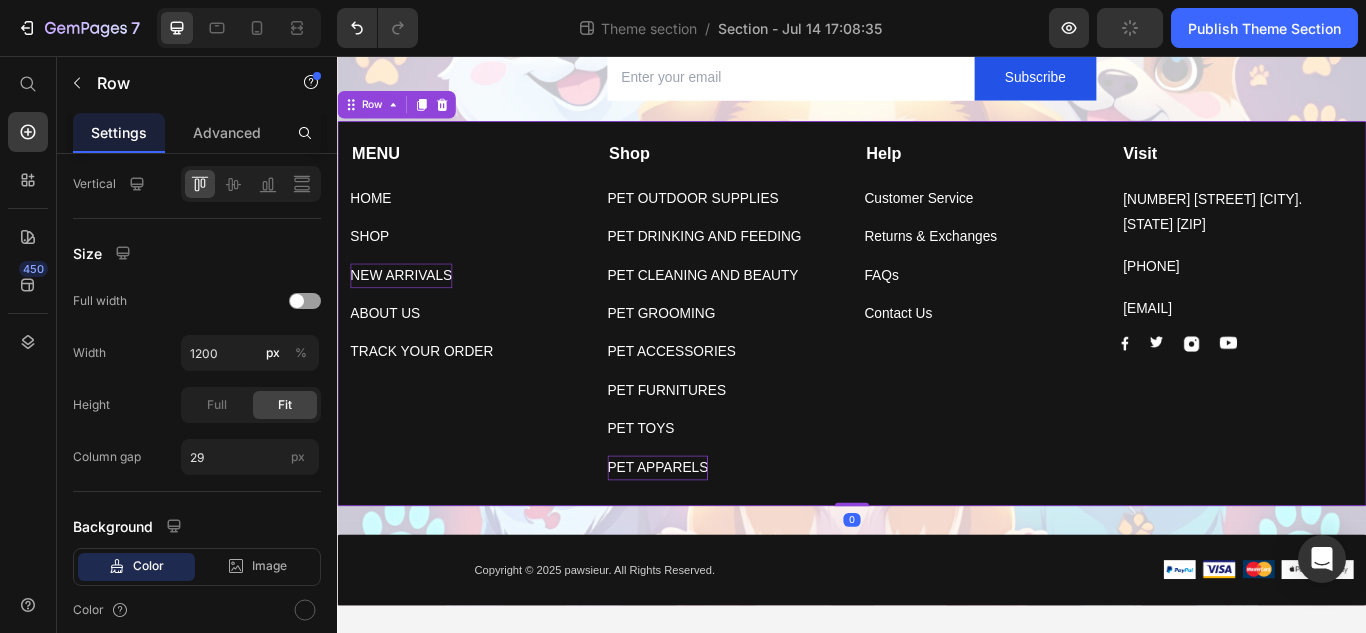 click on "MENU Text block HOME Button SHOP Button NEW ARRIVALS Button  ABOUT US Button TRACK YOUR ORDER Button Shop Text block PET OUTDOOR SUPPLIES Button PET DRINKING AND FEEDING Button PET CLEANING AND BEAUTY Button PET GROOMING Button PET ACCESSORIES Button PET FURNITURES Button PET TOYS Button PET APPARELS Button Help Text block Customer Service Button Returns & Exchanges Button FAQs Button Contact Us Button Visit Text block 261 NW 26th Street Miami. FL 33127 Text block 816-708-675 Text block info@pawssieur.com Text block Image Image Image Image Row Row   0" at bounding box center [937, 356] 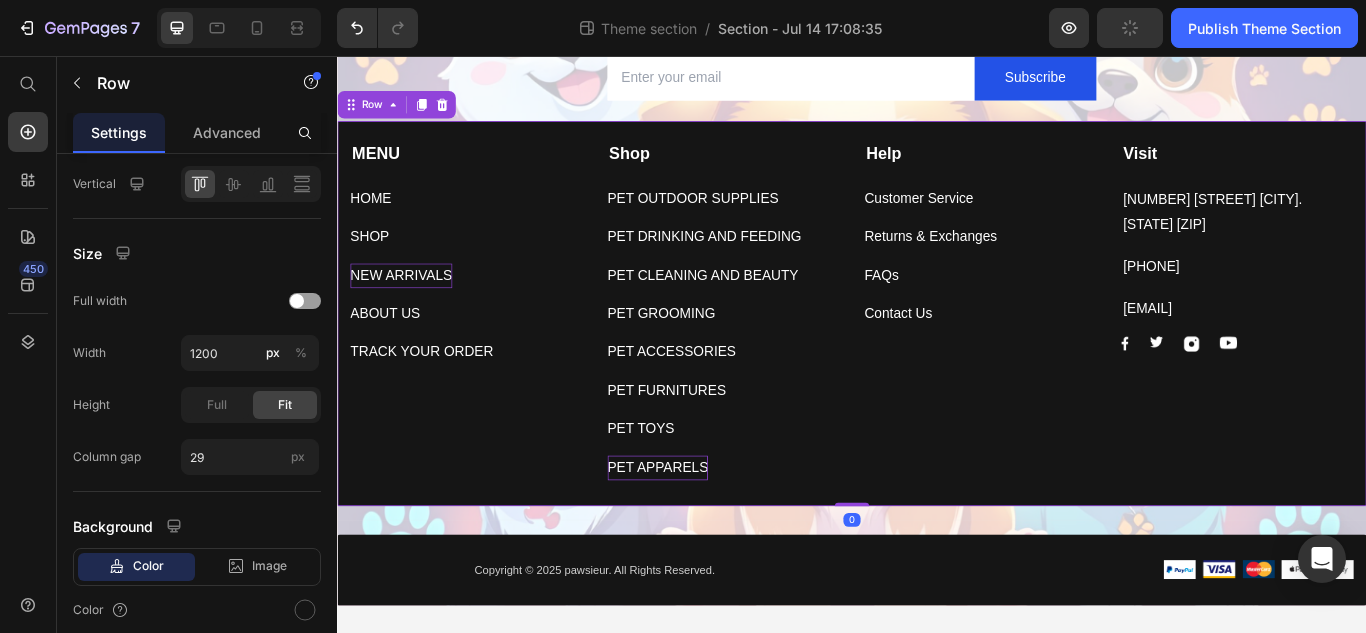 click on "Help Text block Customer Service Button Returns & Exchanges Button FAQs Button Contact Us Button" at bounding box center [1087, 353] 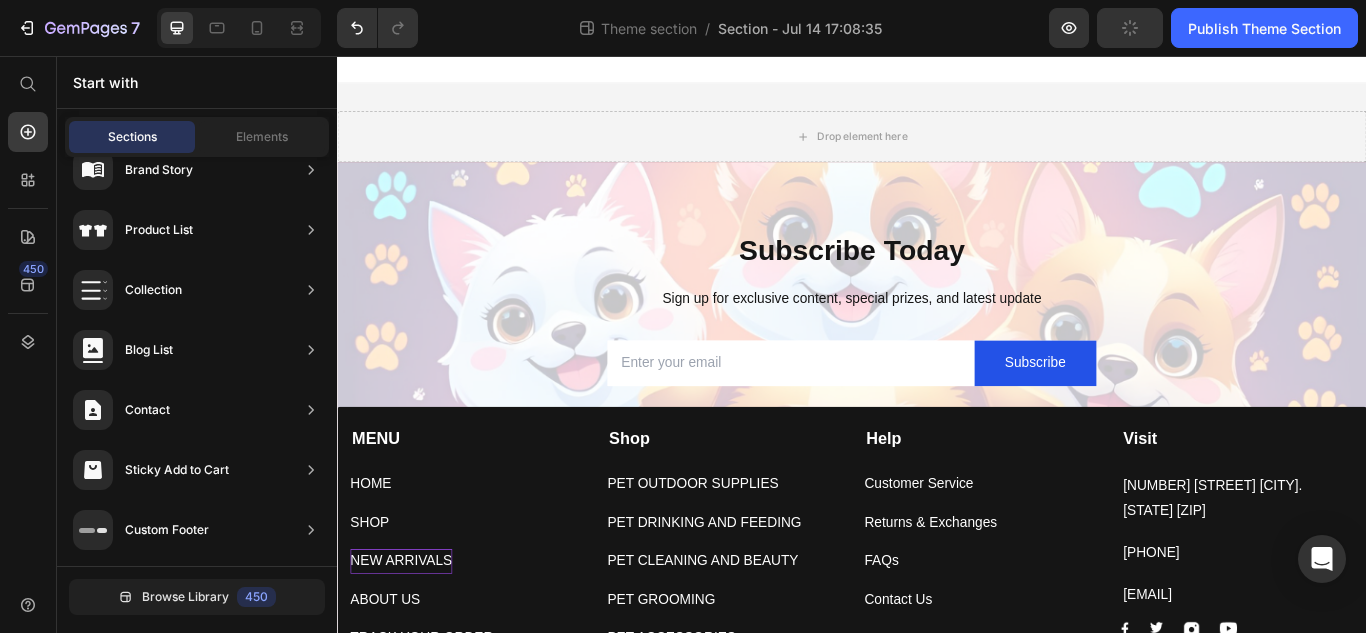 scroll, scrollTop: 0, scrollLeft: 0, axis: both 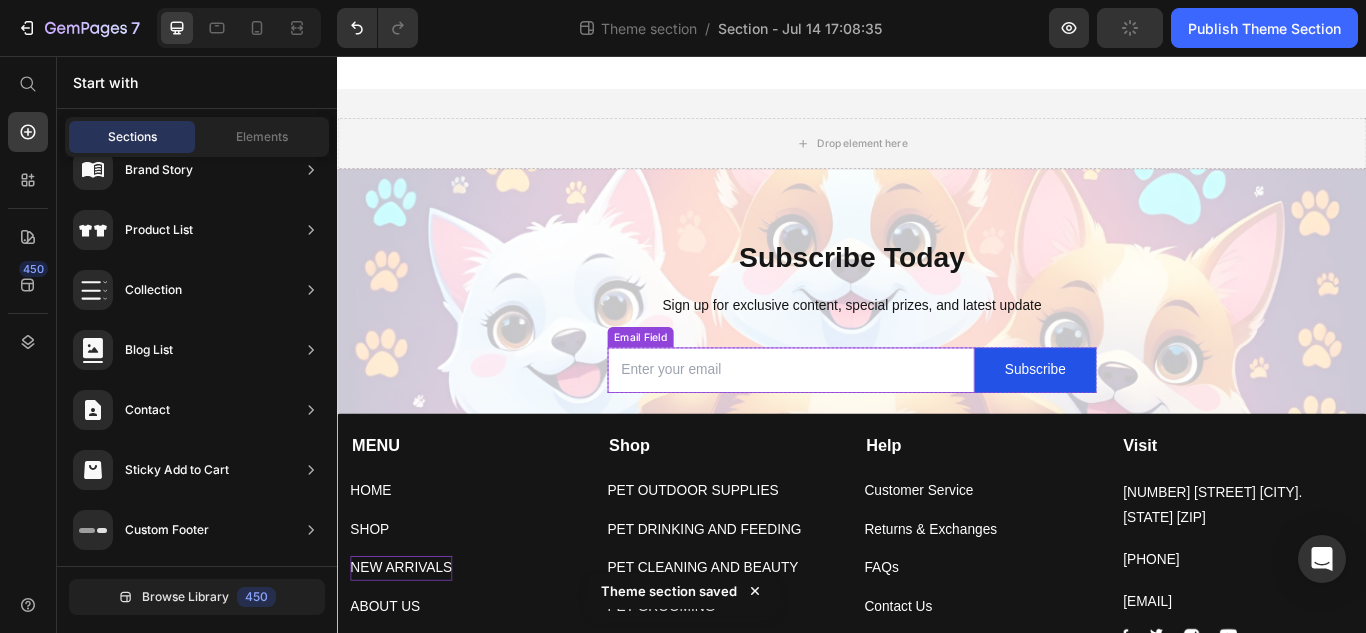 click at bounding box center (866, 422) 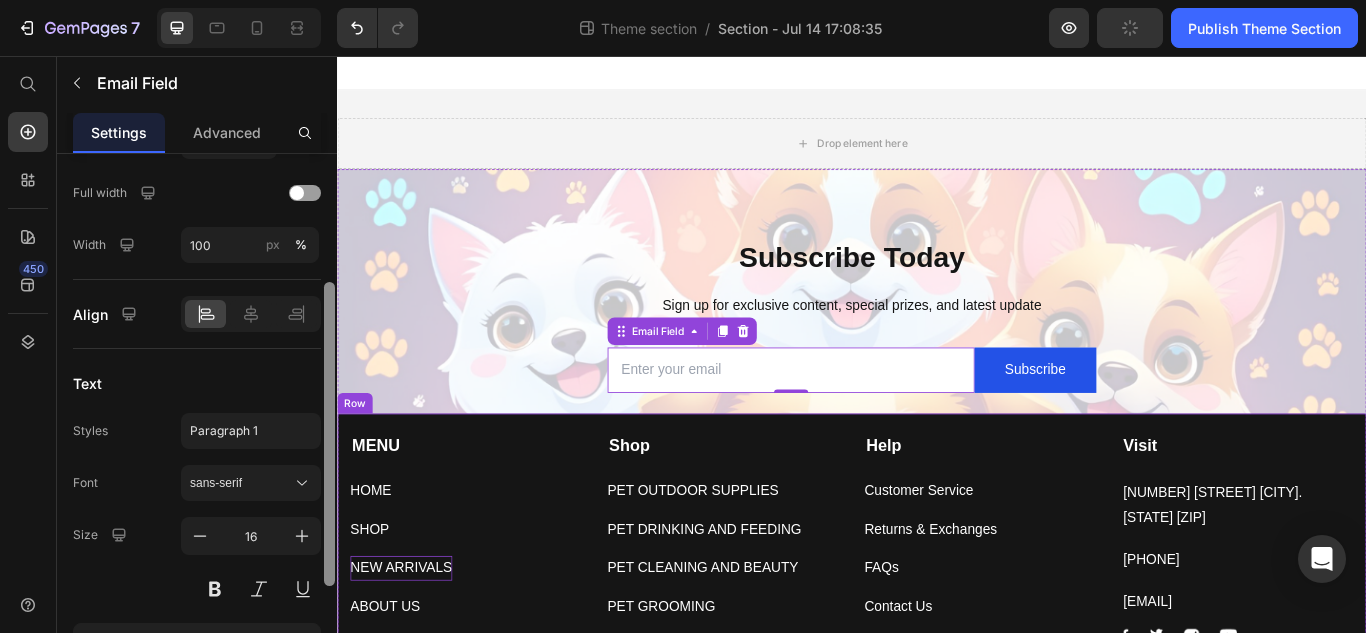 scroll, scrollTop: 407, scrollLeft: 0, axis: vertical 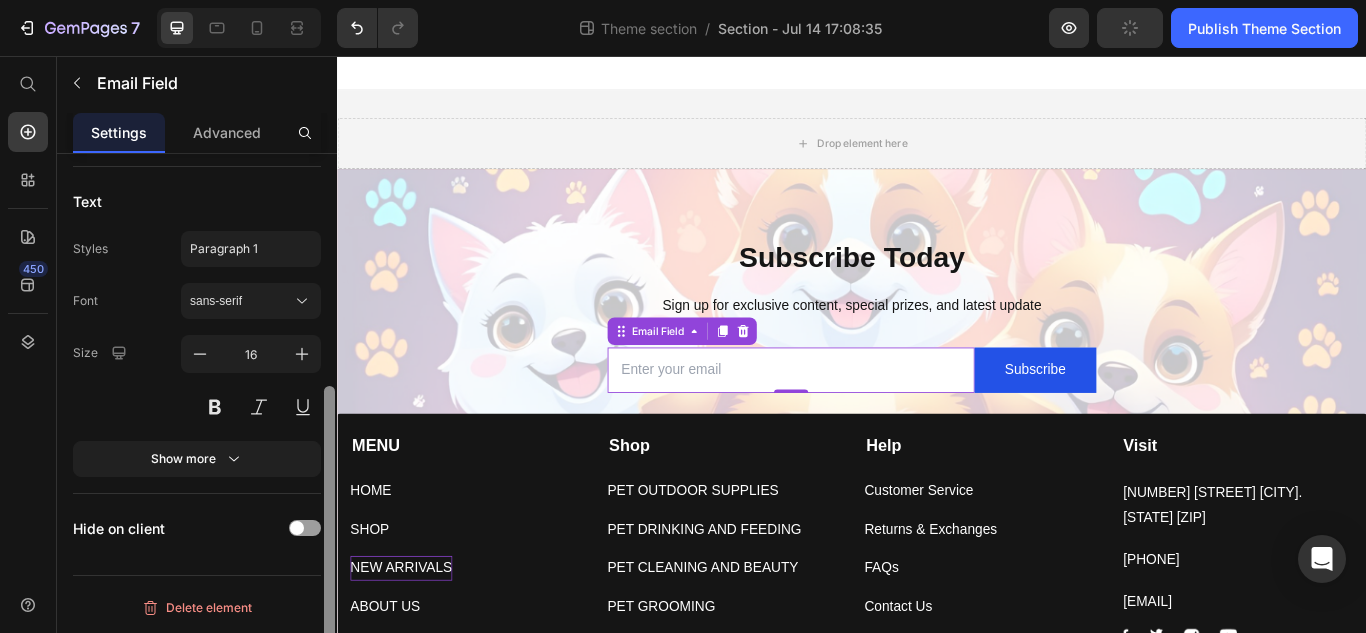 drag, startPoint x: 328, startPoint y: 413, endPoint x: 340, endPoint y: 679, distance: 266.27054 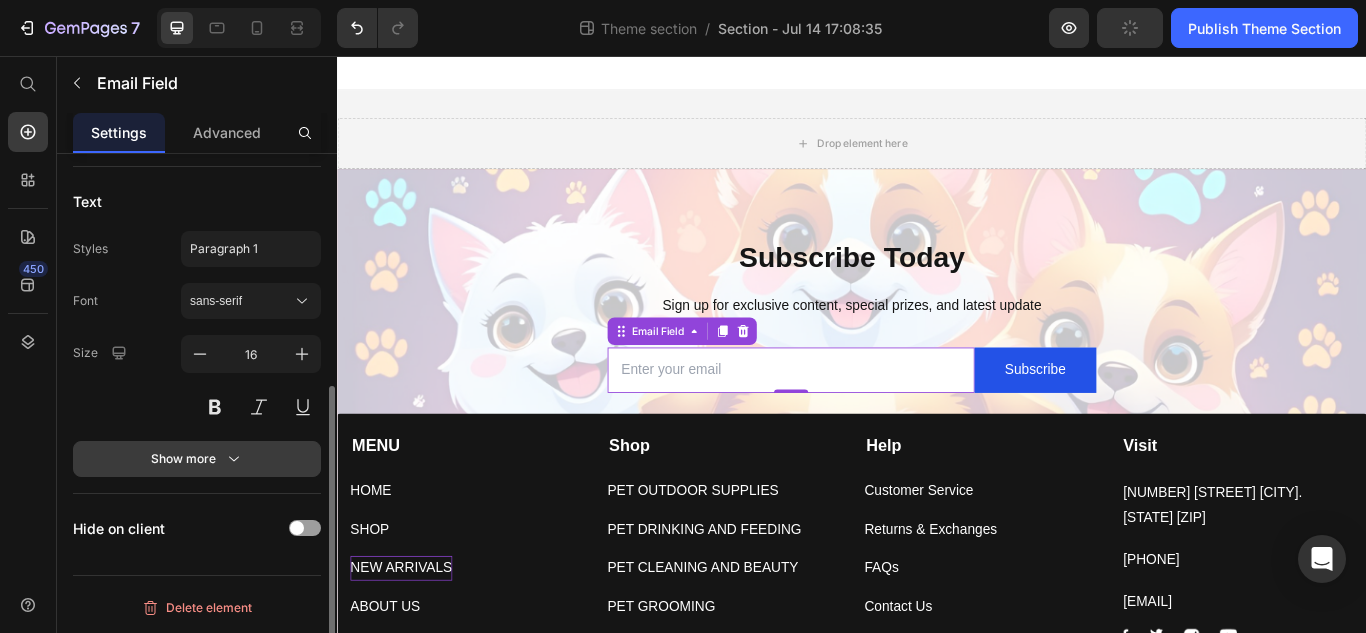 click on "Show more" at bounding box center [197, 459] 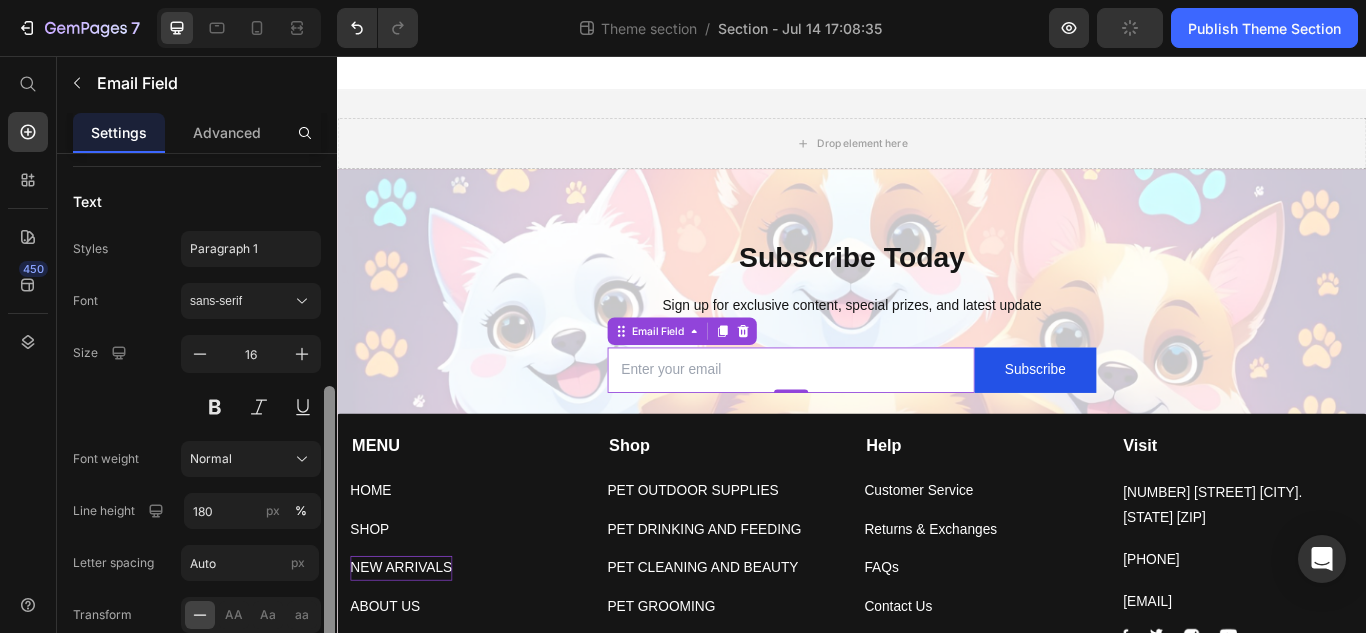 scroll, scrollTop: 615, scrollLeft: 0, axis: vertical 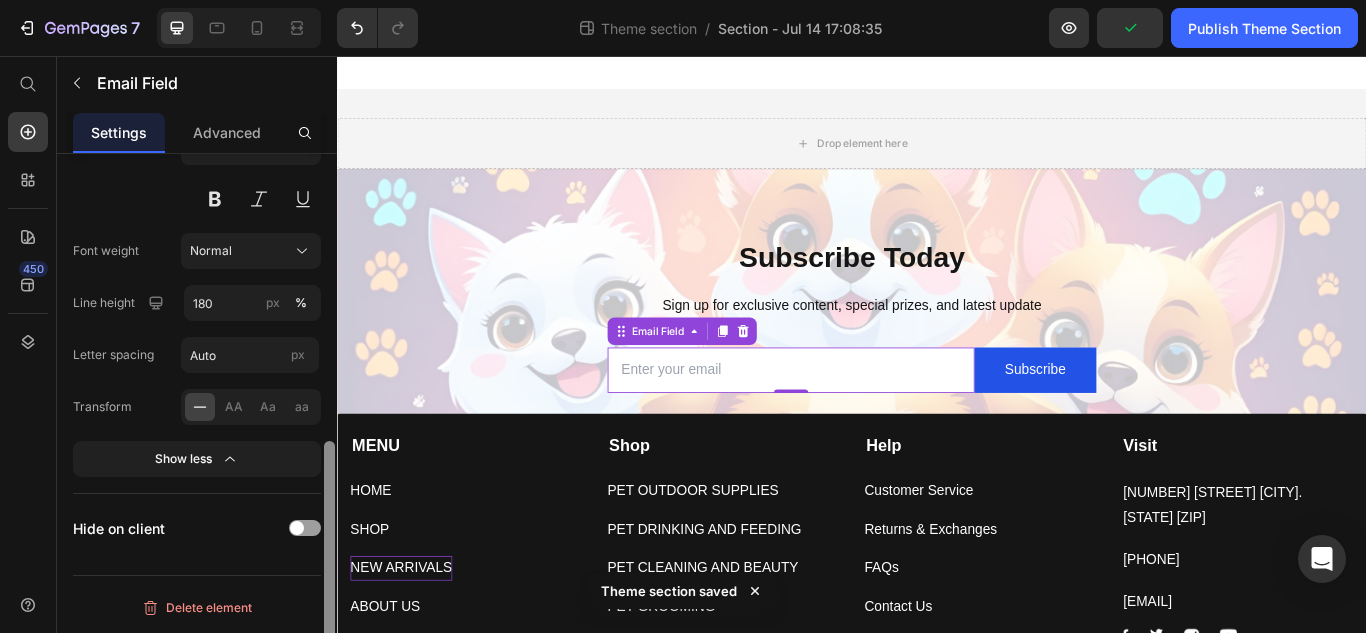 click at bounding box center (329, 422) 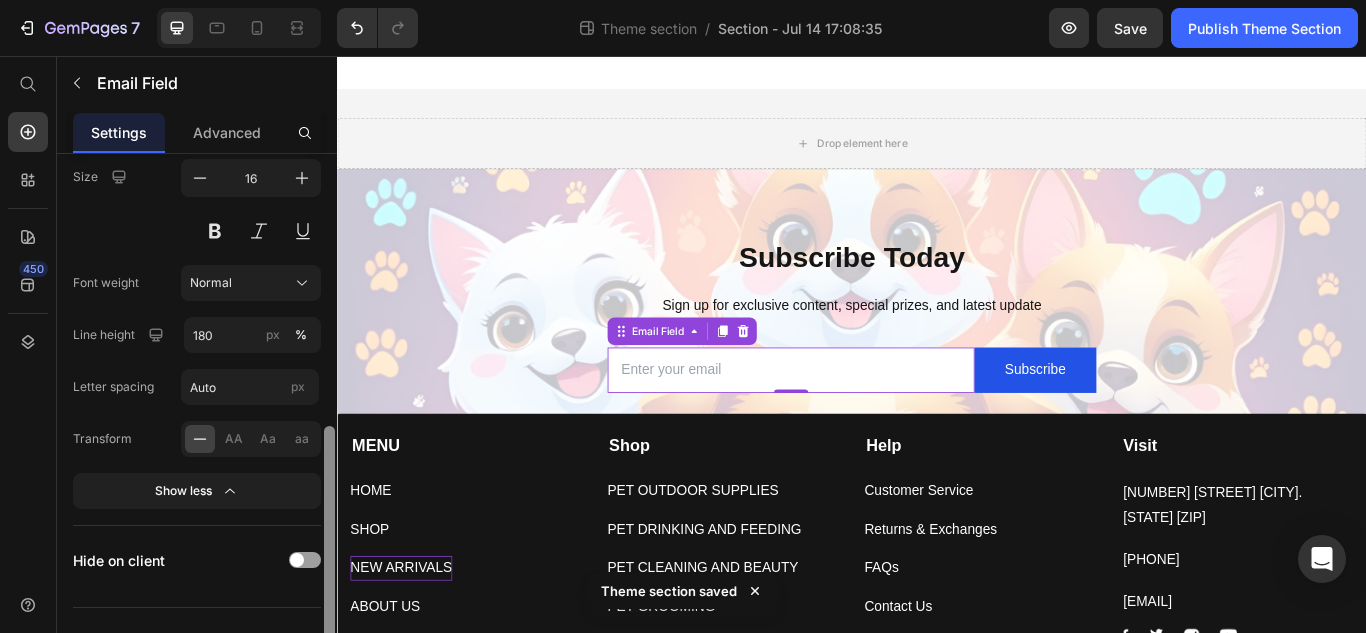 scroll, scrollTop: 615, scrollLeft: 0, axis: vertical 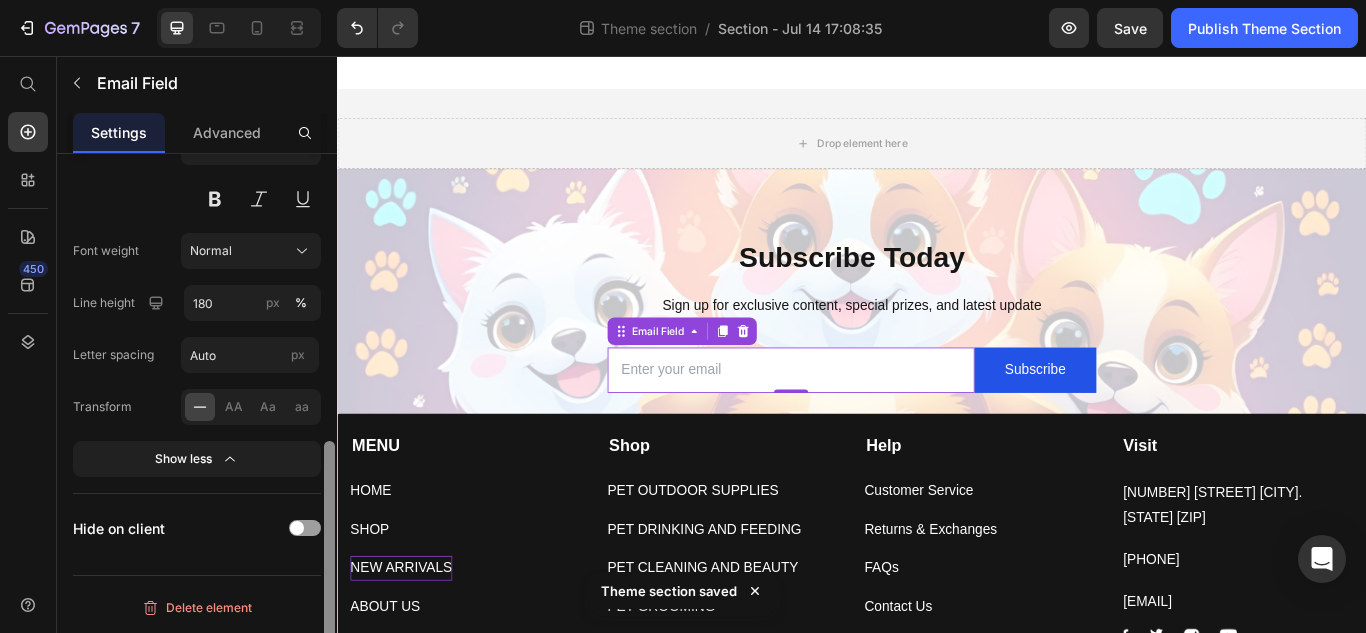 drag, startPoint x: 334, startPoint y: 469, endPoint x: 335, endPoint y: 511, distance: 42.0119 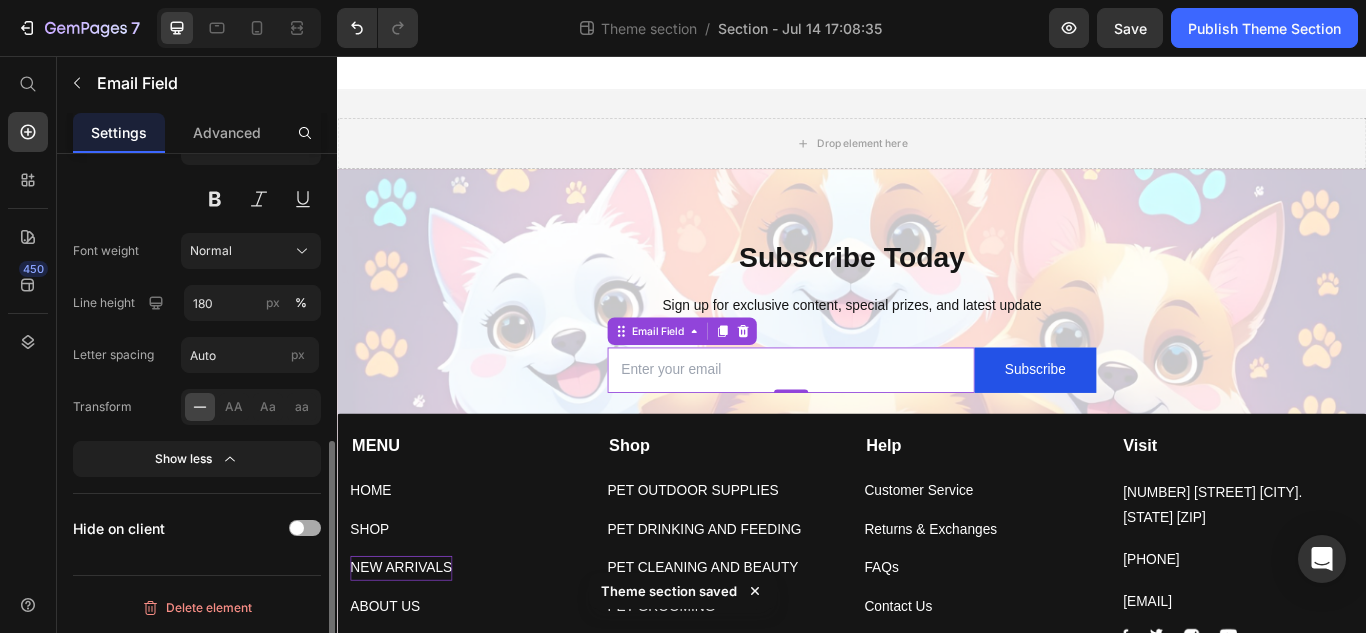 click at bounding box center [305, 528] 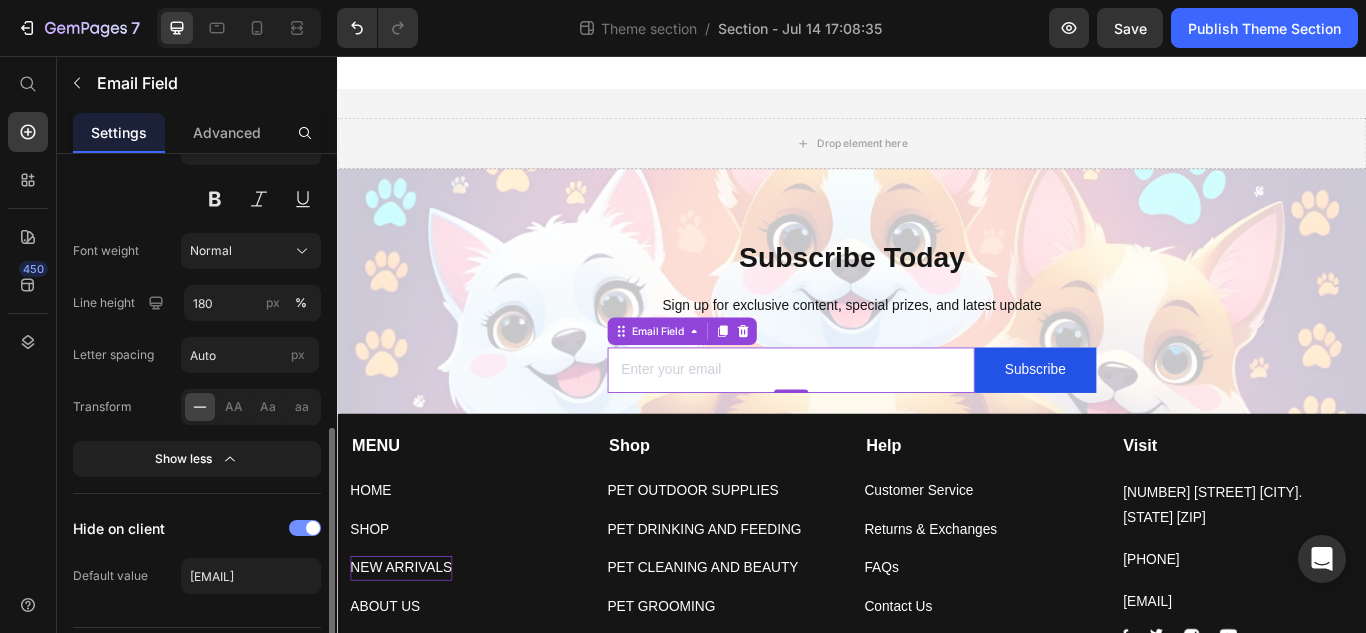 click at bounding box center [305, 528] 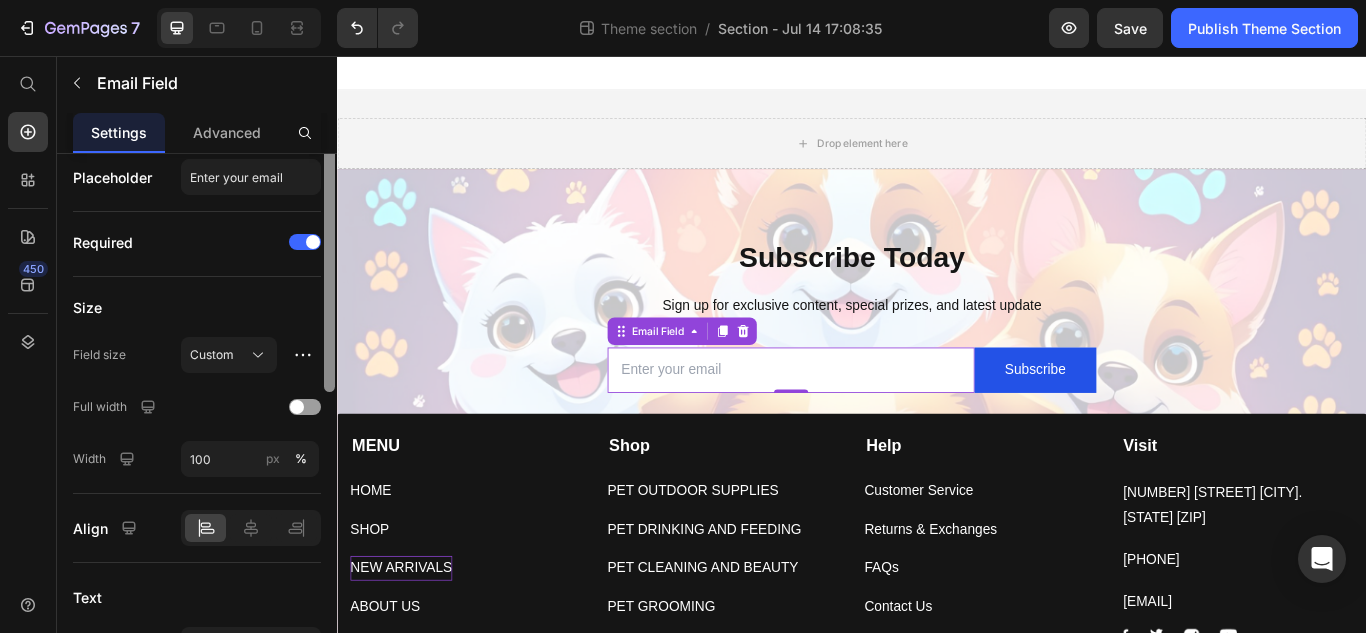 scroll, scrollTop: 0, scrollLeft: 0, axis: both 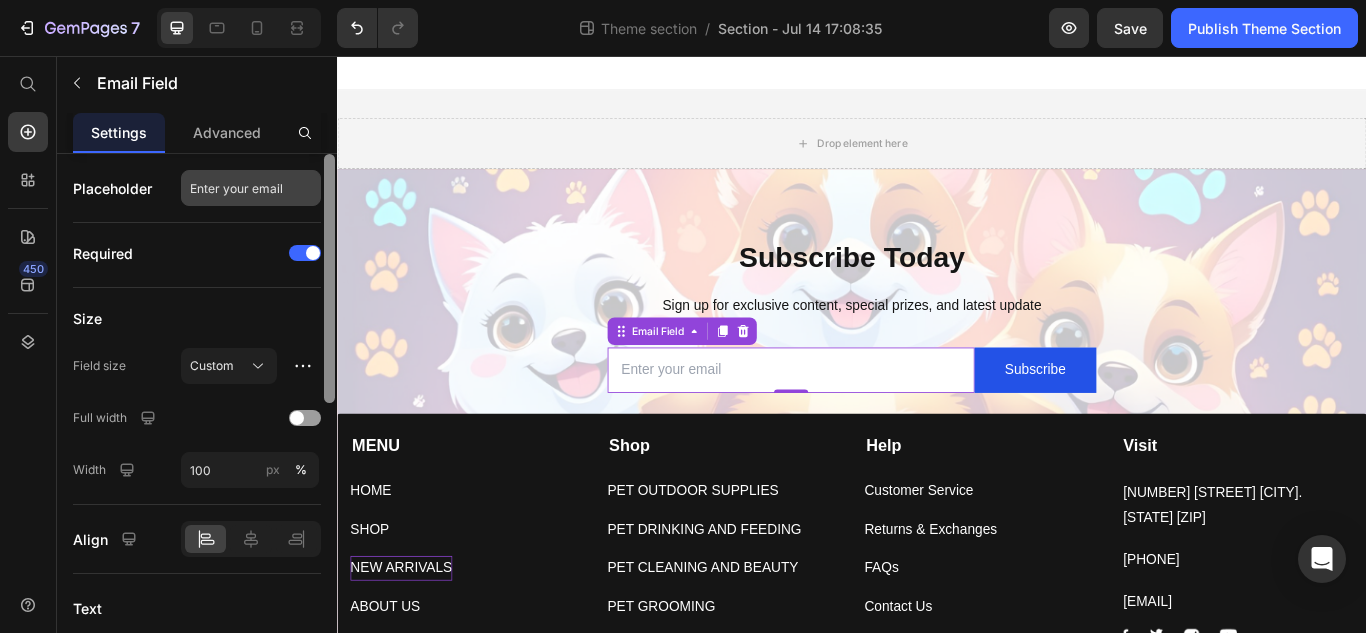 drag, startPoint x: 328, startPoint y: 512, endPoint x: 287, endPoint y: 193, distance: 321.624 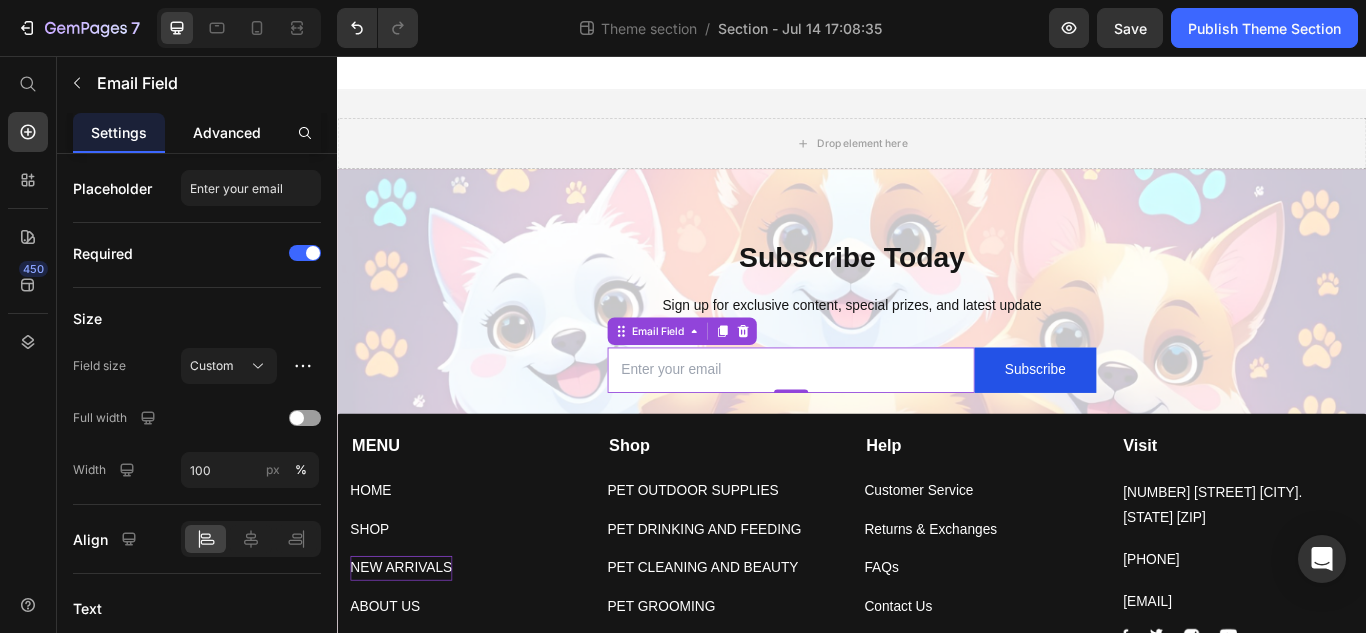 click on "Advanced" at bounding box center [227, 132] 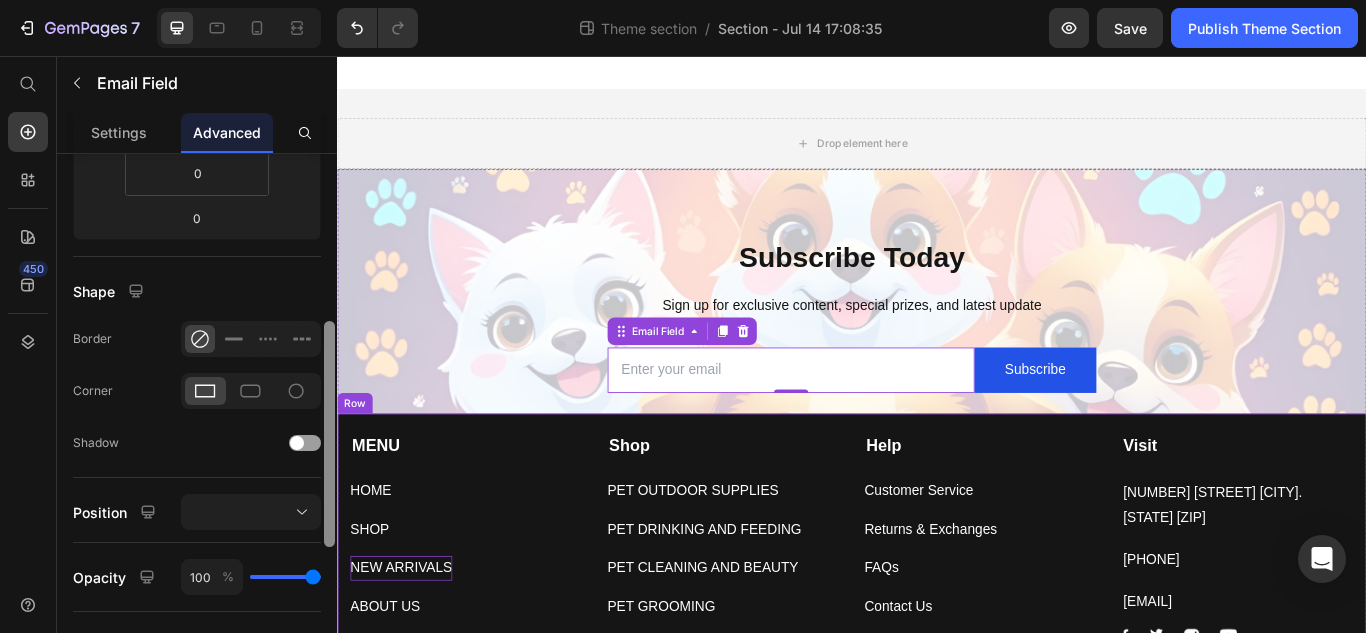drag, startPoint x: 666, startPoint y: 288, endPoint x: 374, endPoint y: 671, distance: 481.615 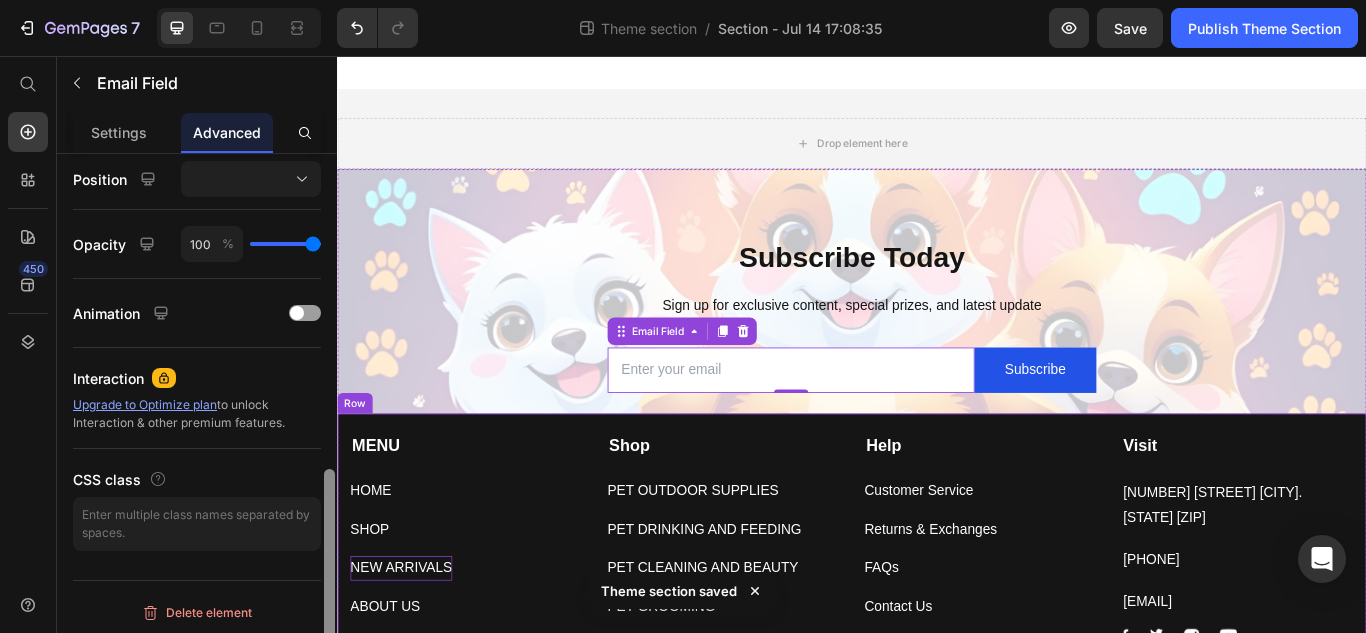 scroll, scrollTop: 733, scrollLeft: 0, axis: vertical 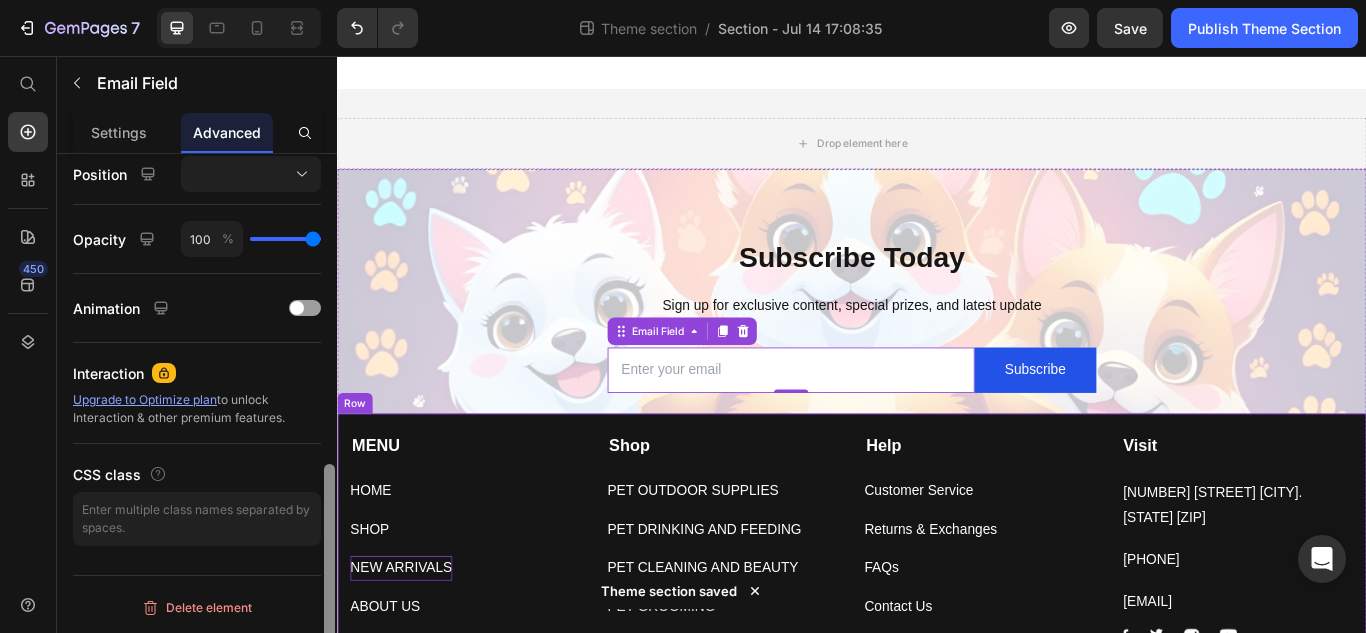 drag, startPoint x: 328, startPoint y: 559, endPoint x: 342, endPoint y: 661, distance: 102.9563 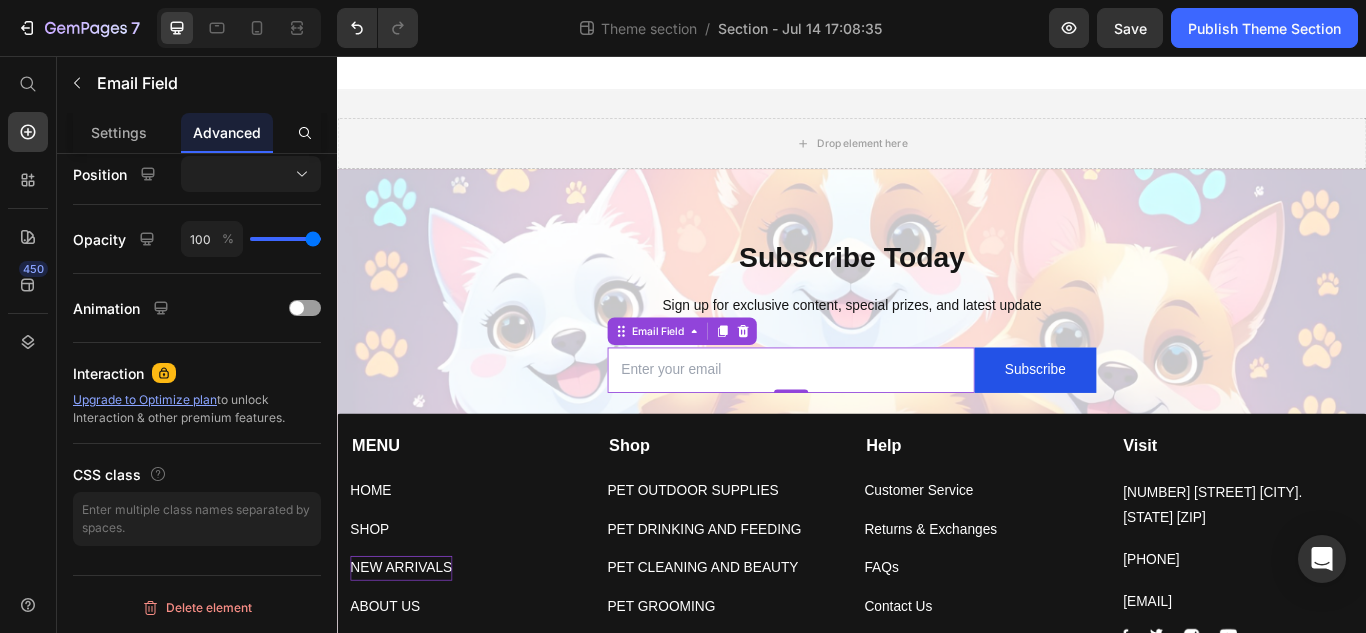 click at bounding box center [866, 422] 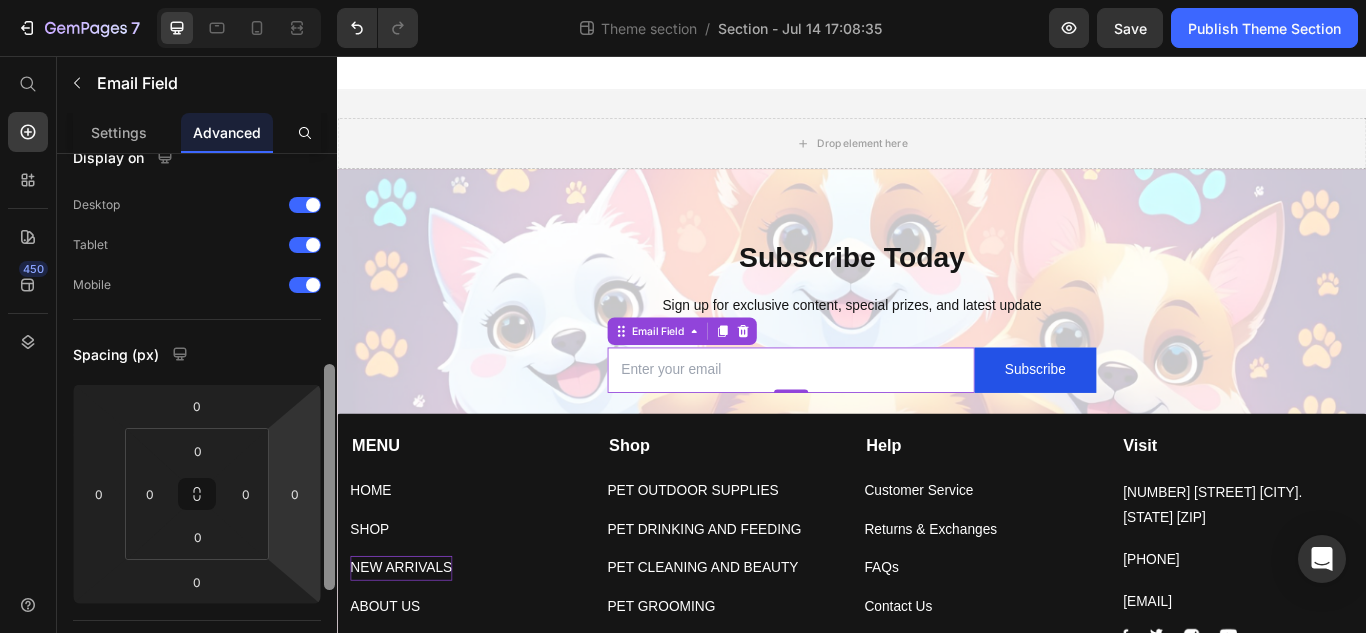 scroll, scrollTop: 0, scrollLeft: 0, axis: both 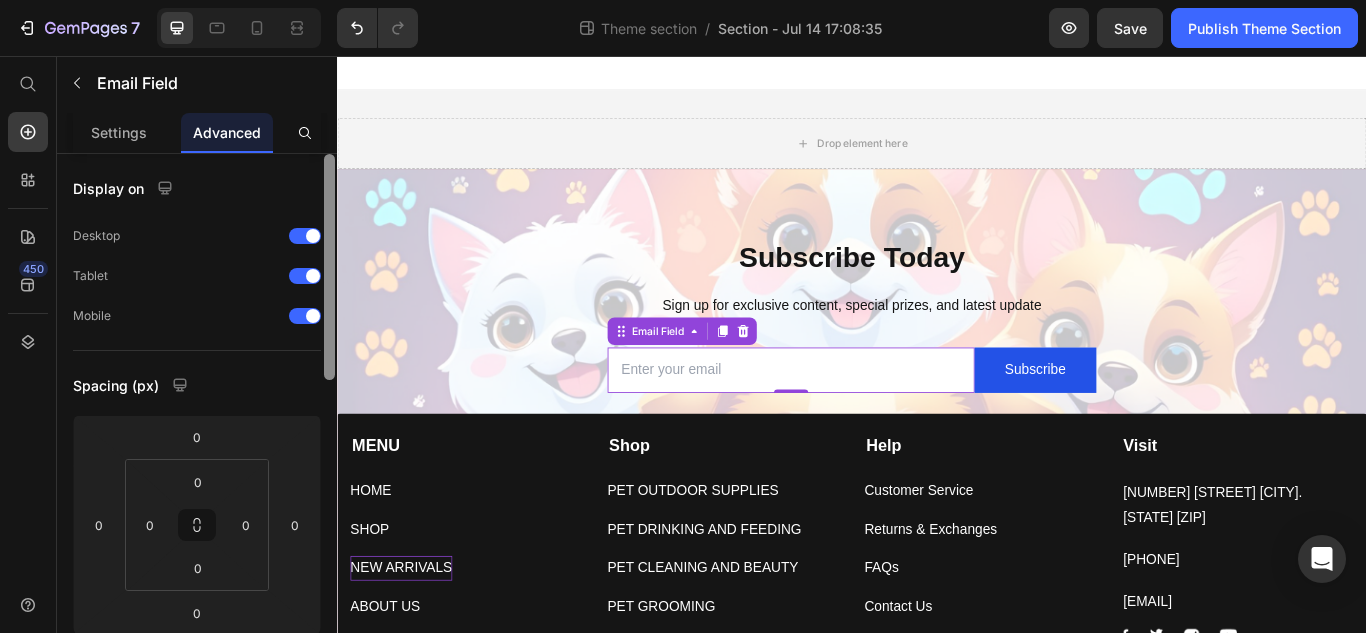 drag, startPoint x: 325, startPoint y: 517, endPoint x: 292, endPoint y: 154, distance: 364.49692 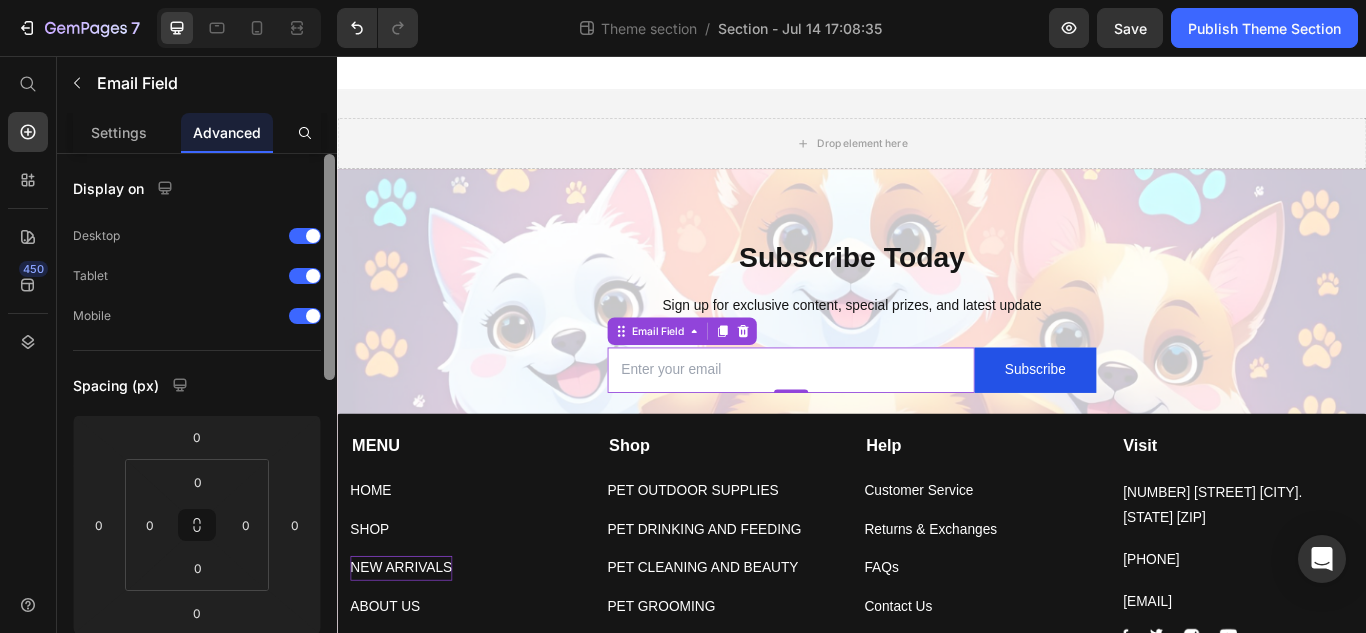 click on "Display on Desktop Tablet Mobile Spacing (px) 0 0 0 0 0 0 0 0 Shape Border Corner Shadow Position Opacity 100 % Animation Interaction Upgrade to Optimize plan  to unlock Interaction & other premium features. CSS class  Delete element" at bounding box center [197, 422] 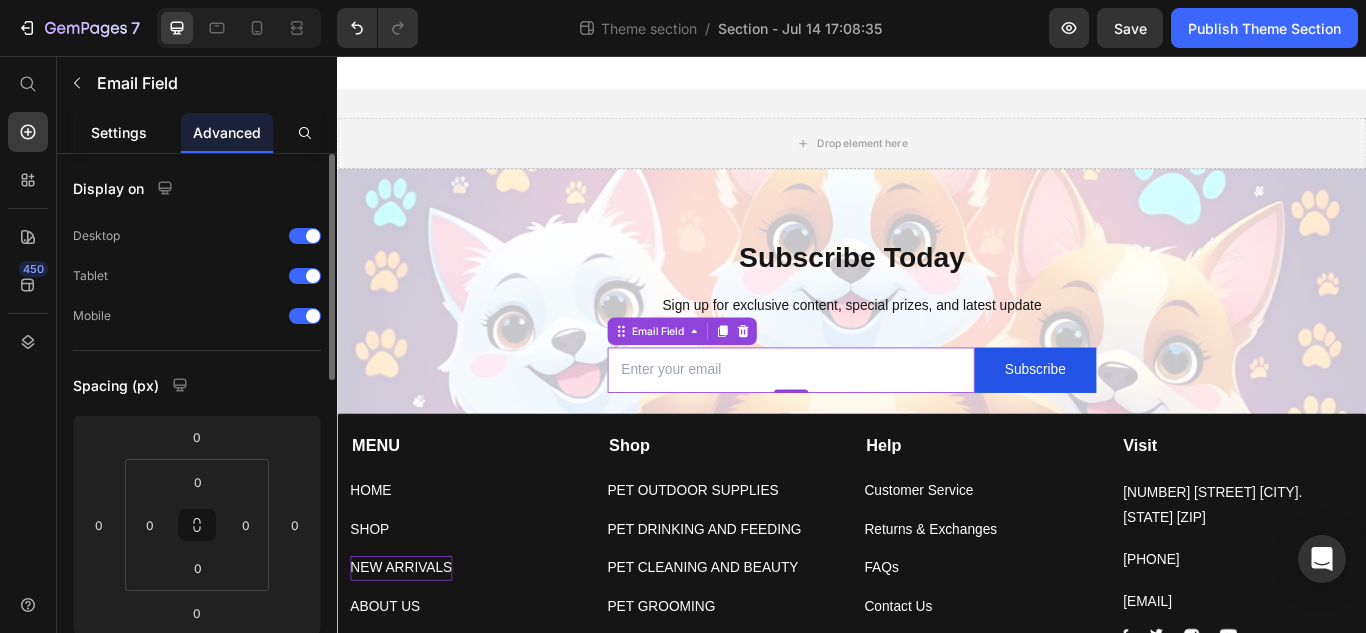 click on "Settings" at bounding box center (119, 132) 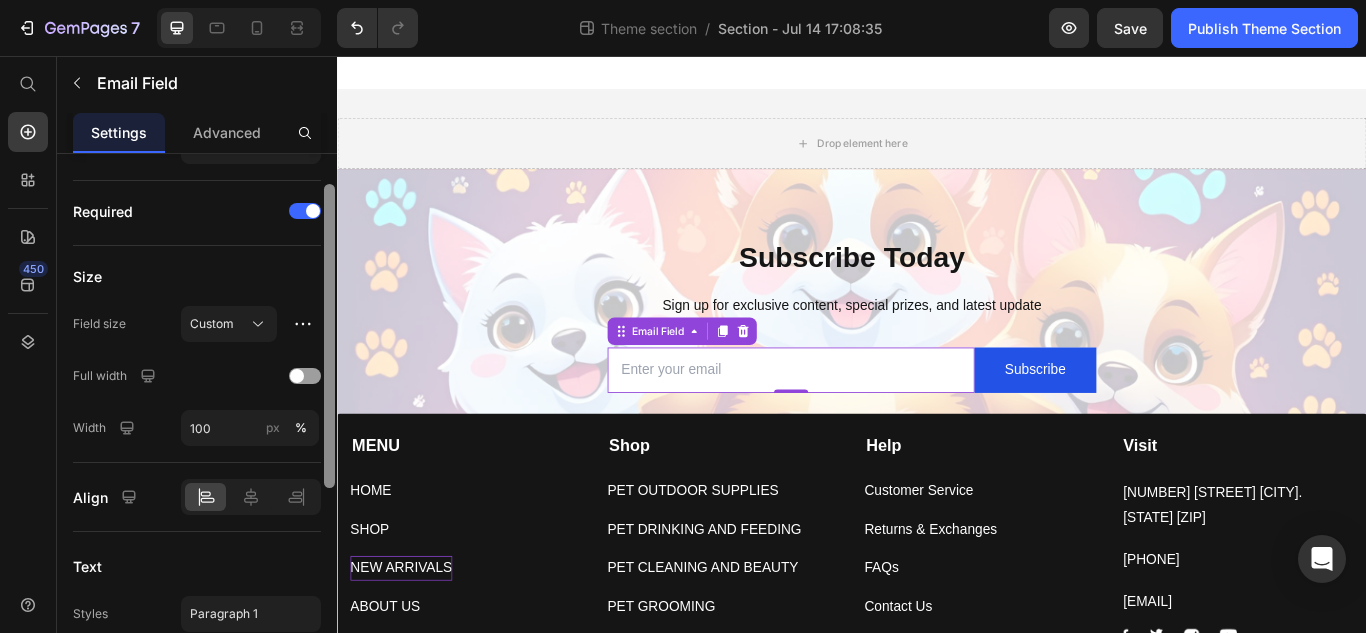 scroll, scrollTop: 46, scrollLeft: 0, axis: vertical 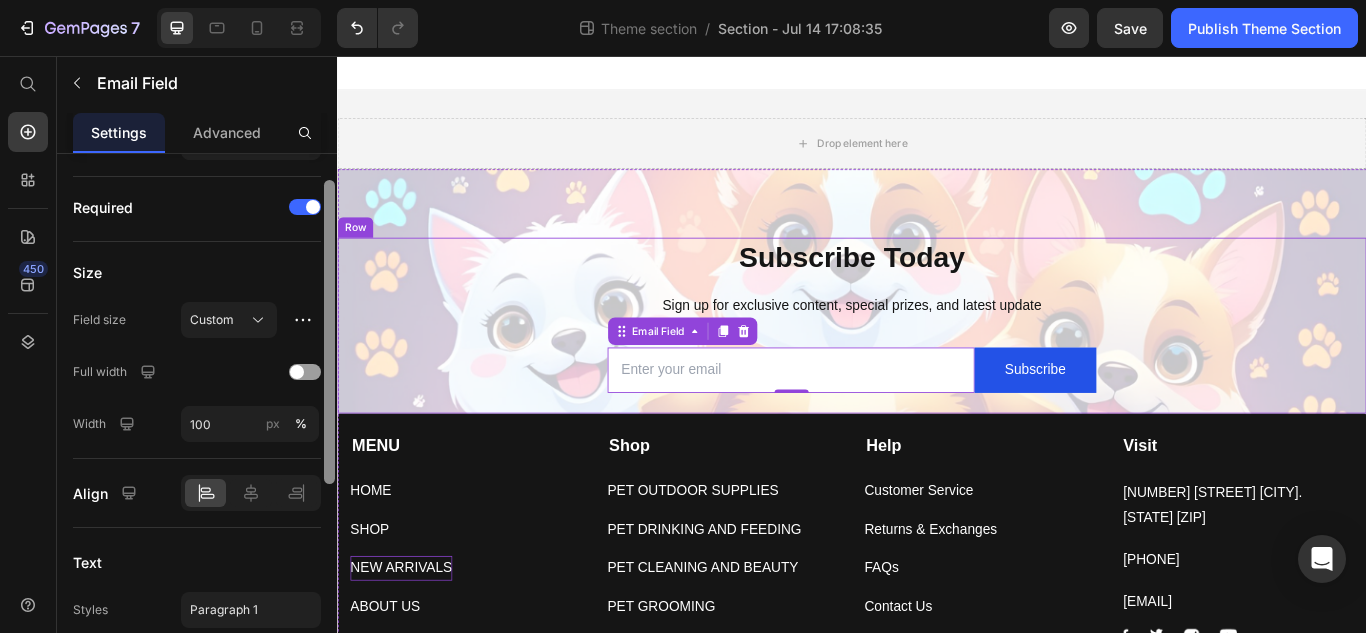 drag, startPoint x: 664, startPoint y: 246, endPoint x: 346, endPoint y: 289, distance: 320.89407 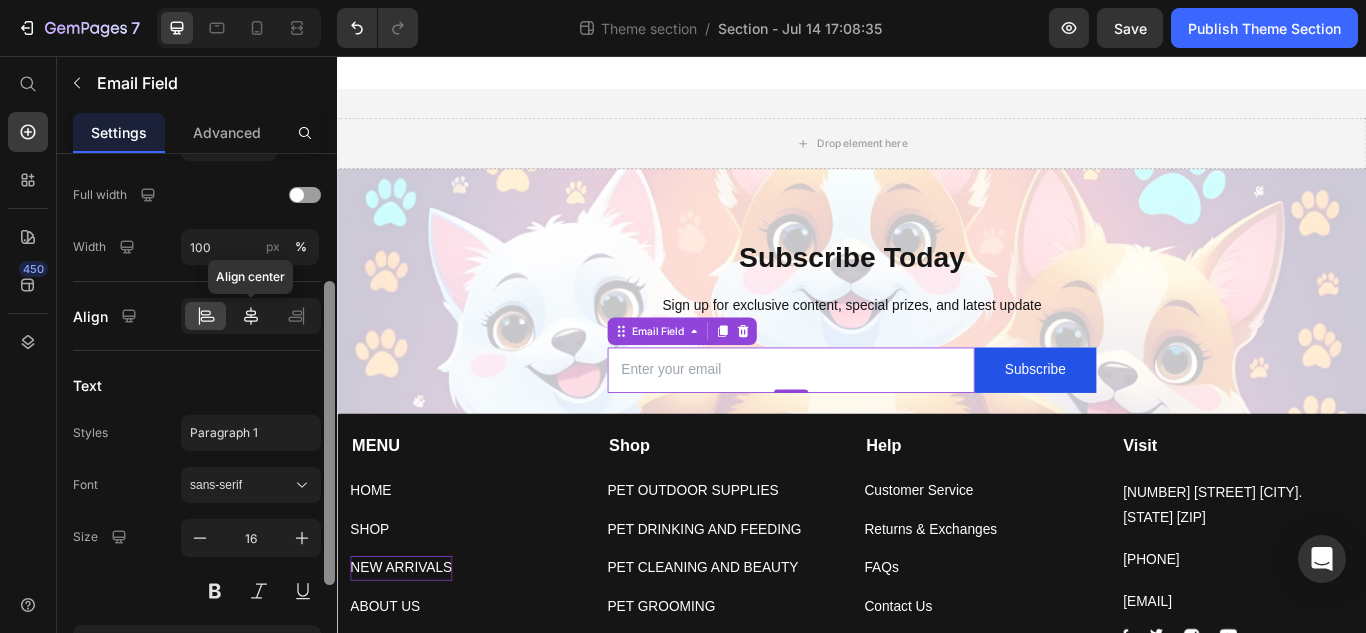 scroll, scrollTop: 221, scrollLeft: 0, axis: vertical 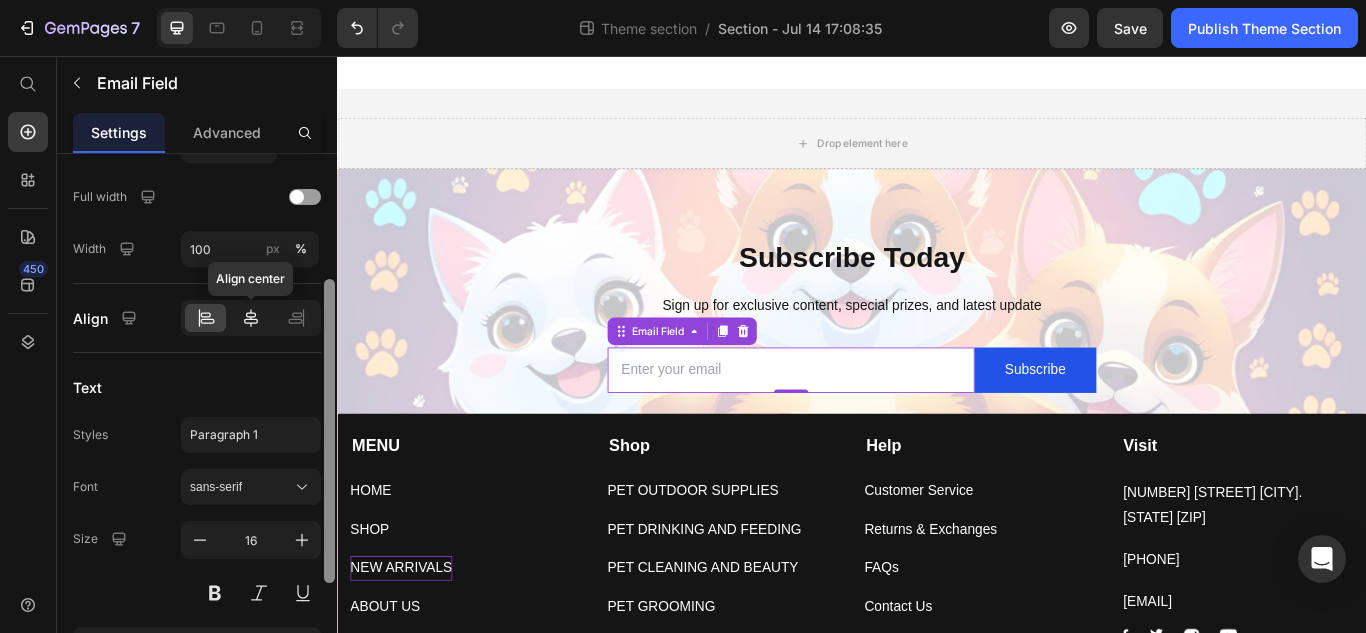 click 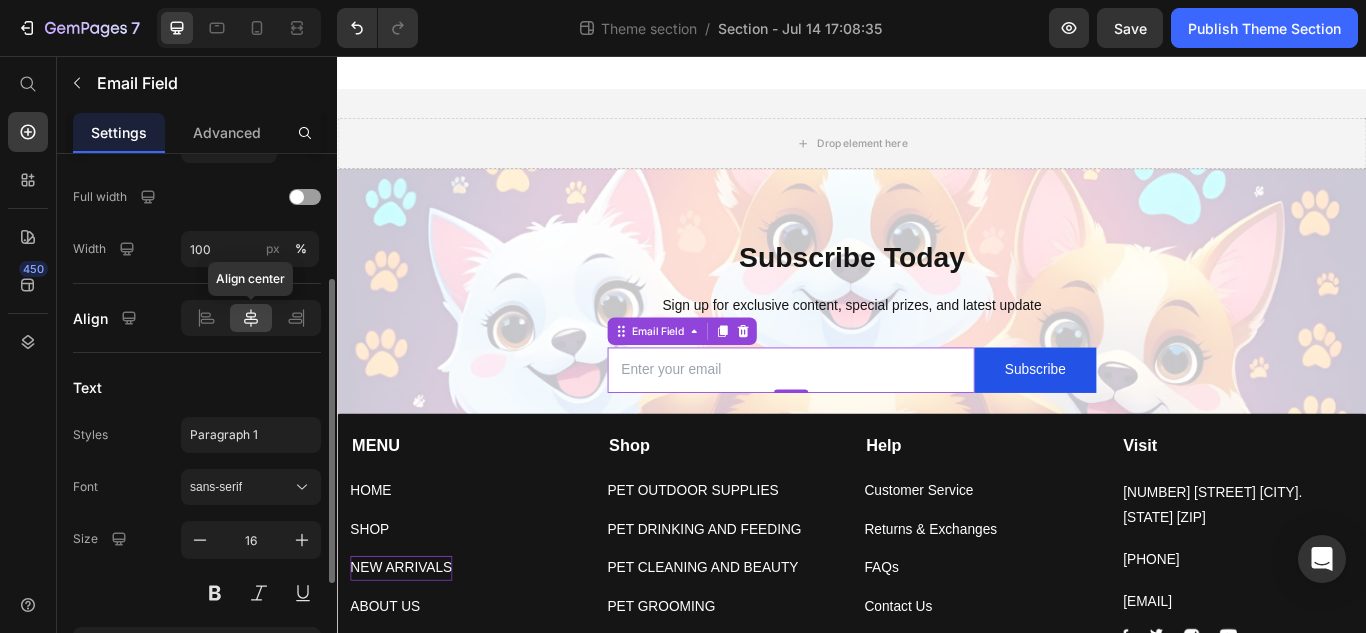 click 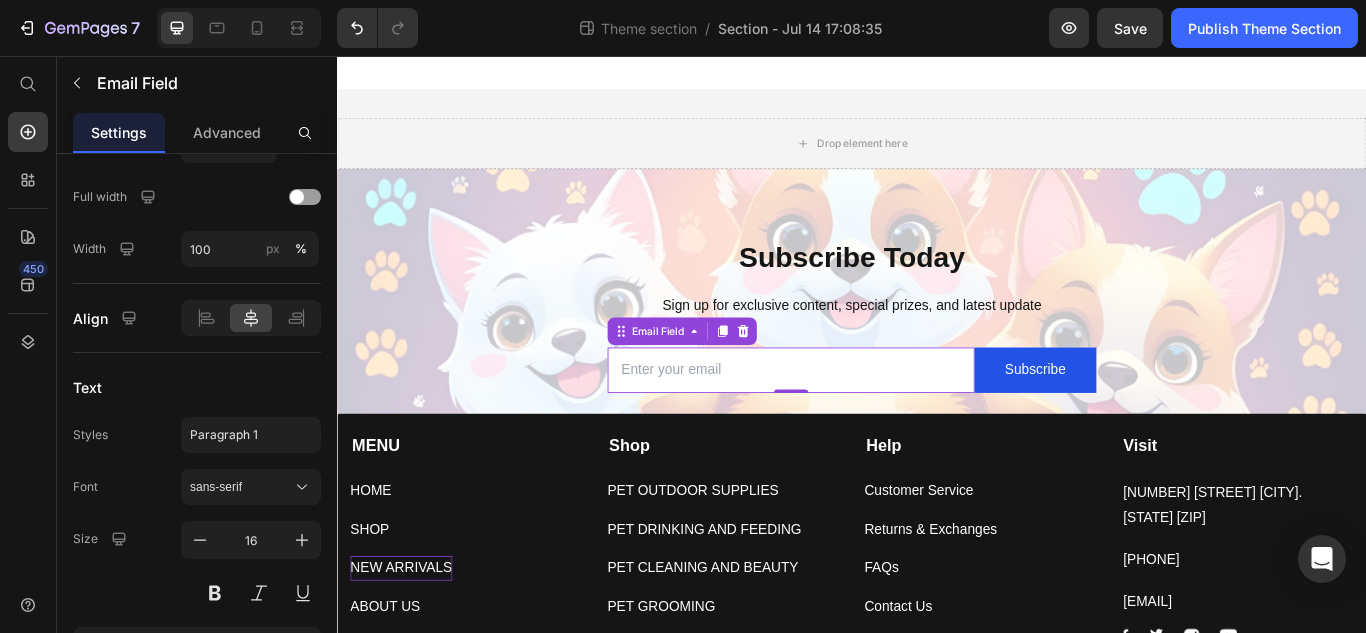click at bounding box center [866, 422] 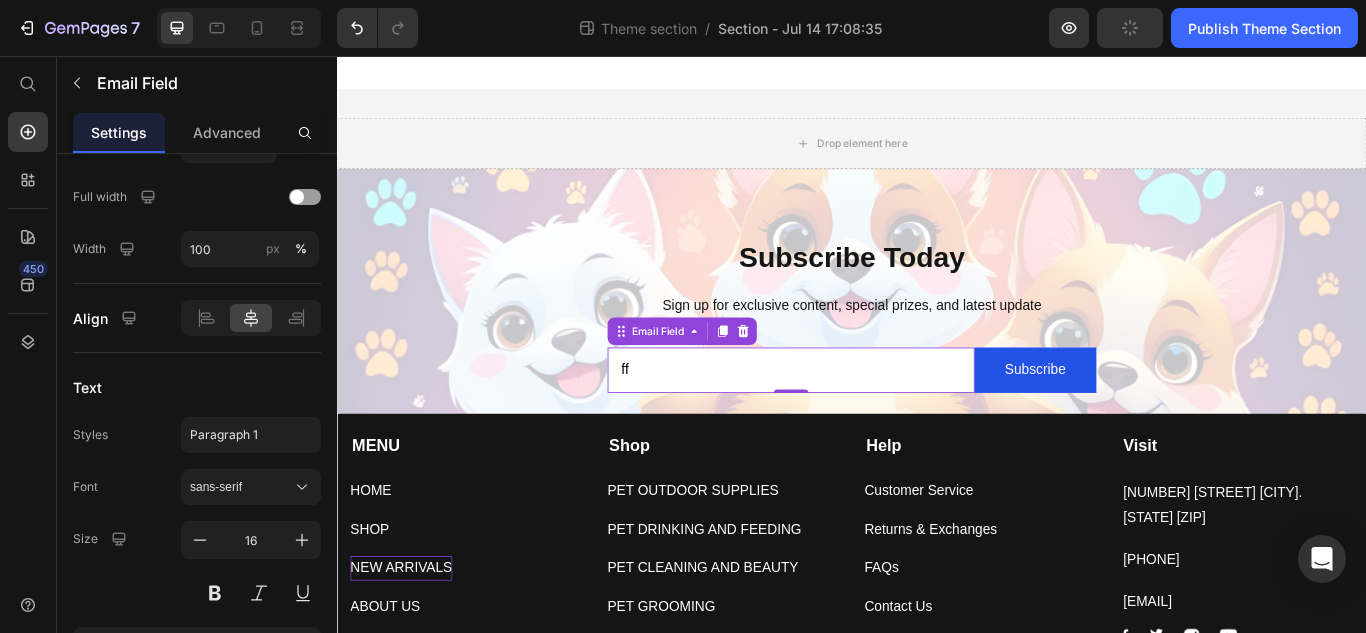 type on "f" 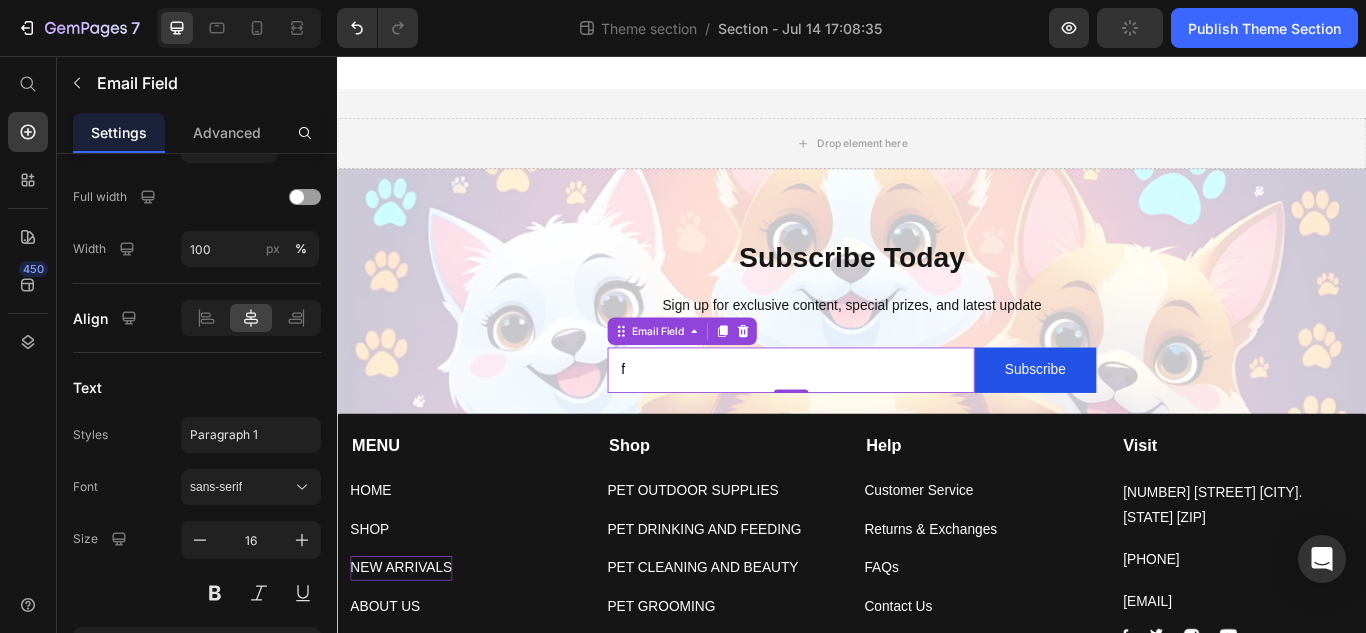 type 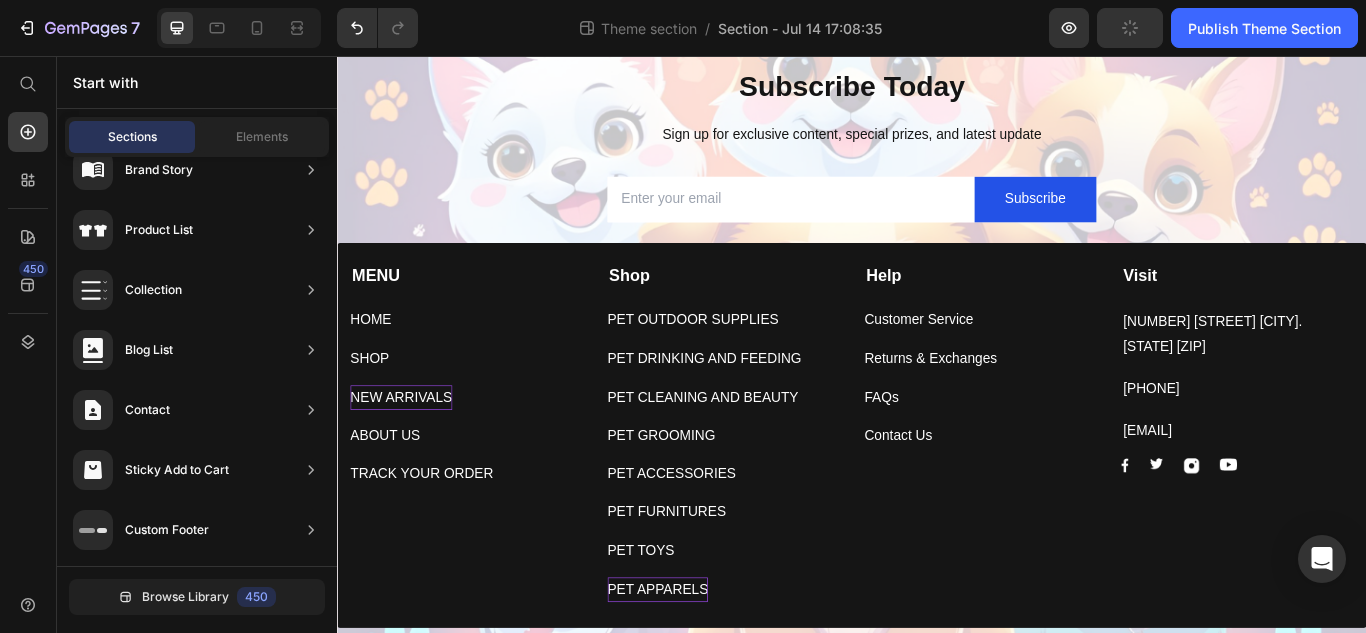 scroll, scrollTop: 341, scrollLeft: 0, axis: vertical 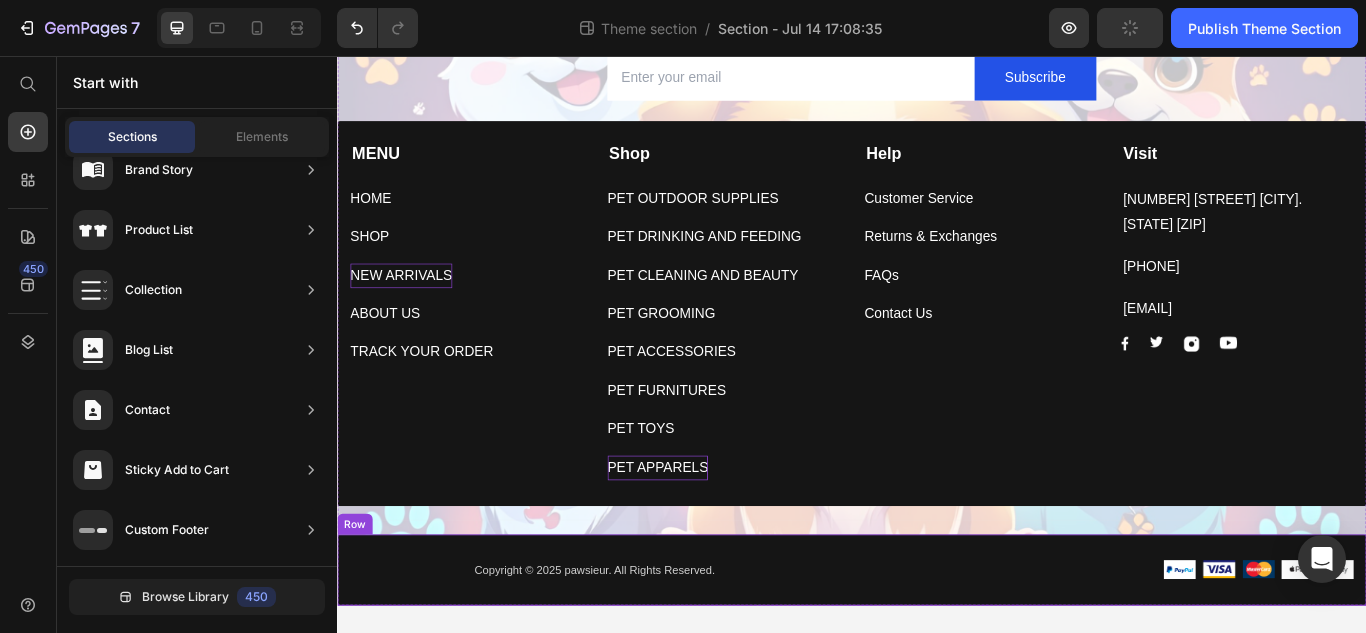 click on "Copyright © 2025  pawsieur. All Rights Reserved. Text block Image Image Image Image Image Row Row" at bounding box center [937, 656] 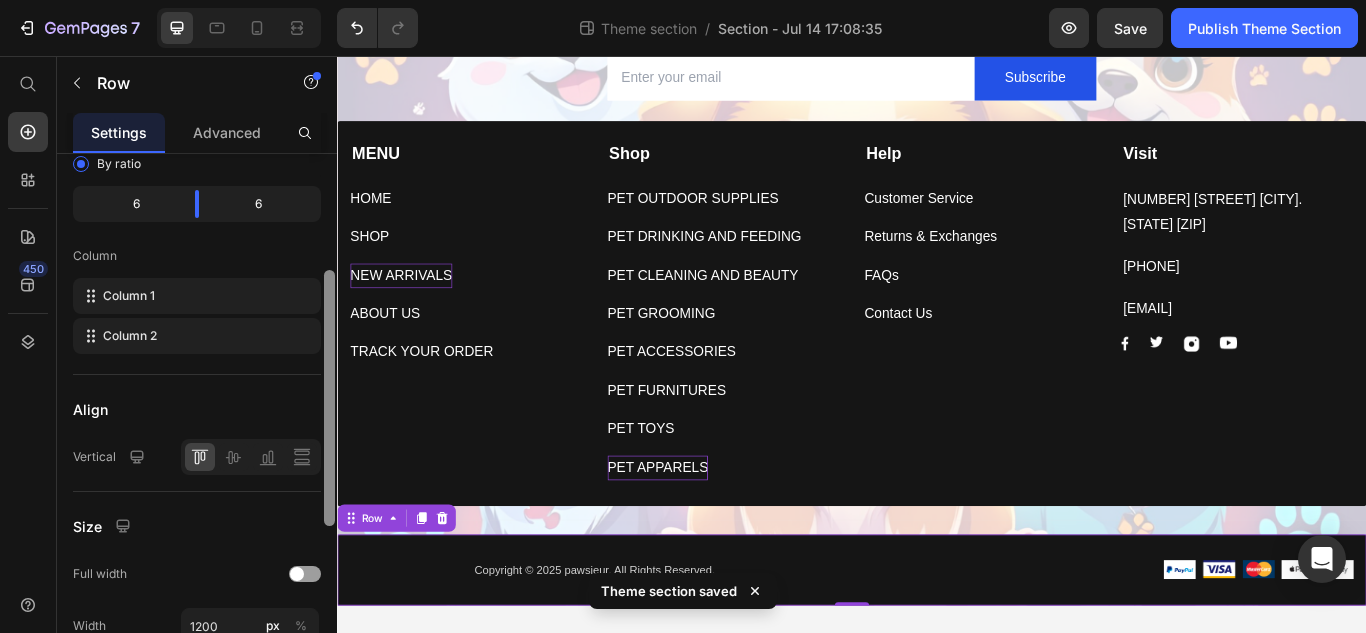 scroll, scrollTop: 209, scrollLeft: 0, axis: vertical 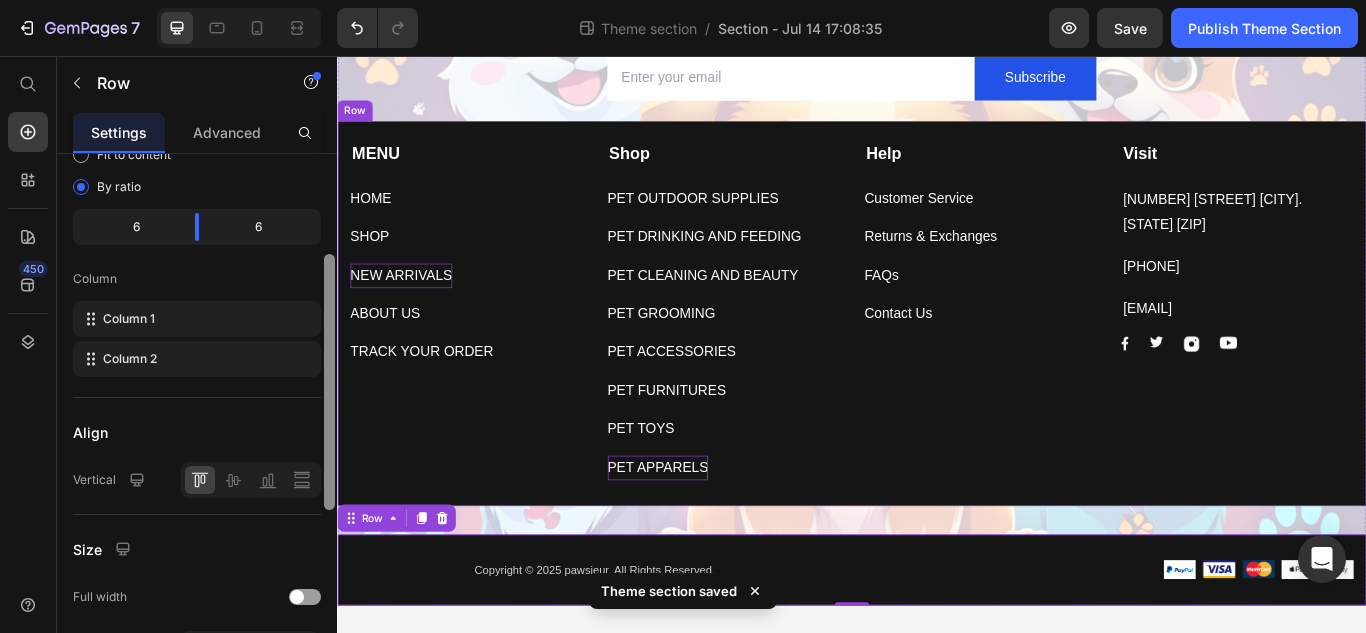 drag, startPoint x: 664, startPoint y: 454, endPoint x: 987, endPoint y: 167, distance: 432.08563 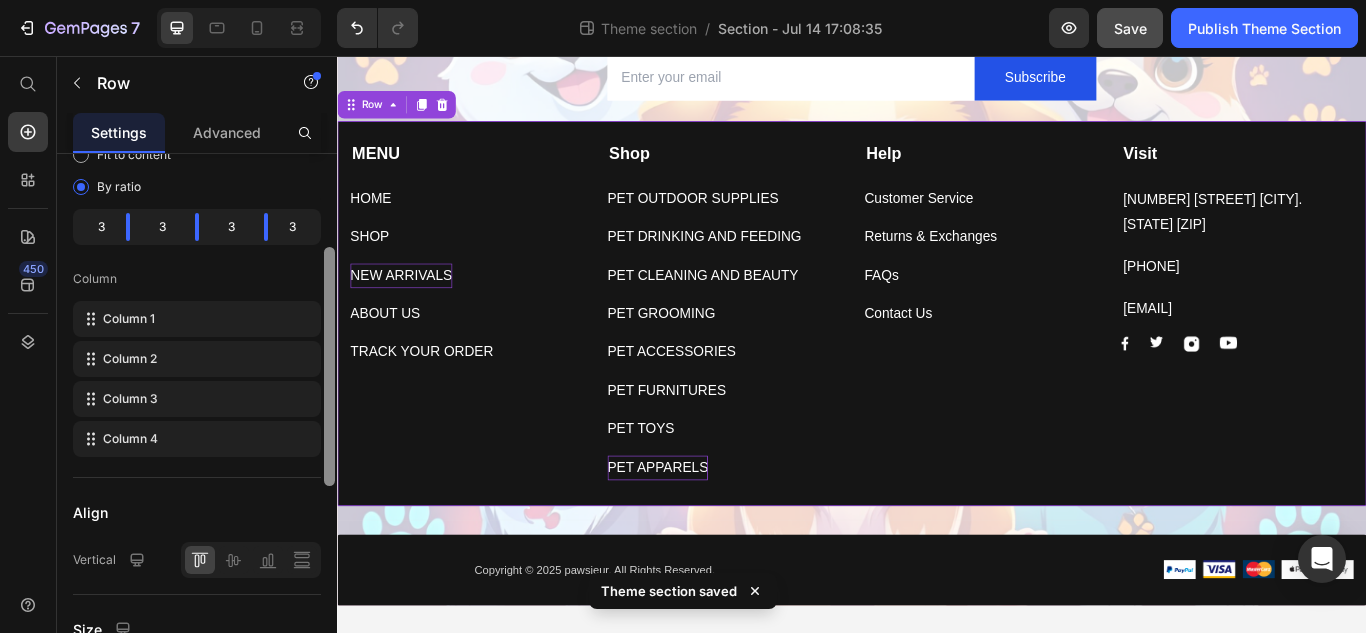 scroll, scrollTop: 0, scrollLeft: 0, axis: both 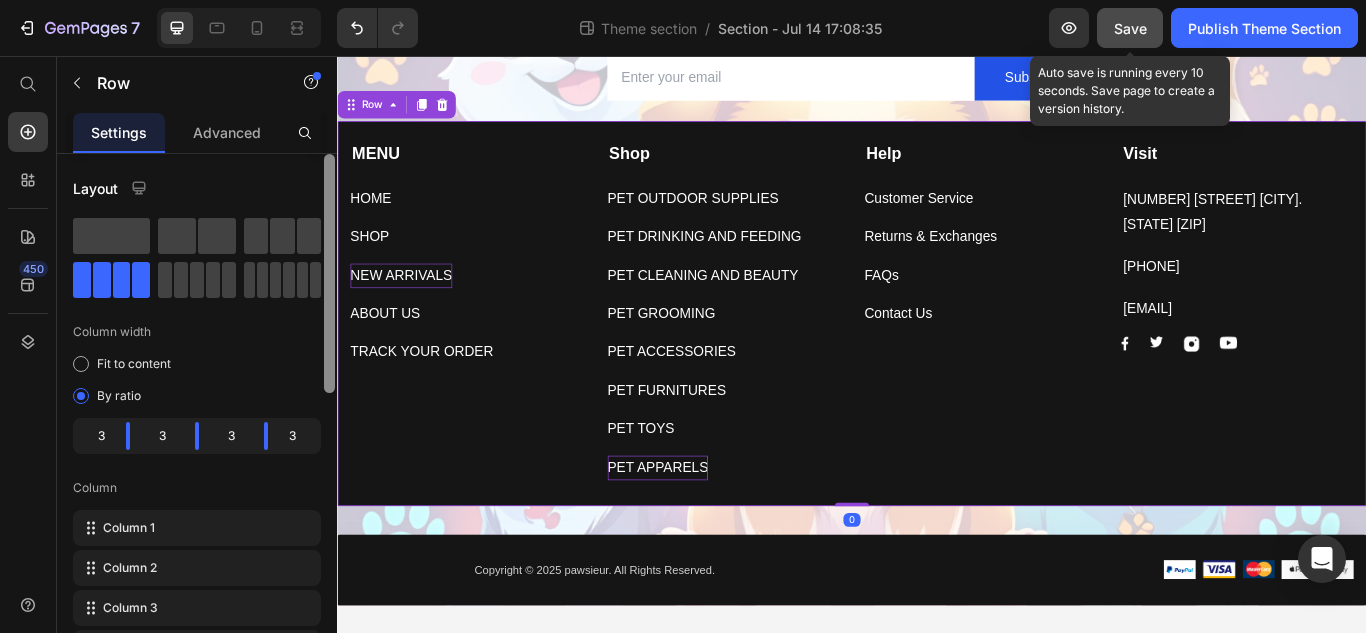 click on "Save" at bounding box center [1130, 28] 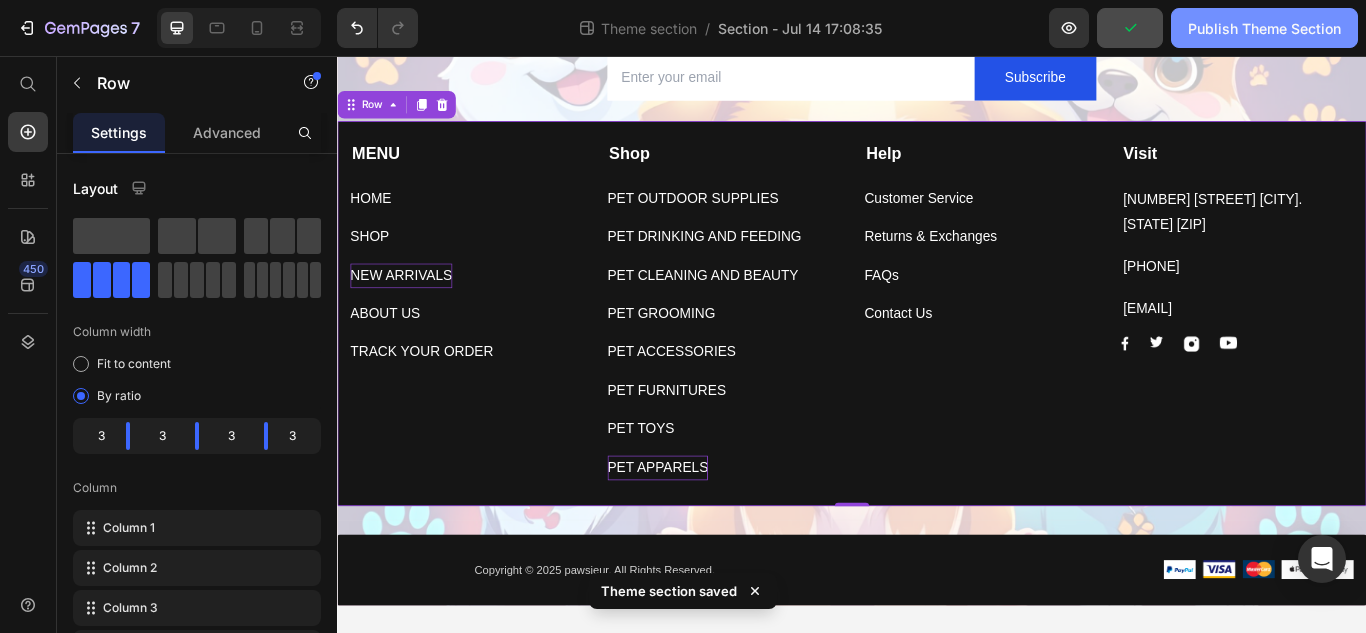 click on "Publish Theme Section" at bounding box center [1264, 28] 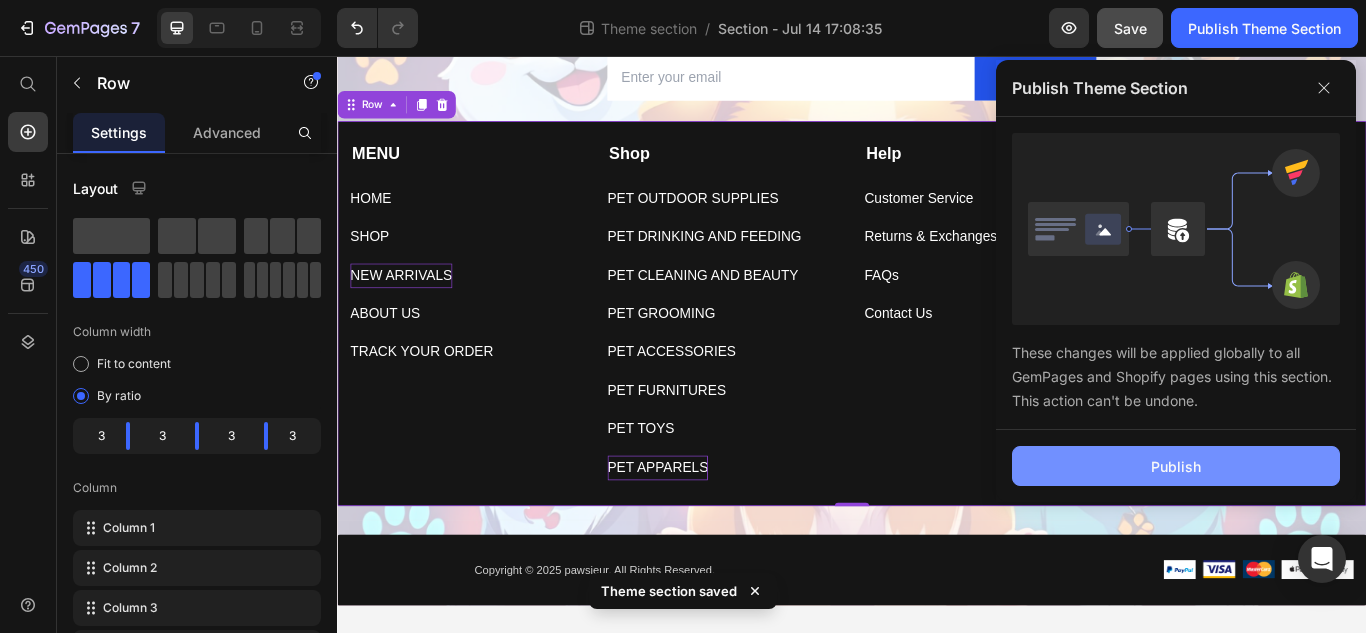 click on "Publish" 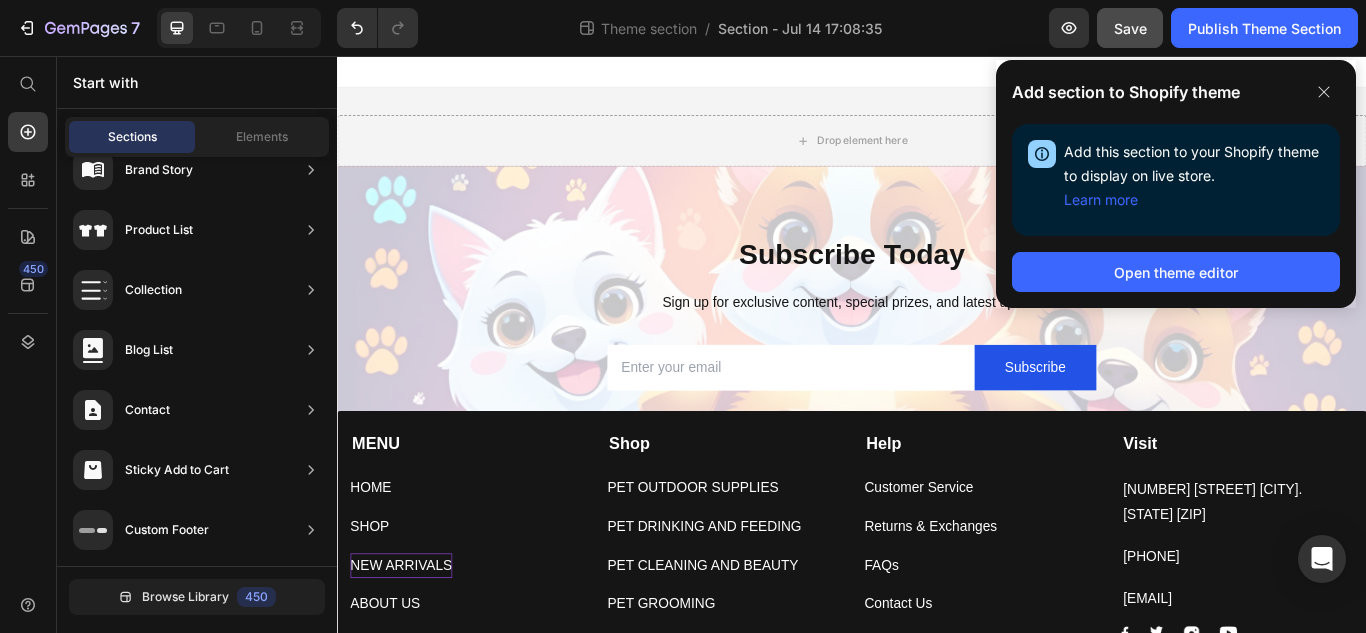 scroll, scrollTop: 0, scrollLeft: 0, axis: both 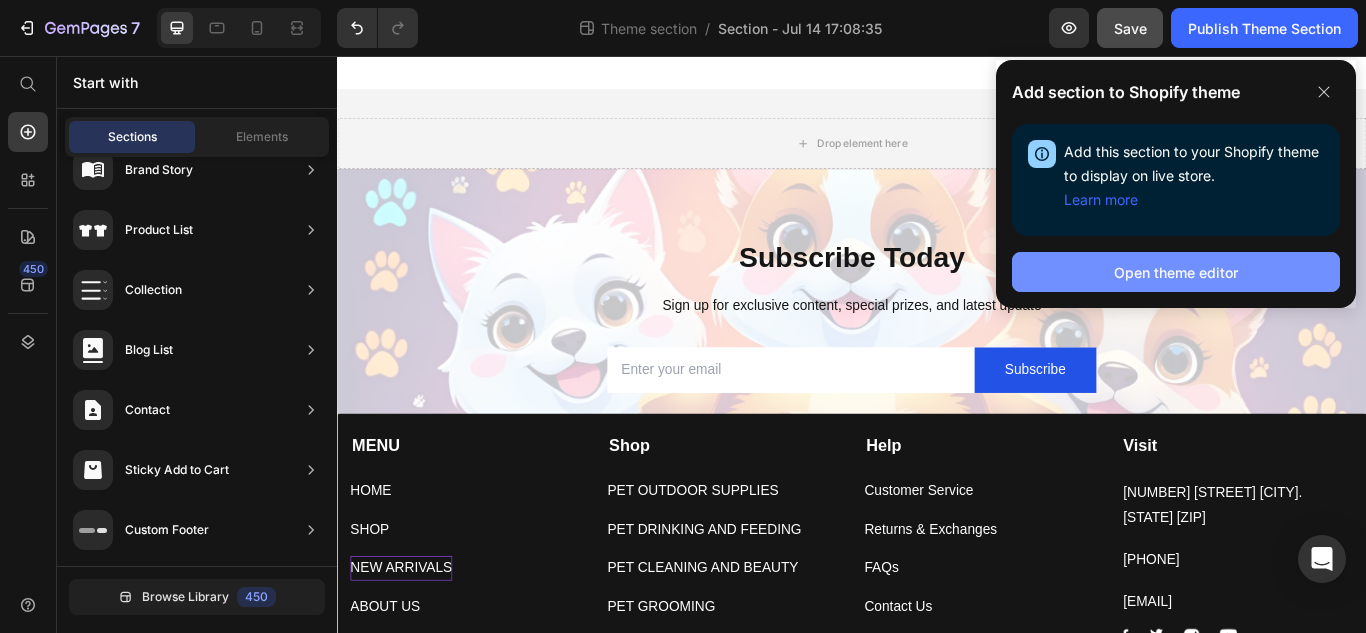 click on "Open theme editor" at bounding box center (1176, 272) 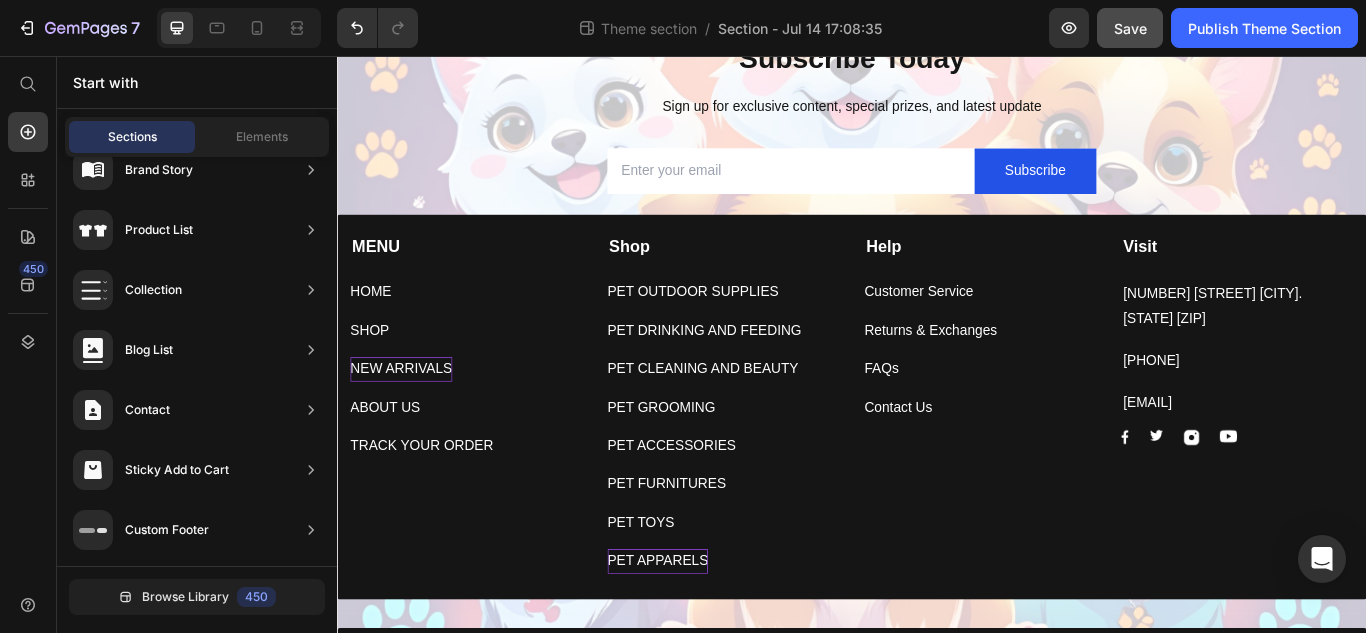 scroll, scrollTop: 247, scrollLeft: 0, axis: vertical 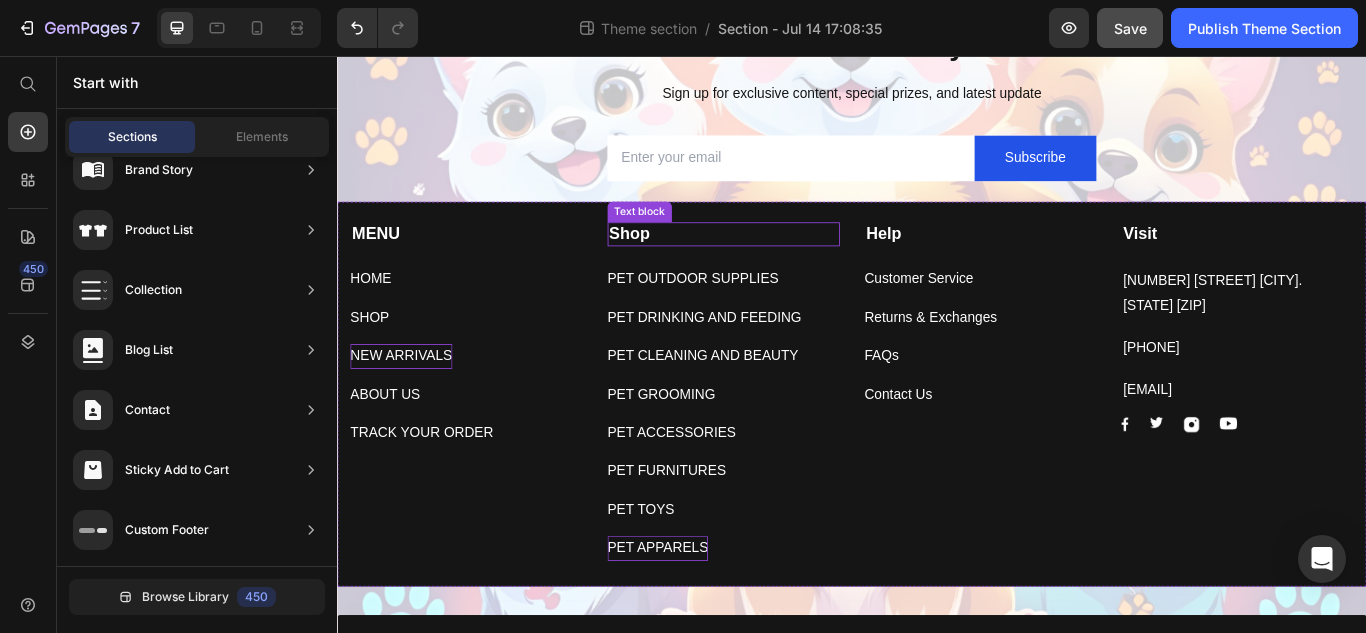 click on "Shop" at bounding box center [678, 263] 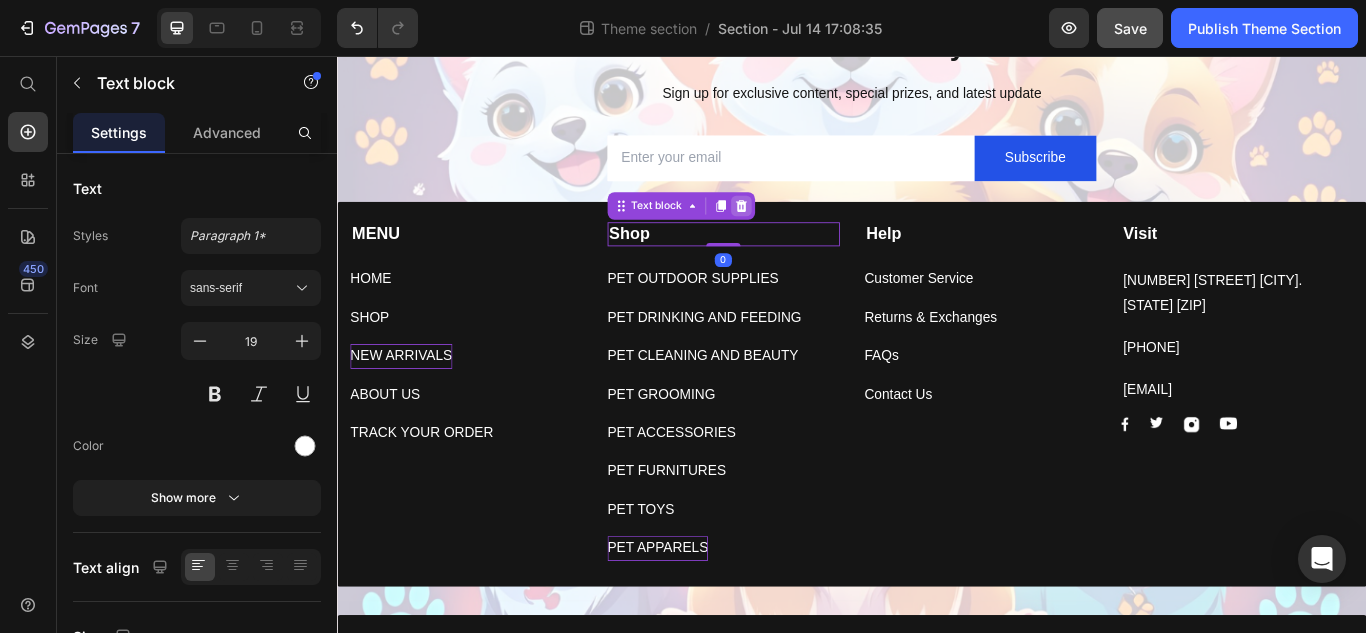 click 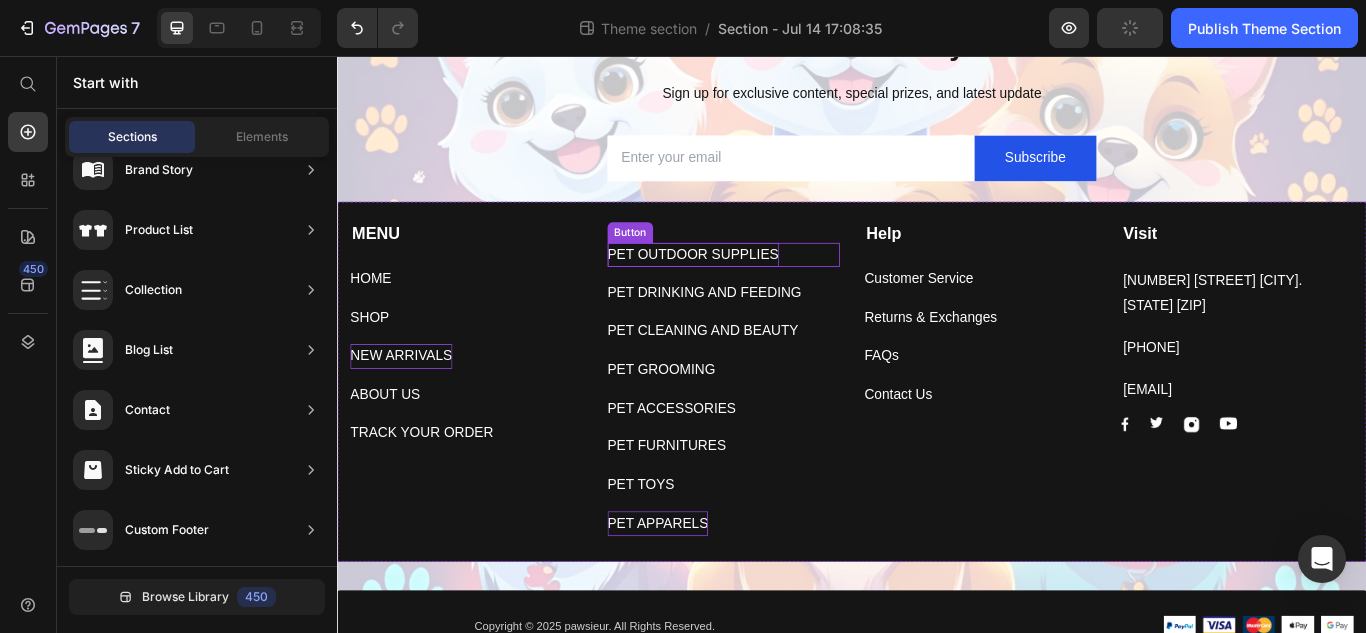 click on "PET OUTDOOR SUPPLIES" at bounding box center [752, 288] 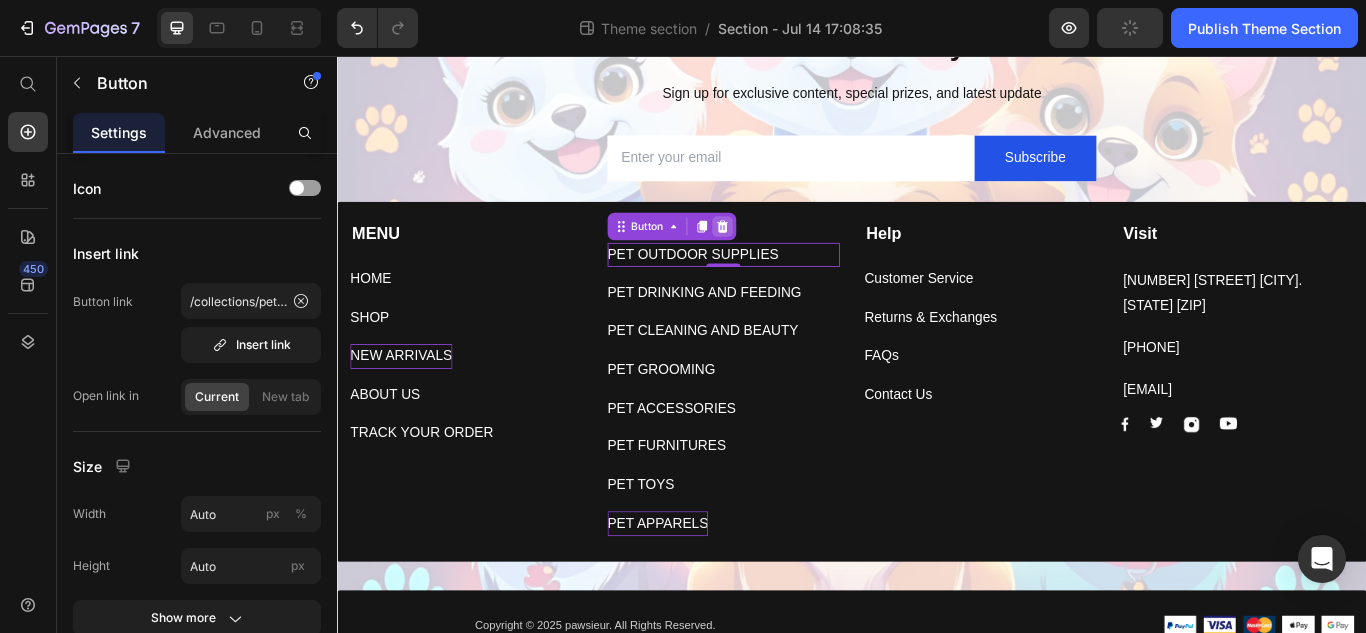 click 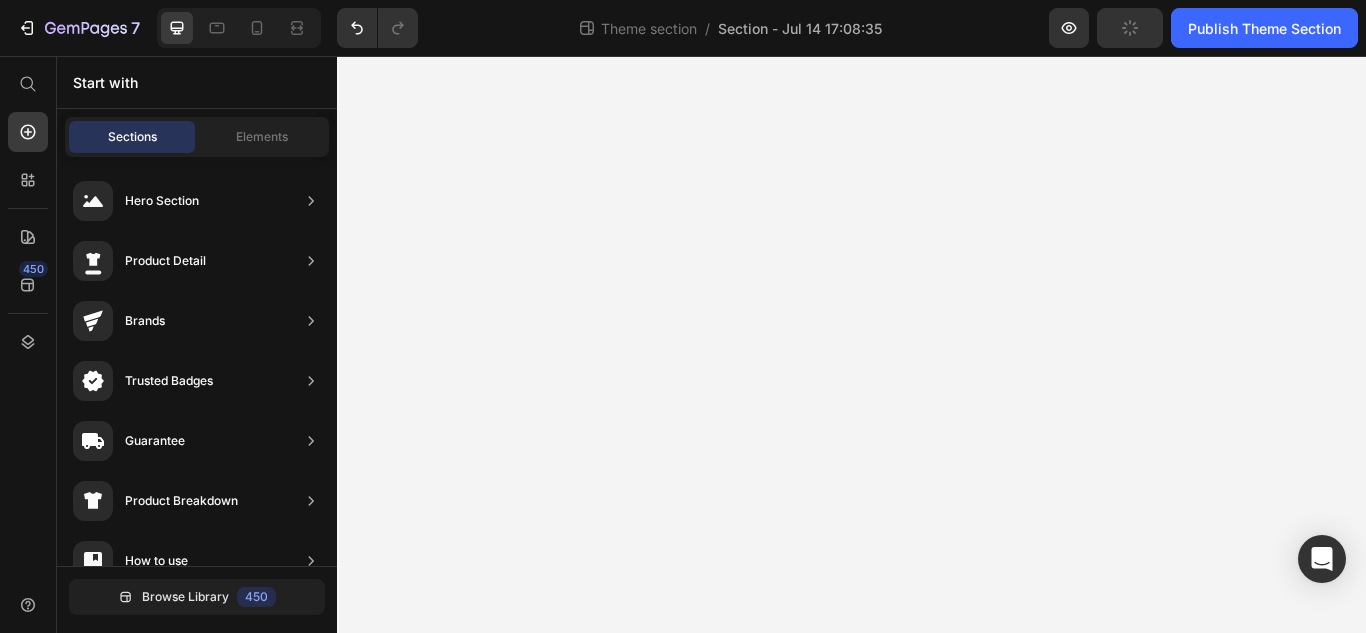 scroll, scrollTop: 0, scrollLeft: 0, axis: both 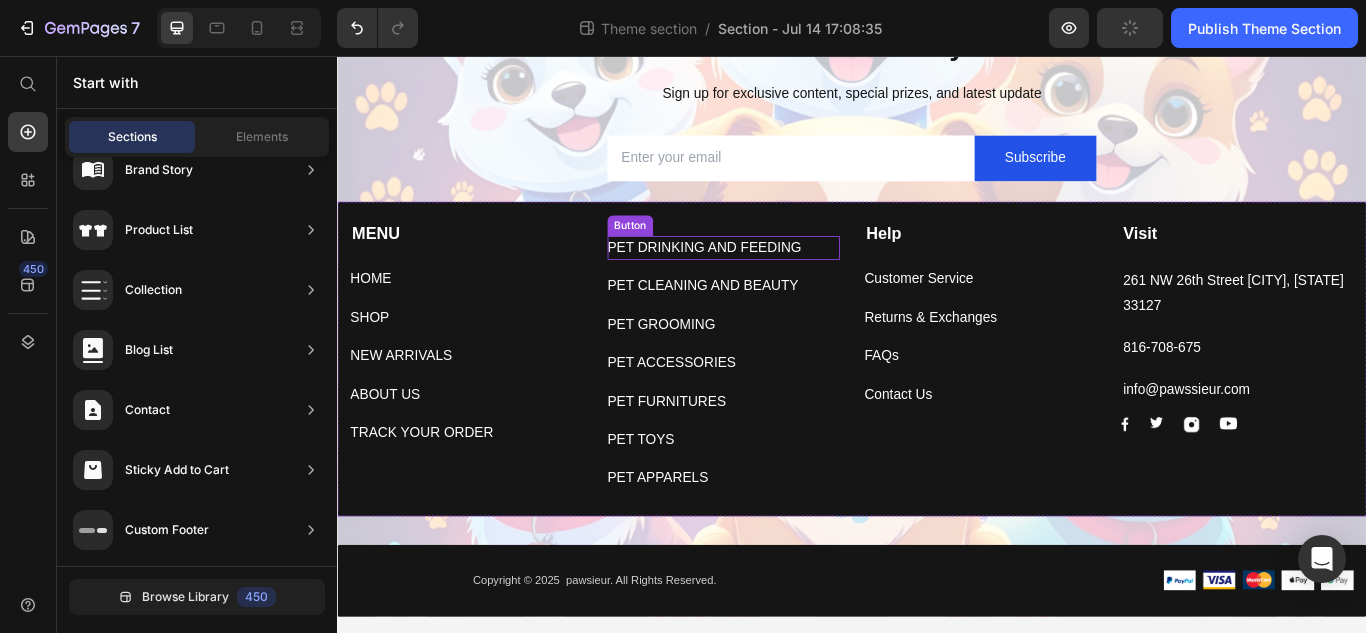 click on "PET DRINKING AND FEEDING" at bounding box center [765, 280] 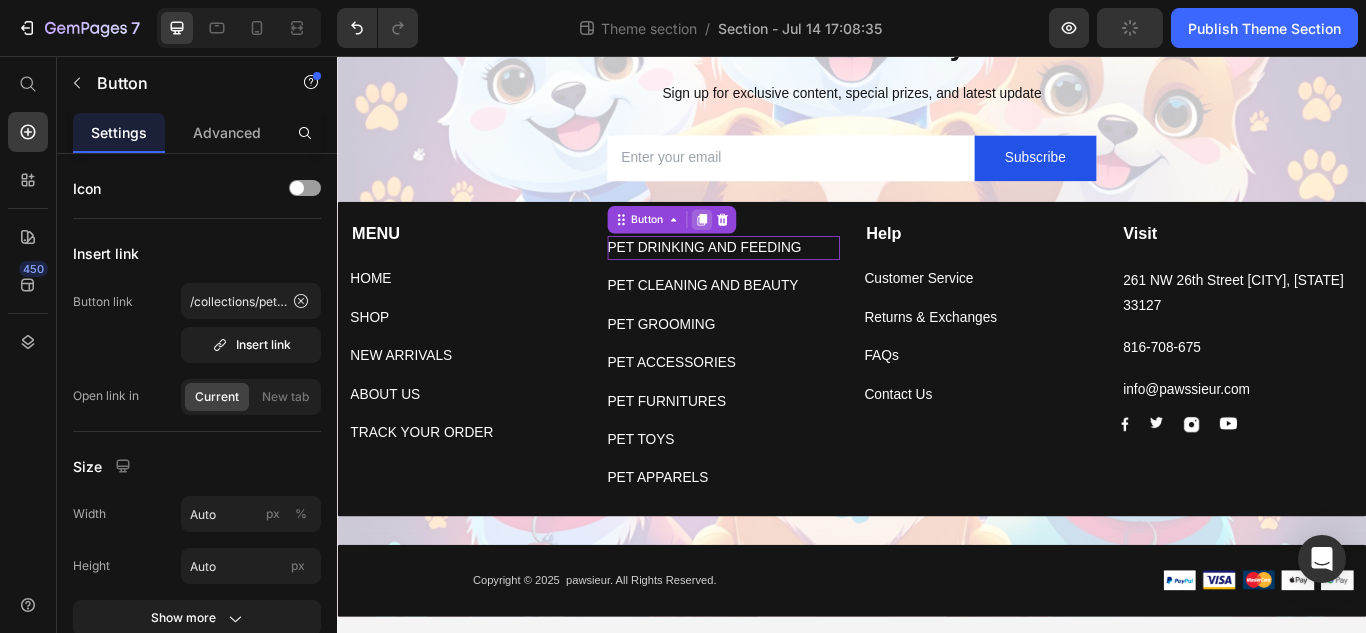 scroll, scrollTop: 247, scrollLeft: 0, axis: vertical 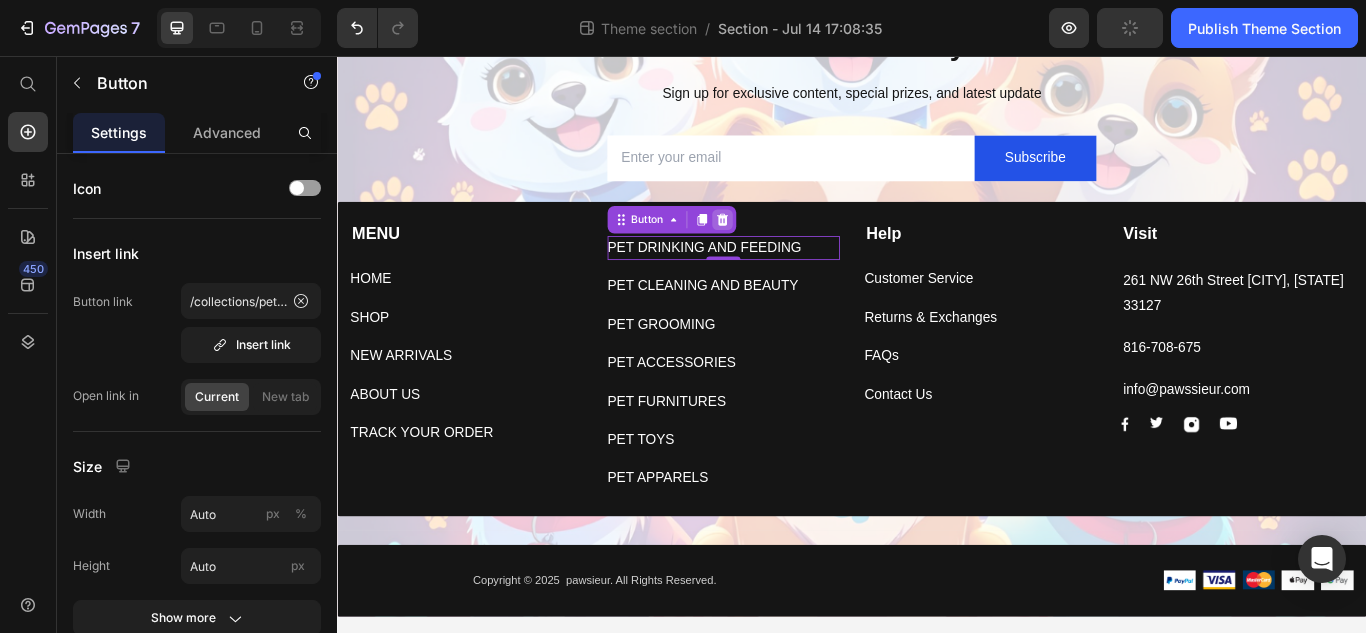 click 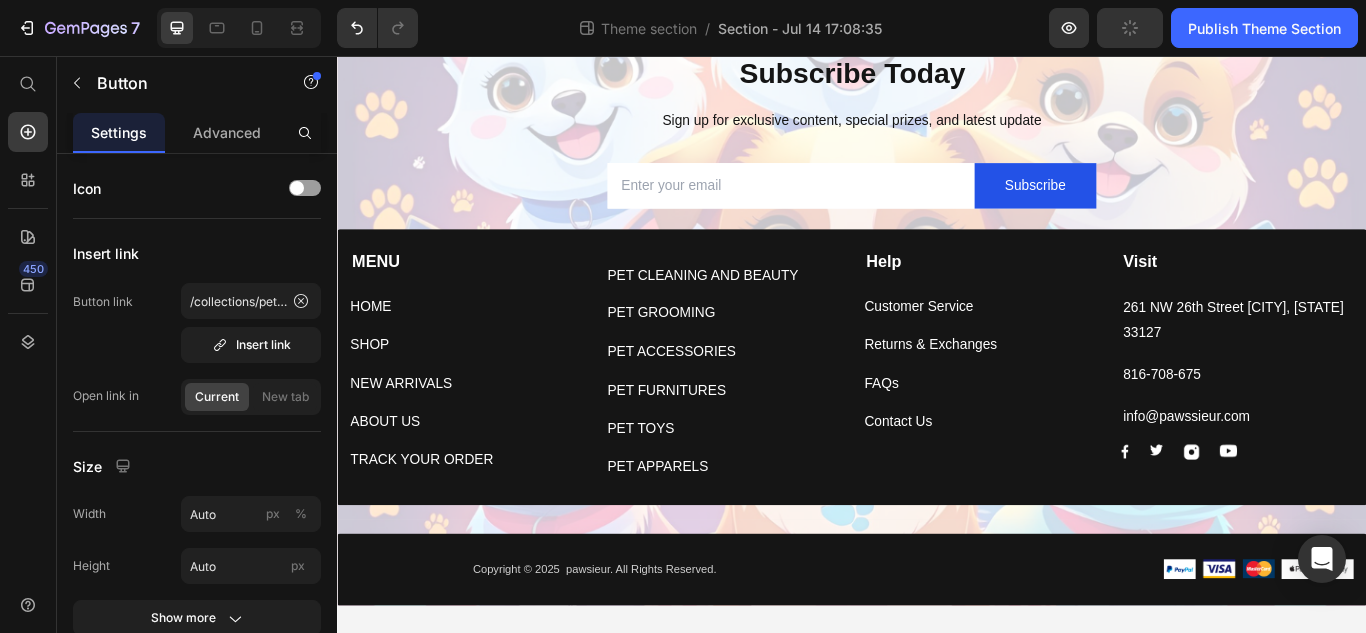 scroll, scrollTop: 215, scrollLeft: 0, axis: vertical 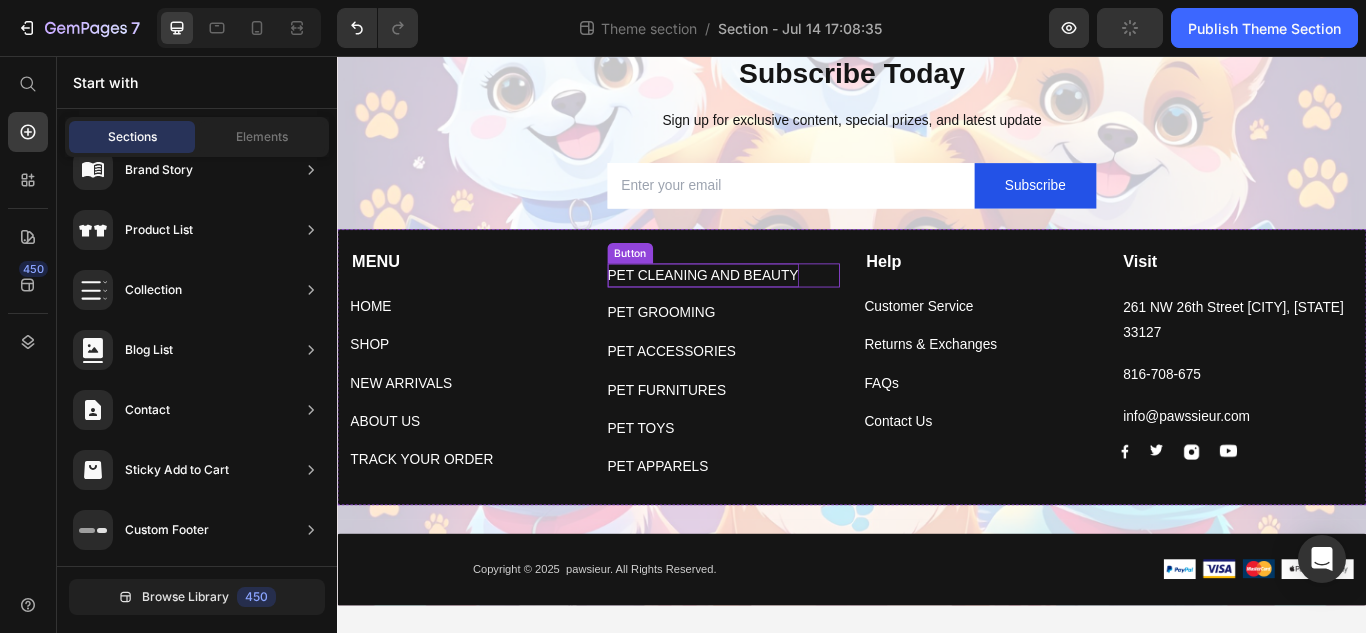click on "PET CLEANING AND BEAUTY" at bounding box center (763, 312) 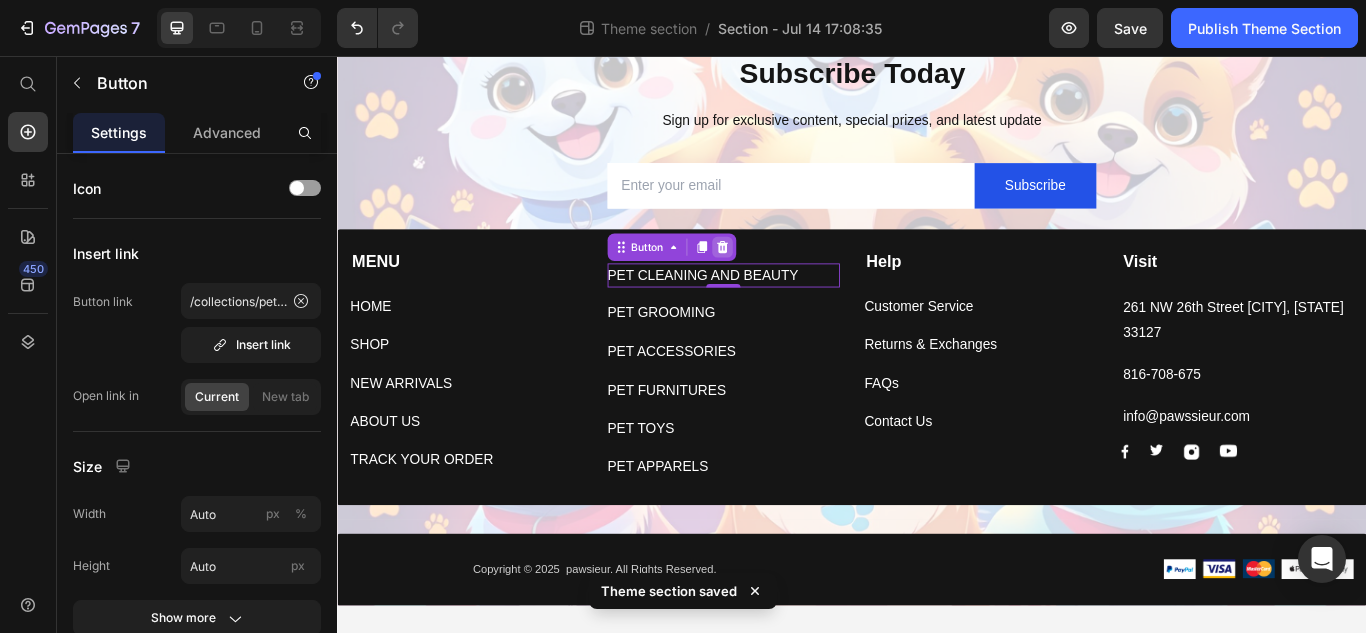click at bounding box center (786, 279) 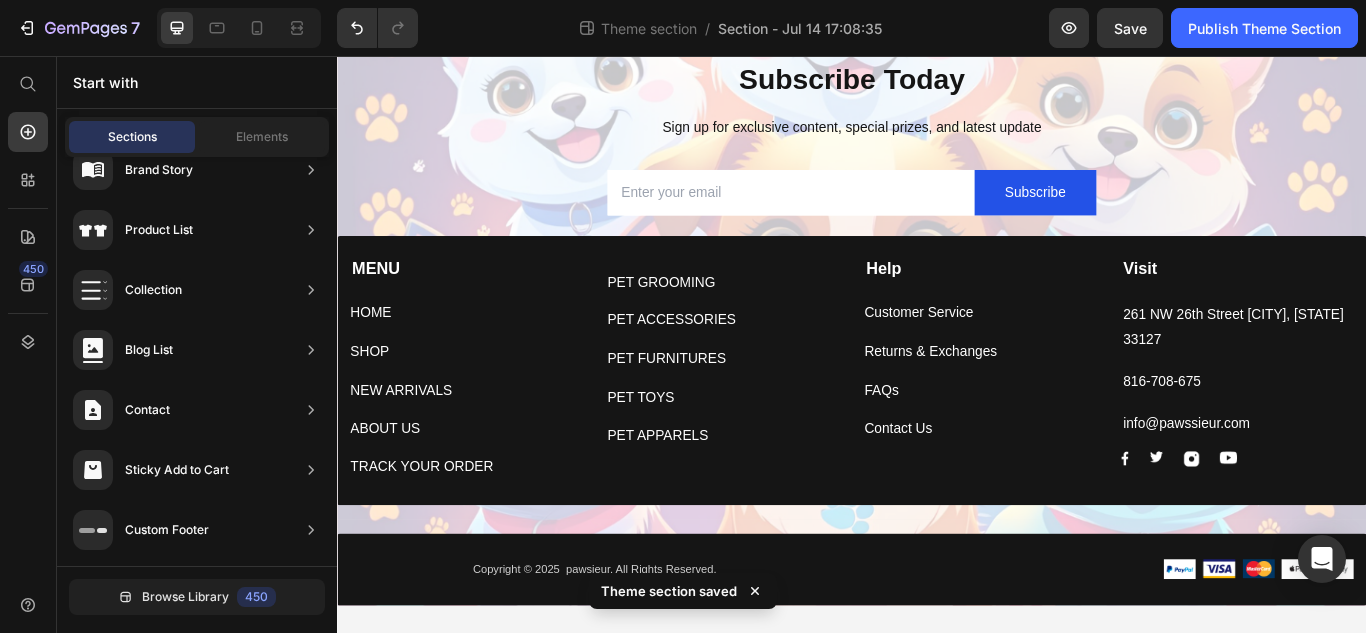 scroll, scrollTop: 207, scrollLeft: 0, axis: vertical 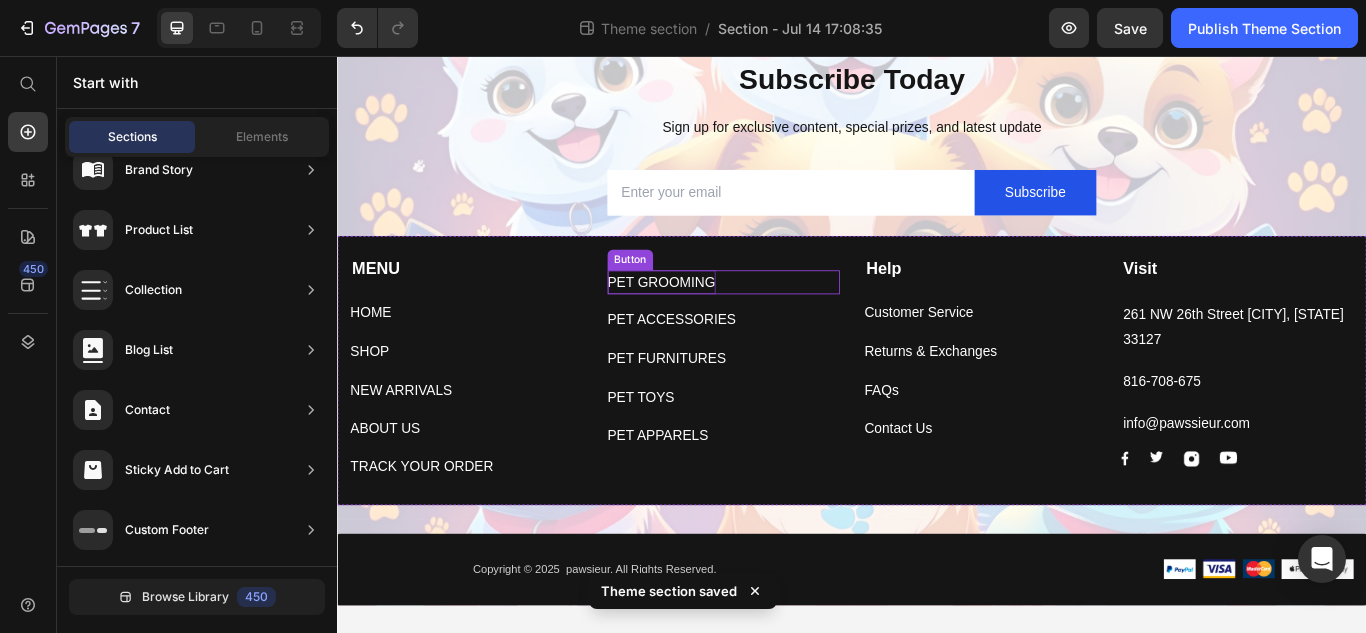 click on "PET GROOMING" at bounding box center (715, 320) 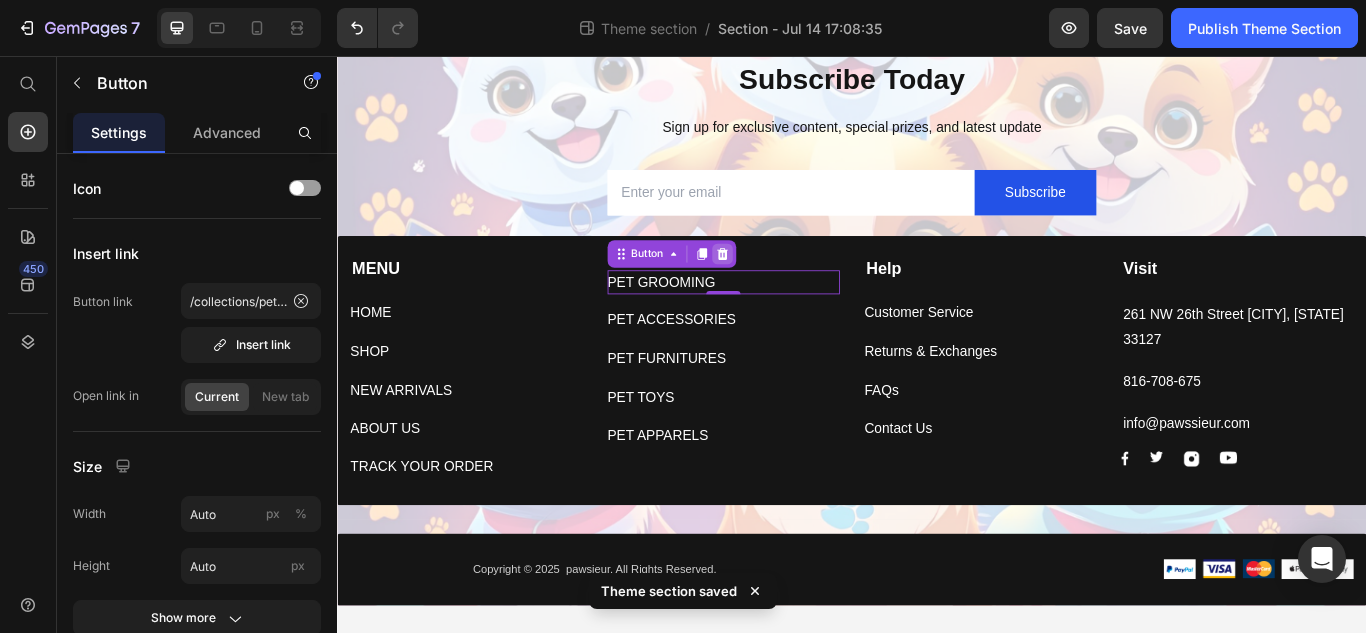 click 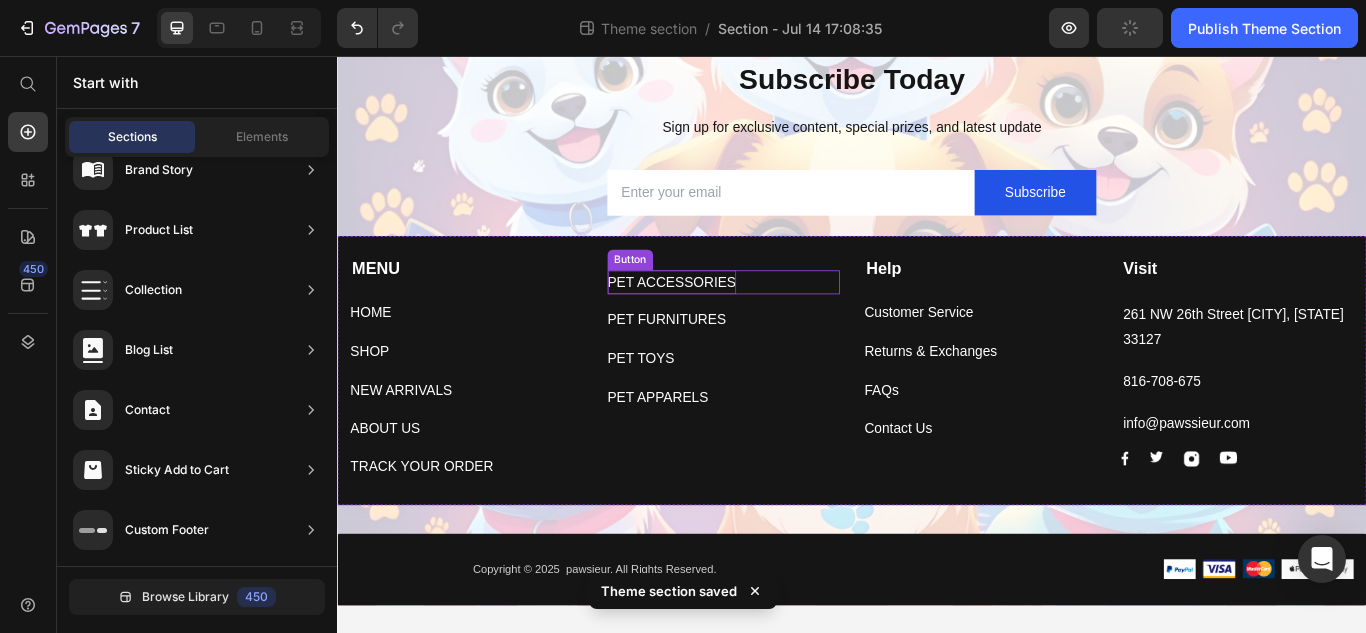click on "PET ACCESSORIES" at bounding box center [727, 320] 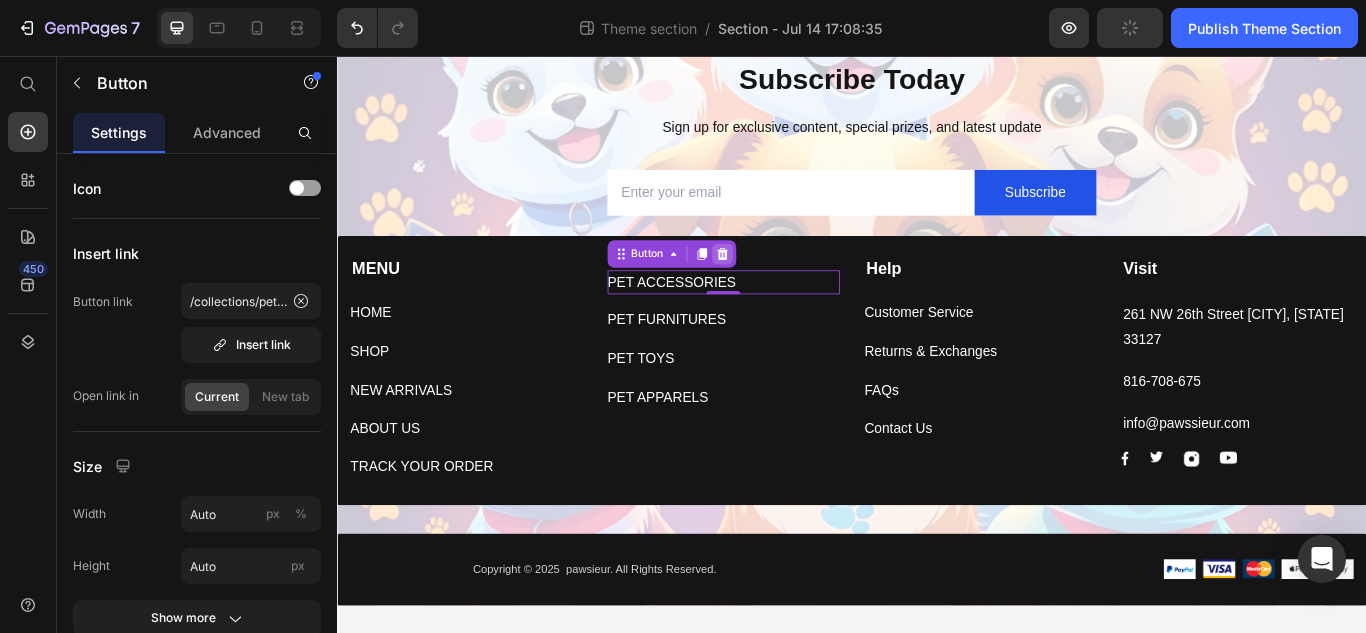 click at bounding box center (786, 287) 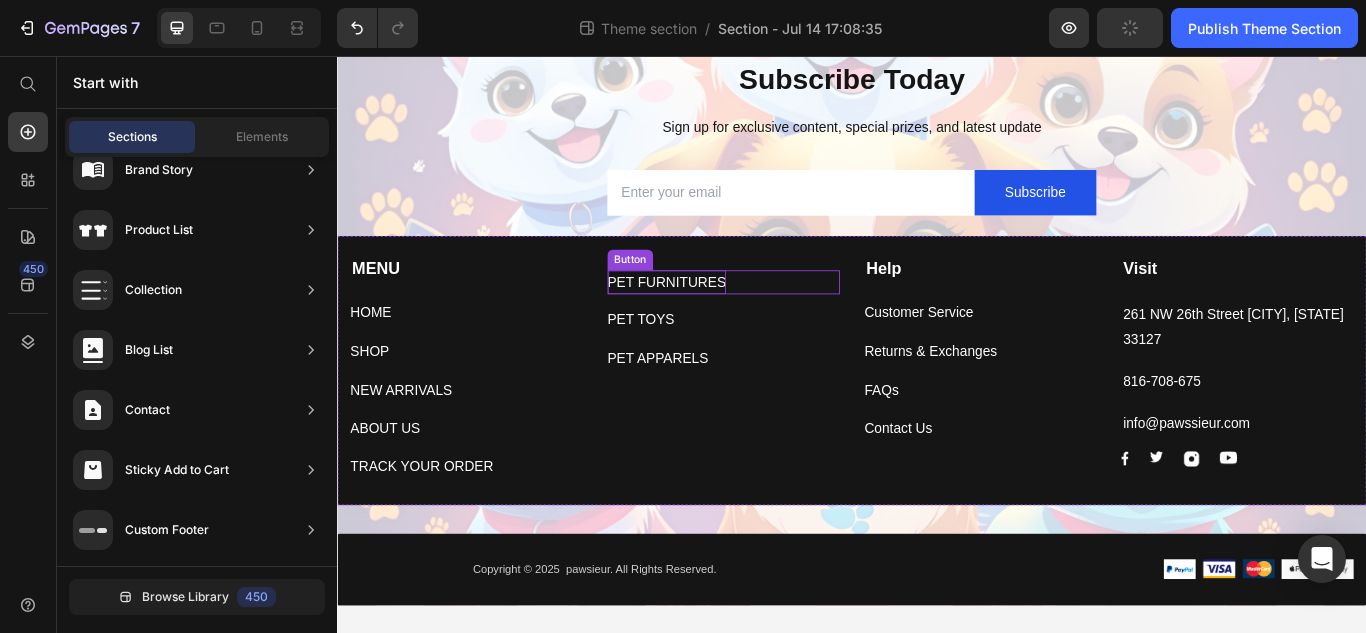 click on "PET FURNITURES" at bounding box center [721, 320] 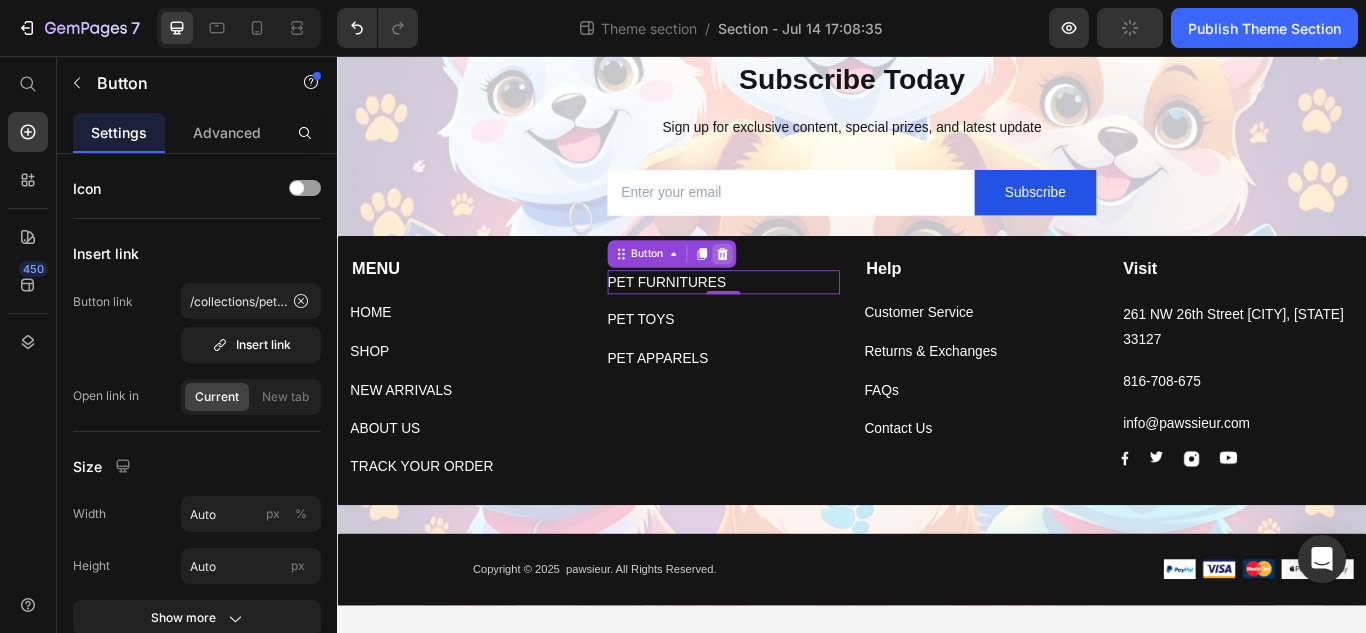 click 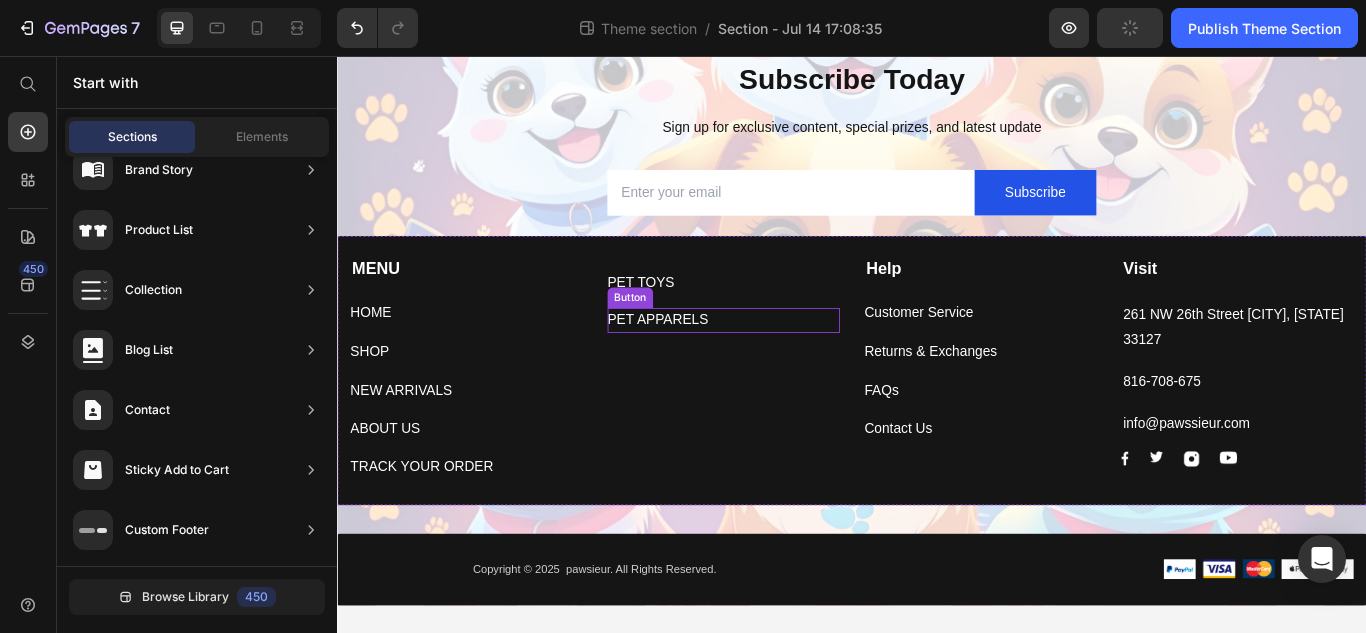 click on "Button" at bounding box center (678, 338) 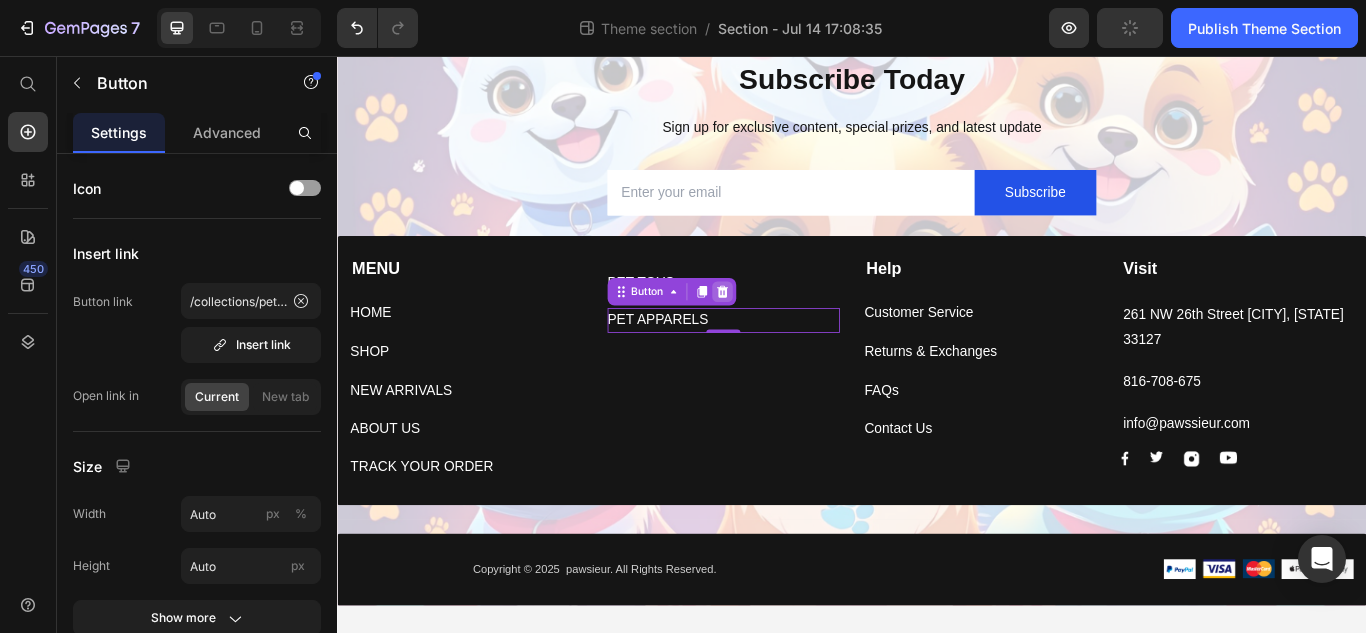 click 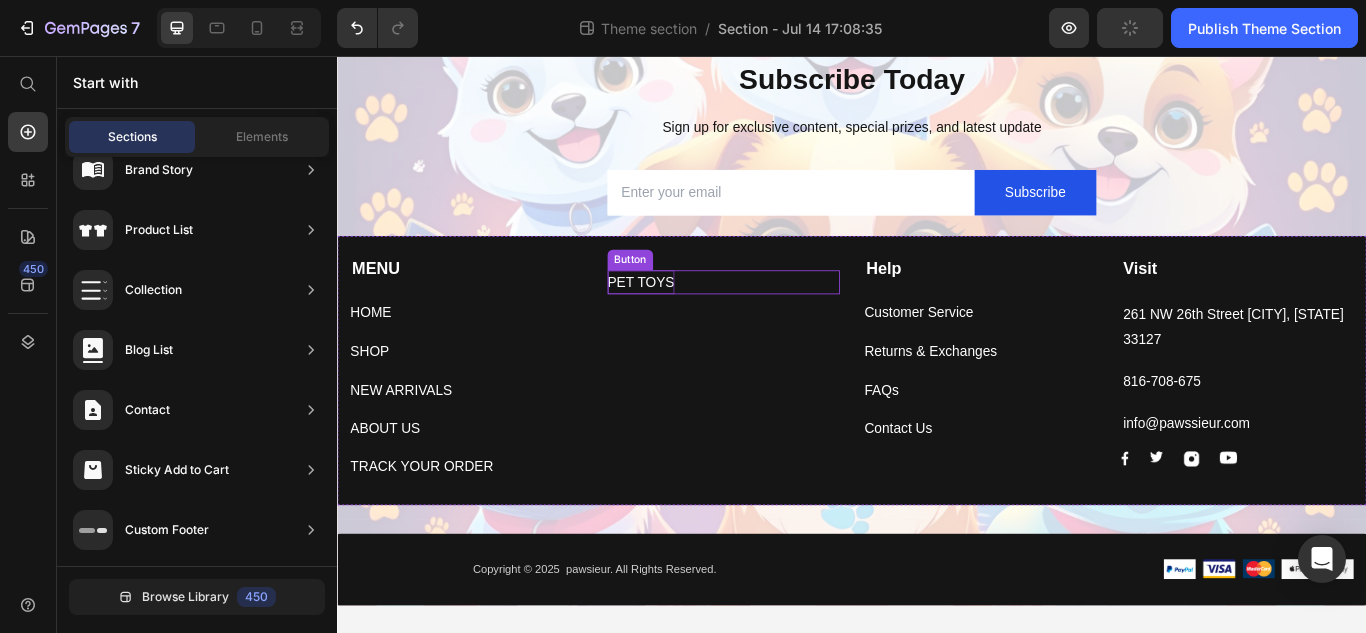 click on "PET TOYS" at bounding box center (691, 320) 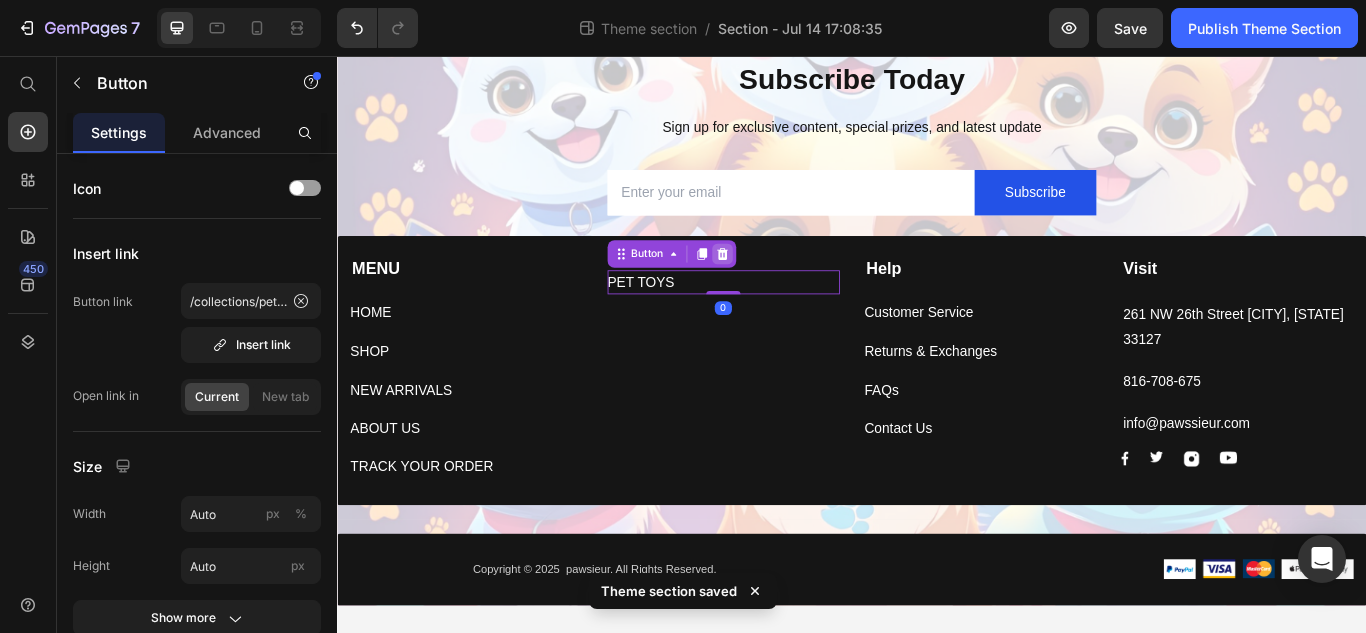 click 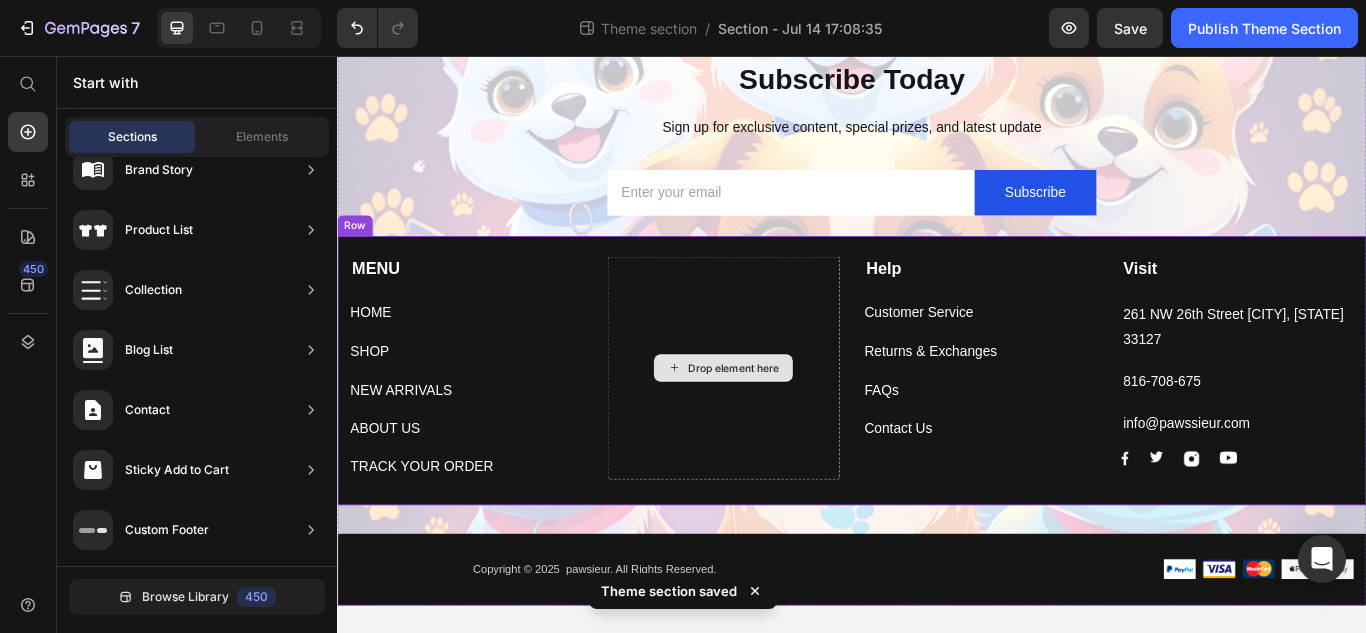 click on "Drop element here" at bounding box center [787, 420] 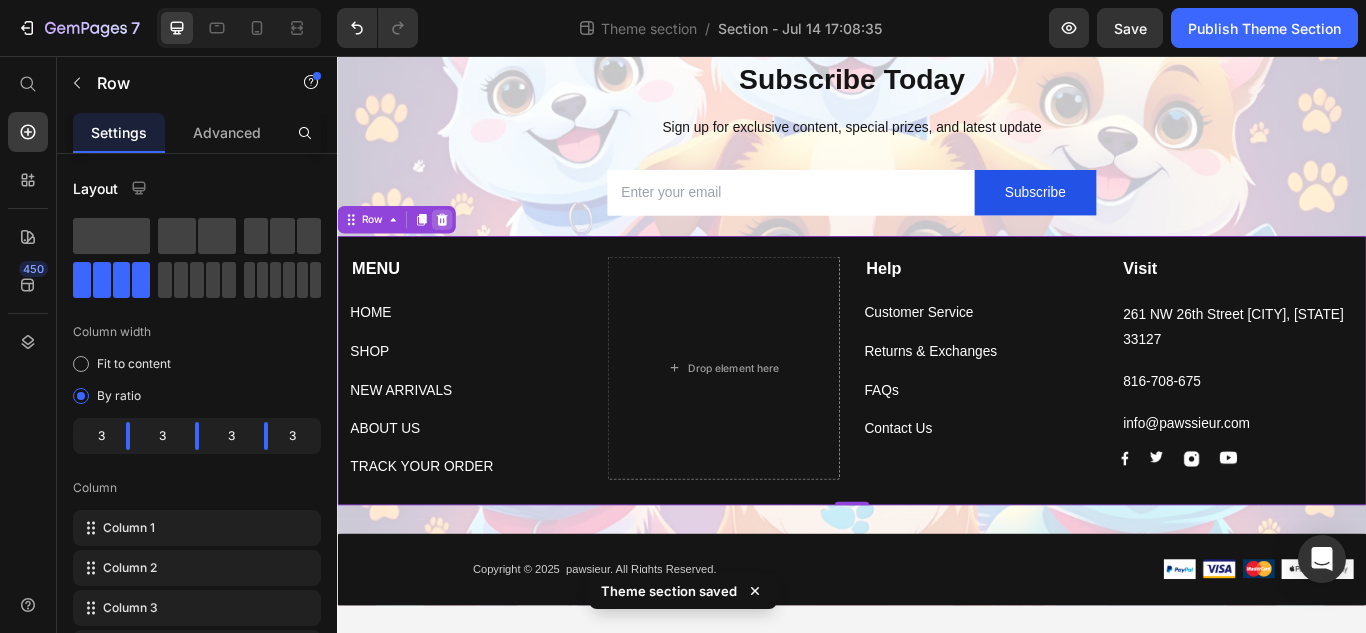click 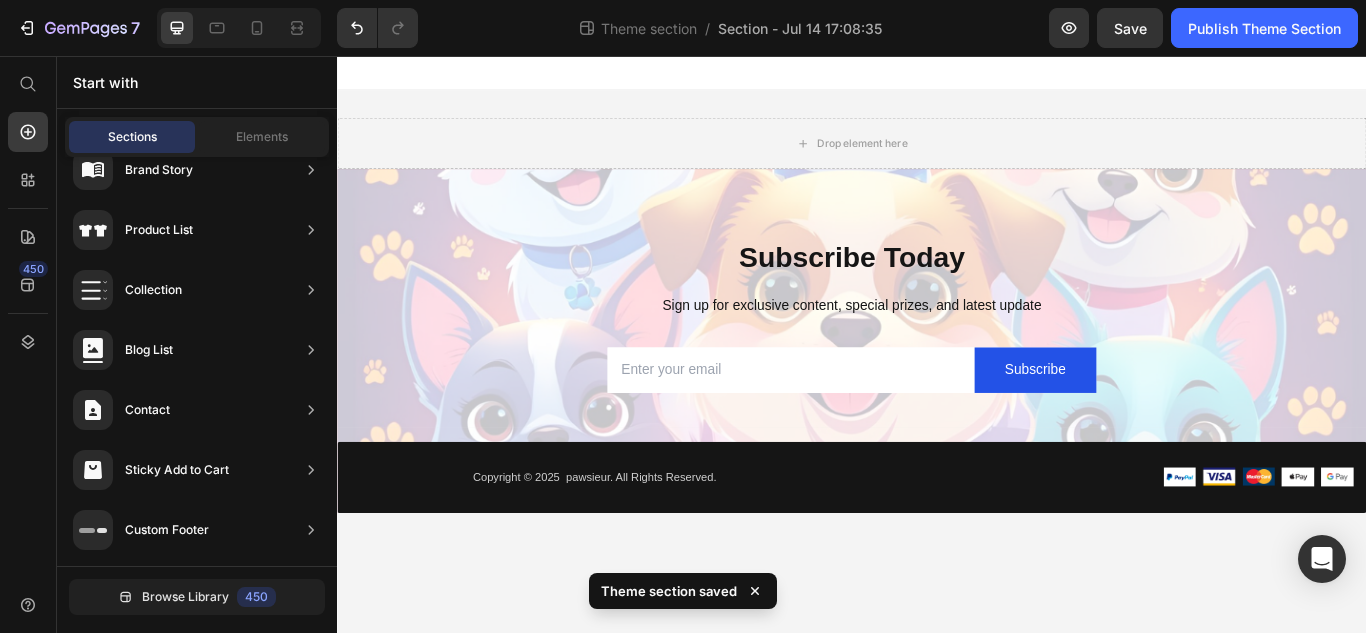 scroll, scrollTop: 0, scrollLeft: 0, axis: both 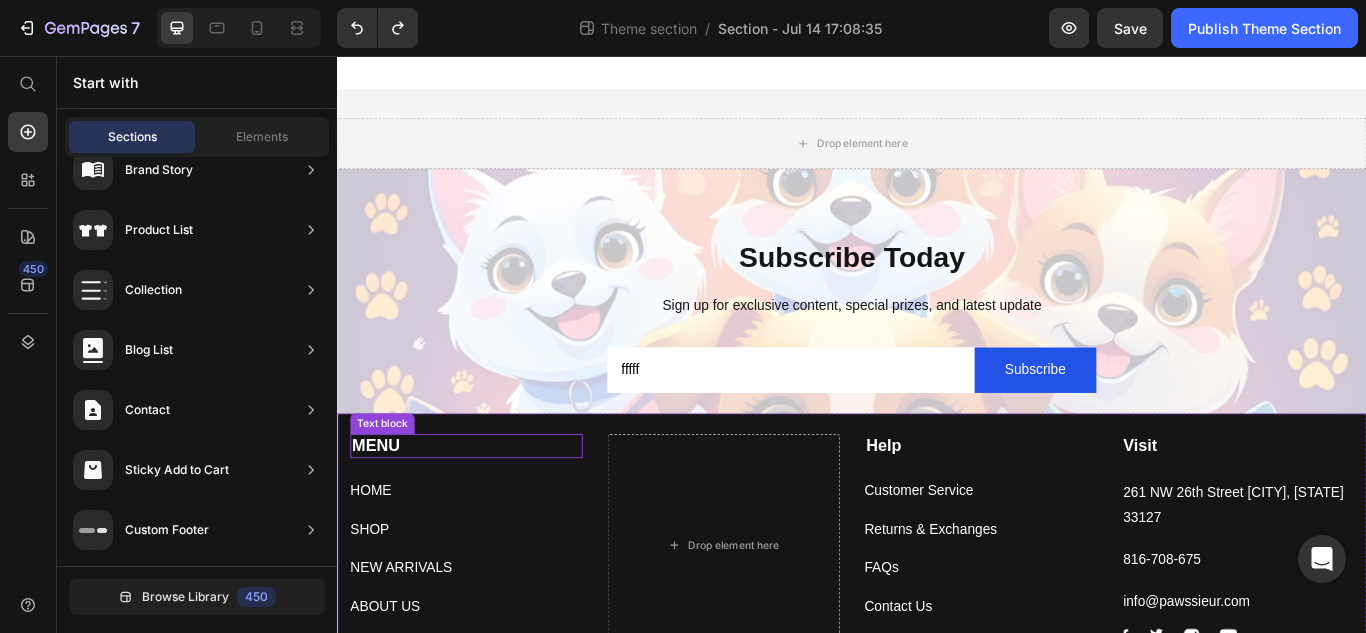 type on "fffff" 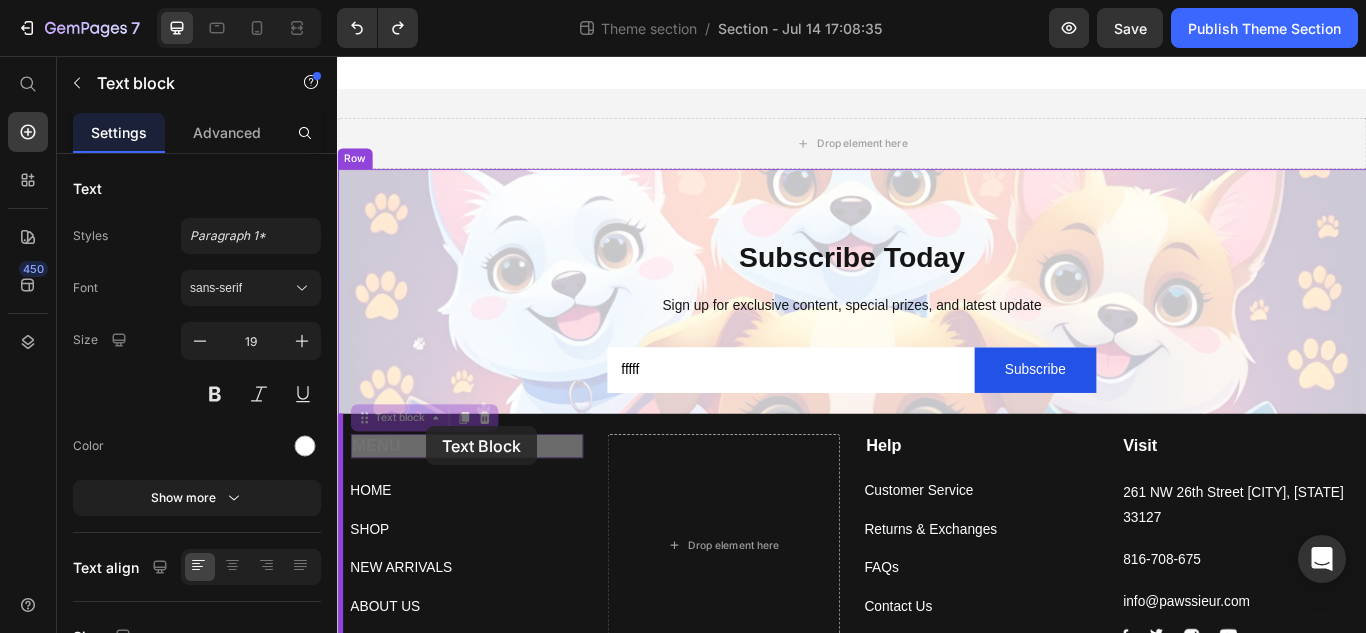 drag, startPoint x: 430, startPoint y: 503, endPoint x: 440, endPoint y: 490, distance: 16.40122 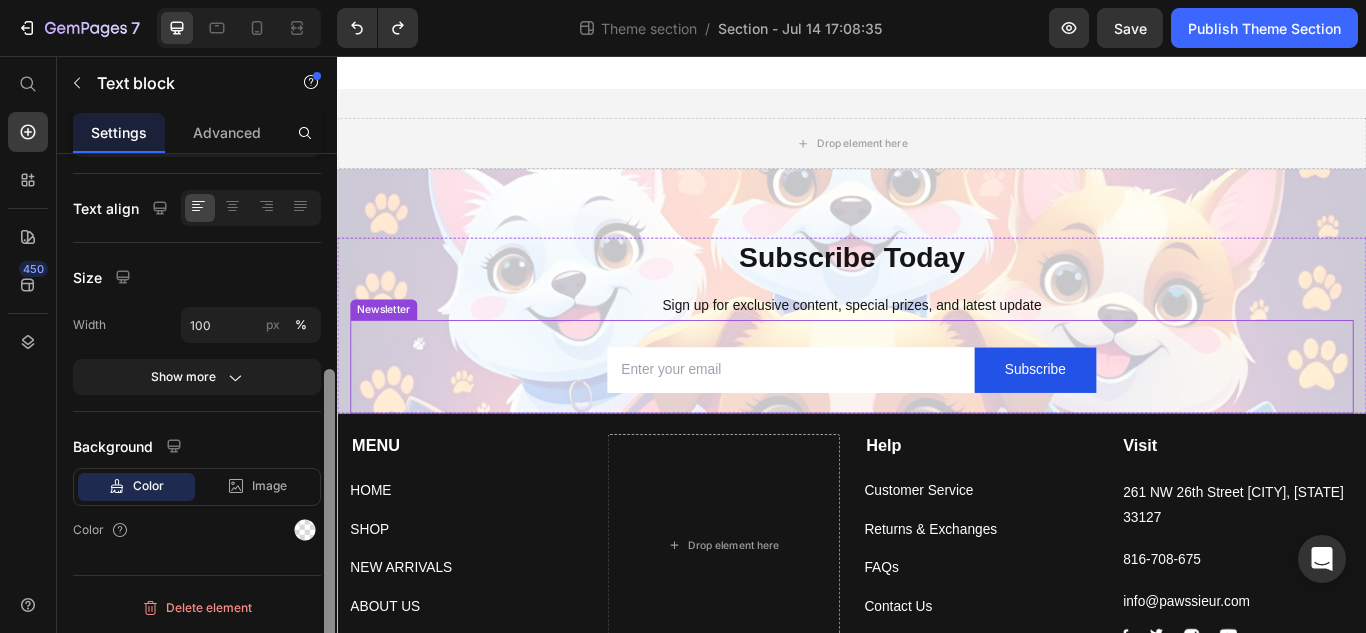 scroll, scrollTop: 296, scrollLeft: 0, axis: vertical 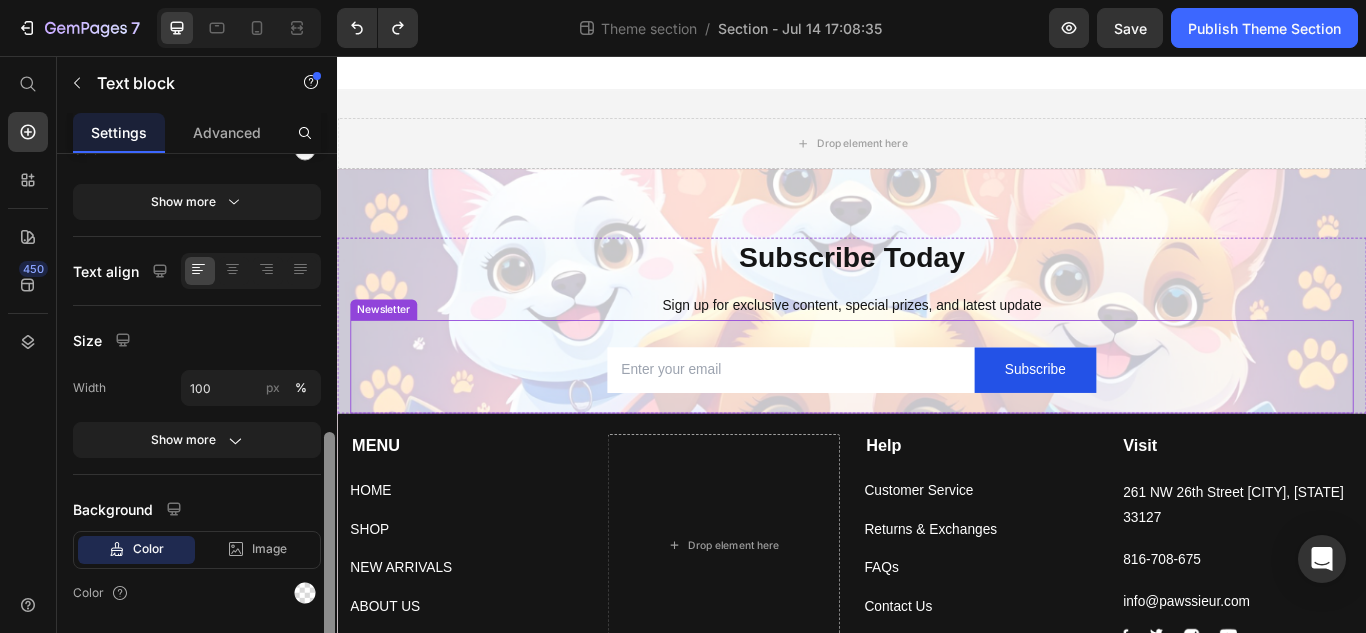 drag, startPoint x: 664, startPoint y: 360, endPoint x: 528, endPoint y: 564, distance: 245.17749 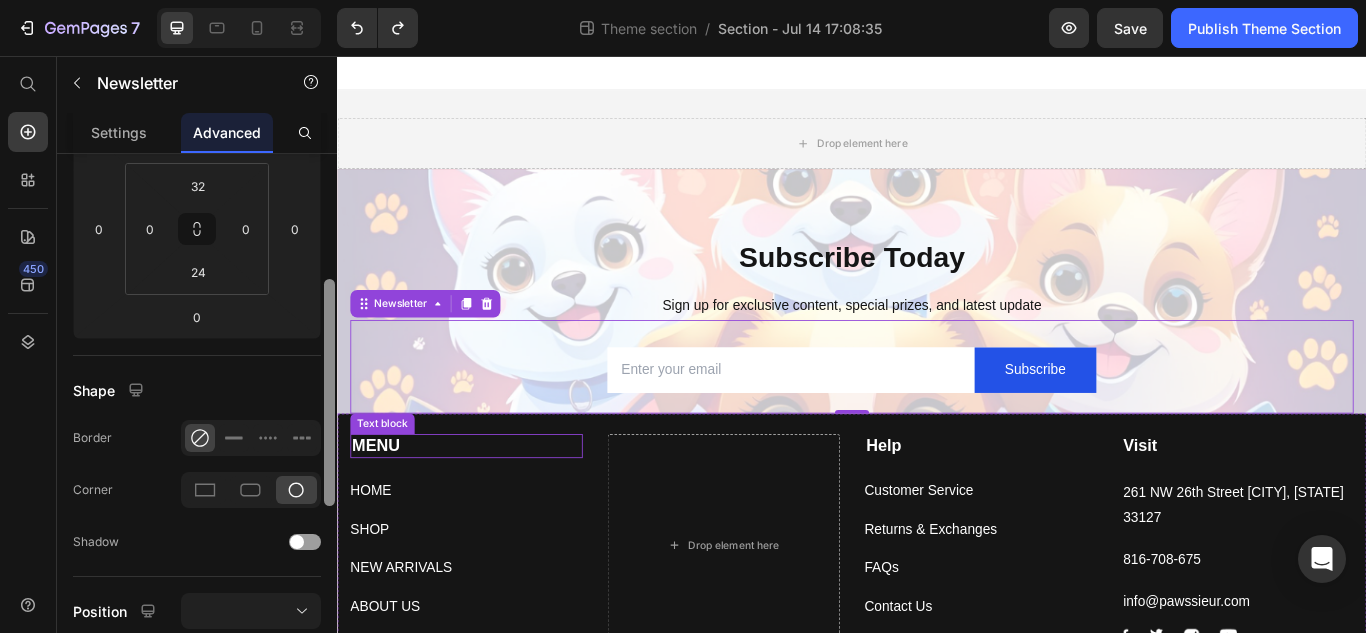 scroll, scrollTop: 0, scrollLeft: 0, axis: both 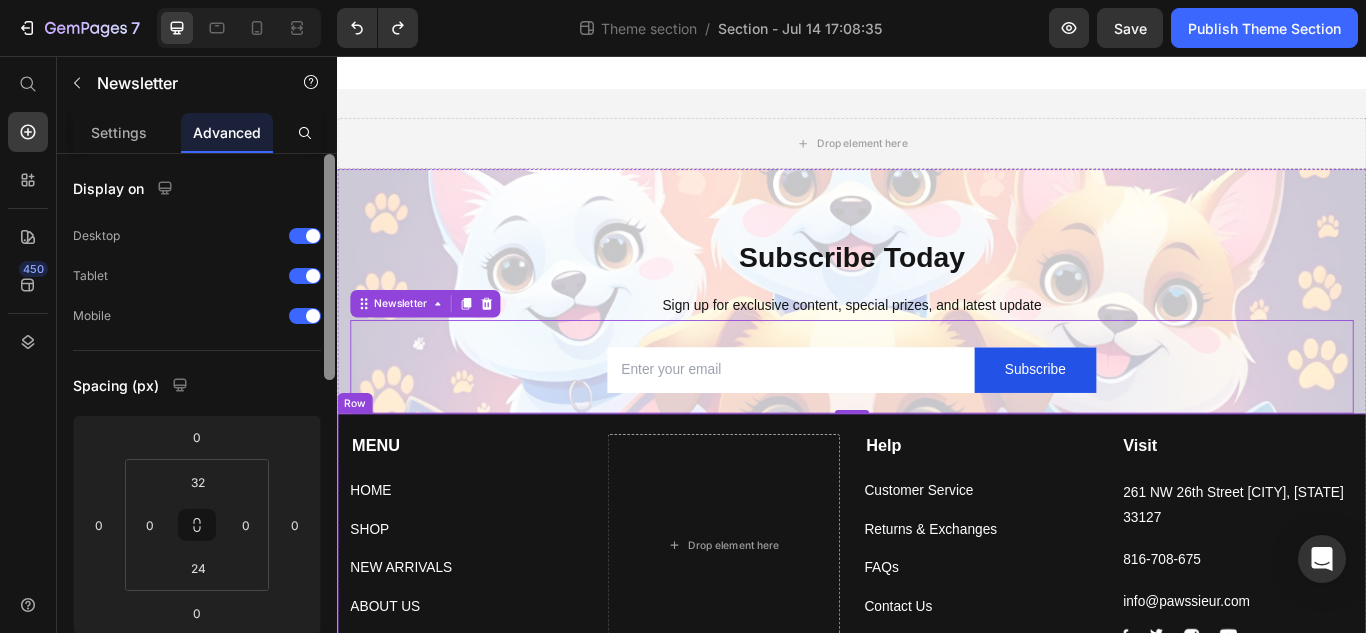 type 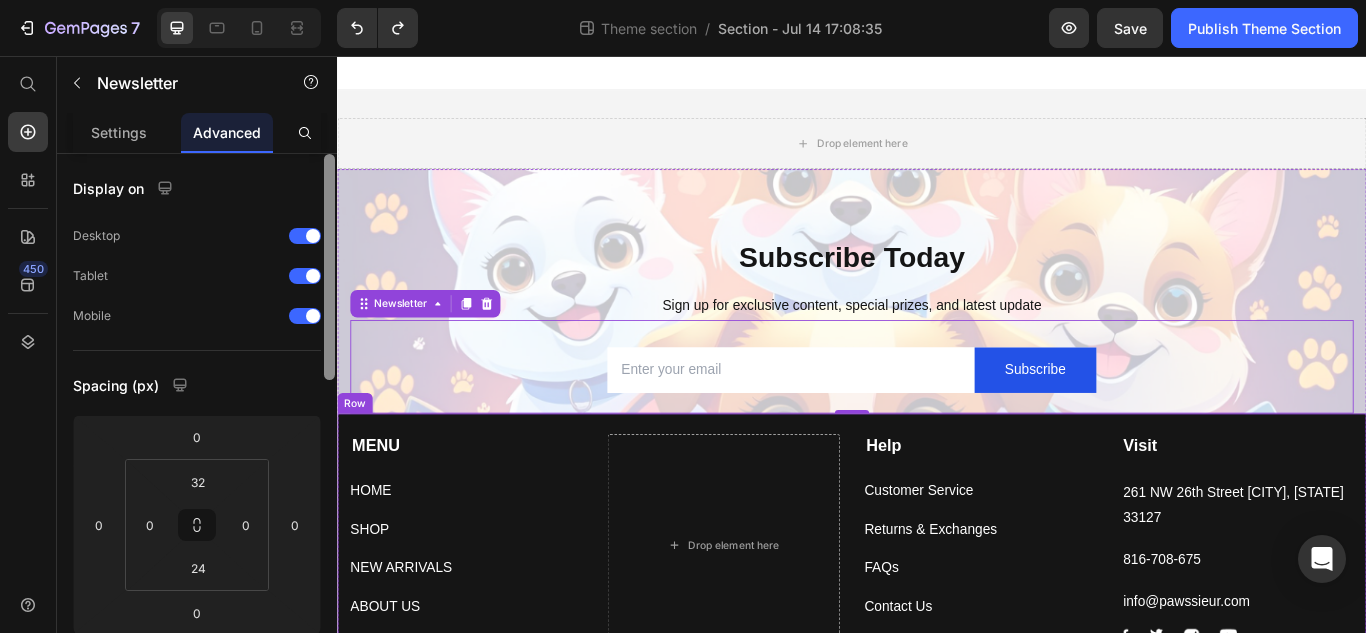 click on "MENU Text block HOME Button SHOP Button NEW ARRIVALS Button   ABOUT US Button TRACK YOUR ORDER Button
Drop element here Help Text block Customer Service Button Returns & Exchanges Button FAQs Button Contact Us Button Visit Text block 261 NW 26th Street [CITY], [STATE] 33127 Text block [PHONE] Text block info@pawssieur.com Text block Image Image Image Image Row Row" at bounding box center [937, 630] 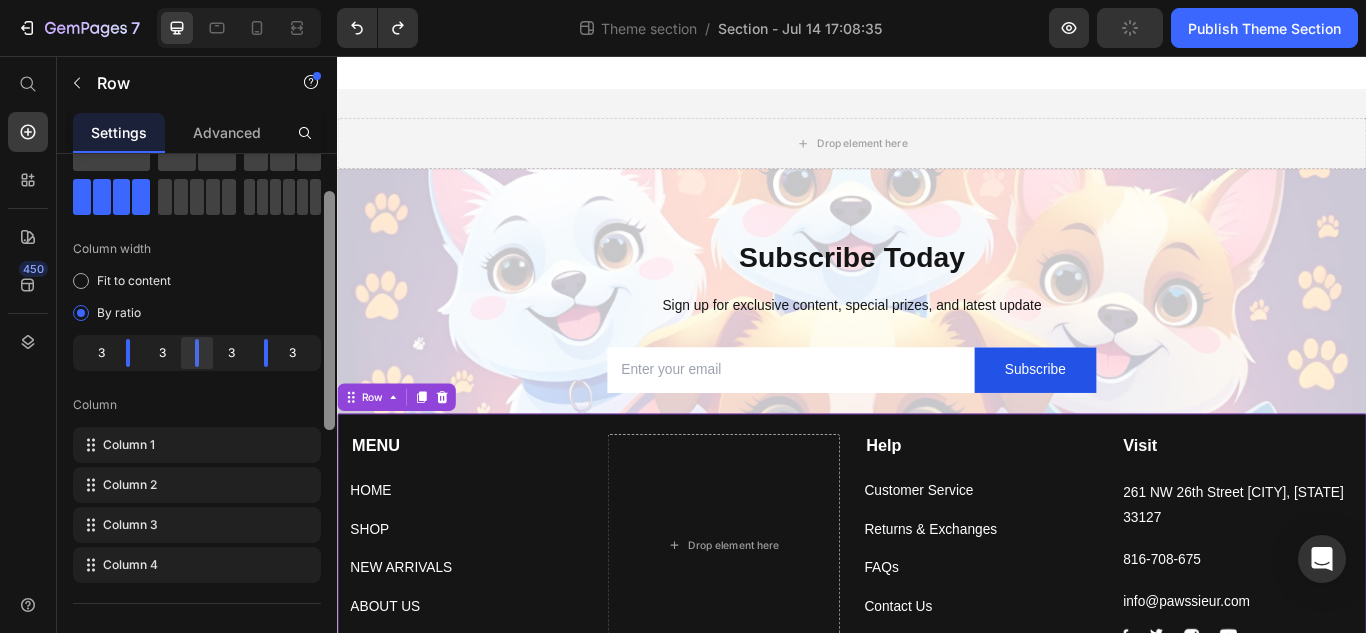 scroll, scrollTop: 85, scrollLeft: 0, axis: vertical 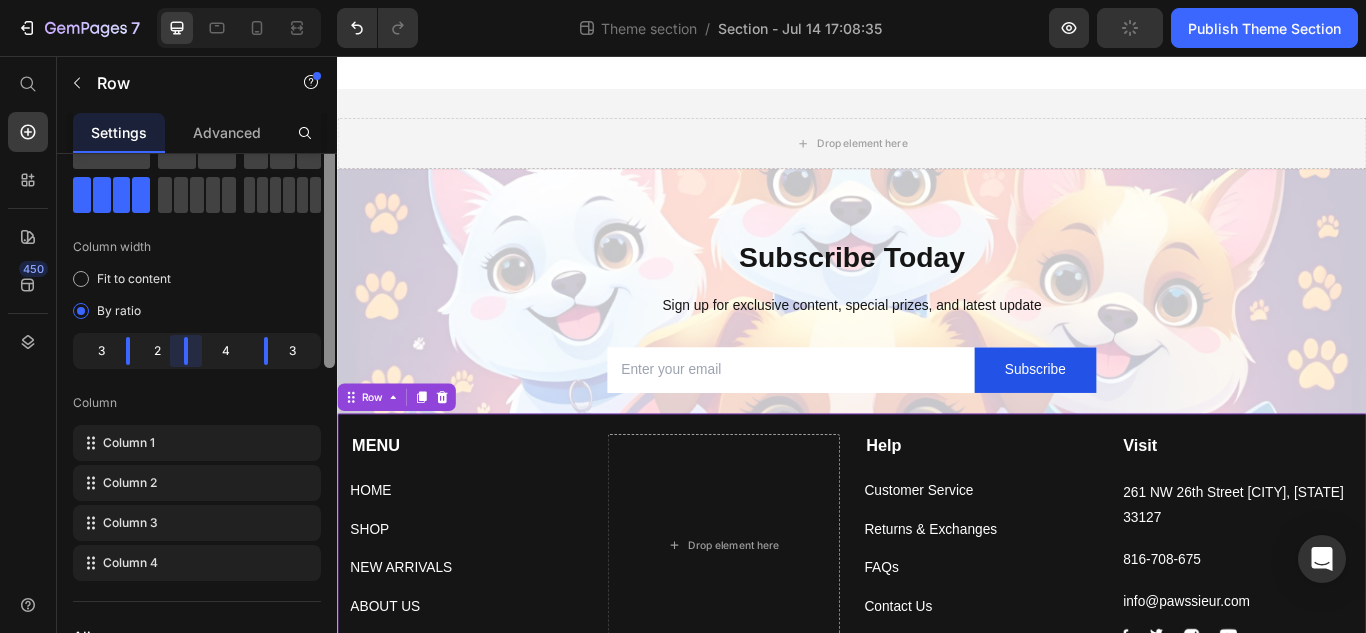drag, startPoint x: 192, startPoint y: 355, endPoint x: 284, endPoint y: 215, distance: 167.52313 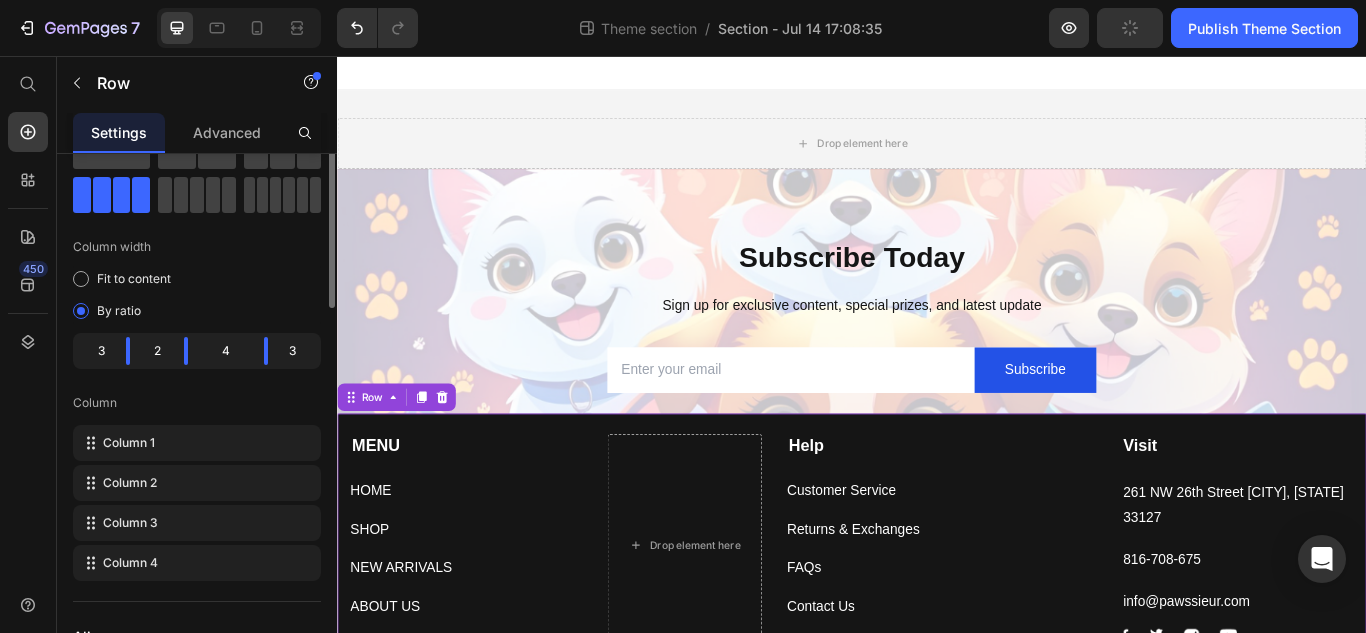 click on "Layout Column width Fit to content By ratio 3 2 4 3 Column Column 1 Column 2 Column 3 Column 4" 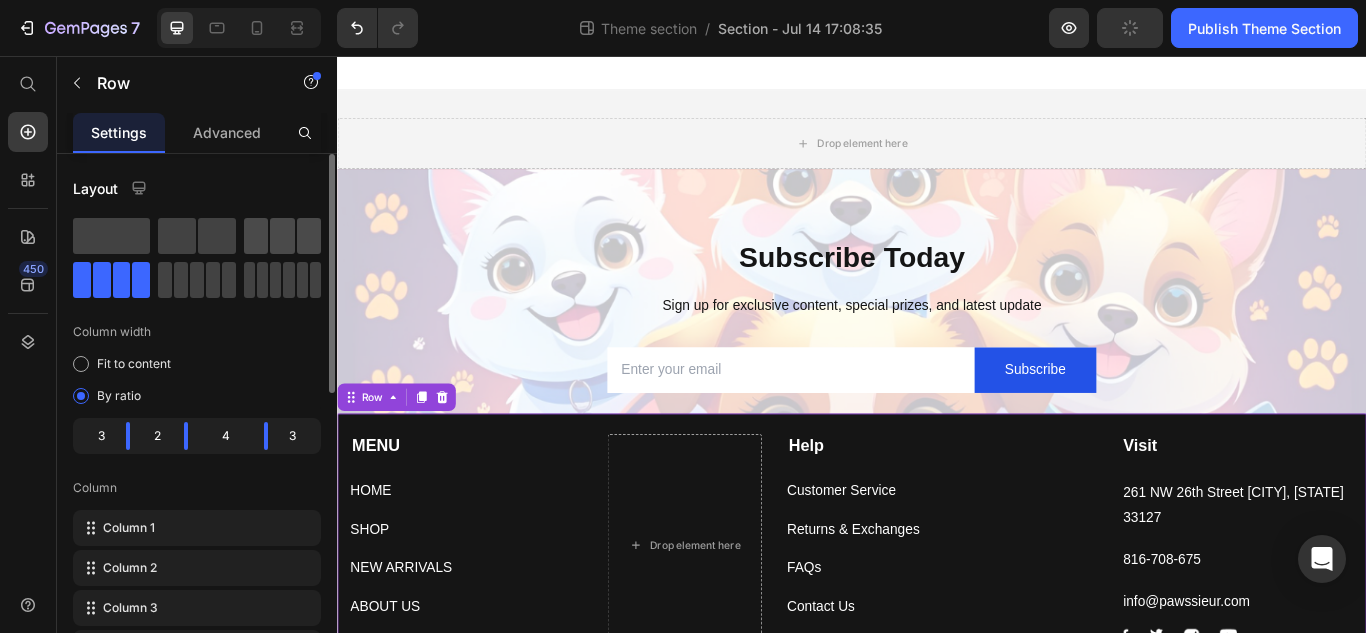 click 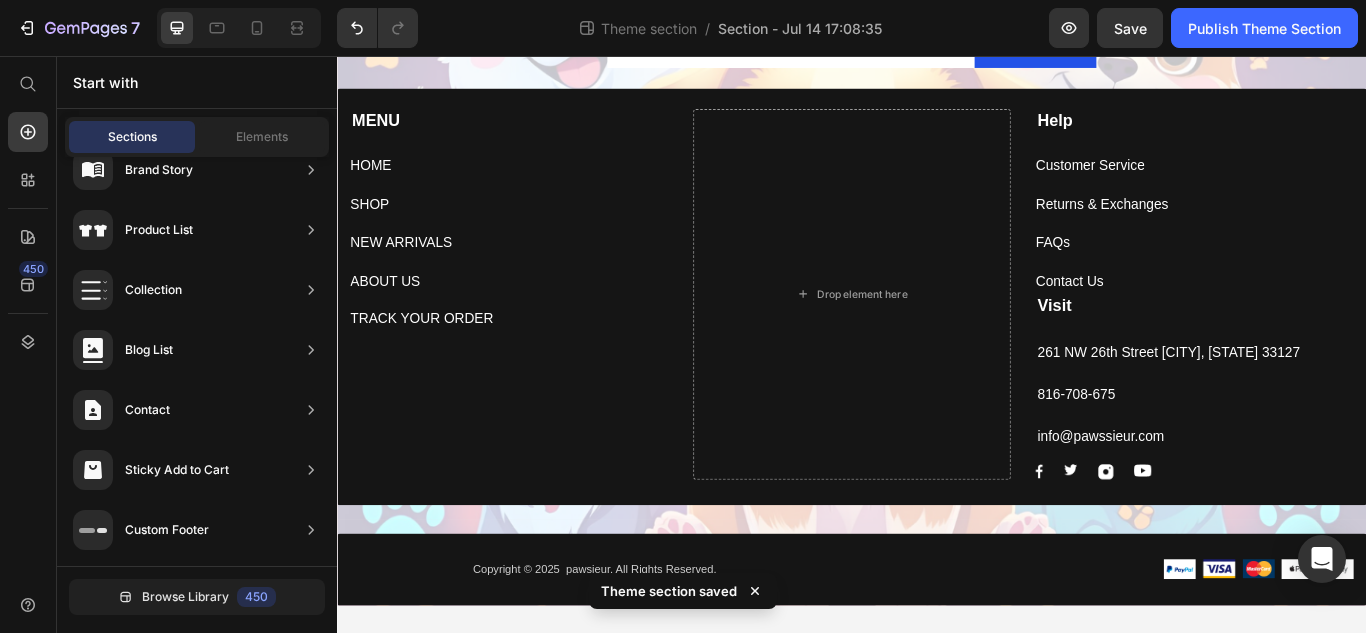 scroll, scrollTop: 367, scrollLeft: 0, axis: vertical 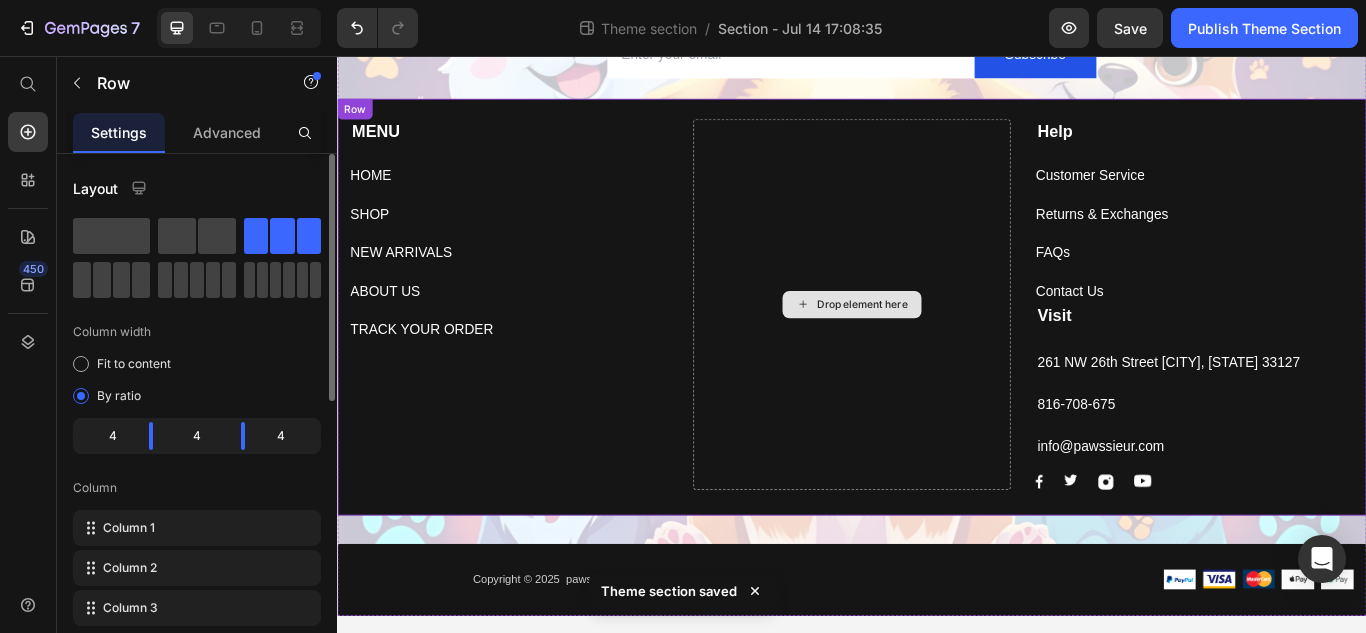 click on "Drop element here" at bounding box center (937, 346) 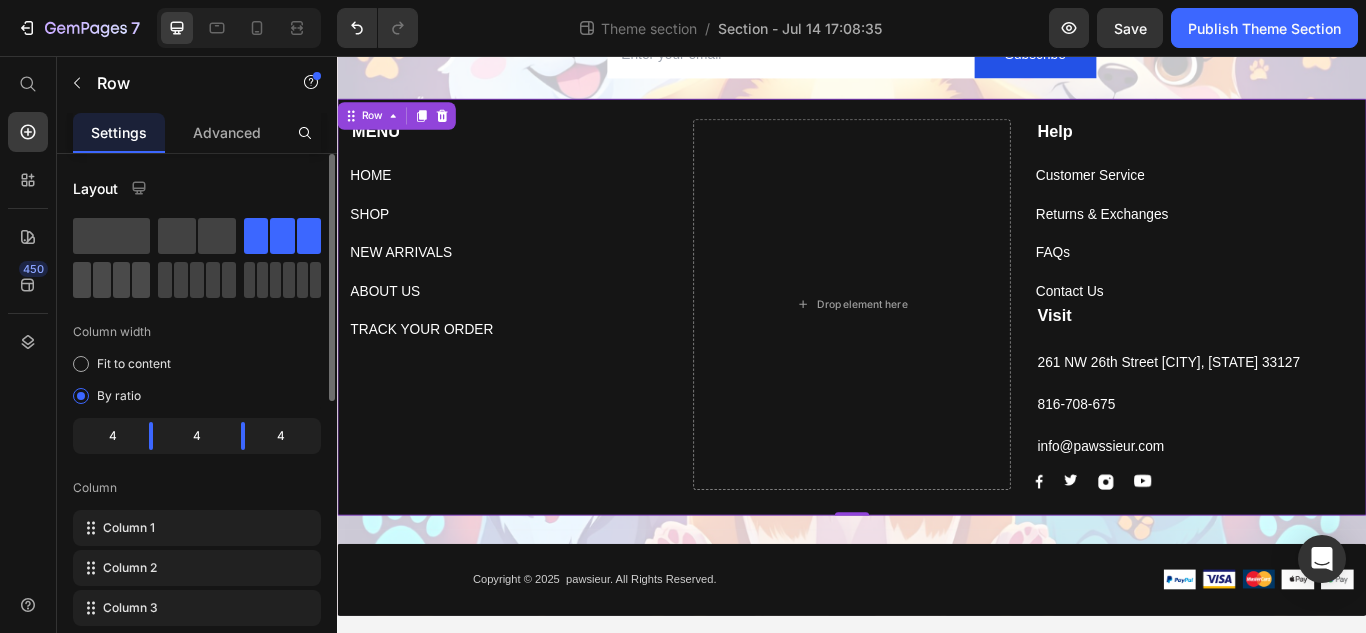 click 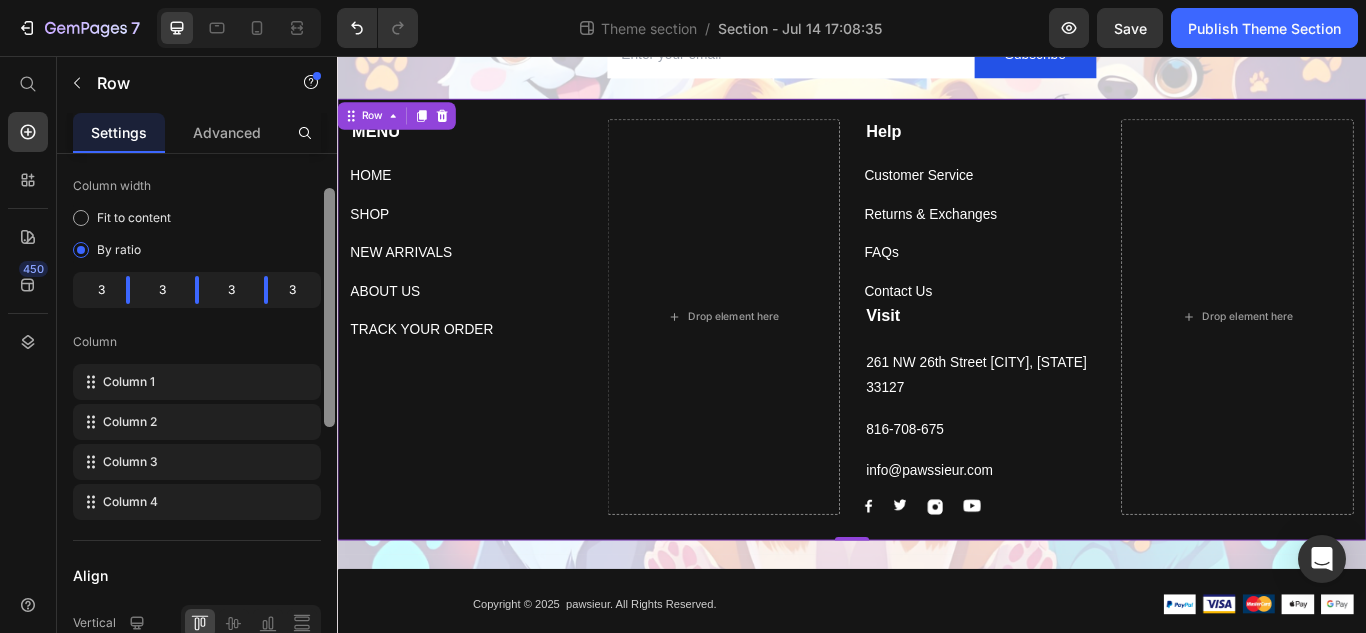 drag, startPoint x: 327, startPoint y: 372, endPoint x: 327, endPoint y: 438, distance: 66 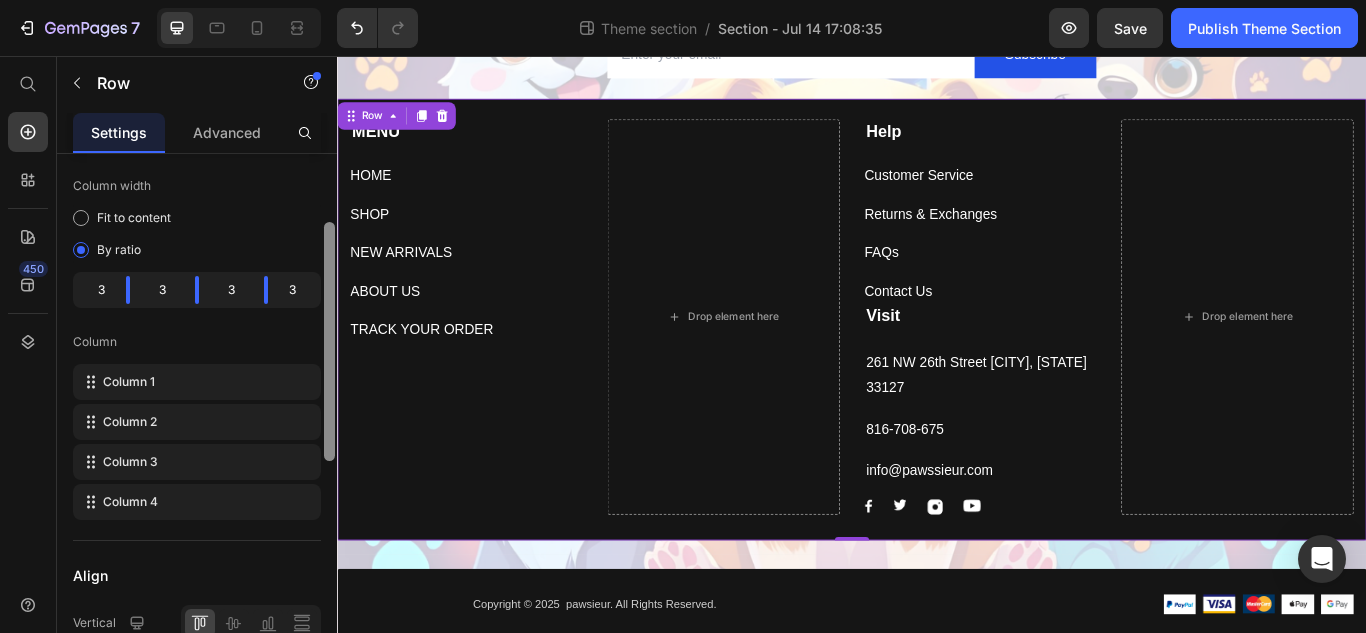 scroll, scrollTop: 148, scrollLeft: 0, axis: vertical 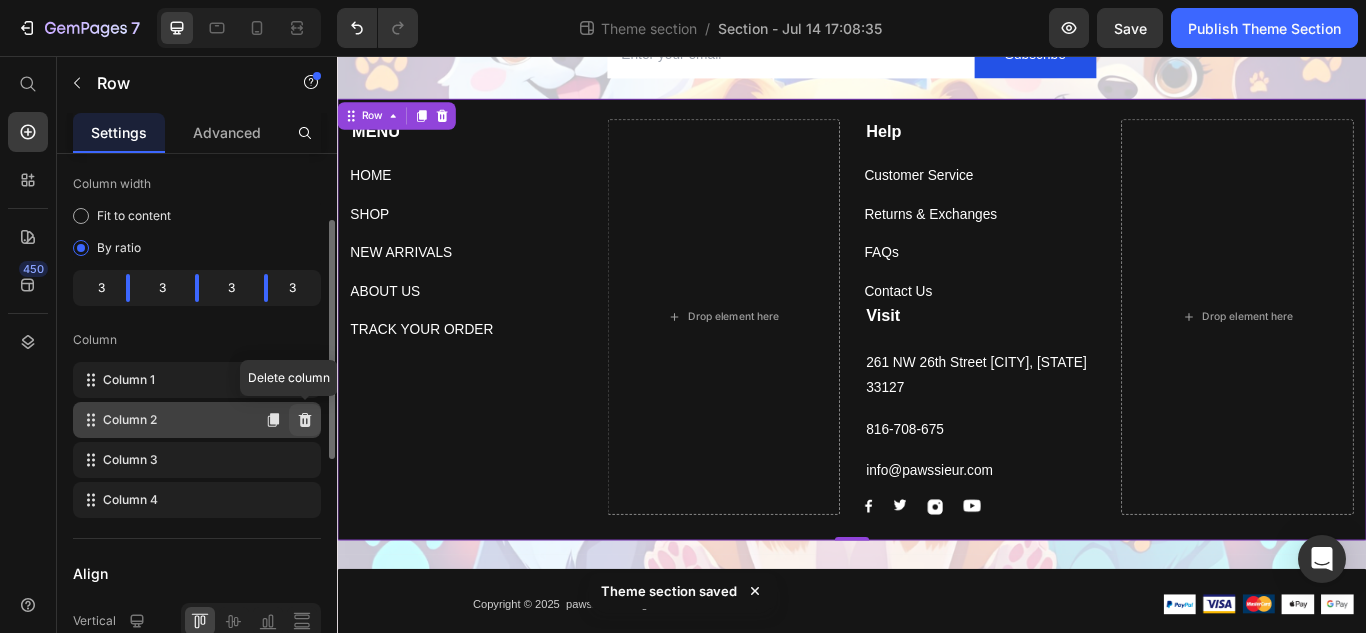 click 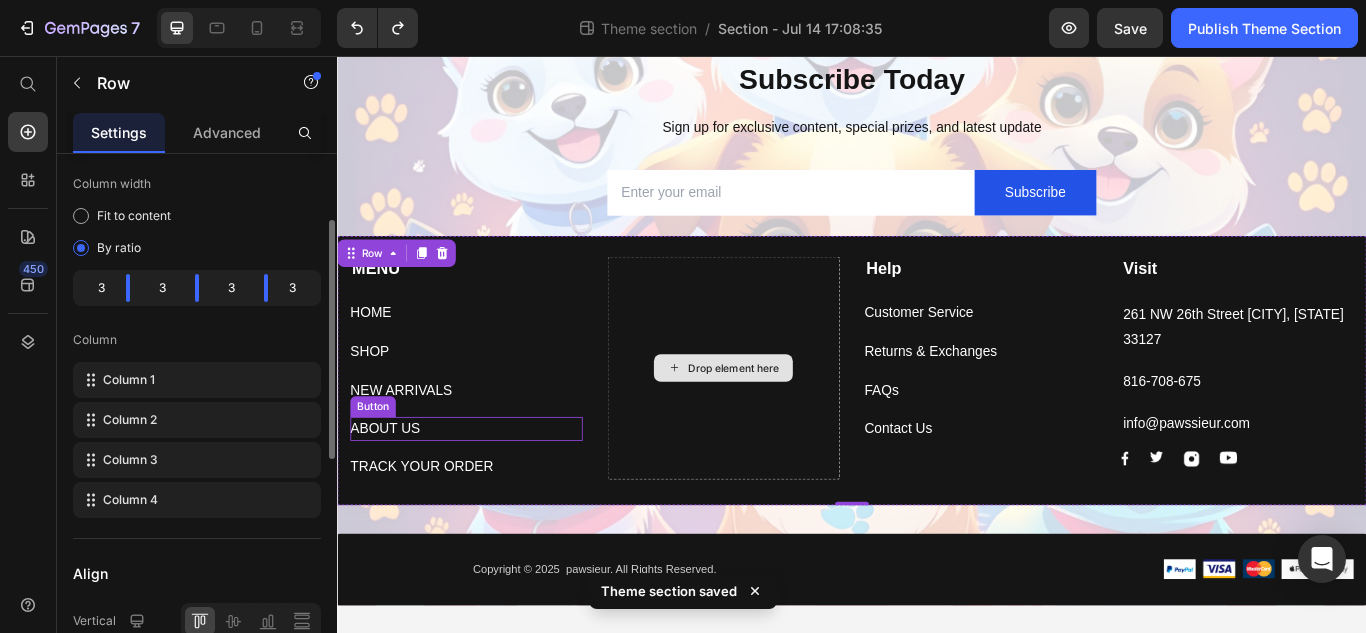 scroll, scrollTop: 207, scrollLeft: 0, axis: vertical 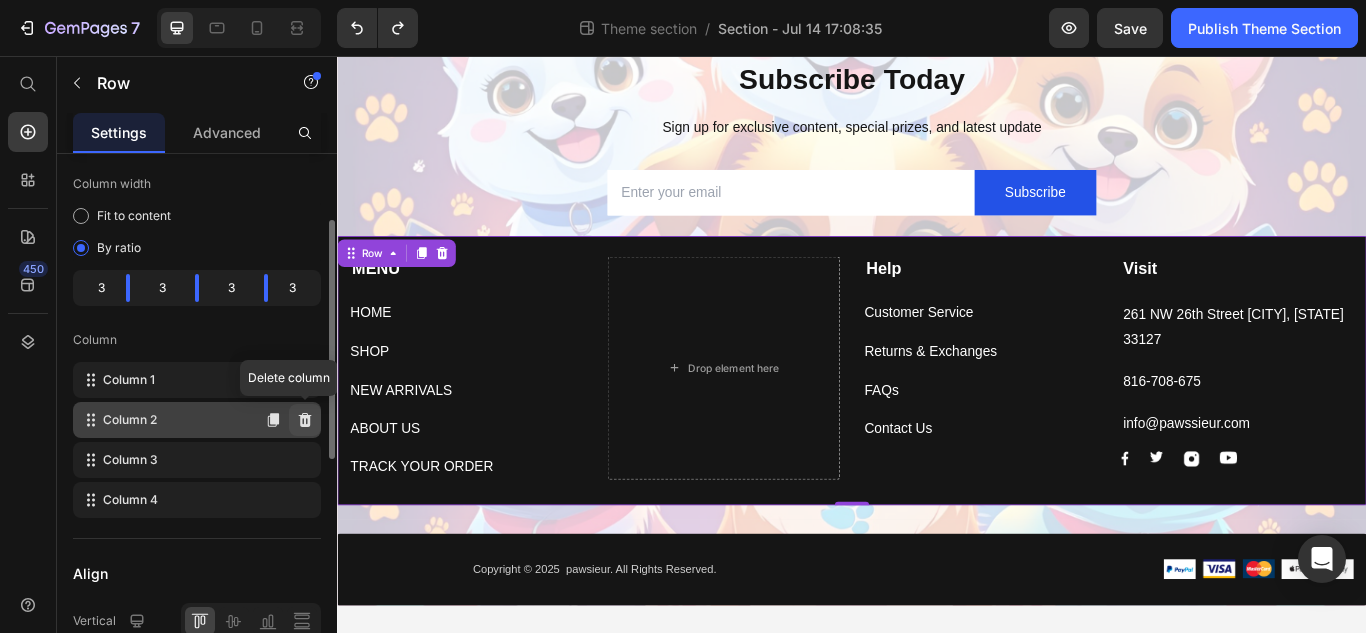 click 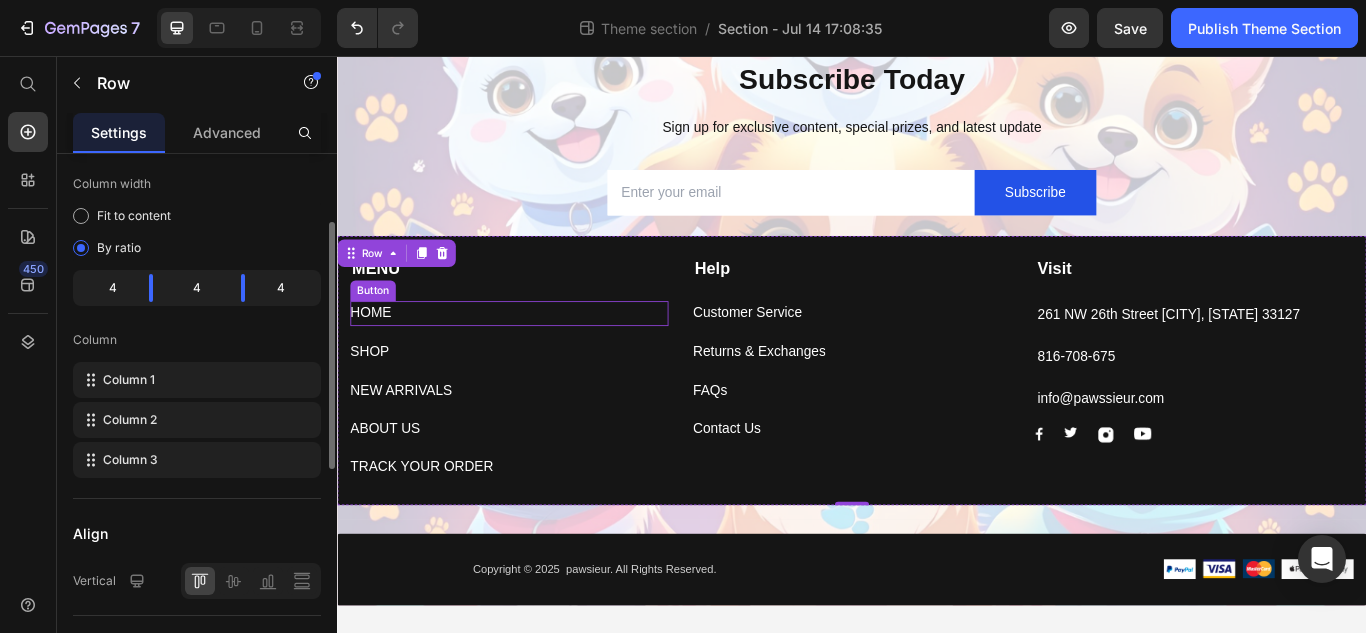 click on "HOME Button" at bounding box center [537, 356] 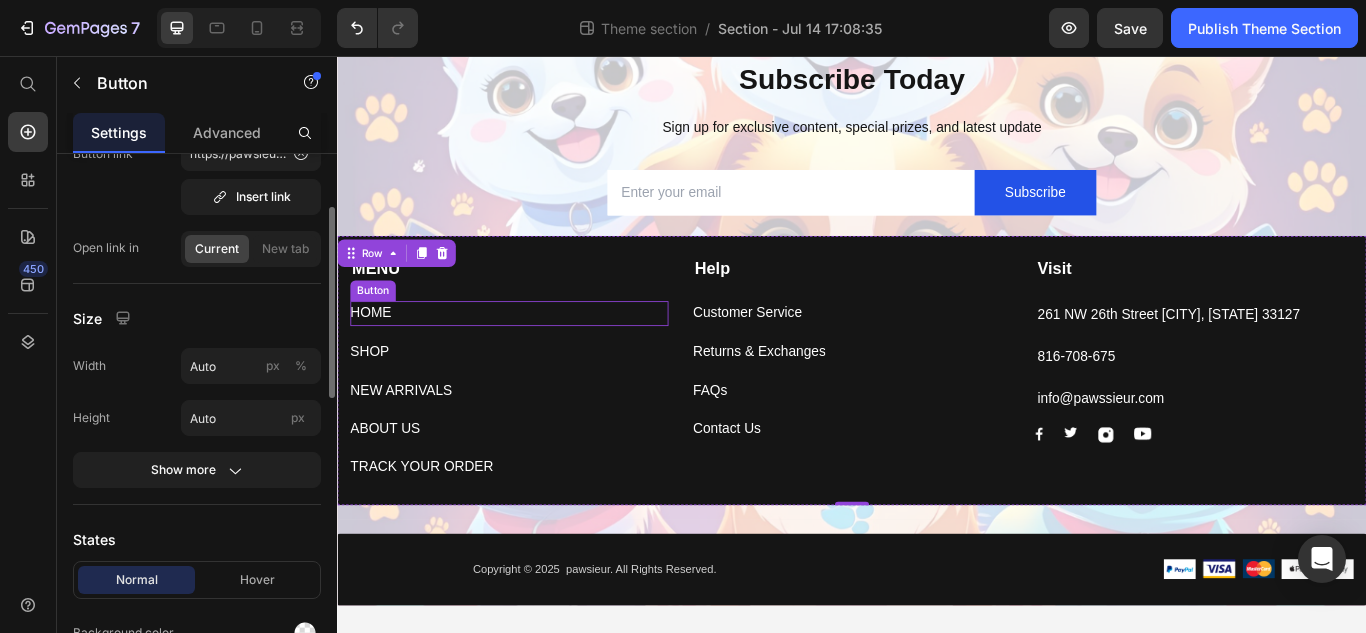 click on "HOME Button" at bounding box center (537, 356) 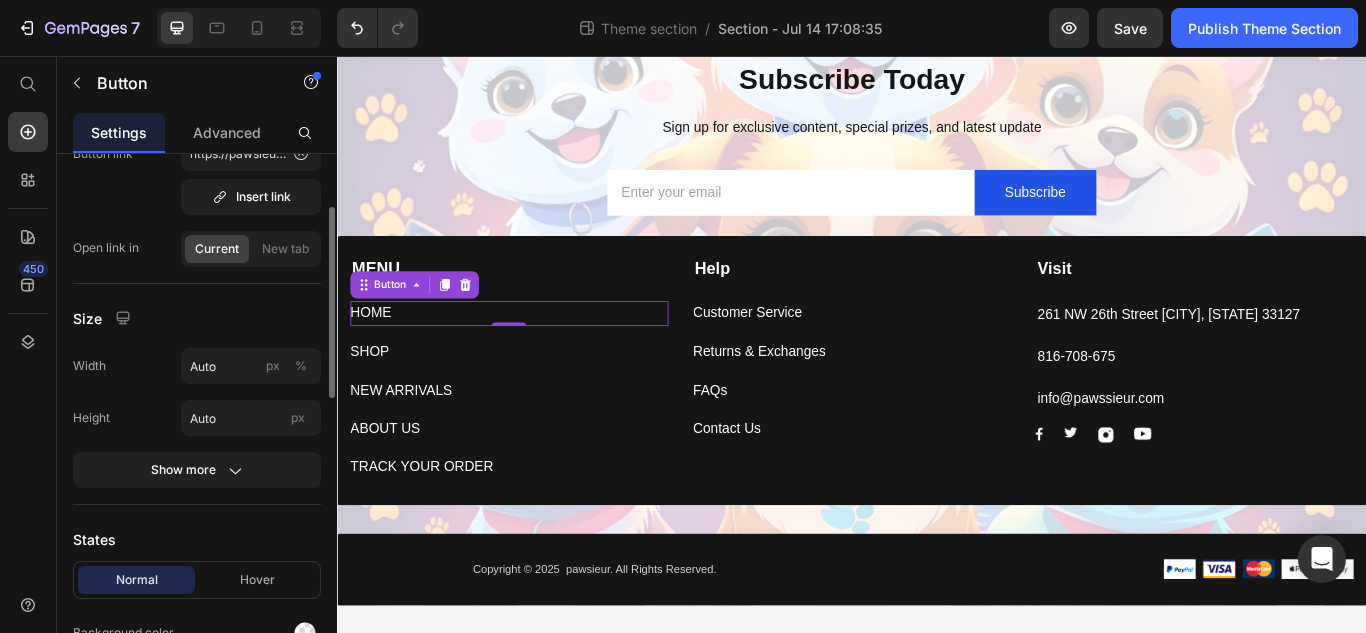 scroll, scrollTop: 0, scrollLeft: 0, axis: both 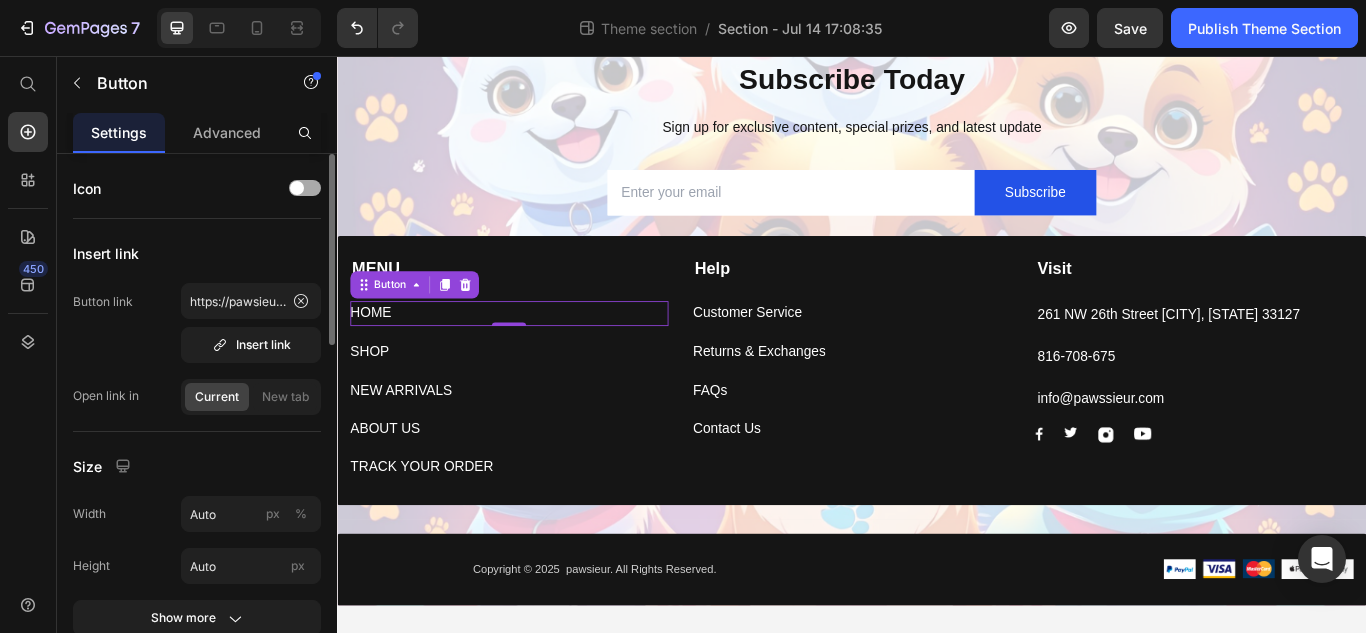 click on "HOME Button   0" at bounding box center (537, 356) 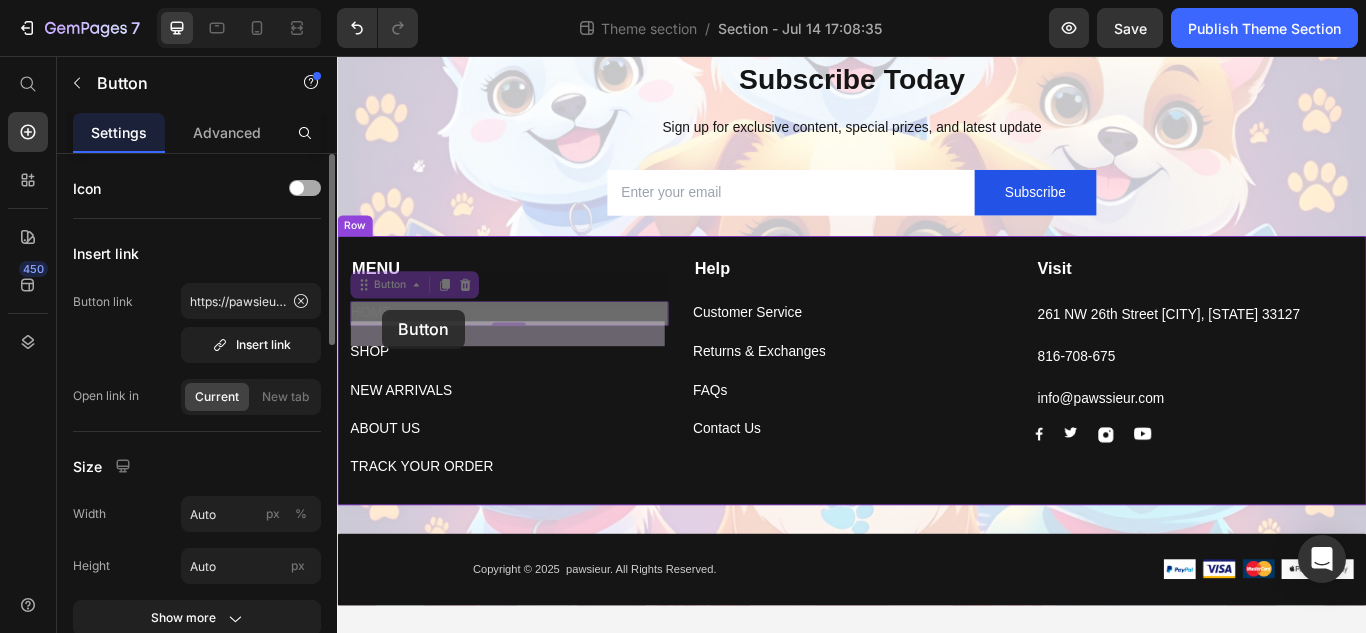 drag, startPoint x: 408, startPoint y: 353, endPoint x: 389, endPoint y: 352, distance: 19.026299 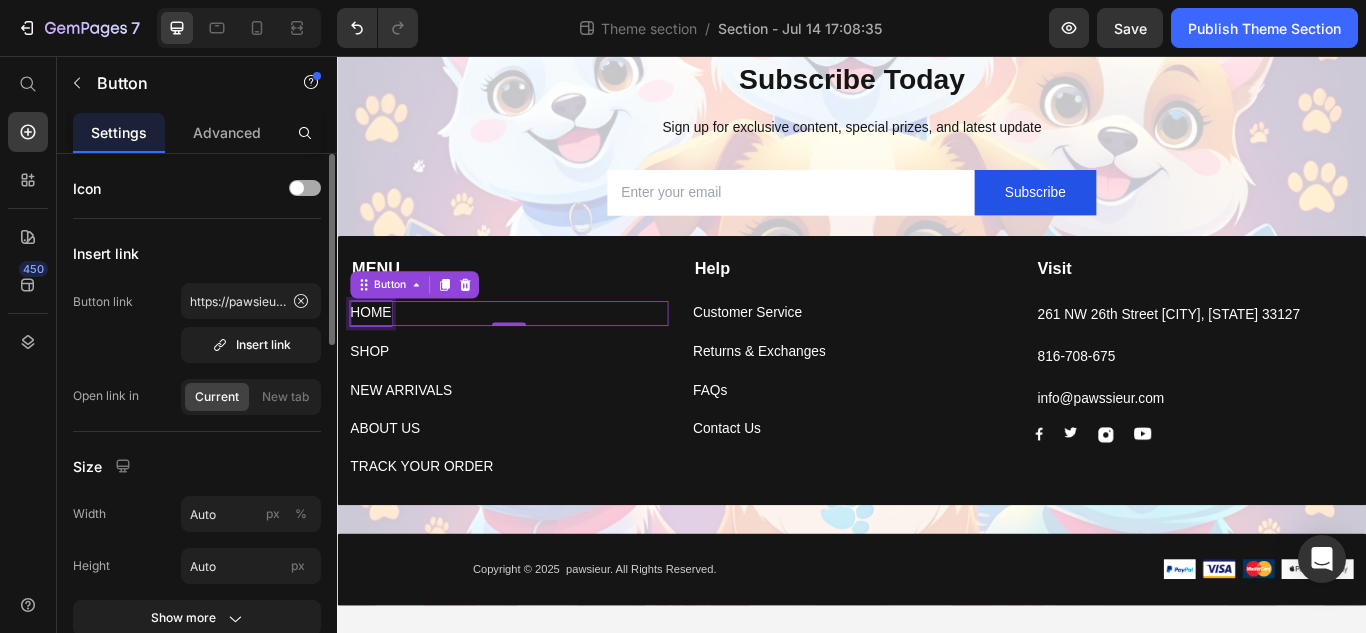 click on "HOME" at bounding box center (376, 356) 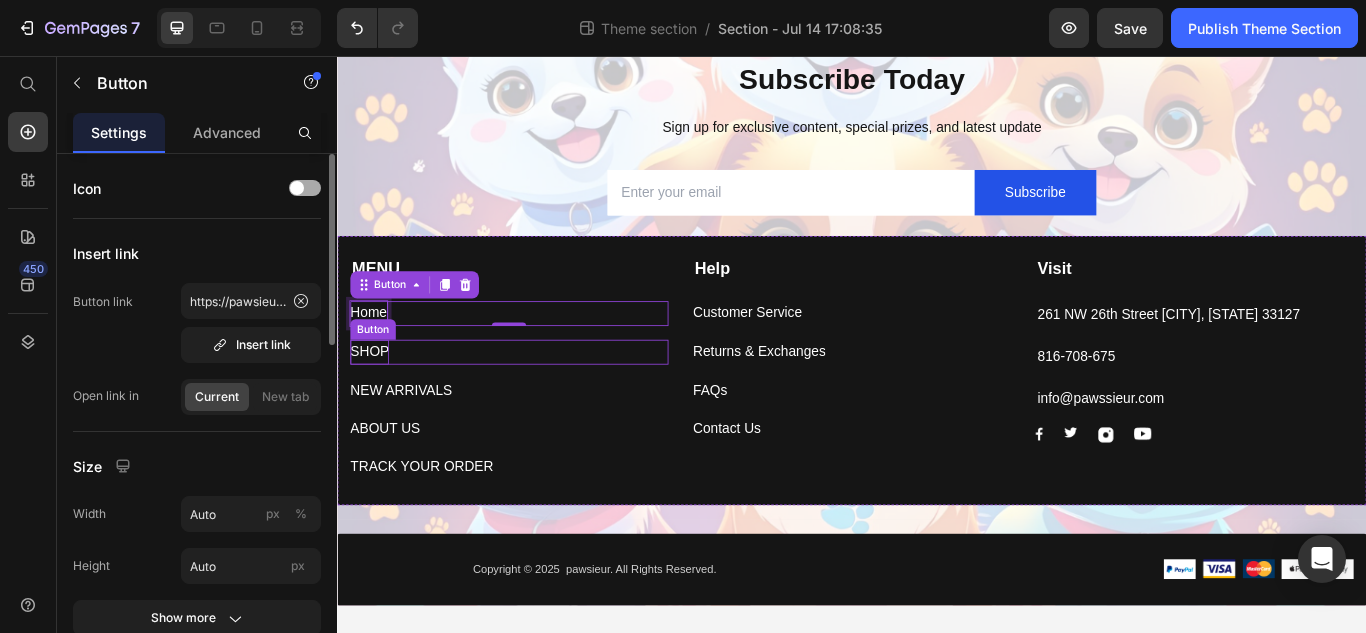 click on "SHOP" at bounding box center (374, 401) 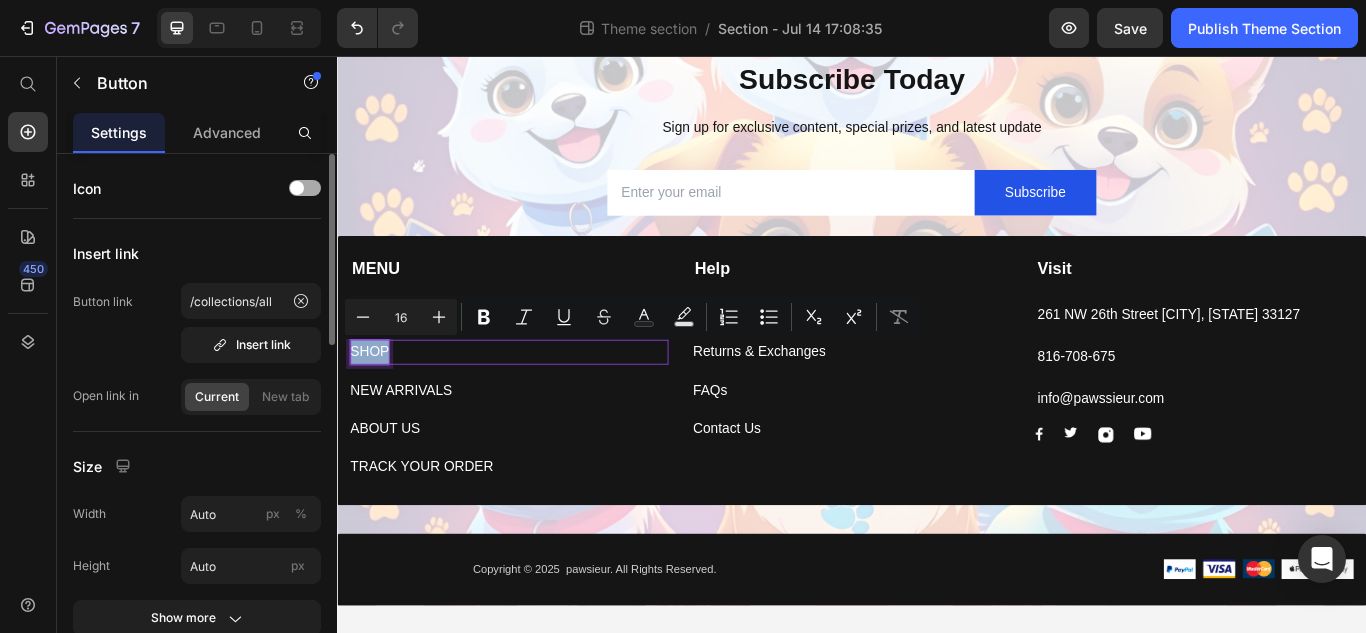 click on "SHOP" at bounding box center [374, 401] 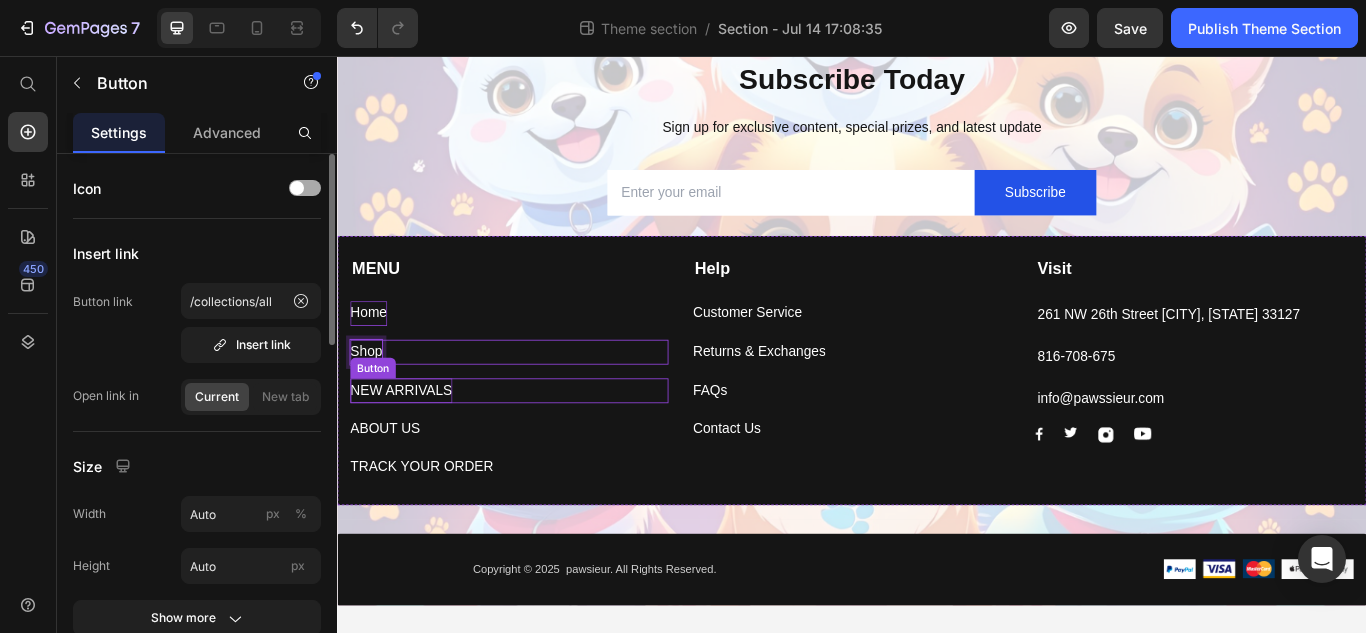 click on "NEW ARRIVALS" at bounding box center (411, 446) 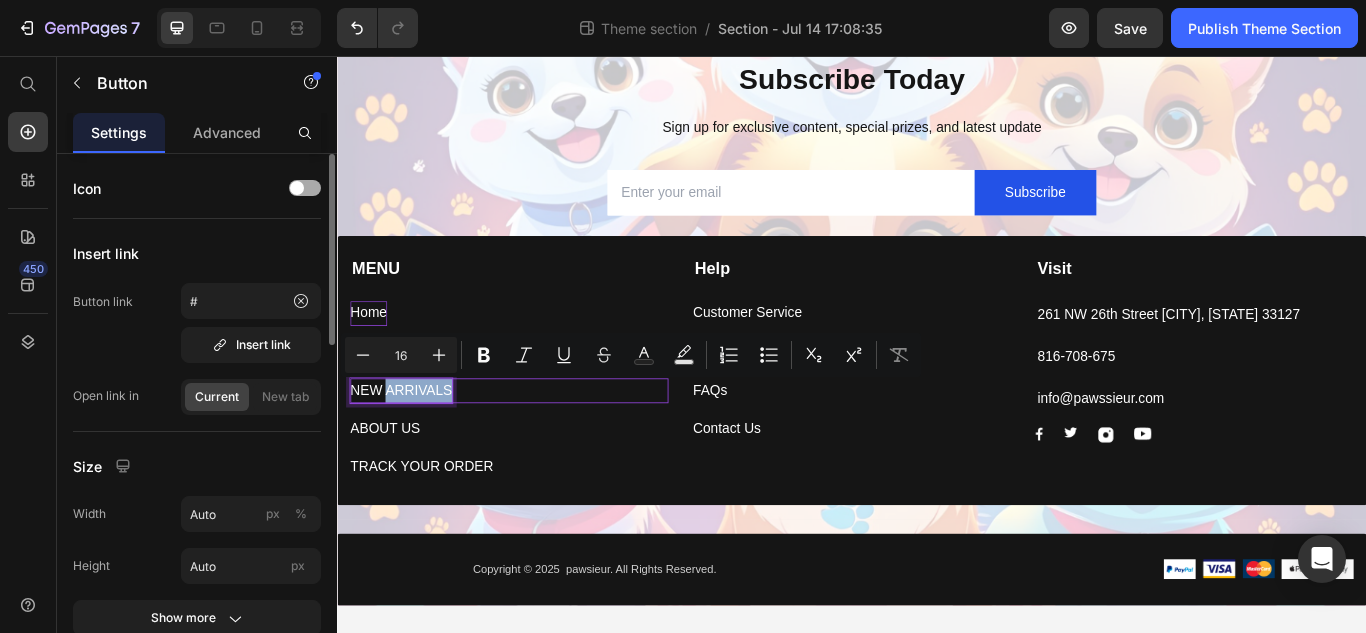 click on "NEW ARRIVALS" at bounding box center (411, 446) 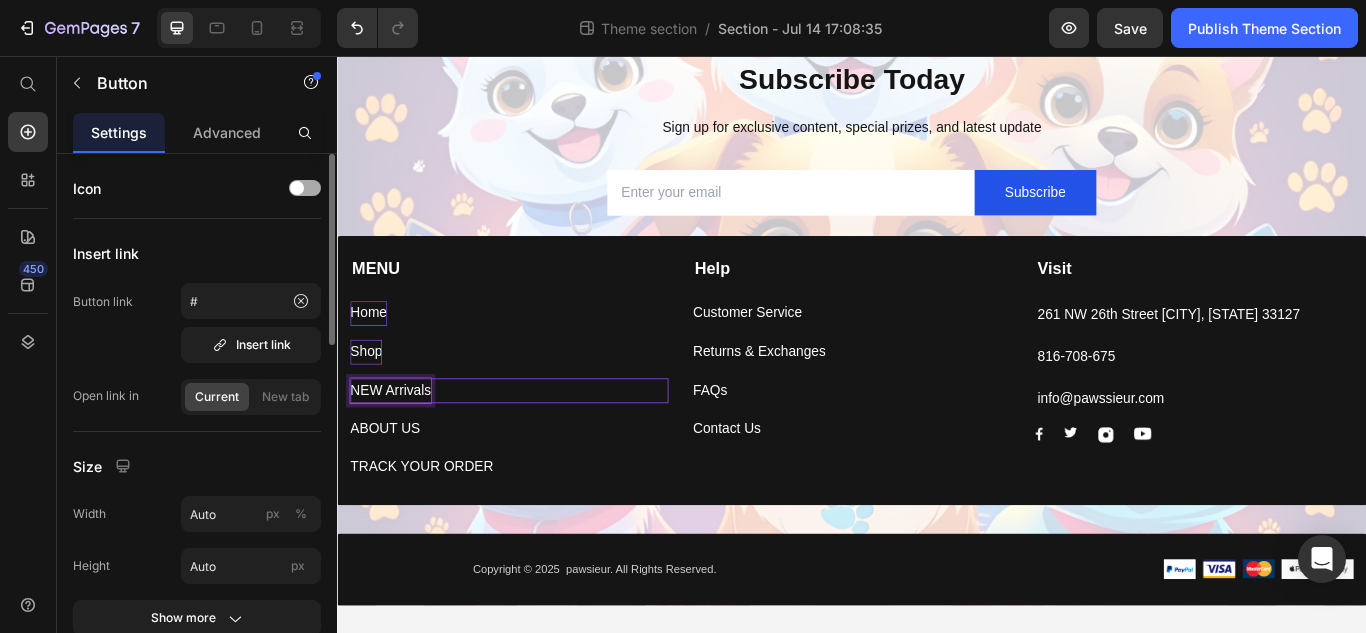 click on "NEW Arrivals" at bounding box center [399, 446] 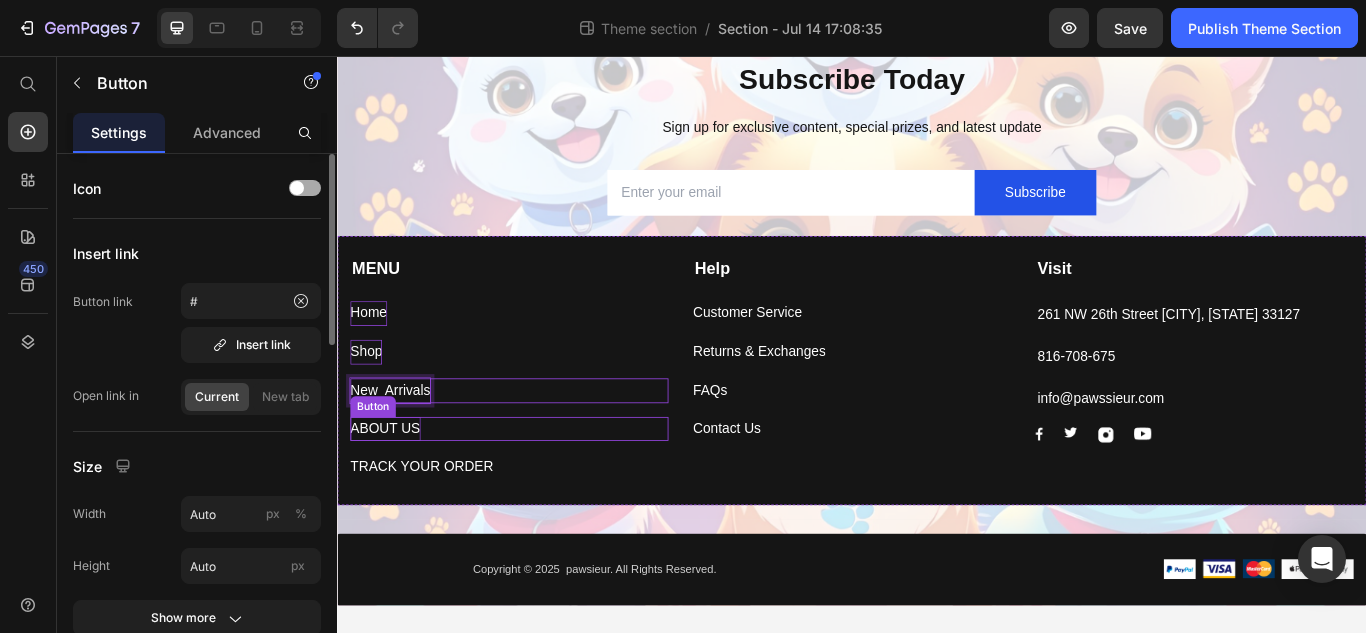 click on "ABOUT US" at bounding box center [393, 491] 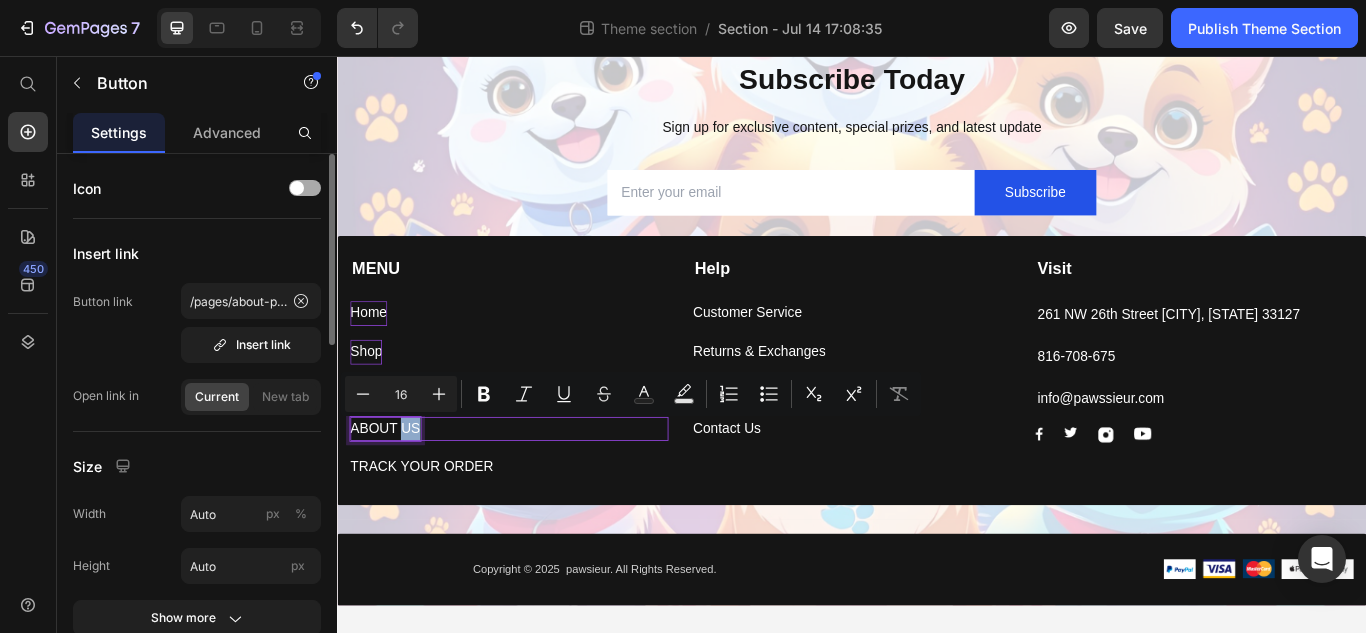 click on "ABOUT US" at bounding box center [393, 491] 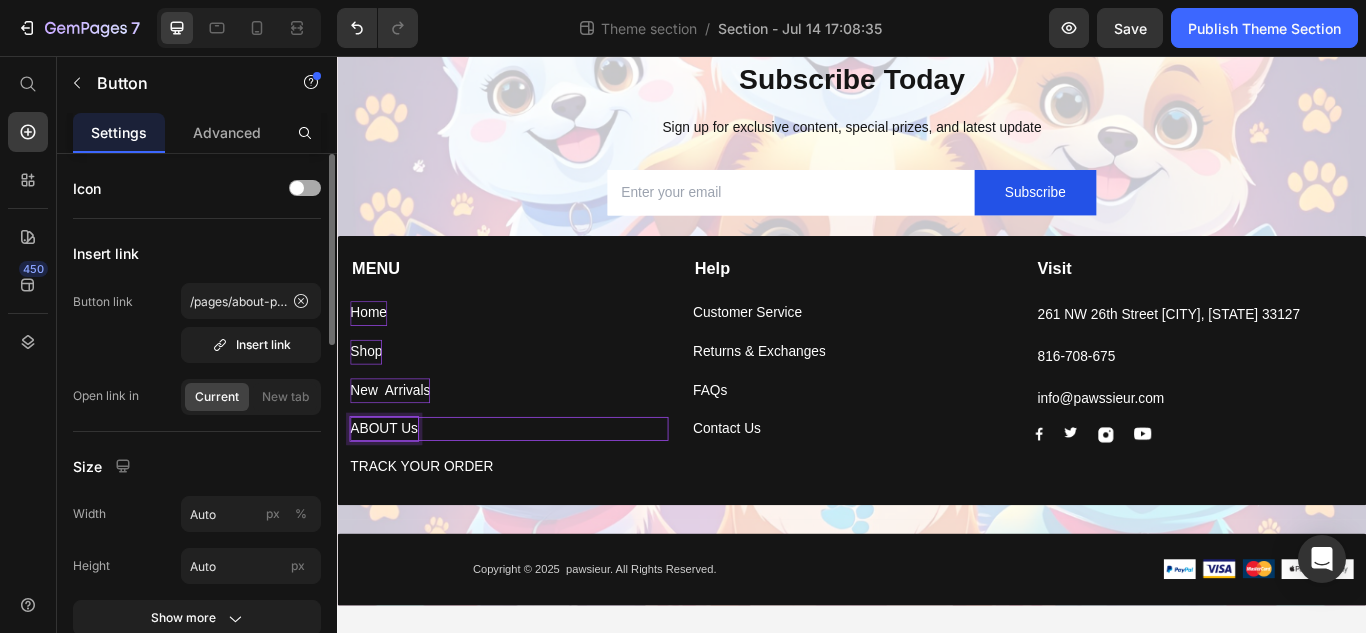 click on "ABOUT Us" at bounding box center [391, 491] 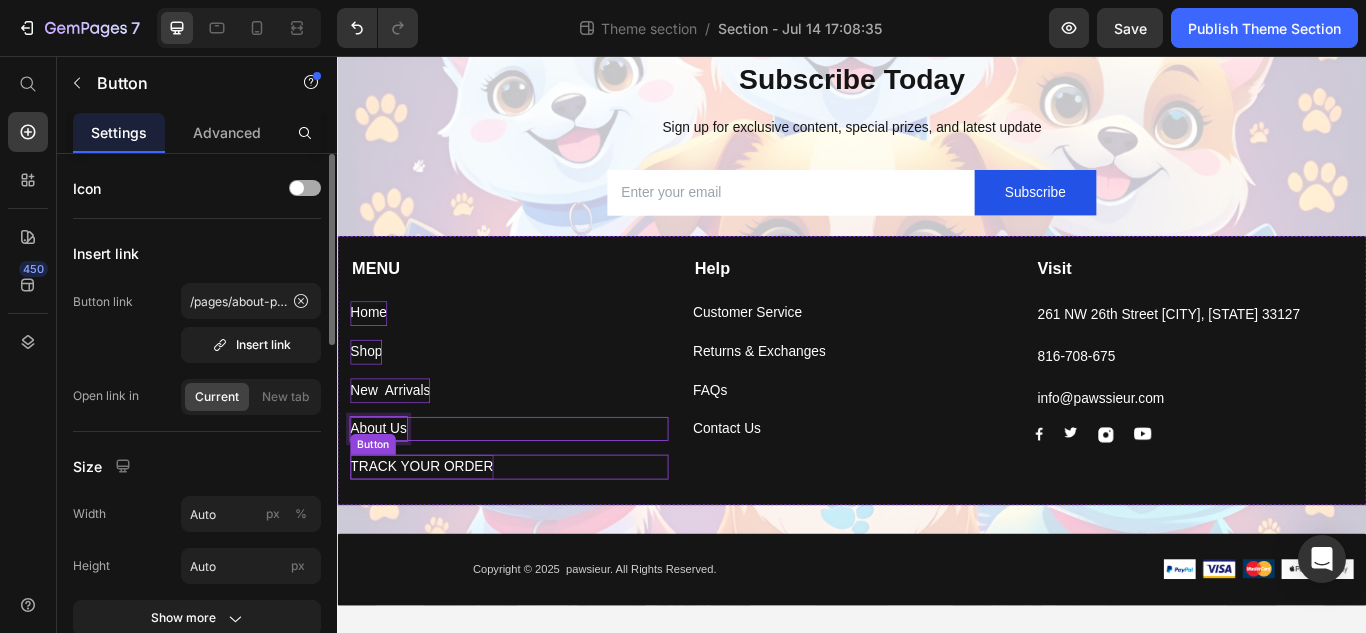 click on "TRACK YOUR ORDER" at bounding box center [435, 535] 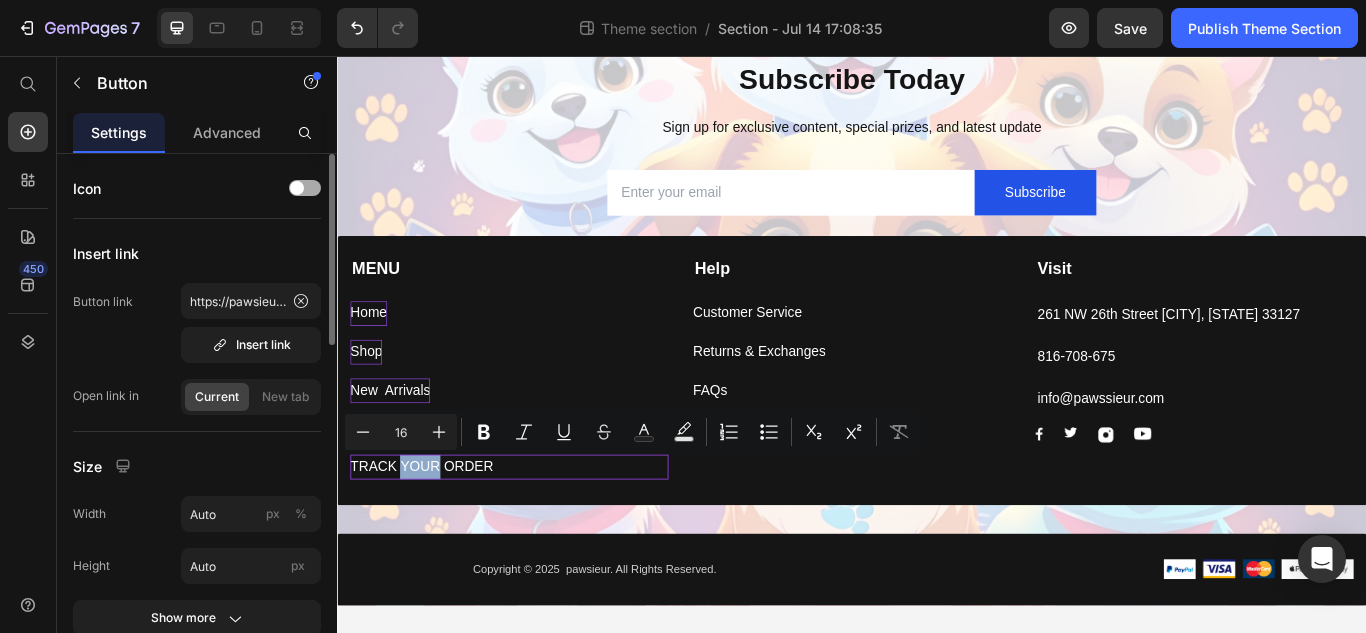 click on "TRACK YOUR ORDER Button   0" at bounding box center [537, 535] 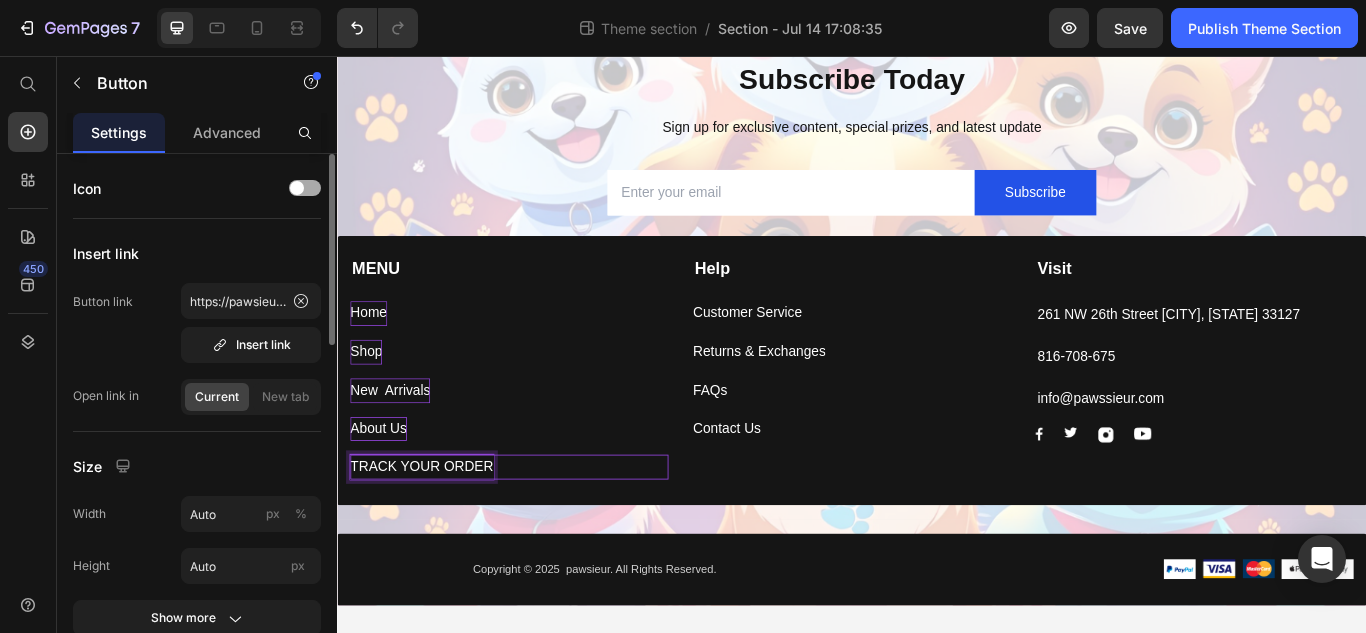 click on "TRACK YOUR ORDER" at bounding box center [435, 535] 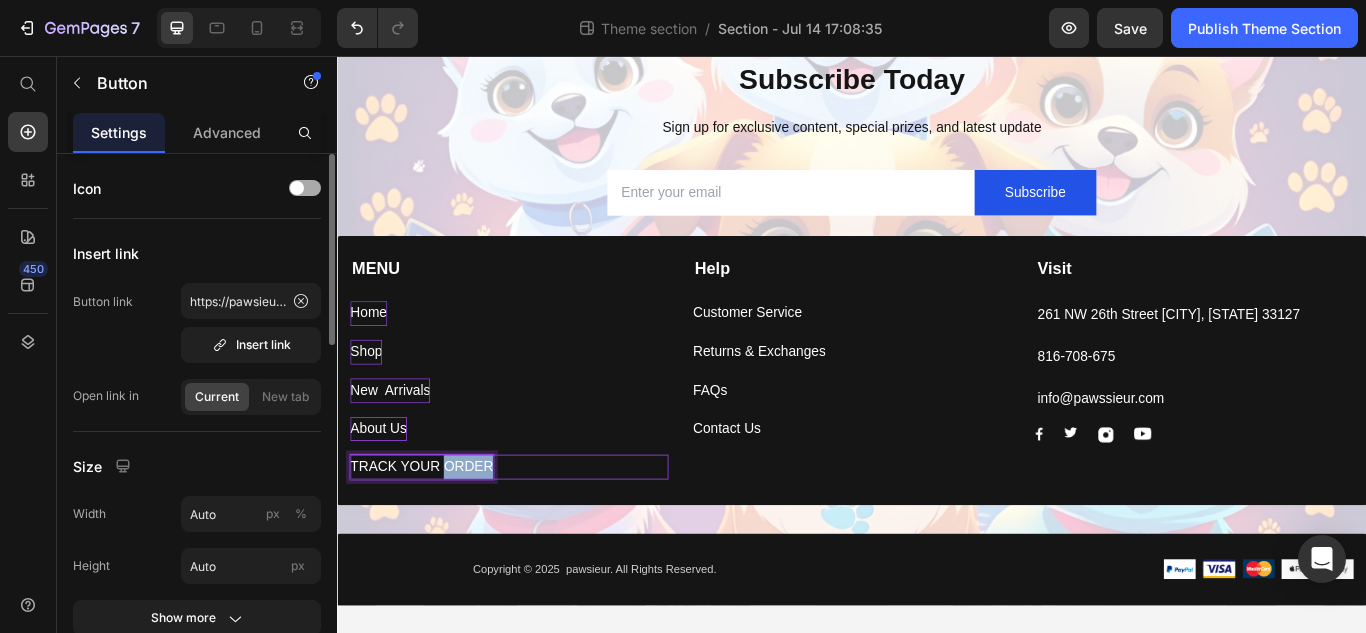 click on "TRACK YOUR ORDER" at bounding box center [435, 535] 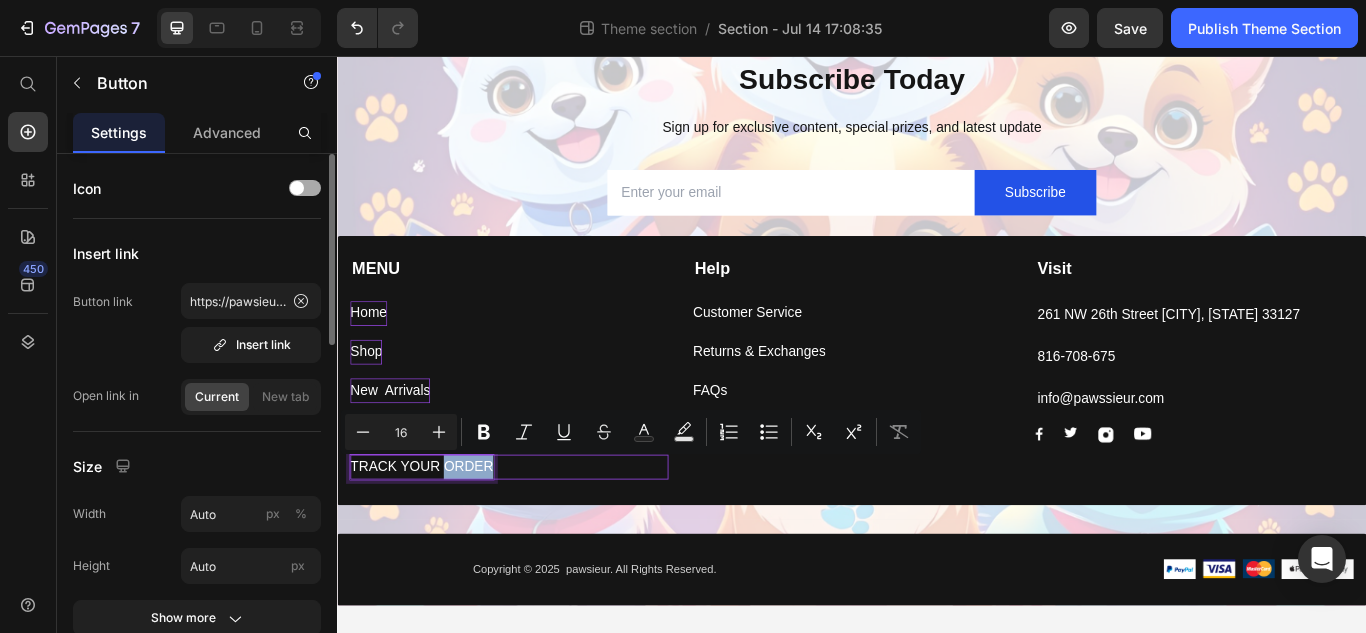 click on "TRACK YOUR ORDER" at bounding box center (435, 535) 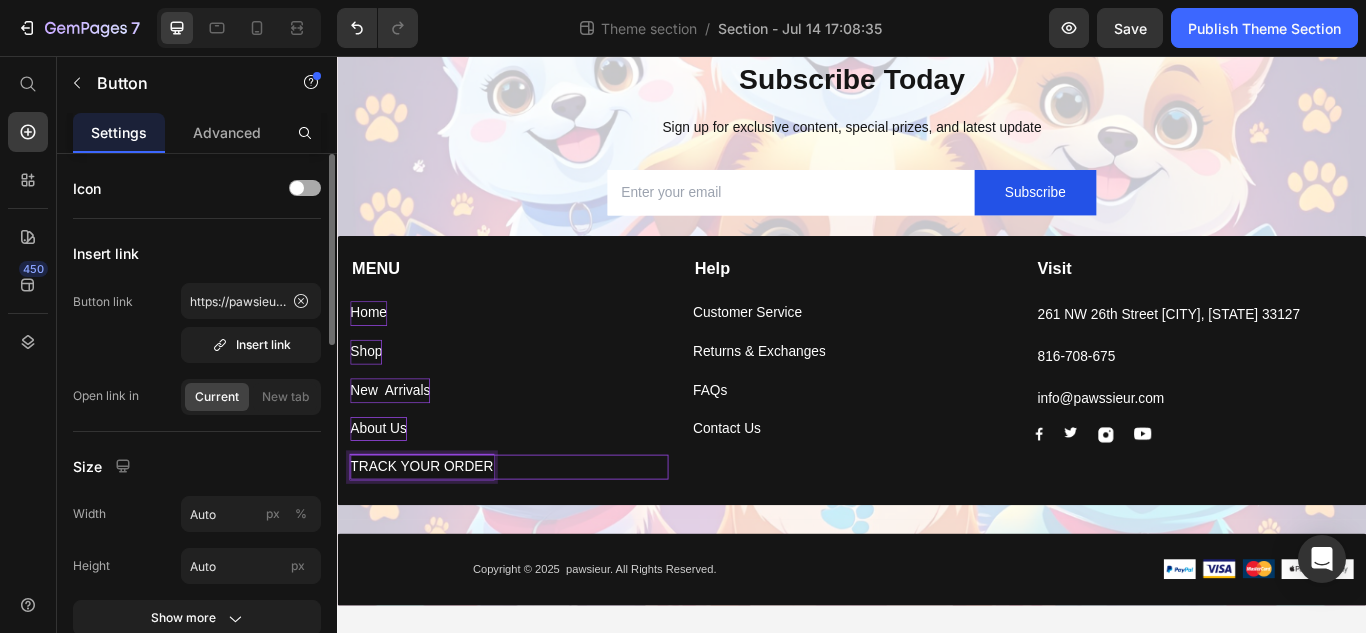 click on "TRACK YOUR ORDER" at bounding box center [435, 535] 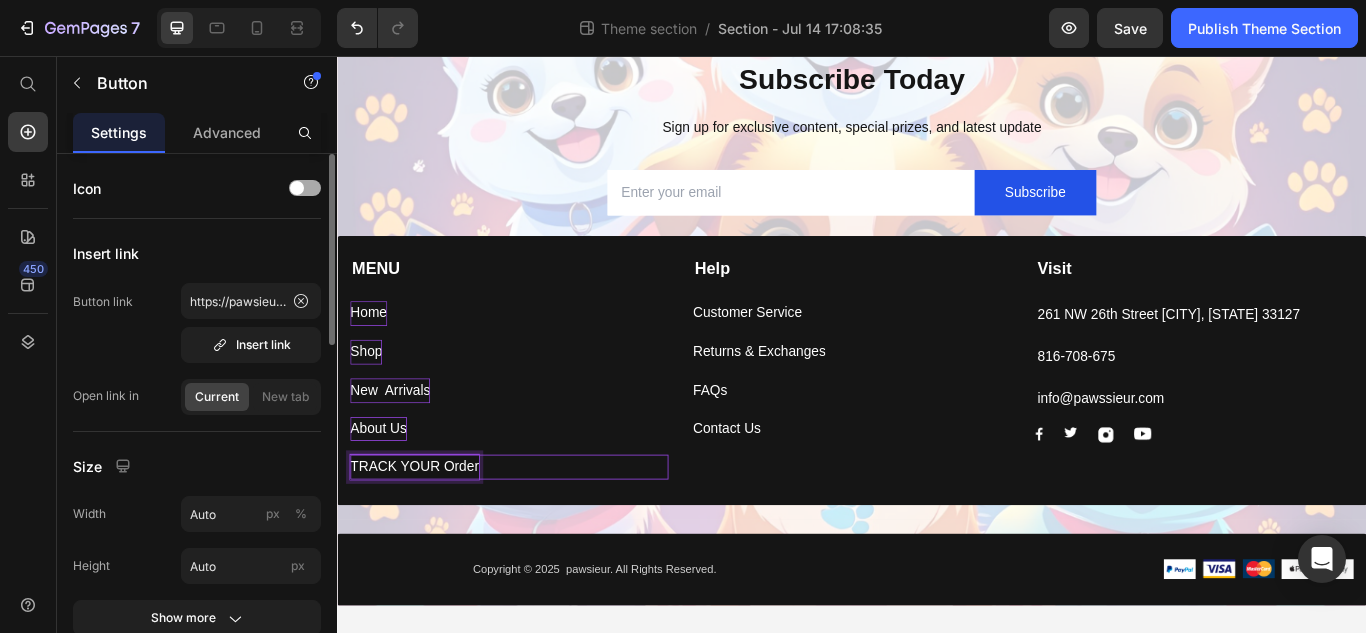 click on "TRACK YOUR Order" at bounding box center (427, 535) 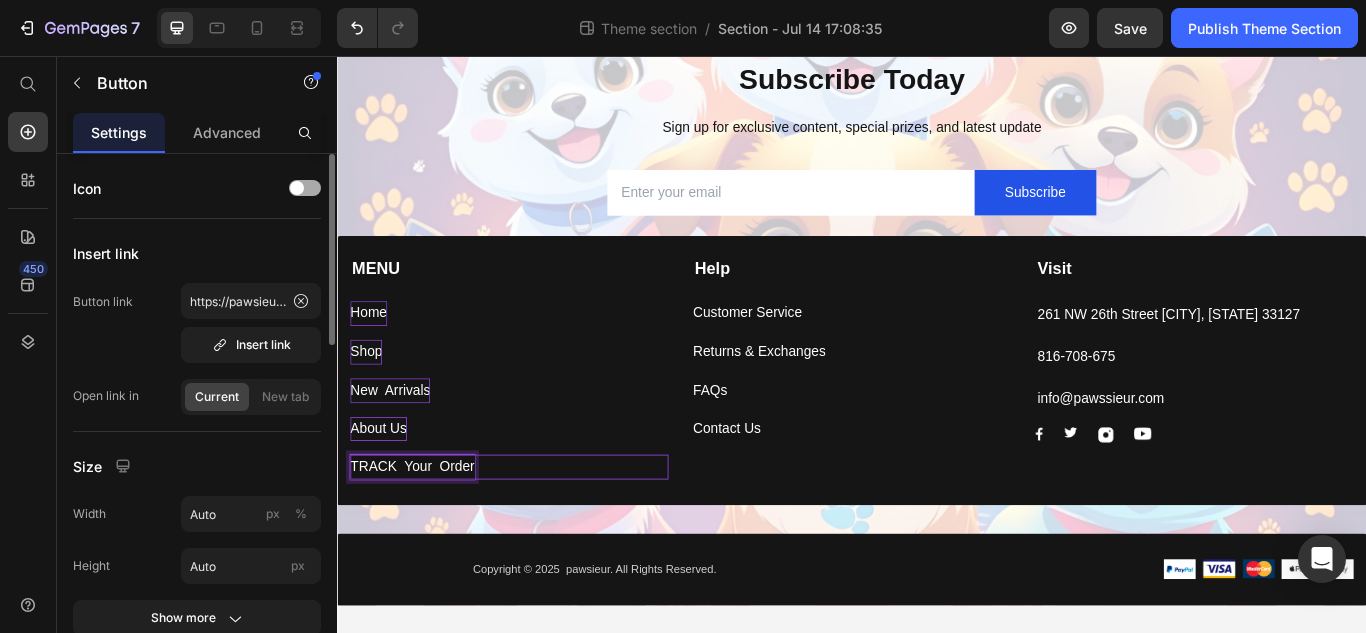 click on "TRACK  Your  Order" at bounding box center (424, 535) 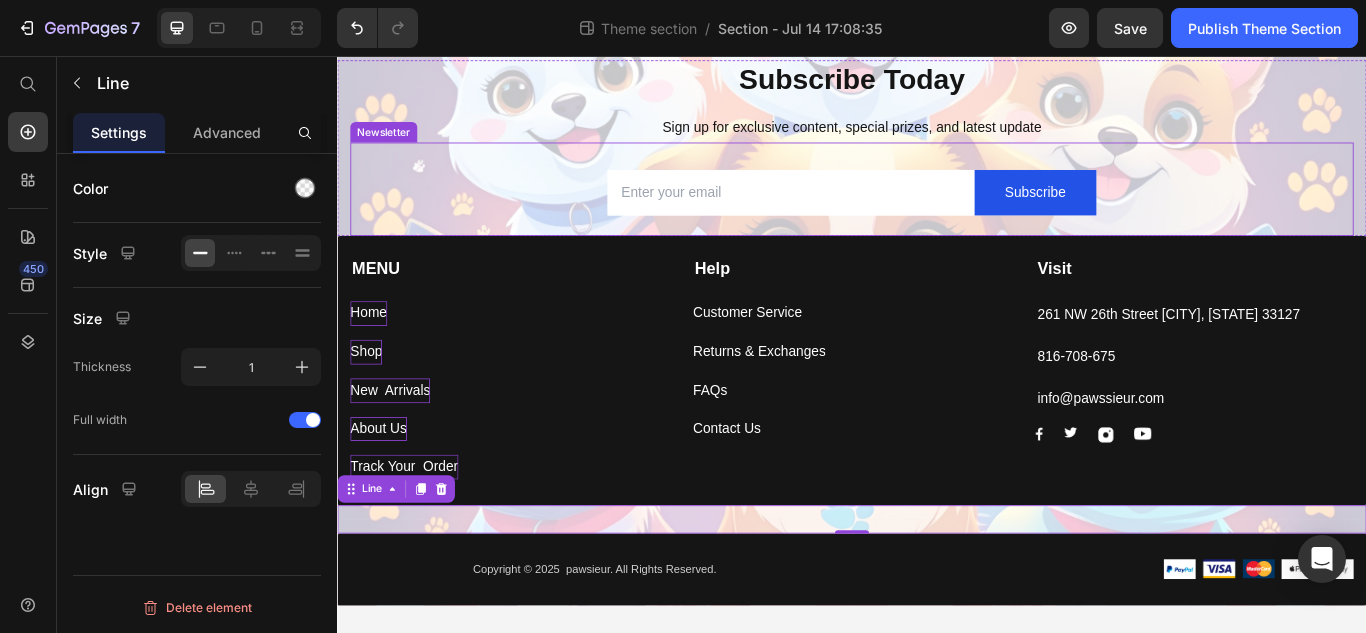 click on "Email Field Subscribe Submit Button Row Newsletter" at bounding box center [937, 211] 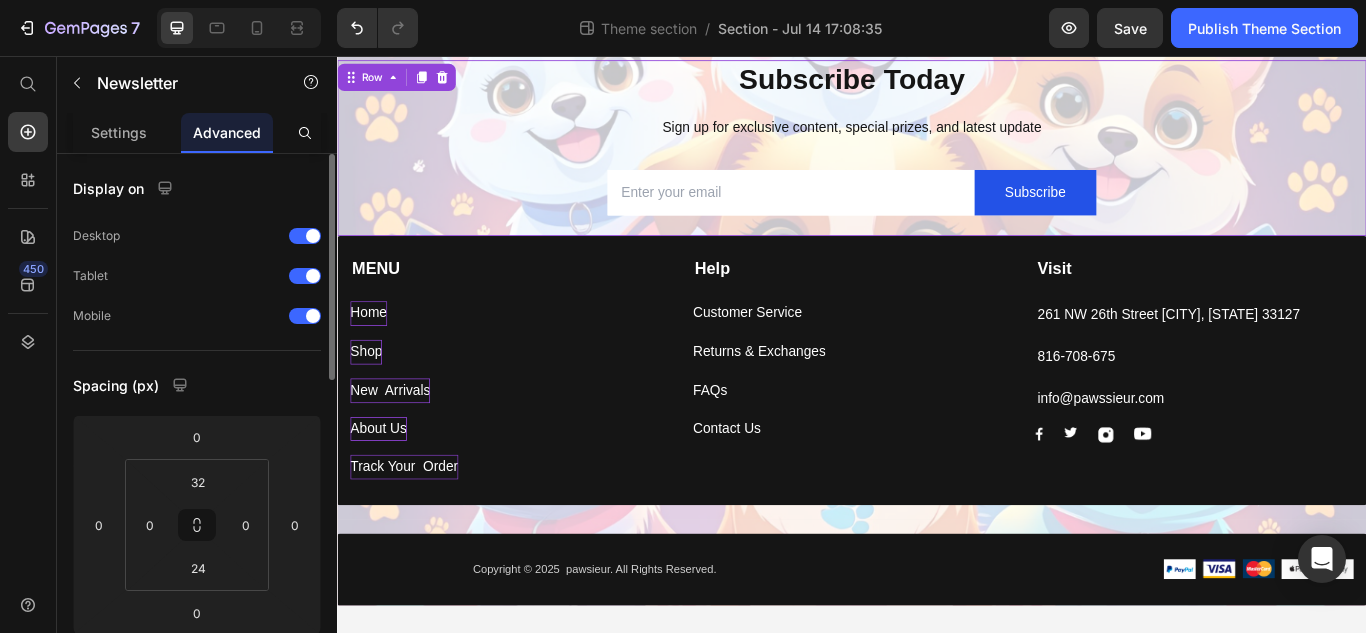 click on "Subscribe Today Heading Sign up for exclusive content, special prizes, and latest update Text block Email Field Subscribe Submit Button Row Newsletter" at bounding box center (937, 163) 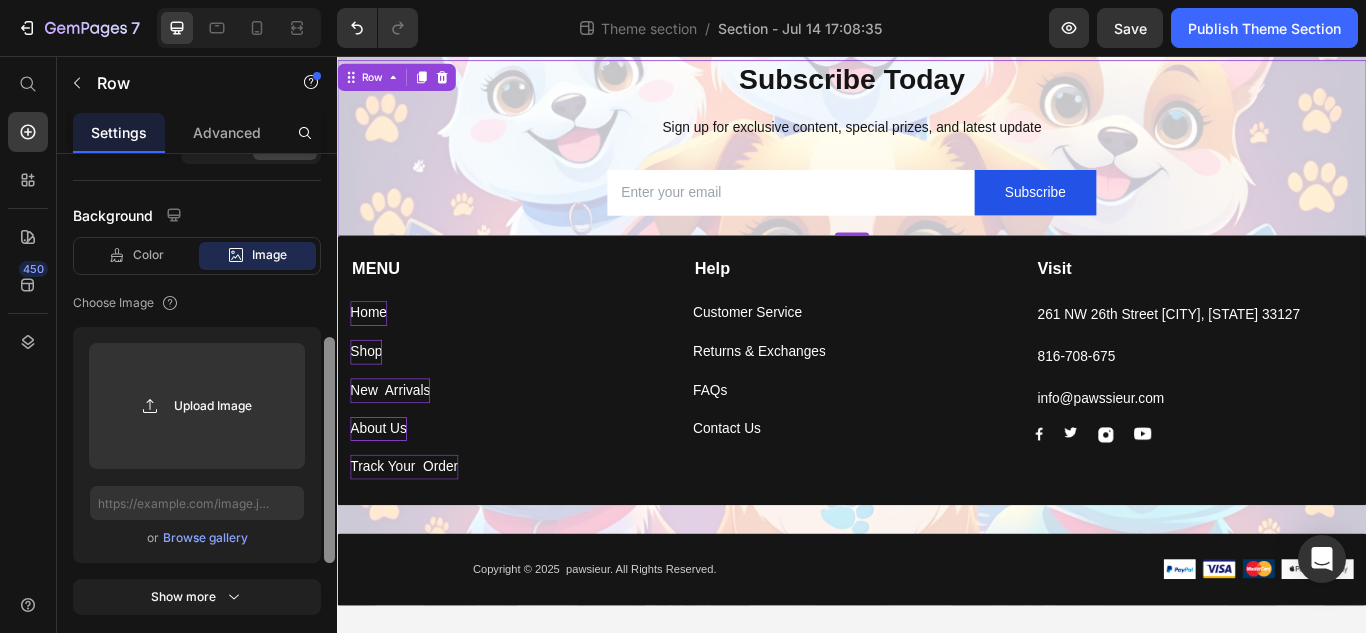 drag, startPoint x: 329, startPoint y: 338, endPoint x: 331, endPoint y: 603, distance: 265.00754 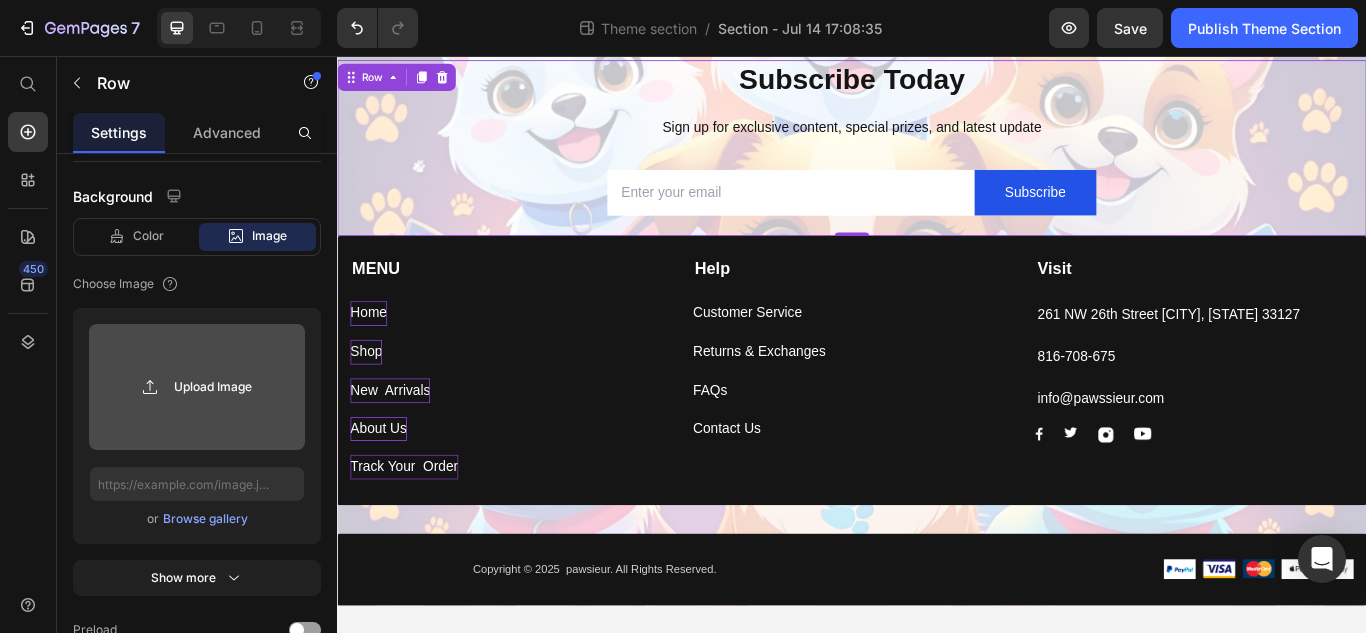 click 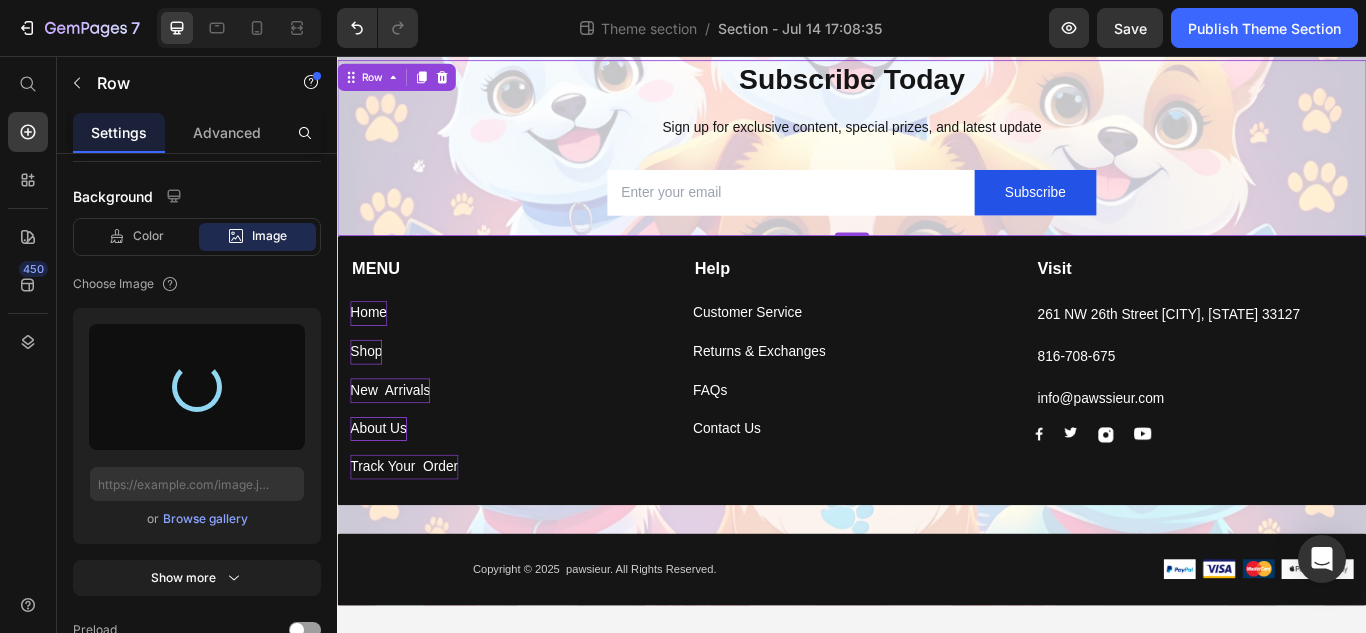 type on "https://cdn.shopify.com/s/files/1/0706/4584/2119/files/gempages_573384341703361652-53d69d2b-48b2-4964-adc2-25e3239ba994.png" 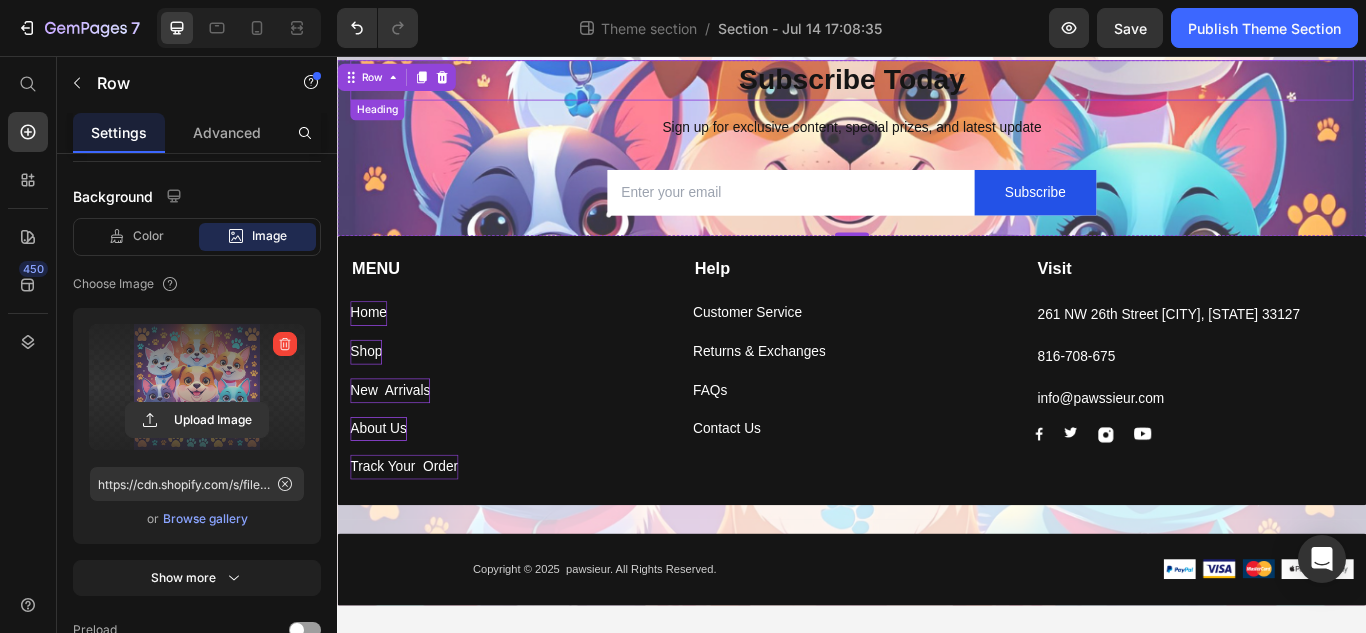 click on "Subscribe Today" at bounding box center (937, 84) 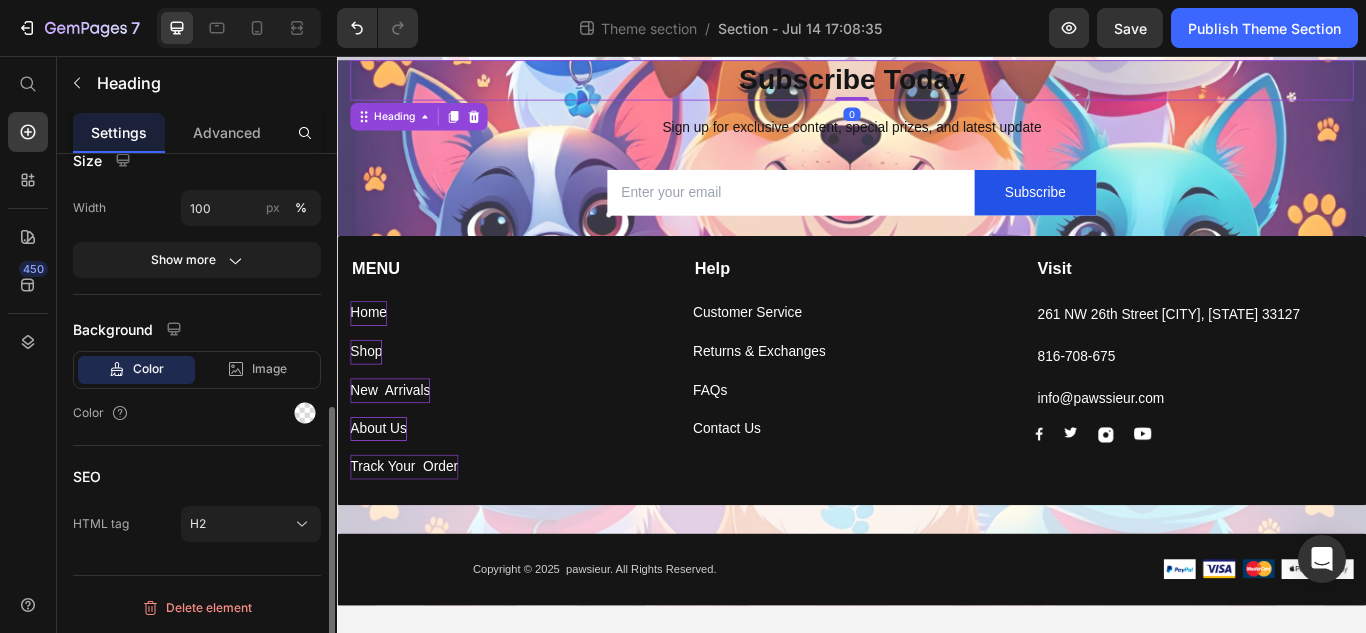 scroll, scrollTop: 0, scrollLeft: 0, axis: both 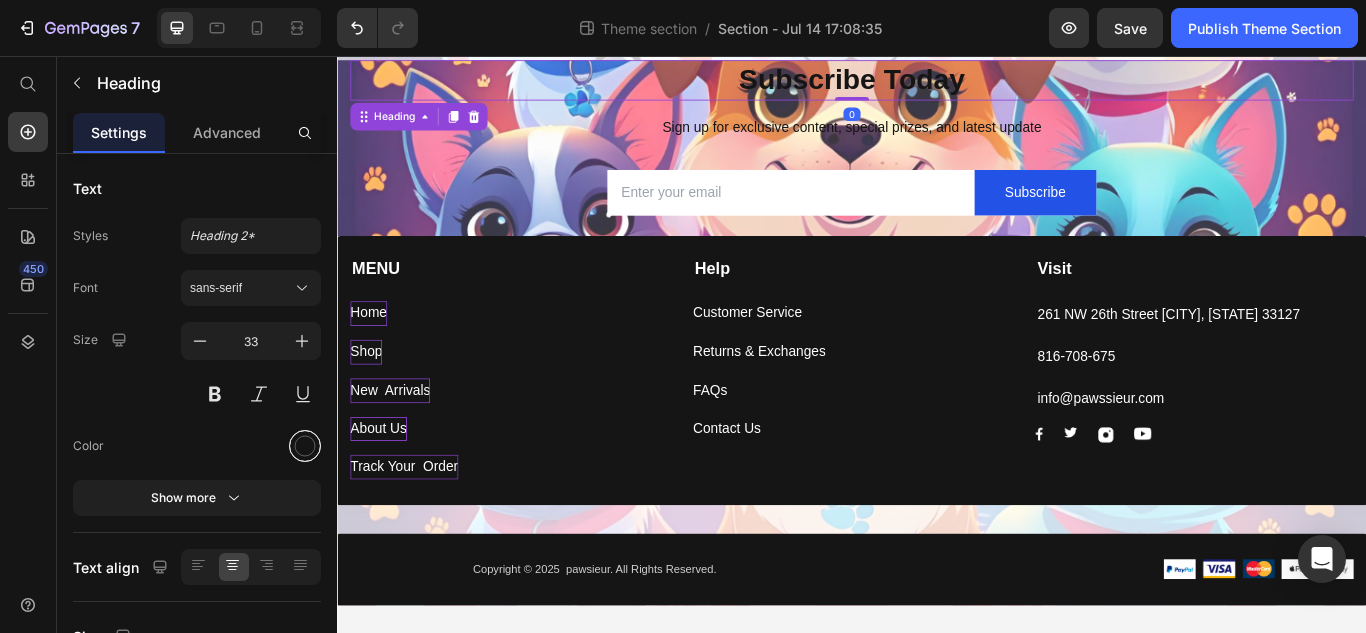click at bounding box center (305, 446) 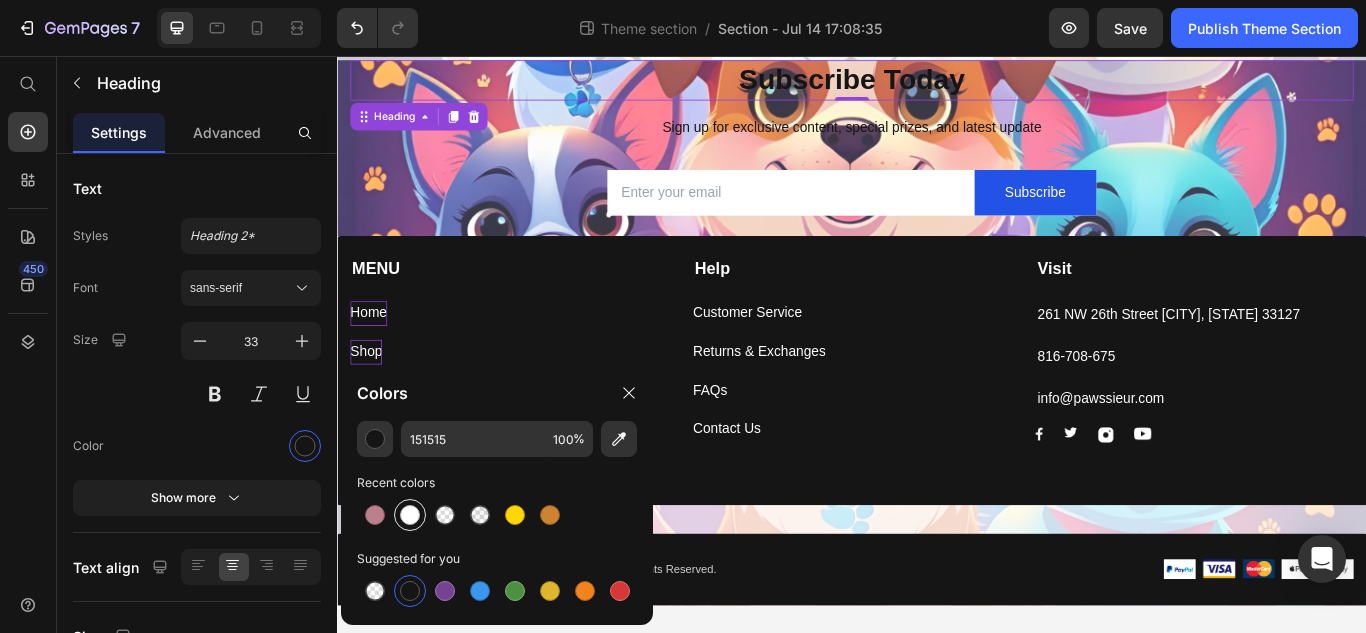click at bounding box center (410, 515) 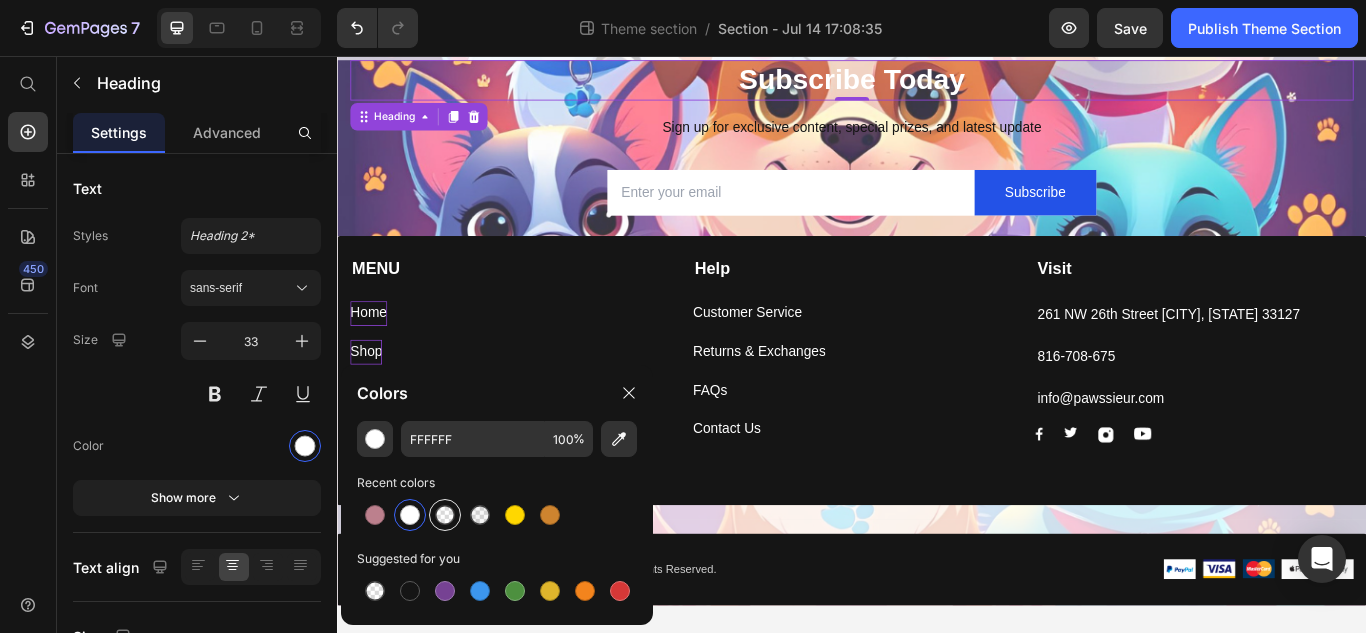 click at bounding box center [445, 515] 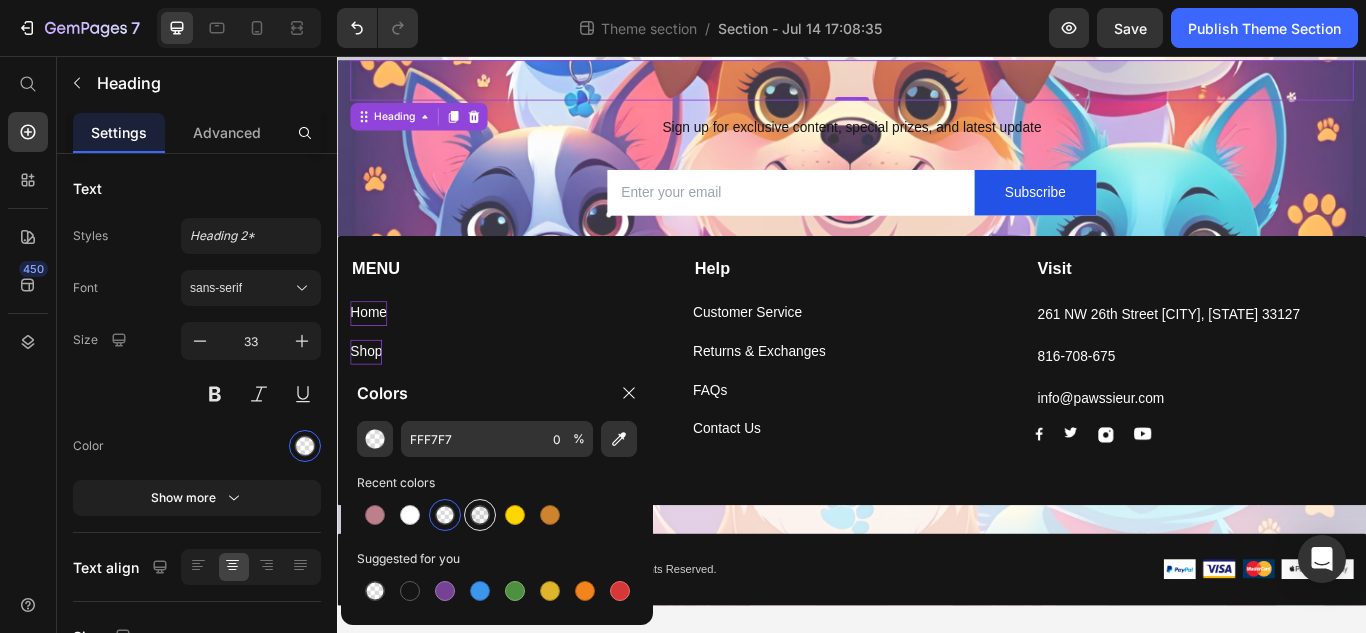 click at bounding box center (480, 515) 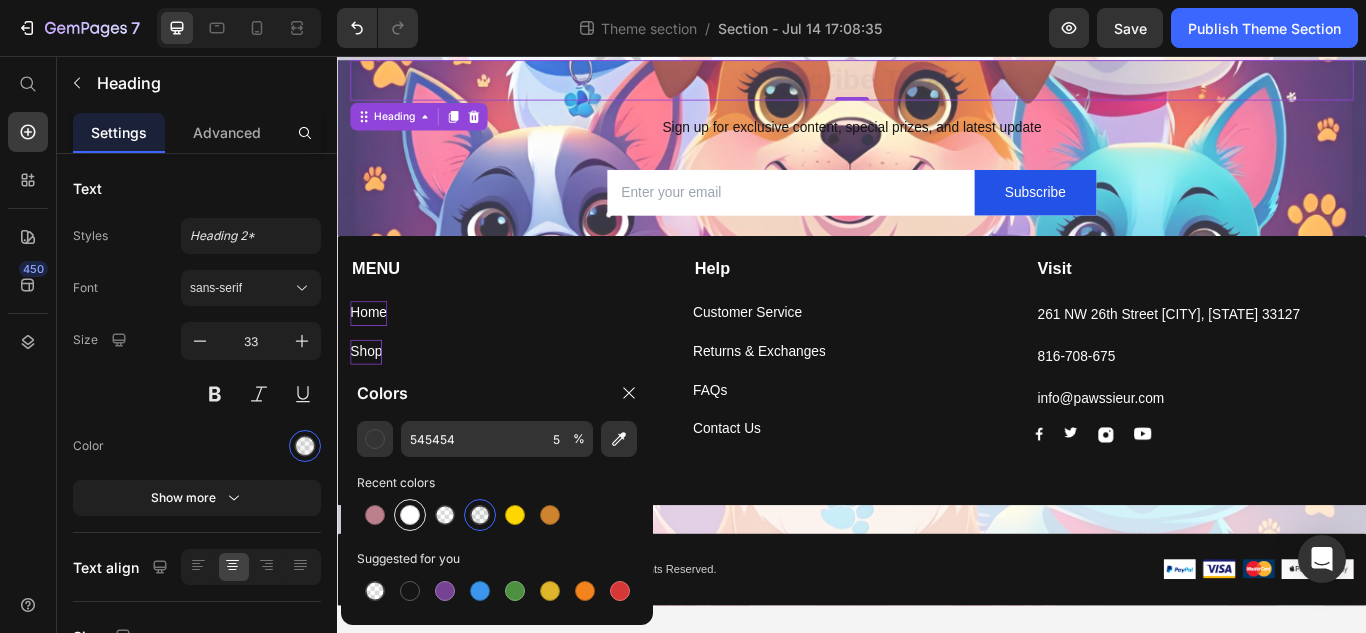 click at bounding box center [410, 515] 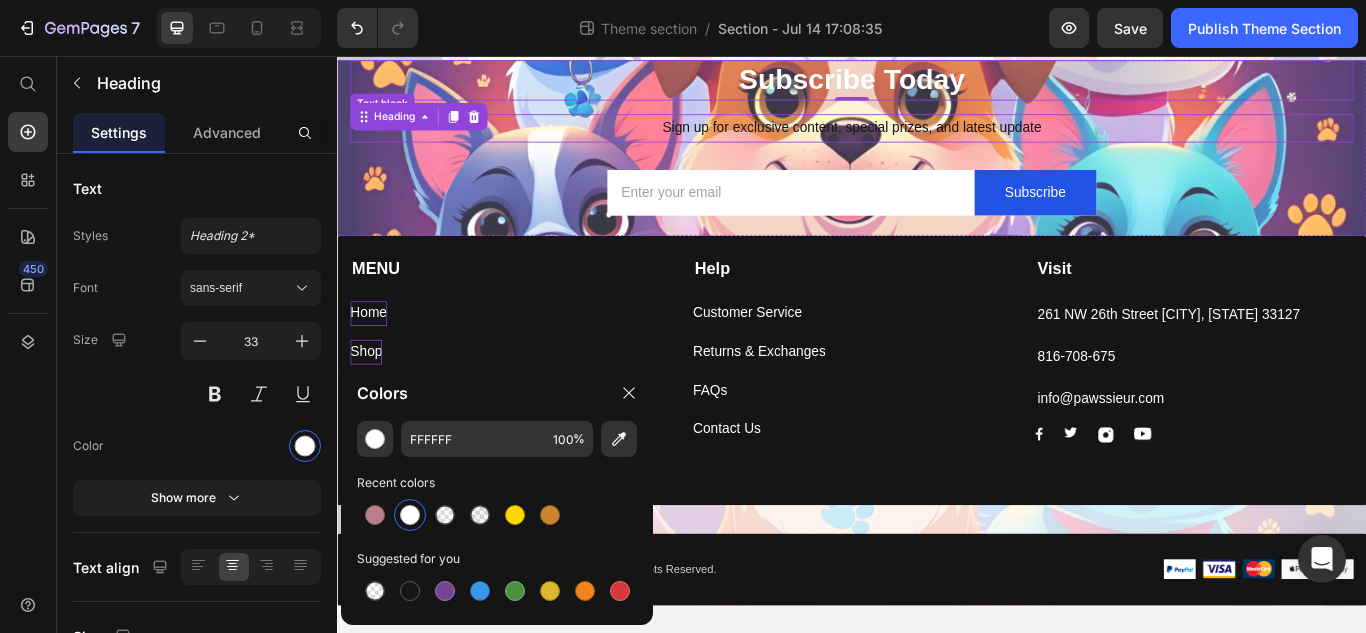 click on "Sign up for exclusive content, special prizes, and latest update" at bounding box center (937, 140) 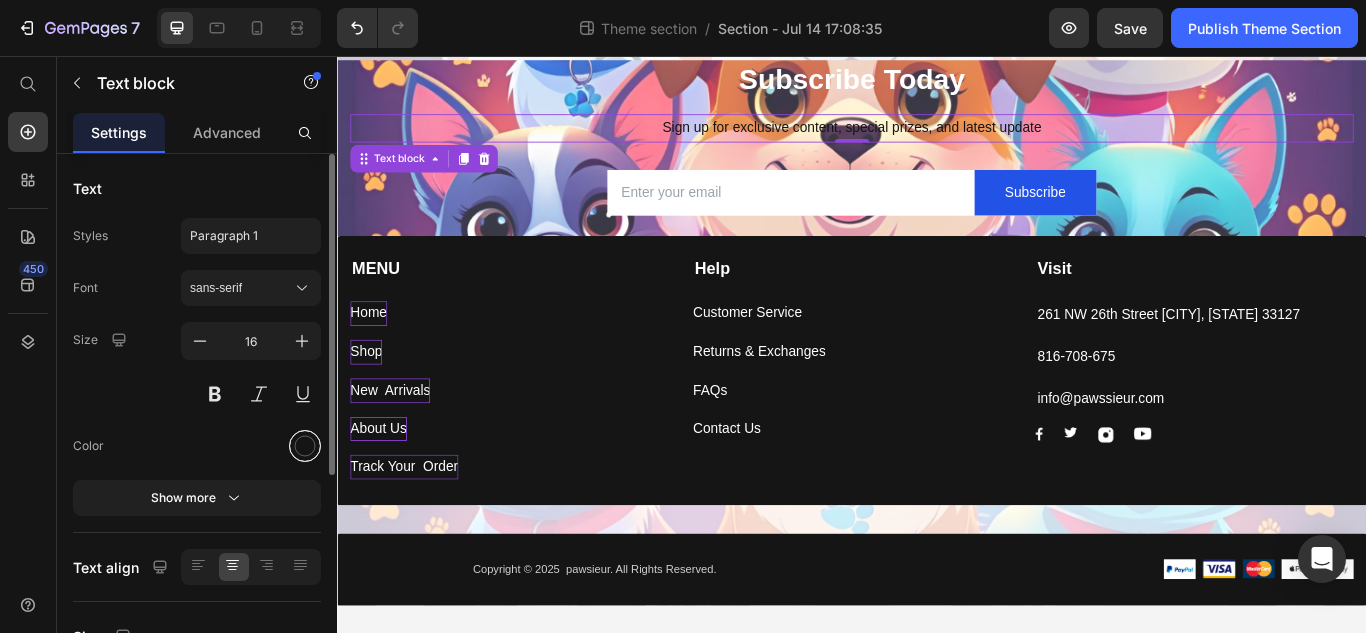 click at bounding box center (305, 446) 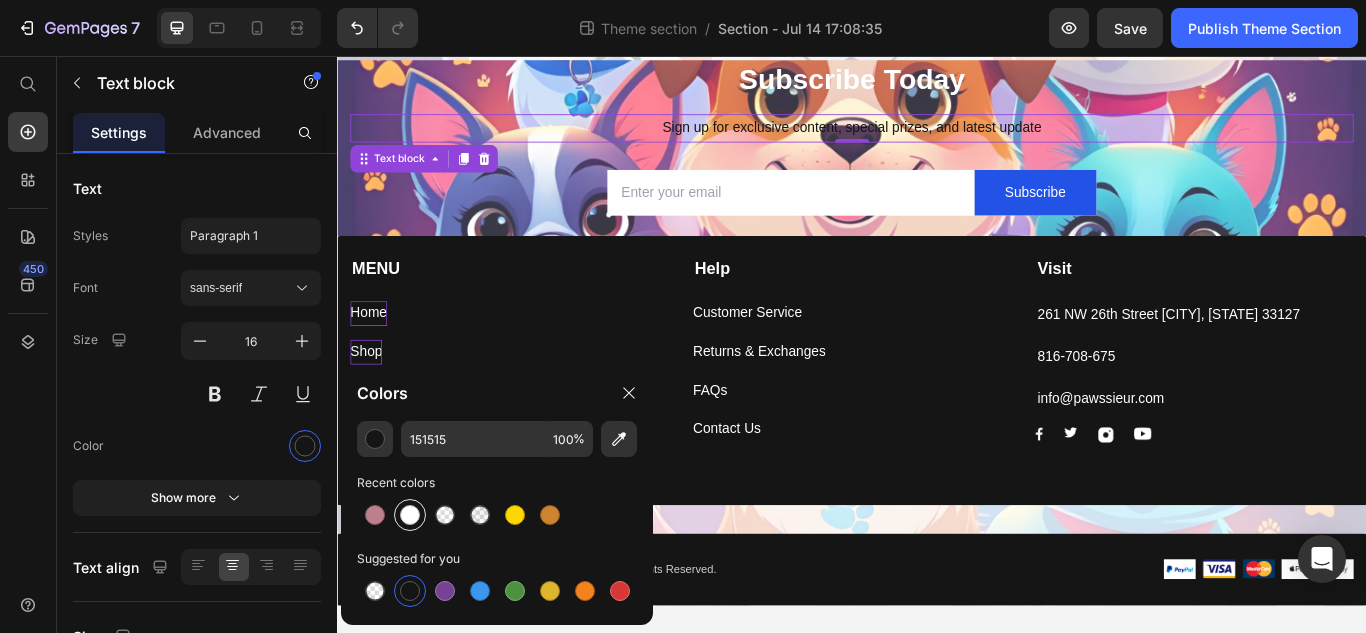 click at bounding box center (410, 515) 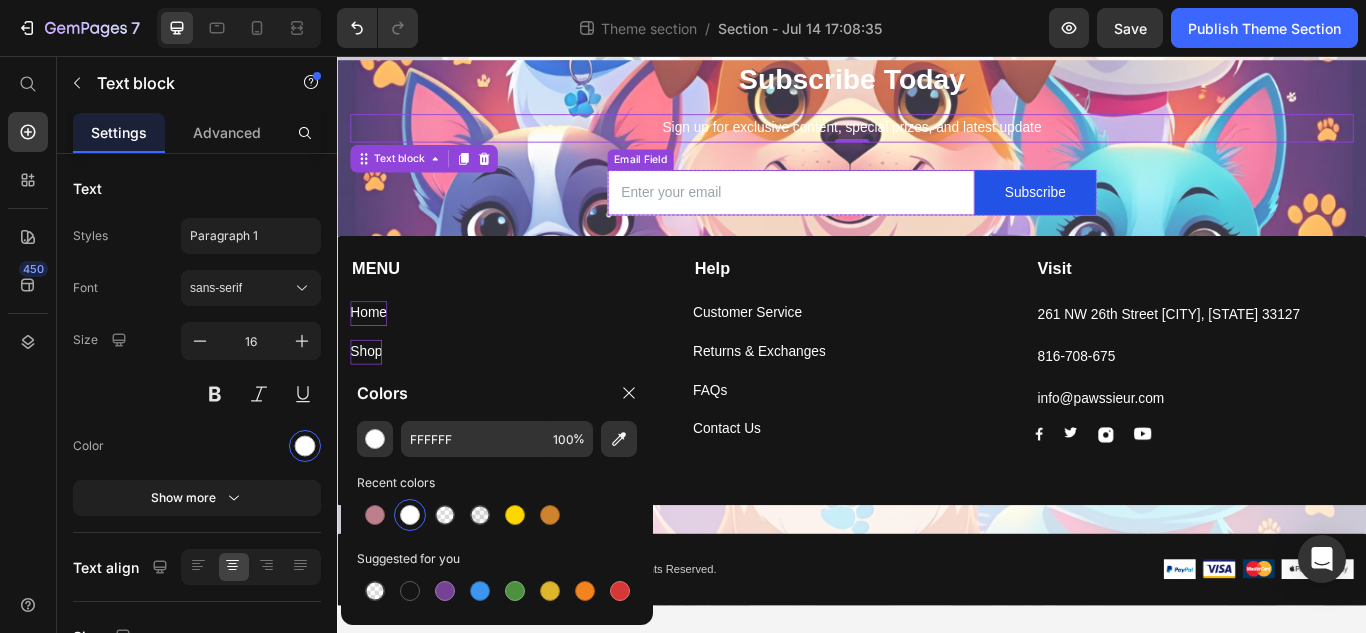 click at bounding box center (866, 215) 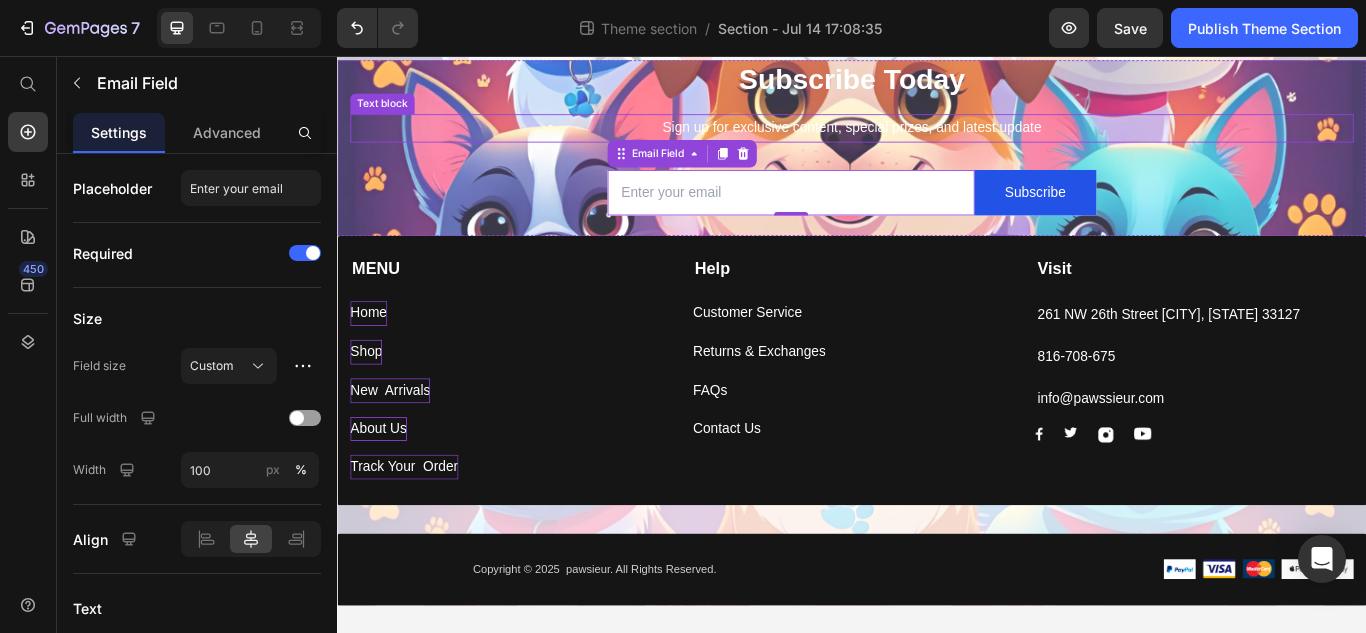 click on "Sign up for exclusive content, special prizes, and latest update" at bounding box center [937, 140] 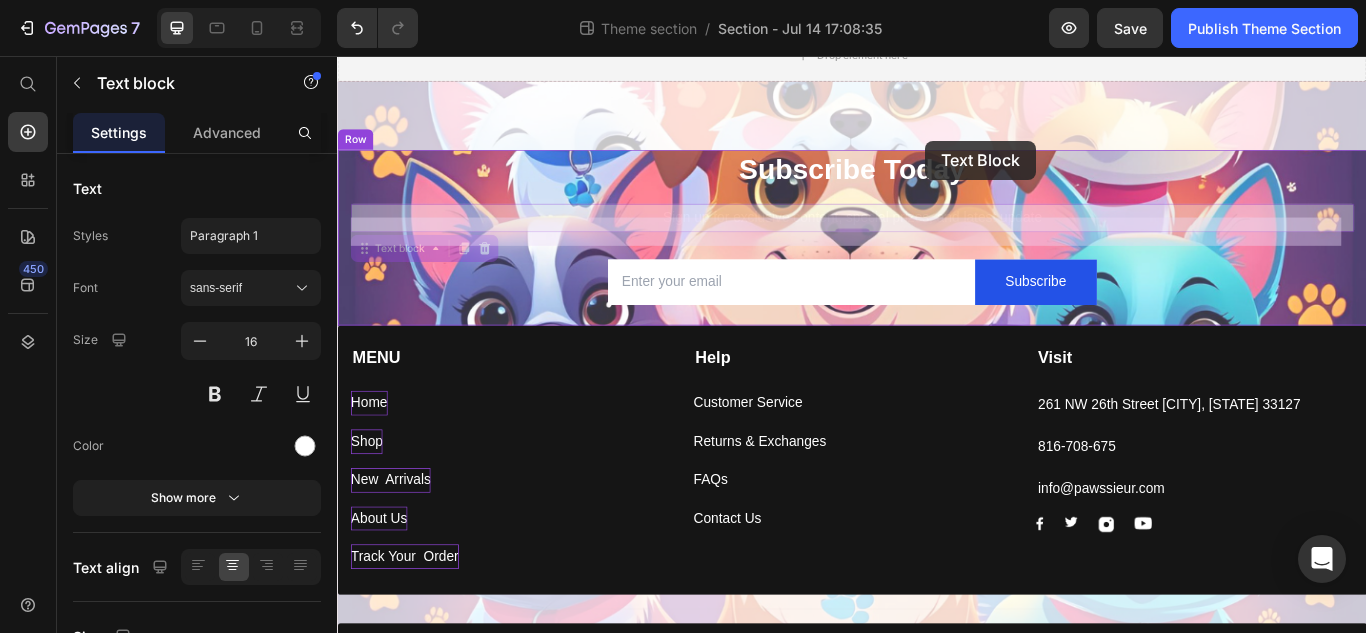 scroll, scrollTop: 72, scrollLeft: 0, axis: vertical 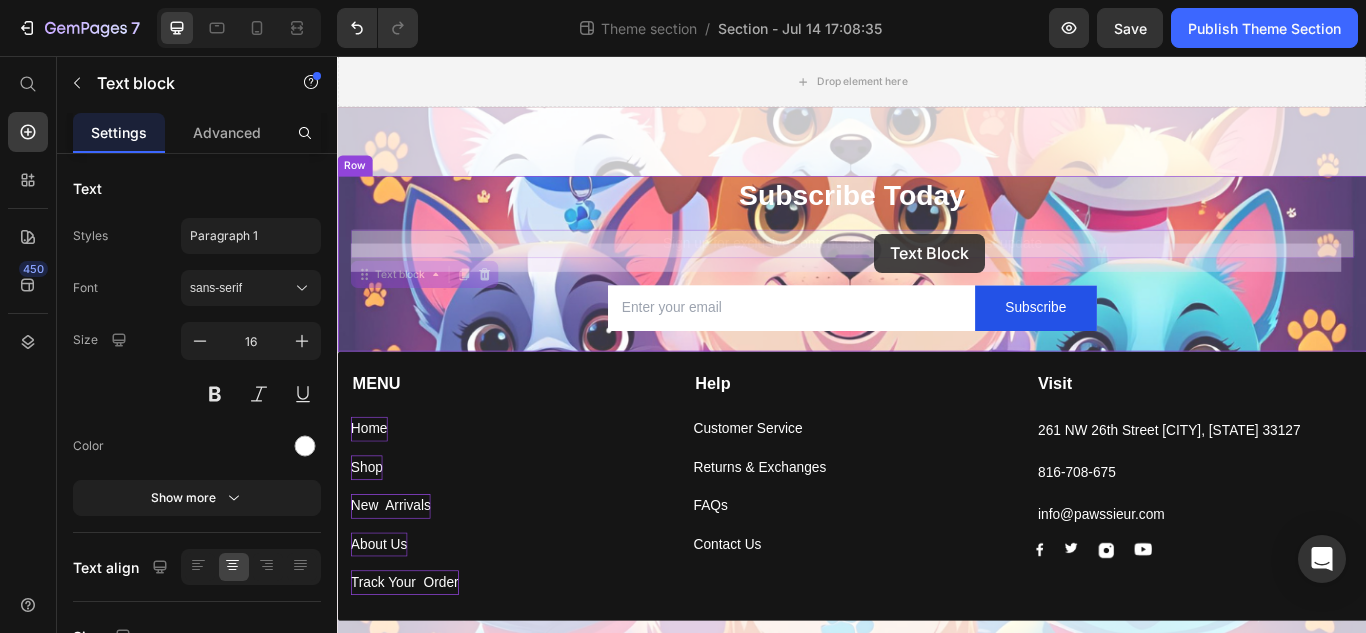 drag, startPoint x: 963, startPoint y: 132, endPoint x: 962, endPoint y: 265, distance: 133.00375 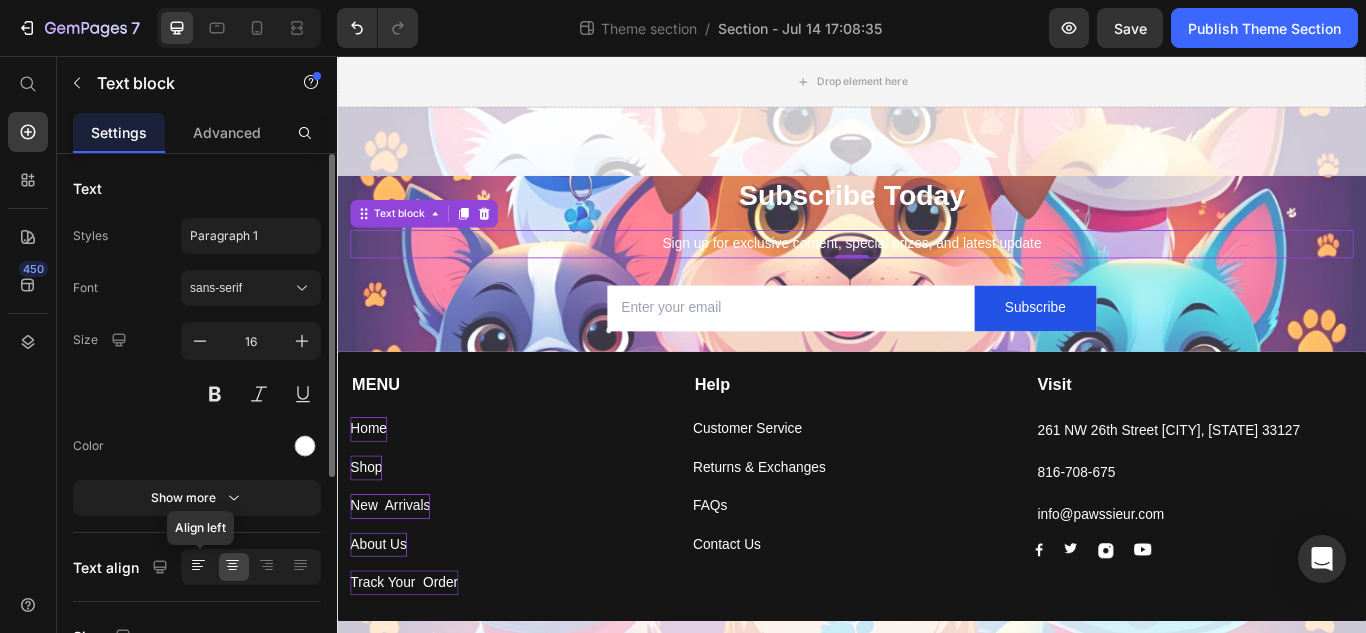 click 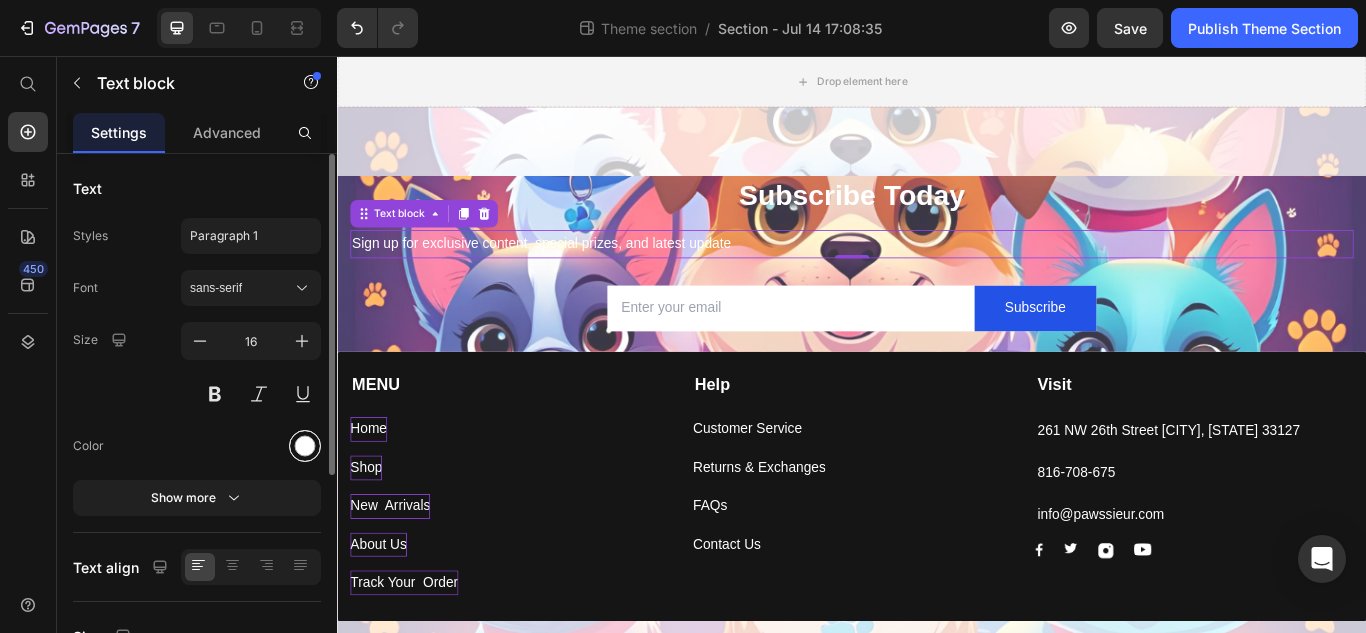 click at bounding box center [305, 446] 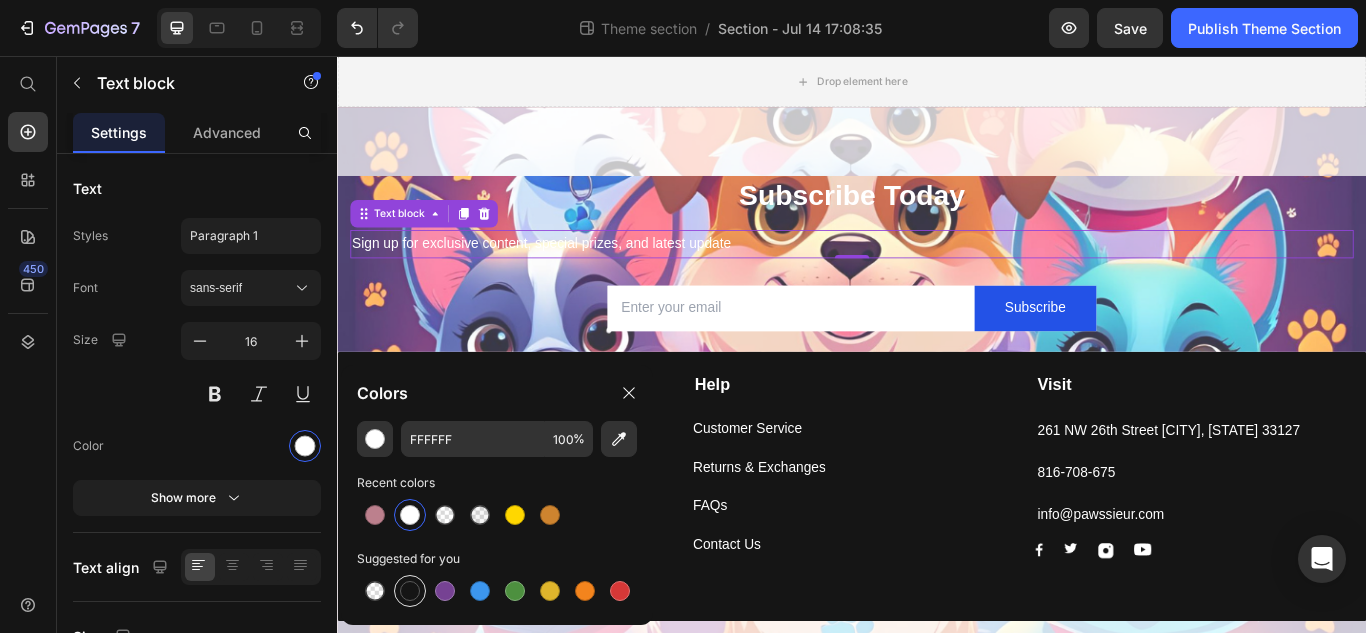 click at bounding box center (410, 591) 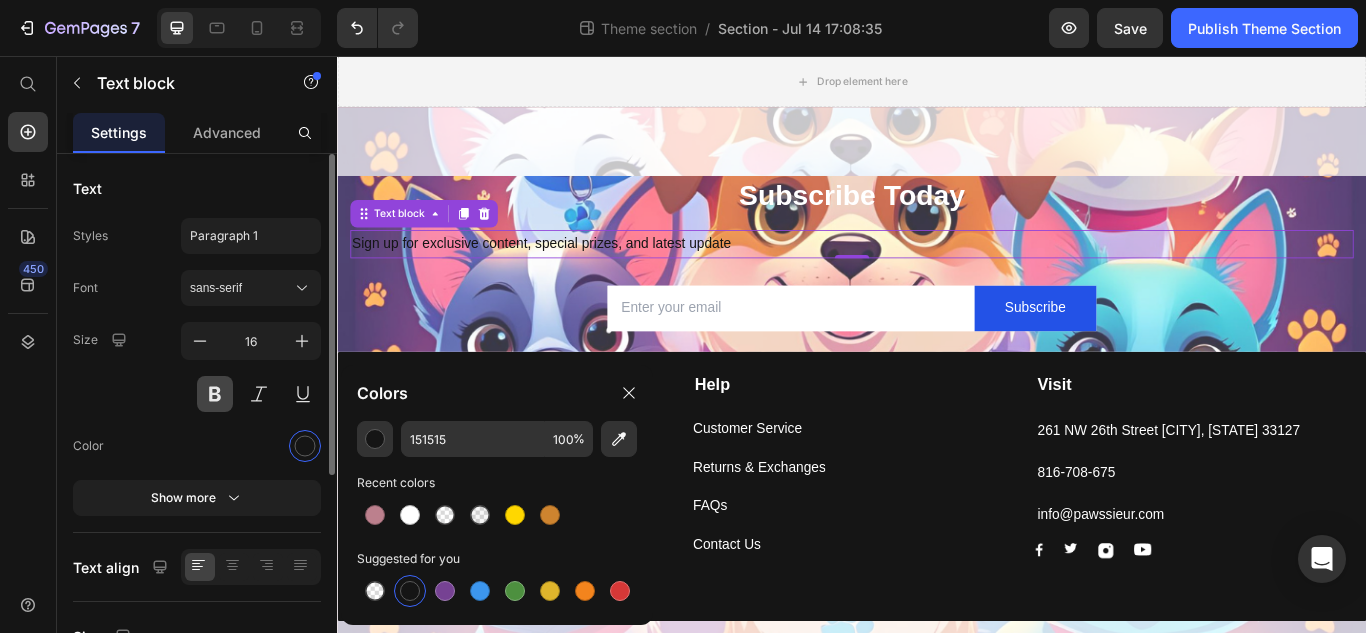 click at bounding box center (215, 394) 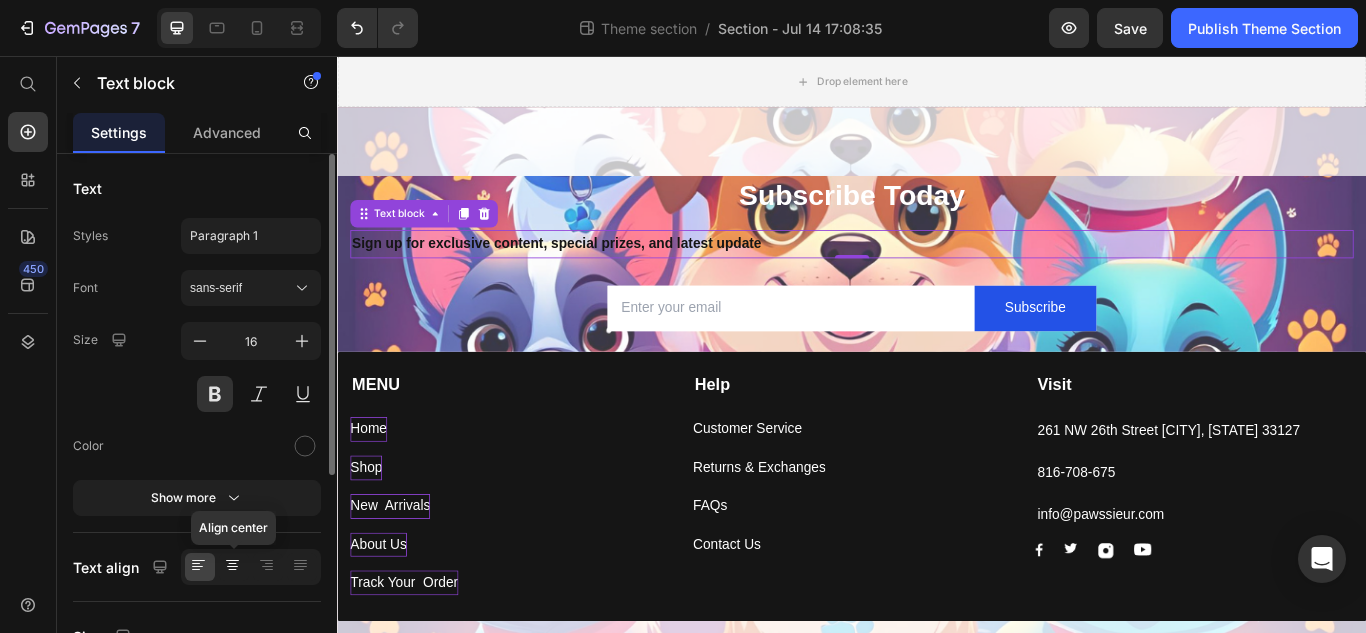 click 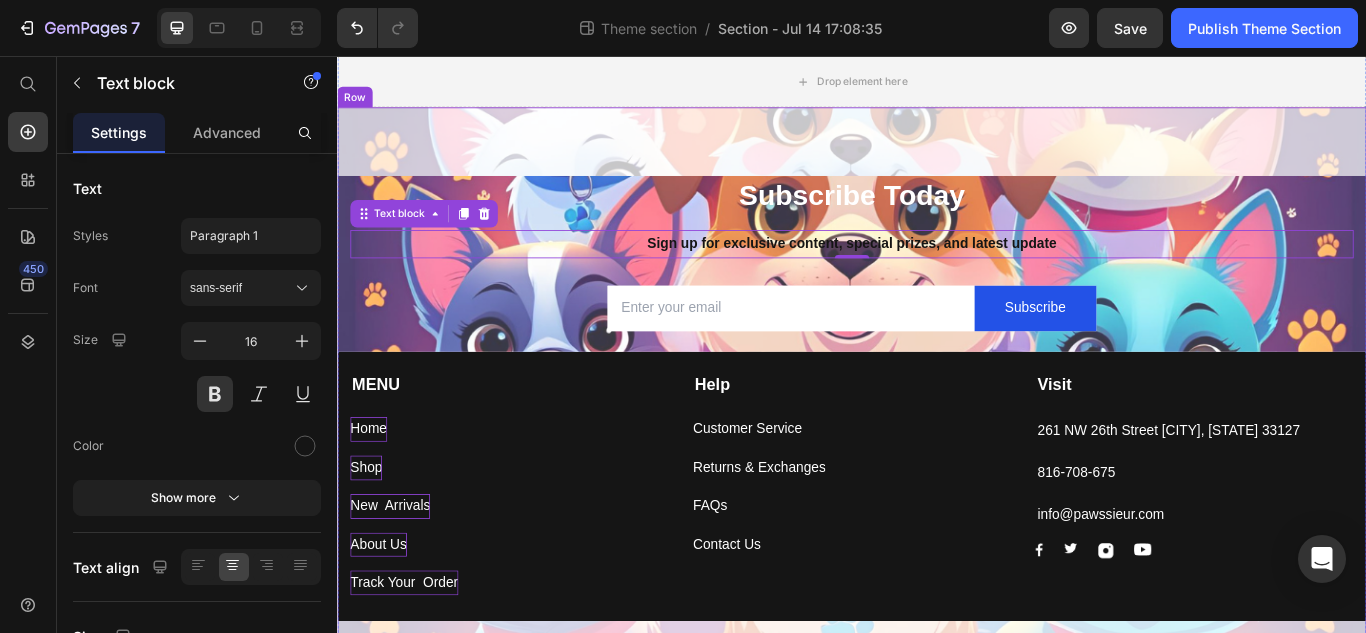 click on "Subscribe Today Heading Sign up for exclusive content, special prizes, and latest update Text block   0 Email Field Subscribe Submit Button Row Newsletter Row MENU Text block Home Button Shop Button New  Arrivals Button About Us Button Track Your  Order Button Help Text block Customer Service Button Returns & Exchanges Button FAQs Button Contact Us Button Visit Text block 261 NW 26th Street [CITY], [STATE] 33127 Text block [PHONE] Text block info@pawssieur.com Text block Image Image Image Image Row Row                   Company                   Shop                   Help                   Visit Accordion Row                Title Line Copyright © 2025  pawsieur. All Rights Reserved. Text block Image Image Image Image Image Row Row Row" at bounding box center [937, 474] 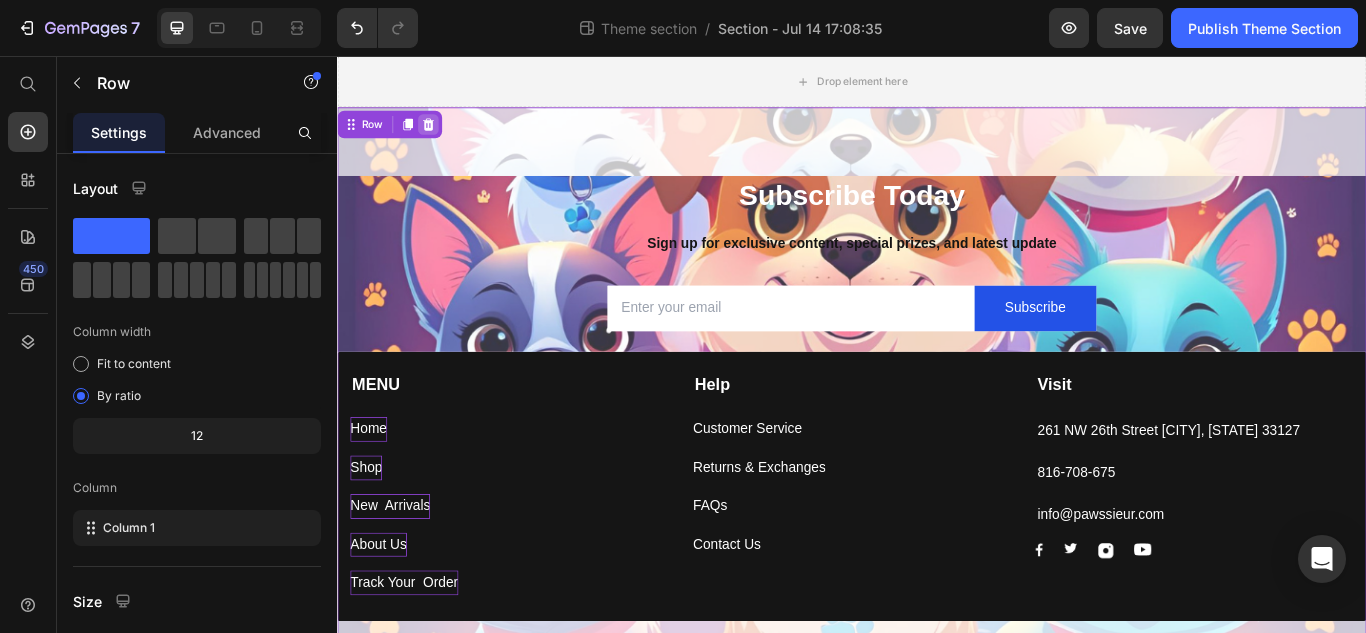 click 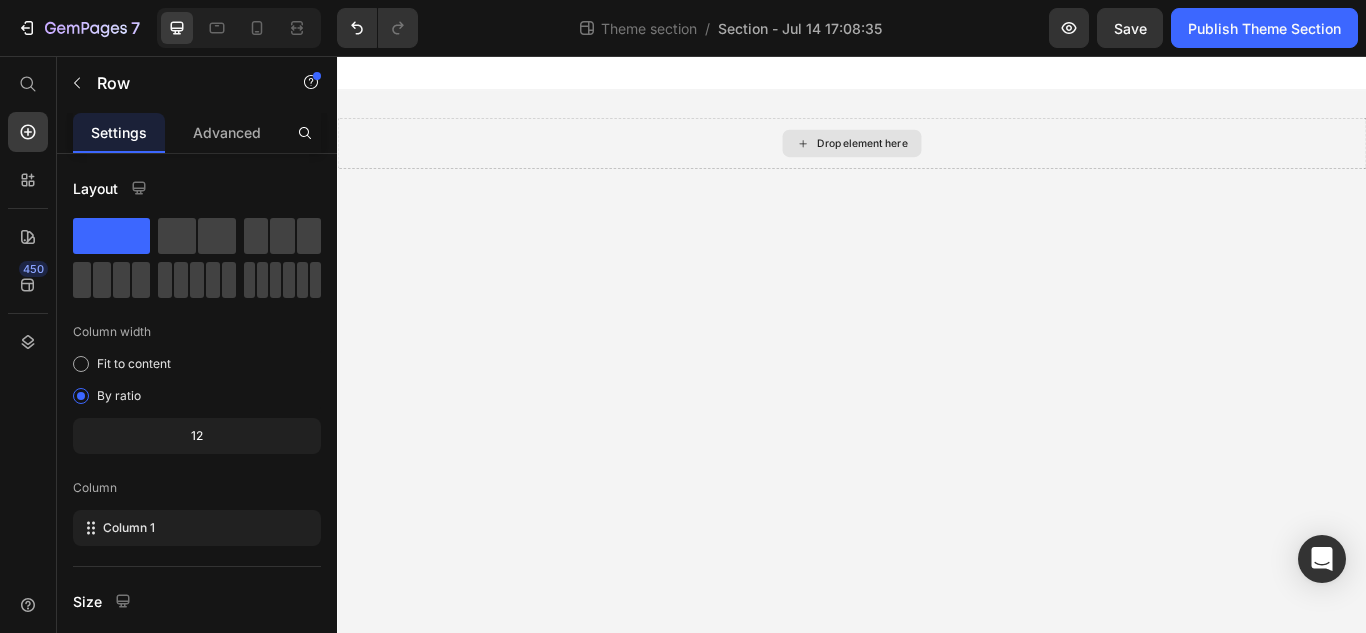 scroll, scrollTop: 0, scrollLeft: 0, axis: both 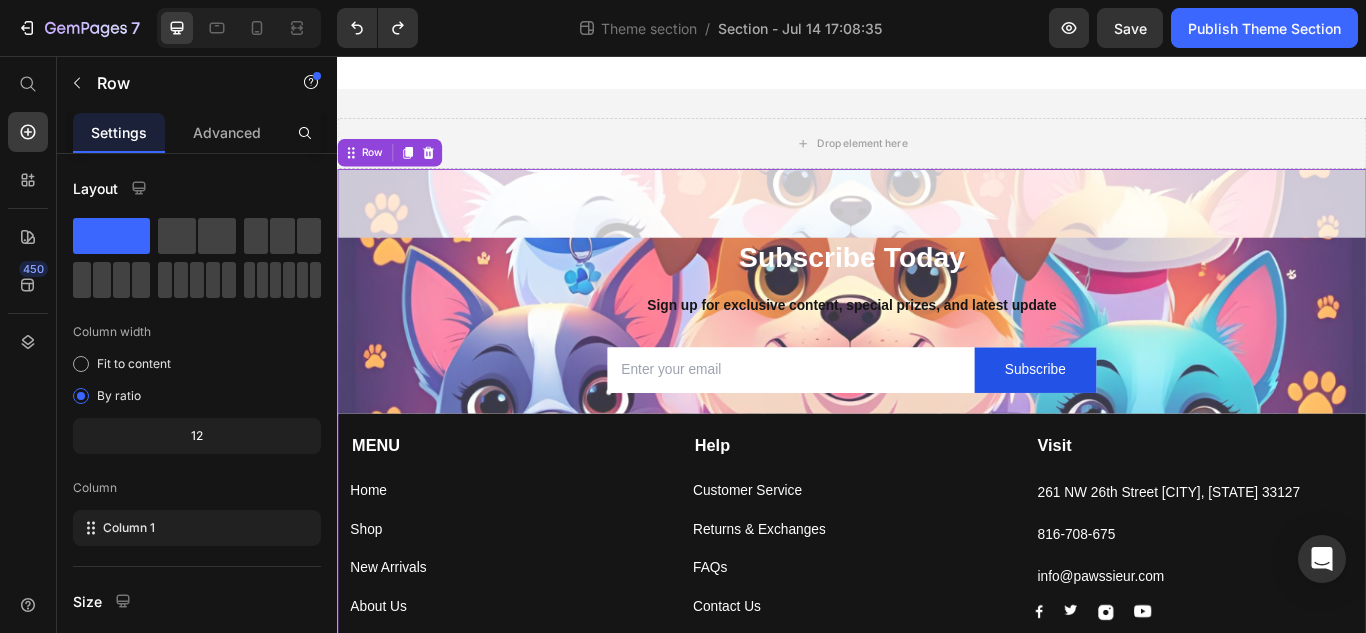 click on "Subscribe Today Heading Sign up for exclusive content, special prizes, and latest update Text block Email Field Subscribe Submit Button Row Newsletter Row MENU Text block Home Button Shop Button New   Arrivals Button About Us Button Track Your   Order Button Help Text block Customer Service Button Returns & Exchanges Button FAQs Button Contact Us Button Visit Text block 261 NW 26th Street [CITY], [STATE] 33127 Text block [PHONE] Text block info@pawssieur.com Text block Image Image Image Image Row Row                   Company                   Shop                   Help                   Visit Accordion Row                Title Line Copyright © 2025  pawsieur. All Rights Reserved. Text block Image Image Image Image Image Row Row Row" at bounding box center (937, 546) 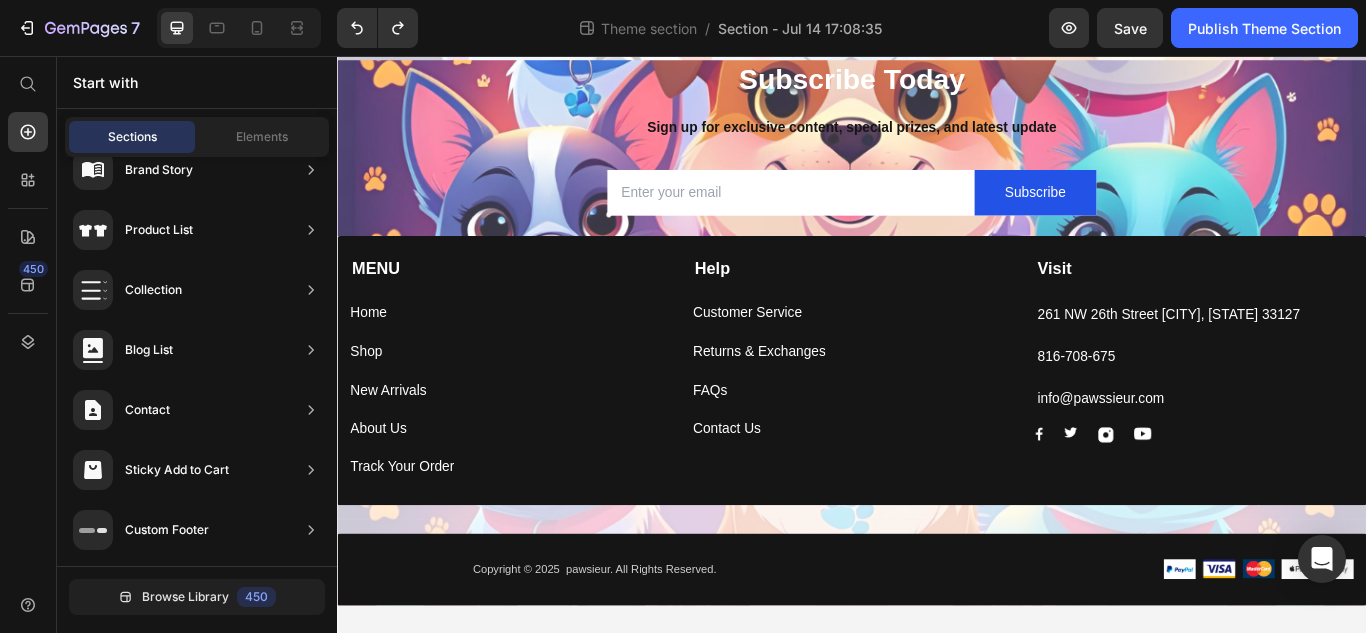 scroll, scrollTop: 0, scrollLeft: 0, axis: both 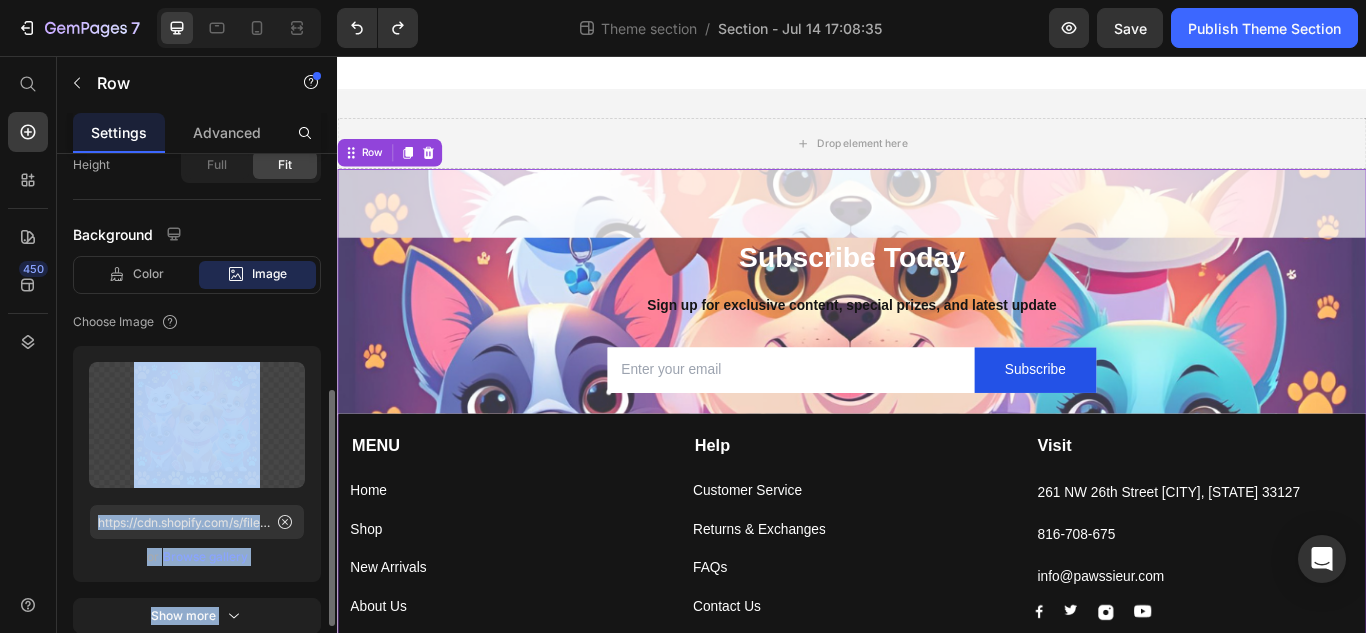 drag, startPoint x: 322, startPoint y: 363, endPoint x: 307, endPoint y: 466, distance: 104.0865 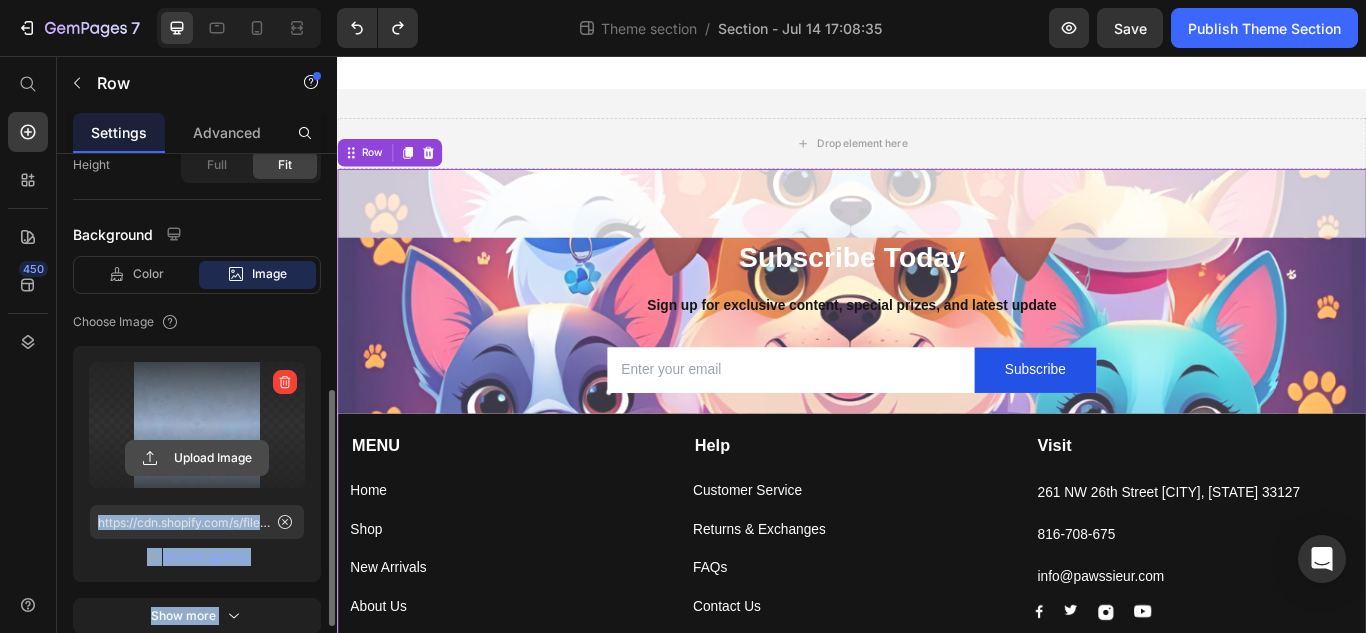 click 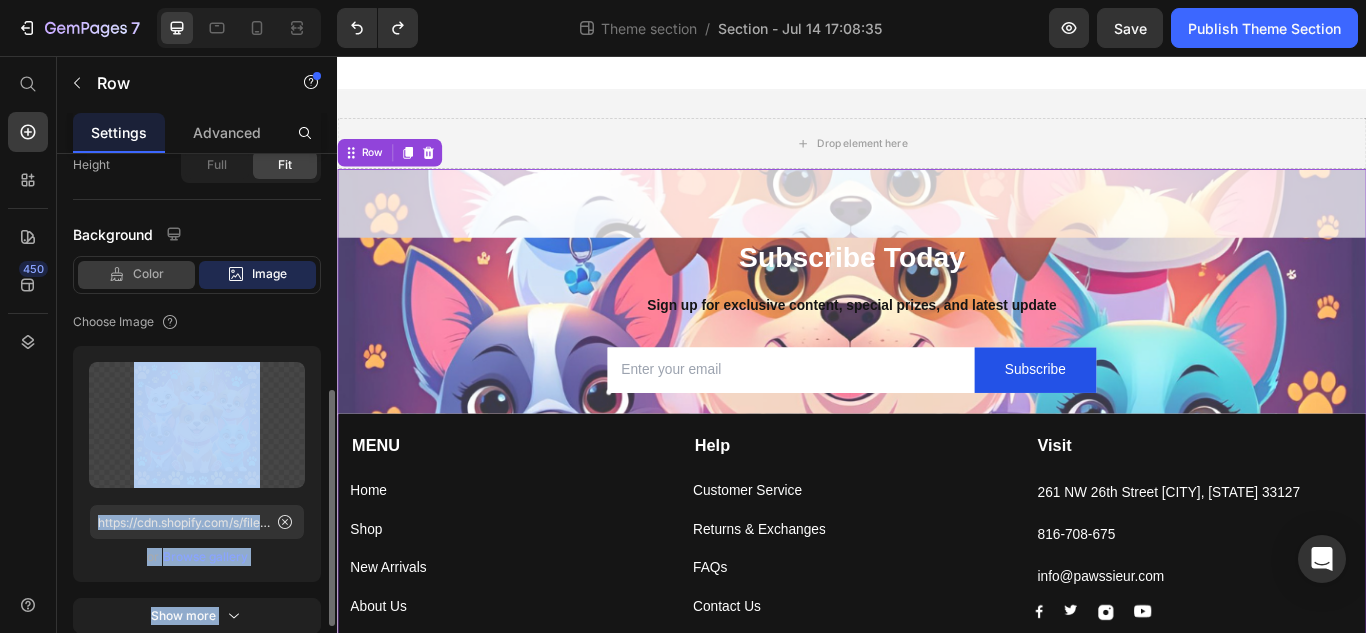 click on "Color" at bounding box center [148, 274] 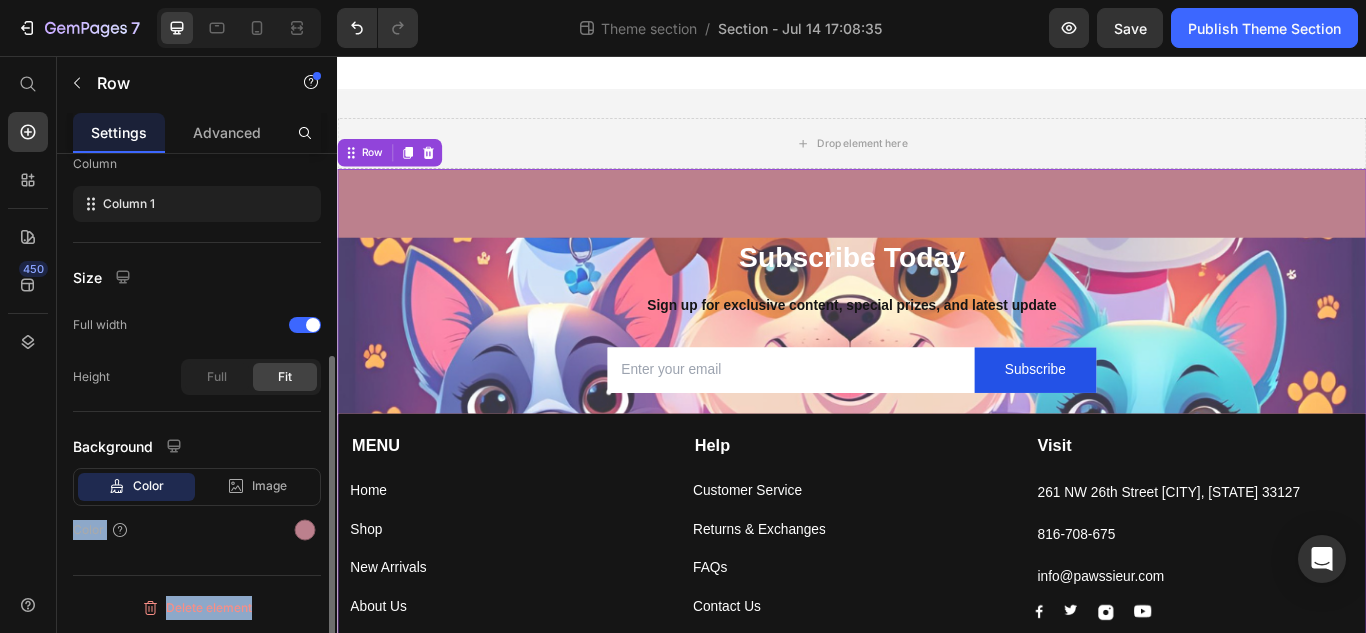 scroll, scrollTop: 324, scrollLeft: 0, axis: vertical 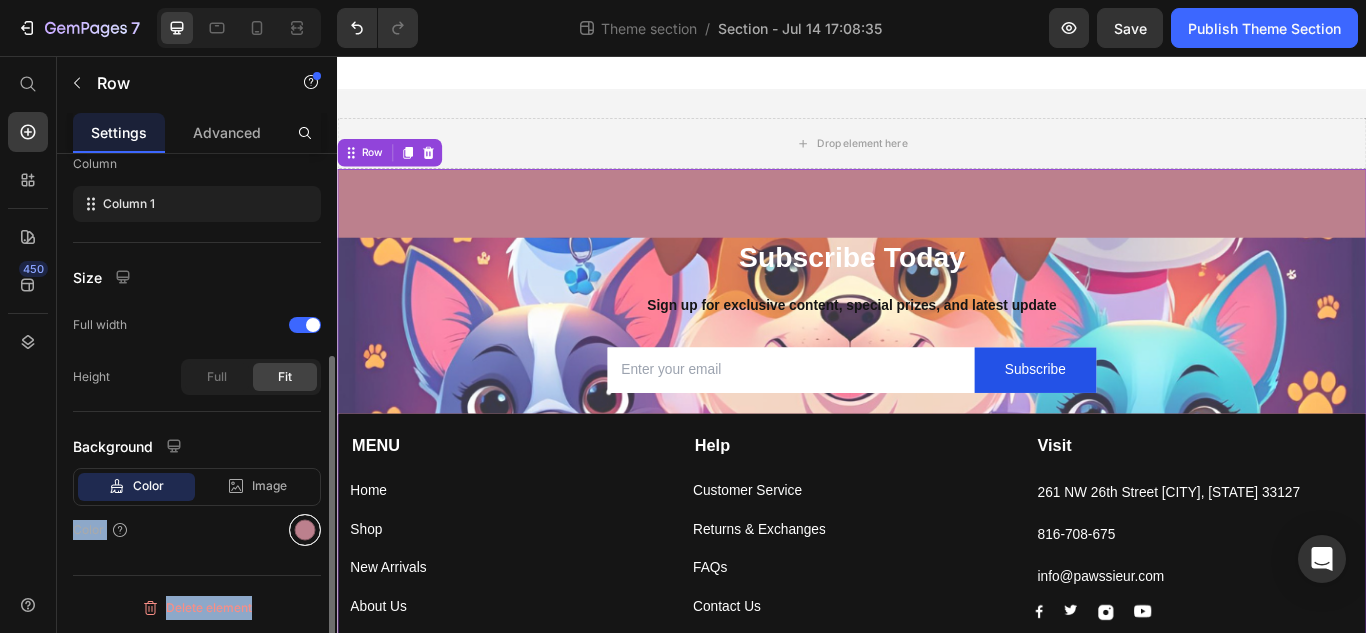 click at bounding box center (305, 530) 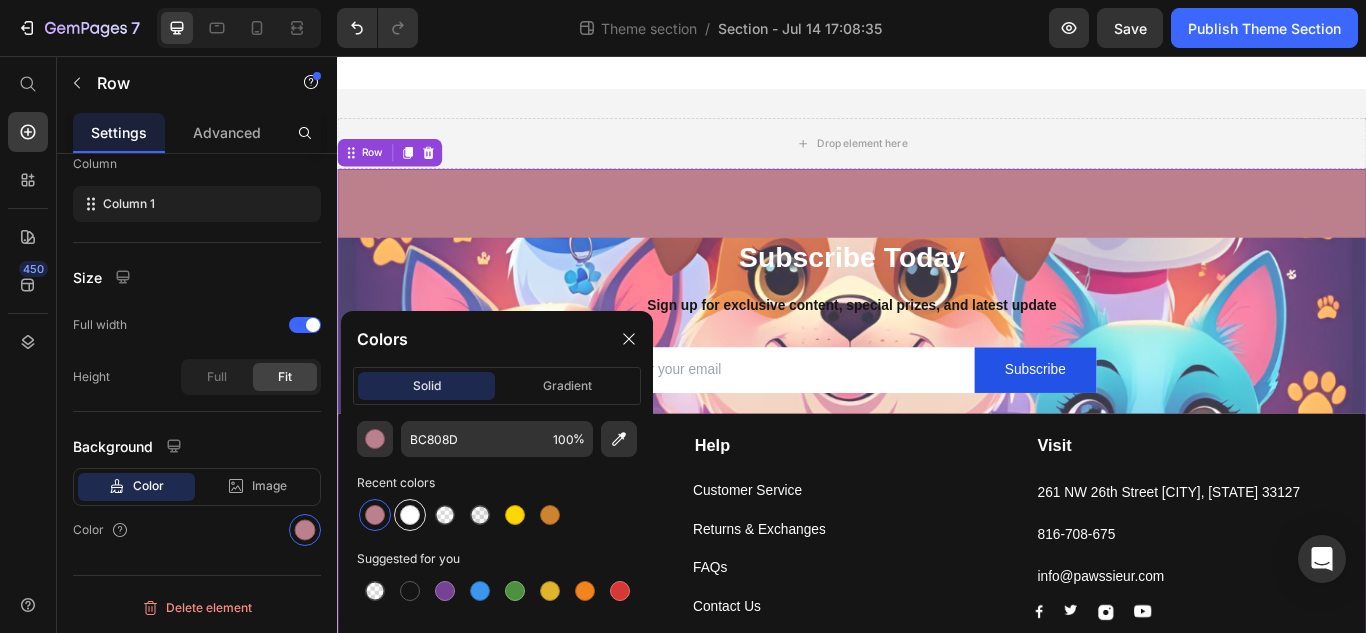 click at bounding box center (410, 515) 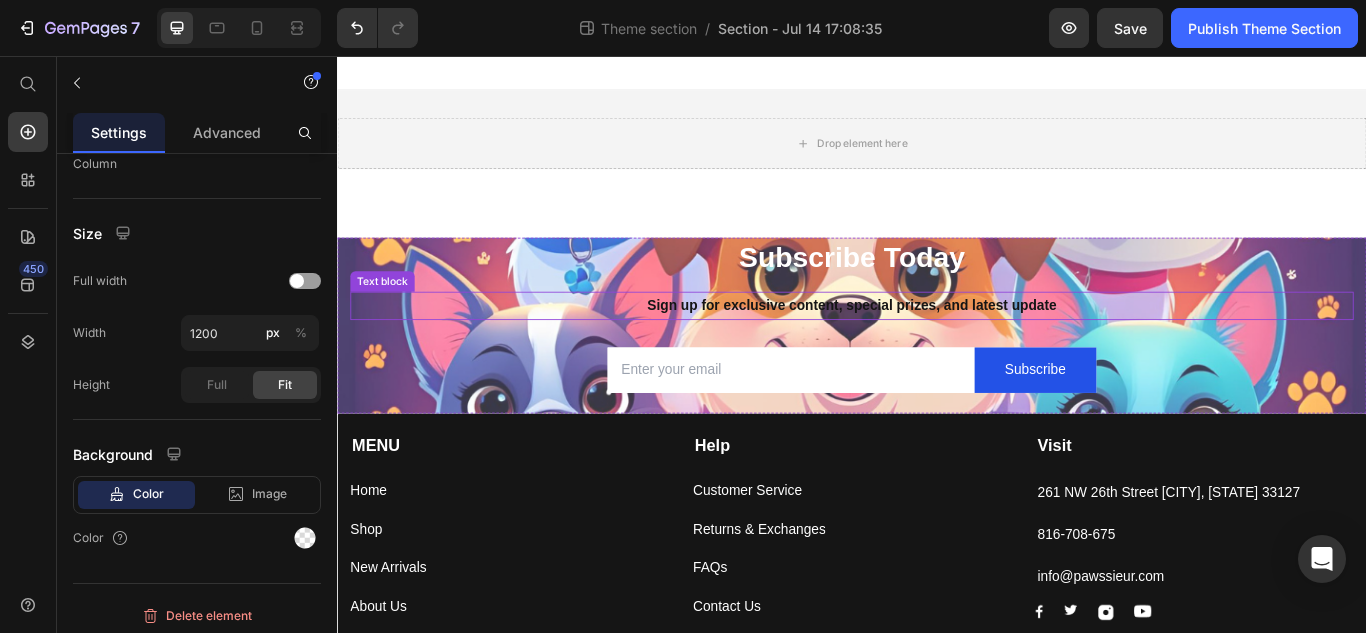 click on "Sign up for exclusive content, special prizes, and latest update" at bounding box center [937, 347] 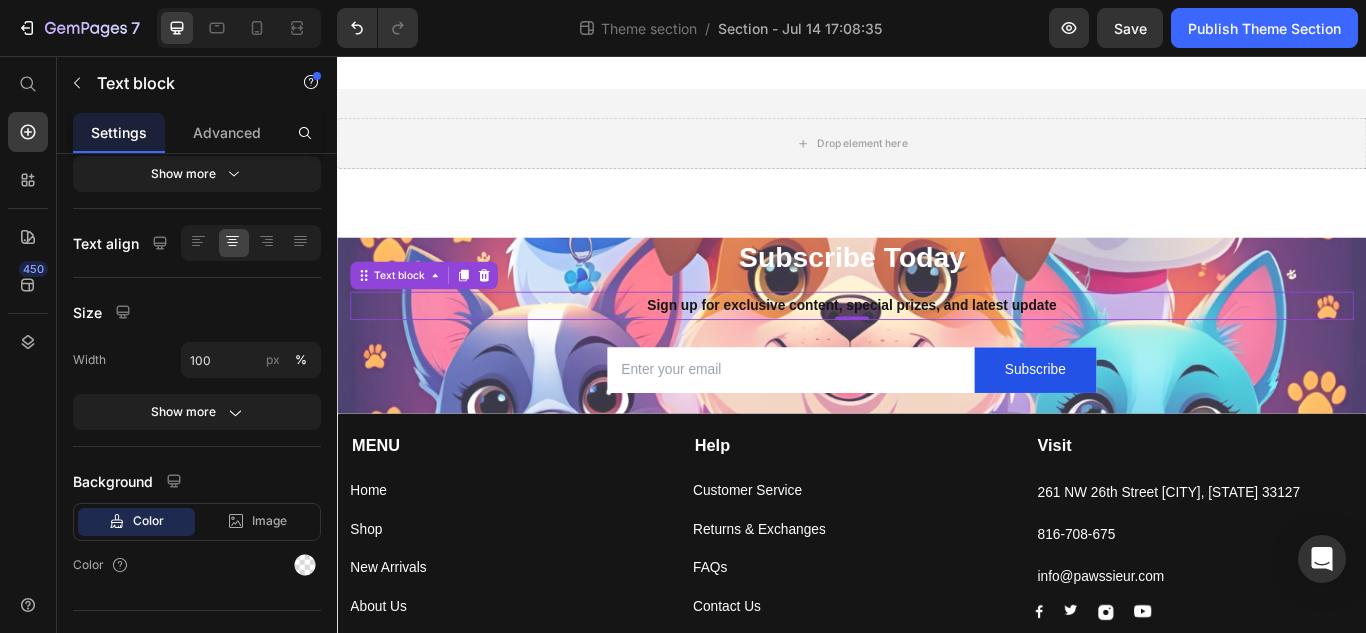 scroll, scrollTop: 0, scrollLeft: 0, axis: both 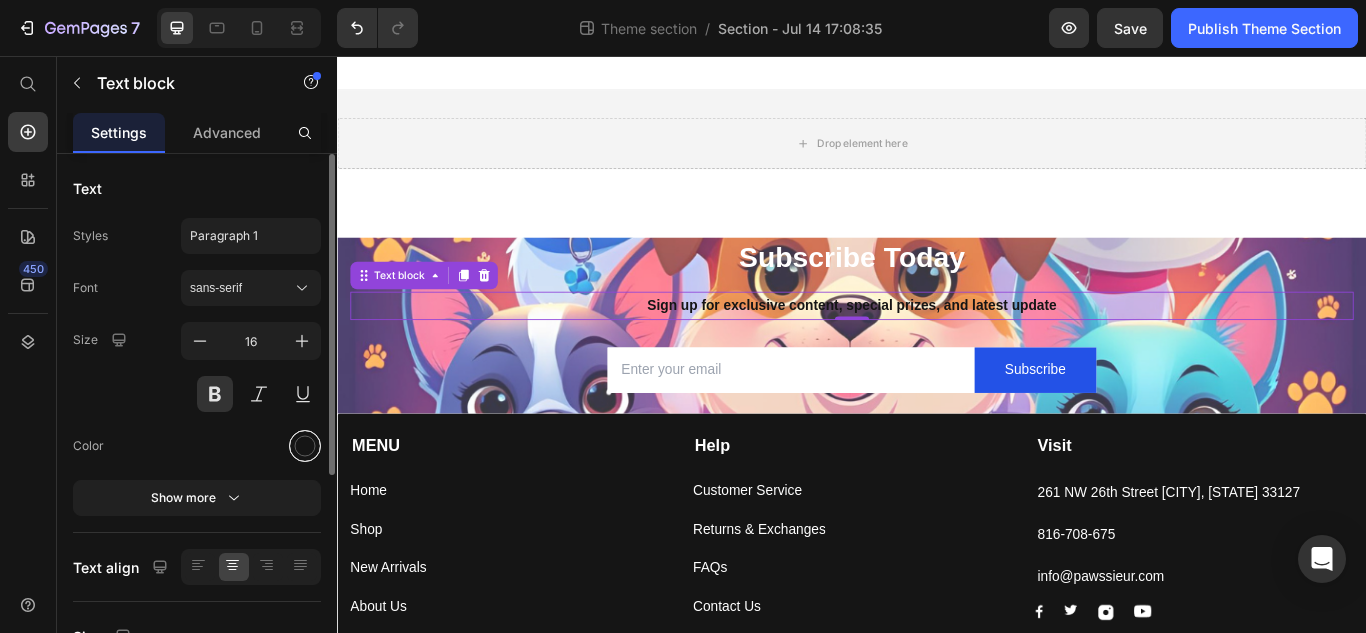 click at bounding box center [305, 446] 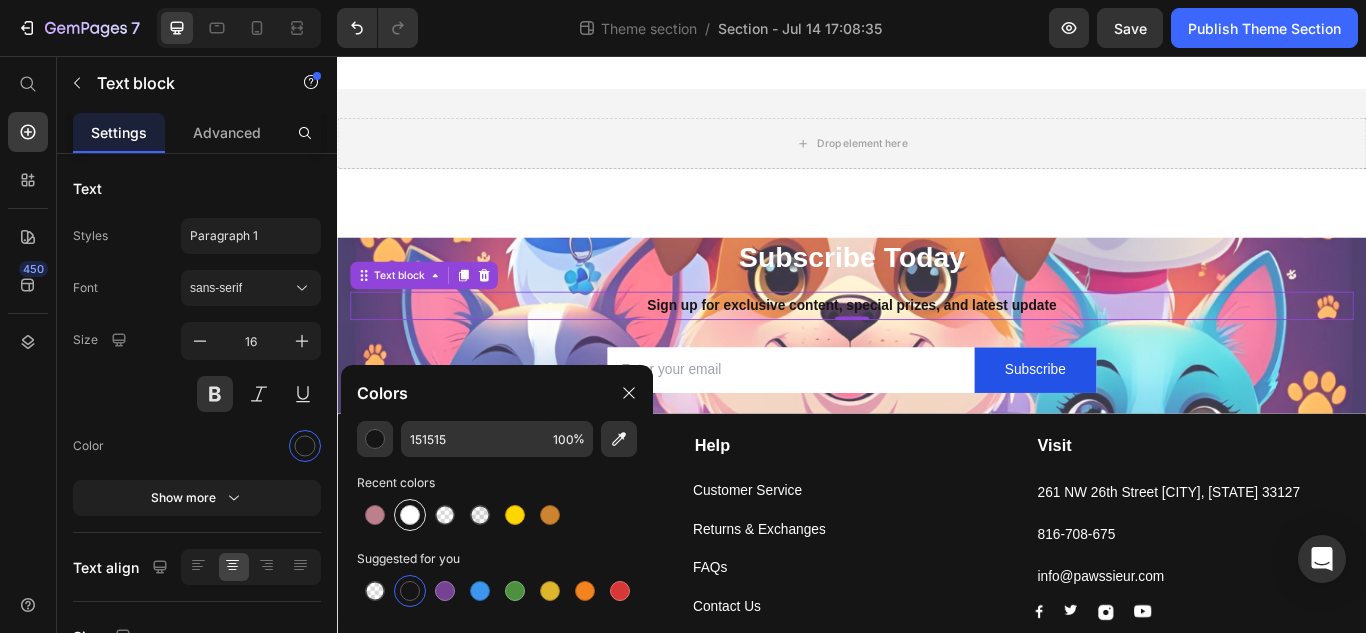 click at bounding box center (410, 515) 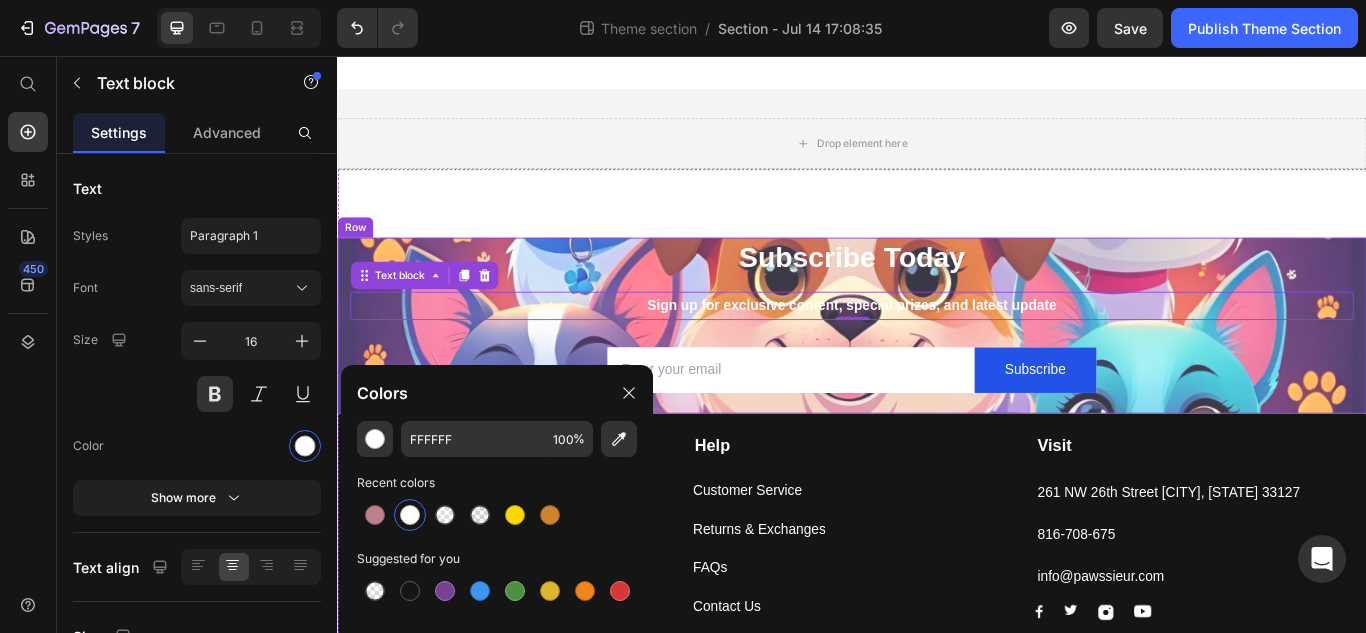 click on "Subscribe Today Heading Sign up for exclusive content, special prizes, and latest update Text block   0 Email Field Subscribe Submit Button Row Newsletter" at bounding box center (937, 370) 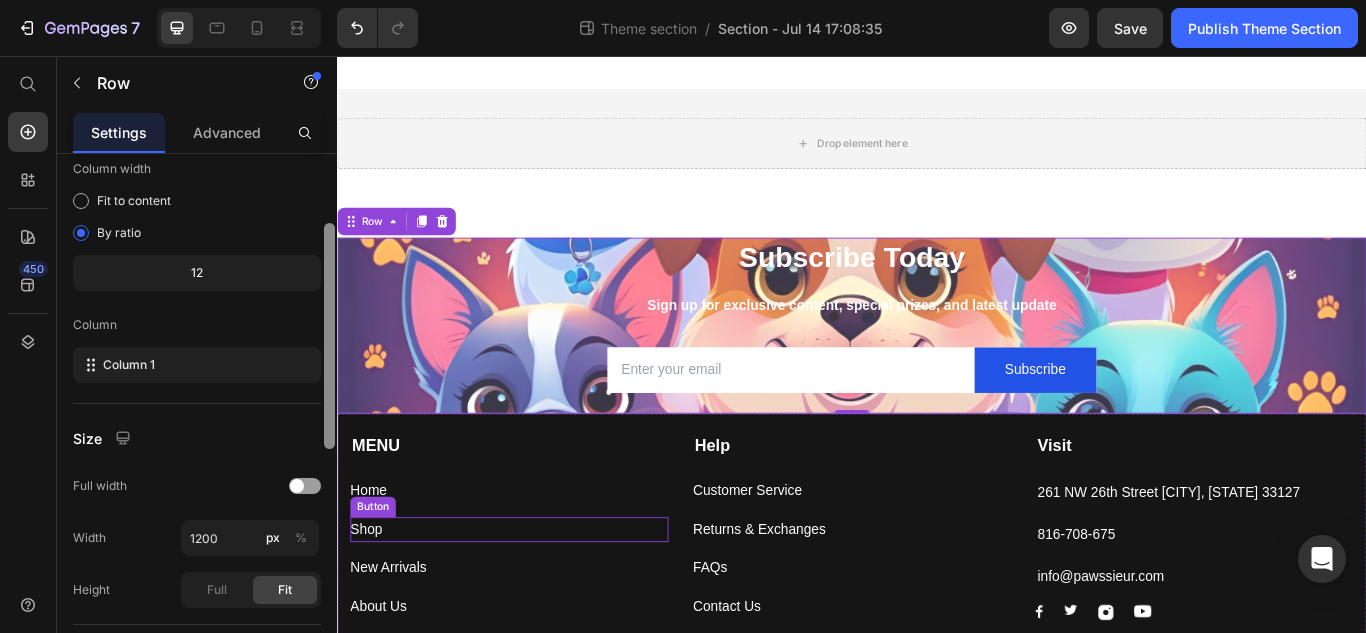 drag, startPoint x: 668, startPoint y: 427, endPoint x: 665, endPoint y: 595, distance: 168.02678 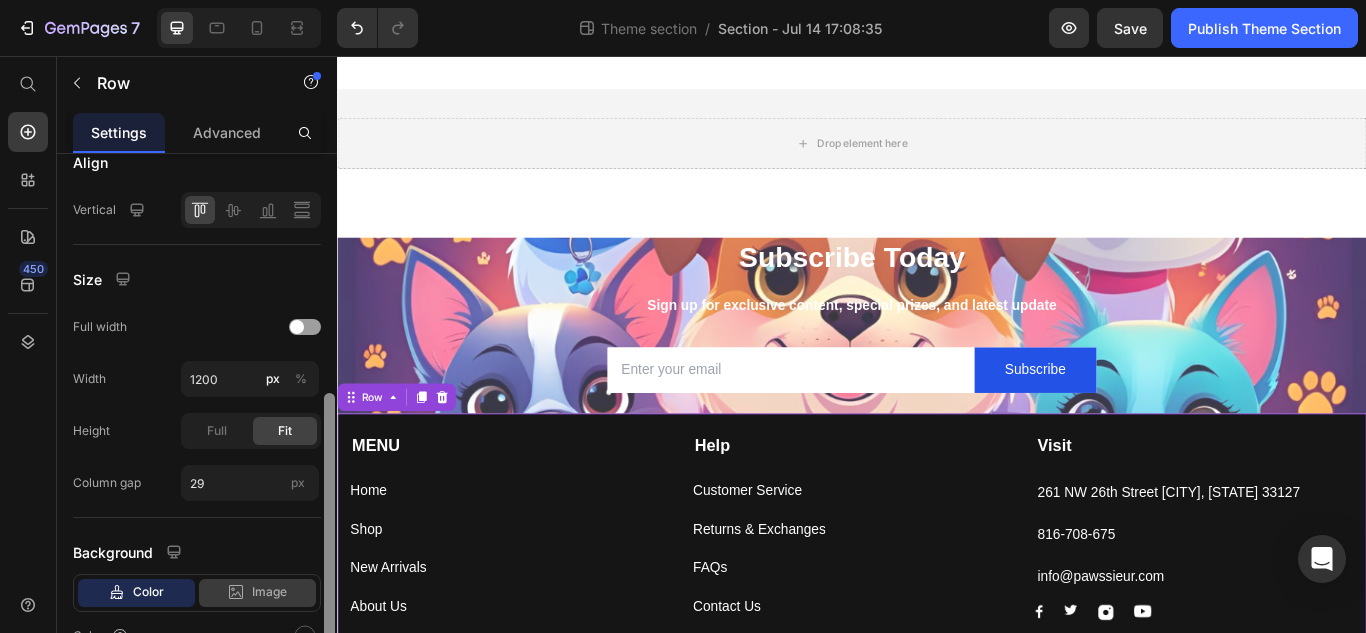 scroll, scrollTop: 515, scrollLeft: 0, axis: vertical 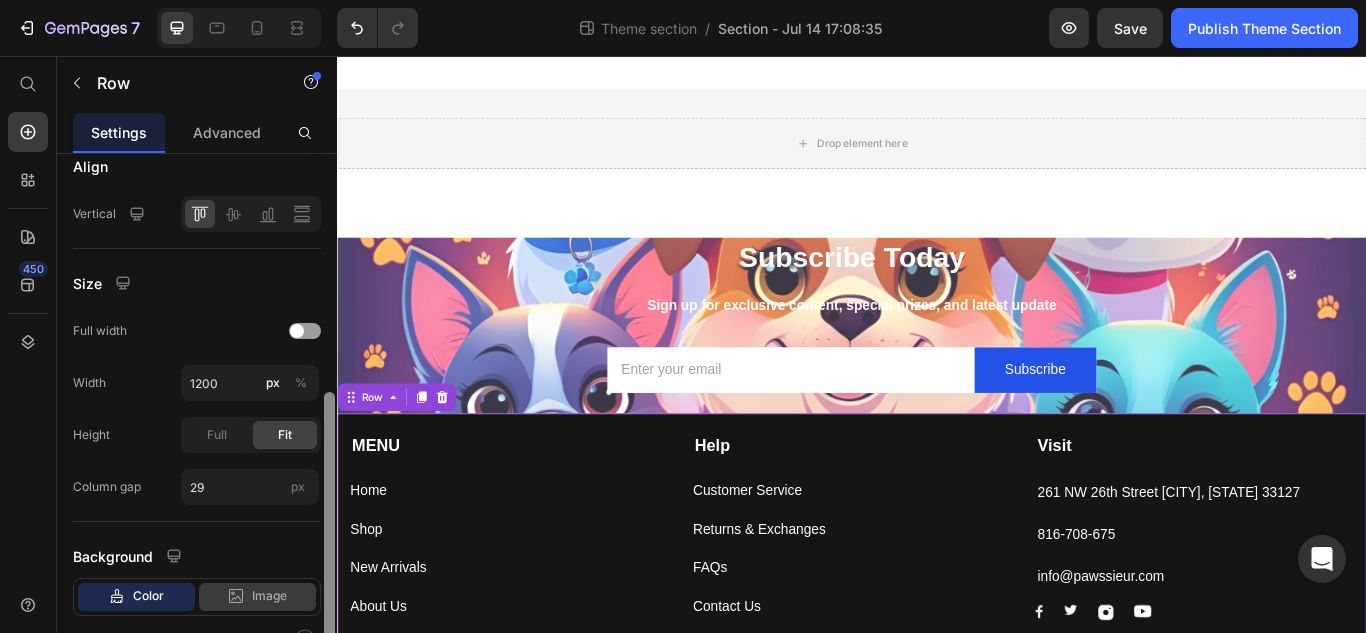 click on "Image" at bounding box center (269, 596) 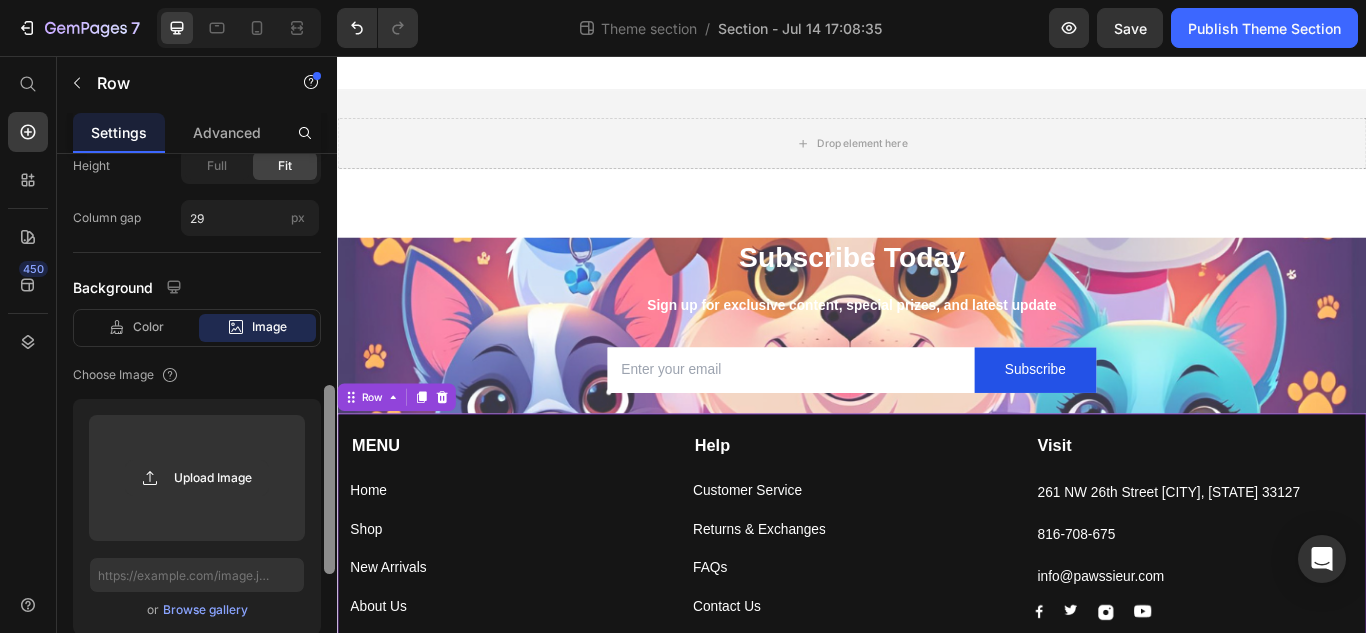 drag, startPoint x: 326, startPoint y: 490, endPoint x: 334, endPoint y: 594, distance: 104.307236 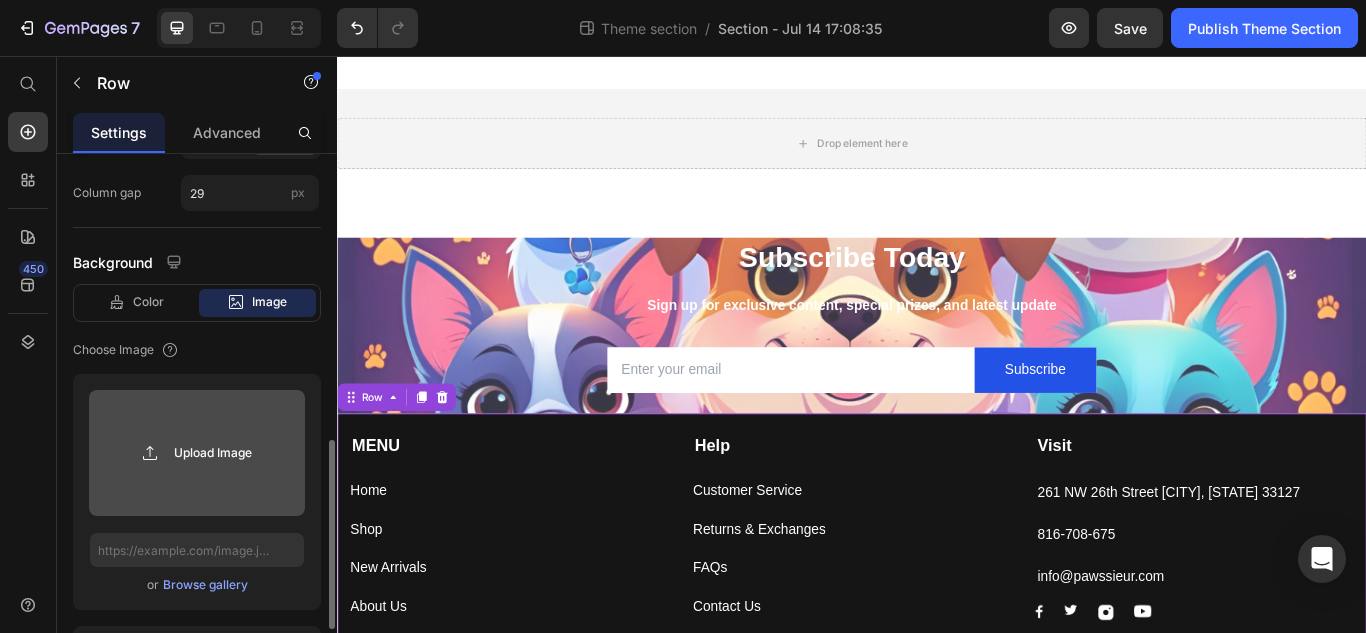 click 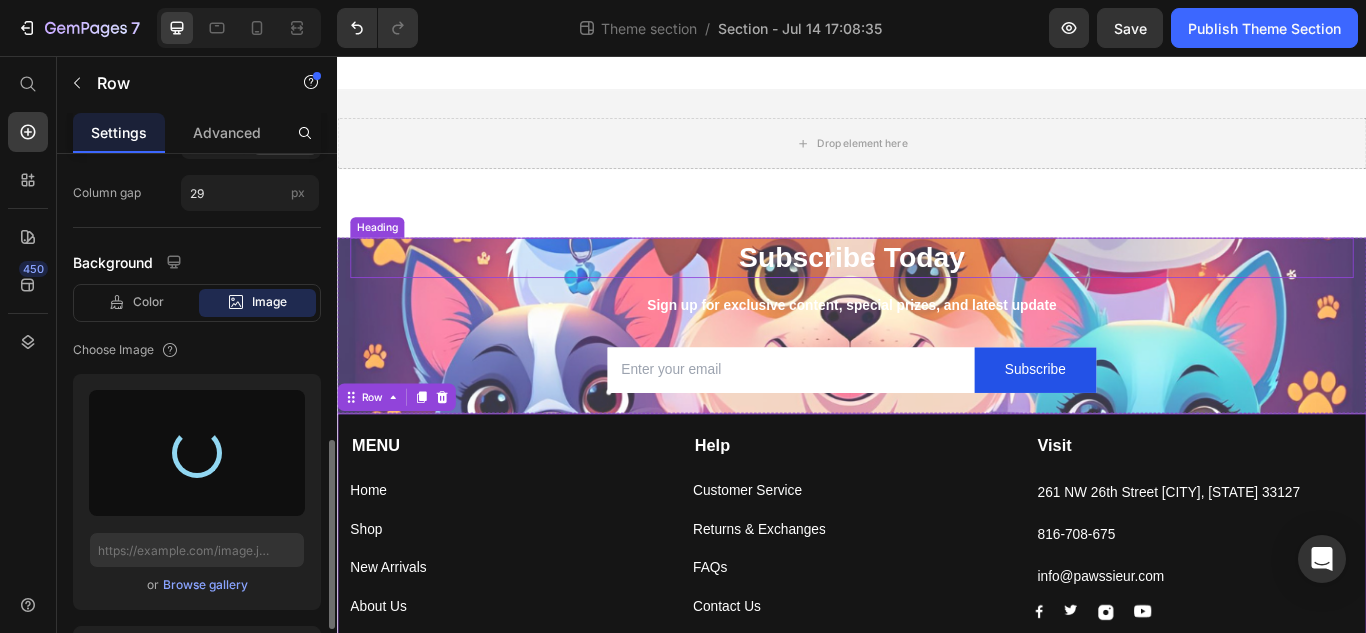 type on "https://cdn.shopify.com/s/files/1/0706/4584/2119/files/gempages_573384341703361652-96ef88bf-3a73-49c6-94dc-e3f72e1efddf.png" 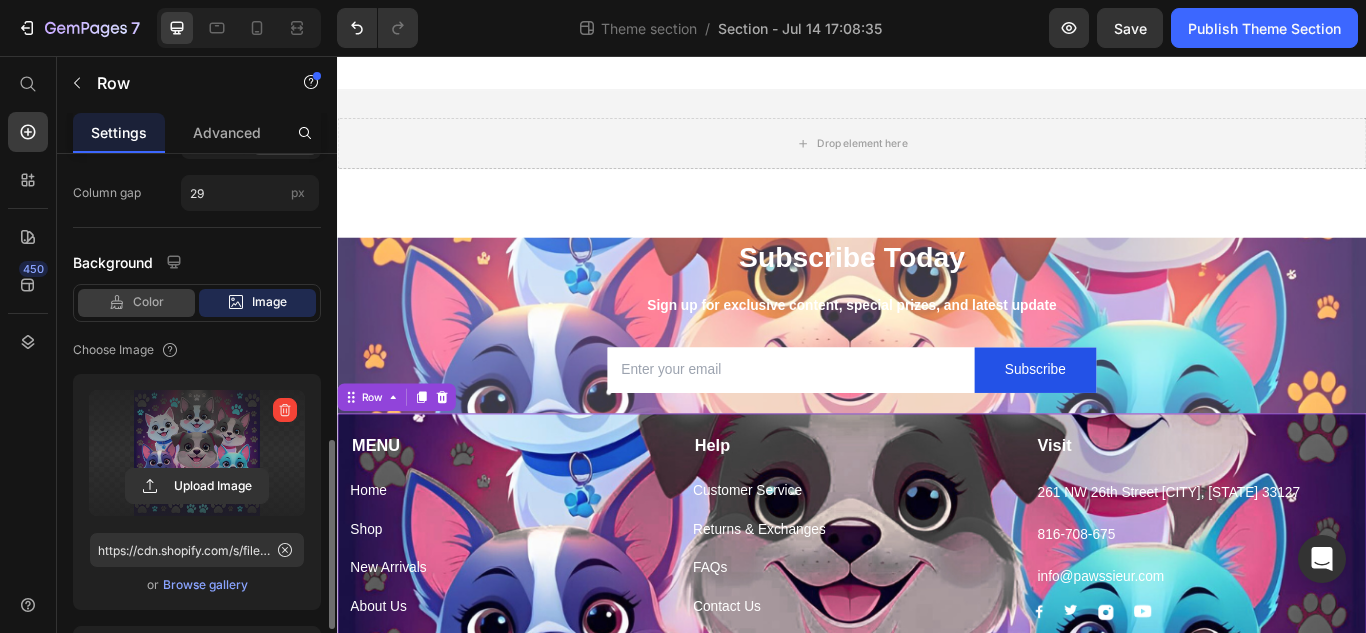 drag, startPoint x: 176, startPoint y: 317, endPoint x: 164, endPoint y: 303, distance: 18.439089 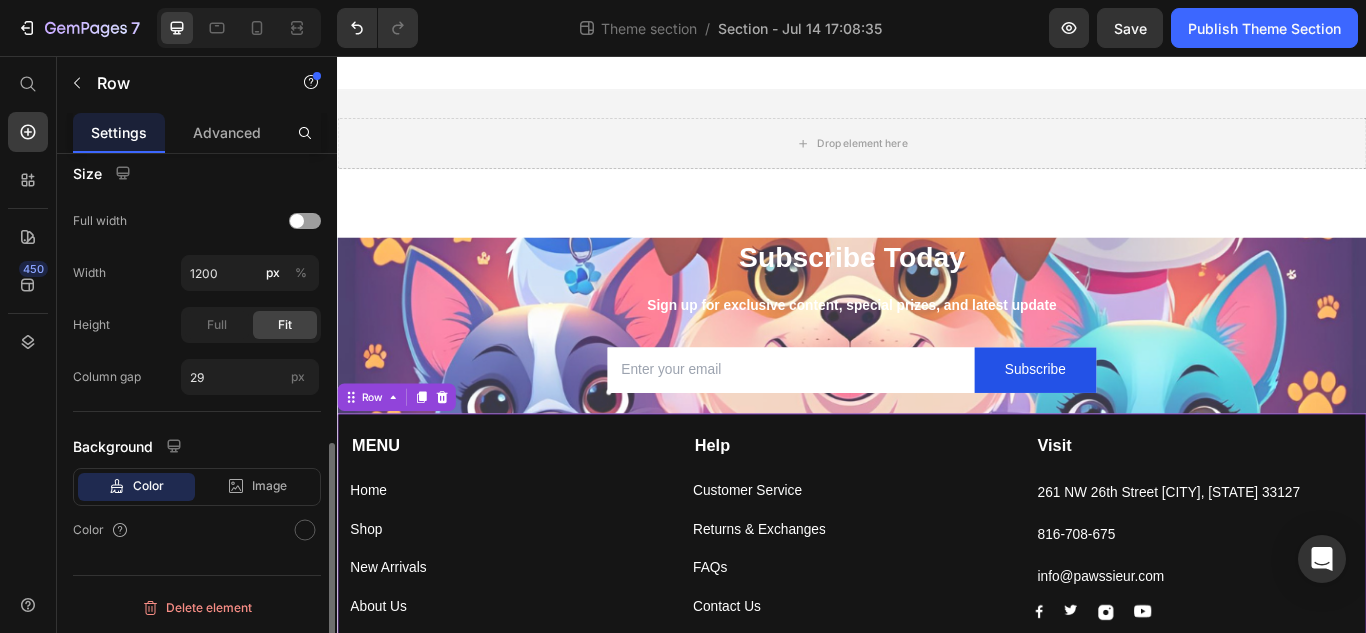 scroll, scrollTop: 625, scrollLeft: 0, axis: vertical 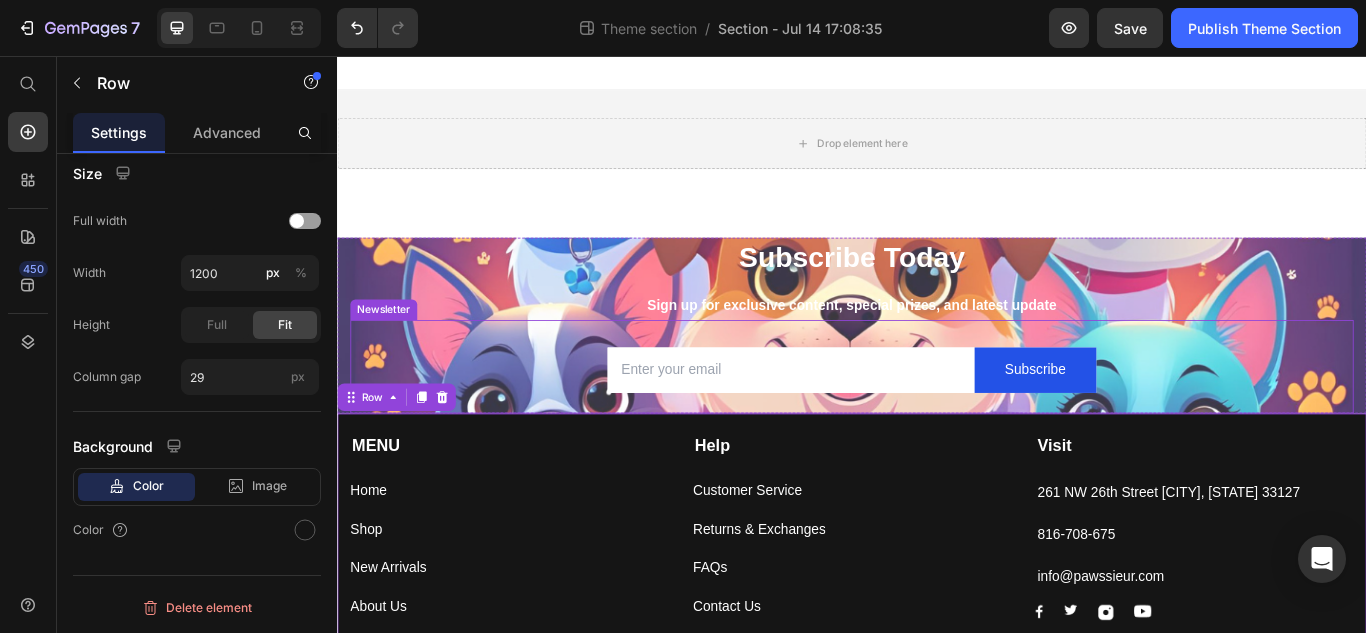 click on "Email Field Subscribe Submit Button Row Newsletter" at bounding box center (937, 418) 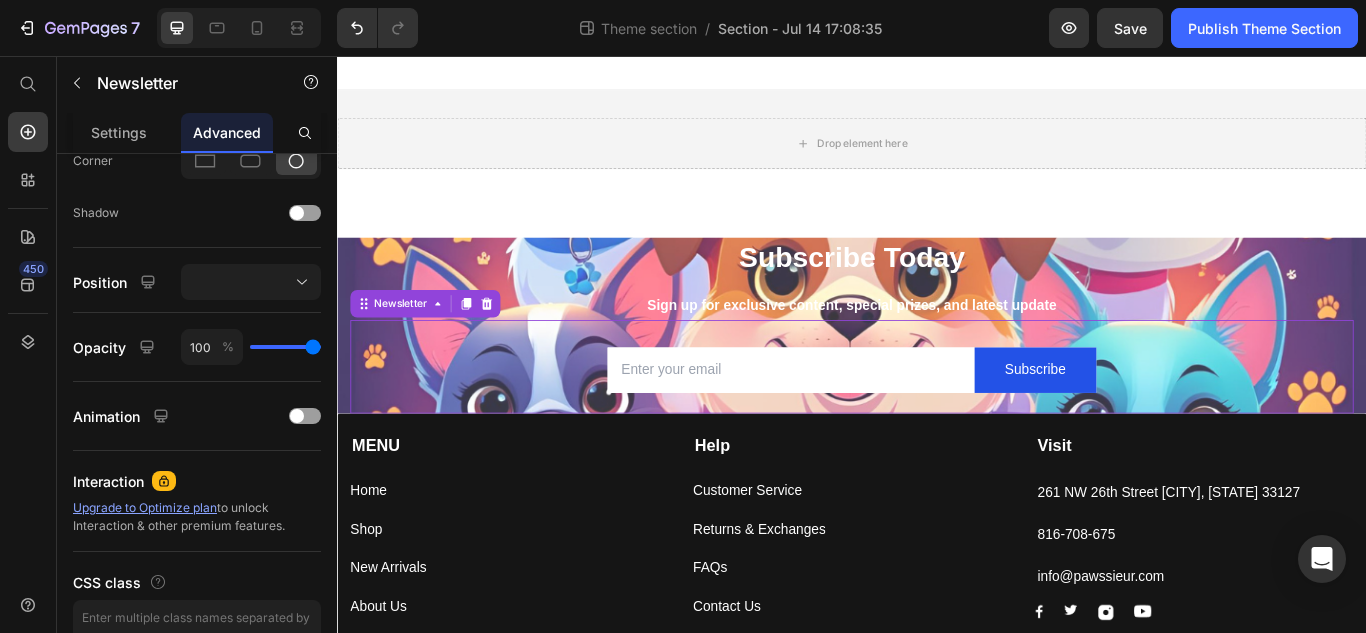 scroll, scrollTop: 0, scrollLeft: 0, axis: both 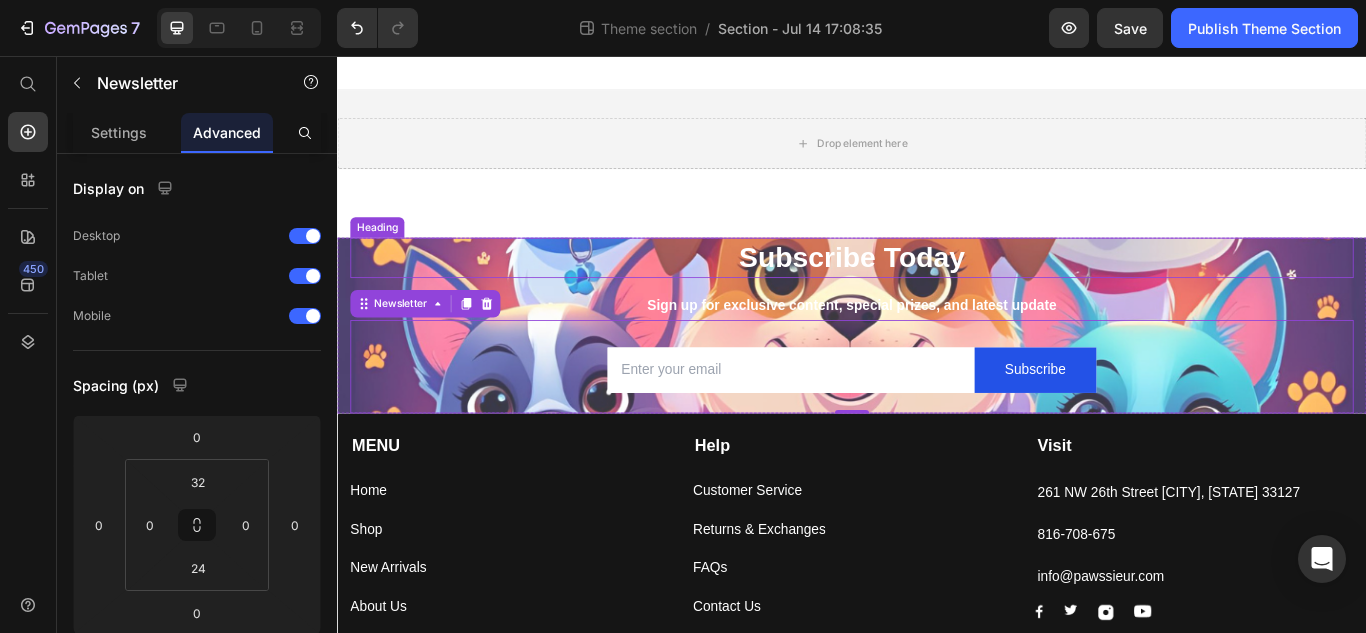 click on "Subscribe Today" at bounding box center [937, 291] 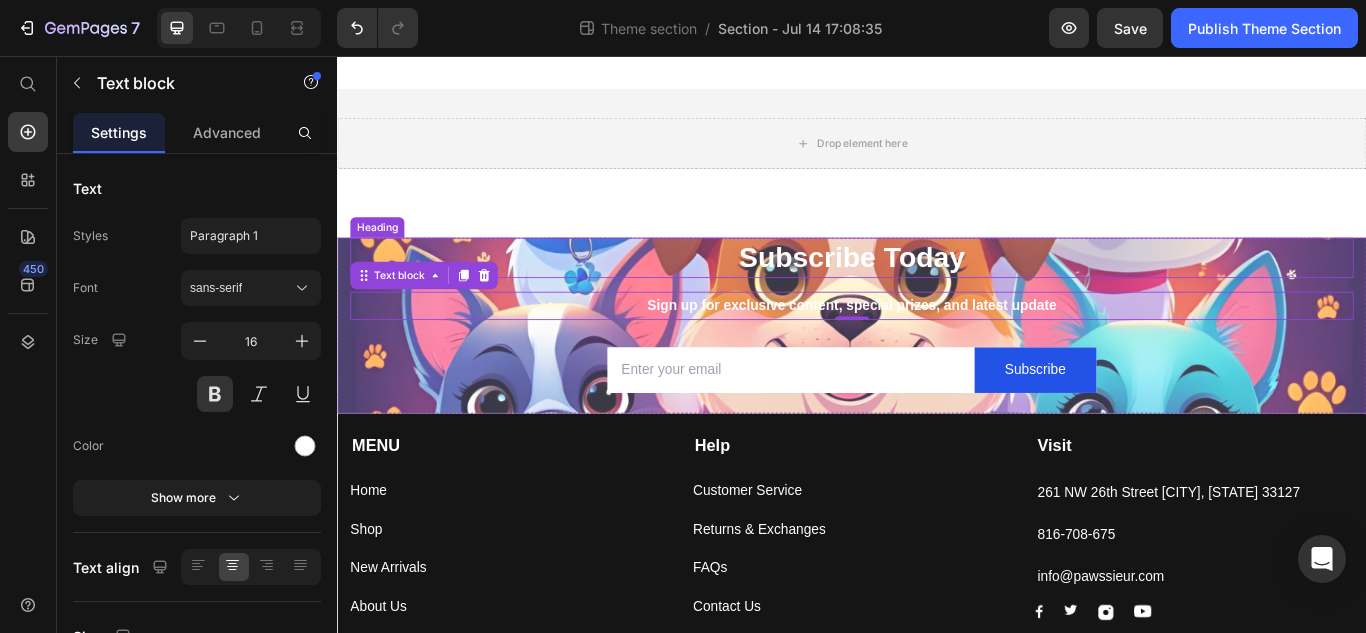 click on "Subscribe Today" at bounding box center [937, 291] 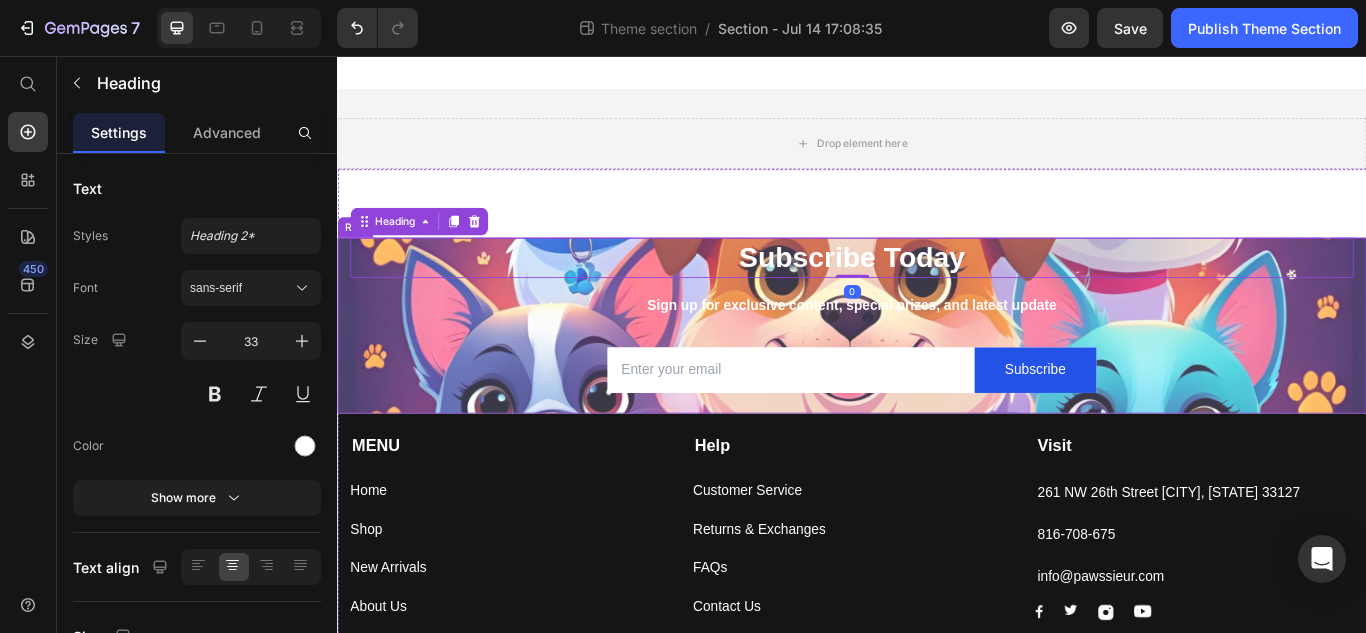 click on "Subscribe Today Heading   0 Sign up for exclusive content, special prizes, and latest update Text block Email Field Subscribe Submit Button Row Newsletter Row" at bounding box center [937, 370] 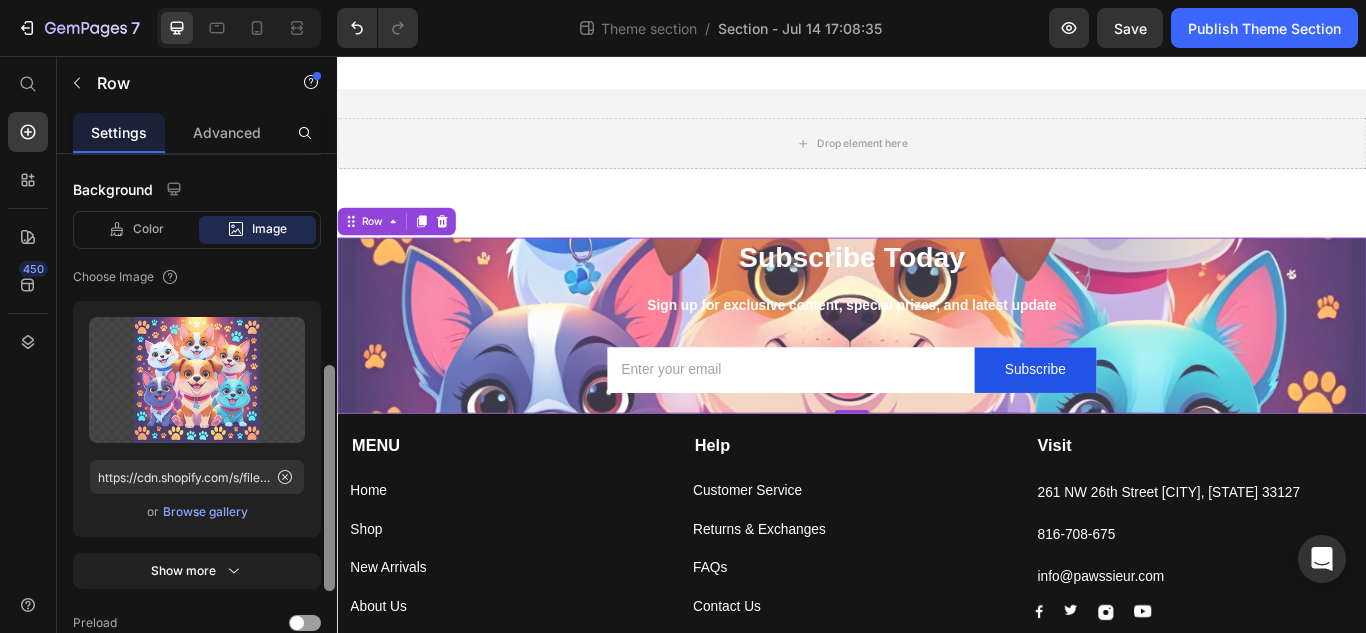 drag, startPoint x: 325, startPoint y: 353, endPoint x: 317, endPoint y: 627, distance: 274.11676 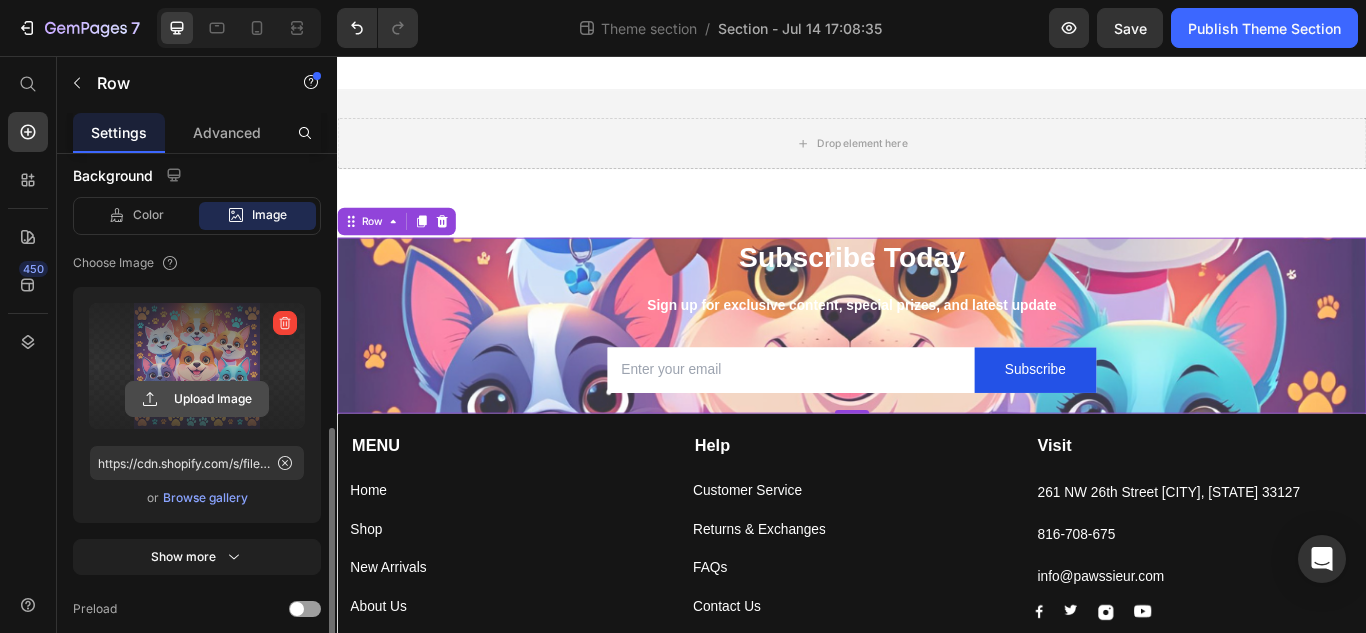 click 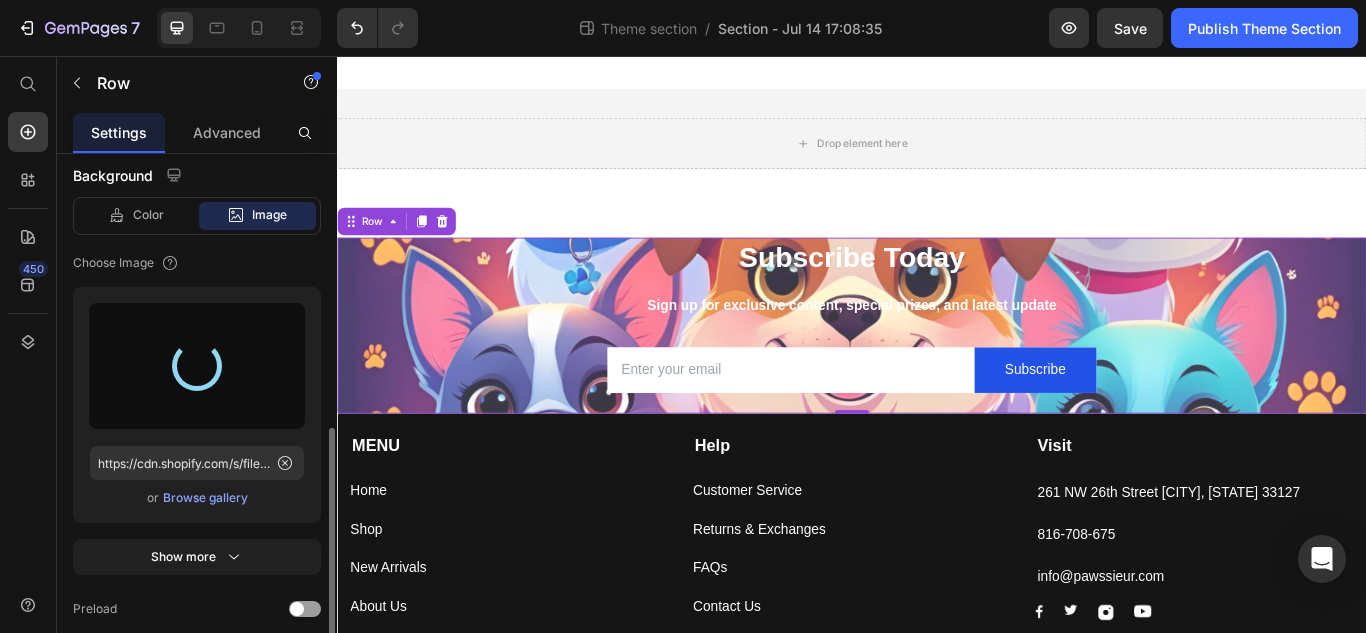 type on "https://cdn.shopify.com/s/files/1/0706/4584/2119/files/gempages_573384341703361652-96ef88bf-3a73-49c6-94dc-e3f72e1efddf.png" 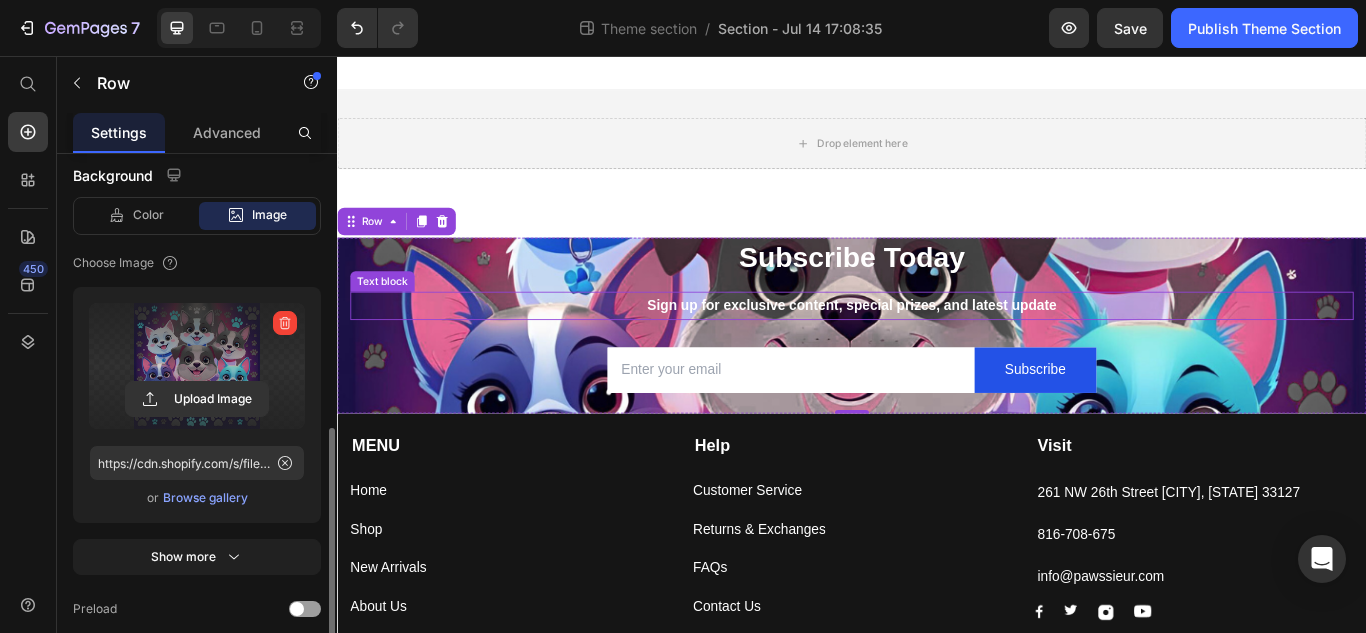 click on "Sign up for exclusive content, special prizes, and latest update" at bounding box center [937, 347] 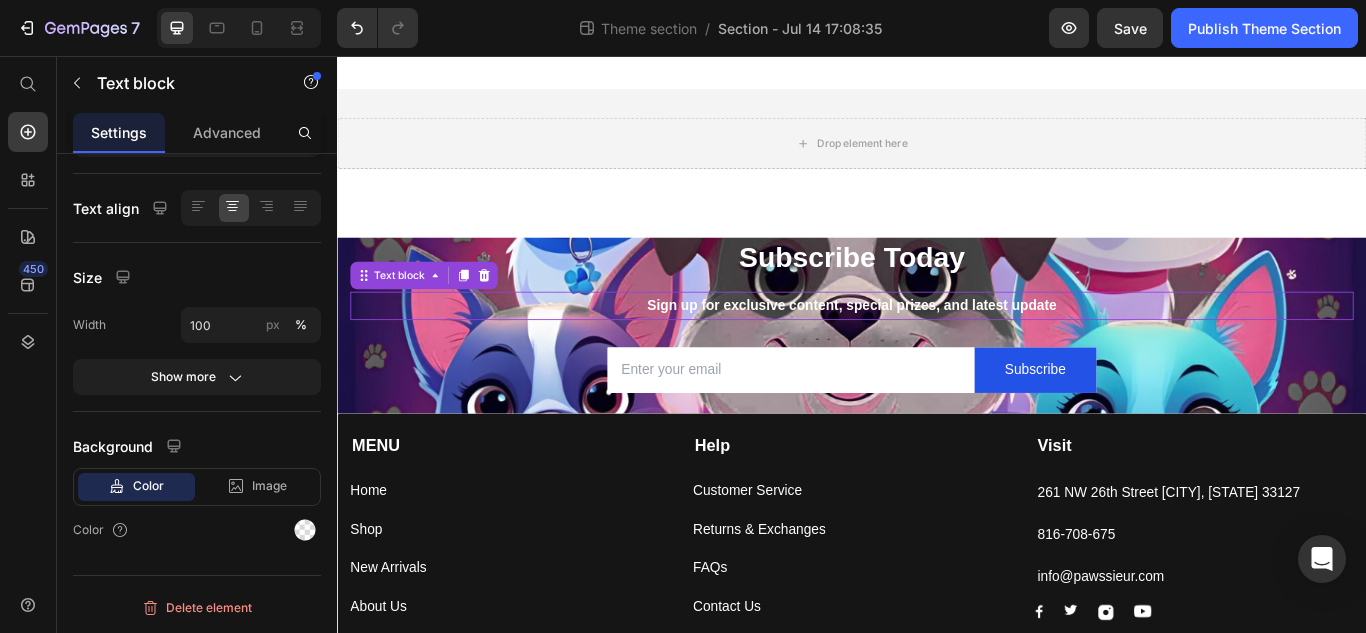 scroll, scrollTop: 0, scrollLeft: 0, axis: both 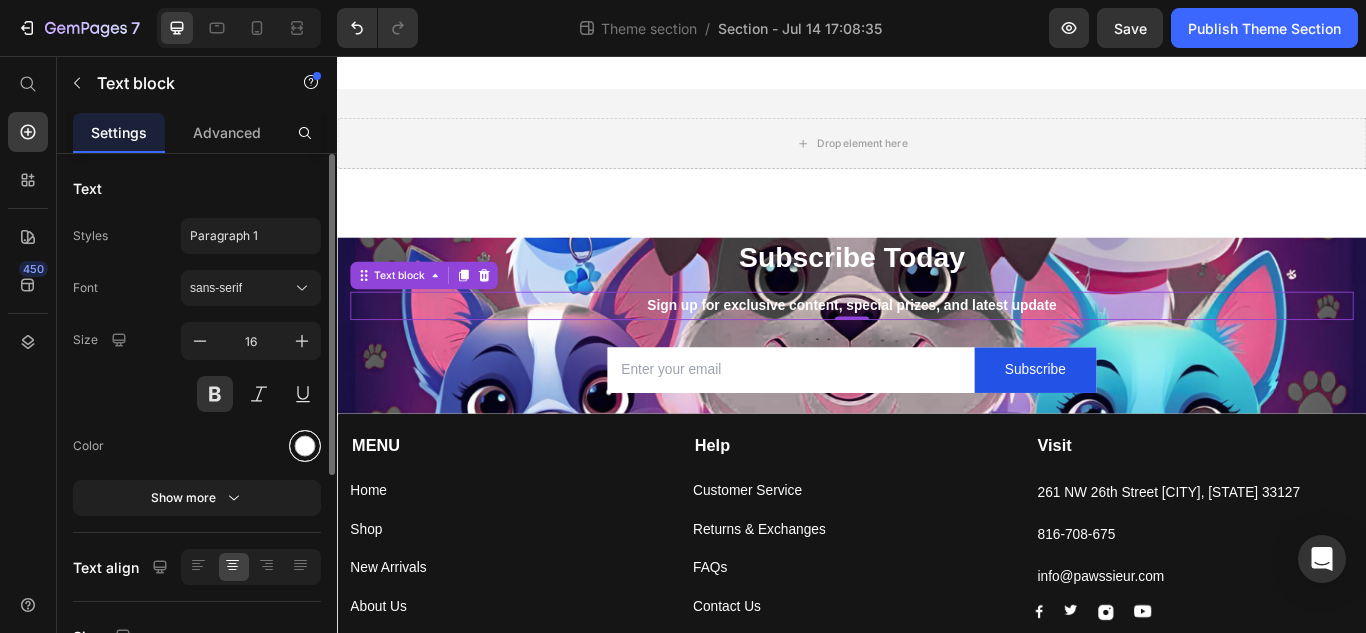 click at bounding box center [305, 446] 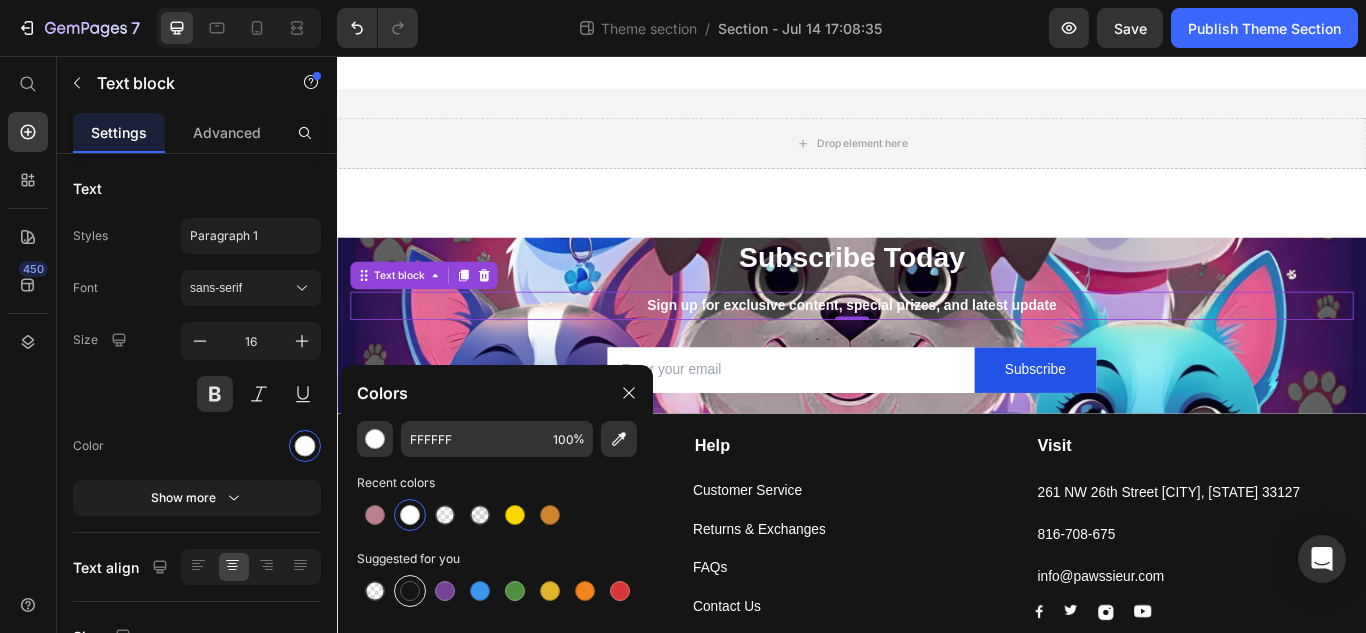 click at bounding box center [410, 591] 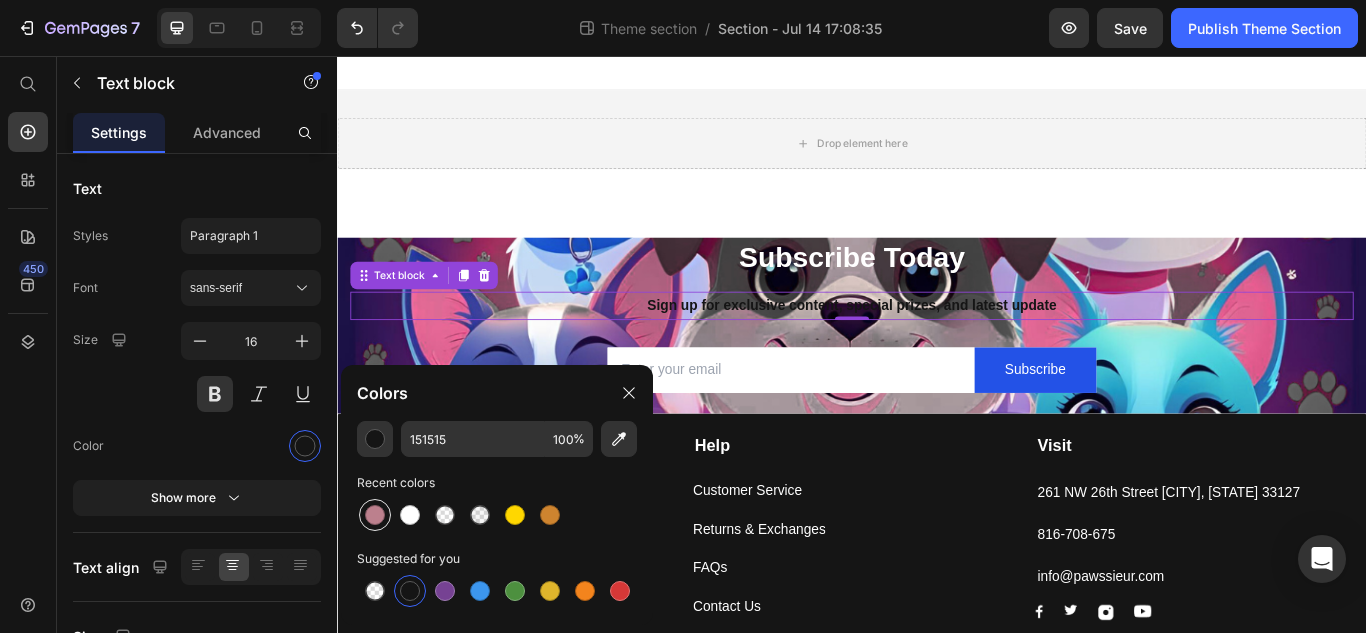 click at bounding box center [375, 515] 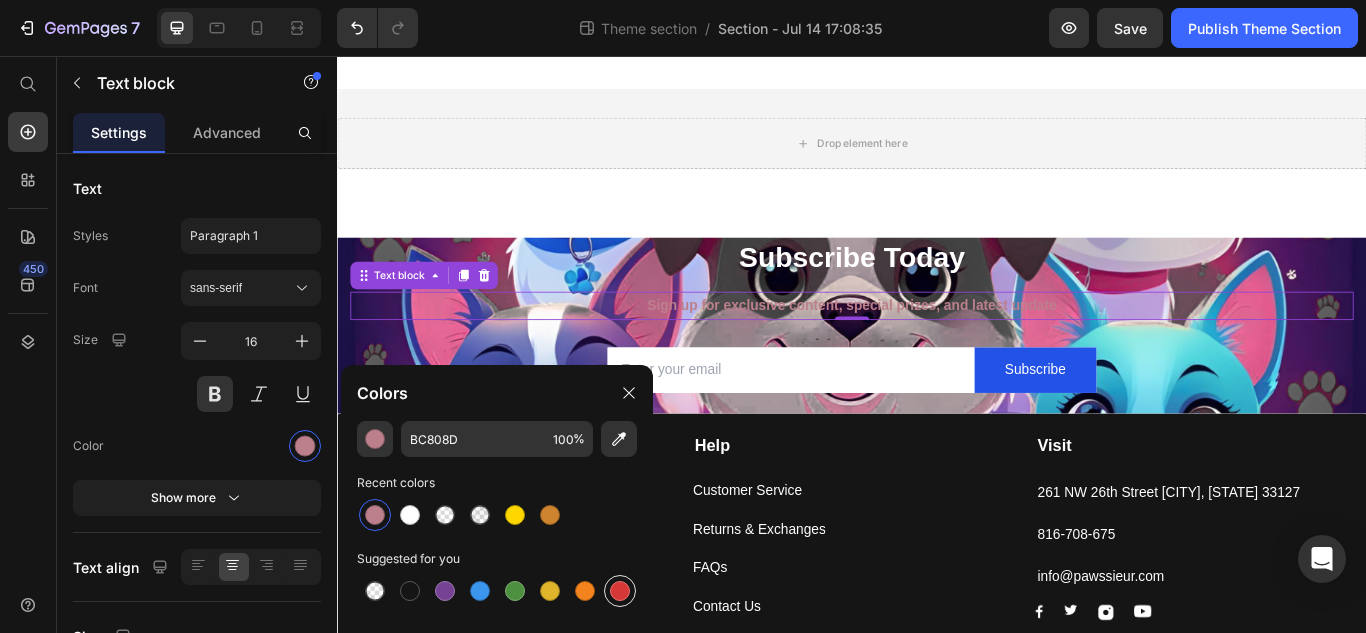 click at bounding box center (620, 591) 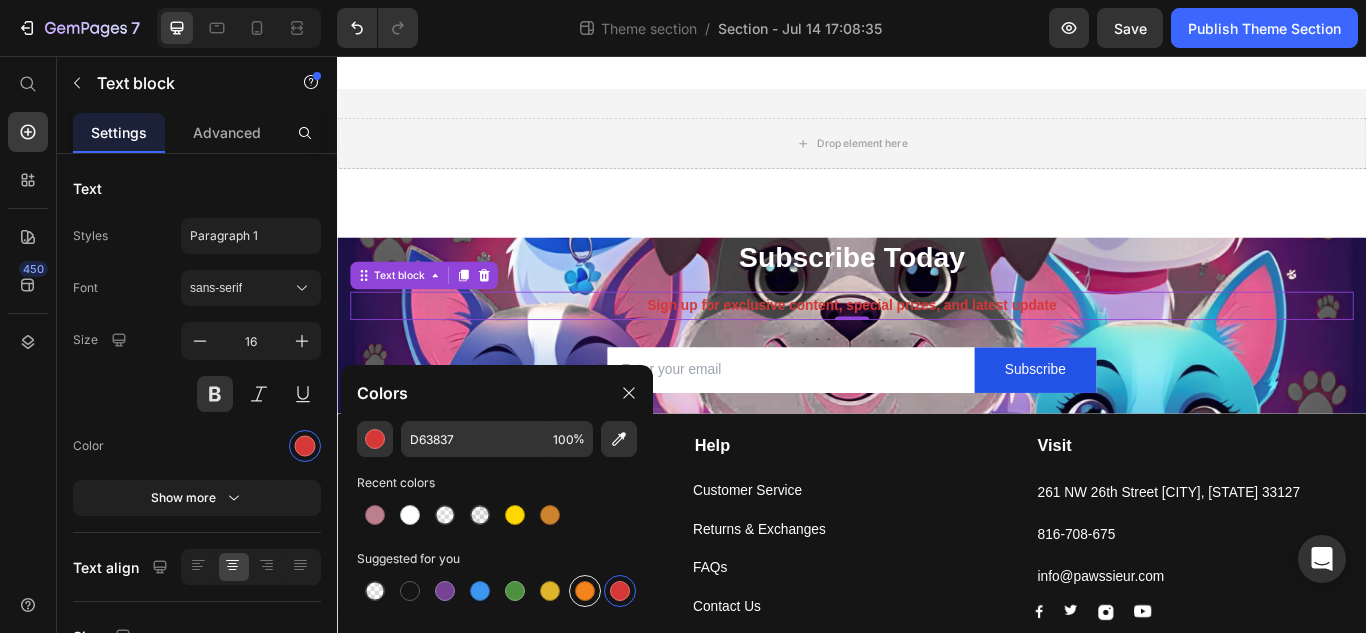 click at bounding box center [585, 591] 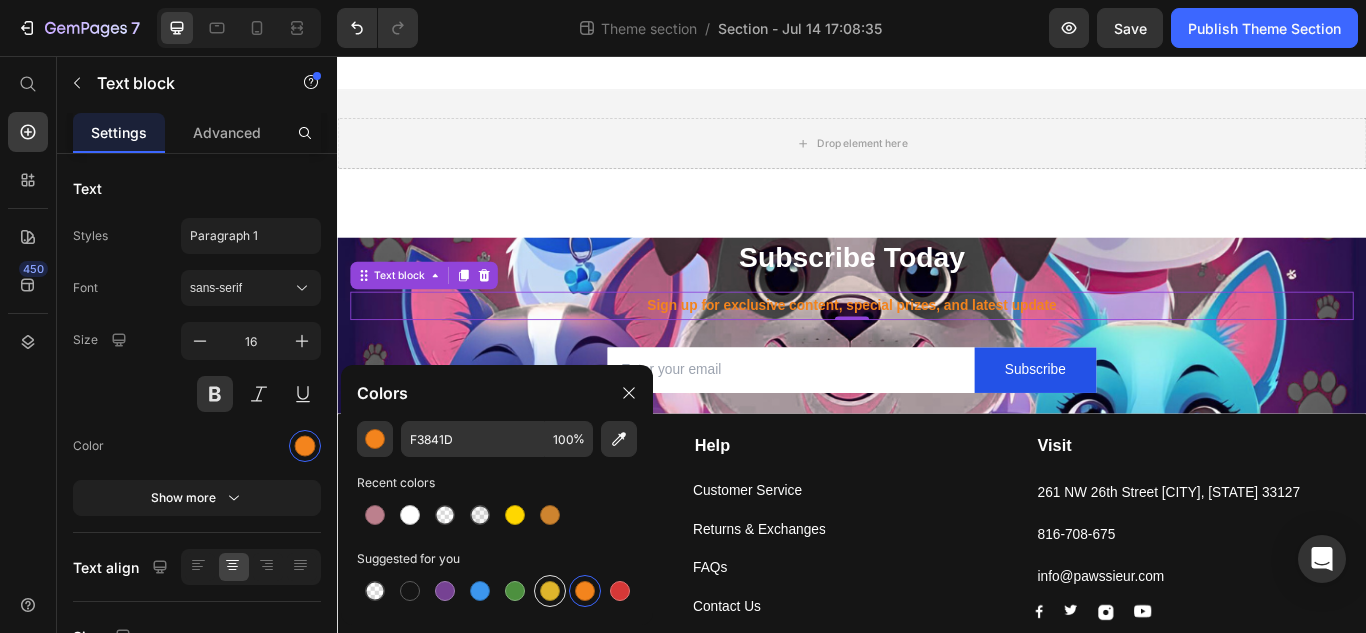 click at bounding box center [550, 591] 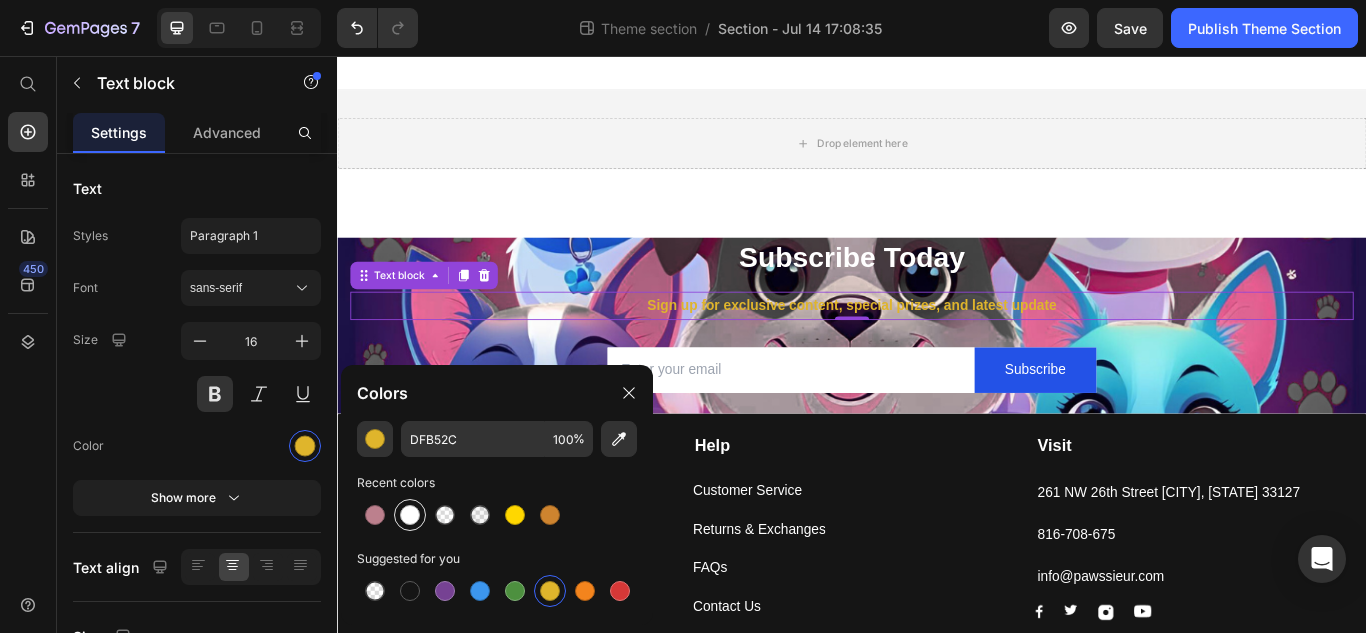 click at bounding box center [410, 515] 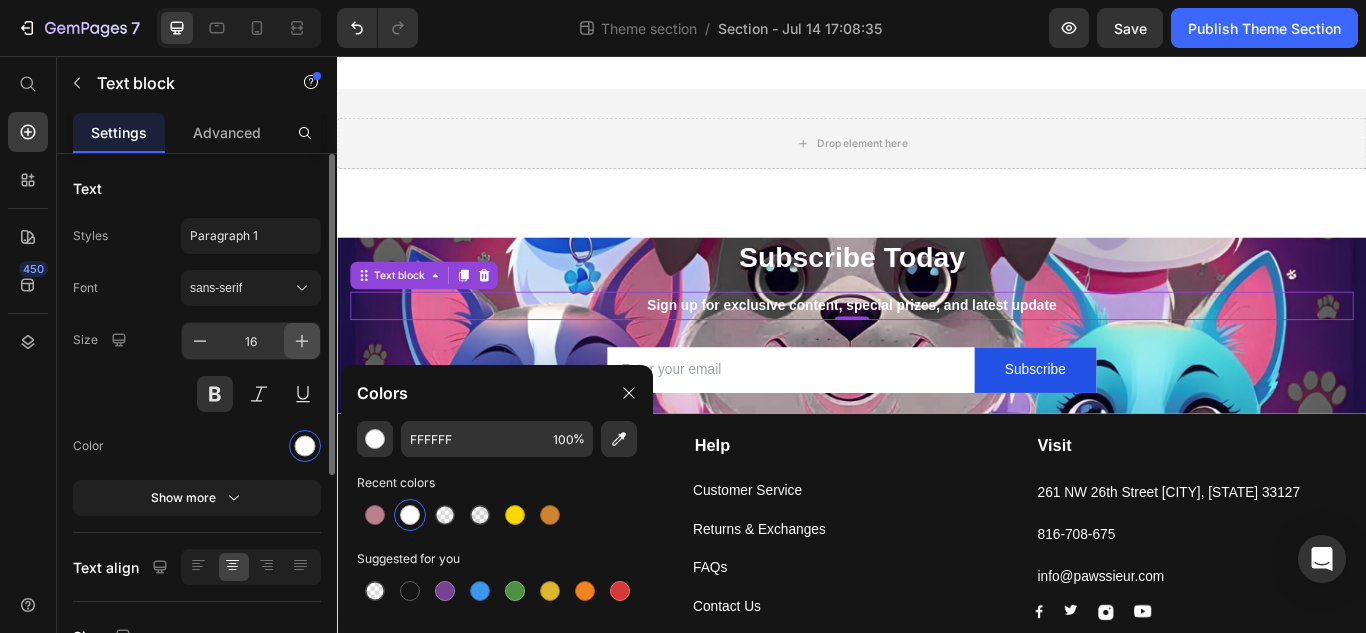 click at bounding box center (302, 341) 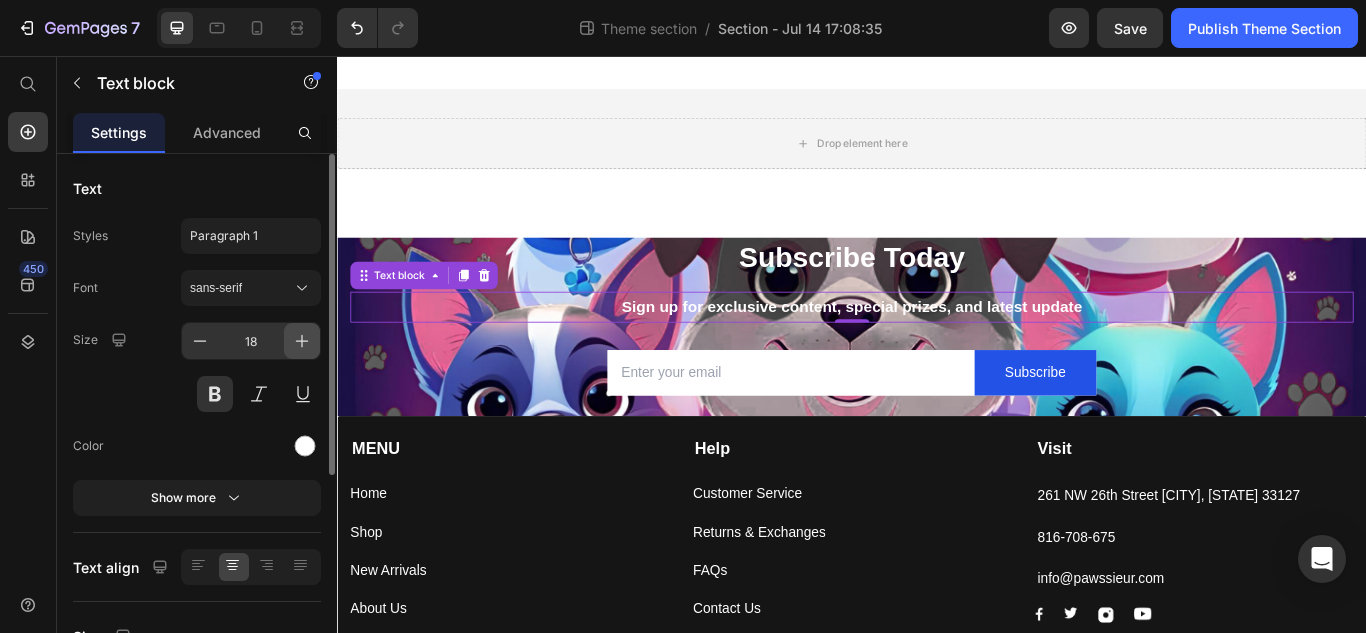 click at bounding box center [302, 341] 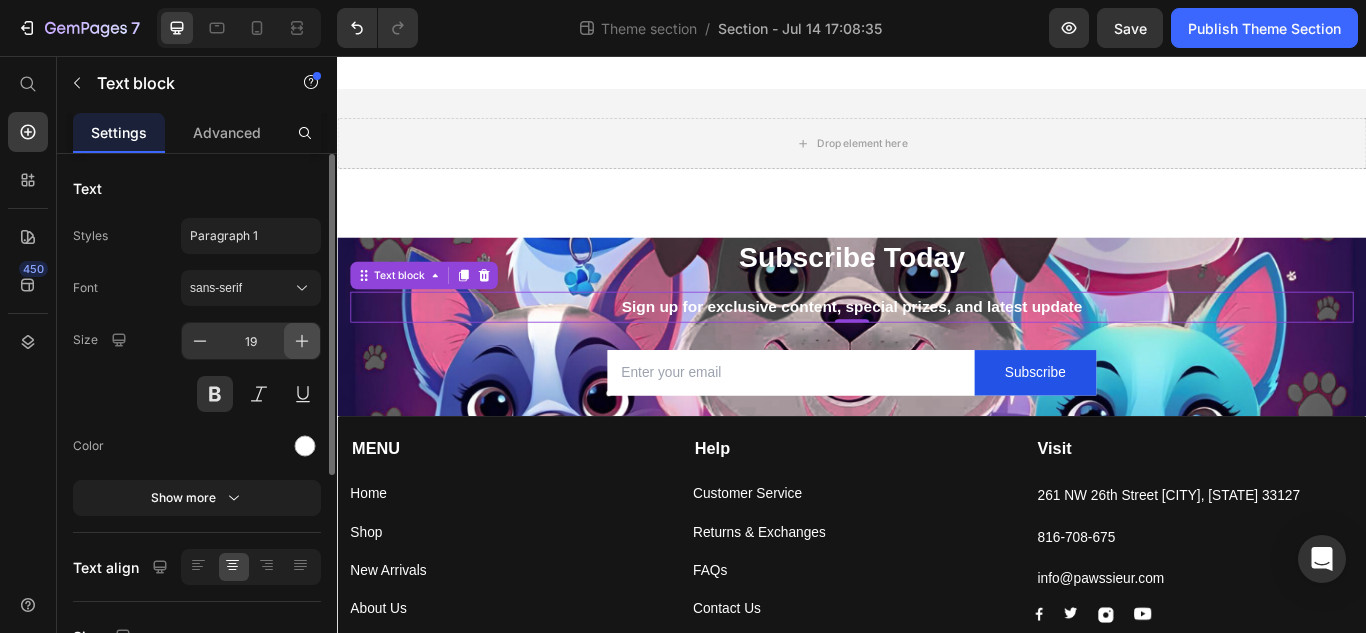 click at bounding box center (302, 341) 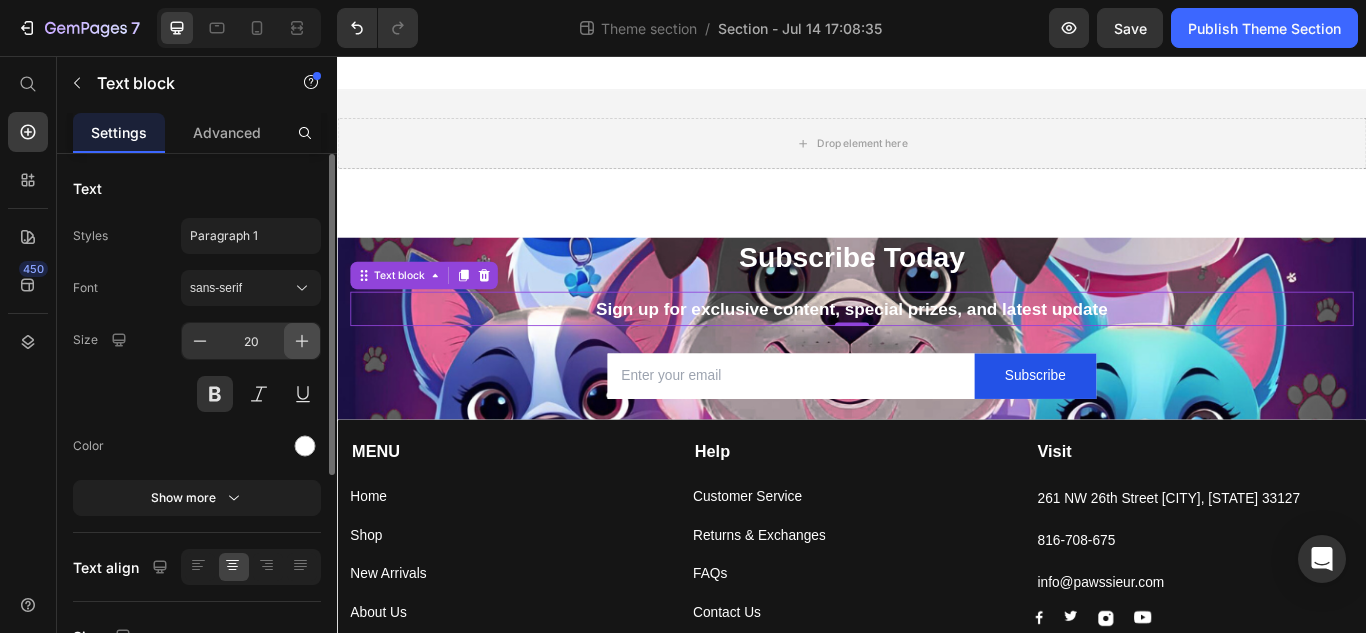 click at bounding box center [302, 341] 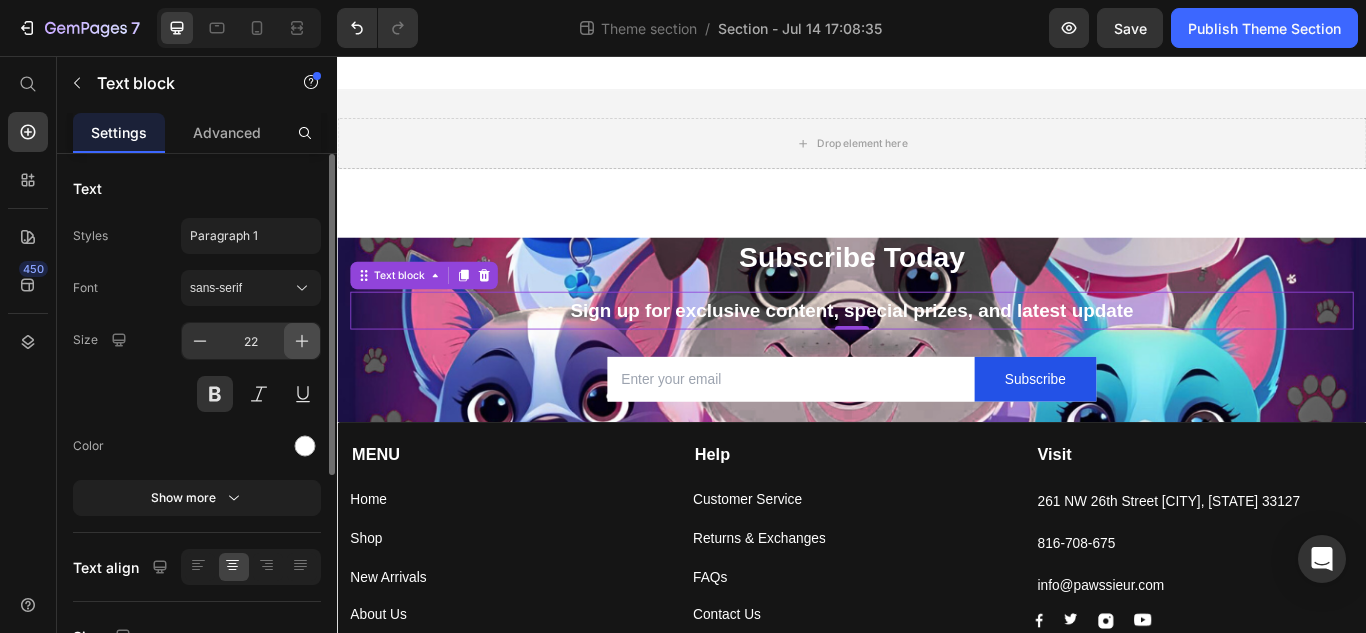 click at bounding box center [302, 341] 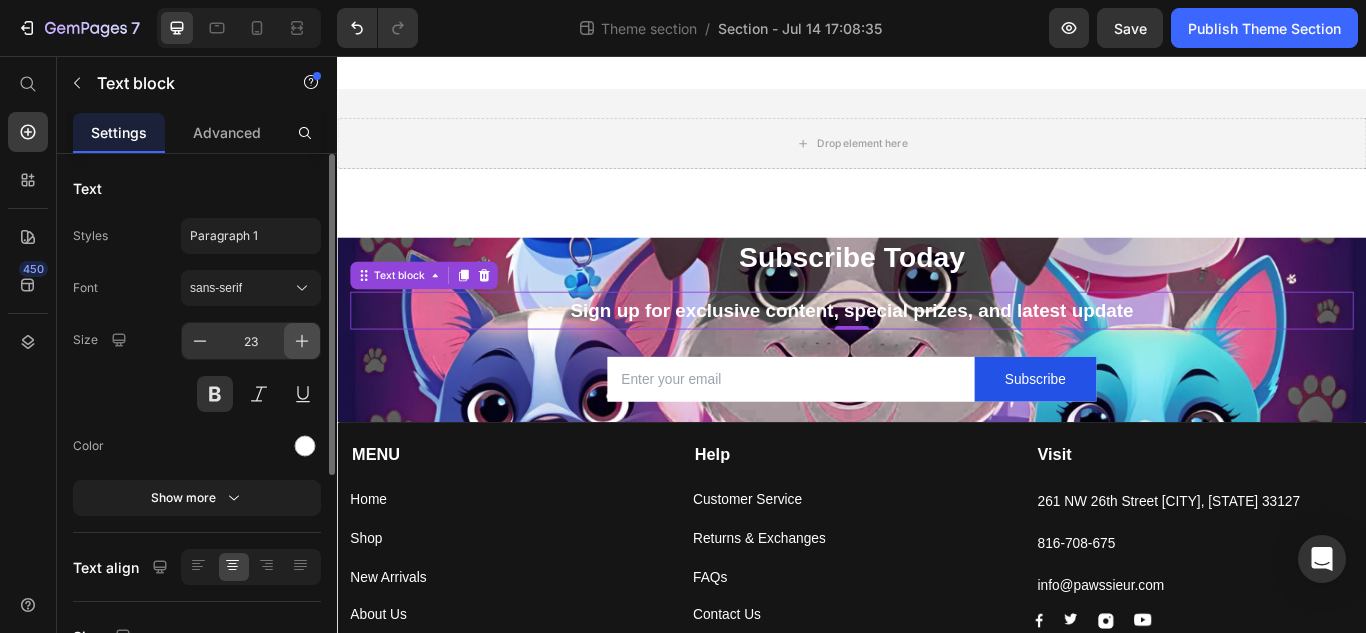 click at bounding box center [302, 341] 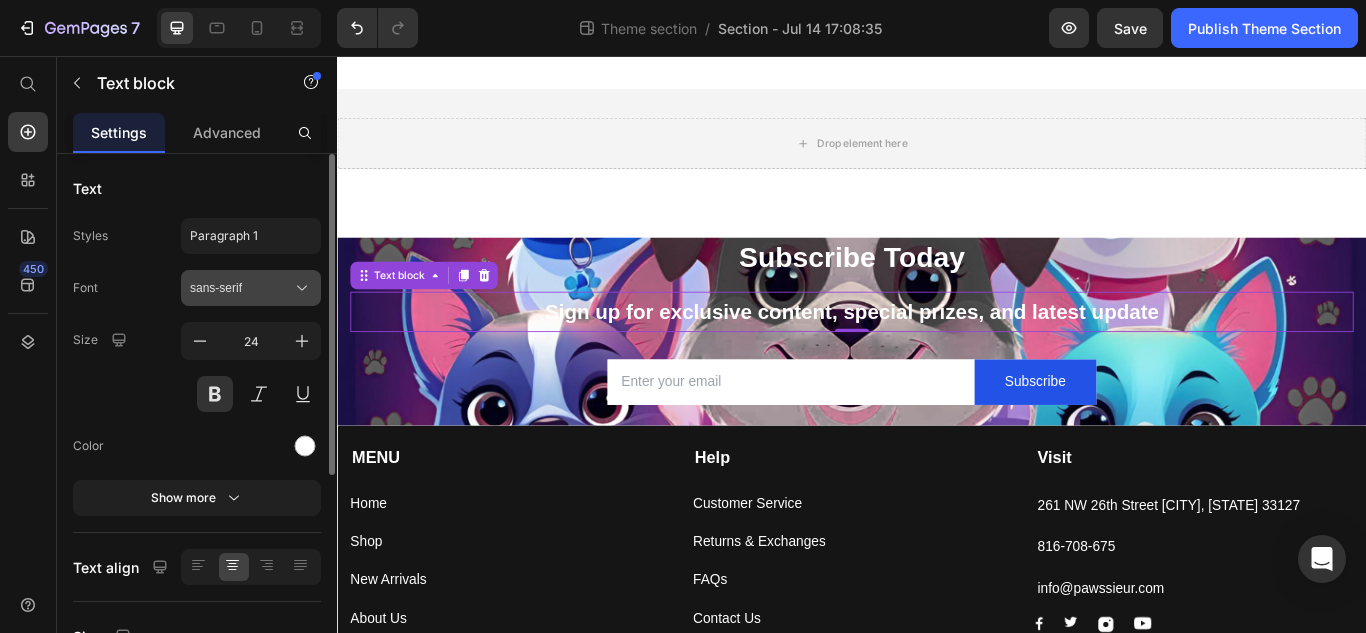 click on "sans-serif" at bounding box center [251, 288] 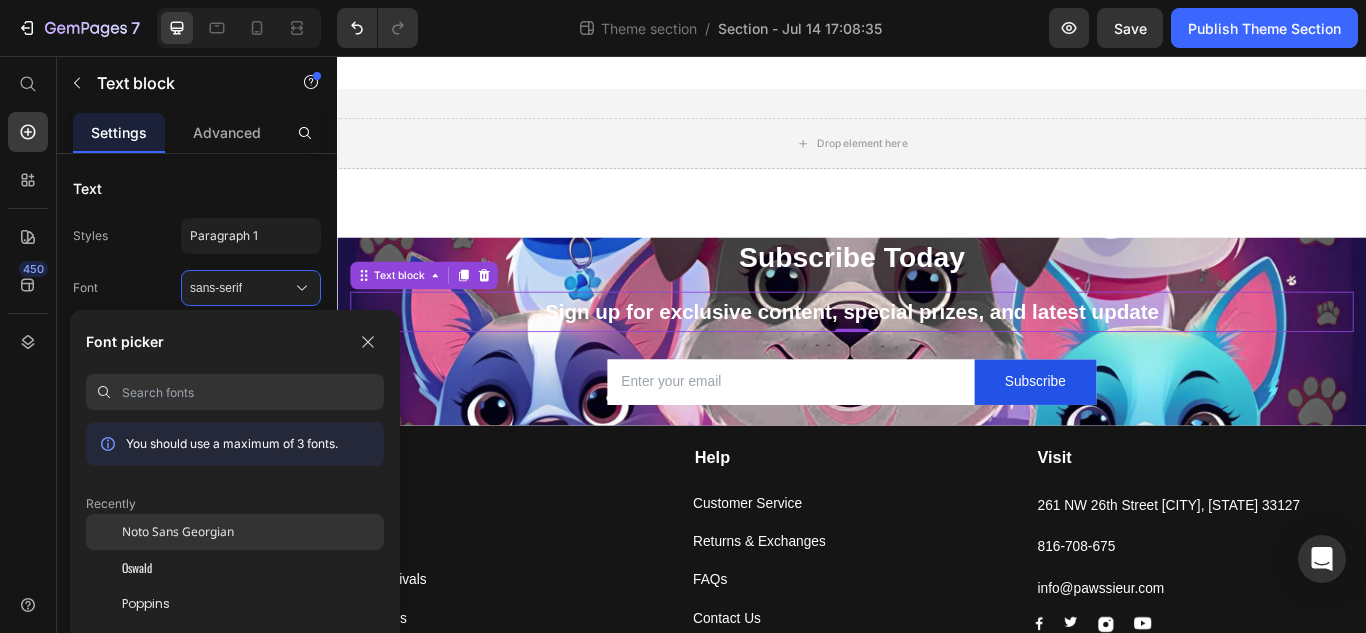 click on "Noto Sans Georgian" at bounding box center [178, 532] 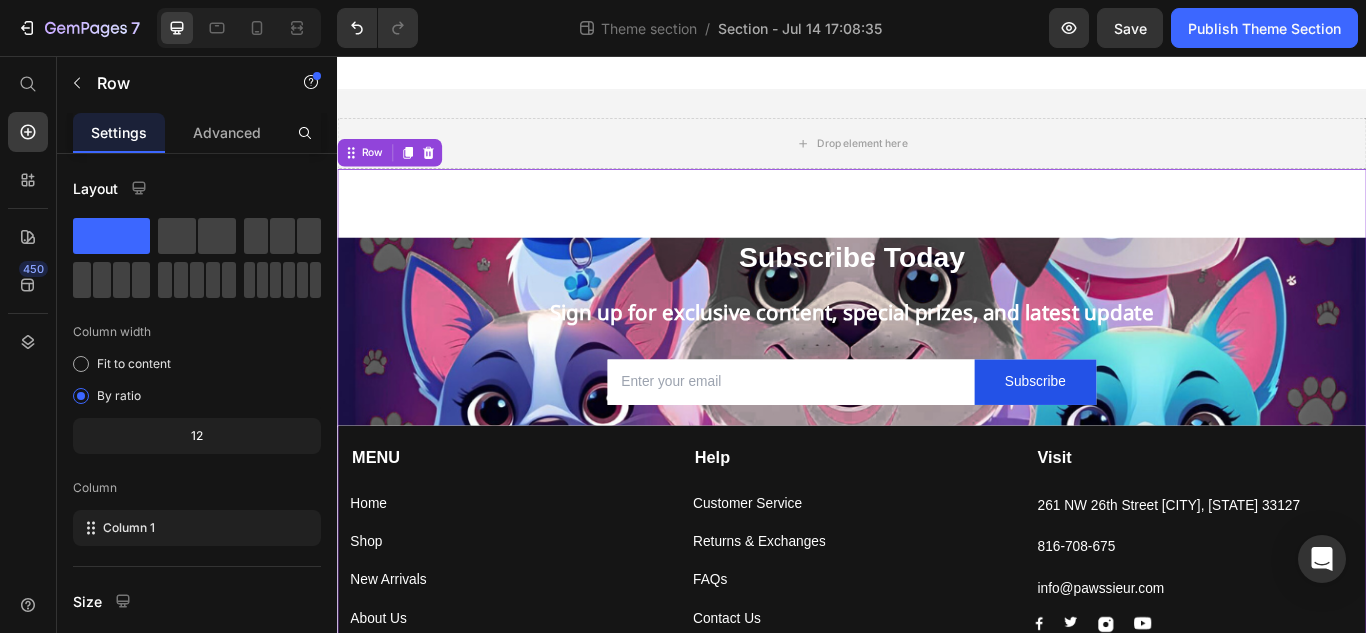 click on "Subscribe Today Heading Sign up for exclusive content, special prizes, and latest update Text block Email Field Subscribe Submit Button Row Newsletter Row MENU Text block Home Button Shop Button New   Arrivals Button About Us Button Track Your   Order Button Help Text block Customer Service Button Returns & Exchanges Button FAQs Button Contact Us Button Visit Text block 261 NW 26th Street [CITY], [STATE] 33127 Text block [PHONE] Text block info@pawssieur.com Text block Image Image Image Image Row Row                   Company                   Shop                   Help                   Visit Accordion Row                Title Line Copyright © 2025  pawsieur. All Rights Reserved. Text block Image Image Image Image Image Row Row Row" at bounding box center (937, 553) 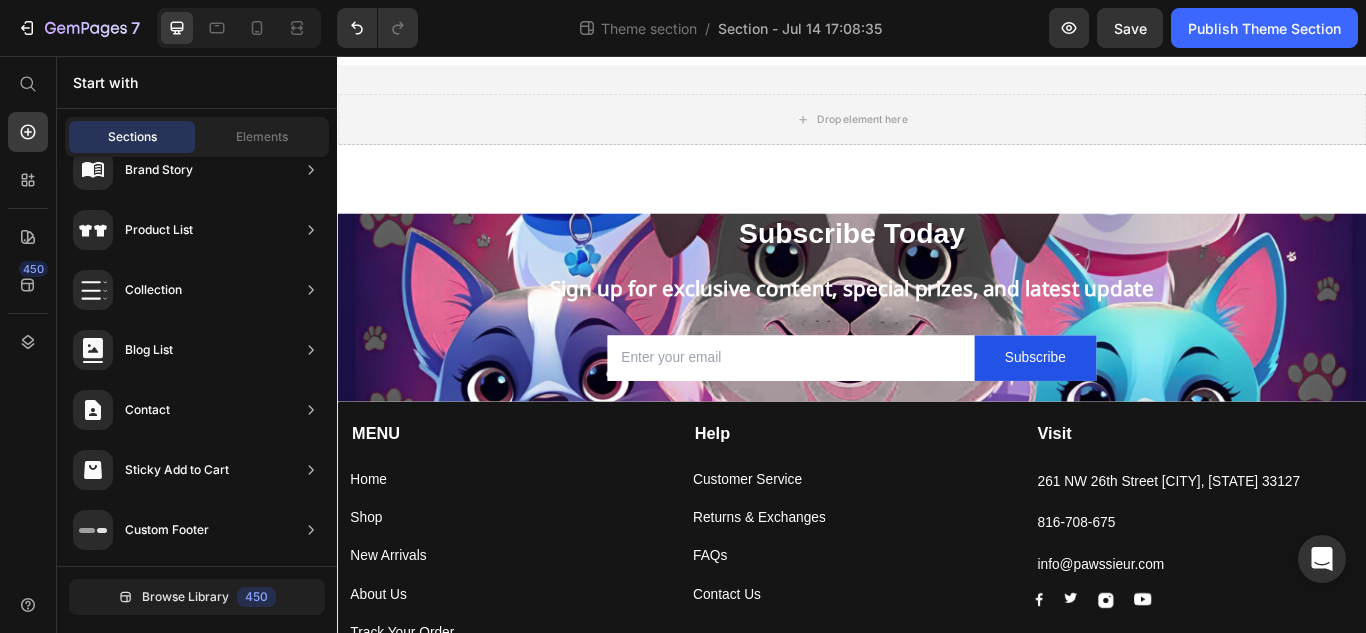 scroll, scrollTop: 30, scrollLeft: 0, axis: vertical 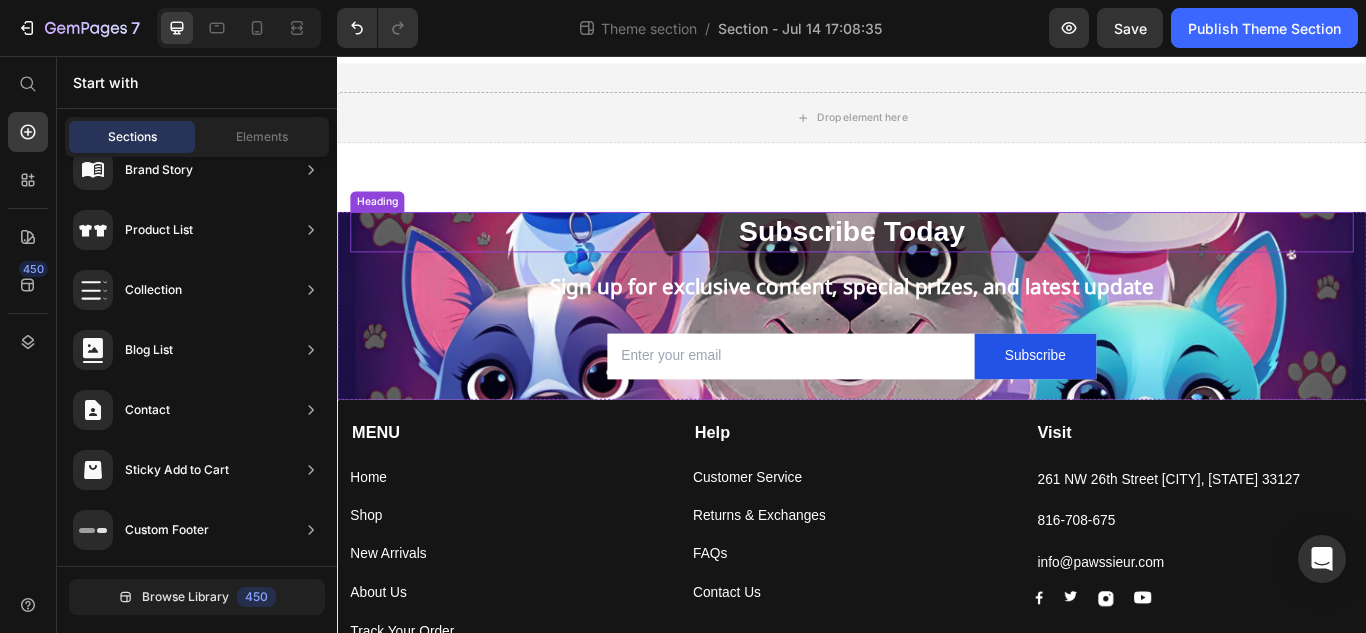 click on "Subscribe Today" at bounding box center [937, 261] 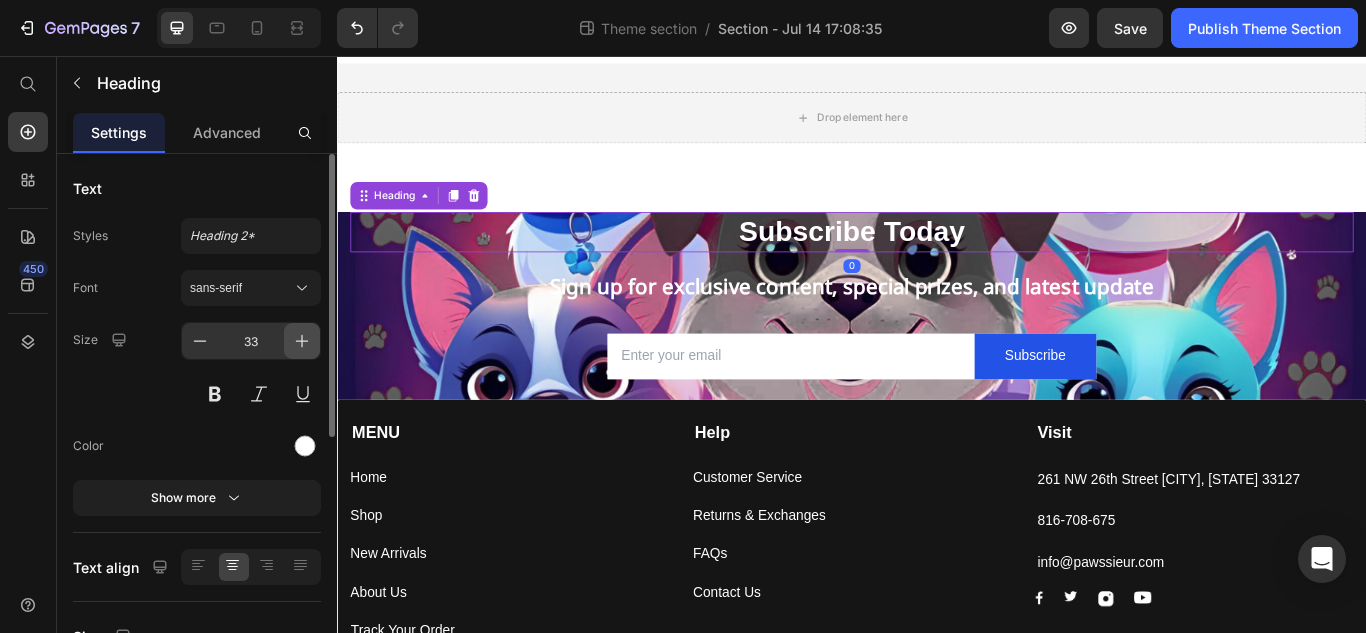click at bounding box center [302, 341] 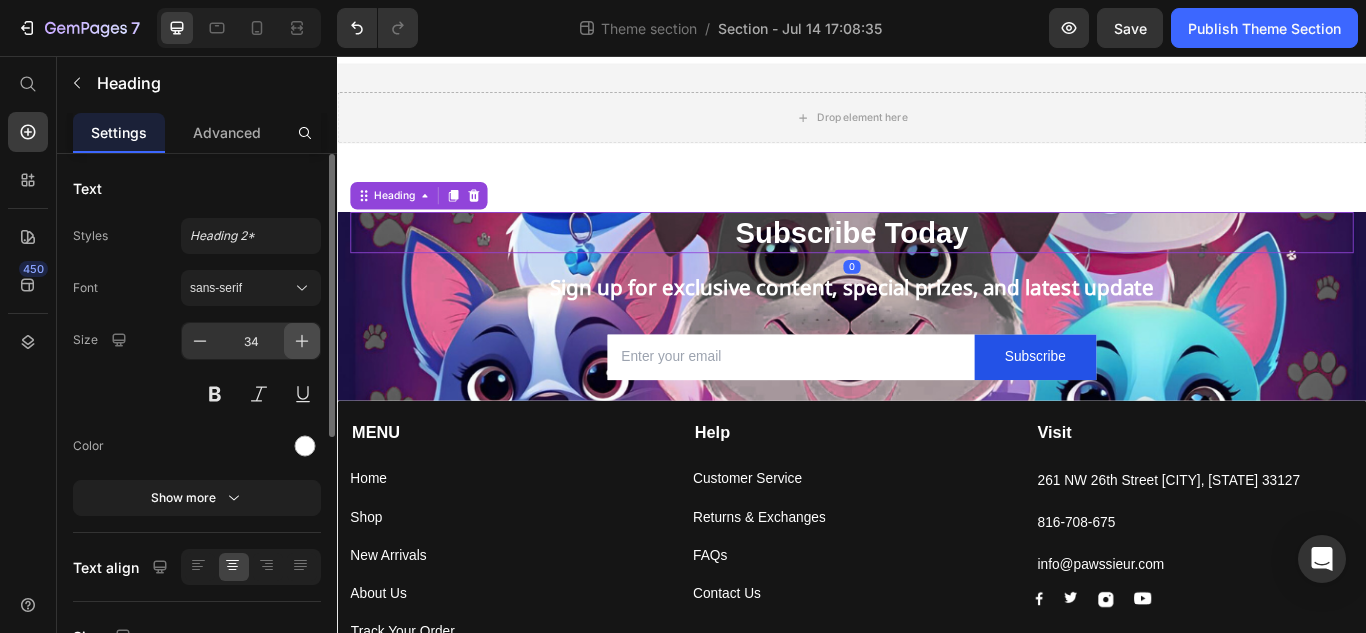 click at bounding box center [302, 341] 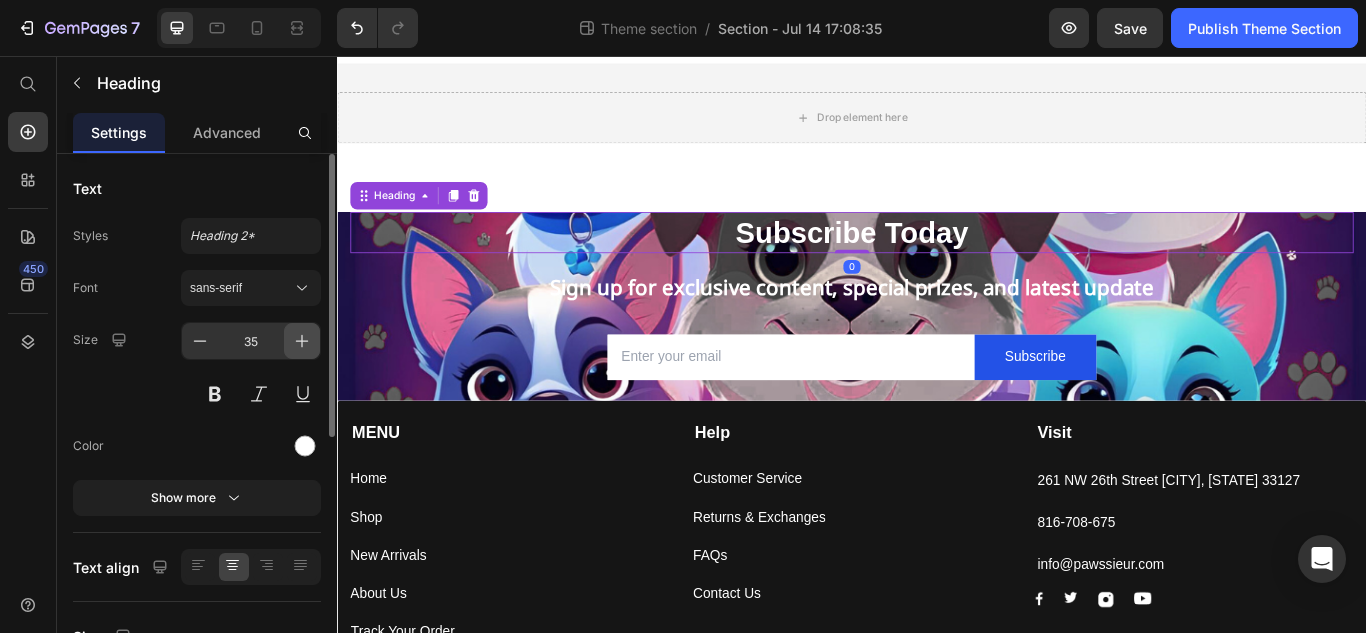click at bounding box center (302, 341) 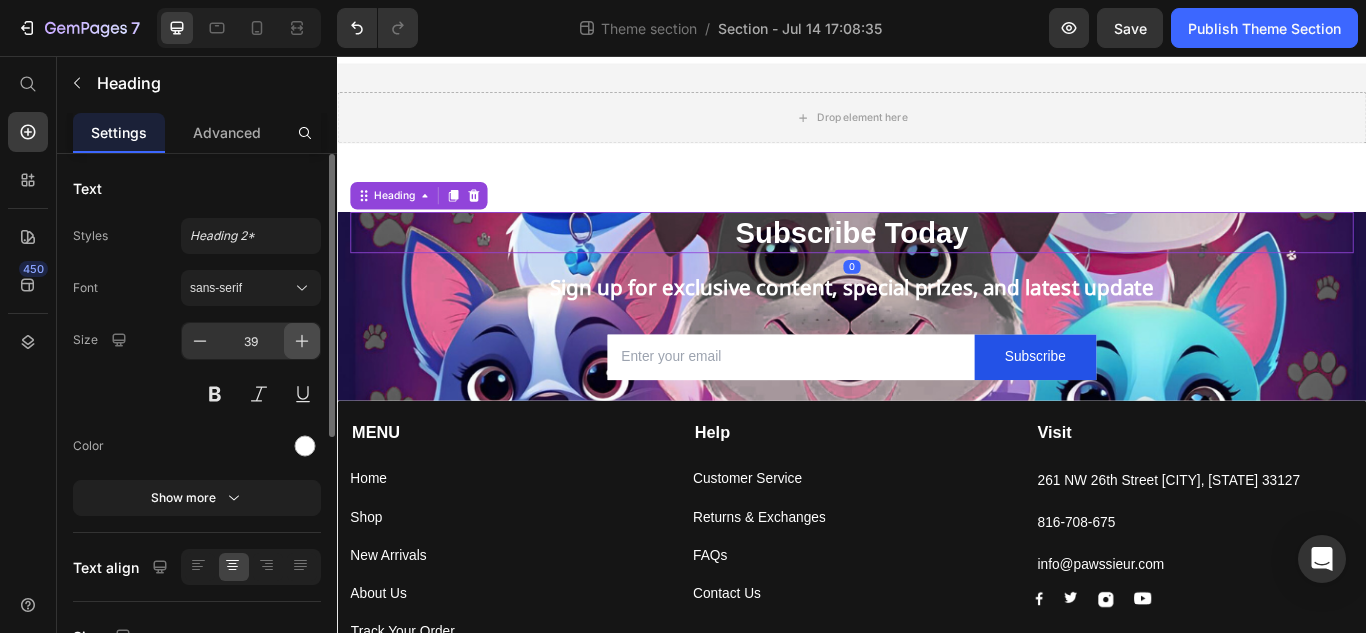 click at bounding box center (302, 341) 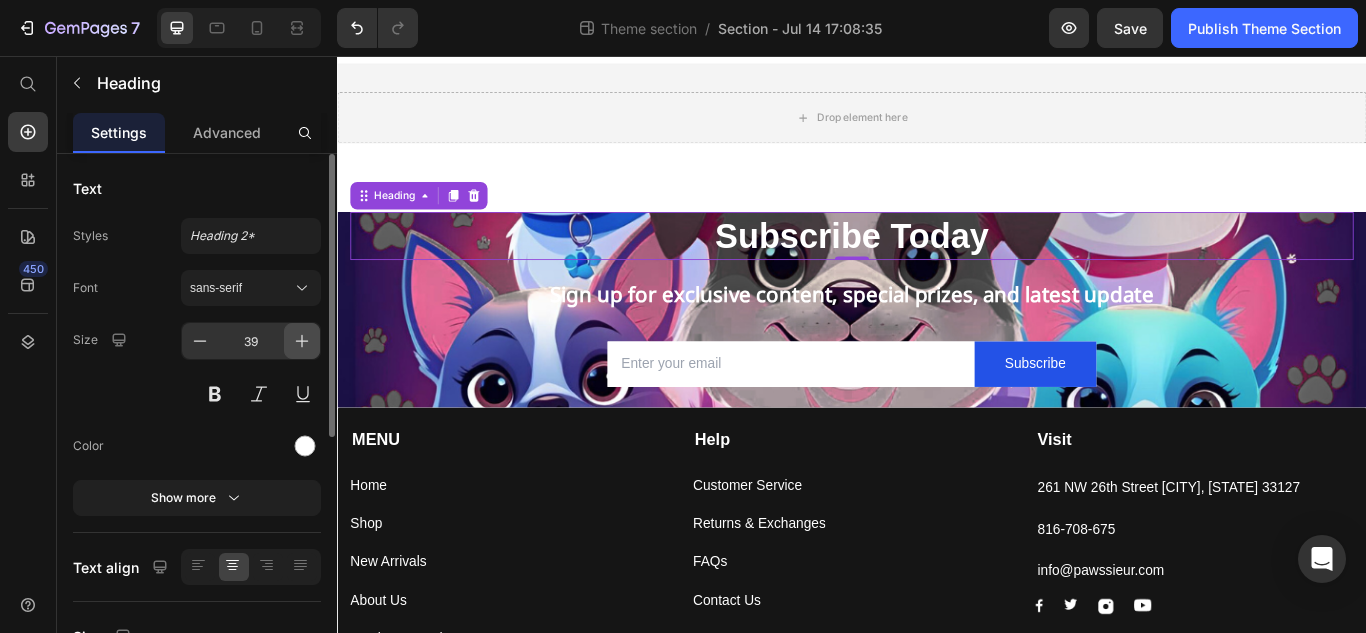 click at bounding box center (302, 341) 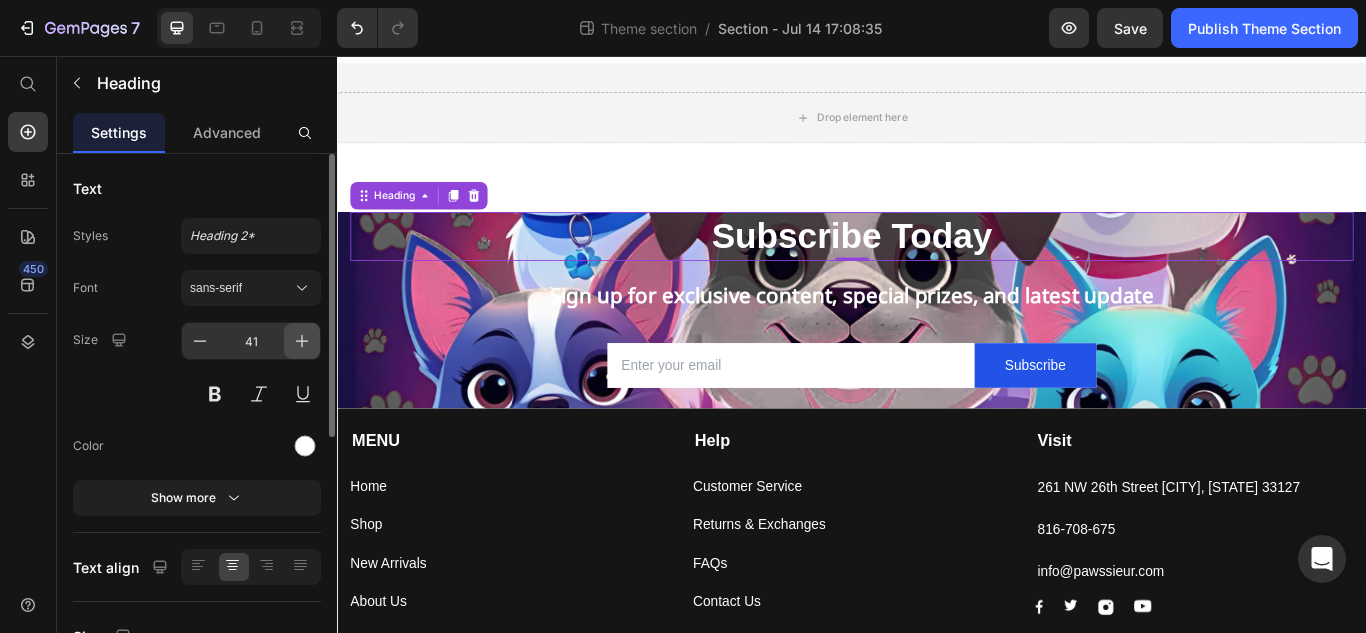 click at bounding box center (302, 341) 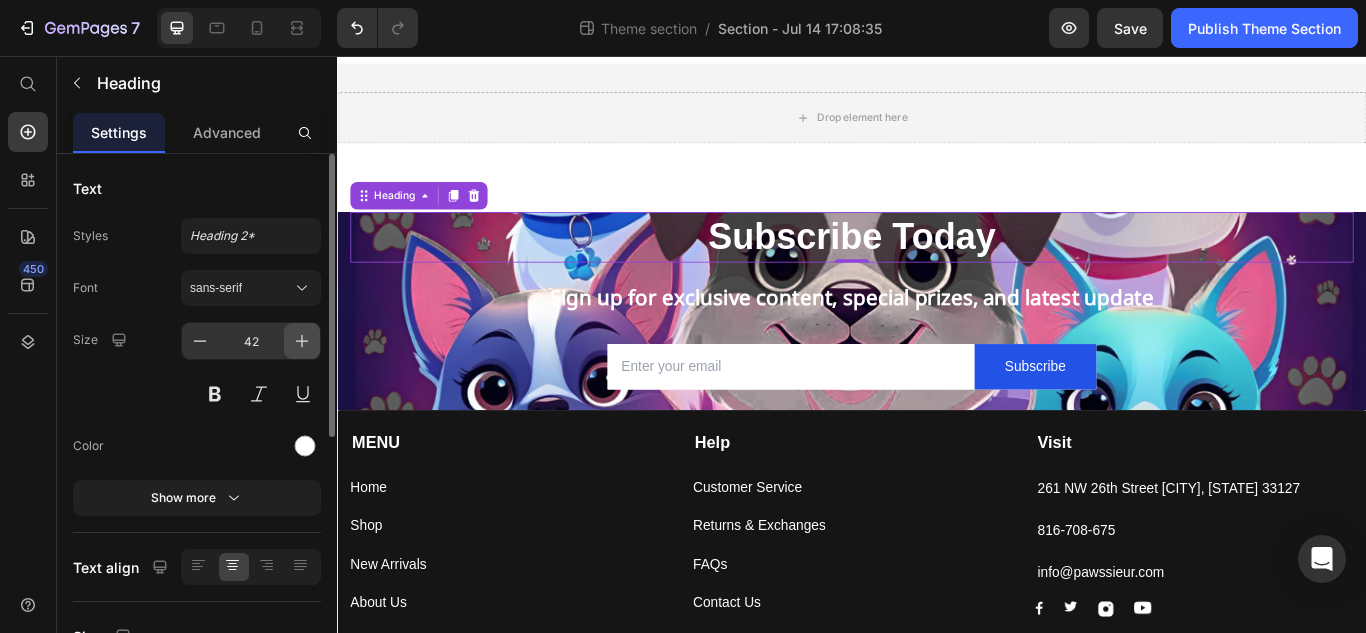 click at bounding box center [302, 341] 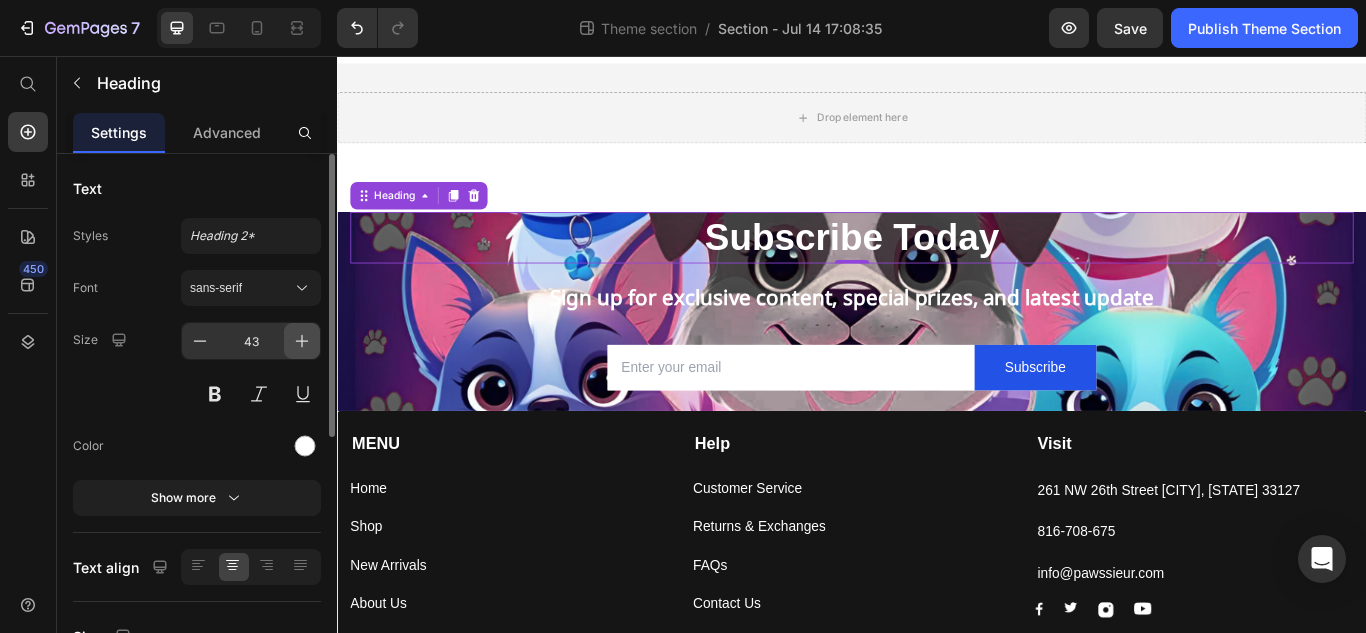 click at bounding box center [302, 341] 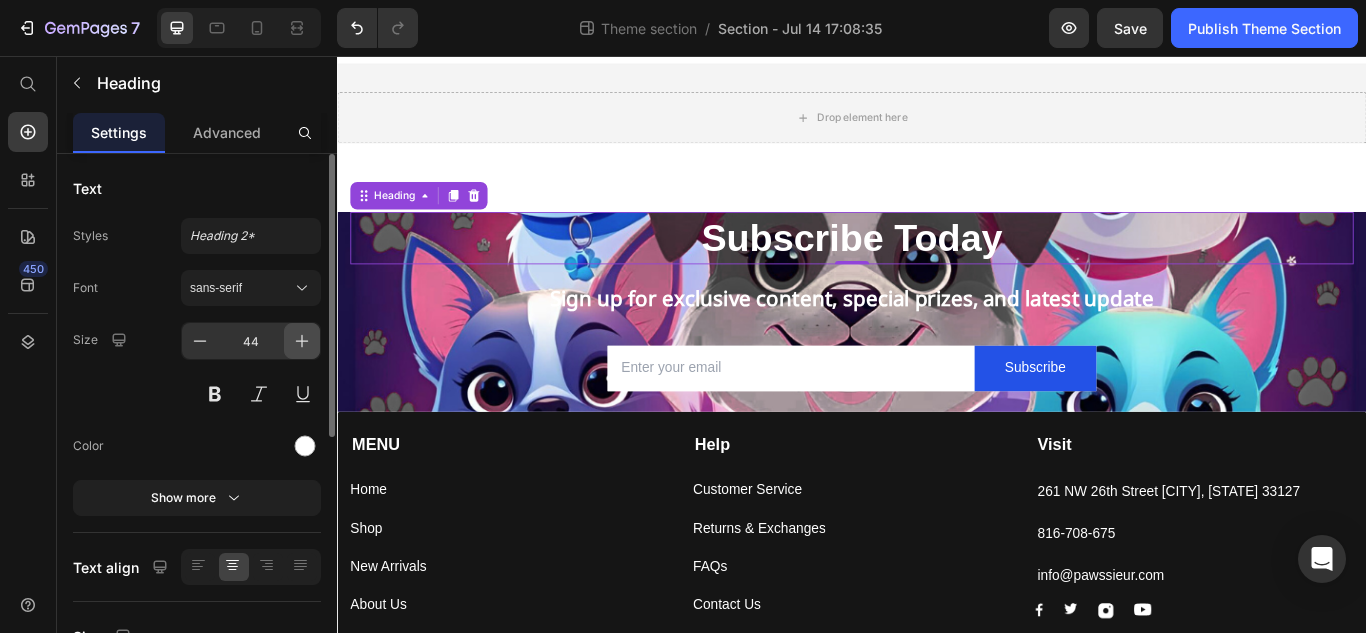click at bounding box center (302, 341) 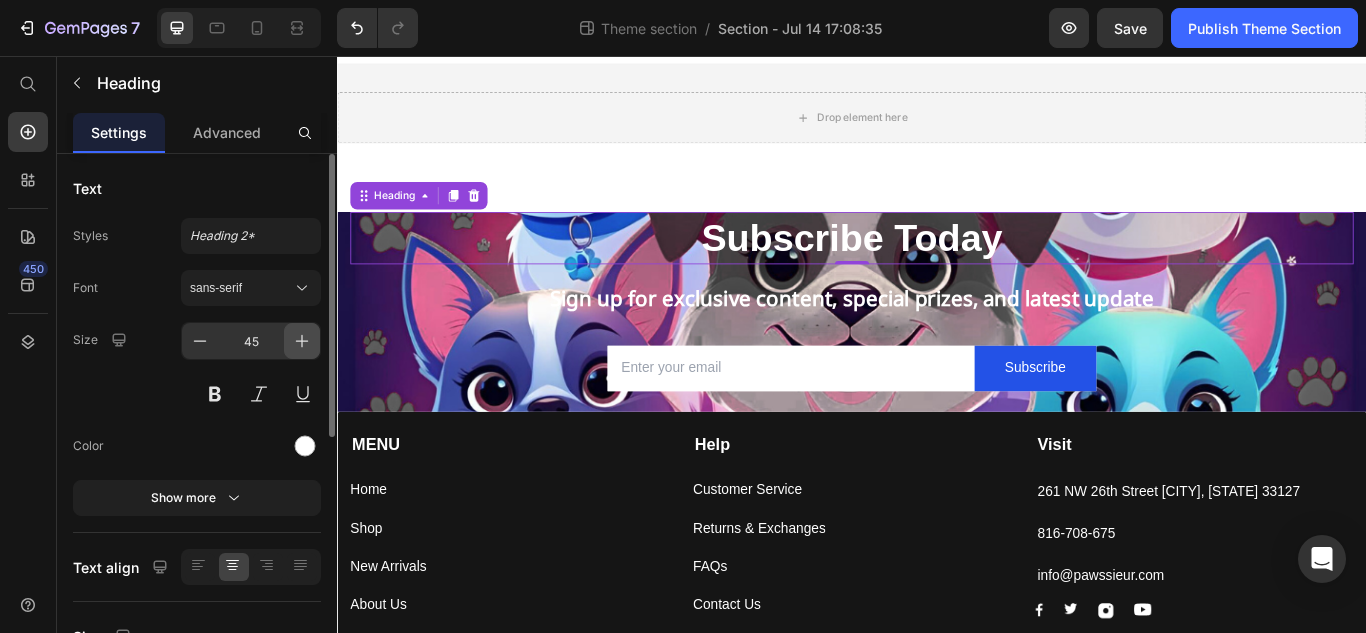 click at bounding box center (302, 341) 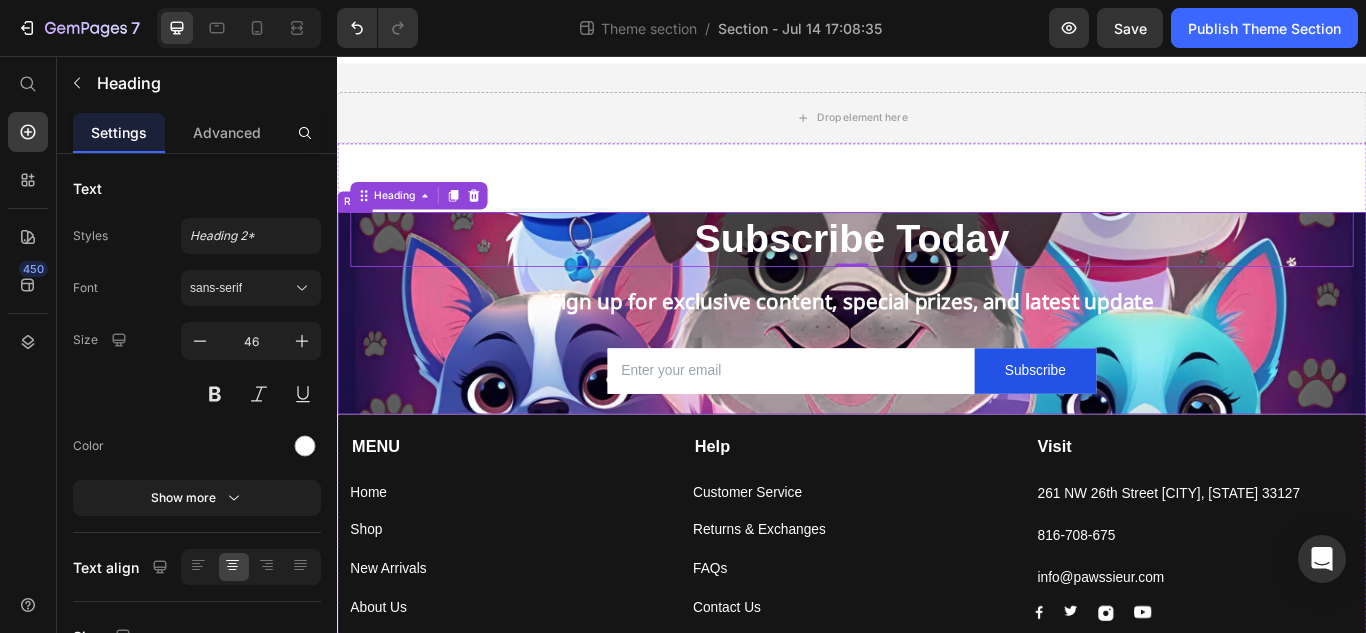 click on "Subscribe Today Heading   0 Sign up for exclusive content, special prizes, and latest update Text block Email Field Subscribe Submit Button Row Newsletter" at bounding box center [937, 356] 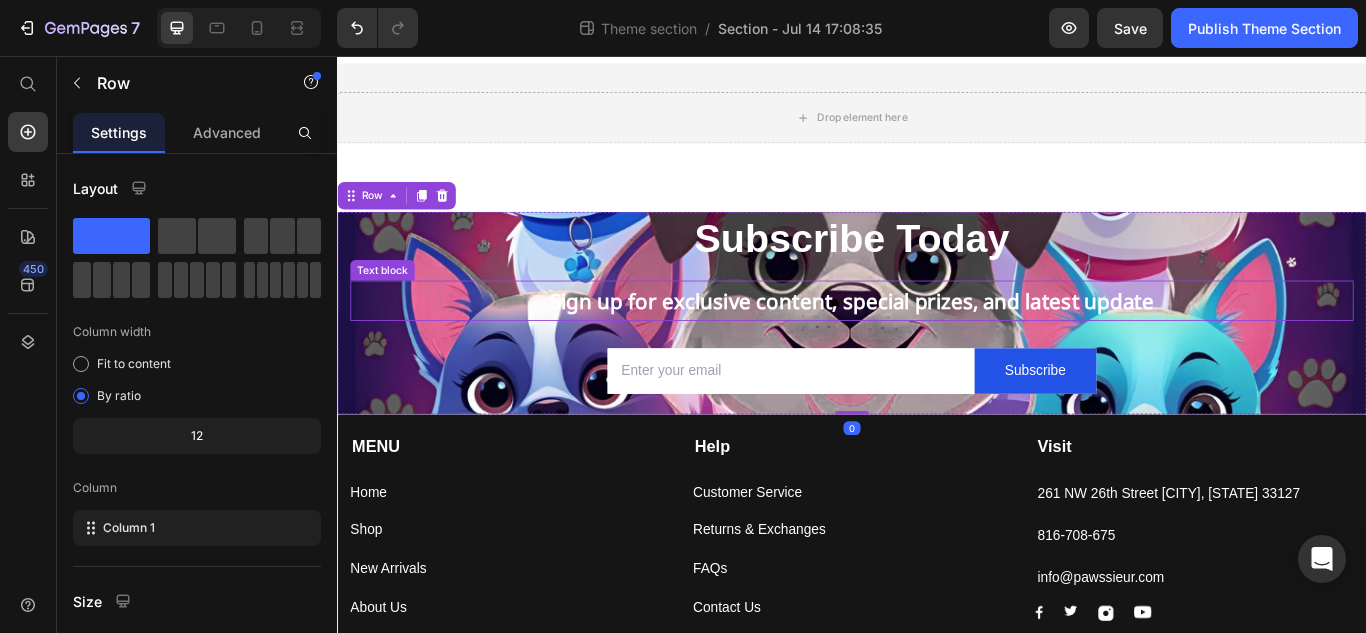 click on "Sign up for exclusive content, special prizes, and latest update" at bounding box center (937, 341) 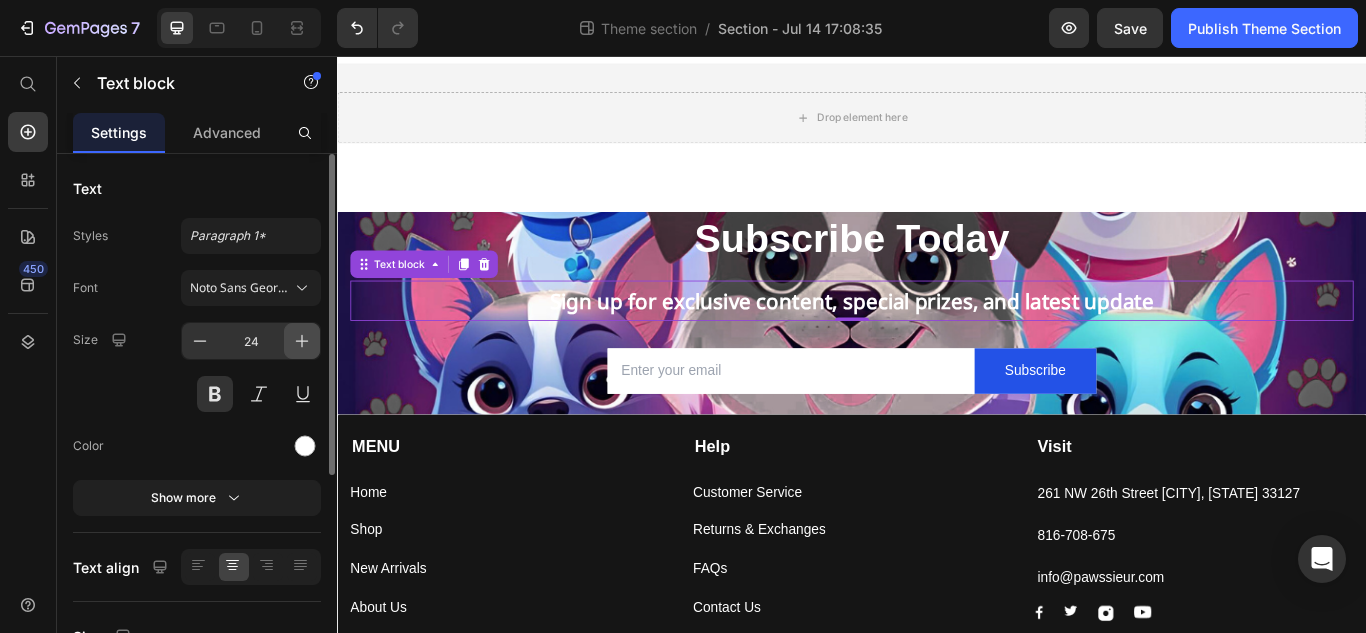 click 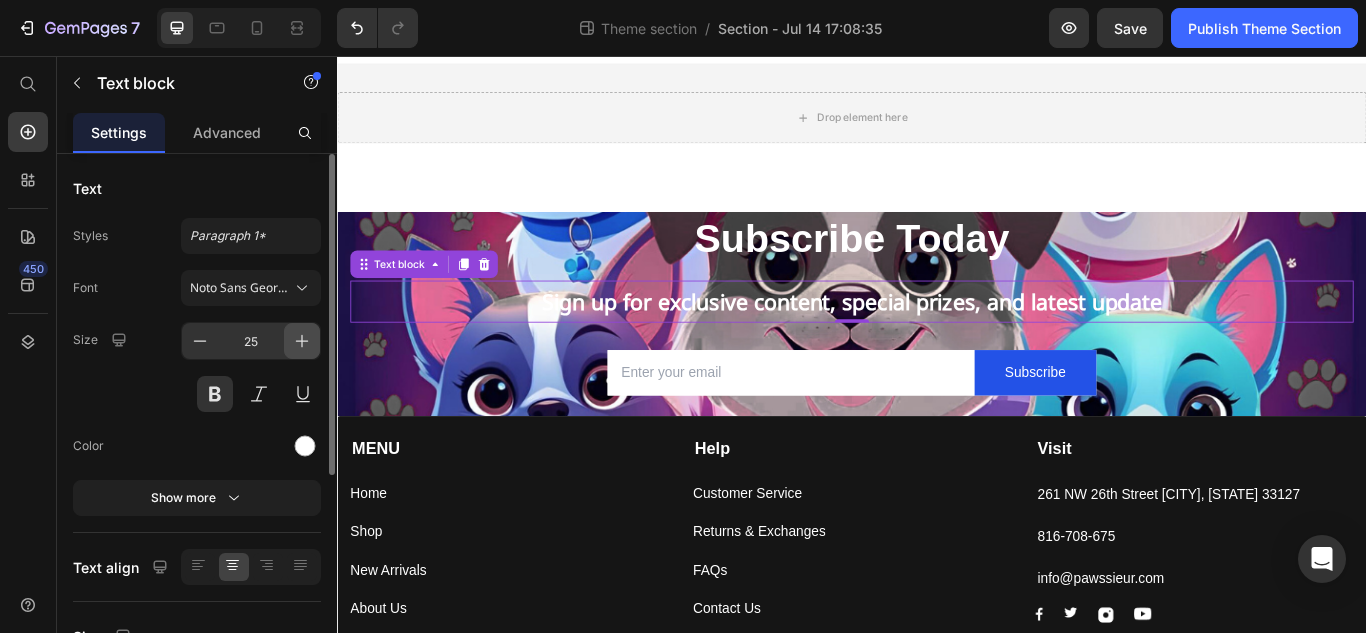 click 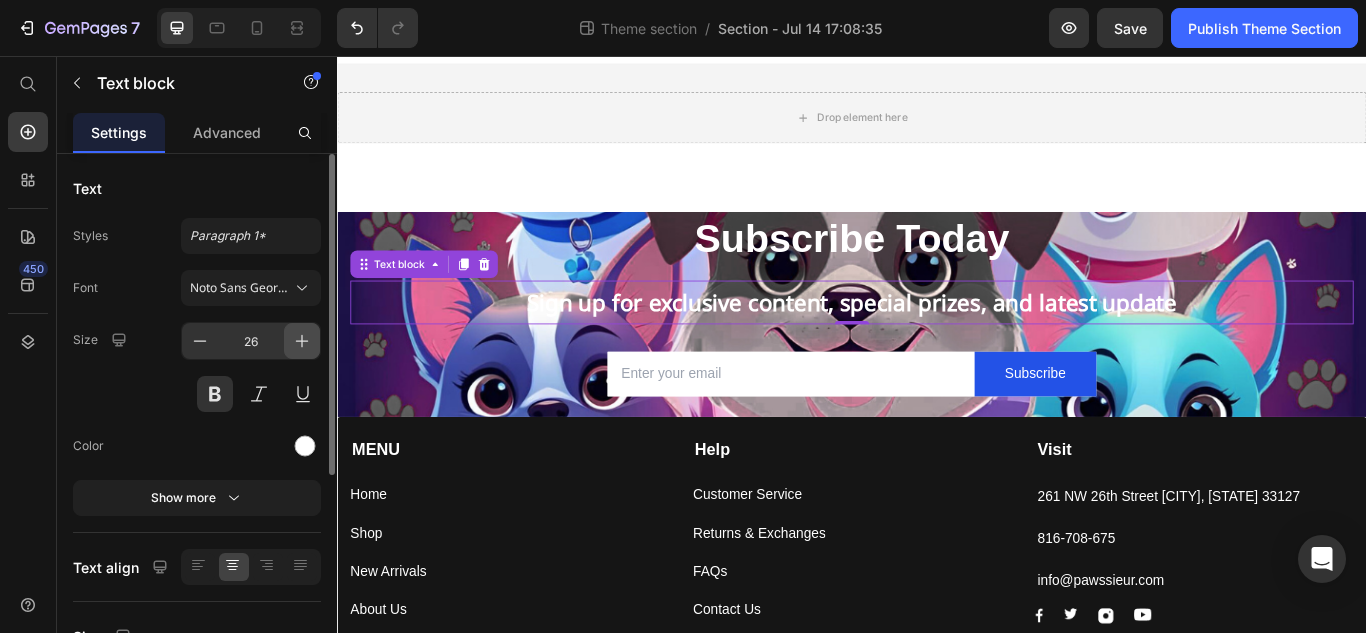 click 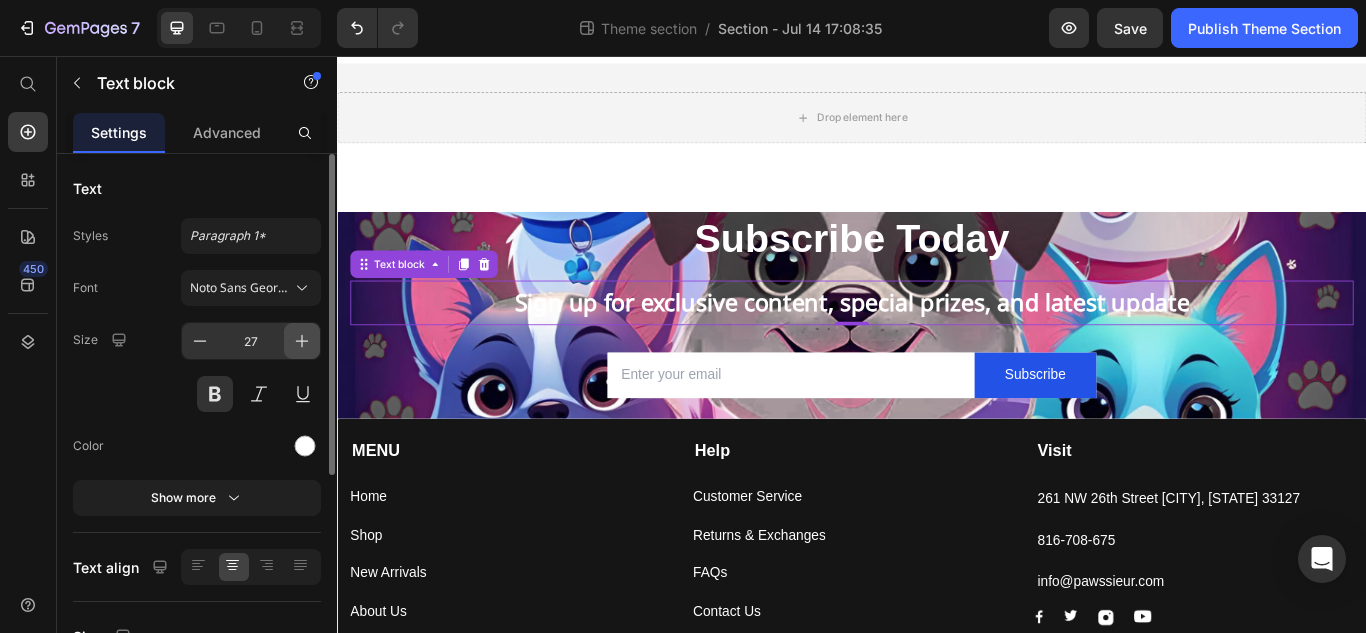 click 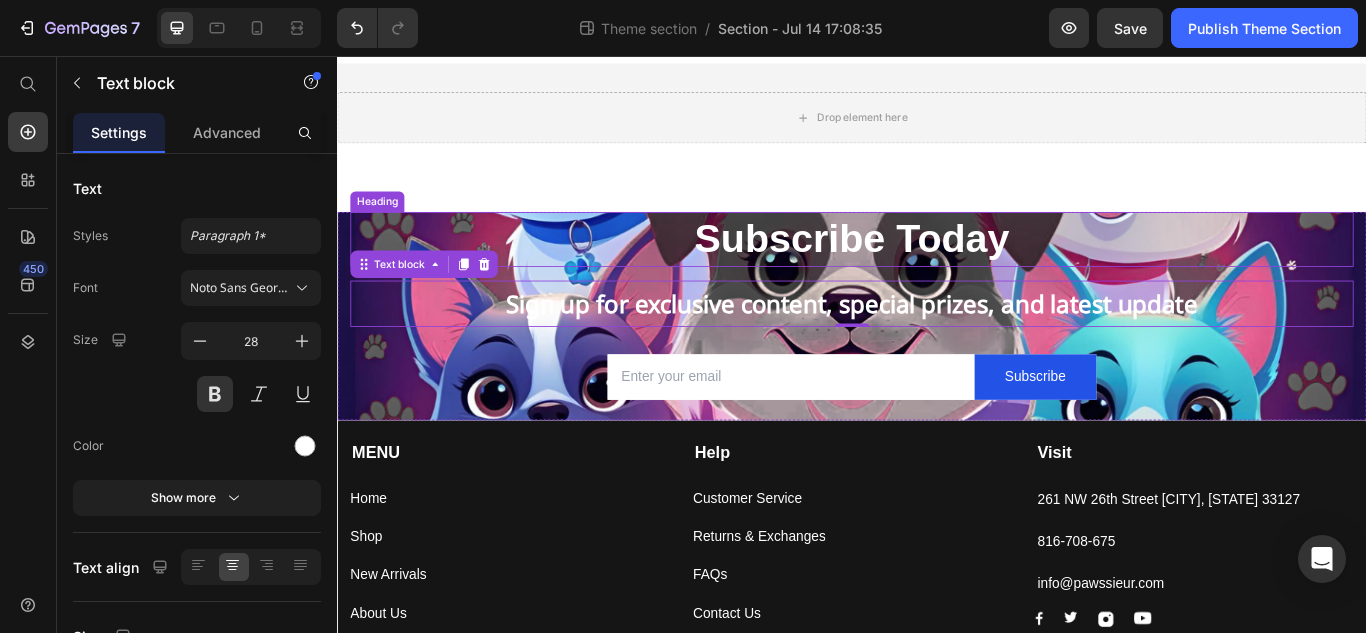 click on "Subscribe Today" at bounding box center [937, 270] 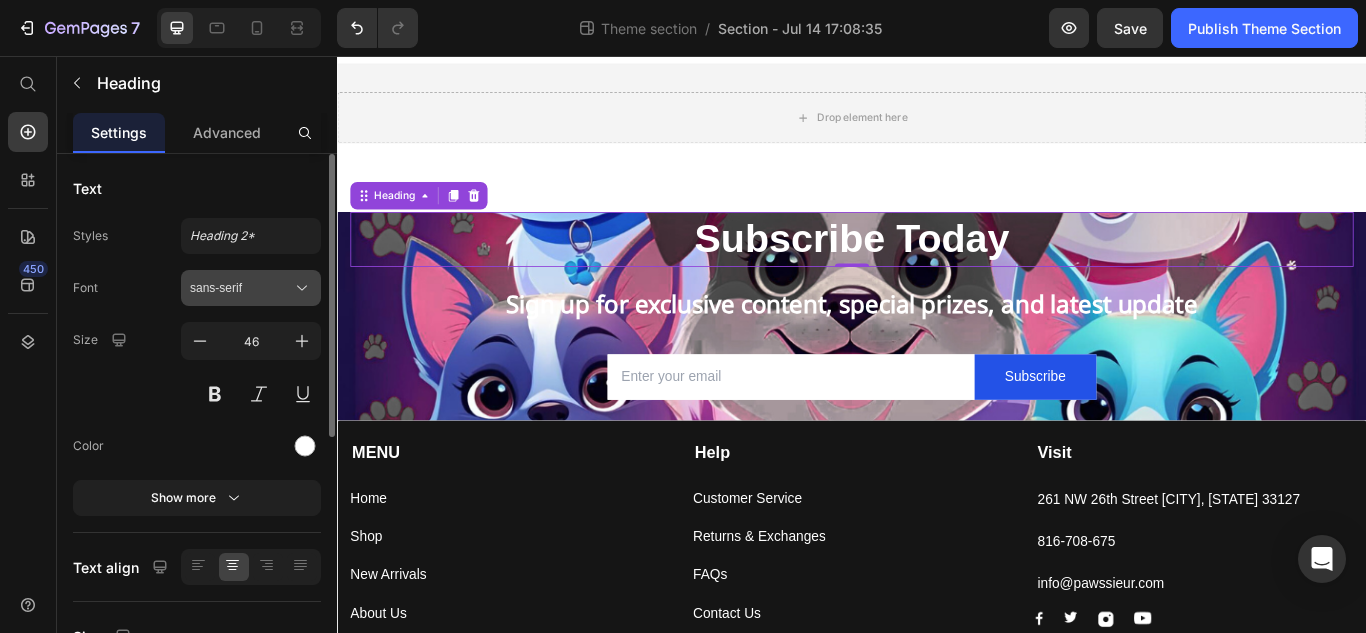 click 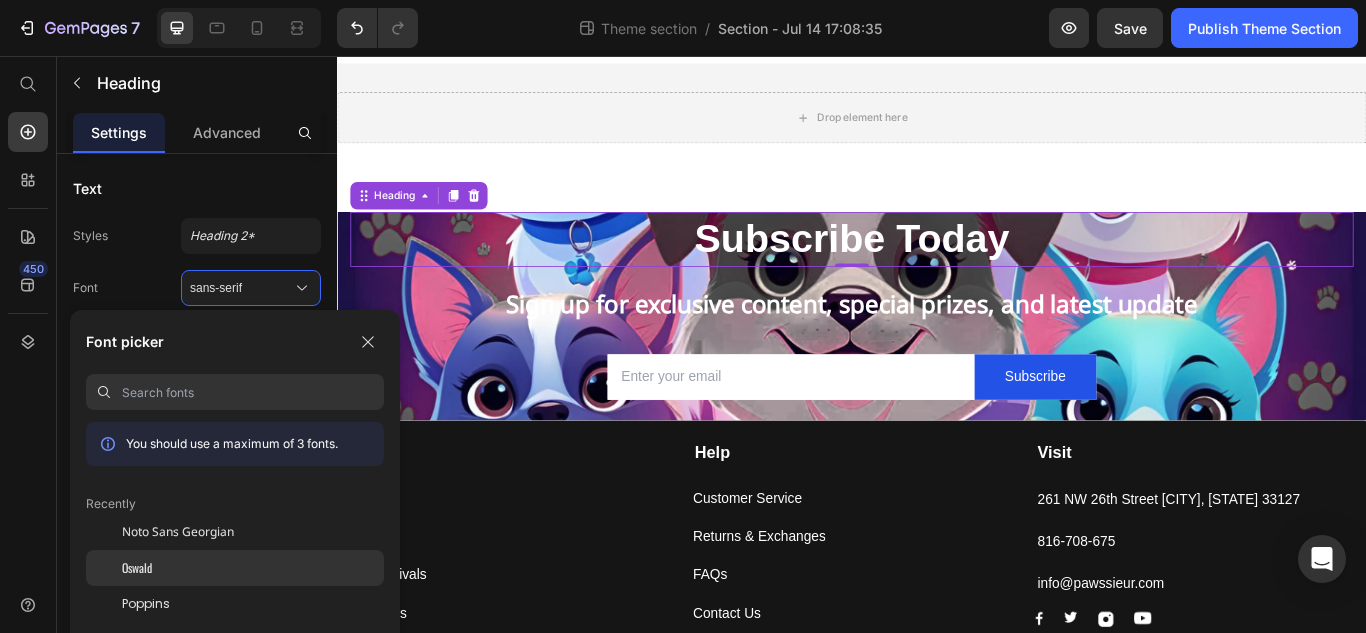 click on "Oswald" 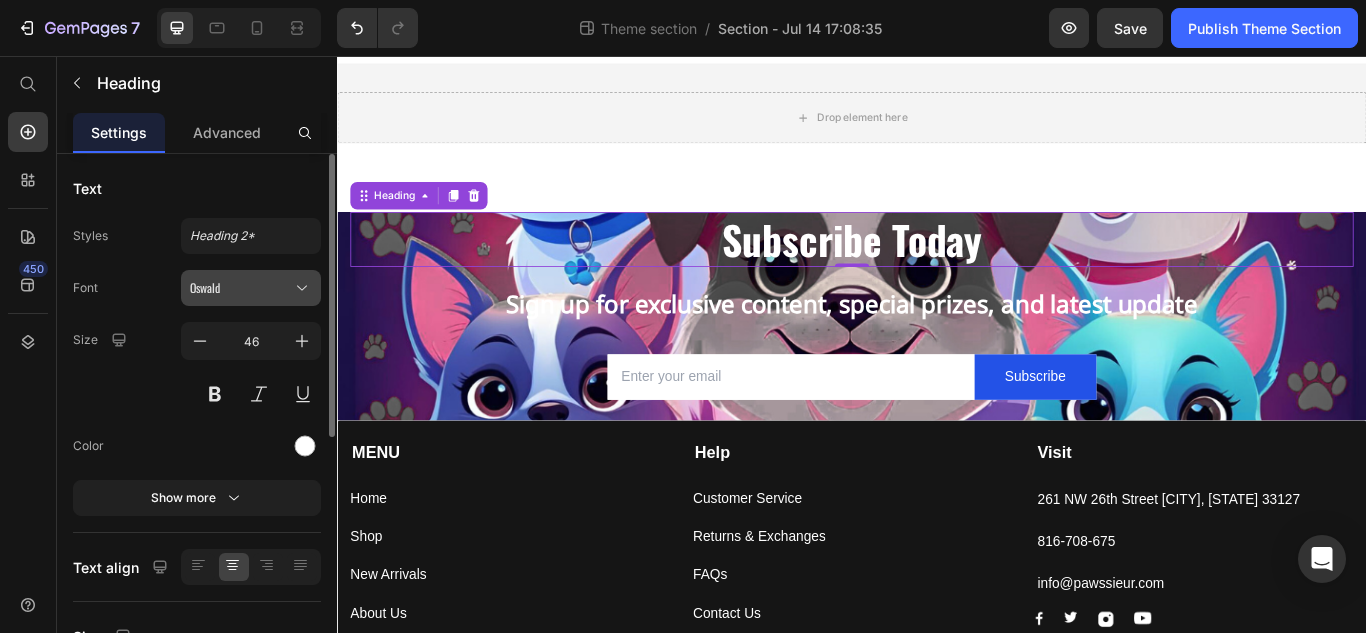 click on "Oswald" at bounding box center (241, 288) 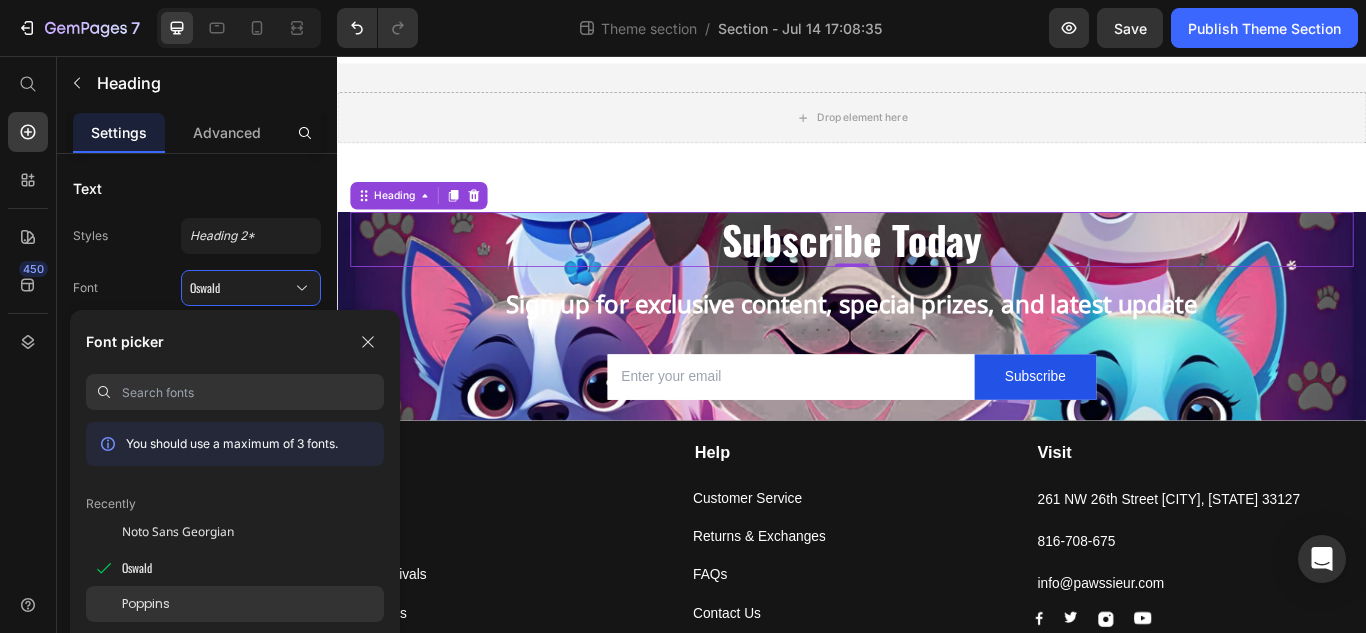 click on "Poppins" at bounding box center [146, 604] 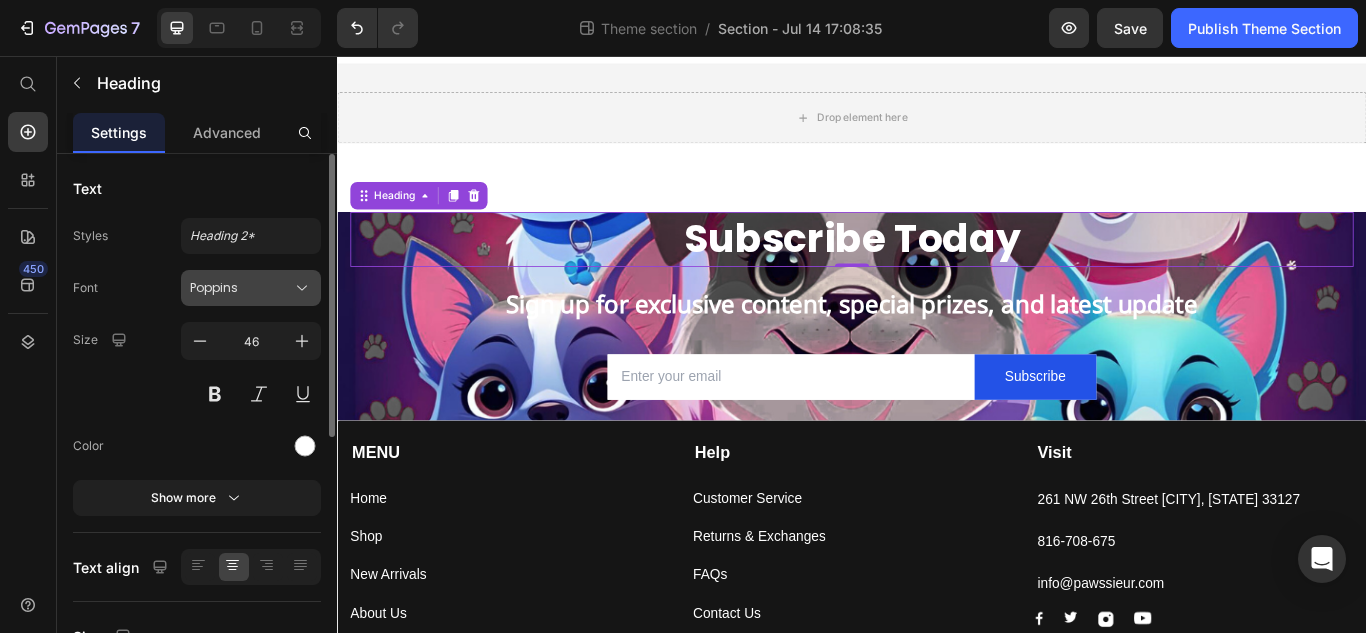 click on "Poppins" at bounding box center (251, 288) 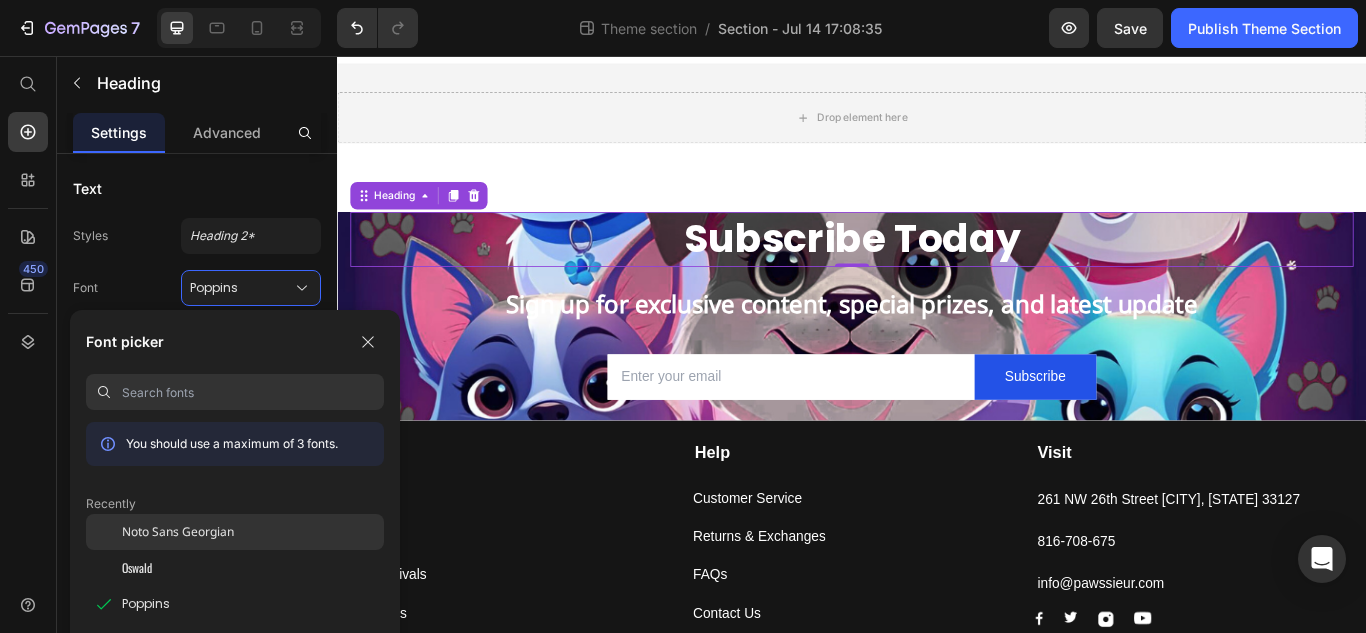 click on "Noto Sans Georgian" at bounding box center [178, 532] 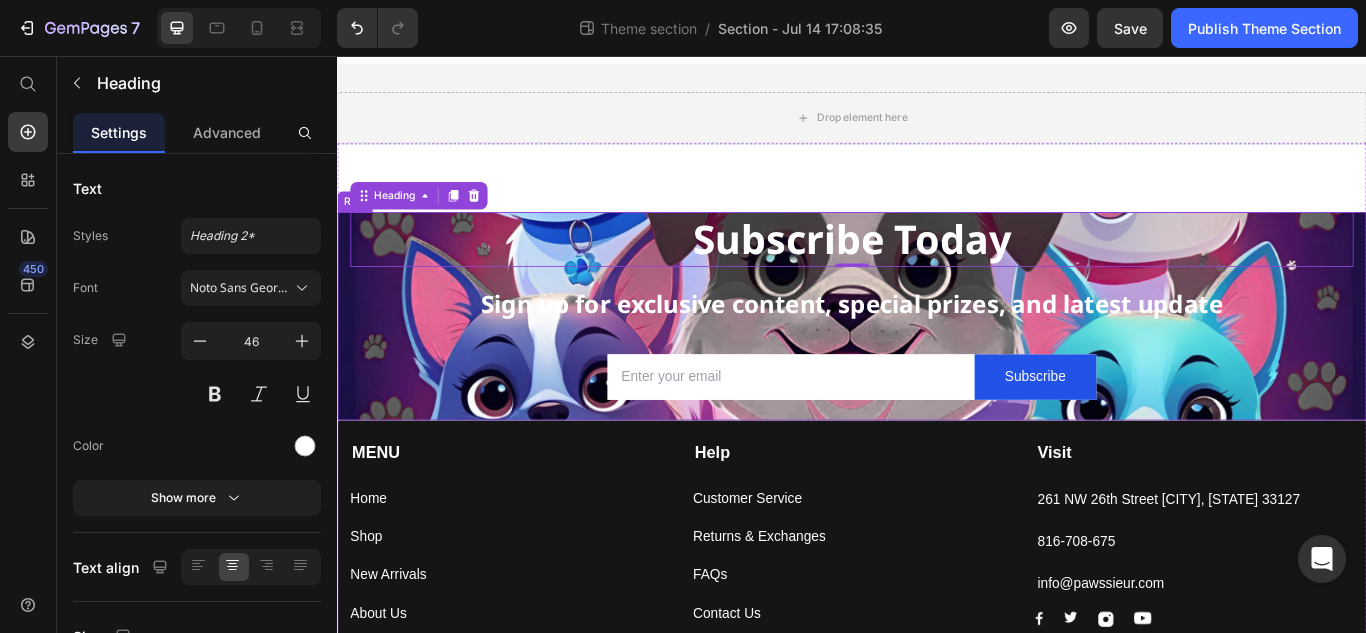 click on "Subscribe Today Heading   0 Sign up for exclusive content, special prizes, and latest update Text block Email Field Subscribe Submit Button Row Newsletter Row" at bounding box center [937, 359] 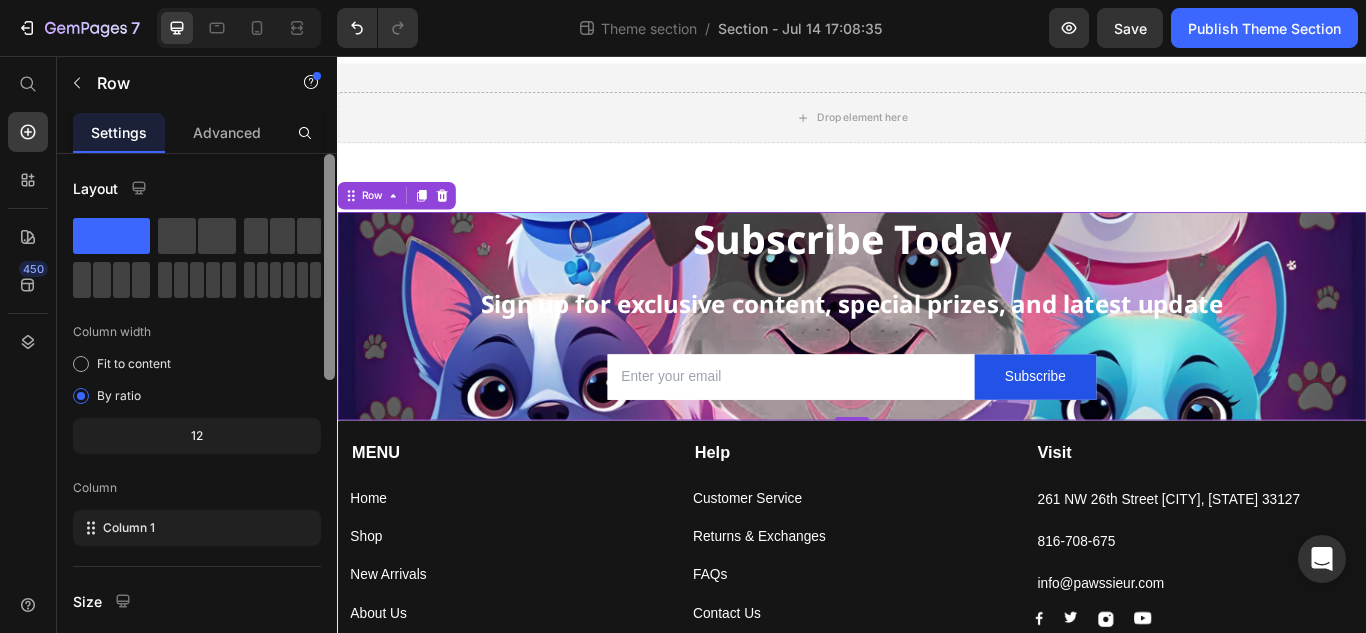 scroll, scrollTop: 172, scrollLeft: 0, axis: vertical 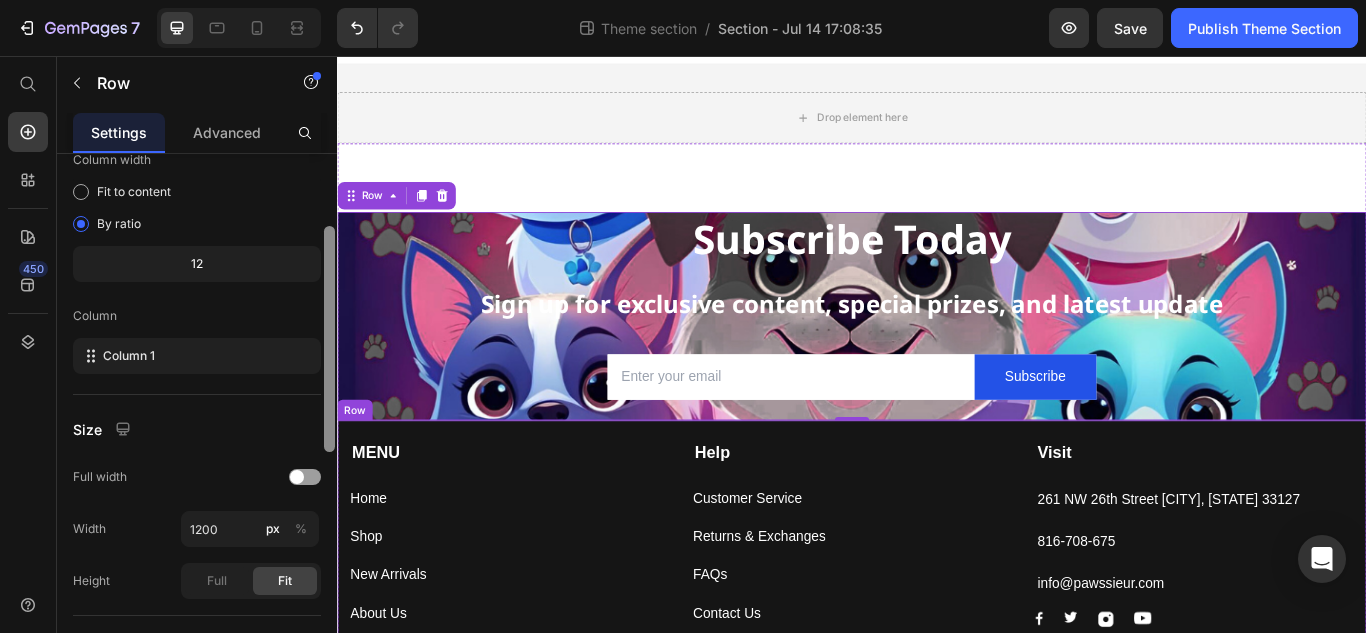 drag, startPoint x: 669, startPoint y: 399, endPoint x: 345, endPoint y: 570, distance: 366.35638 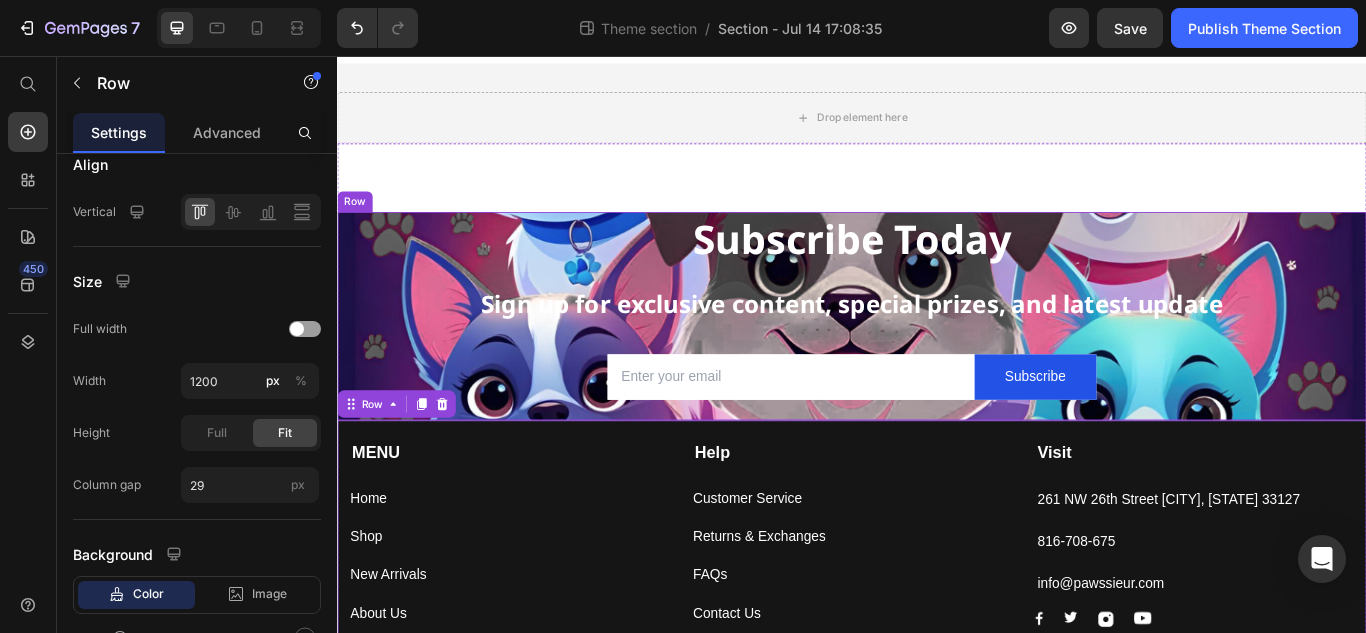 scroll, scrollTop: 0, scrollLeft: 0, axis: both 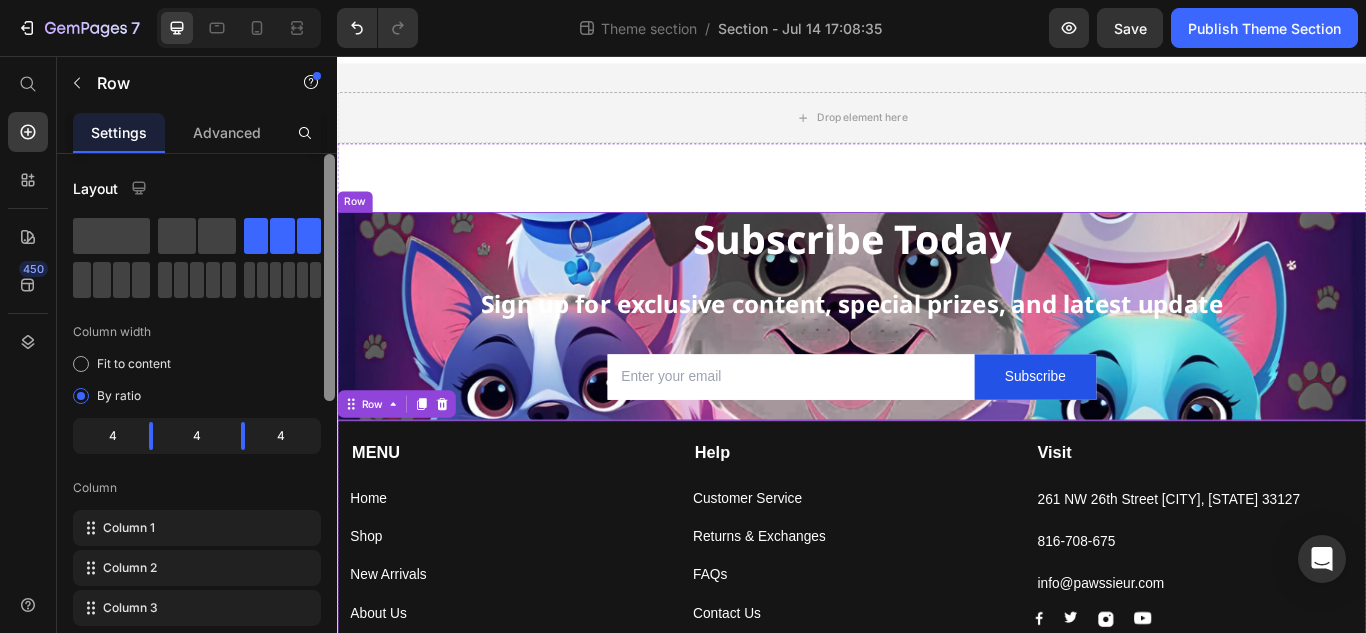 click on "Subscribe Today Heading Sign up for exclusive content, special prizes, and latest update Text block Email Field Subscribe Submit Button Row Newsletter Row" at bounding box center (937, 359) 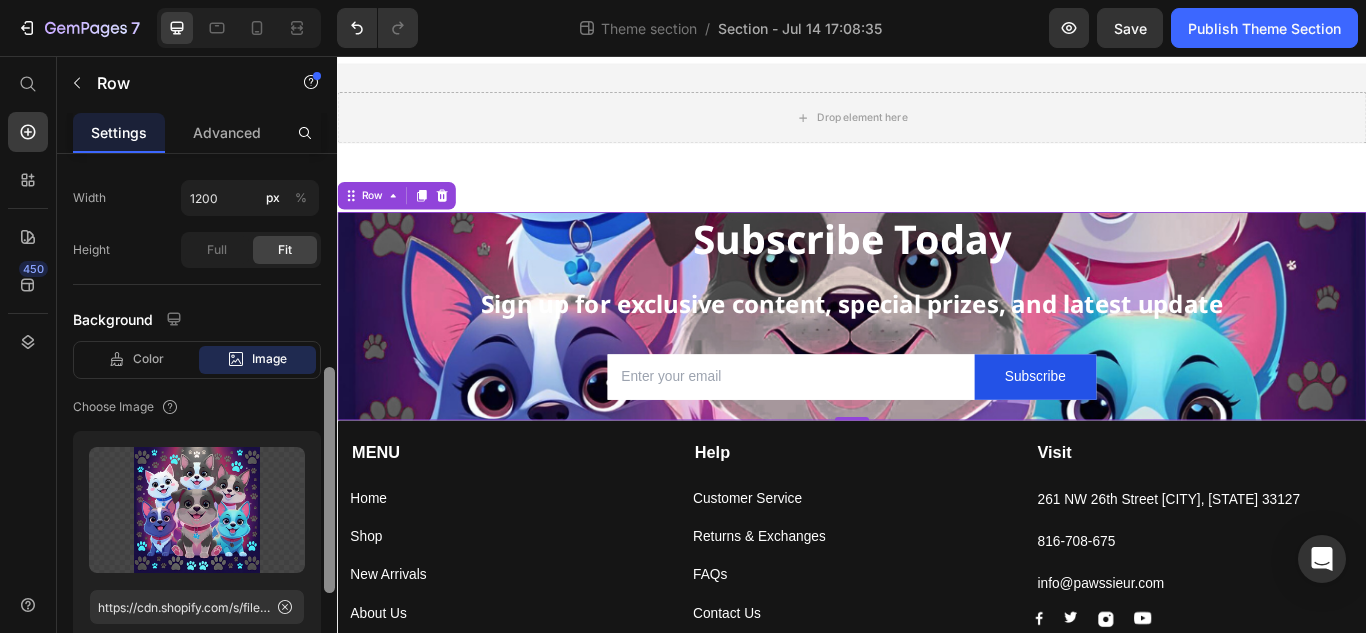 drag, startPoint x: 325, startPoint y: 324, endPoint x: 326, endPoint y: 522, distance: 198.00252 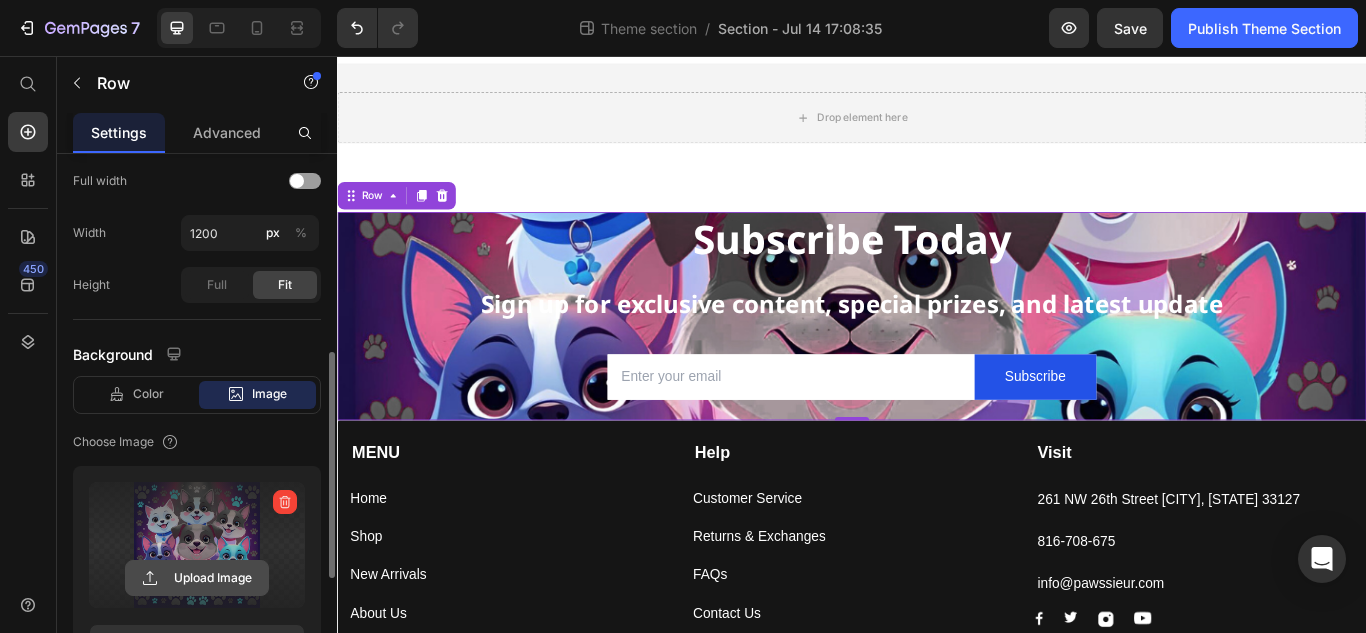 click 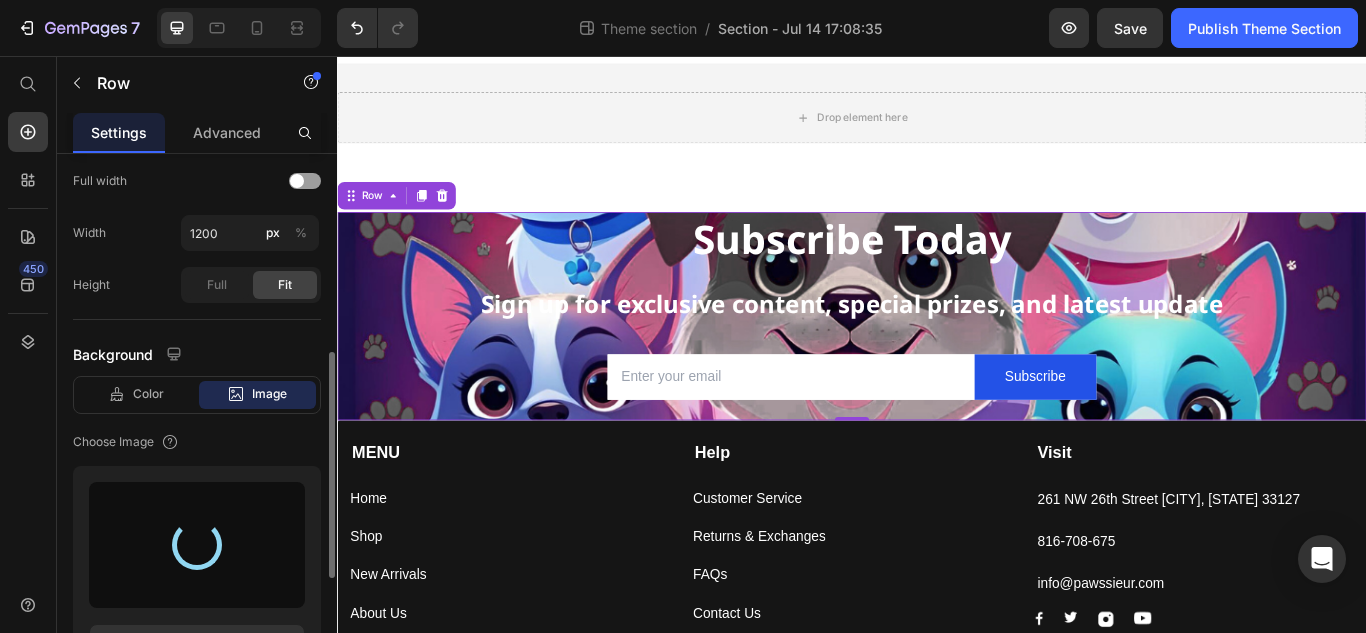 type on "https://cdn.shopify.com/s/files/1/0706/4584/2119/files/gempages_573384341703361652-2d8c2548-5ec4-4a39-9e46-26aff8599967.png" 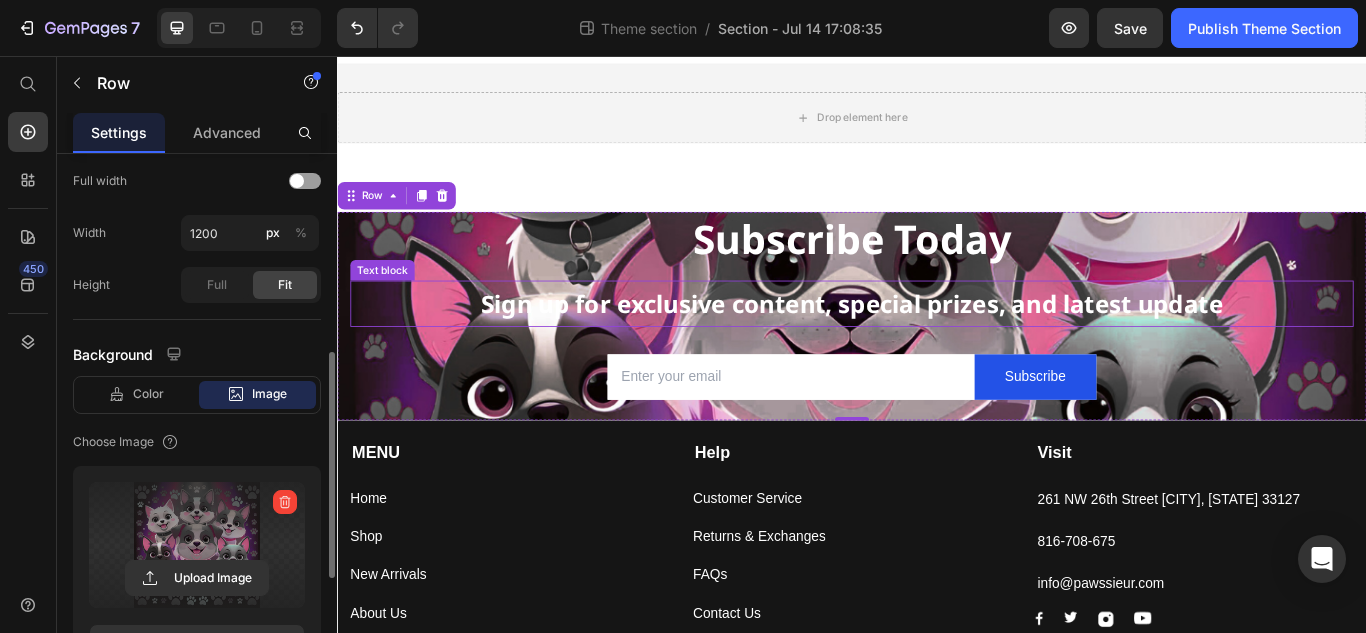 click on "Sign up for exclusive content, special prizes, and latest update" at bounding box center [937, 345] 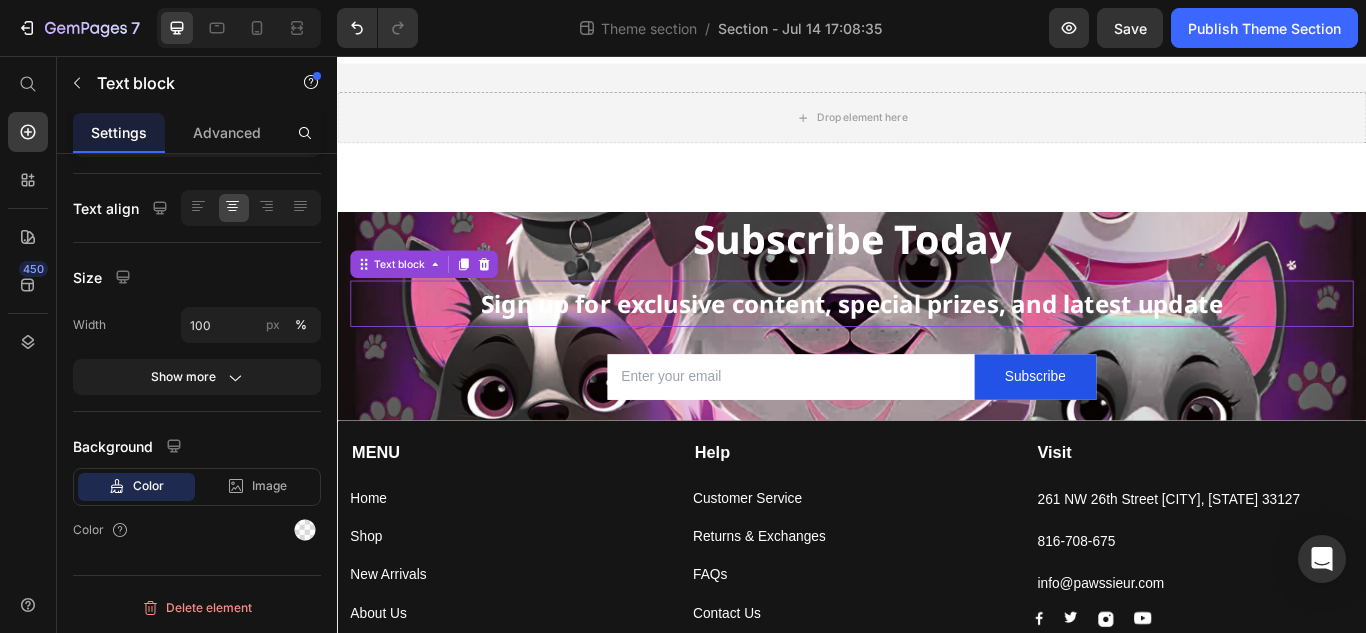 scroll, scrollTop: 0, scrollLeft: 0, axis: both 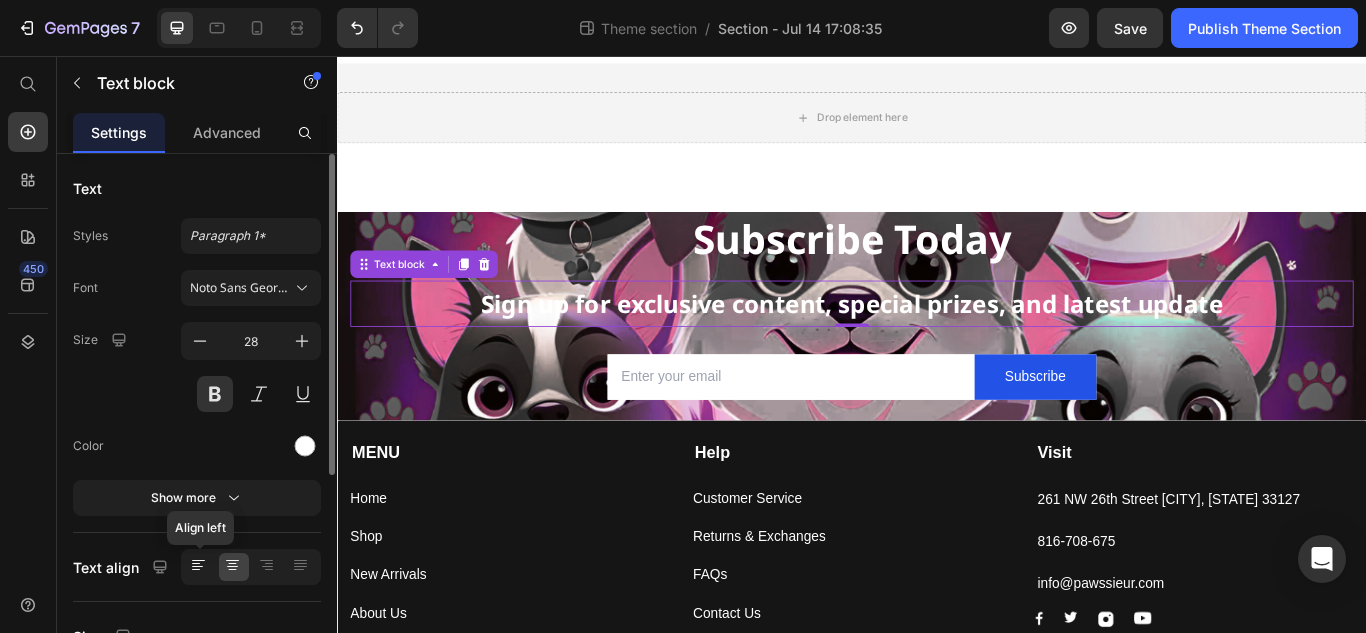 click 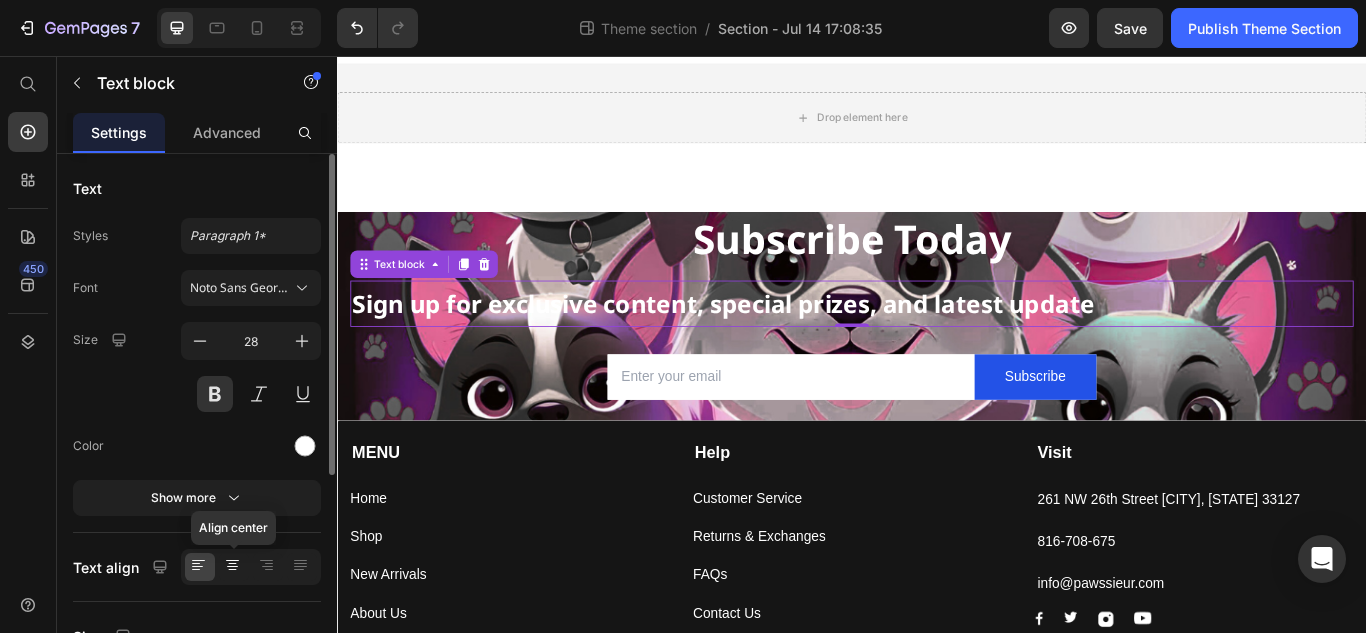 click 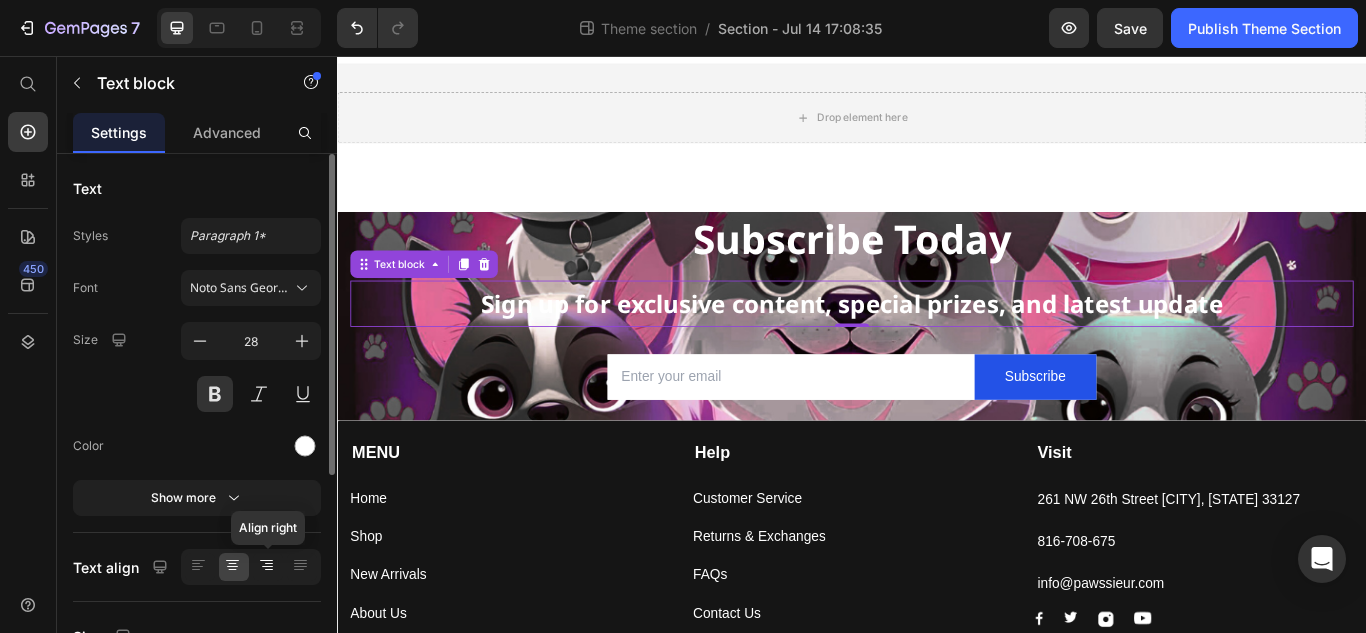 click 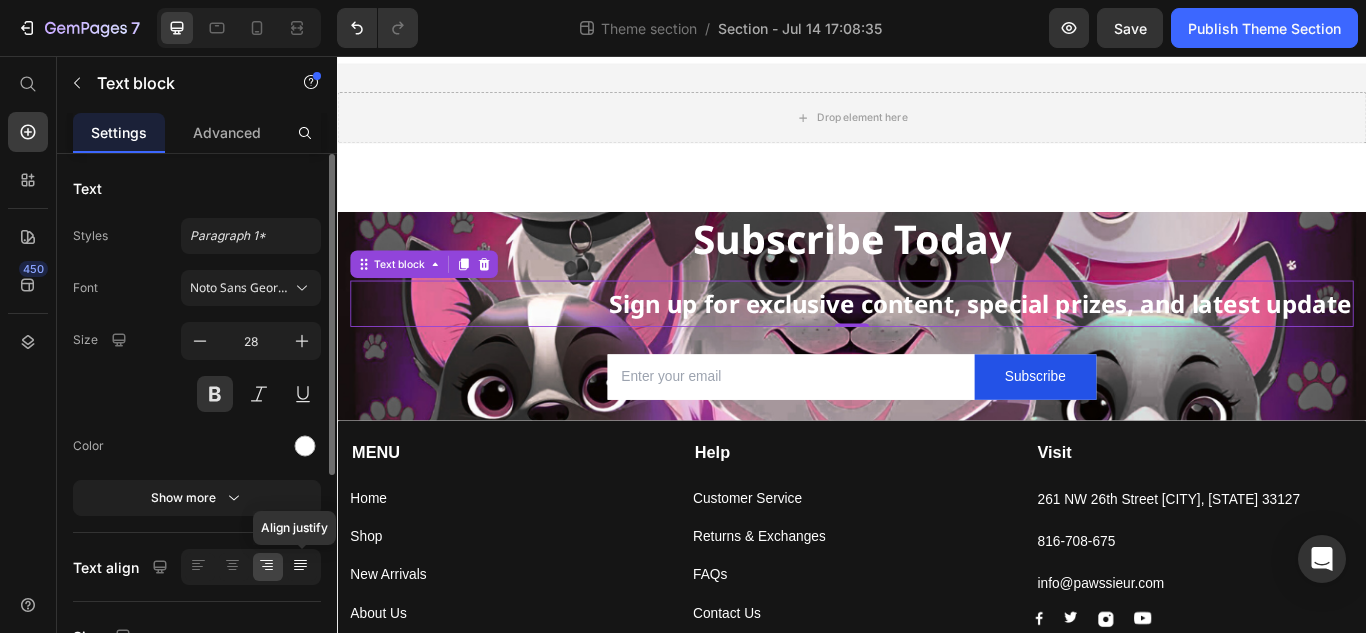 click 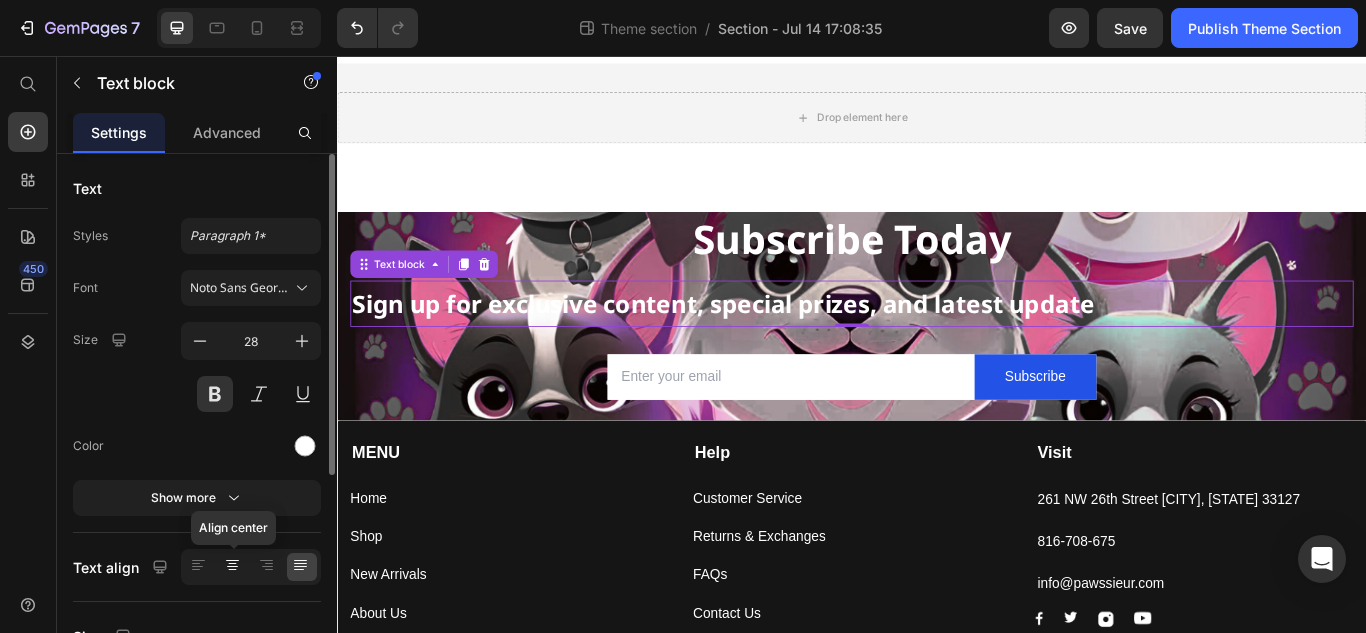 click 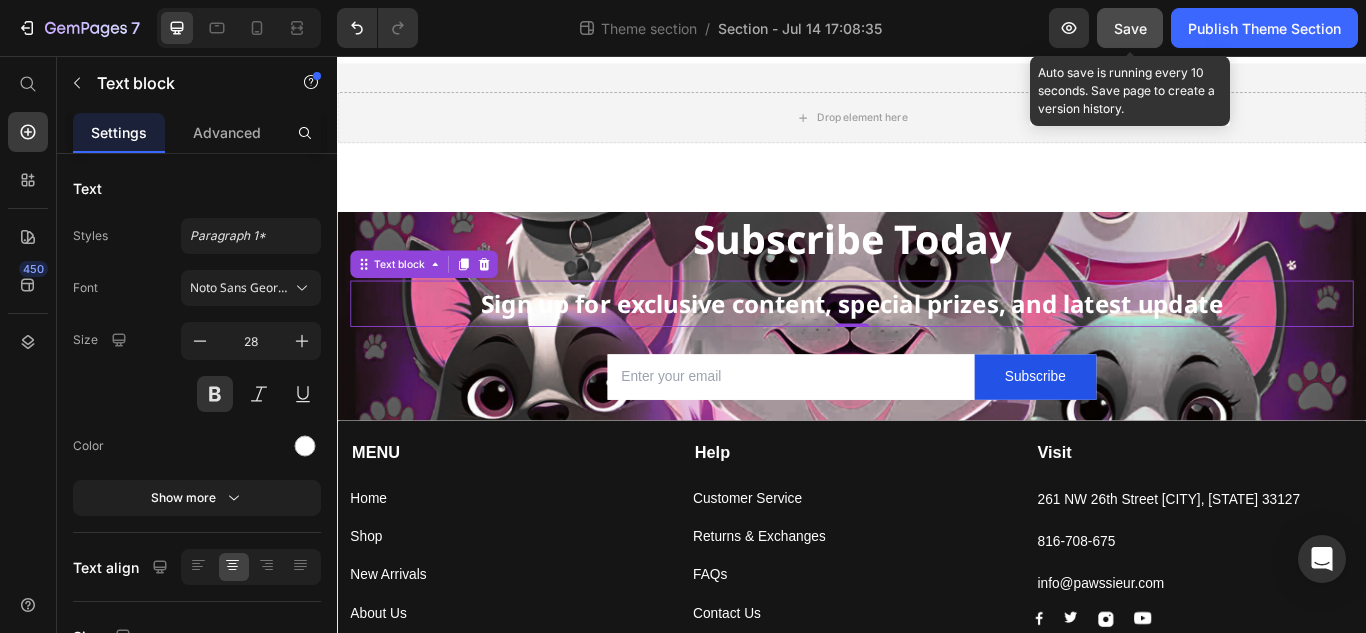 click on "Save" at bounding box center (1130, 28) 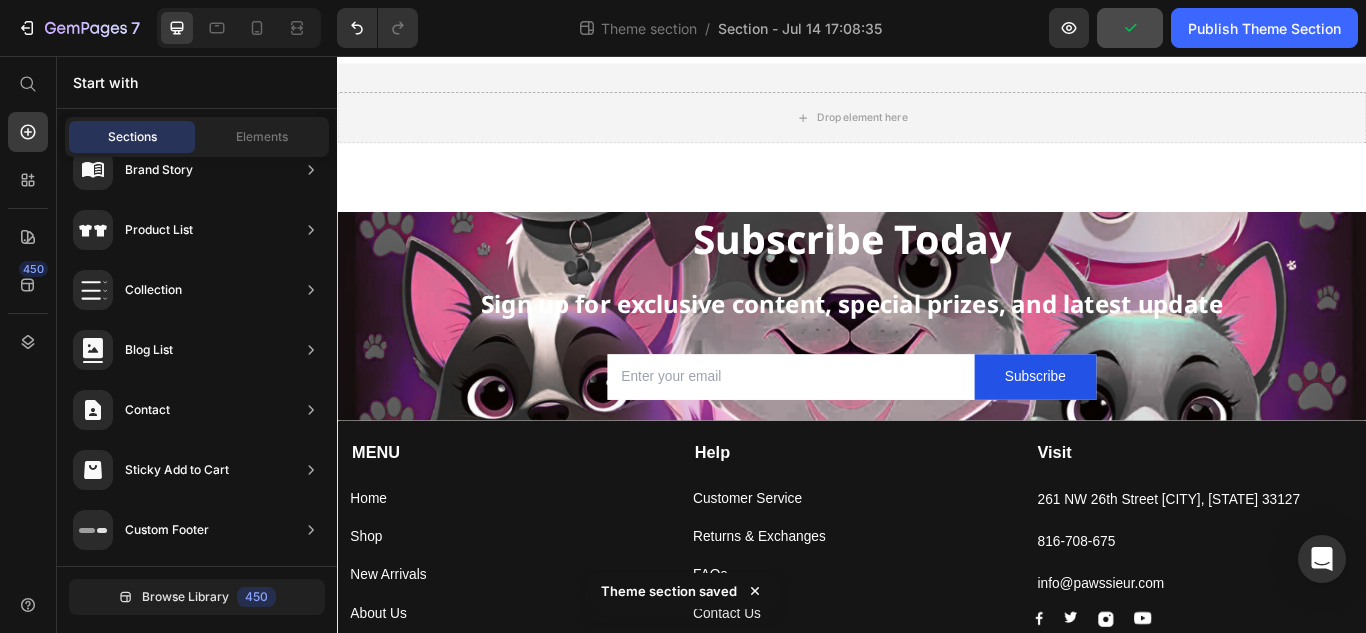 scroll, scrollTop: 245, scrollLeft: 0, axis: vertical 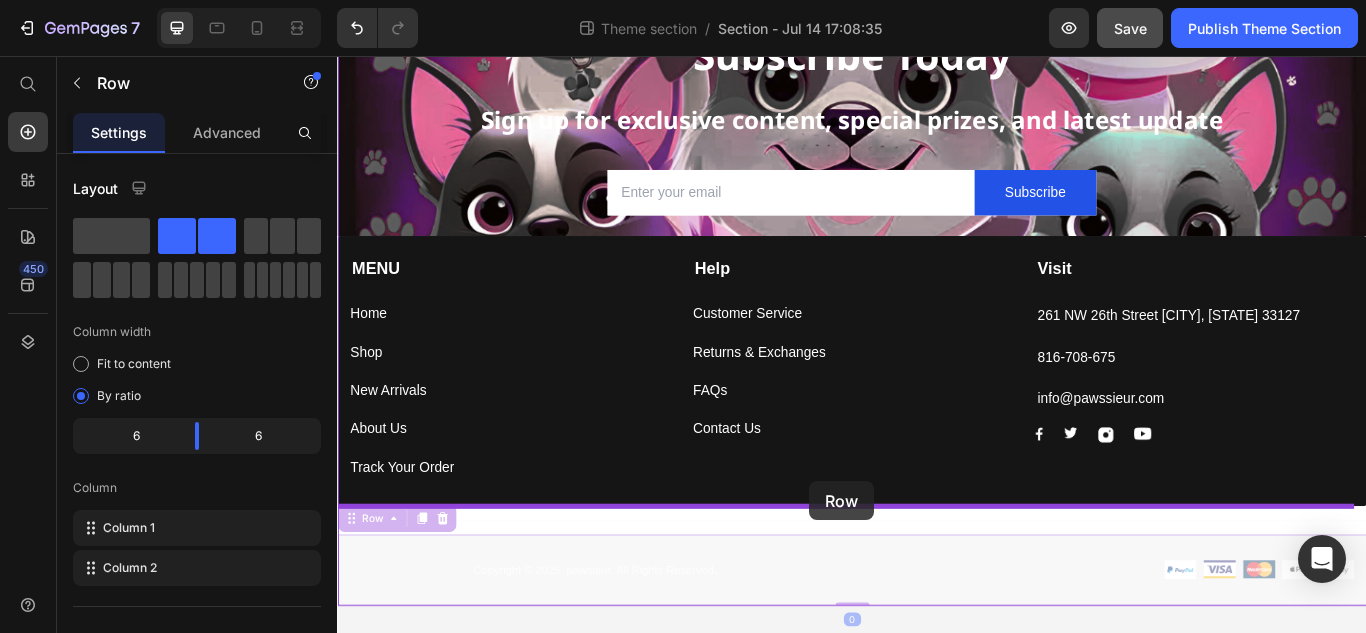 drag, startPoint x: 890, startPoint y: 682, endPoint x: 888, endPoint y: 552, distance: 130.01538 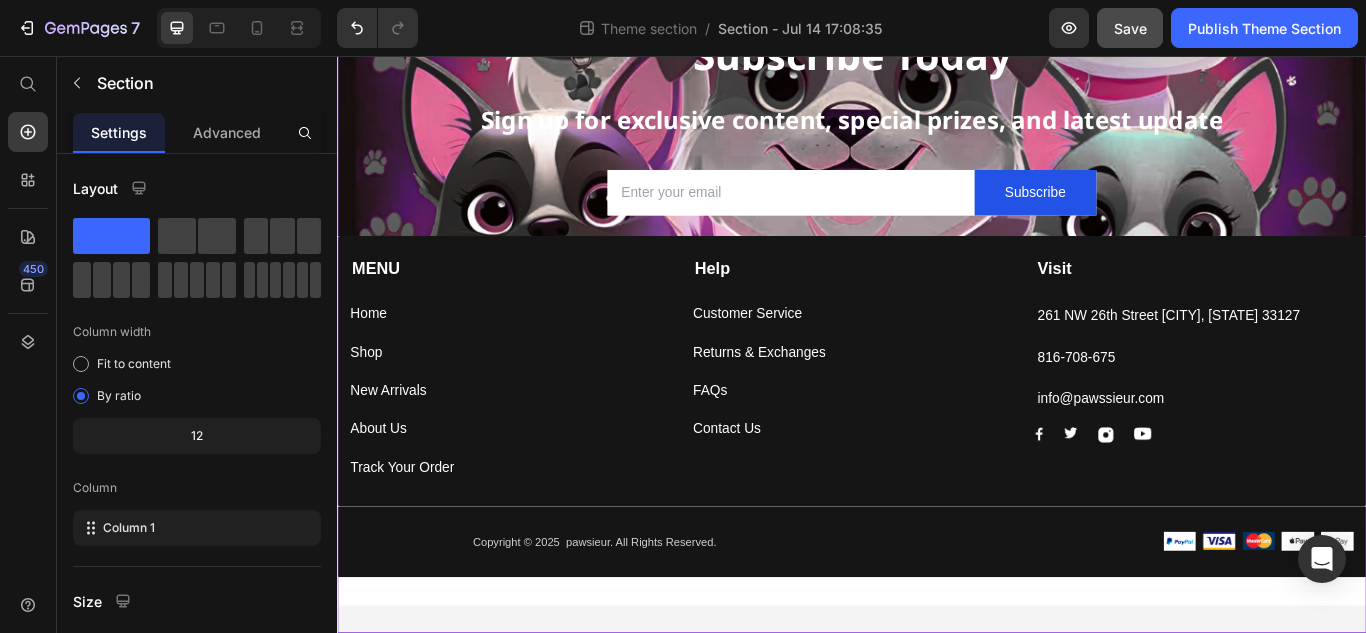 click on "Drop element here Row Subscribe Today Heading Sign up for exclusive content, special prizes, and latest update Text block Email Field Subscribe Submit Button Row Newsletter Row MENU Text block Home Button Shop Button New Arrivals Button About Us Button Track Your Order Button Help Text block Customer Service Button Returns & Exchanges Button FAQs Button Contact Us Button Visit Text block [NUMBER] [STREET] [CITY]. [STATE] [ZIP] Text block [PHONE] Text block [EMAIL] Text block Image Image Image Image Row Row Copyright © 2025 pawsieur. All Rights Reserved. Text block Image Image Image Image Image Row Row Company Shop Help Visit Accordion Row Title Line Row" at bounding box center [937, 290] 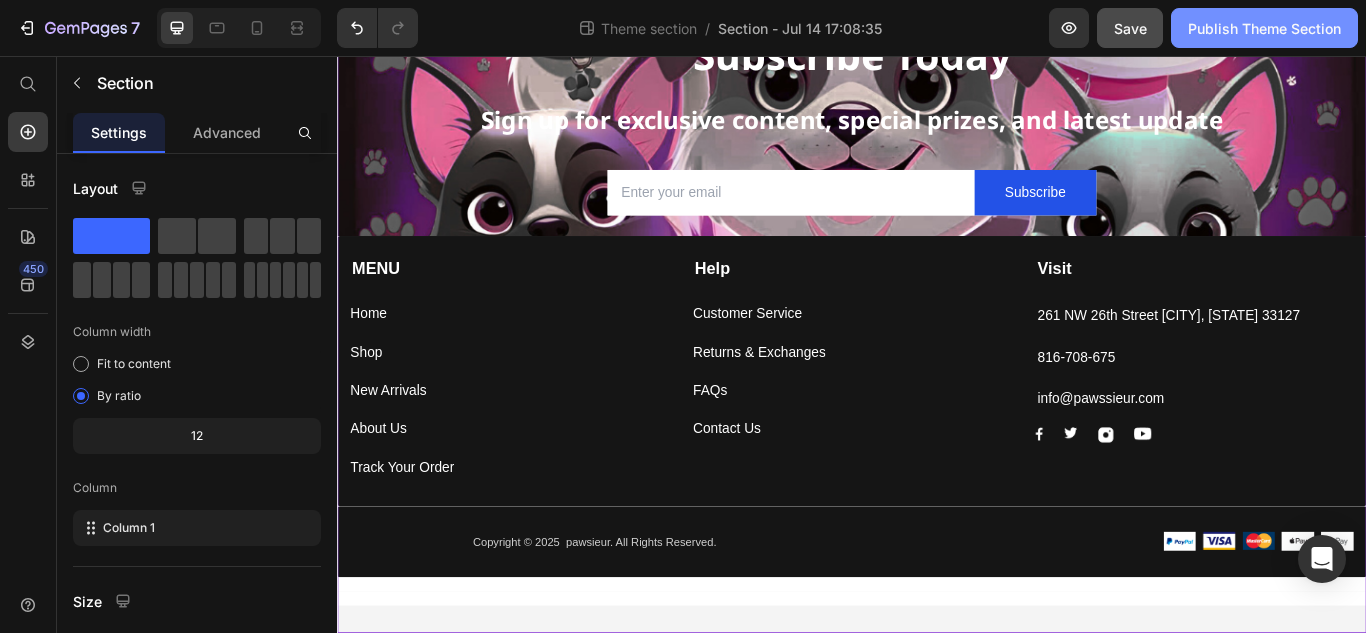 click on "Publish Theme Section" at bounding box center [1264, 28] 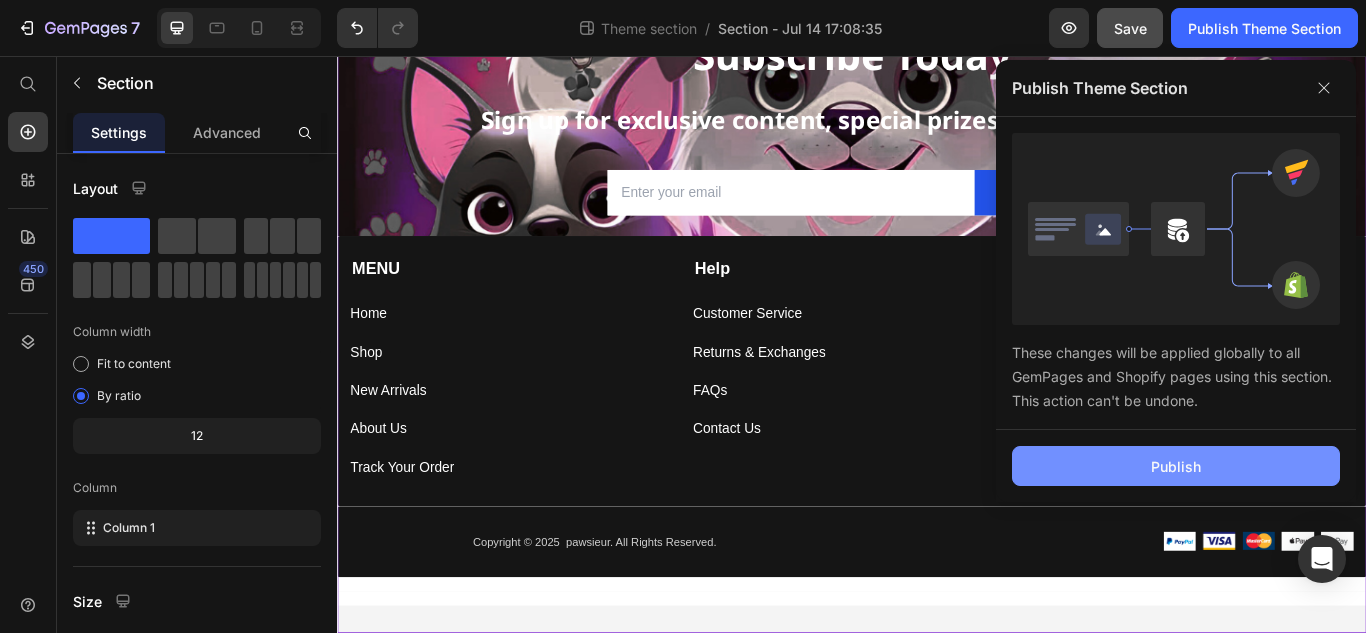 click on "Publish" 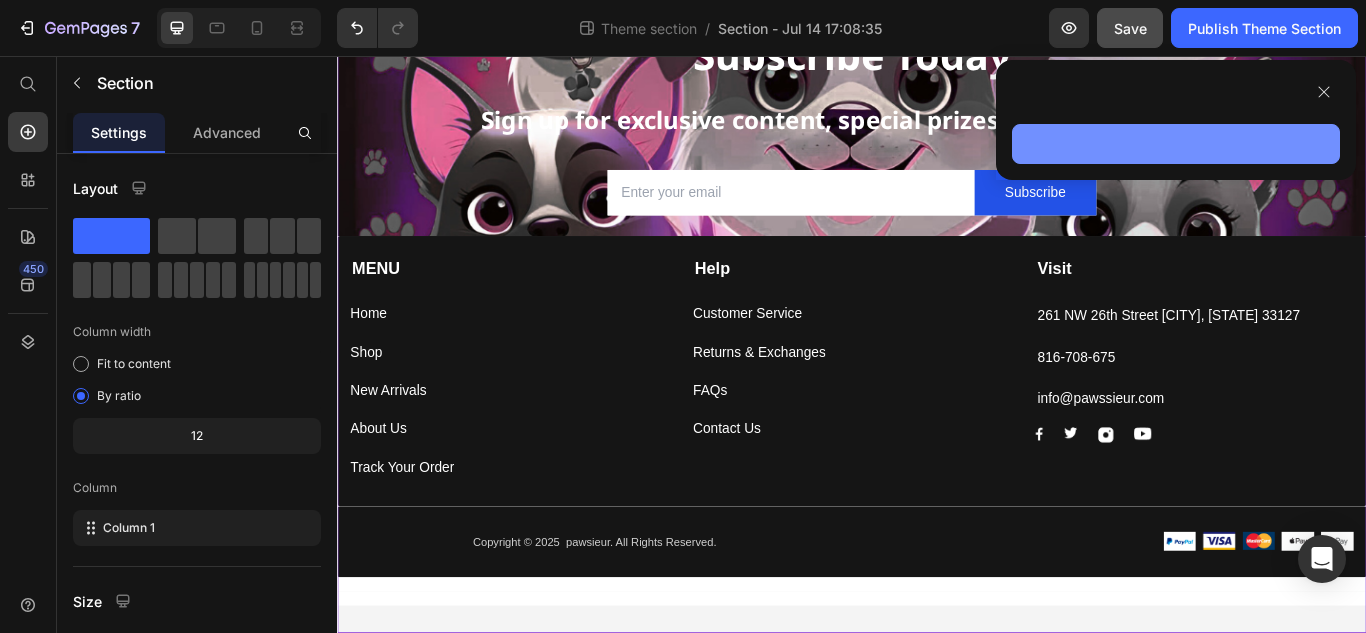 click at bounding box center [1176, 144] 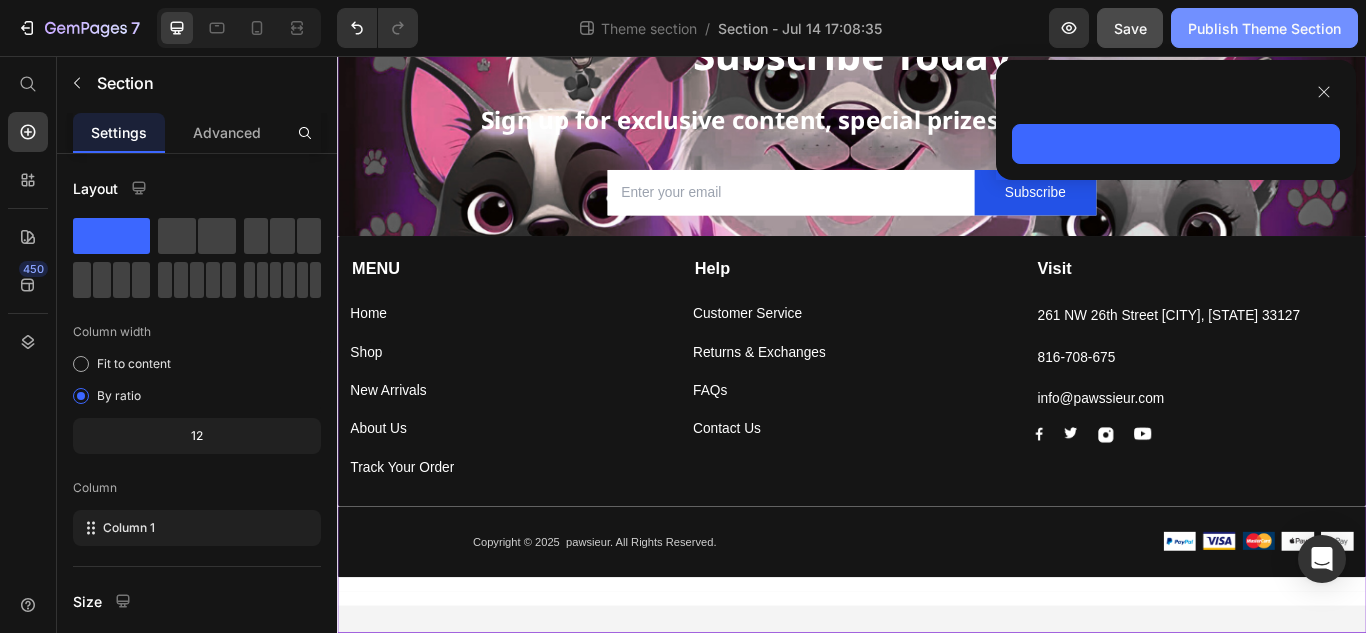 click on "Publish Theme Section" at bounding box center [1264, 28] 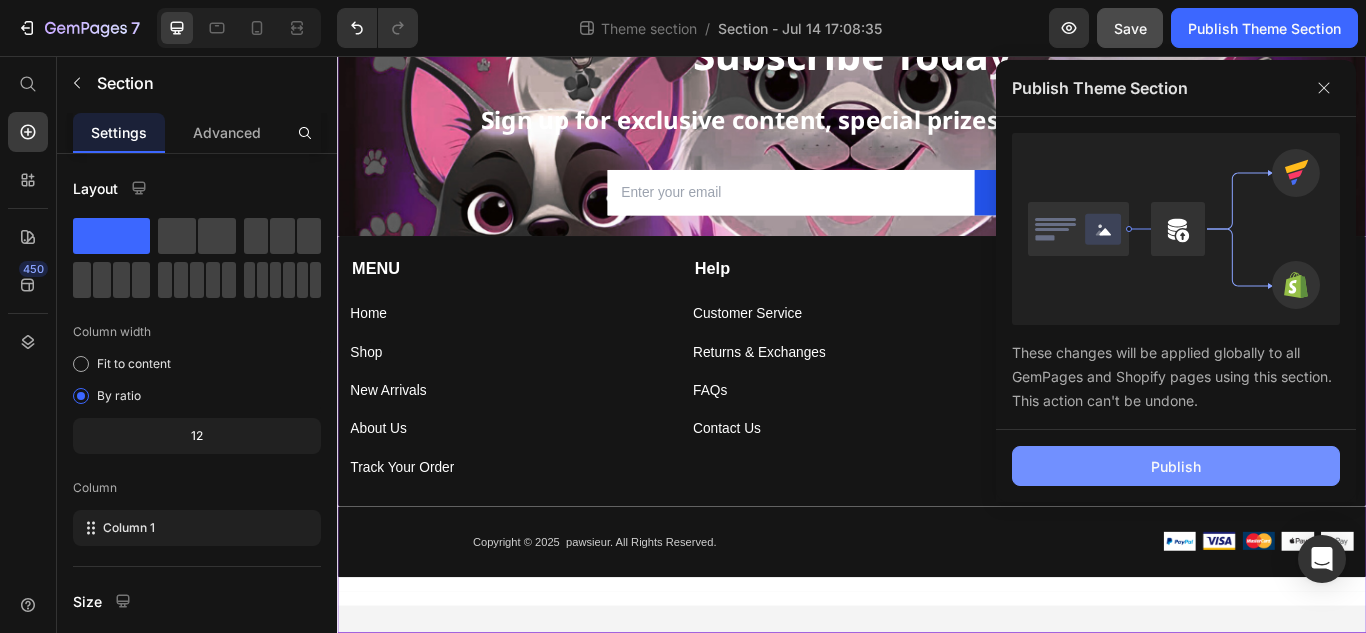 click on "Publish" at bounding box center (1176, 466) 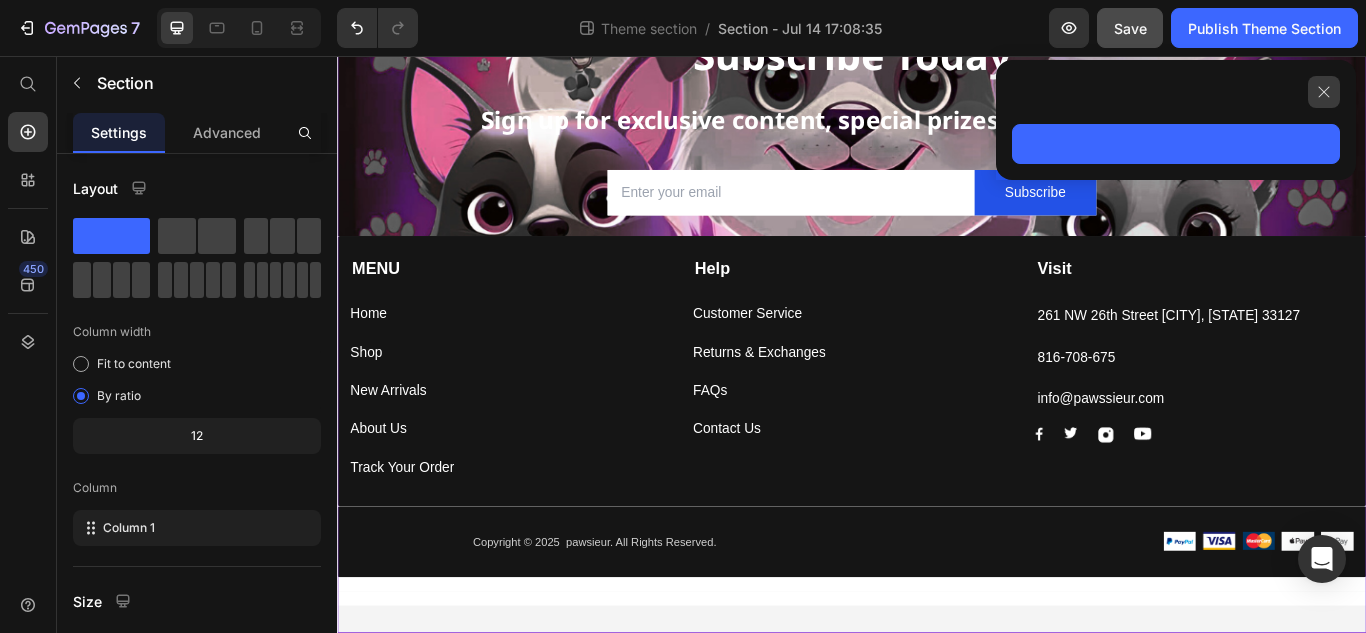click 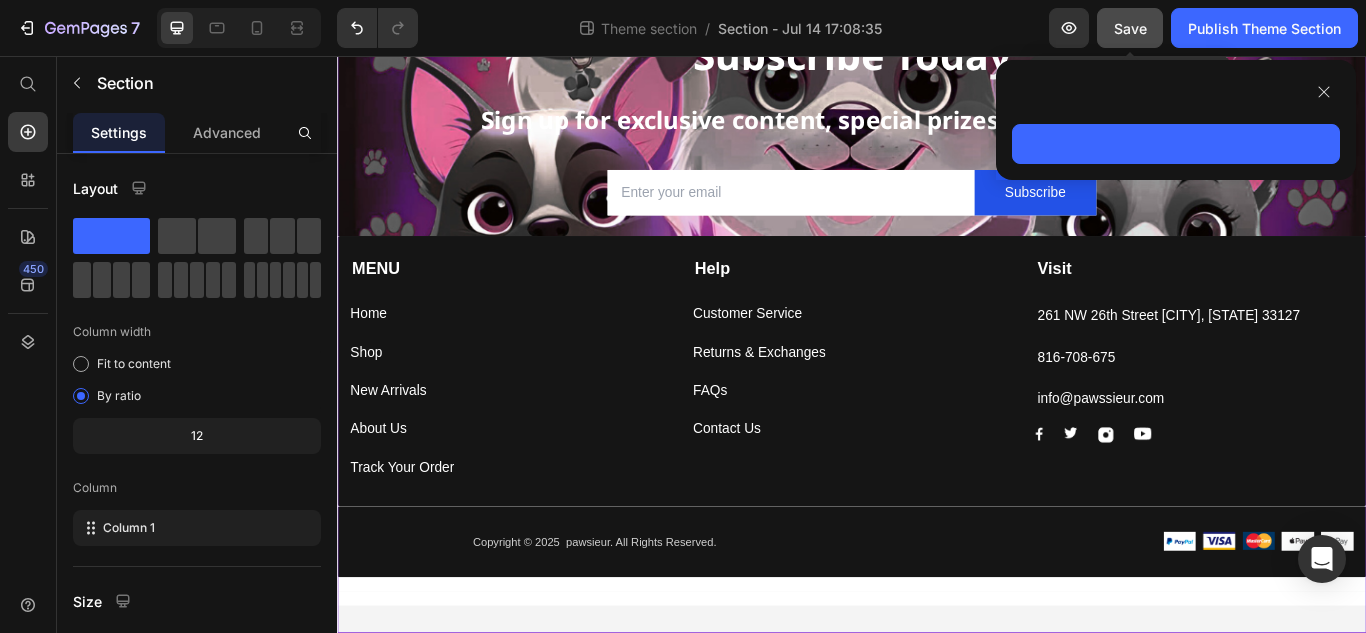 click on "Save" at bounding box center [1130, 28] 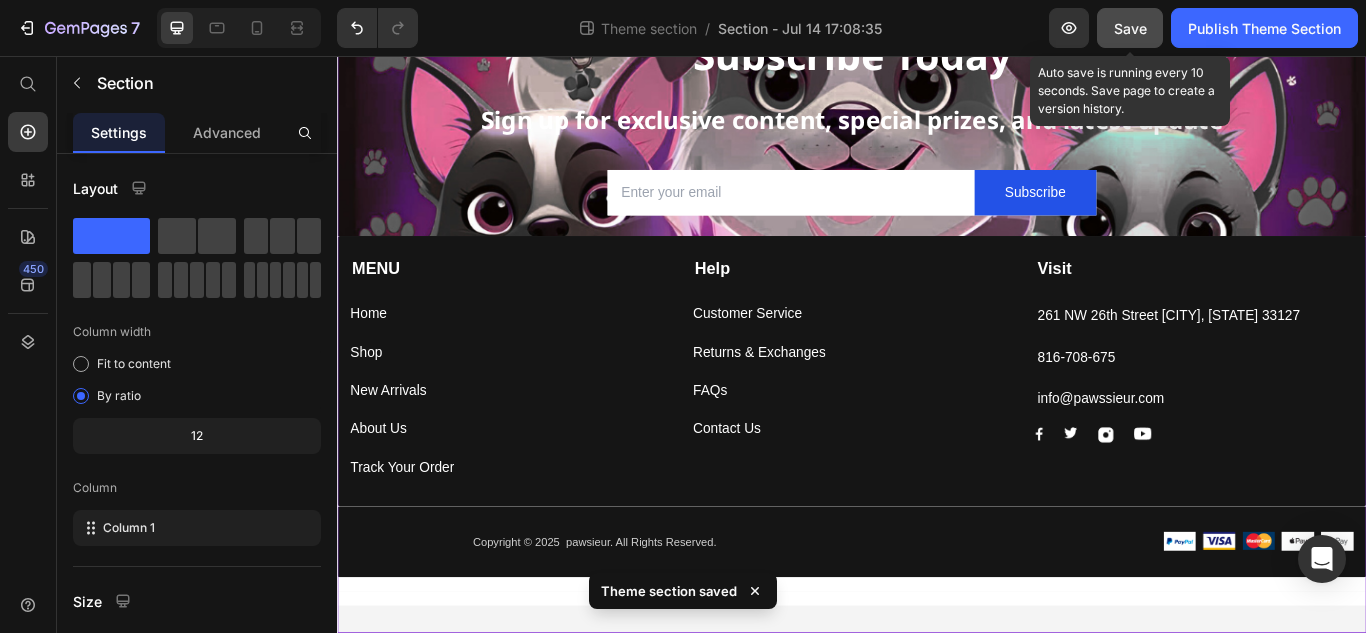 click on "Save" 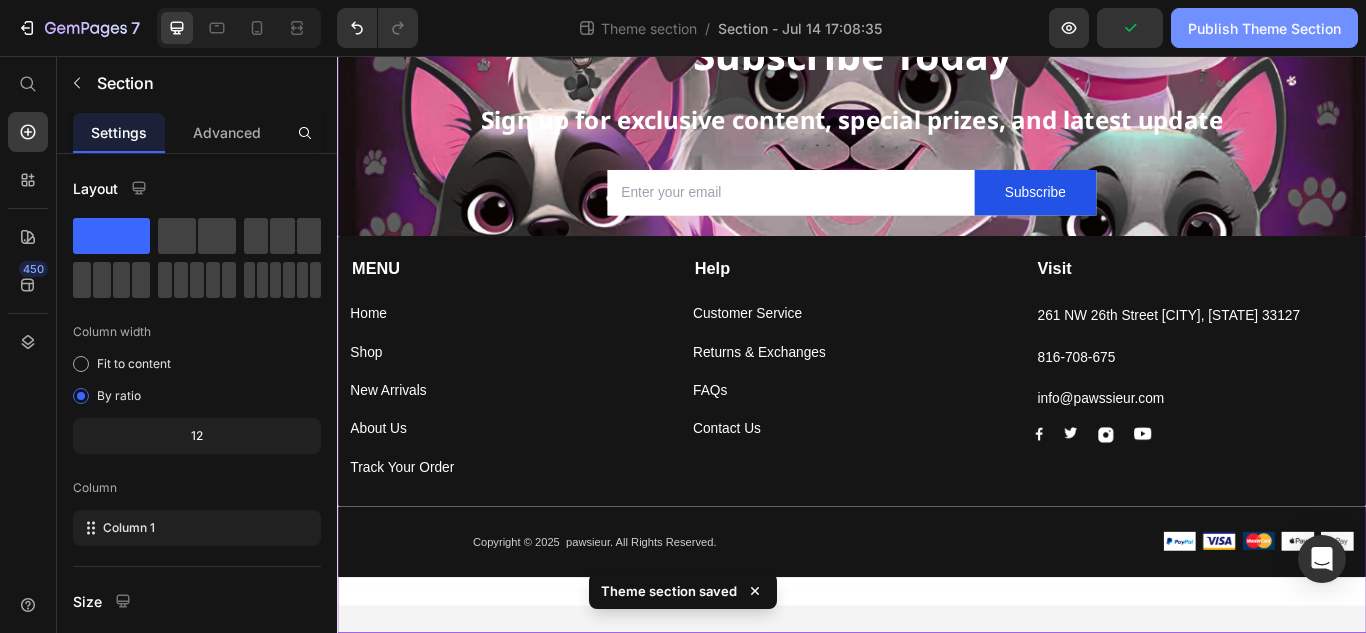 click on "Publish Theme Section" at bounding box center [1264, 28] 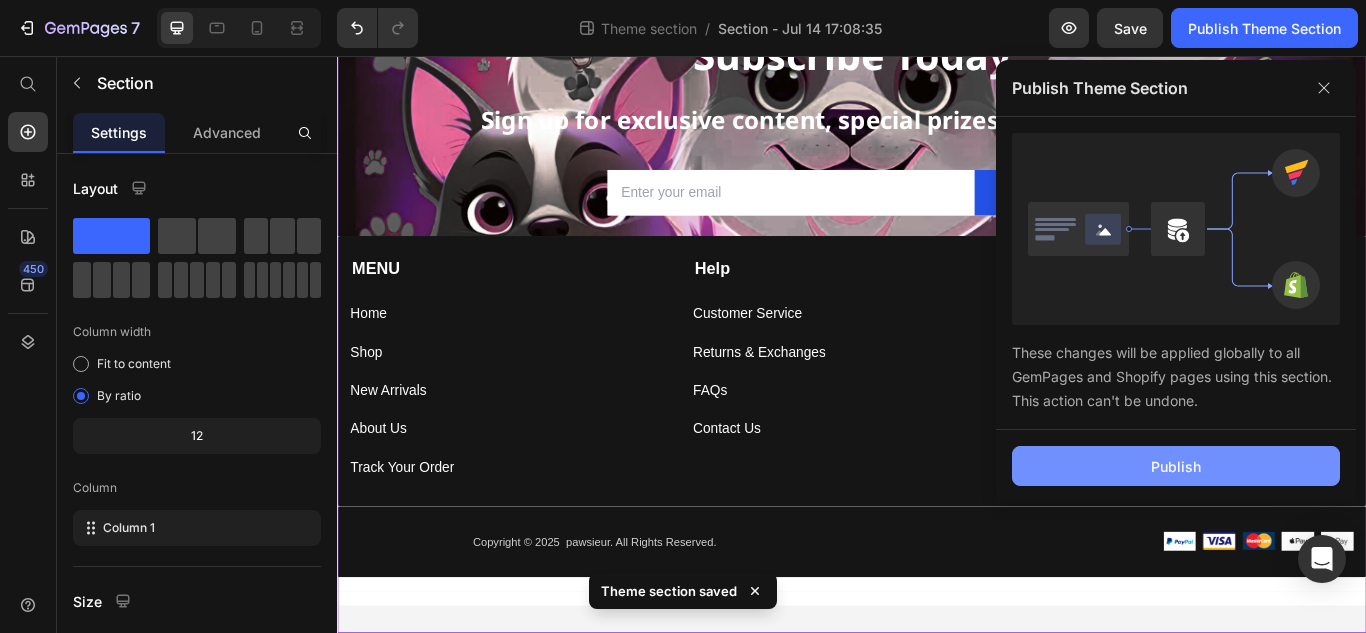click on "Publish" 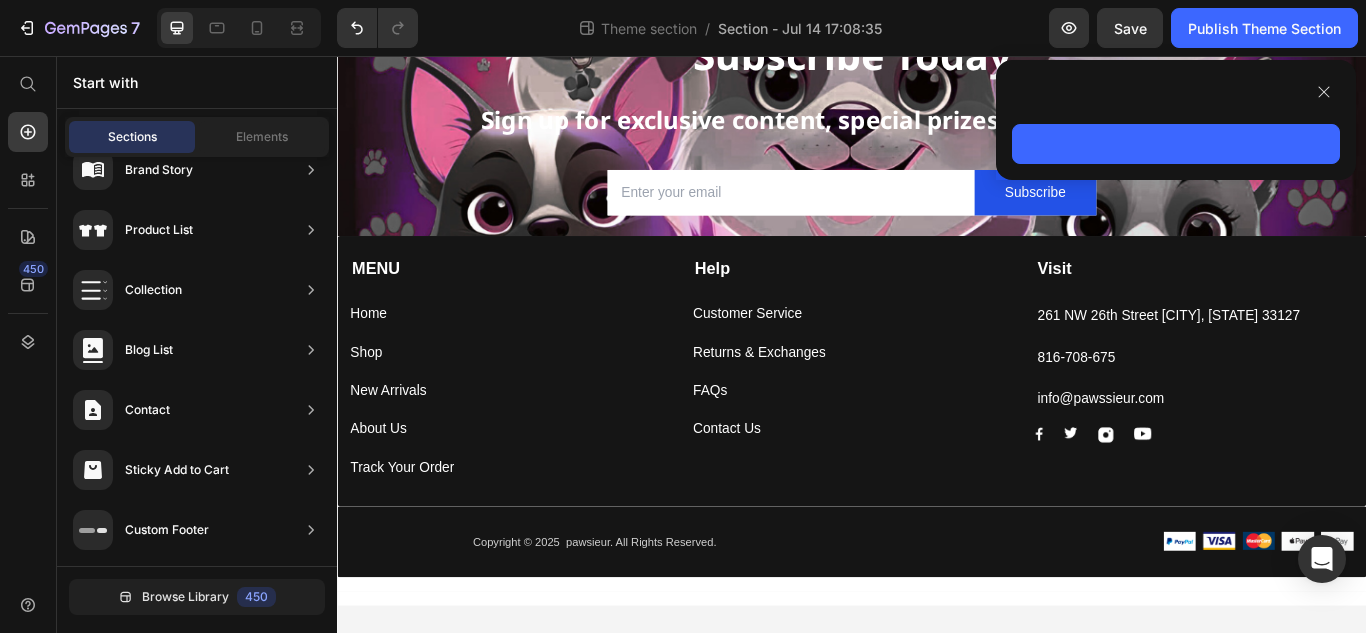 scroll, scrollTop: 0, scrollLeft: 0, axis: both 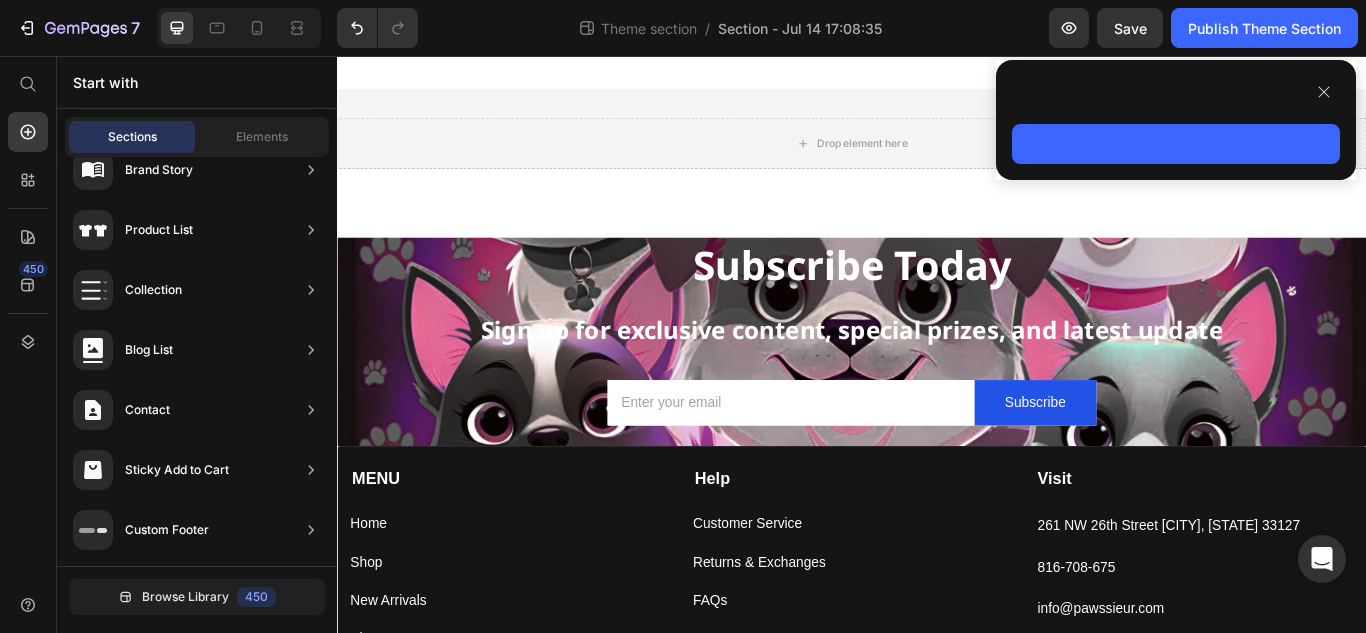 drag, startPoint x: 662, startPoint y: 73, endPoint x: 1637, endPoint y: 138, distance: 977.16425 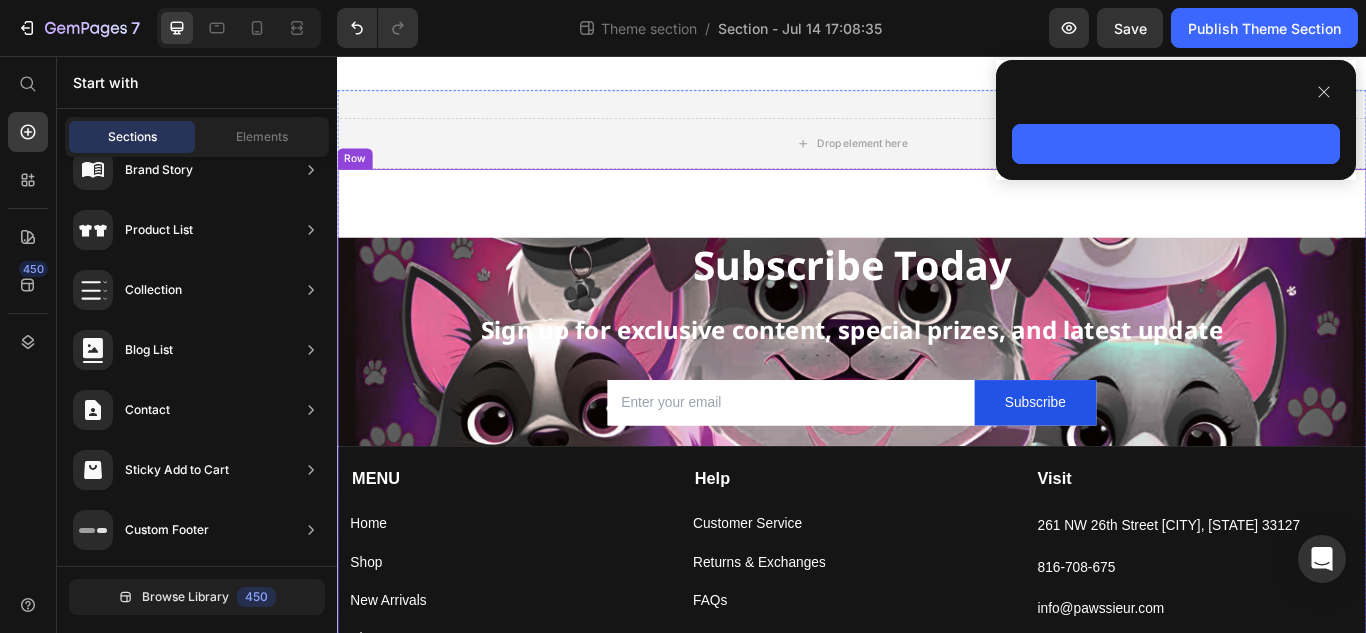 click on "MENU Text block Home Button Shop Button New   Arrivals Button About Us Button Track Your   Order Button Help Text block Customer Service Button Returns & Exchanges Button FAQs Button Contact Us Button Visit Text block 261 NW 26th Street [CITY], [STATE] 33127 Text block [PHONE] Text block info@pawssieur.com Text block Image Image Image Image Row Row Copyright © 2025  pawsieur. All Rights Reserved. Text block Image Image Image Image Image Row Row                   Company                   Shop                   Help                   Visit Accordion Row                Title Line Row" at bounding box center (937, 565) 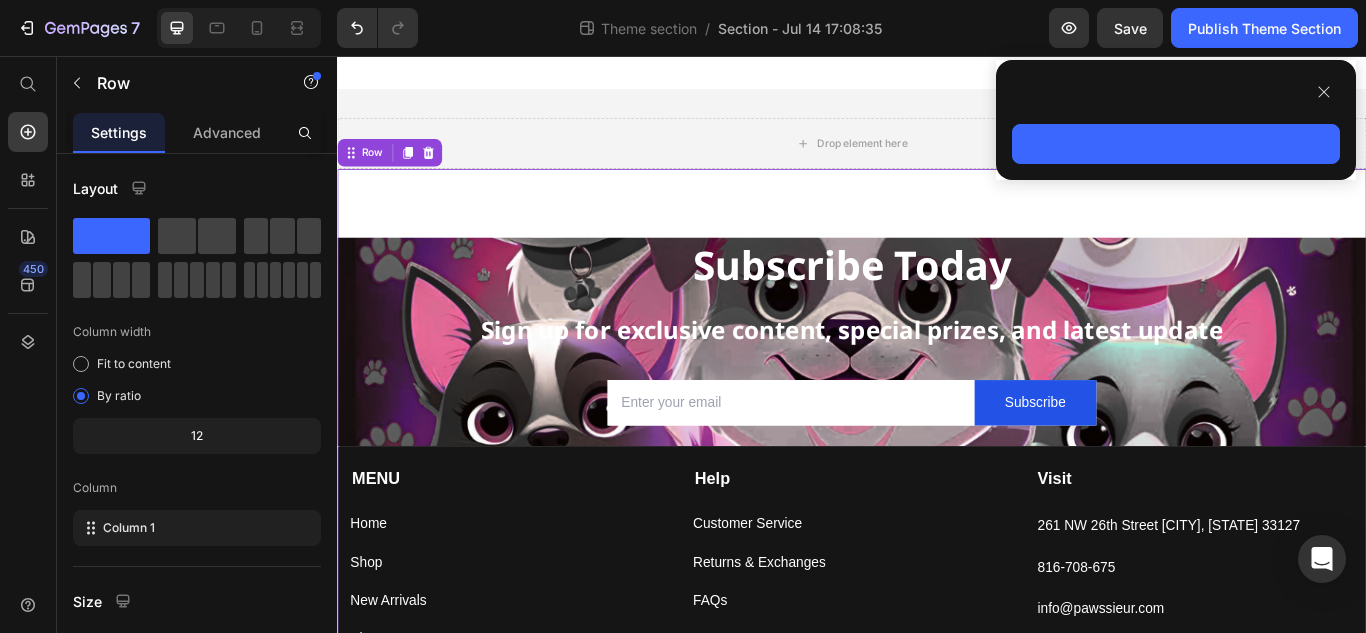 click on "Subscribe Today Heading Sign up for exclusive content, special prizes, and latest update Text block Email Field Subscribe Submit Button Row Newsletter Row MENU Text block Home Button Shop Button New   Arrivals Button About Us Button Track Your   Order Button Help Text block Customer Service Button Returns & Exchanges Button FAQs Button Contact Us Button Visit Text block 261 NW 26th Street [CITY], [STATE] 33127 Text block [PHONE] Text block info@pawssieur.com Text block Image Image Image Image Row Row Copyright © 2025  pawsieur. All Rights Reserved. Text block Image Image Image Image Image Row Row                   Company                   Shop                   Help                   Visit Accordion Row                Title Line Row   0" at bounding box center (937, 565) 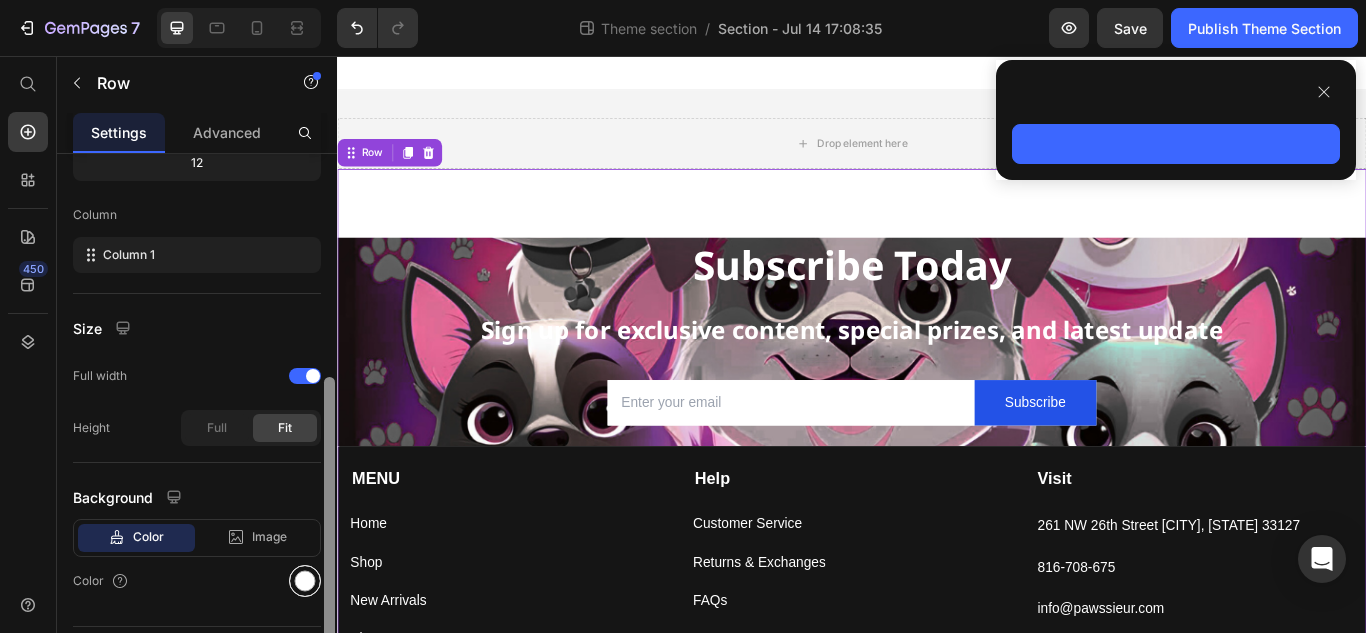 scroll, scrollTop: 324, scrollLeft: 0, axis: vertical 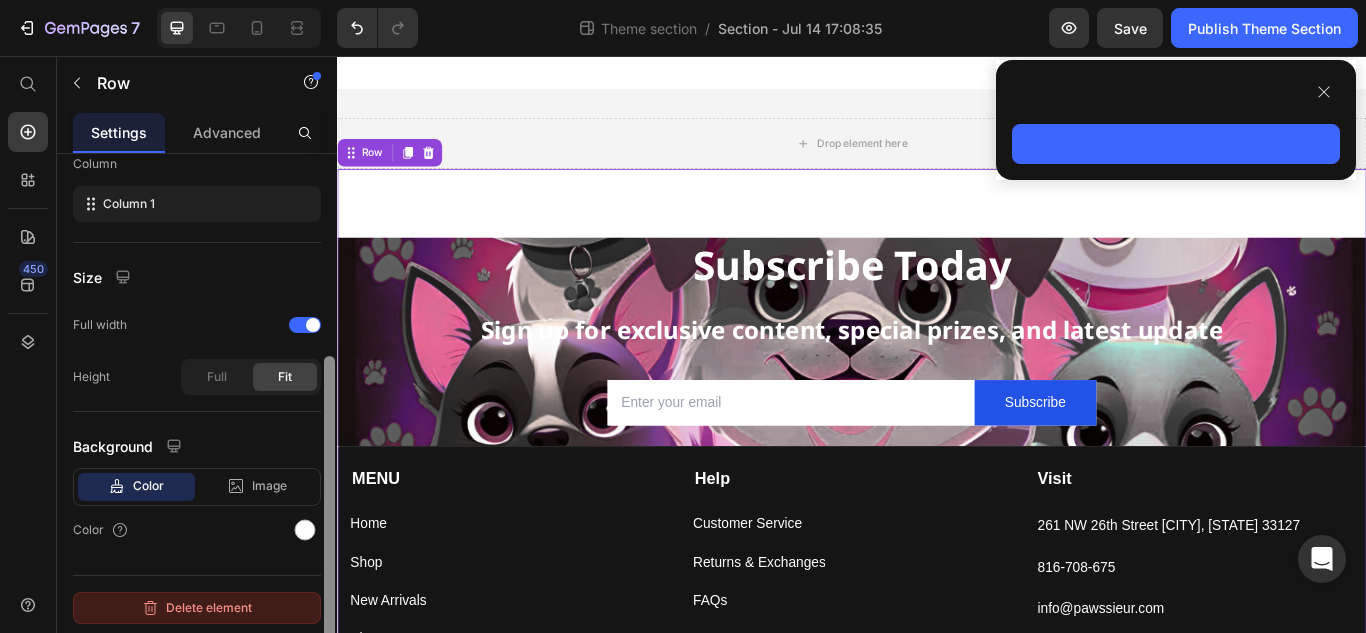 drag, startPoint x: 329, startPoint y: 279, endPoint x: 297, endPoint y: 592, distance: 314.63153 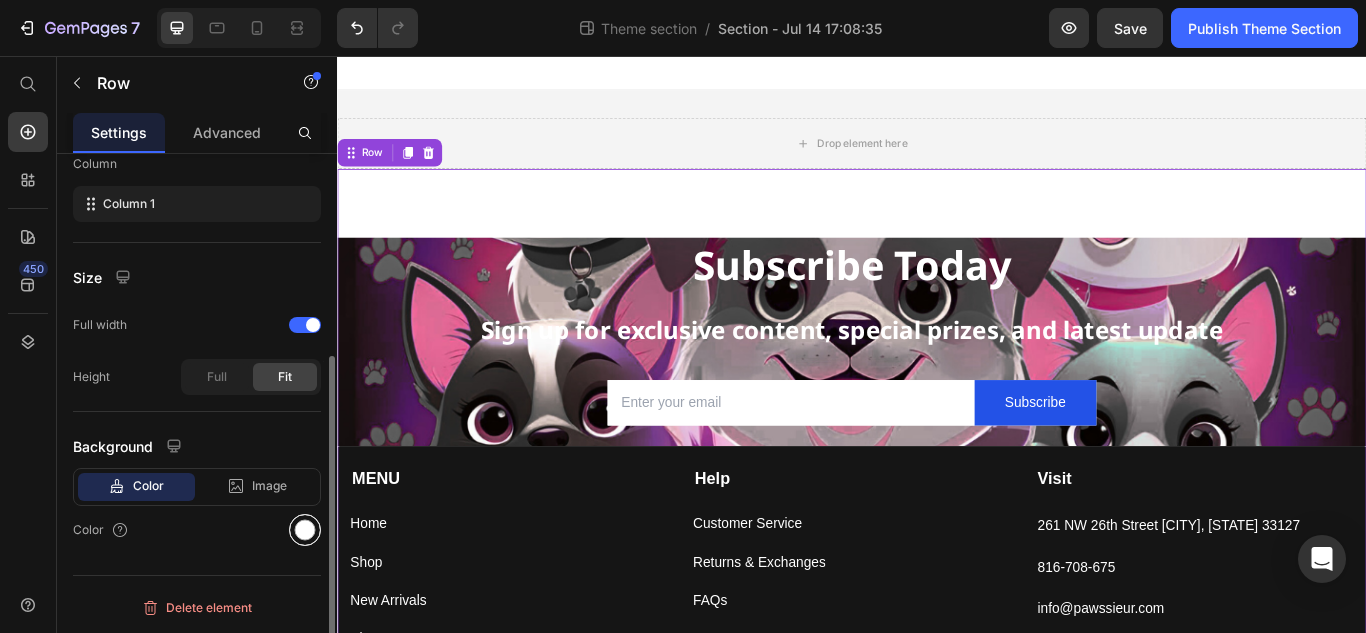 click at bounding box center [305, 530] 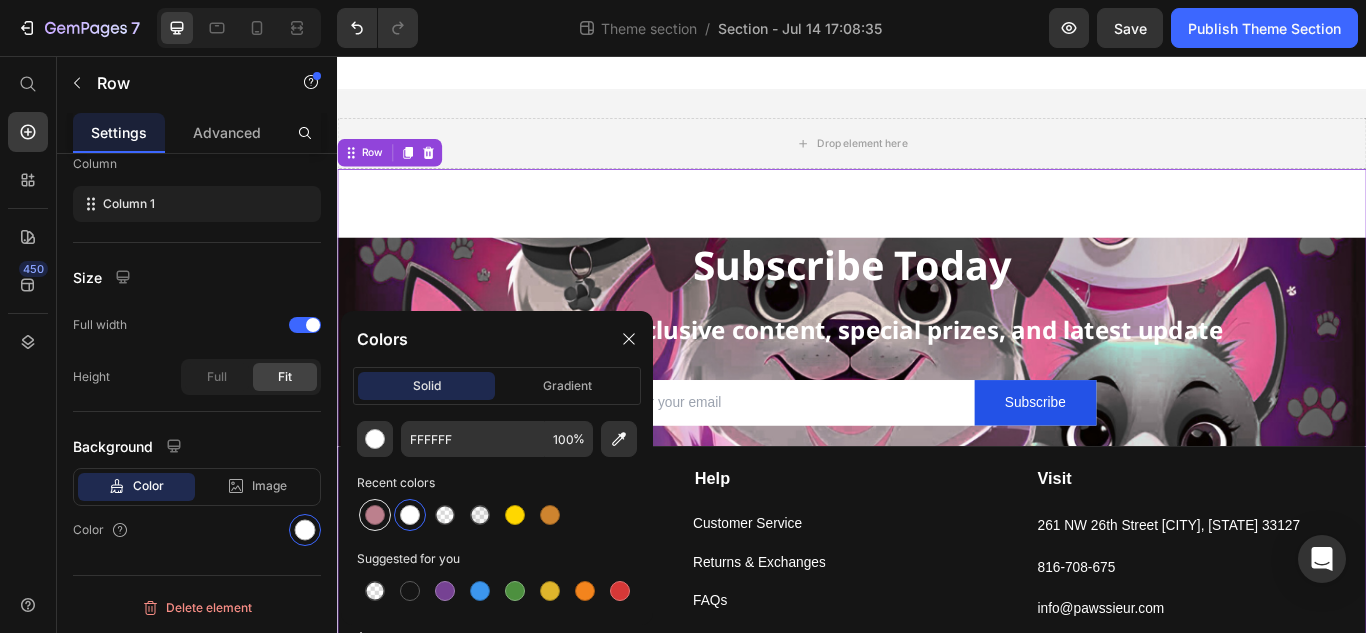 click at bounding box center (375, 515) 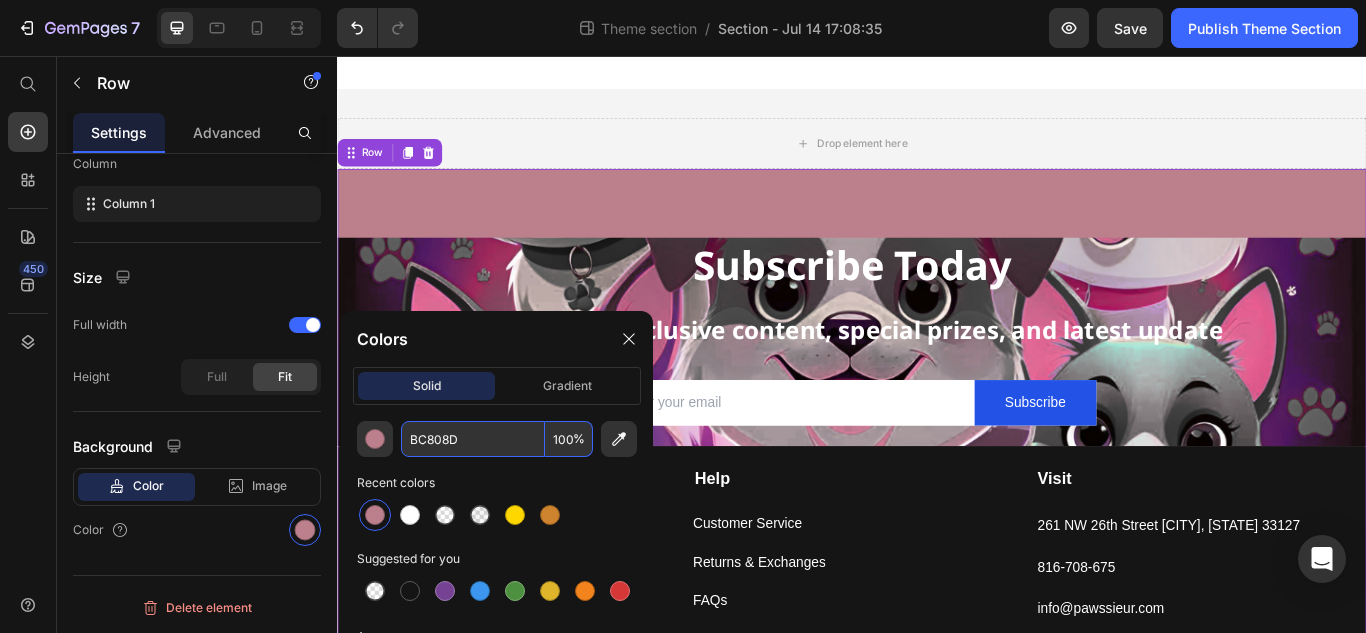 click on "BC808D" at bounding box center [473, 439] 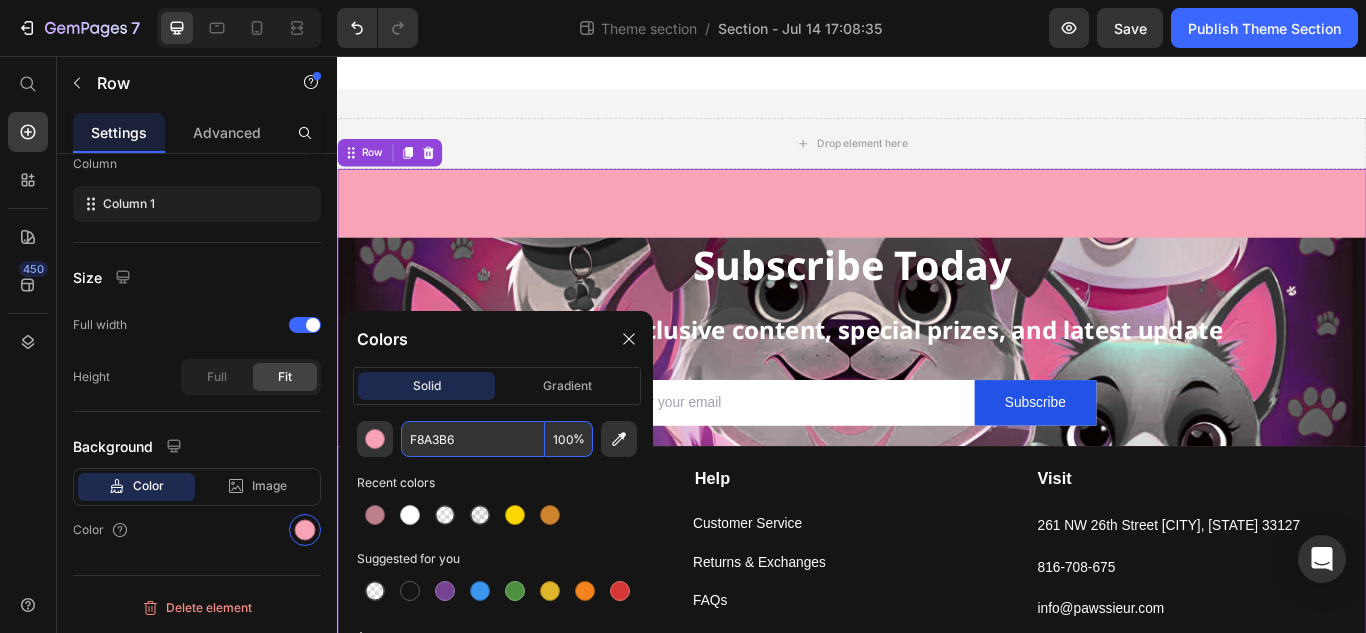 type on "F8A3B6" 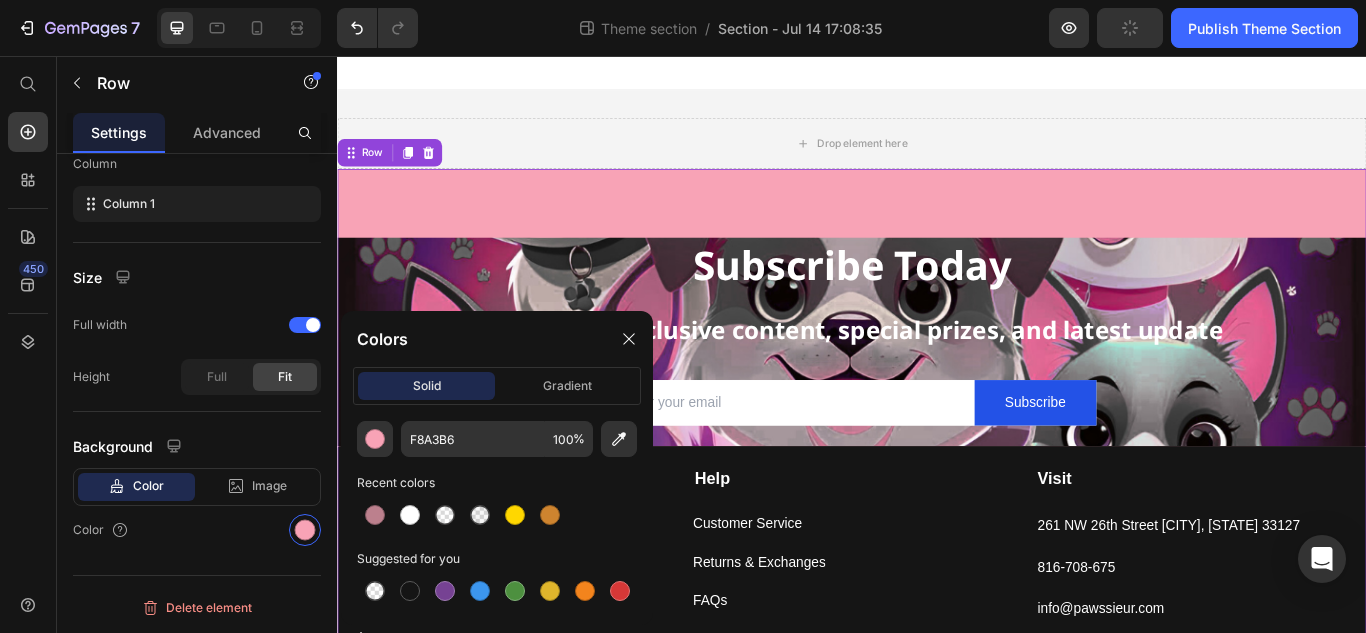 click at bounding box center (497, 515) 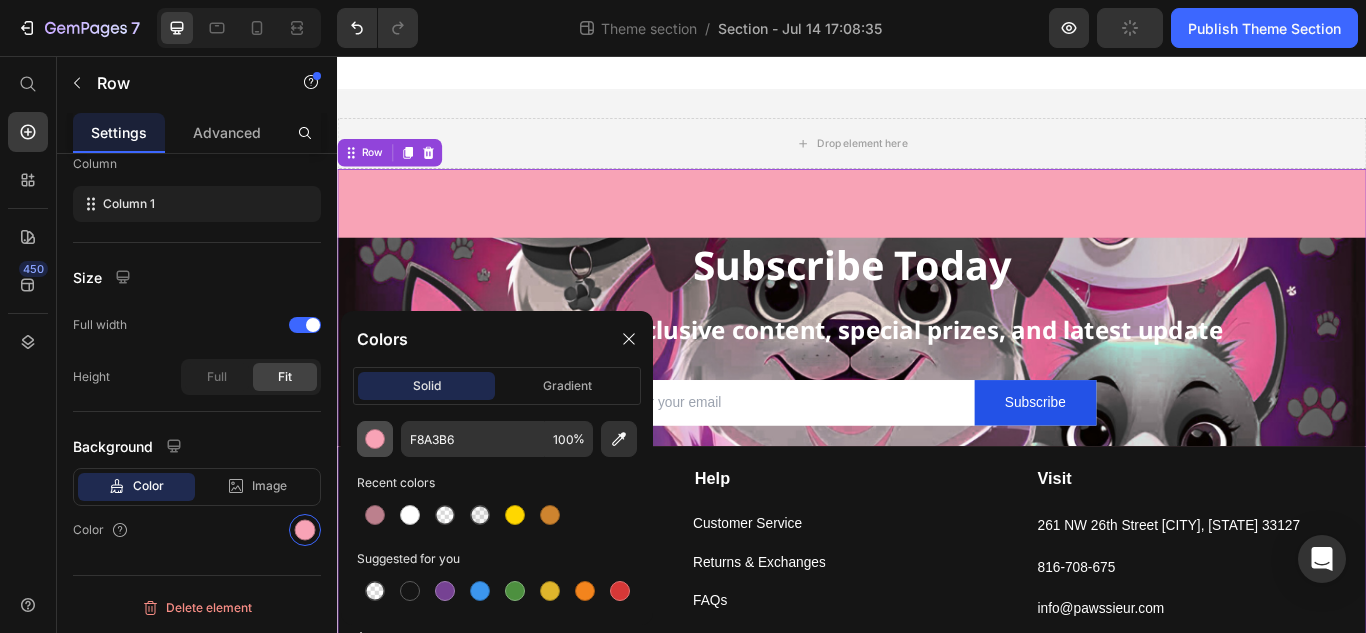 click at bounding box center (375, 439) 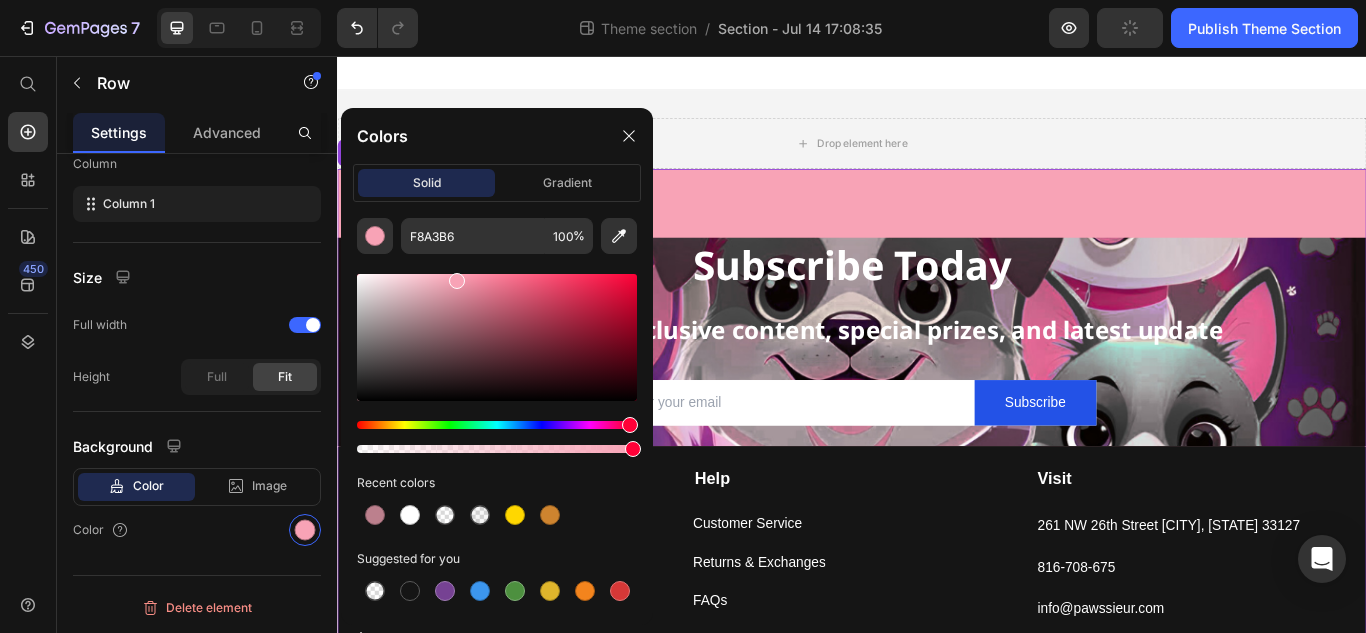 click on "Suggested for you" at bounding box center (497, 559) 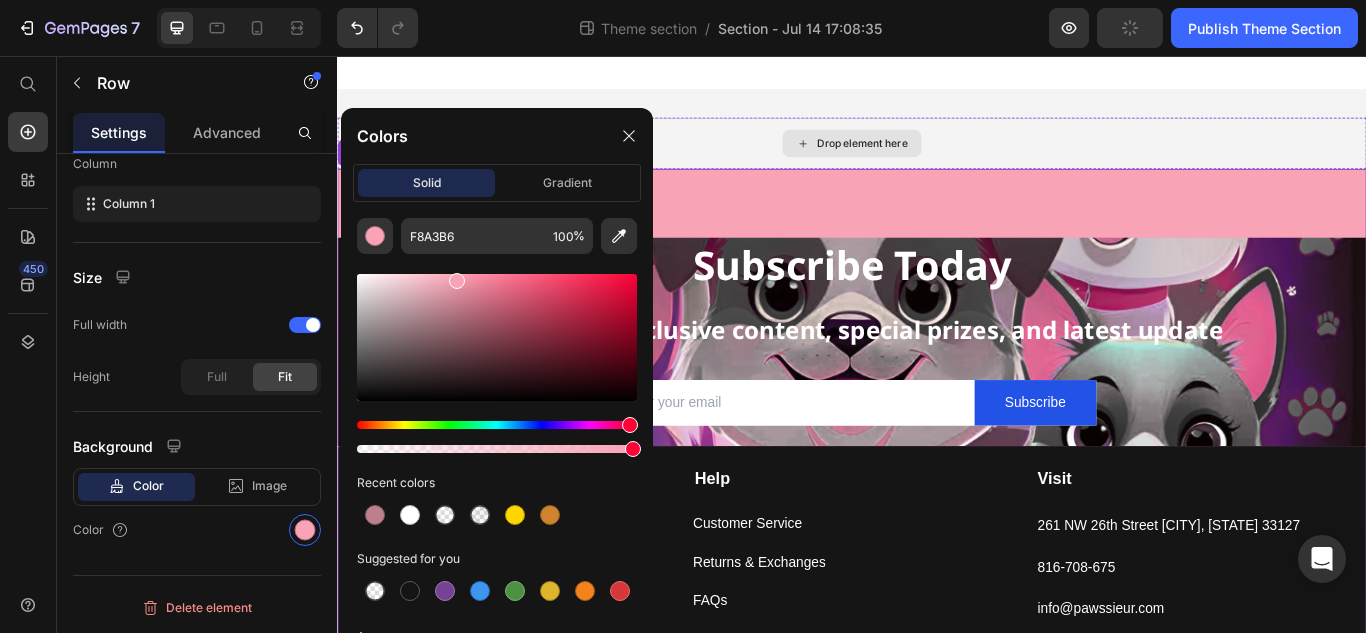 click on "Drop element here" at bounding box center [937, 158] 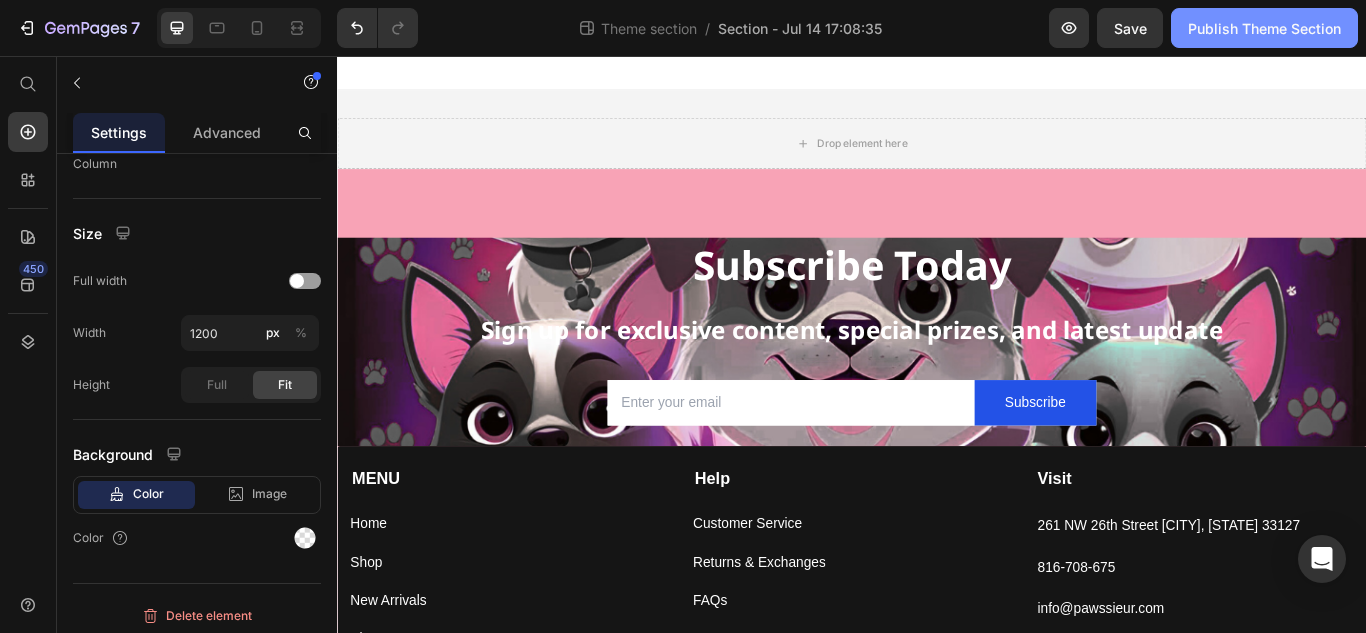 click on "Publish Theme Section" at bounding box center (1264, 28) 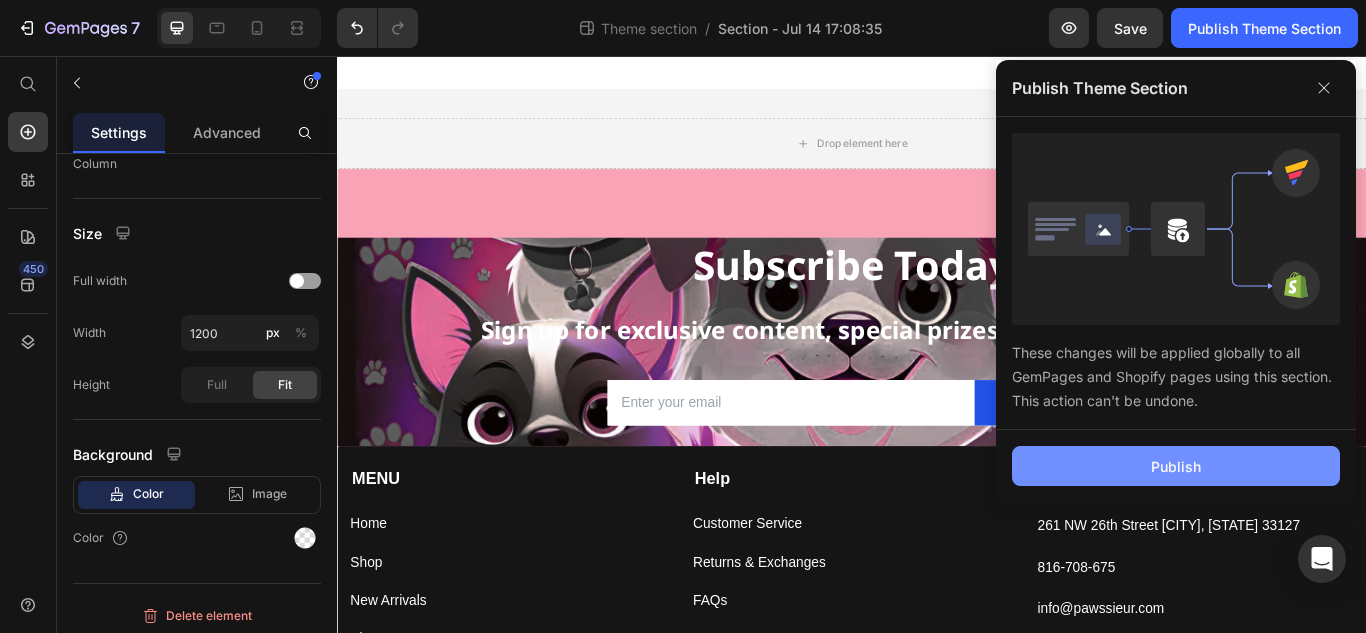 click on "Publish" 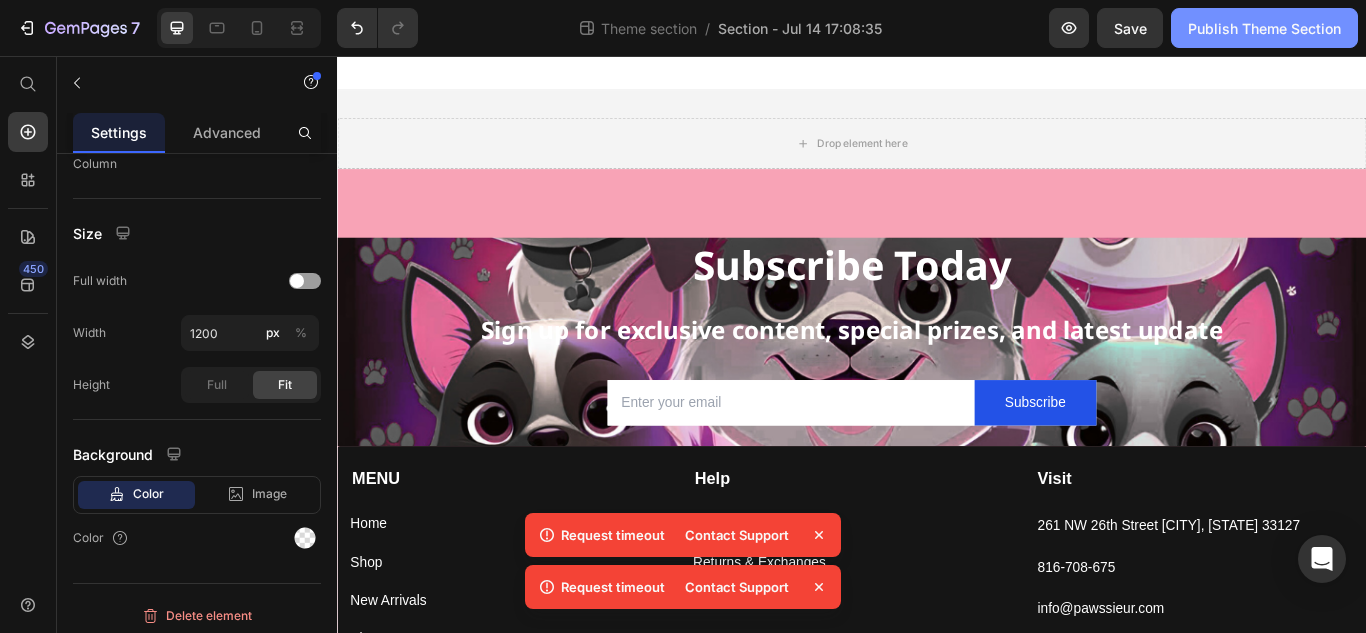click on "Publish Theme Section" at bounding box center [1264, 28] 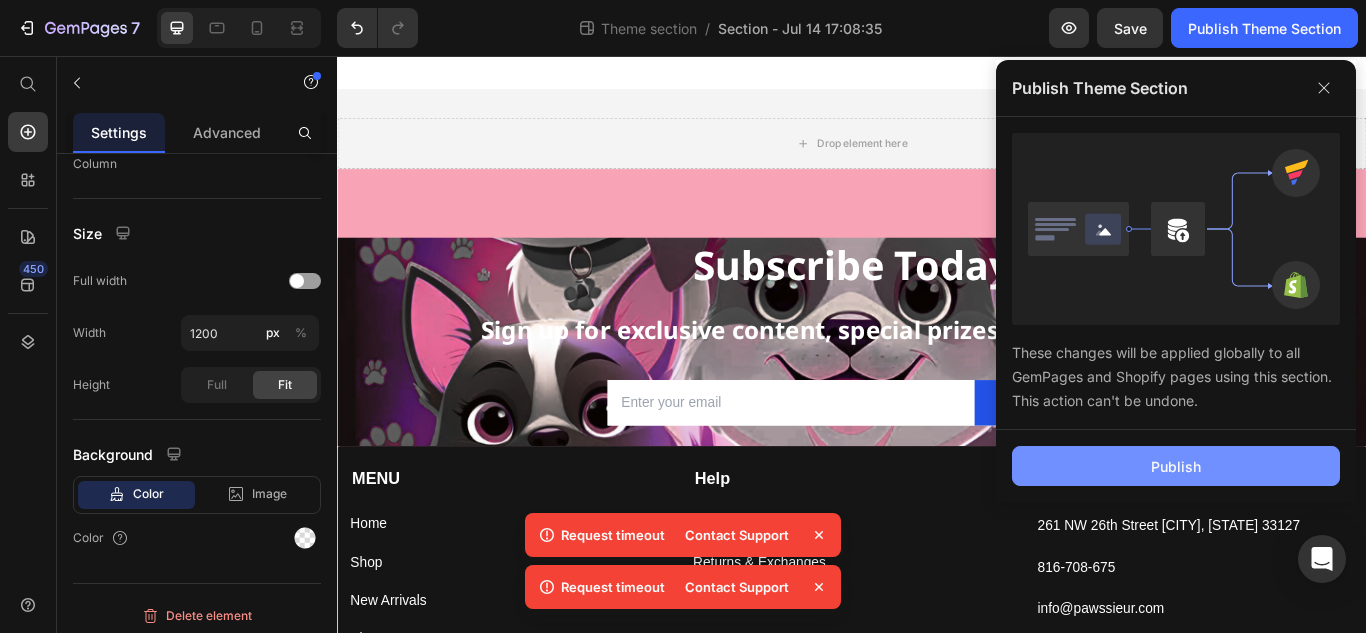click on "Publish" 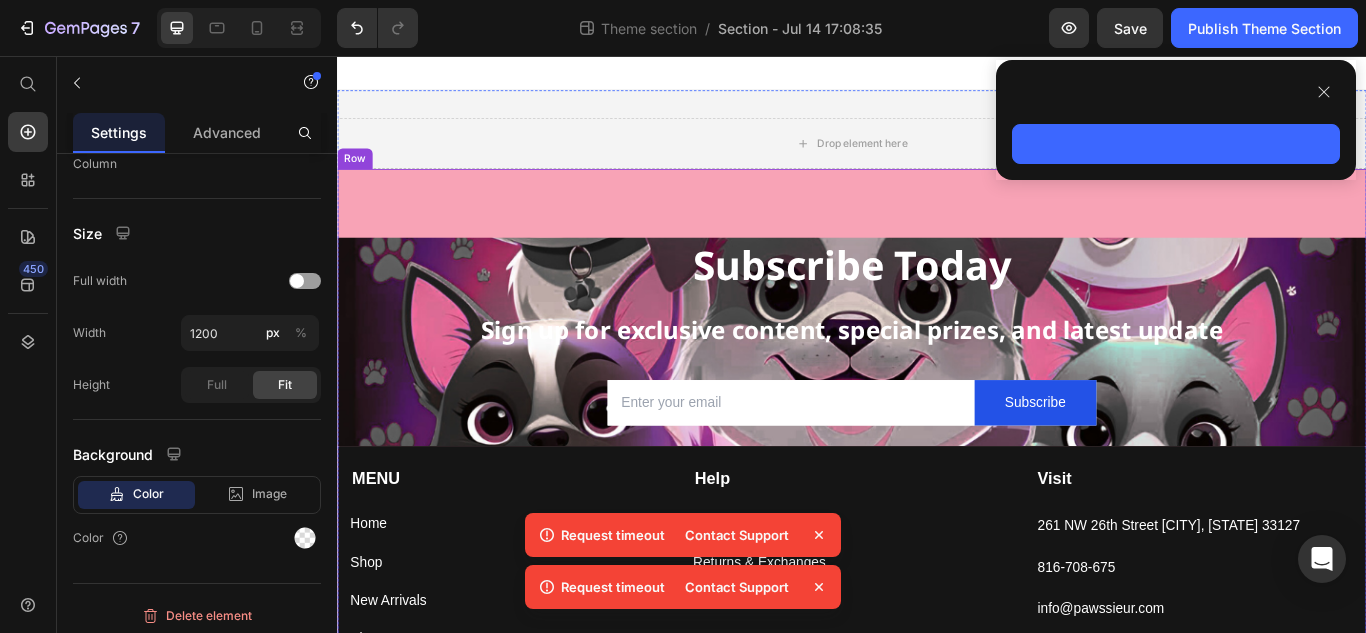 click on "MENU Text block Home Button Shop Button New   Arrivals Button About Us Button Track Your   Order Button Help Text block Customer Service Button Returns & Exchanges Button FAQs Button Contact Us Button Visit Text block 261 NW 26th Street [CITY], [STATE] 33127 Text block [PHONE] Text block info@pawssieur.com Text block Image Image Image Image Row Row Copyright © 2025  pawsieur. All Rights Reserved. Text block Image Image Image Image Image Row Row                   Company                   Shop                   Help                   Visit Accordion Row                Title Line Row" at bounding box center (937, 565) 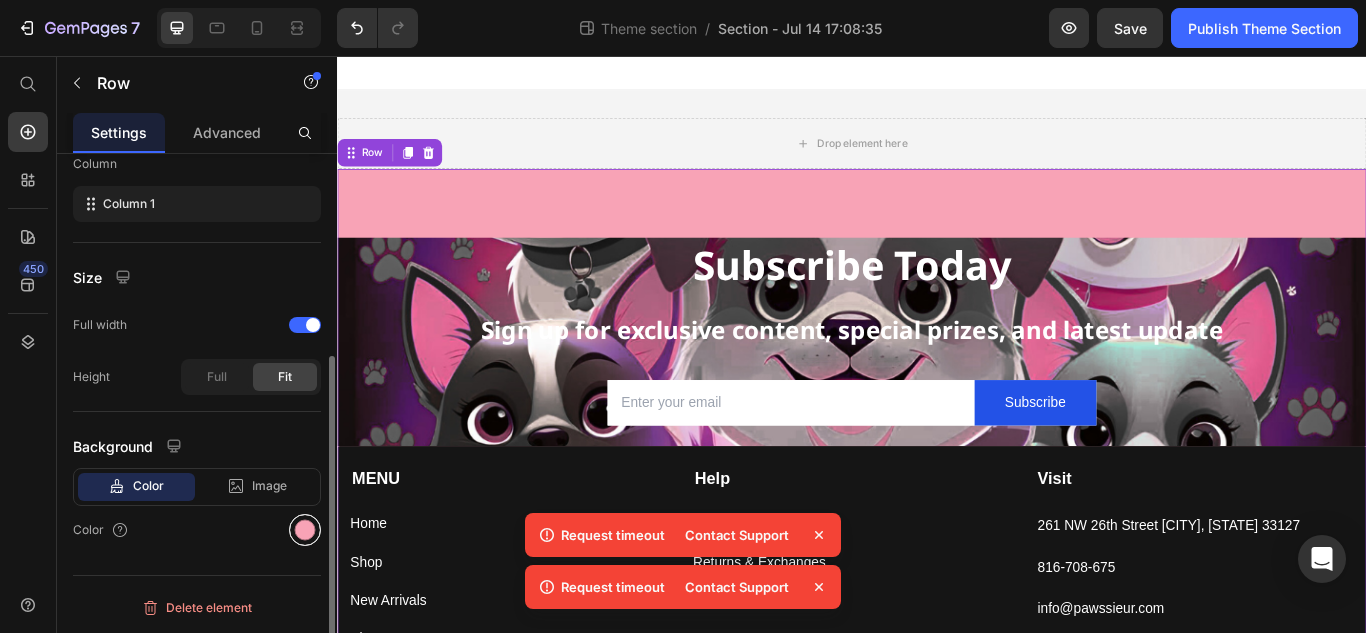 click at bounding box center (305, 530) 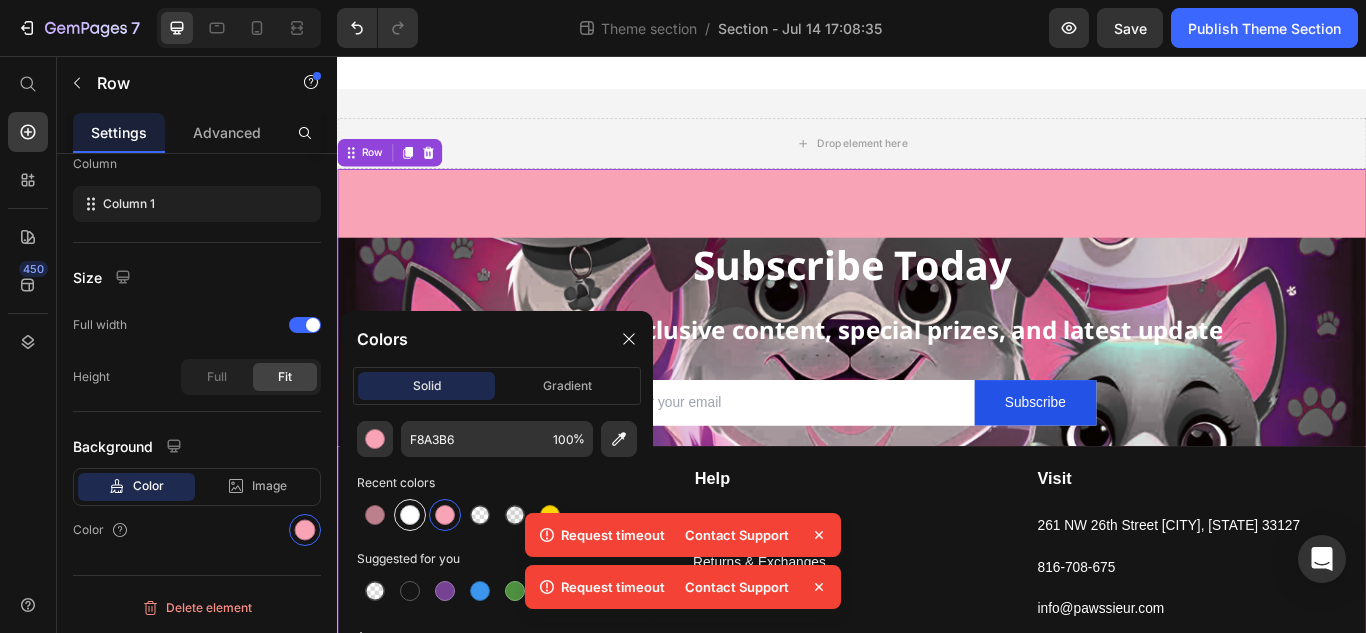 click at bounding box center [410, 515] 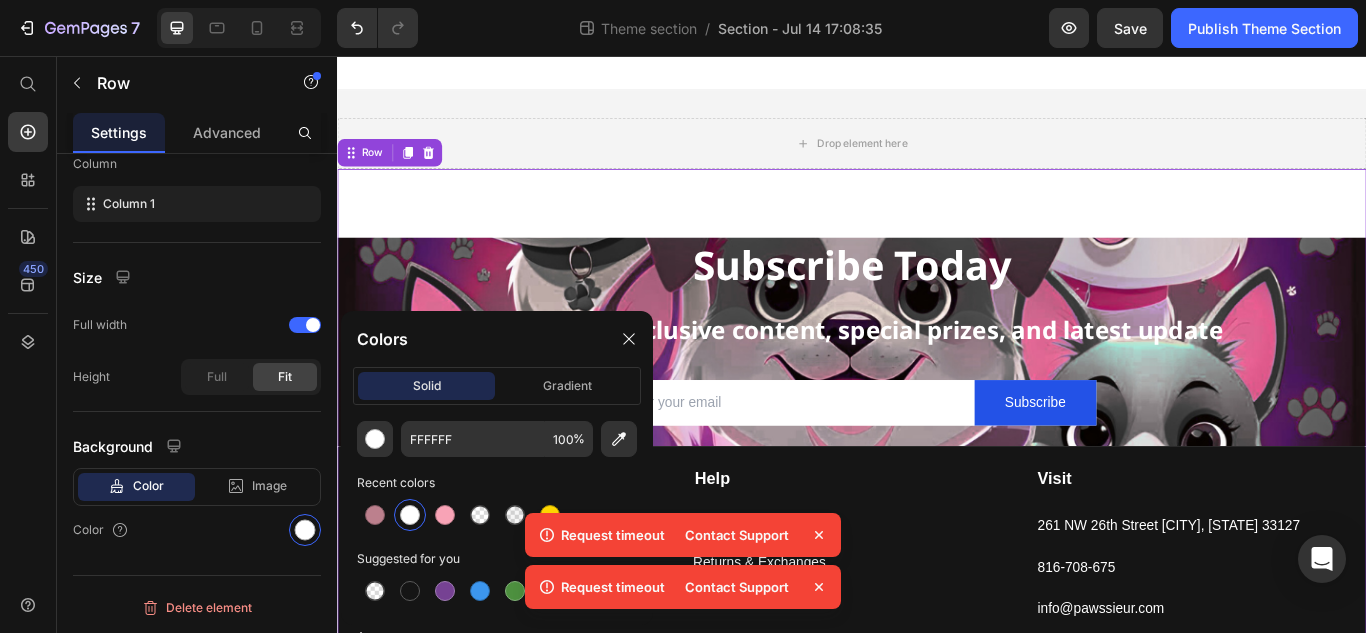 click at bounding box center [410, 515] 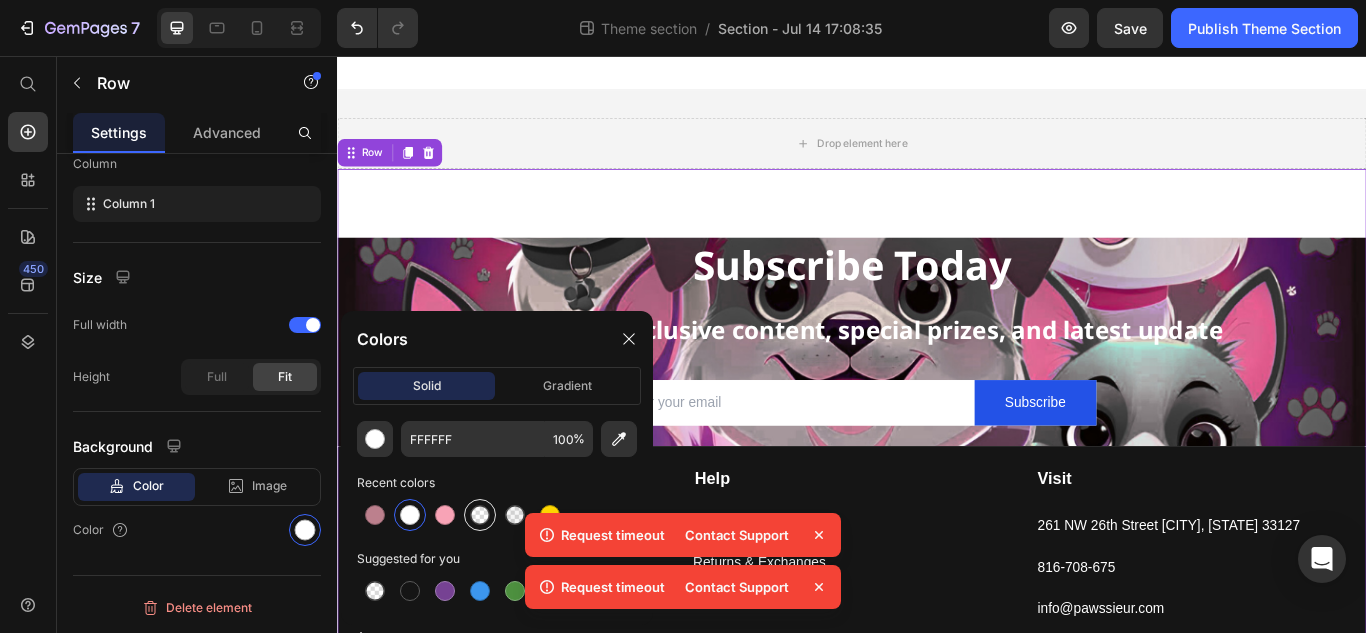 click at bounding box center [480, 515] 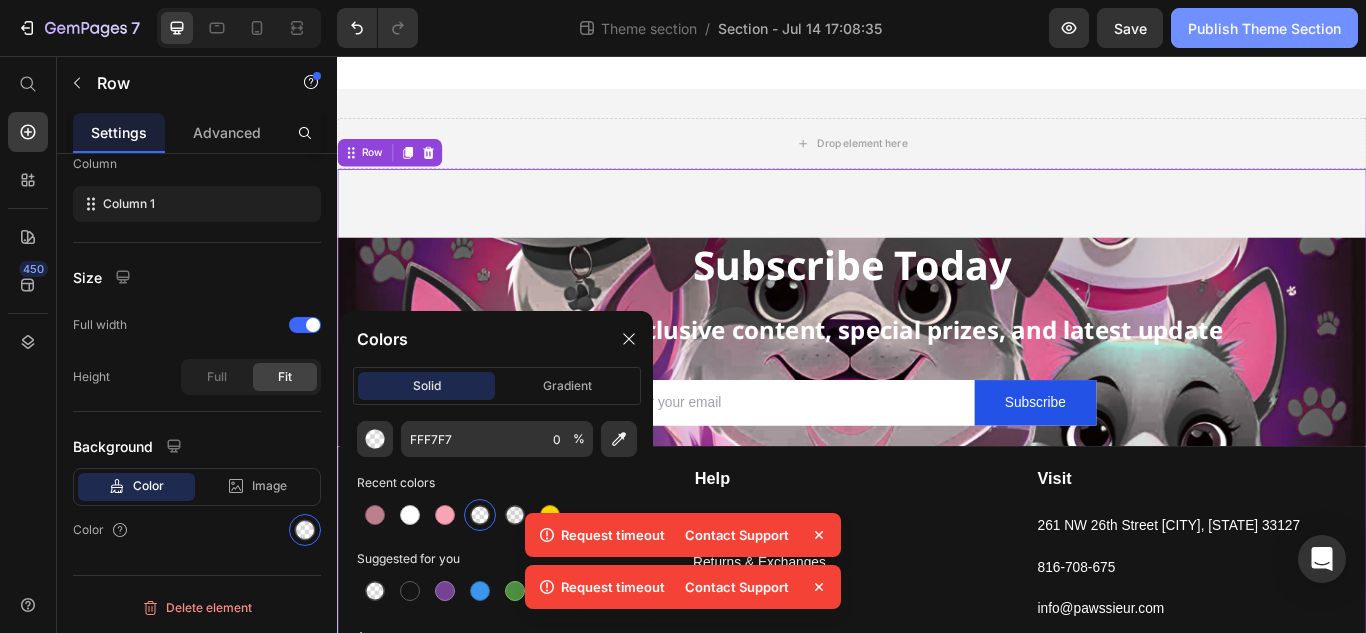 click on "Publish Theme Section" at bounding box center (1264, 28) 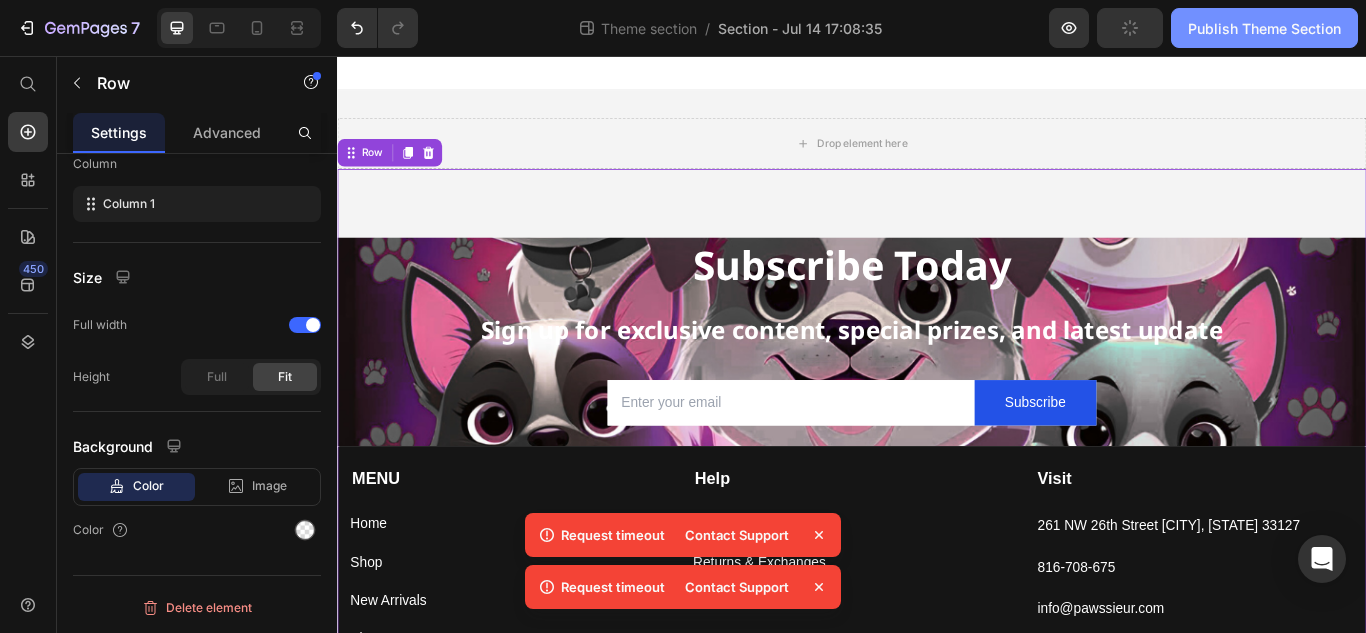 click on "Publish Theme Section" at bounding box center (1264, 28) 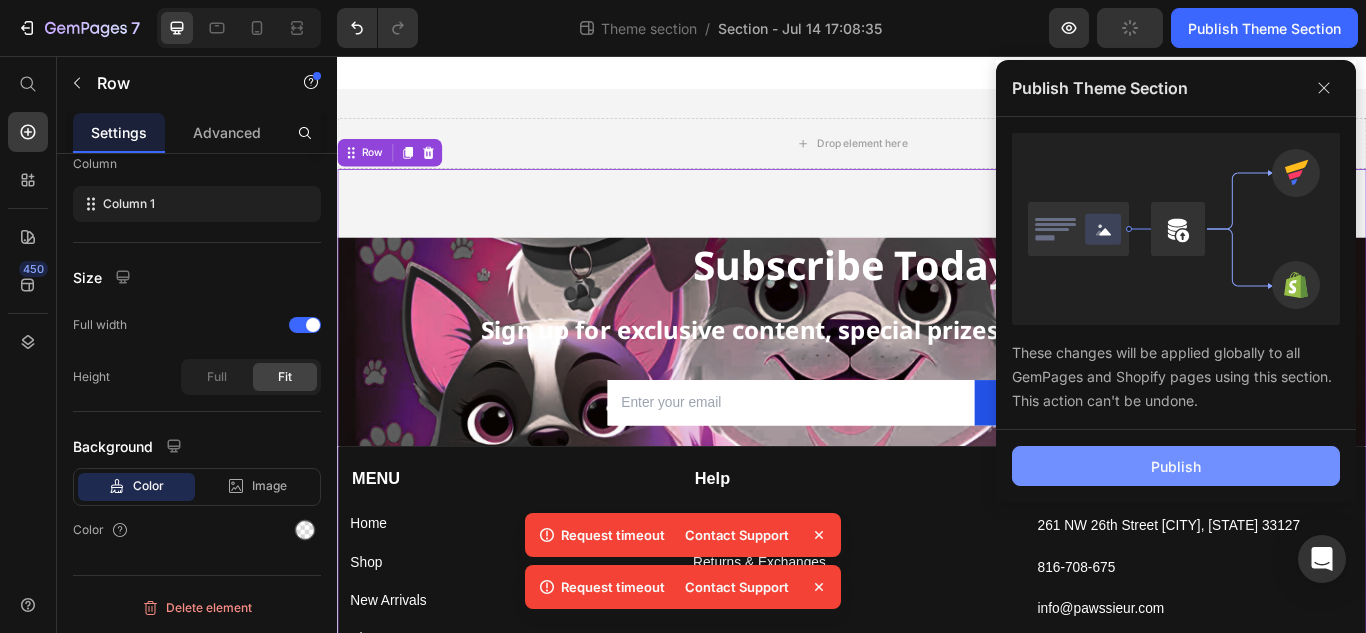 click on "Publish" 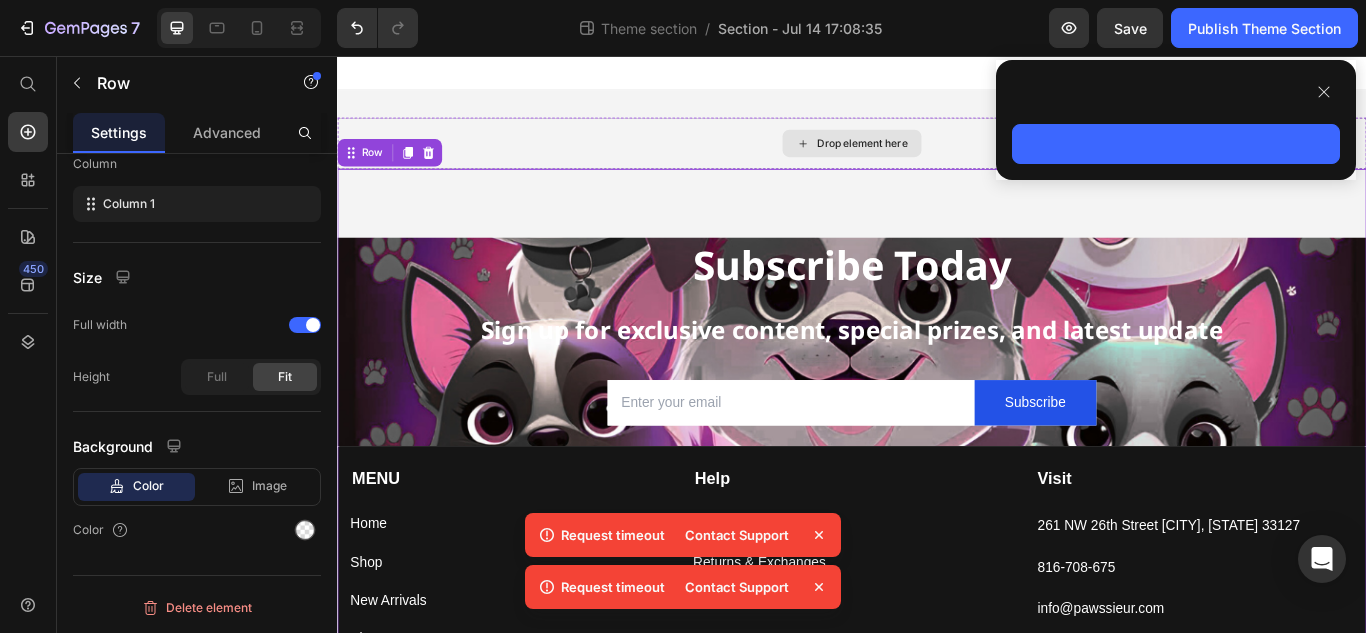 click on "Drop element here" at bounding box center [937, 158] 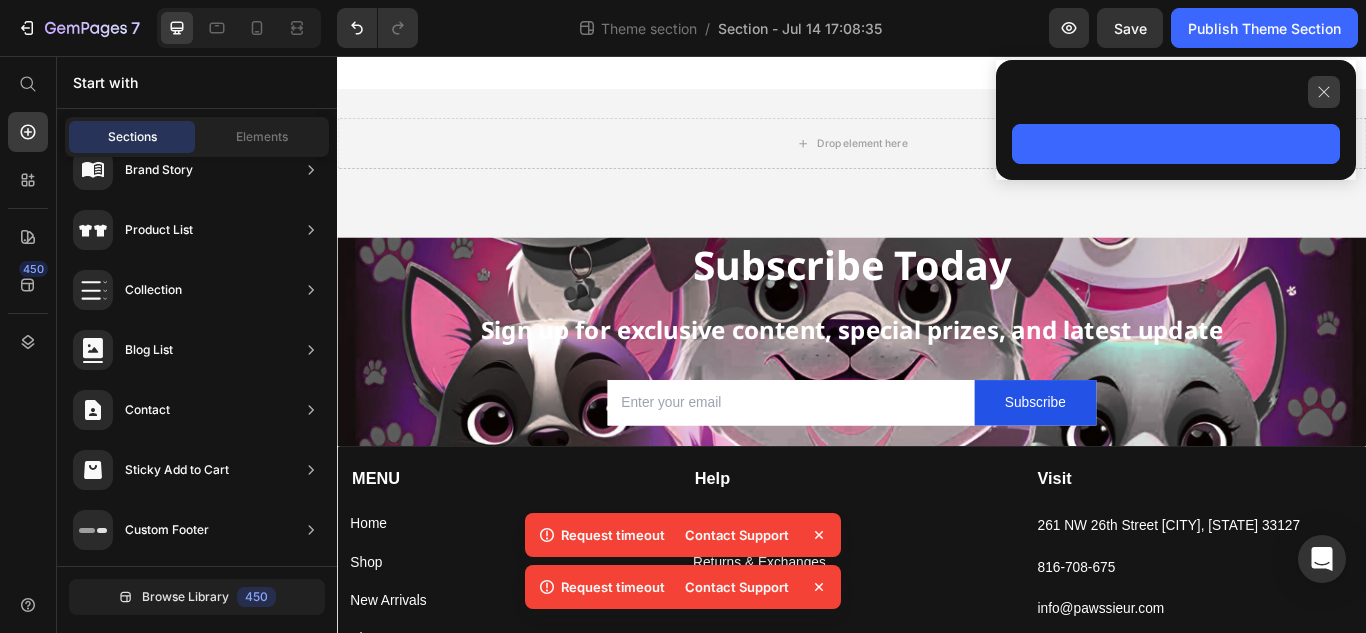 click 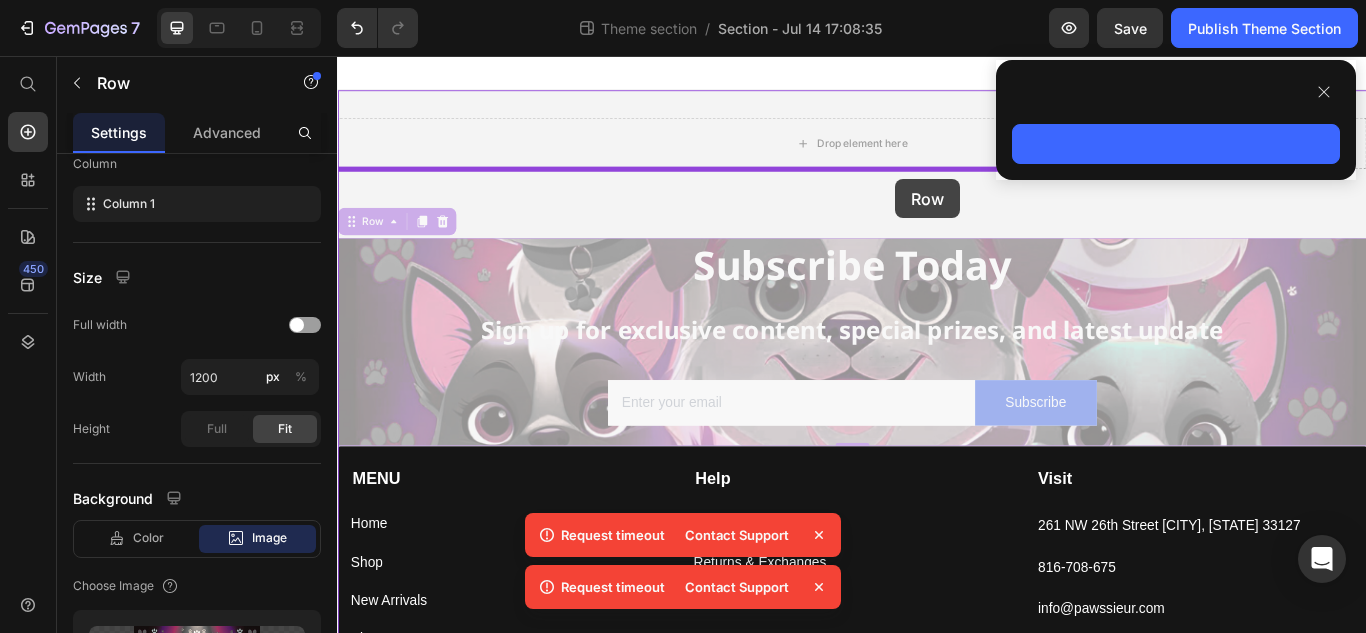 drag, startPoint x: 1514, startPoint y: 314, endPoint x: 988, endPoint y: 200, distance: 538.21185 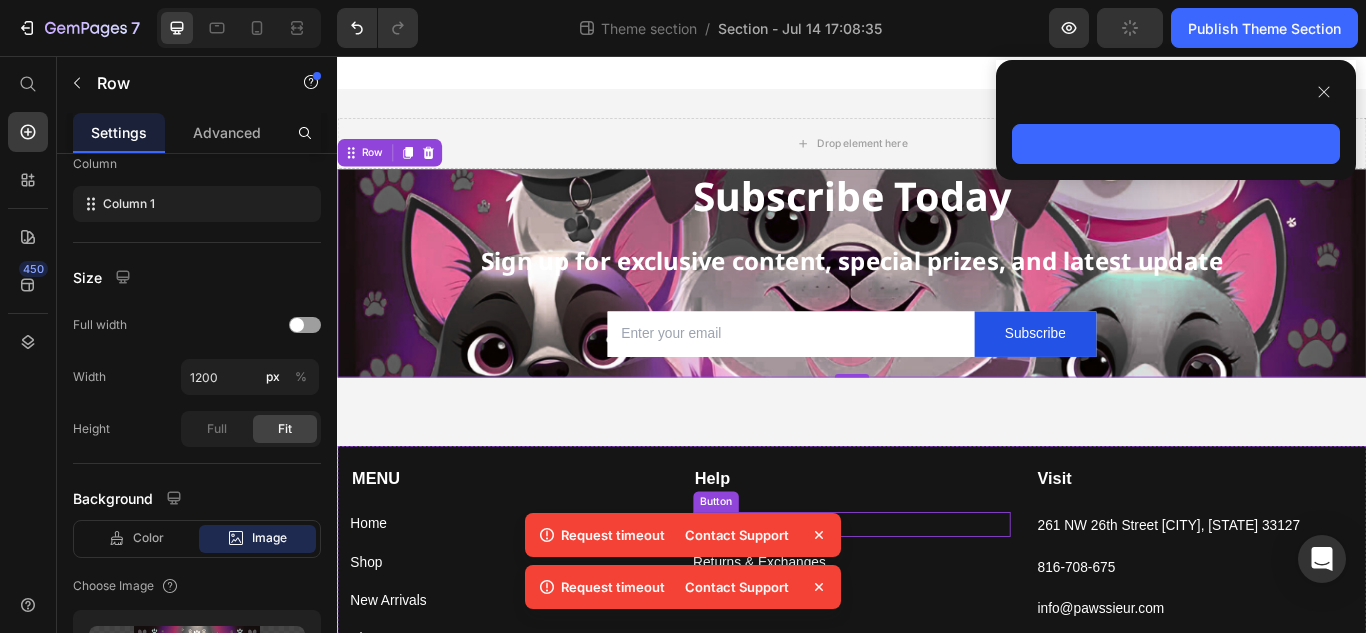 click on "Customer Service Button" at bounding box center (937, 602) 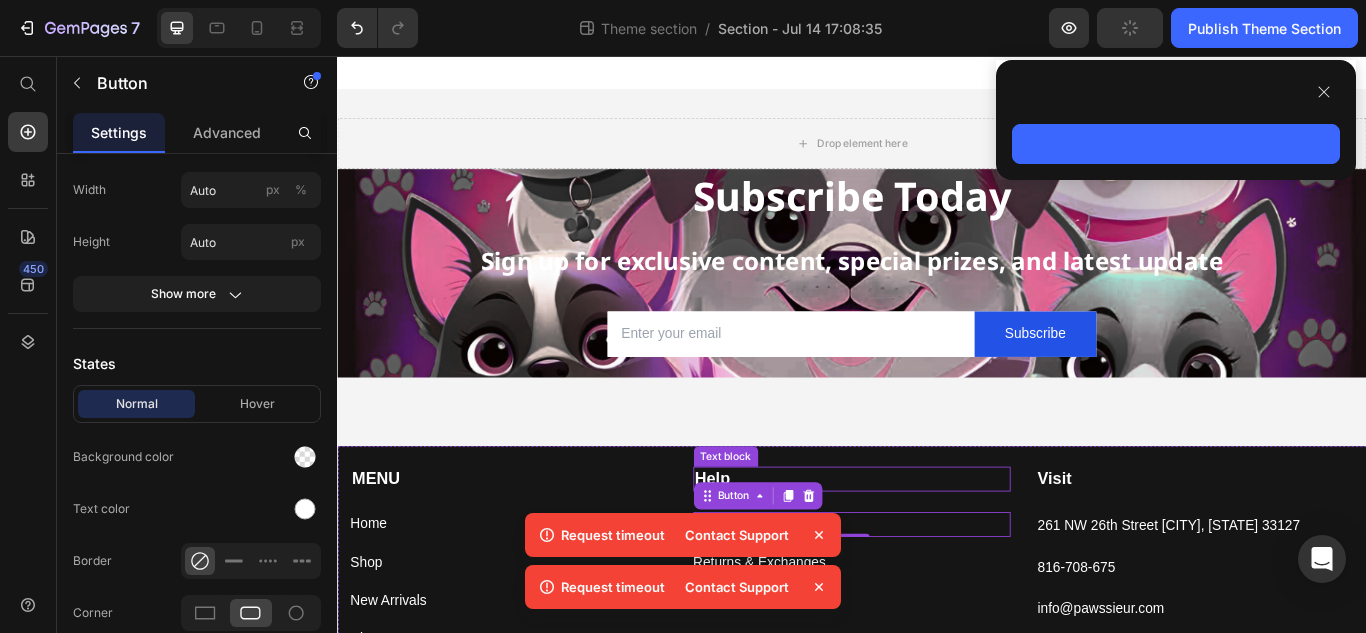 scroll, scrollTop: 0, scrollLeft: 0, axis: both 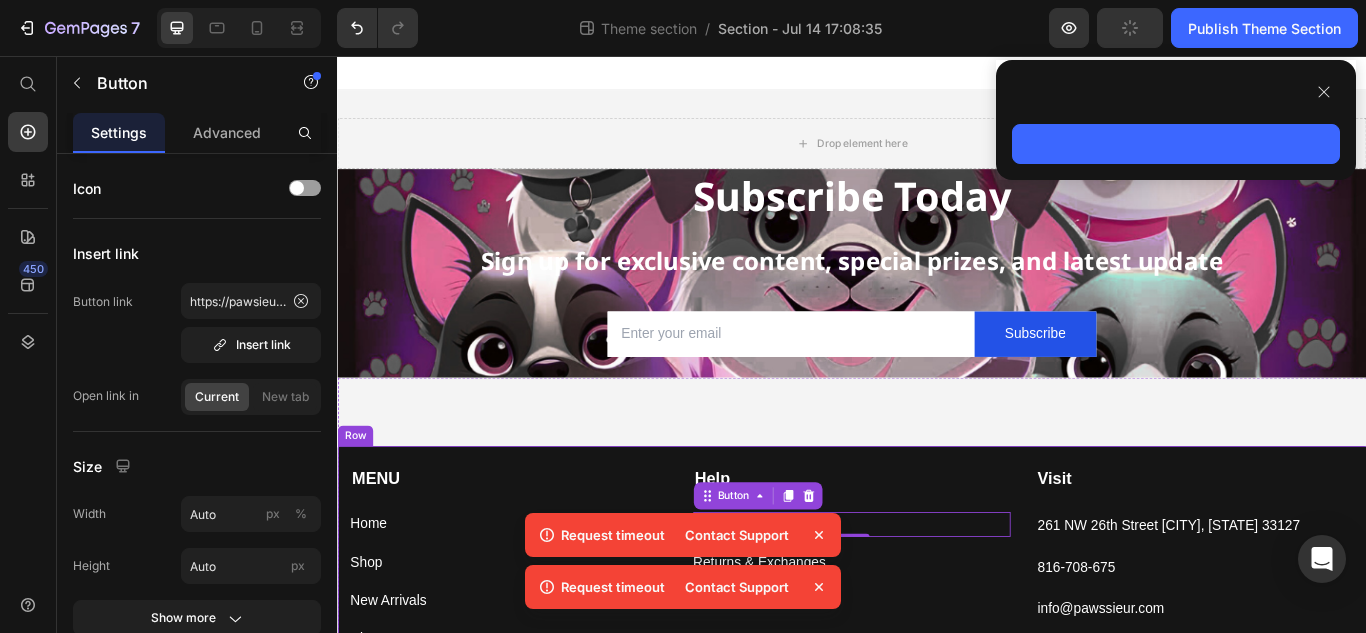 click on "MENU Text block Home Button Shop Button New   Arrivals Button About Us Button Track Your   Order Button Help Text block Customer Service Button   0 Returns & Exchanges Button FAQs Button Contact Us Button Visit Text block 261 NW 26th Street [CITY], [STATE] 33127 Text block [PHONE] Text block info@pawssieur.com Text block Image Image Image Image Row Row" at bounding box center [937, 668] 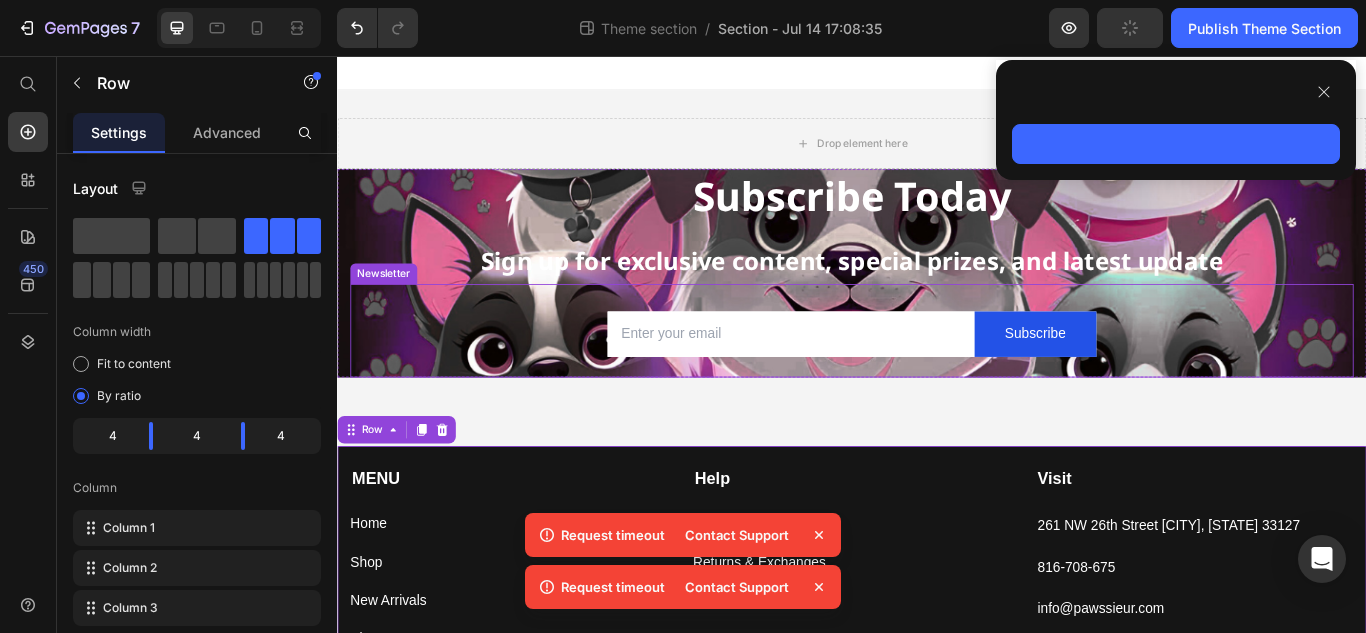 drag, startPoint x: 1143, startPoint y: 516, endPoint x: 537, endPoint y: 544, distance: 606.64655 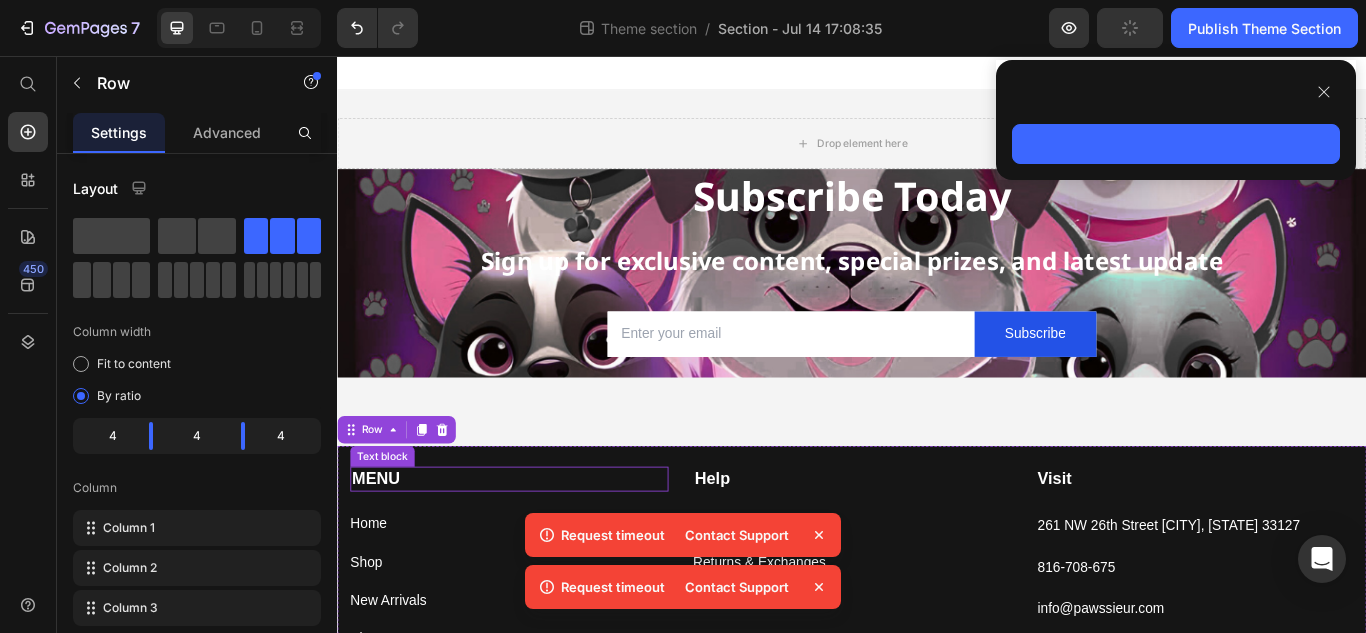 click on "MENU" at bounding box center [537, 549] 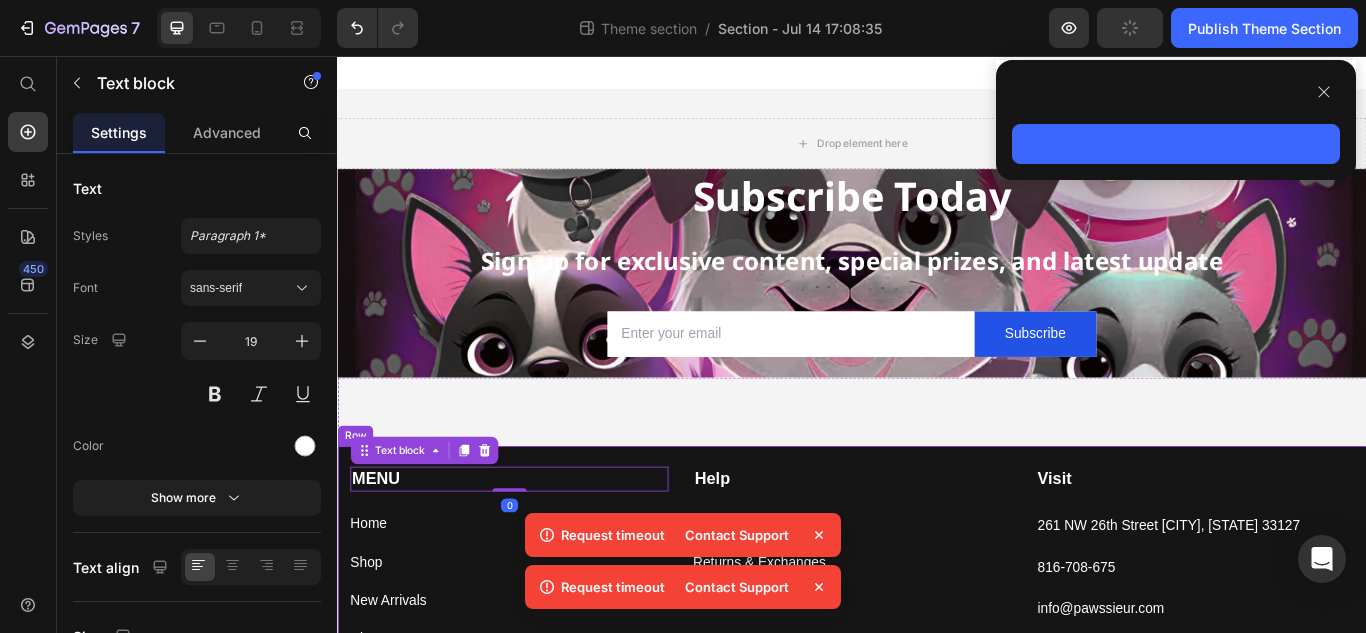 click on "MENU Text block   0 Home Button Shop Button New   Arrivals Button About Us Button Track Your   Order Button Help Text block Customer Service Button Returns & Exchanges Button FAQs Button Contact Us Button Visit Text block 261 NW 26th Street [CITY], [STATE] 33127 Text block [PHONE] Text block info@pawssieur.com Text block Image Image Image Image Row Row" at bounding box center (937, 668) 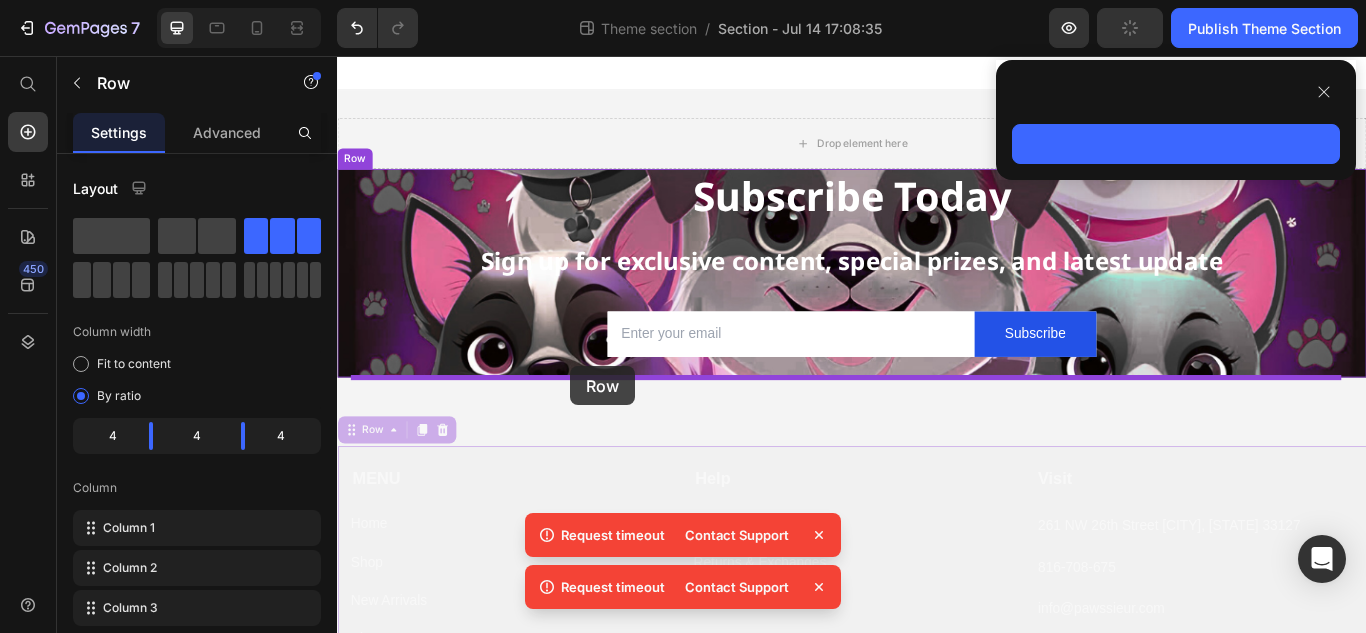 drag, startPoint x: 602, startPoint y: 517, endPoint x: 612, endPoint y: 418, distance: 99.50377 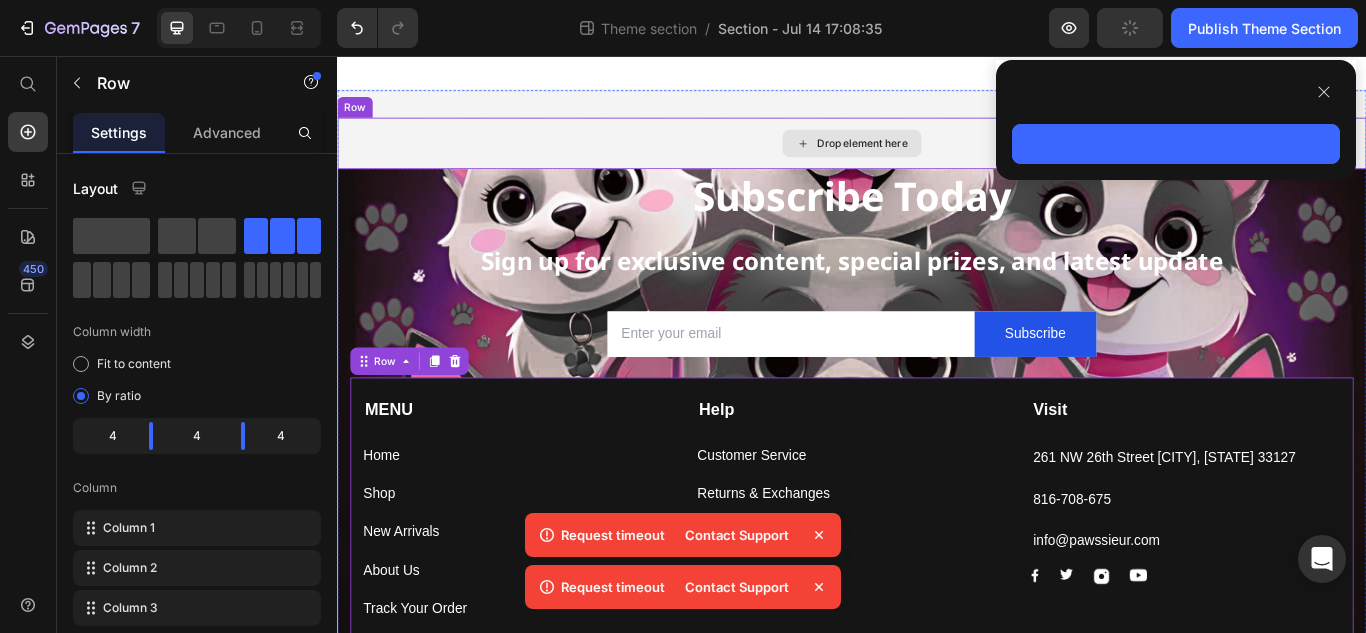 click on "Drop element here" at bounding box center (937, 158) 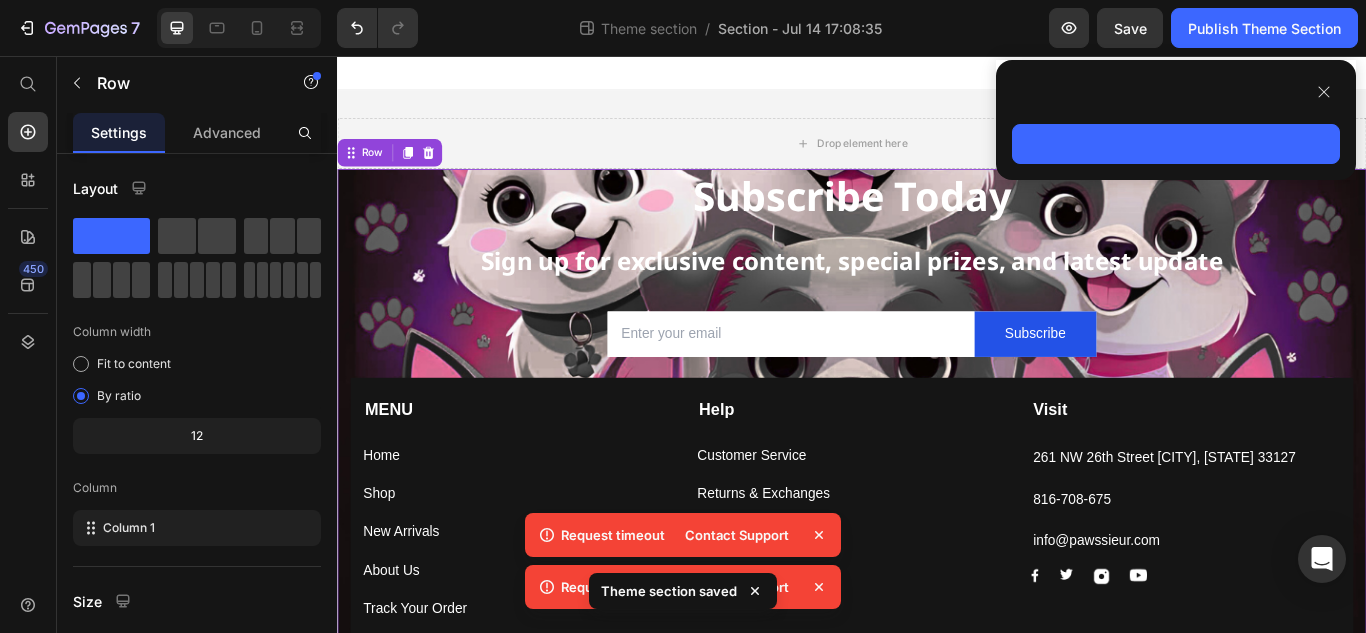 drag, startPoint x: 1528, startPoint y: 475, endPoint x: 1511, endPoint y: 566, distance: 92.574295 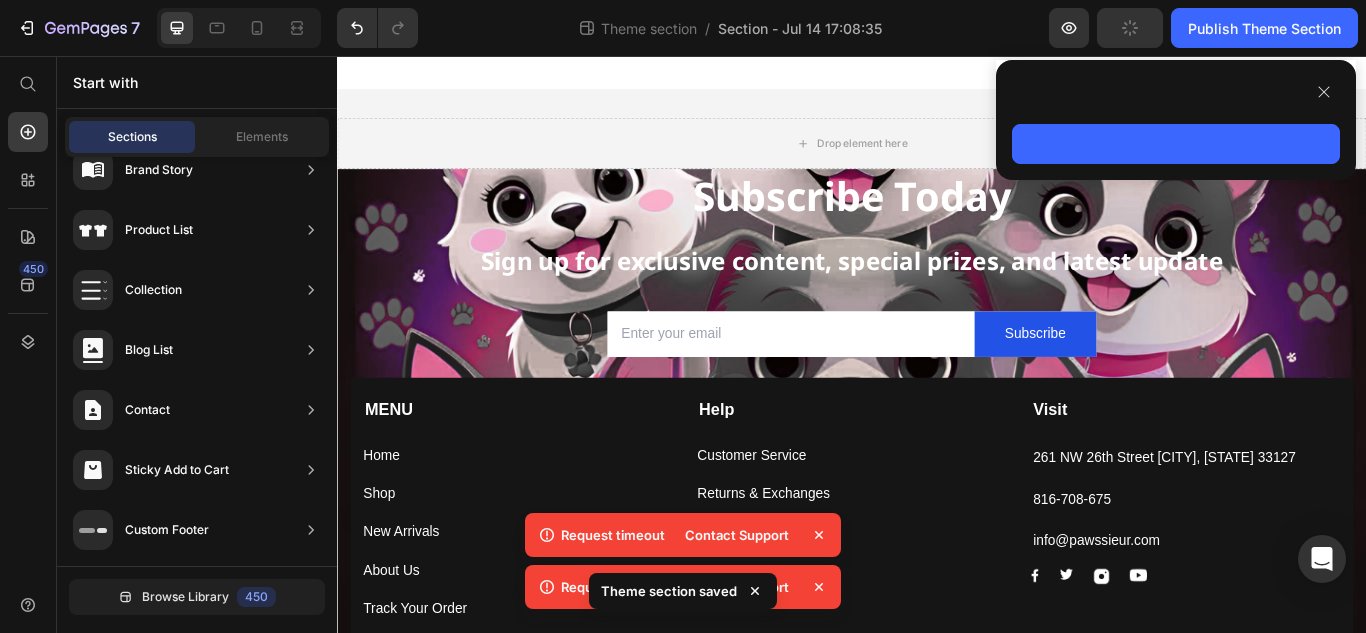 scroll, scrollTop: 156, scrollLeft: 0, axis: vertical 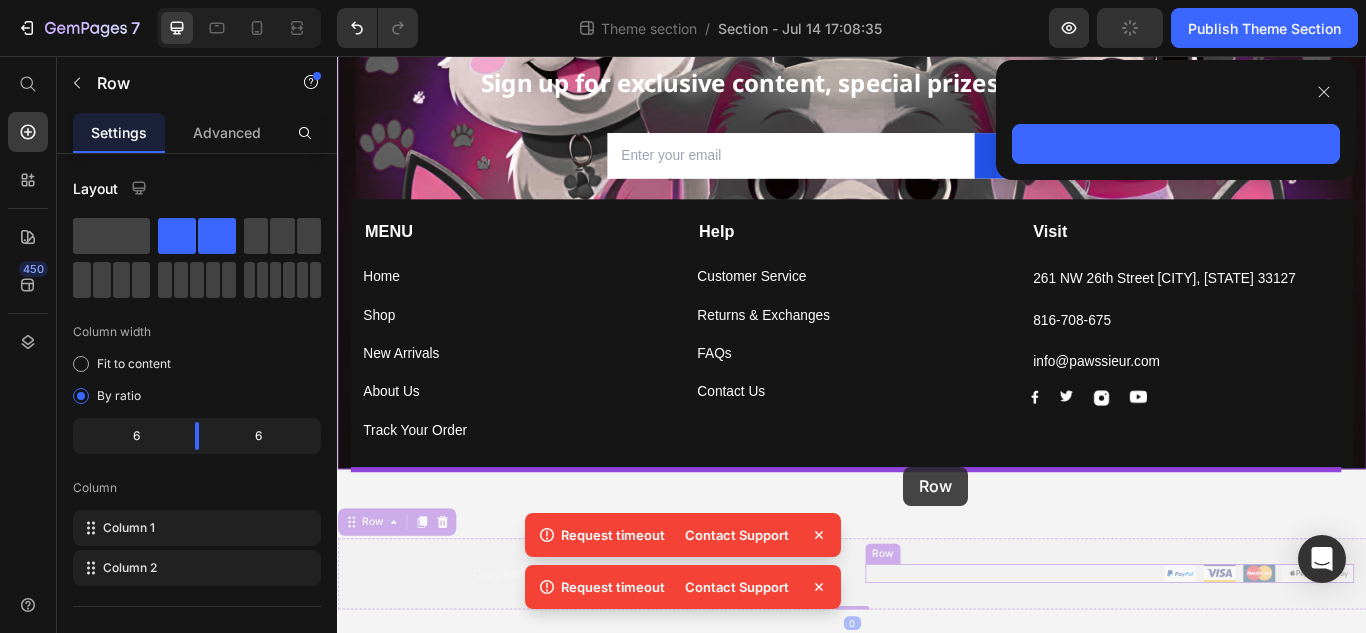 drag, startPoint x: 981, startPoint y: 685, endPoint x: 997, endPoint y: 535, distance: 150.85092 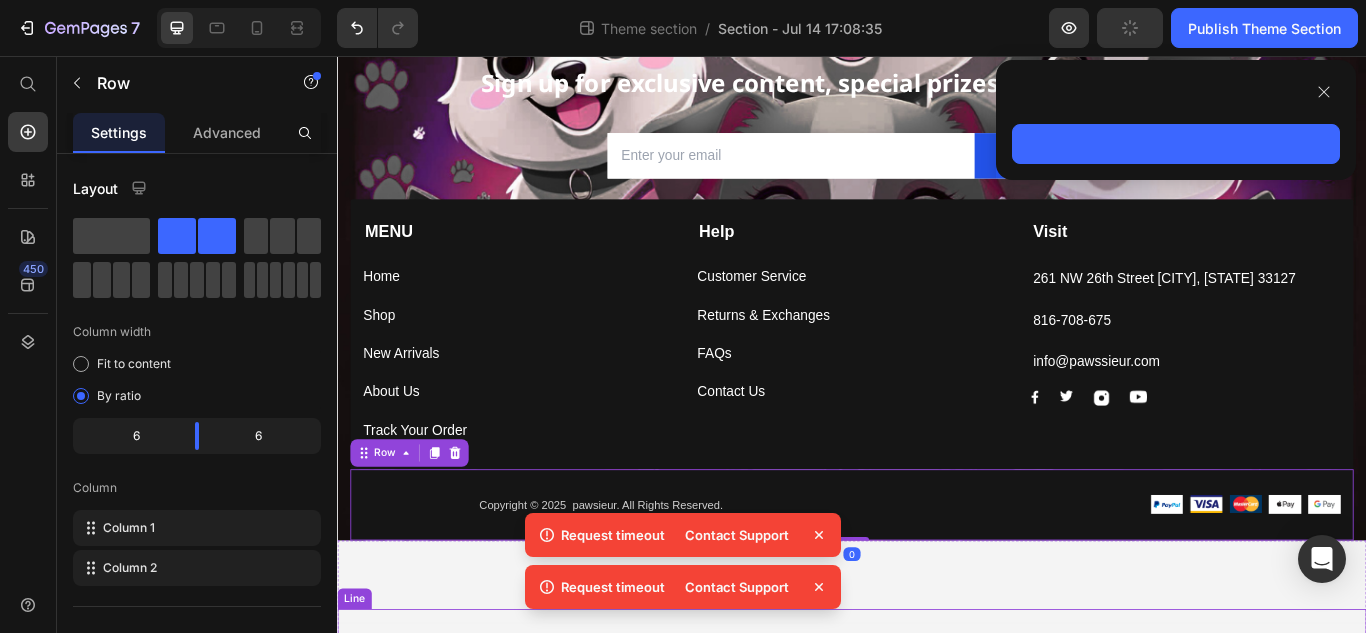 click on "Title Line" at bounding box center [937, 717] 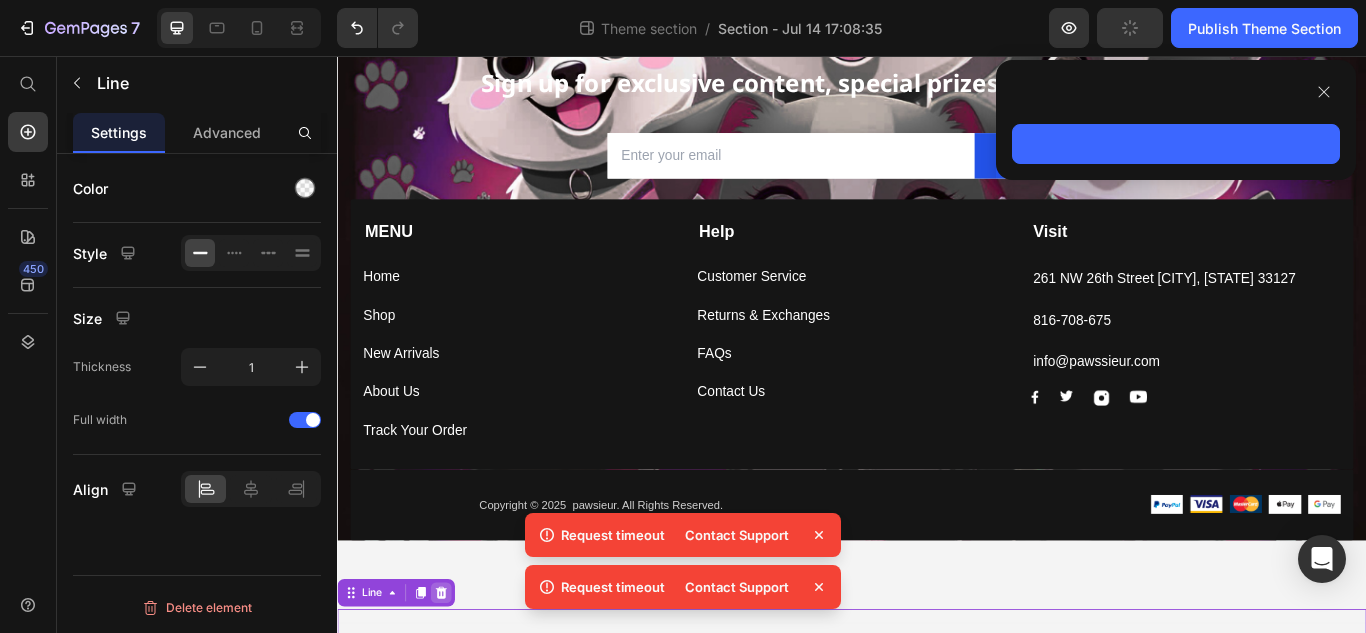 click 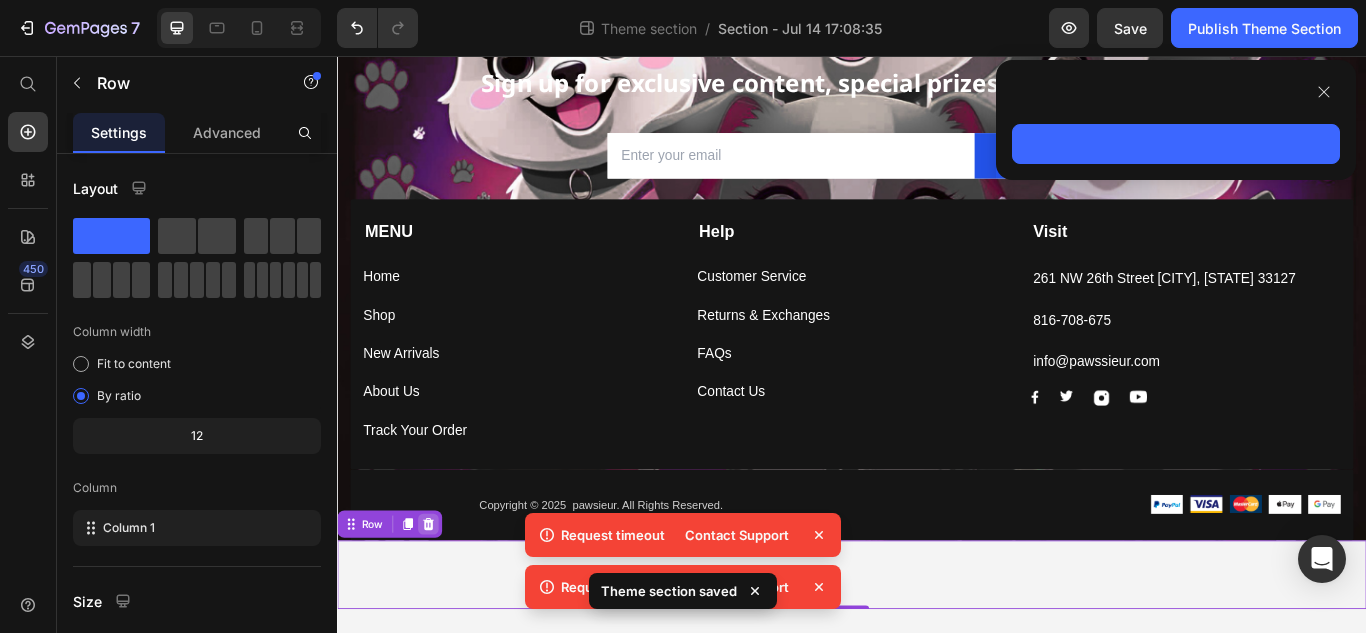 click at bounding box center [443, 602] 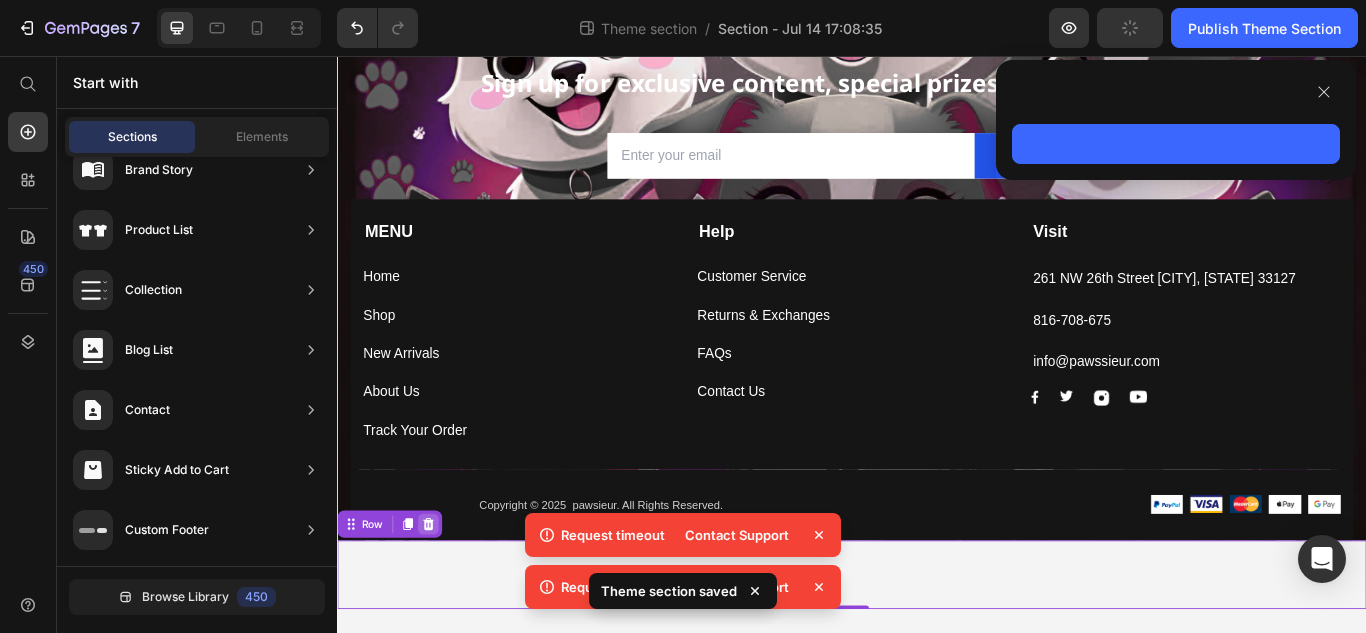 scroll, scrollTop: 132, scrollLeft: 0, axis: vertical 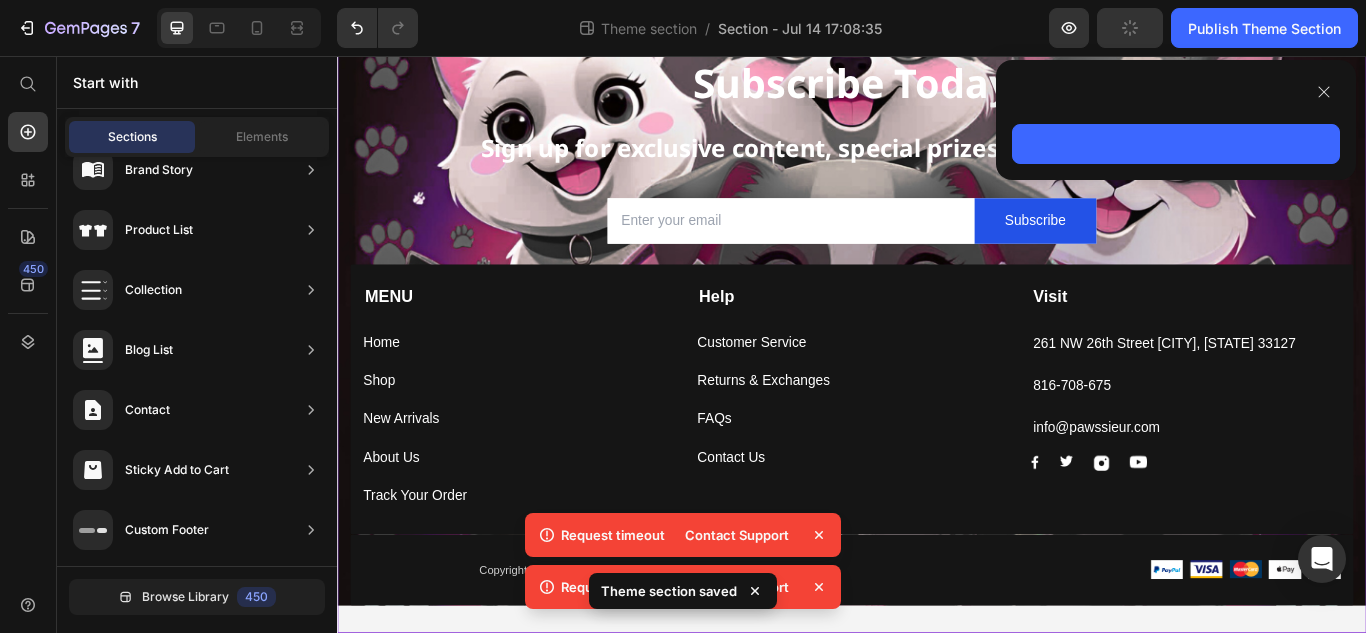 click on "Drop element here Row Subscribe Today Heading Sign up for exclusive content, special prizes, and latest update Text block Email Field Subscribe Submit Button Row Newsletter MENU Text block Home Button Shop Button New   Arrivals Button About Us Button Track Your   Order Button Help Text block Customer Service Button Returns & Exchanges Button FAQs Button Contact Us Button Visit Text block 261 NW 26th Street [CITY], [STATE] 33127 Text block [PHONE] Text block info@pawssieur.com Text block Image Image Image Image Row Row Copyright © 2025  pawsieur. All Rights Reserved. Text block Image Image Image Image Image Row Row Row" at bounding box center (937, 346) 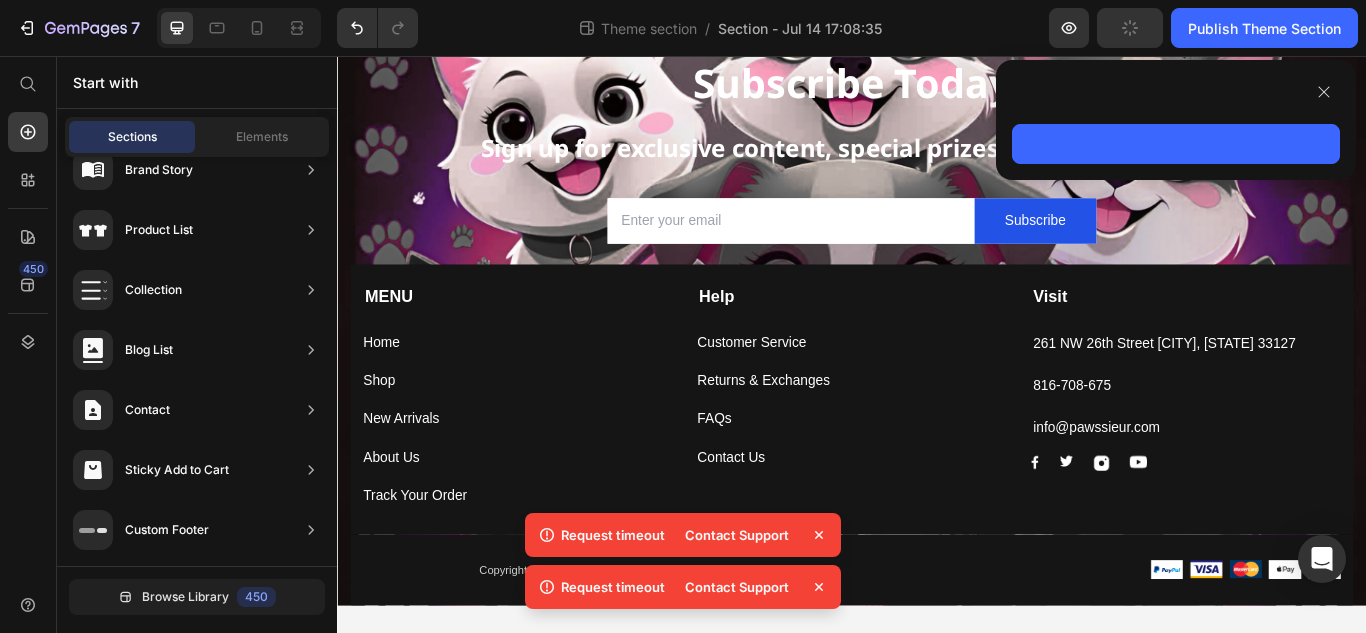scroll, scrollTop: 0, scrollLeft: 0, axis: both 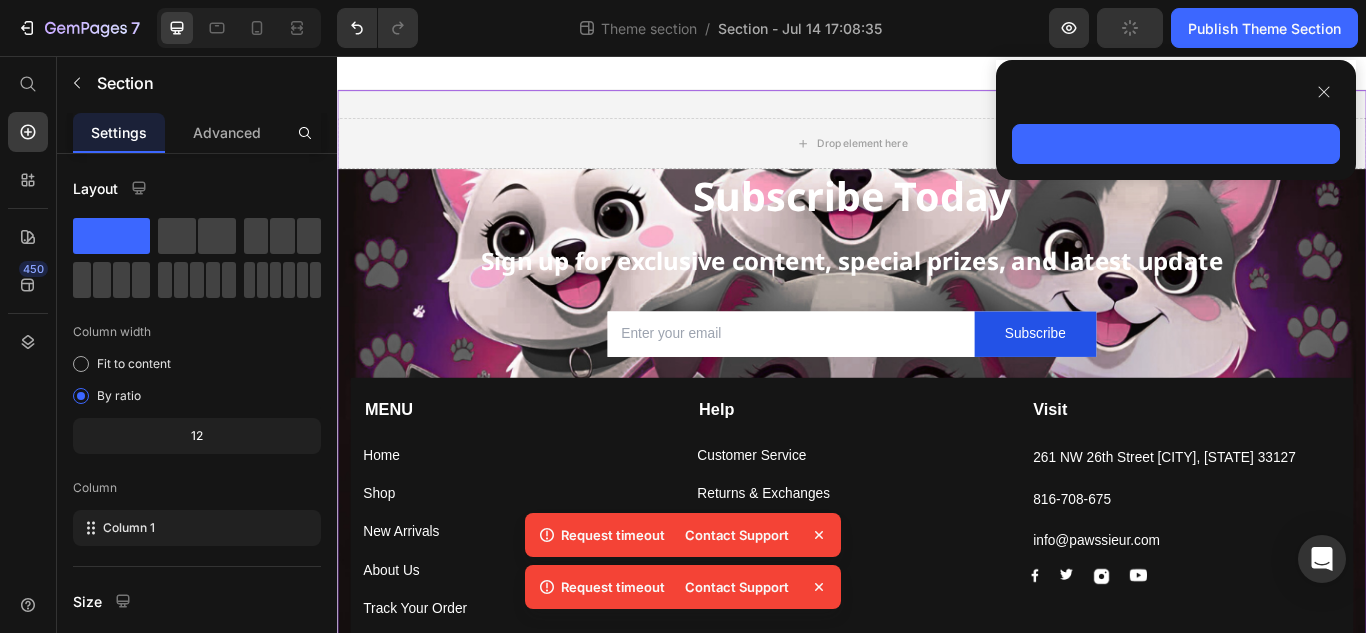 click on "Drop element here Row Subscribe Today Heading Sign up for exclusive content, special prizes, and latest update Text block Email Field Subscribe Submit Button Row Newsletter MENU Text block Home Button Shop Button New   Arrivals Button About Us Button Track Your   Order Button Help Text block Customer Service Button Returns & Exchanges Button FAQs Button Contact Us Button Visit Text block 261 NW 26th Street [CITY], [STATE] 33127 Text block [PHONE] Text block info@pawssieur.com Text block Image Image Image Image Row Row Copyright © 2025  pawsieur. All Rights Reserved. Text block Image Image Image Image Image Row Row Row" at bounding box center [937, 478] 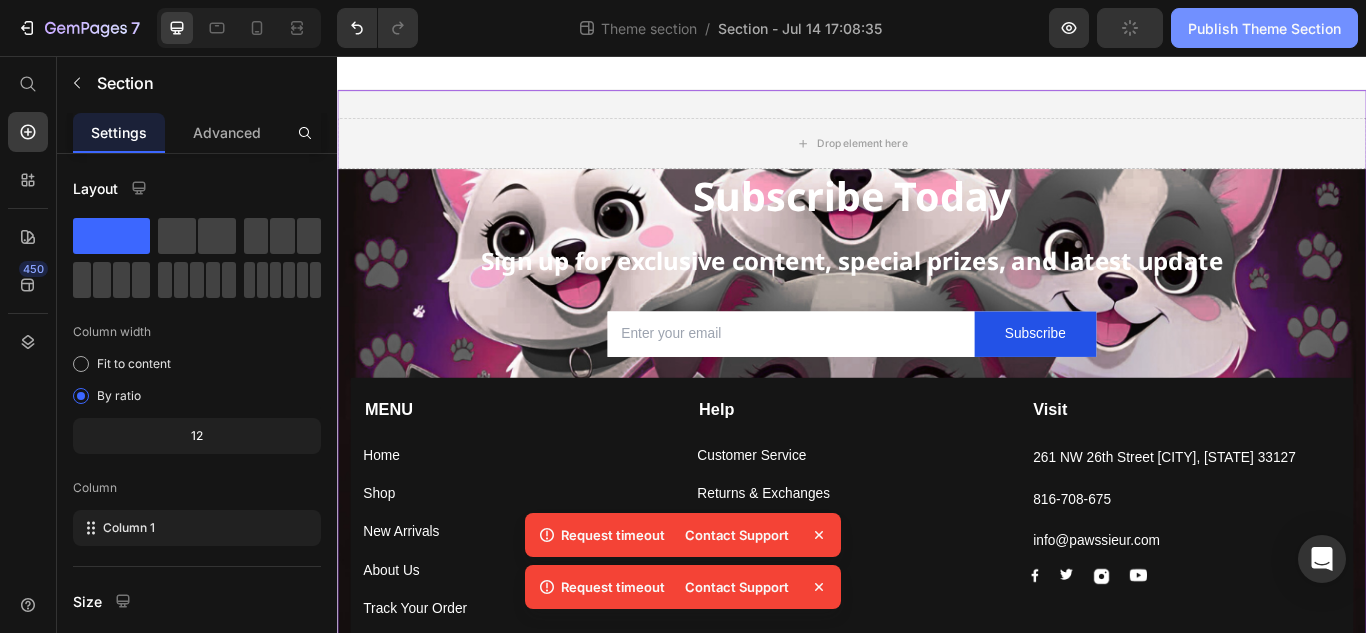 click on "Publish Theme Section" at bounding box center [1264, 28] 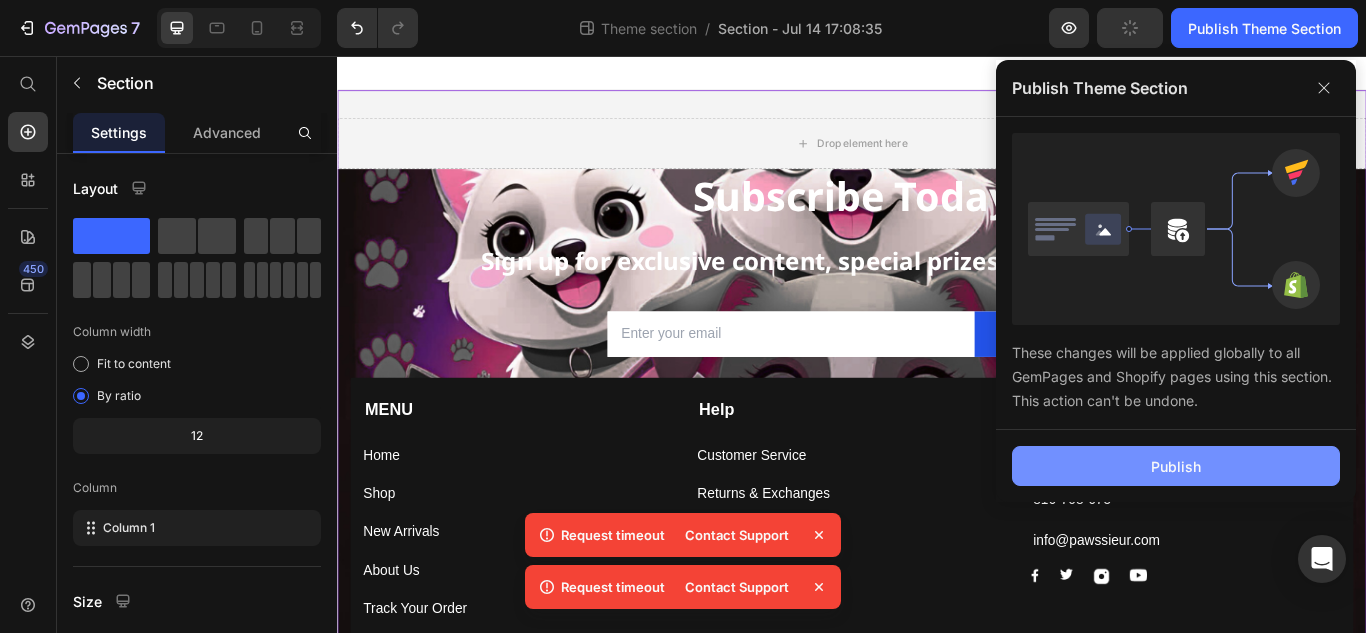 click on "Publish" 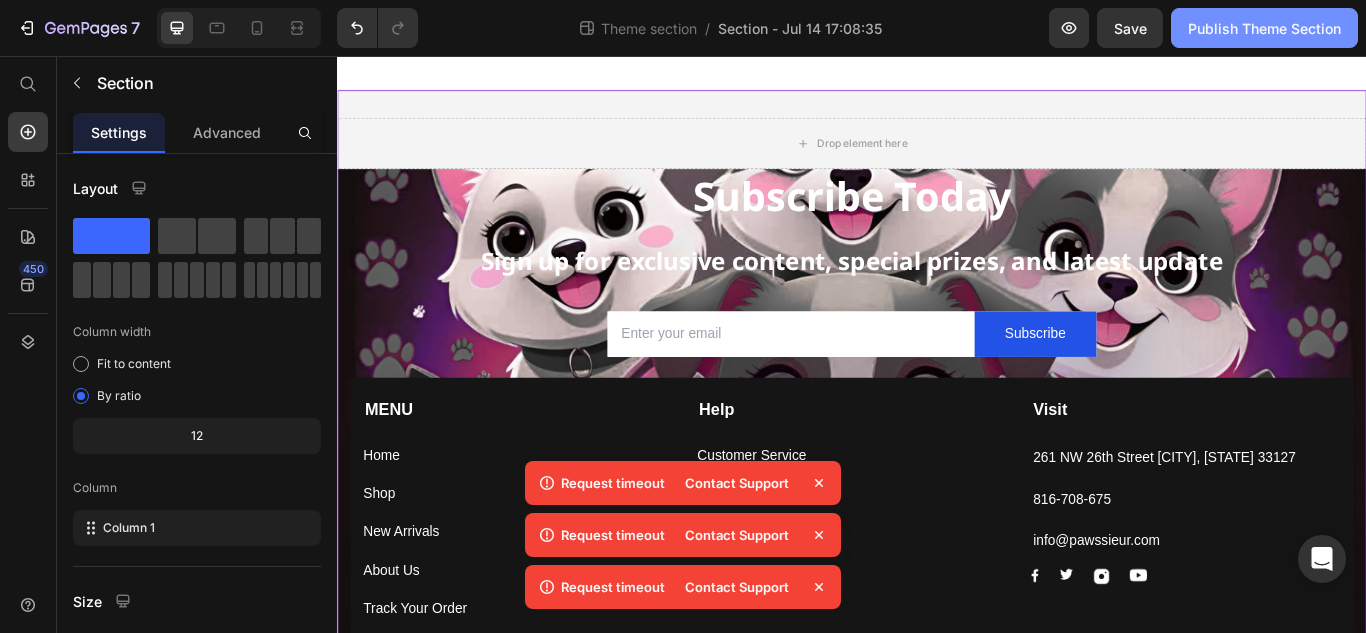 click on "Publish Theme Section" at bounding box center [1264, 28] 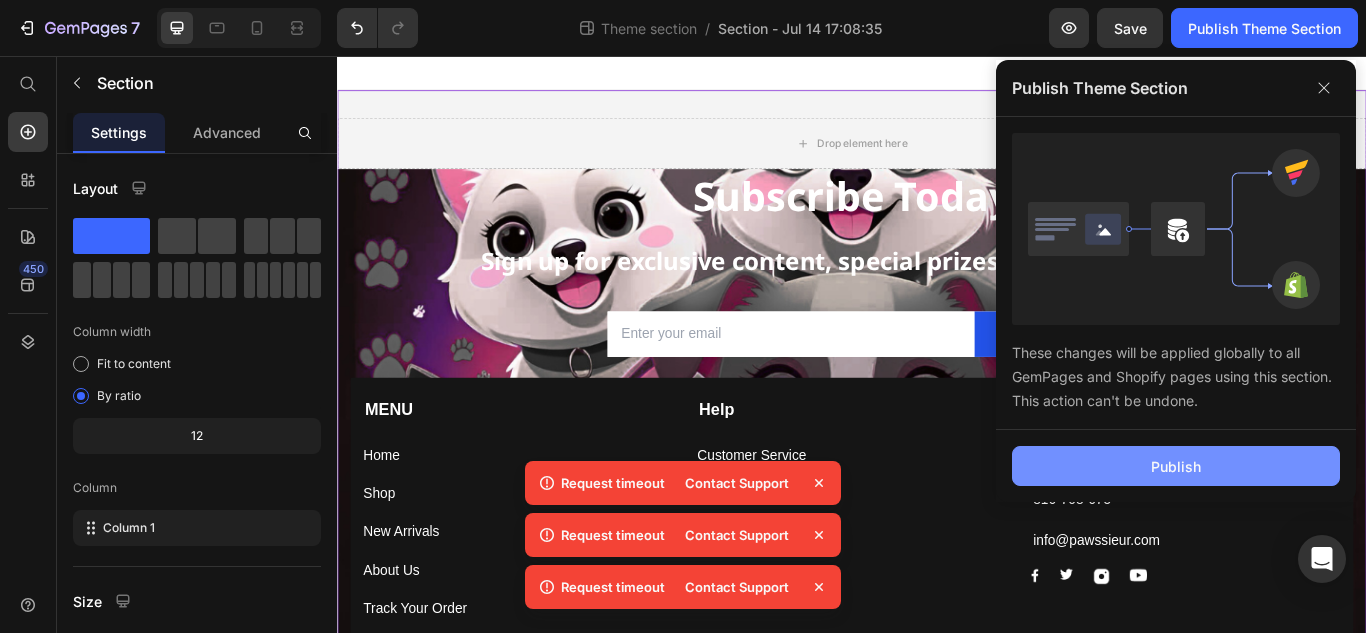 click on "Publish" 